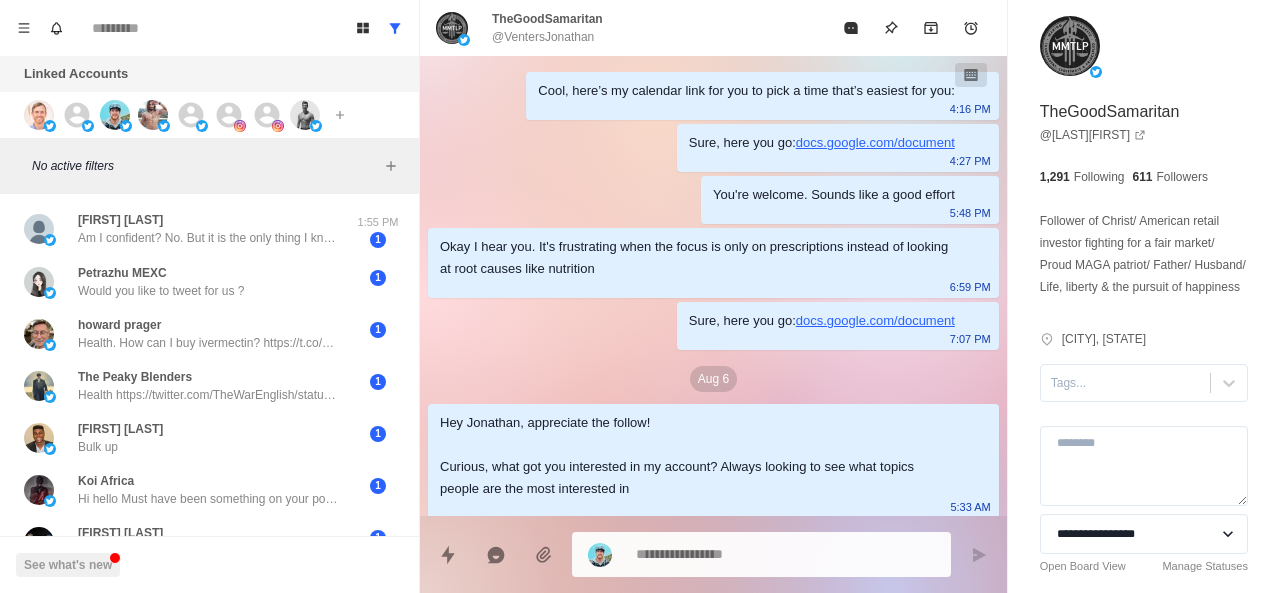 scroll, scrollTop: 0, scrollLeft: 0, axis: both 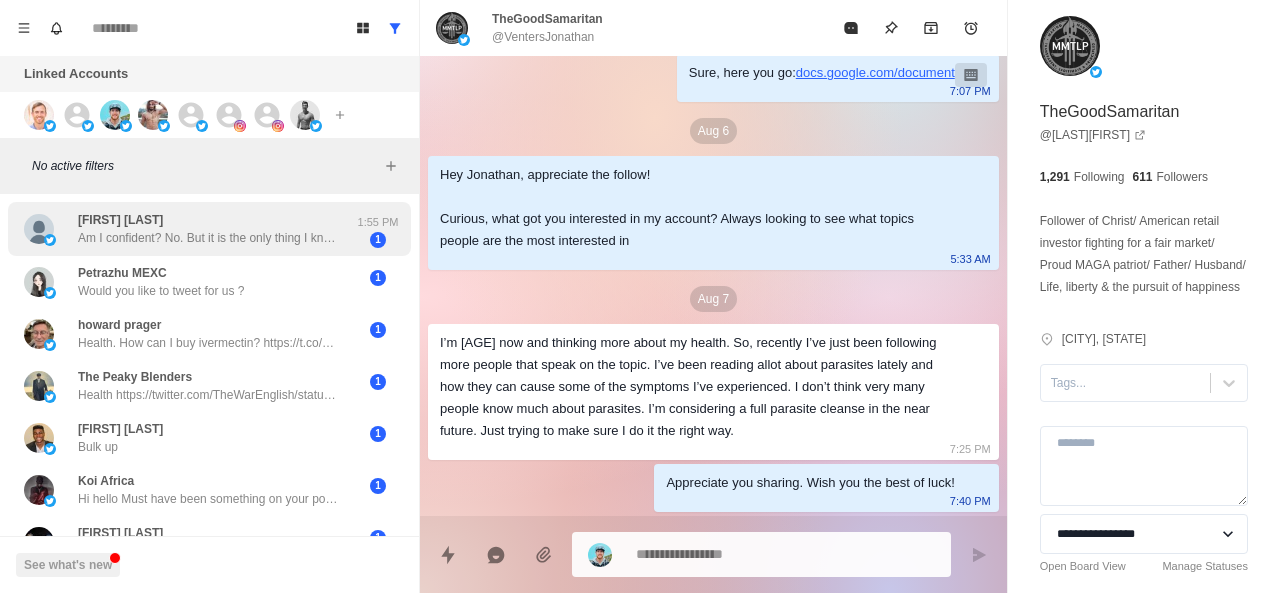 click on "Am I confident? No. But it is the only thing I know to do. I have seen diets that “guarantee” to “cure” diabetes, but they involved meals that I simply won‘t eat. I hate that there is no cure. I am also very skeptical about that because of the amount of money involved.  Pharmaceutical companies are making a lot of money selling Metformin, etc. they don’t want that gravy train to end. What do you have to offer? I will be in and out all day, so my response may be delayed." at bounding box center (208, 238) 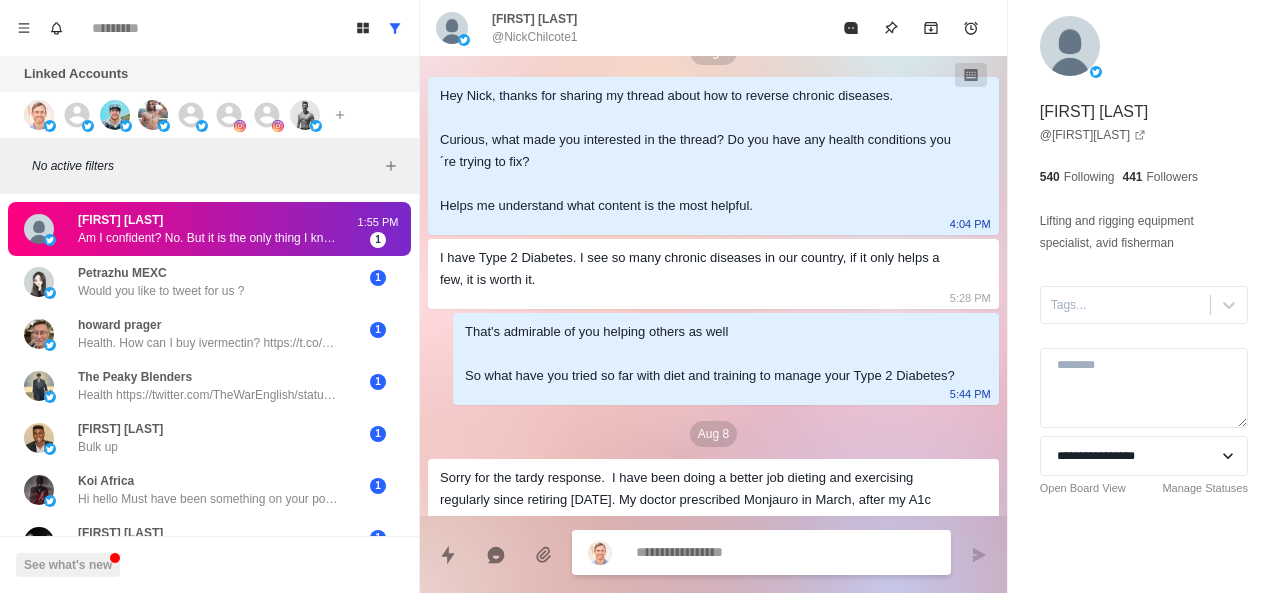 scroll, scrollTop: 602, scrollLeft: 0, axis: vertical 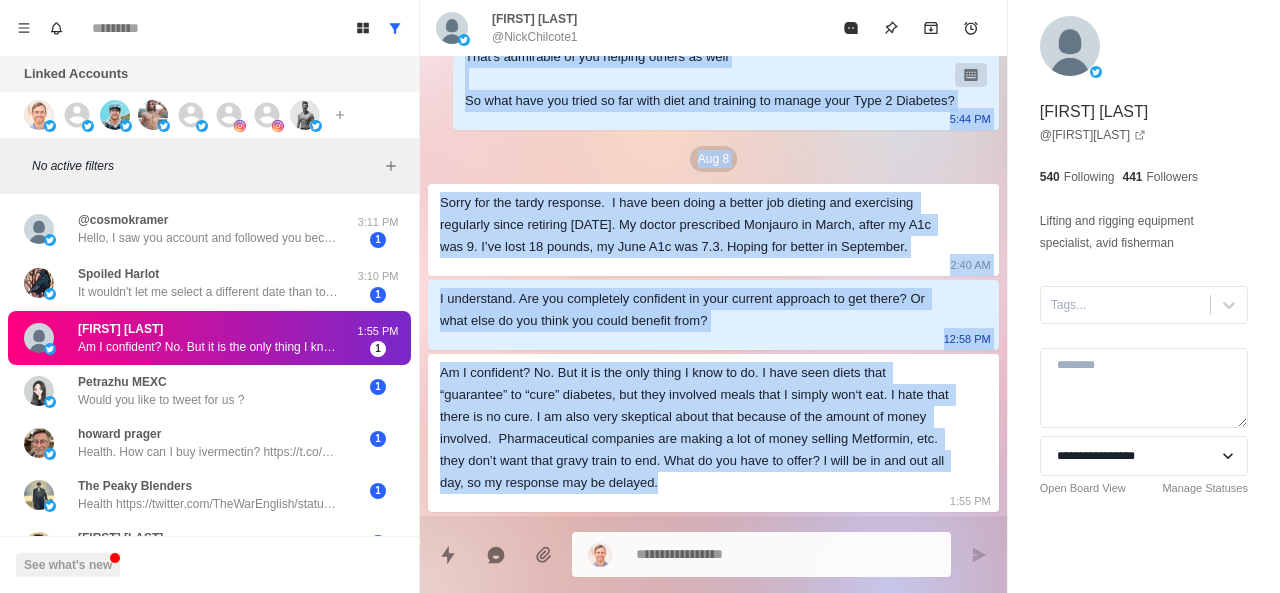 drag, startPoint x: 440, startPoint y: 349, endPoint x: 822, endPoint y: 477, distance: 402.87466 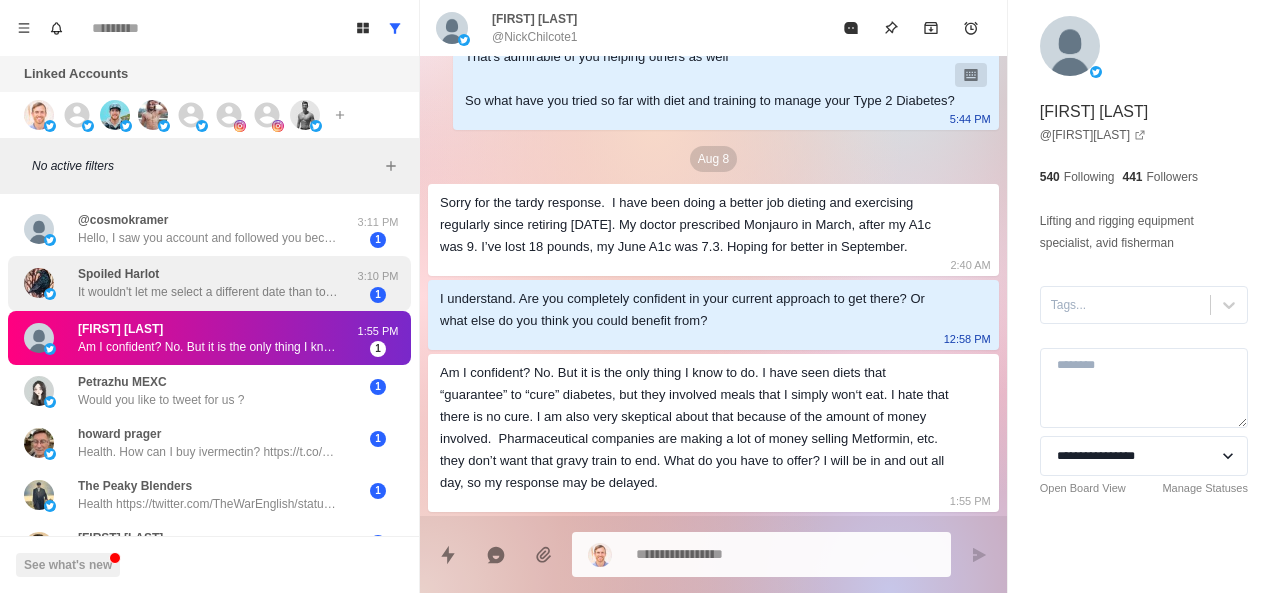 click on "Spoiled Harlot It wouldn't let me select a different date than today's.
I'll try again later today or tomorrow when I can use my laptop." at bounding box center (208, 283) 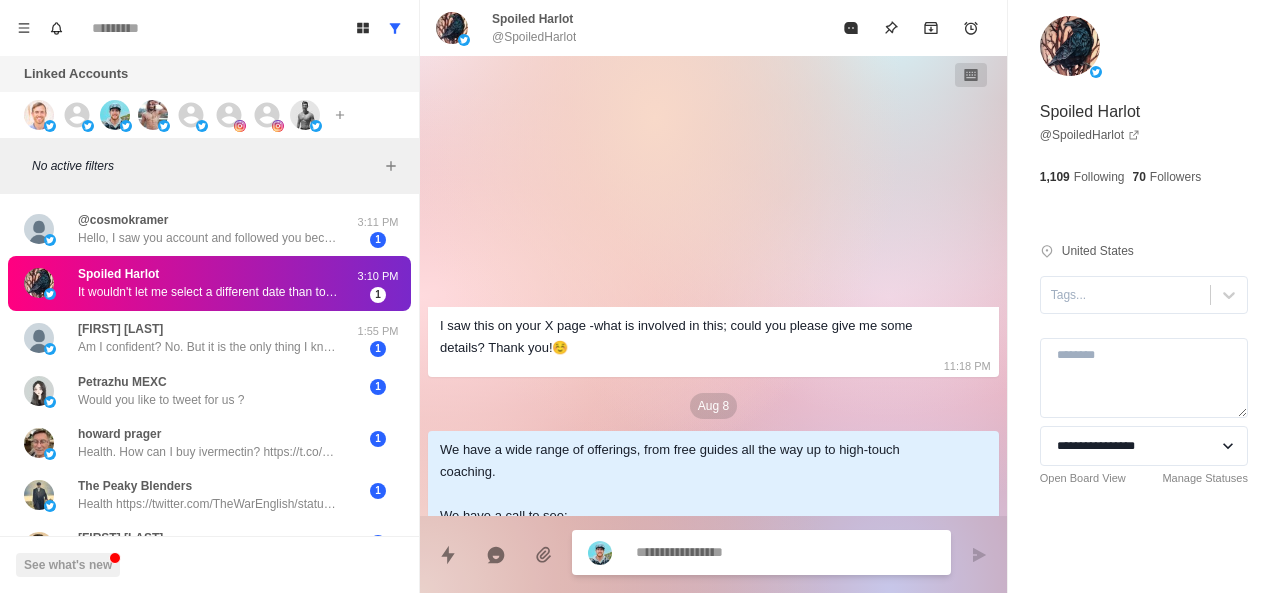 scroll, scrollTop: 3068, scrollLeft: 0, axis: vertical 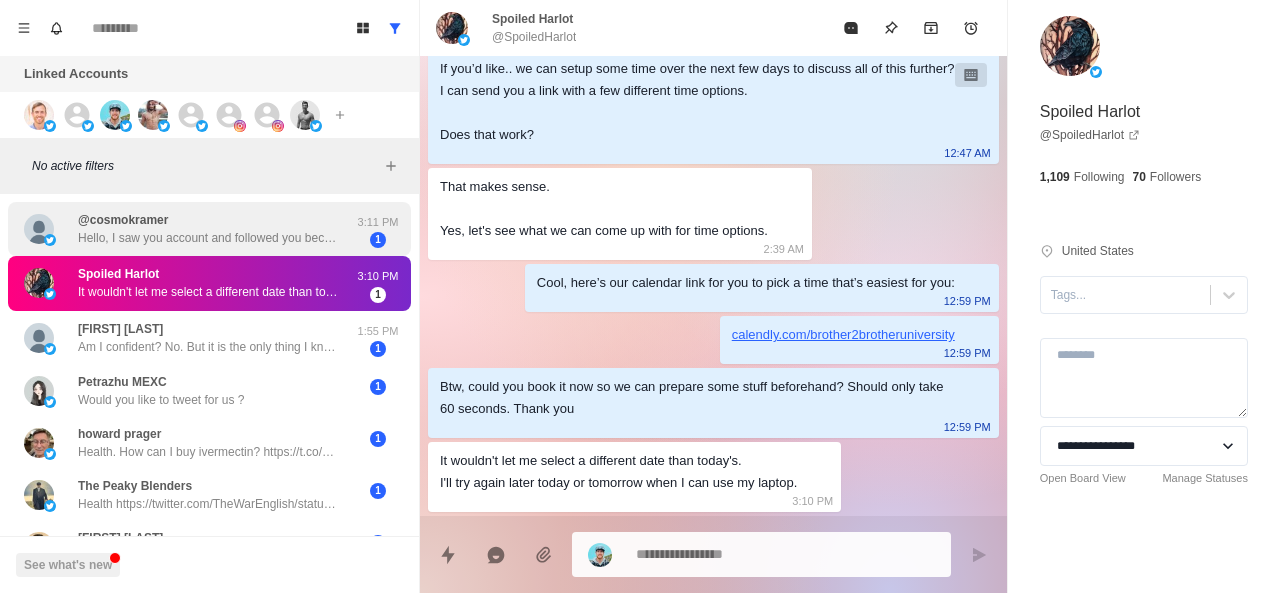 click on "Hello, I saw you account and followed you because I have been living what you talk about for a number of years.  I also share you concerns about processed foods and have been speaking with people about the importance of understanding what you are putting in your body.  Keep at it more people need to understand what matters to one's health.  Thanks." at bounding box center [208, 238] 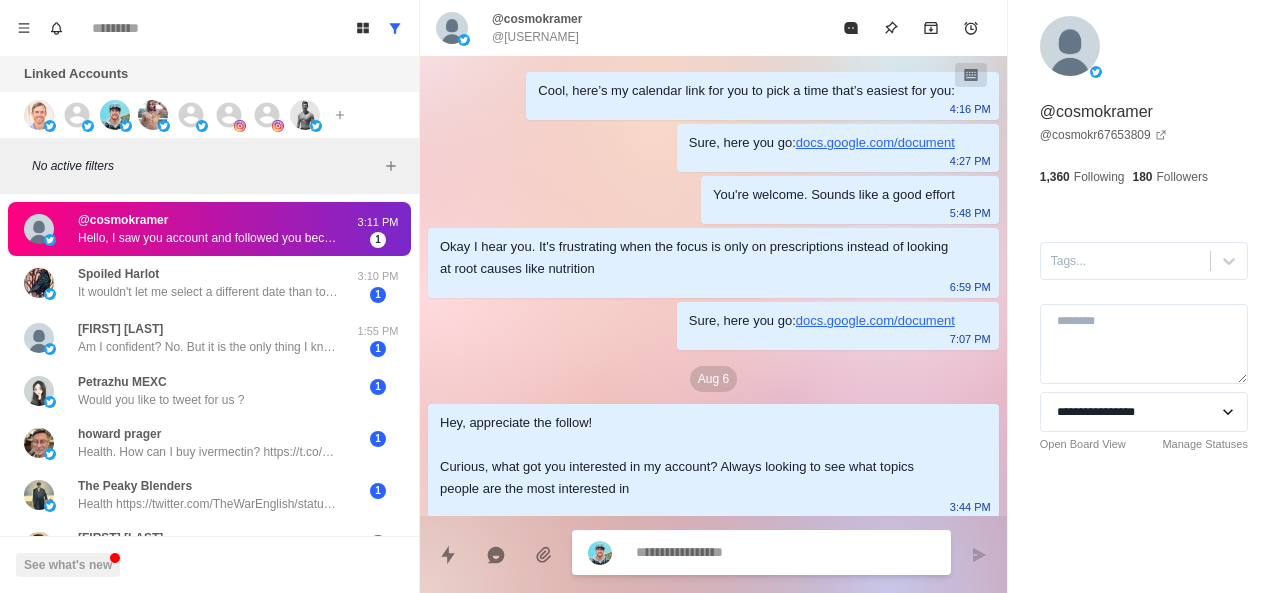 scroll, scrollTop: 196, scrollLeft: 0, axis: vertical 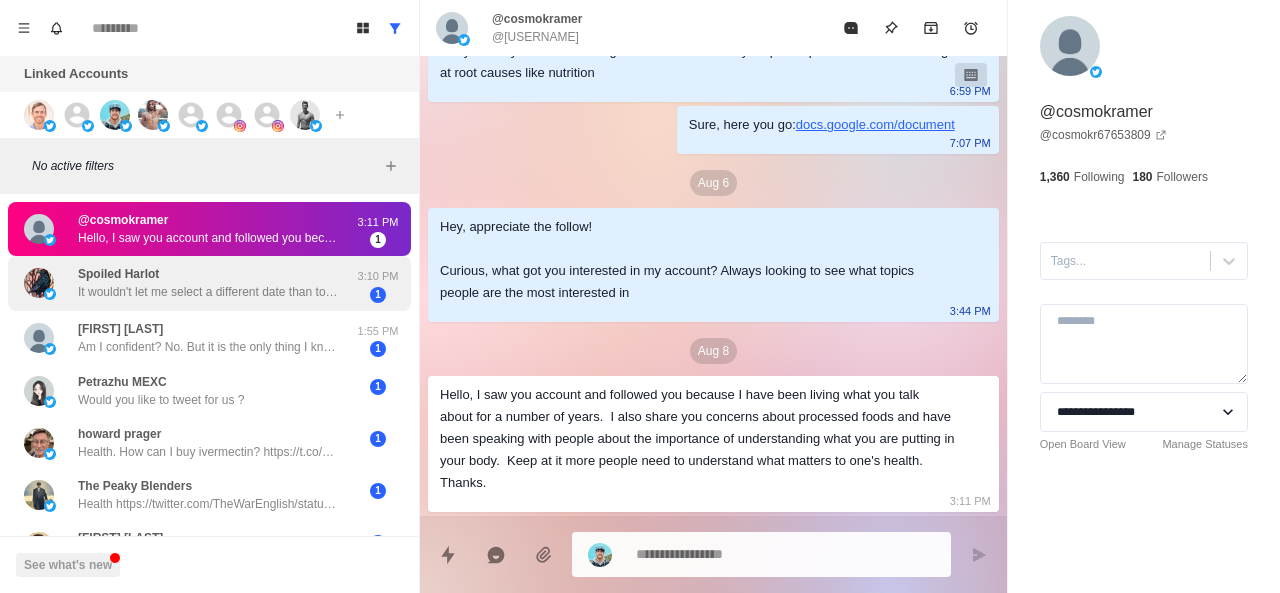 click on "It wouldn't let me select a different date than today's.
I'll try again later today or tomorrow when I can use my laptop." at bounding box center [208, 292] 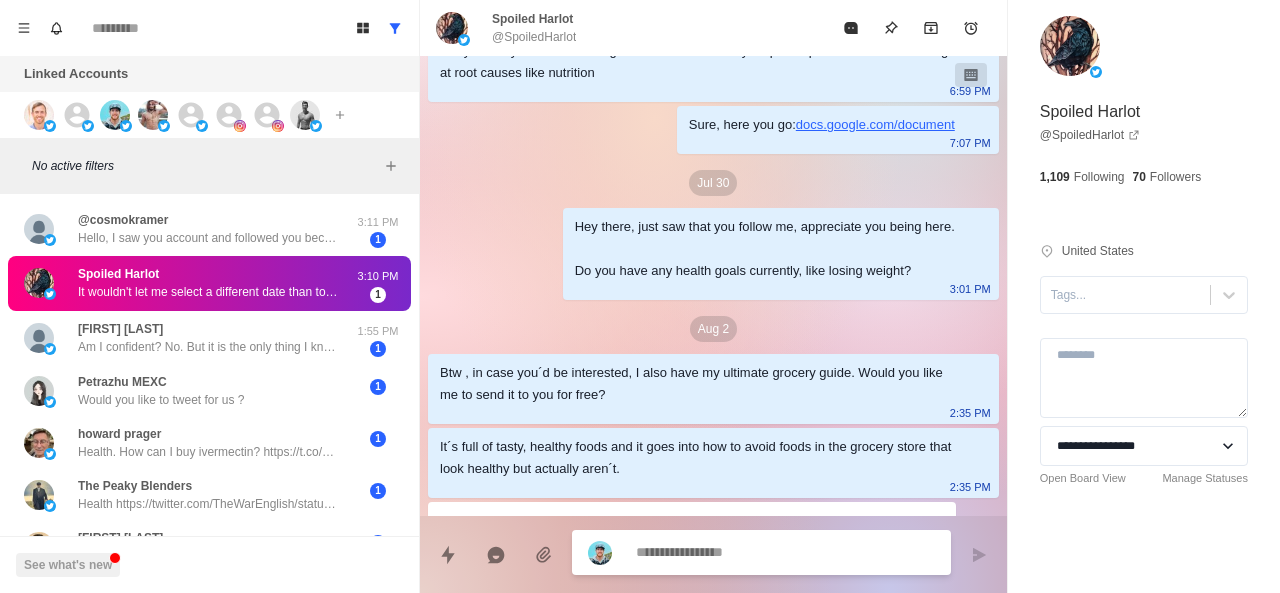 scroll, scrollTop: 3068, scrollLeft: 0, axis: vertical 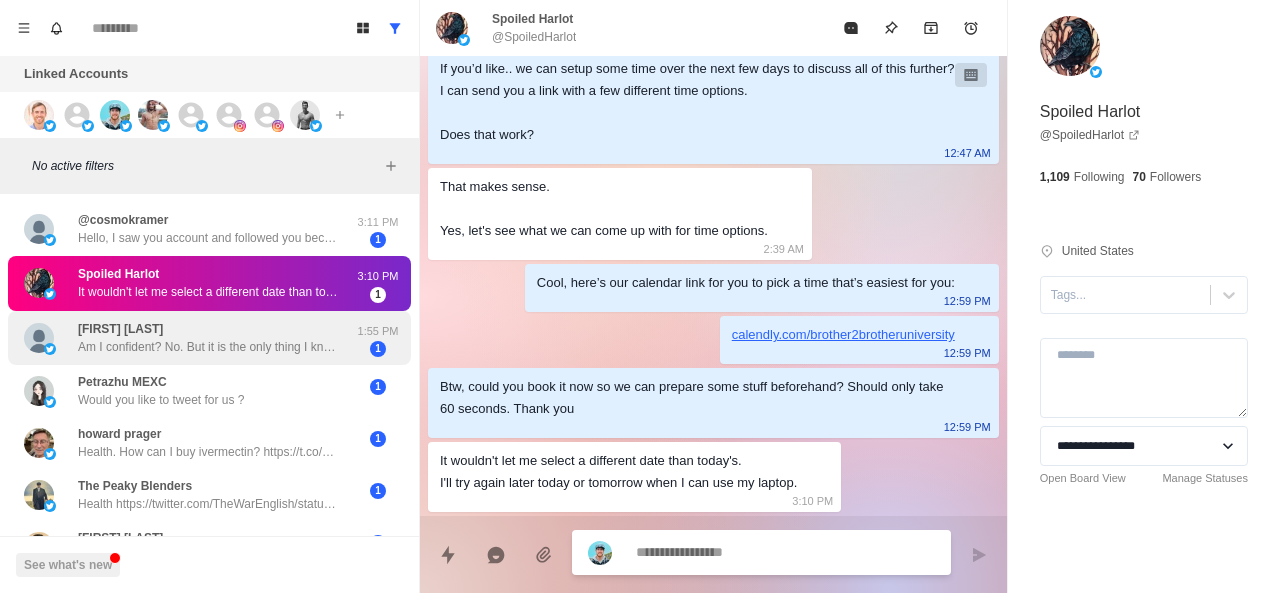click on "Am I confident? No. But it is the only thing I know to do. I have seen diets that “guarantee” to “cure” diabetes, but they involved meals that I simply won‘t eat. I hate that there is no cure. I am also very skeptical about that because of the amount of money involved.  Pharmaceutical companies are making a lot of money selling Metformin, etc. they don’t want that gravy train to end. What do you have to offer? I will be in and out all day, so my response may be delayed." at bounding box center (208, 347) 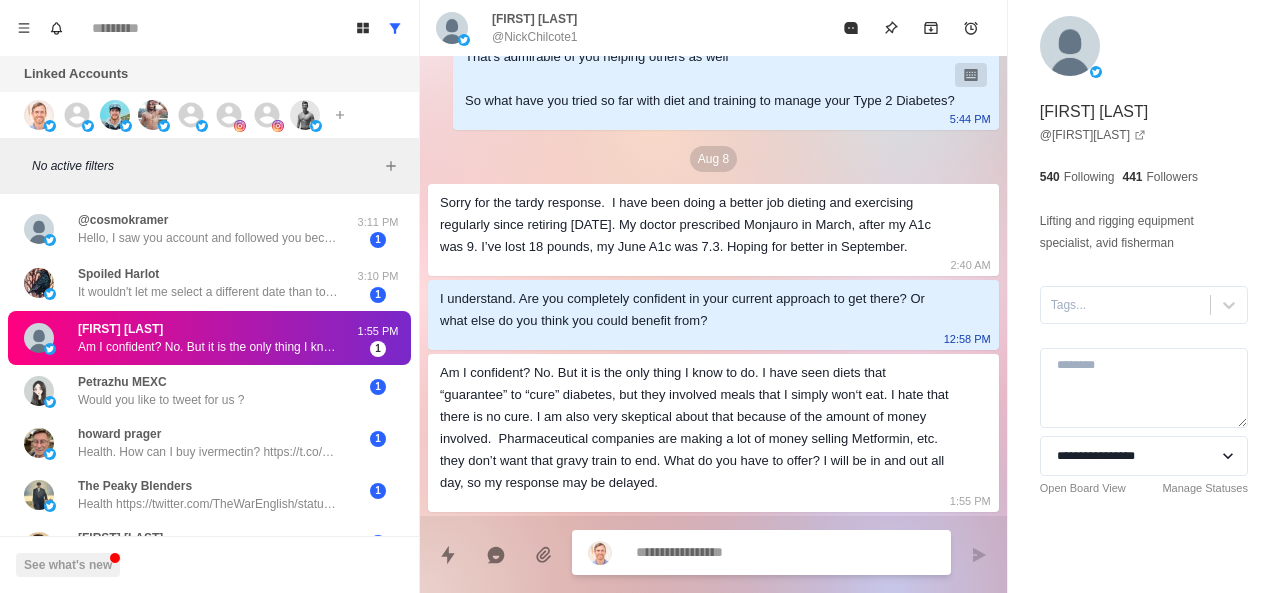 scroll, scrollTop: 602, scrollLeft: 0, axis: vertical 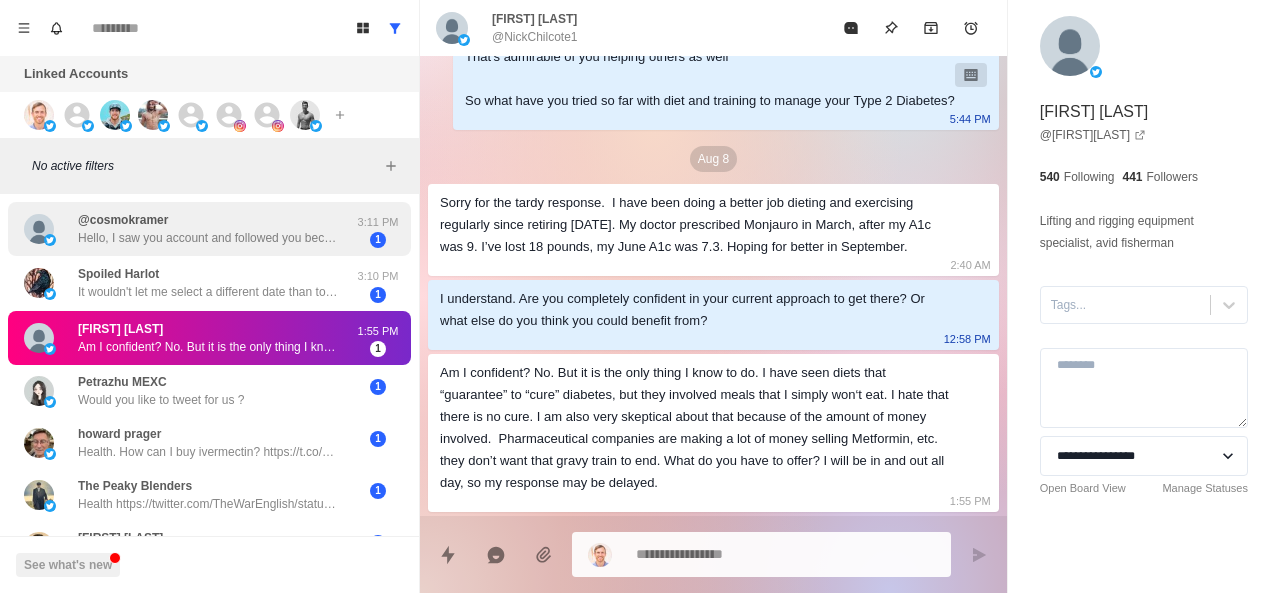 click on "Hello, I saw you account and followed you because I have been living what you talk about for a number of years.  I also share you concerns about processed foods and have been speaking with people about the importance of understanding what you are putting in your body.  Keep at it more people need to understand what matters to one's health.  Thanks." at bounding box center [208, 238] 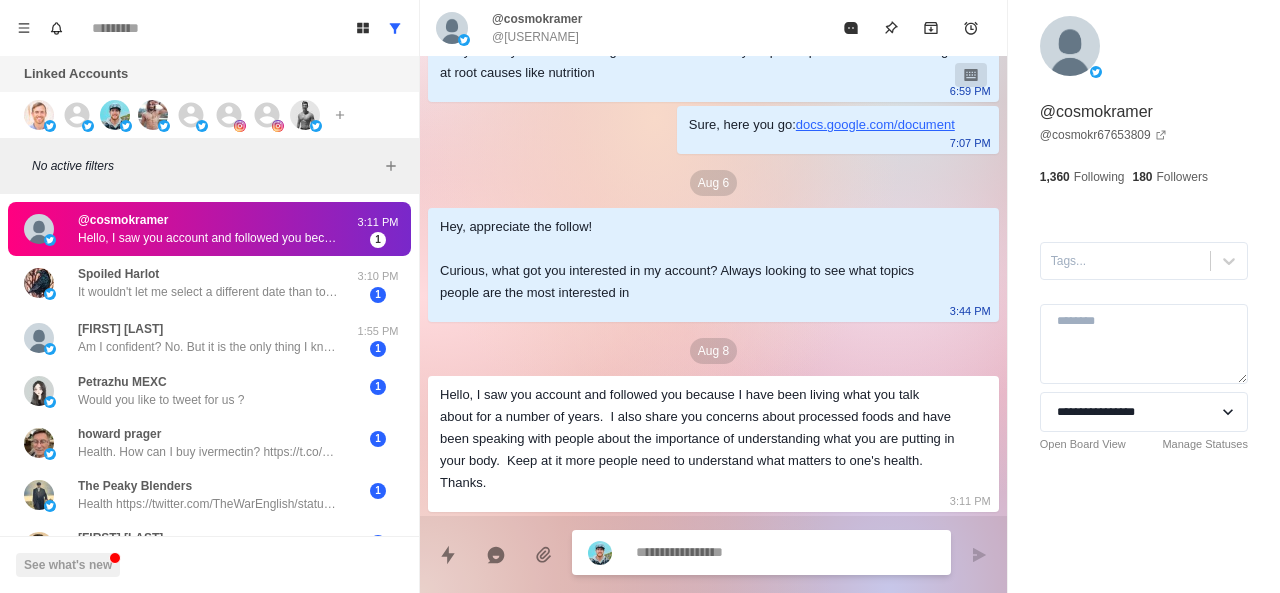 scroll, scrollTop: 196, scrollLeft: 0, axis: vertical 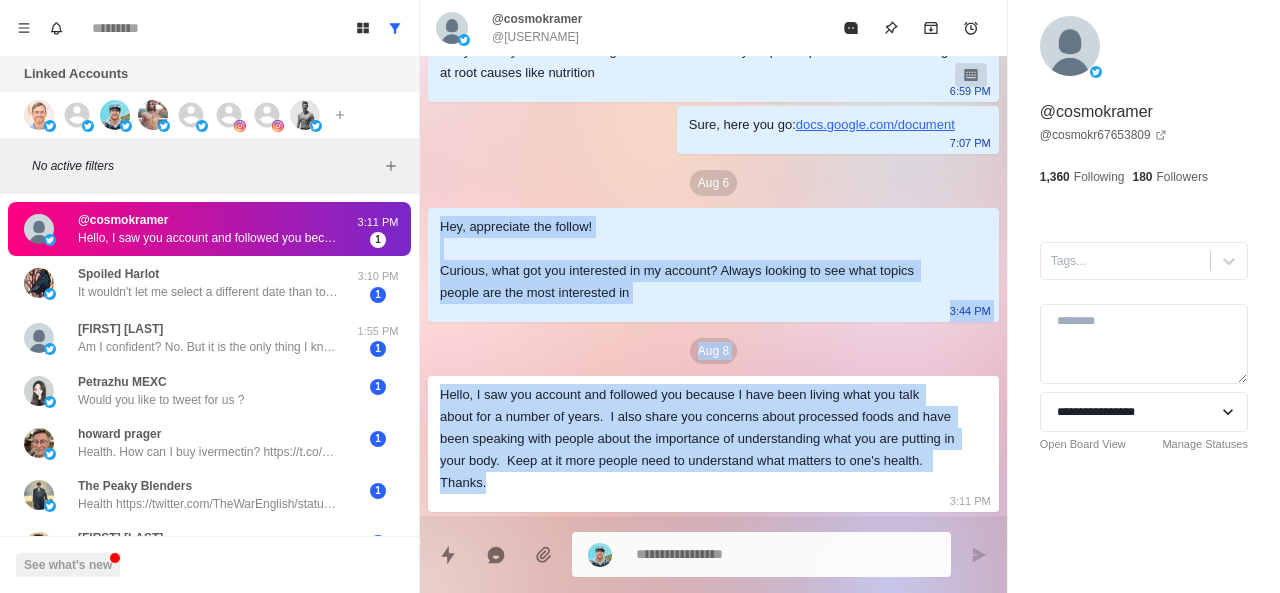 drag, startPoint x: 432, startPoint y: 228, endPoint x: 688, endPoint y: 491, distance: 367.0218 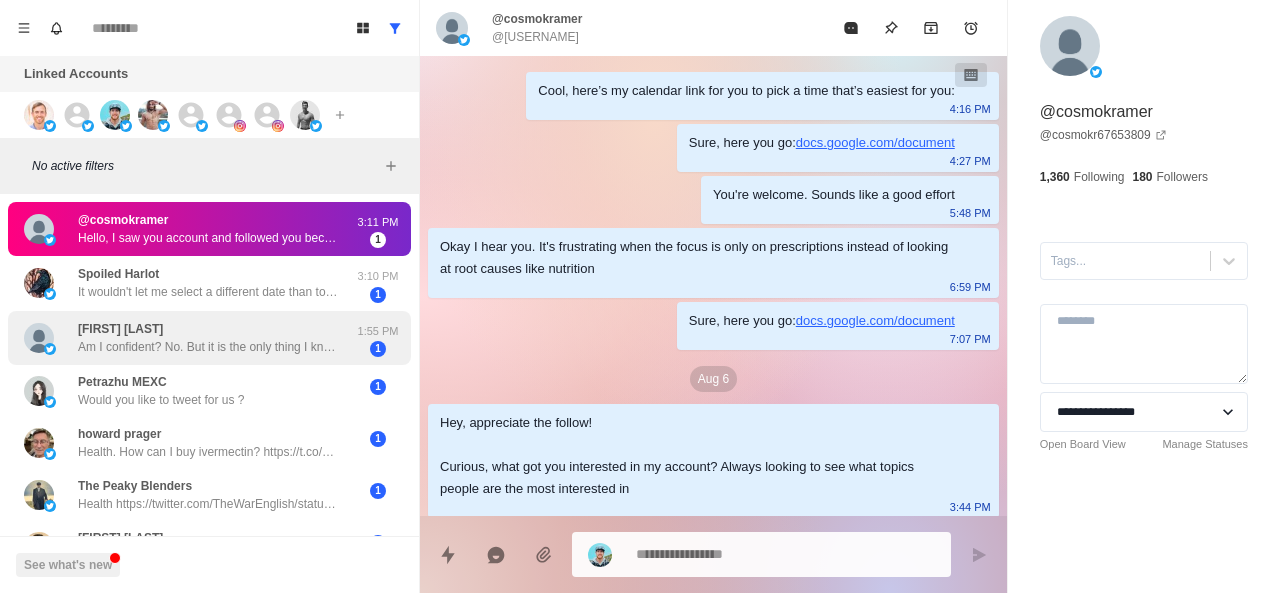 click on "Am I confident? No. But it is the only thing I know to do. I have seen diets that “guarantee” to “cure” diabetes, but they involved meals that I simply won‘t eat. I hate that there is no cure. I am also very skeptical about that because of the amount of money involved.  Pharmaceutical companies are making a lot of money selling Metformin, etc. they don’t want that gravy train to end. What do you have to offer? I will be in and out all day, so my response may be delayed." at bounding box center (208, 347) 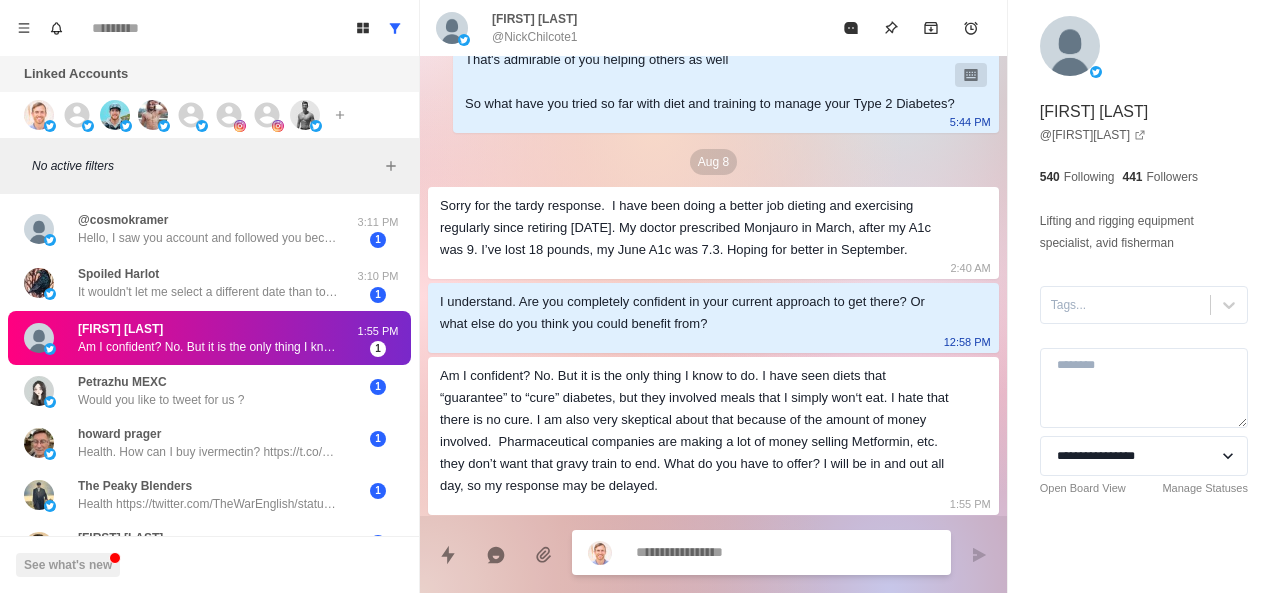 scroll, scrollTop: 602, scrollLeft: 0, axis: vertical 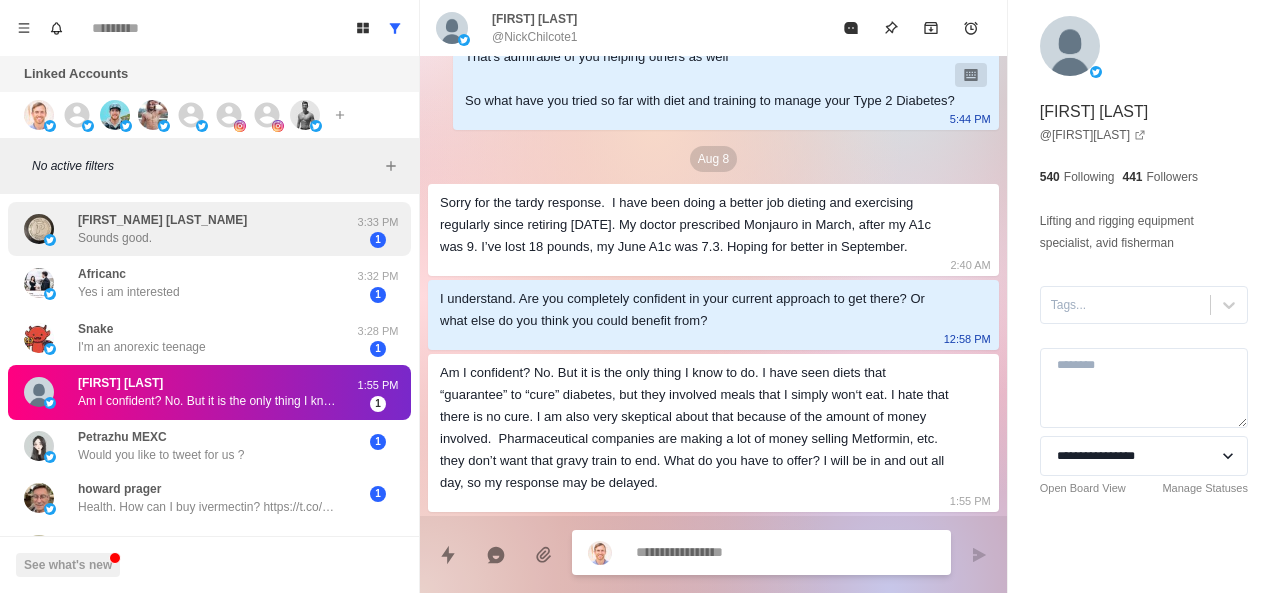 click on "Tim Zapadka Sounds good." at bounding box center [188, 229] 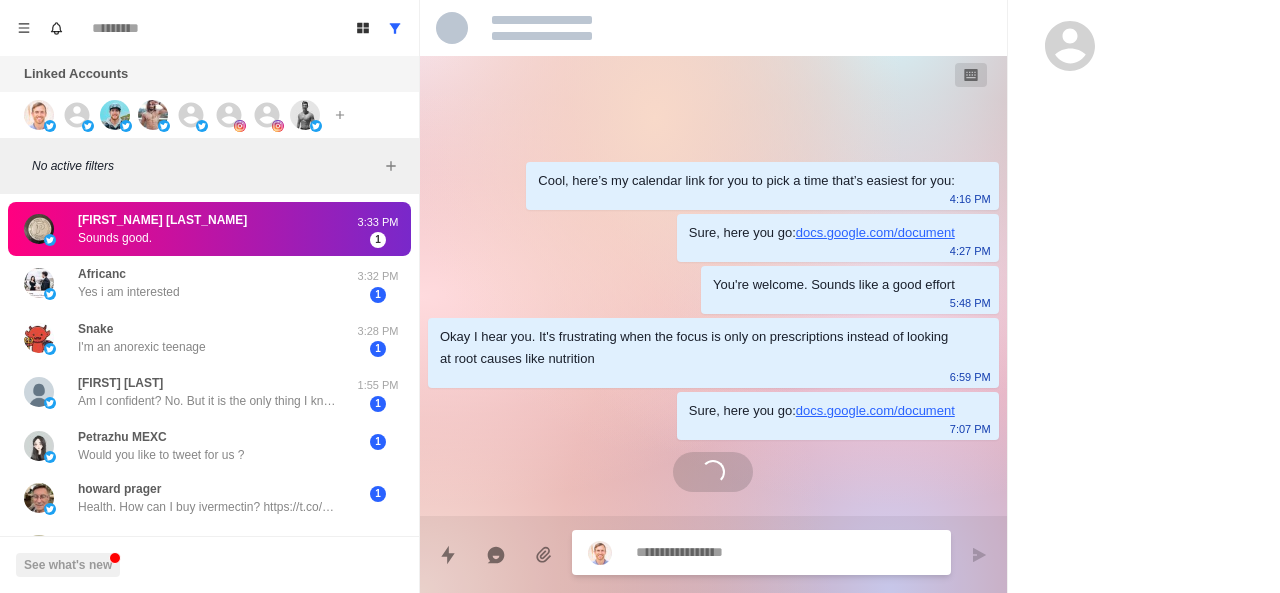 scroll, scrollTop: 0, scrollLeft: 0, axis: both 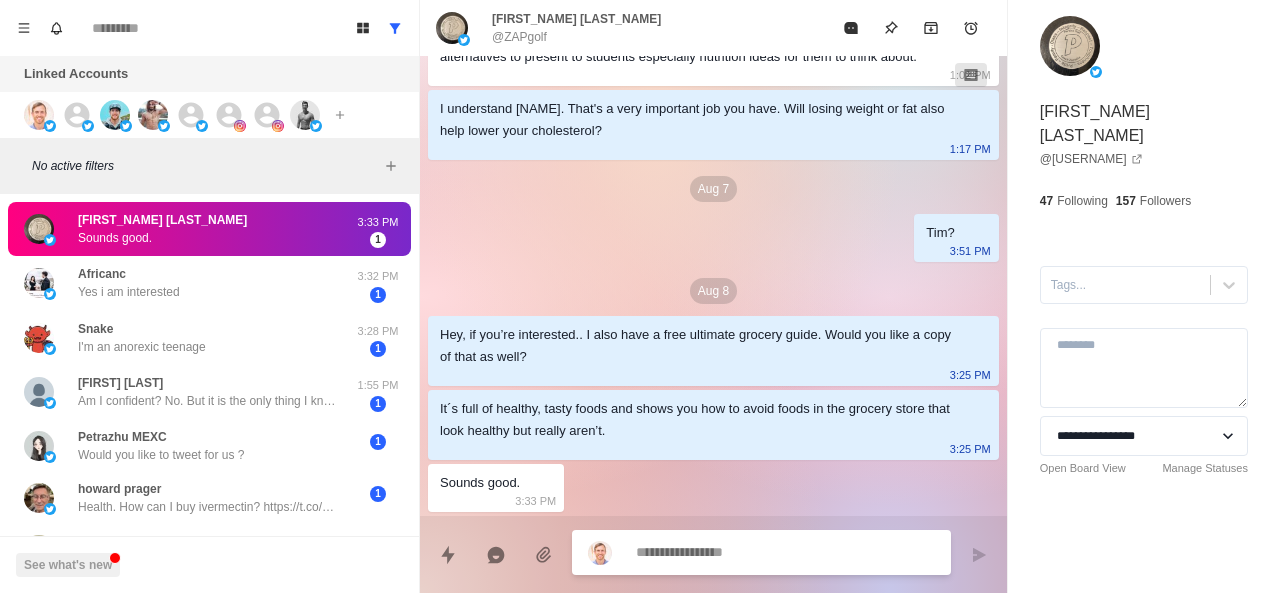 type on "*" 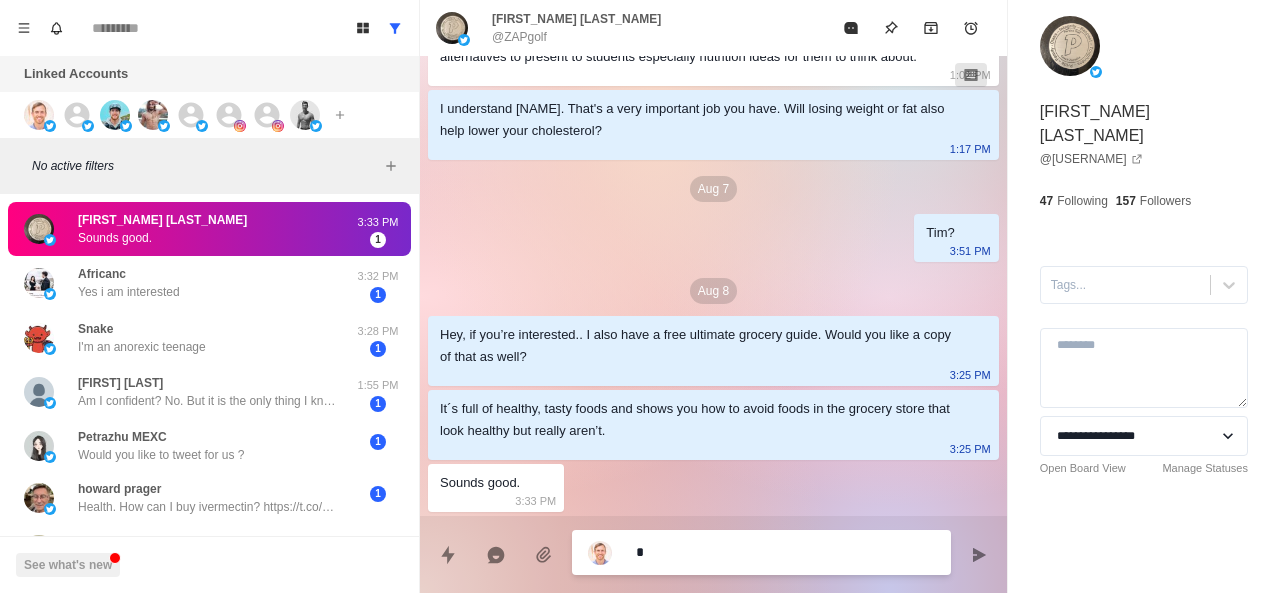 type on "**" 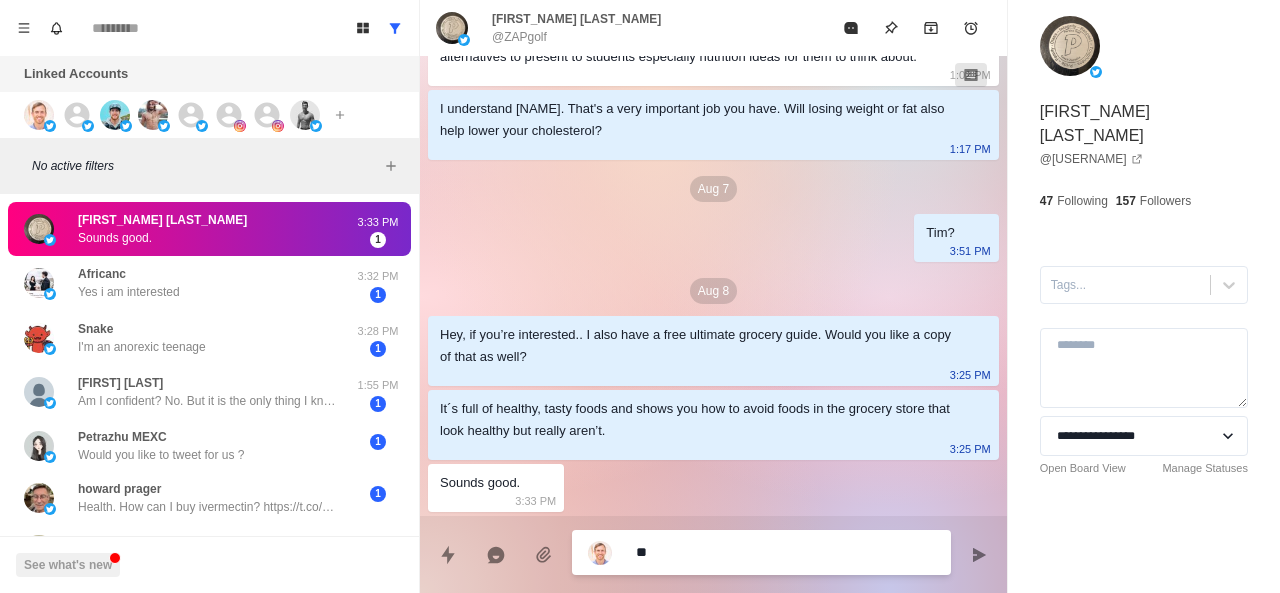 type on "***" 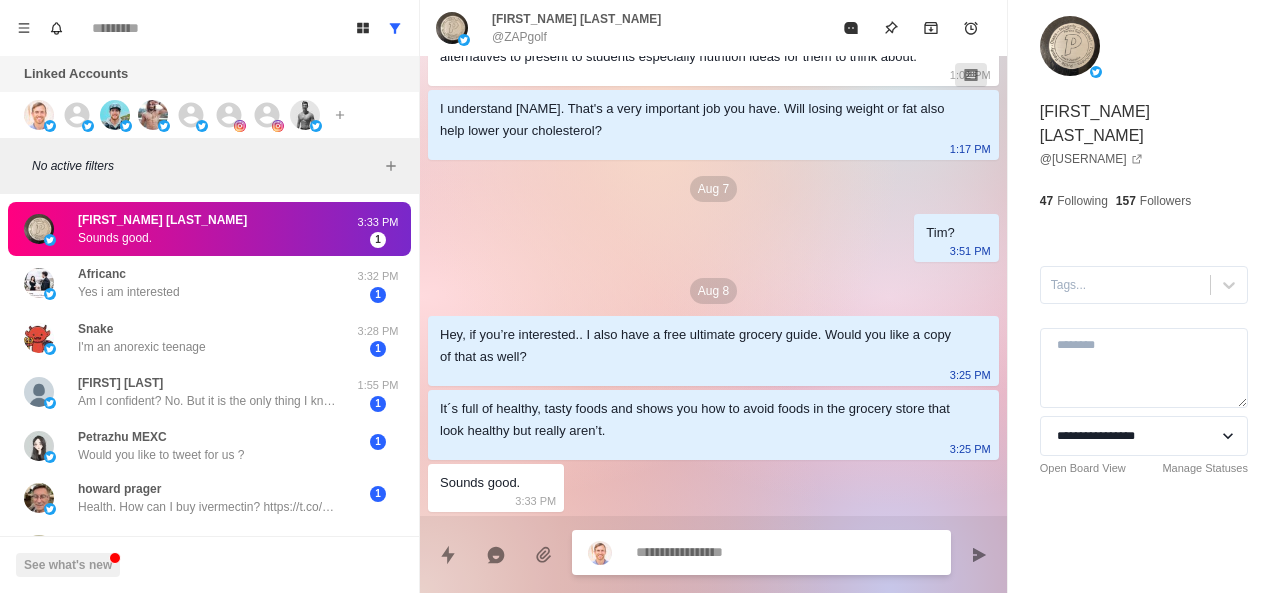 paste on "**********" 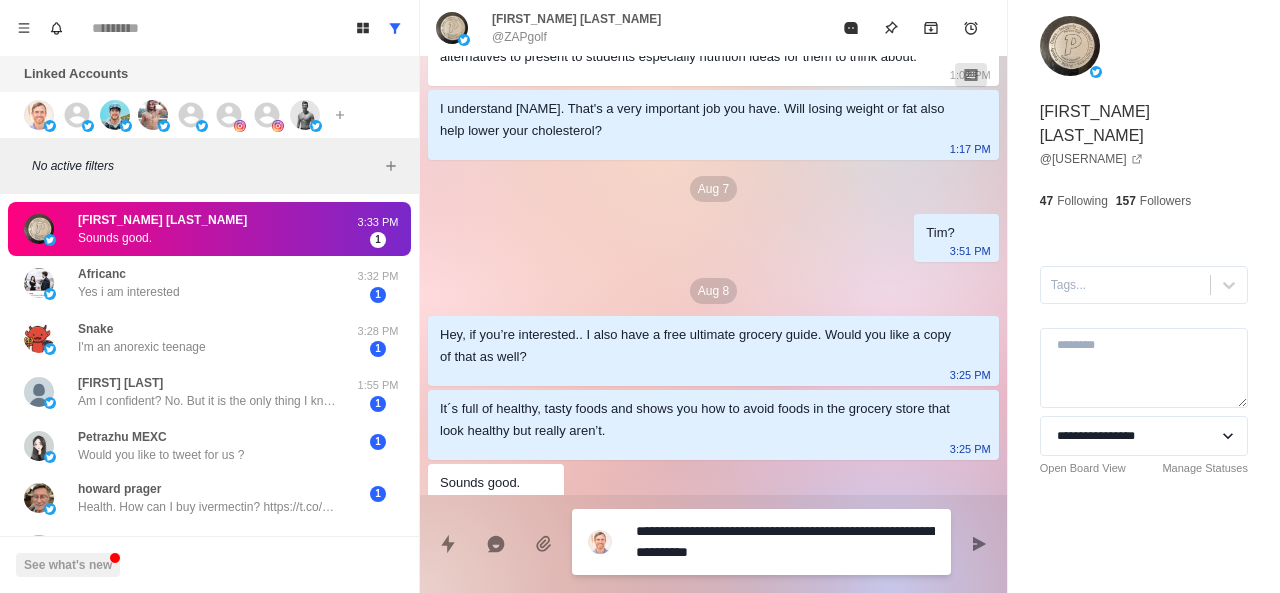 scroll, scrollTop: 638, scrollLeft: 0, axis: vertical 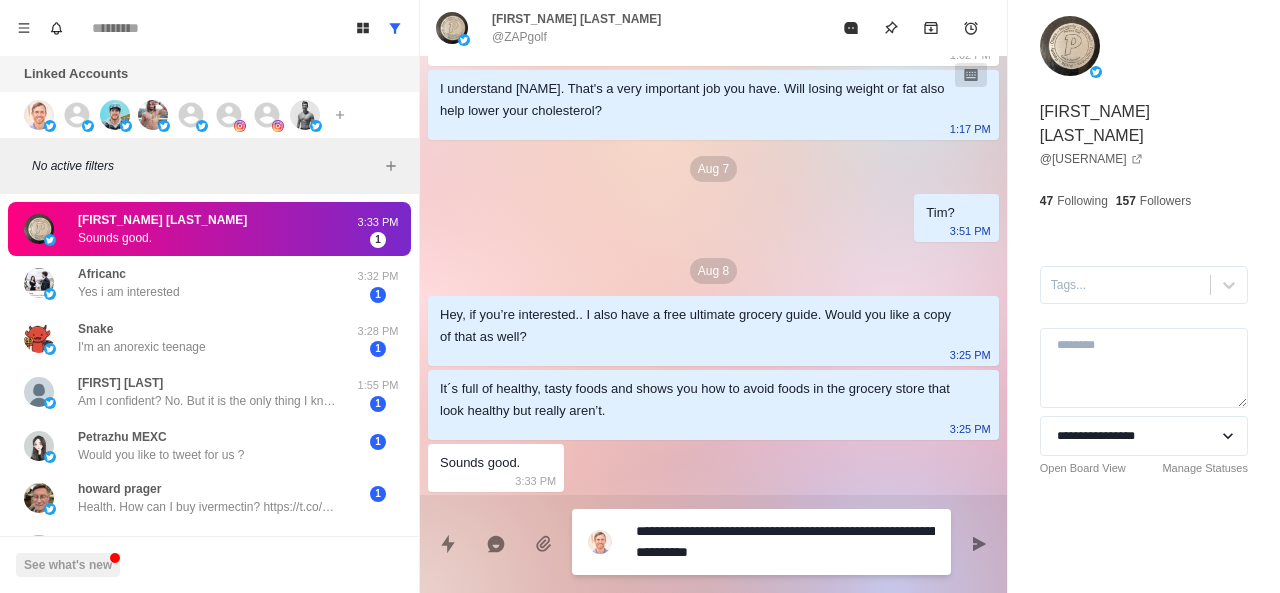 type on "*" 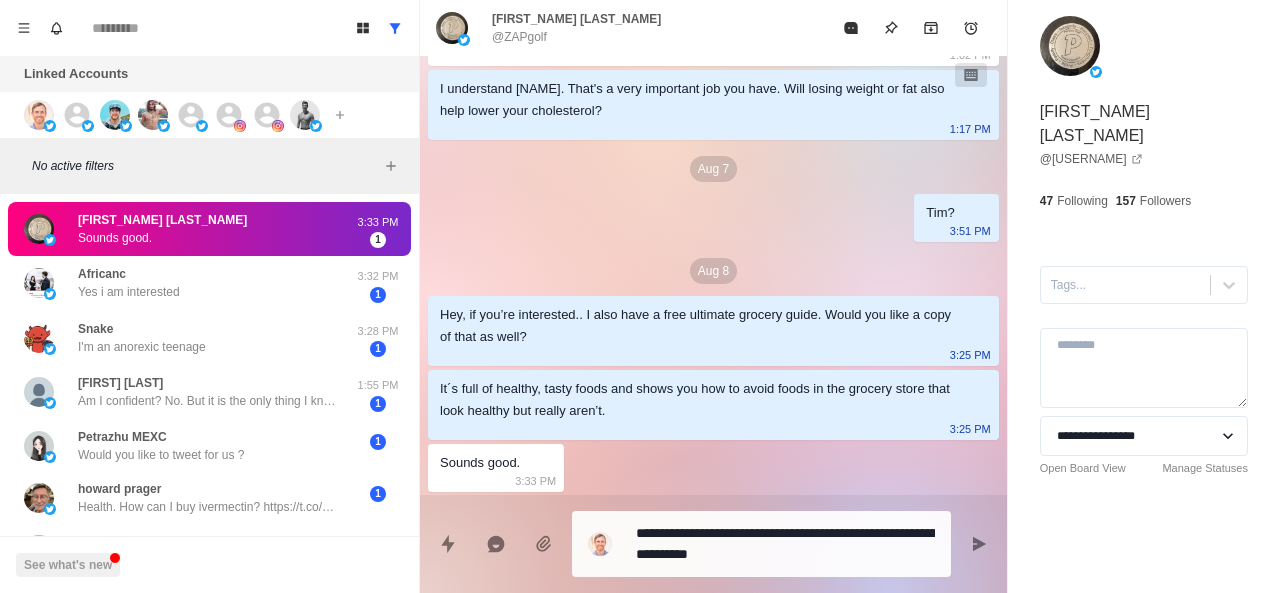 click on "**********" at bounding box center (761, 544) 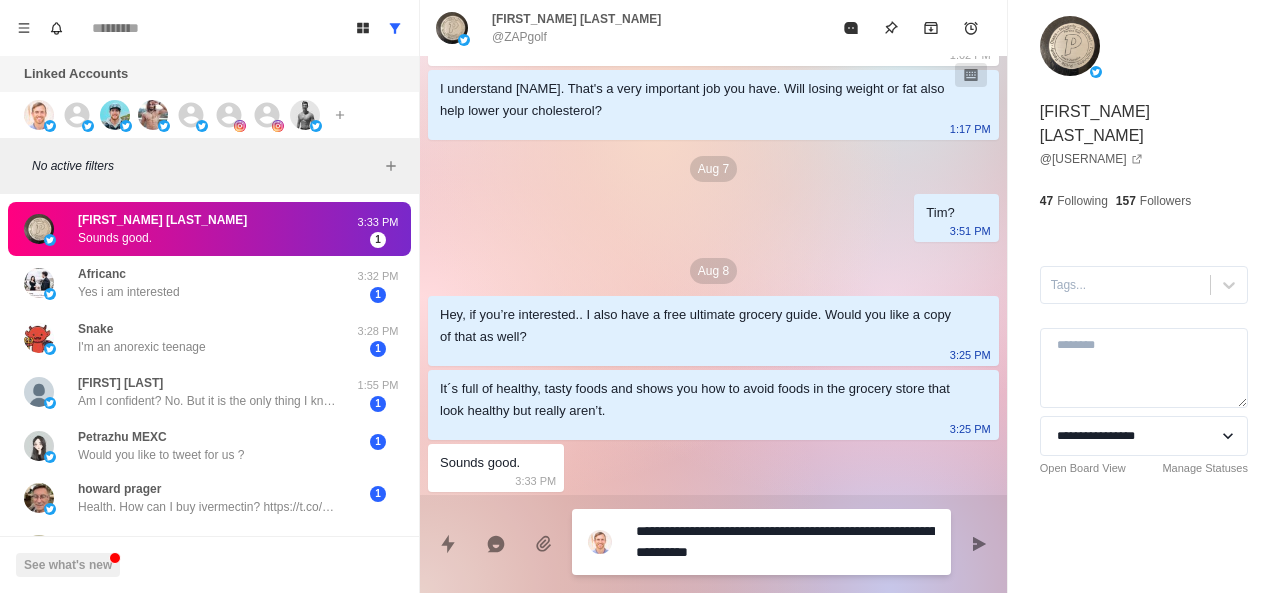 click on "**********" at bounding box center [785, 542] 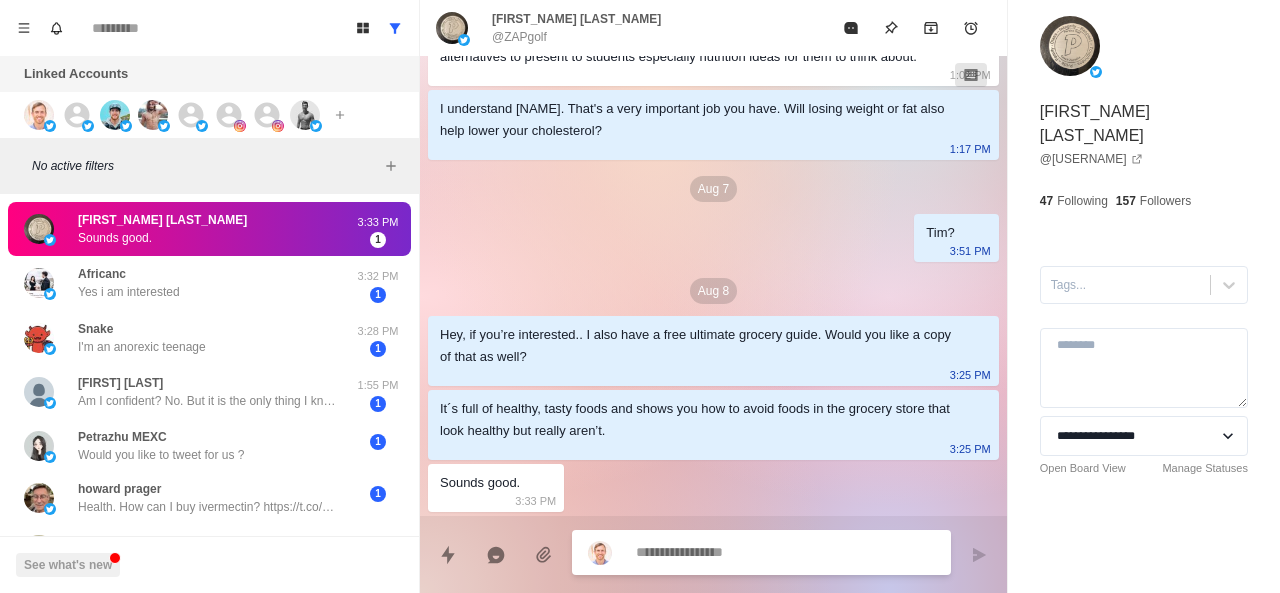 scroll, scrollTop: 618, scrollLeft: 0, axis: vertical 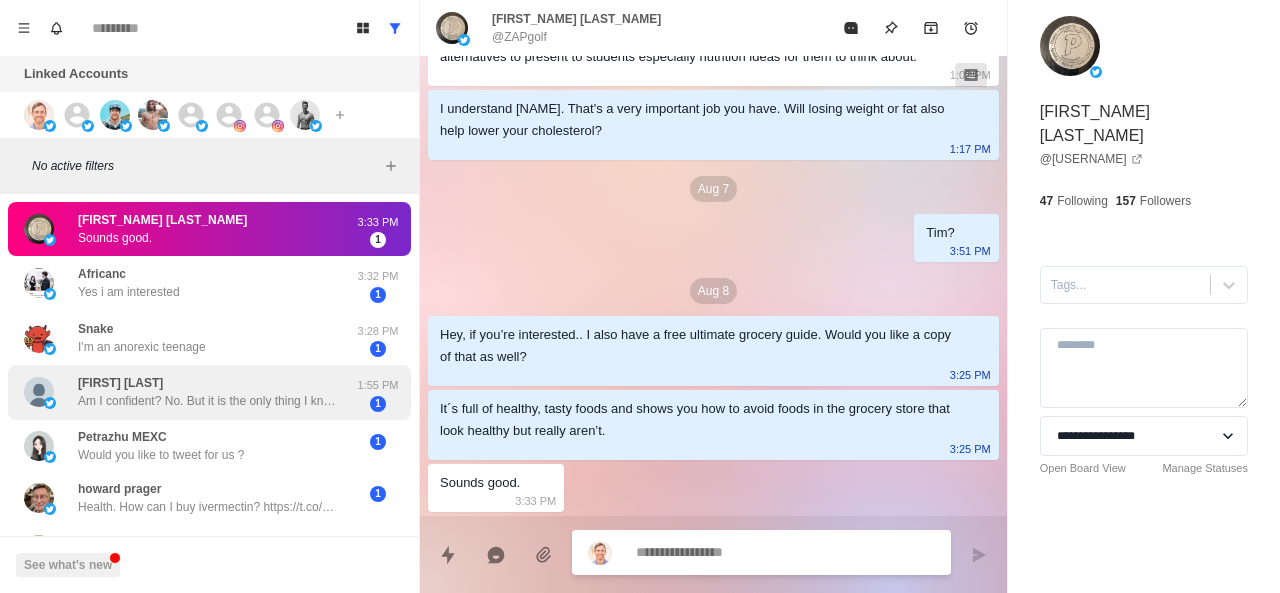 type on "*" 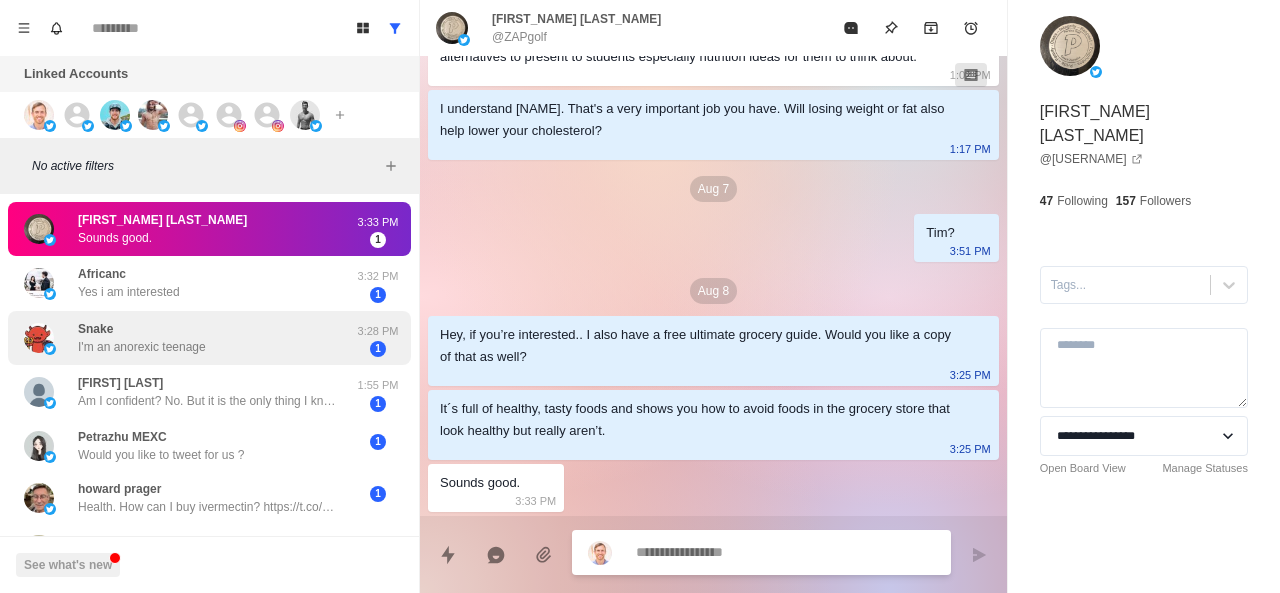 type 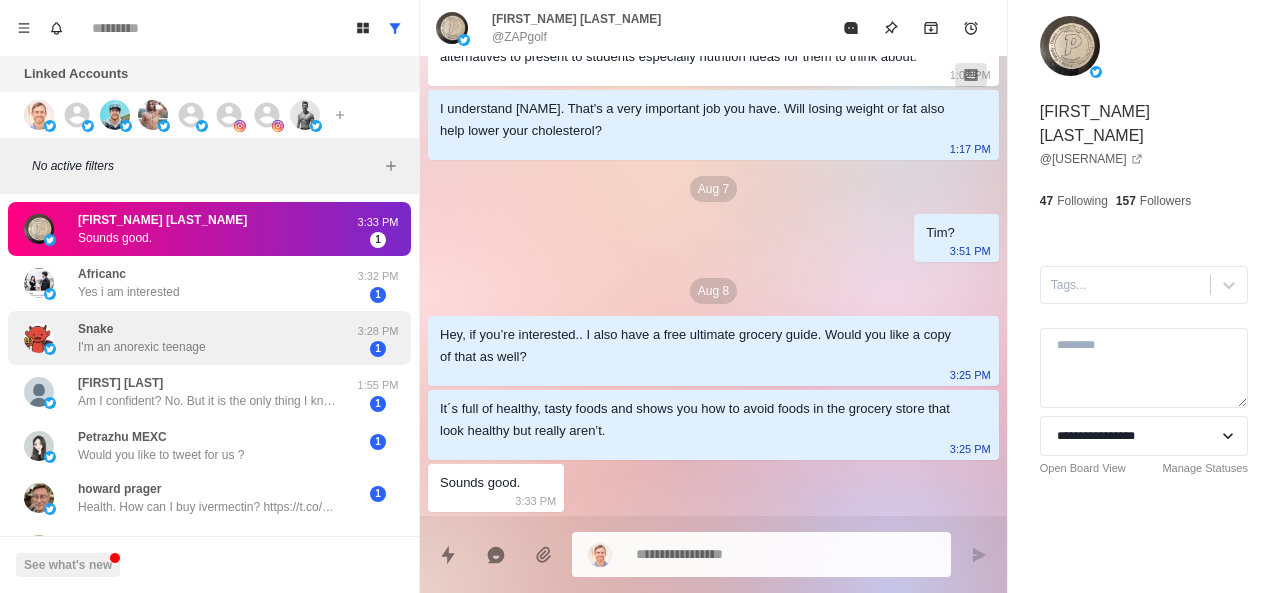 click on "Snake I'm an anorexic teenage" at bounding box center (142, 338) 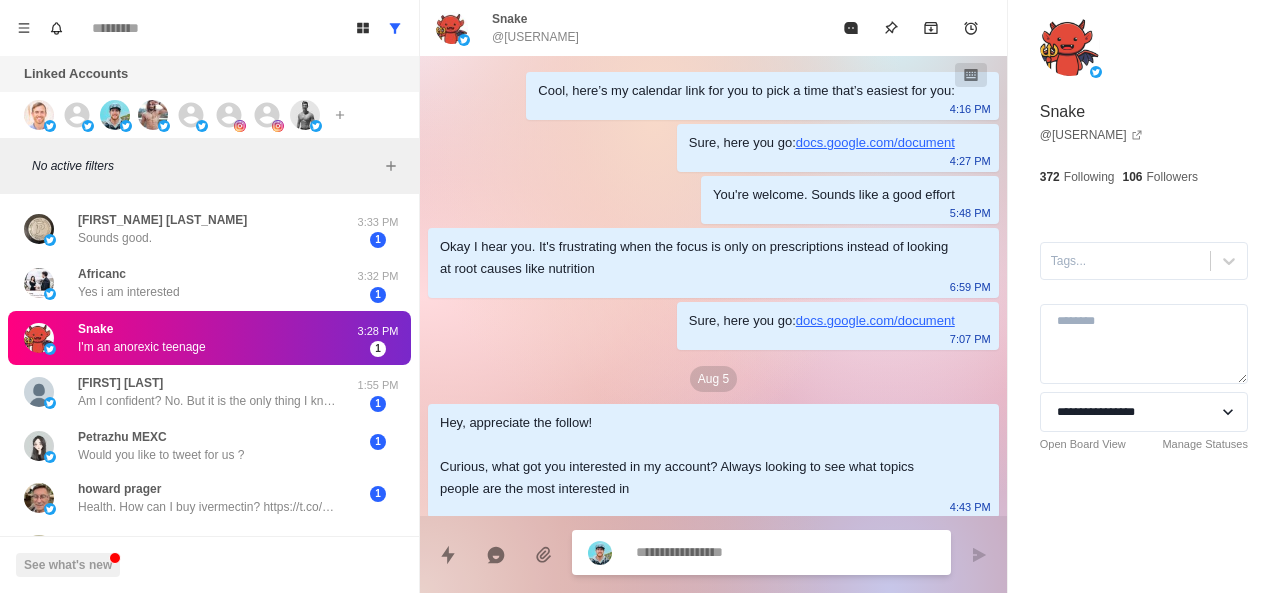 scroll, scrollTop: 330, scrollLeft: 0, axis: vertical 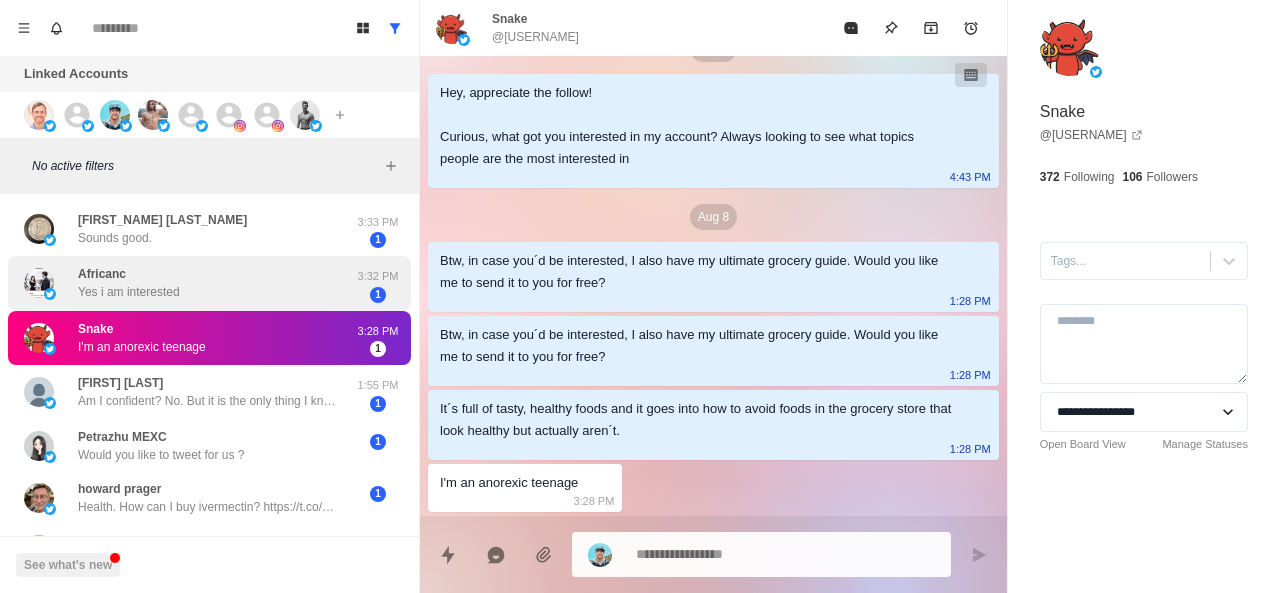 click on "Yes i am interested" at bounding box center (129, 292) 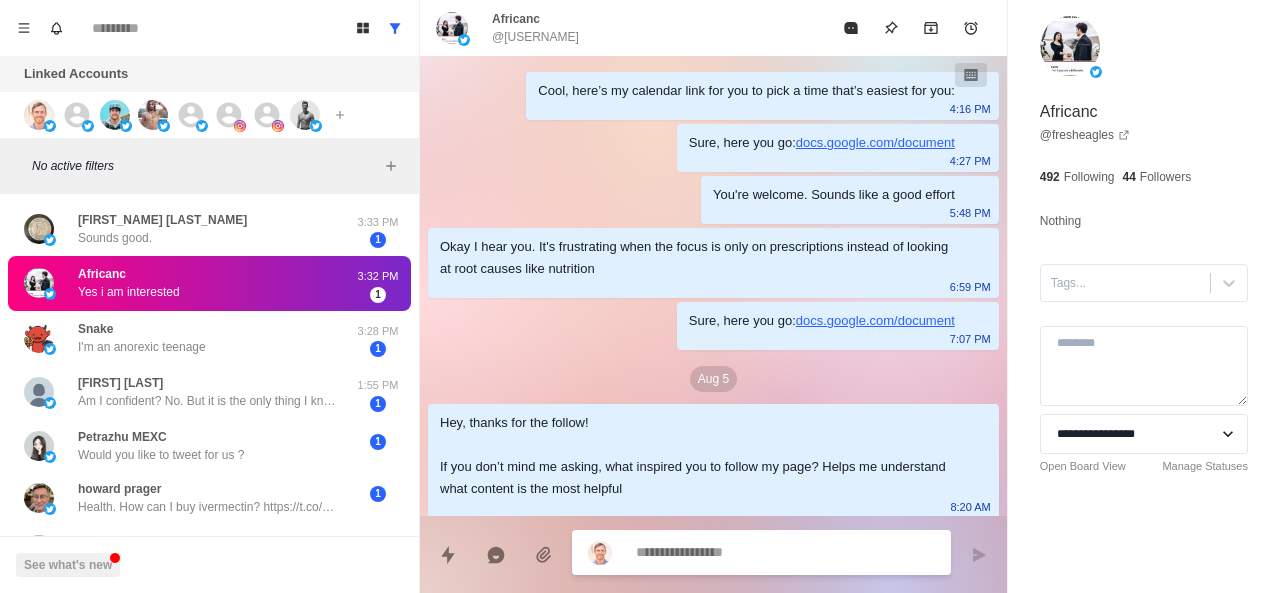 scroll, scrollTop: 256, scrollLeft: 0, axis: vertical 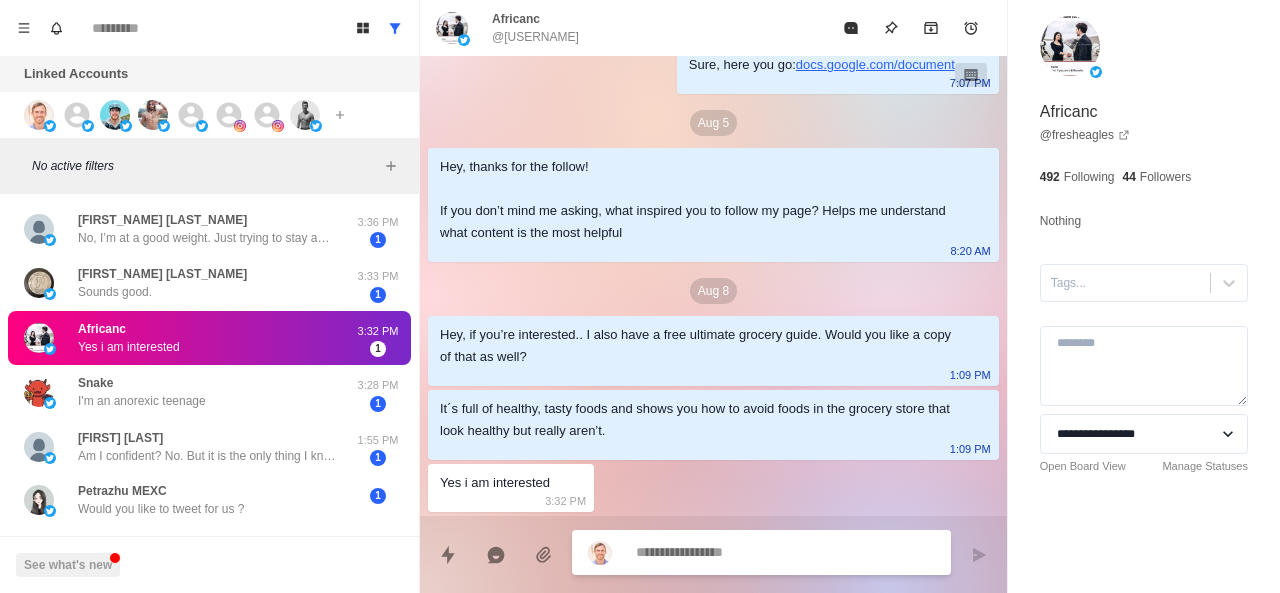 click on "Africanc Yes i am interested" at bounding box center (188, 338) 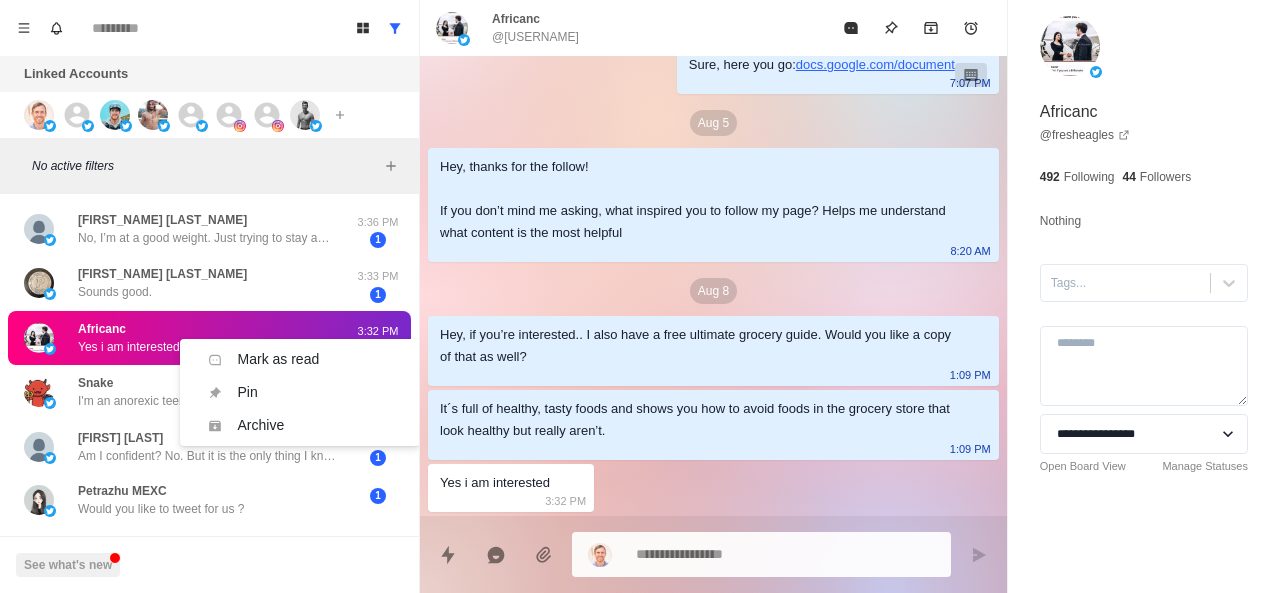 click at bounding box center [761, 554] 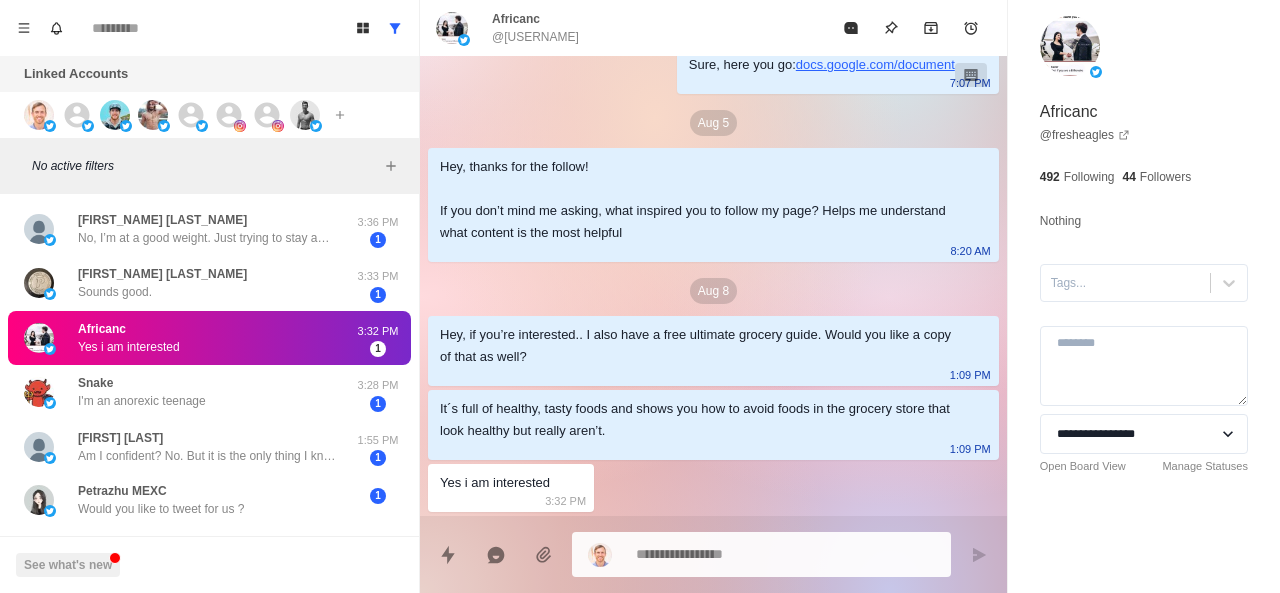 type on "*" 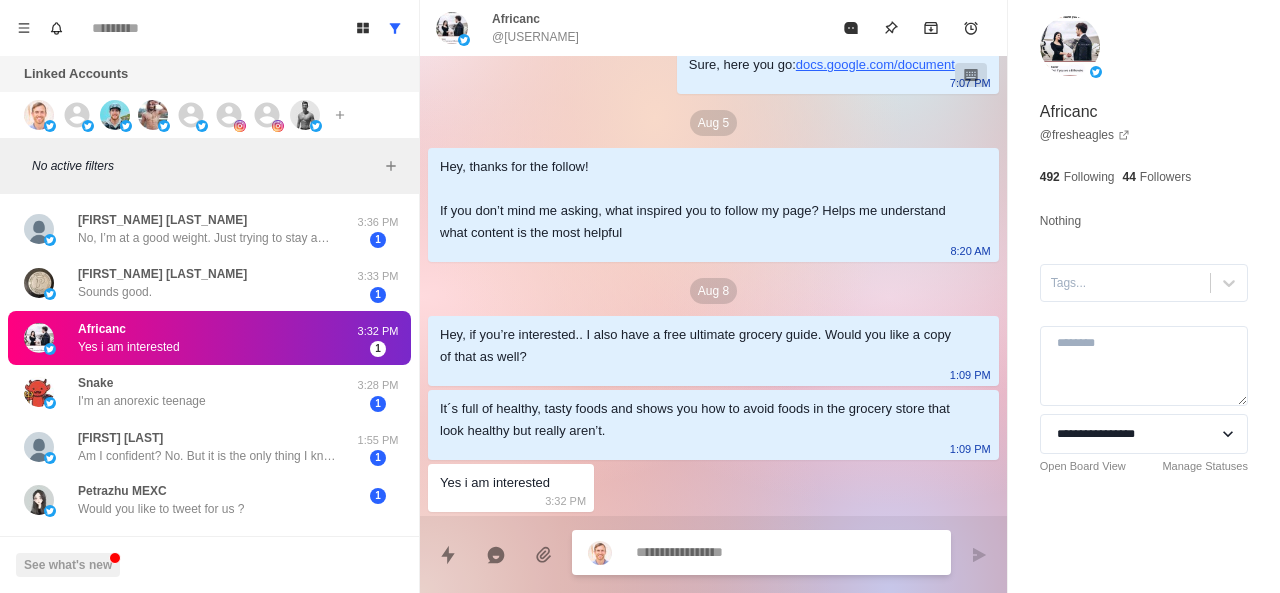 type on "*" 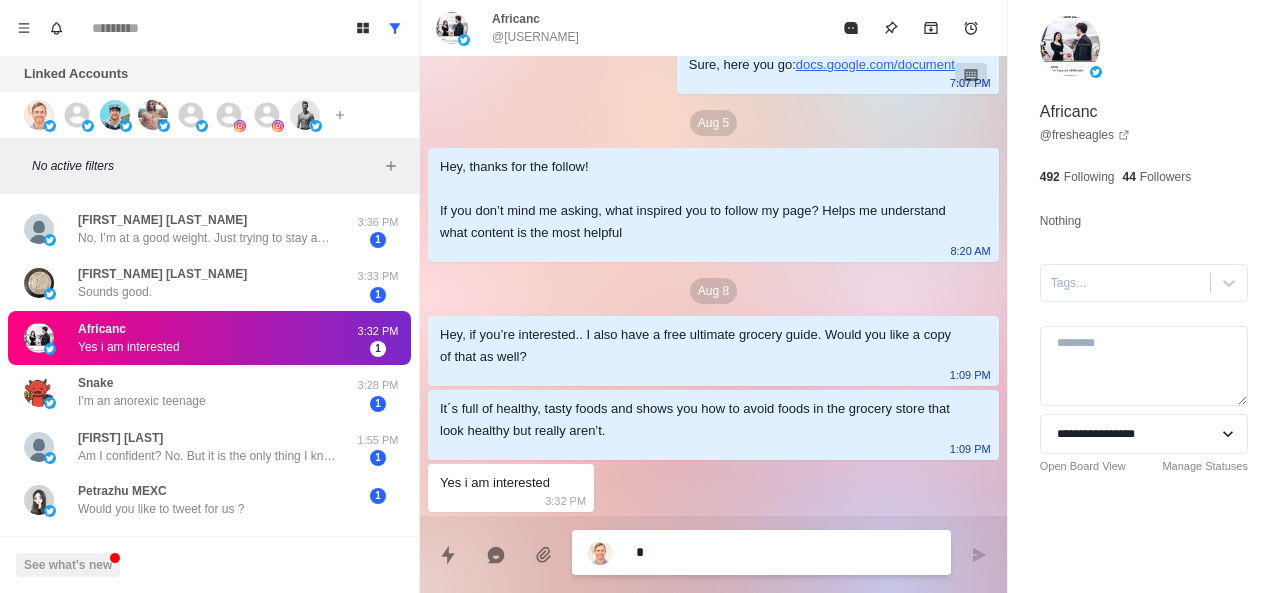 type on "*" 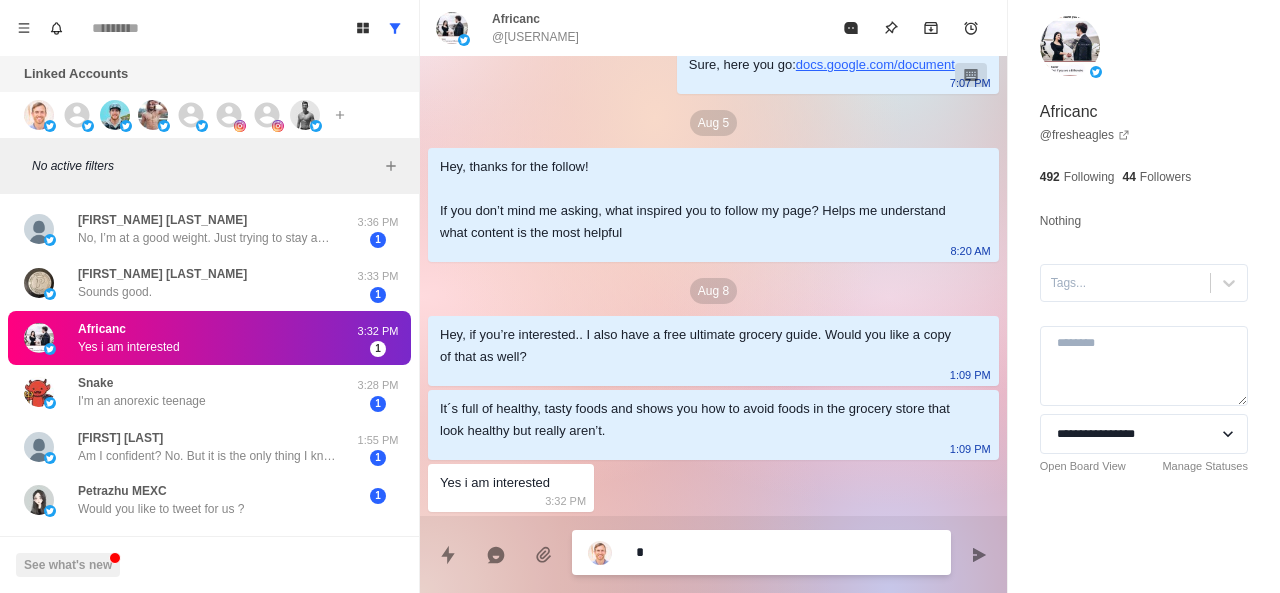 type on "**" 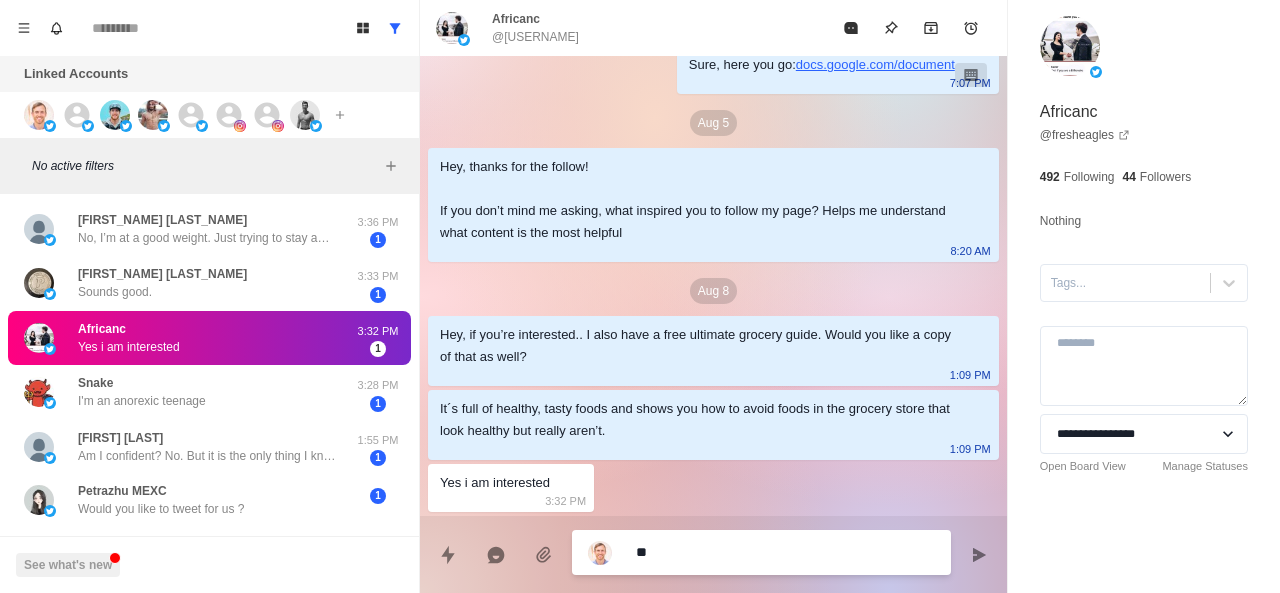 type on "*" 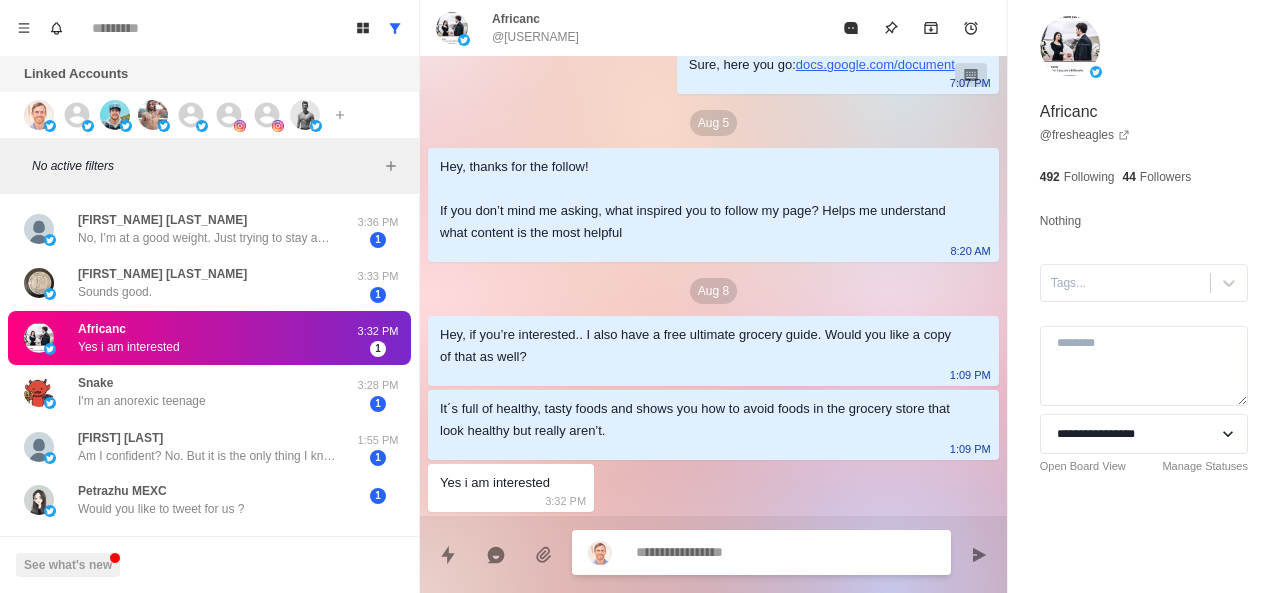 paste on "**********" 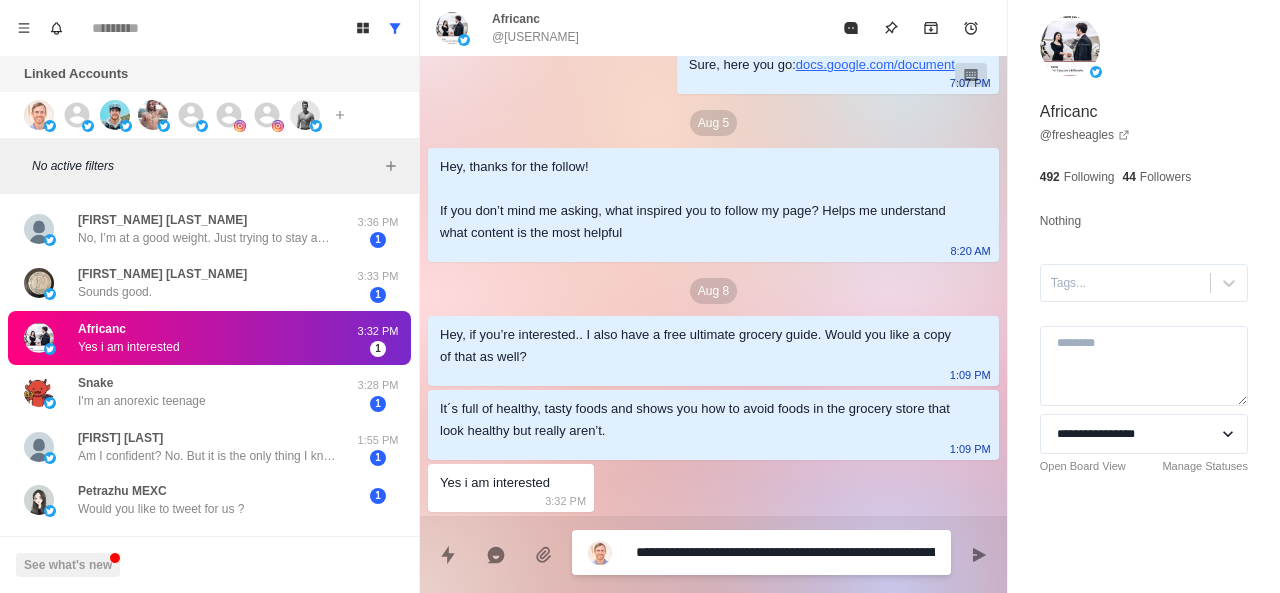 type on "*" 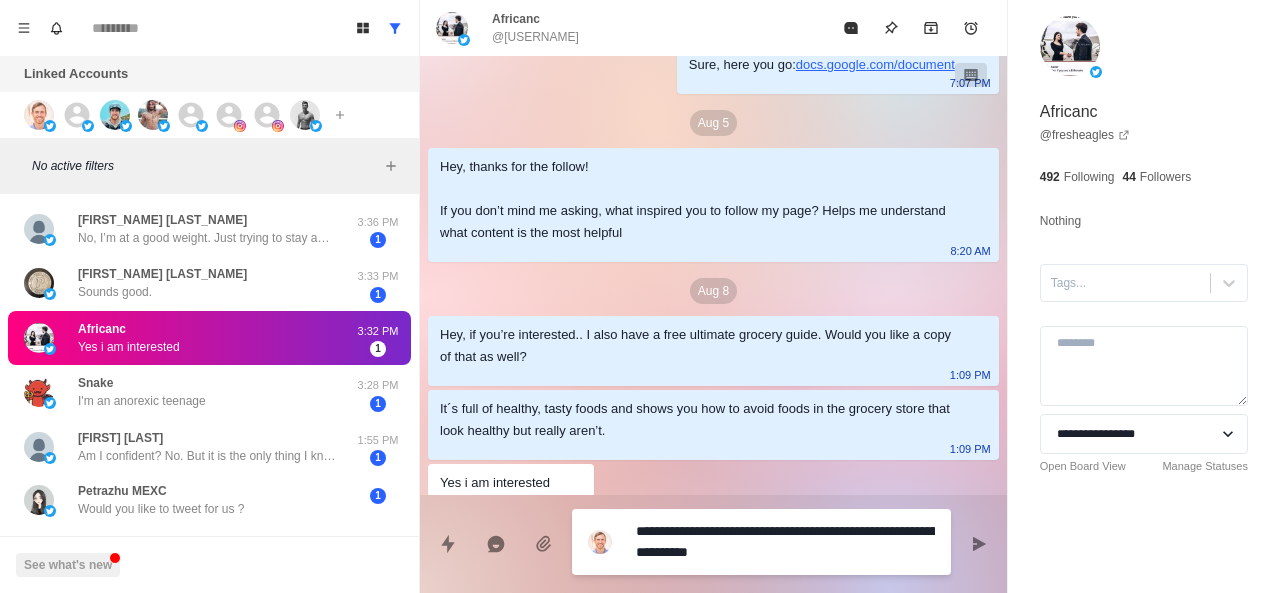 type 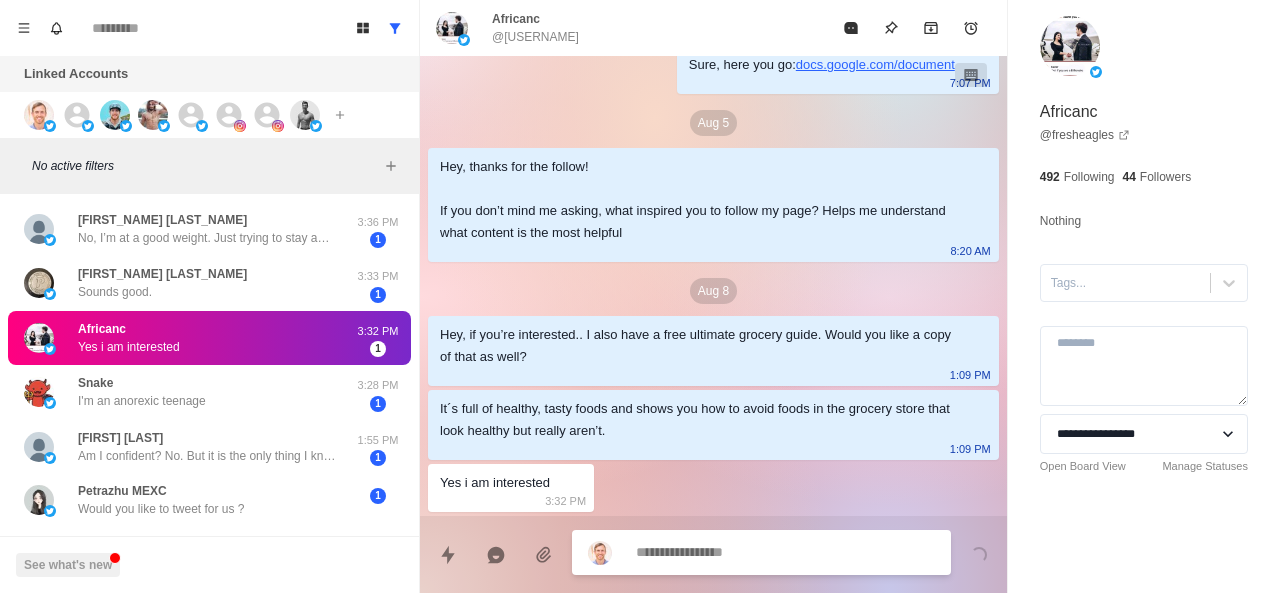 scroll, scrollTop: 308, scrollLeft: 0, axis: vertical 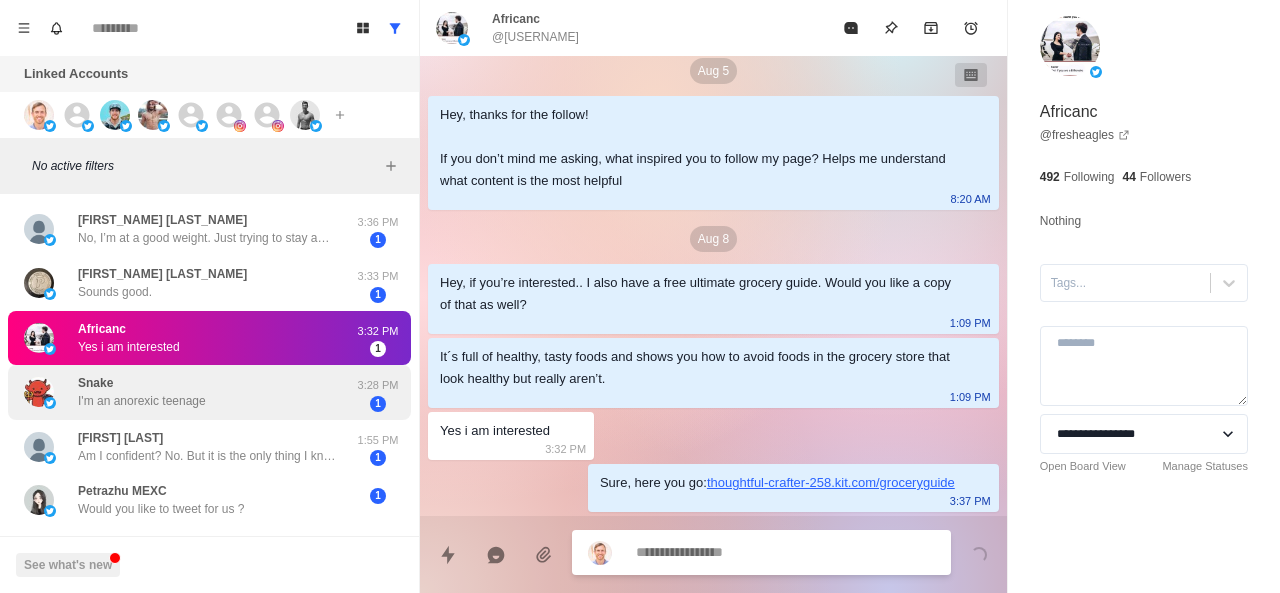 click on "Snake I'm an anorexic teenage" at bounding box center (188, 392) 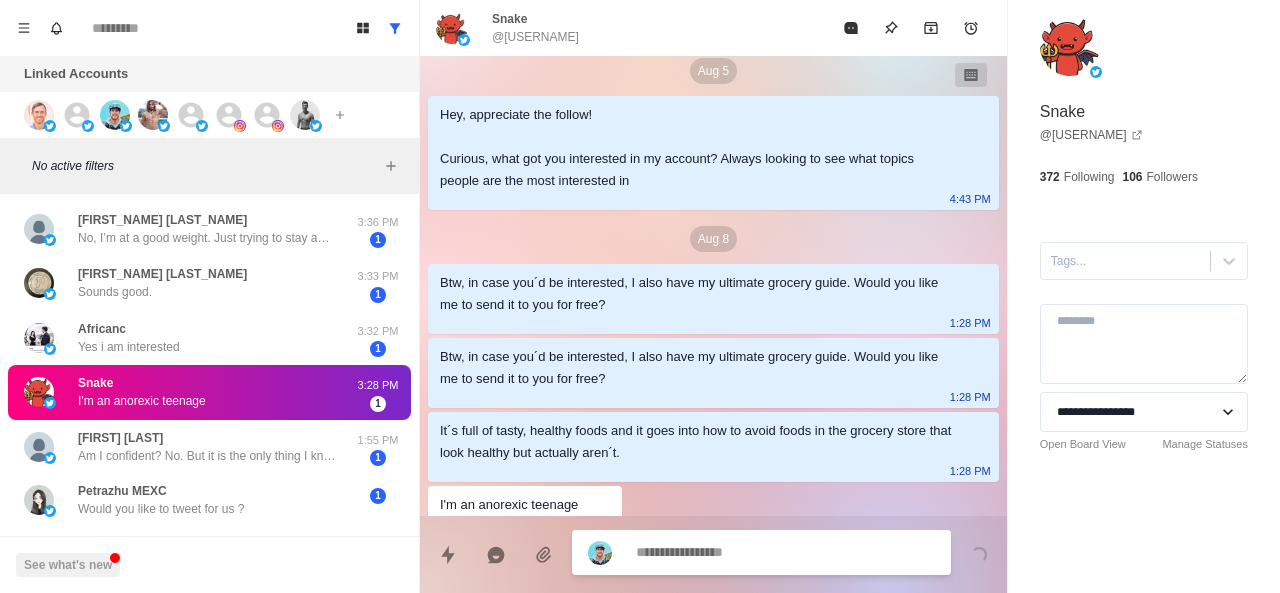 scroll, scrollTop: 330, scrollLeft: 0, axis: vertical 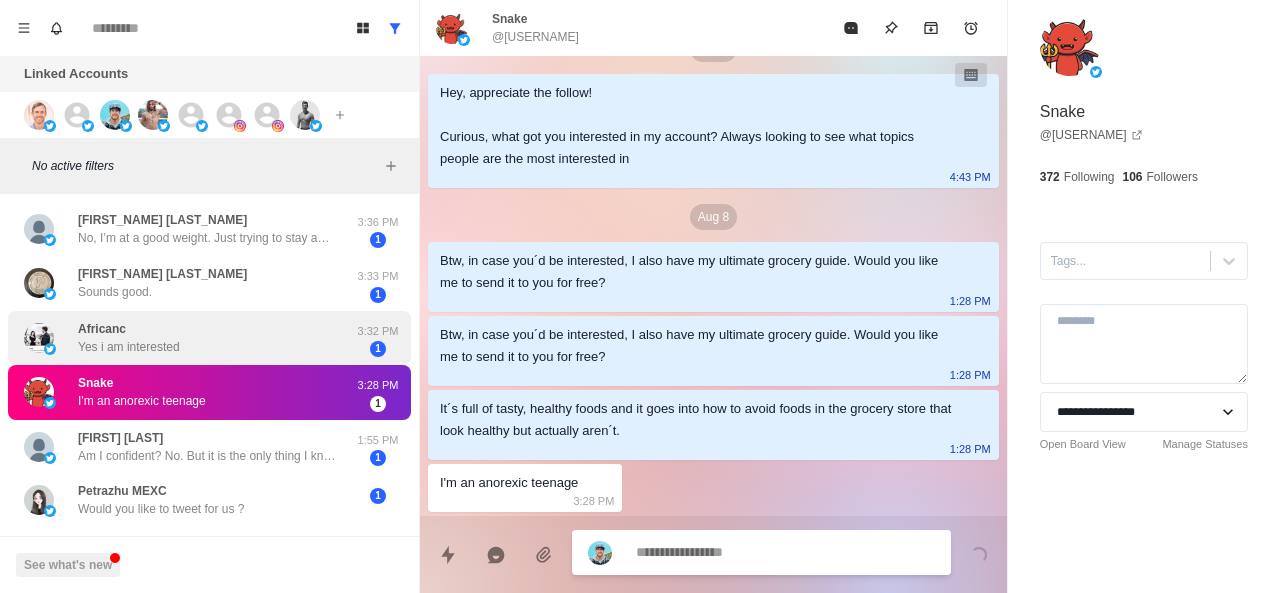 click on "Africanc Yes i am interested" at bounding box center [188, 338] 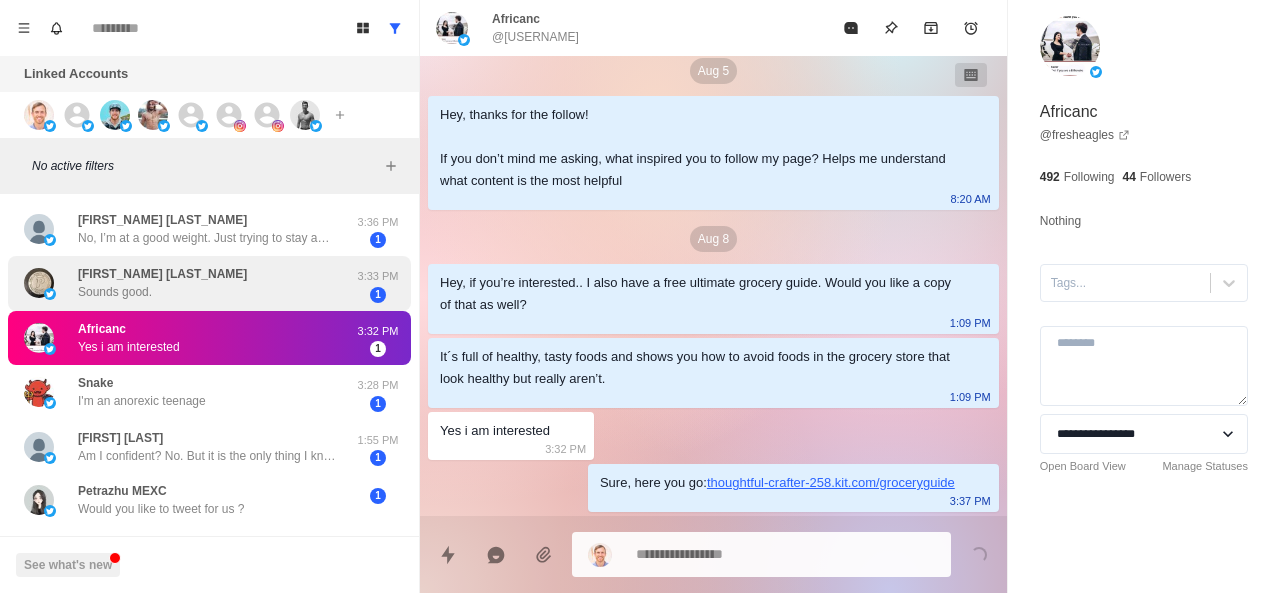 click on "Tim Zapadka Sounds good." at bounding box center [188, 283] 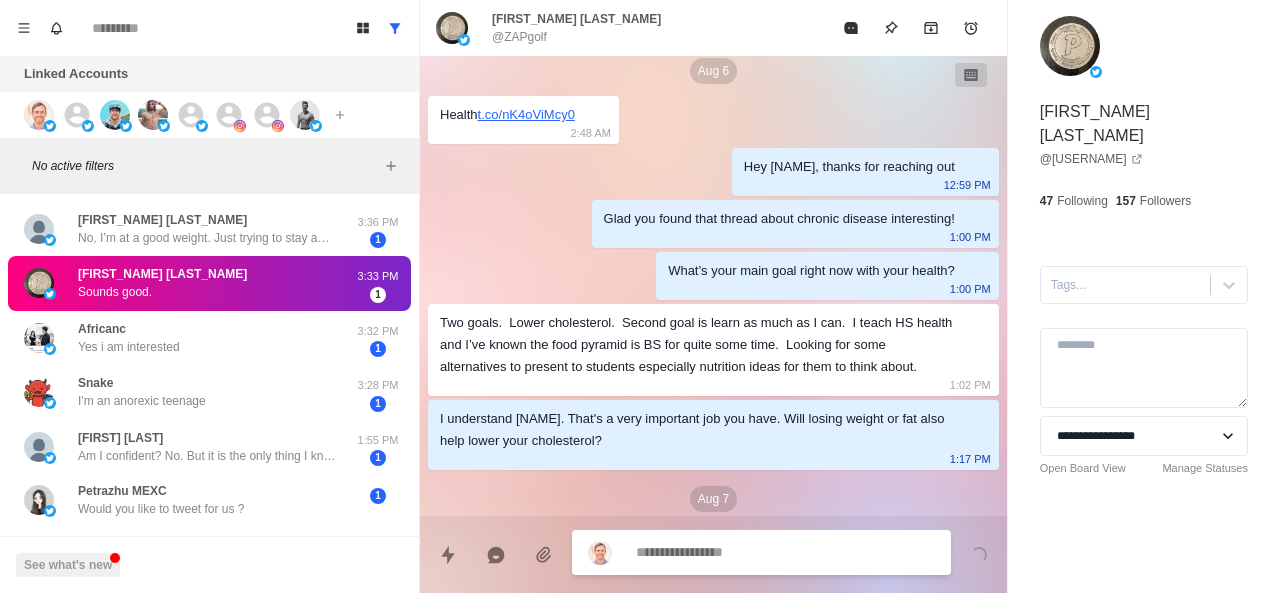 scroll, scrollTop: 618, scrollLeft: 0, axis: vertical 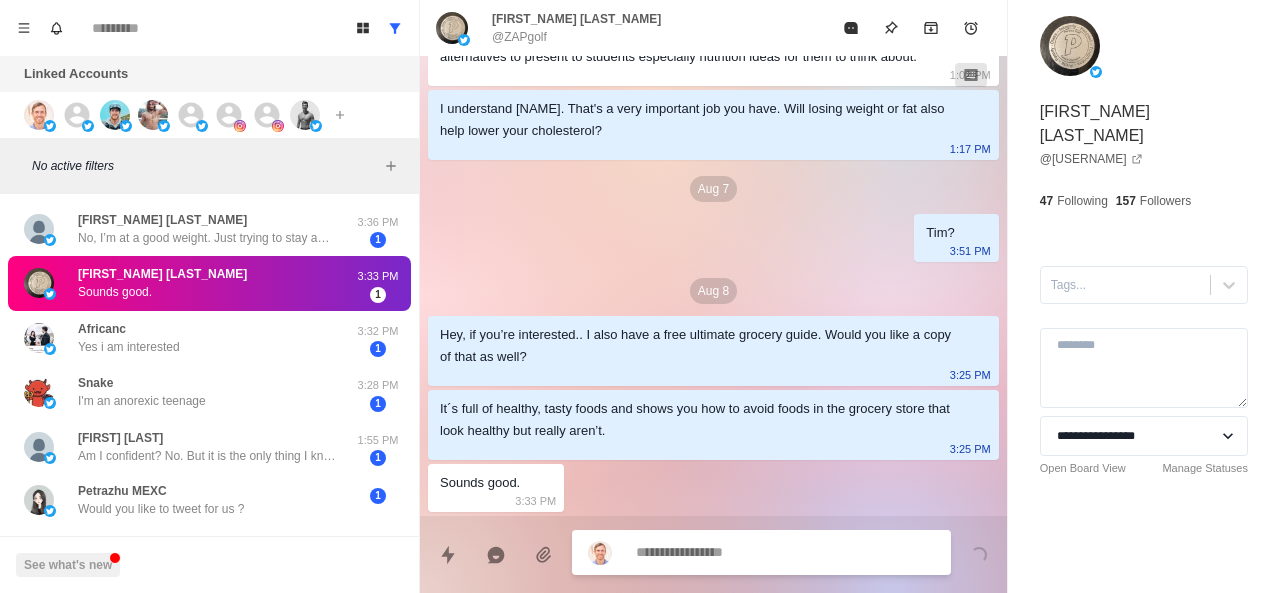 type on "*" 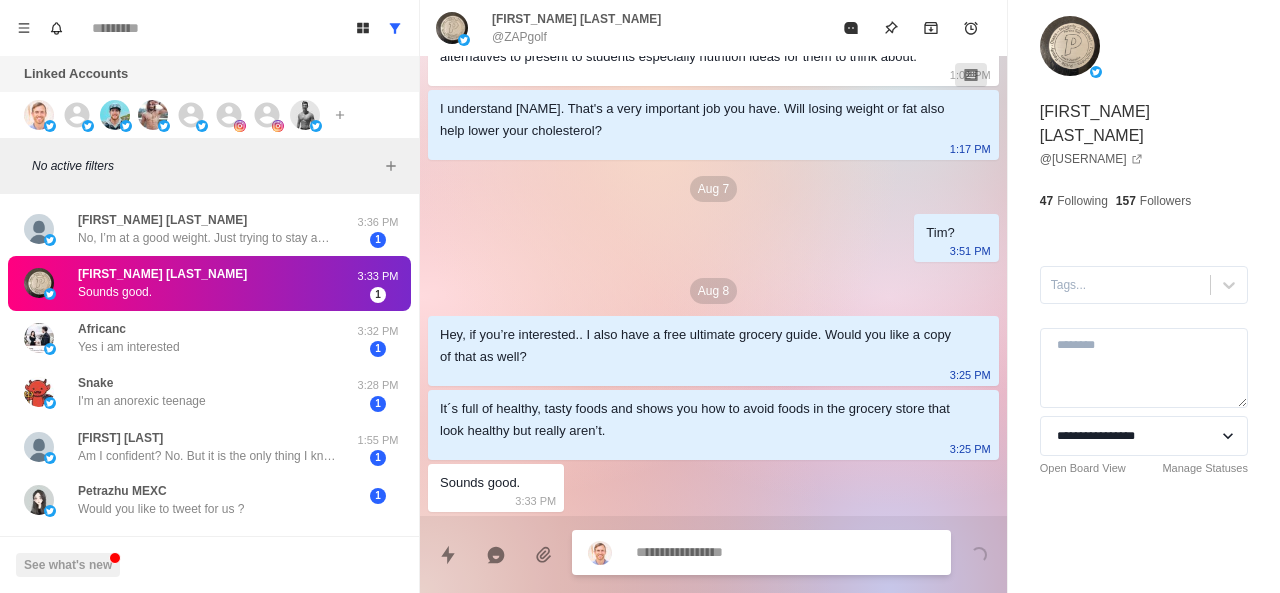click at bounding box center [785, 552] 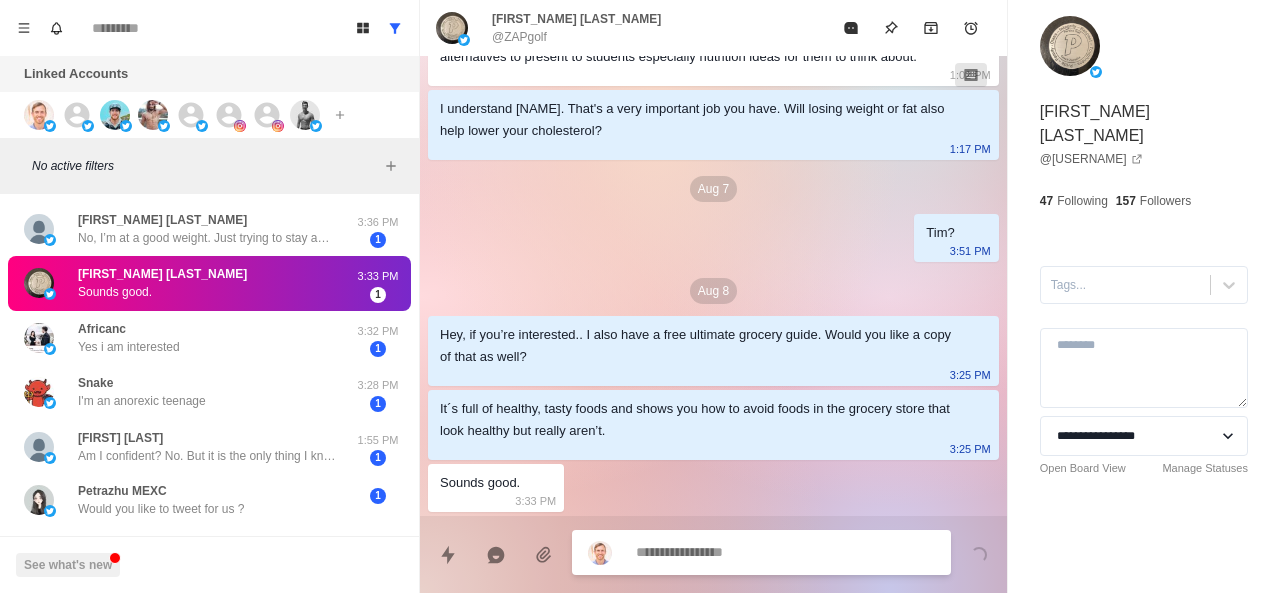 type on "*" 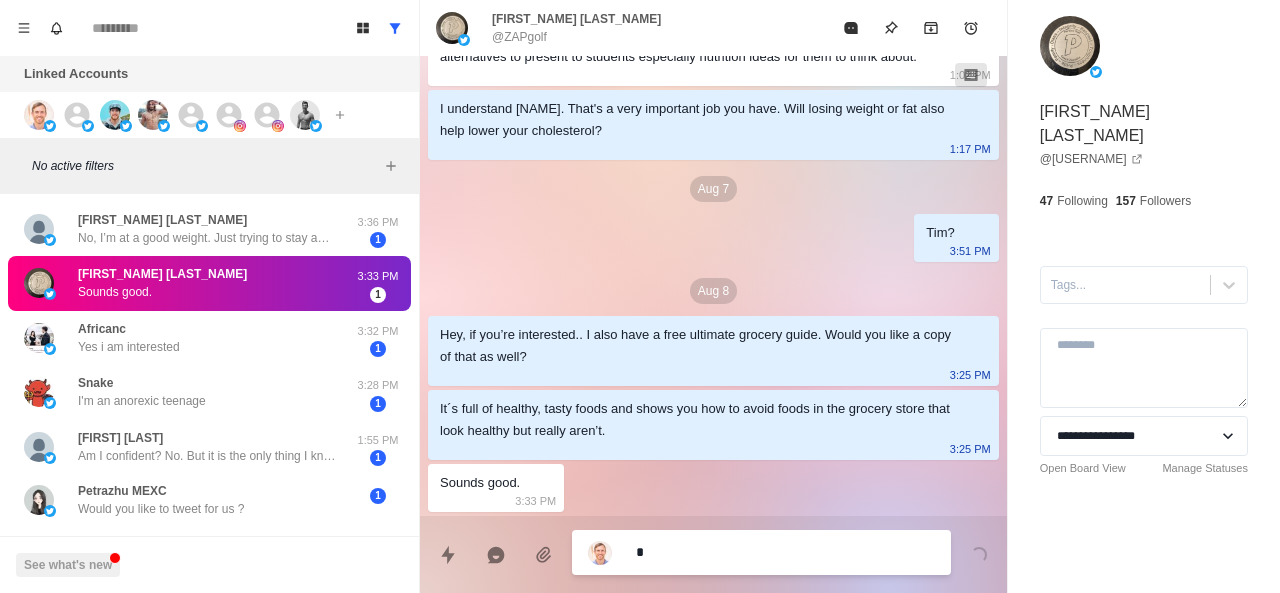 type on "*" 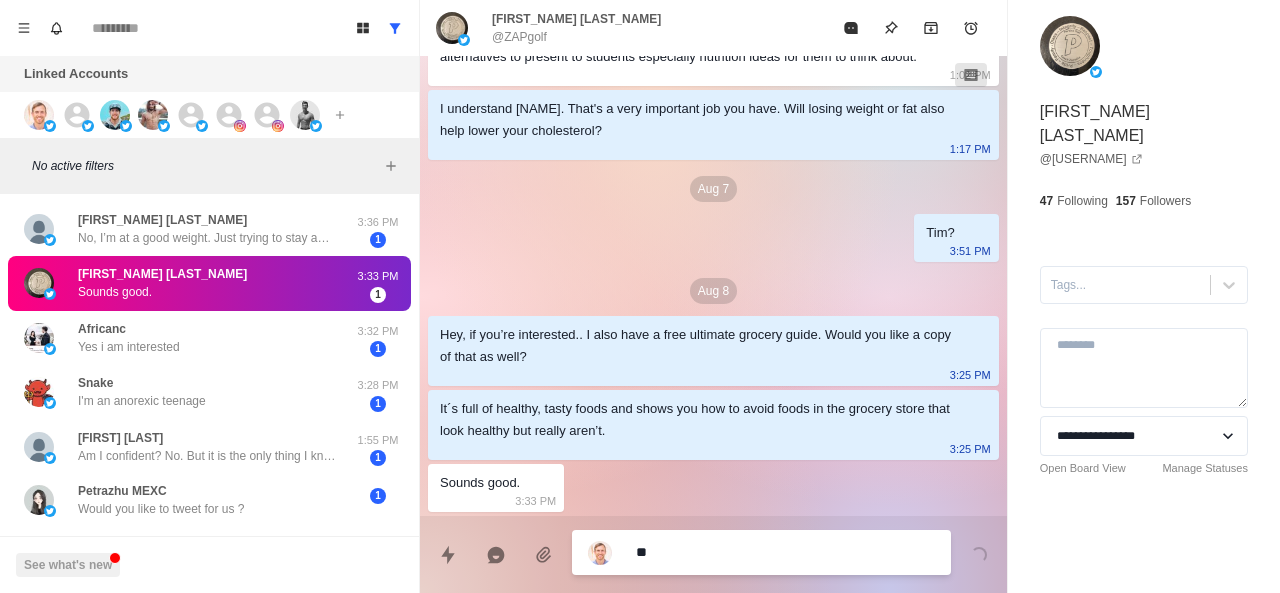 type on "*" 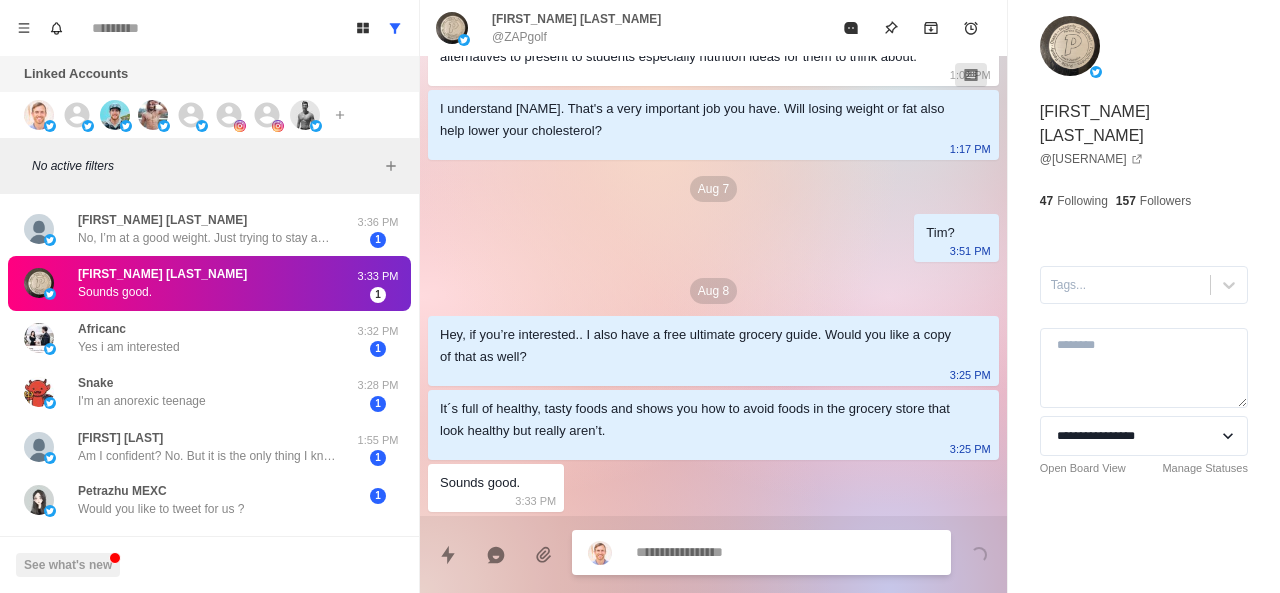 paste on "**********" 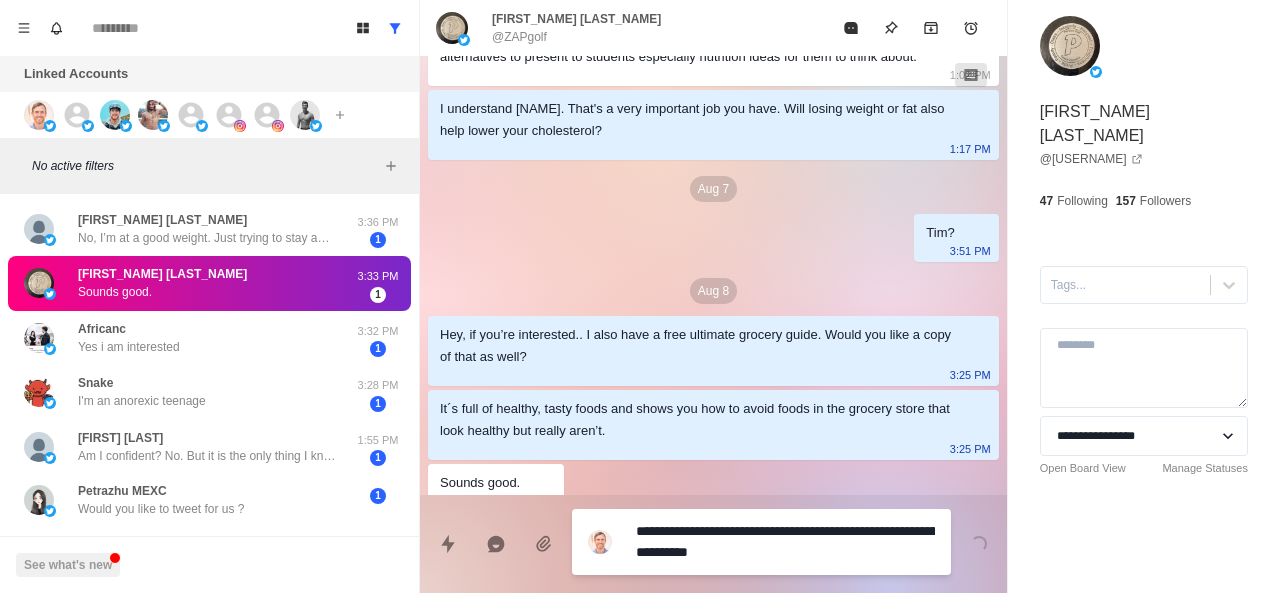 type on "*" 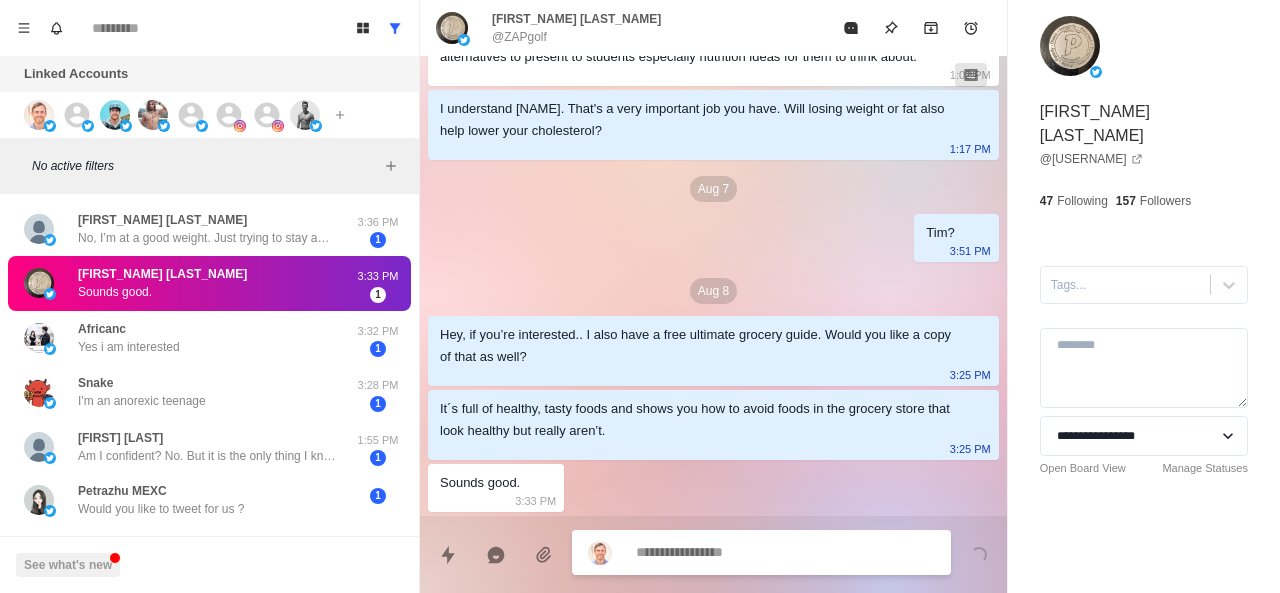 scroll, scrollTop: 670, scrollLeft: 0, axis: vertical 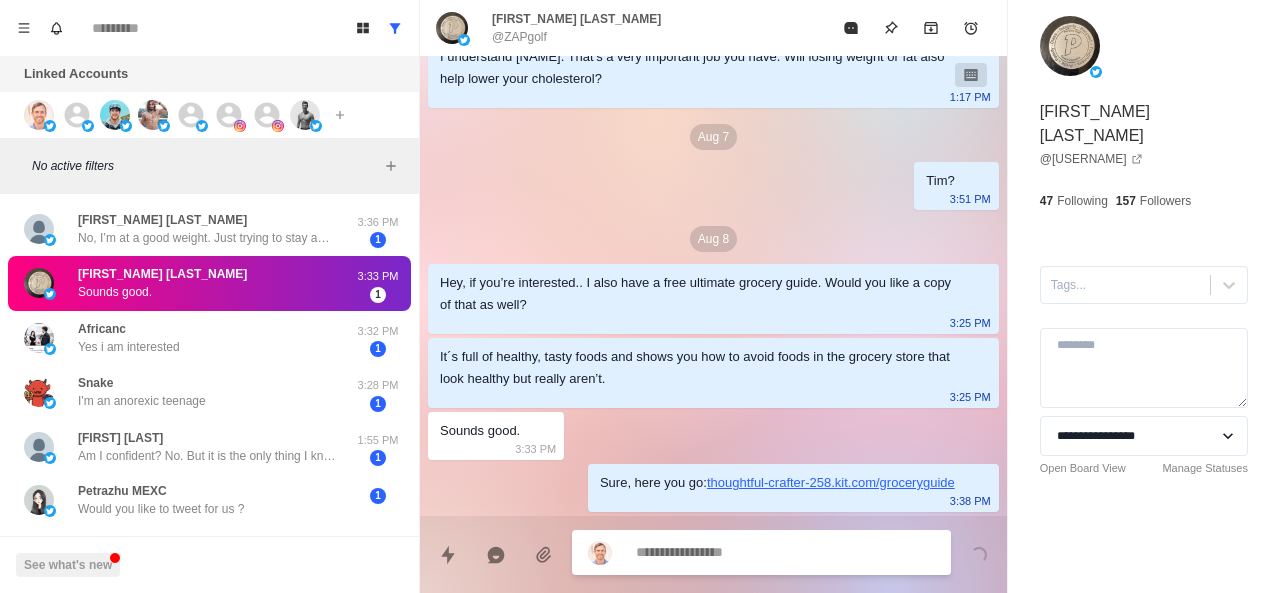 type on "*" 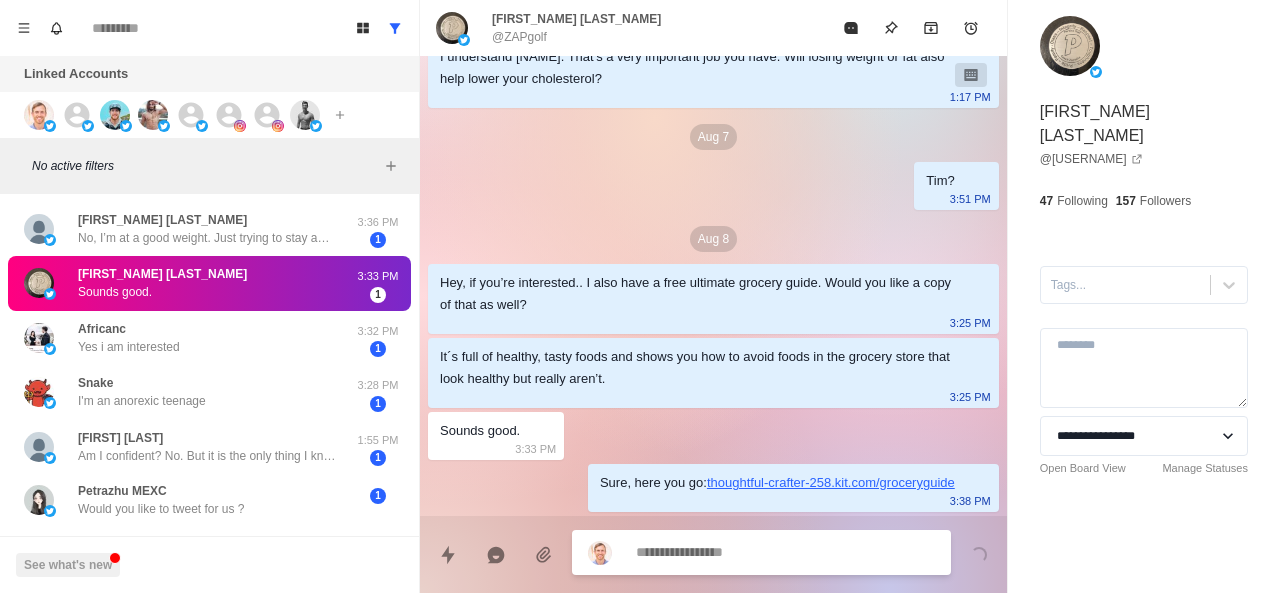type on "*" 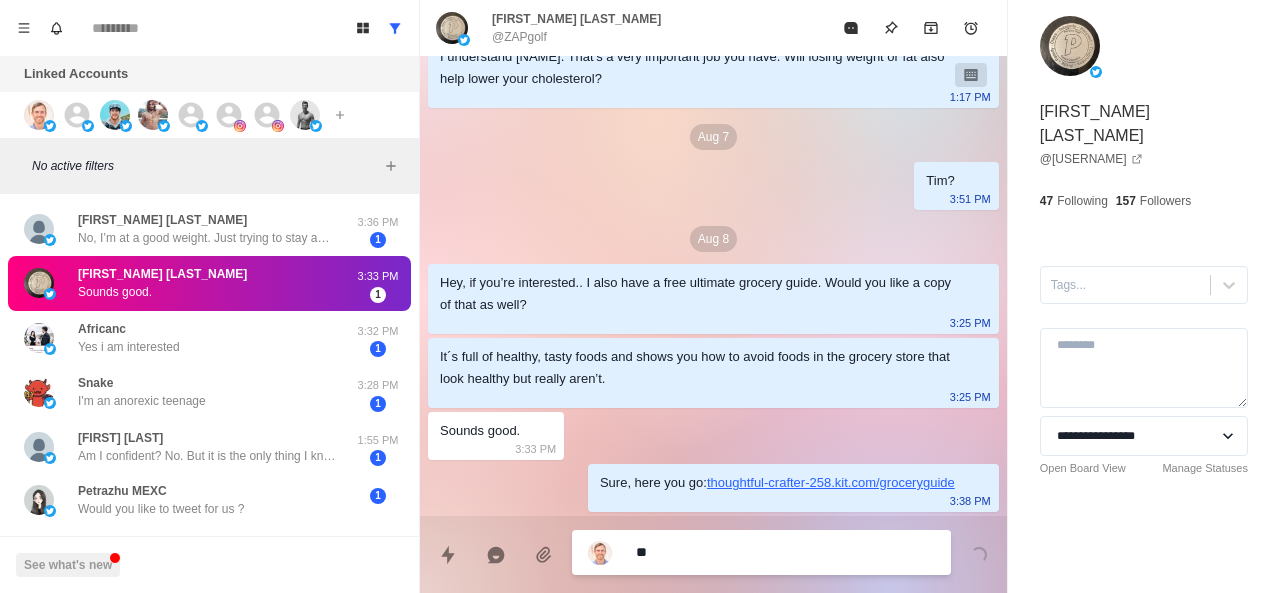 type on "*" 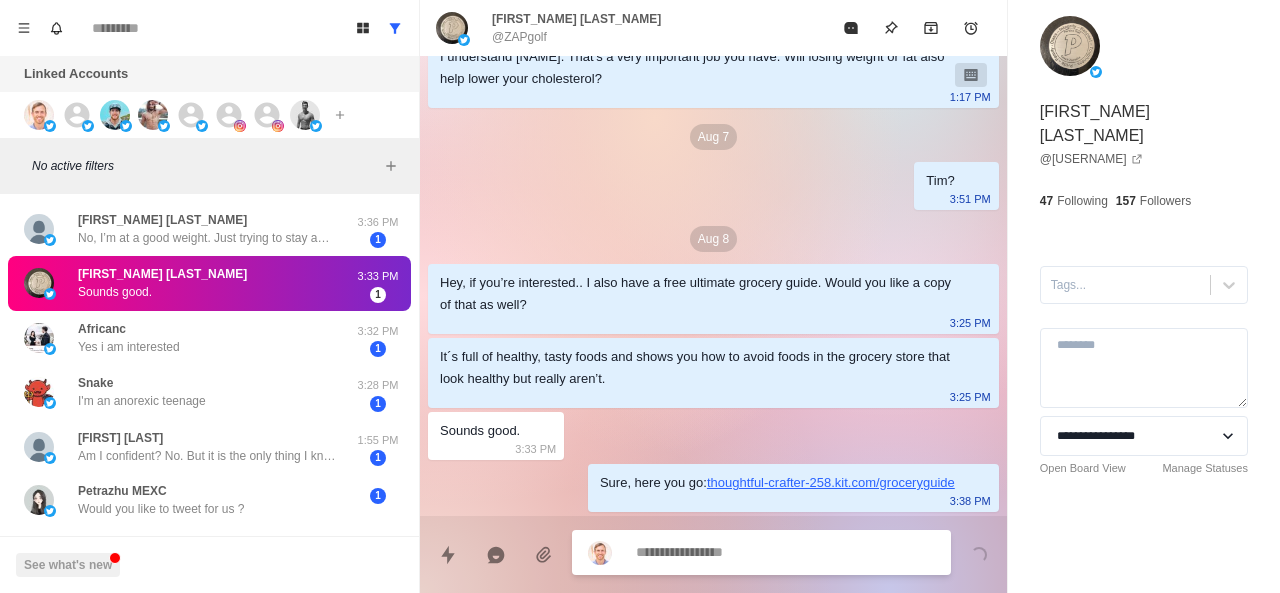 paste on "**********" 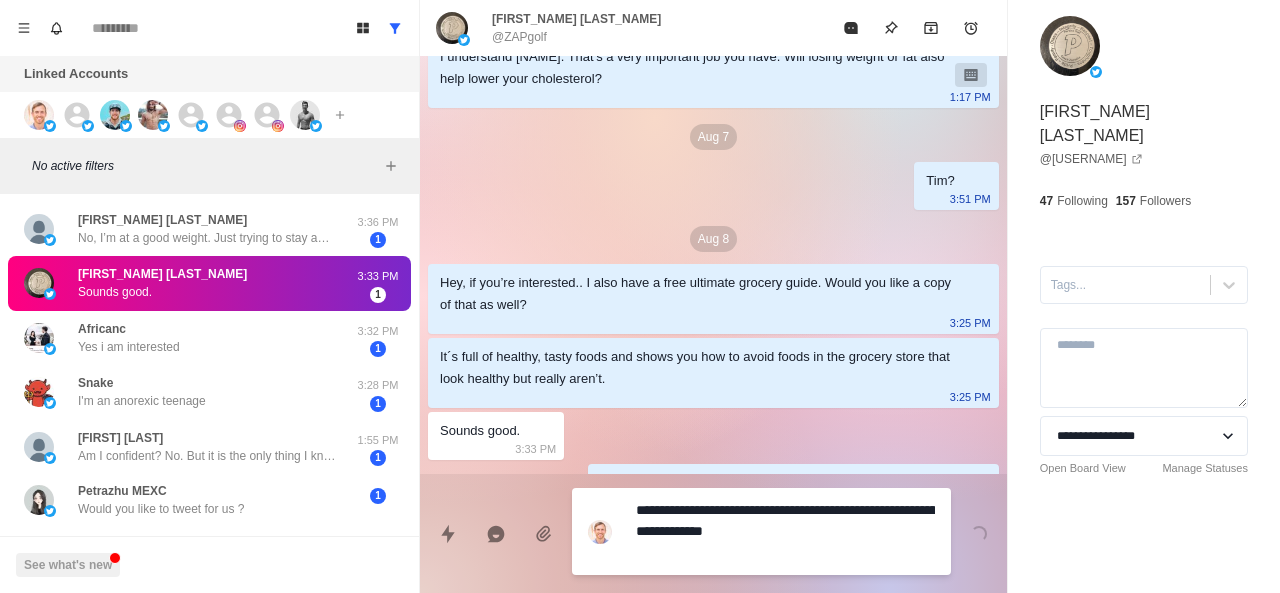 click on "**********" at bounding box center [785, 531] 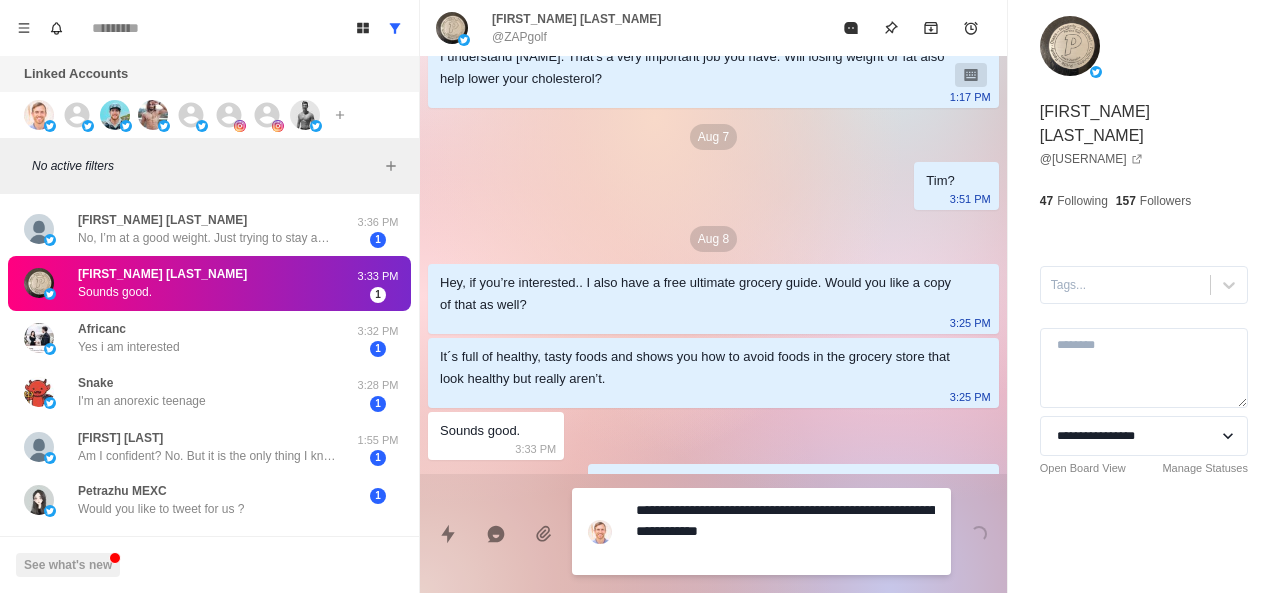 type on "*" 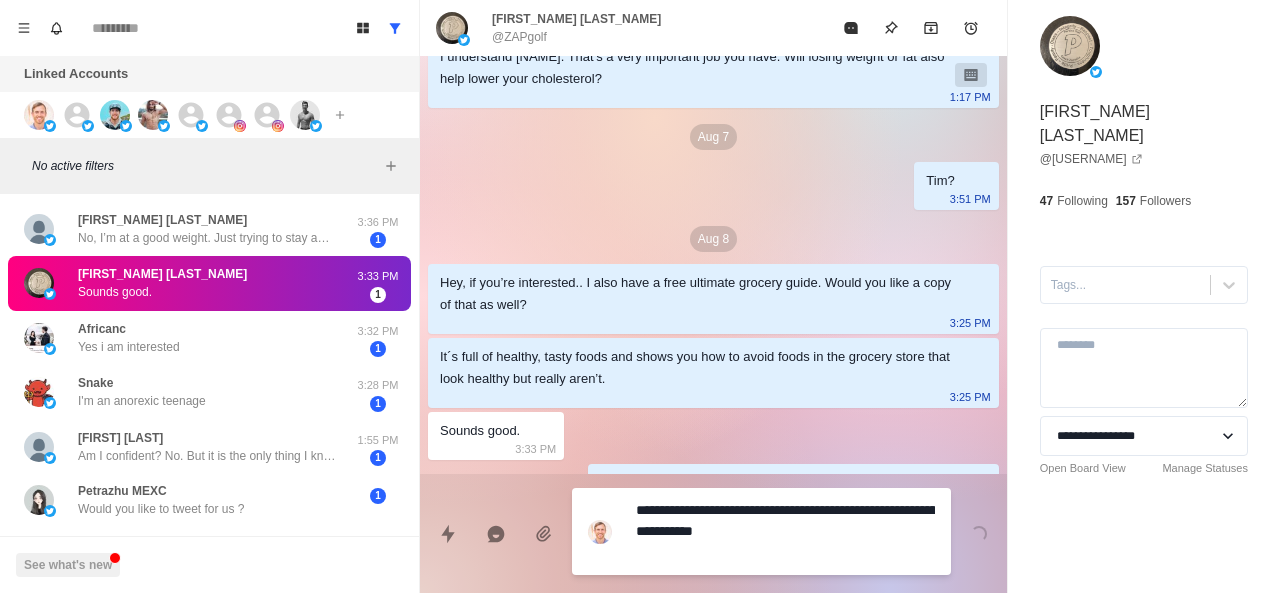 type on "**********" 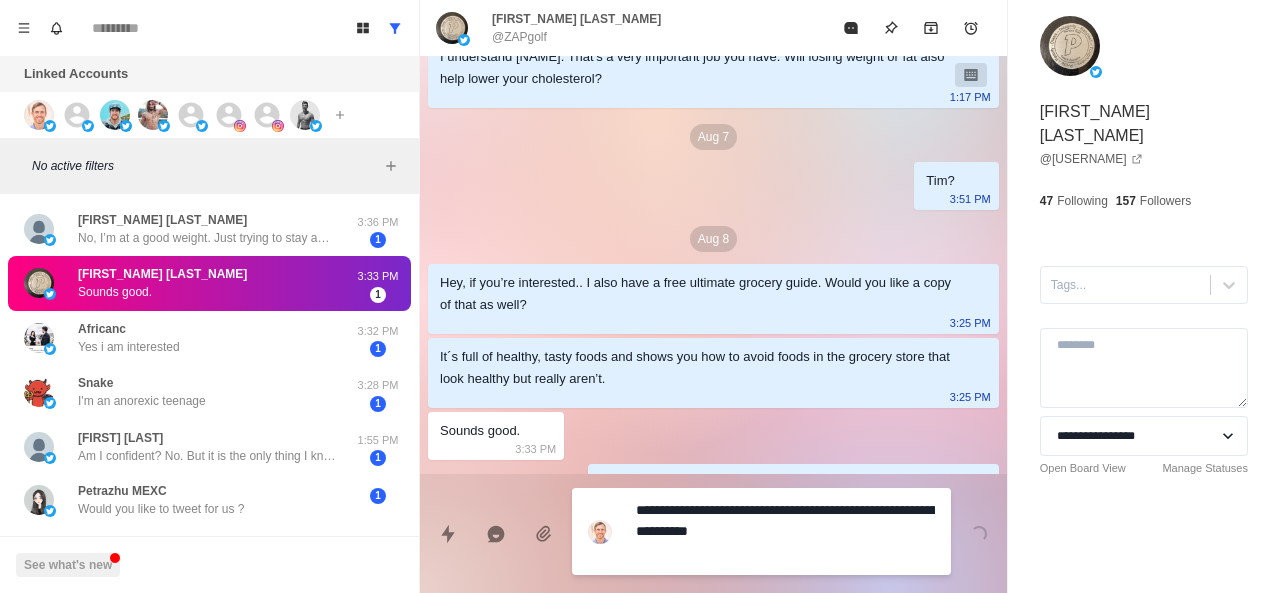 type on "*" 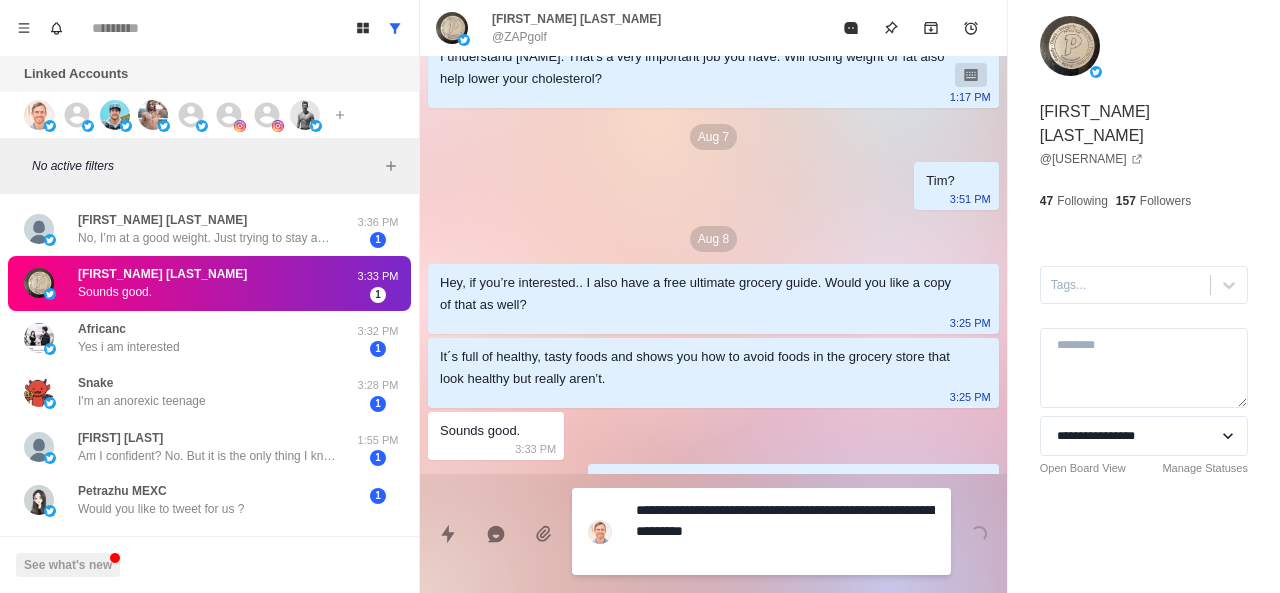 type on "**********" 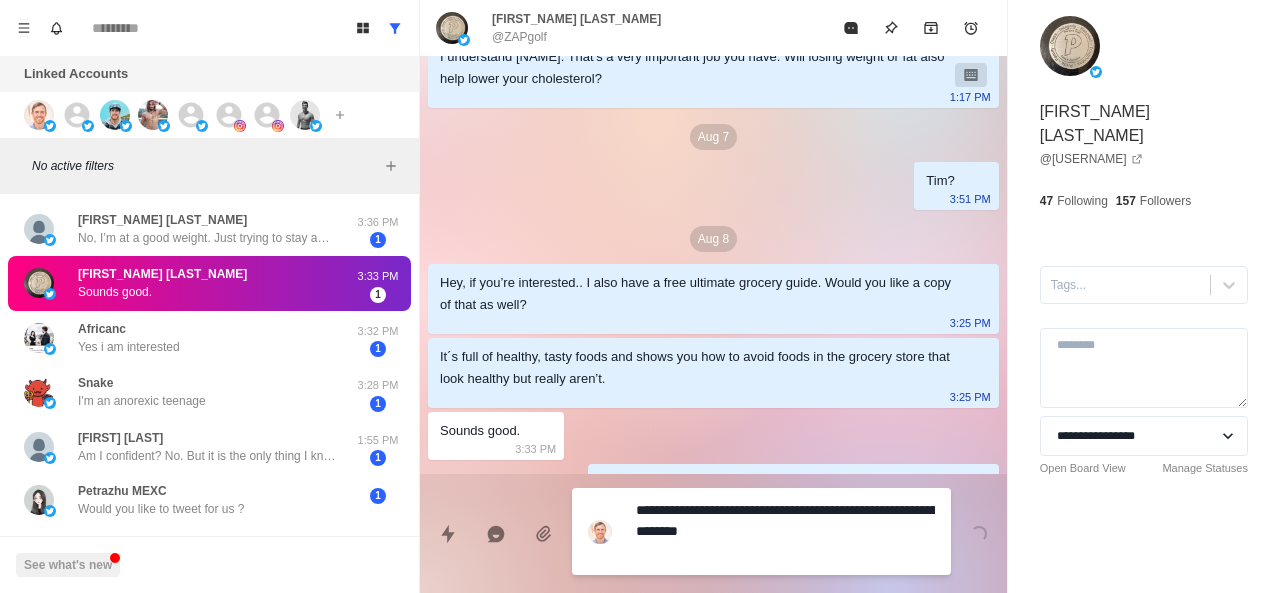 type on "**********" 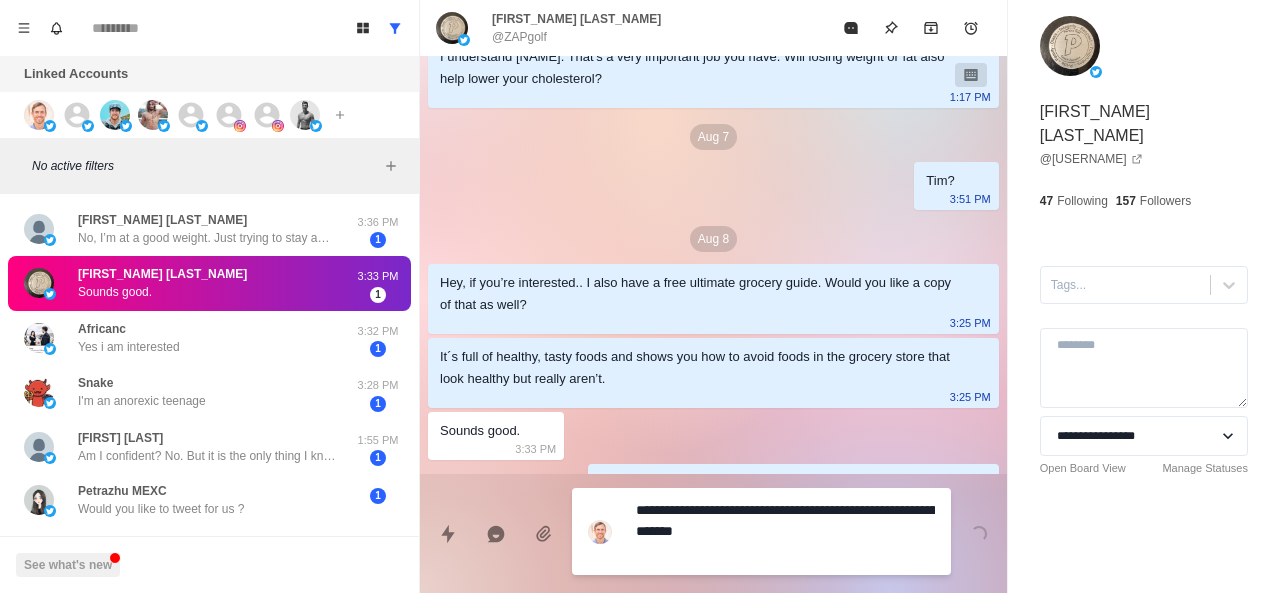 type on "*" 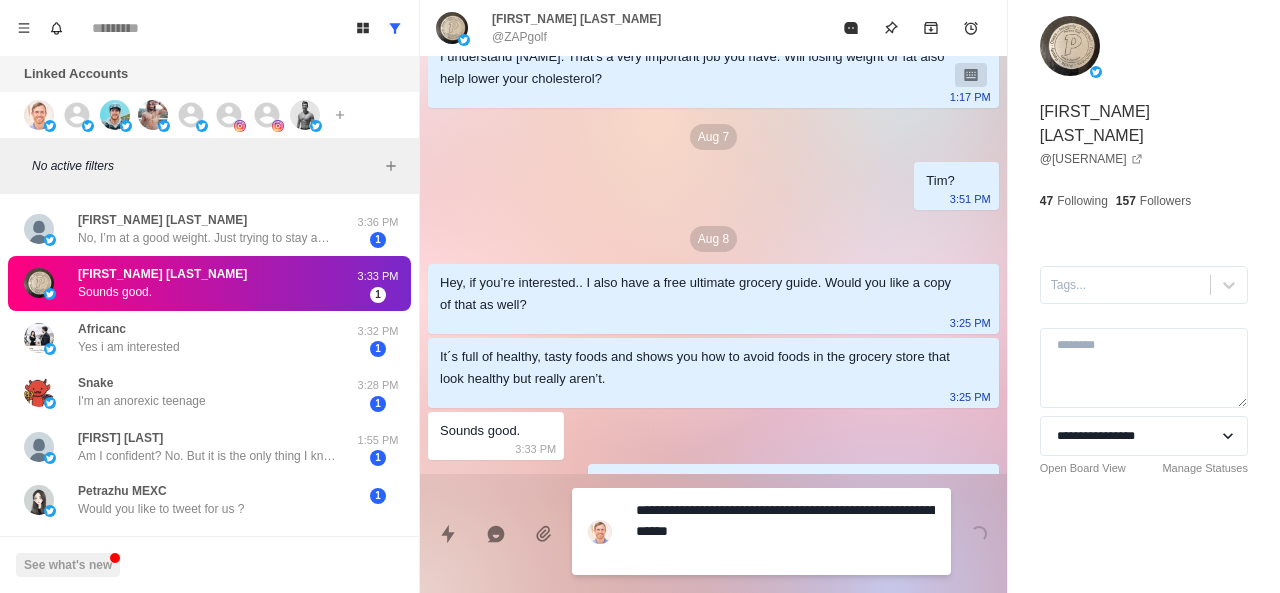 type on "*" 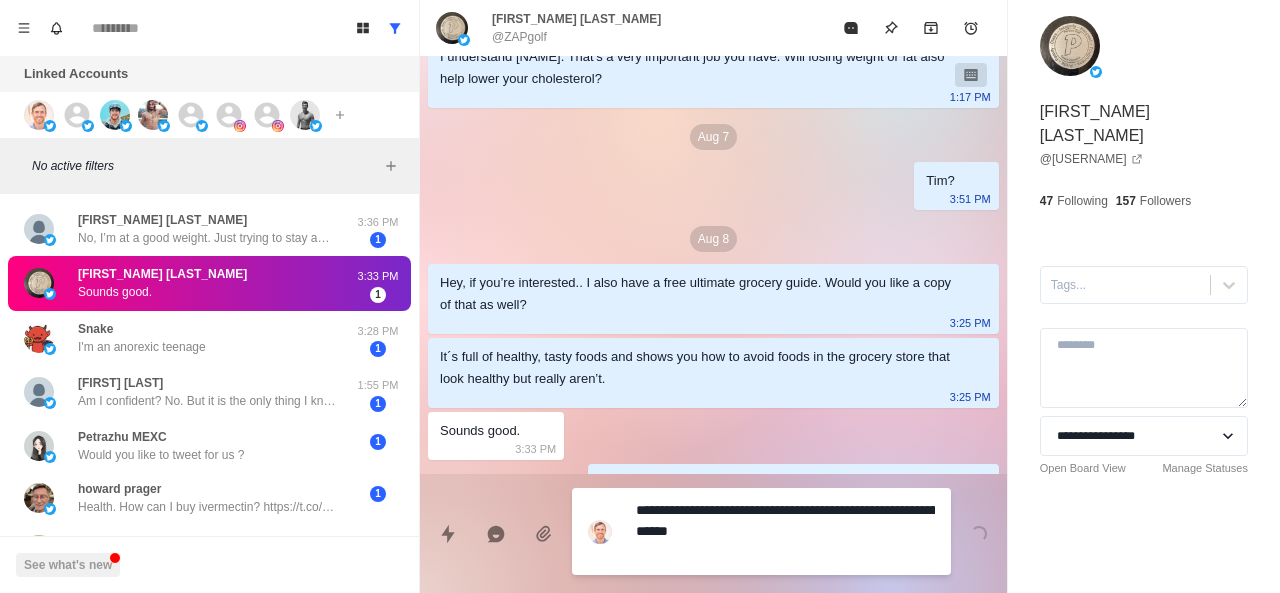 type on "**********" 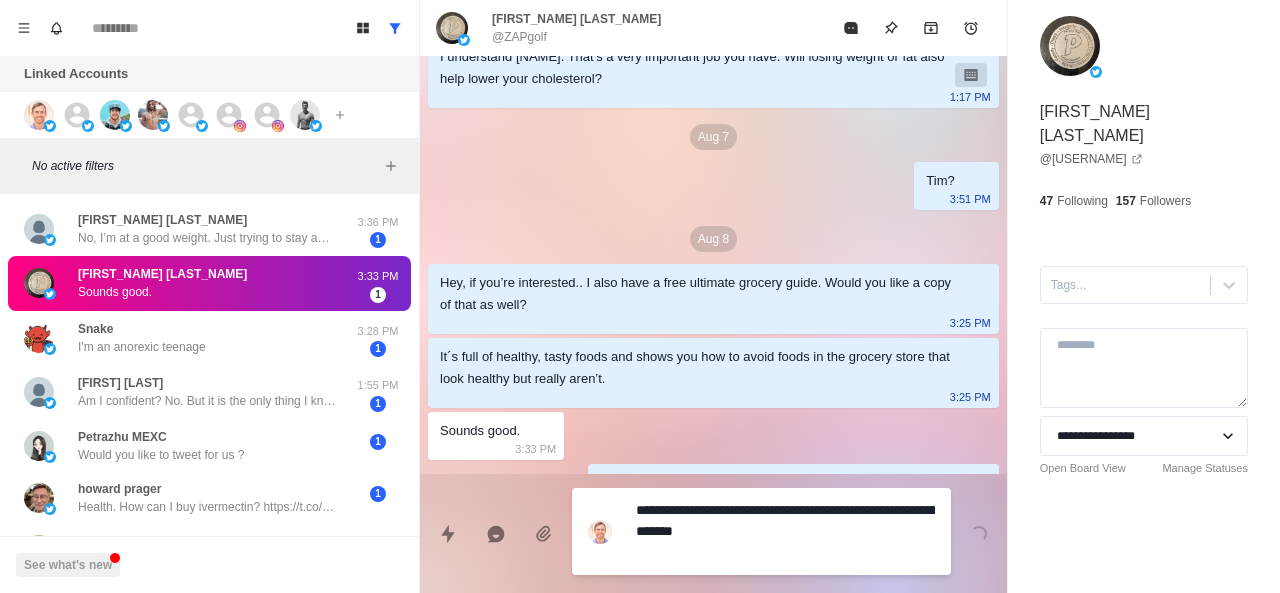 type on "**********" 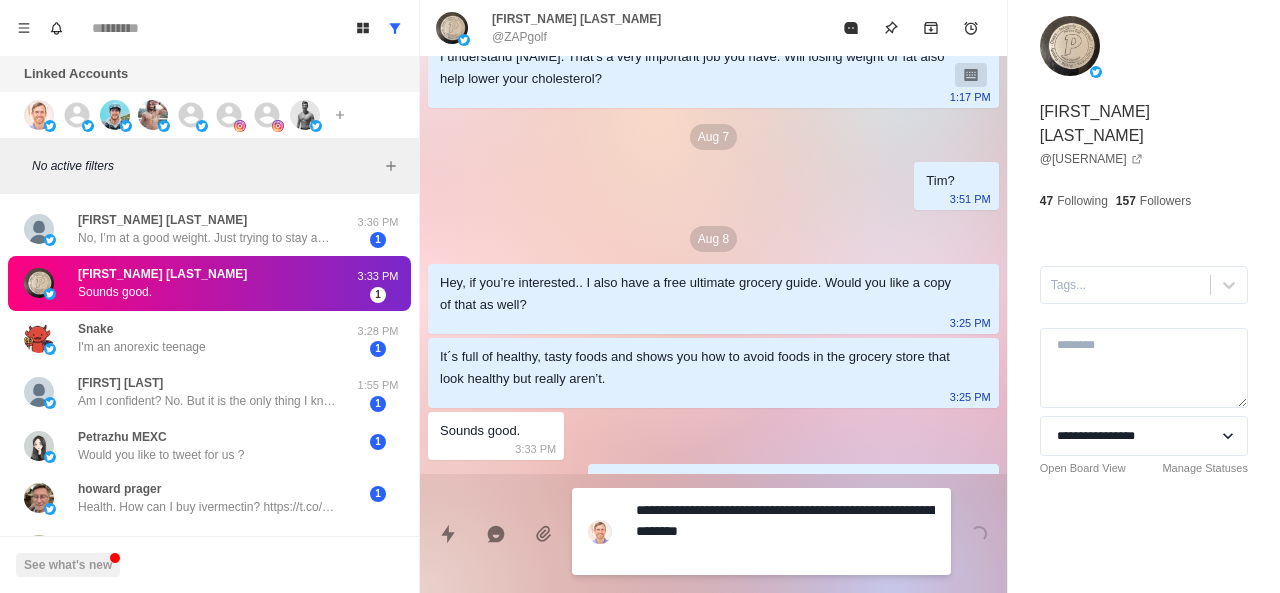 type on "**********" 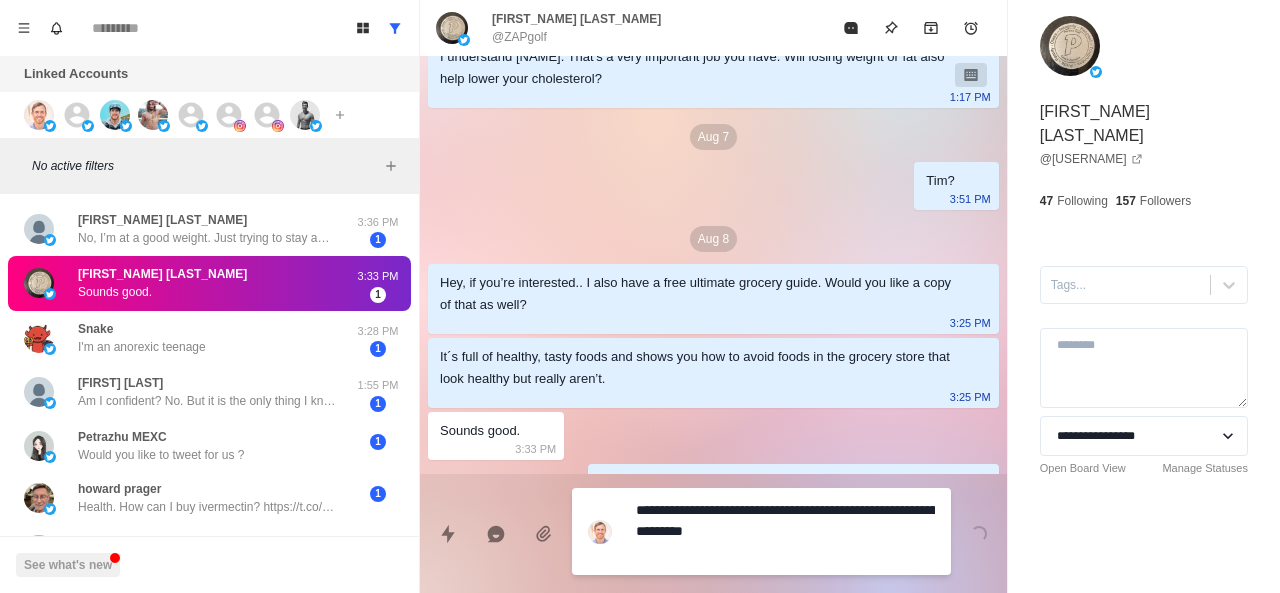 type on "**********" 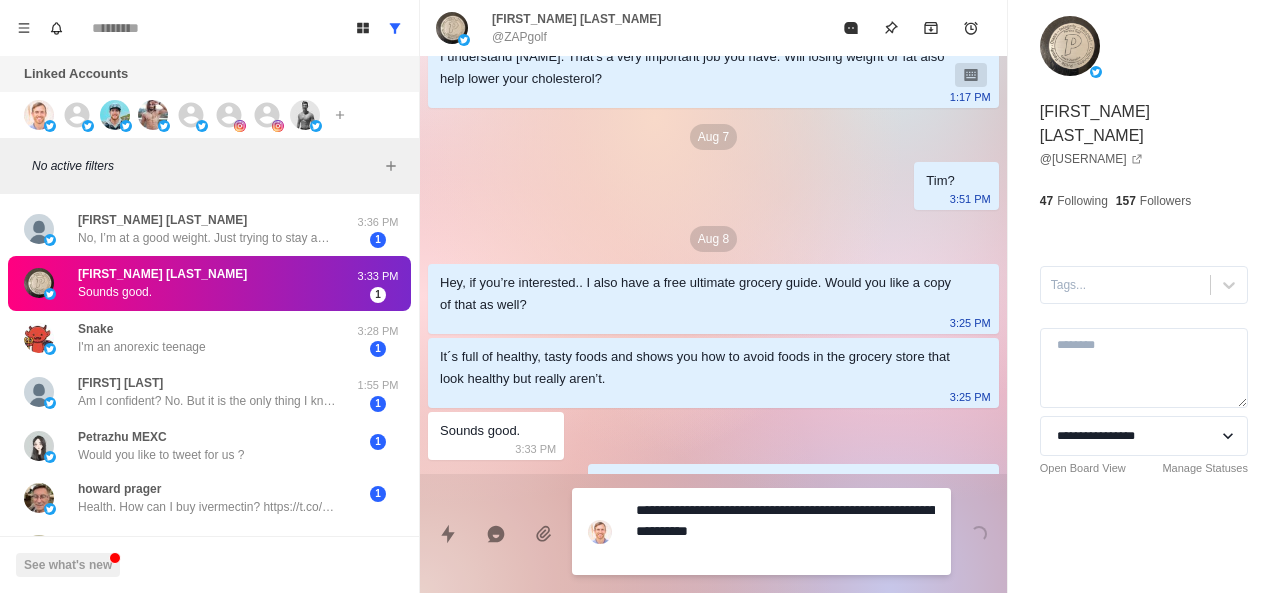 type on "**********" 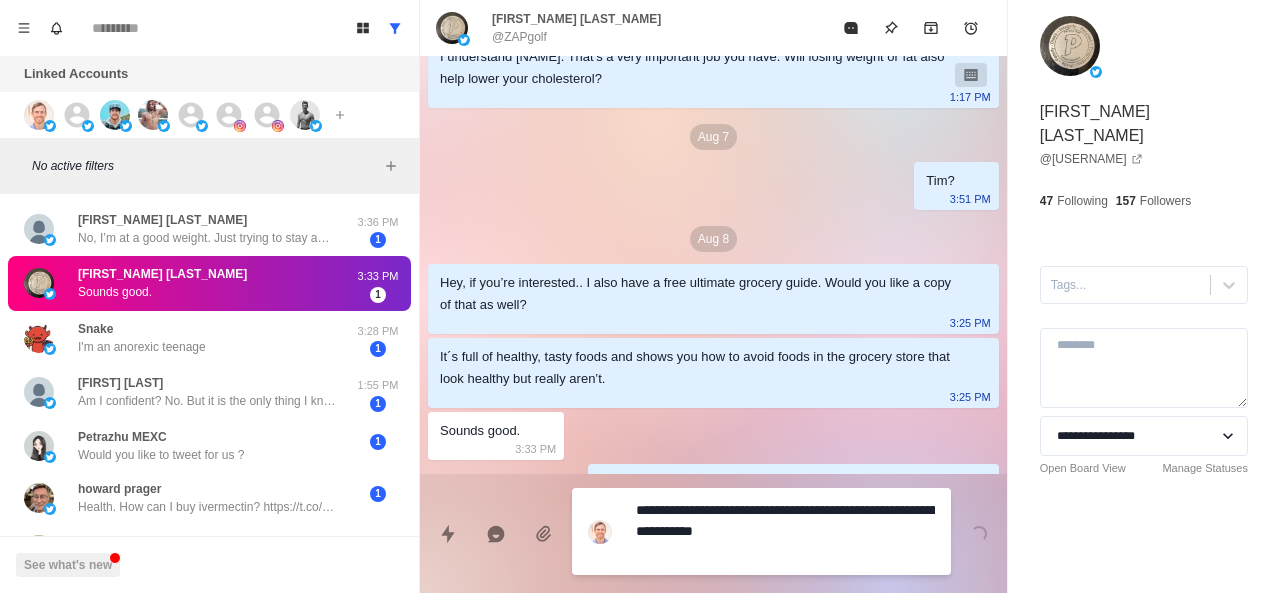 type on "*" 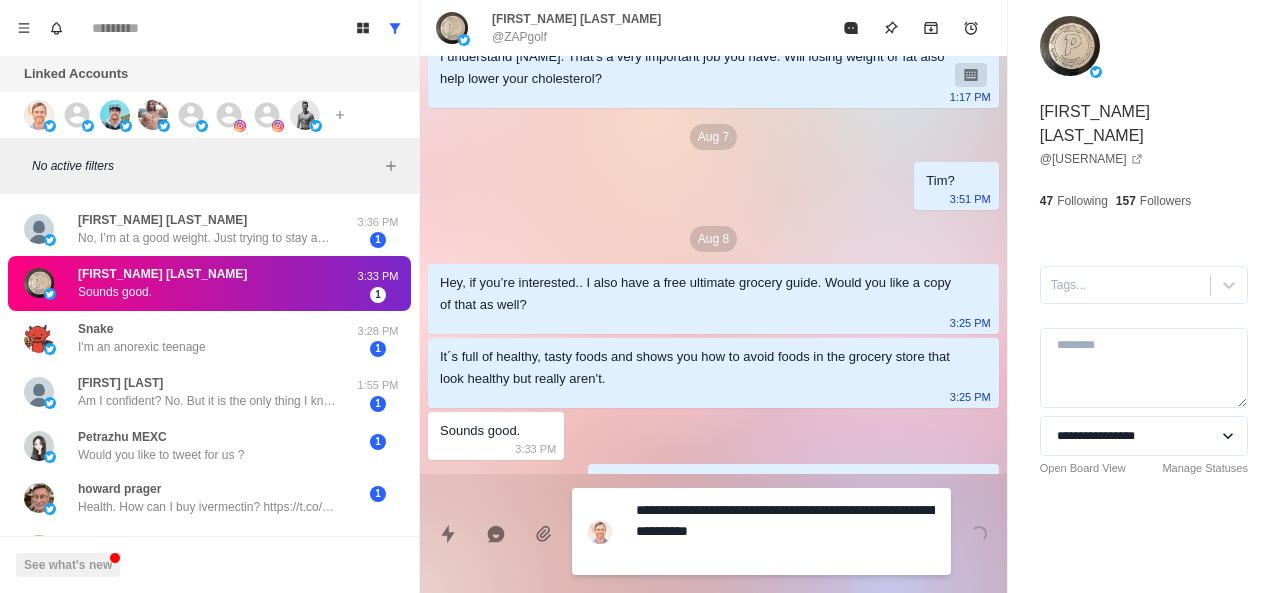 type on "**********" 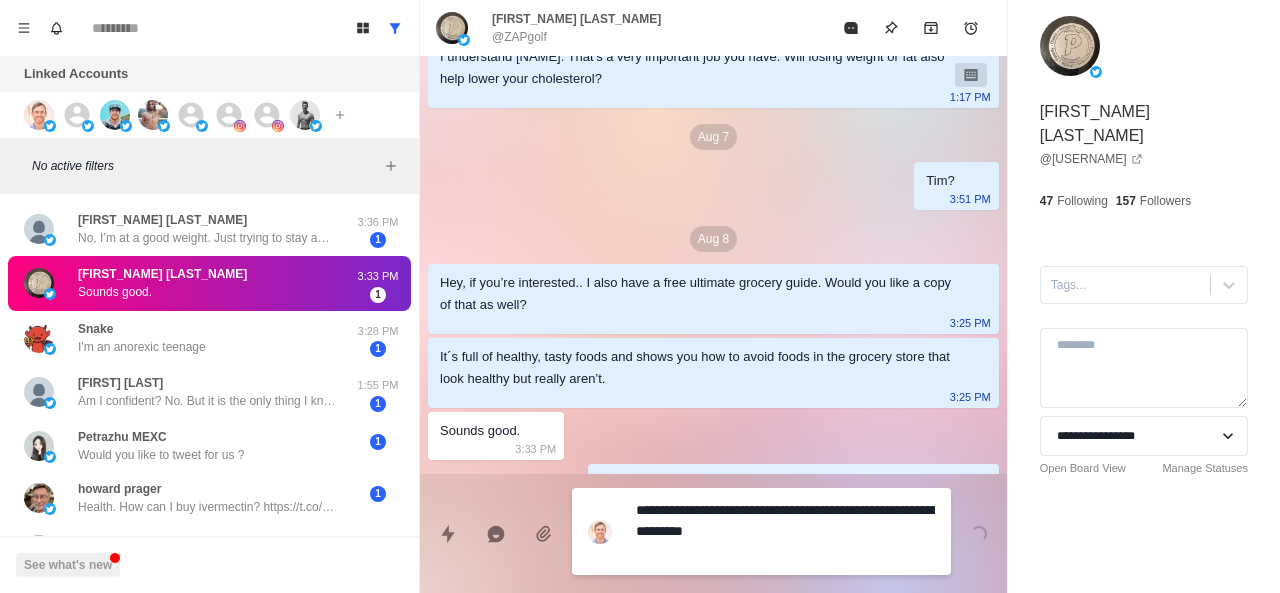type on "**********" 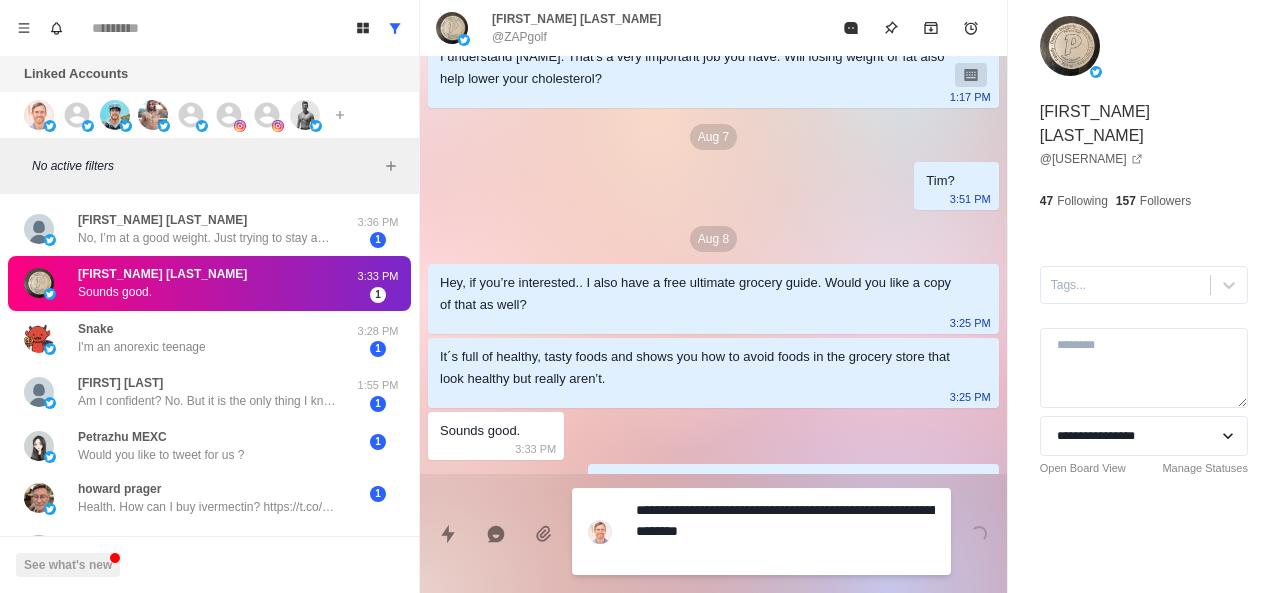type on "**********" 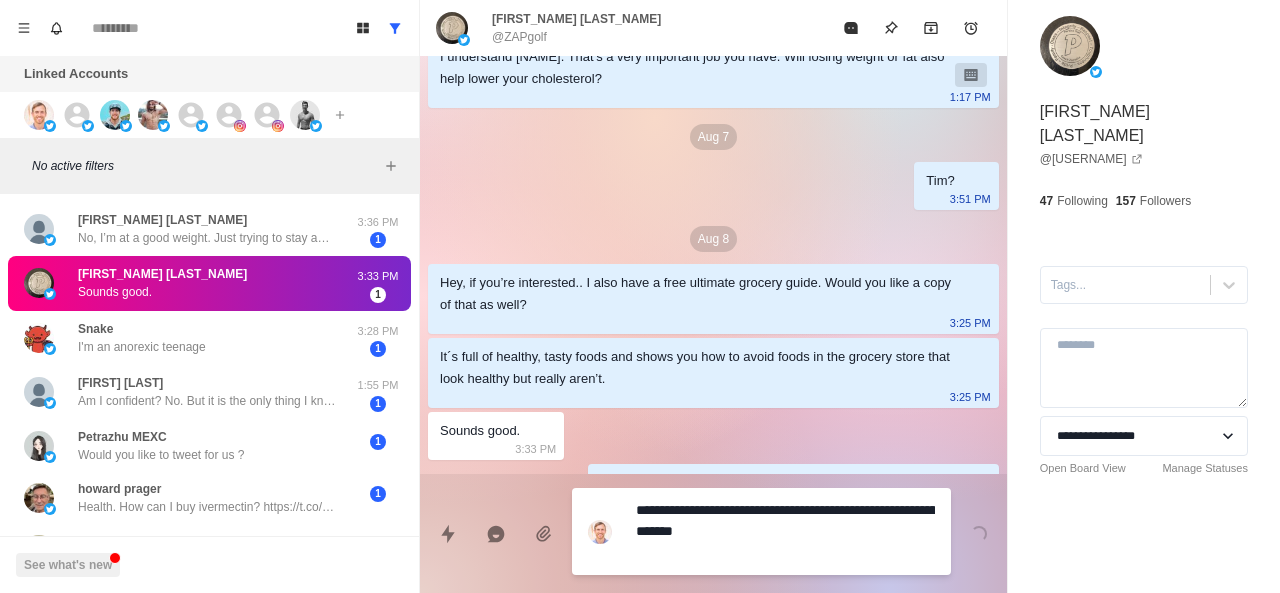 type on "**********" 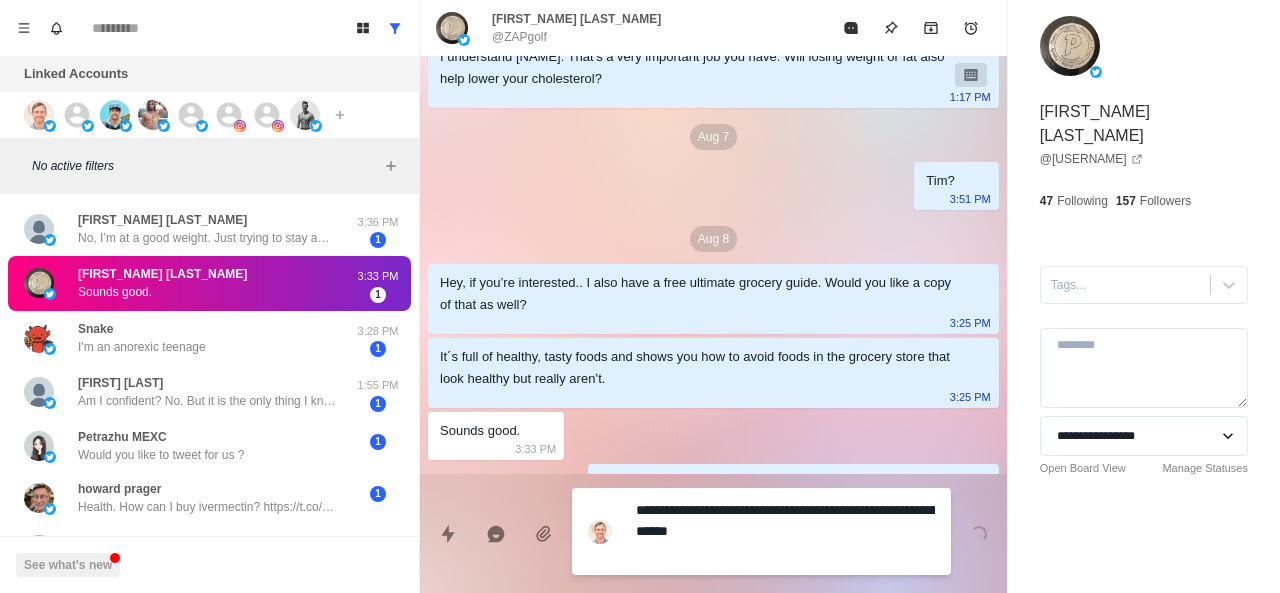 type on "**********" 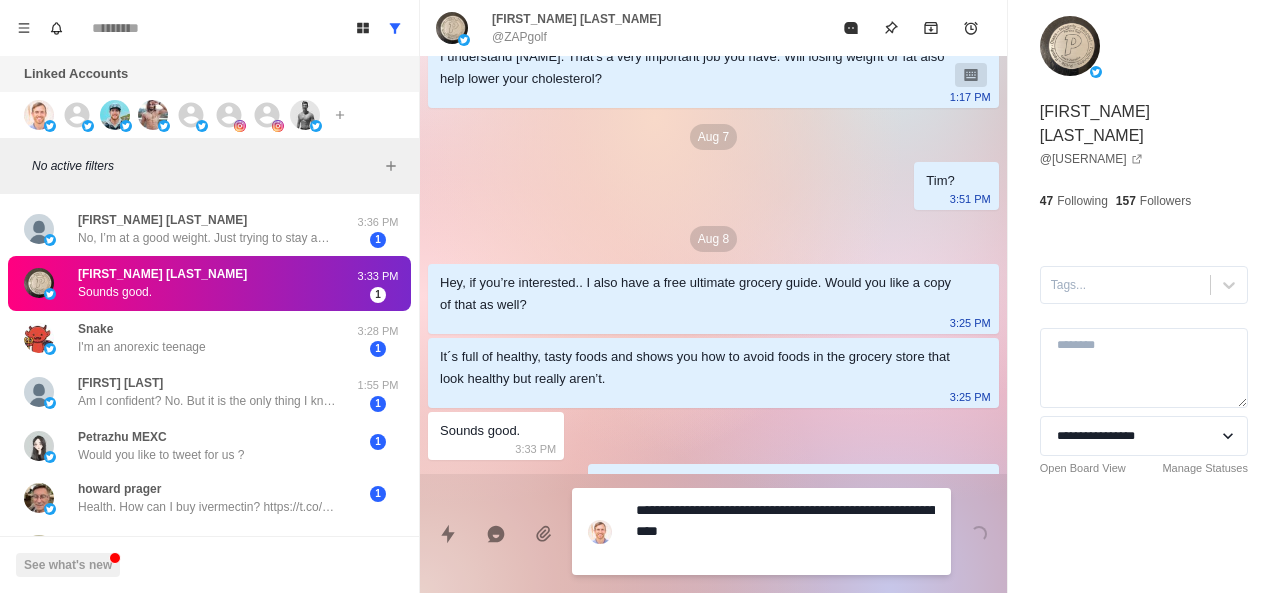 type on "**********" 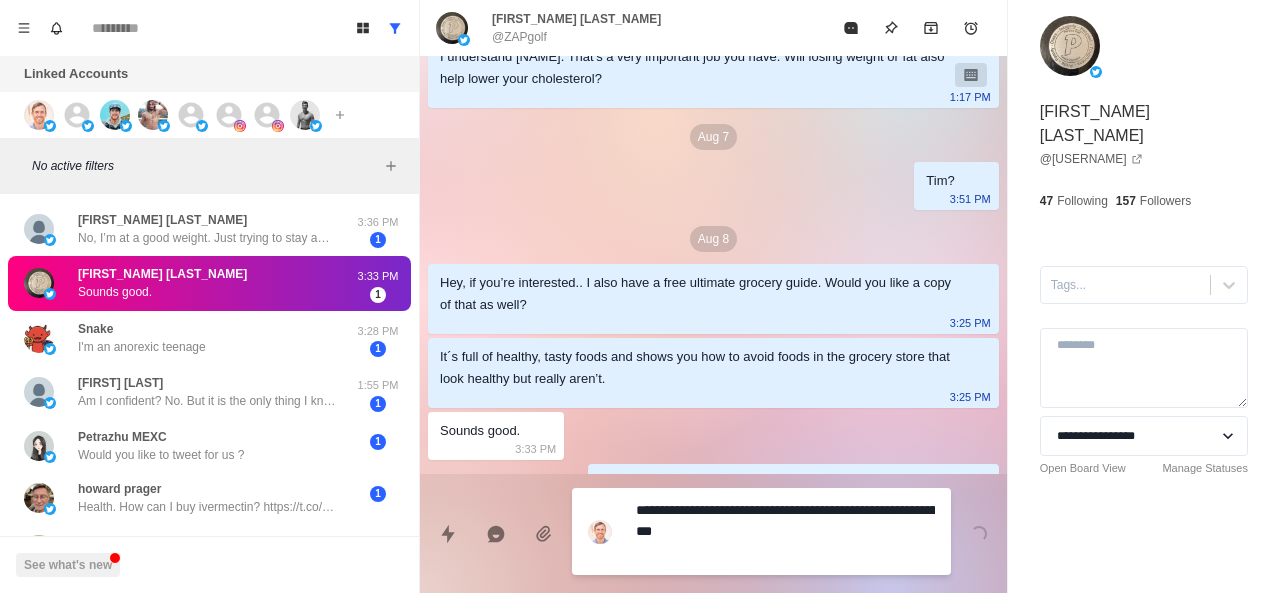 type on "**********" 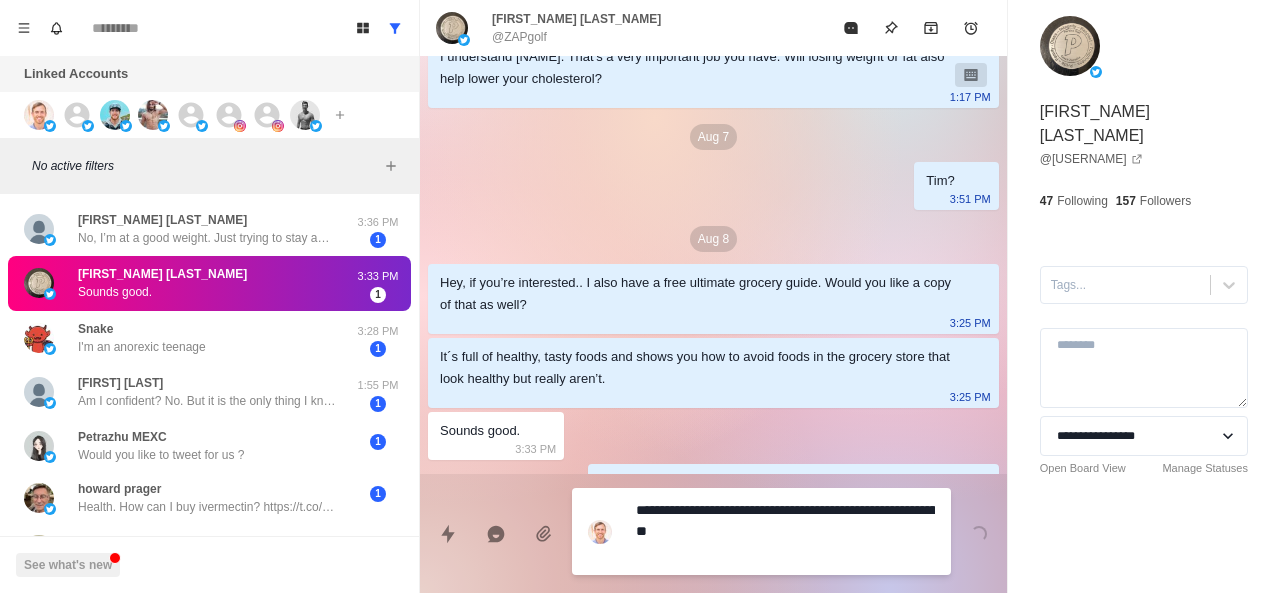 type on "**********" 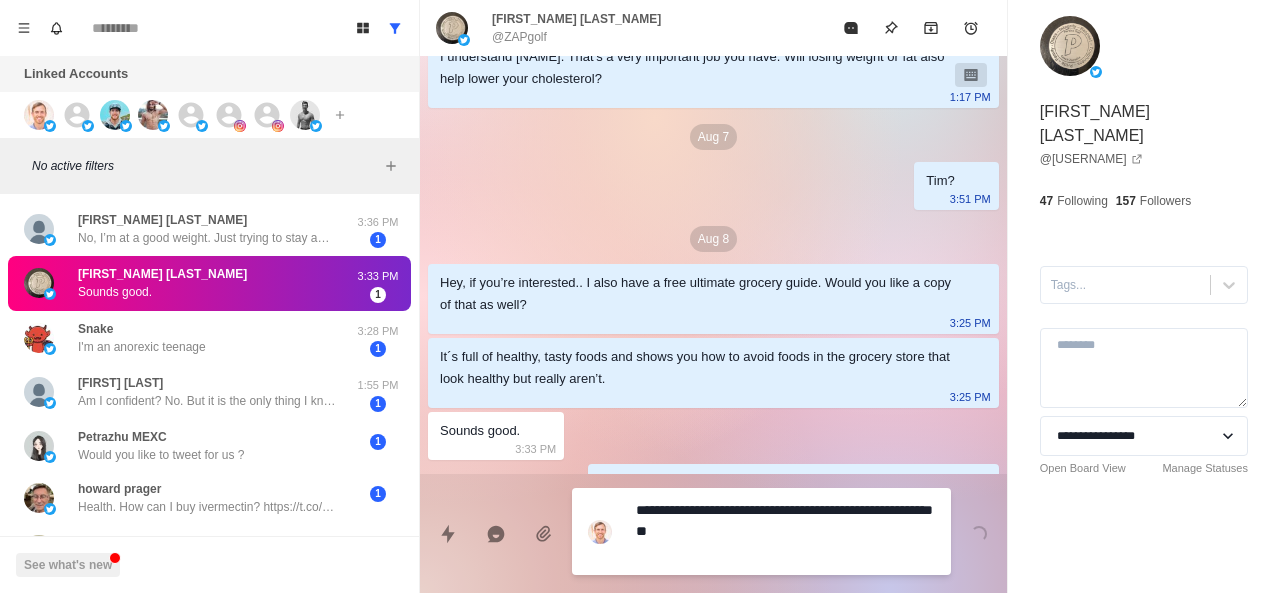 type on "**********" 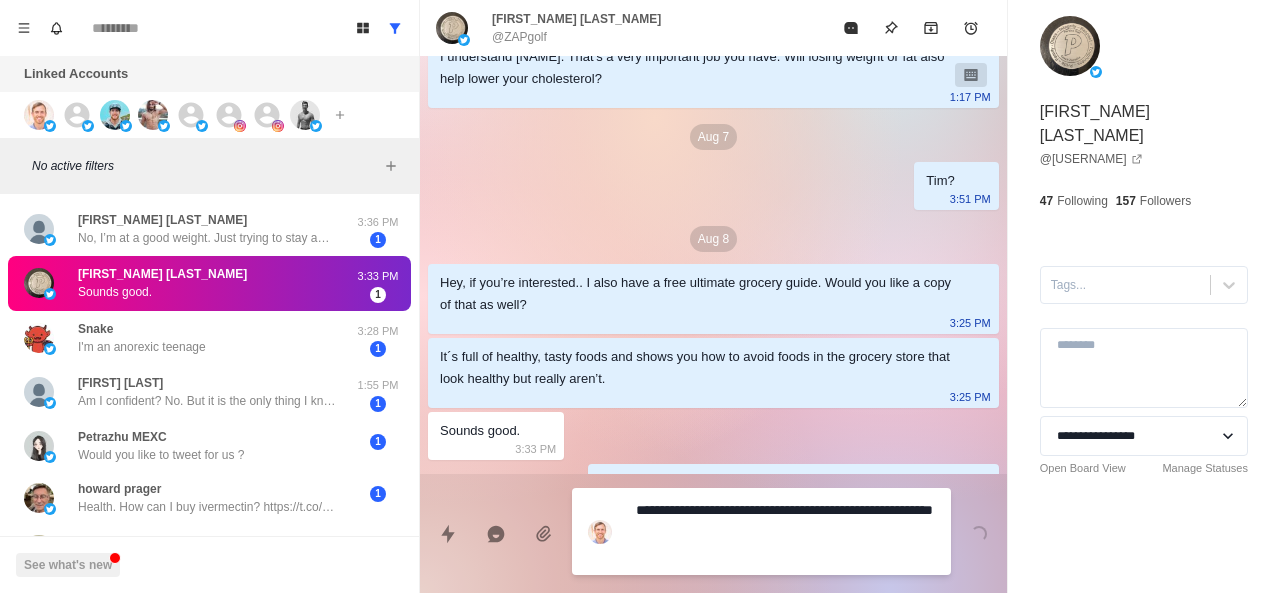 type on "**********" 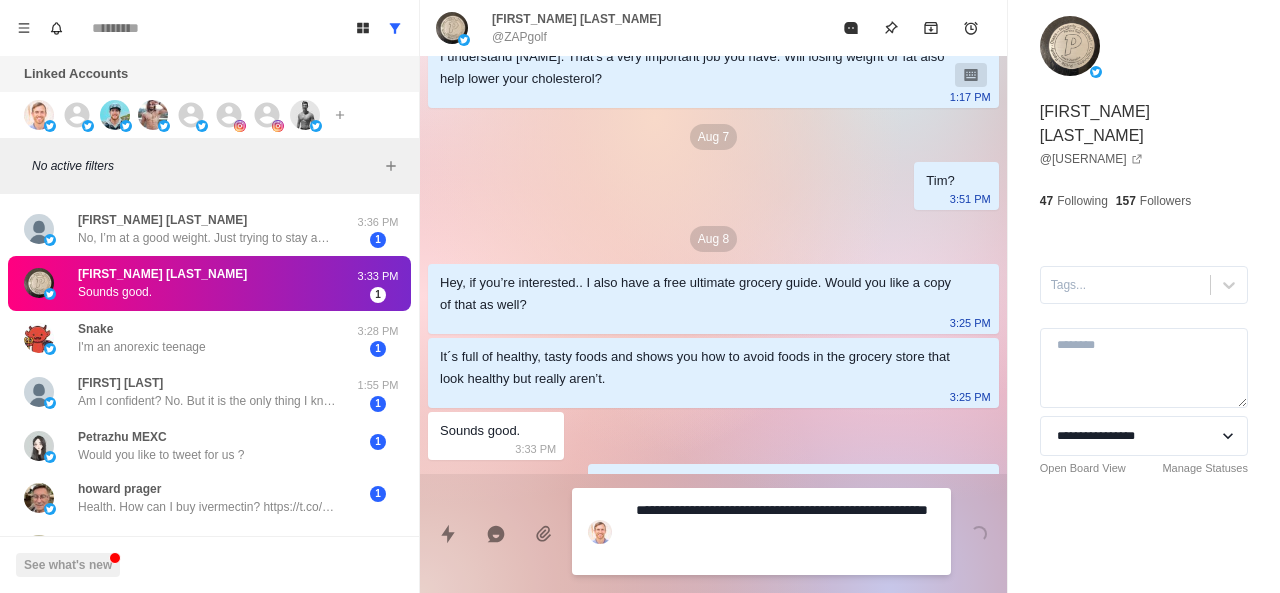 type on "**********" 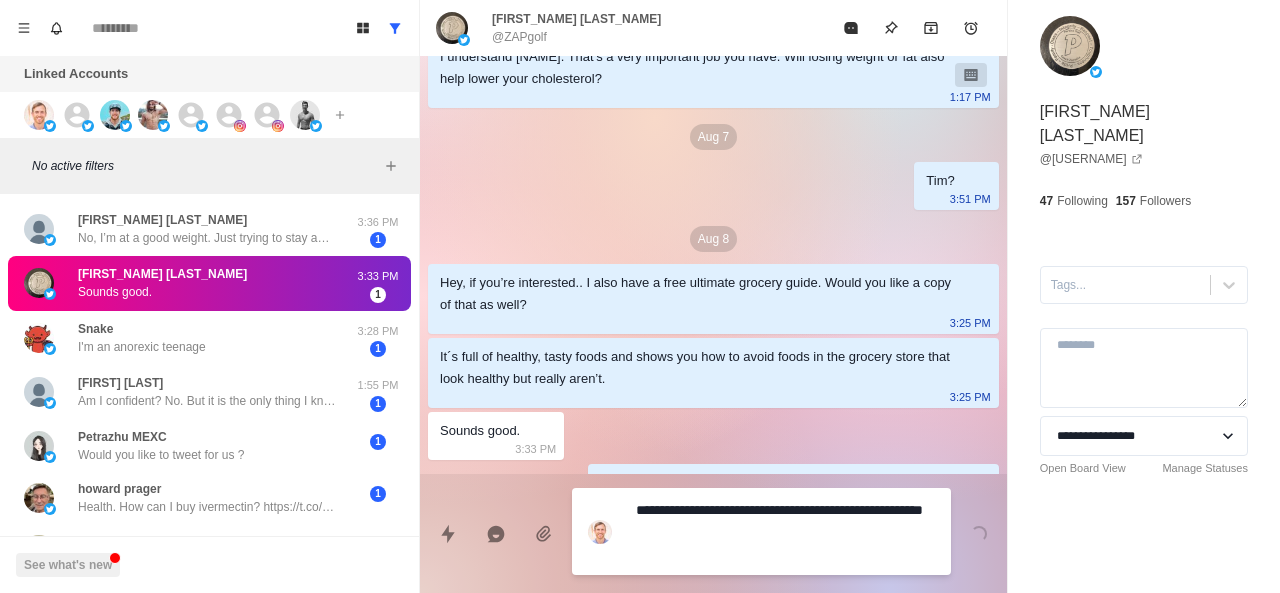 type on "**********" 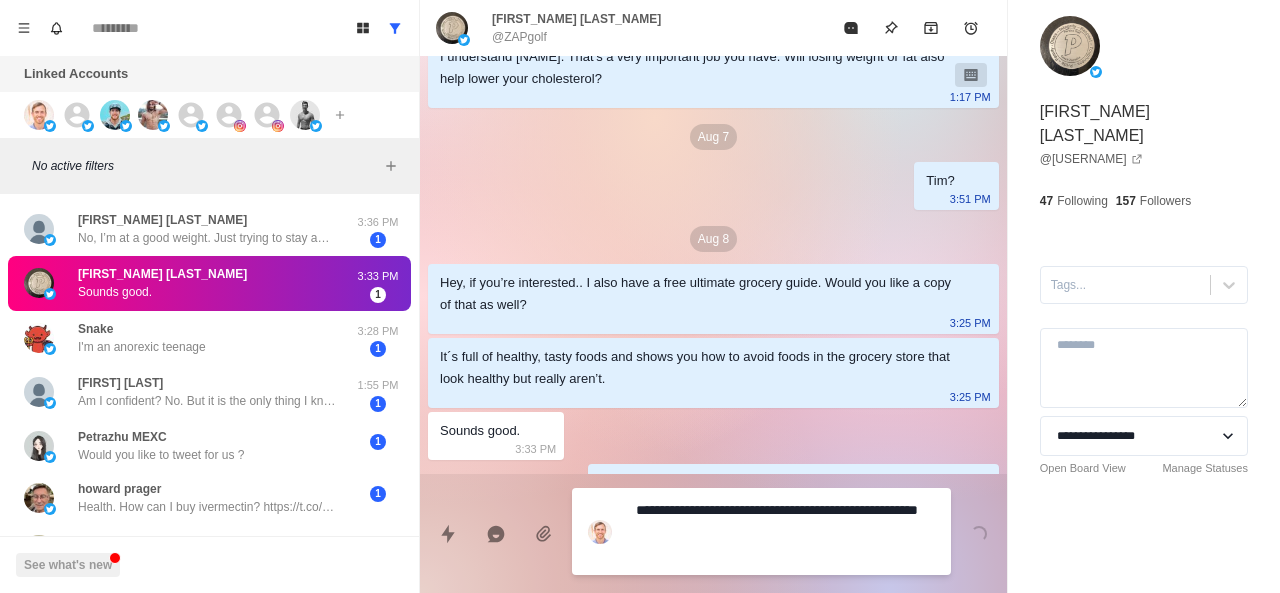 type on "**********" 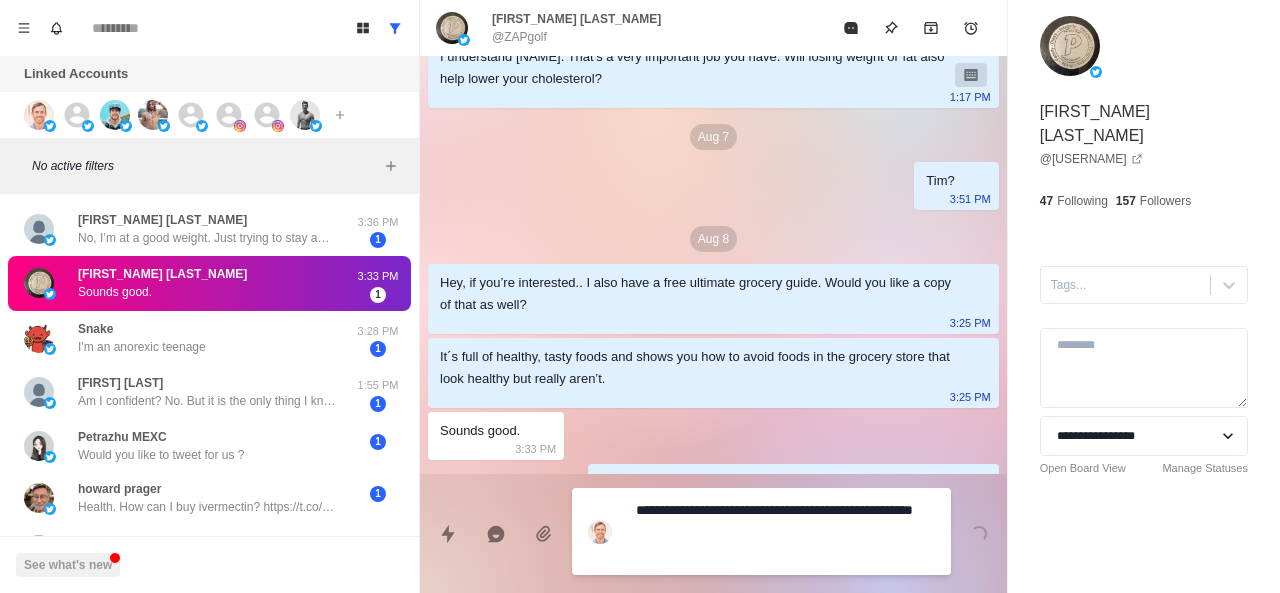 type on "*" 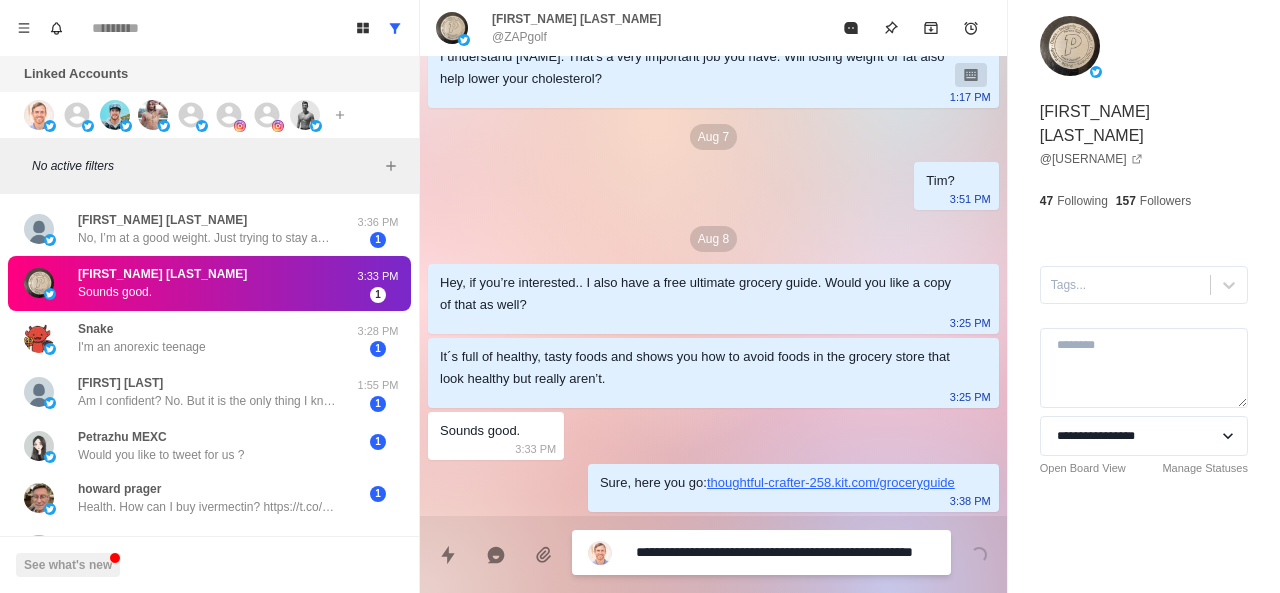type 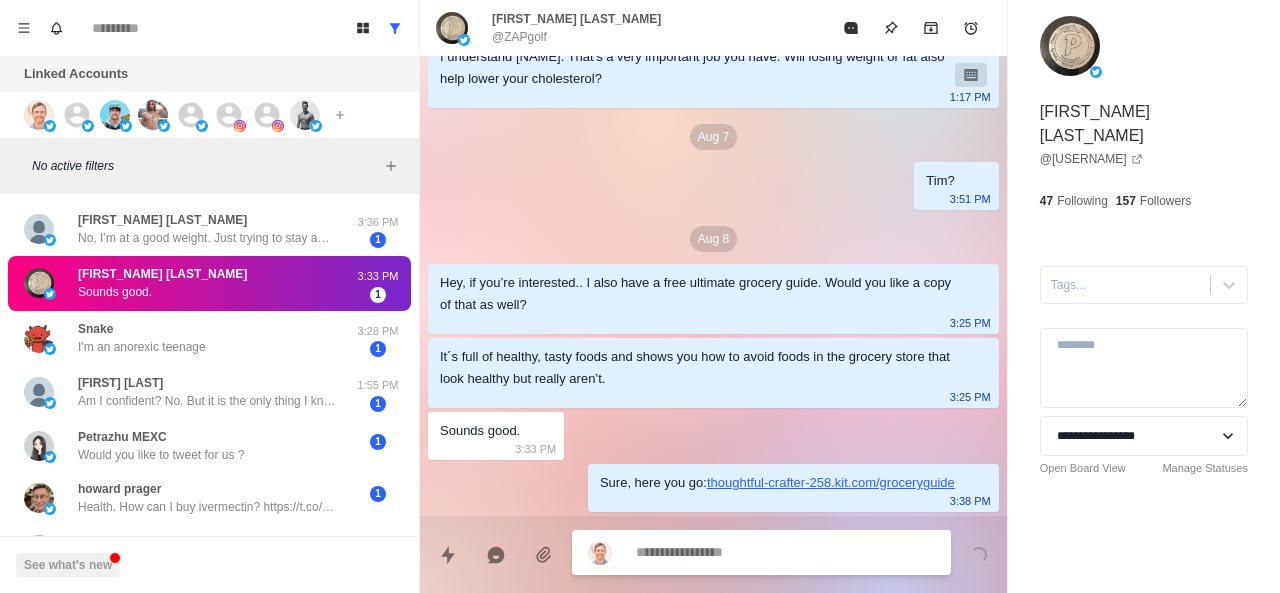 scroll, scrollTop: 722, scrollLeft: 0, axis: vertical 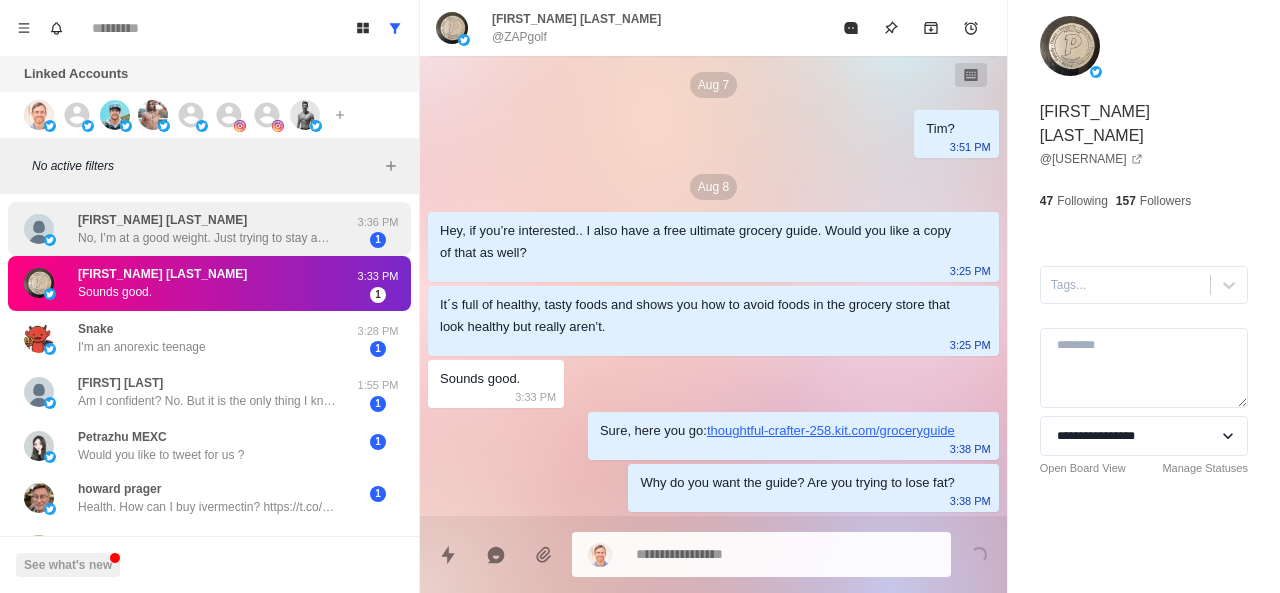 click on "Dean Schatz No, I’m at a good weight. Just trying to stay away from doctors!" at bounding box center [208, 229] 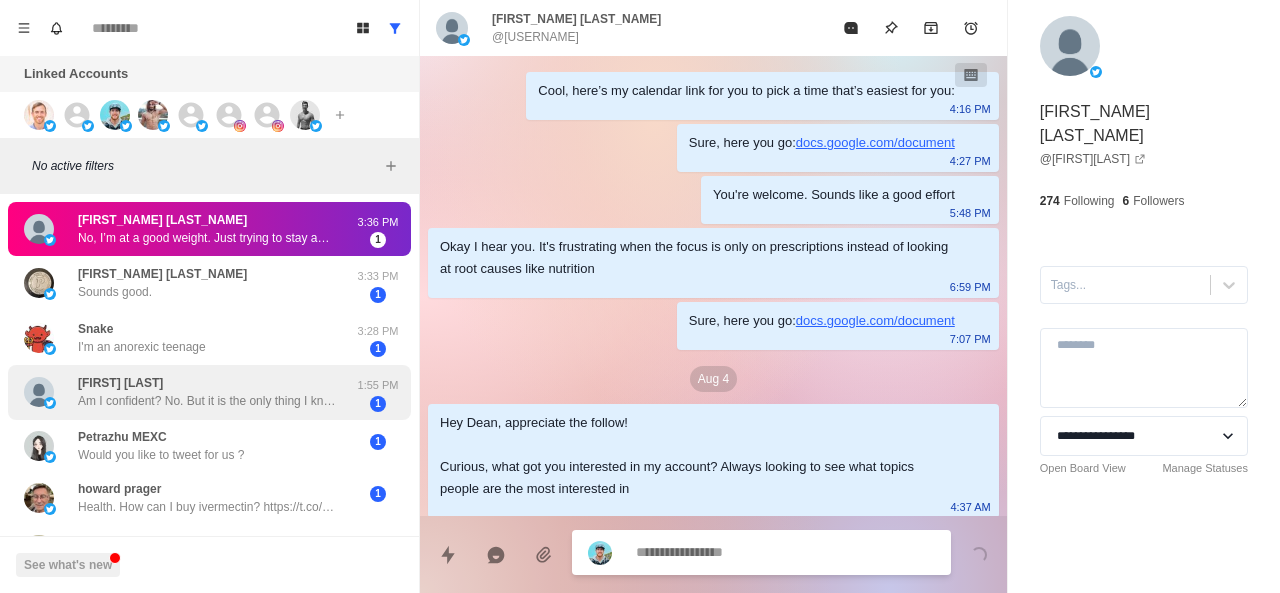 scroll, scrollTop: 788, scrollLeft: 0, axis: vertical 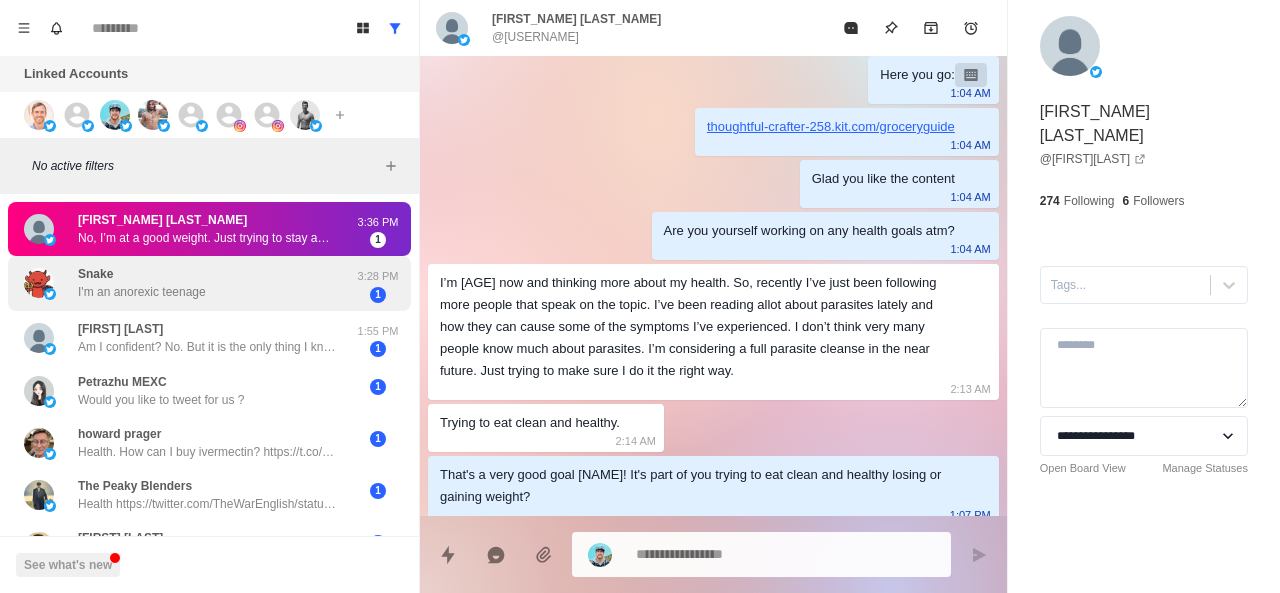 click on "Snake I'm an anorexic teenage" at bounding box center [188, 283] 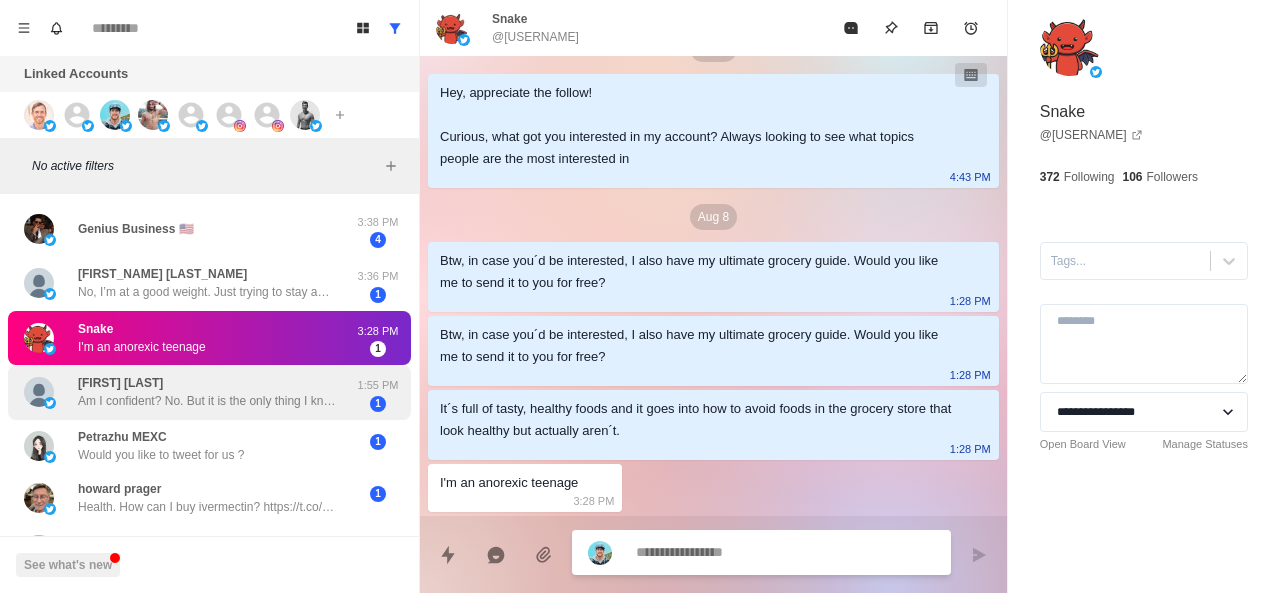 click on "Nick Chilcote Am I confident? No. But it is the only thing I know to do. I have seen diets that “guarantee” to “cure” diabetes, but they involved meals that I simply won‘t eat. I hate that there is no cure. I am also very skeptical about that because of the amount of money involved.  Pharmaceutical companies are making a lot of money selling Metformin, etc. they don’t want that gravy train to end. What do you have to offer? I will be in and out all day, so my response may be delayed. 1:55 PM 1" at bounding box center [209, 392] 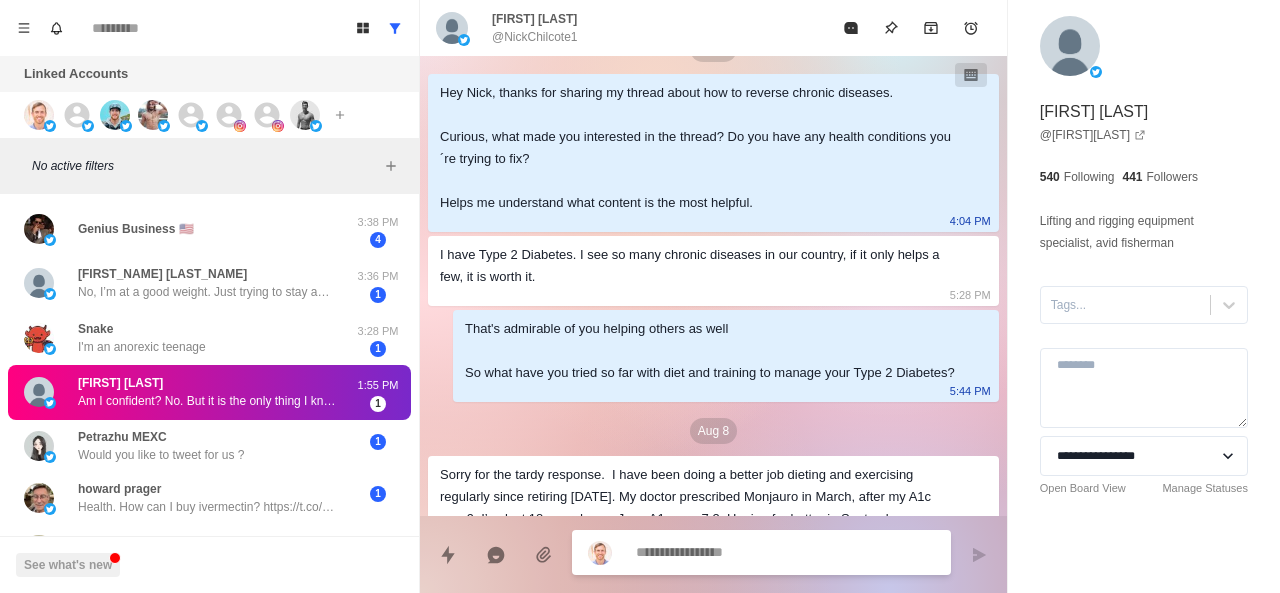 scroll, scrollTop: 602, scrollLeft: 0, axis: vertical 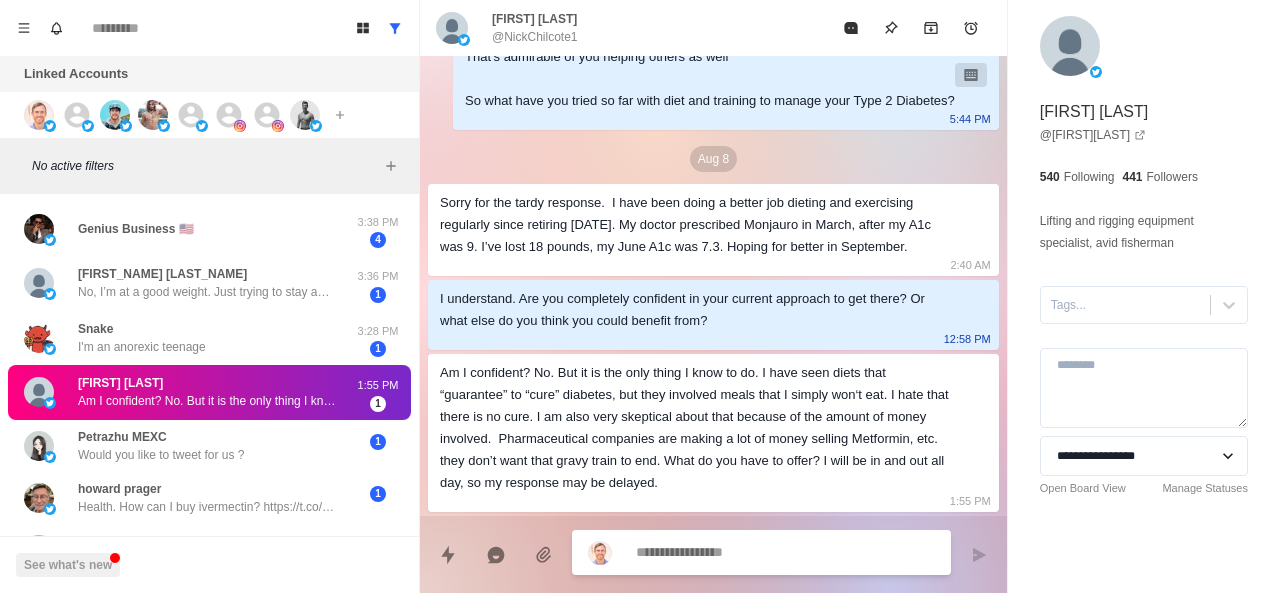 type on "*" 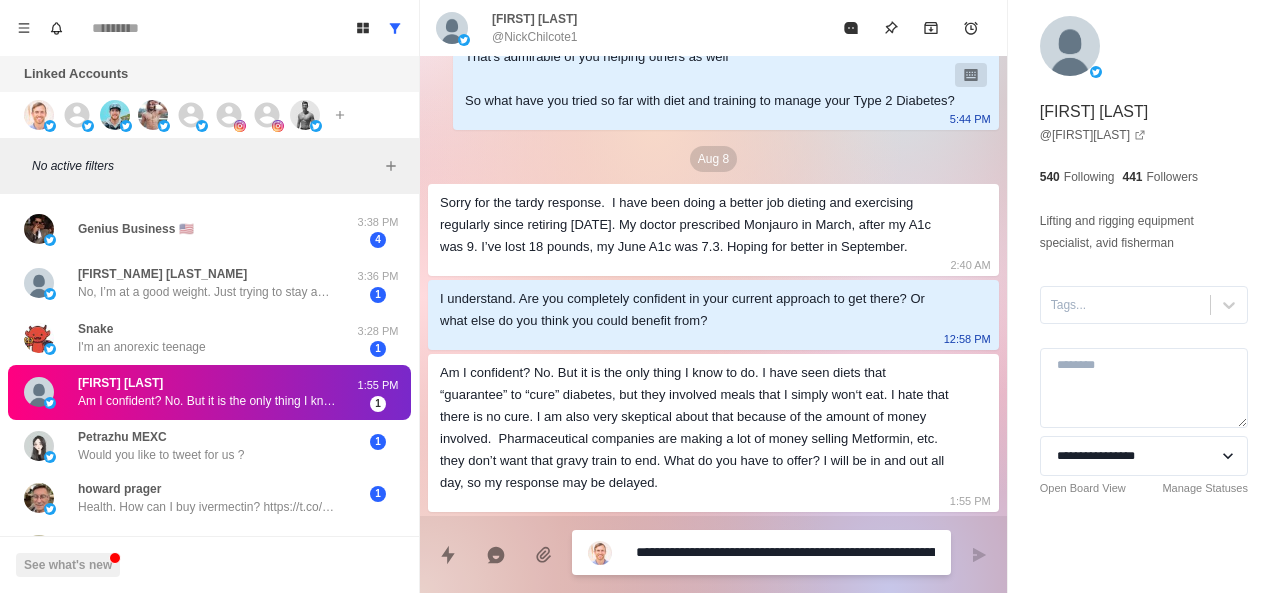 scroll, scrollTop: 664, scrollLeft: 0, axis: vertical 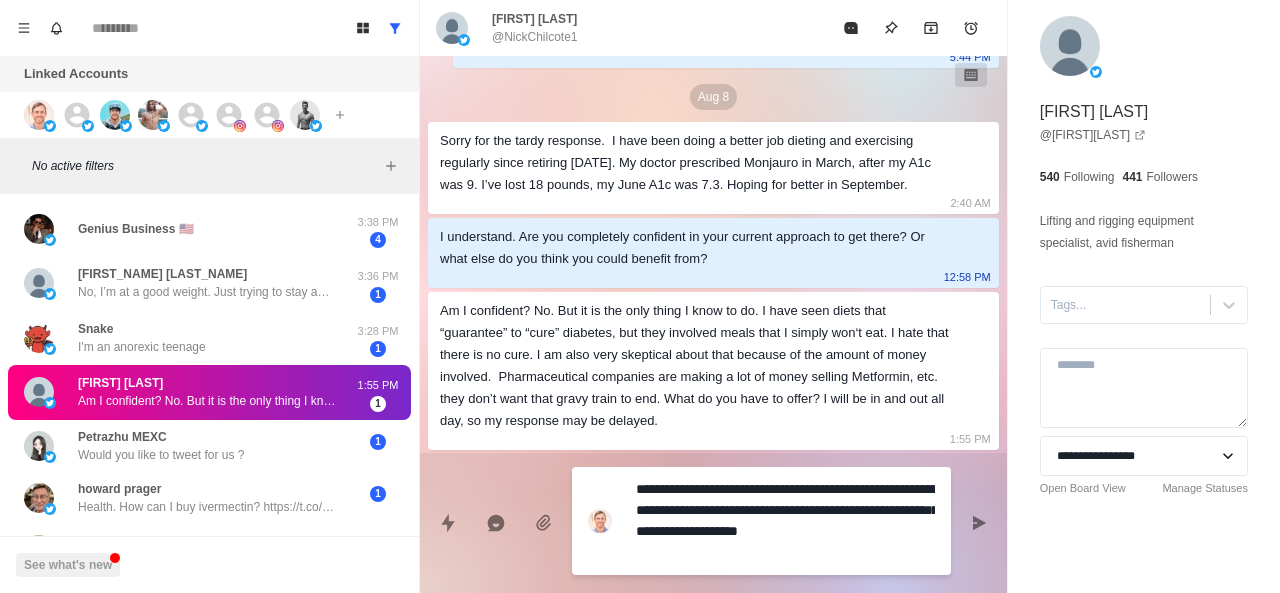 type on "**********" 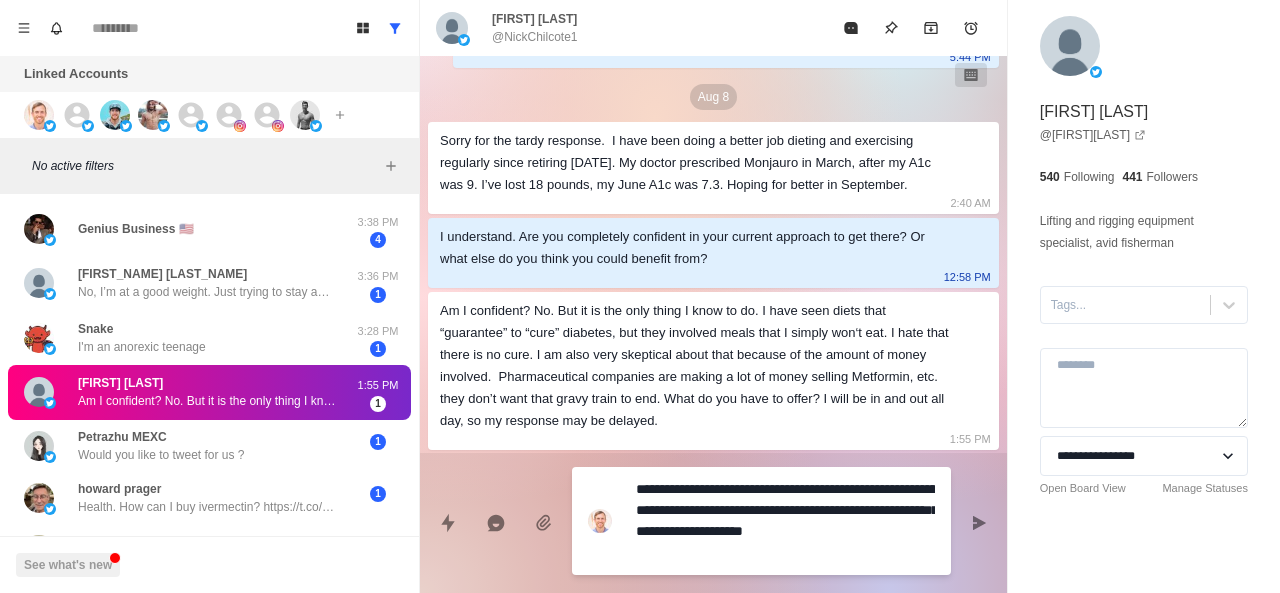 click on "**********" at bounding box center (785, 521) 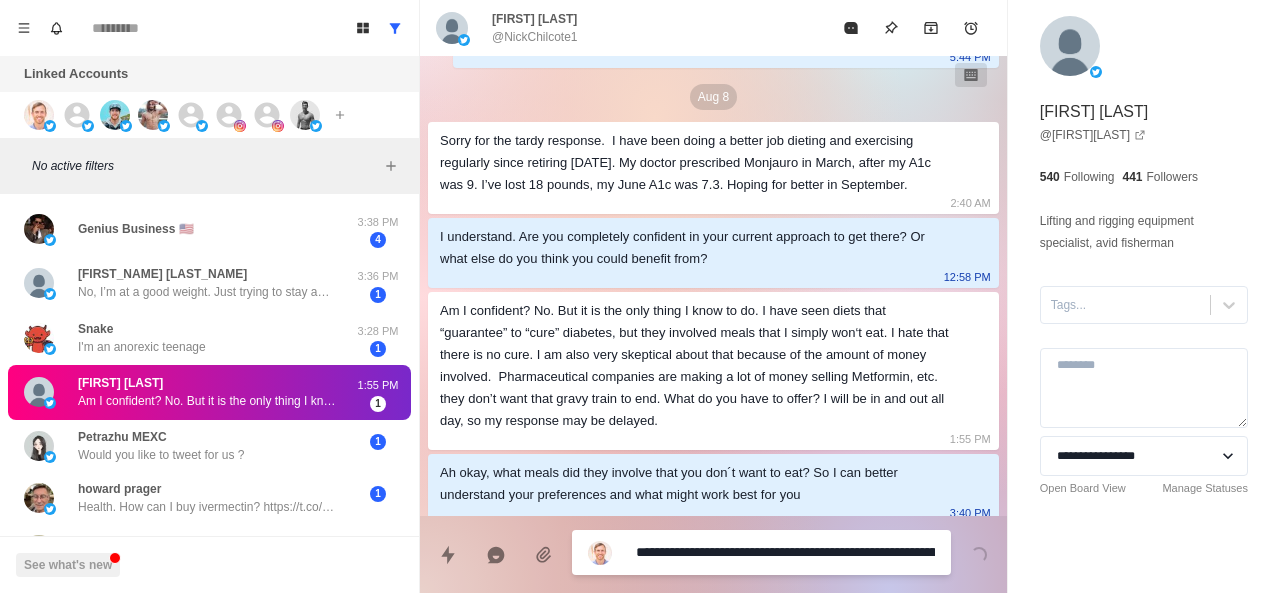 type 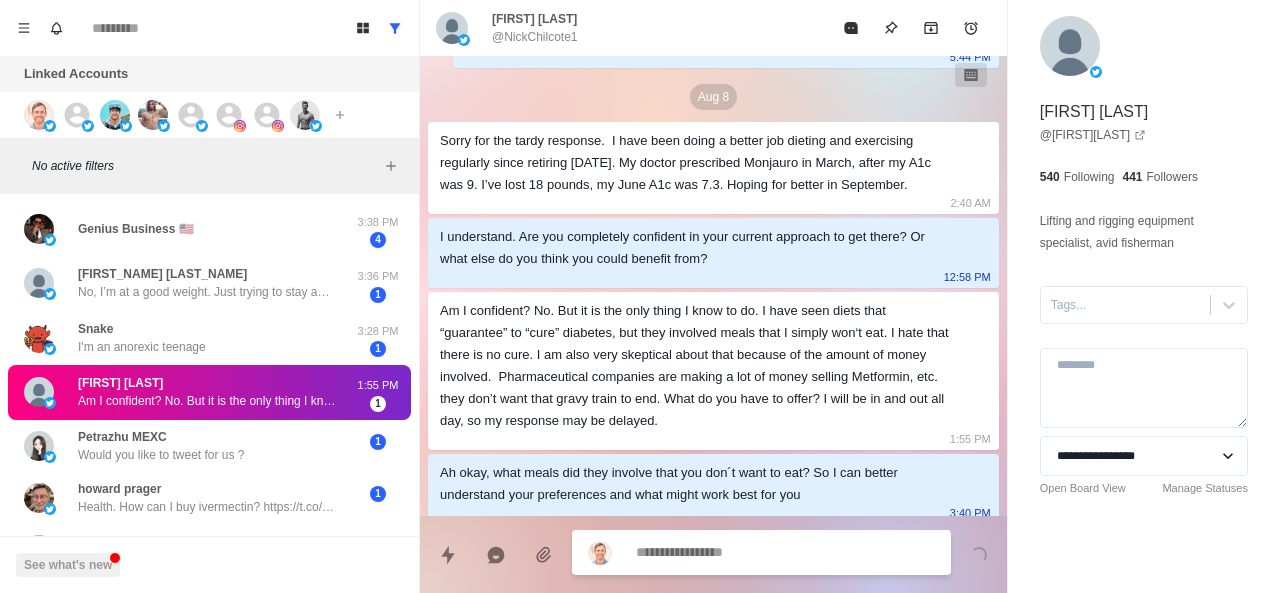scroll, scrollTop: 676, scrollLeft: 0, axis: vertical 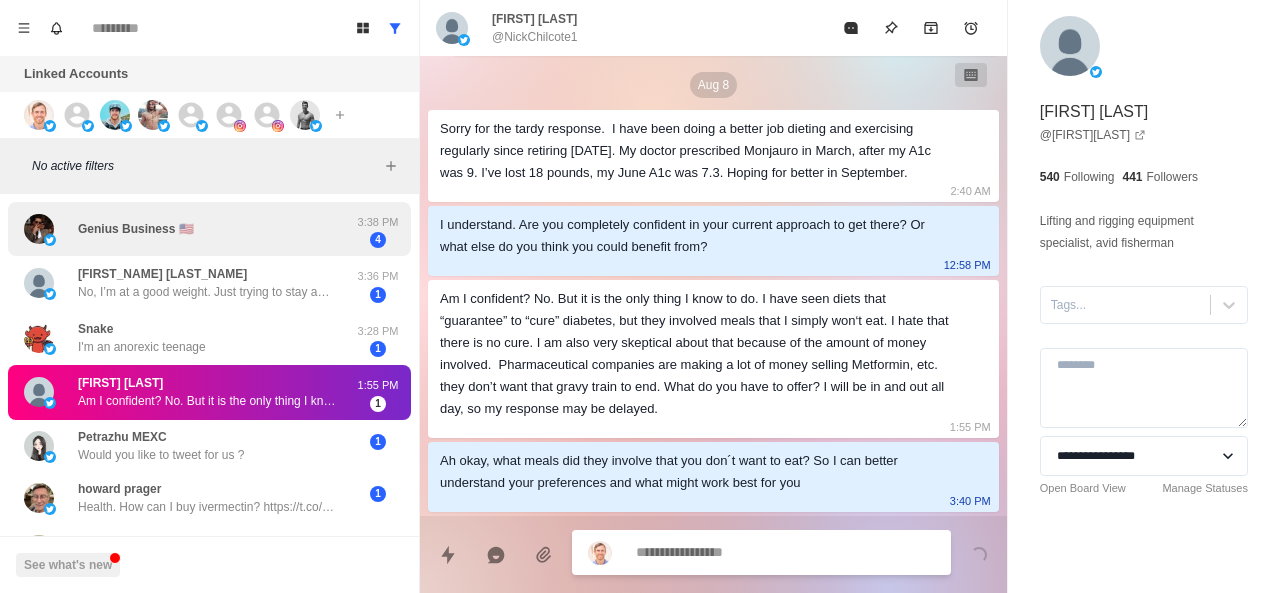 click on "Genius Business 🇺🇸" at bounding box center (188, 229) 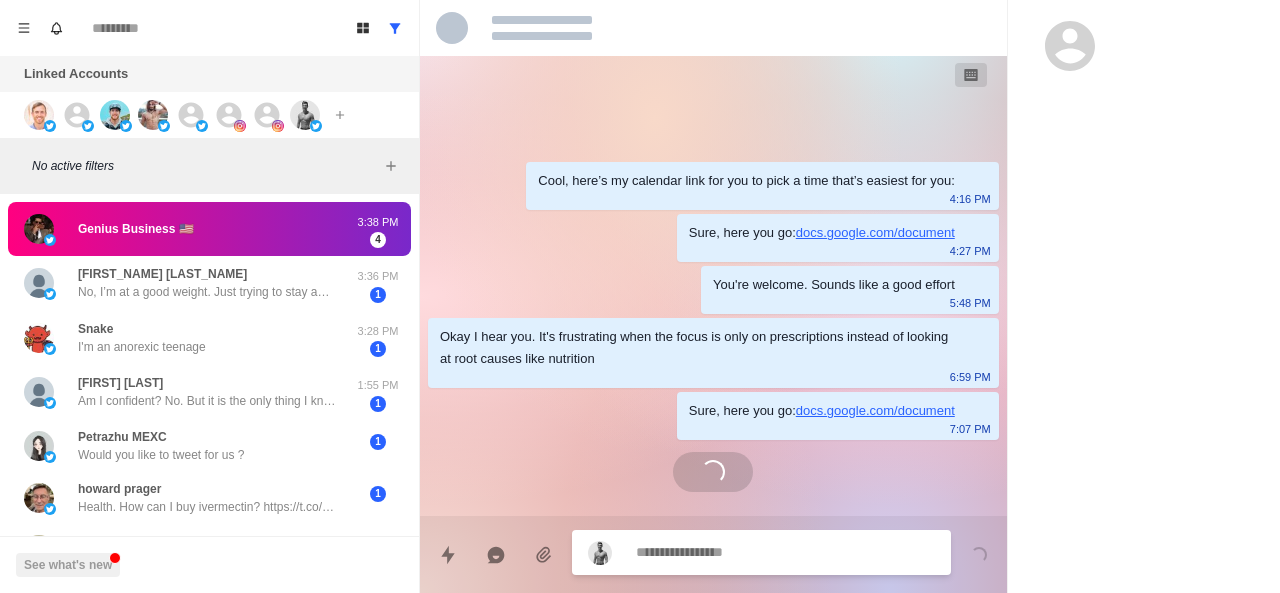 scroll, scrollTop: 0, scrollLeft: 0, axis: both 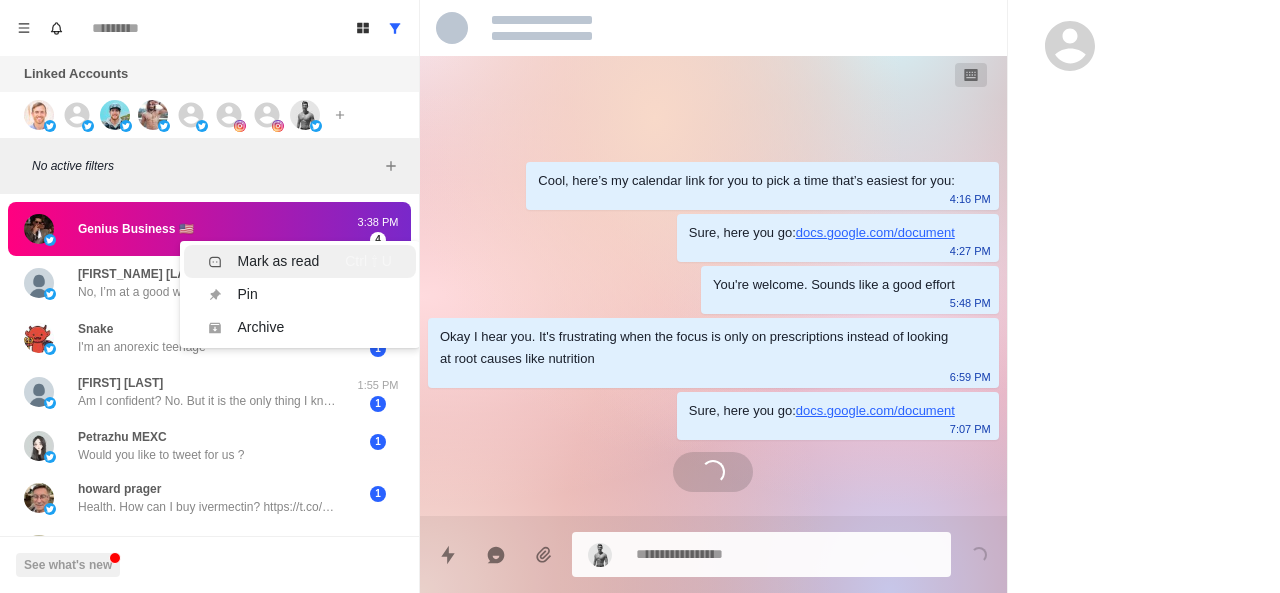 click on "Mark as read Ctrl ⇧ U" at bounding box center [300, 261] 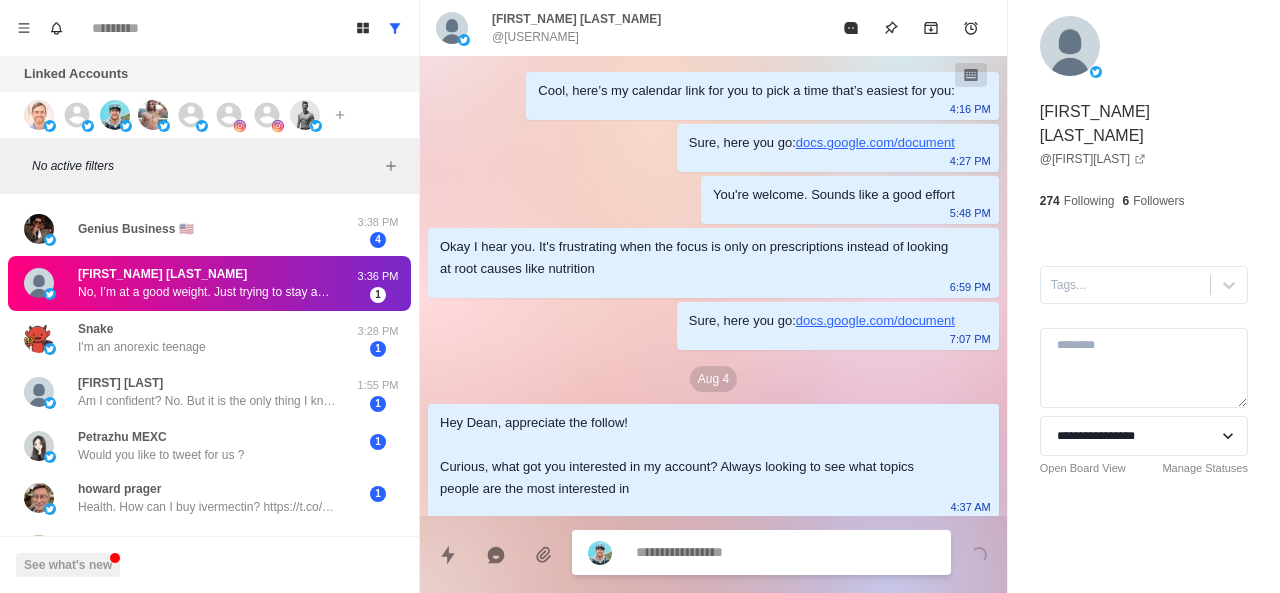 scroll, scrollTop: 788, scrollLeft: 0, axis: vertical 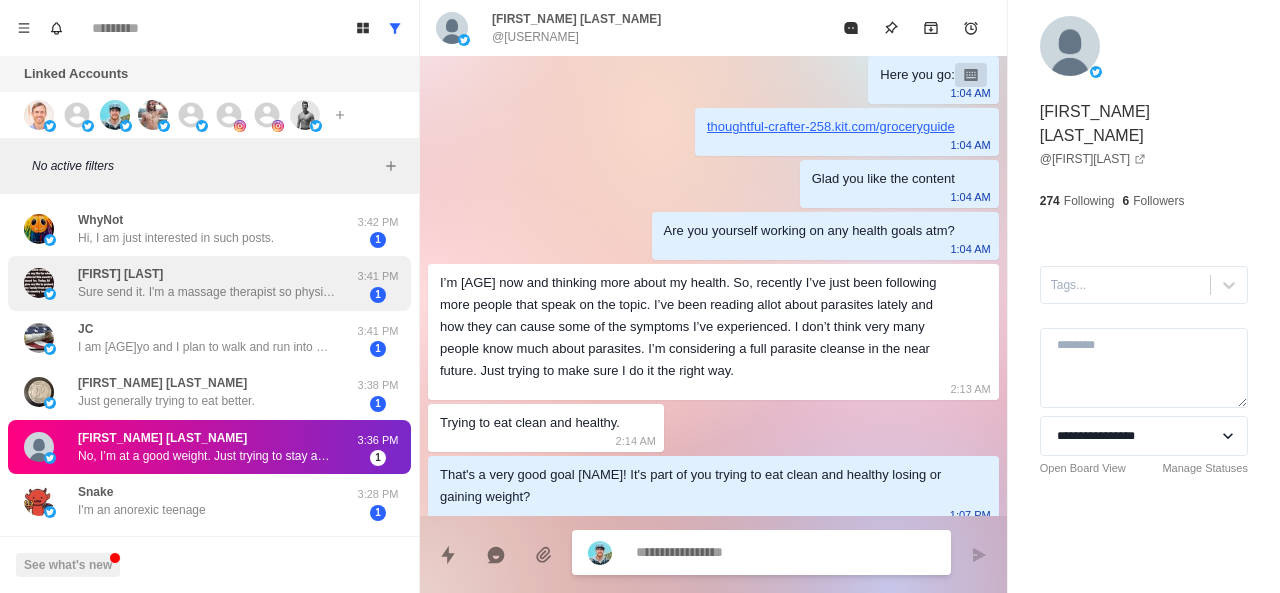 click on "Sure send it. I'm a massage therapist so physical therapy and movement interest me." at bounding box center [208, 292] 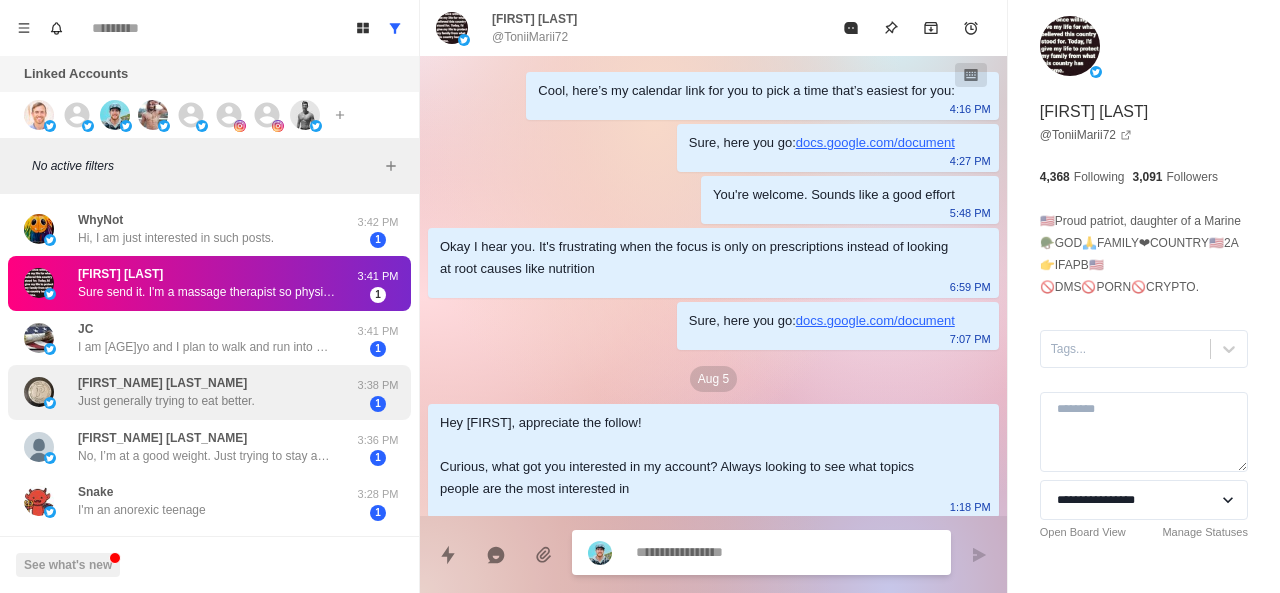 scroll, scrollTop: 256, scrollLeft: 0, axis: vertical 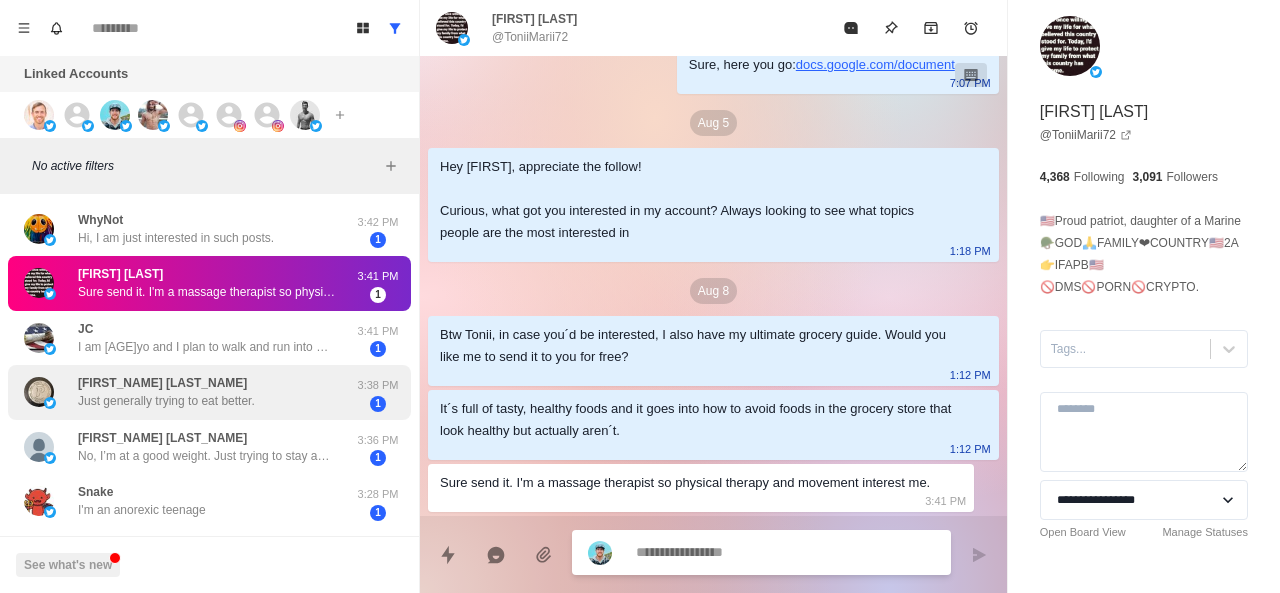 click on "Tim Zapadka" at bounding box center [162, 383] 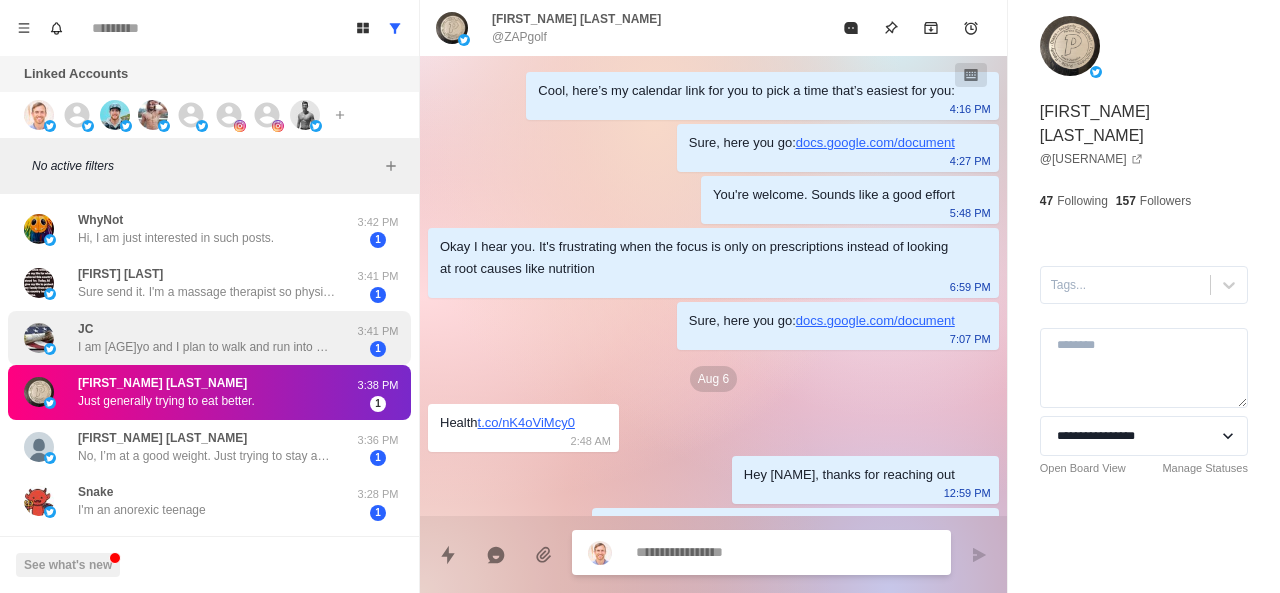 scroll, scrollTop: 774, scrollLeft: 0, axis: vertical 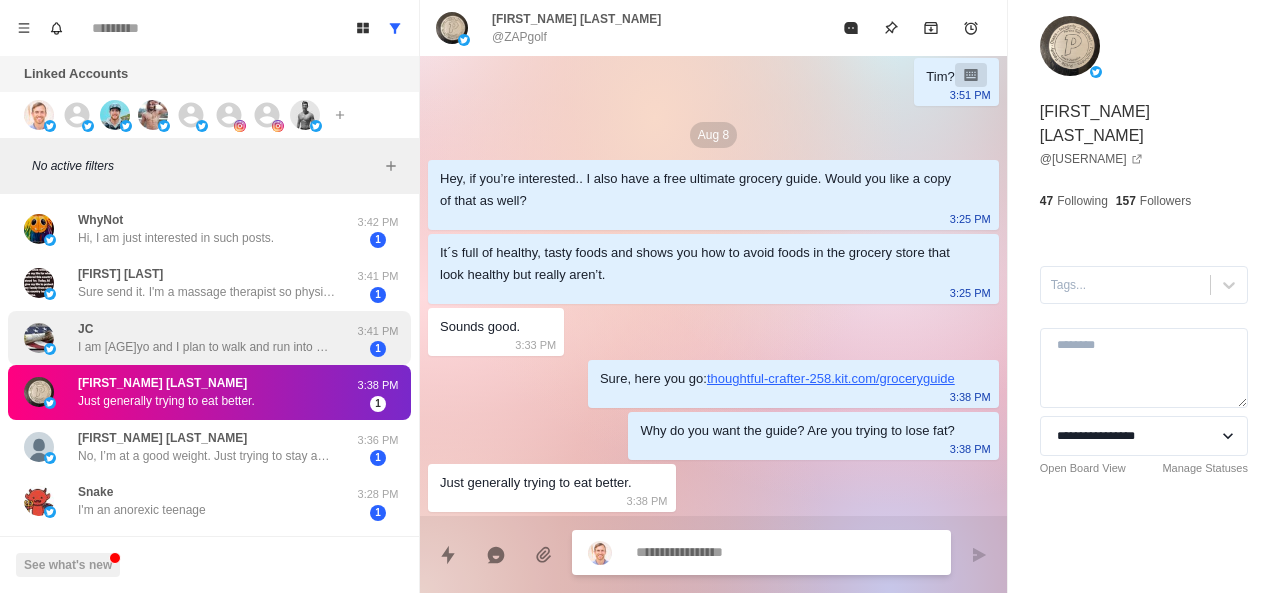 click on "JC I am 76yo and I plan to walk and run into my 100’s. Upright longer. 3:41 PM 1" at bounding box center (209, 338) 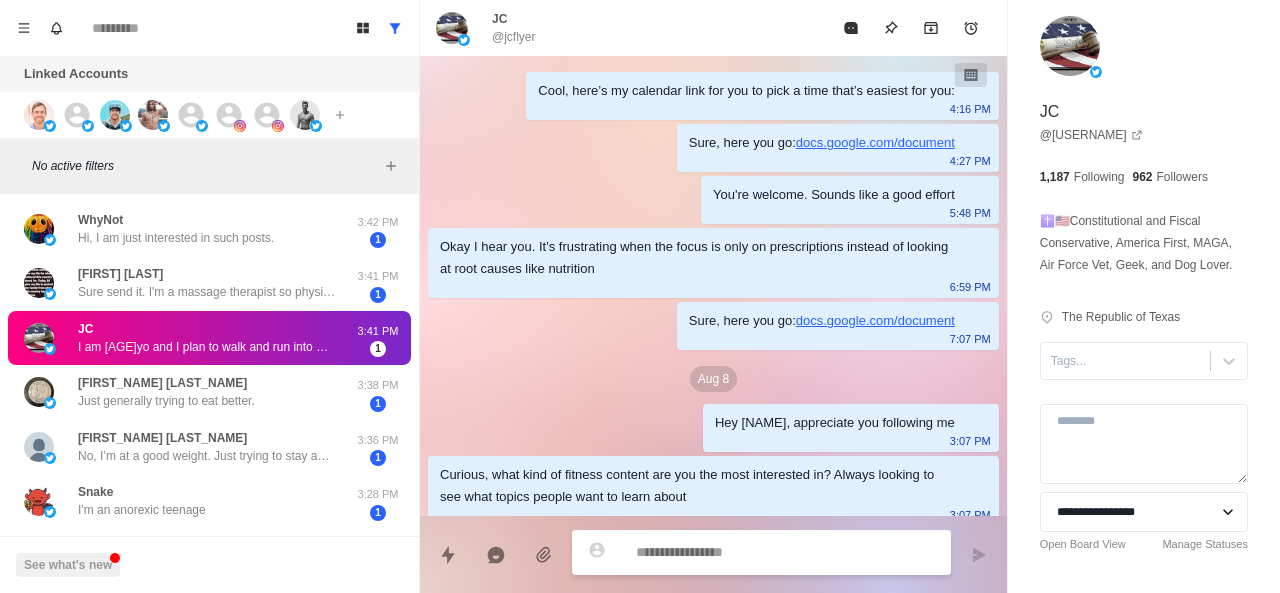 scroll, scrollTop: 66, scrollLeft: 0, axis: vertical 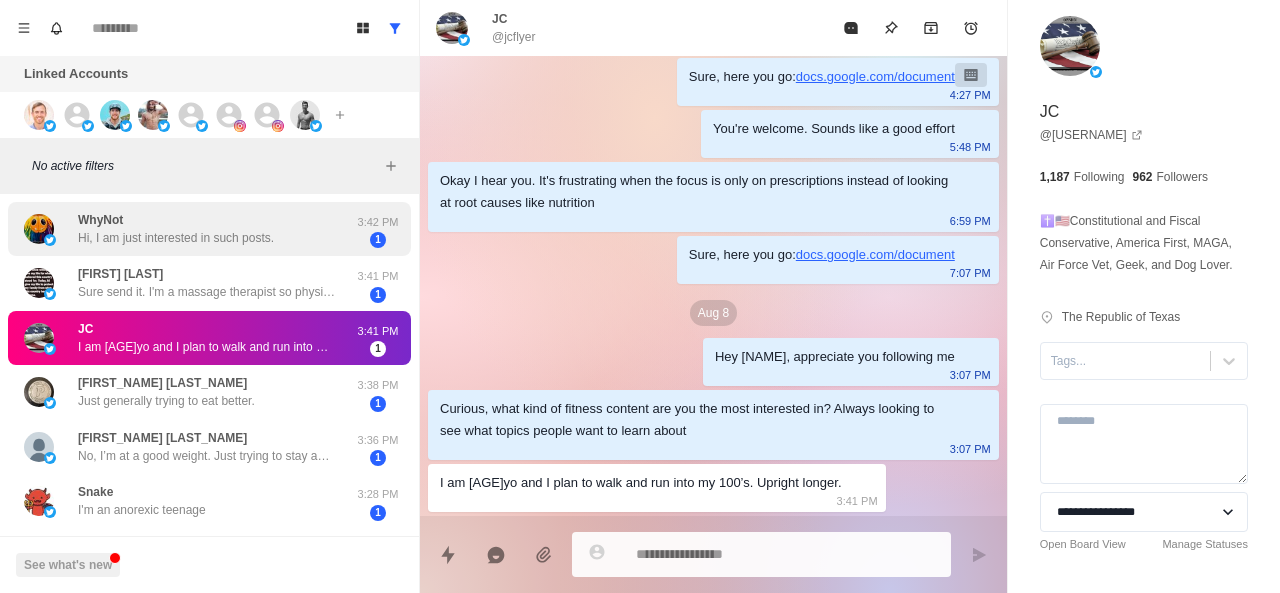 click on "Hi, I am just interested in such posts." at bounding box center [176, 238] 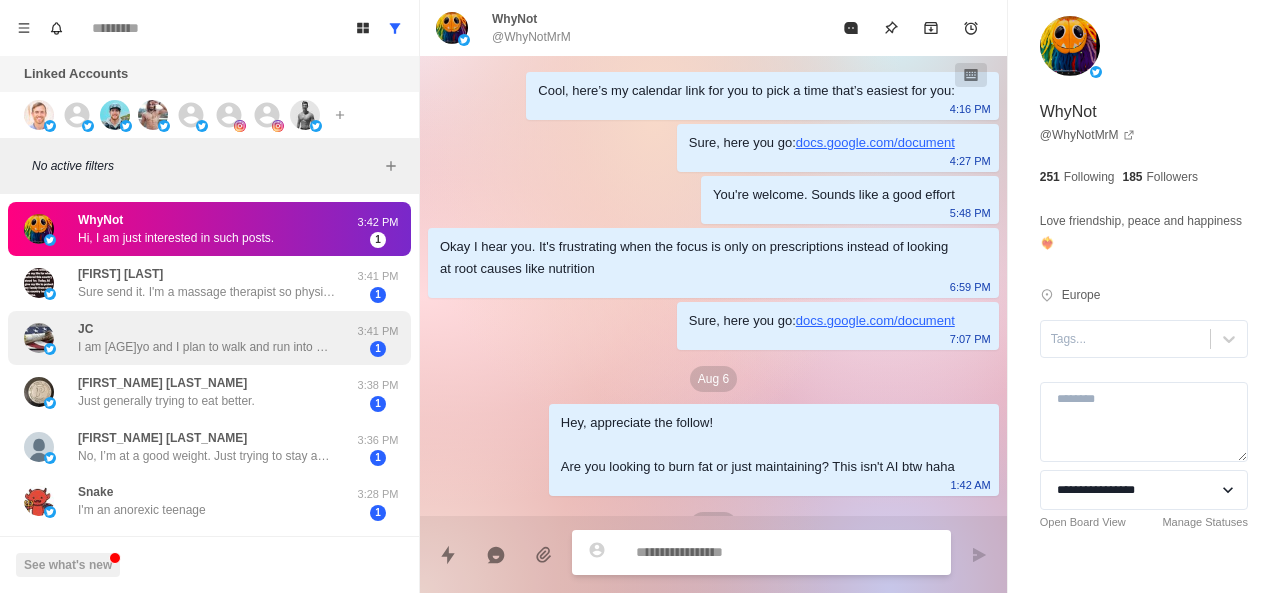 scroll, scrollTop: 138, scrollLeft: 0, axis: vertical 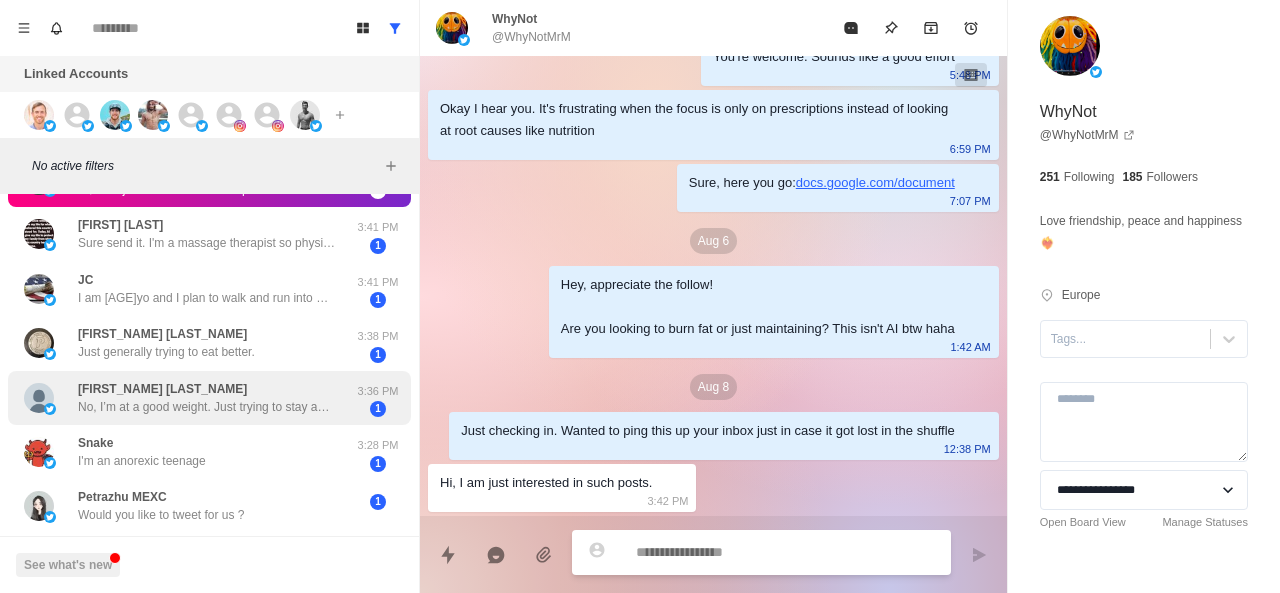 click on "Dean Schatz No, I’m at a good weight. Just trying to stay away from doctors!" at bounding box center [208, 398] 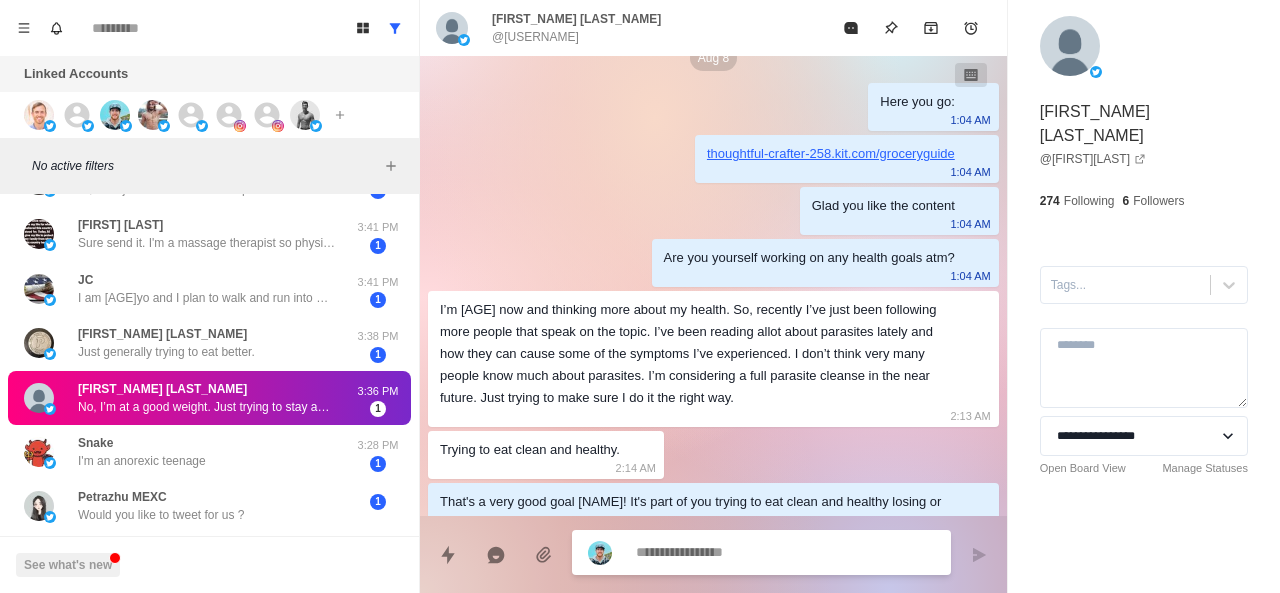 scroll, scrollTop: 788, scrollLeft: 0, axis: vertical 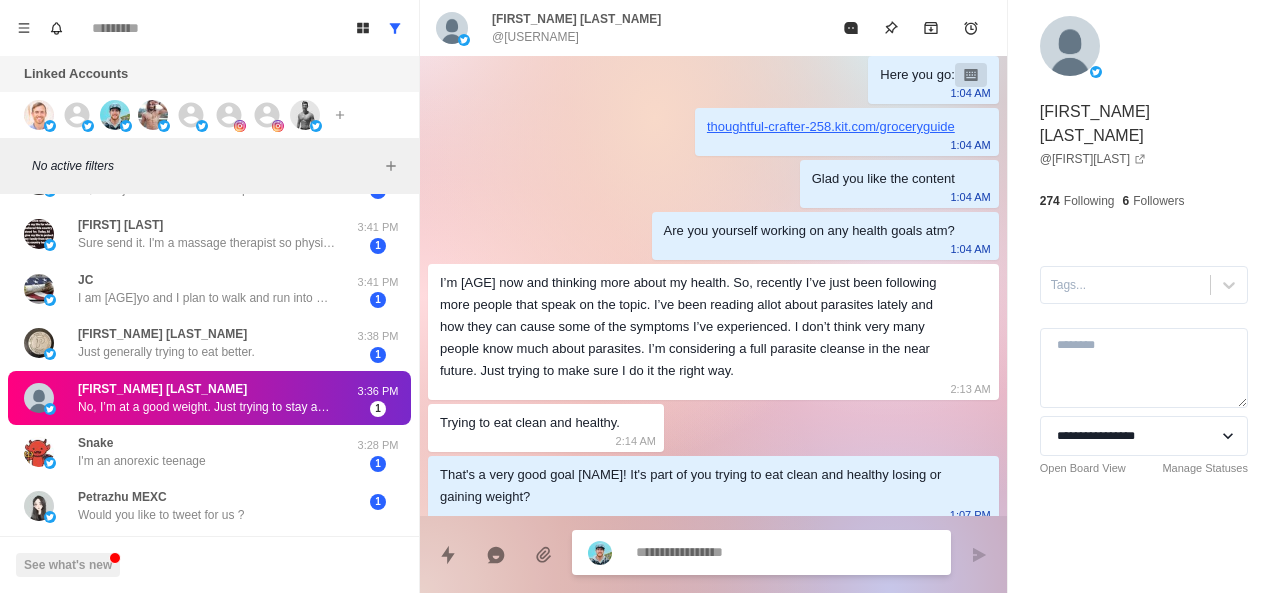 click at bounding box center [785, 552] 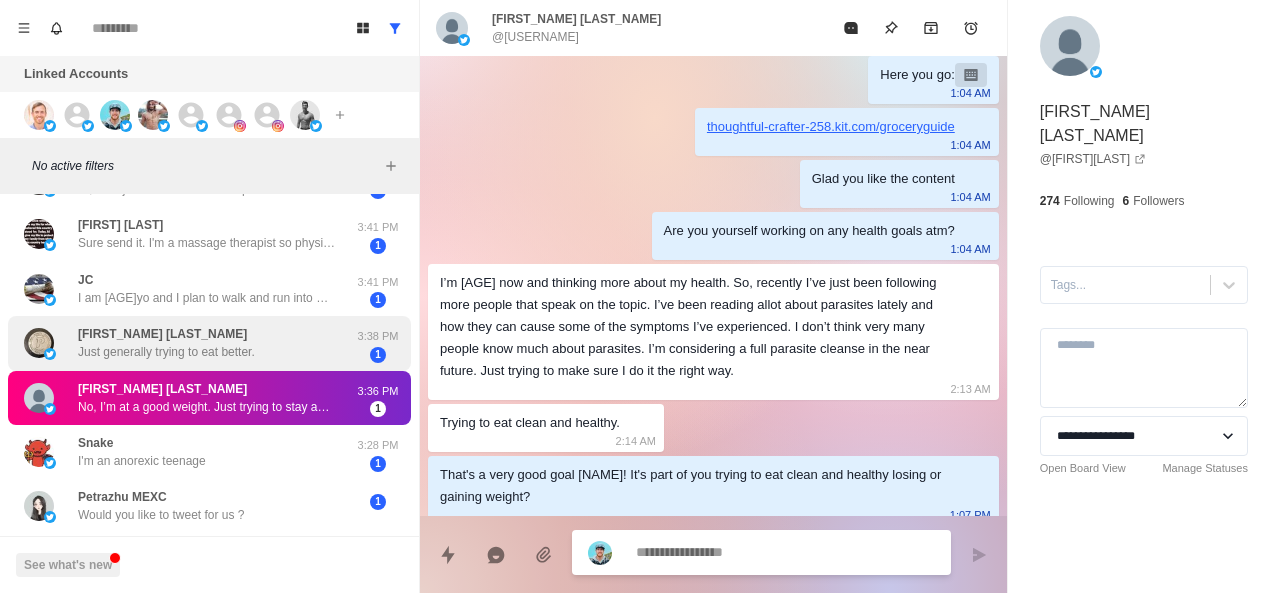 scroll, scrollTop: 0, scrollLeft: 0, axis: both 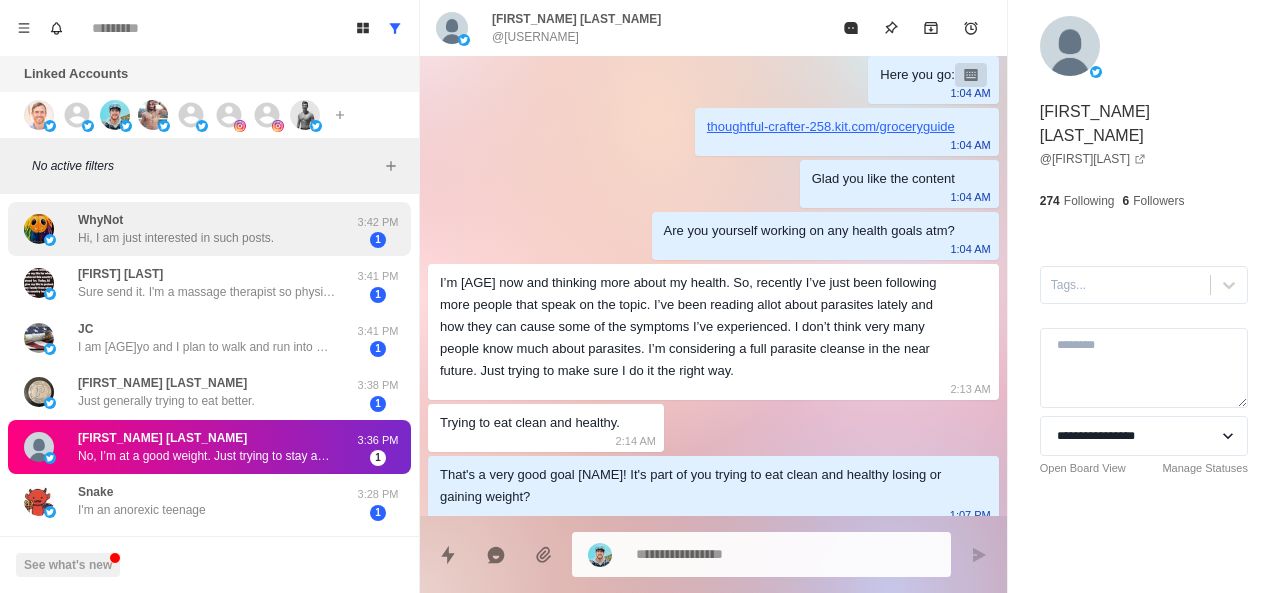 click on "WhyNot Hi, I am just interested in such posts." at bounding box center [176, 229] 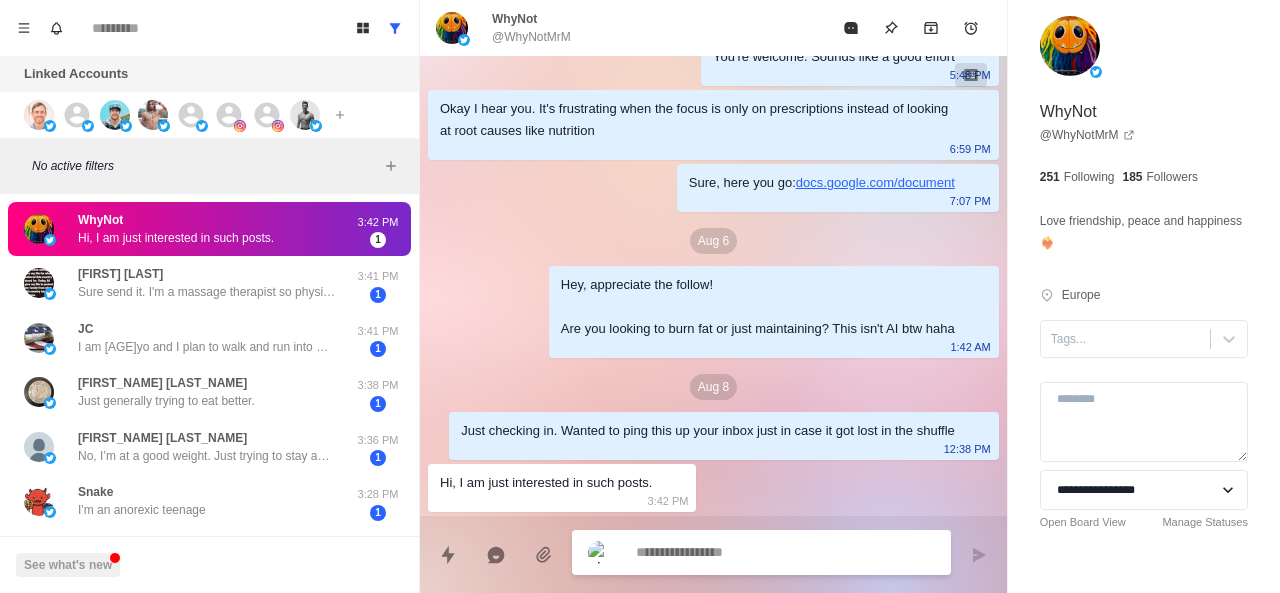 scroll, scrollTop: 138, scrollLeft: 0, axis: vertical 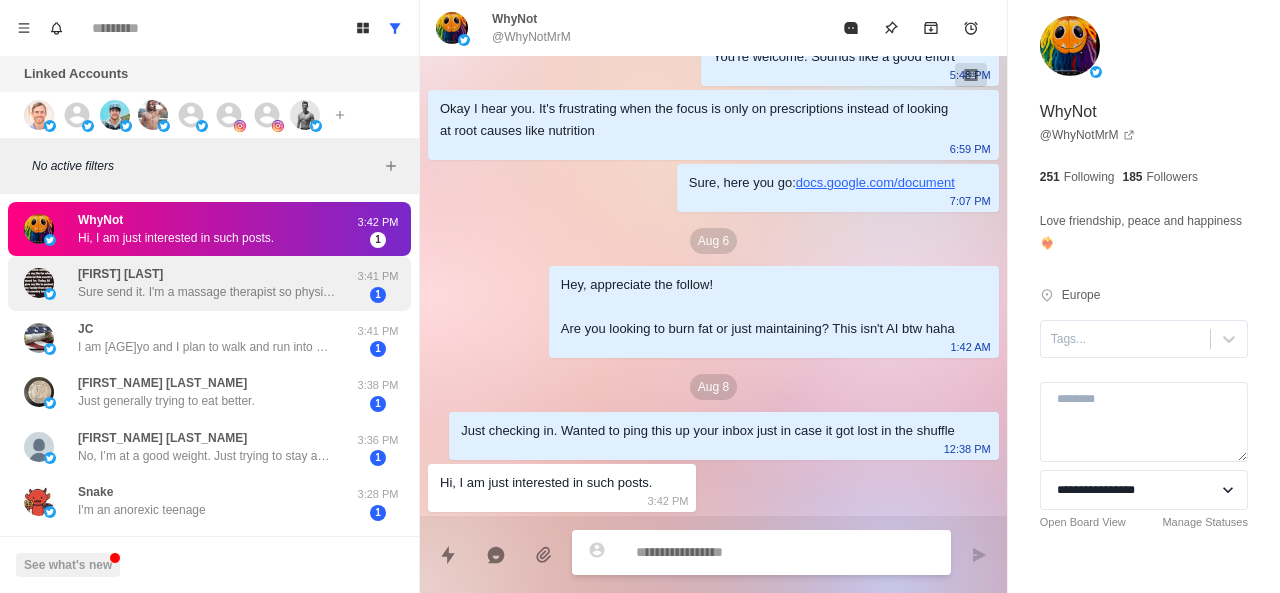 click on "Hi, I am just interested in such posts." at bounding box center [176, 238] 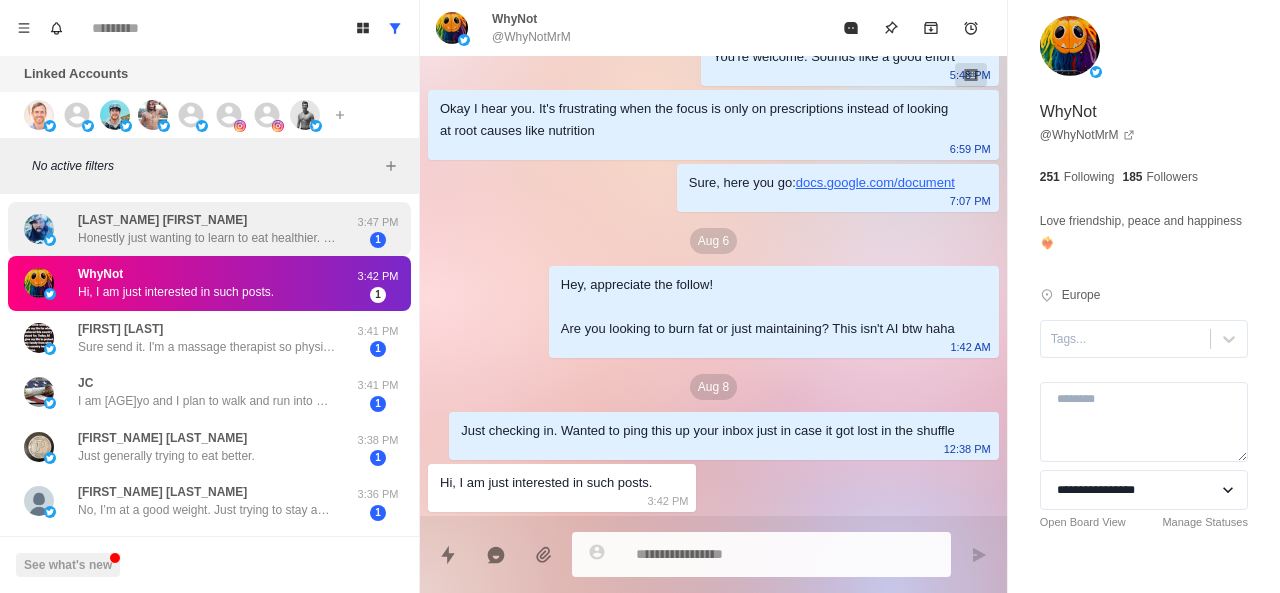 click on "Honestly just wanting to learn to eat healthier. I keep hearing people talking about macros and I just don’t get it." at bounding box center [208, 238] 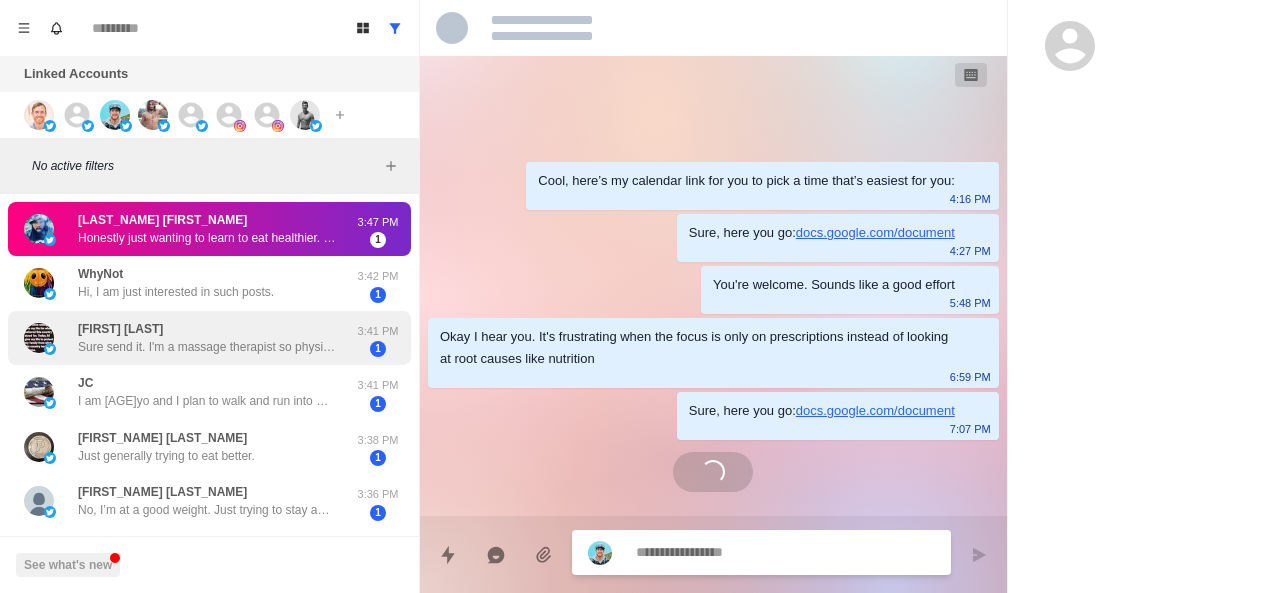 scroll, scrollTop: 206, scrollLeft: 0, axis: vertical 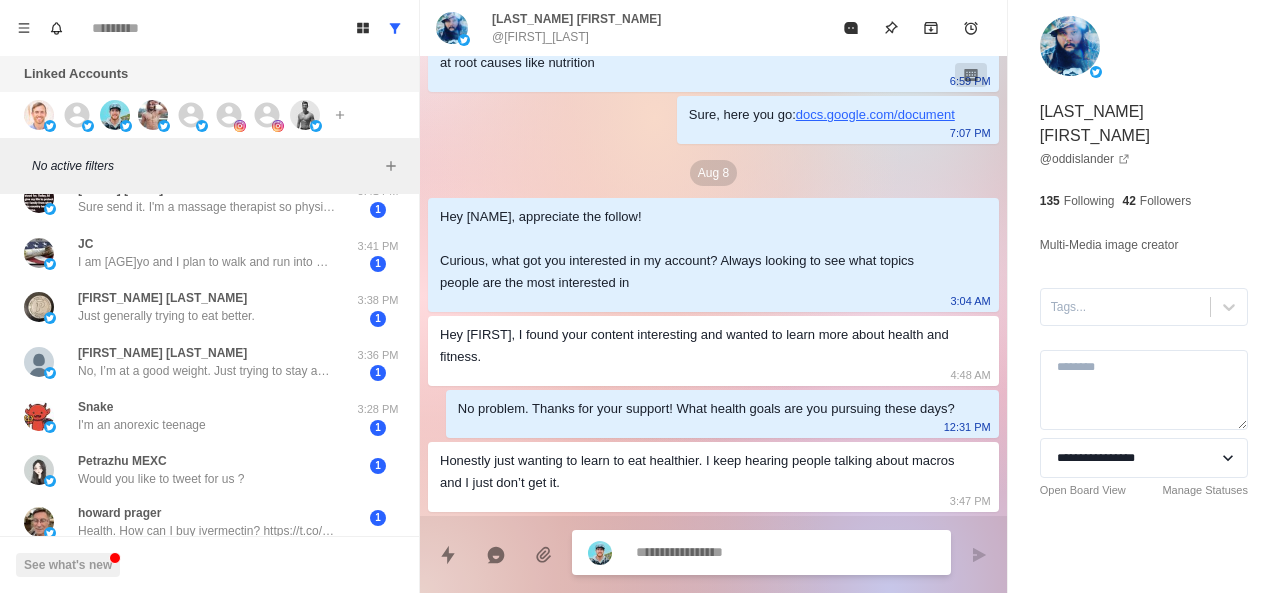 click at bounding box center (612, 553) 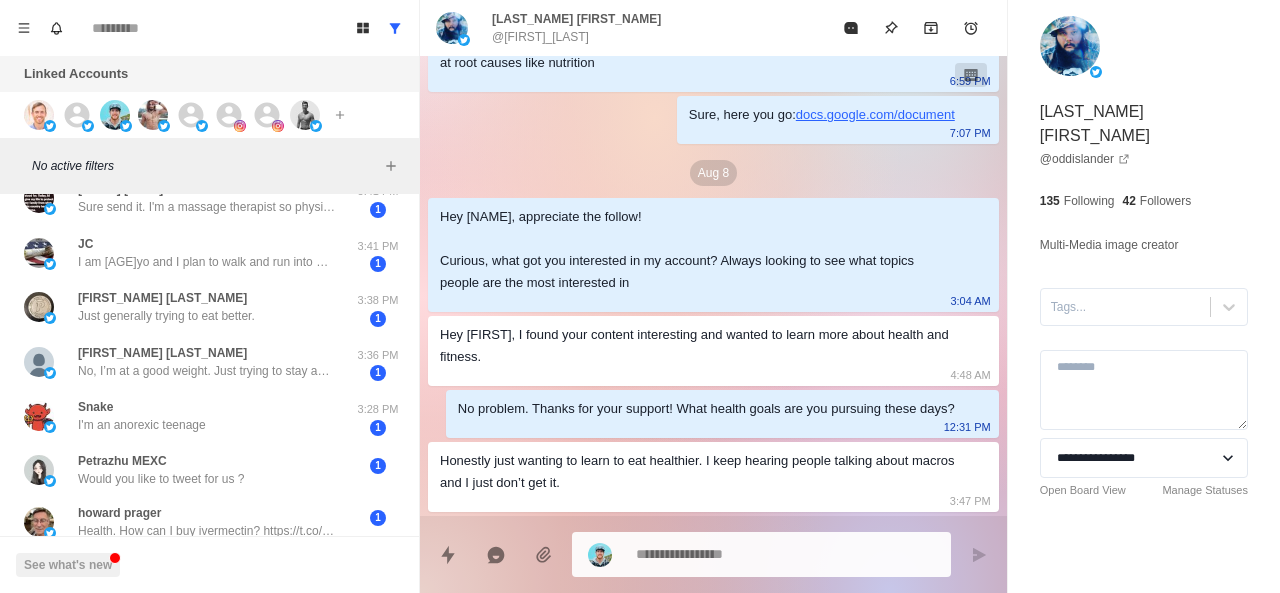 type on "*" 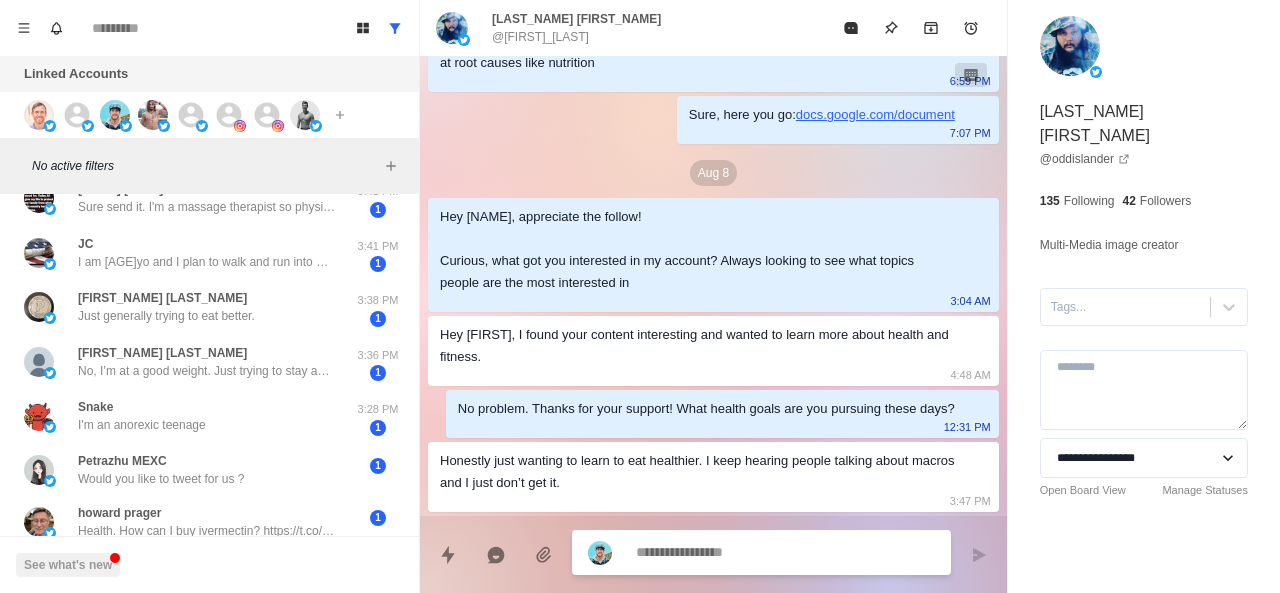 paste on "**********" 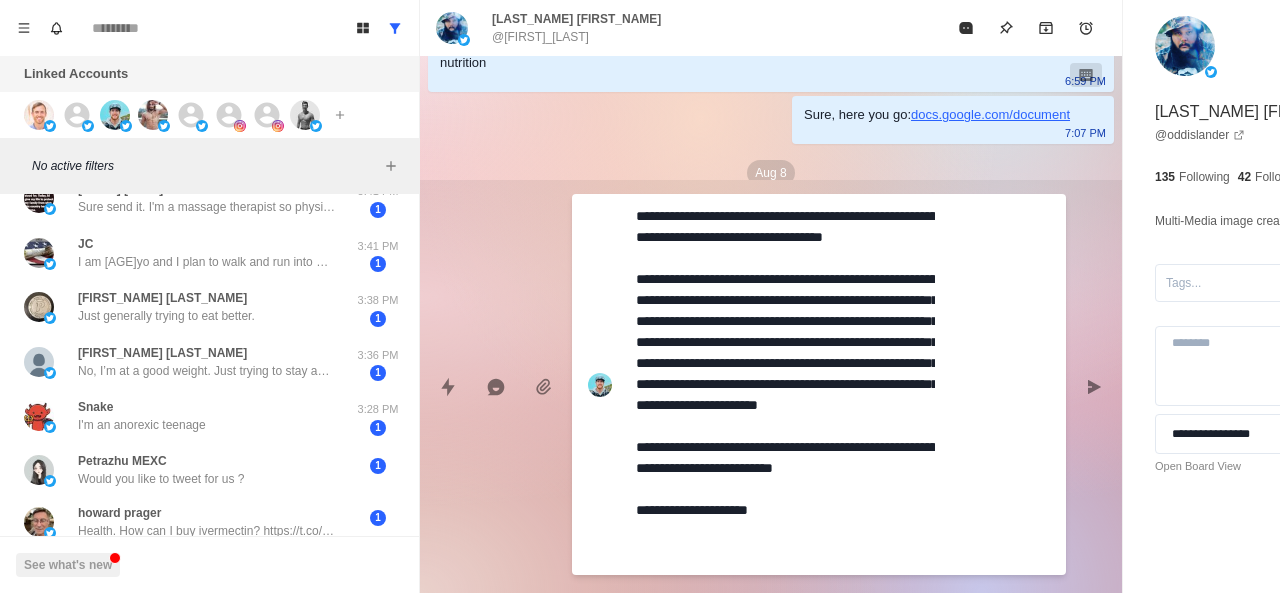 scroll, scrollTop: 0, scrollLeft: 0, axis: both 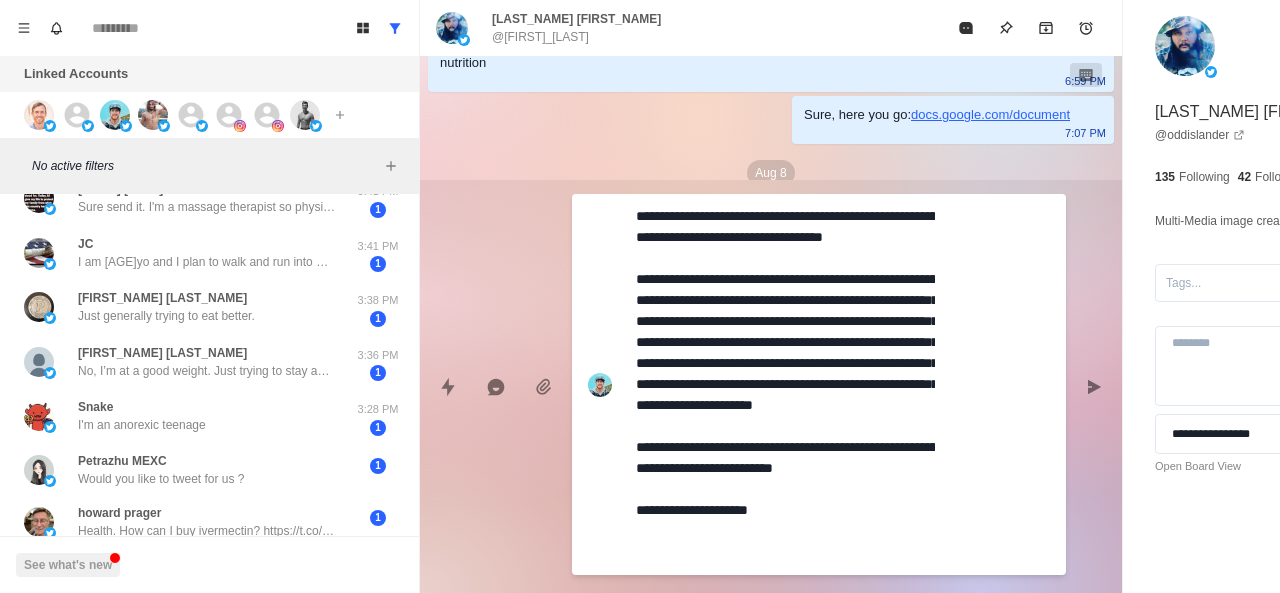 type on "**********" 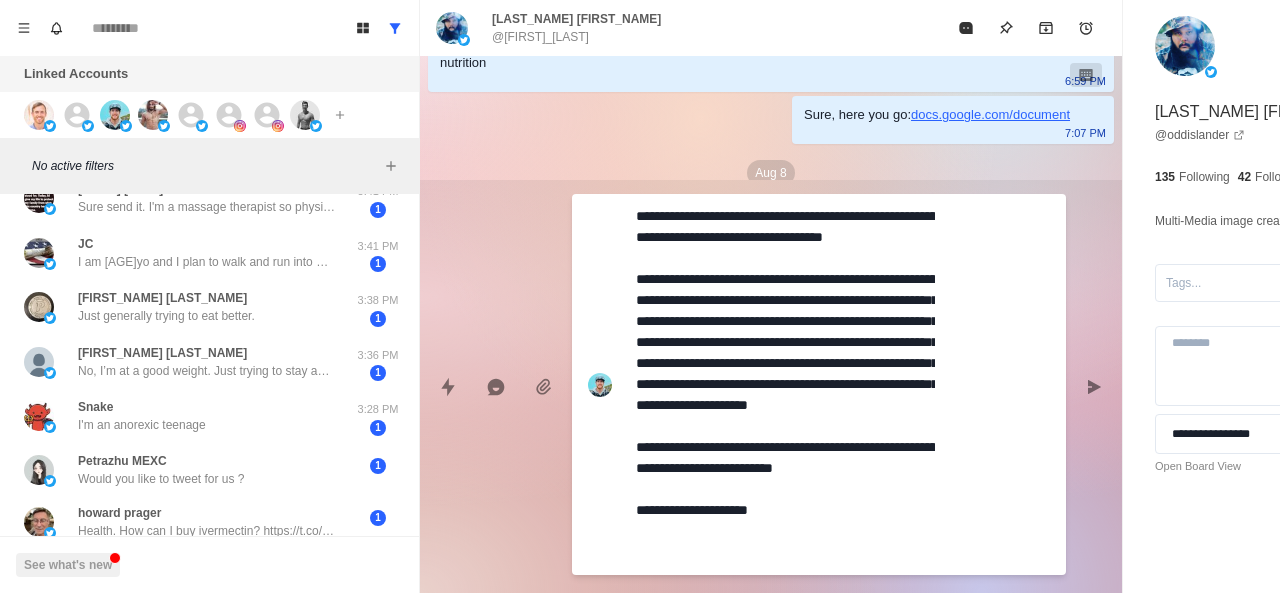 type on "**********" 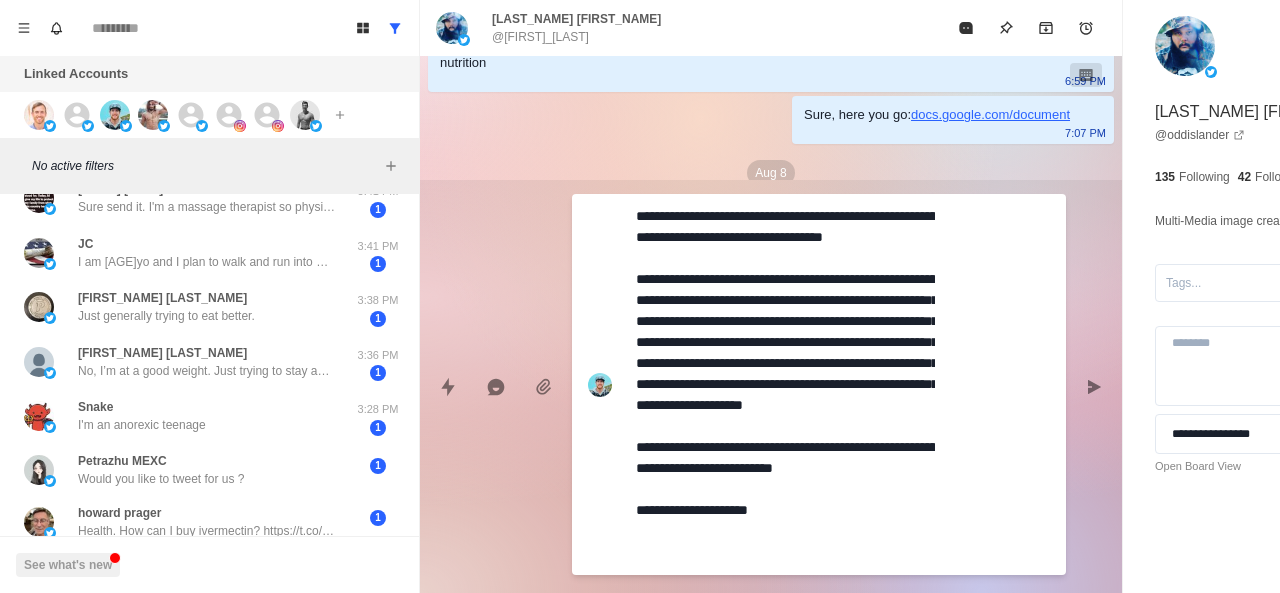 type on "**********" 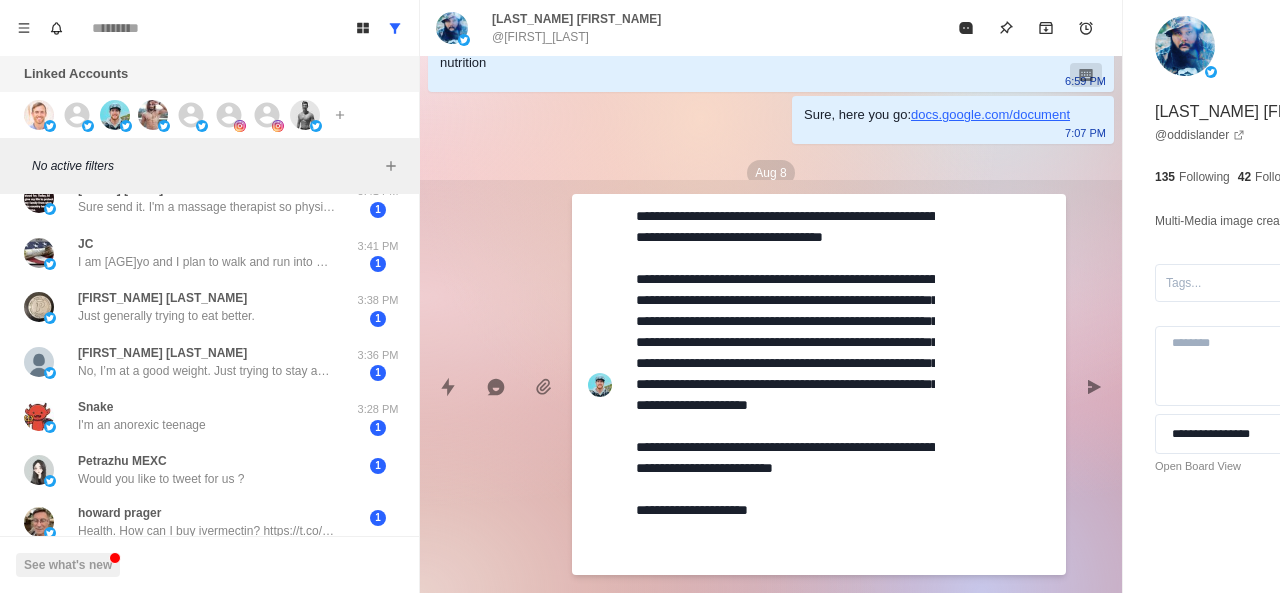 type on "*" 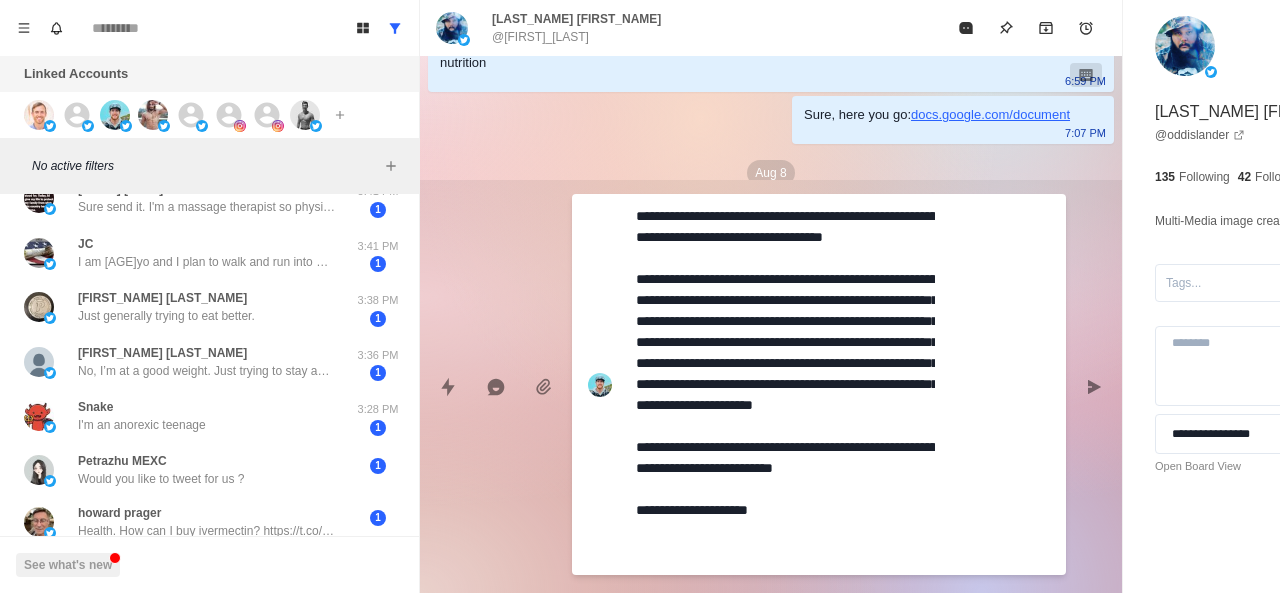 type on "**********" 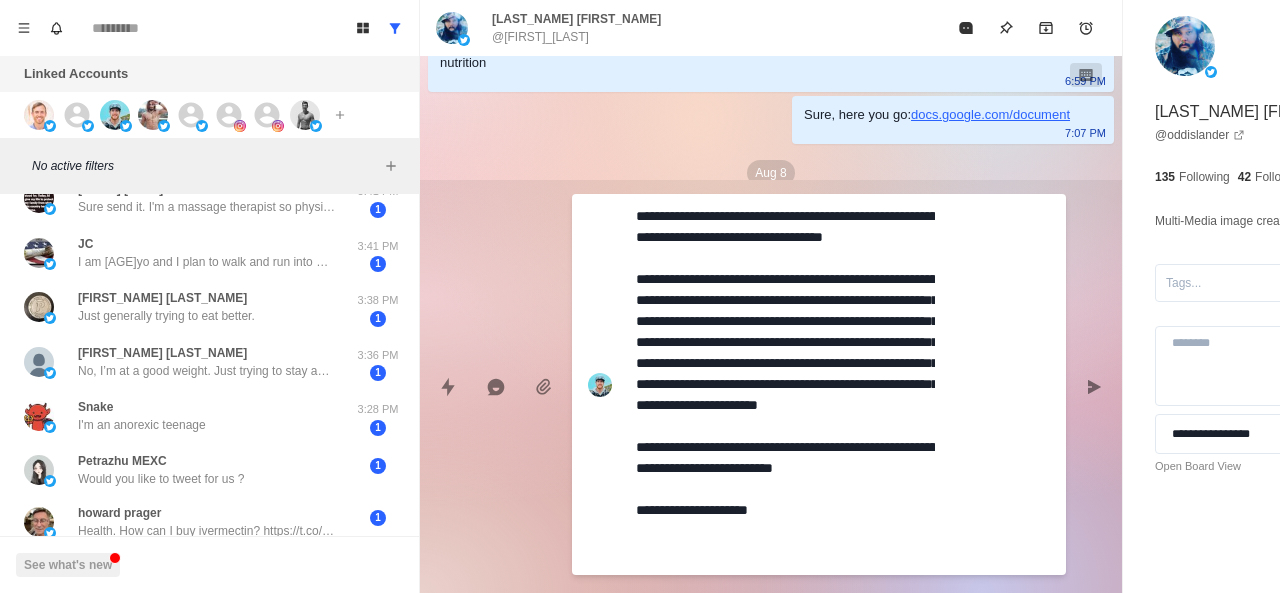 type on "**********" 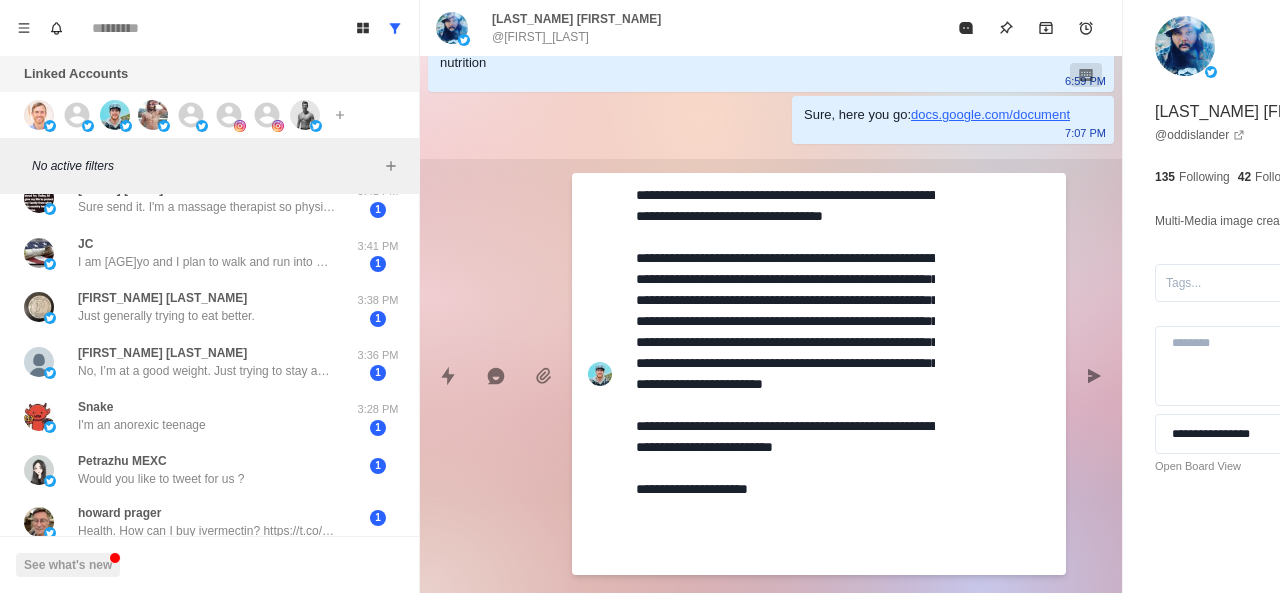 type on "**********" 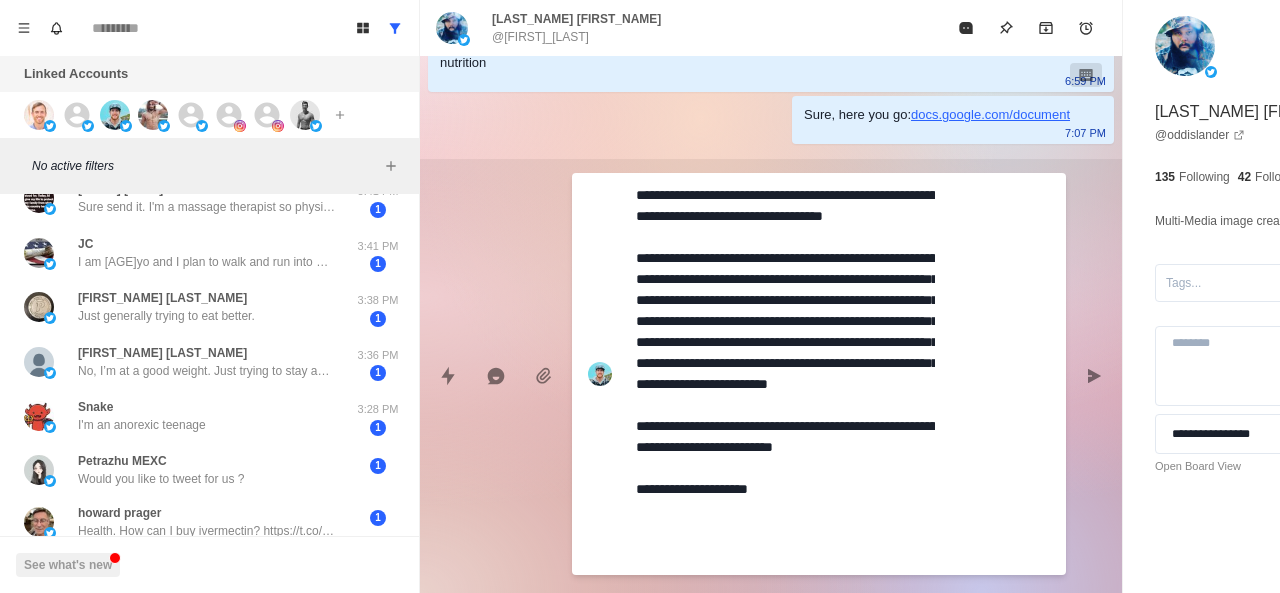 type on "**********" 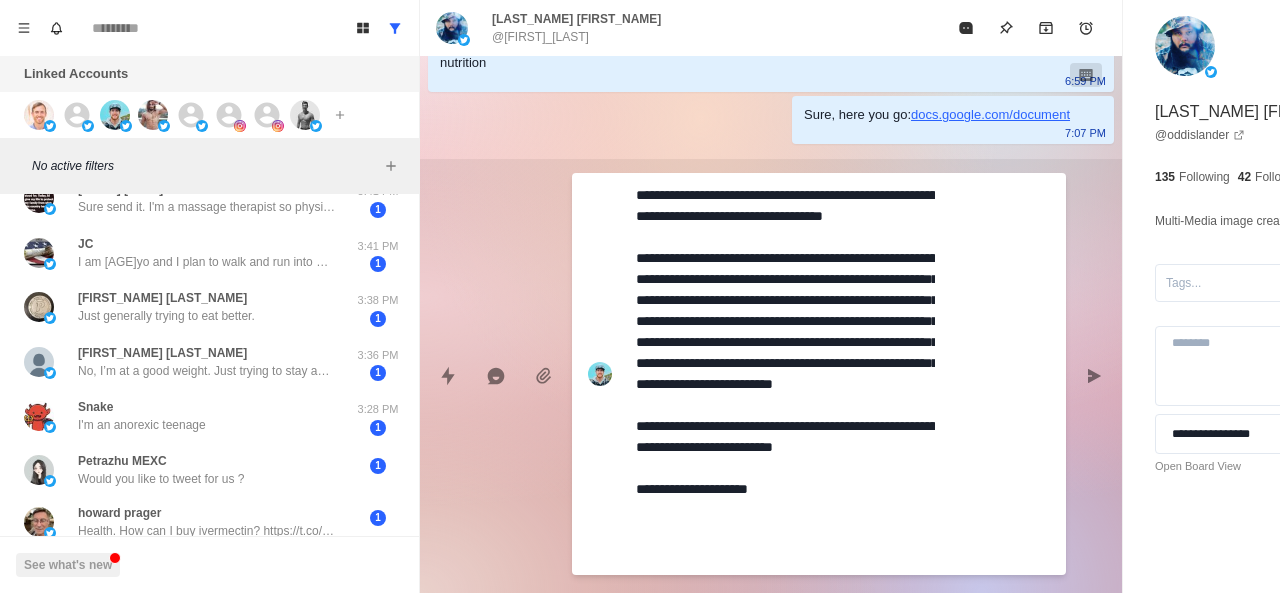 type on "*" 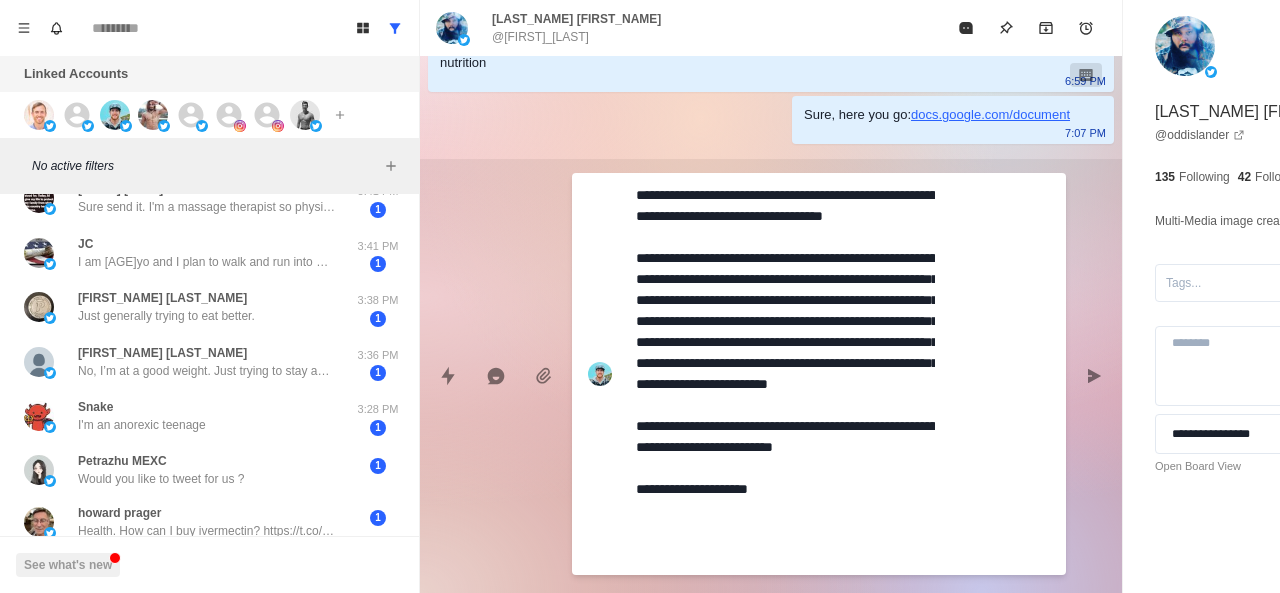 type on "**********" 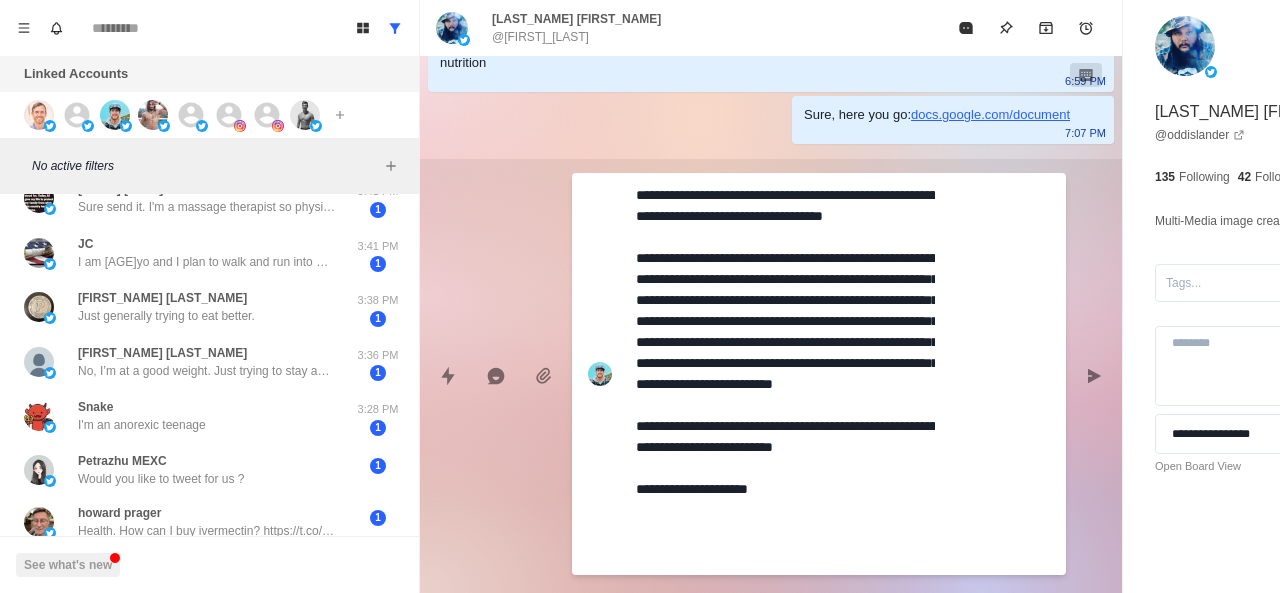 type on "**********" 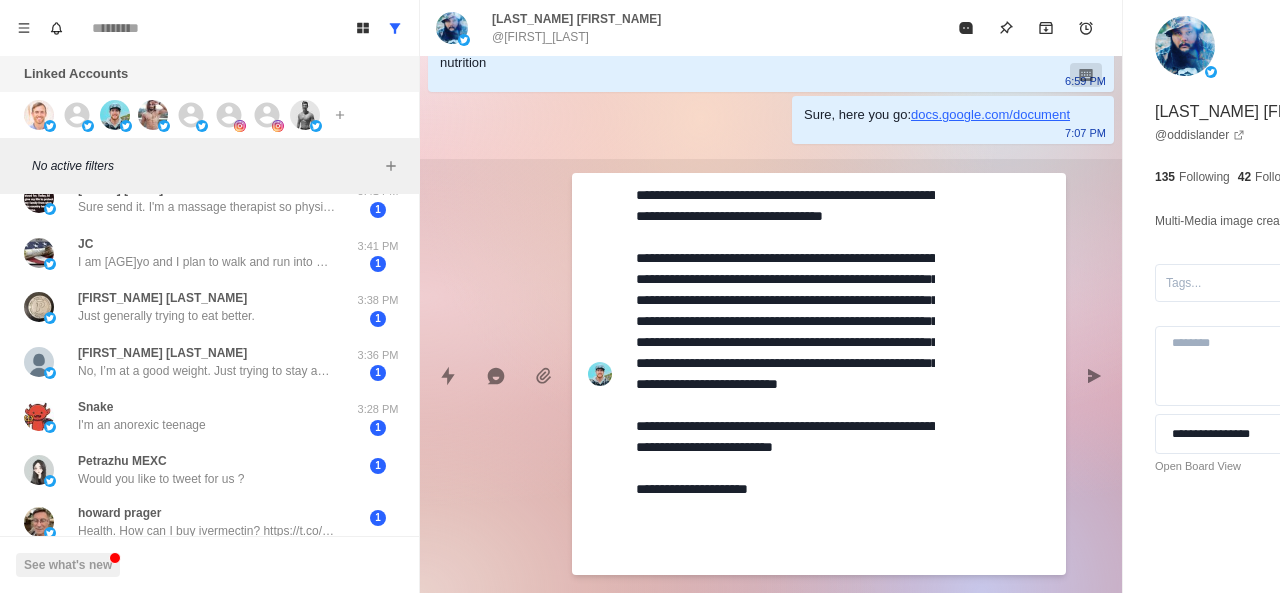 type on "**********" 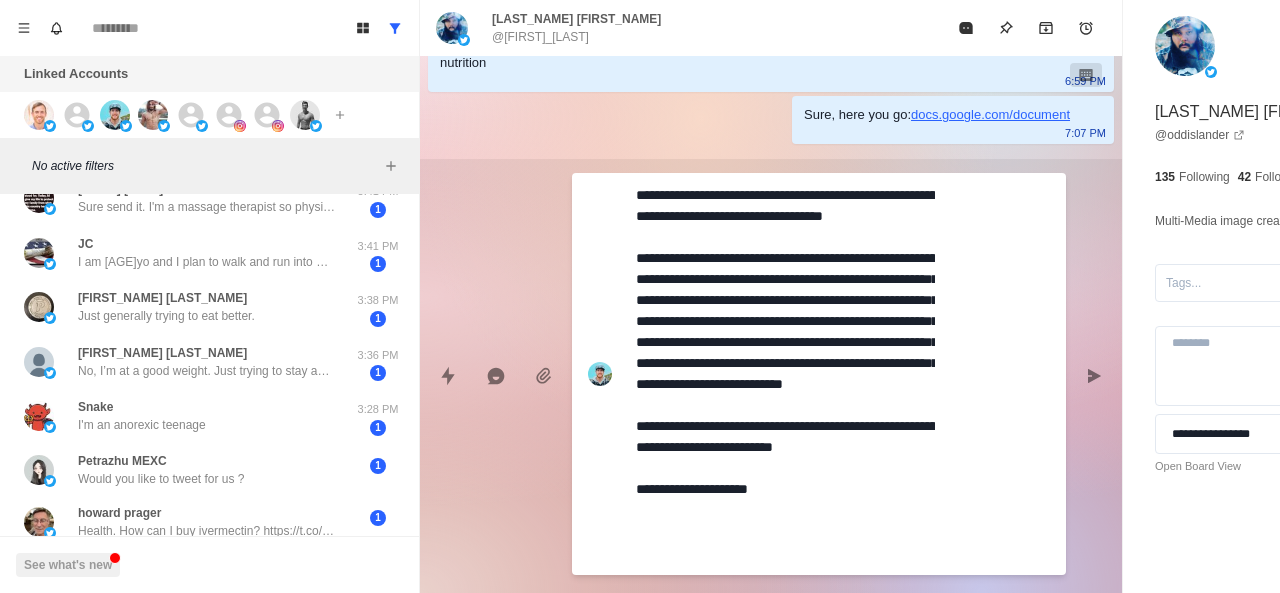 type on "**********" 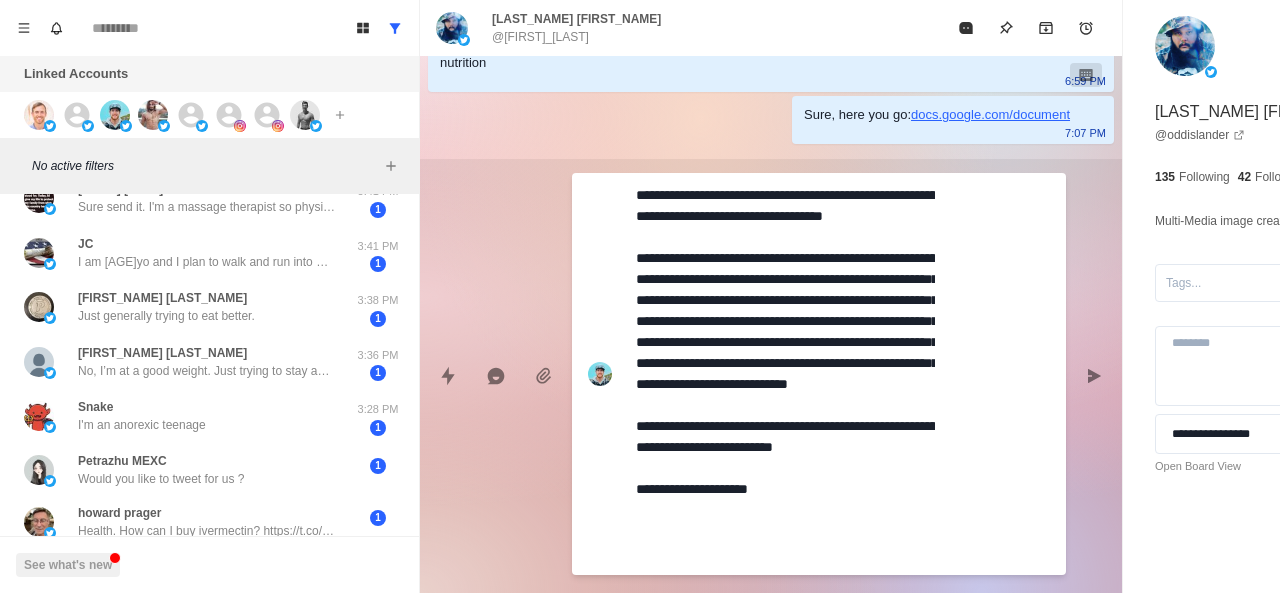 type on "**********" 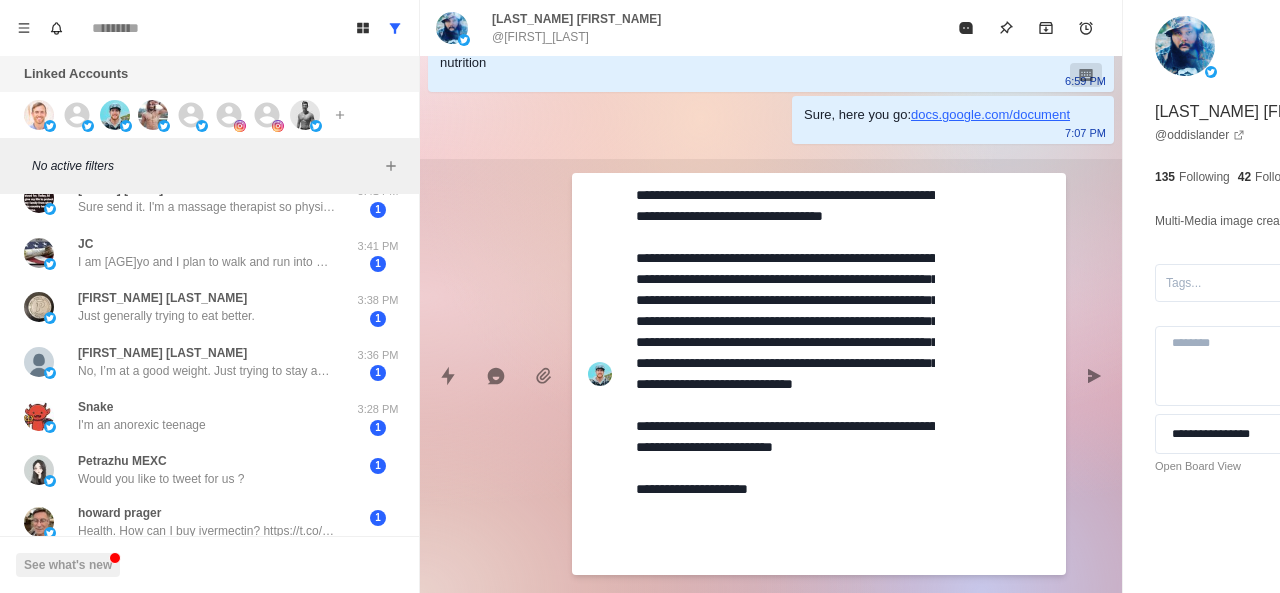 drag, startPoint x: 785, startPoint y: 555, endPoint x: 602, endPoint y: 124, distance: 468.2414 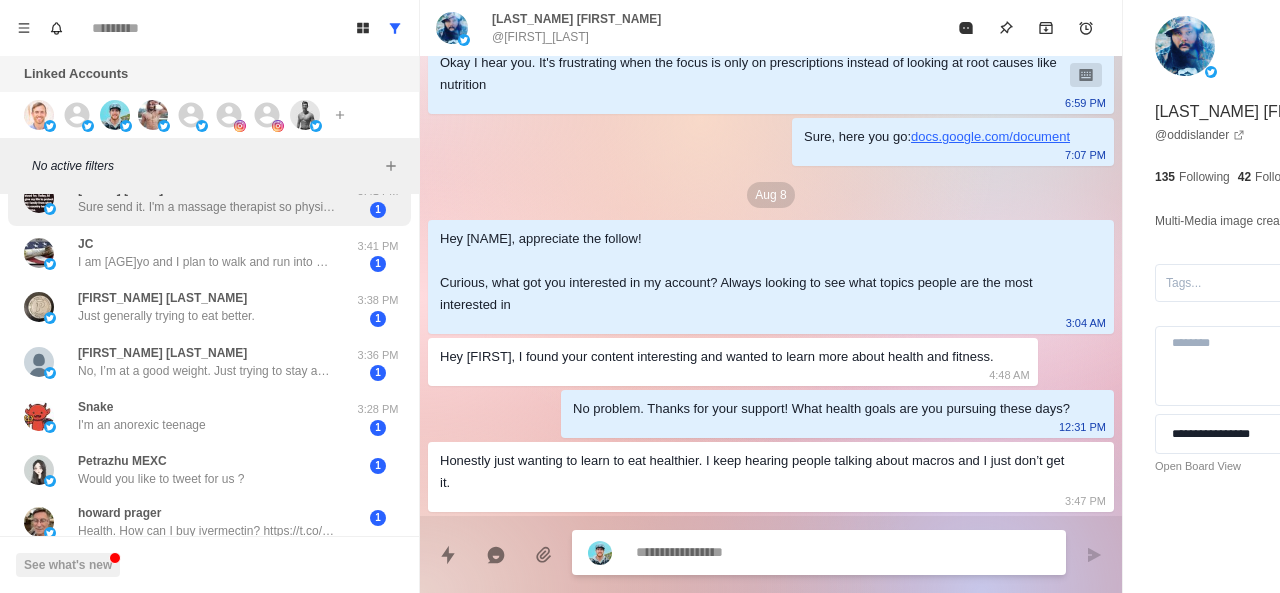 scroll, scrollTop: 0, scrollLeft: 0, axis: both 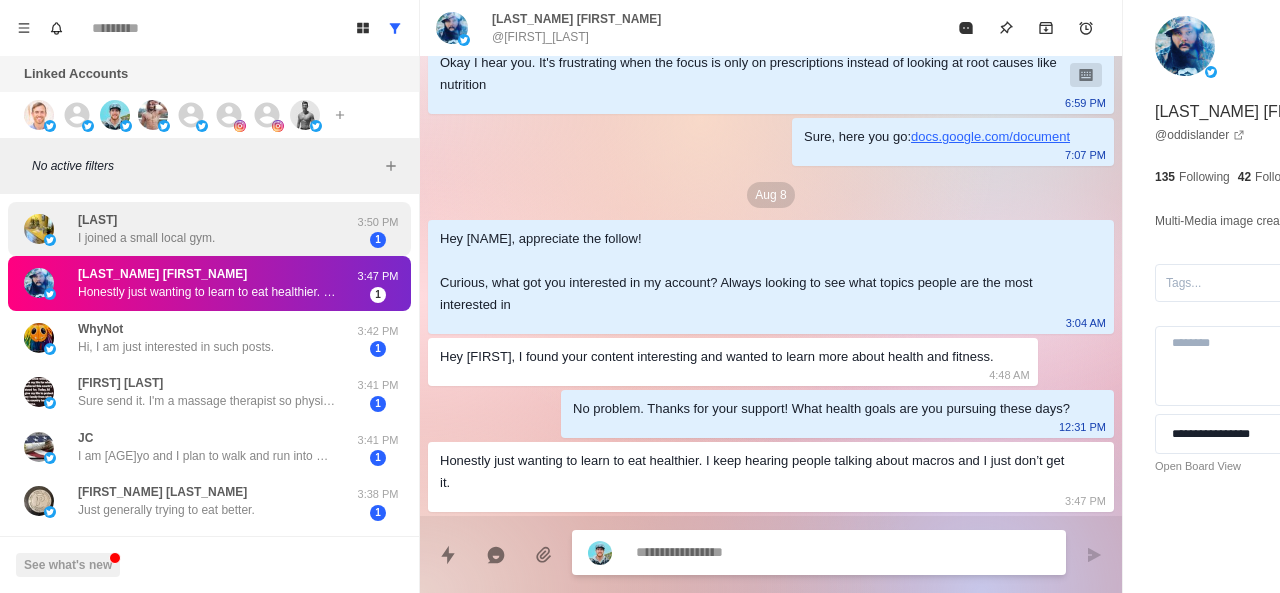 click on "Doyle I joined a small local gym." at bounding box center (188, 229) 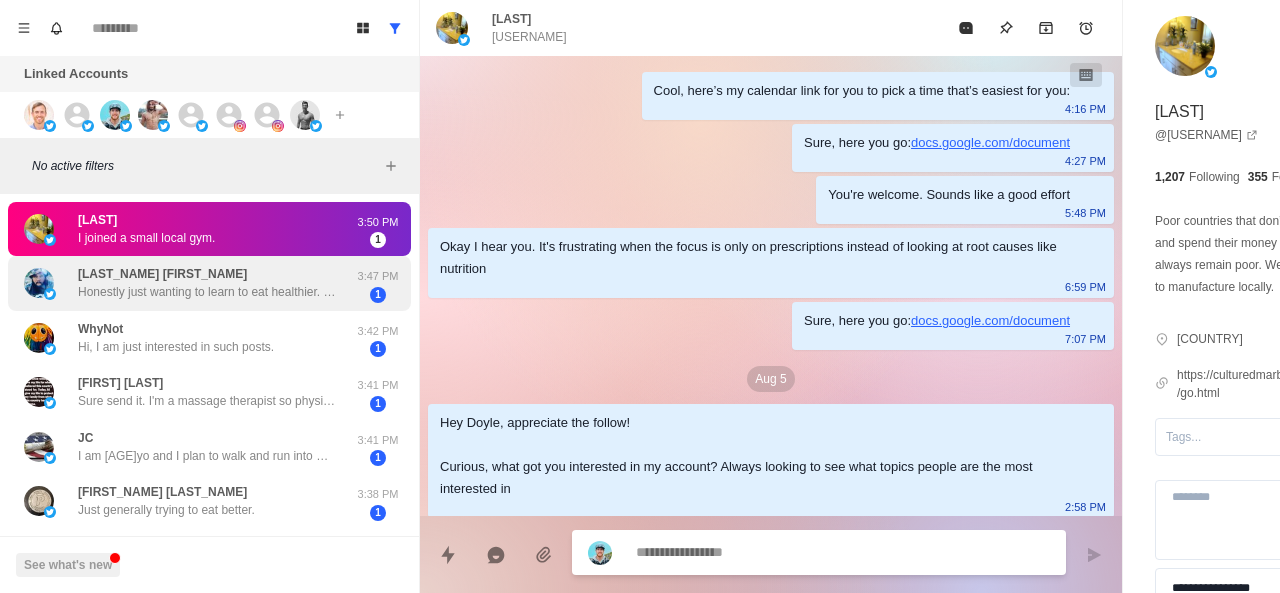 scroll, scrollTop: 336, scrollLeft: 0, axis: vertical 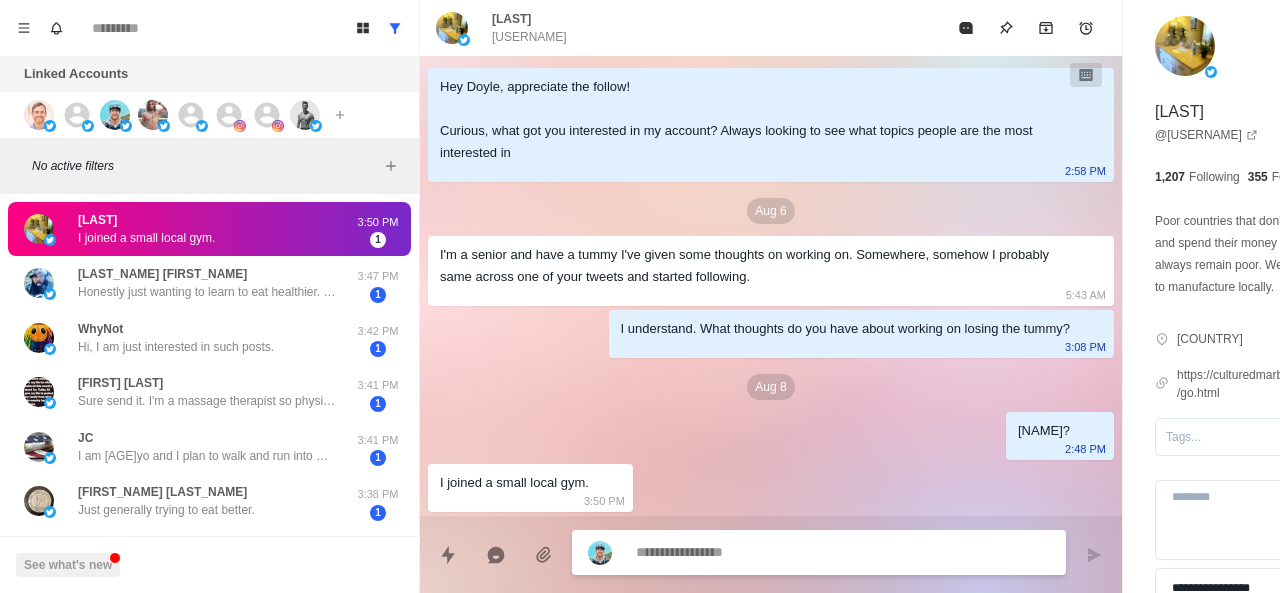 type on "*" 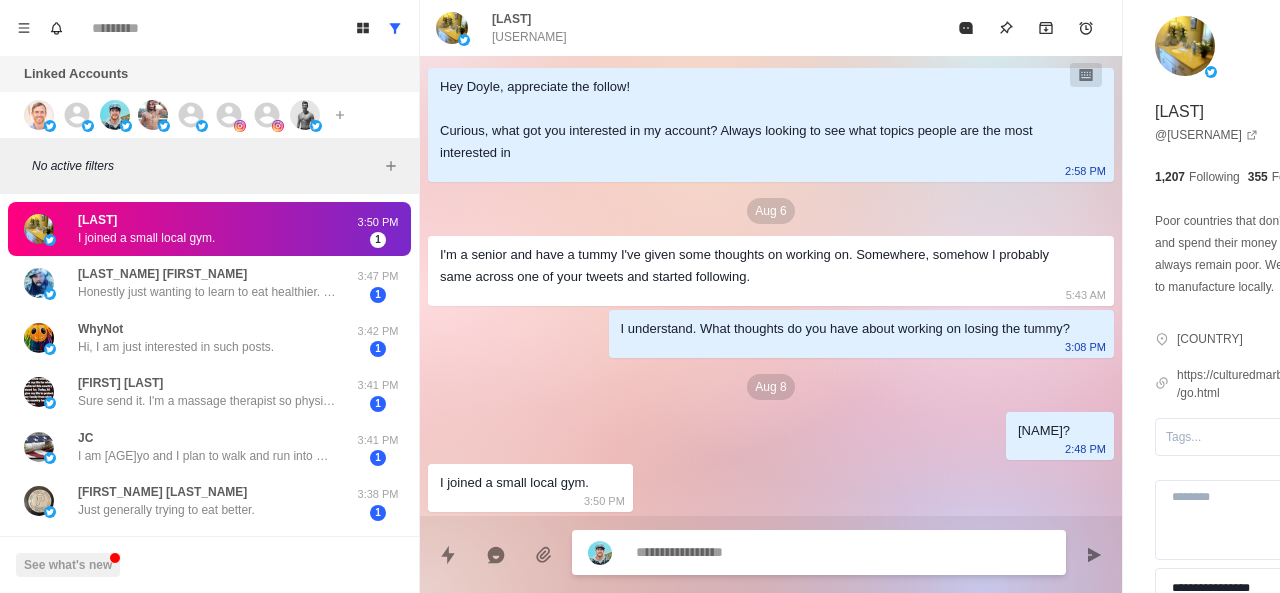 type on "*" 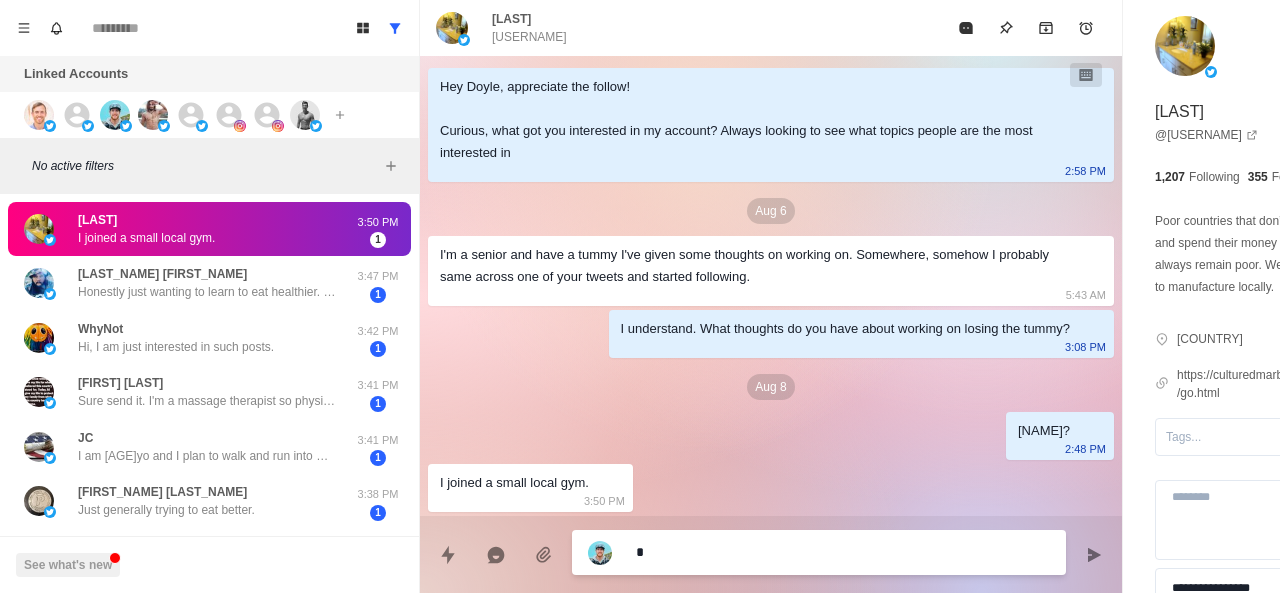 type on "**" 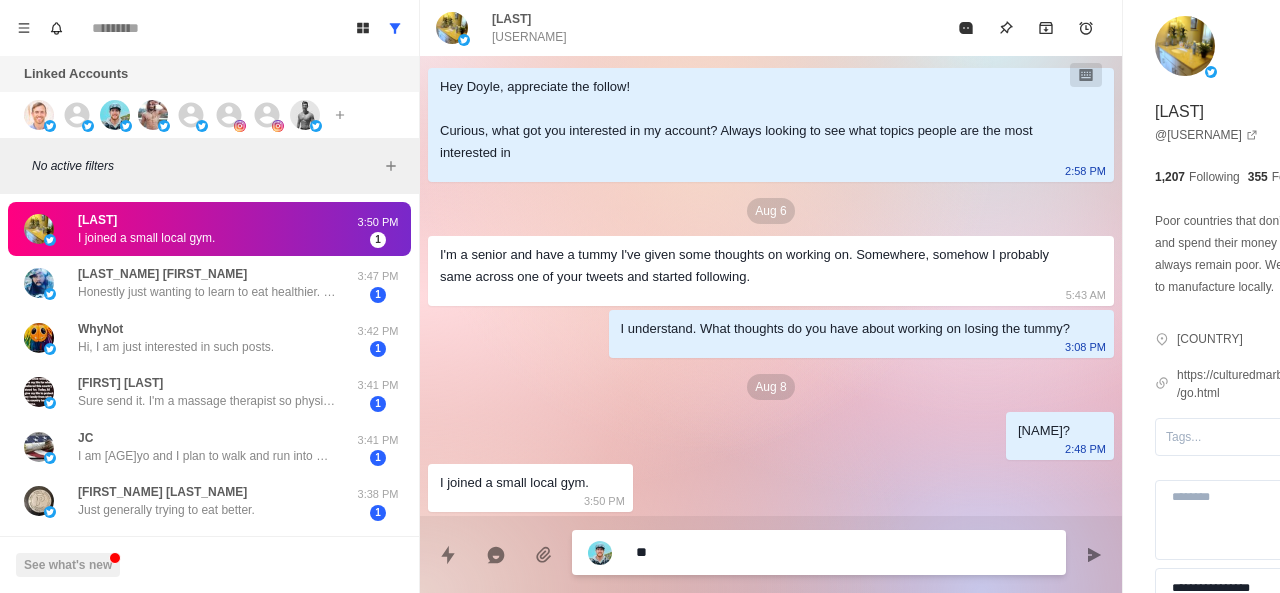 type on "*" 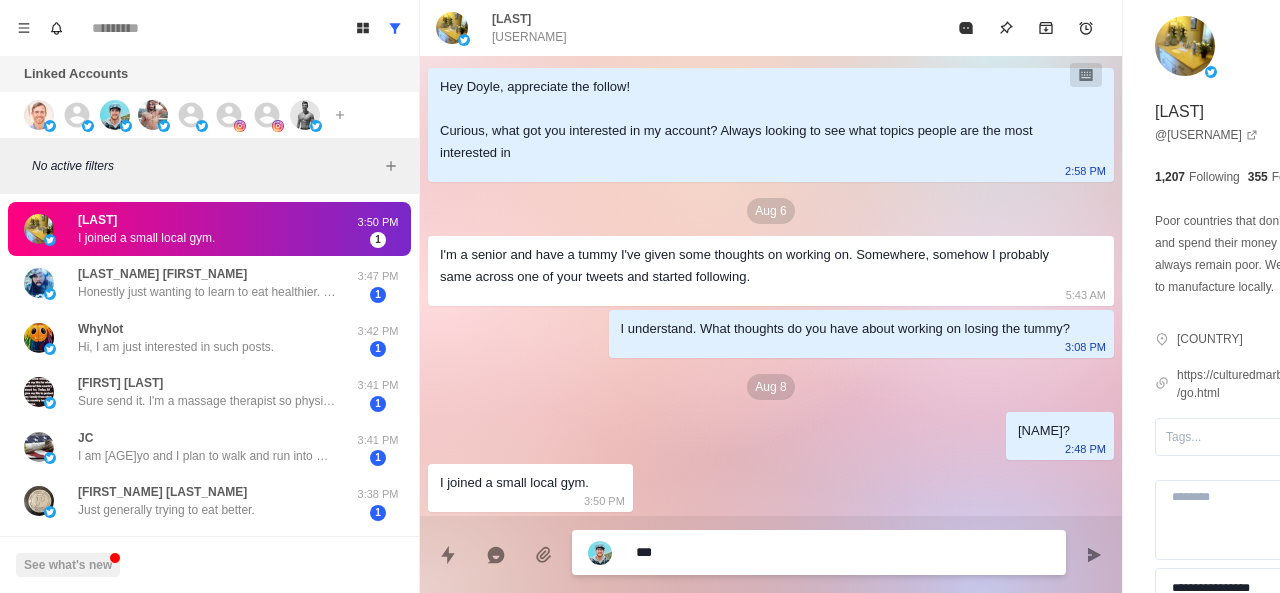 type on "****" 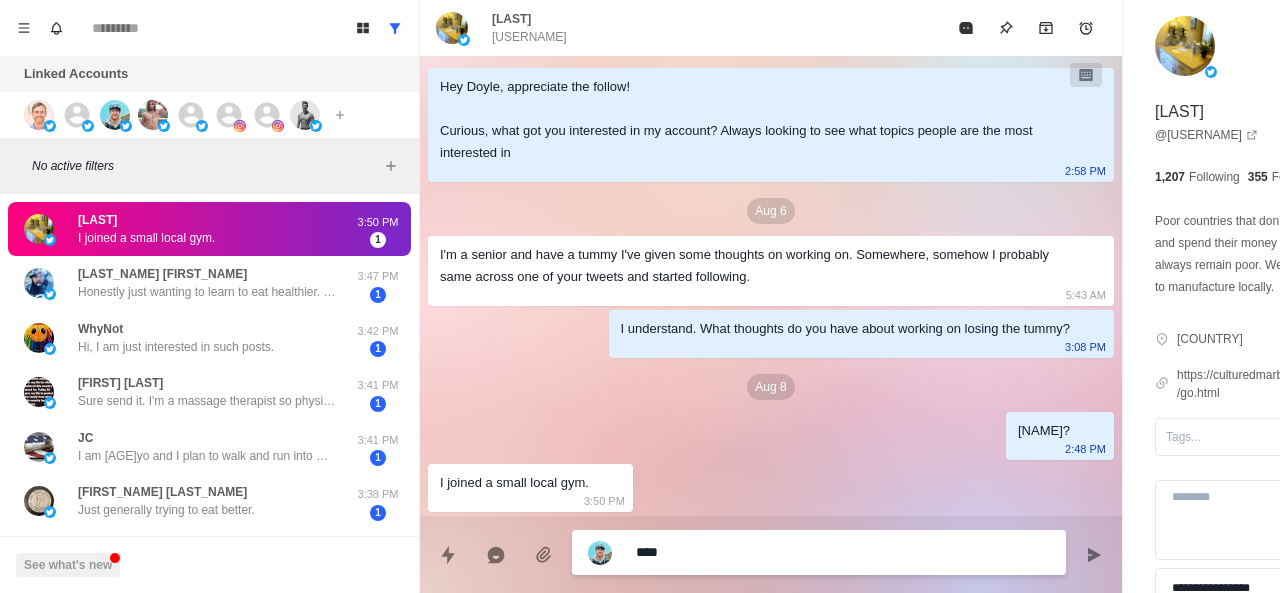 type on "****" 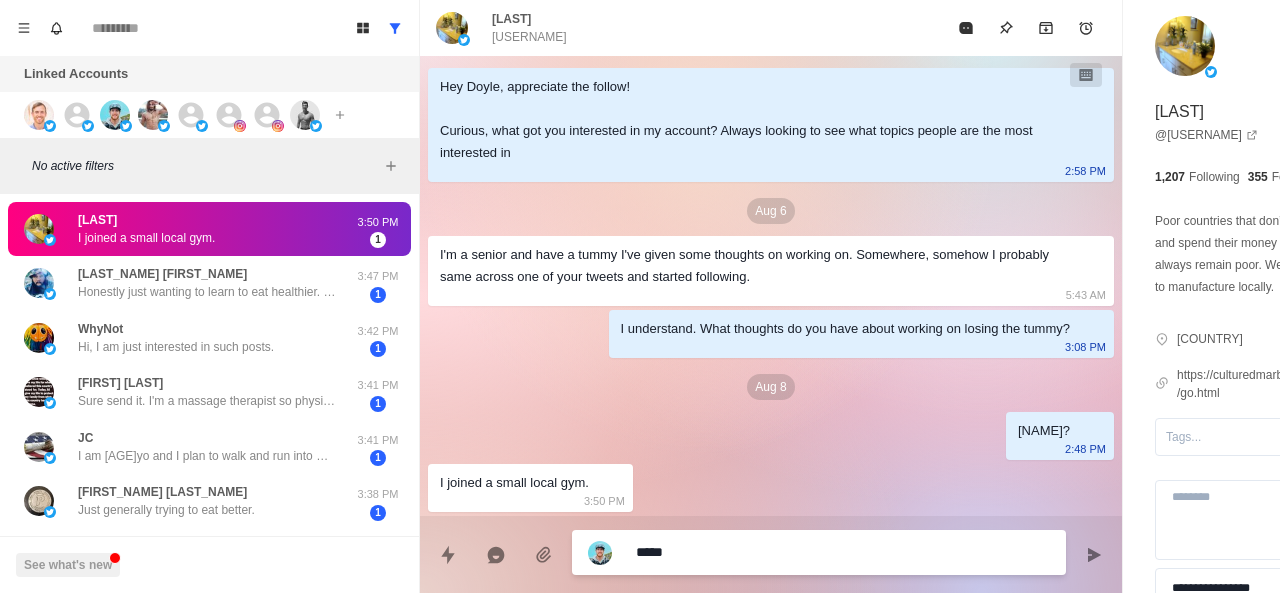 type on "******" 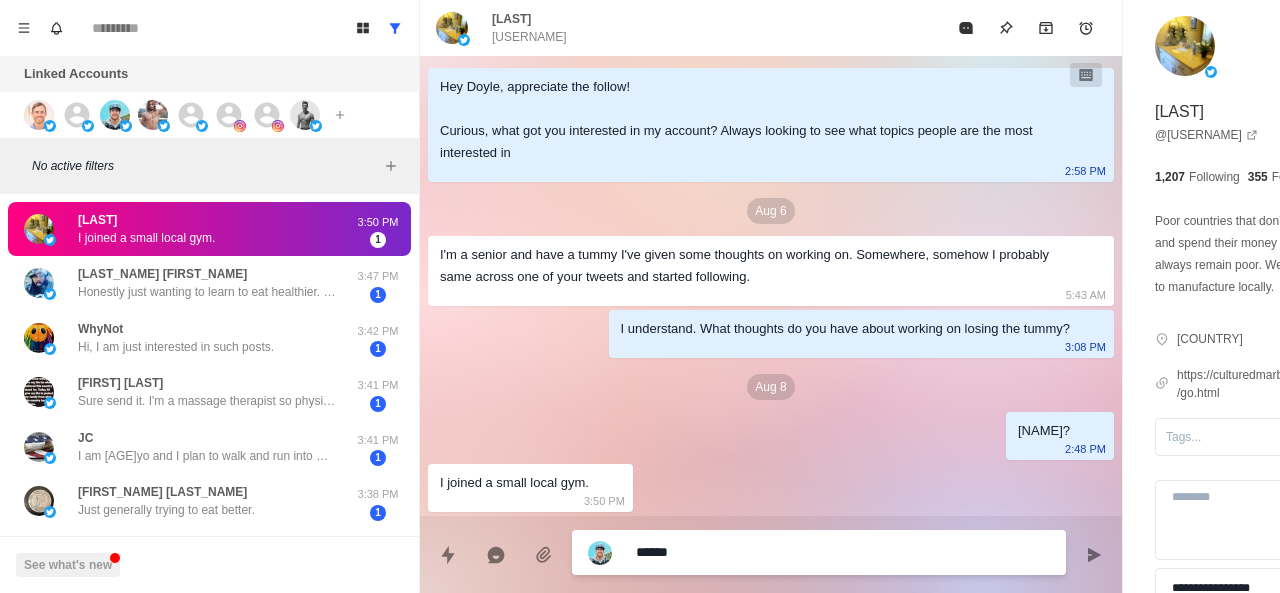 type on "*******" 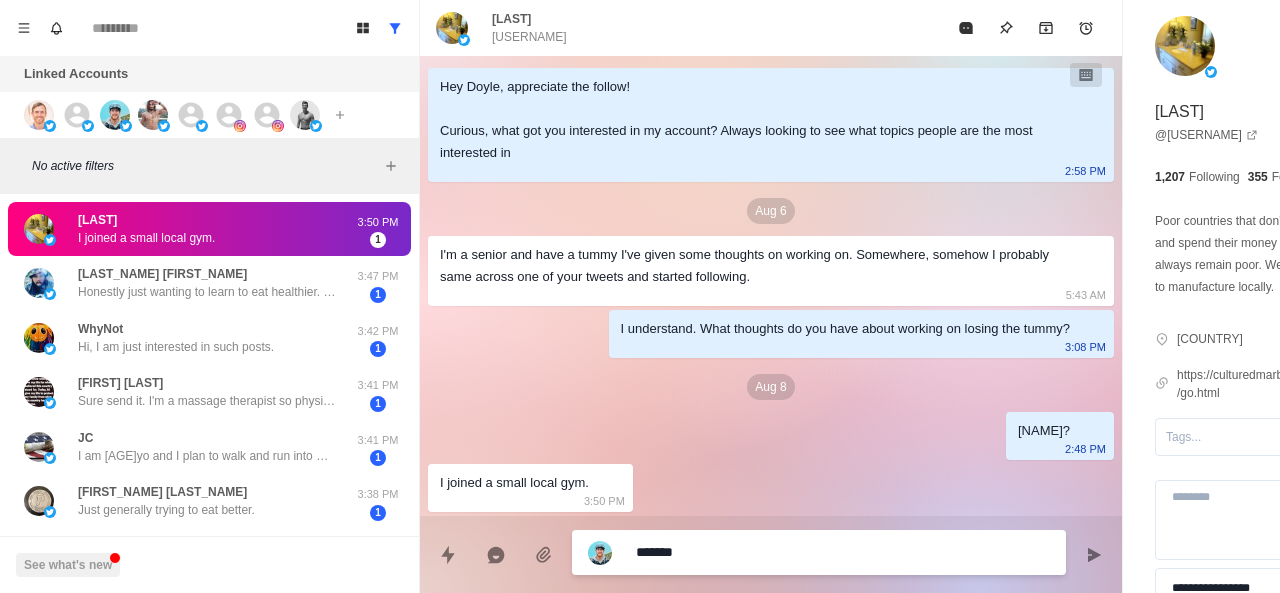 type on "********" 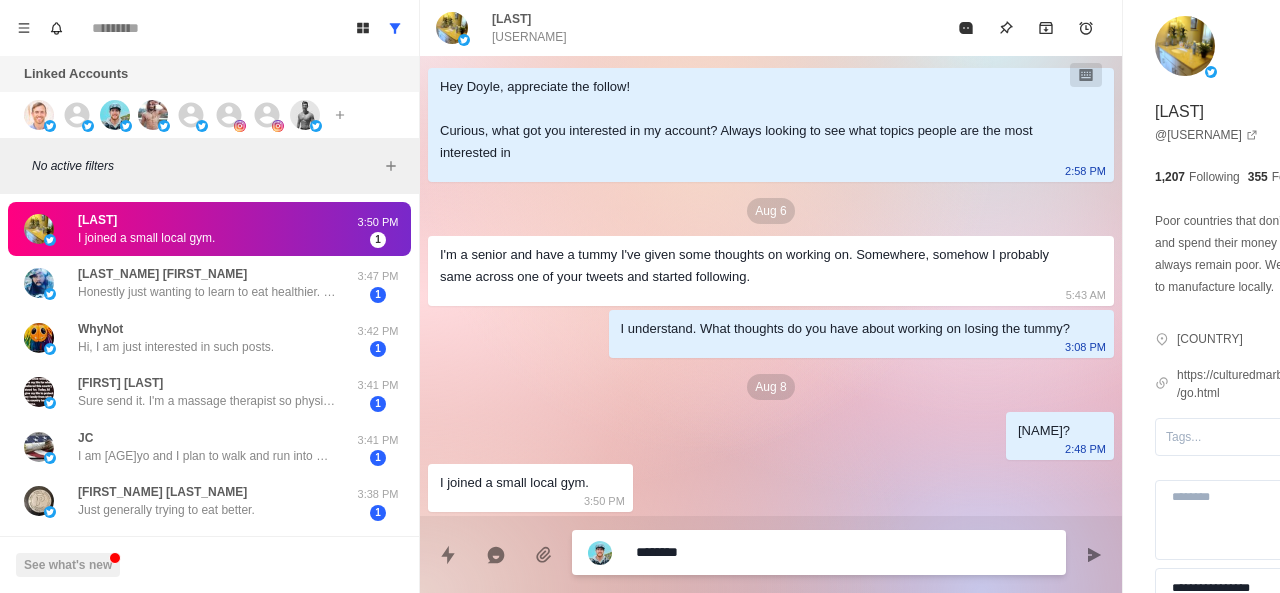 type on "********" 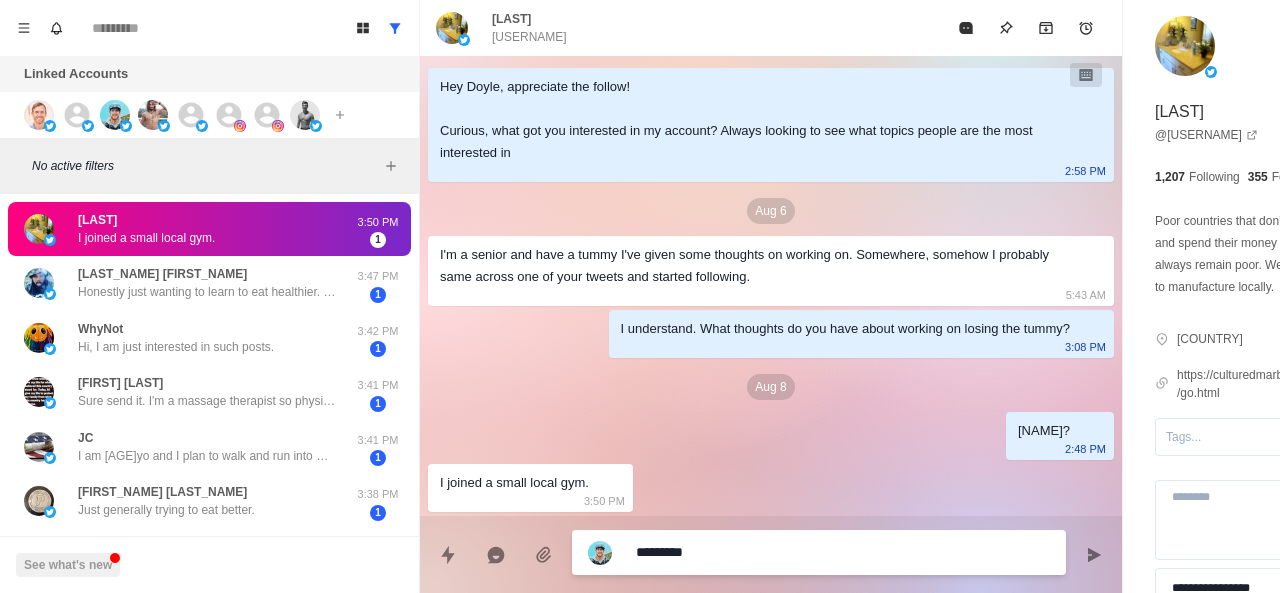 type on "**********" 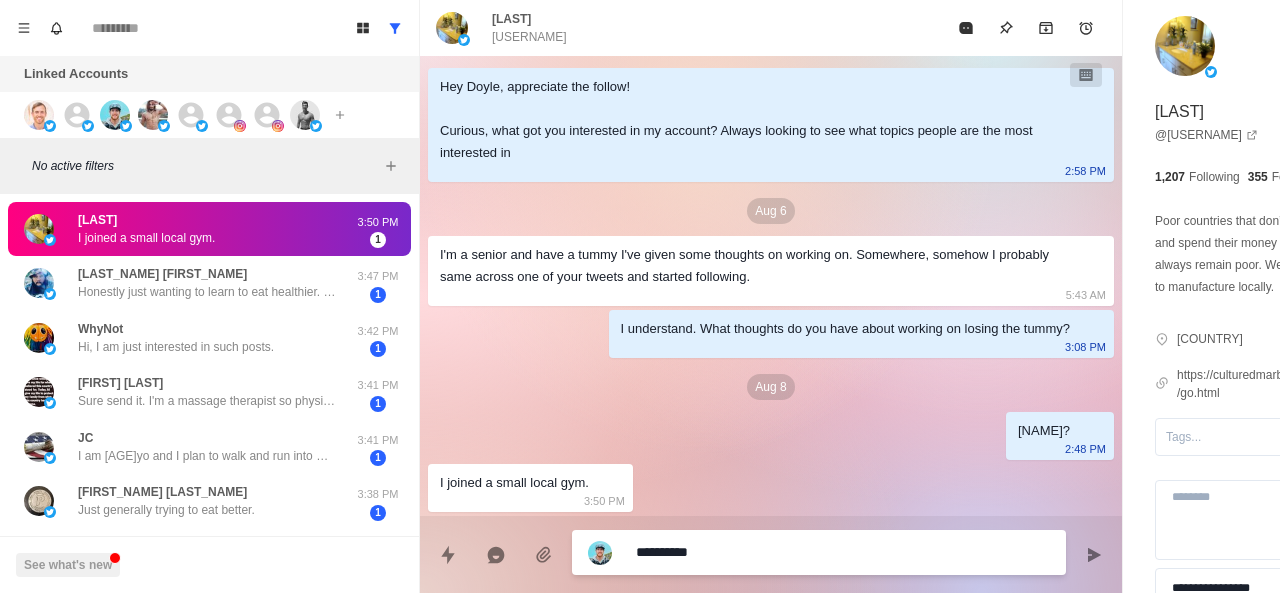 type on "*" 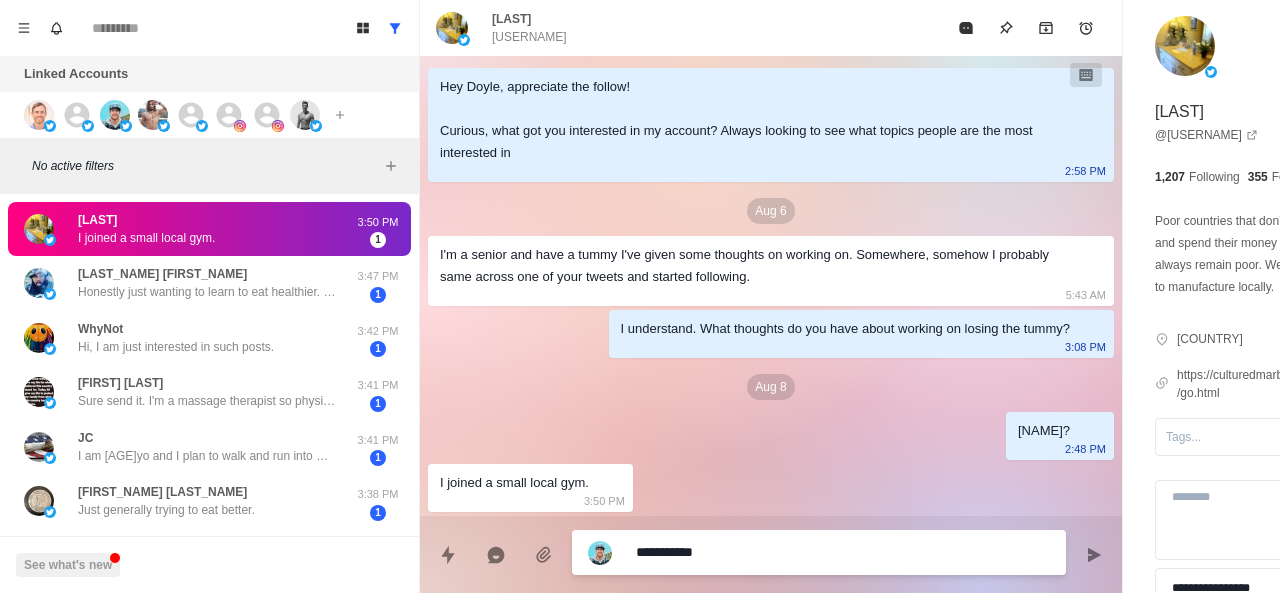 type on "**********" 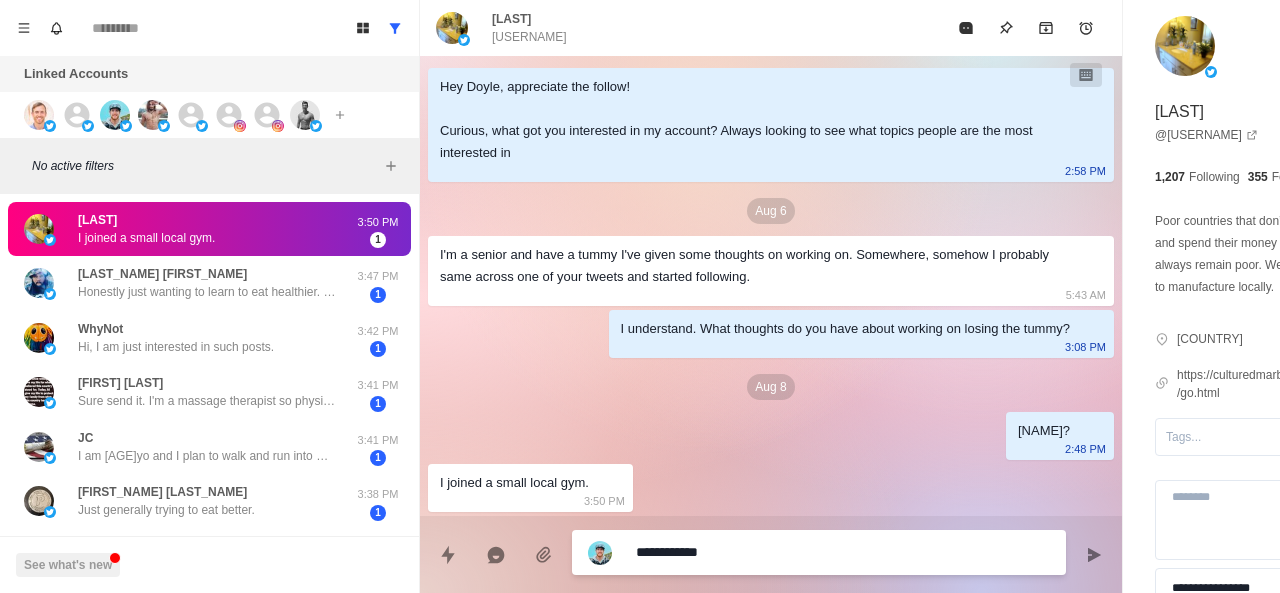 type on "*" 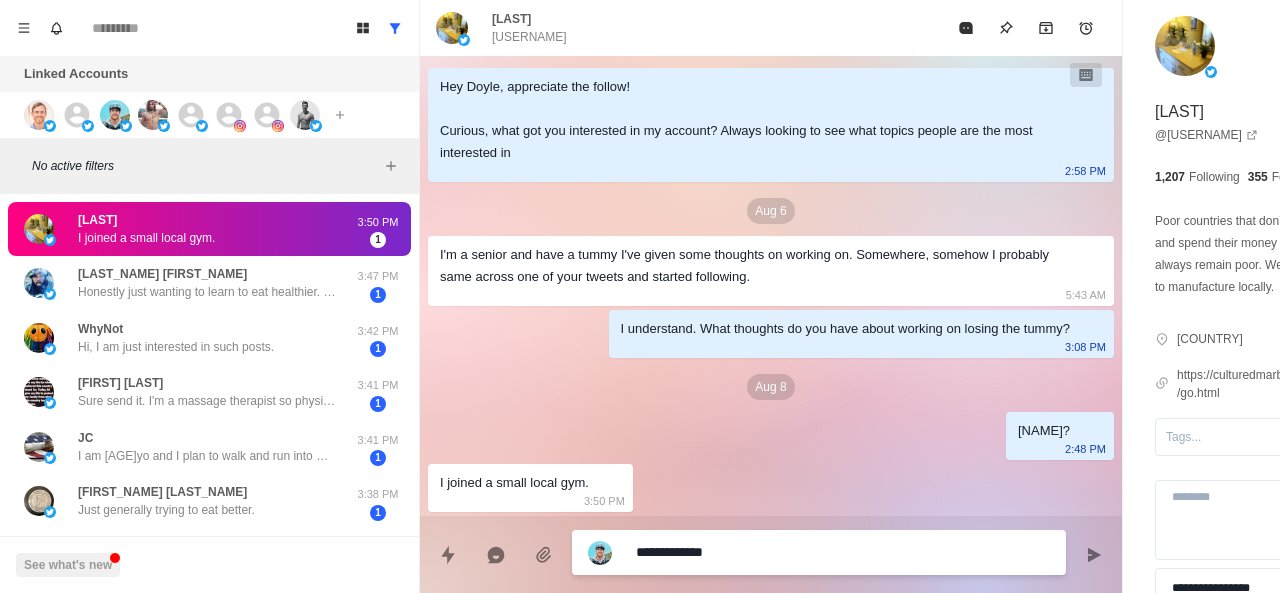 type on "**********" 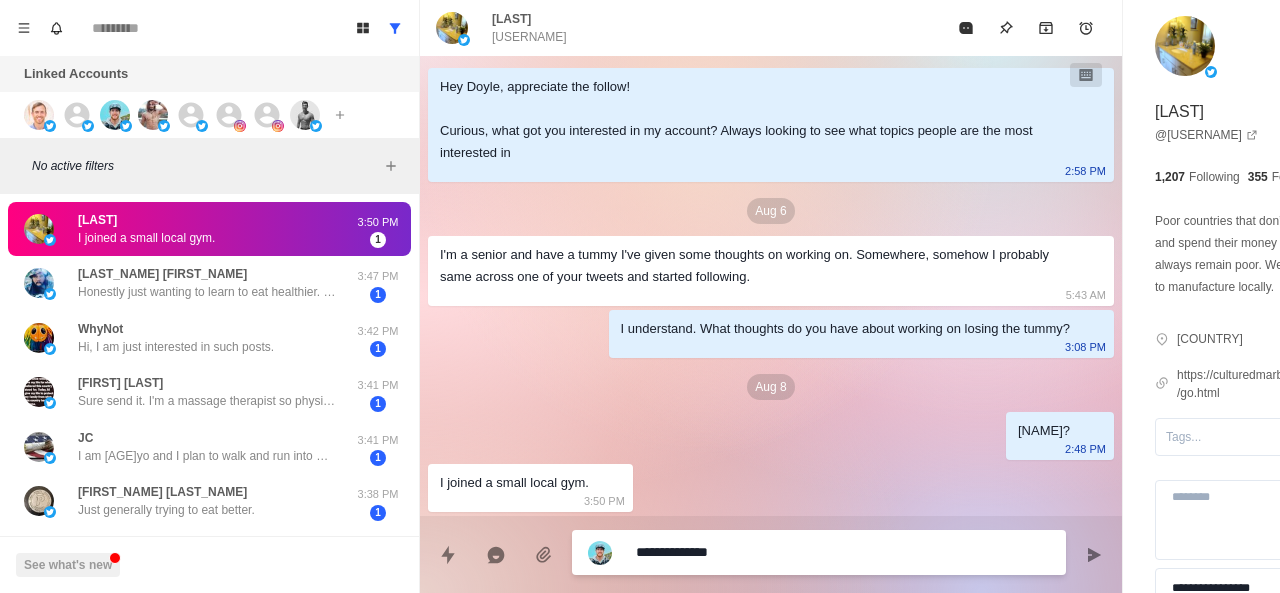 type on "**********" 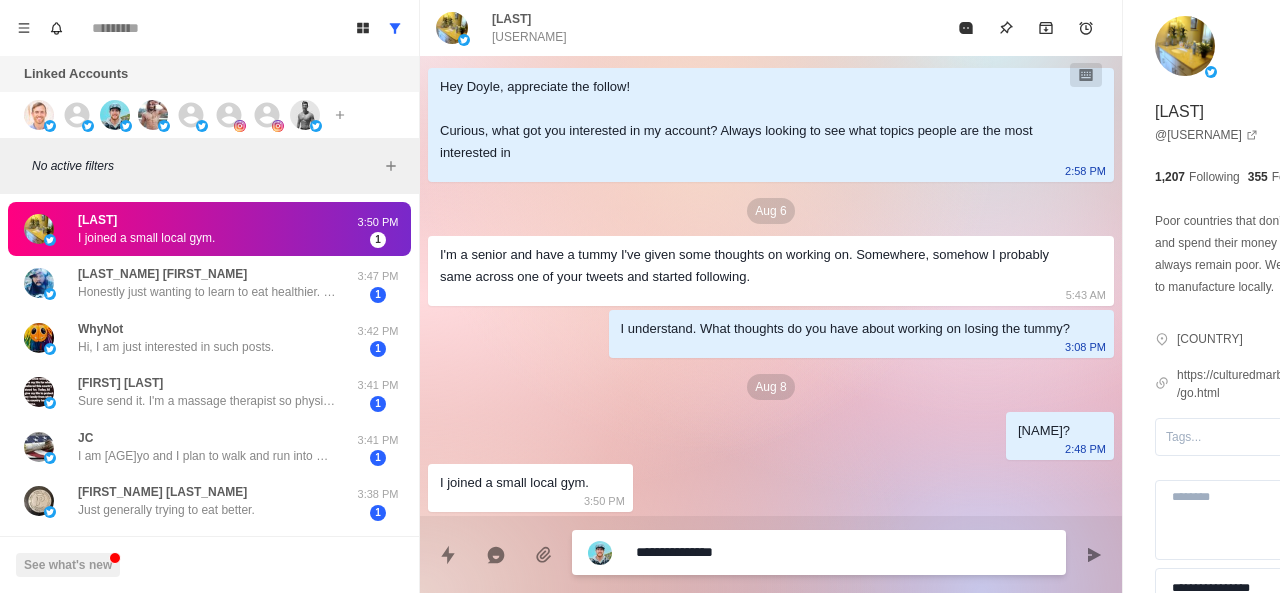 type on "*" 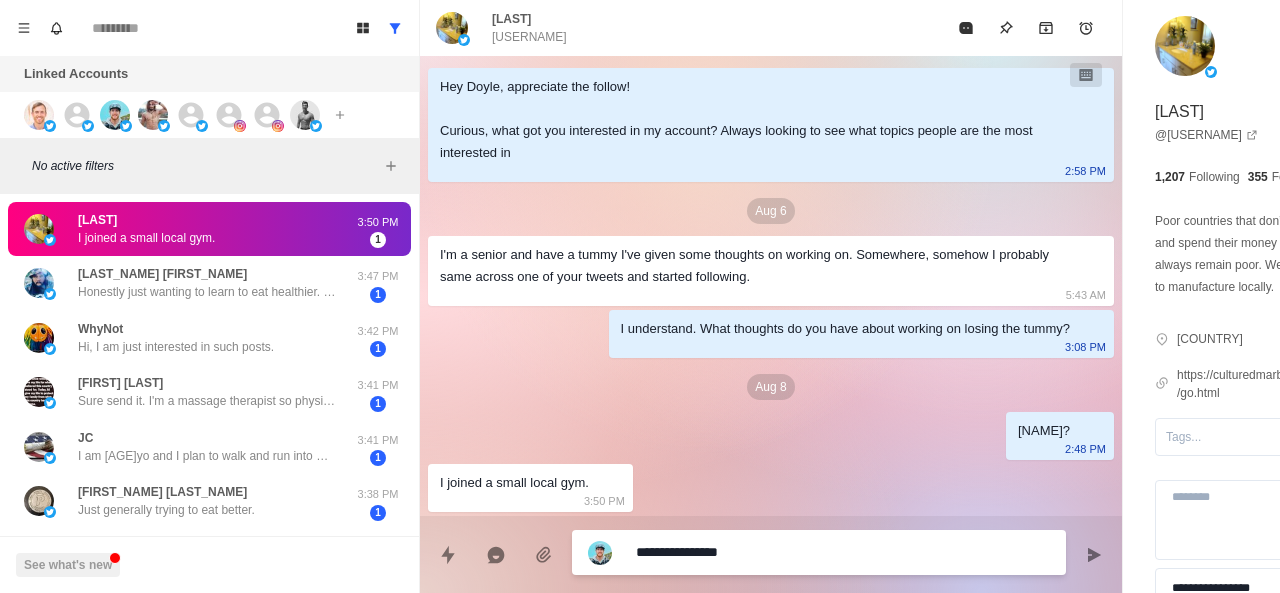 type on "**********" 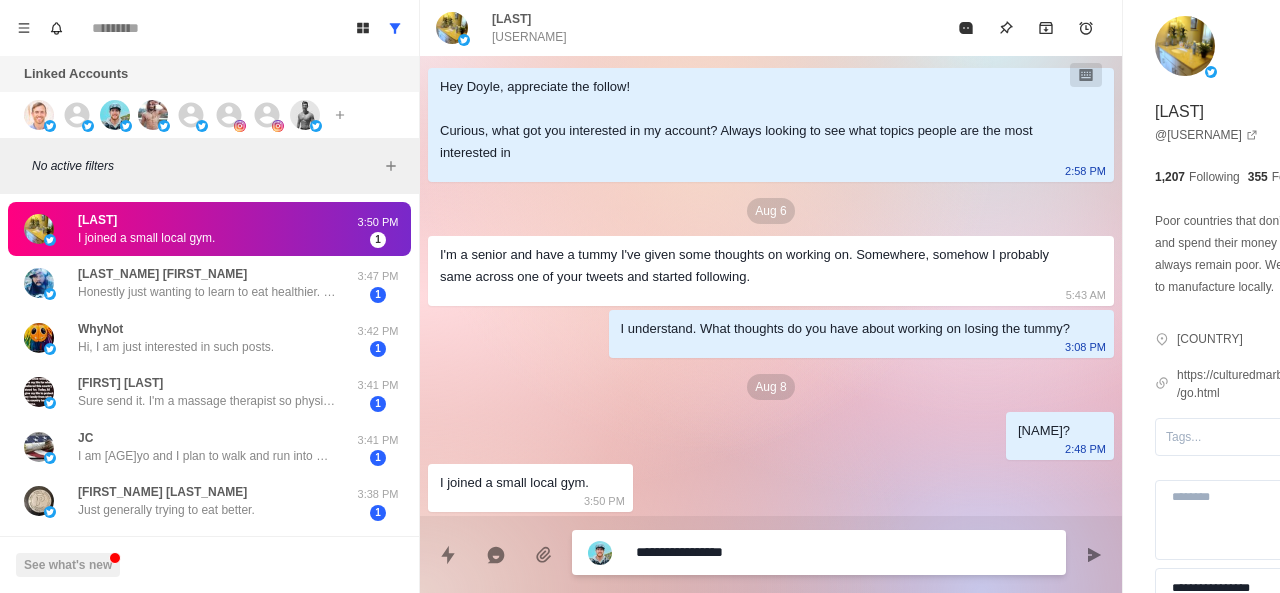 type on "**********" 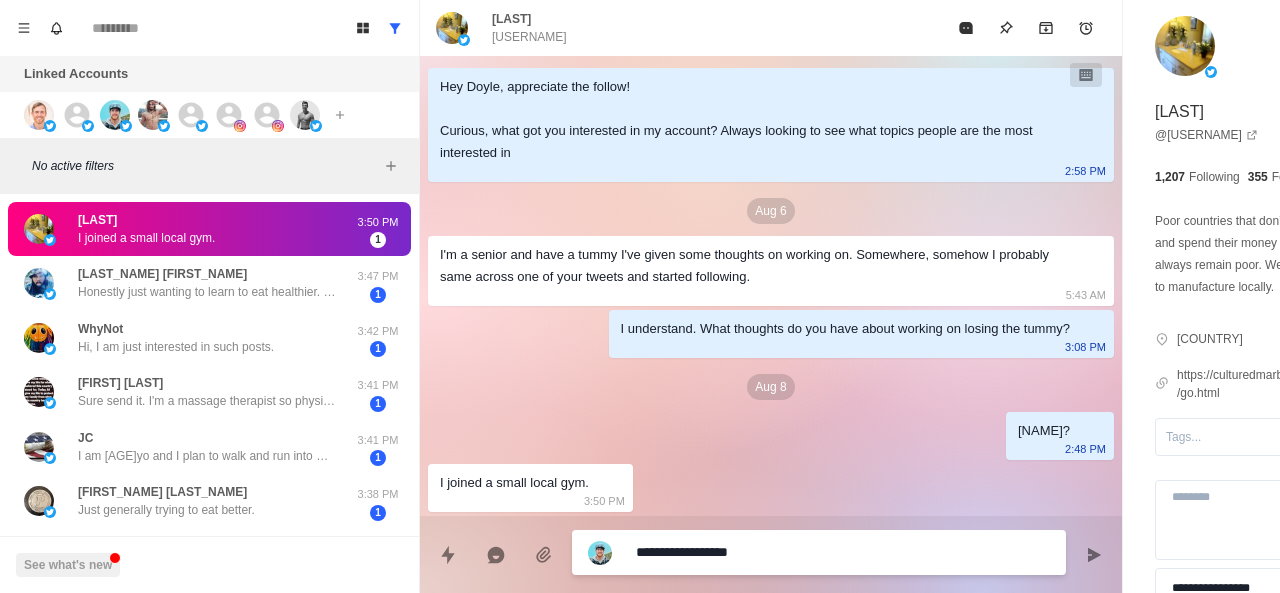 type on "**********" 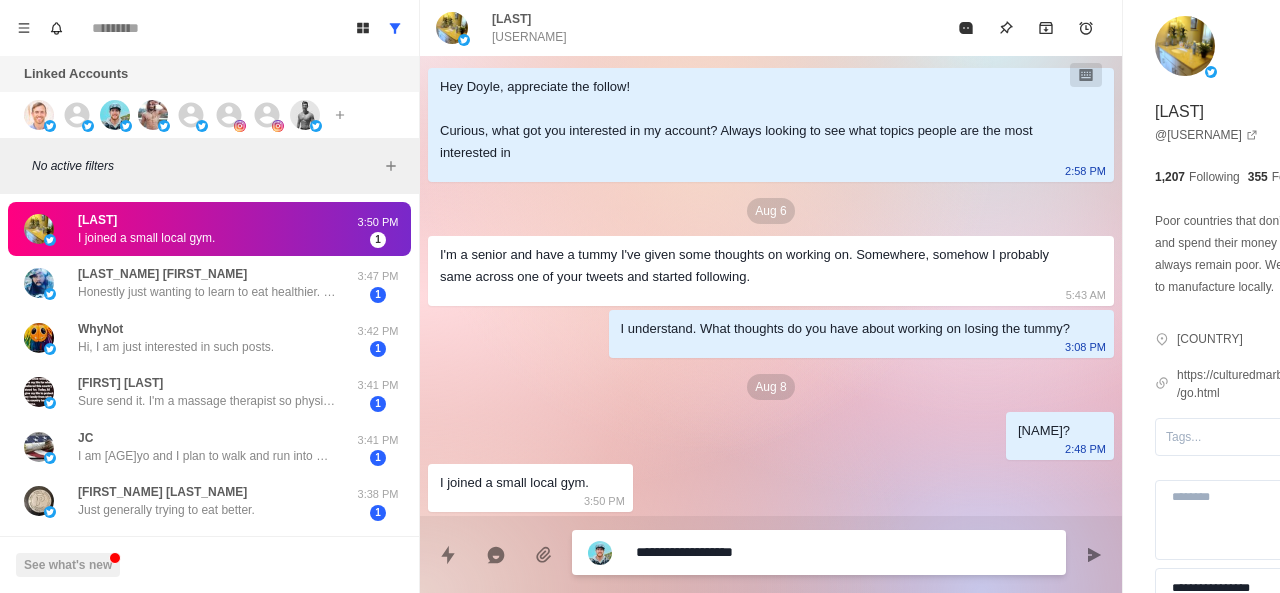 type on "**********" 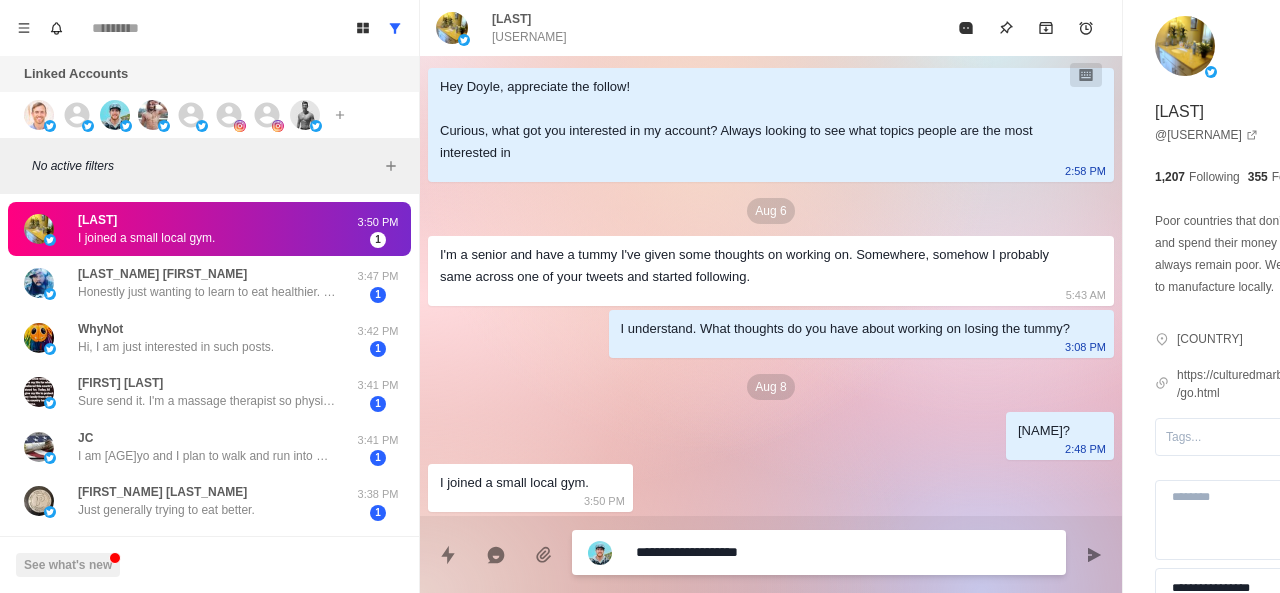 type on "**********" 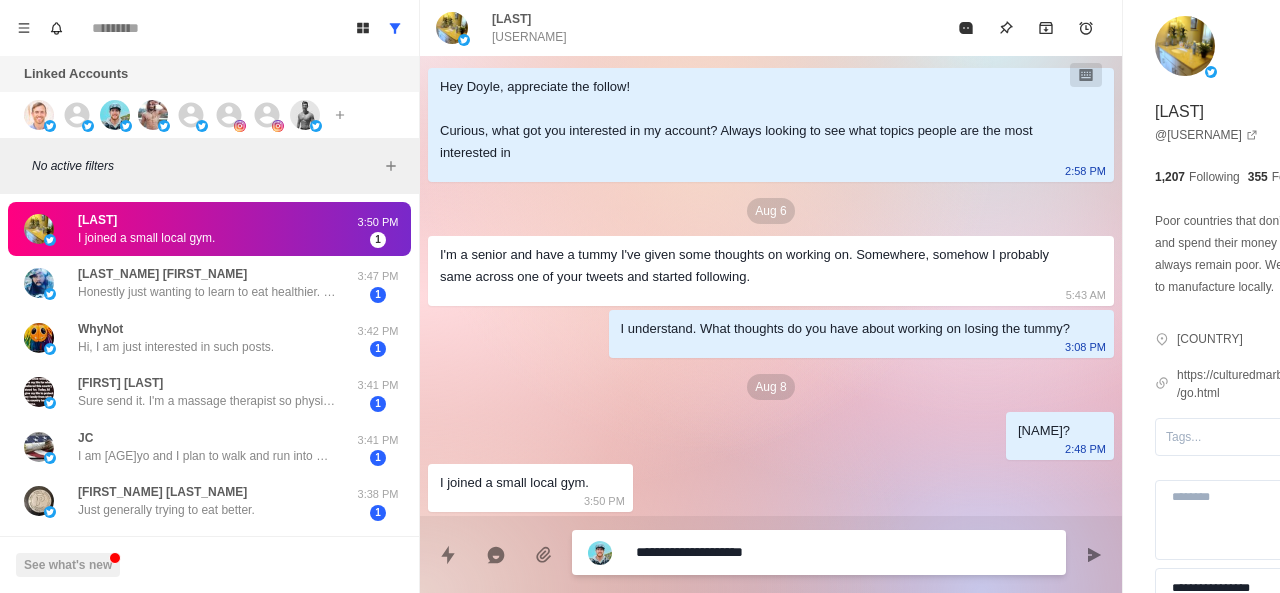 type on "**********" 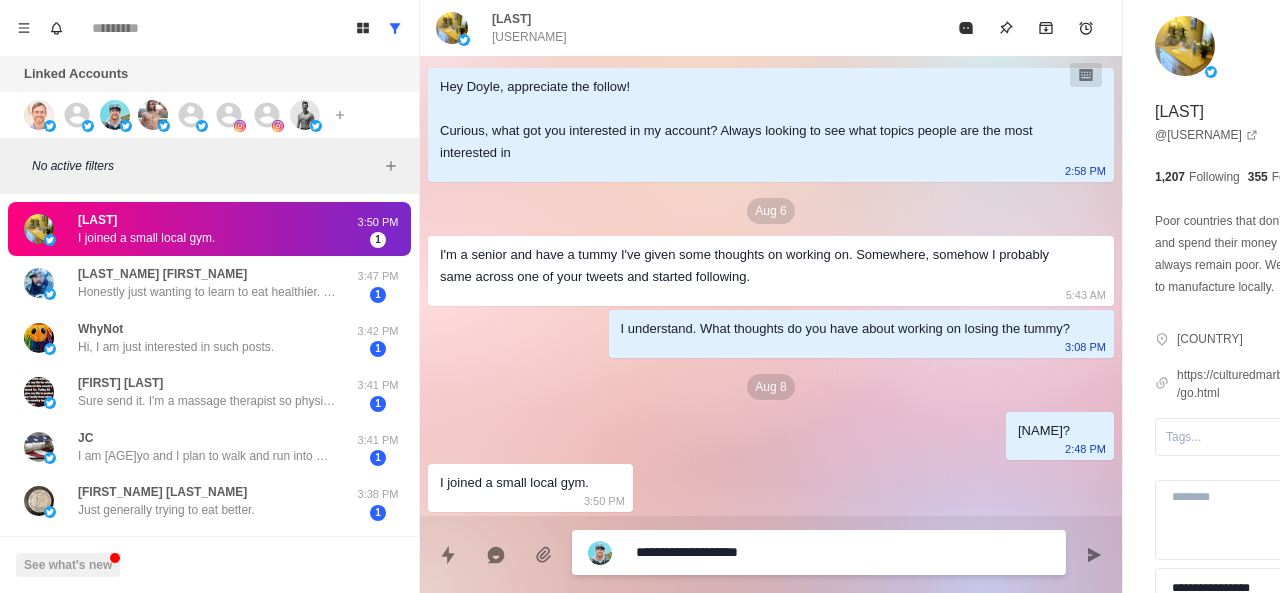 type on "**********" 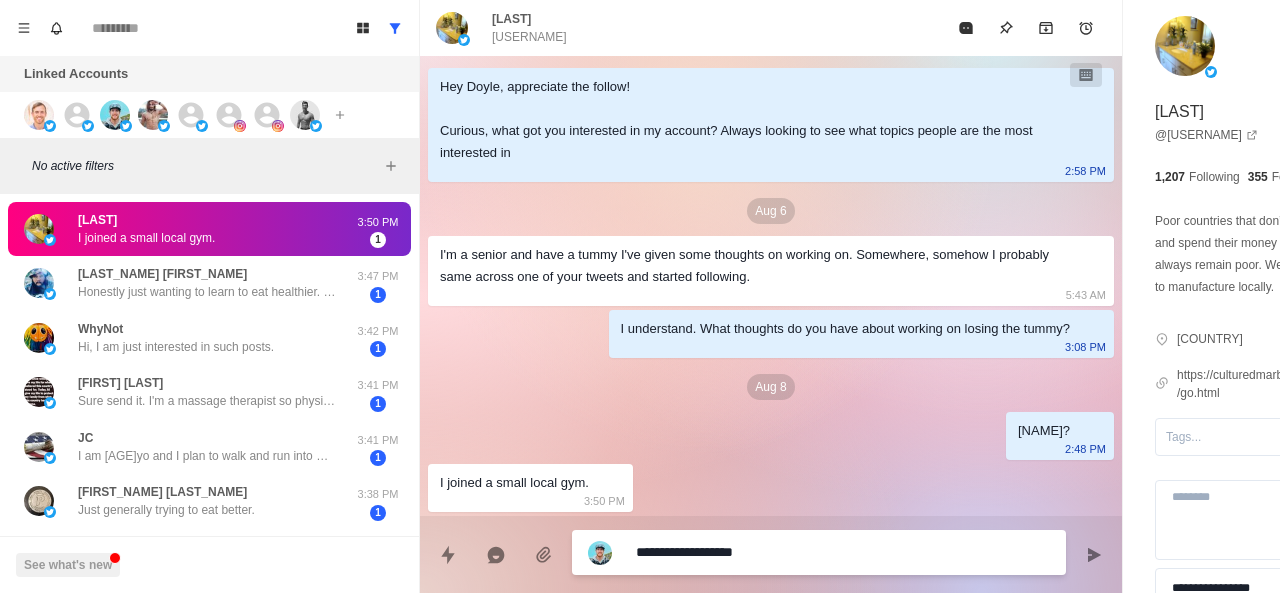 type on "*" 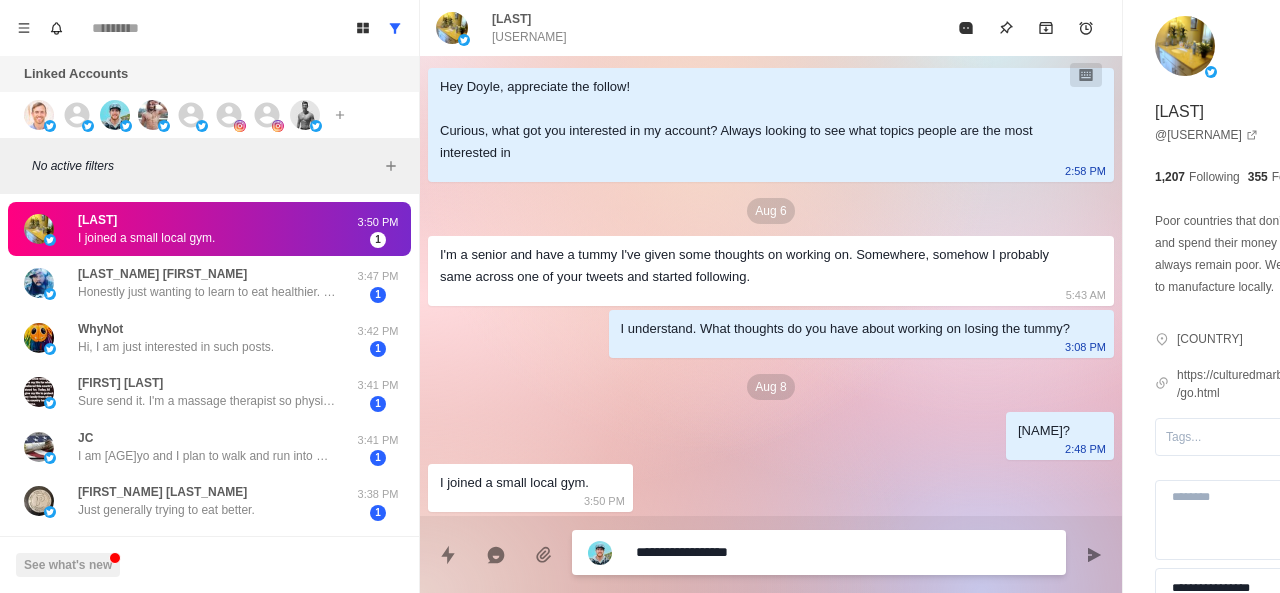 type on "*" 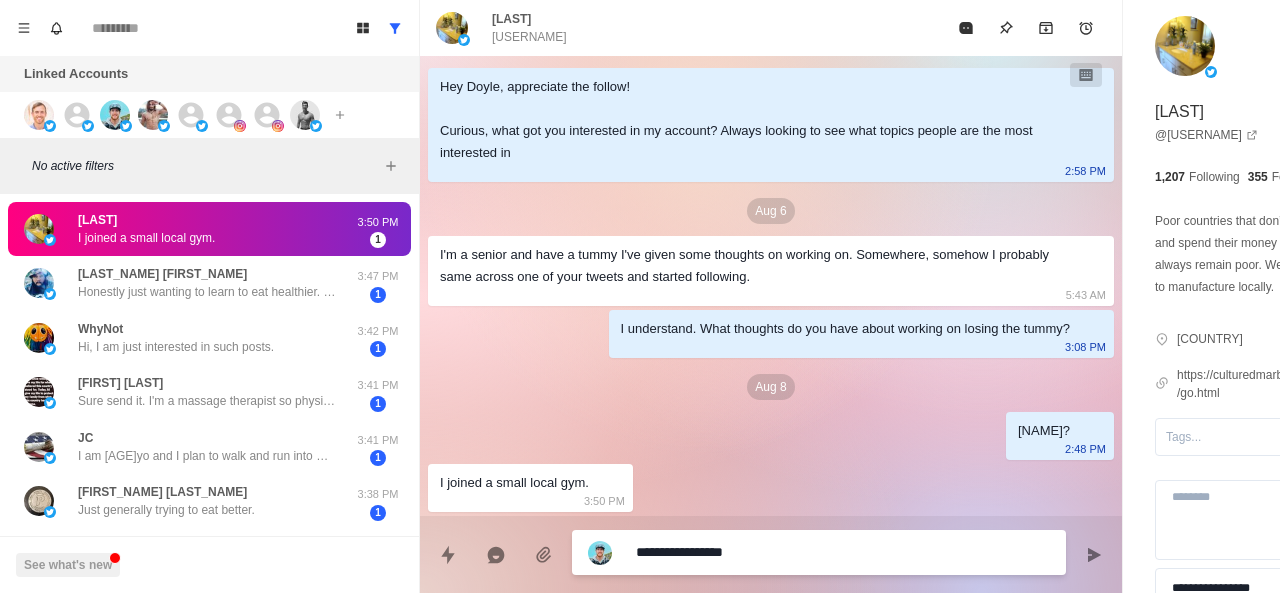 type on "**********" 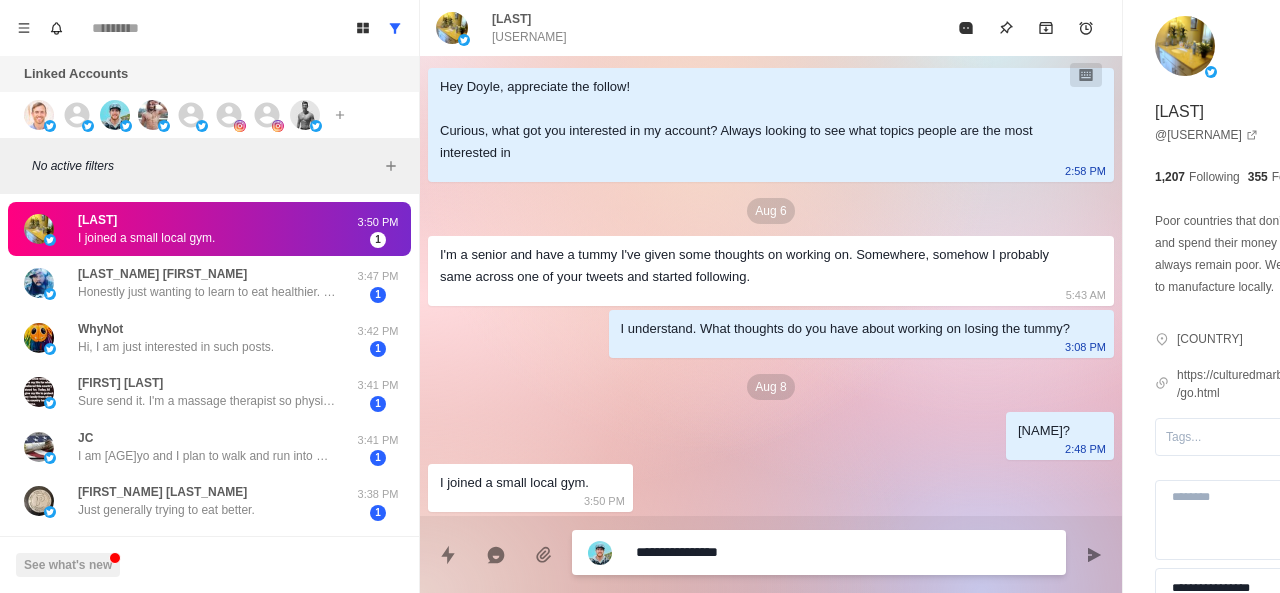 type on "**********" 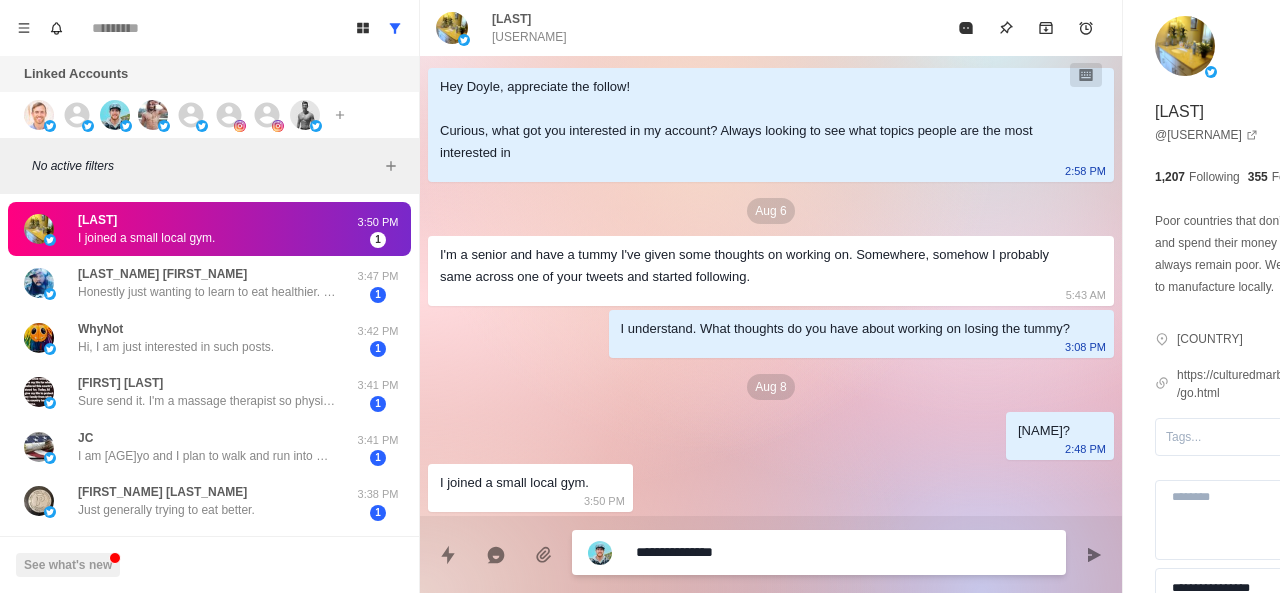 type on "*" 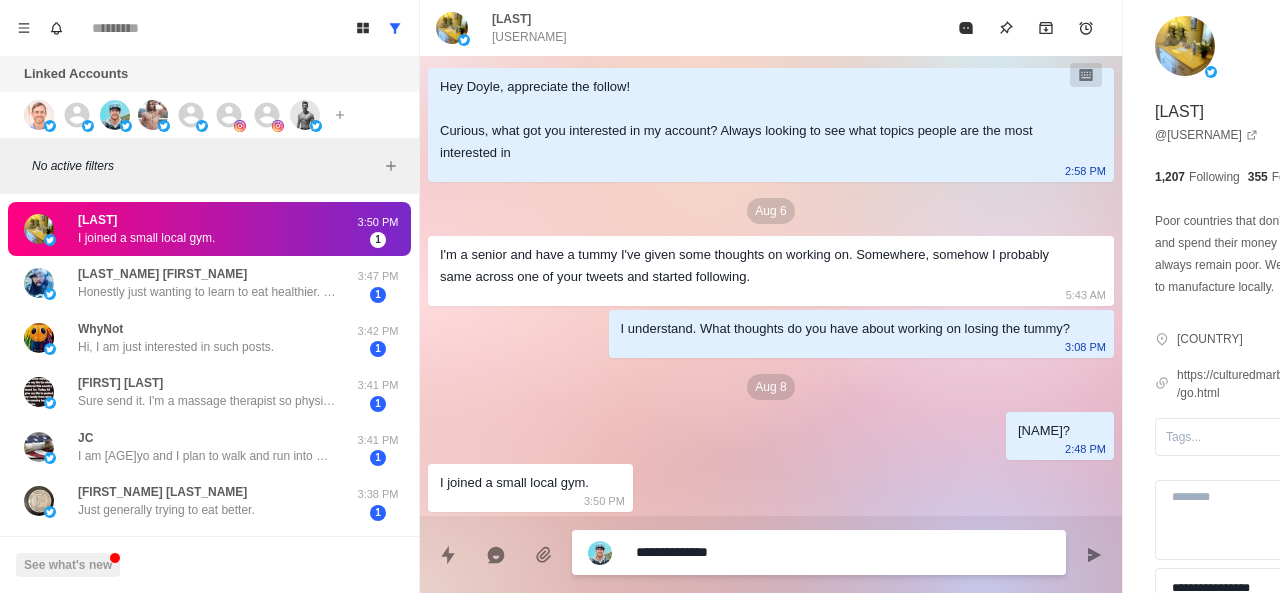 type on "**********" 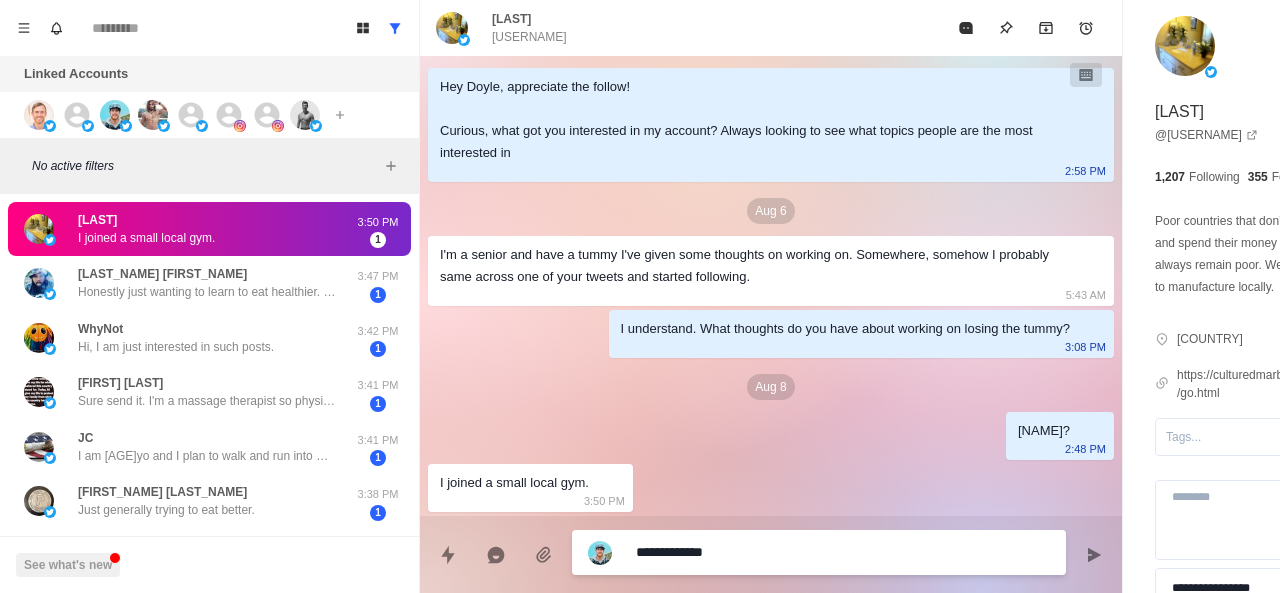 type on "**********" 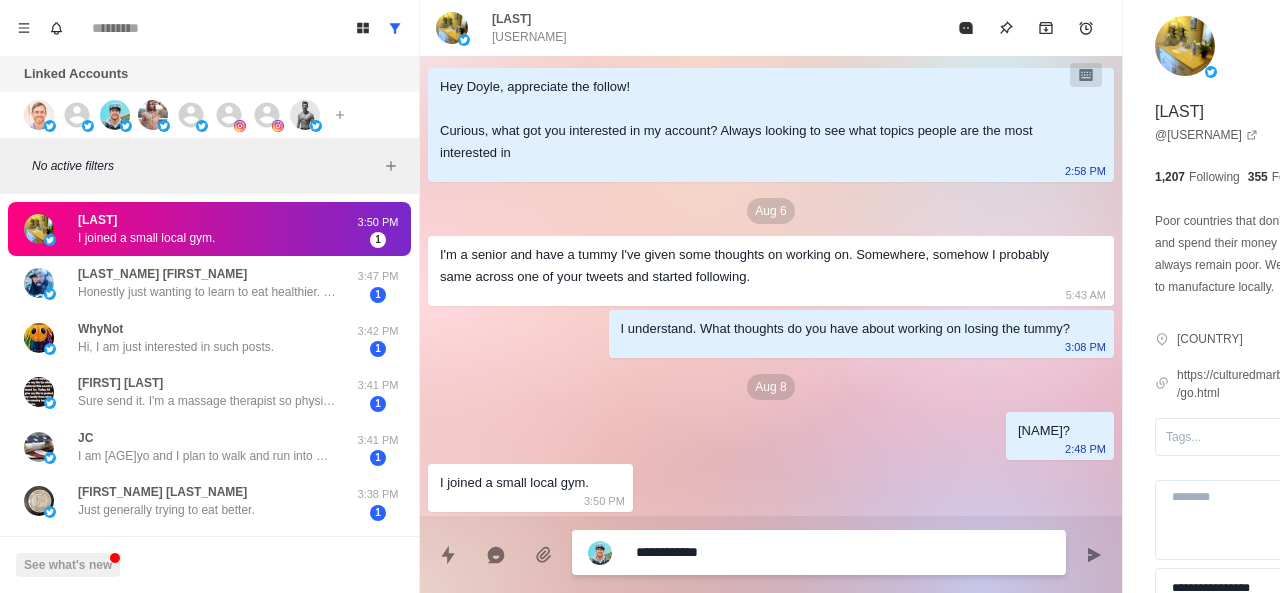 type on "**********" 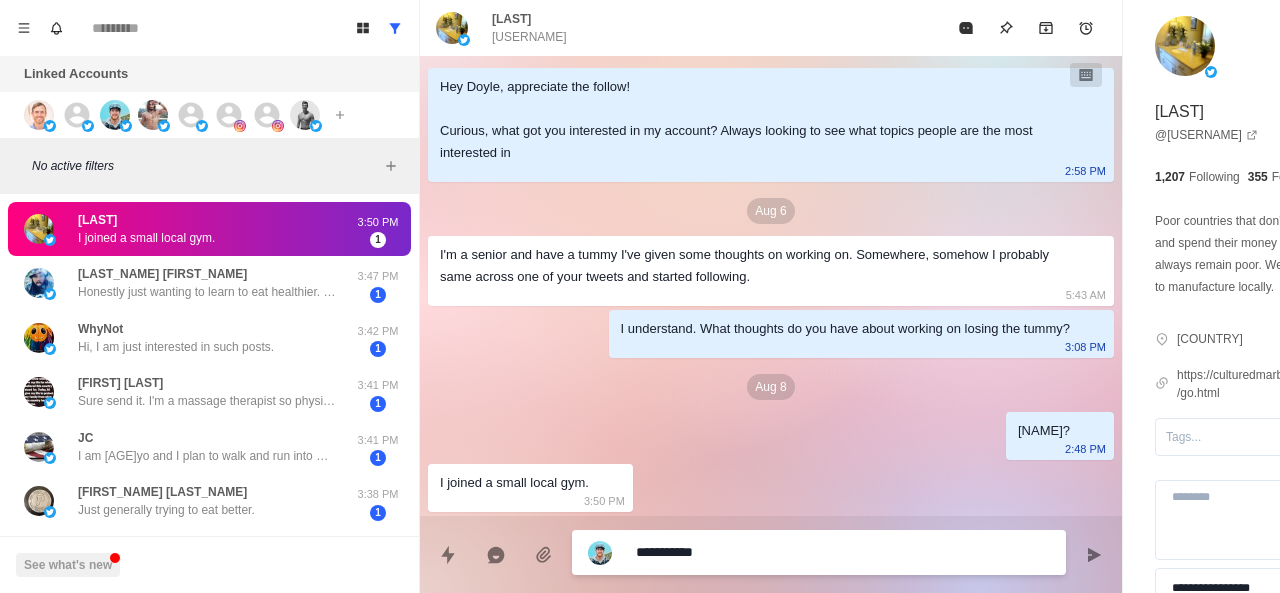 type on "*" 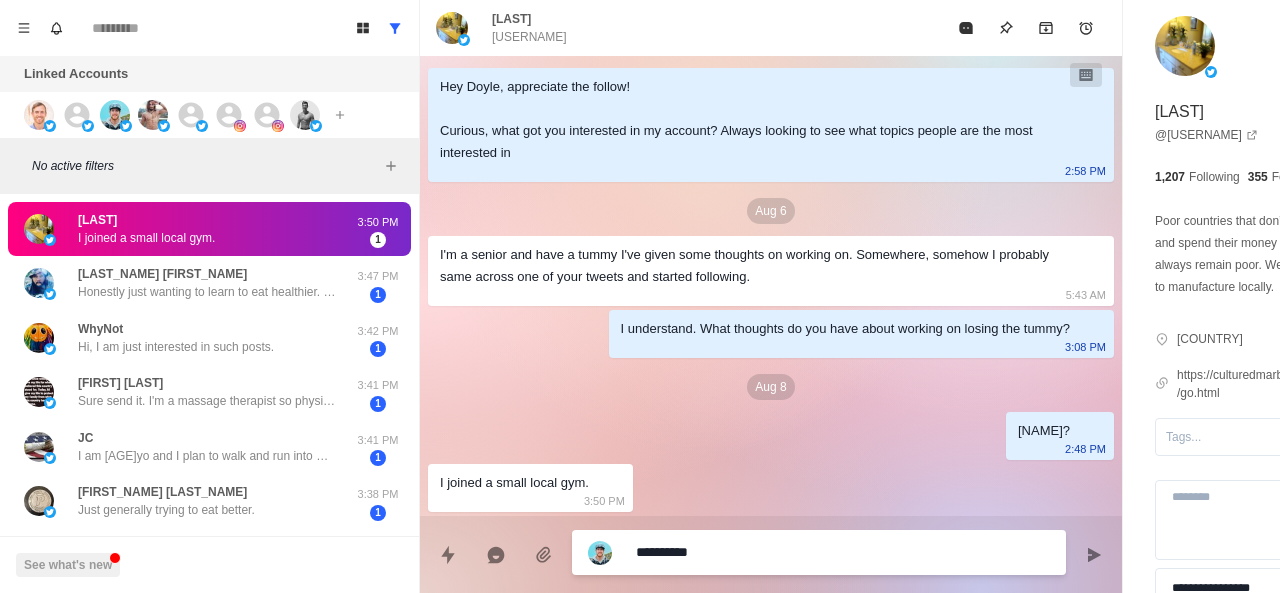 type on "********" 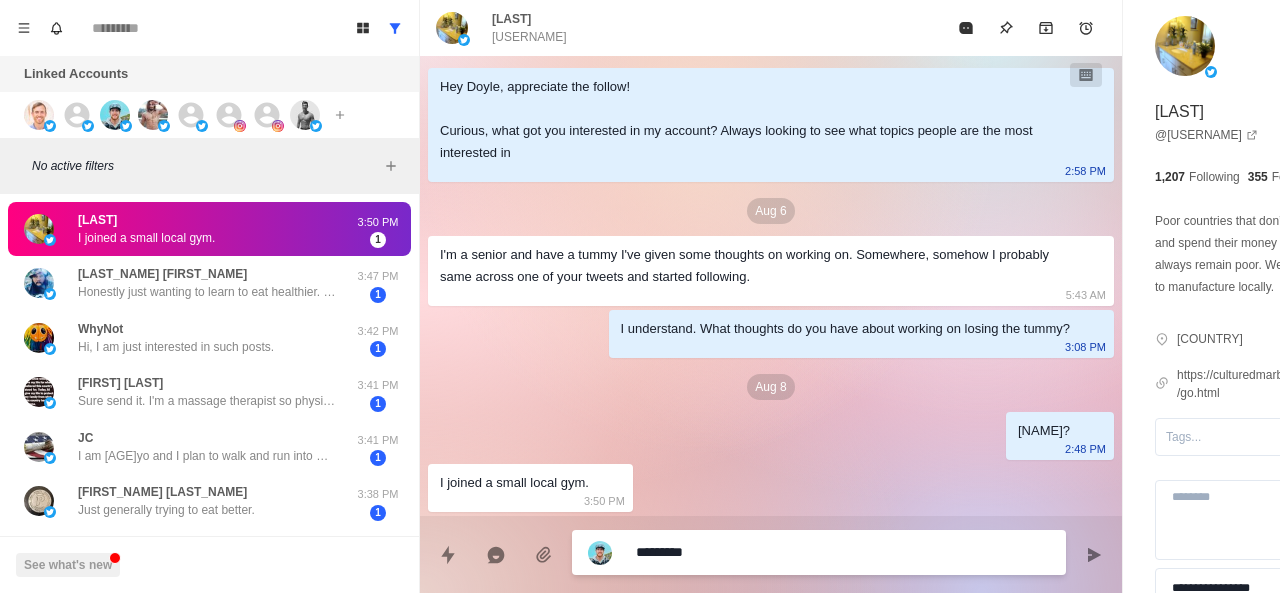 type on "********" 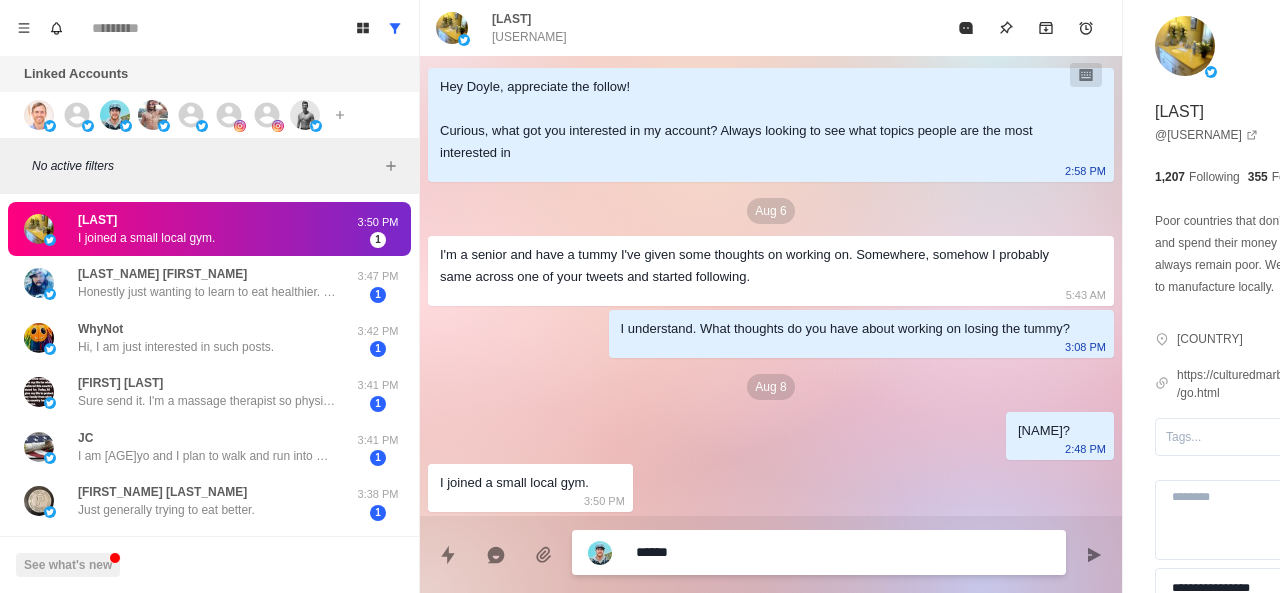 click on "*****" at bounding box center [785, 552] 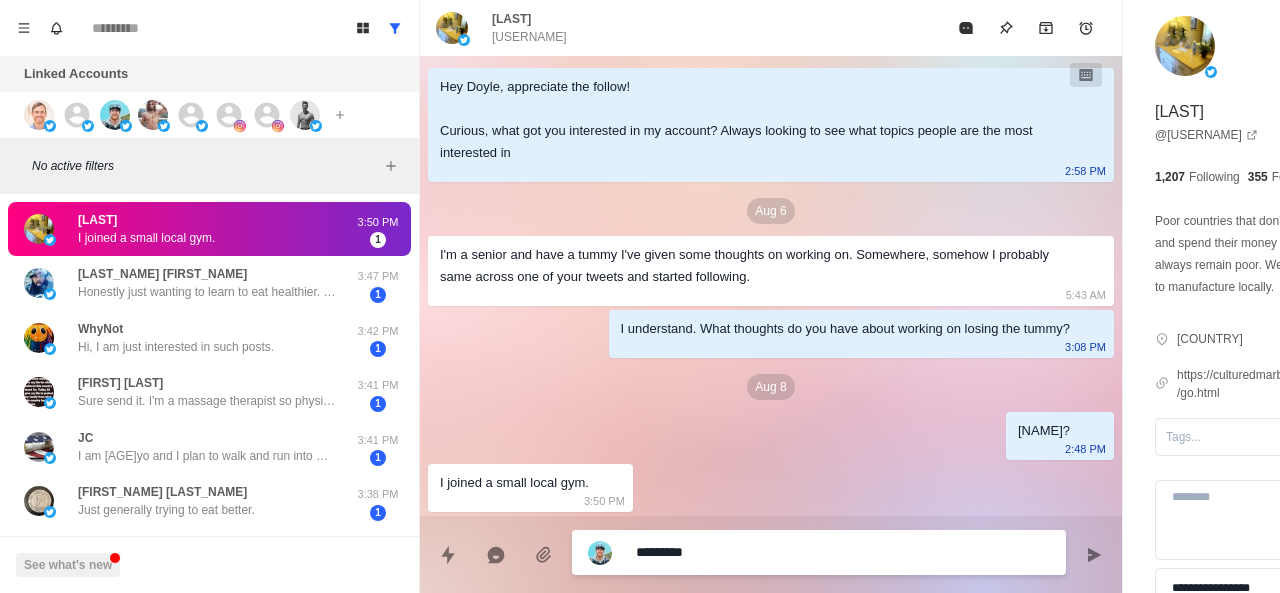 paste on "**********" 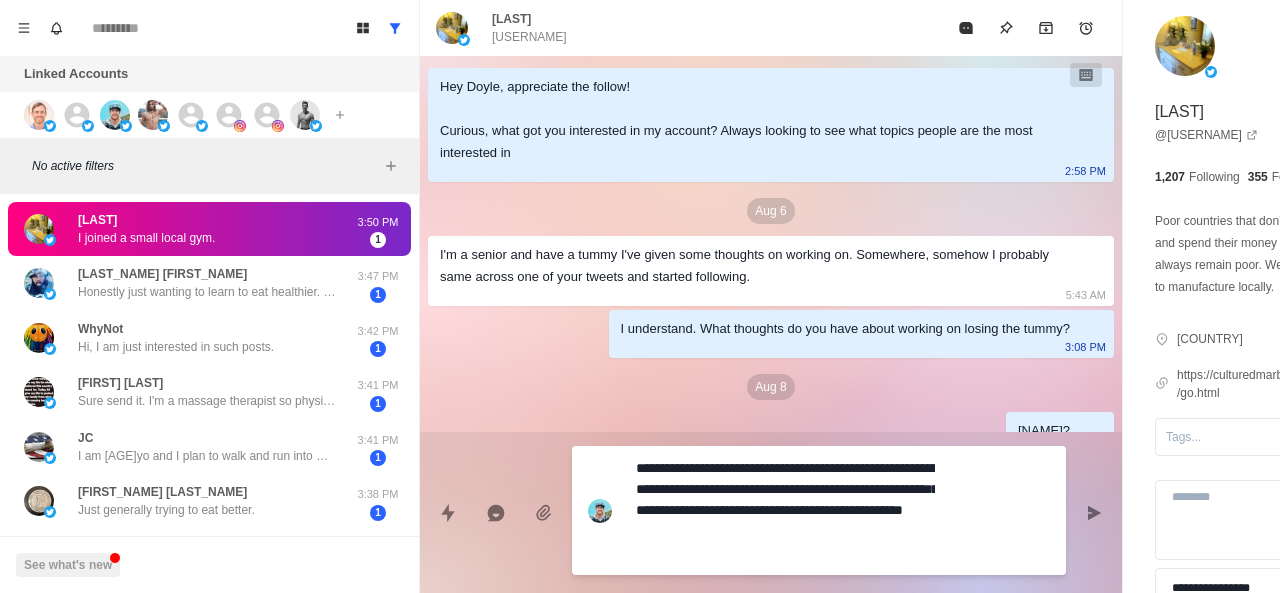 click on "**********" at bounding box center (785, 510) 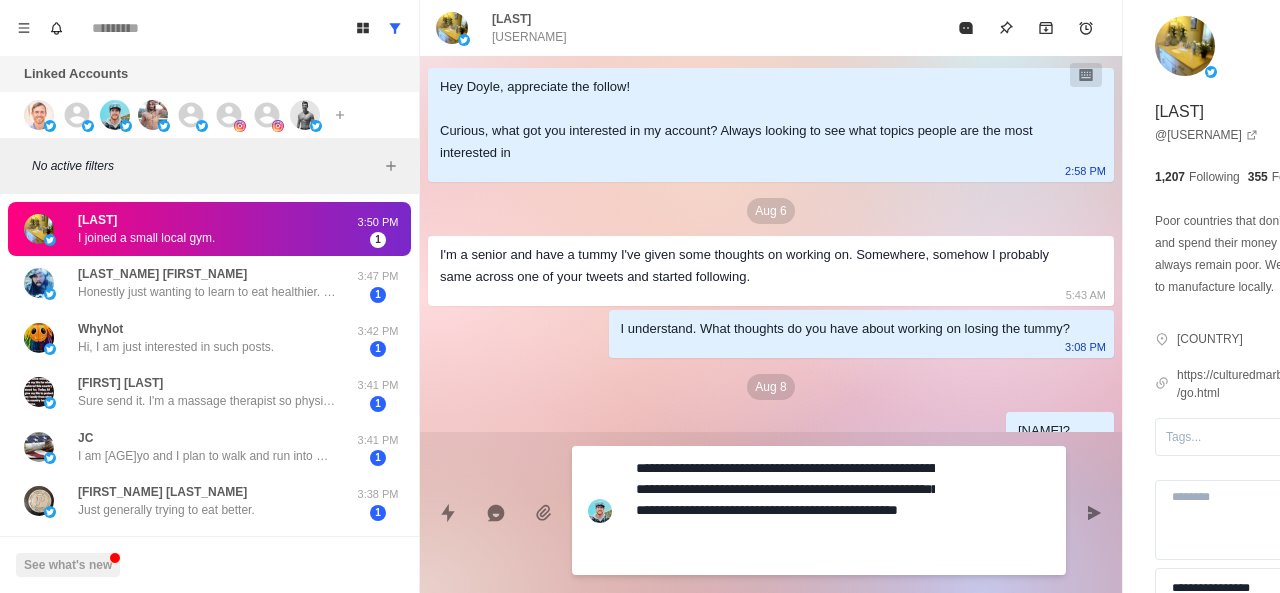 click on "**********" at bounding box center [785, 510] 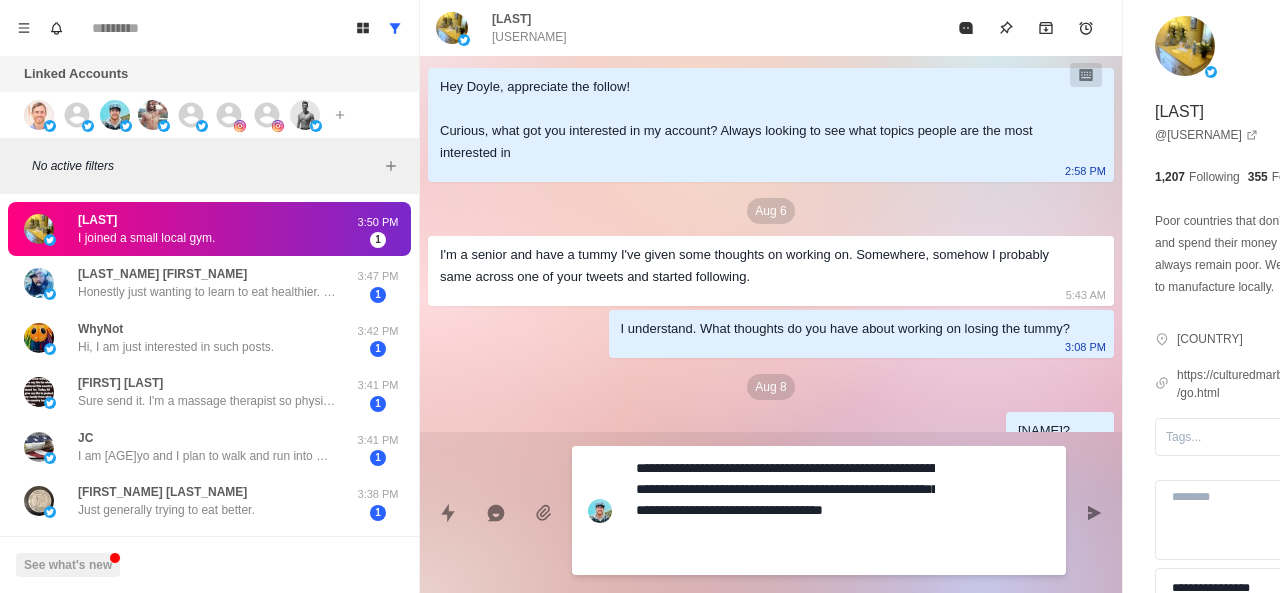 click on "**********" at bounding box center (785, 510) 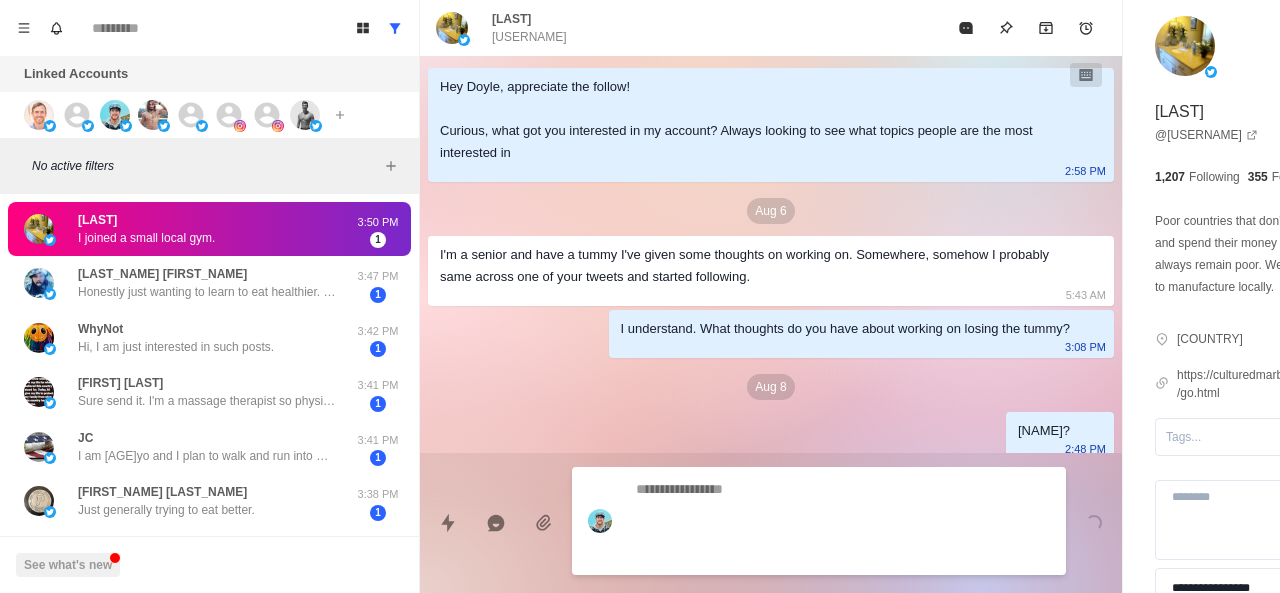 scroll, scrollTop: 410, scrollLeft: 0, axis: vertical 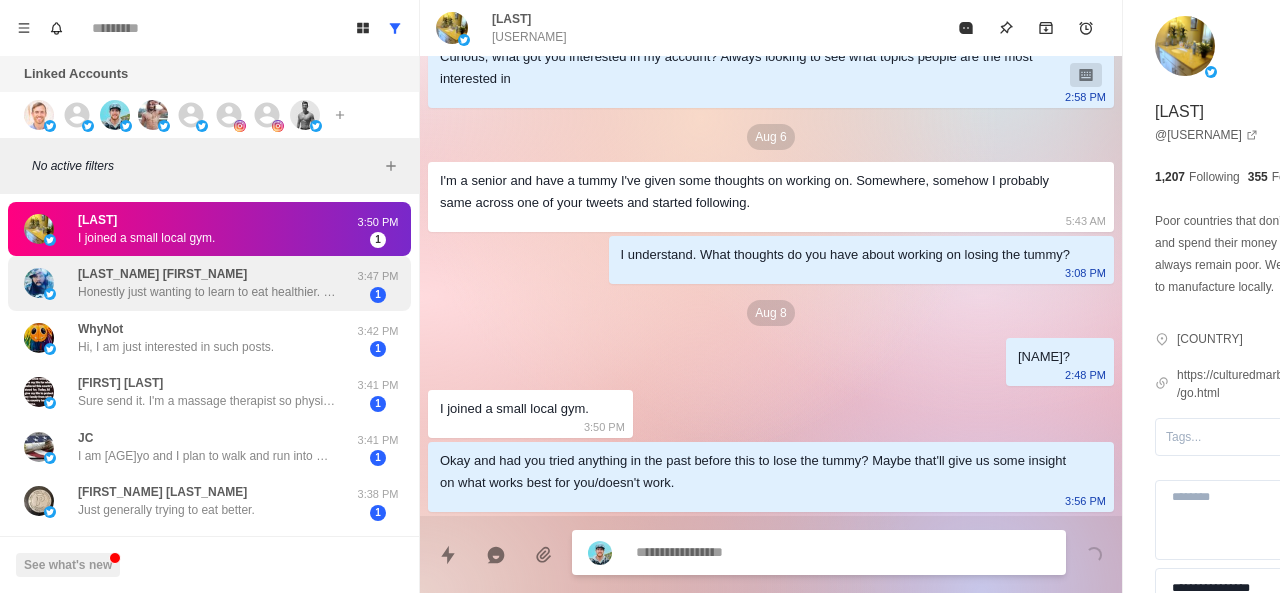 click on "Honestly just wanting to learn to eat healthier. I keep hearing people talking about macros and I just don’t get it." at bounding box center (208, 292) 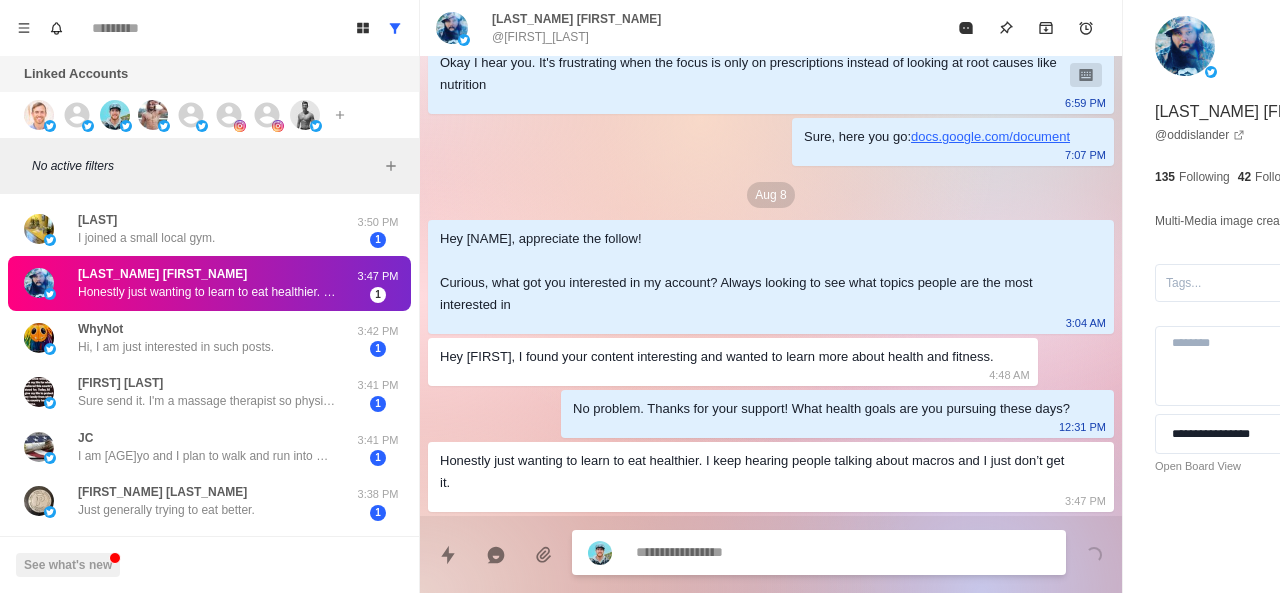 scroll, scrollTop: 206, scrollLeft: 0, axis: vertical 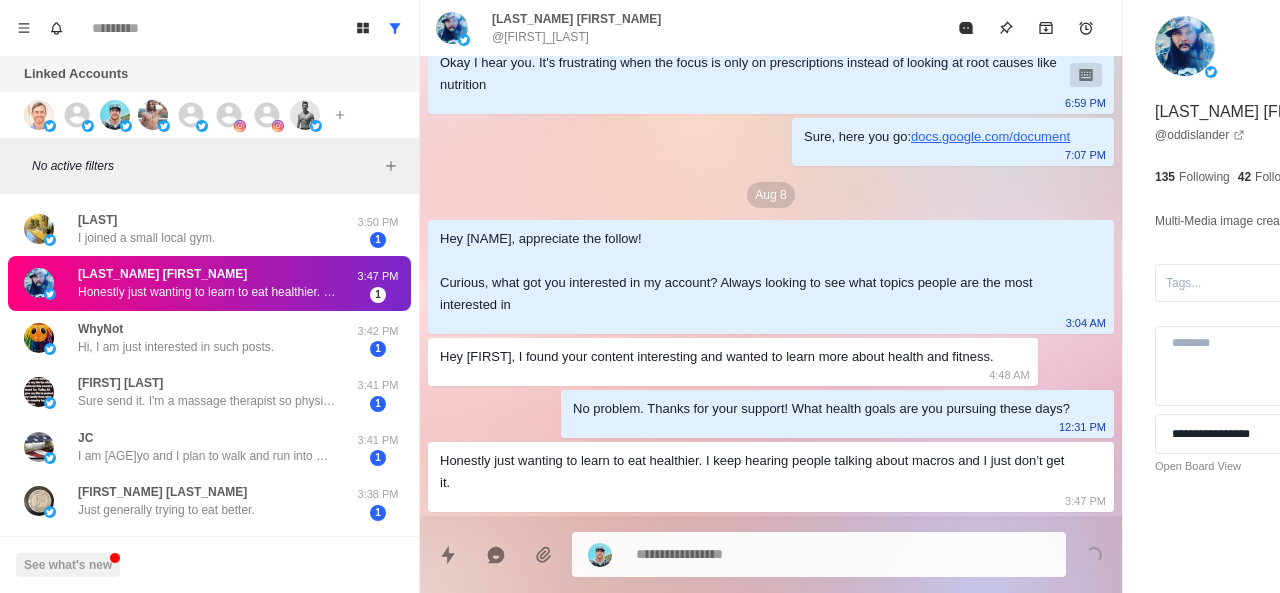 click on "Hey [NAME], appreciate the follow!
Curious, what got you interested in my account? Always looking to see what topics people are the most interested in" at bounding box center [755, 272] 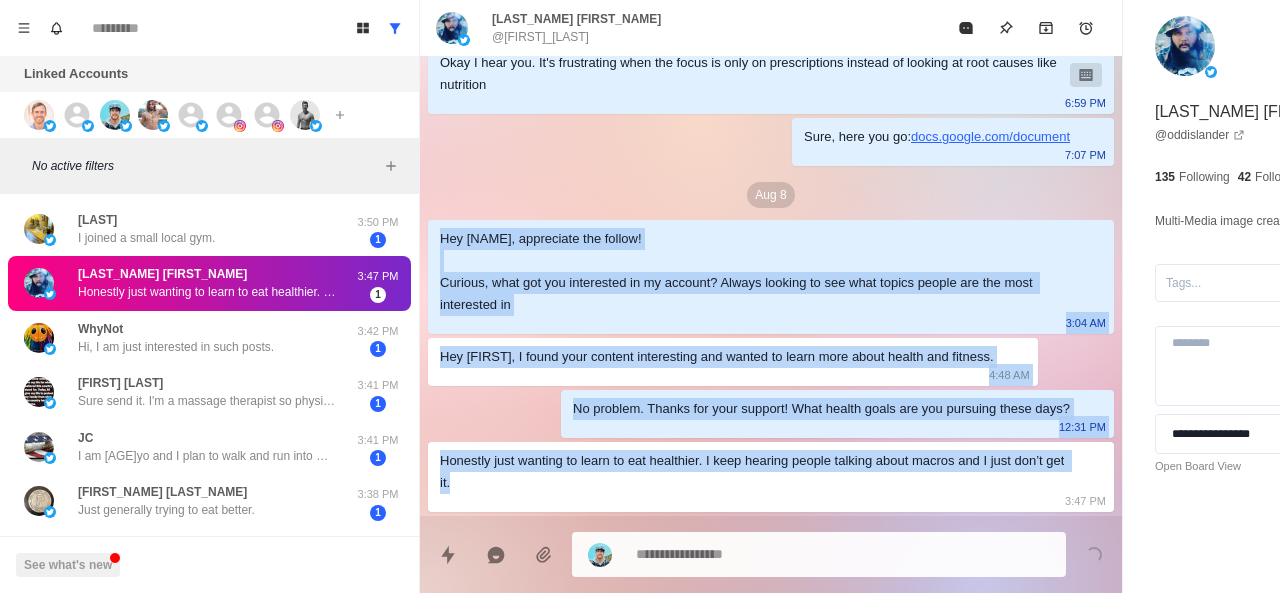 drag, startPoint x: 434, startPoint y: 215, endPoint x: 808, endPoint y: 509, distance: 475.7226 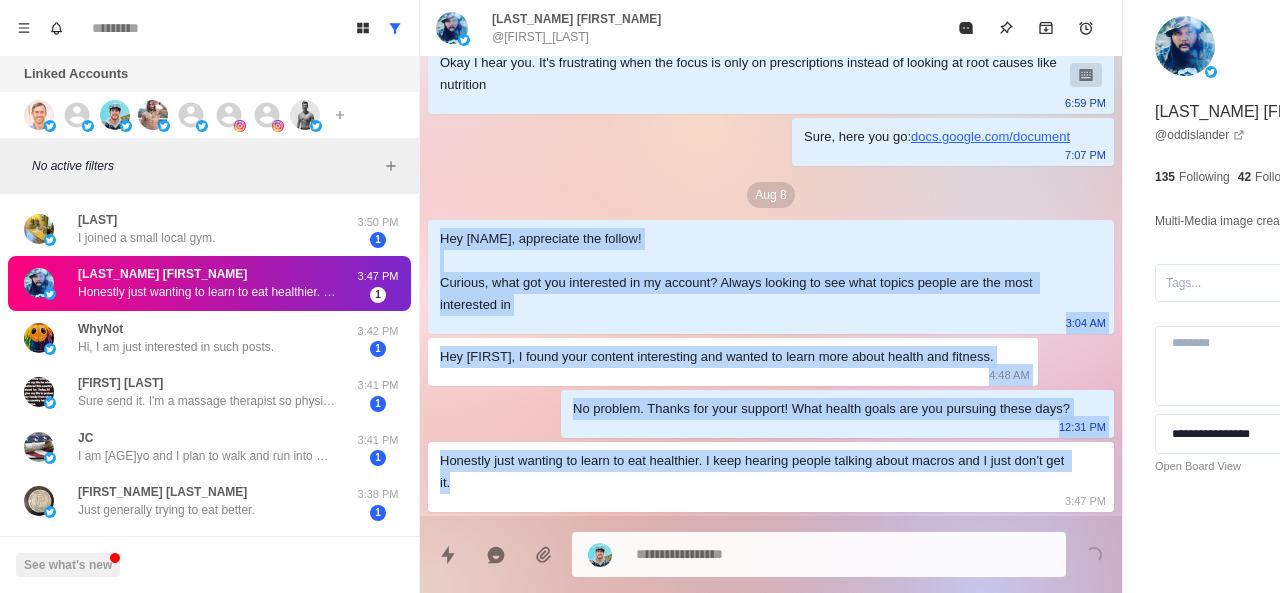 click on "Cool, here’s my calendar link for you to pick a time that’s easiest for you: 4:16 PM Sure, here you go:  docs.google.com/document 4:27 PM You're welcome. Sounds like a good effort  5:48 PM Okay I hear you. It's frustrating when the focus is only on prescriptions instead of looking at root causes like nutrition 6:59 PM Sure, here you go:  docs.google.com/document 7:07 PM Aug 8 Hey Pete, appreciate the follow!
Curious, what got you interested in my account? Always looking to see what topics people are the most interested in 3:04 AM Hey Brett, I found your content interesting and wanted to learn more about health and fitness. 4:48 AM No problem. Thanks for your support! What health goals are you pursuing these days? 12:31 PM Honestly just wanting to learn to eat healthier. I keep hearing people talking about macros and I just don’t get it. 3:47 PM" at bounding box center (771, 194) 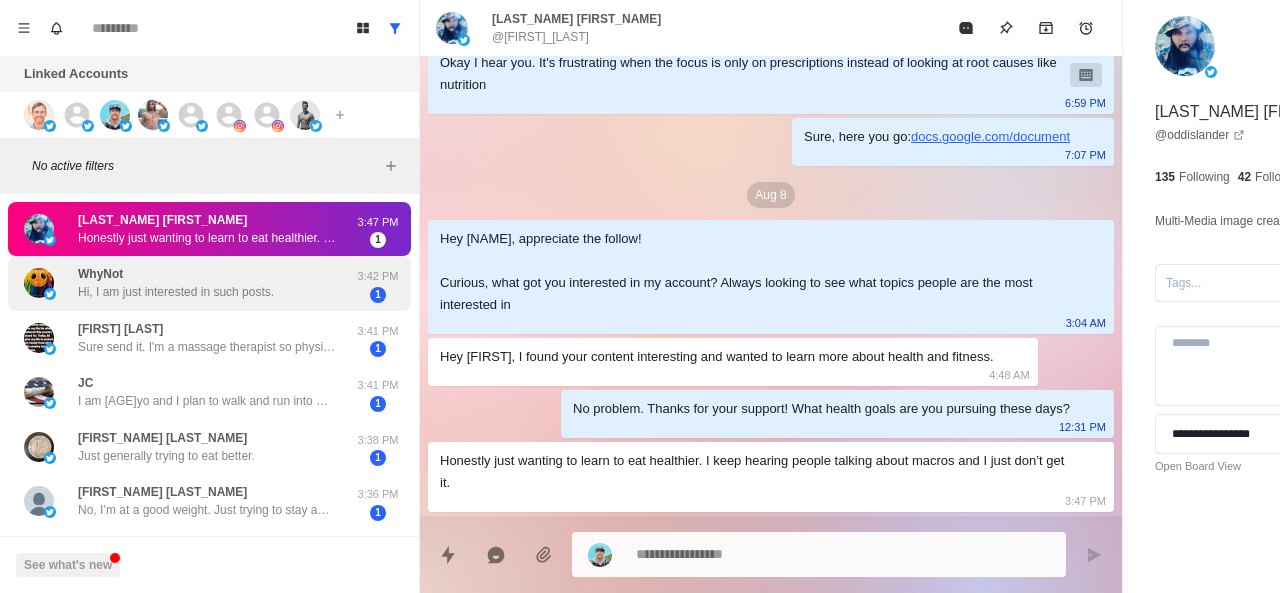 click on "Hi, I am just interested in such posts." at bounding box center [176, 292] 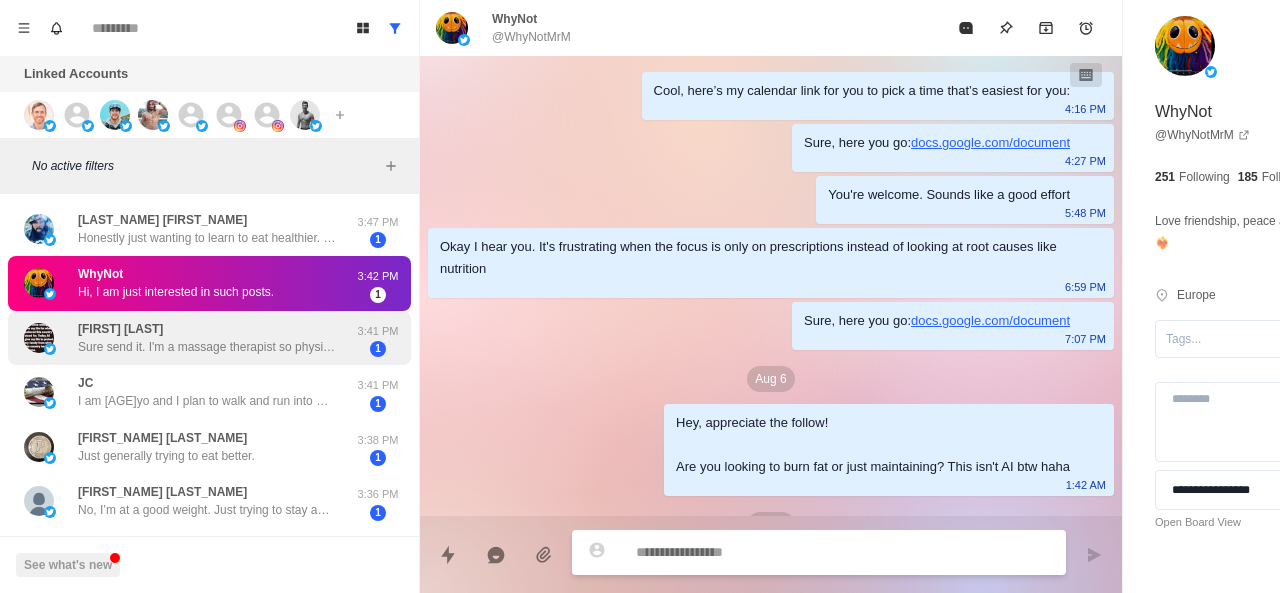 scroll, scrollTop: 138, scrollLeft: 0, axis: vertical 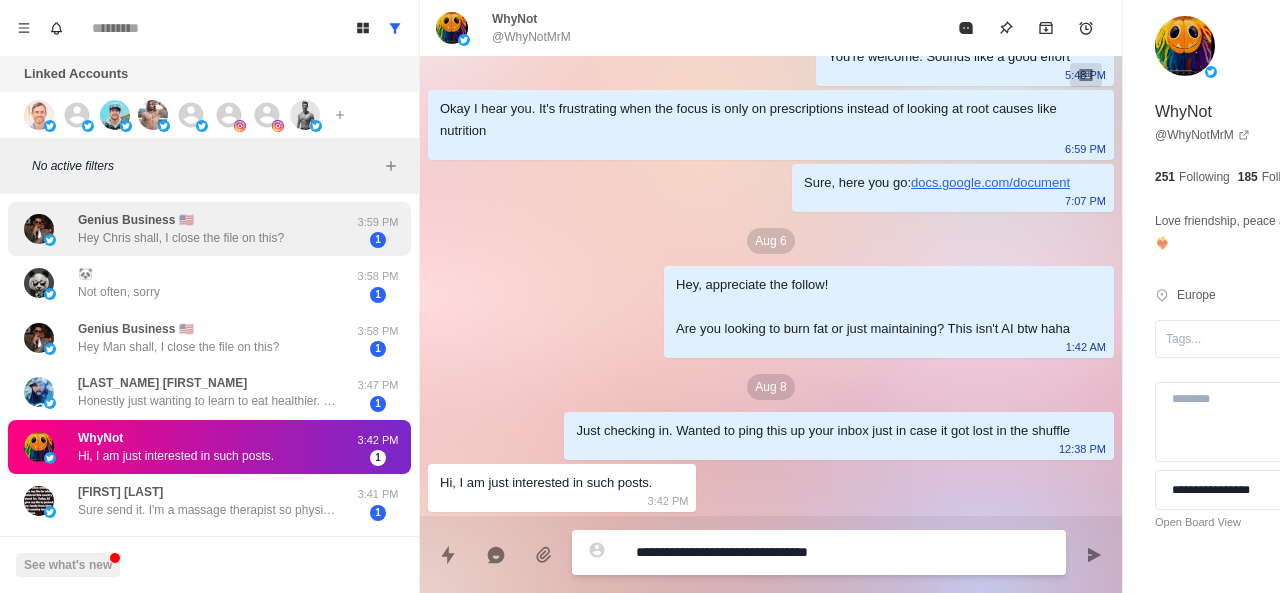 click on "Genius Business 🇺🇸 Hey Chris shall, I close the file on this?" at bounding box center (181, 229) 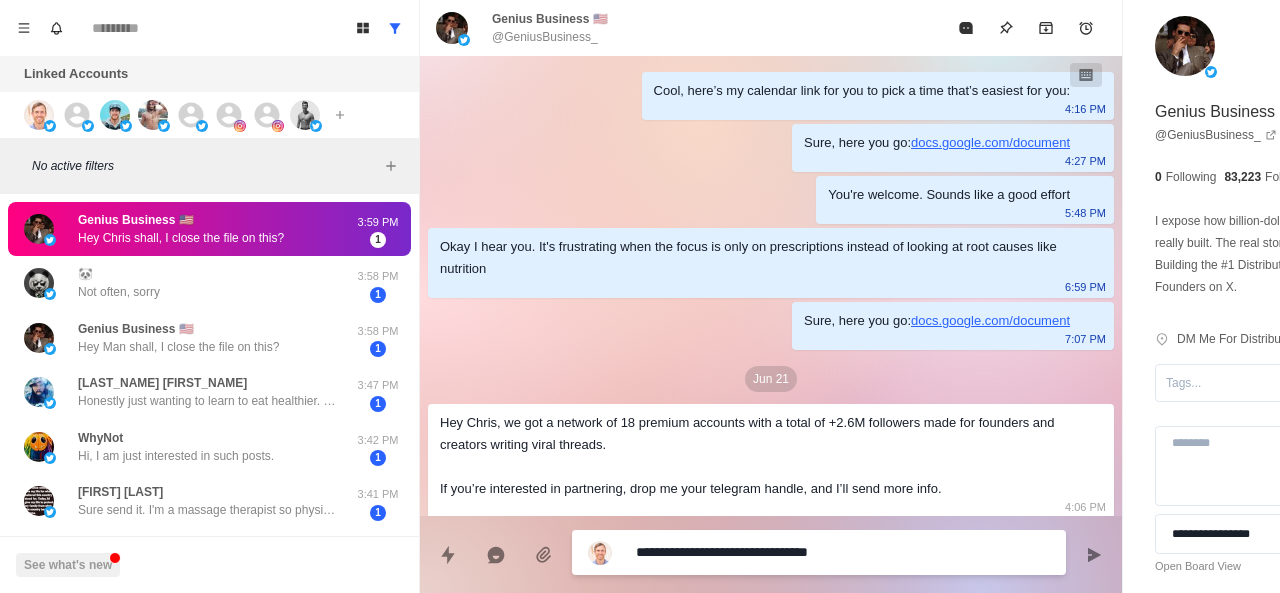 scroll, scrollTop: 2906, scrollLeft: 0, axis: vertical 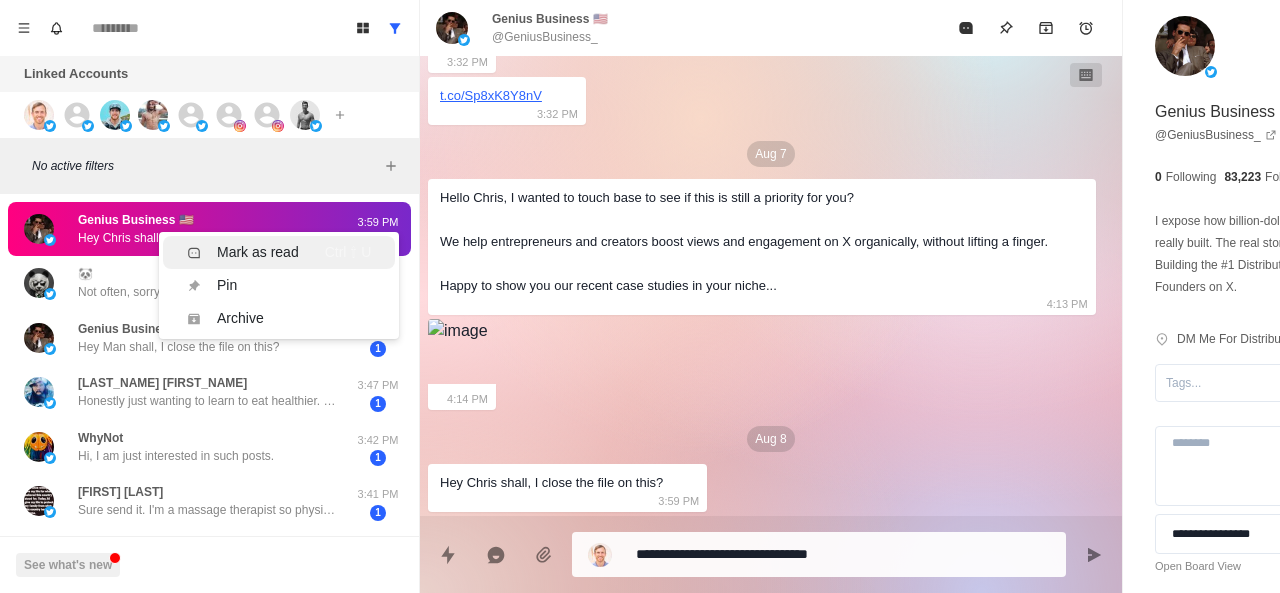 click on "Mark as read" at bounding box center [243, 252] 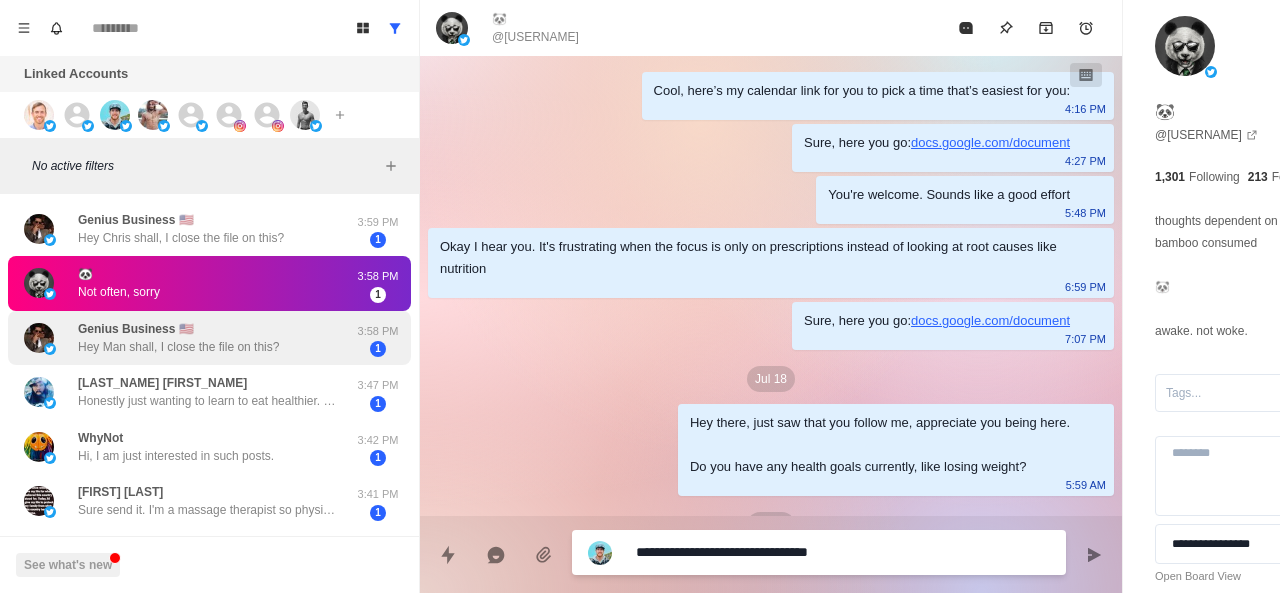 scroll, scrollTop: 188, scrollLeft: 0, axis: vertical 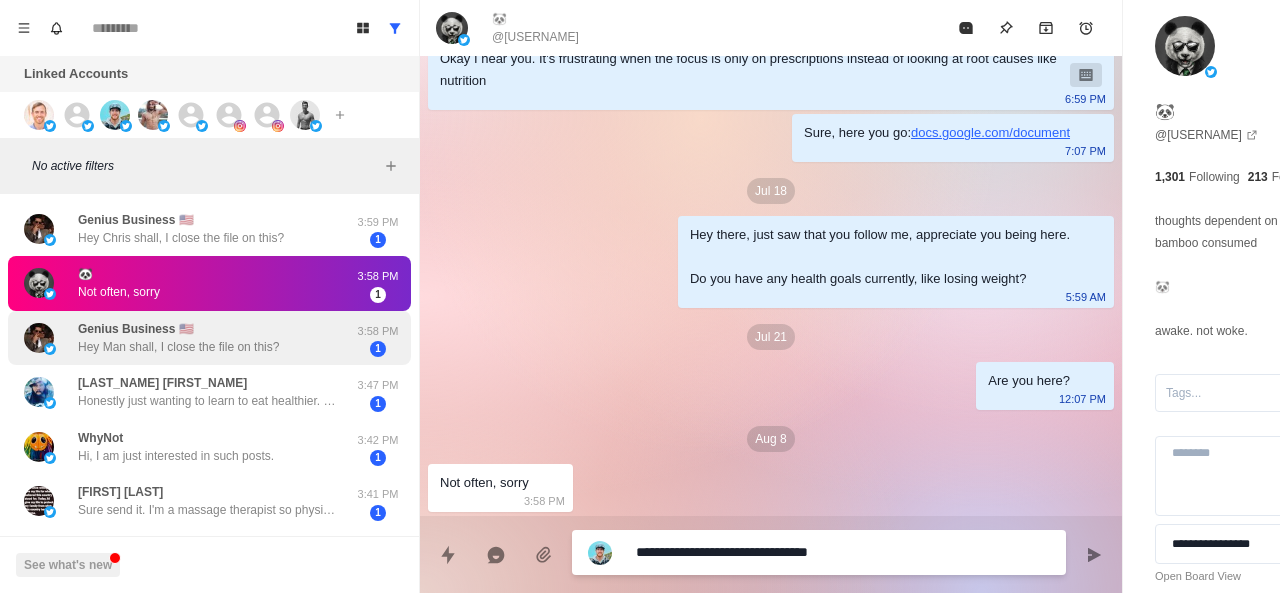 click on "Genius Business 🇺🇸 Hey Man shall, I close the file on this?" at bounding box center (188, 338) 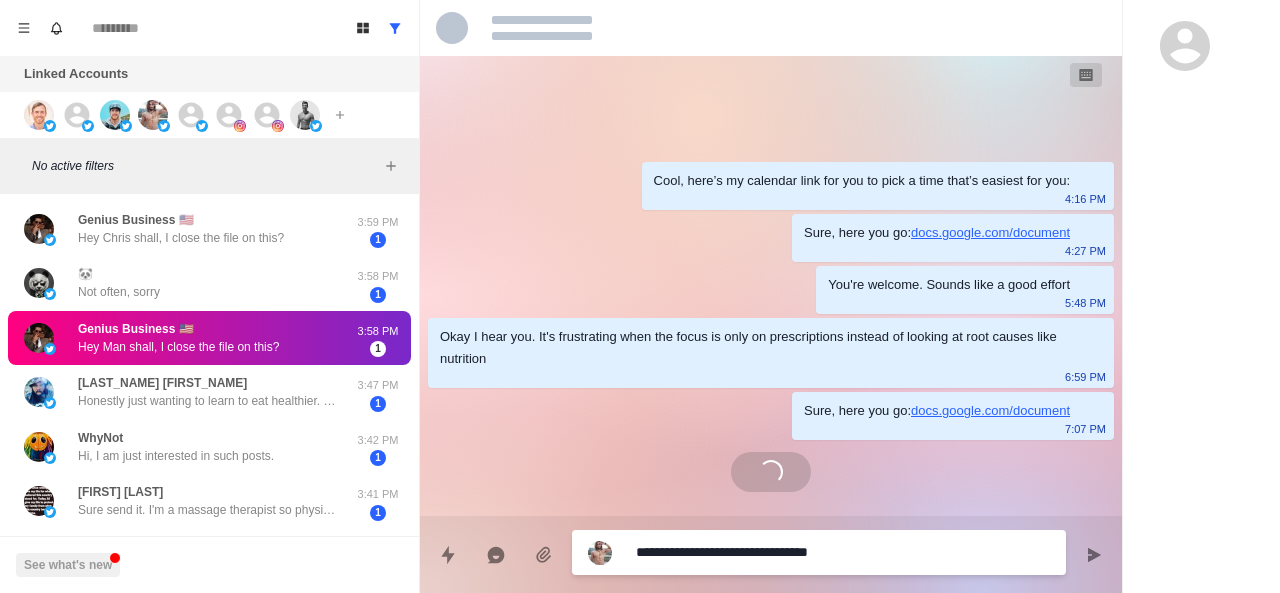 scroll, scrollTop: 0, scrollLeft: 0, axis: both 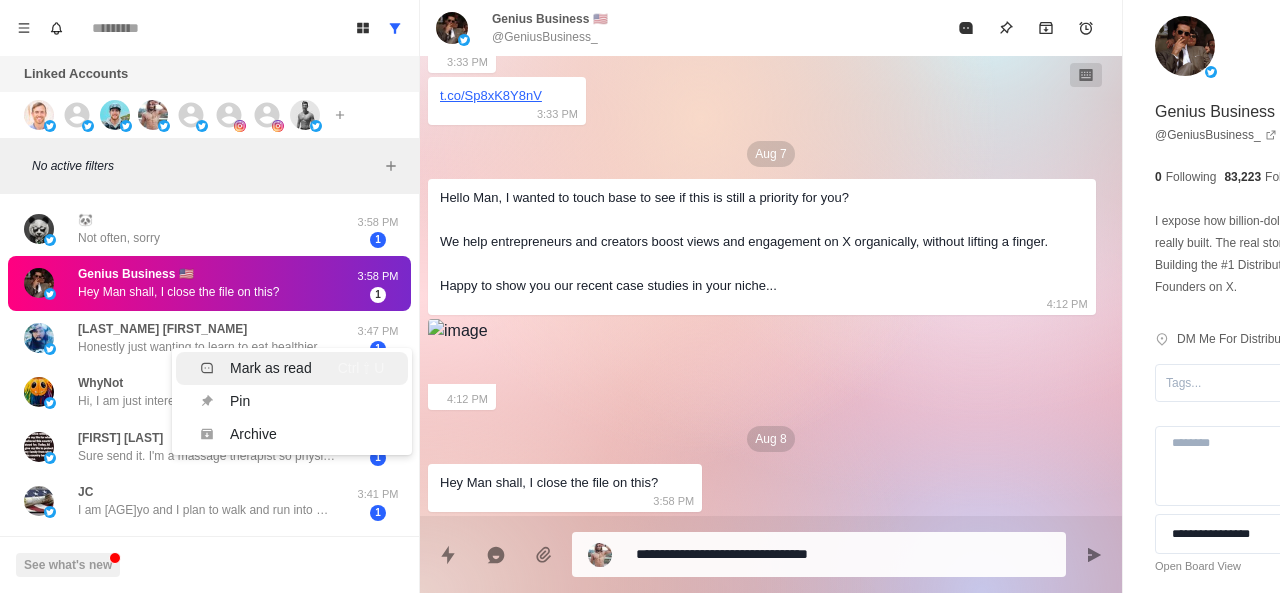 click on "Mark as read" at bounding box center [271, 368] 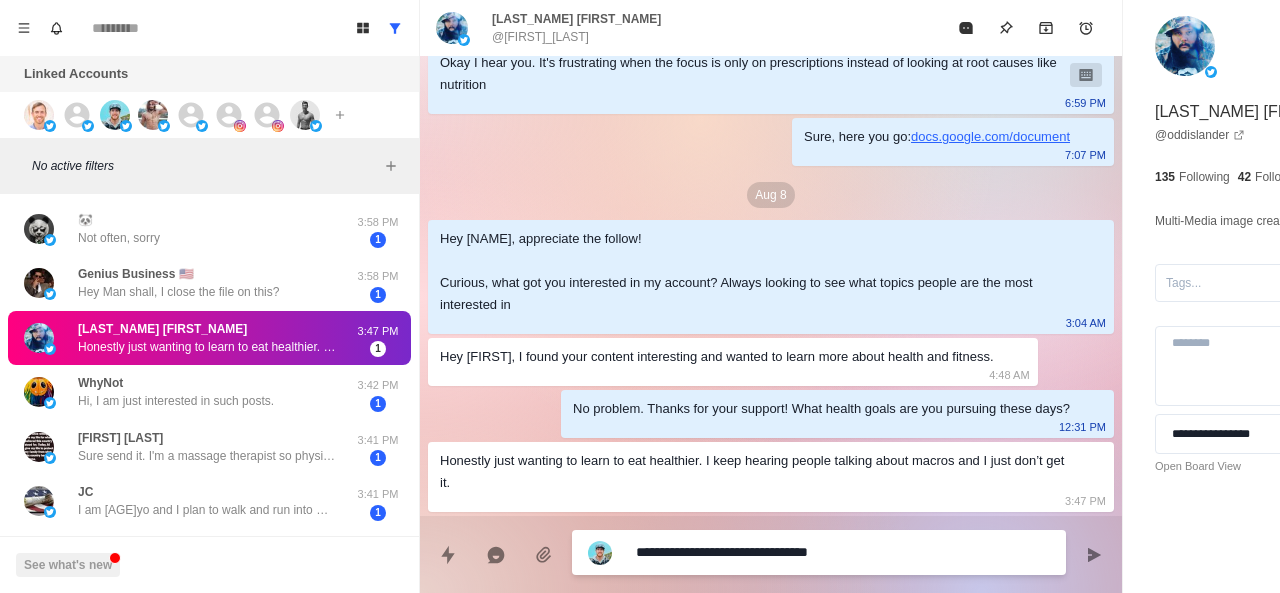 scroll, scrollTop: 206, scrollLeft: 0, axis: vertical 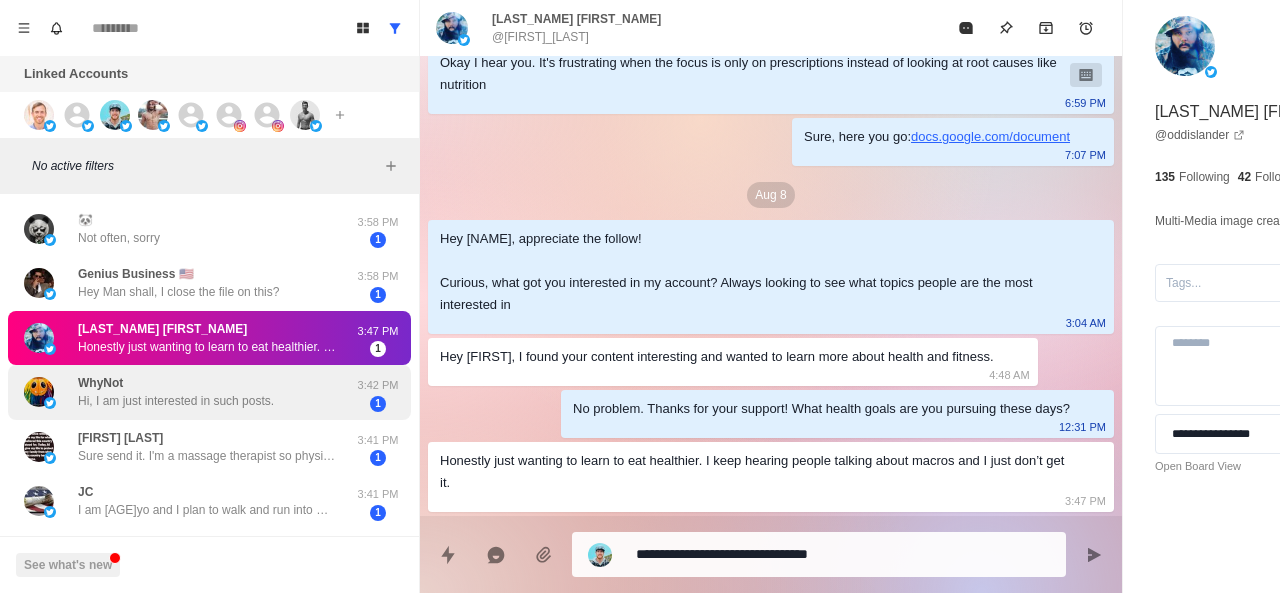 click on "Hi, I am just interested in such posts." at bounding box center [176, 401] 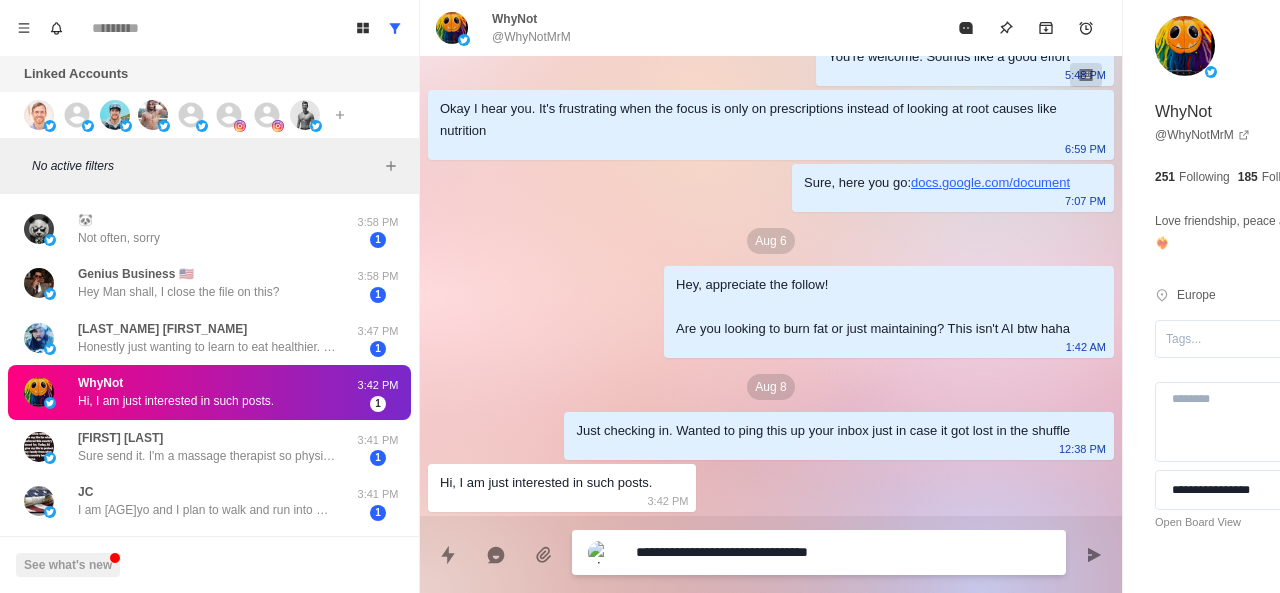 scroll, scrollTop: 138, scrollLeft: 0, axis: vertical 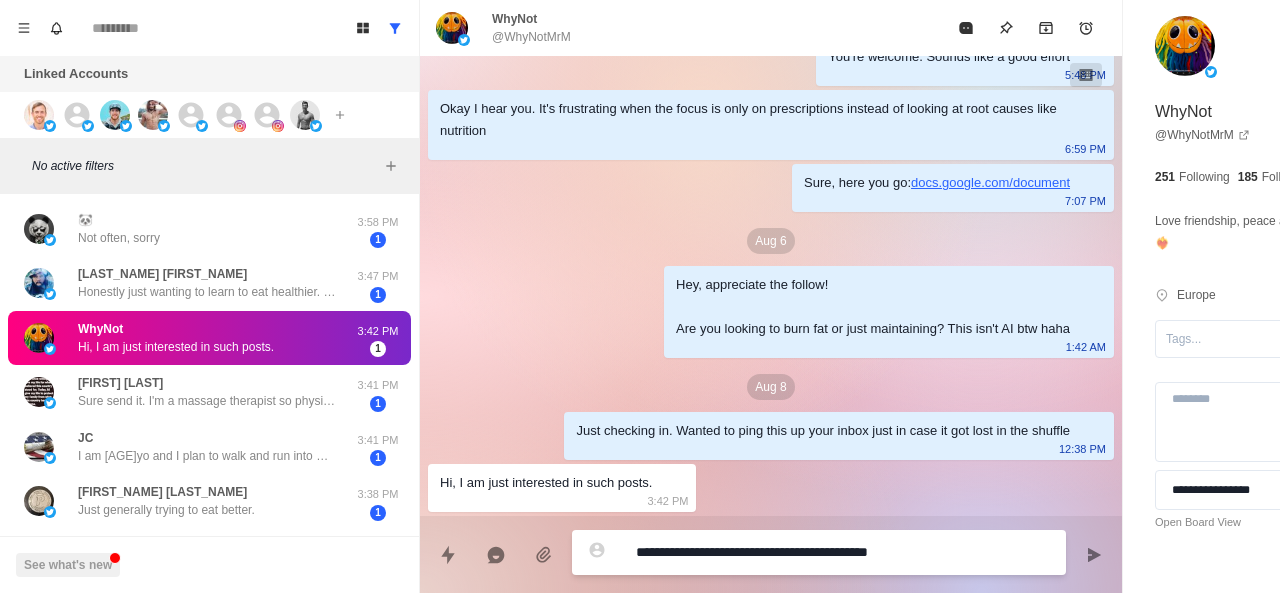 drag, startPoint x: 842, startPoint y: 550, endPoint x: 927, endPoint y: 561, distance: 85.70881 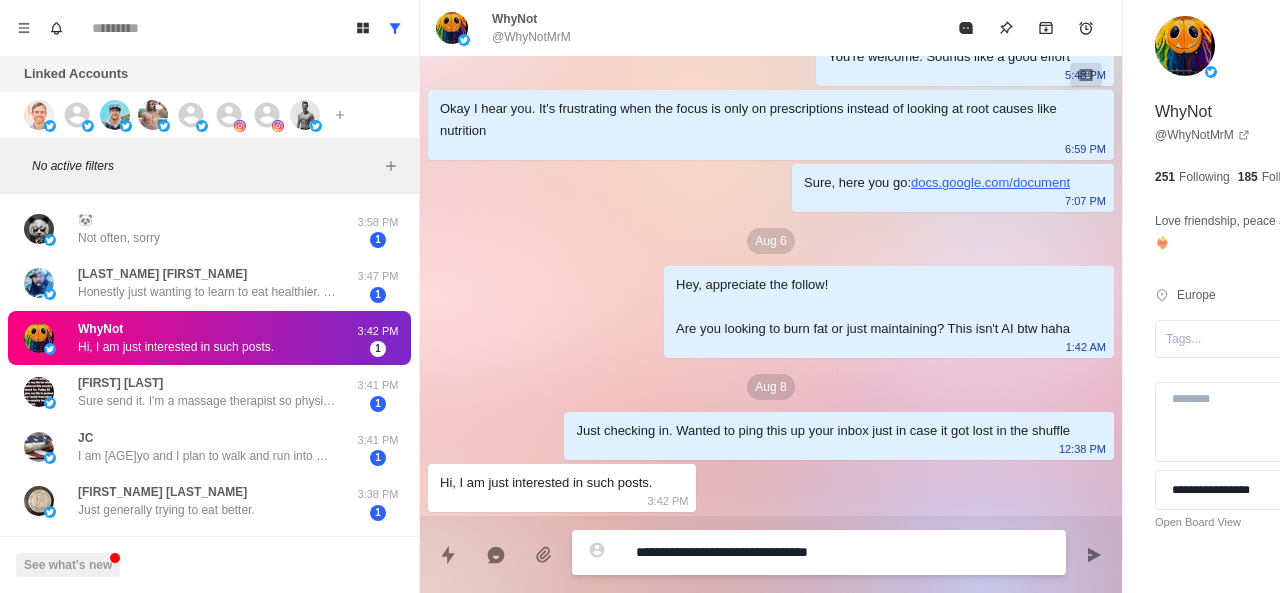 paste on "**********" 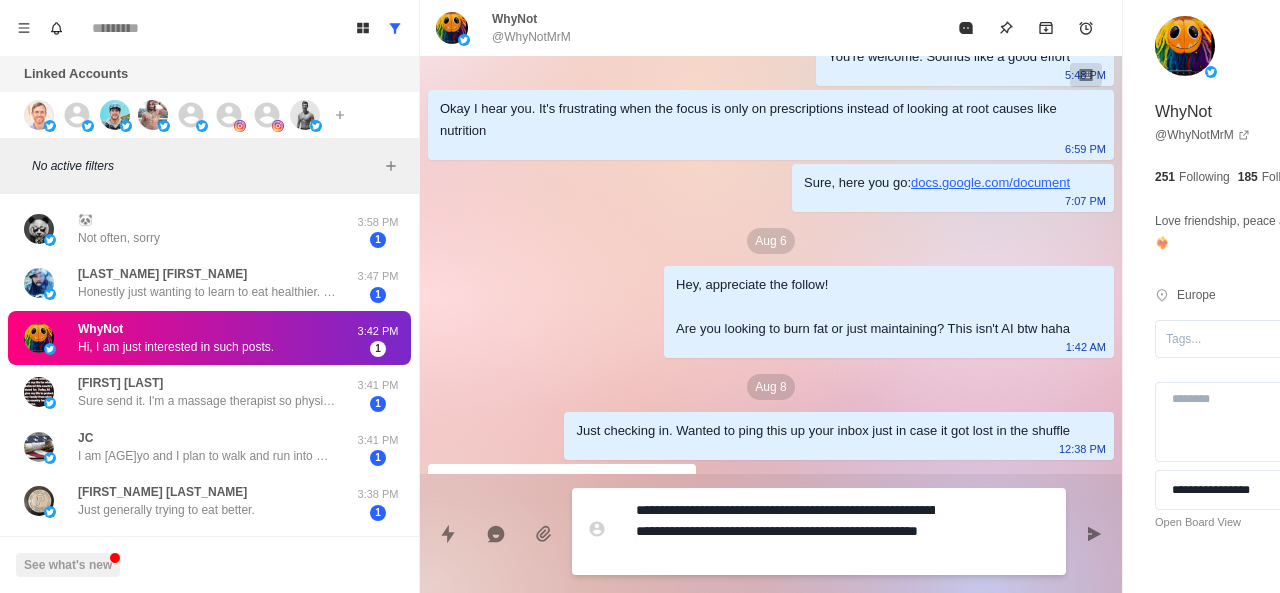 scroll, scrollTop: 180, scrollLeft: 0, axis: vertical 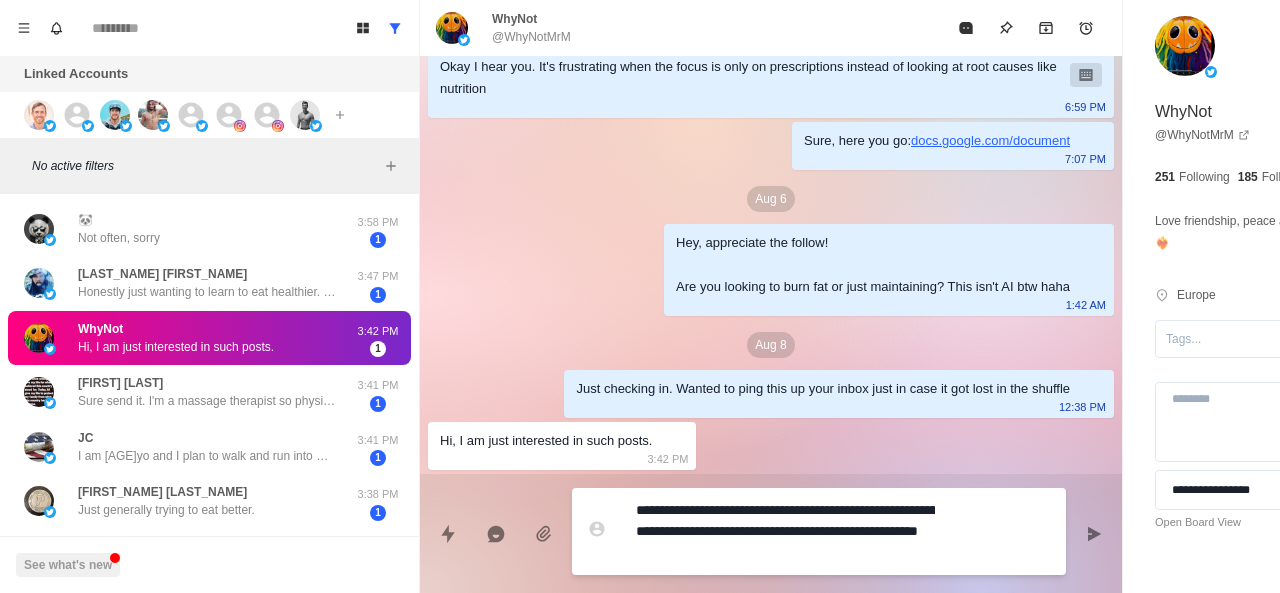 click on "**********" at bounding box center [785, 531] 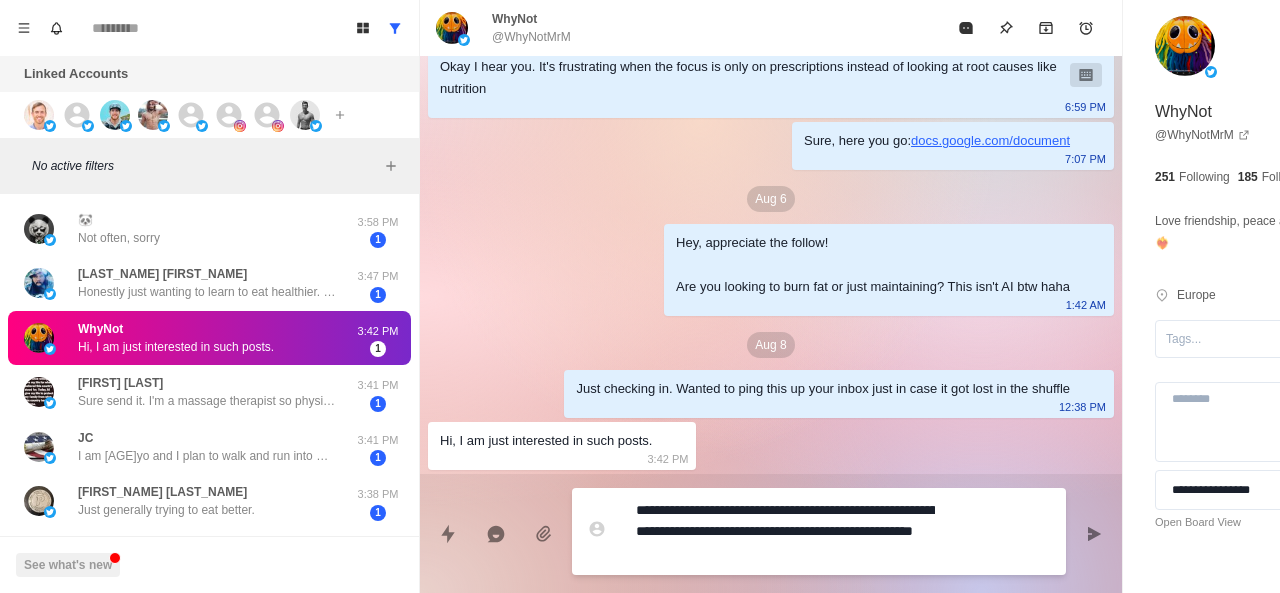 click on "**********" at bounding box center (785, 531) 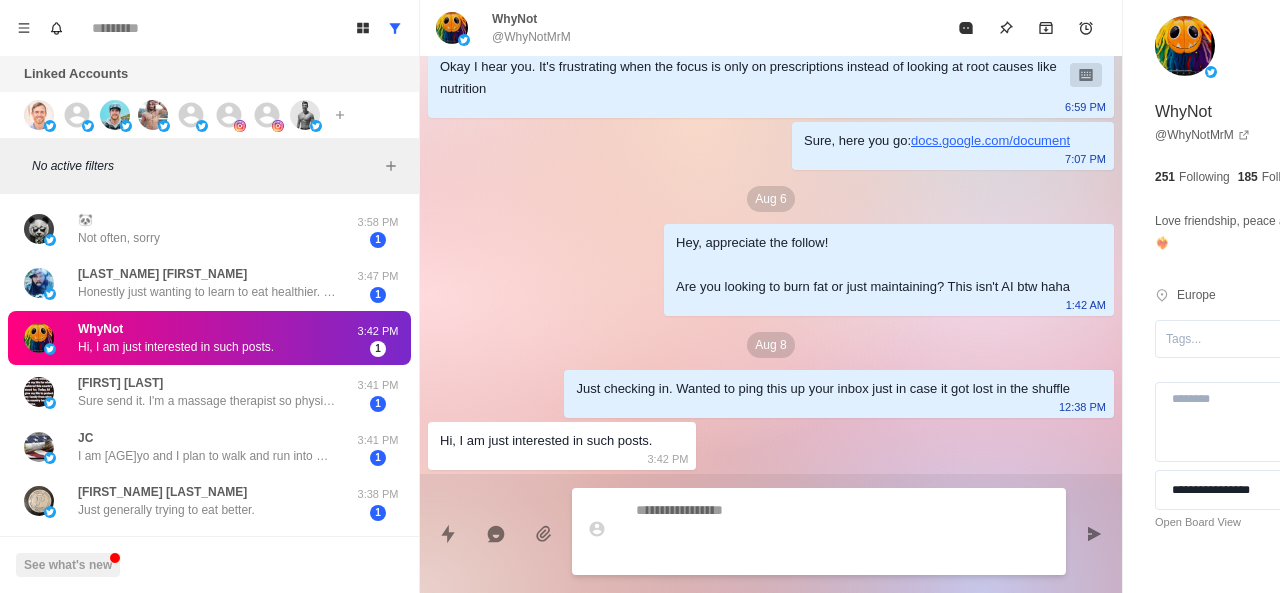 scroll, scrollTop: 212, scrollLeft: 0, axis: vertical 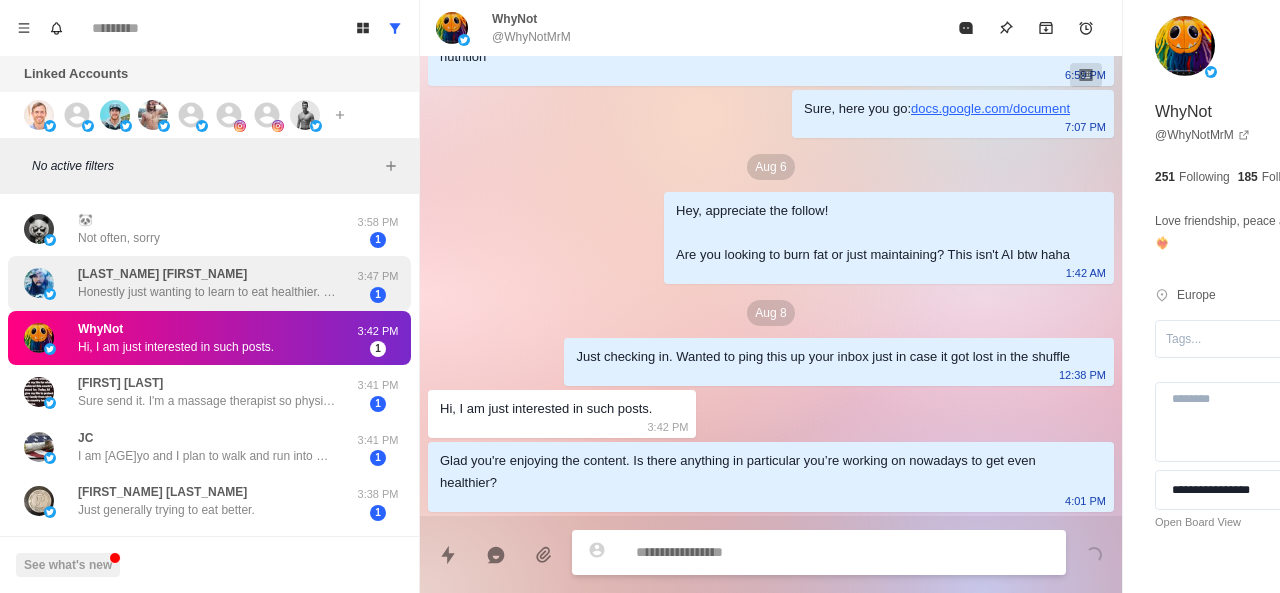 click on "Honestly just wanting to learn to eat healthier. I keep hearing people talking about macros and I just don’t get it." at bounding box center (208, 292) 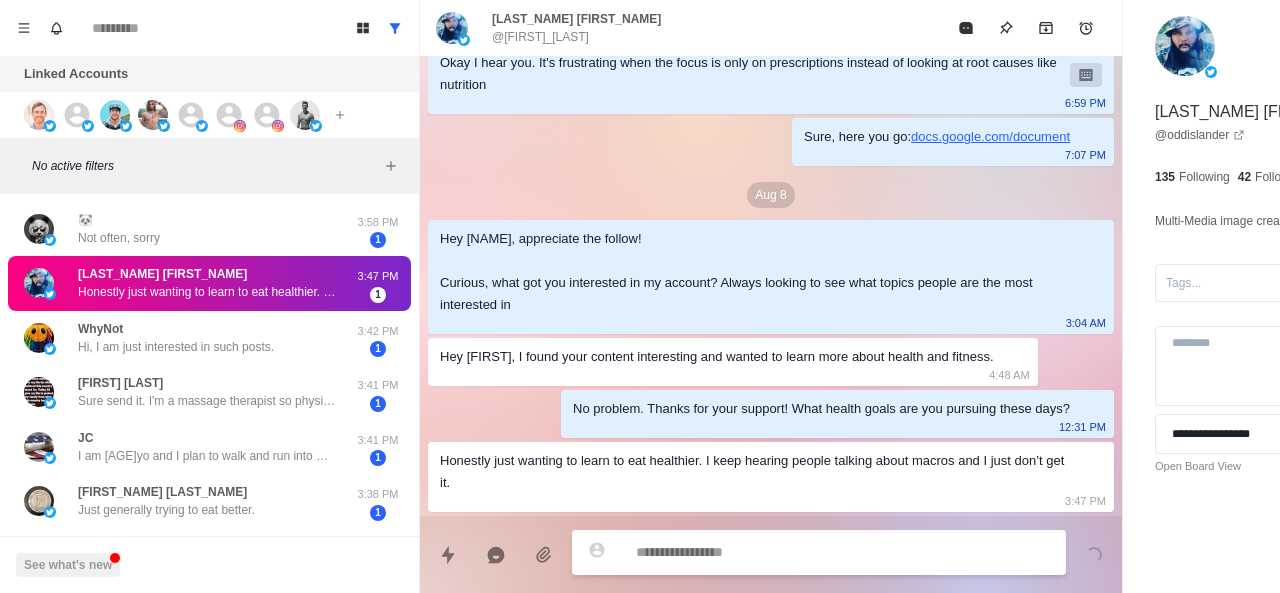 scroll, scrollTop: 206, scrollLeft: 0, axis: vertical 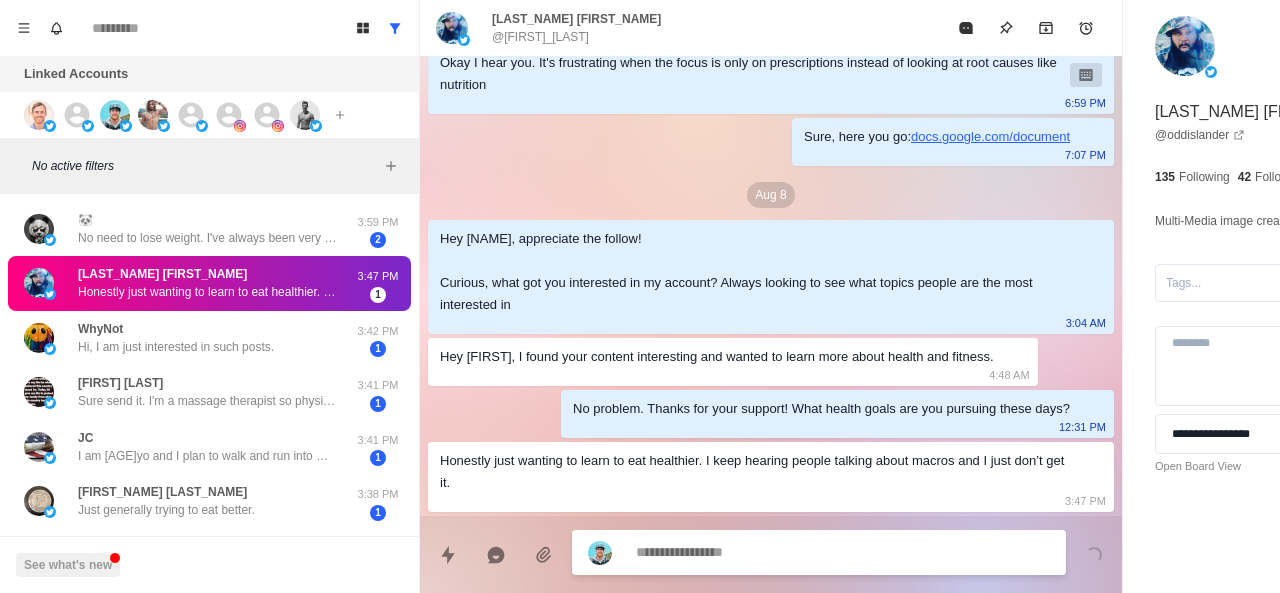 click at bounding box center (785, 552) 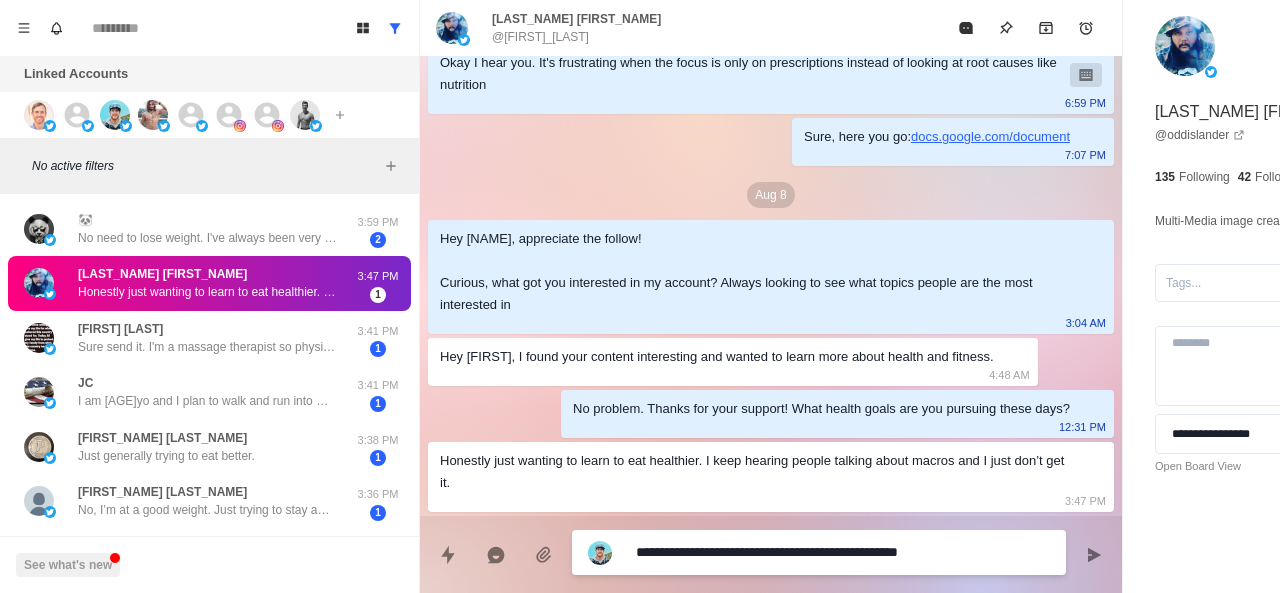 scroll, scrollTop: 226, scrollLeft: 0, axis: vertical 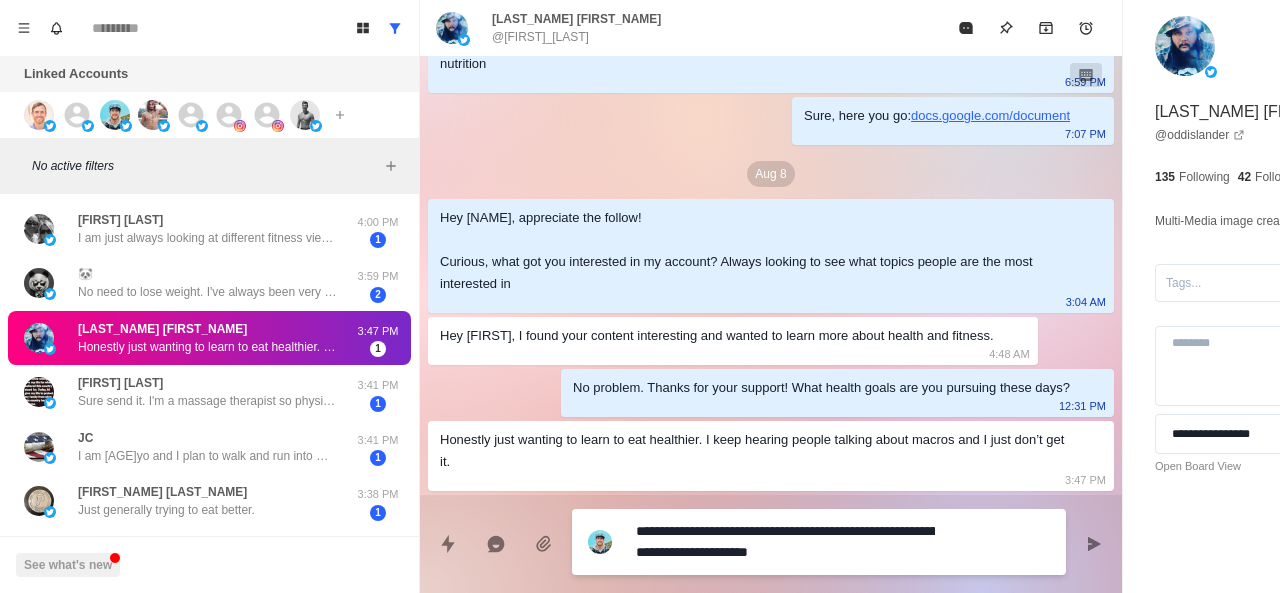 drag, startPoint x: 834, startPoint y: 555, endPoint x: 750, endPoint y: 525, distance: 89.19641 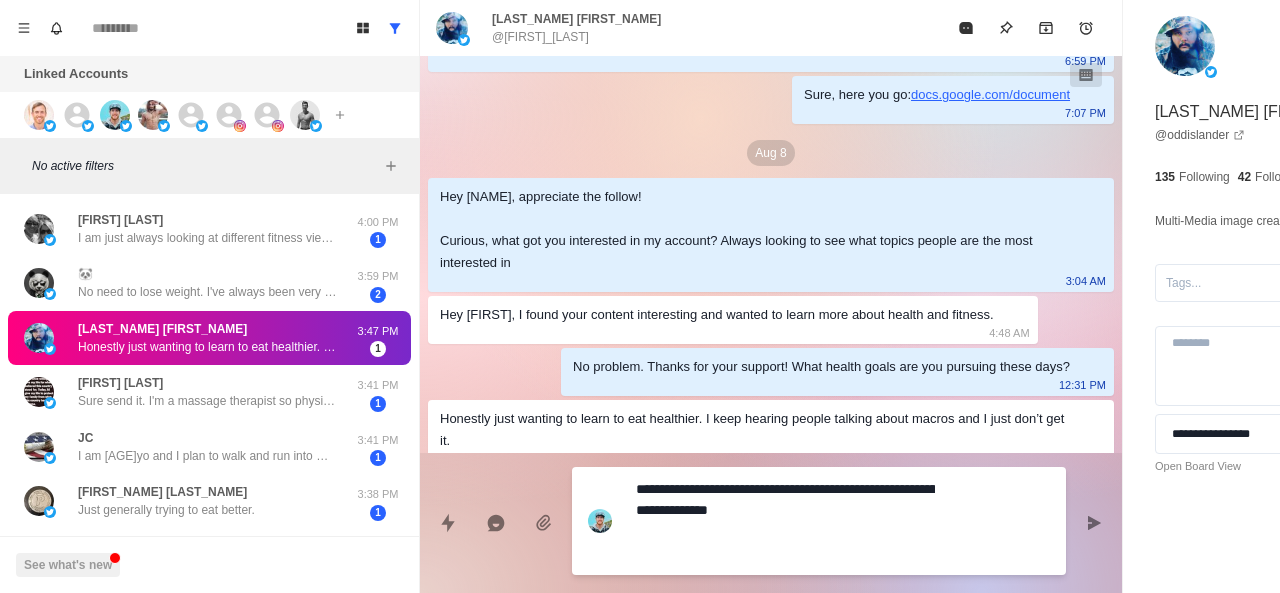 scroll, scrollTop: 268, scrollLeft: 0, axis: vertical 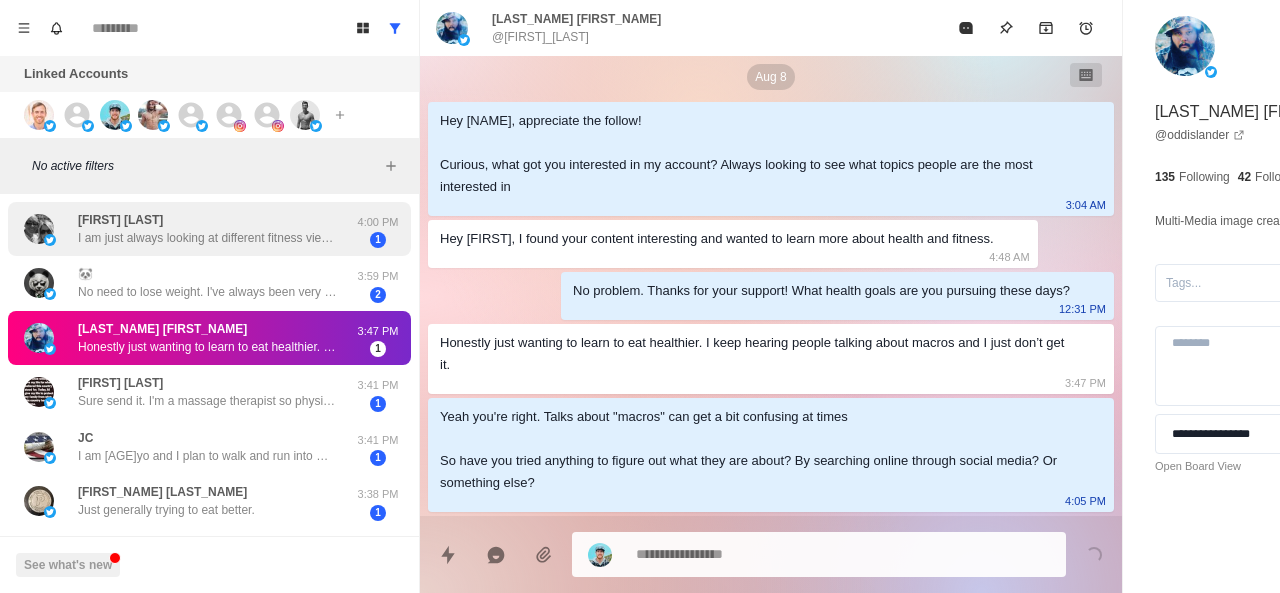 click on "I am just always looking at different fitness views.  Not everyone is the same so I like reading different peoples ideas" at bounding box center [208, 238] 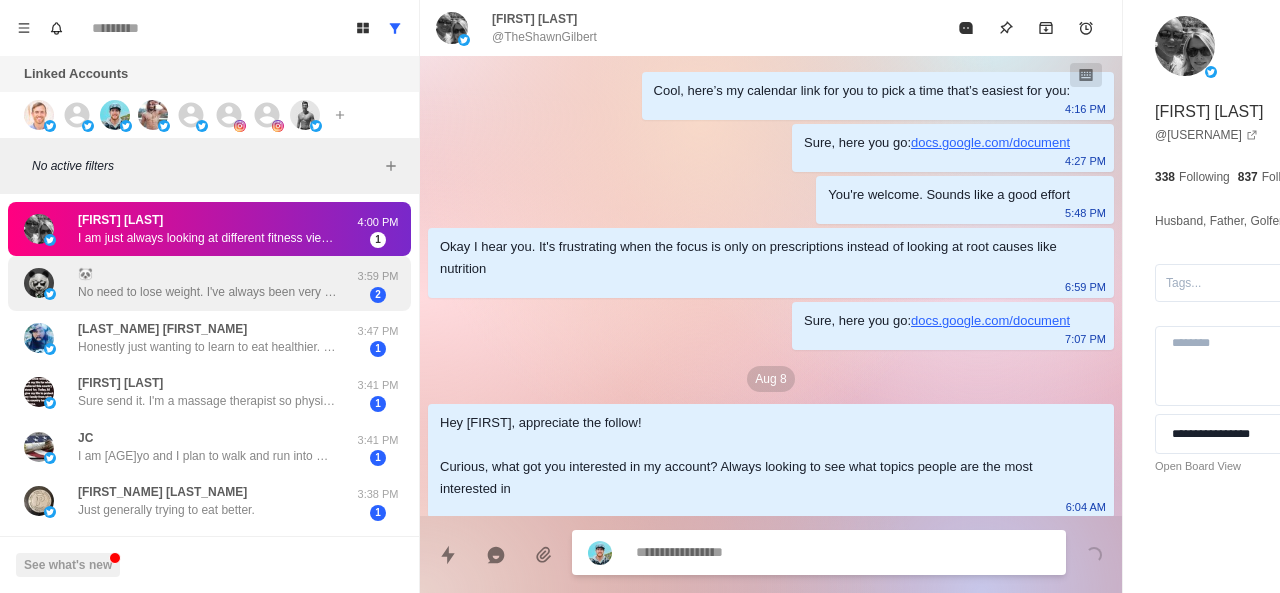 scroll, scrollTop: 80, scrollLeft: 0, axis: vertical 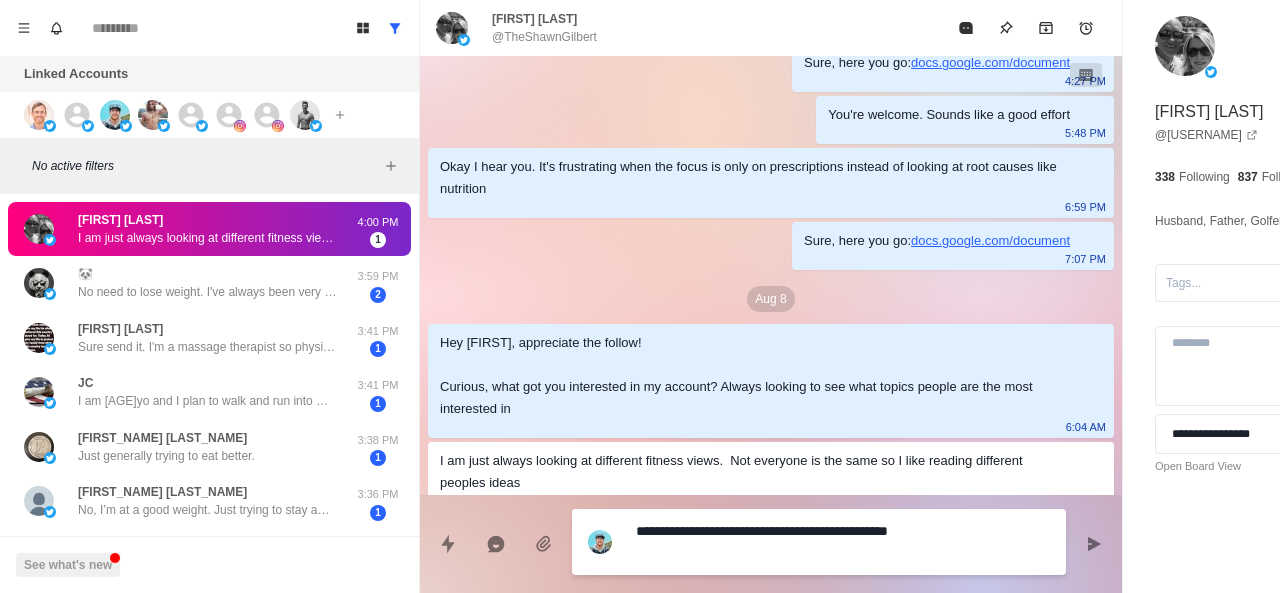 drag, startPoint x: 790, startPoint y: 563, endPoint x: 906, endPoint y: 533, distance: 119.81653 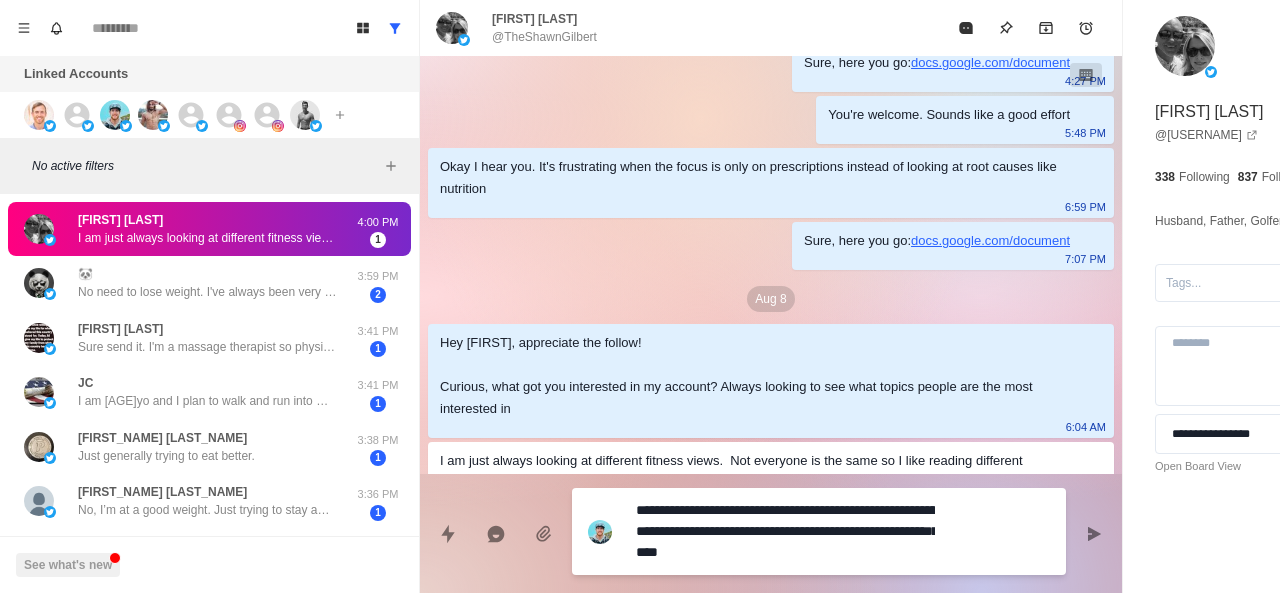 click on "**********" at bounding box center (785, 531) 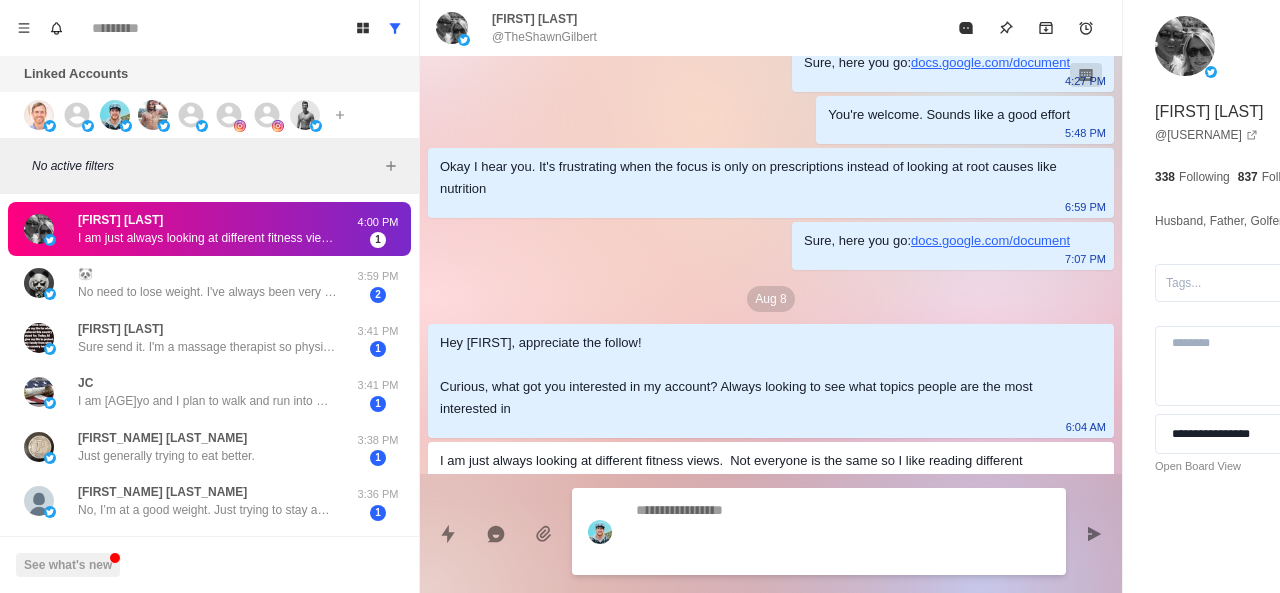 scroll, scrollTop: 154, scrollLeft: 0, axis: vertical 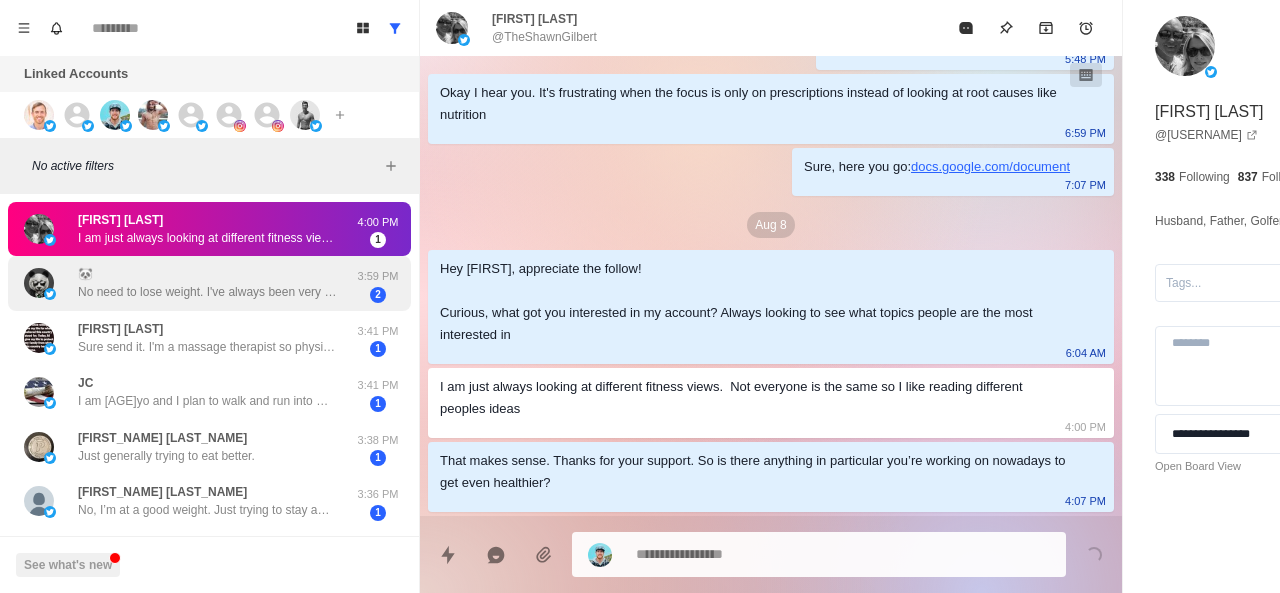 click on "🐼 No need to lose weight. I've always been very skinny.   Would actually be looking for nutritional help in getting more weight on and cutting what I currently do have" at bounding box center (208, 283) 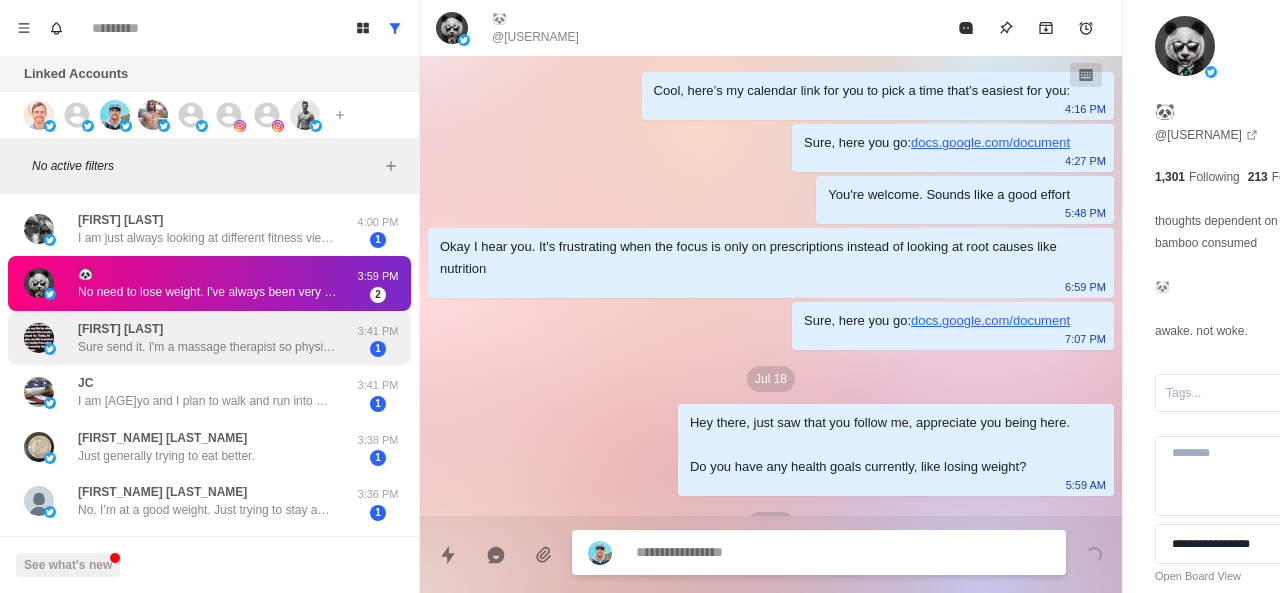 scroll, scrollTop: 262, scrollLeft: 0, axis: vertical 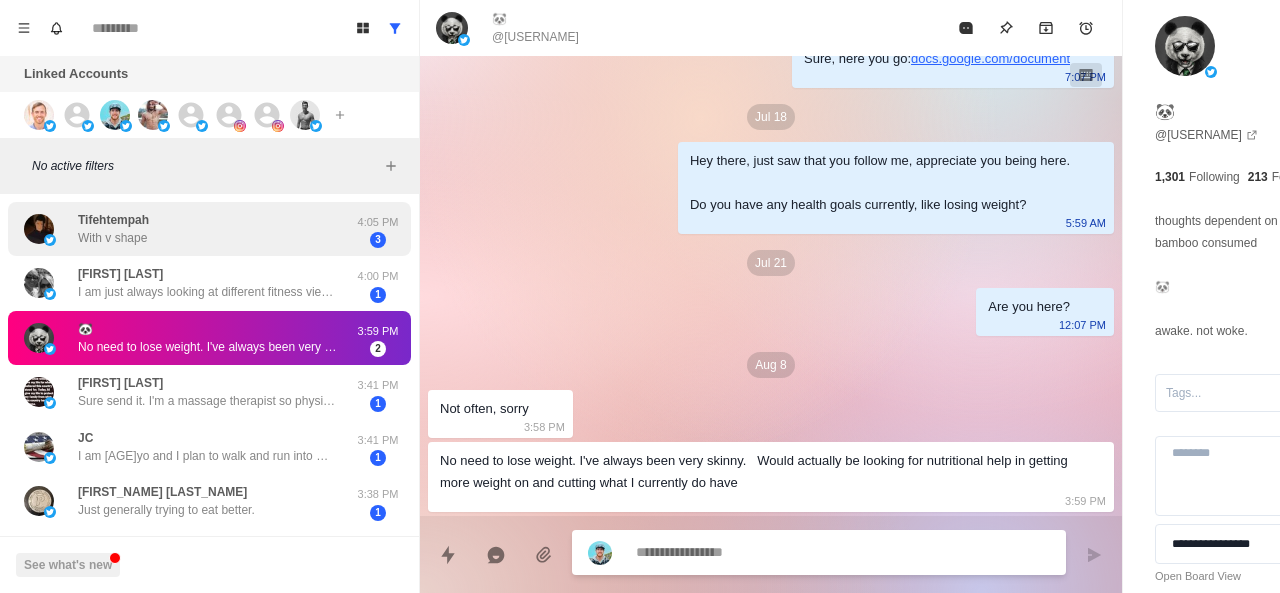 click on "Tifehtempah With v shape" at bounding box center (188, 229) 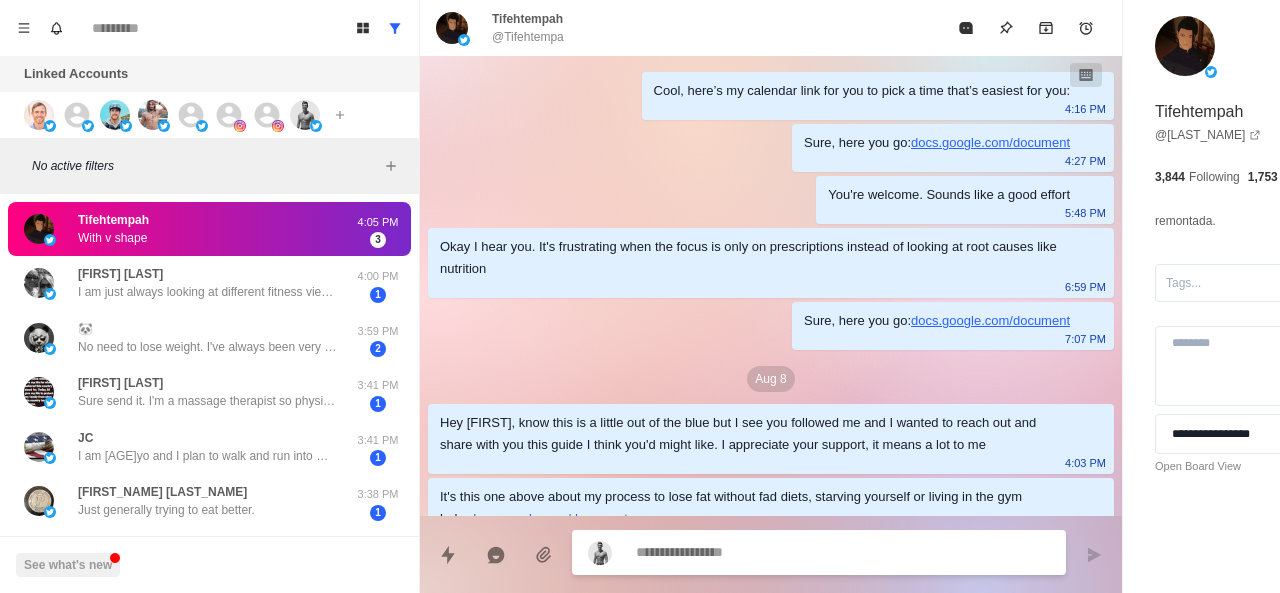 scroll, scrollTop: 288, scrollLeft: 0, axis: vertical 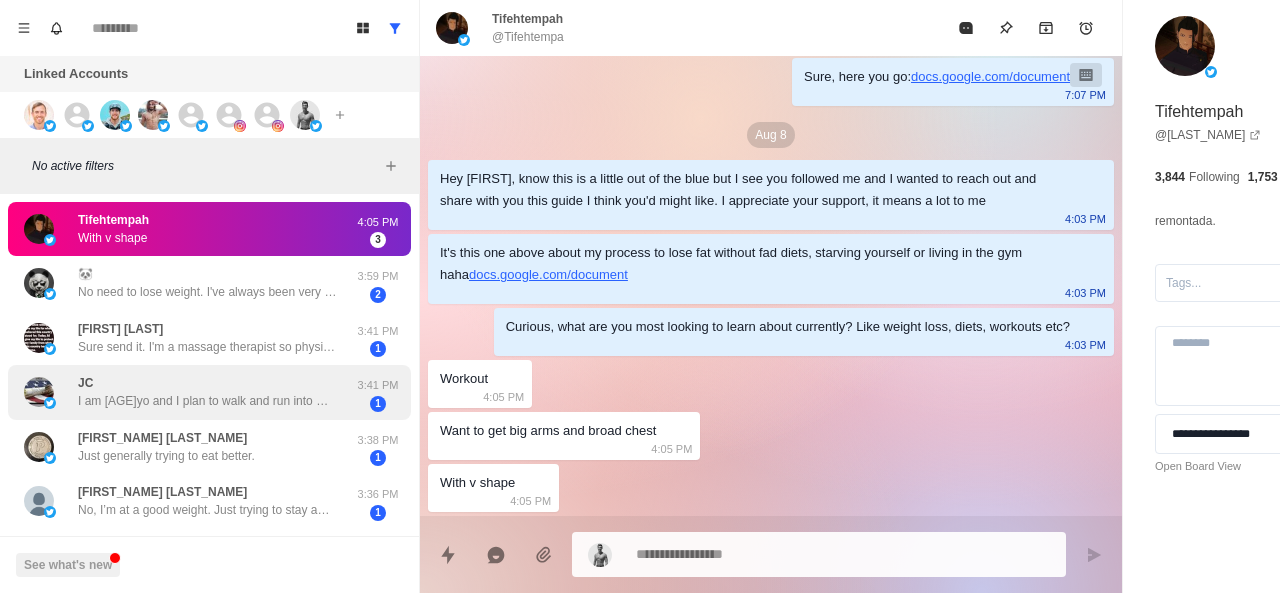 click on "I am [AGE]yo and I plan to walk and run into my [AGE]s. Upright longer." at bounding box center [208, 401] 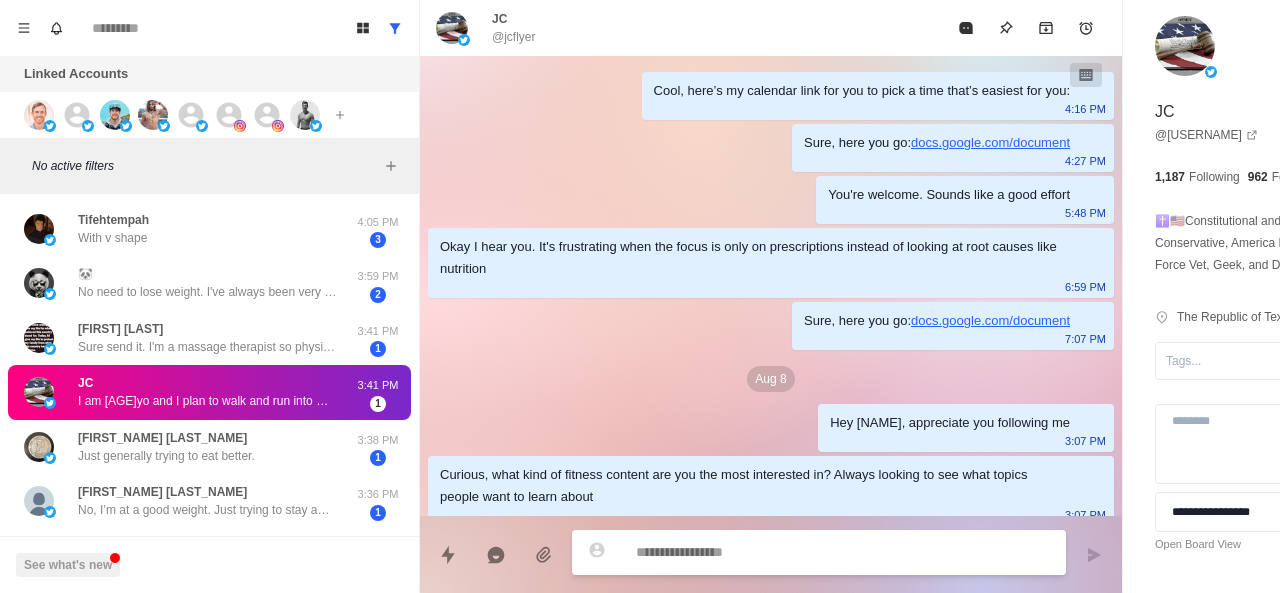 scroll, scrollTop: 66, scrollLeft: 0, axis: vertical 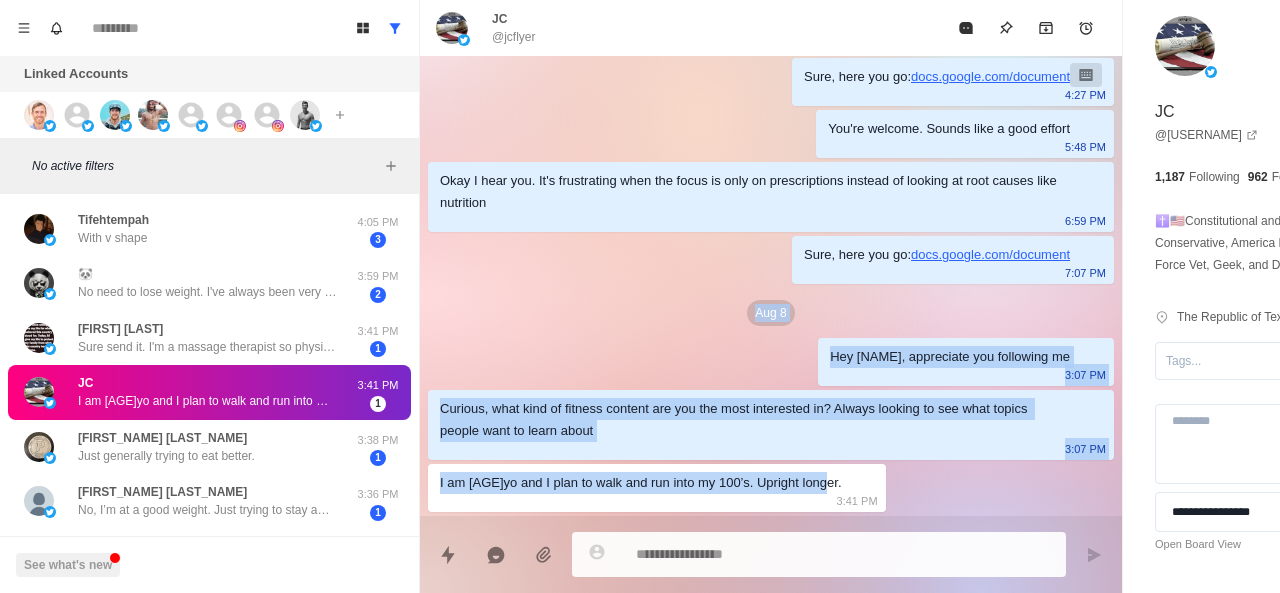 drag, startPoint x: 669, startPoint y: 337, endPoint x: 894, endPoint y: 499, distance: 277.2526 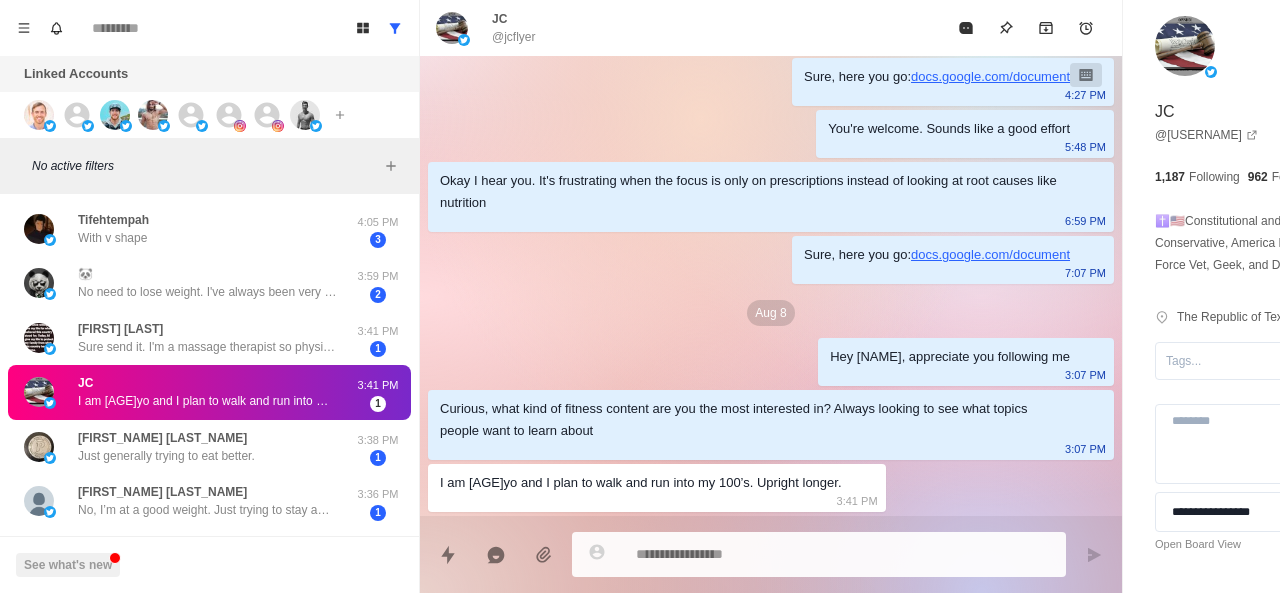 click at bounding box center [785, 554] 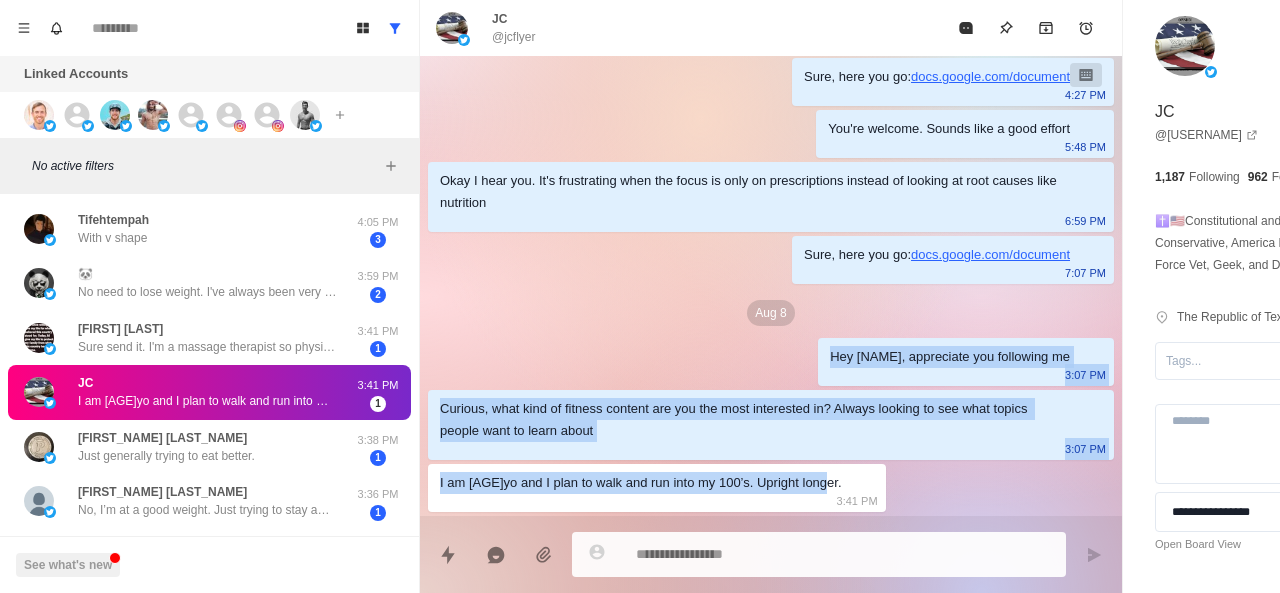 drag, startPoint x: 730, startPoint y: 367, endPoint x: 865, endPoint y: 473, distance: 171.64207 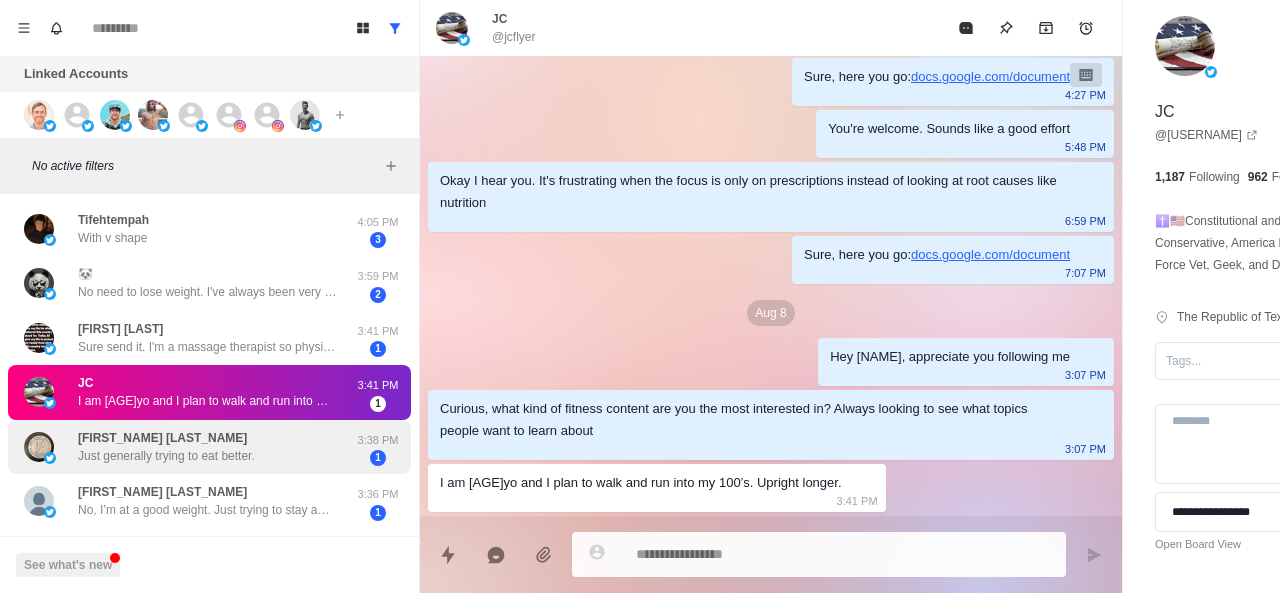 click on "Tim Zapadka Just generally trying to eat better." at bounding box center (188, 447) 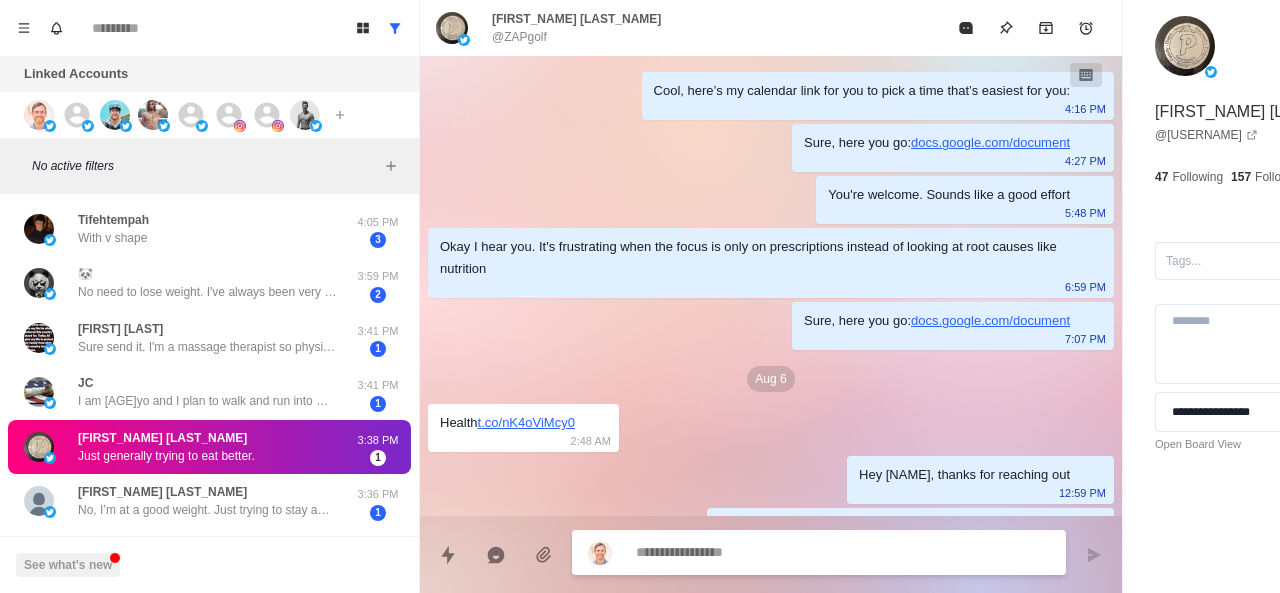 scroll, scrollTop: 774, scrollLeft: 0, axis: vertical 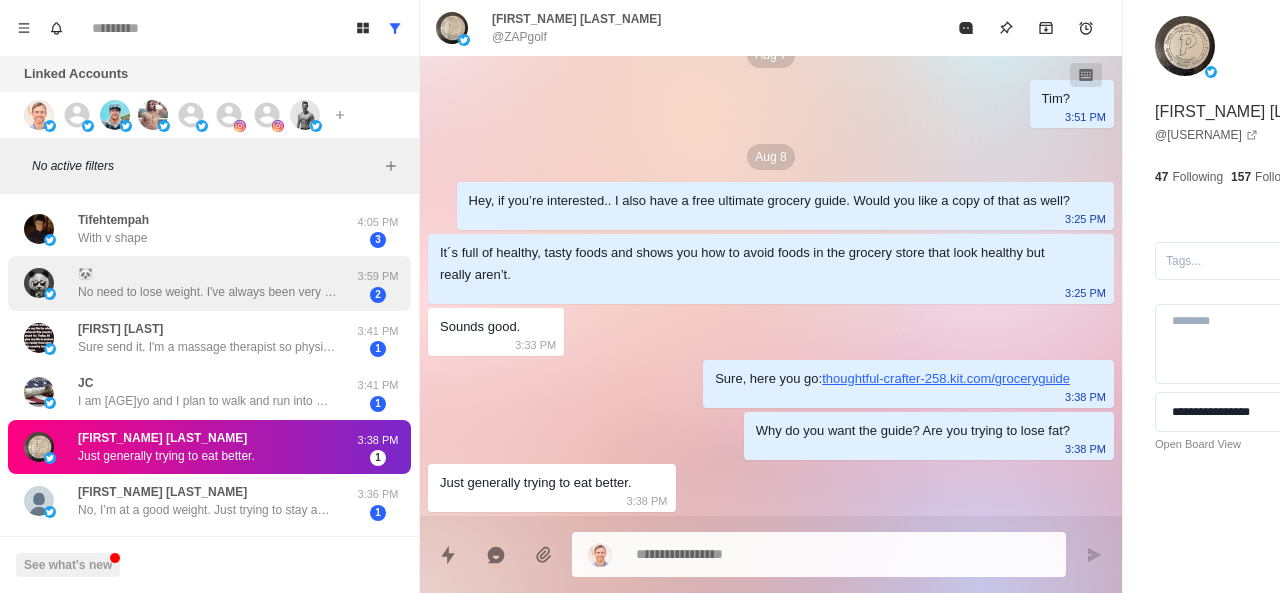 click on "🐼 No need to lose weight. I've always been very skinny.   Would actually be looking for nutritional help in getting more weight on and cutting what I currently do have" at bounding box center [208, 283] 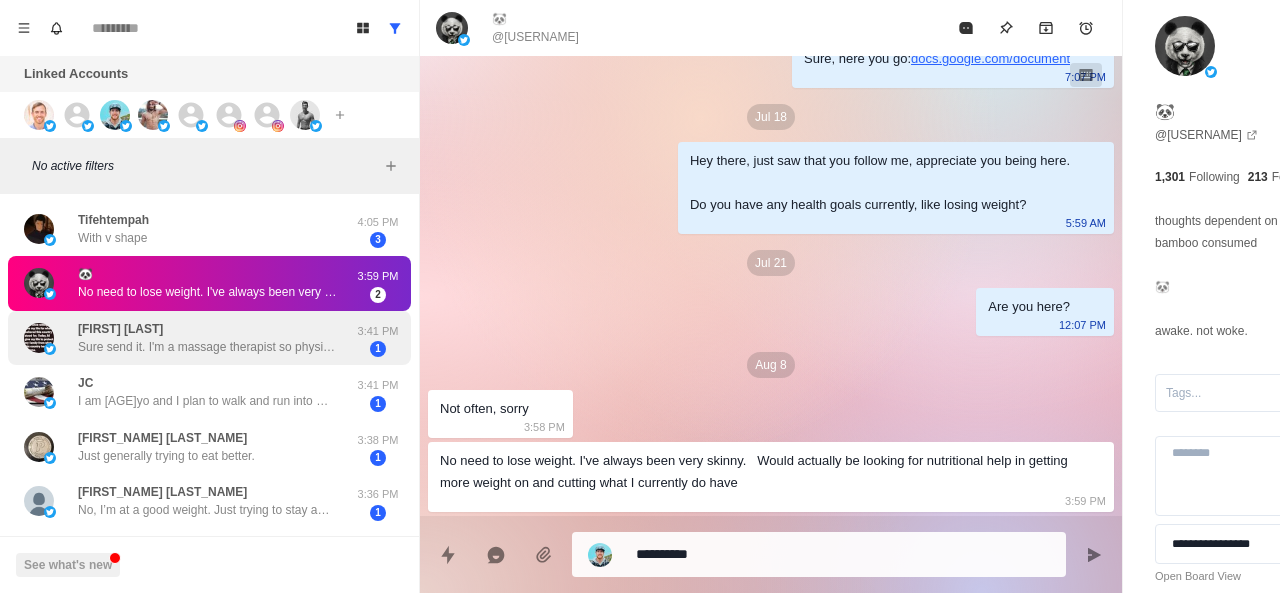 click on "Tonii Marii Sure send it. I'm a massage therapist so physical therapy and movement interest me." at bounding box center [208, 338] 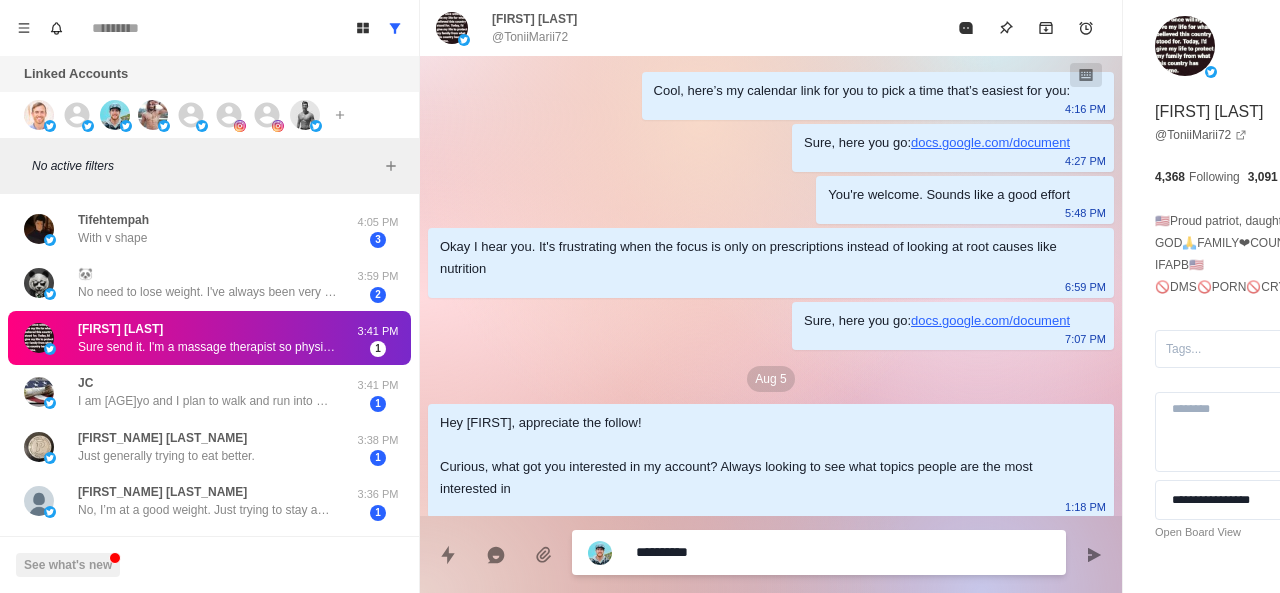 scroll, scrollTop: 256, scrollLeft: 0, axis: vertical 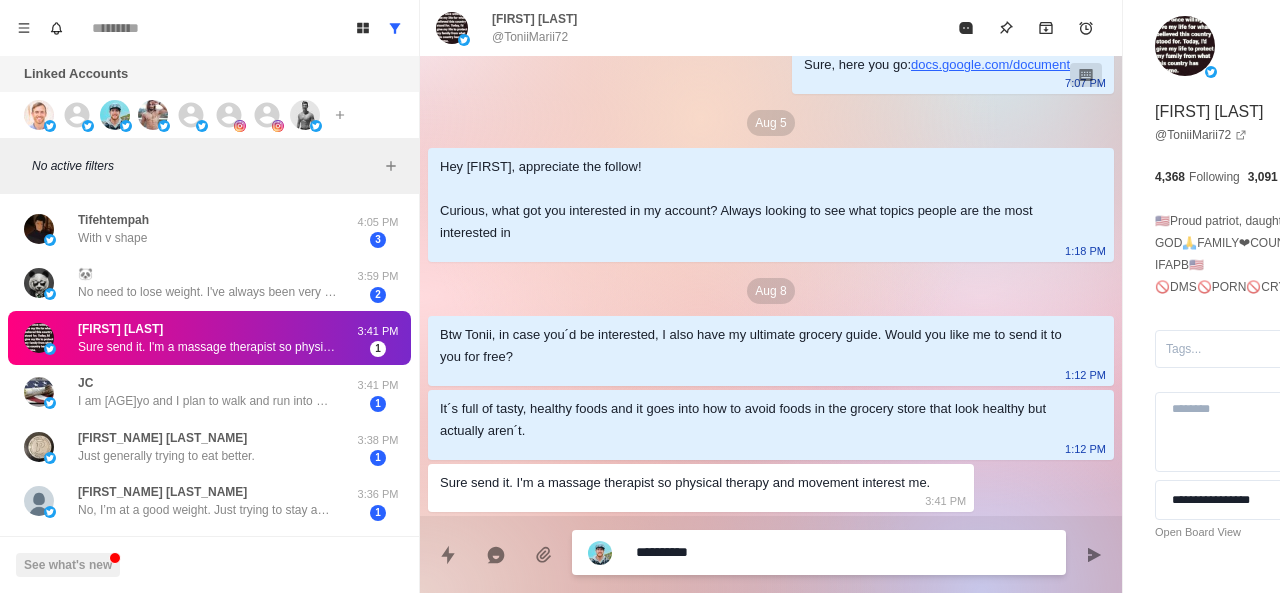 click on "**********" at bounding box center (785, 552) 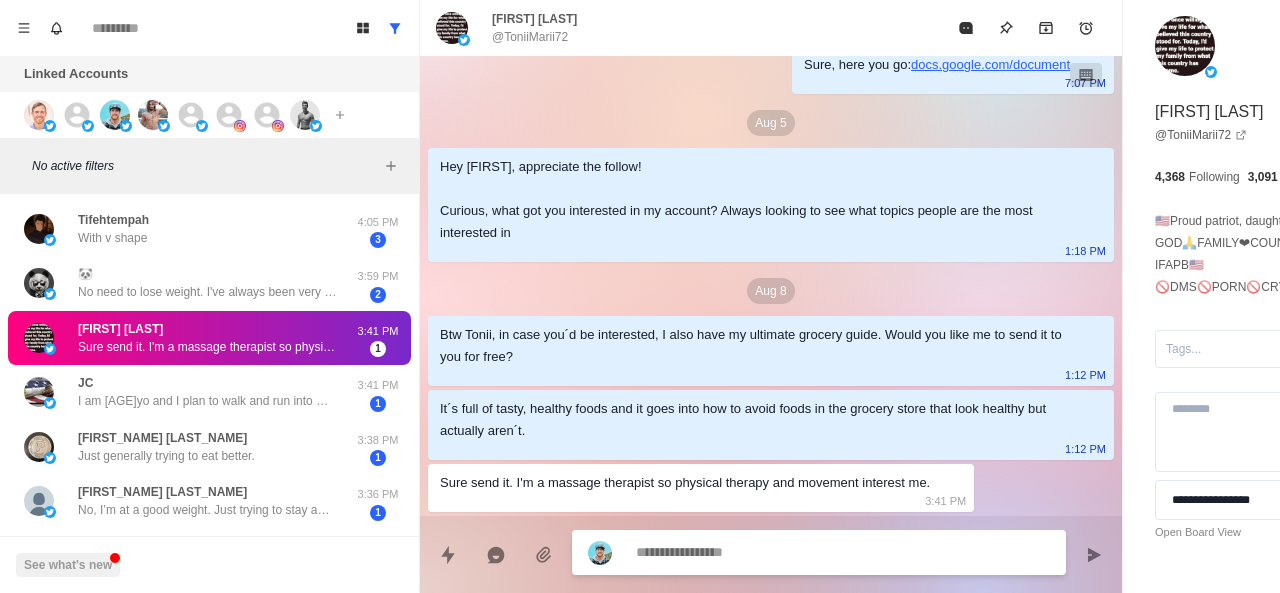 paste on "**********" 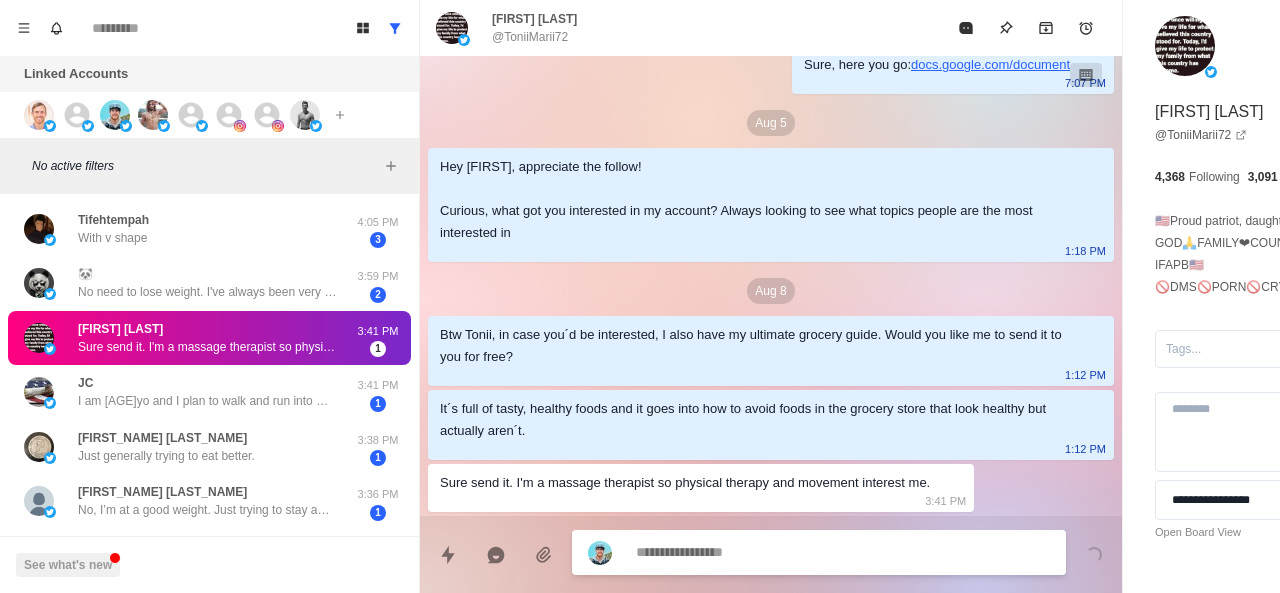 scroll, scrollTop: 308, scrollLeft: 0, axis: vertical 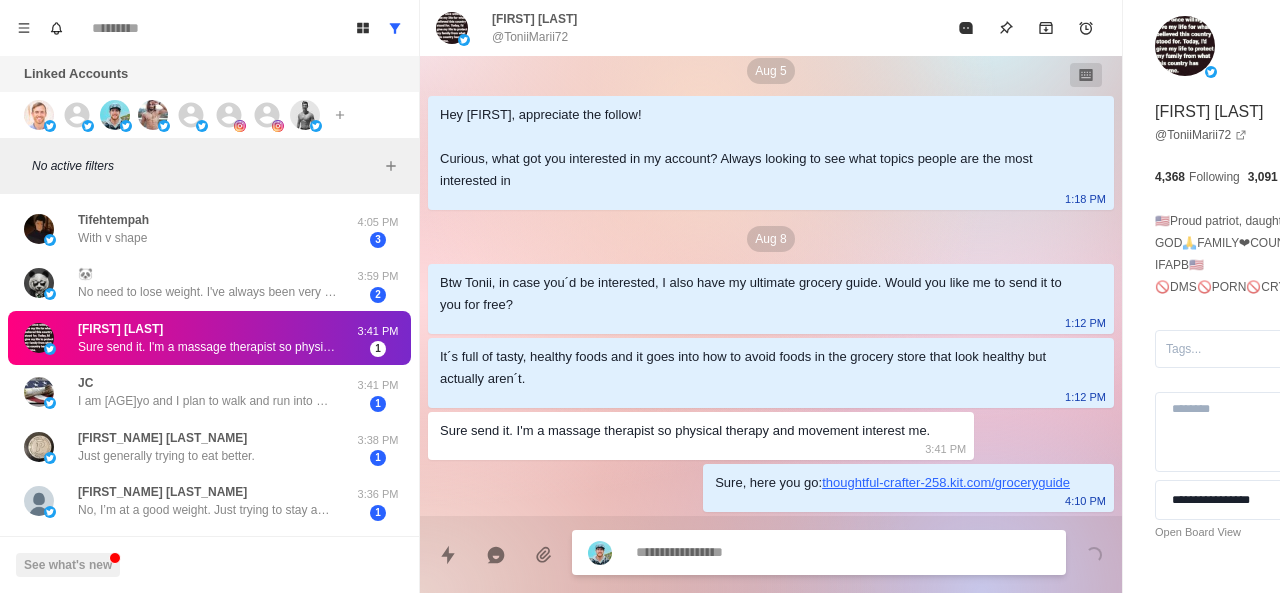 click at bounding box center [785, 552] 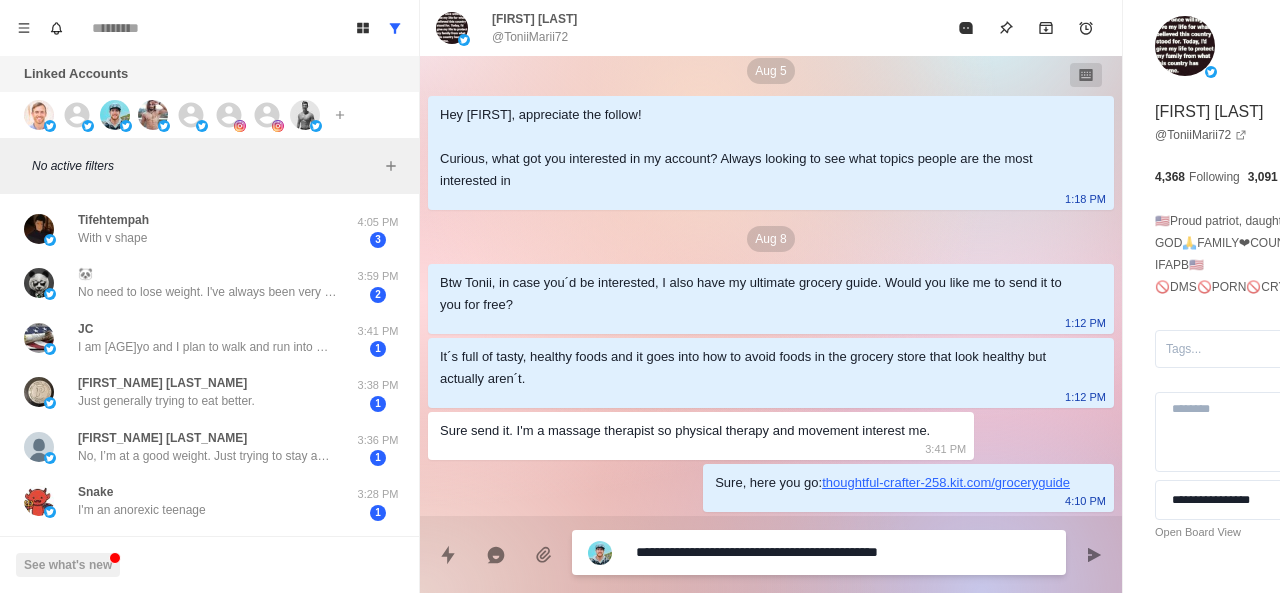 scroll, scrollTop: 328, scrollLeft: 0, axis: vertical 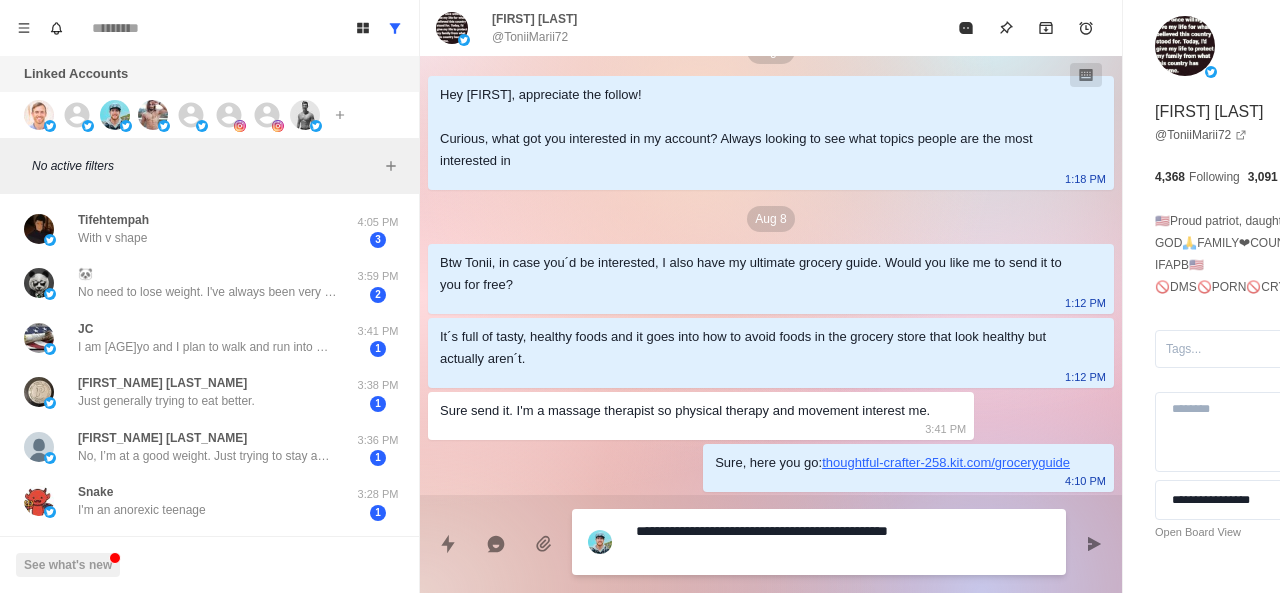 paste on "**********" 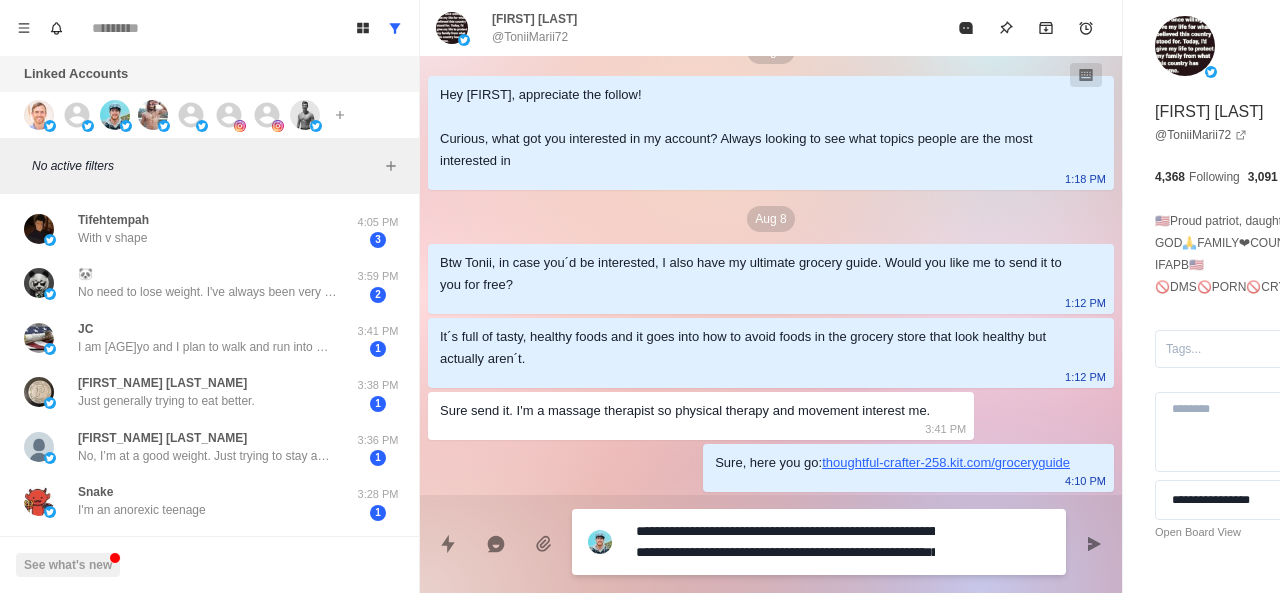 scroll, scrollTop: 16, scrollLeft: 0, axis: vertical 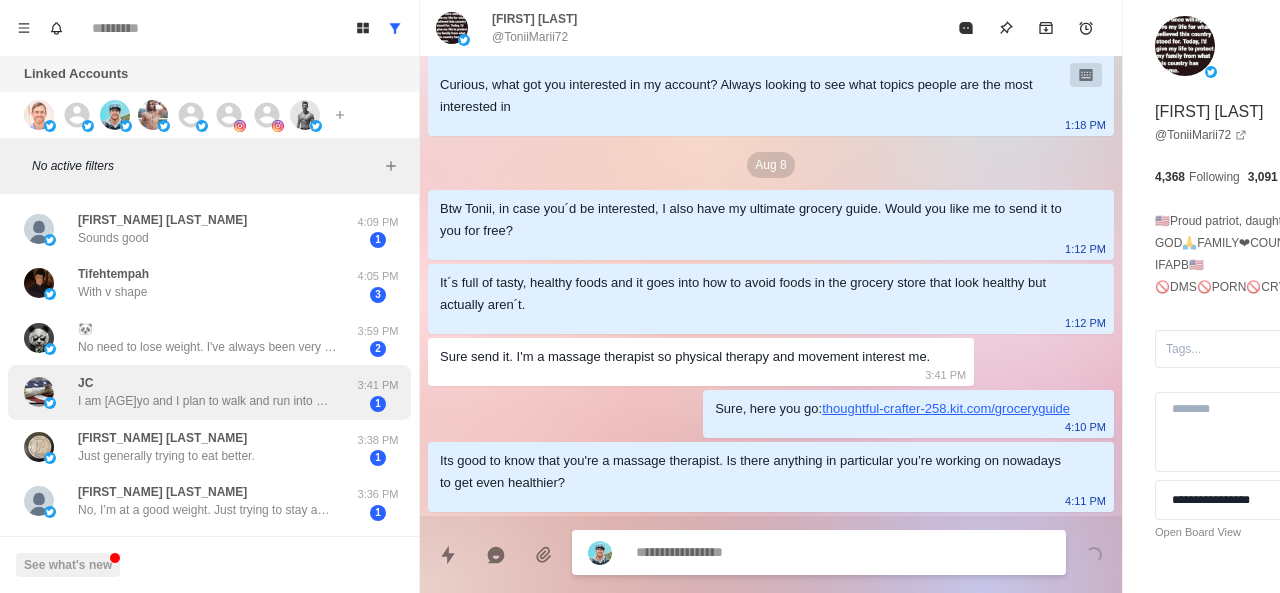 click on "I am [AGE]yo and I plan to walk and run into my [AGE]s. Upright longer." at bounding box center (208, 401) 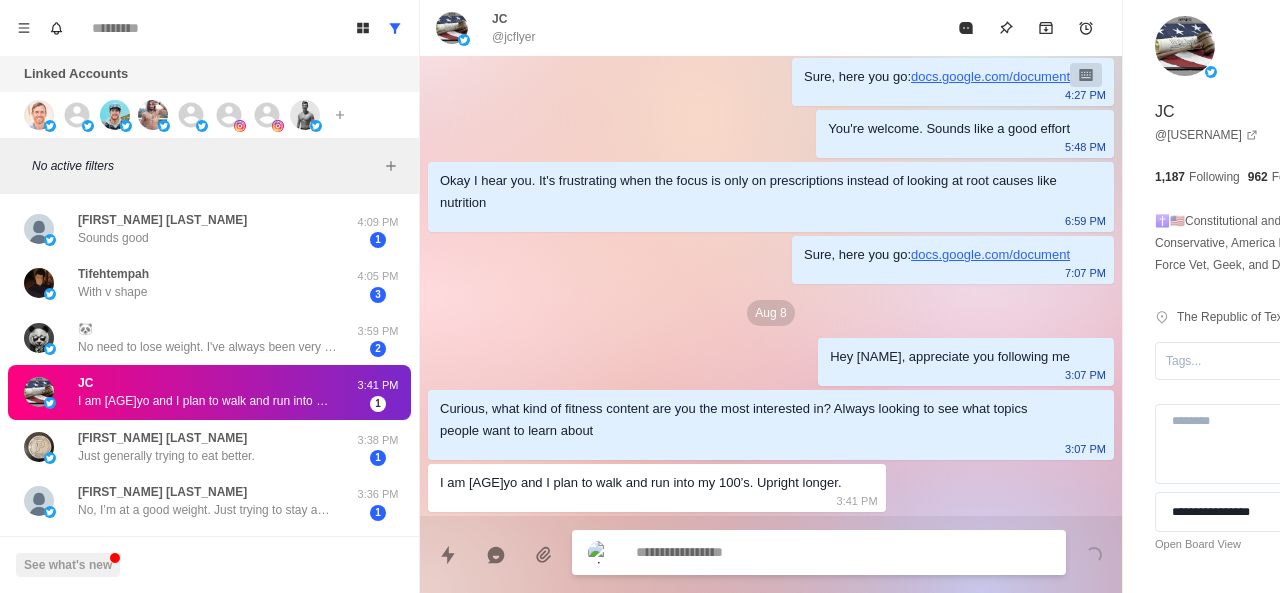 scroll, scrollTop: 66, scrollLeft: 0, axis: vertical 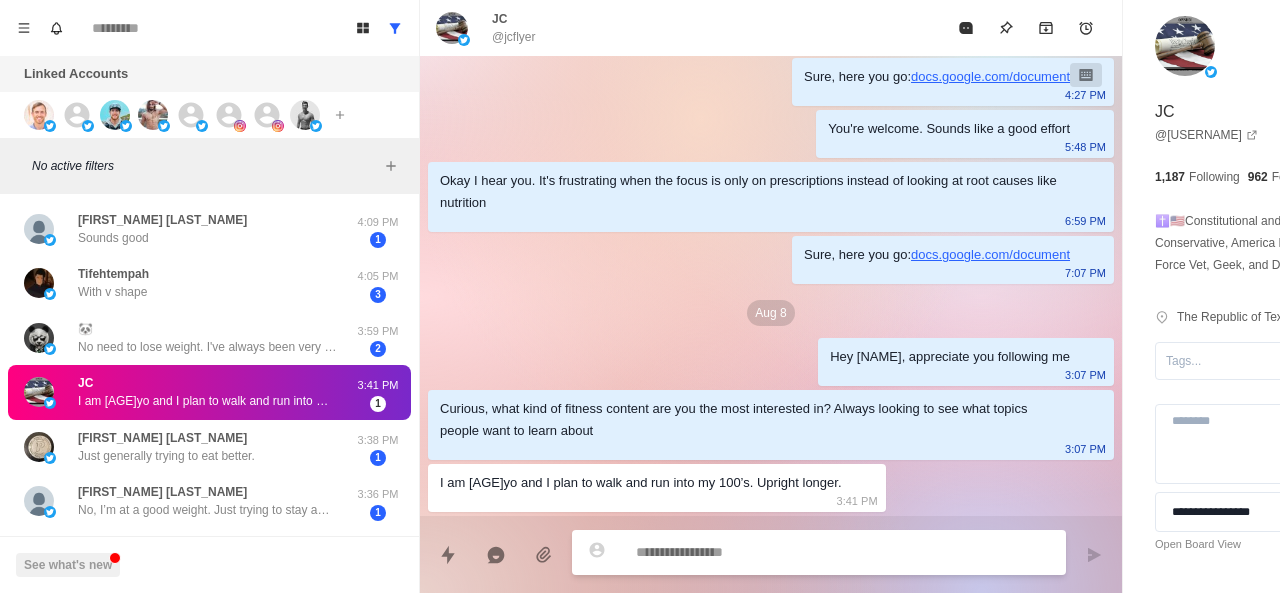 click at bounding box center (785, 552) 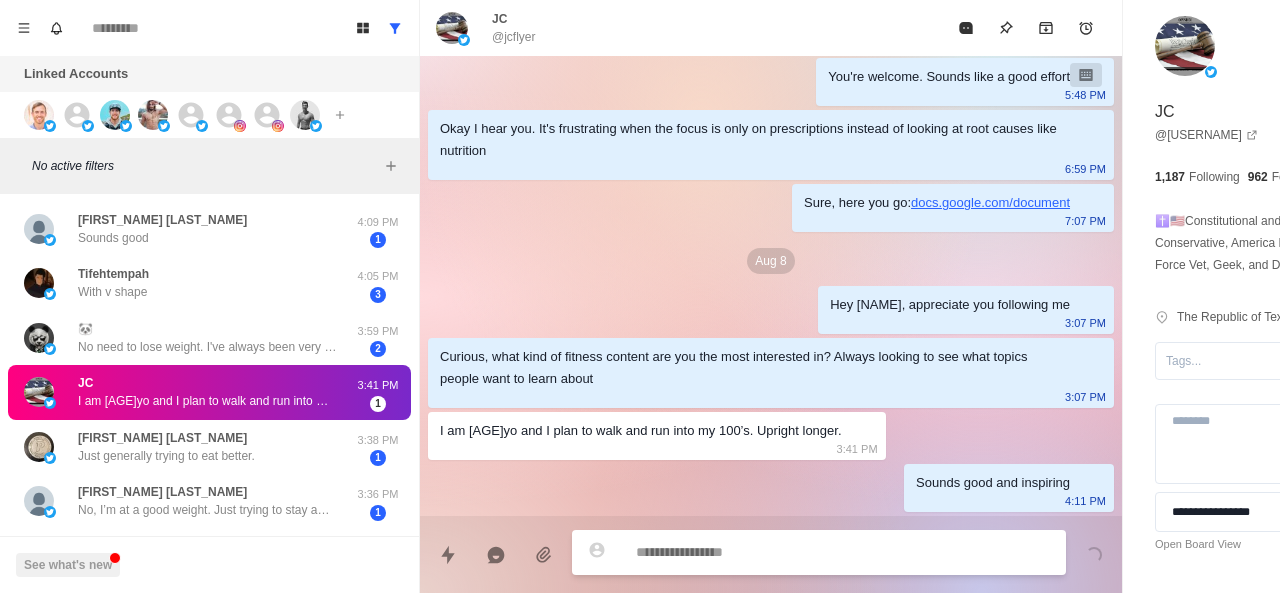 paste on "**********" 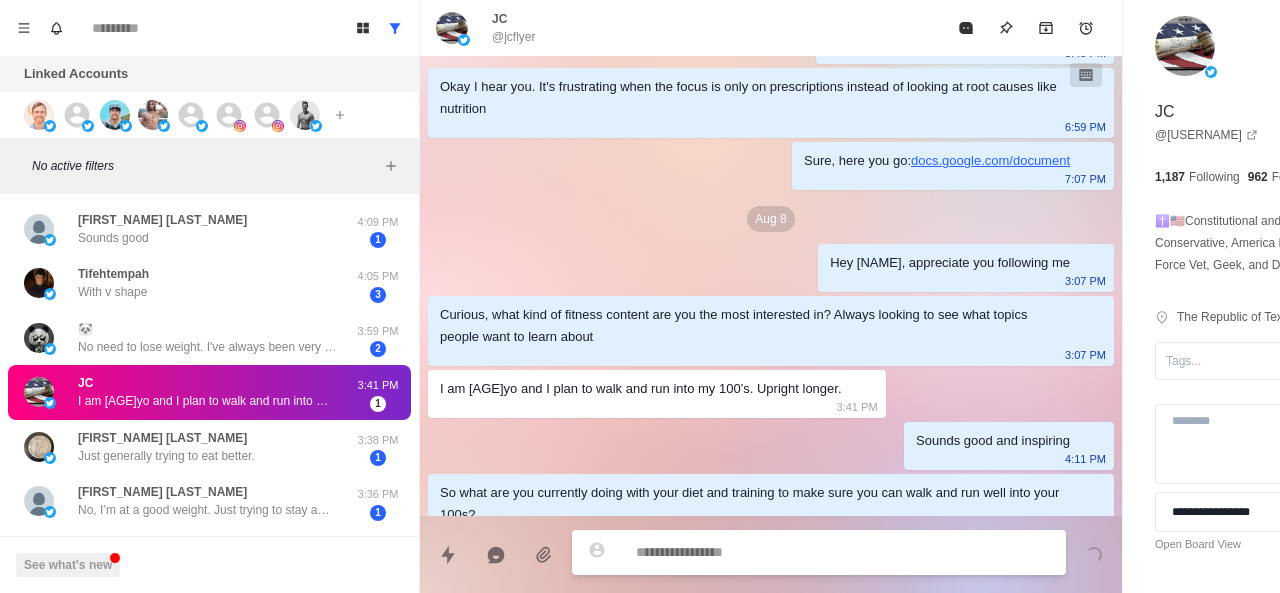 scroll, scrollTop: 192, scrollLeft: 0, axis: vertical 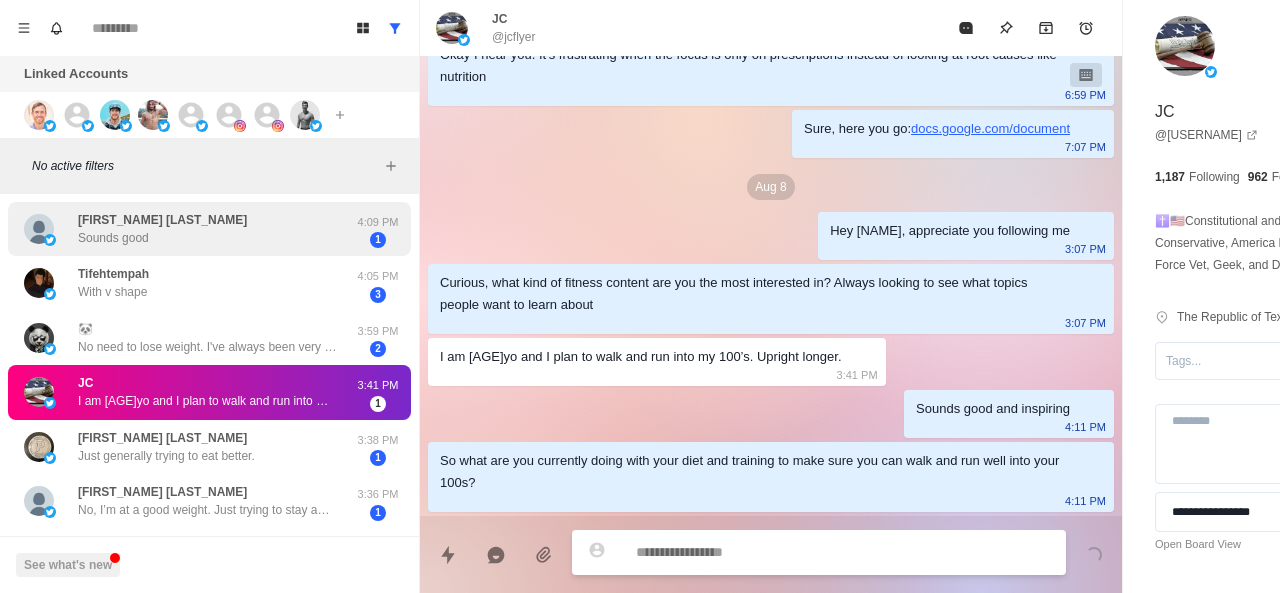click on "Charles Garnett Sounds good" at bounding box center [188, 229] 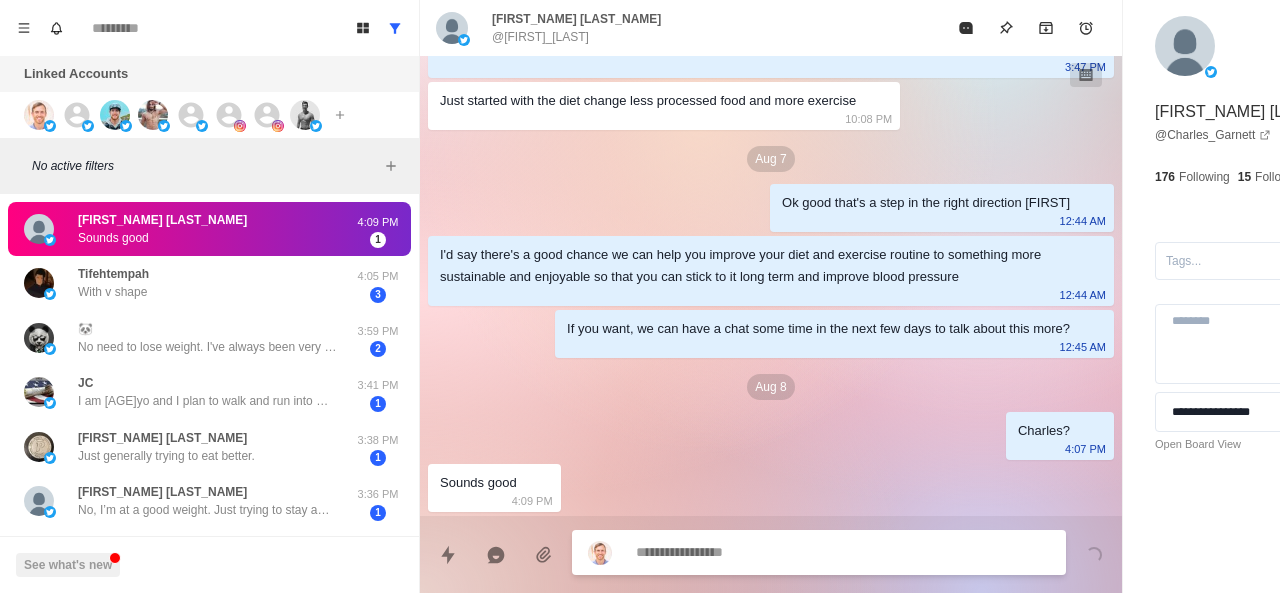 scroll, scrollTop: 648, scrollLeft: 0, axis: vertical 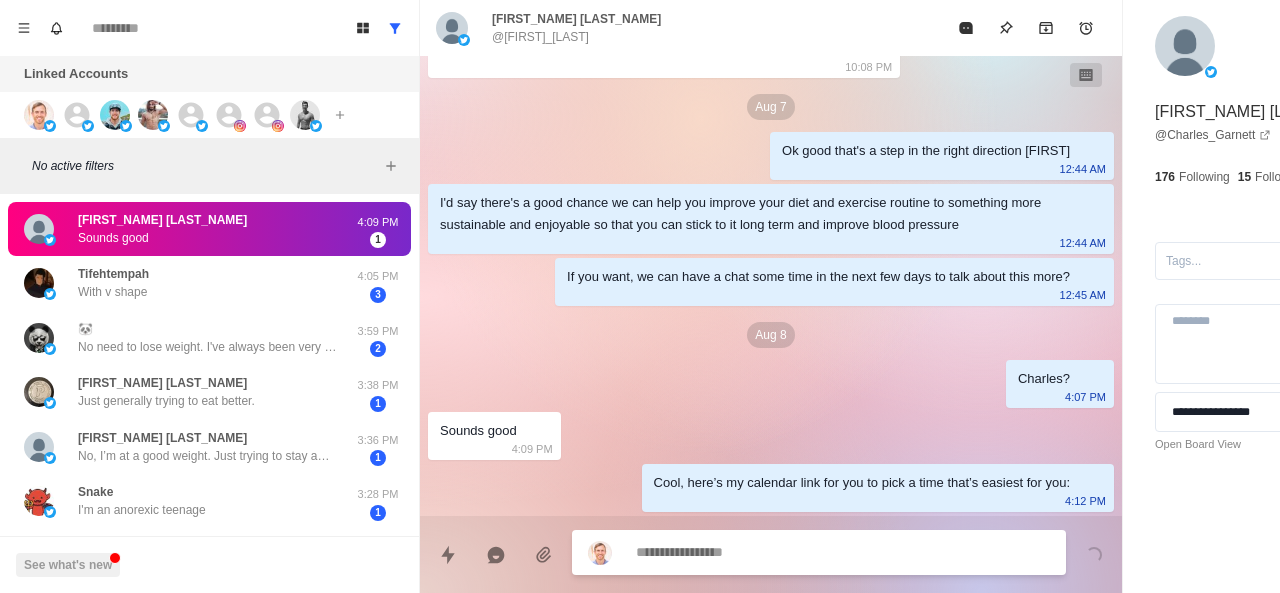 paste on "**********" 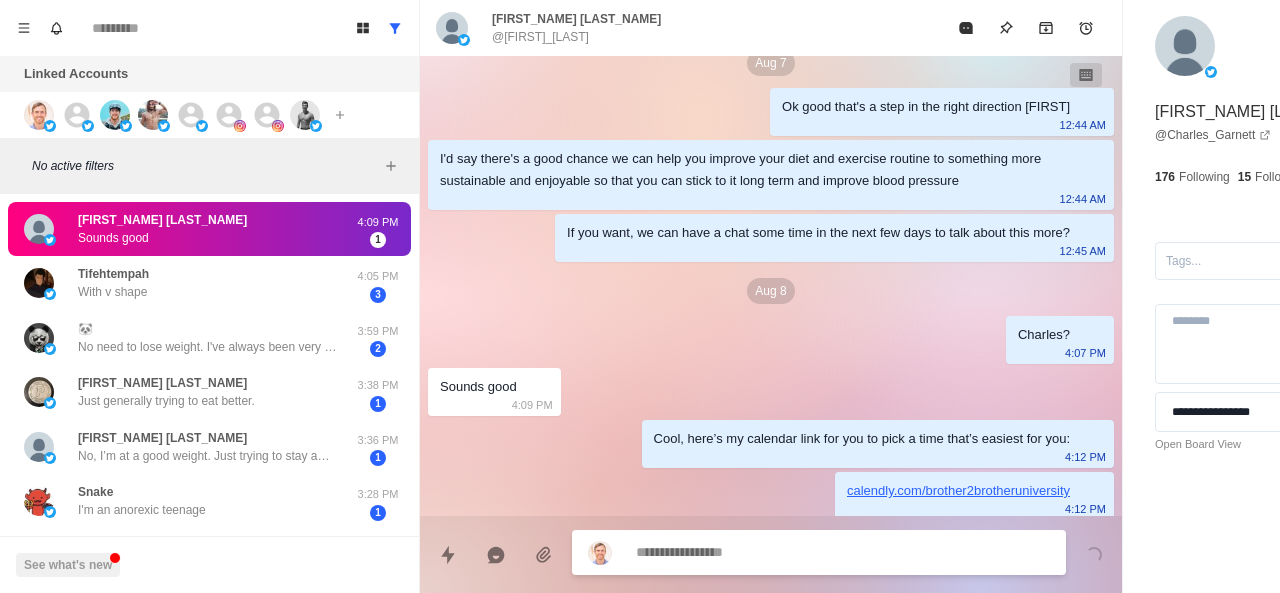 scroll, scrollTop: 752, scrollLeft: 0, axis: vertical 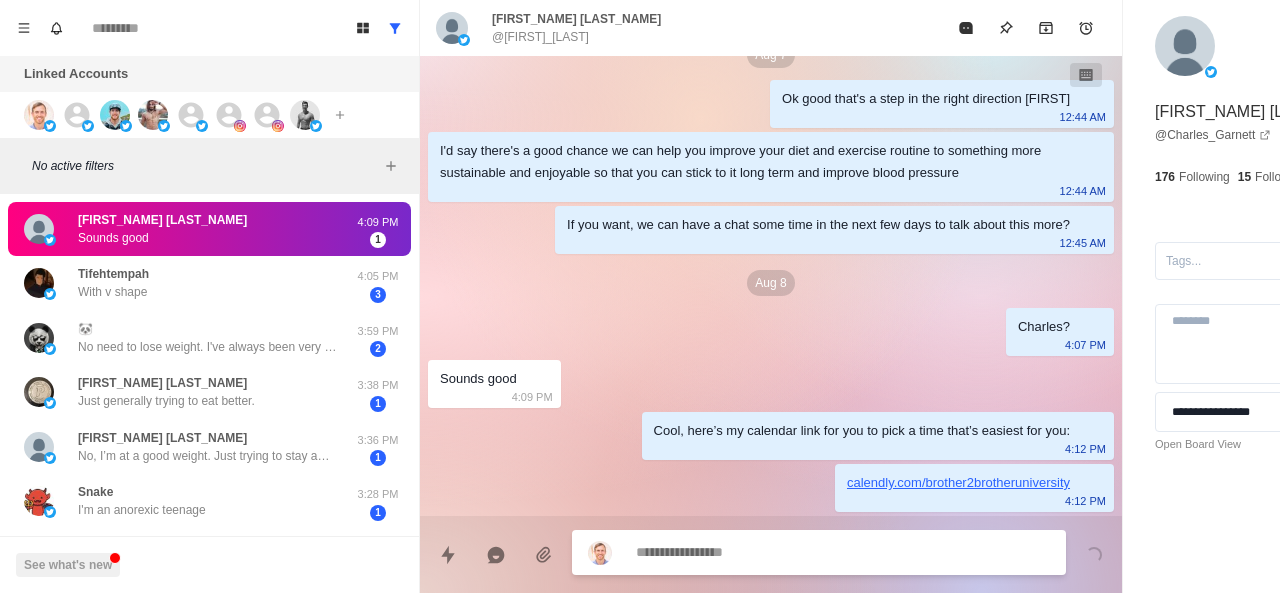 paste on "**********" 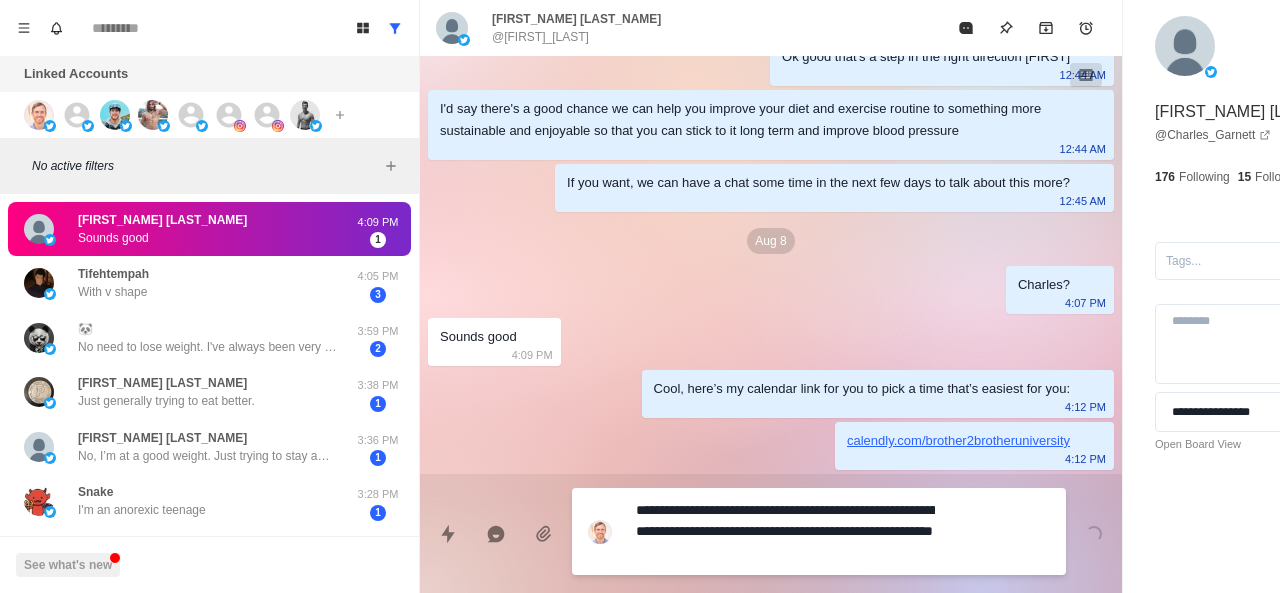 click on "**********" at bounding box center [785, 531] 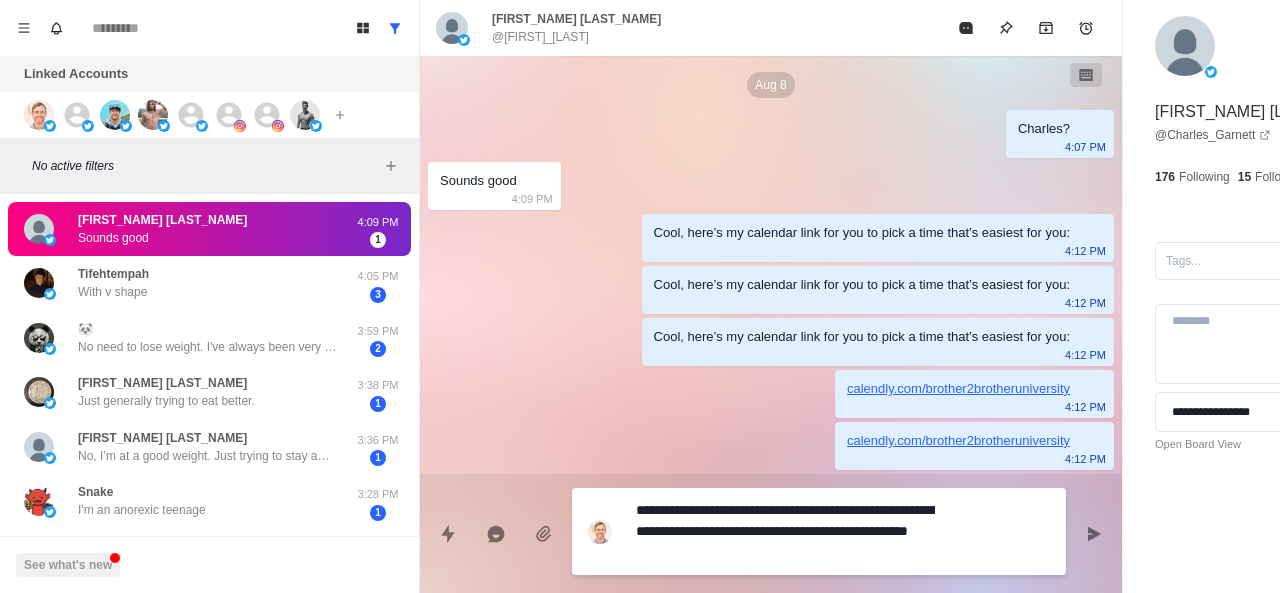 scroll, scrollTop: 898, scrollLeft: 0, axis: vertical 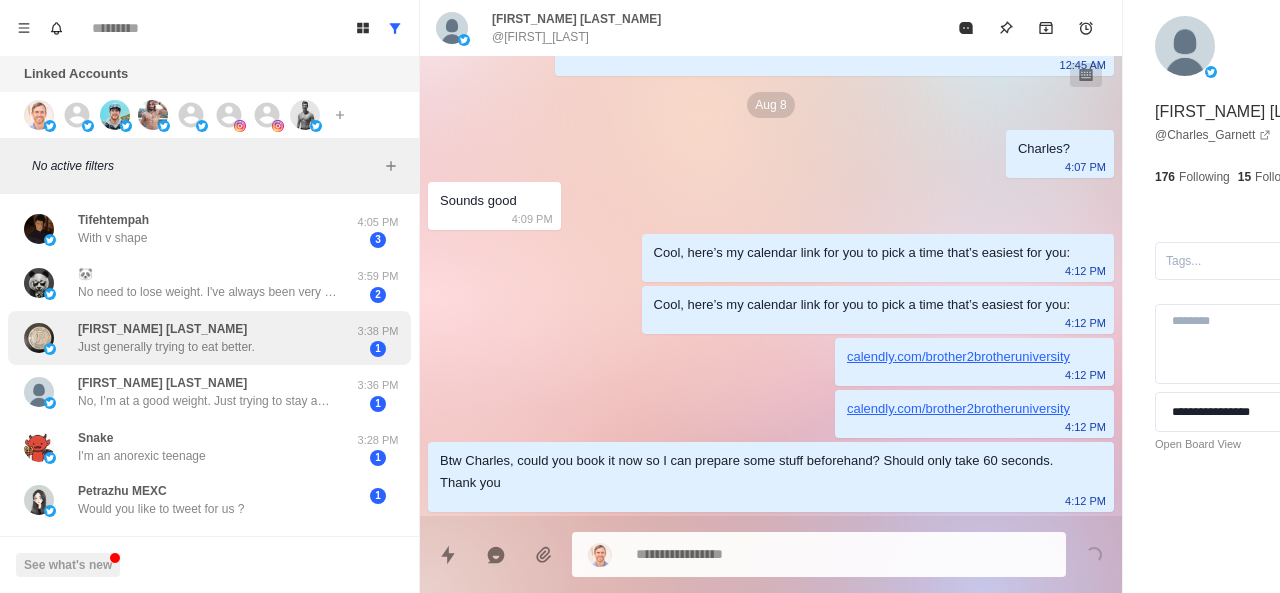 click on "Just generally trying to eat better." at bounding box center (166, 347) 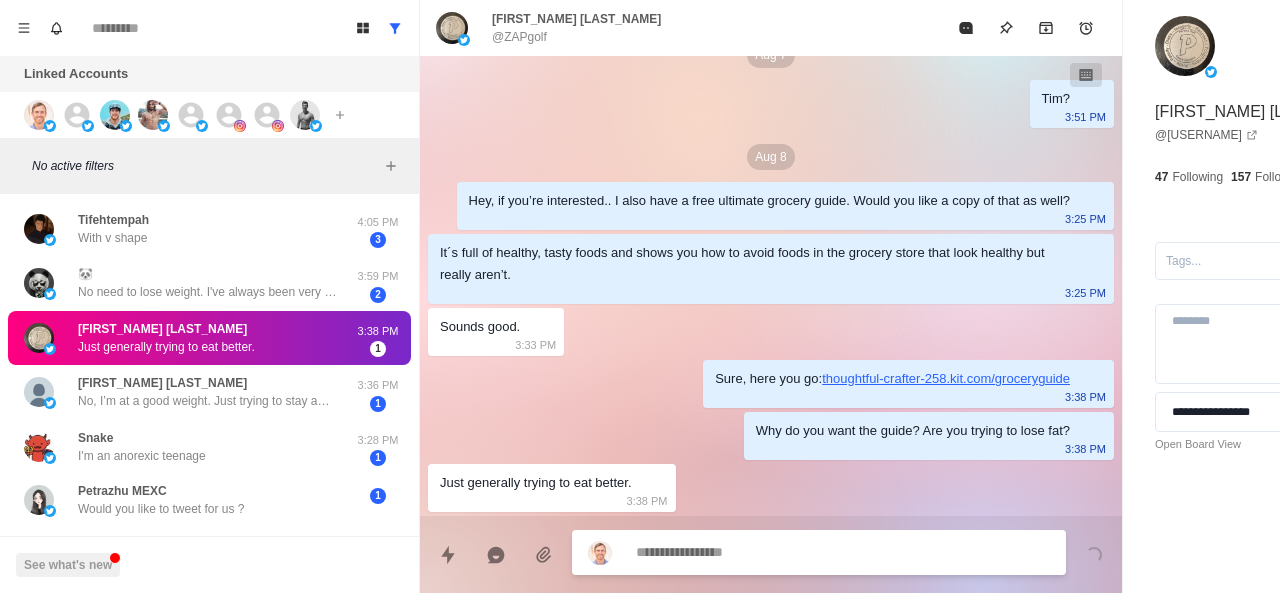 scroll, scrollTop: 878, scrollLeft: 0, axis: vertical 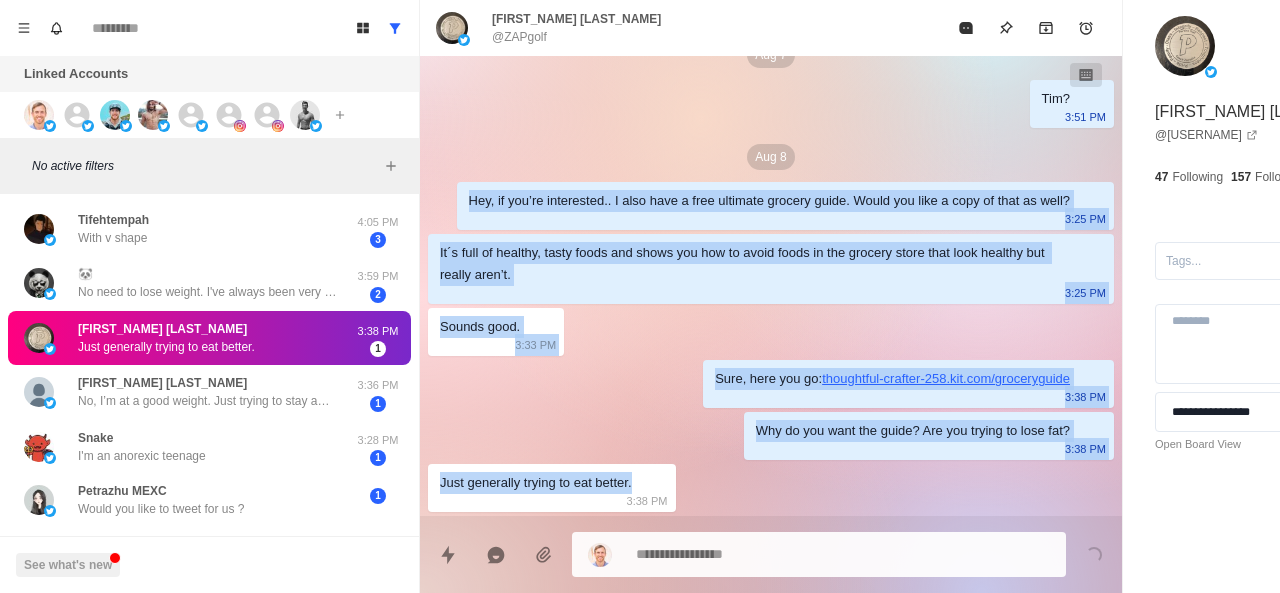 drag, startPoint x: 442, startPoint y: 182, endPoint x: 707, endPoint y: 497, distance: 411.64304 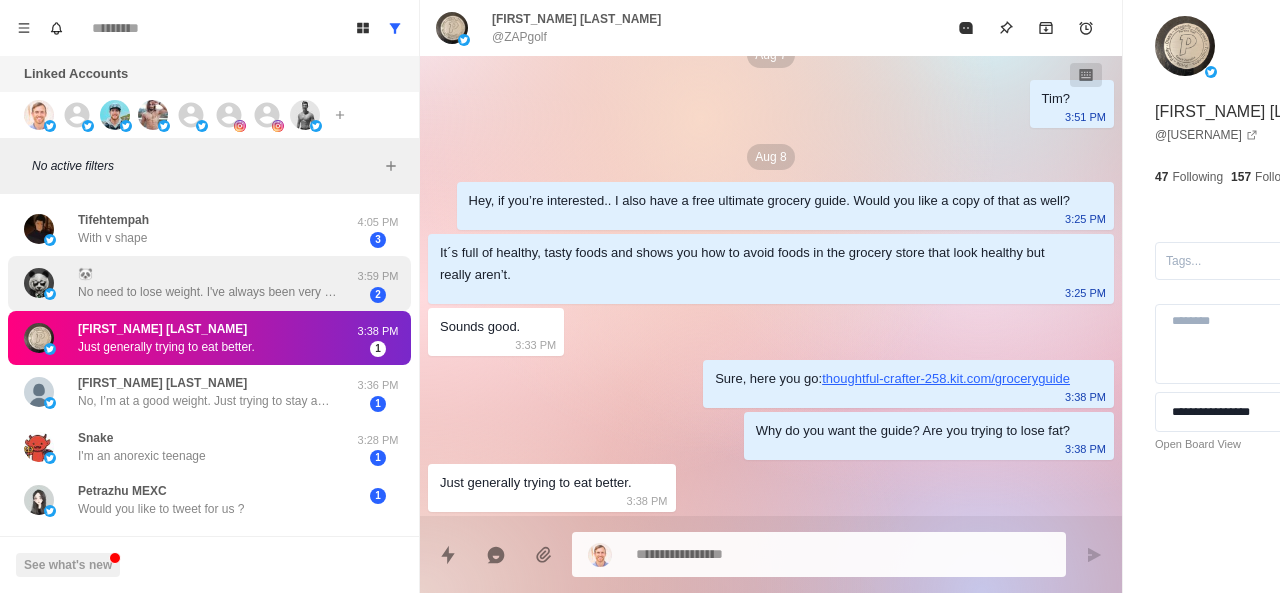 click on "🐼 No need to lose weight. I've always been very skinny. Would actually be looking for nutritional help in getting more weight on and cutting what I currently do have [TIME] [NUMBER]" at bounding box center (209, 283) 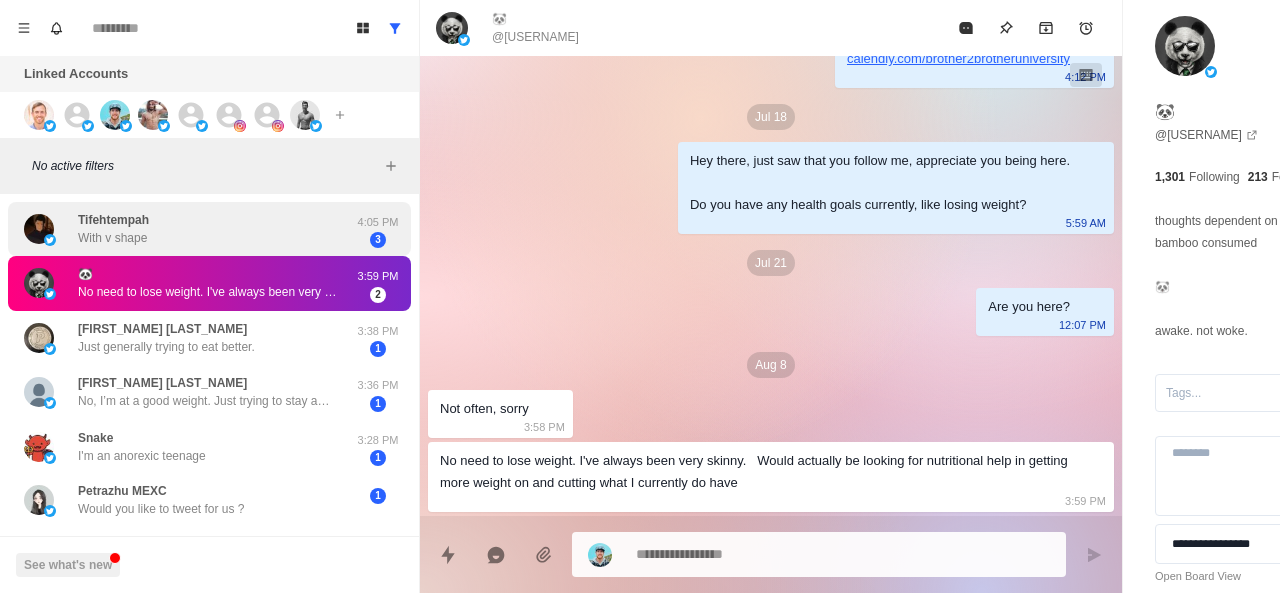 click on "Tifehtempah With v shape" at bounding box center (188, 229) 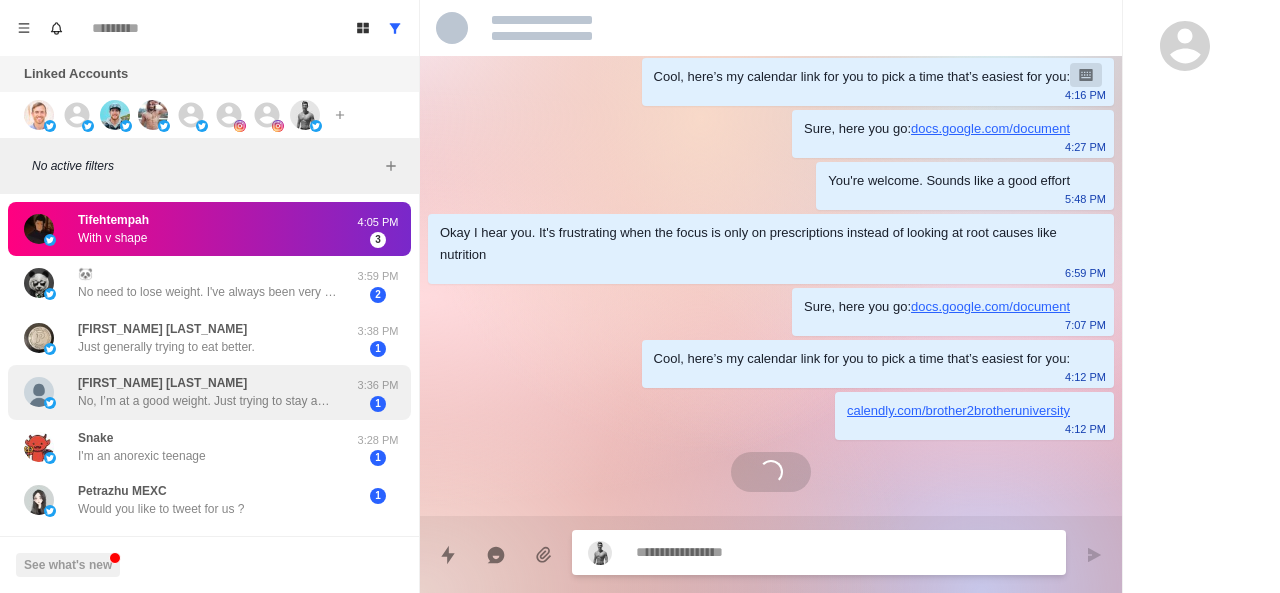 scroll, scrollTop: 14, scrollLeft: 0, axis: vertical 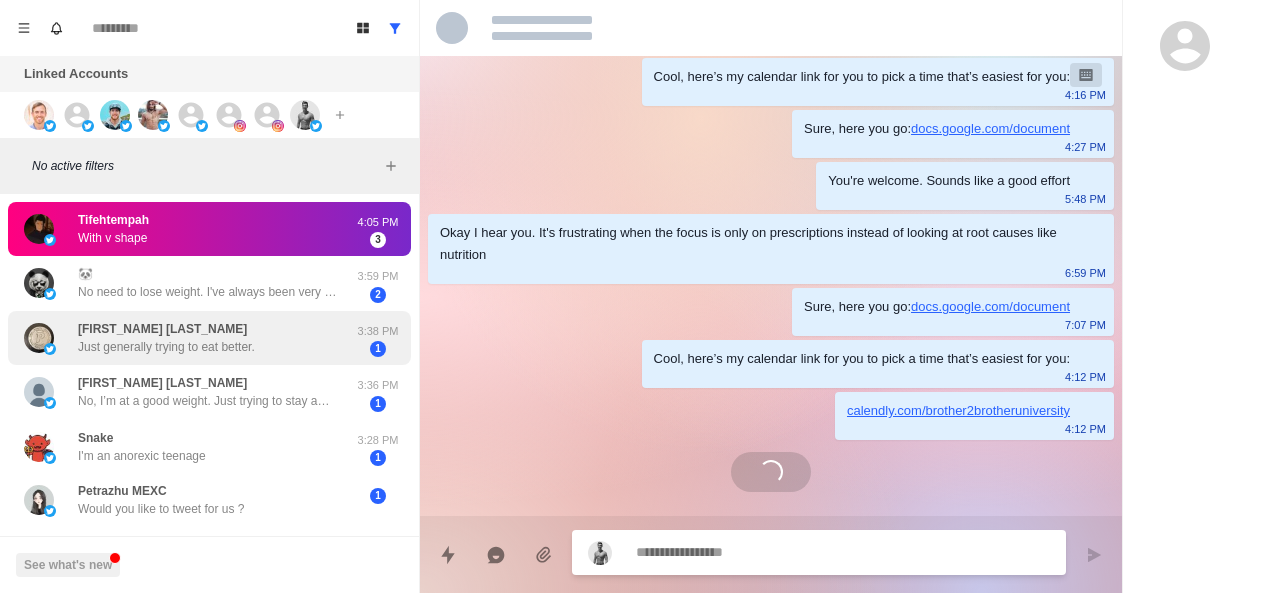click on "Just generally trying to eat better." at bounding box center (166, 347) 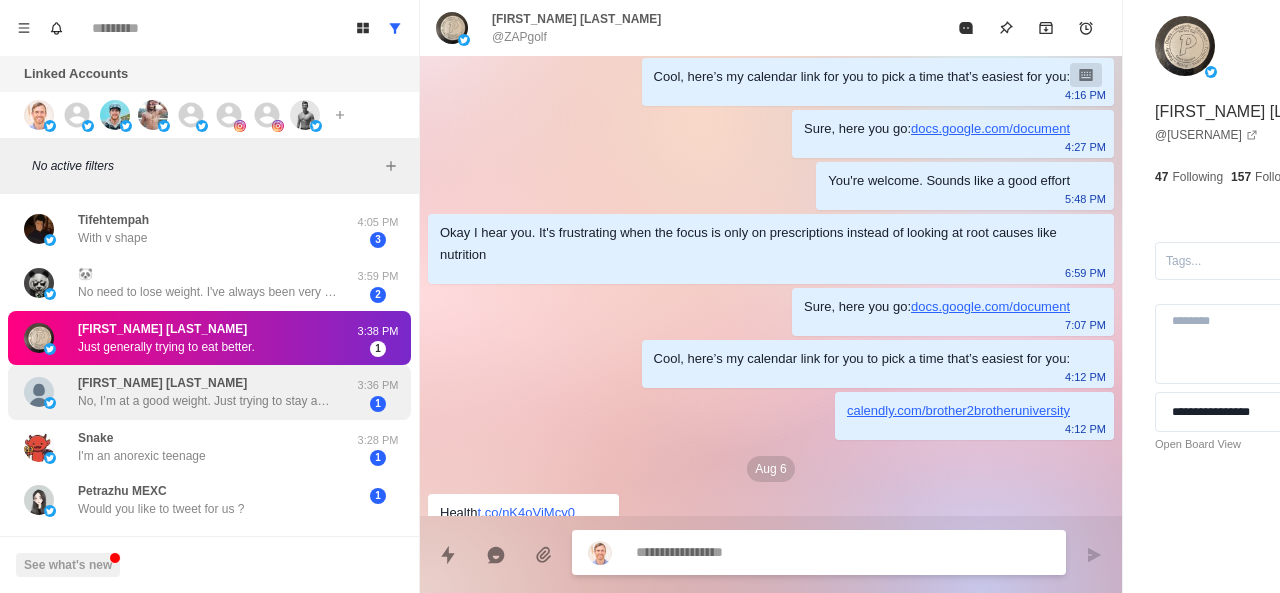 scroll, scrollTop: 878, scrollLeft: 0, axis: vertical 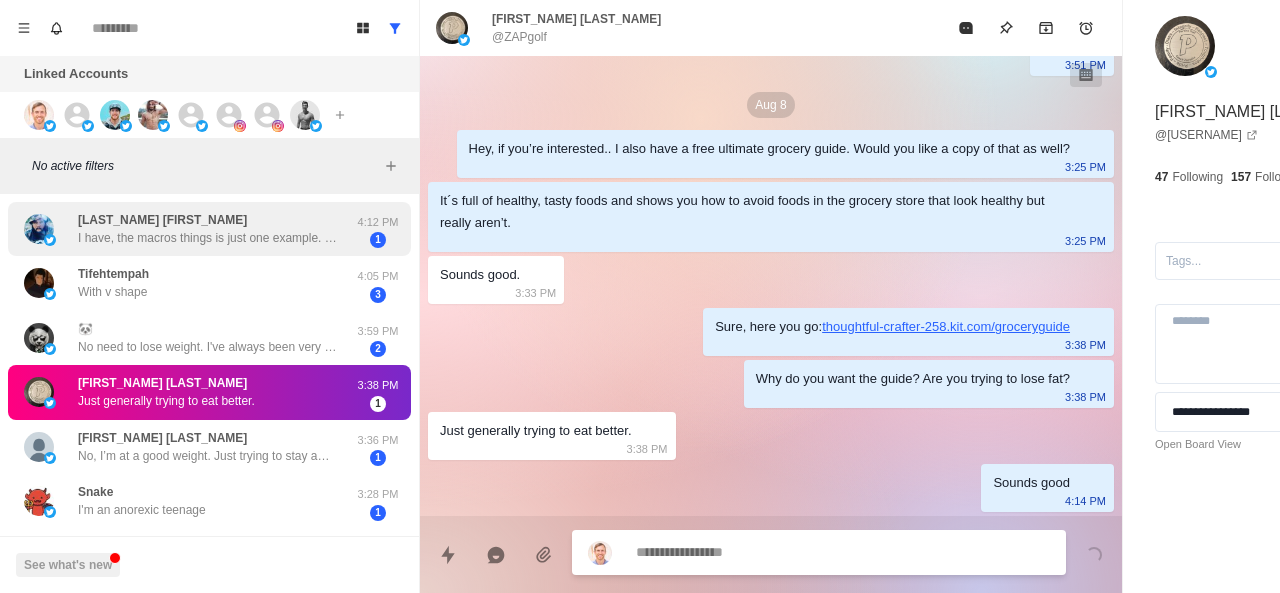 click on "Pete Fala I have, the macros things is just one example. I’m honesty looking to lead a healthier lifestyle and I’m trying to put the pieces together." at bounding box center [208, 229] 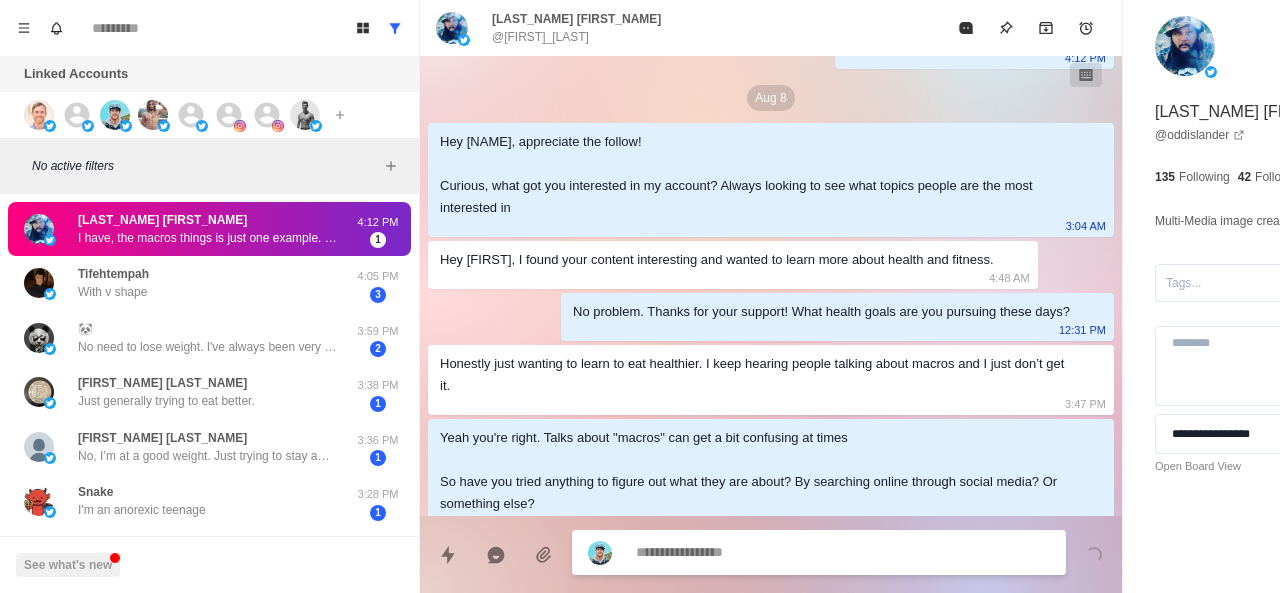 scroll, scrollTop: 382, scrollLeft: 0, axis: vertical 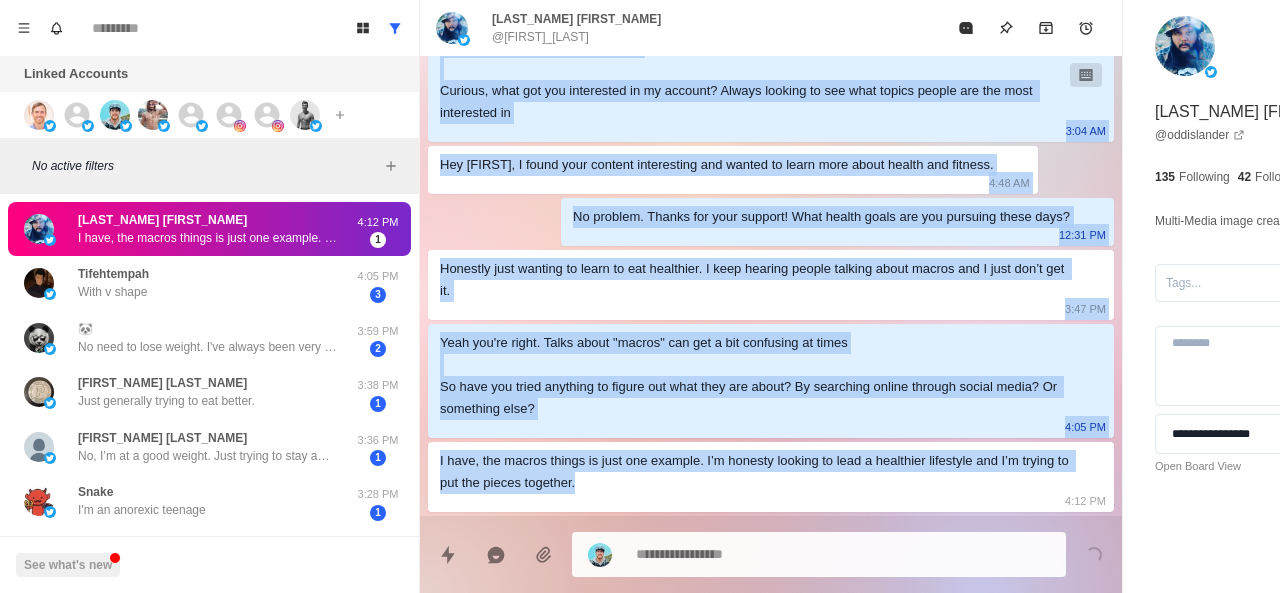 drag, startPoint x: 440, startPoint y: 143, endPoint x: 888, endPoint y: 487, distance: 564.83624 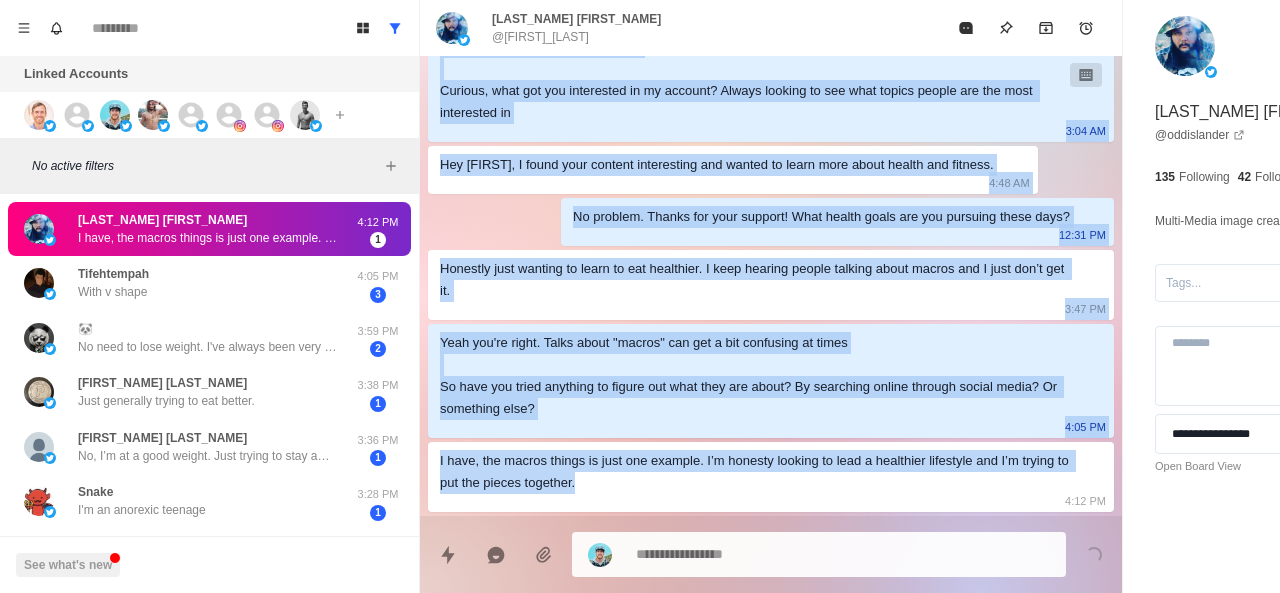 click on "Cool, here’s my calendar link for you to pick a time that’s easiest for you: 4:16 PM Sure, here you go:  docs.google.com/document 4:27 PM You're welcome. Sounds like a good effort  5:48 PM Okay I hear you. It's frustrating when the focus is only on prescriptions instead of looking at root causes like nutrition 6:59 PM Sure, here you go:  docs.google.com/document 7:07 PM Cool, here’s my calendar link for you to pick a time that’s easiest for you: 4:12 PM calendly.com/brother2brotheruniversity 4:12 PM Aug 8 Hey Pete, appreciate the follow!
Curious, what got you interested in my account? Always looking to see what topics people are the most interested in 3:04 AM Hey Brett, I found your content interesting and wanted to learn more about health and fitness. 4:48 AM No problem. Thanks for your support! What health goals are you pursuing these days? 12:31 PM Honestly just wanting to learn to eat healthier. I keep hearing people talking about macros and I just don’t get it. 3:47 PM 4:05 PM 4:12 PM" at bounding box center (771, 46) 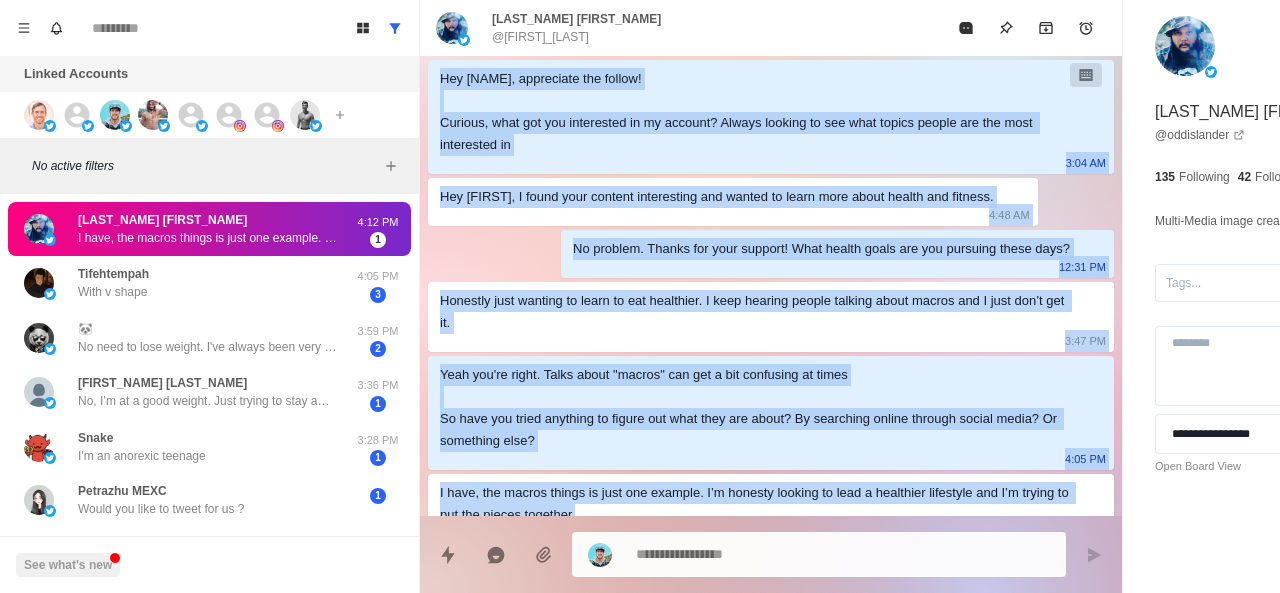 scroll, scrollTop: 502, scrollLeft: 0, axis: vertical 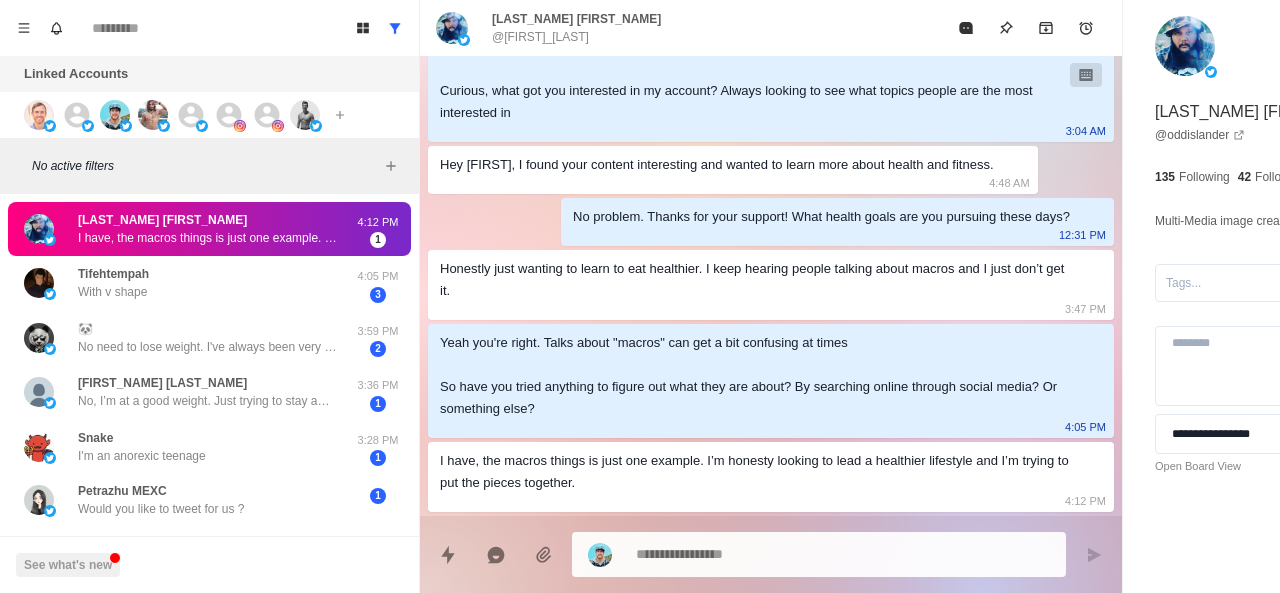 click at bounding box center [785, 554] 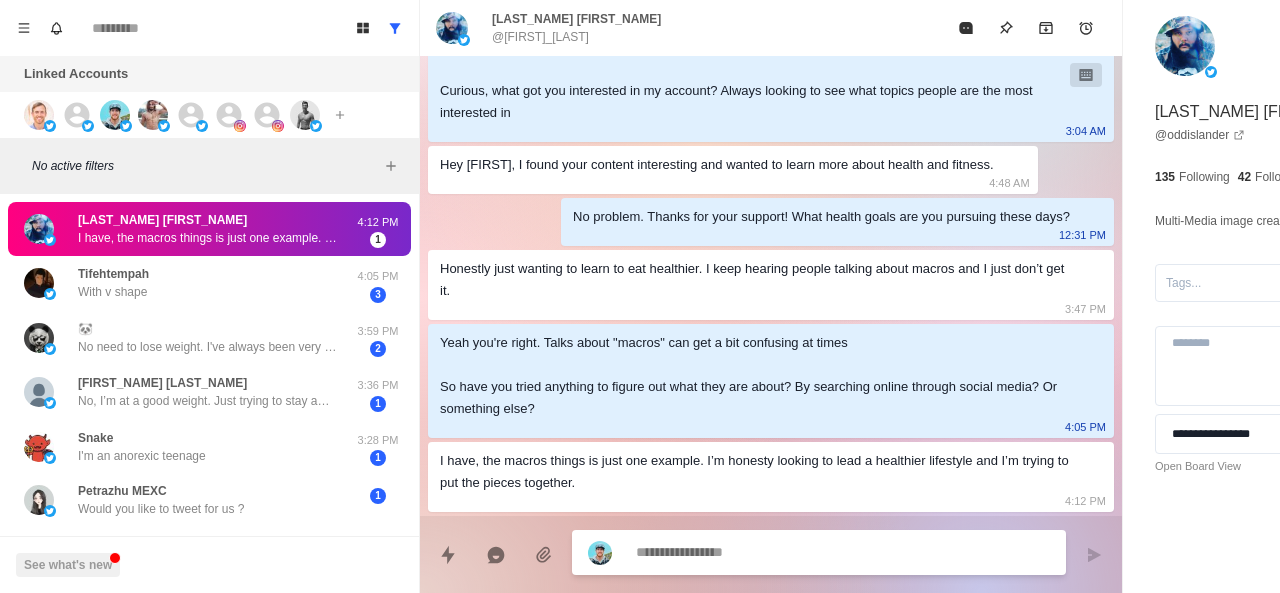 click at bounding box center [785, 552] 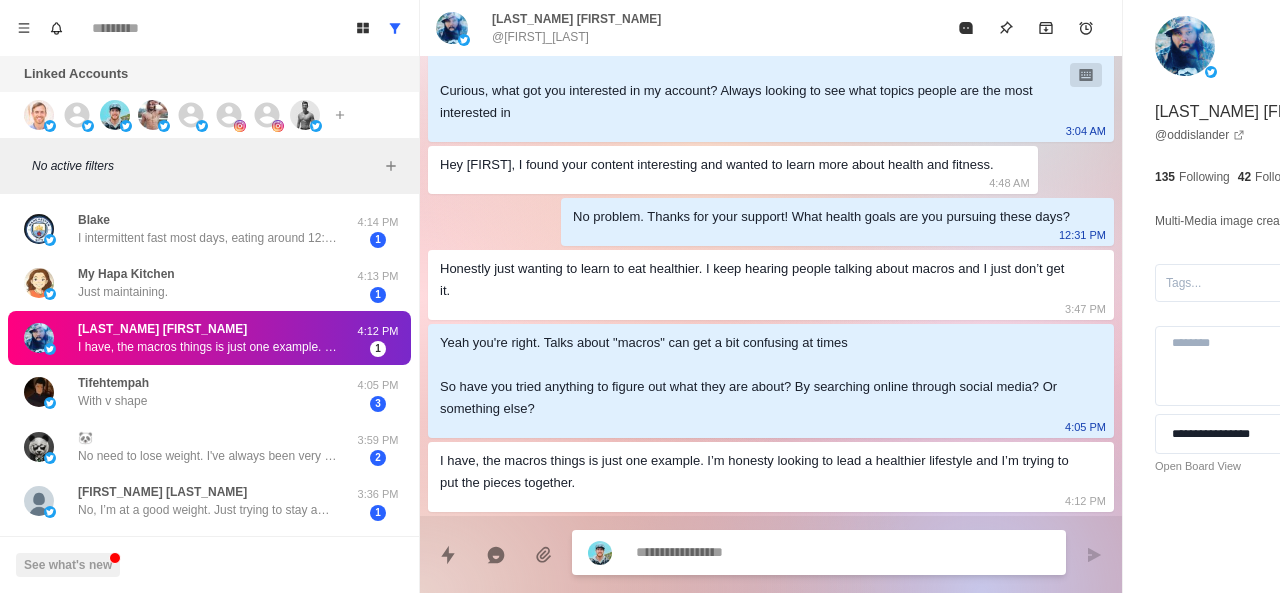 click at bounding box center (785, 552) 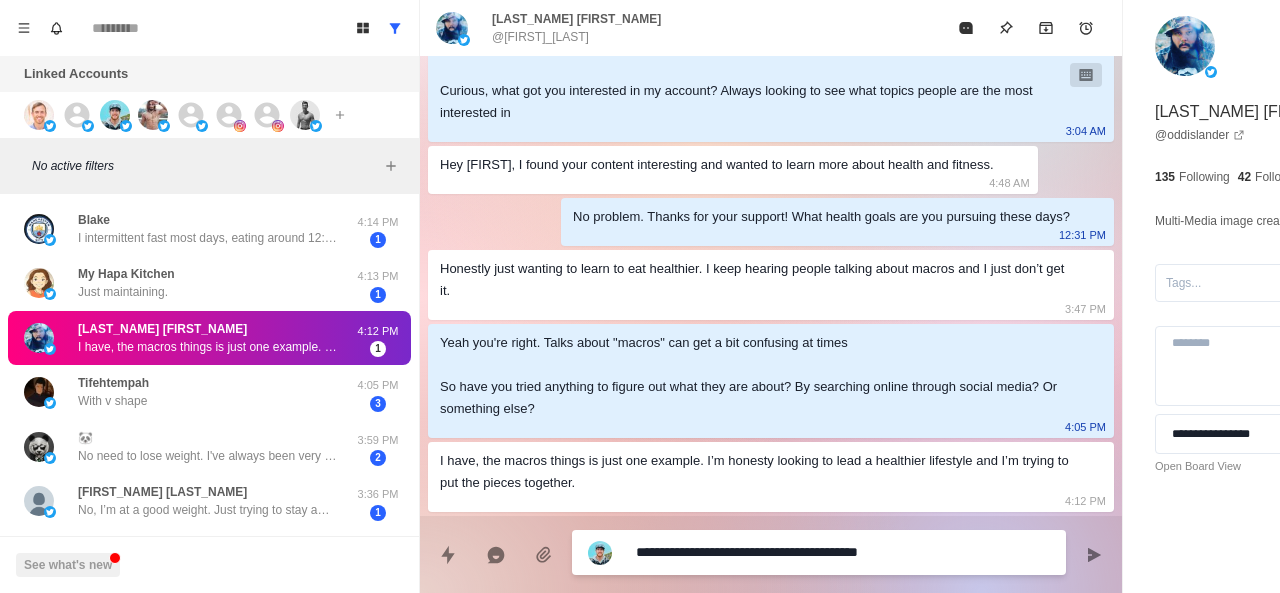 click on "**********" at bounding box center (785, 552) 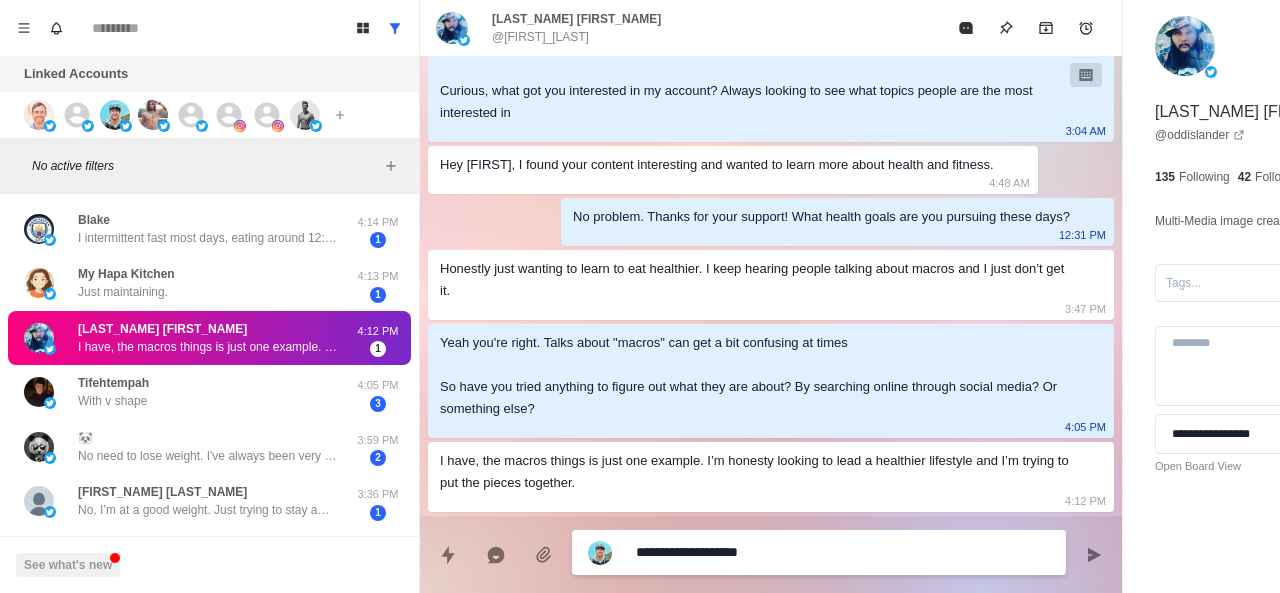 click on "**********" at bounding box center [785, 552] 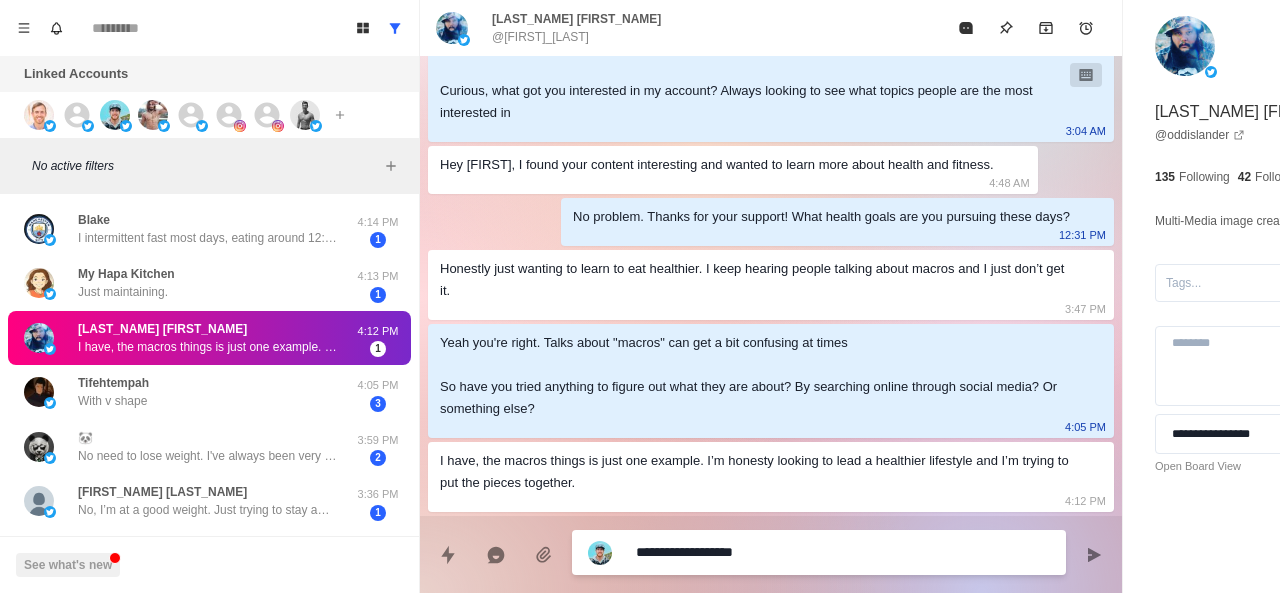 click on "**********" at bounding box center [785, 552] 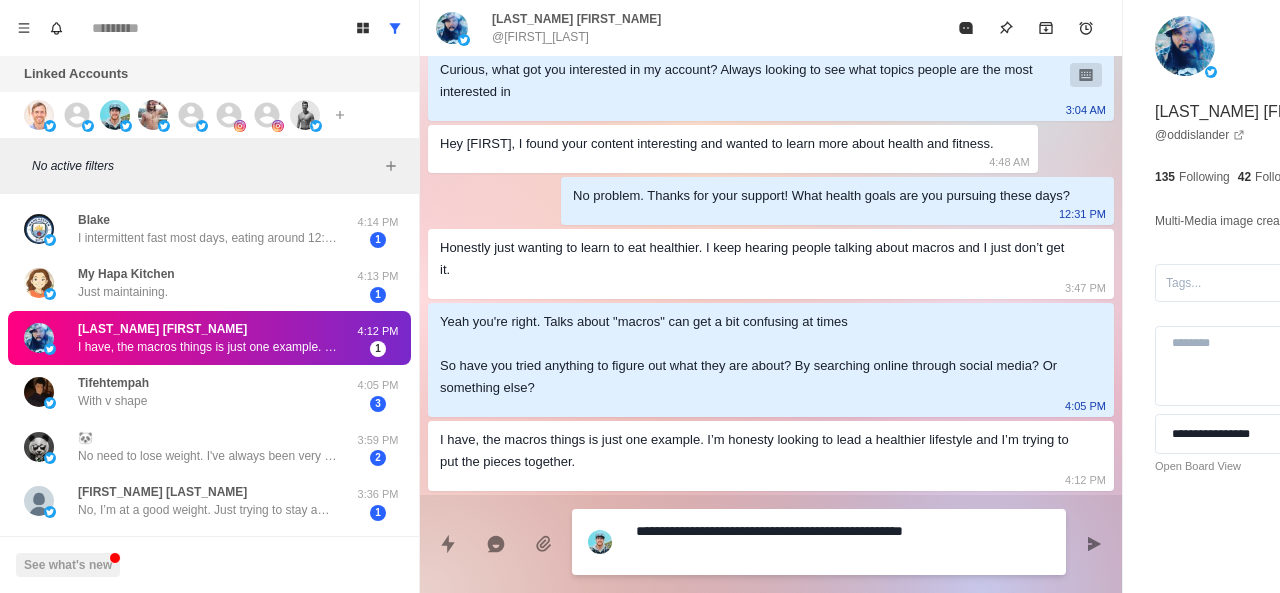 click on "**********" at bounding box center (785, 542) 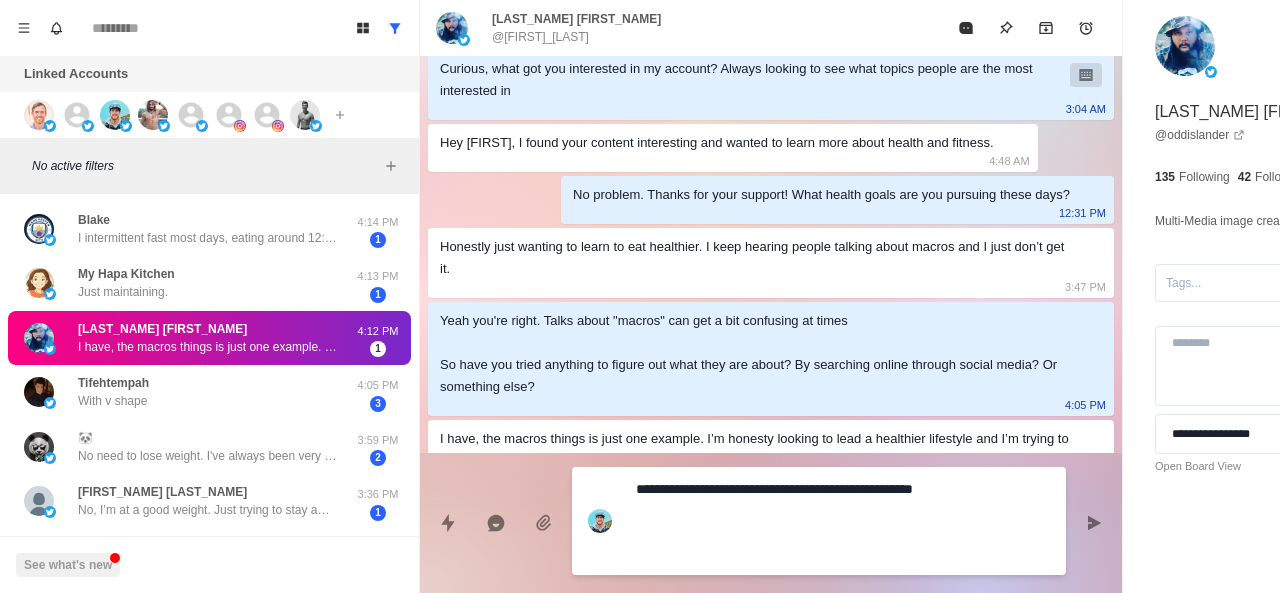 paste on "**********" 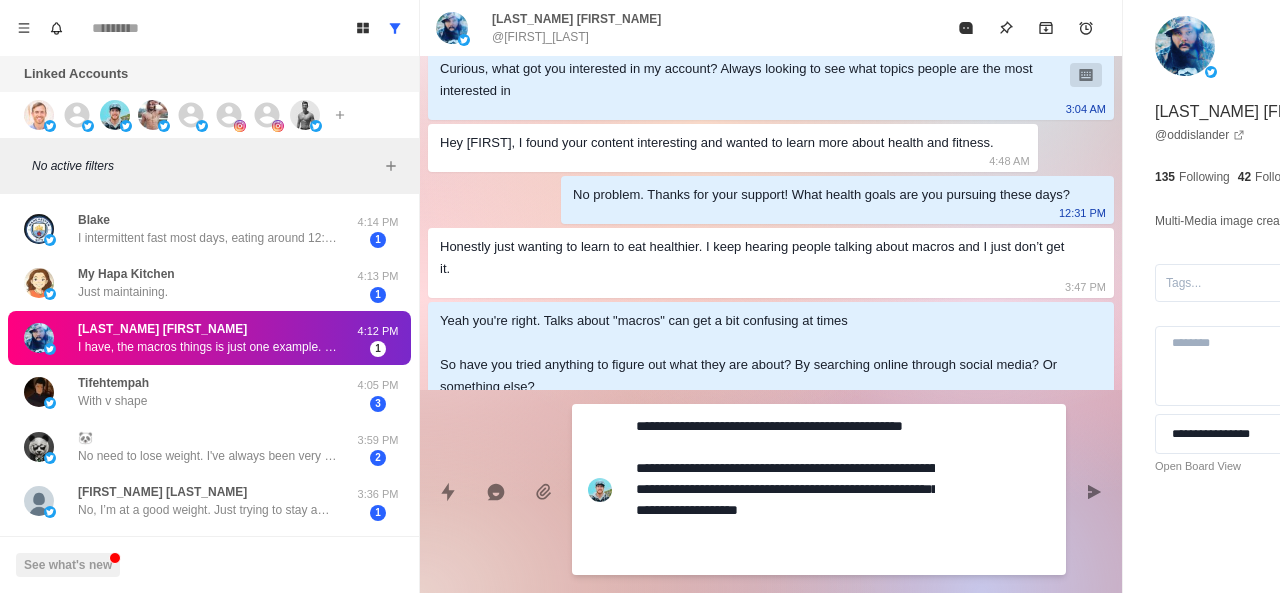 click on "**********" at bounding box center (785, 489) 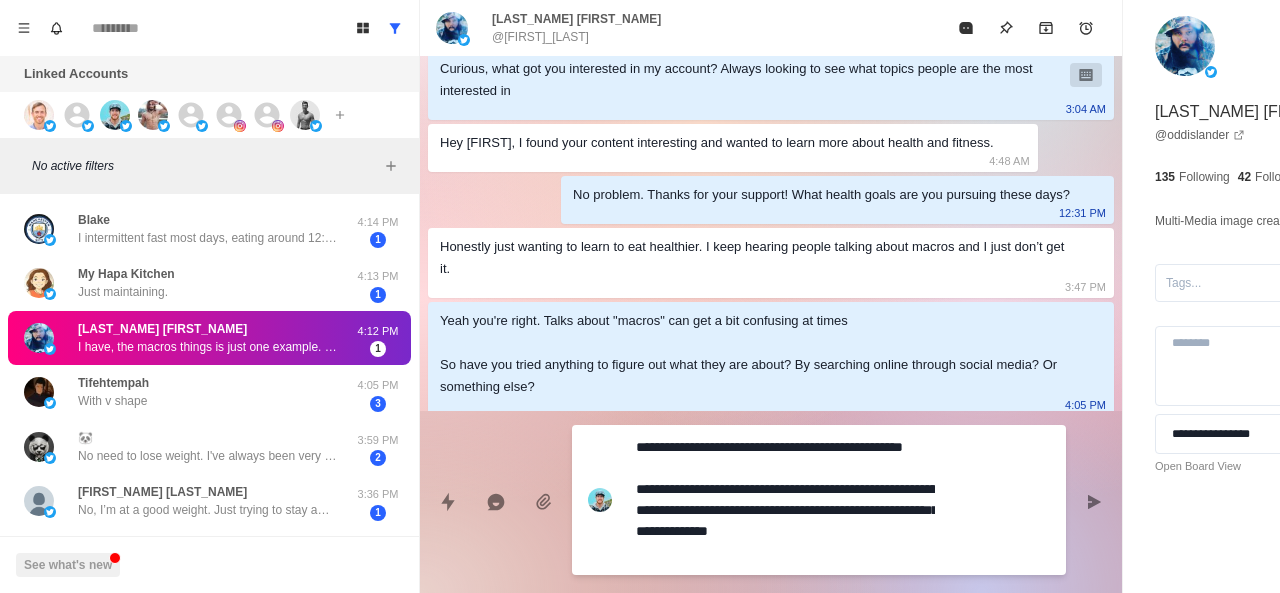 click on "**********" at bounding box center [785, 500] 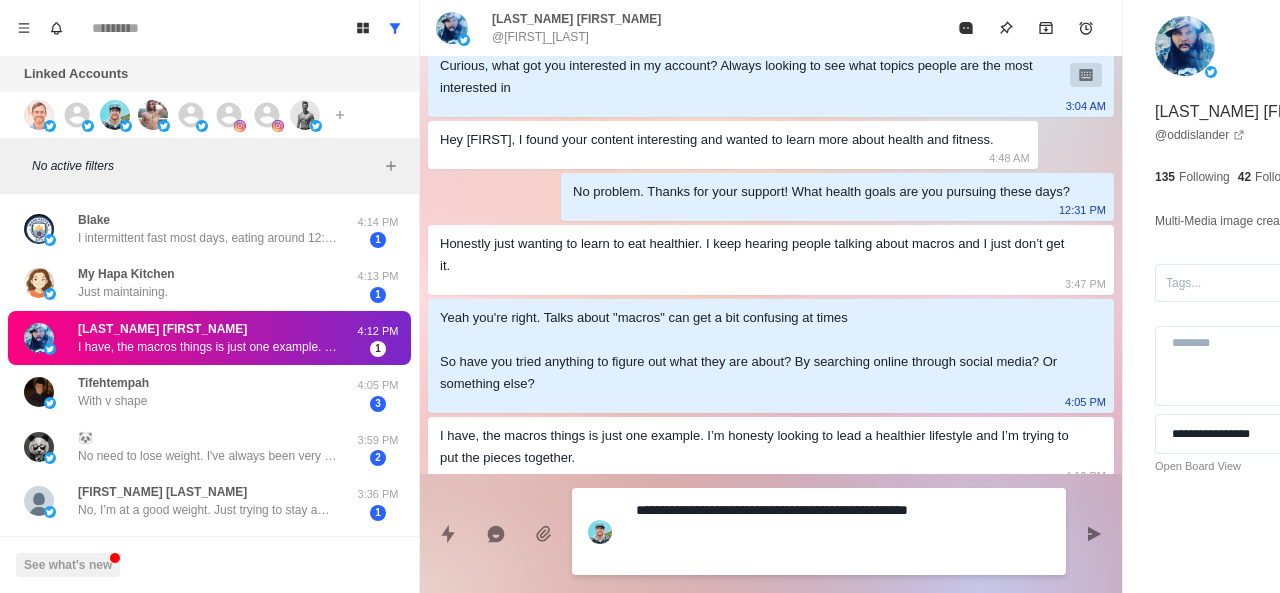 scroll, scrollTop: 544, scrollLeft: 0, axis: vertical 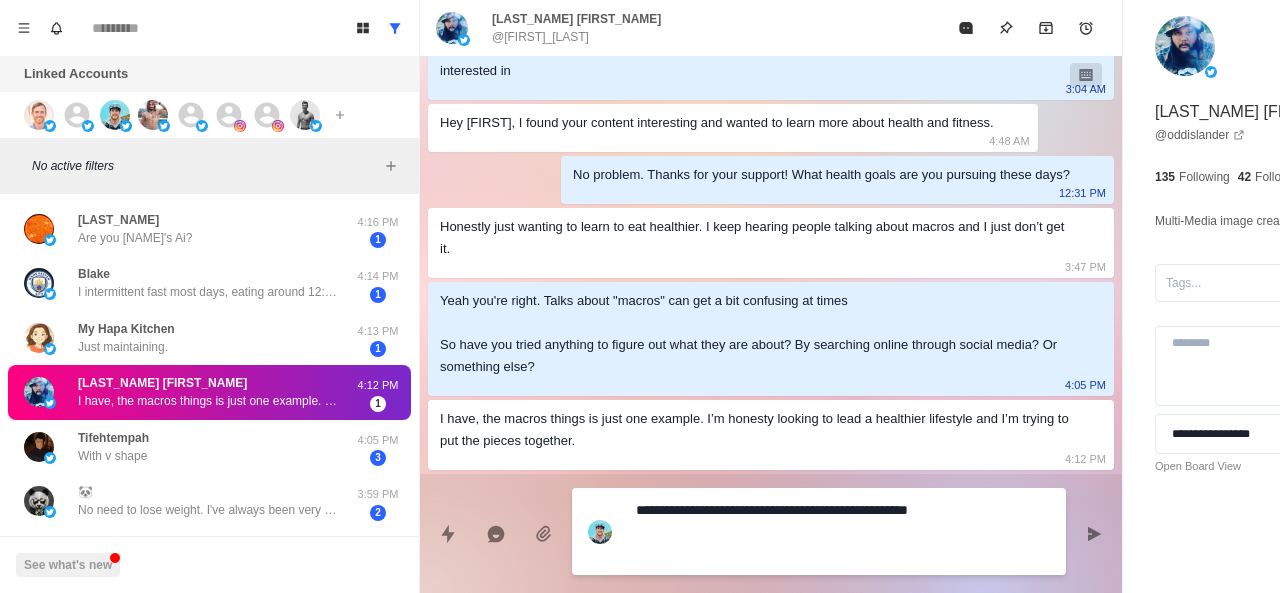 click on "**********" at bounding box center (785, 531) 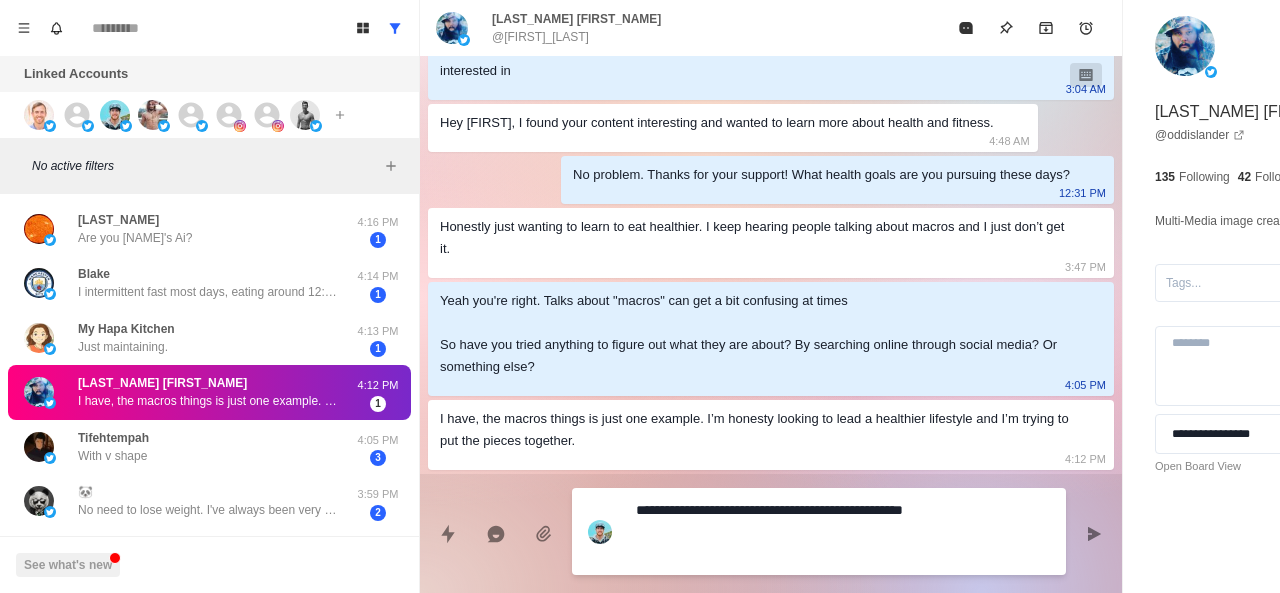 scroll, scrollTop: 522, scrollLeft: 0, axis: vertical 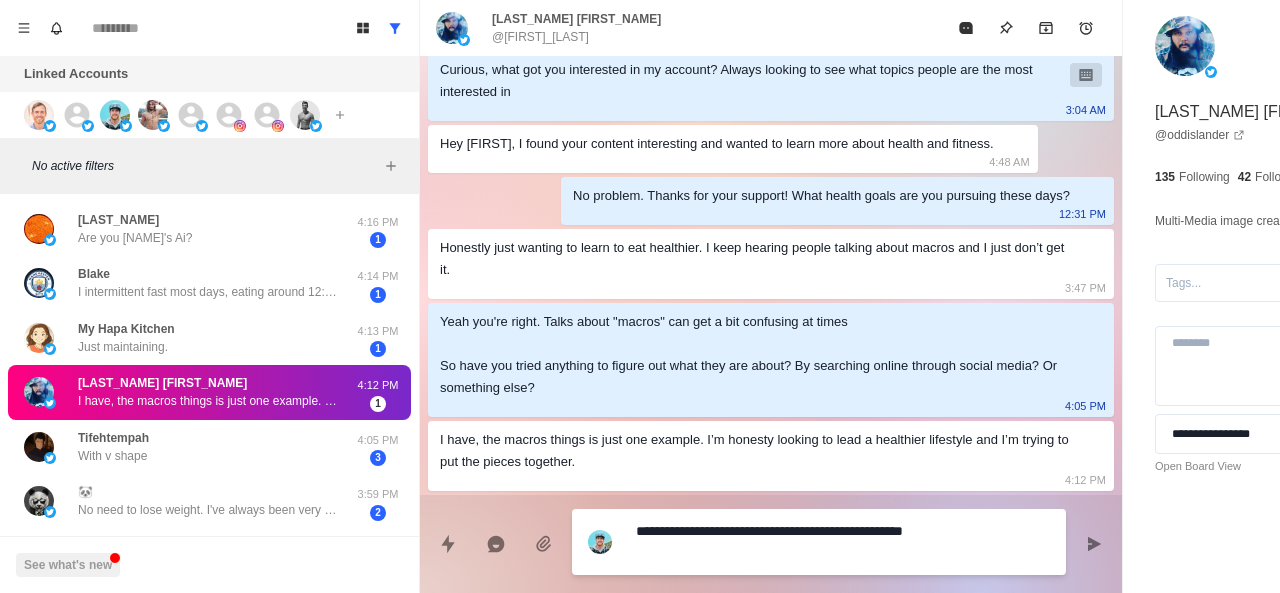 click on "**********" at bounding box center [785, 542] 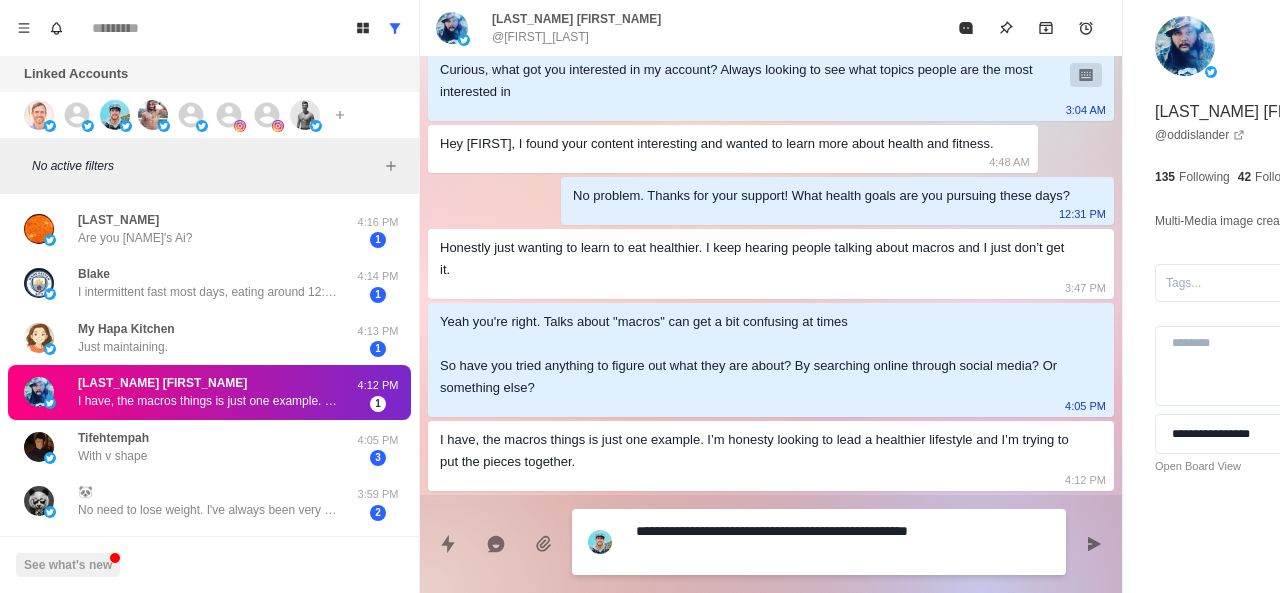 scroll, scrollTop: 544, scrollLeft: 0, axis: vertical 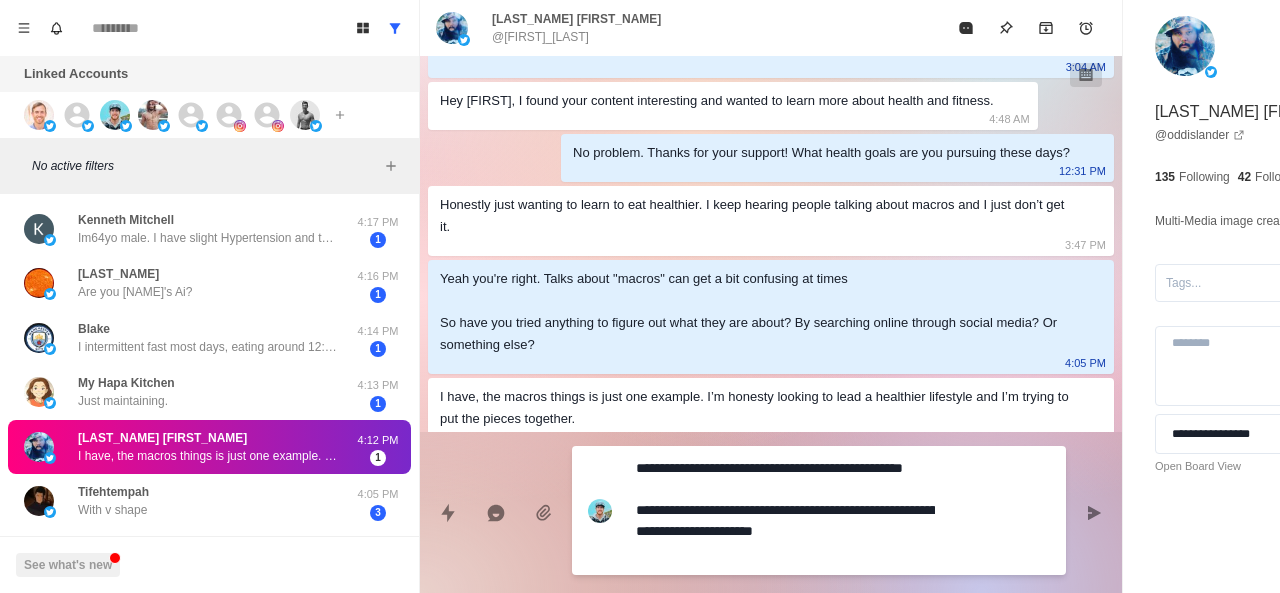 paste on "**********" 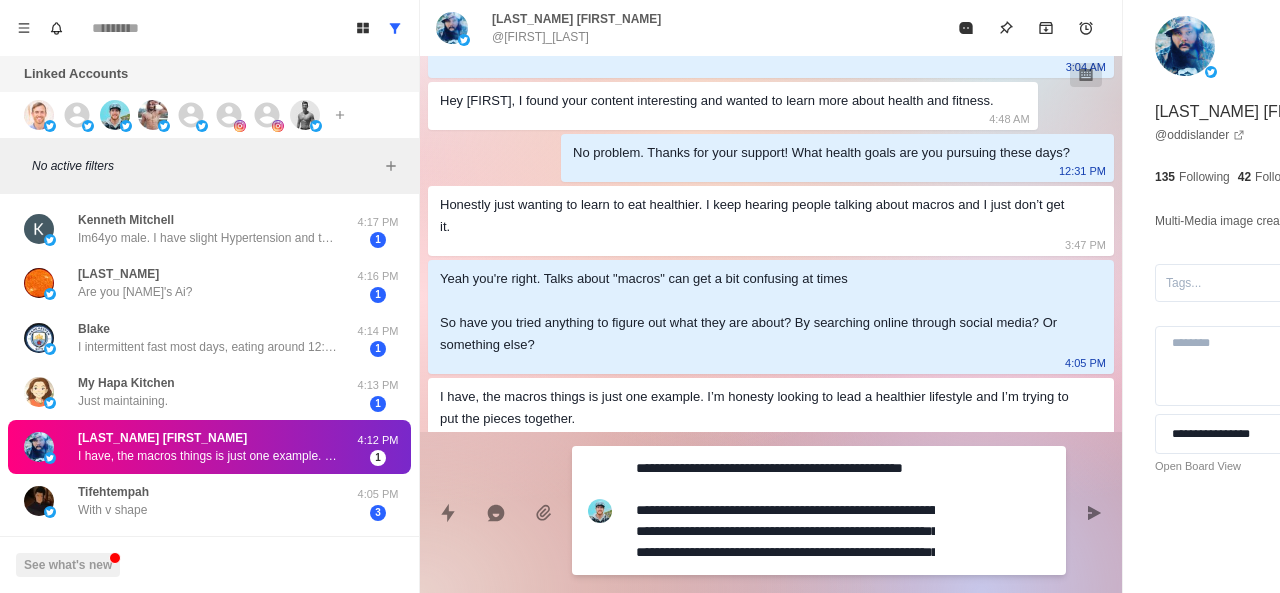scroll, scrollTop: 16, scrollLeft: 0, axis: vertical 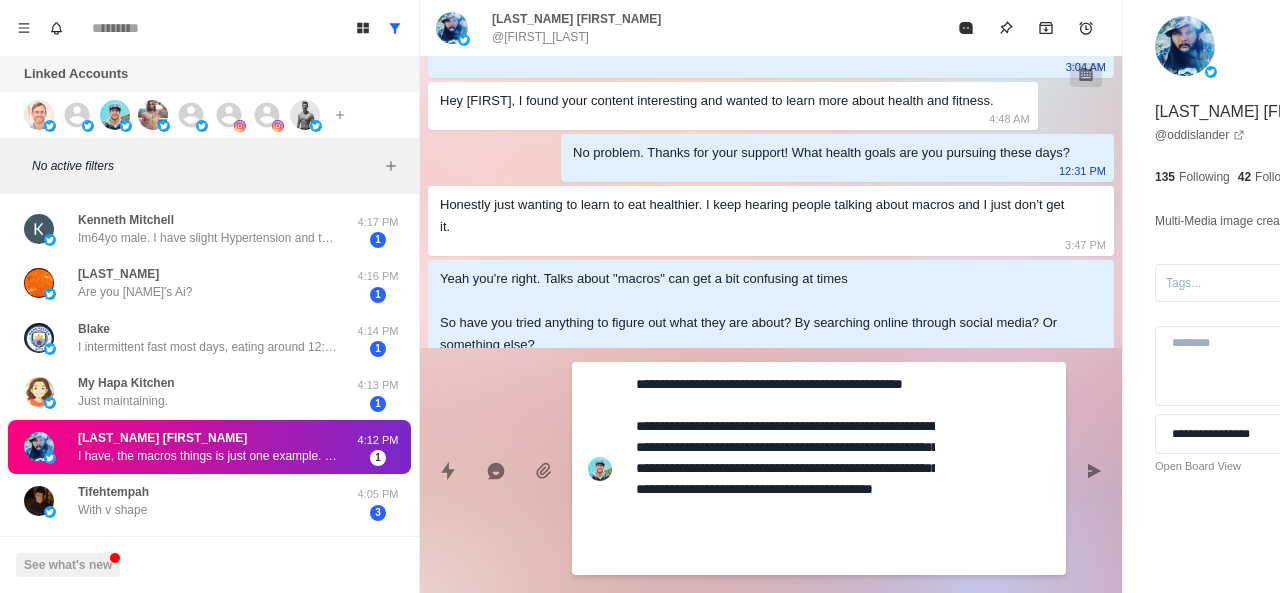 drag, startPoint x: 737, startPoint y: 545, endPoint x: 637, endPoint y: 477, distance: 120.92973 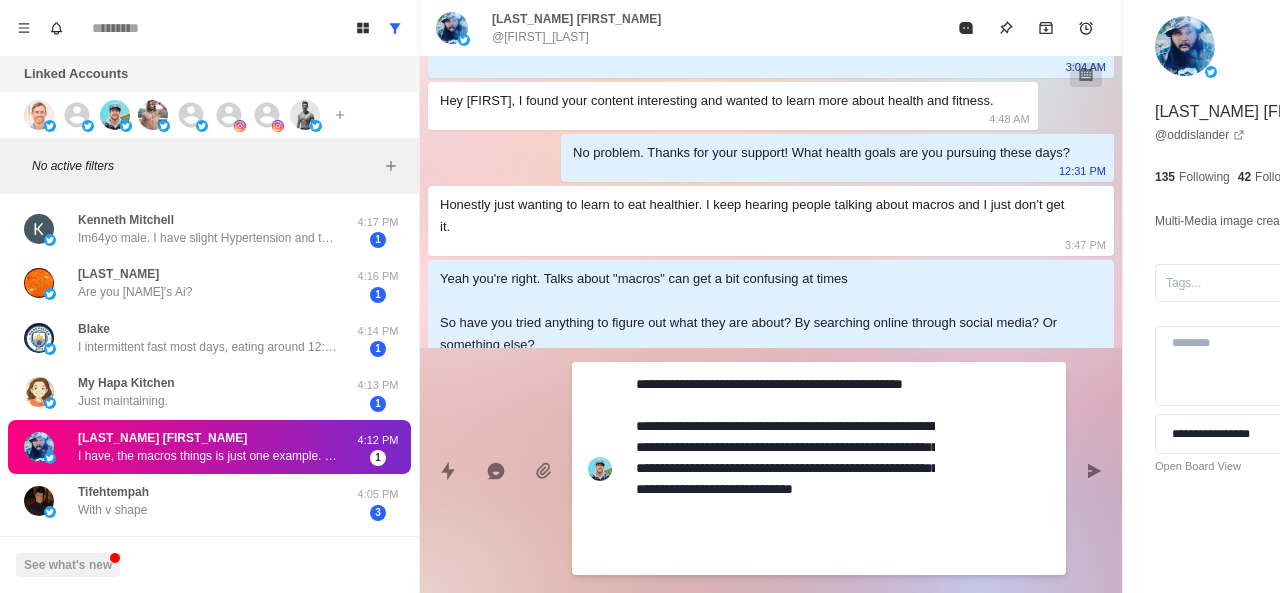 scroll, scrollTop: 0, scrollLeft: 0, axis: both 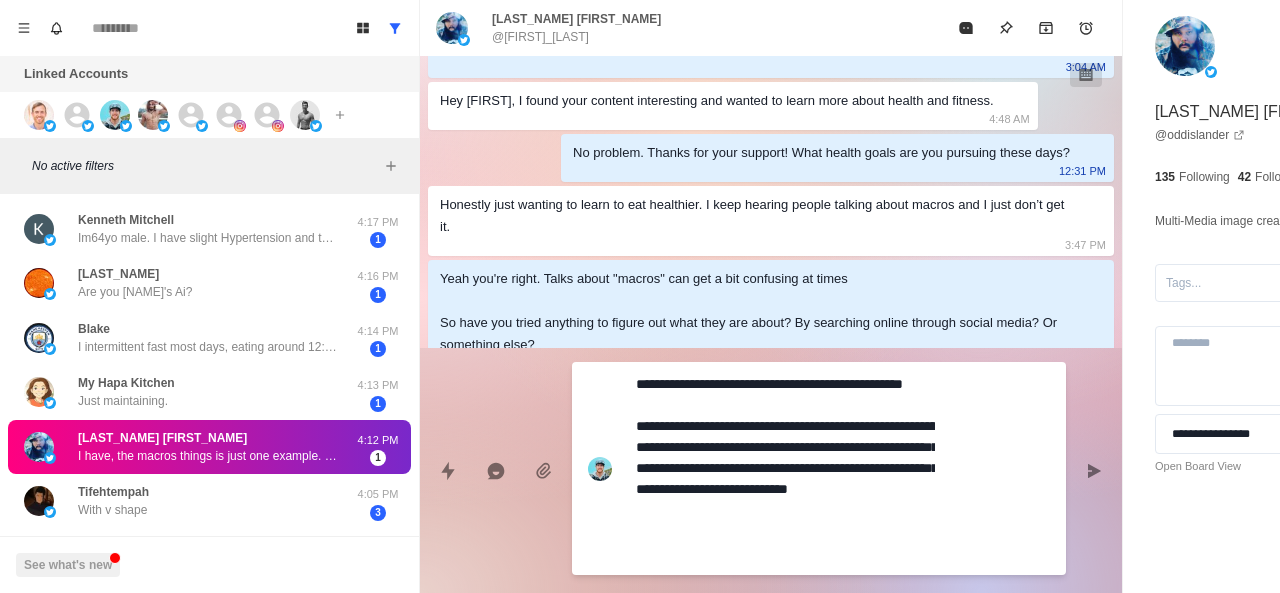 click on "**********" at bounding box center [785, 468] 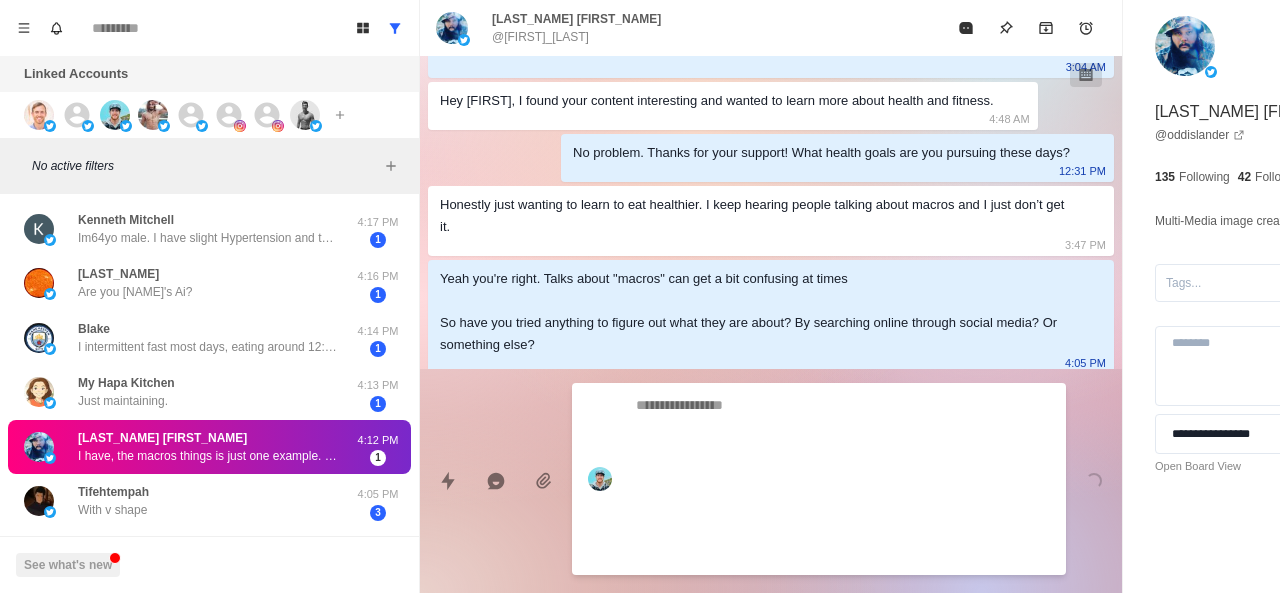 scroll, scrollTop: 642, scrollLeft: 0, axis: vertical 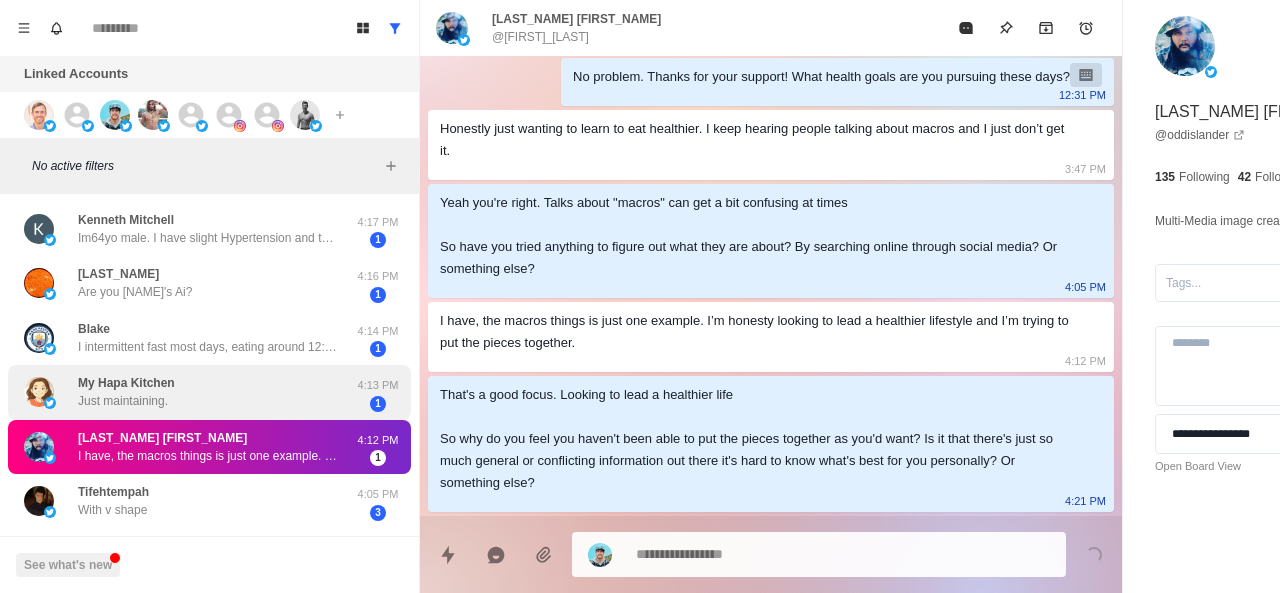 click on "My Hapa Kitchen" at bounding box center (126, 383) 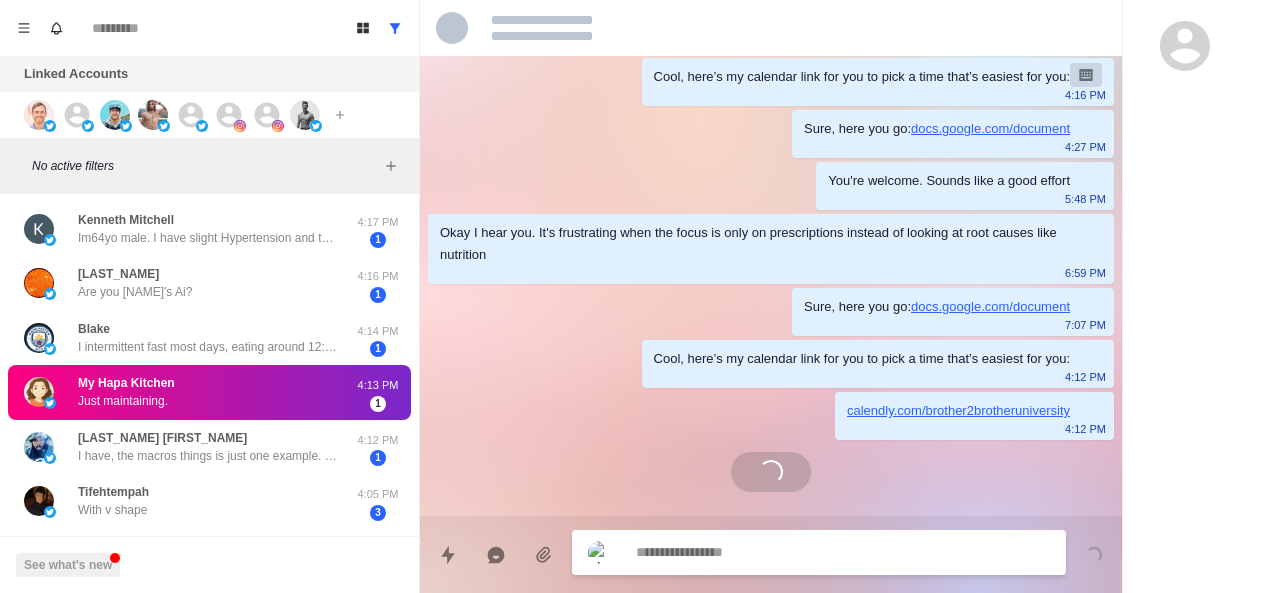 scroll, scrollTop: 14, scrollLeft: 0, axis: vertical 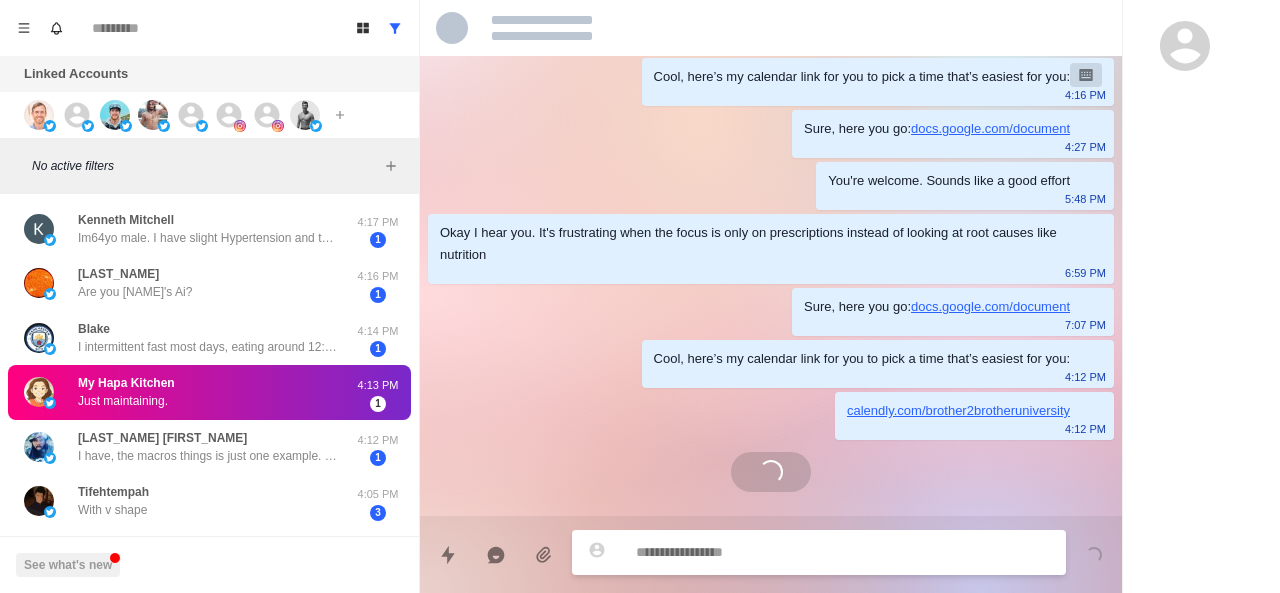 click on "Cool, here’s my calendar link for you to pick a time that’s easiest for you: 4:16 PM Sure, here you go:  docs.google.com/document 4:27 PM You're welcome. Sounds like a good effort  5:48 PM Okay I hear you. It's frustrating when the focus is only on prescriptions instead of looking at root causes like nutrition 6:59 PM Sure, here you go:  docs.google.com/document 7:07 PM Cool, here’s my calendar link for you to pick a time that’s easiest for you: 4:12 PM calendly.com/brother2brotheruniversity 4:12 PM Loading..." at bounding box center (771, 279) 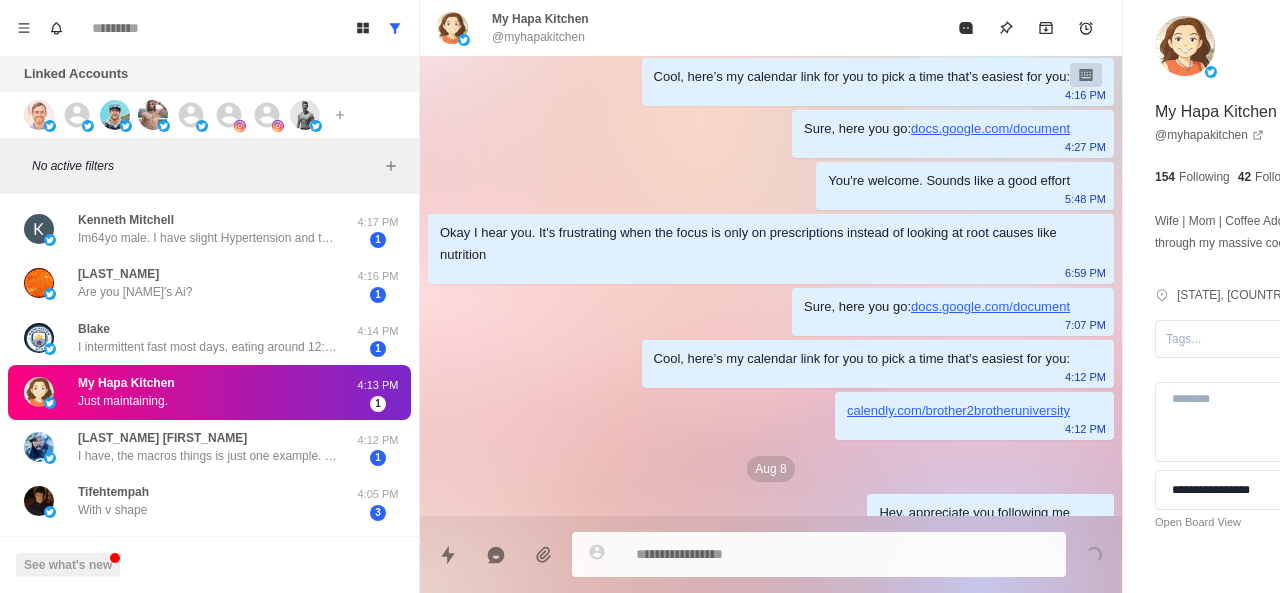 scroll, scrollTop: 362, scrollLeft: 0, axis: vertical 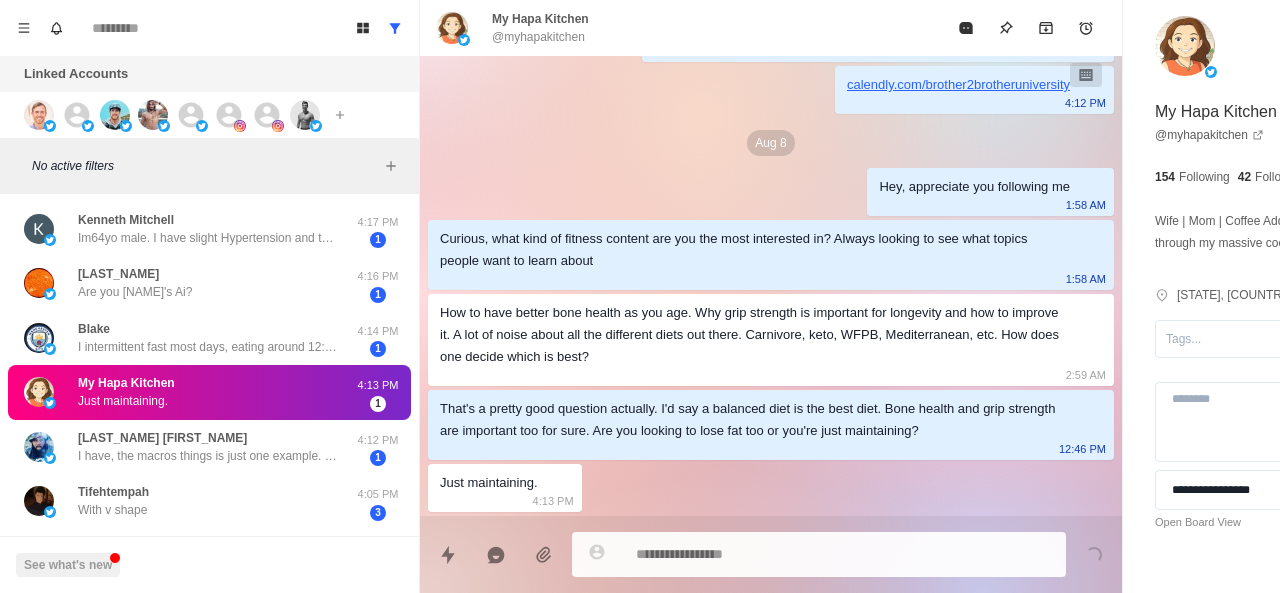 click at bounding box center (785, 554) 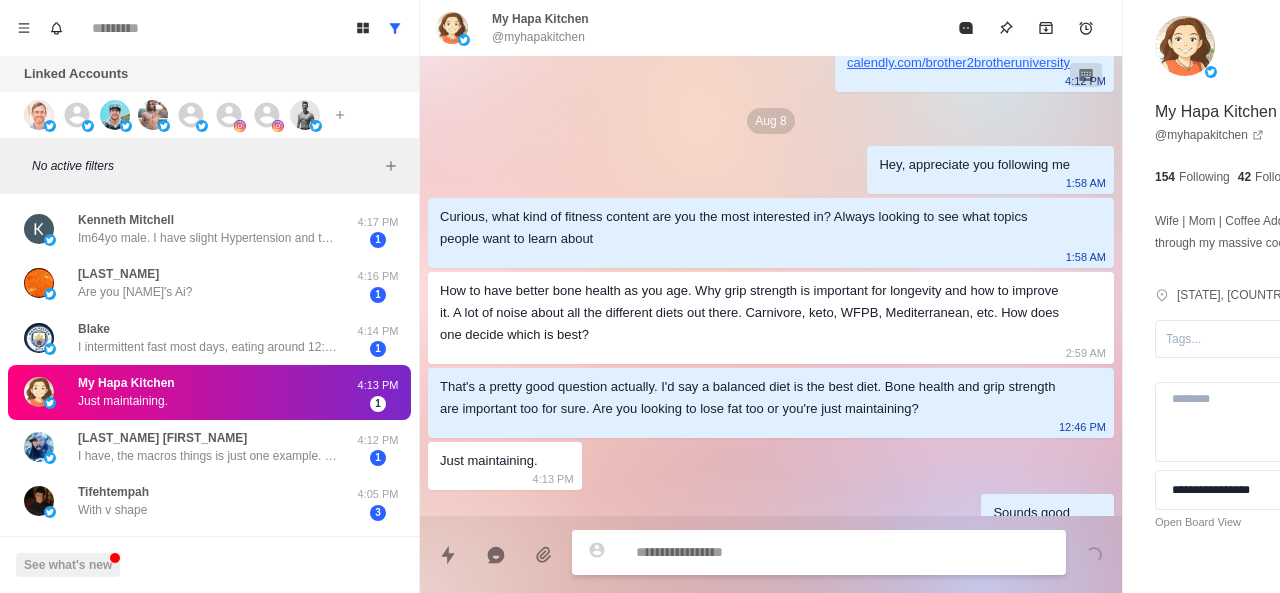 scroll, scrollTop: 414, scrollLeft: 0, axis: vertical 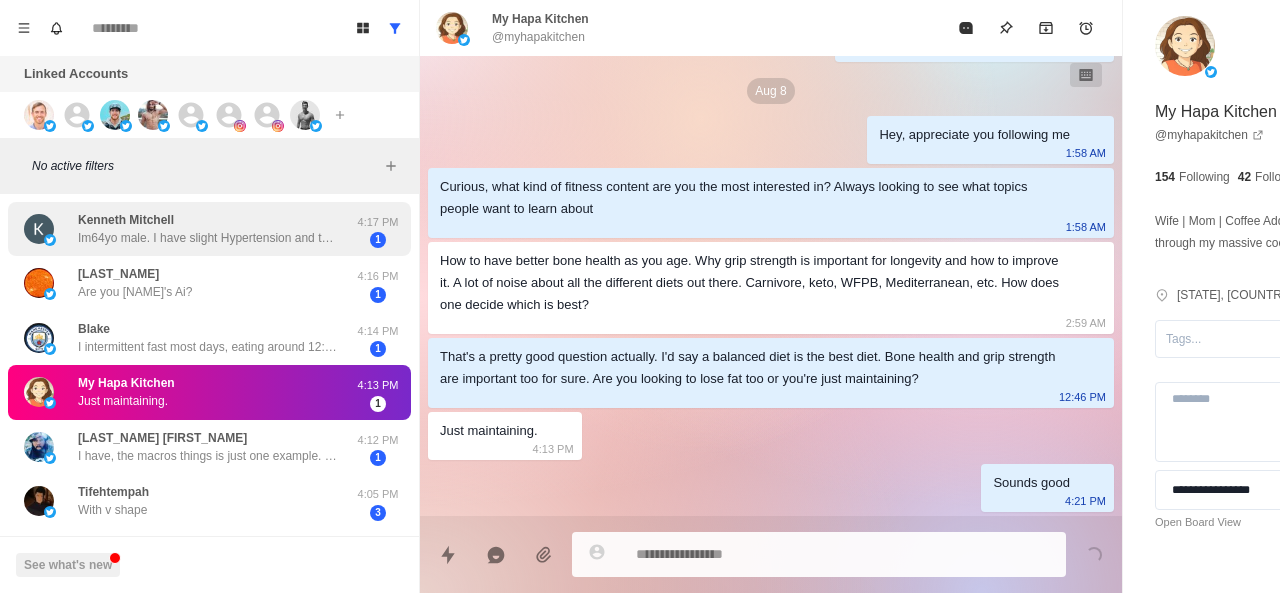 click on "Im64yo male. I have slight Hypertension and take a low dose of losartin. Im 6'1" and weight 212. Ex D1 athlete. I want to get more fit. I want to quit taking Losartin." at bounding box center [208, 238] 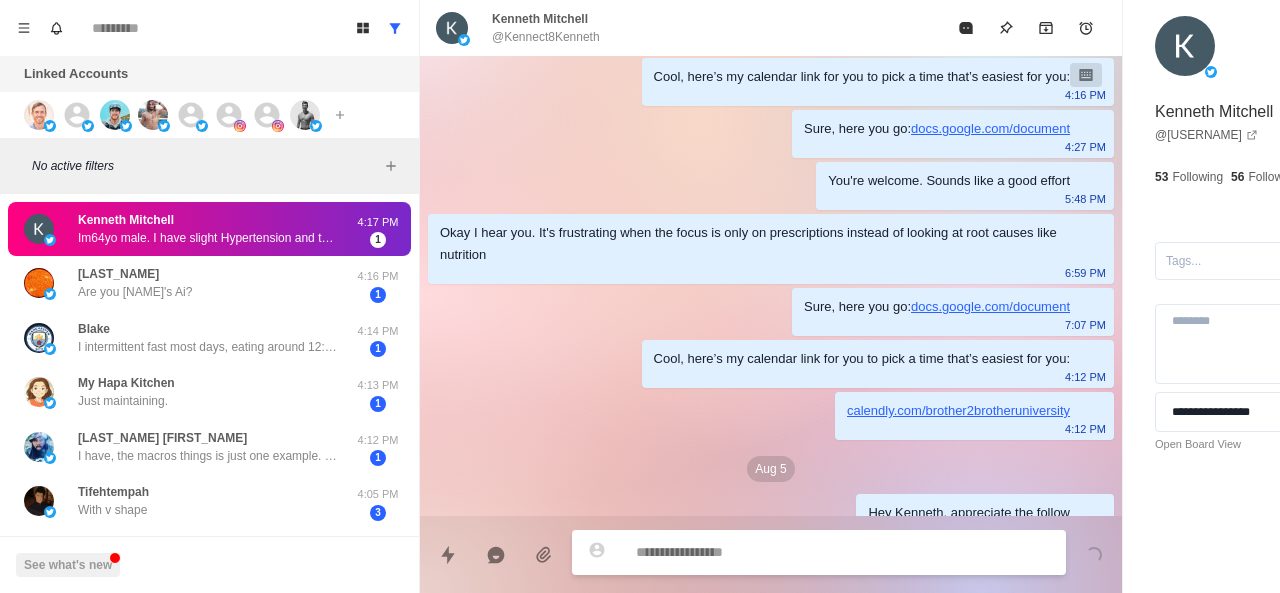 scroll, scrollTop: 324, scrollLeft: 0, axis: vertical 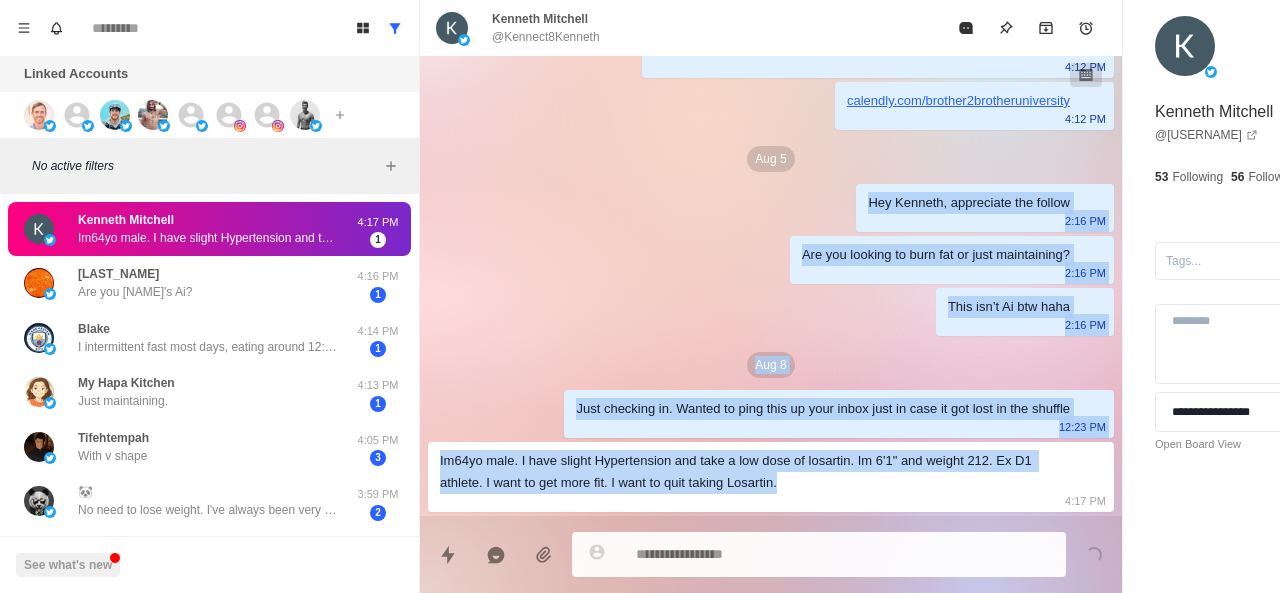 drag, startPoint x: 724, startPoint y: 208, endPoint x: 906, endPoint y: 489, distance: 334.791 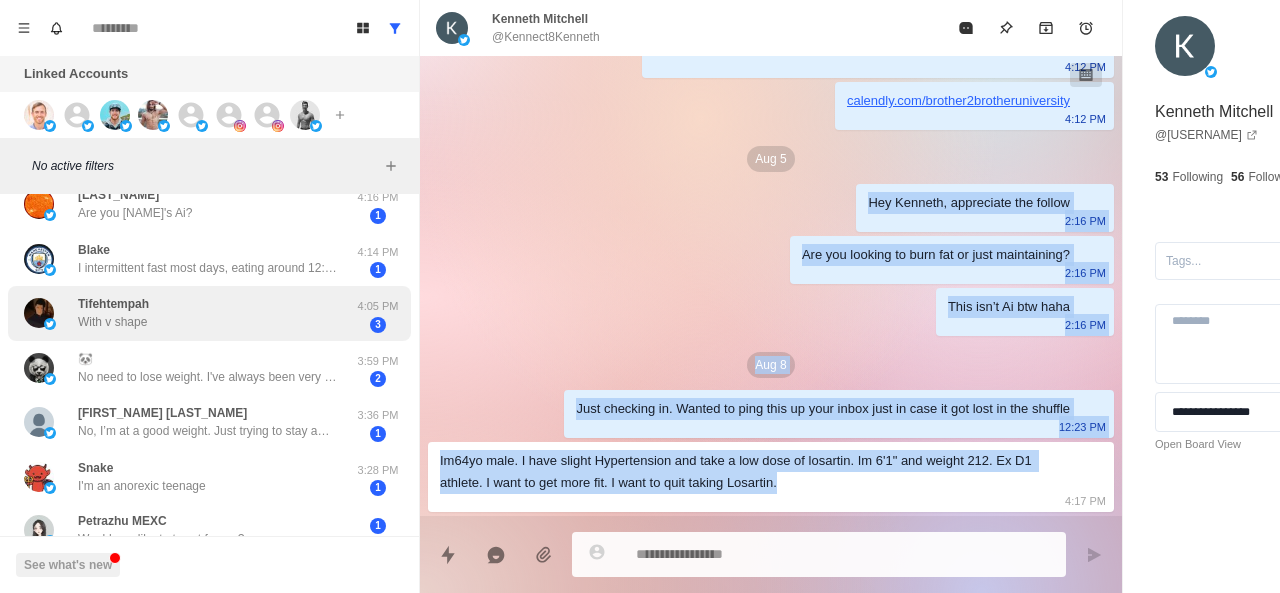 scroll, scrollTop: 80, scrollLeft: 0, axis: vertical 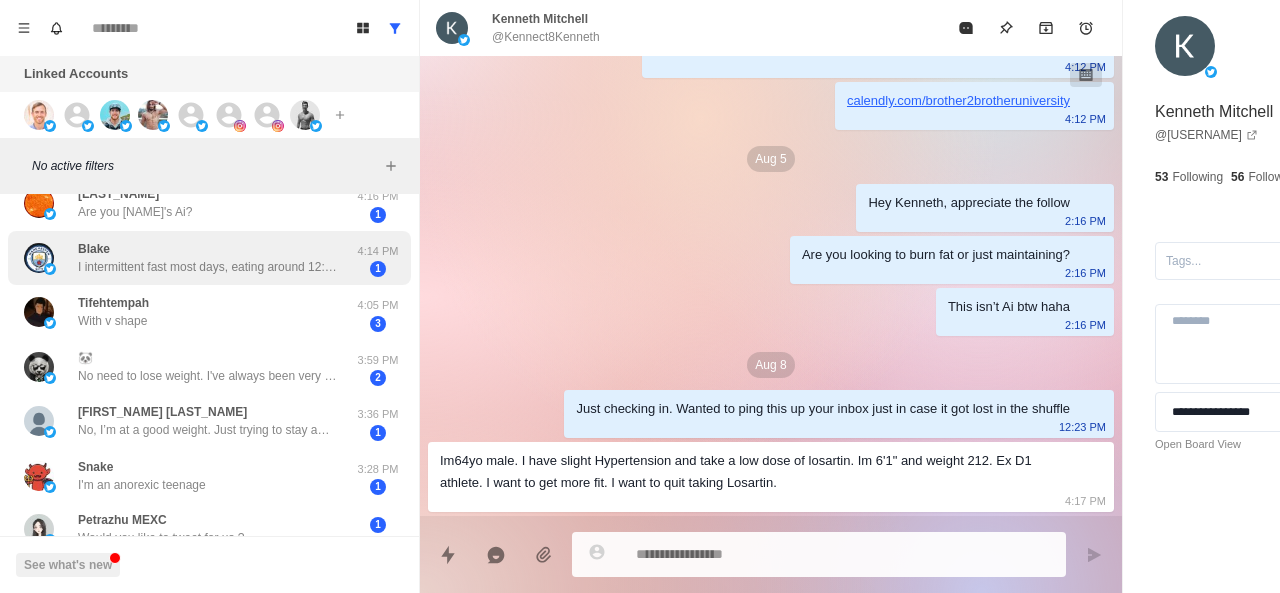 click on "I intermittent fast most days, eating around 12:30 or 1. When I do eat it’s usually eggs with toast or some variation of breakfast with eggs included. We usually have dinner very late 8/9 o’clock which we’re trying to fix." at bounding box center [208, 267] 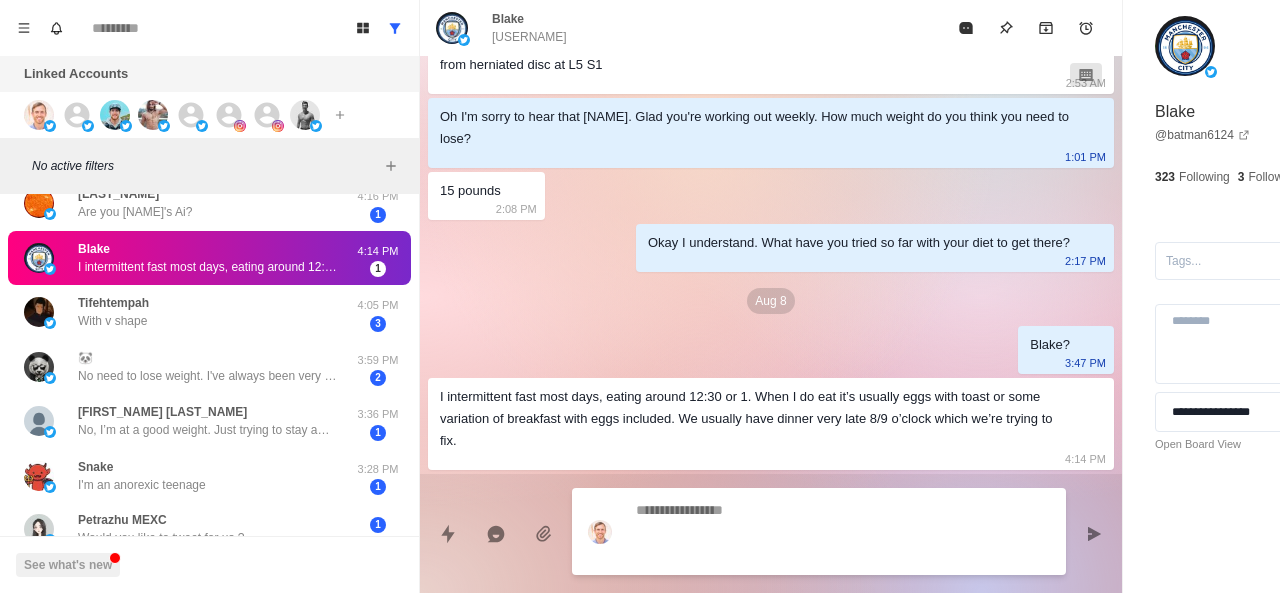 scroll, scrollTop: 1290, scrollLeft: 0, axis: vertical 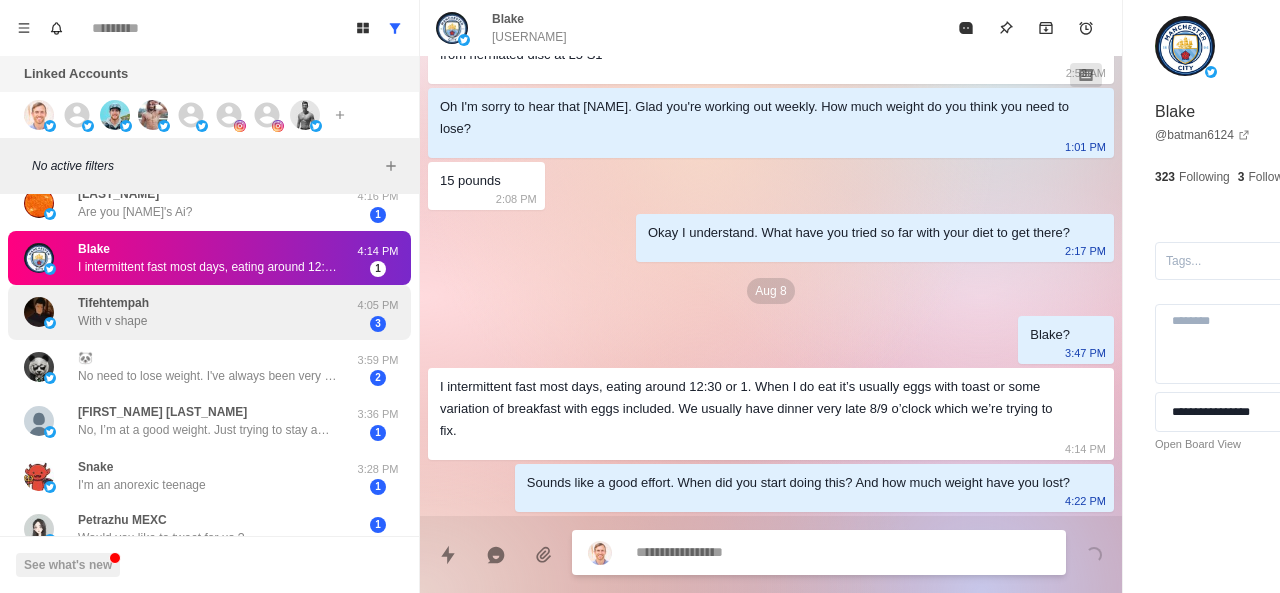 click on "Tifehtempah With v shape" at bounding box center (188, 312) 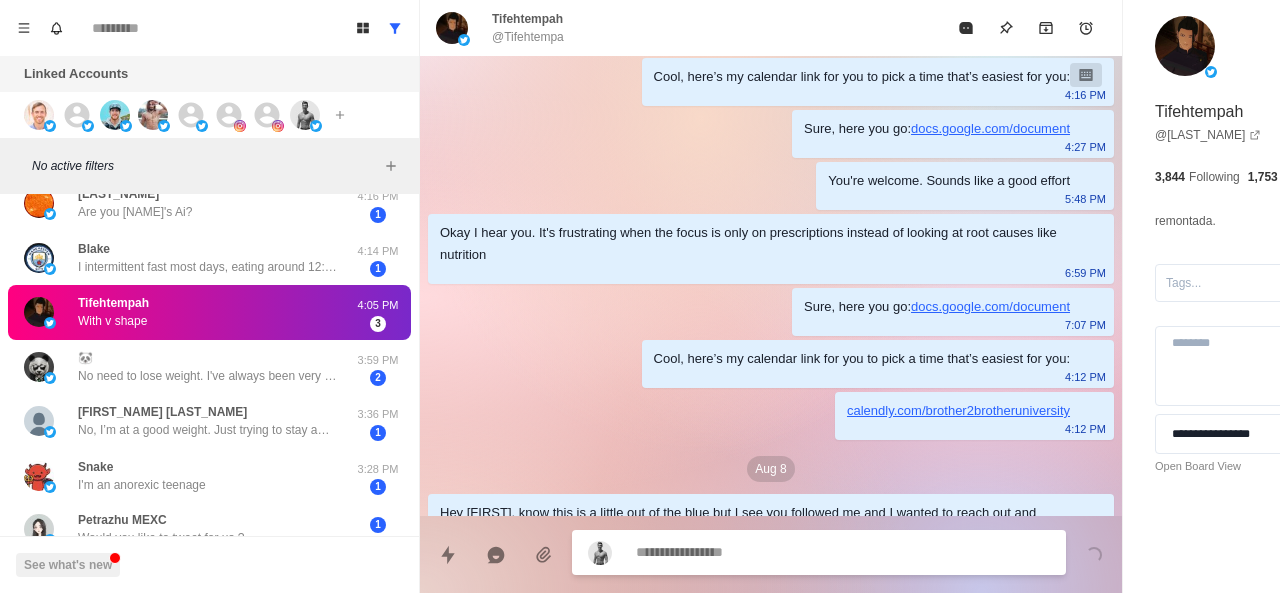 scroll, scrollTop: 392, scrollLeft: 0, axis: vertical 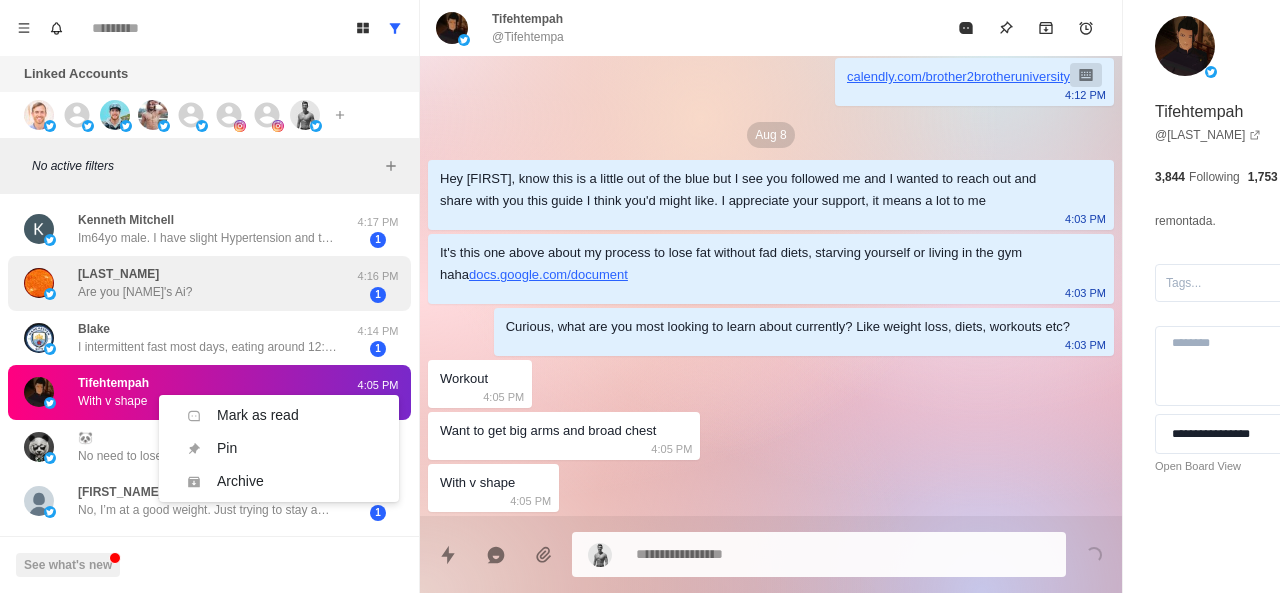 click on "Willwill Are you Brett's Ai?" at bounding box center [135, 283] 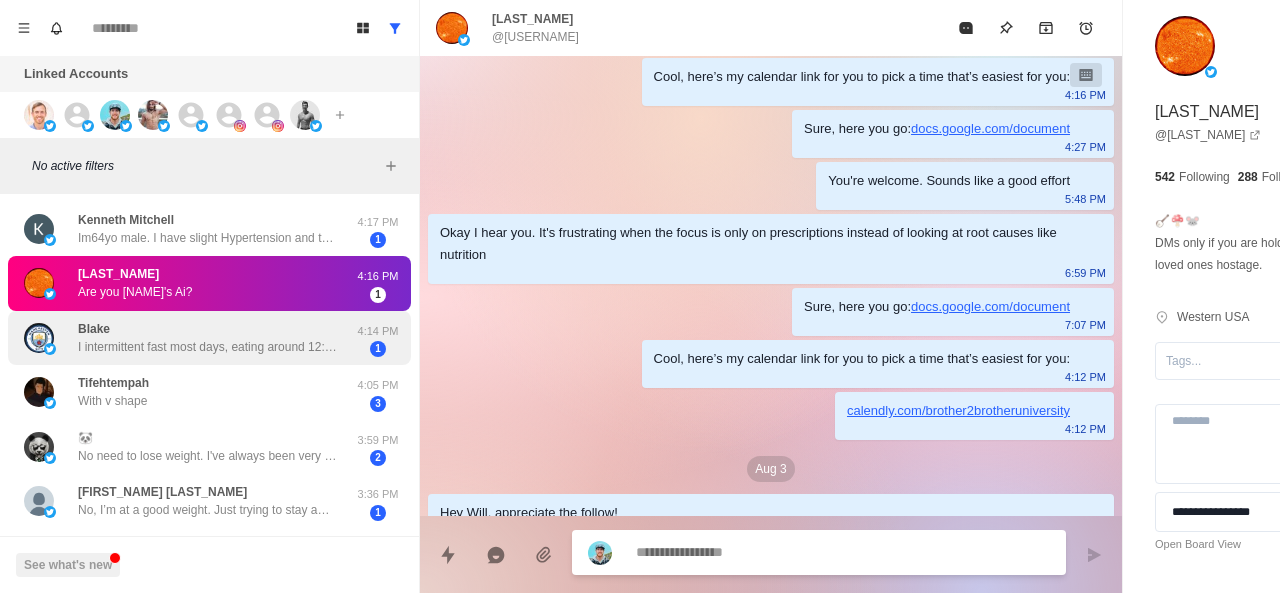 scroll, scrollTop: 618, scrollLeft: 0, axis: vertical 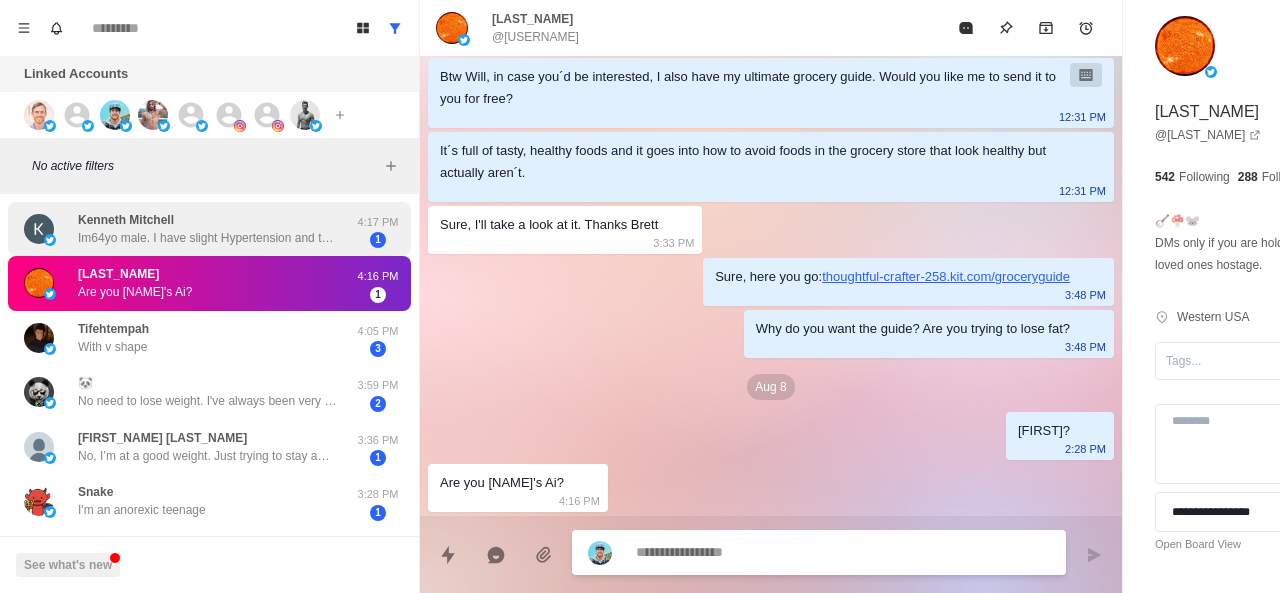 click on "Im64yo male. I have slight Hypertension and take a low dose of losartin. Im 6'1" and weight 212. Ex D1 athlete. I want to get more fit. I want to quit taking Losartin." at bounding box center (208, 238) 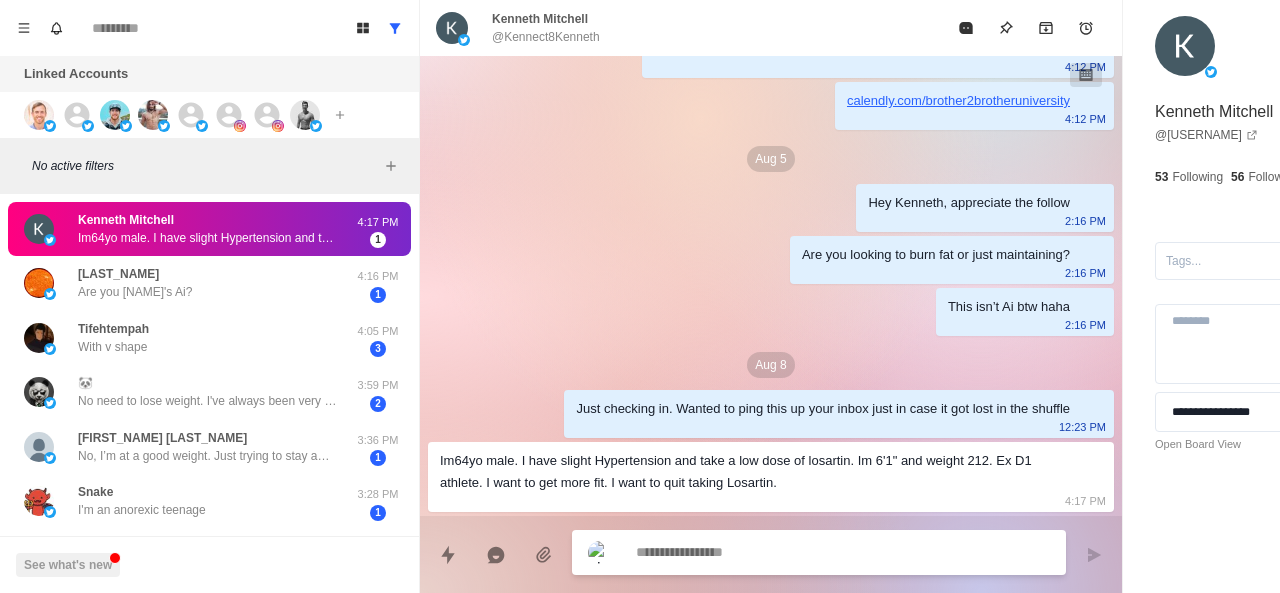 scroll, scrollTop: 324, scrollLeft: 0, axis: vertical 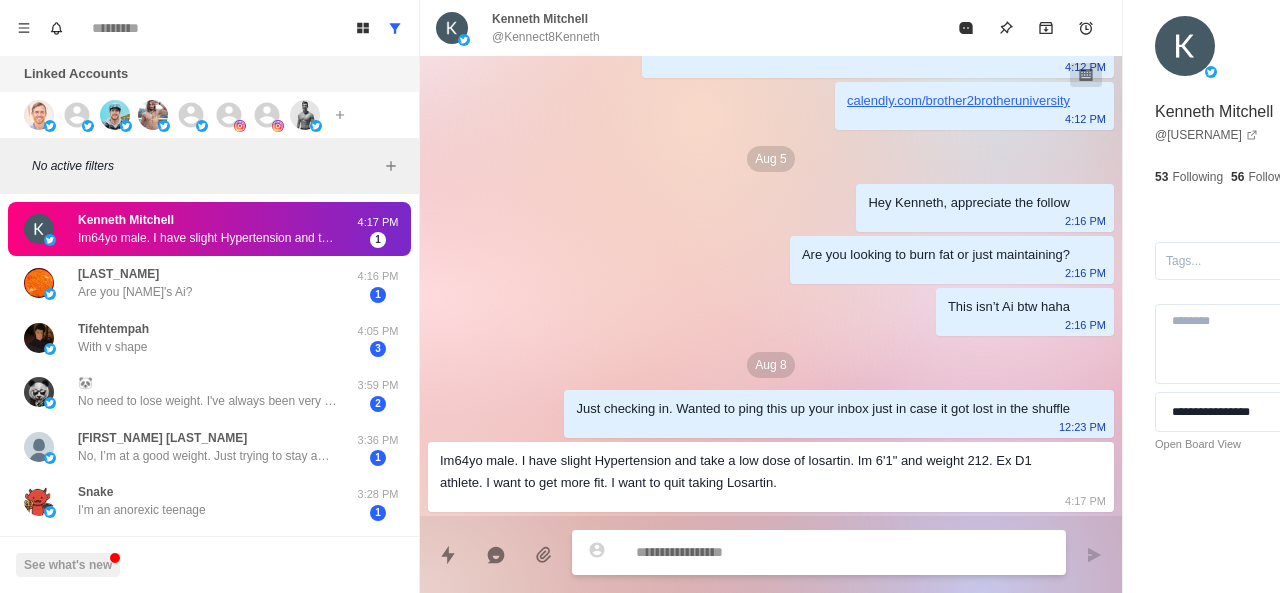 click at bounding box center (785, 552) 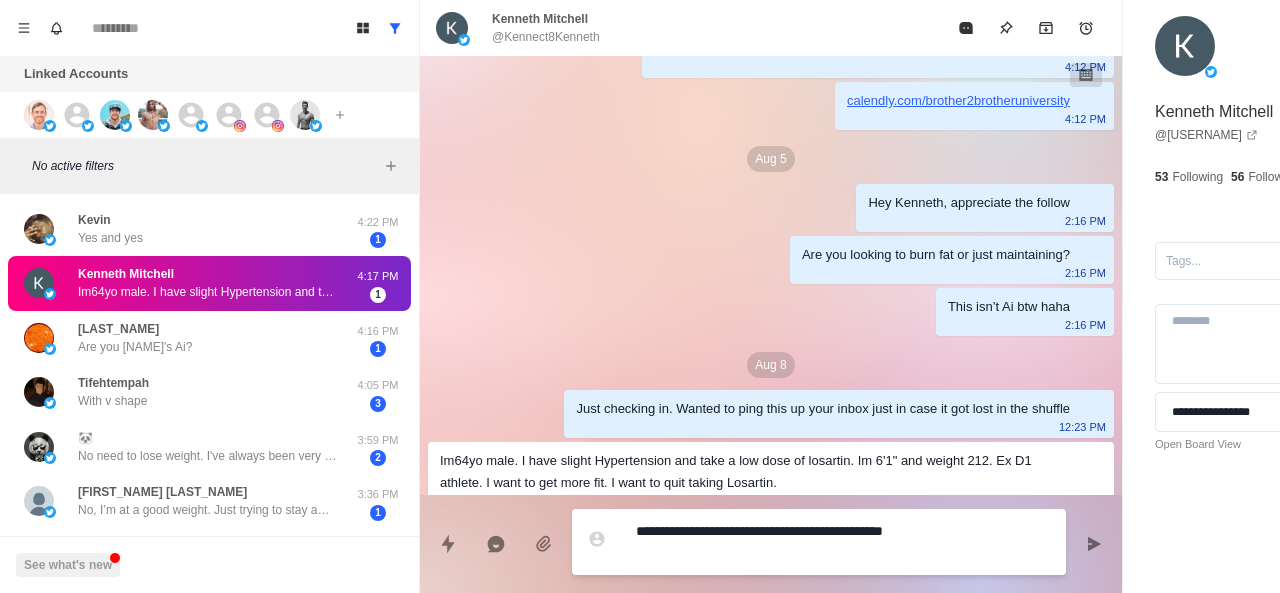 scroll, scrollTop: 344, scrollLeft: 0, axis: vertical 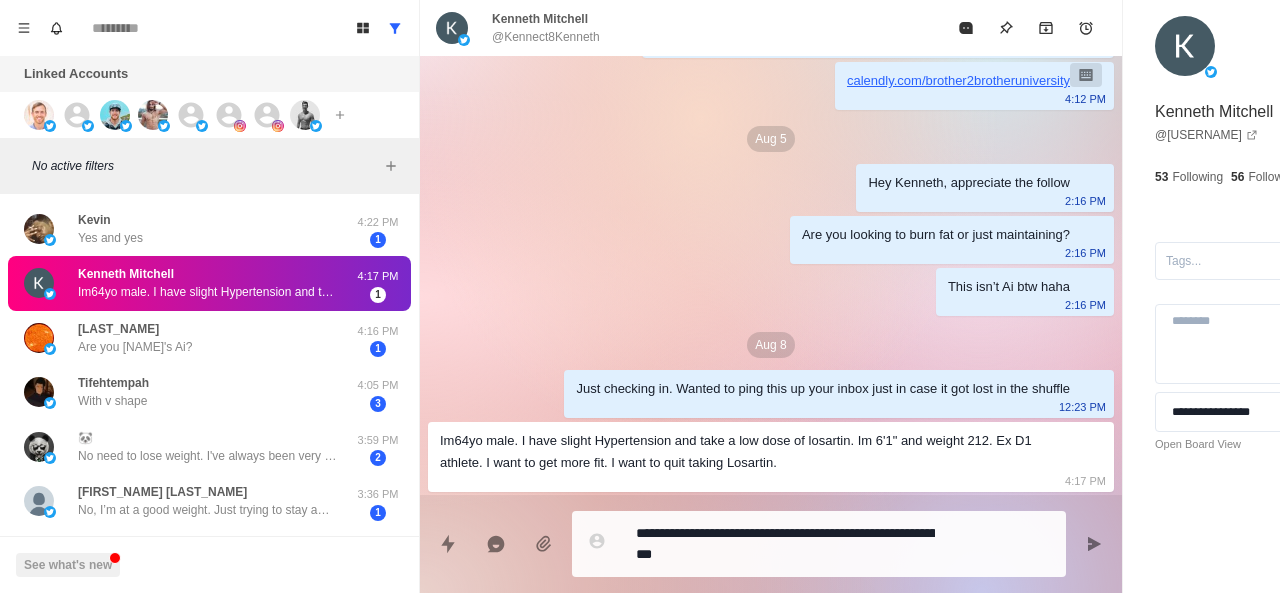 click on "**********" at bounding box center [785, 544] 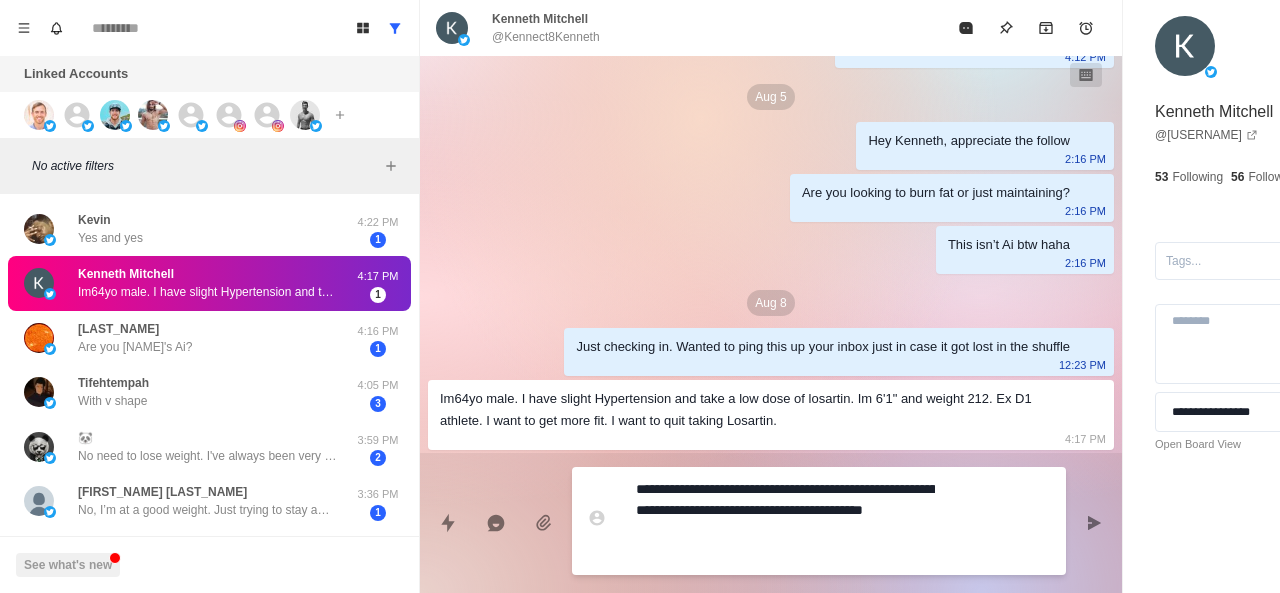 scroll, scrollTop: 408, scrollLeft: 0, axis: vertical 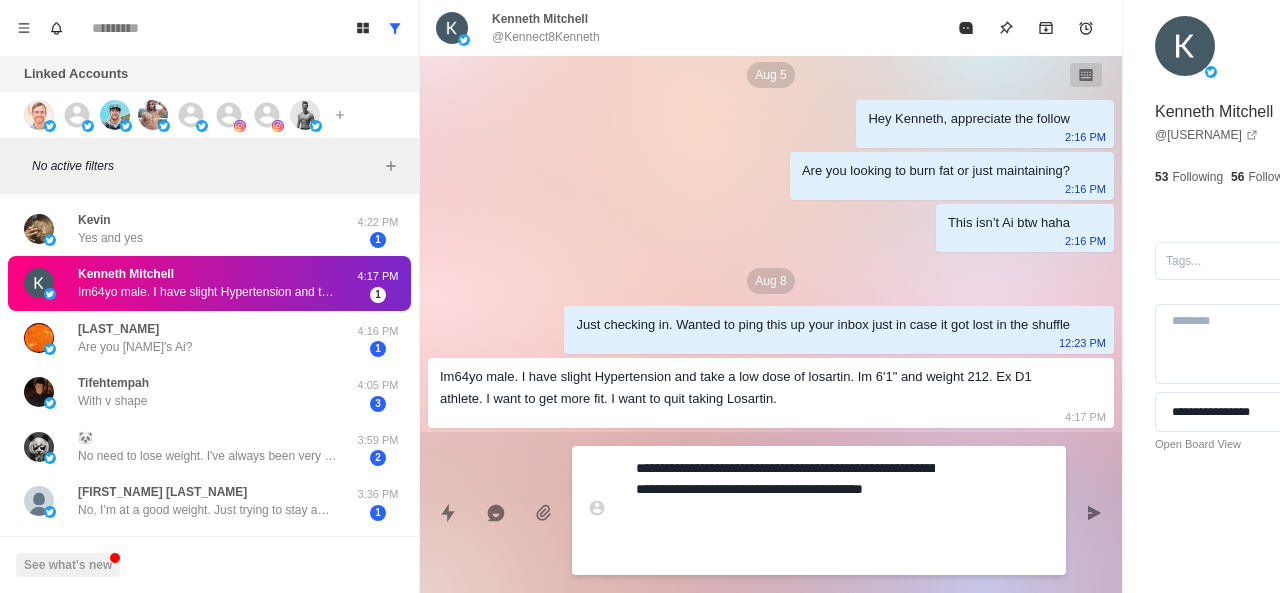 paste on "**********" 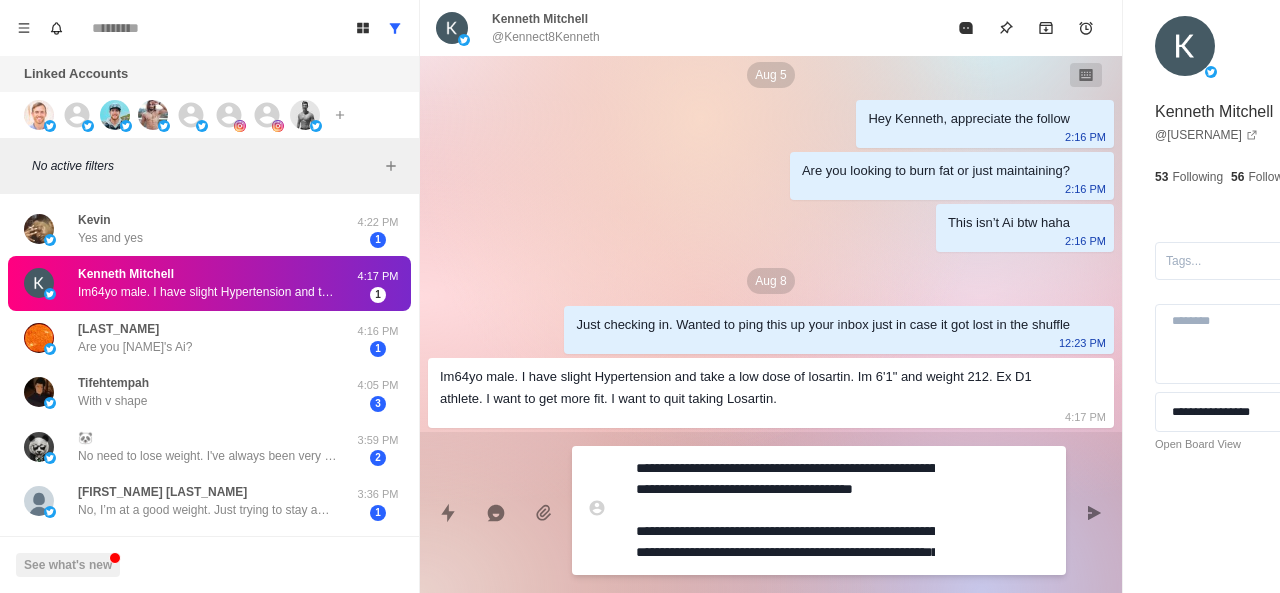 scroll, scrollTop: 16, scrollLeft: 0, axis: vertical 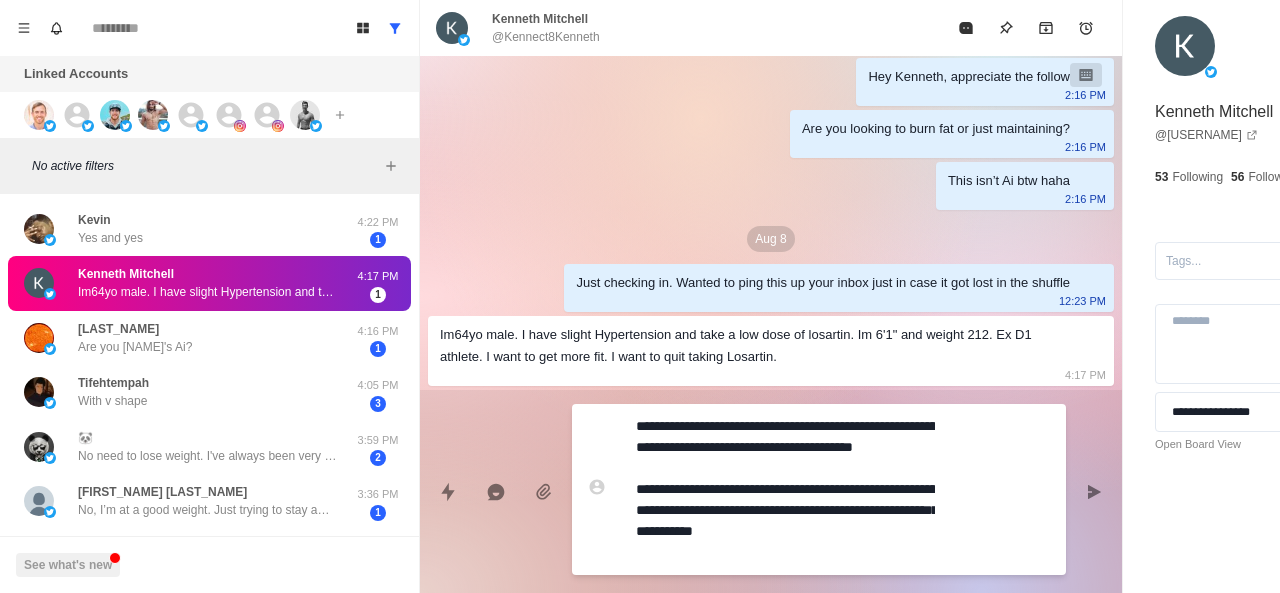 drag, startPoint x: 867, startPoint y: 498, endPoint x: 632, endPoint y: 489, distance: 235.17227 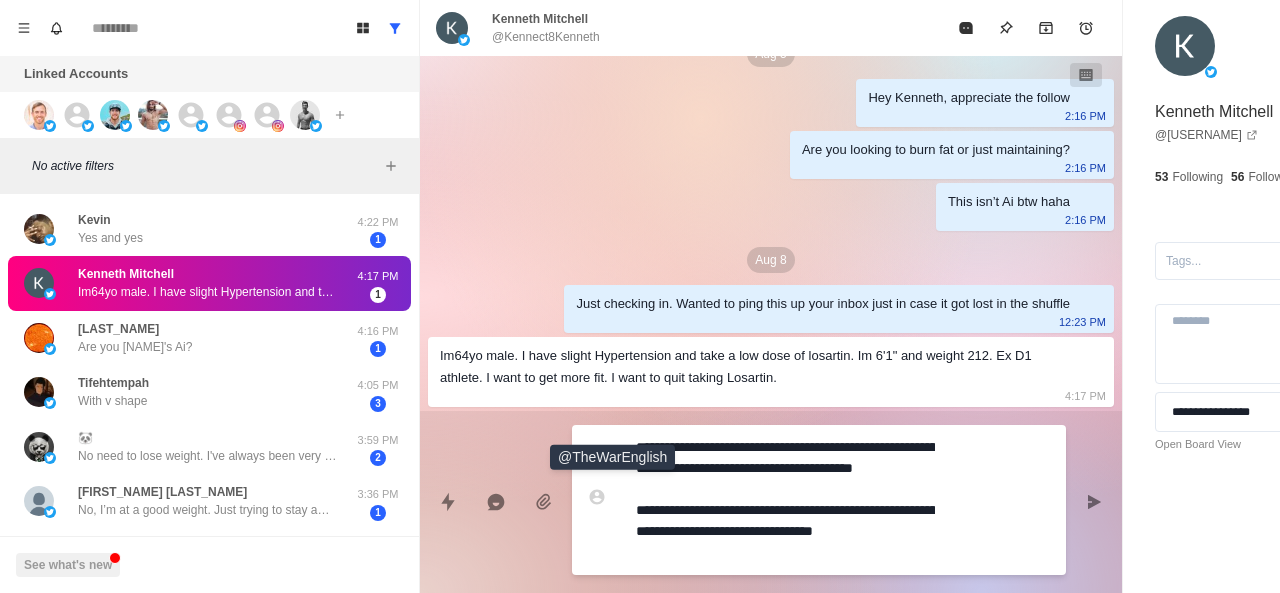 scroll, scrollTop: 0, scrollLeft: 0, axis: both 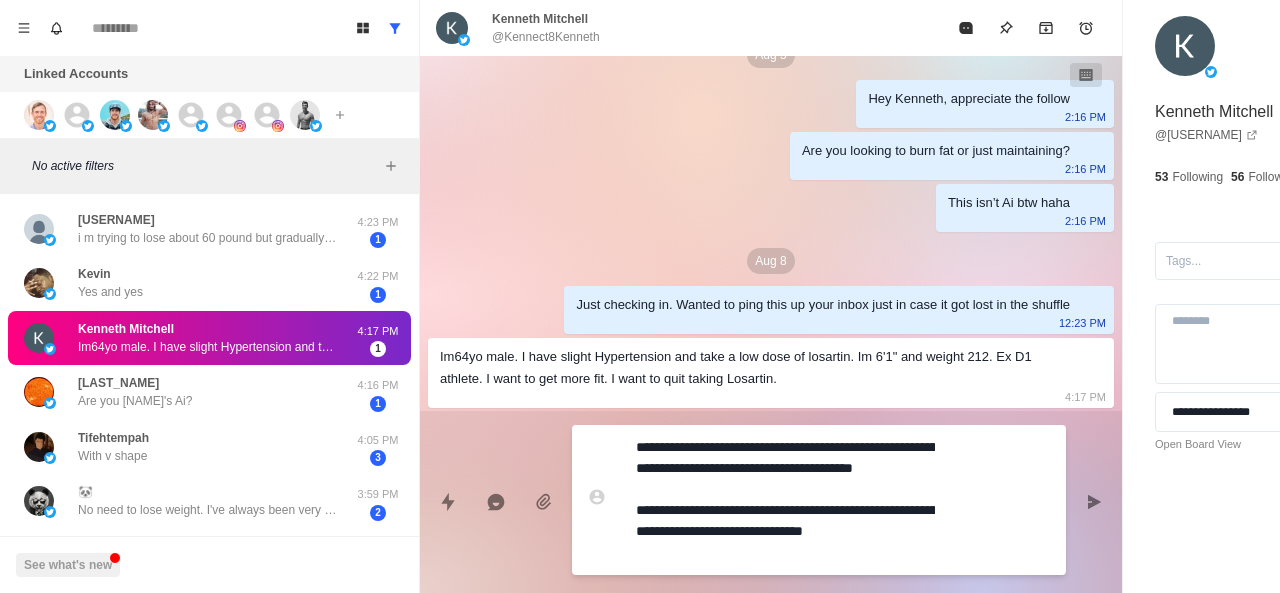 click on "**********" at bounding box center [785, 500] 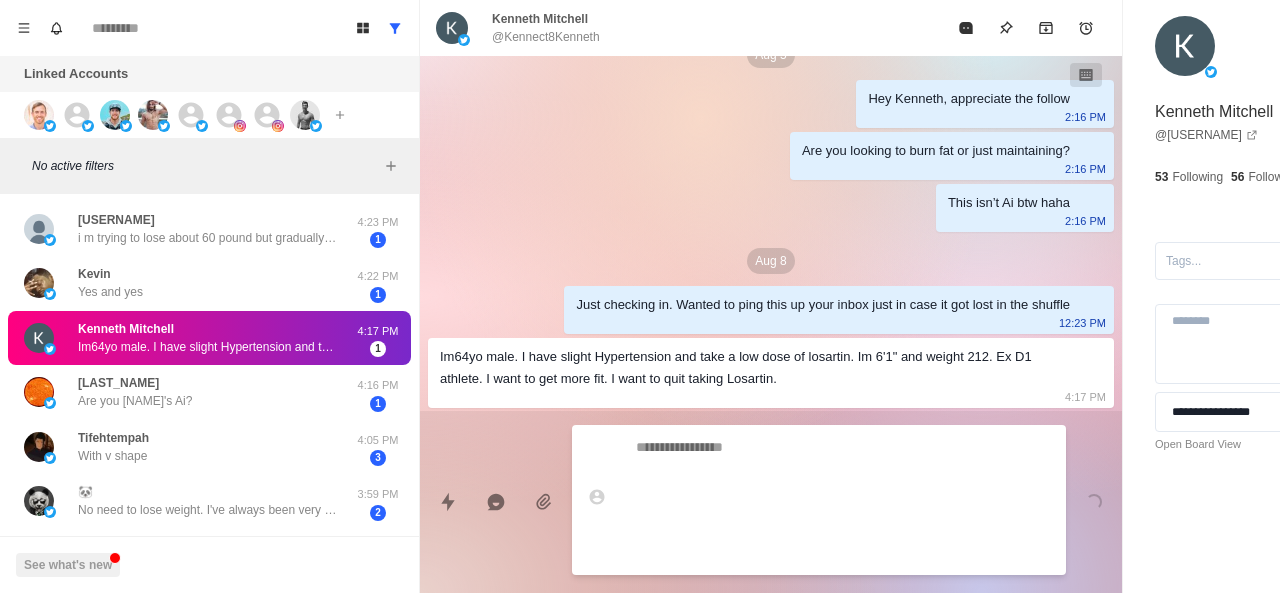 scroll, scrollTop: 464, scrollLeft: 0, axis: vertical 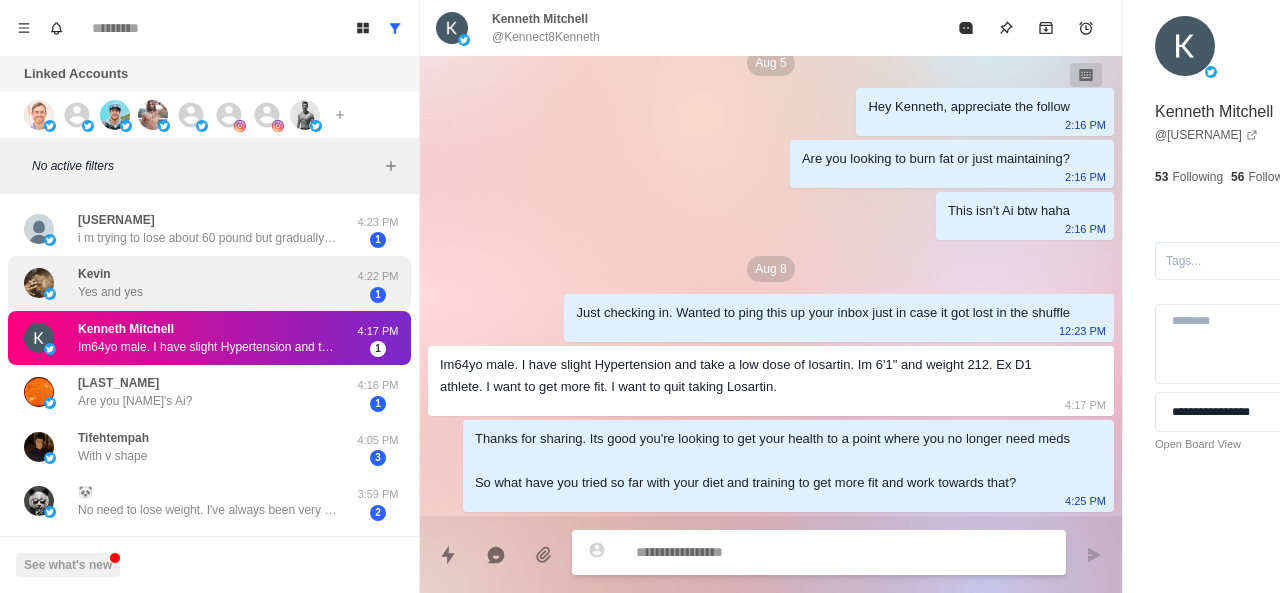 click on "Kevin Yes and yes" at bounding box center (188, 283) 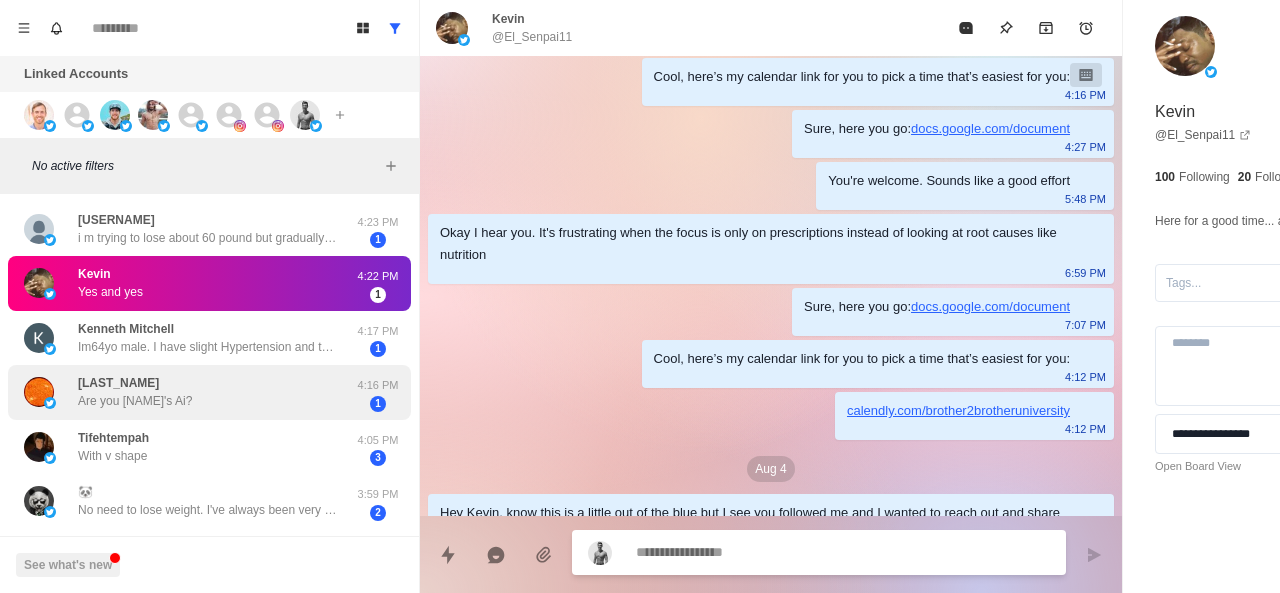scroll, scrollTop: 1416, scrollLeft: 0, axis: vertical 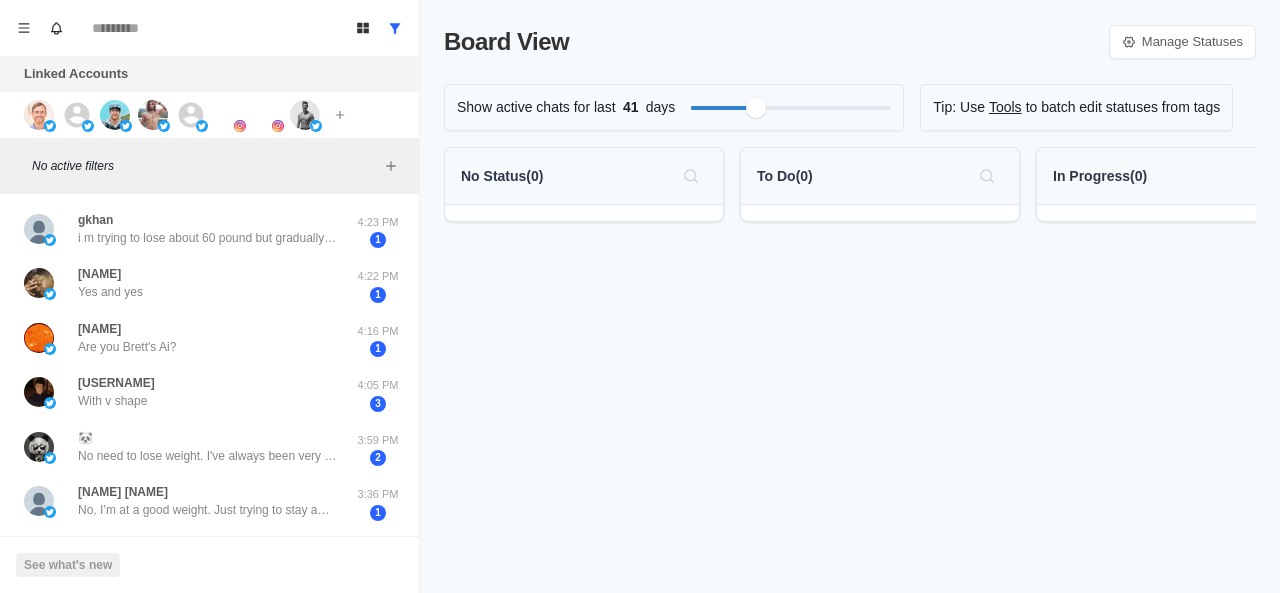 click on "i m trying to lose about 60 pound but gradually my goal is 1 year" at bounding box center [208, 238] 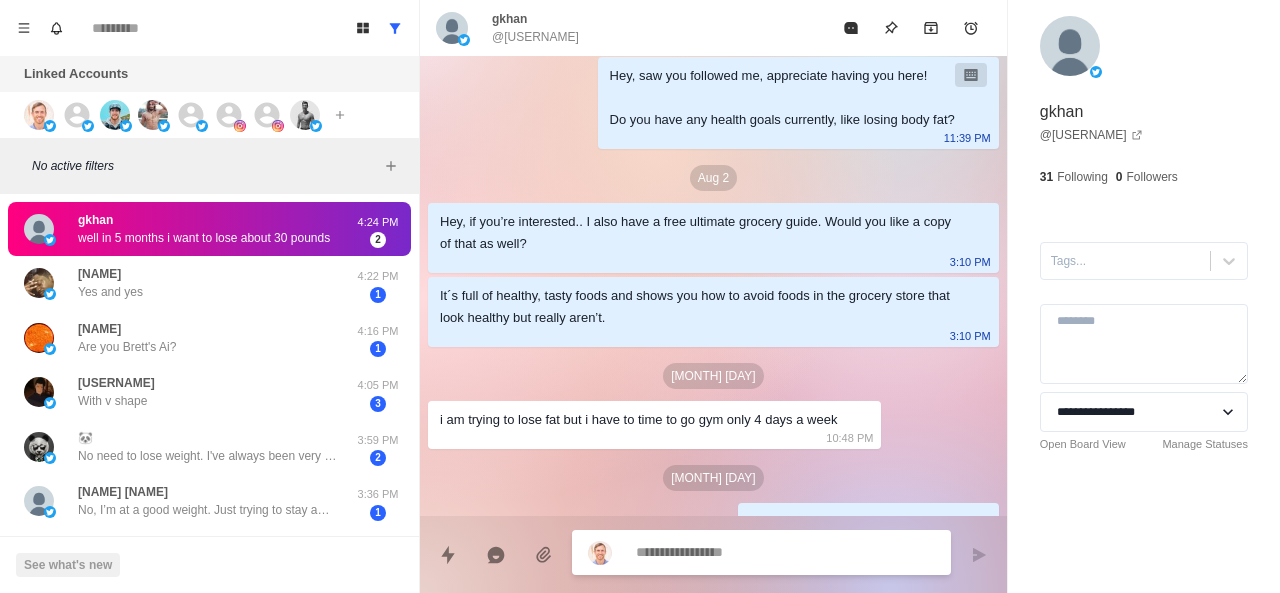 scroll, scrollTop: 0, scrollLeft: 0, axis: both 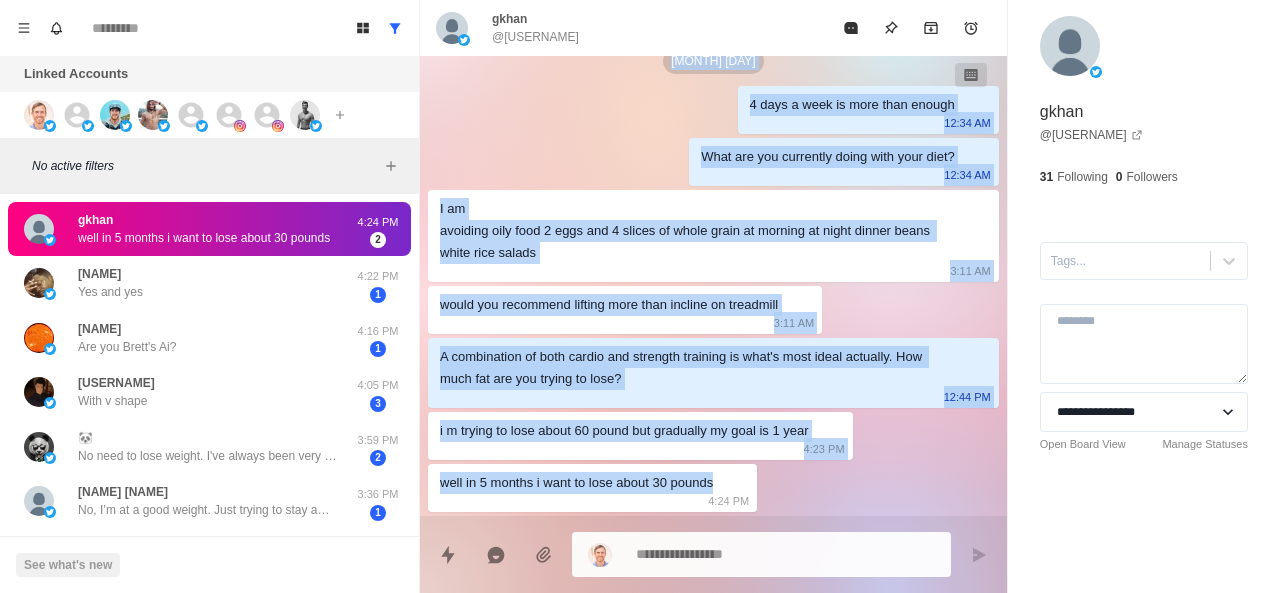 drag, startPoint x: 596, startPoint y: 137, endPoint x: 772, endPoint y: 497, distance: 400.71936 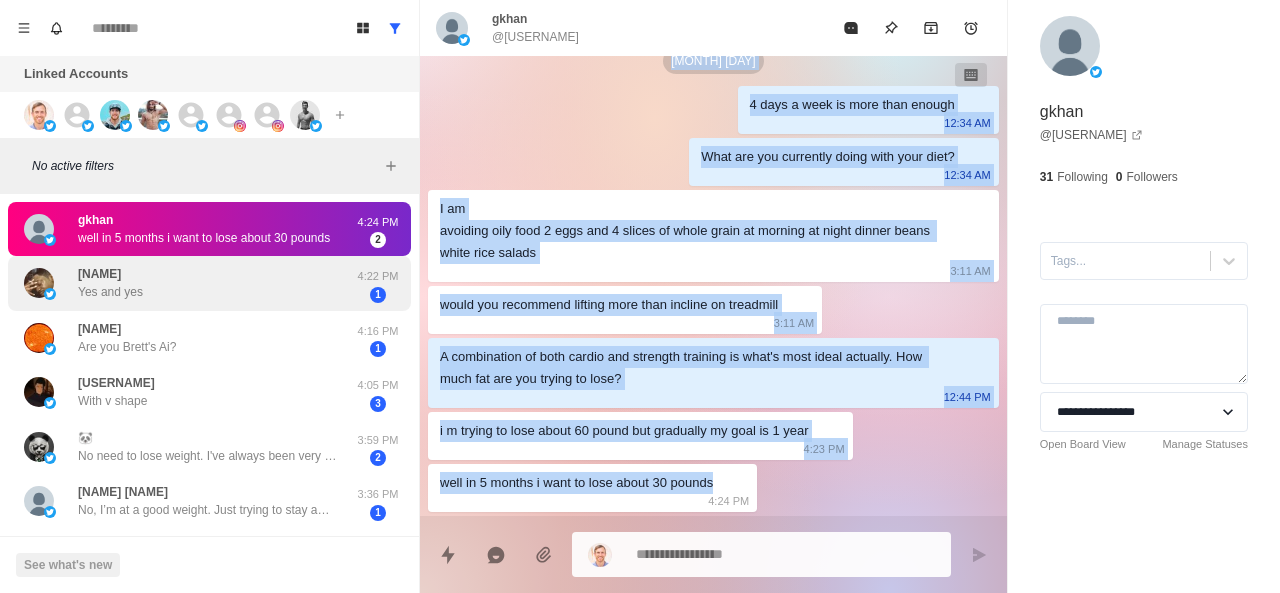 click on "[FIRST] Yes and yes [TIME] [NUMBER]" at bounding box center (209, 283) 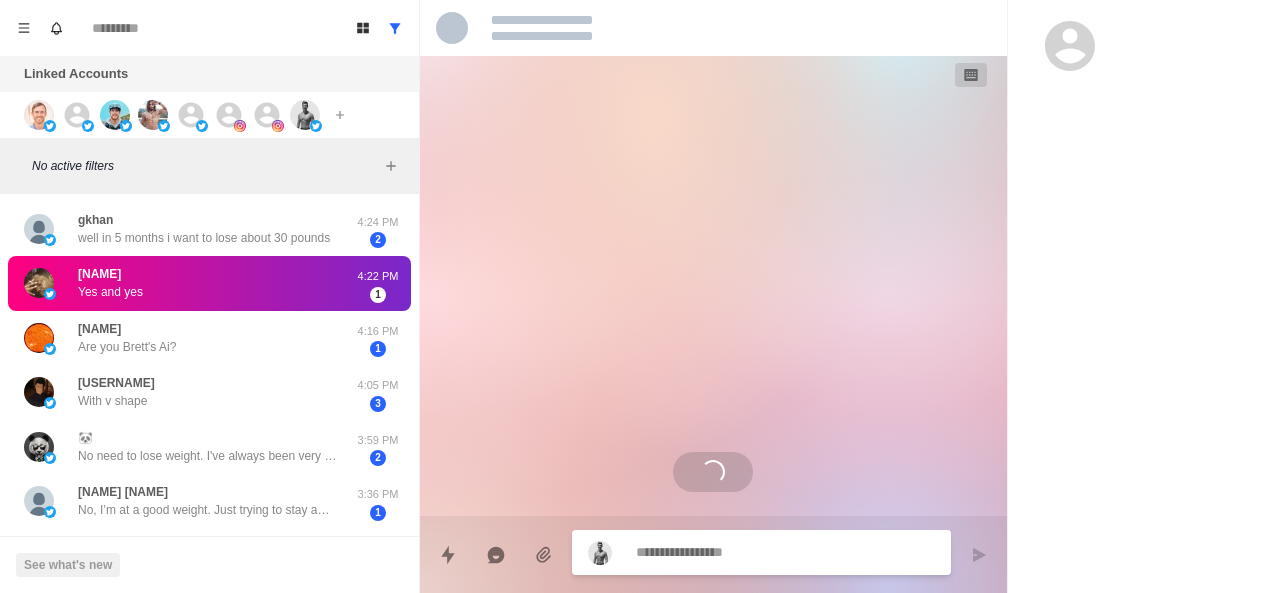 scroll, scrollTop: 0, scrollLeft: 0, axis: both 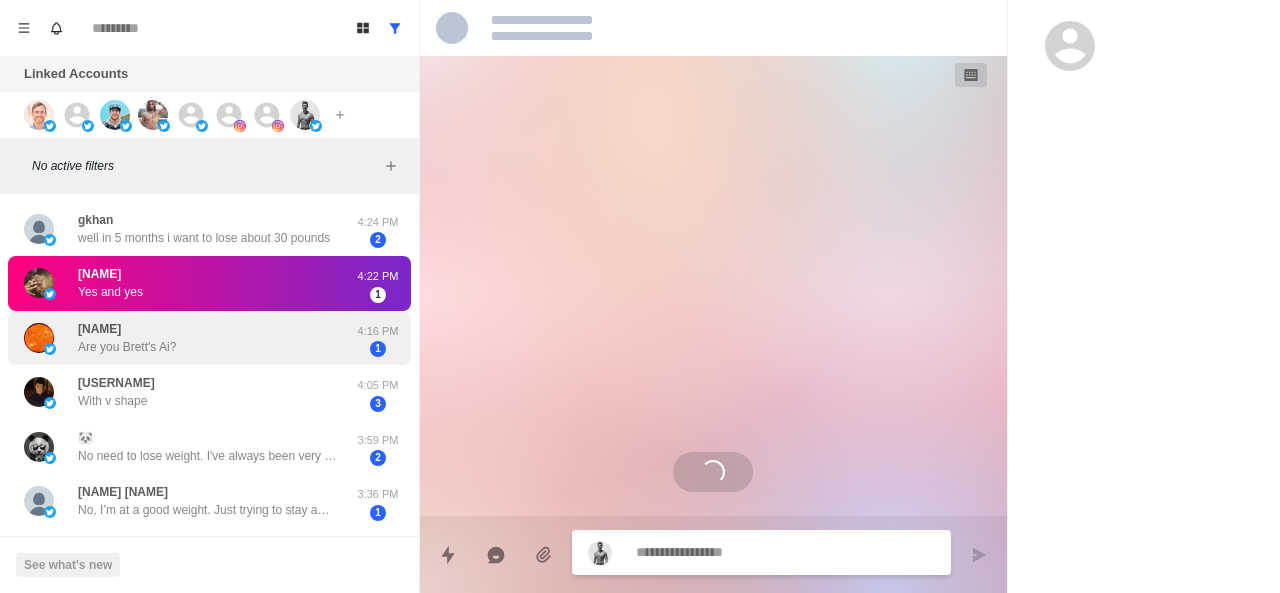 click on "Willwill Are you Brett's Ai? [TIME] [NUMBER]" at bounding box center (209, 338) 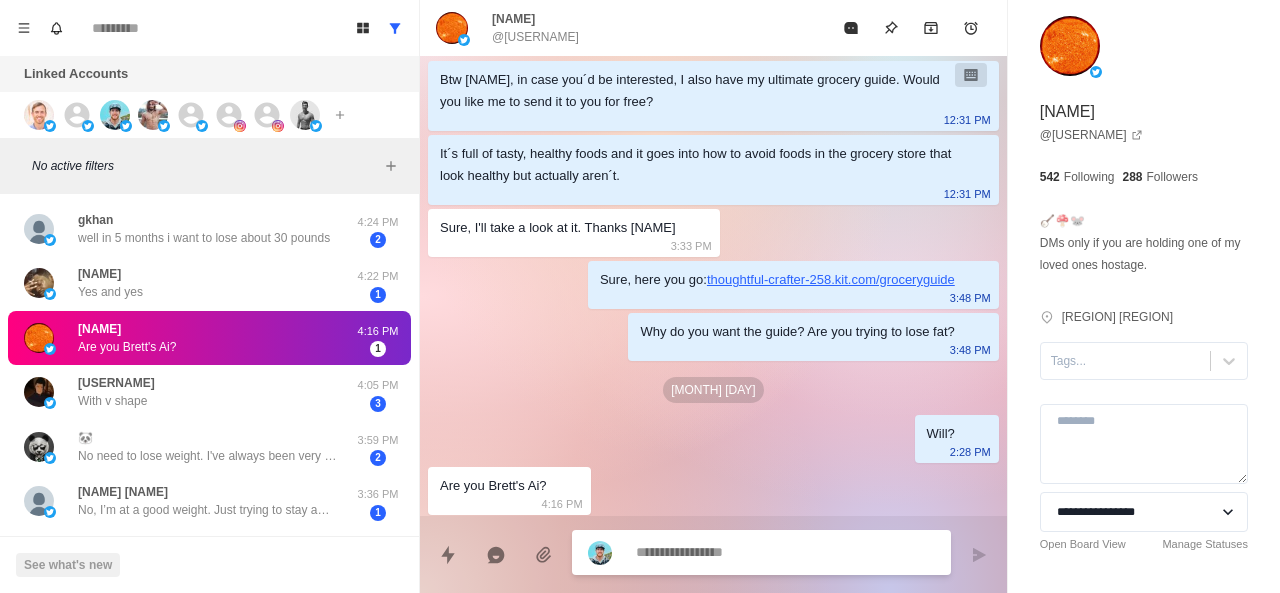 scroll, scrollTop: 232, scrollLeft: 0, axis: vertical 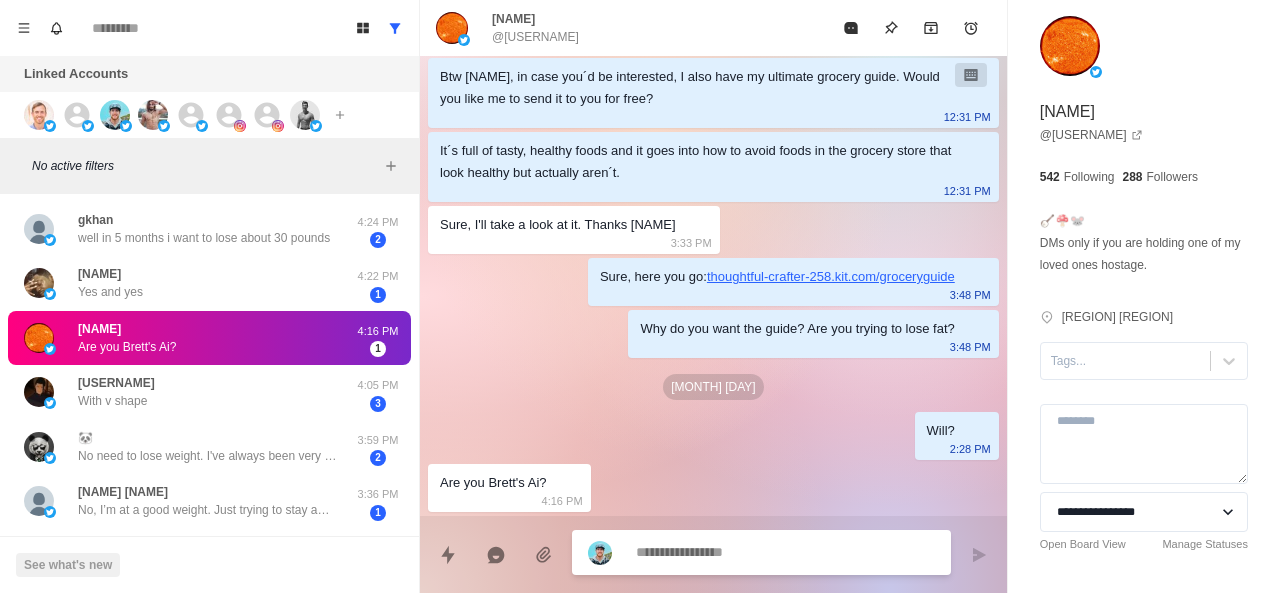 type on "*" 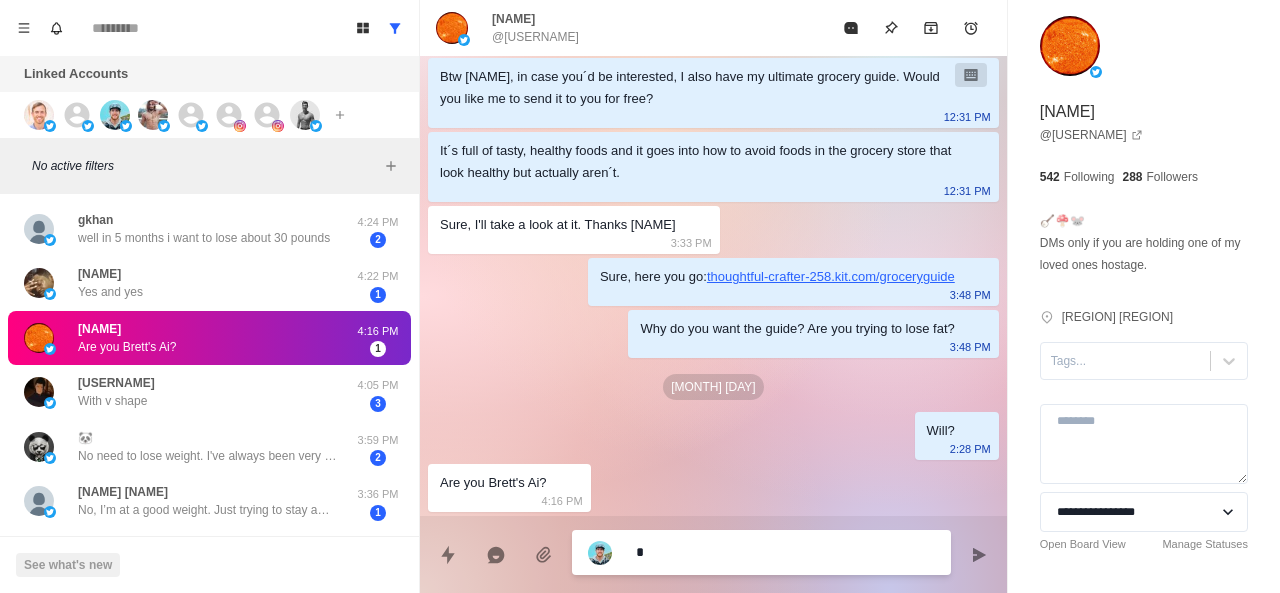 type on "*" 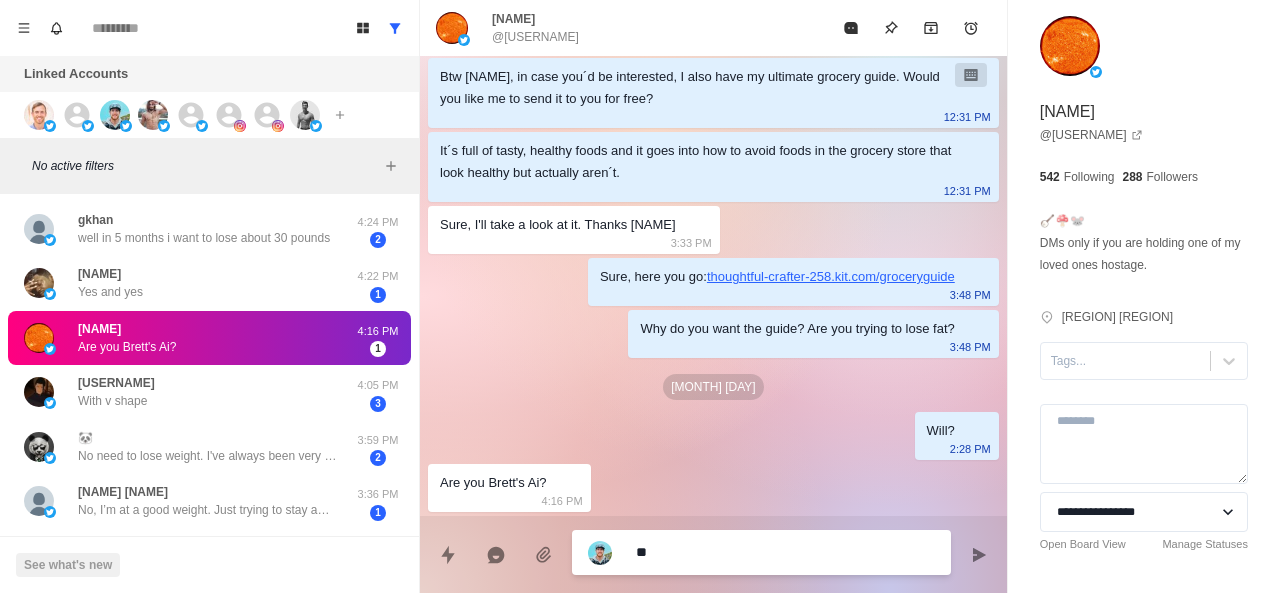 type on "*" 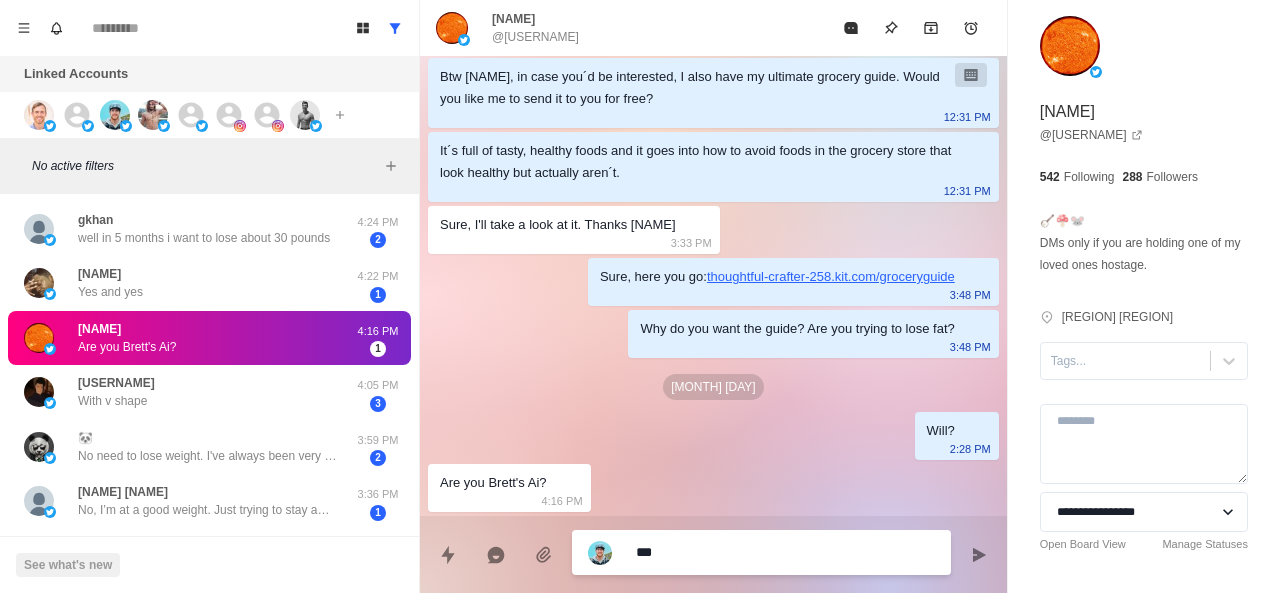 type on "****" 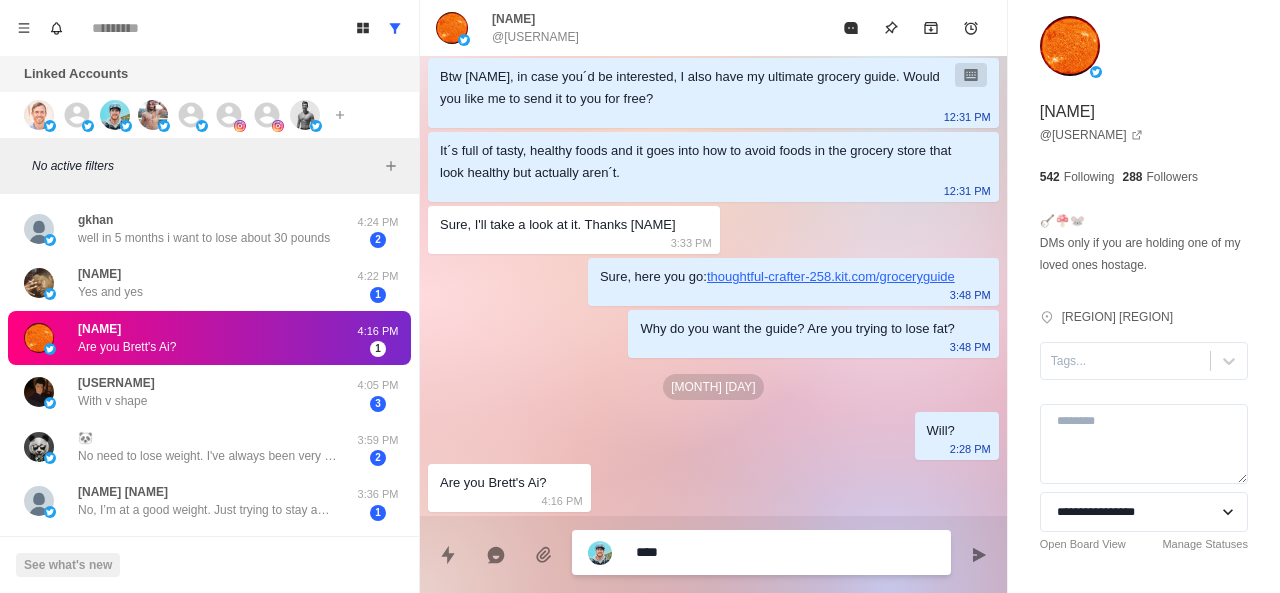 type on "*" 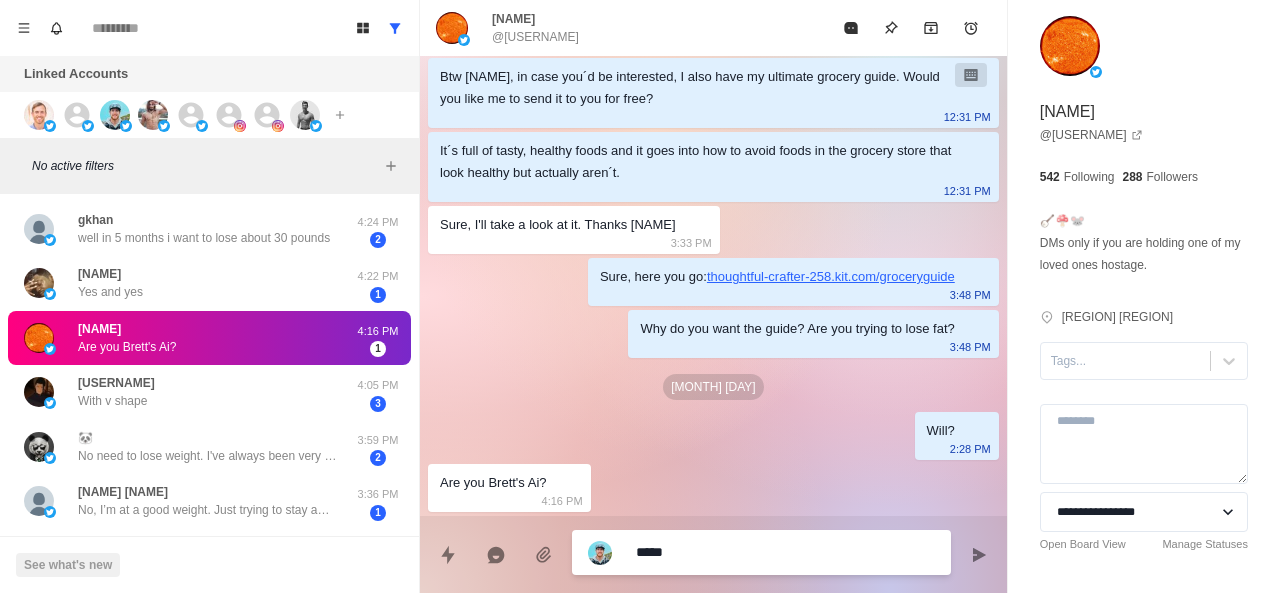 type on "*" 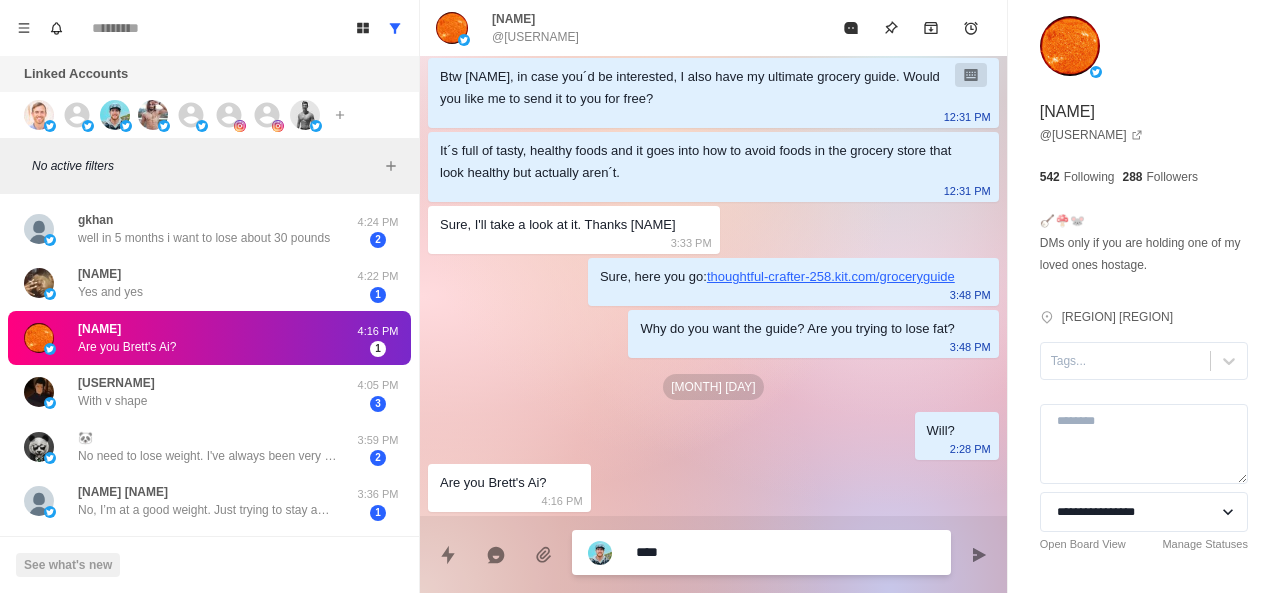 type on "*" 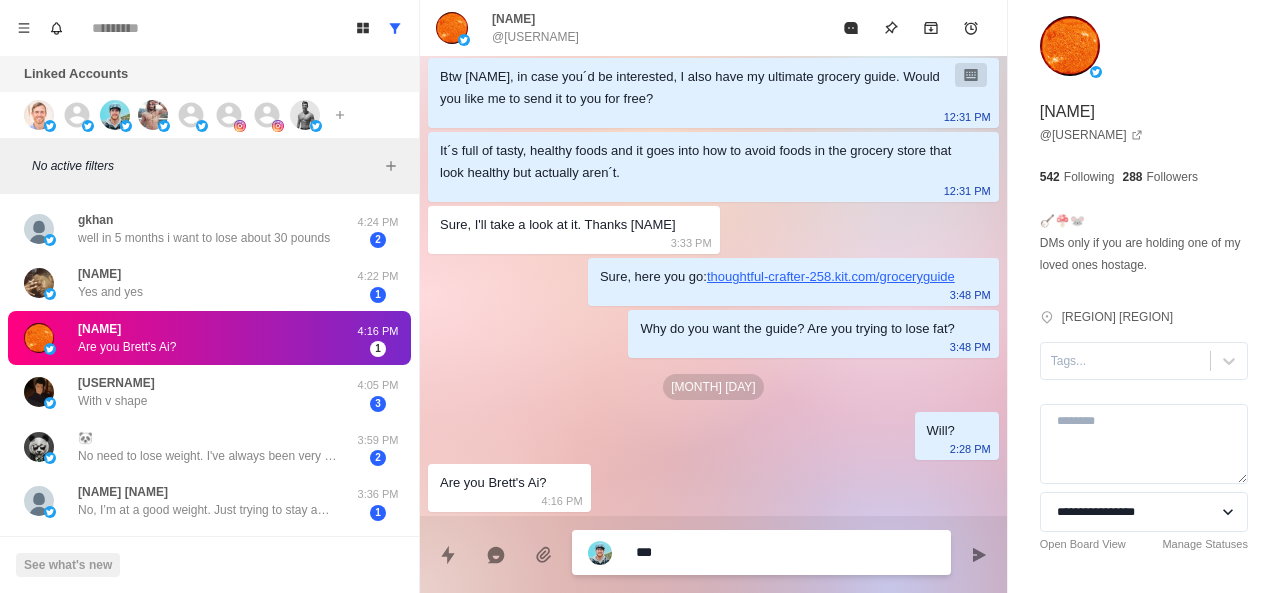 type on "*" 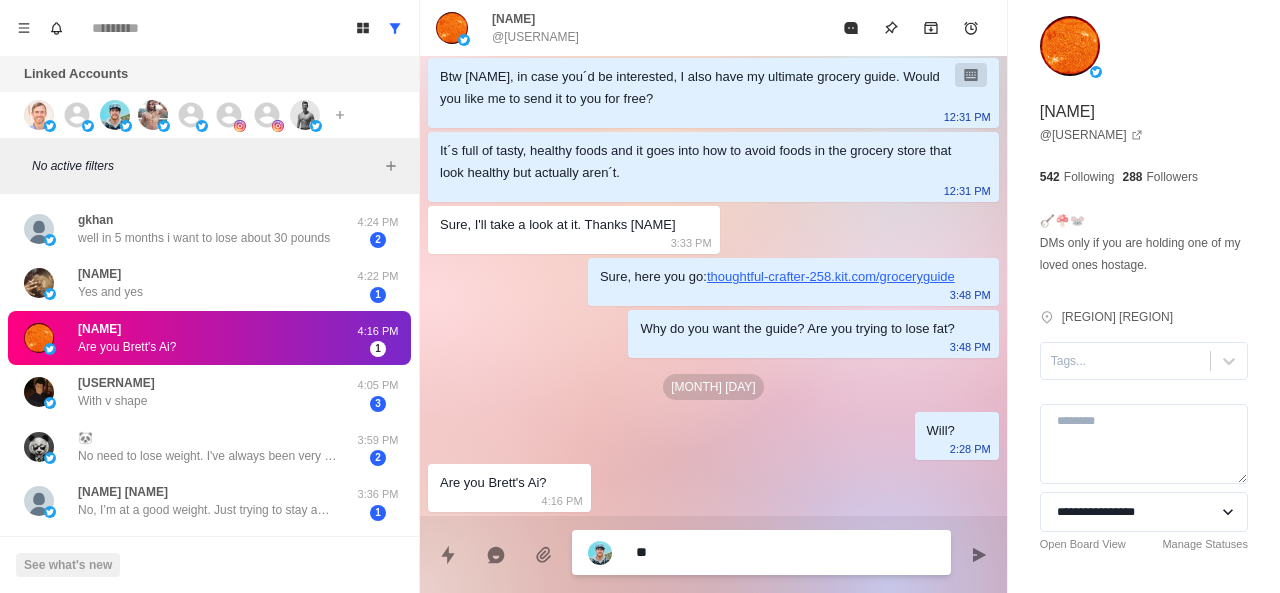 type on "*" 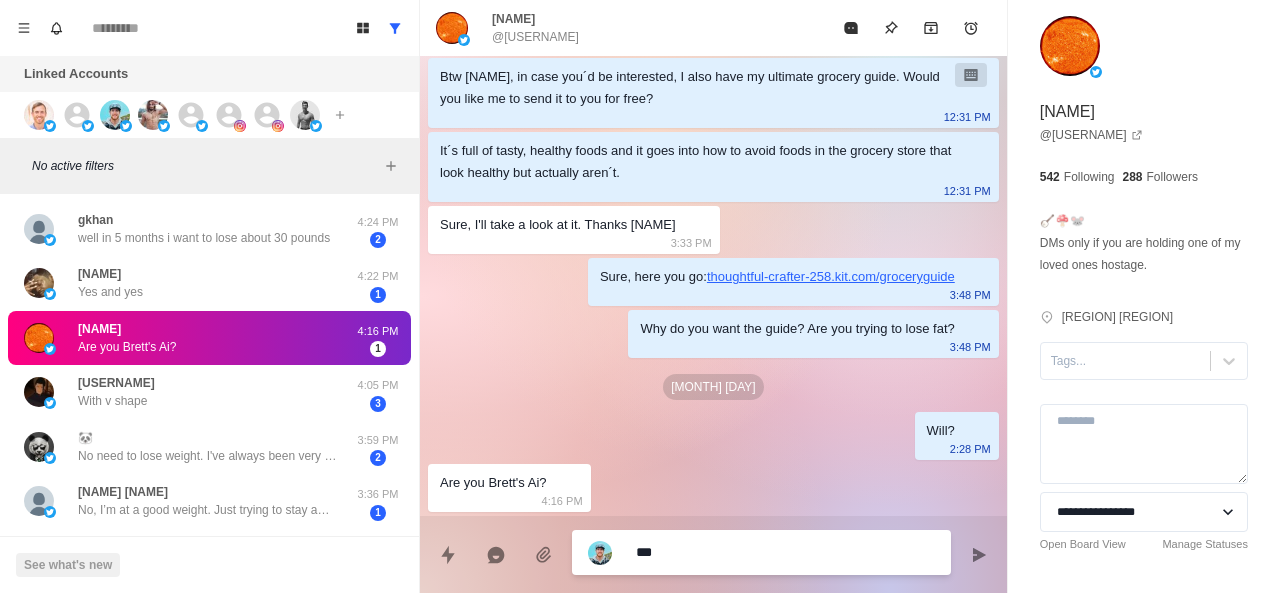 type on "*" 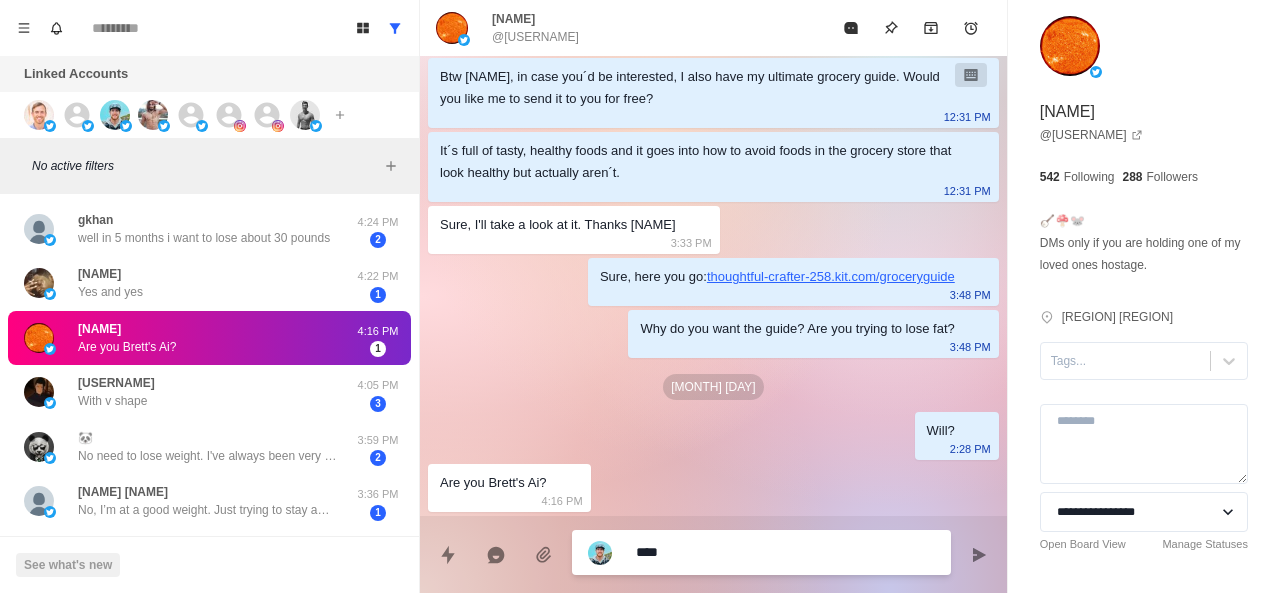 type on "*" 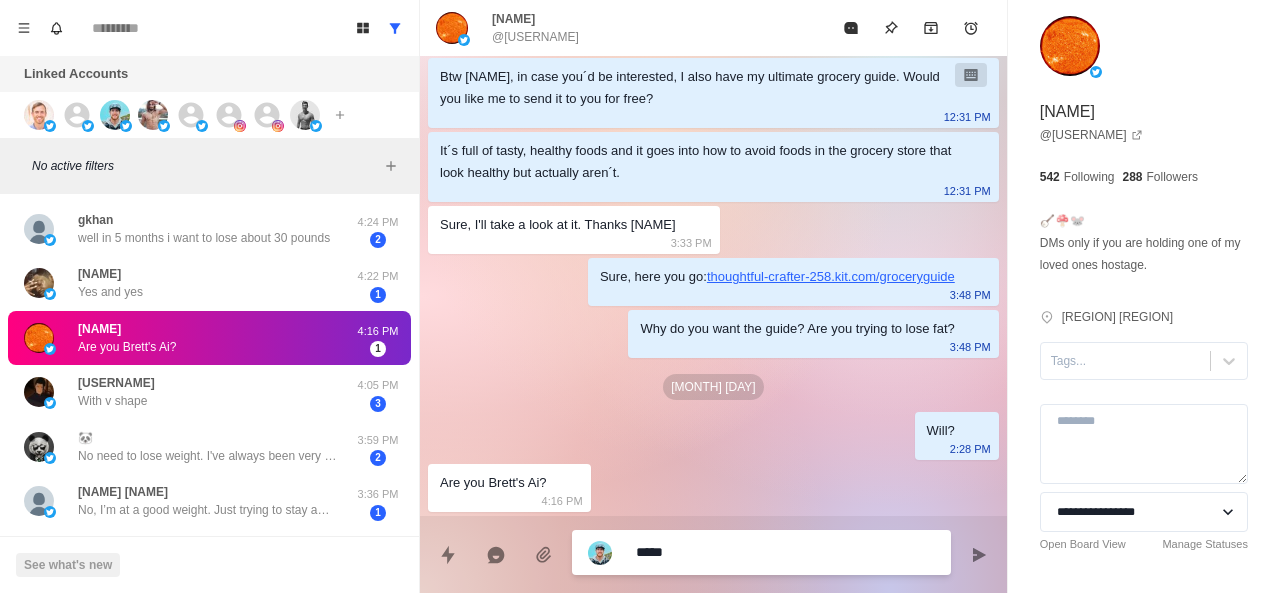 type on "*" 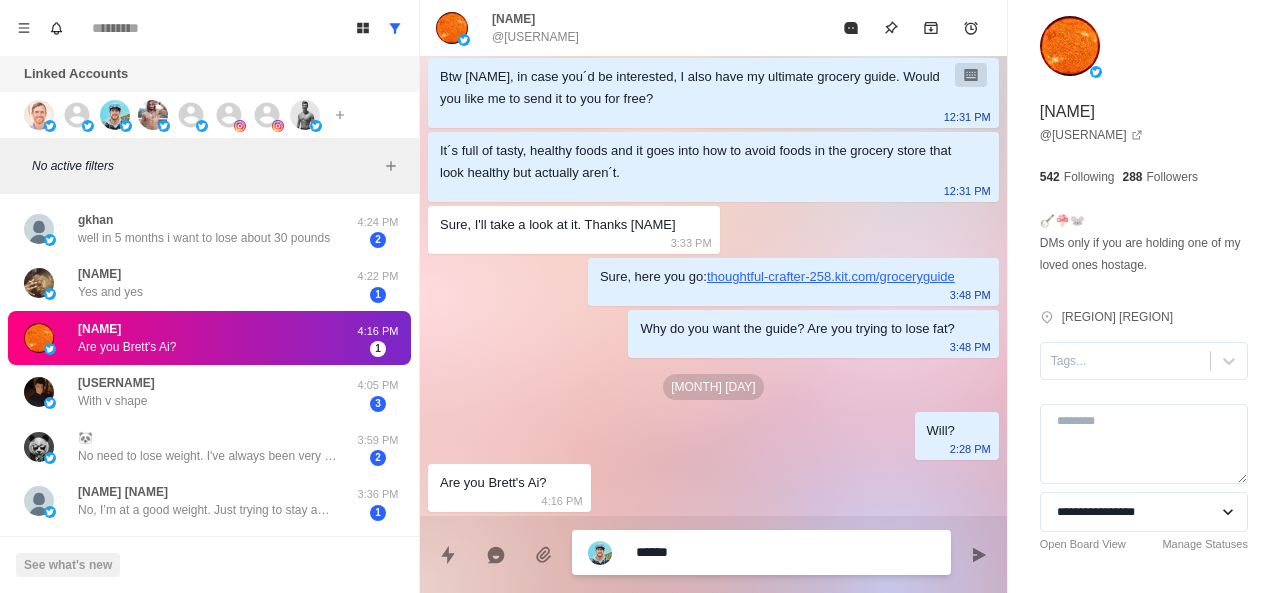 type on "*" 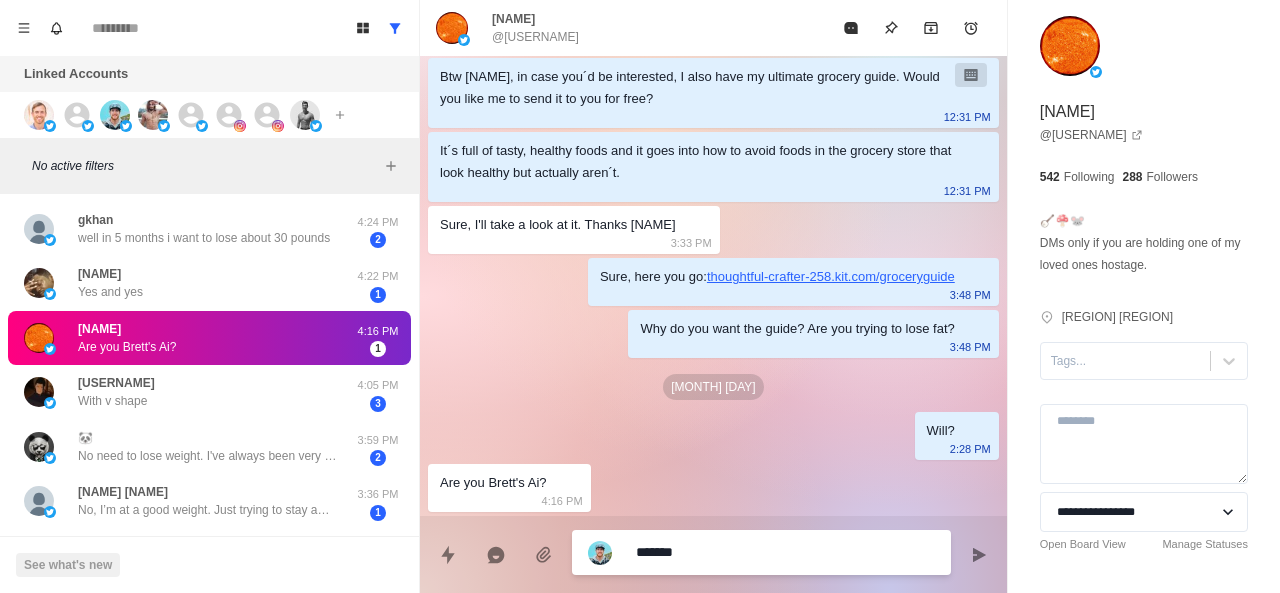 type on "*" 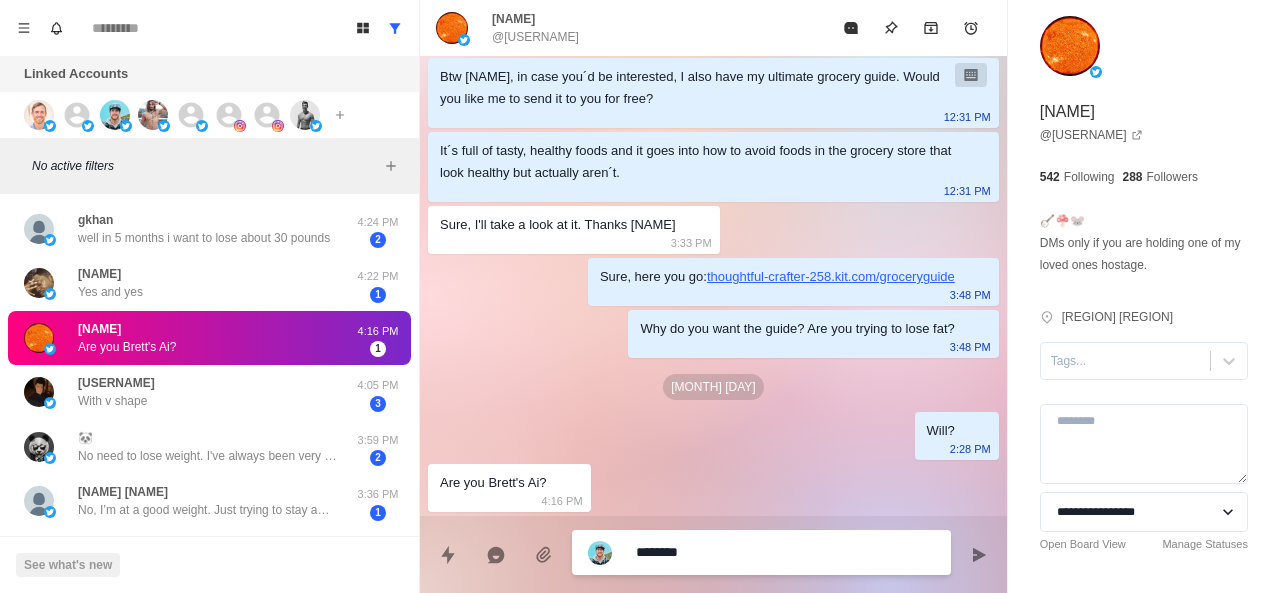 type on "*" 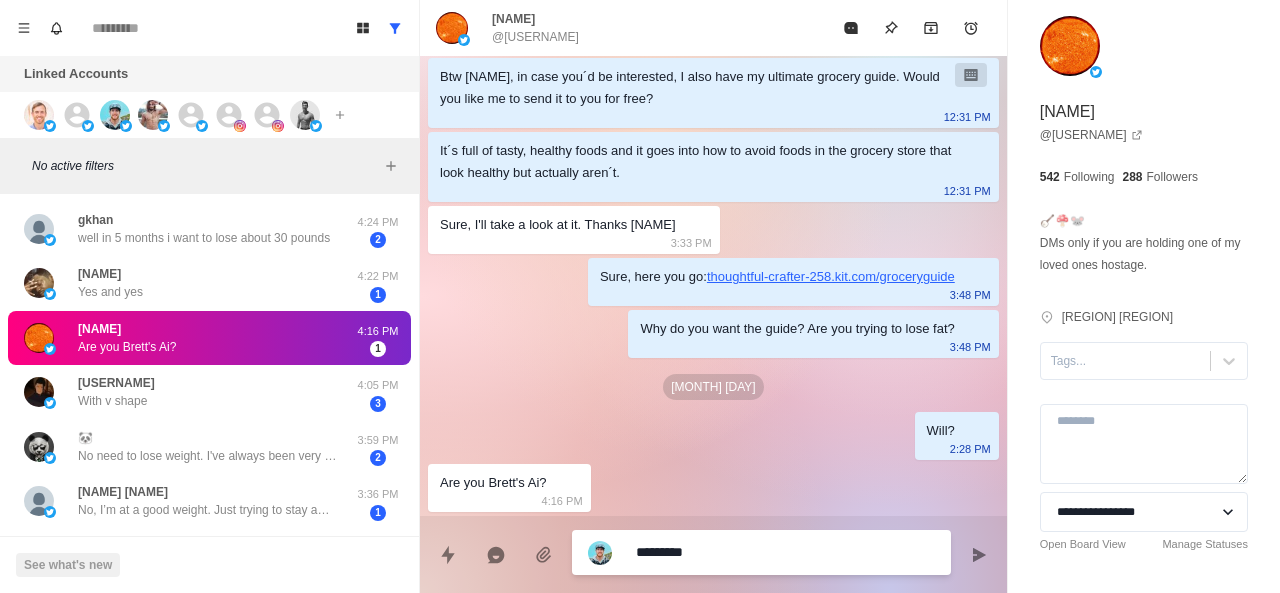 type on "*" 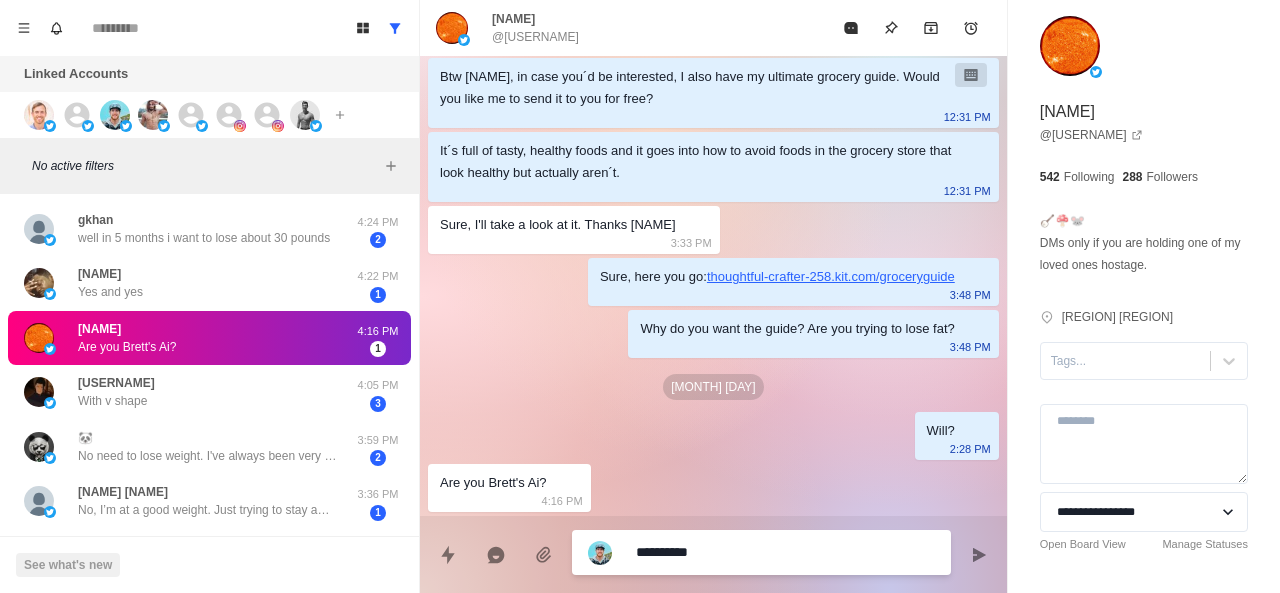 type on "*" 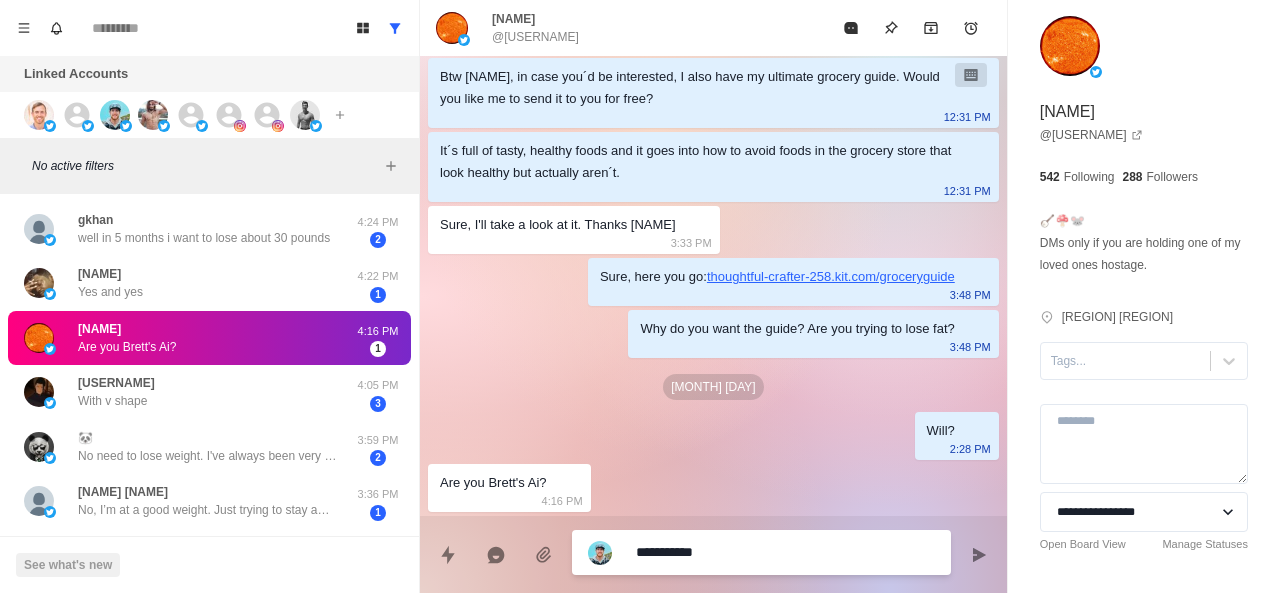 type on "*" 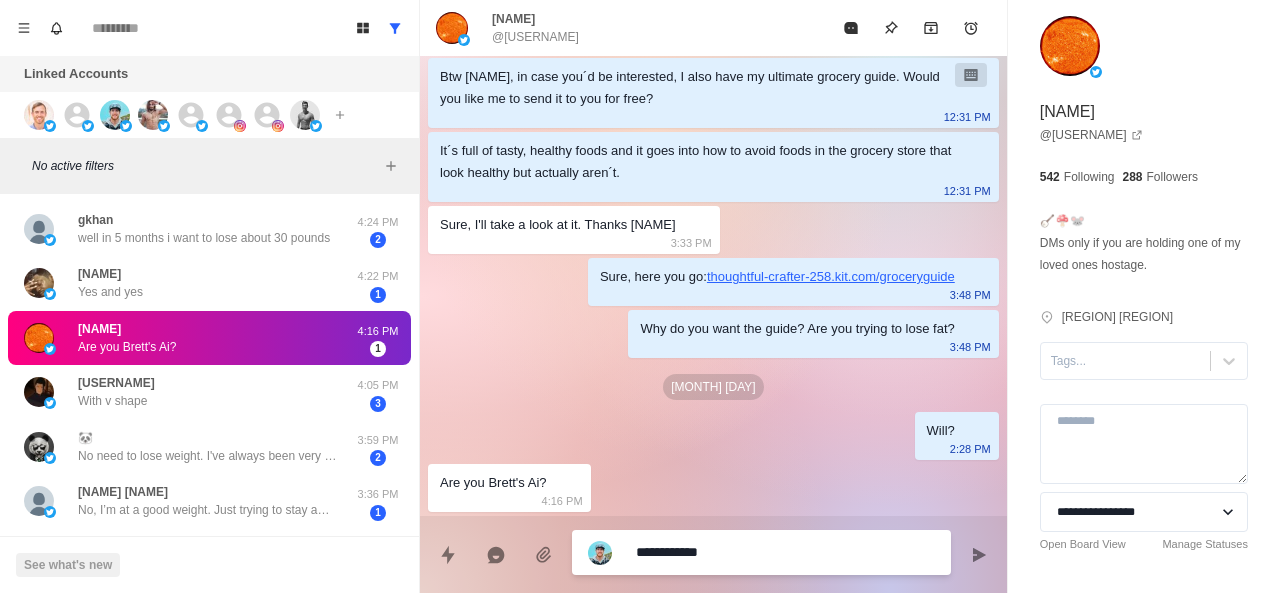 type on "*" 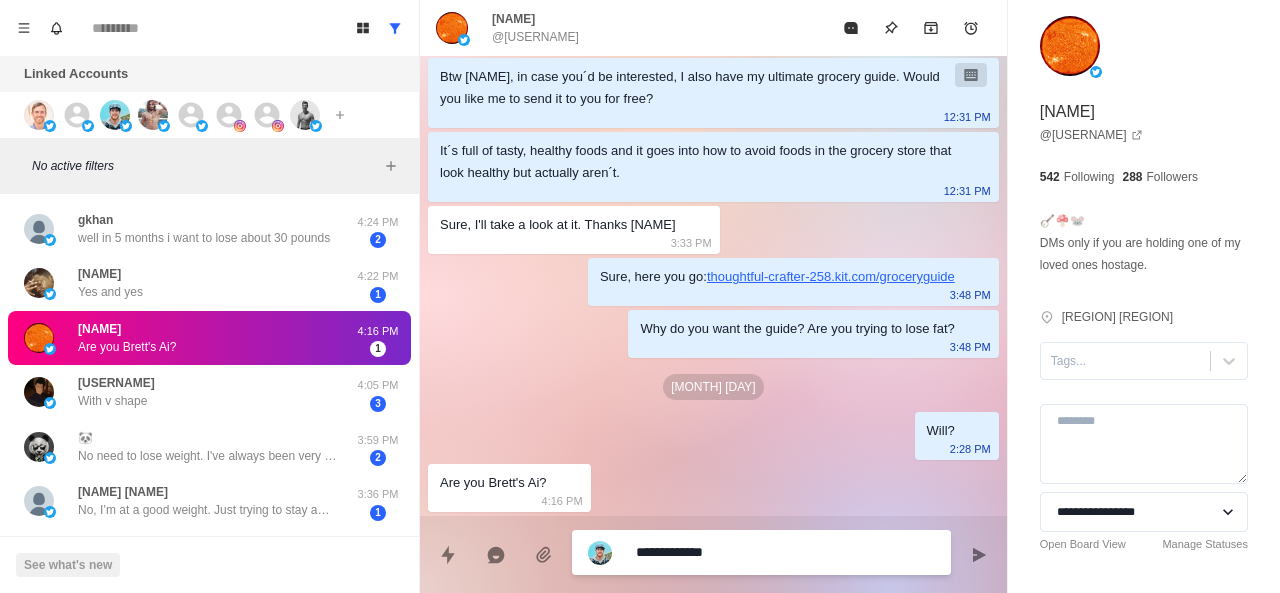type on "*" 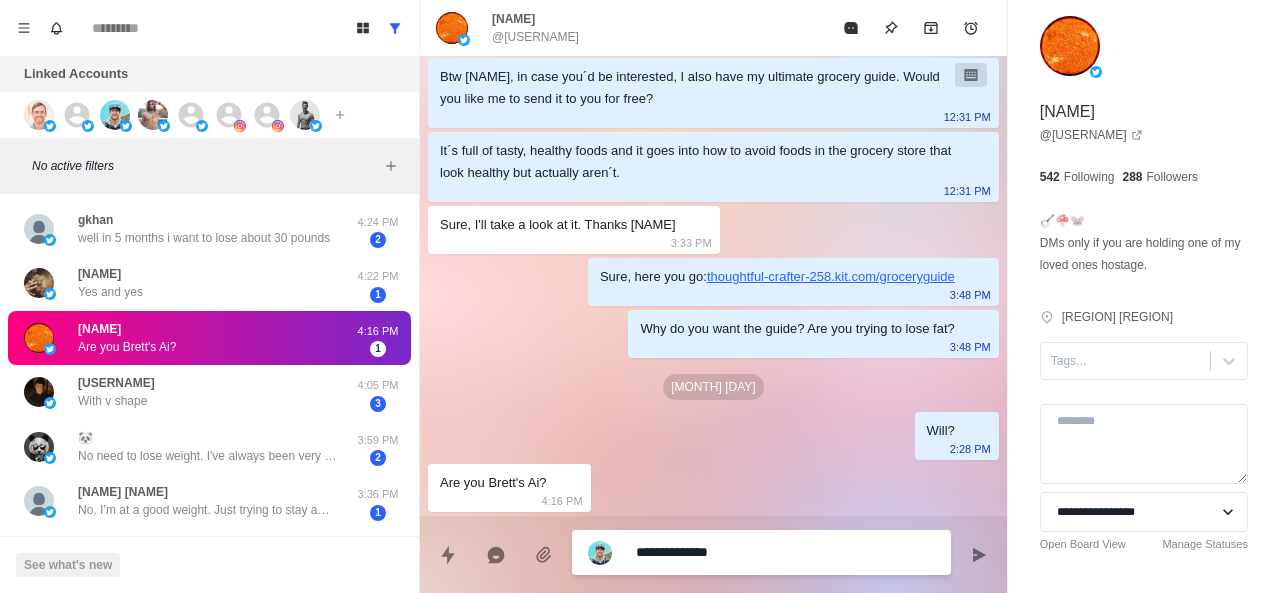 type on "*" 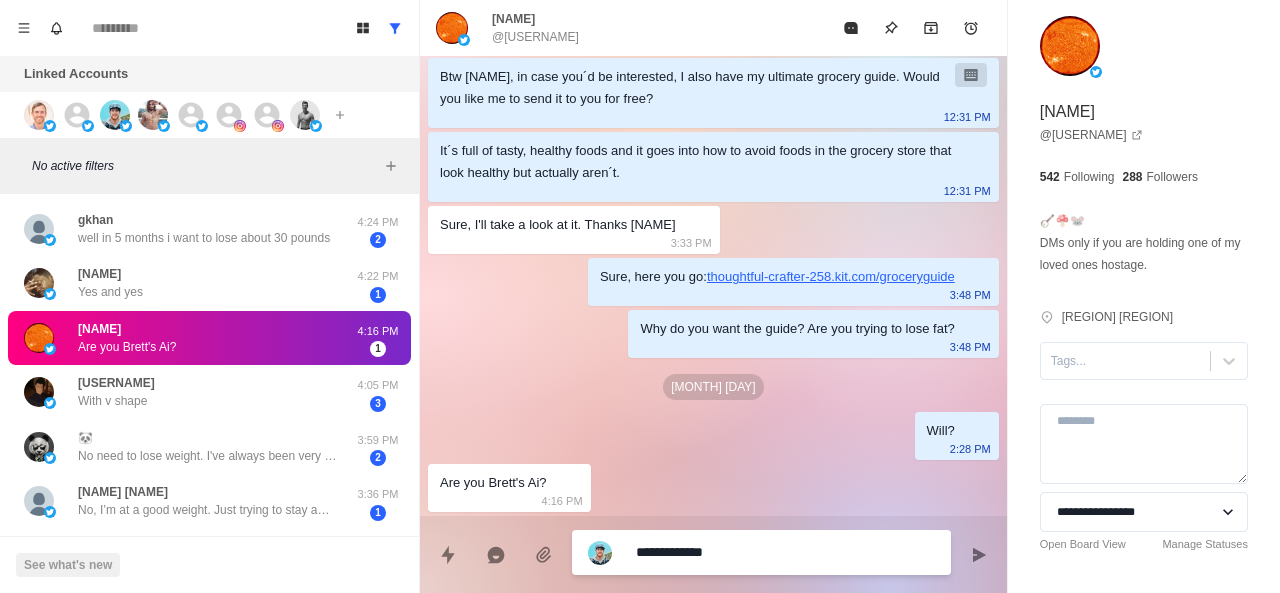 type on "*" 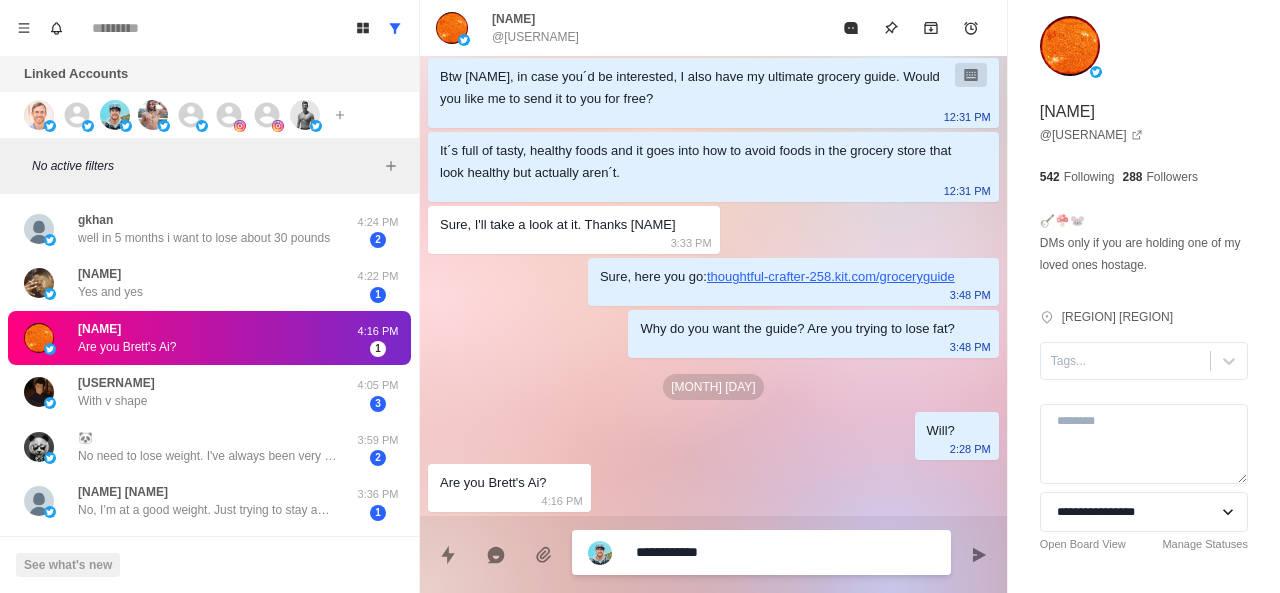 type on "**********" 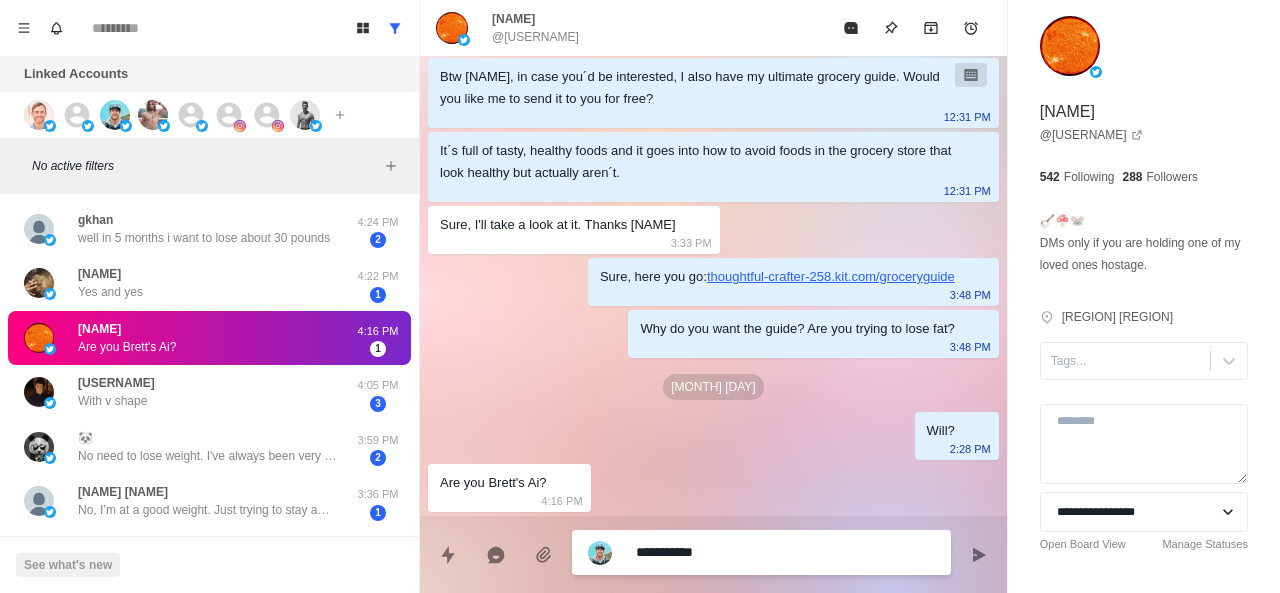type on "*" 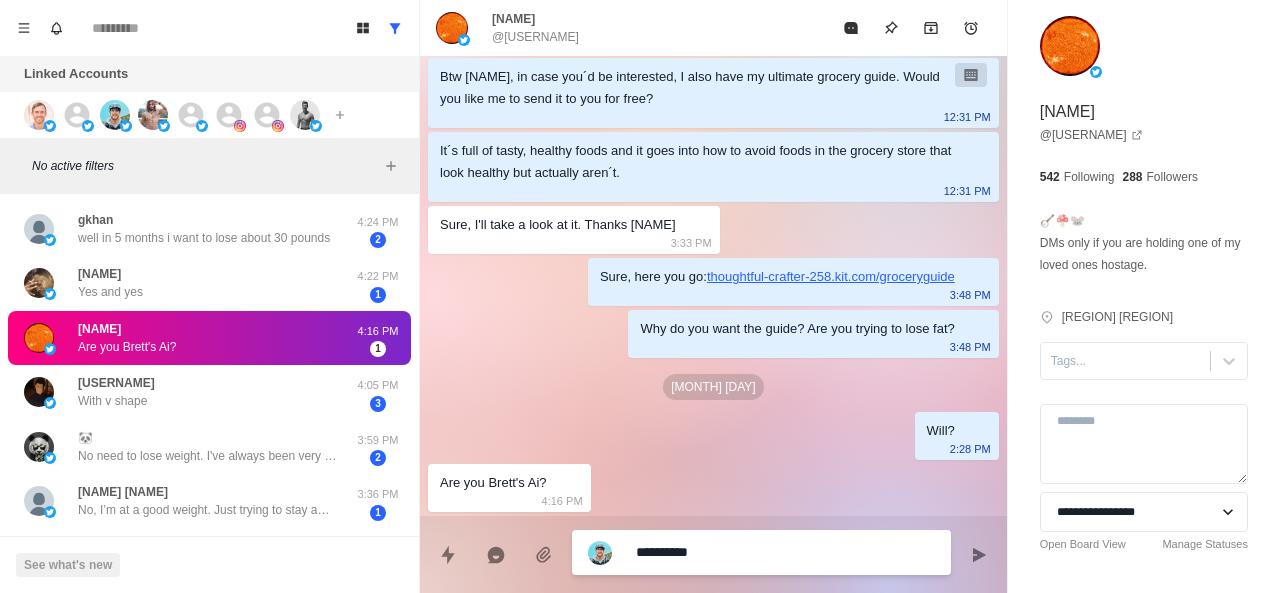 type on "*" 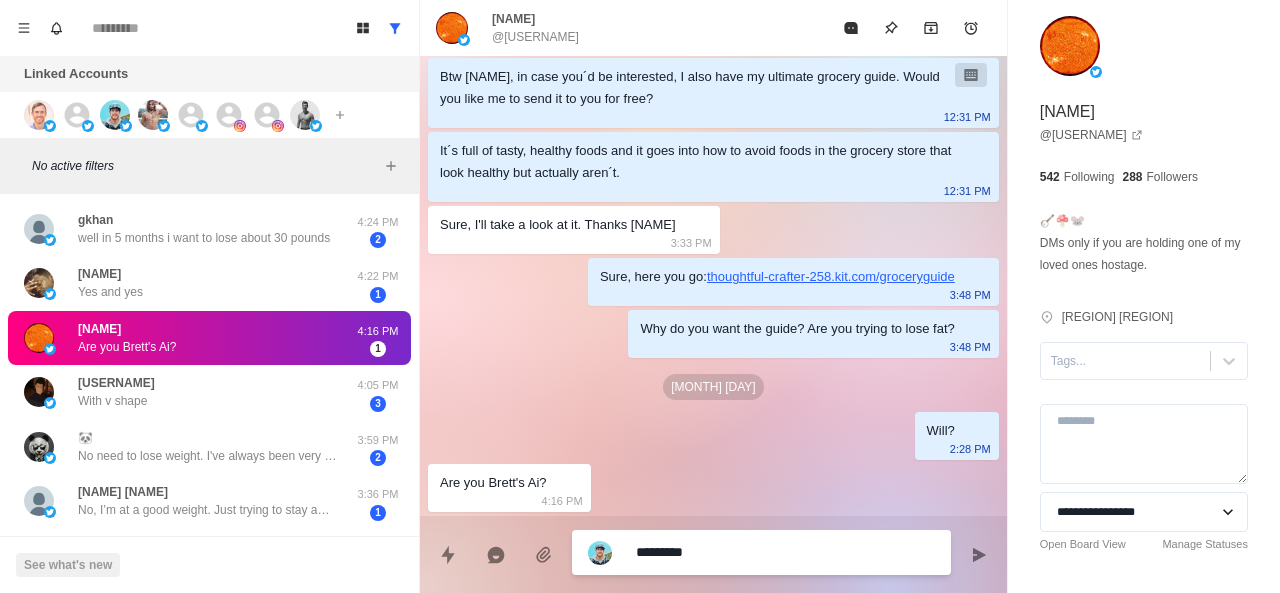 type on "*" 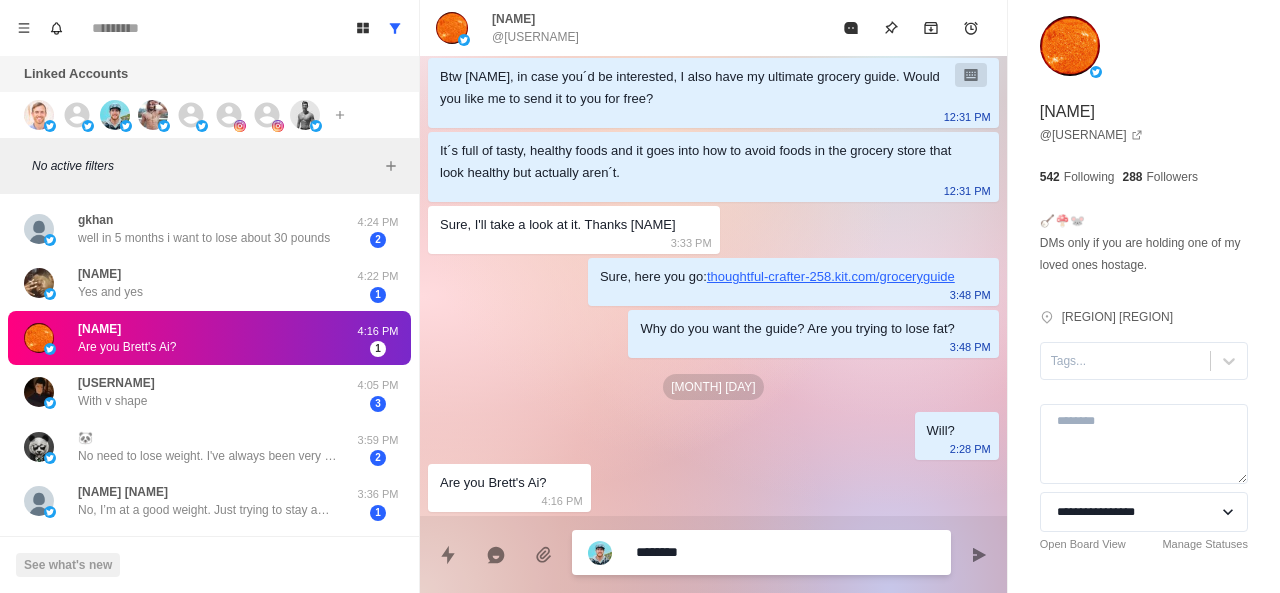 type on "*" 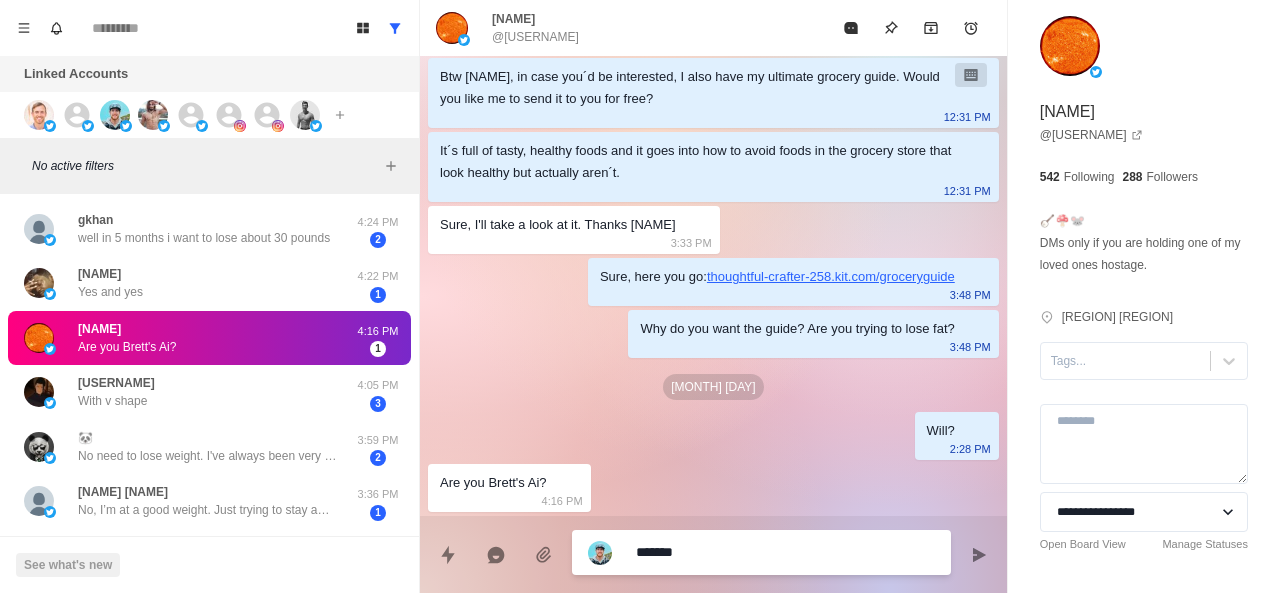 type on "******" 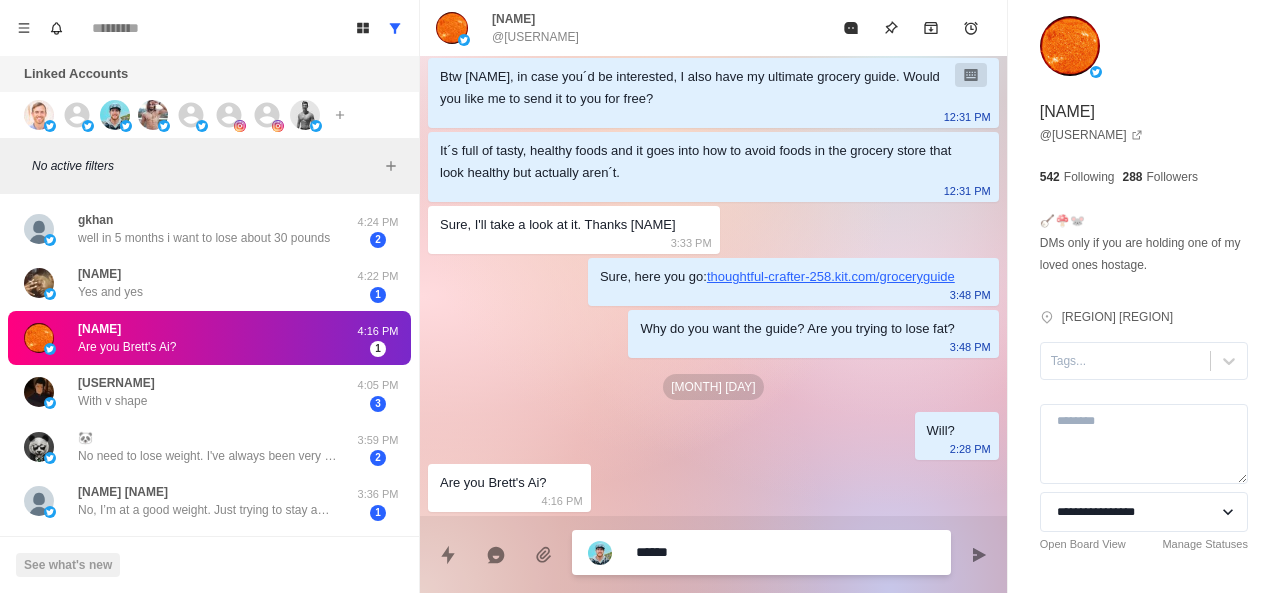 type on "*" 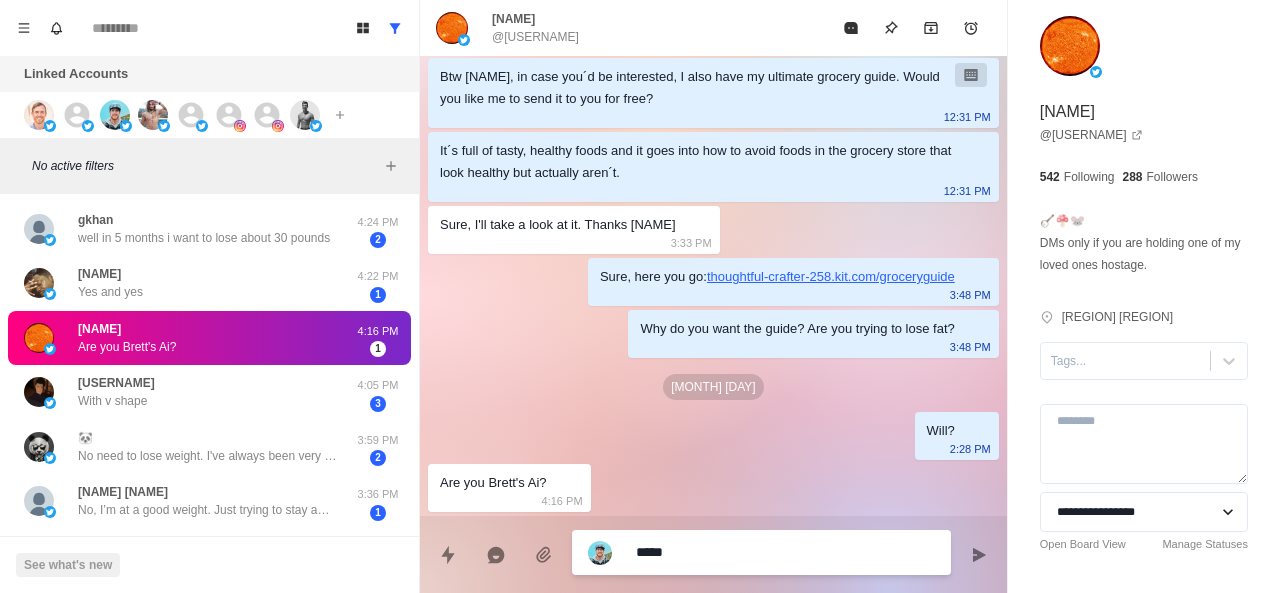 type on "*" 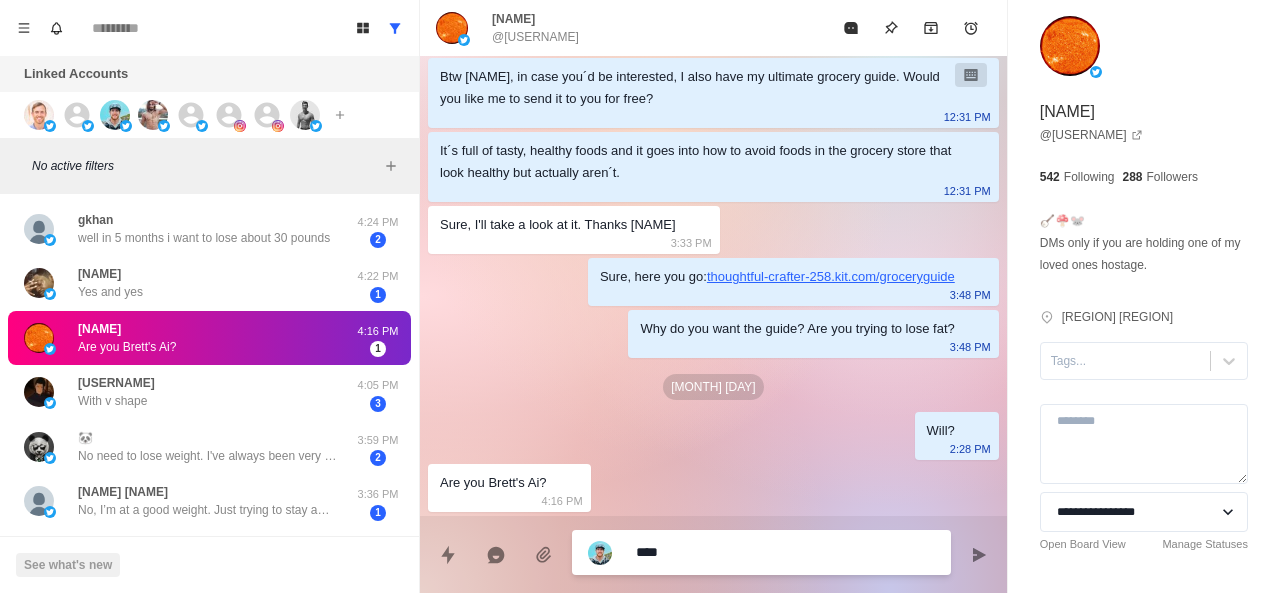 type on "*" 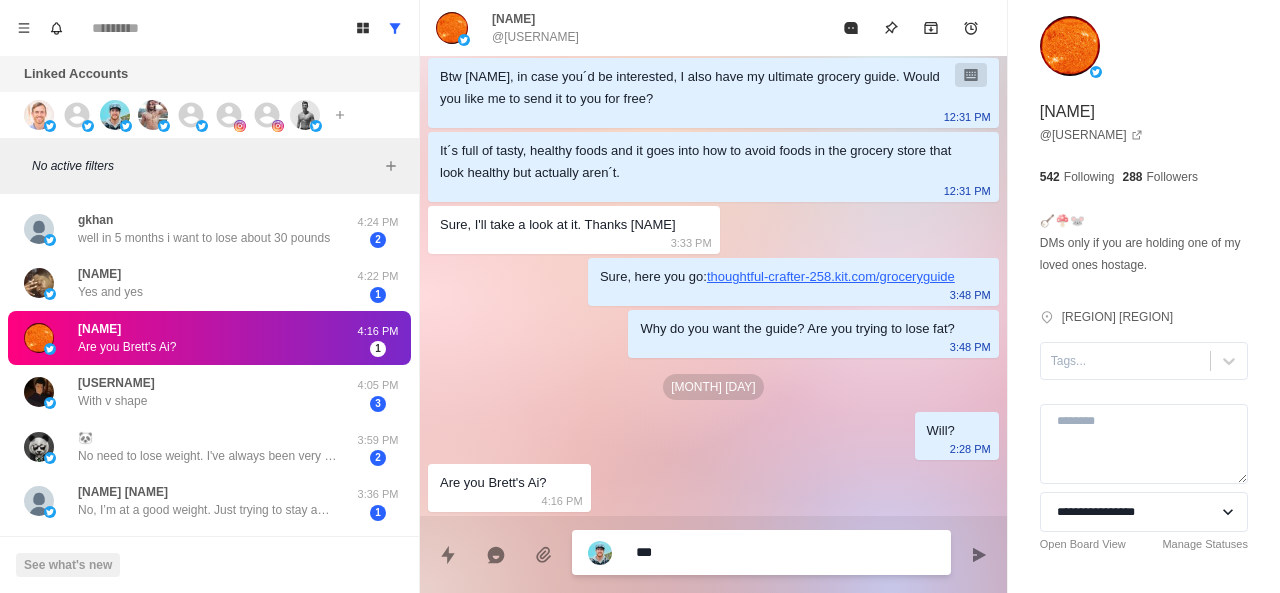 type on "*" 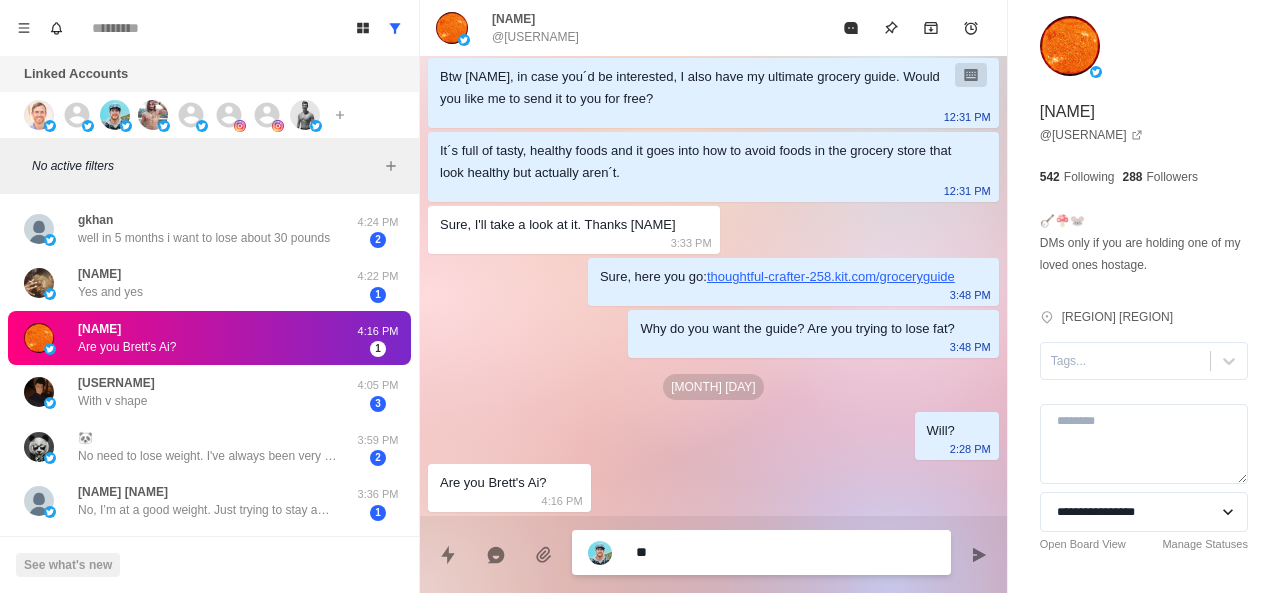 type on "*" 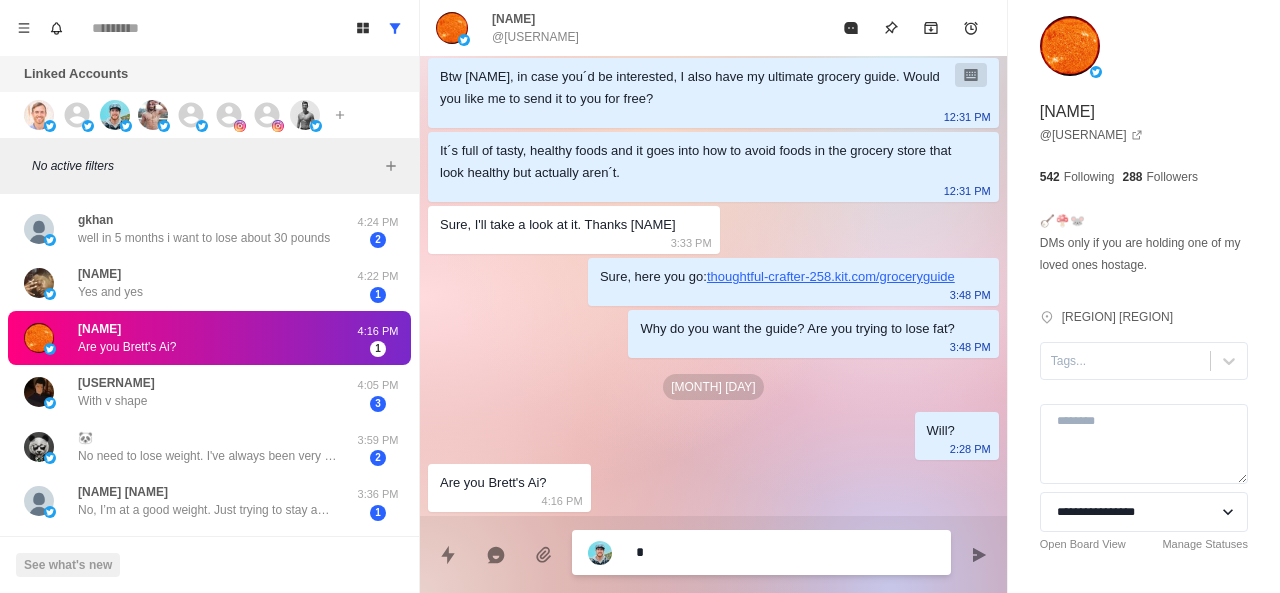 type 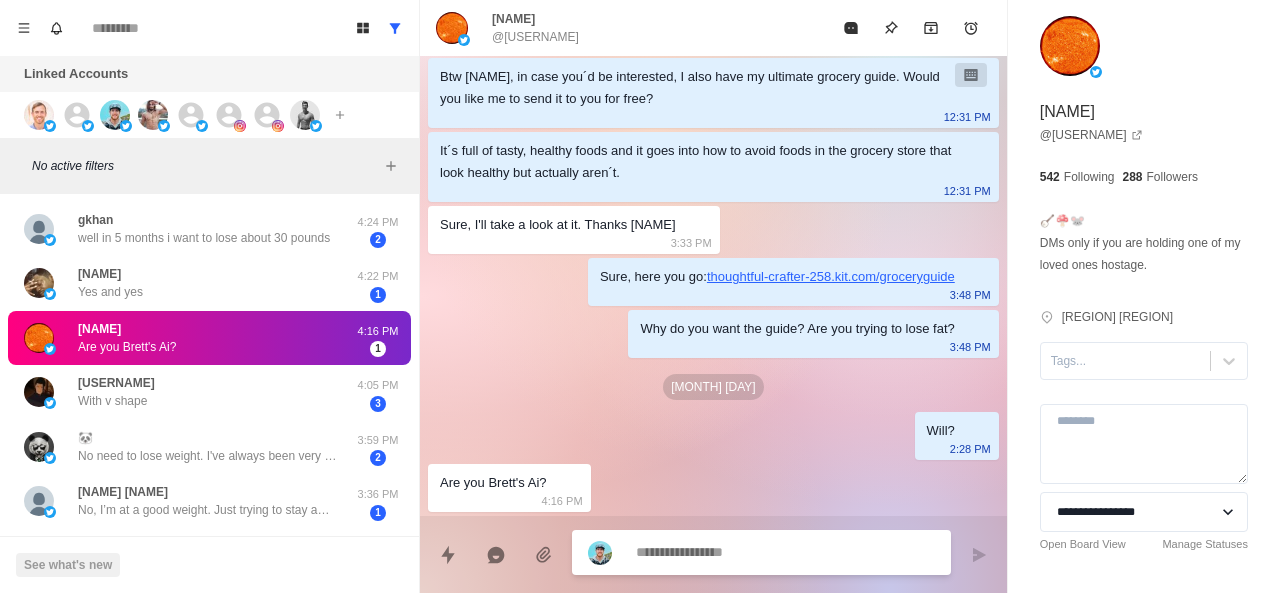 type on "*" 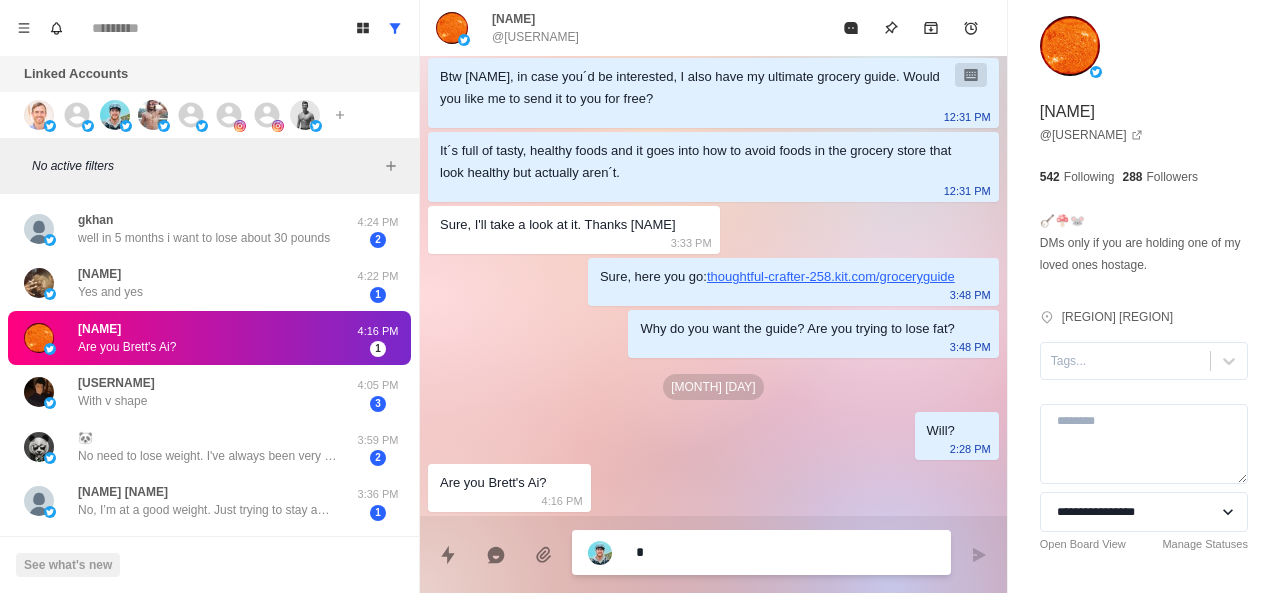 type on "*" 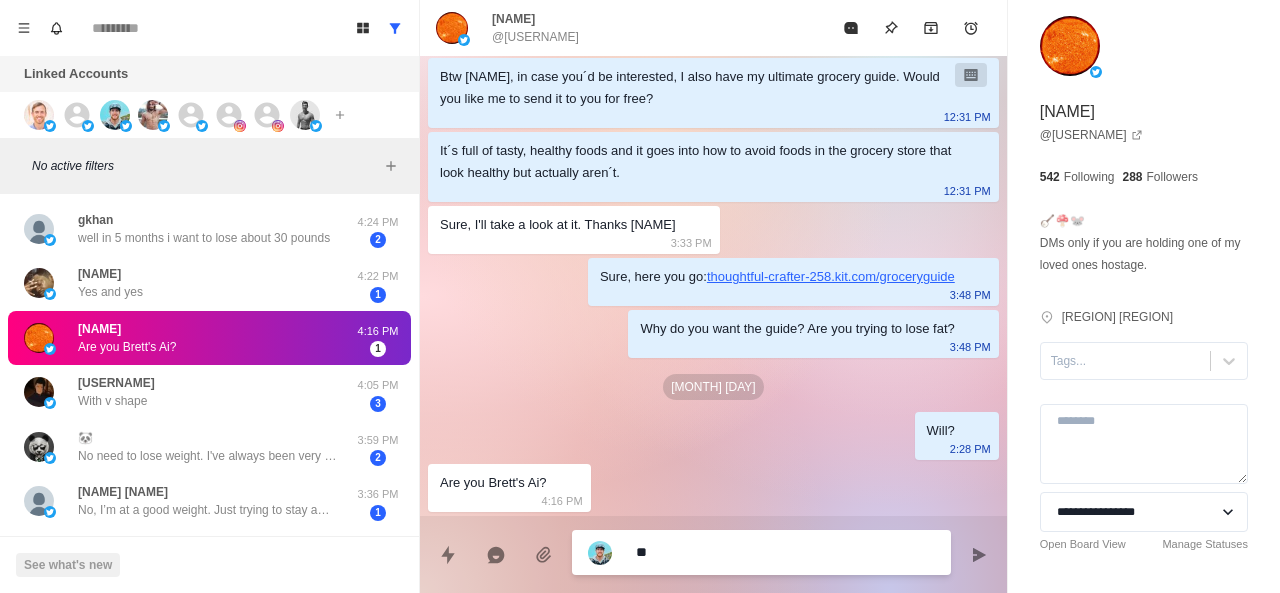 type on "***" 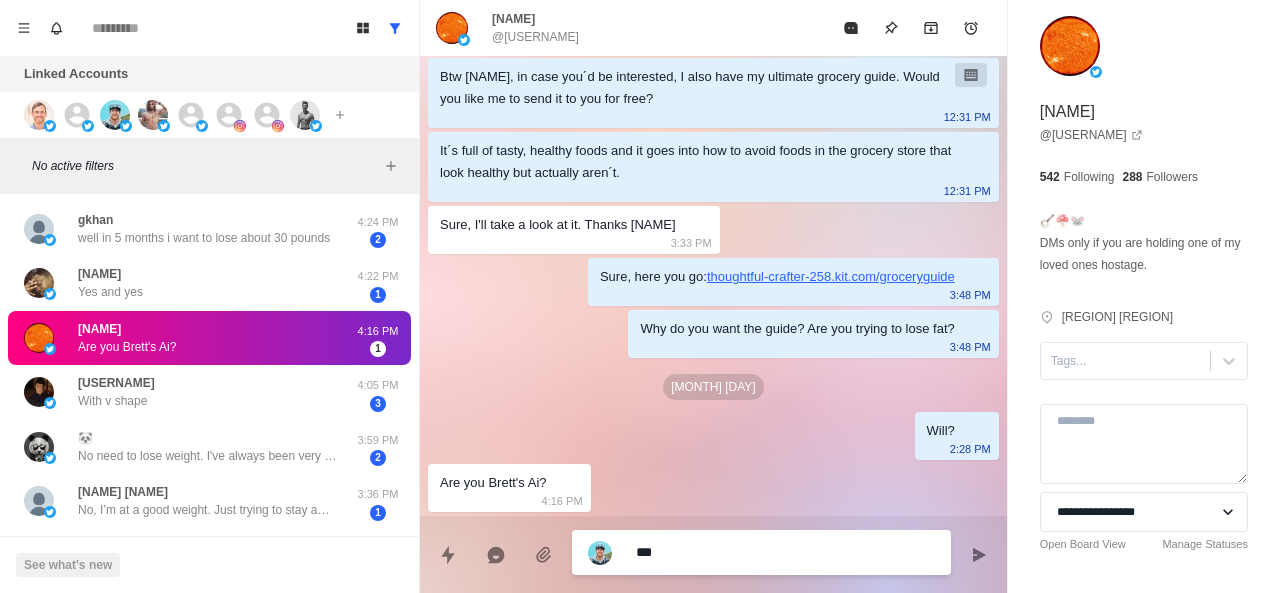 type on "*" 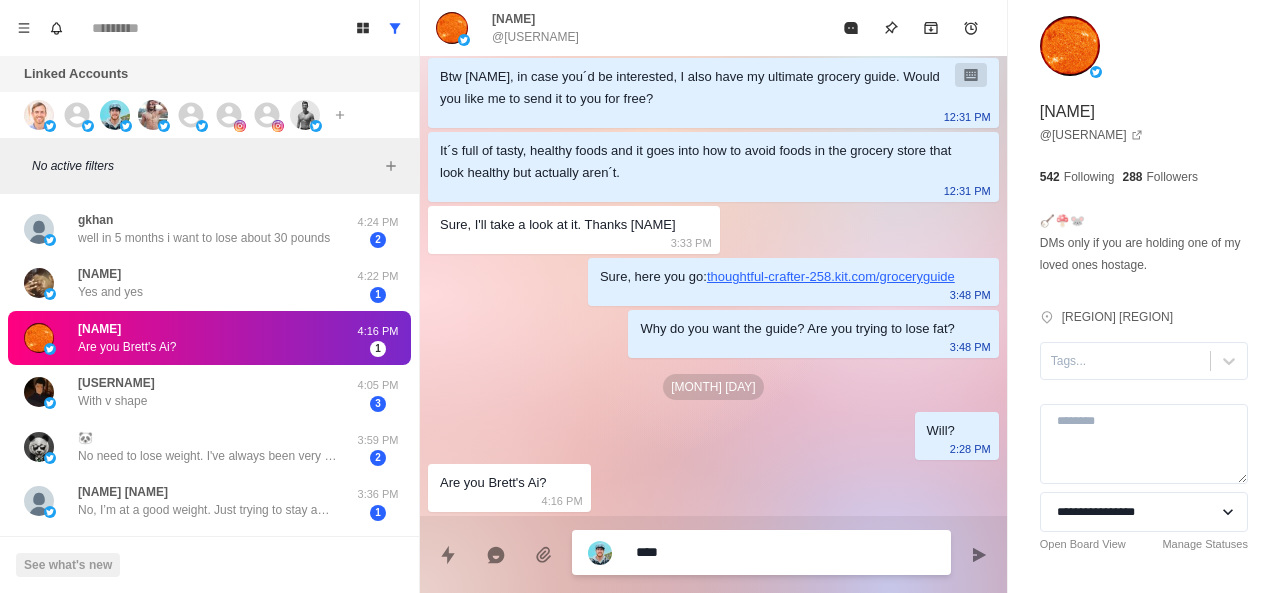 type on "*****" 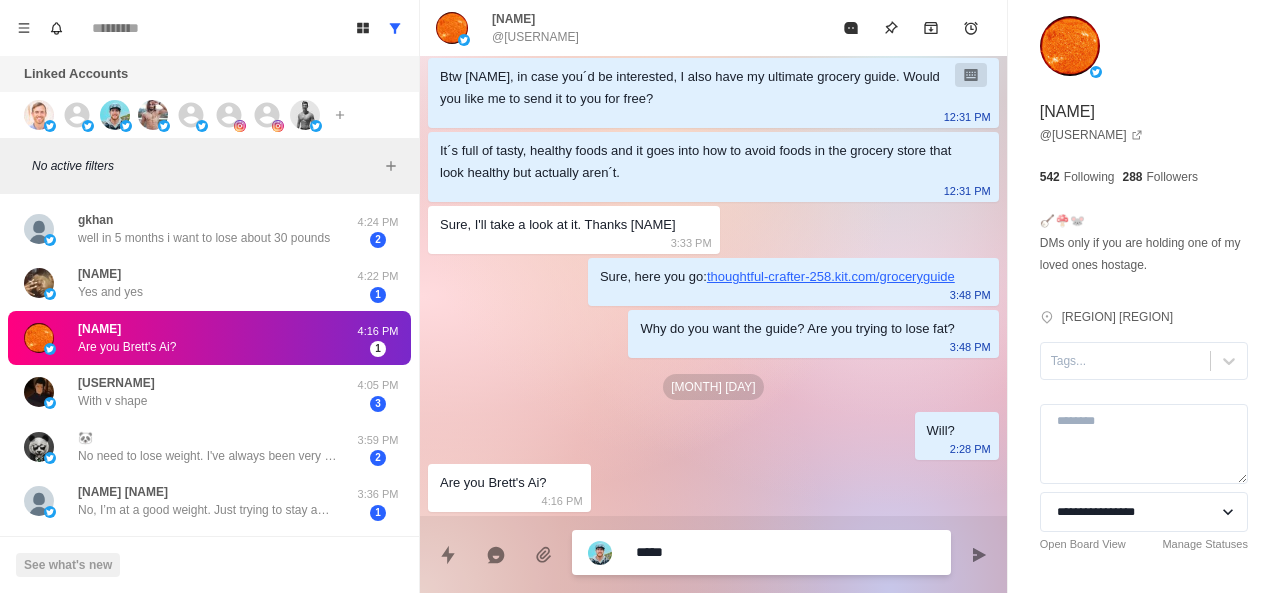 type on "*" 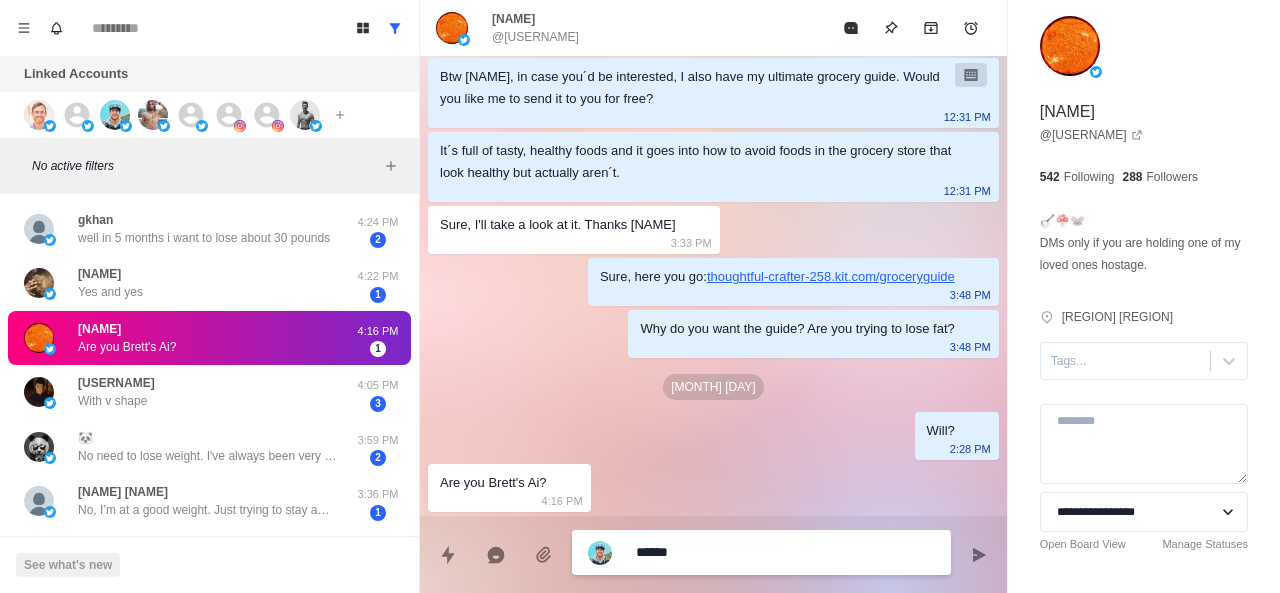 type on "*" 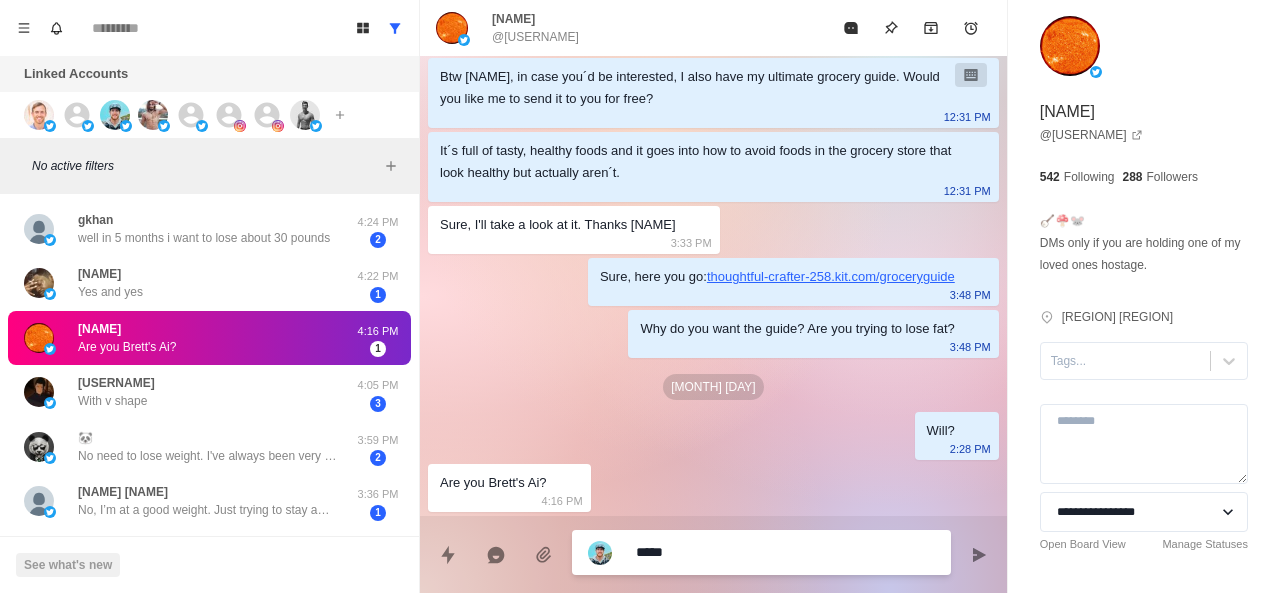 type on "*" 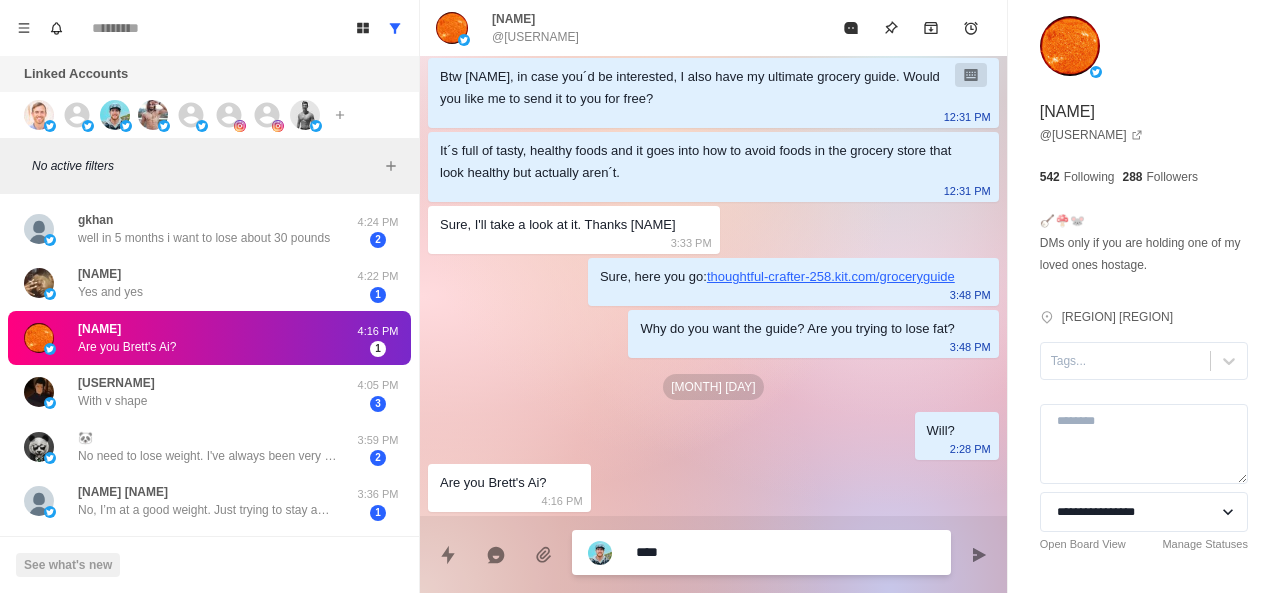 type on "*" 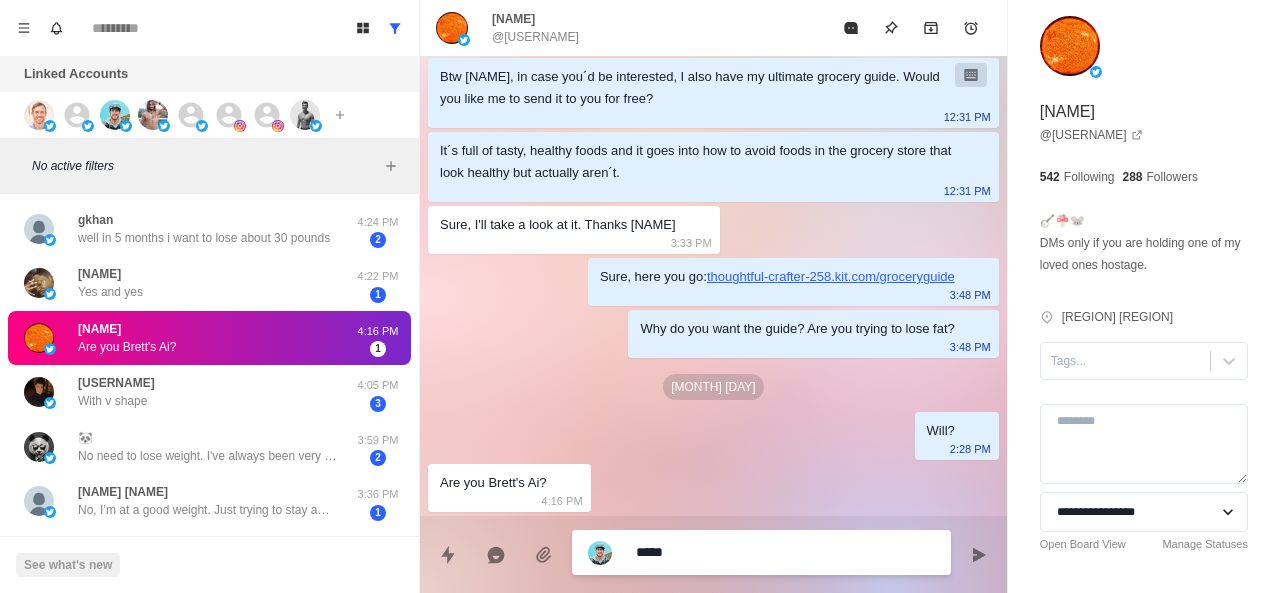 type on "*" 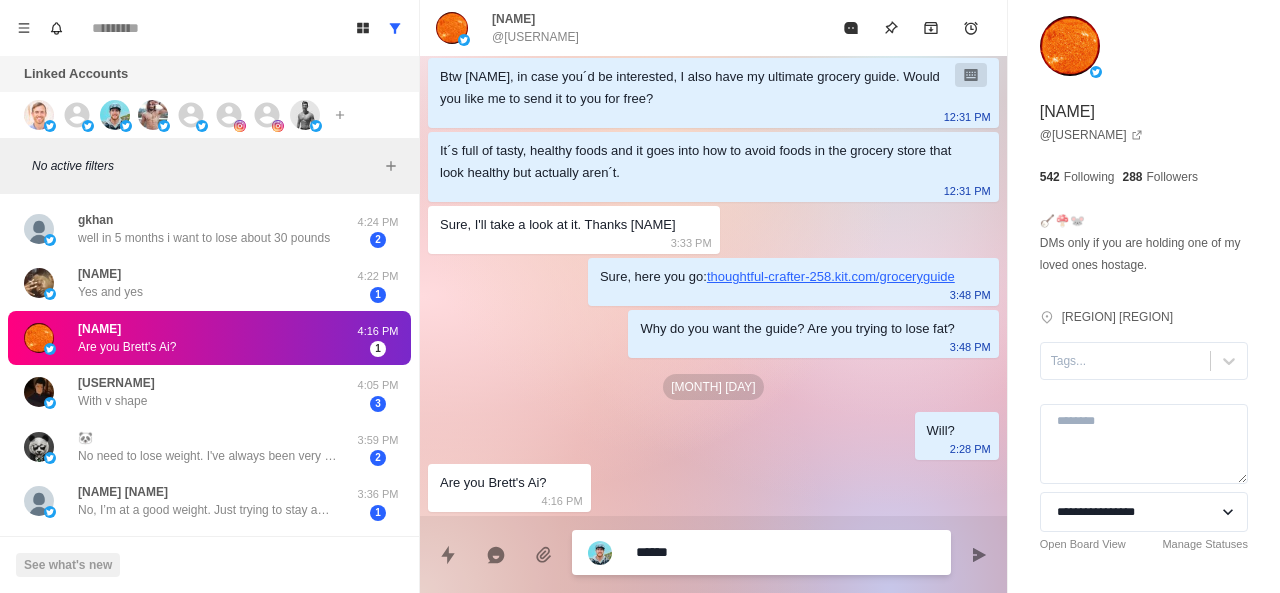 type on "*" 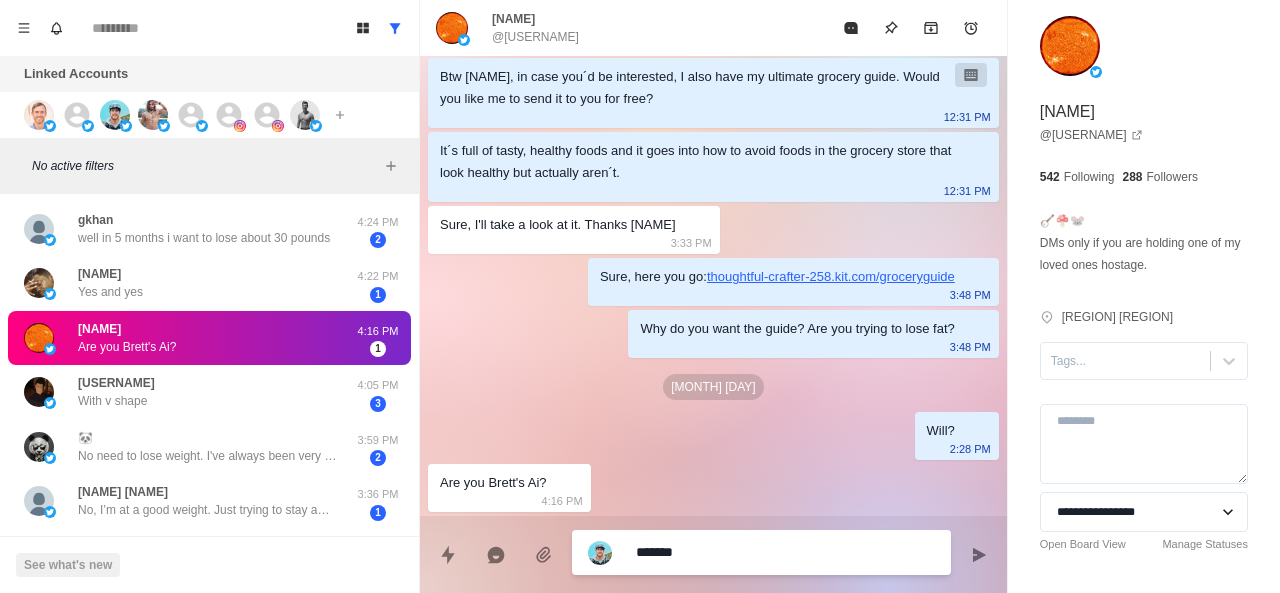 type on "*" 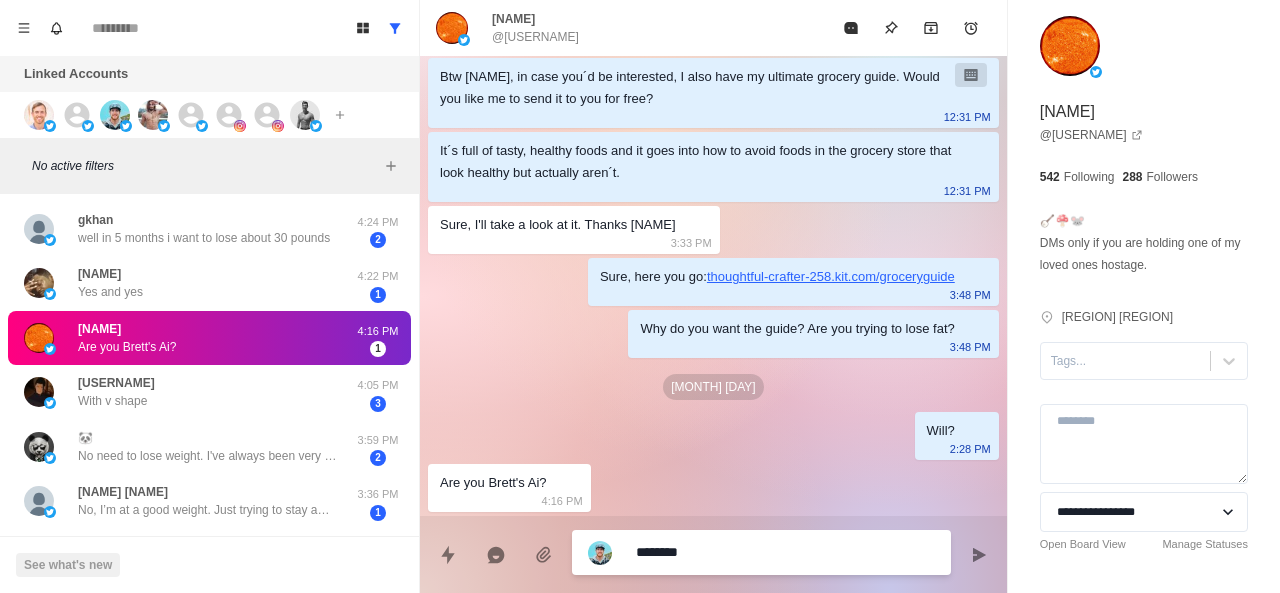 type on "*" 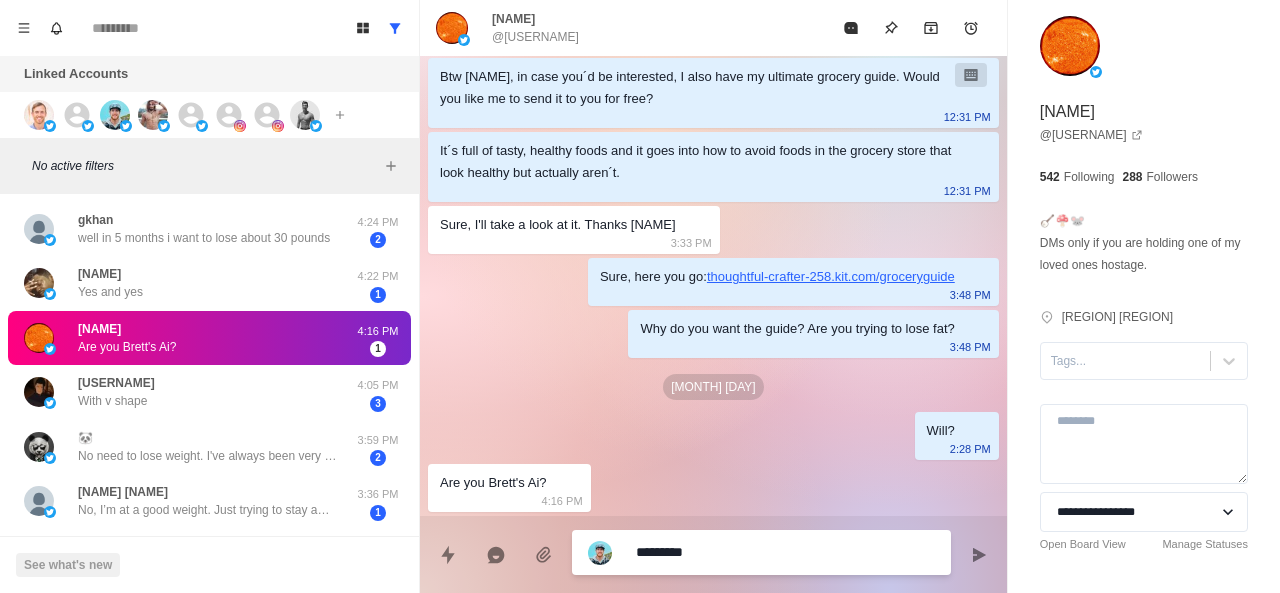type on "*" 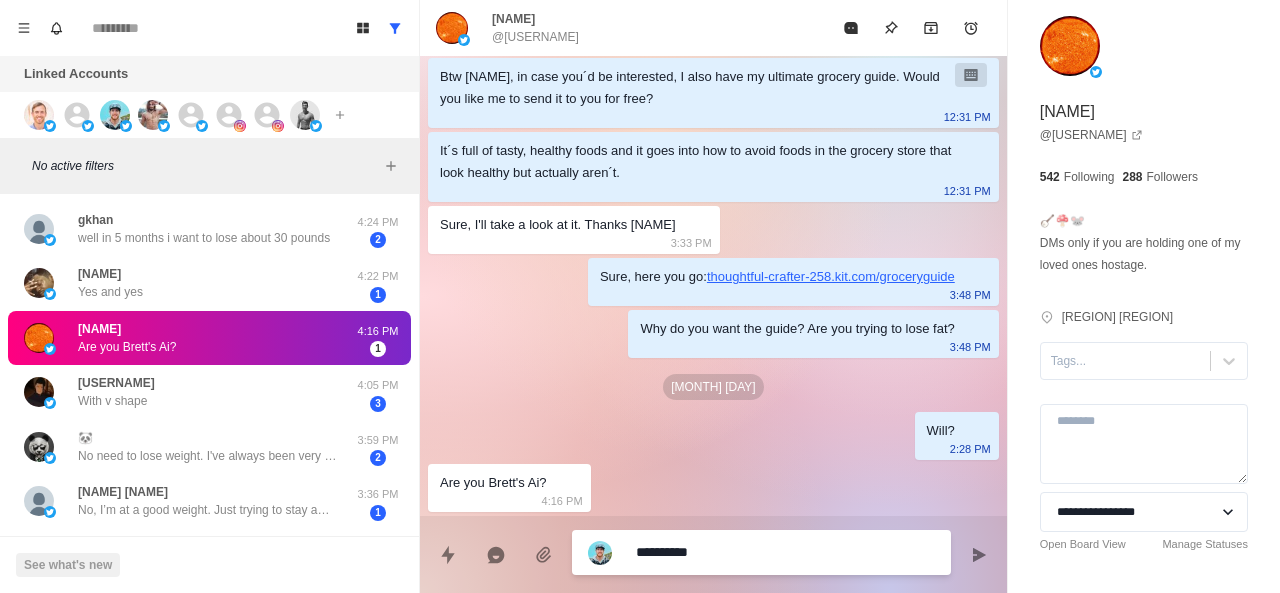 type on "*" 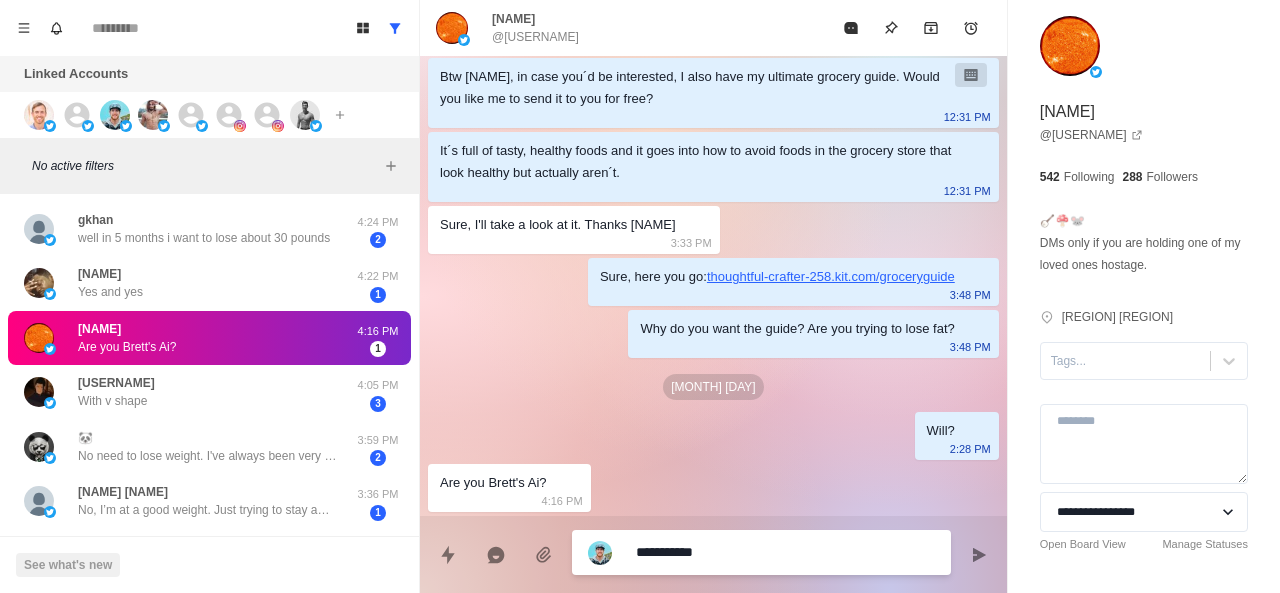 type on "*" 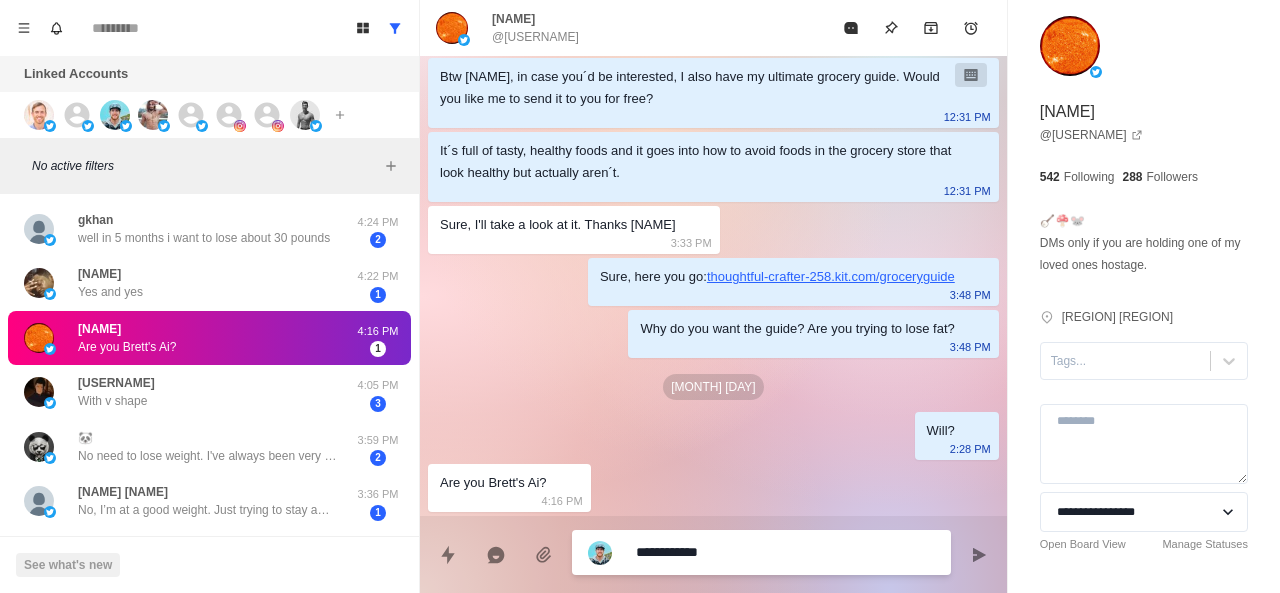 type on "*" 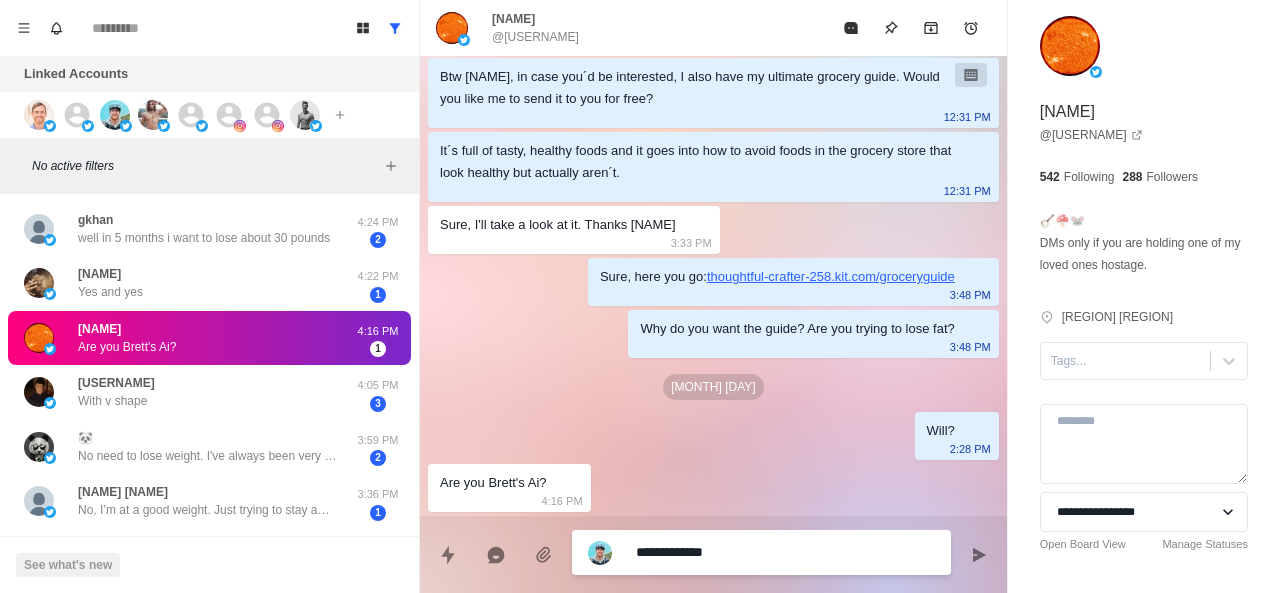 type on "*" 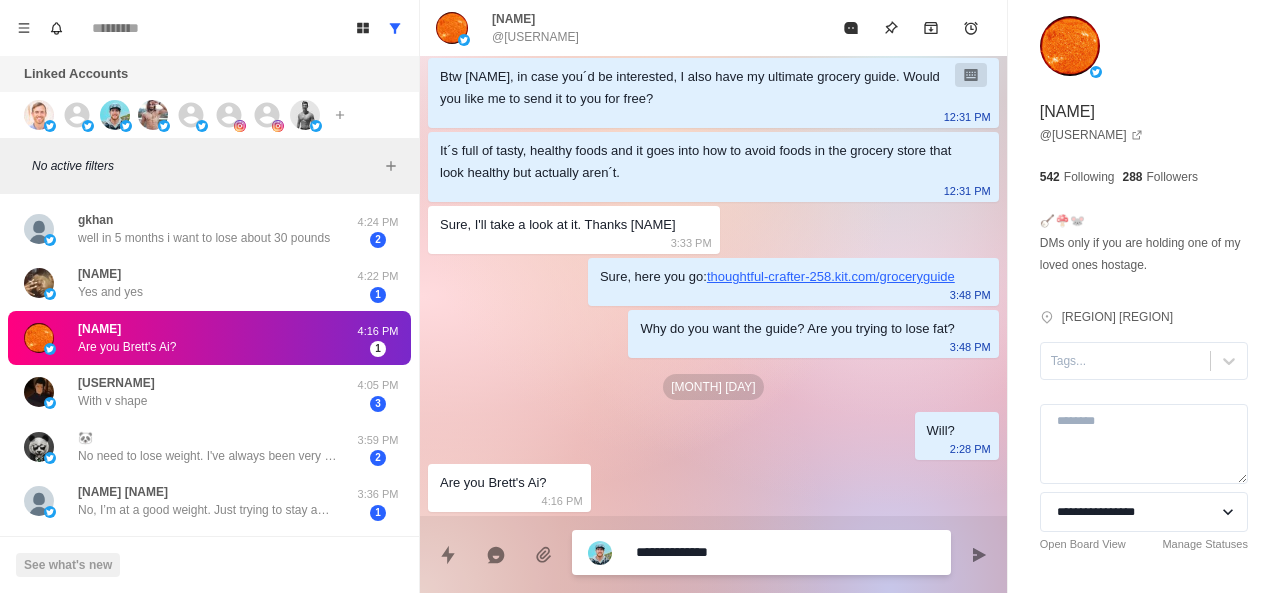 type on "*" 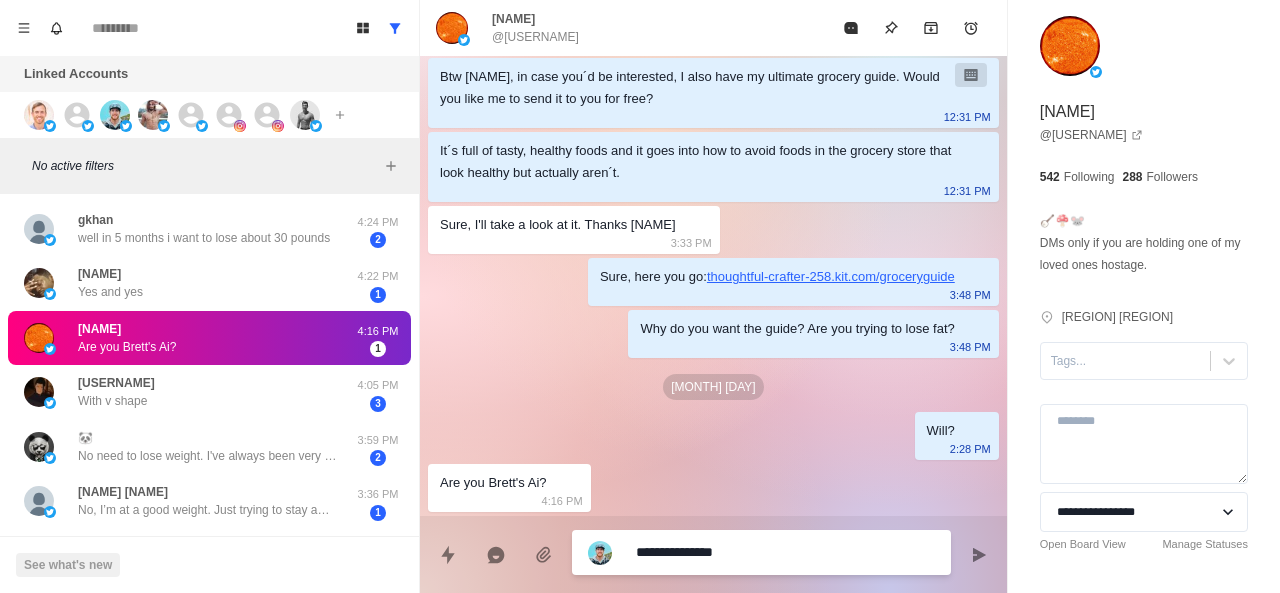 type on "*" 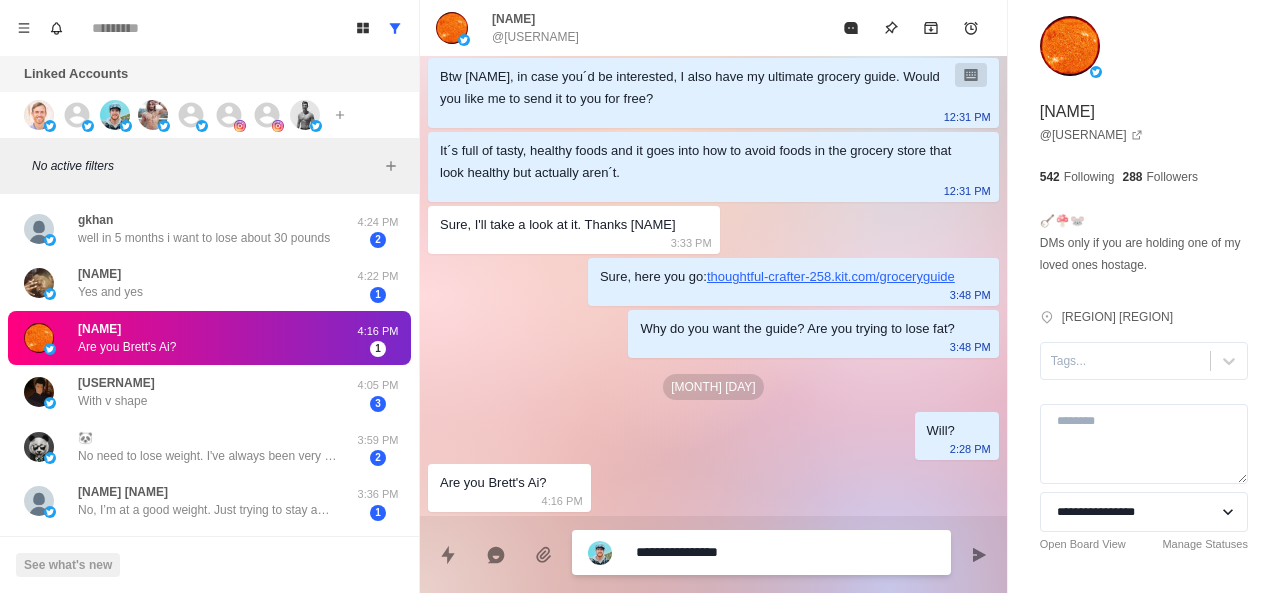 type on "*" 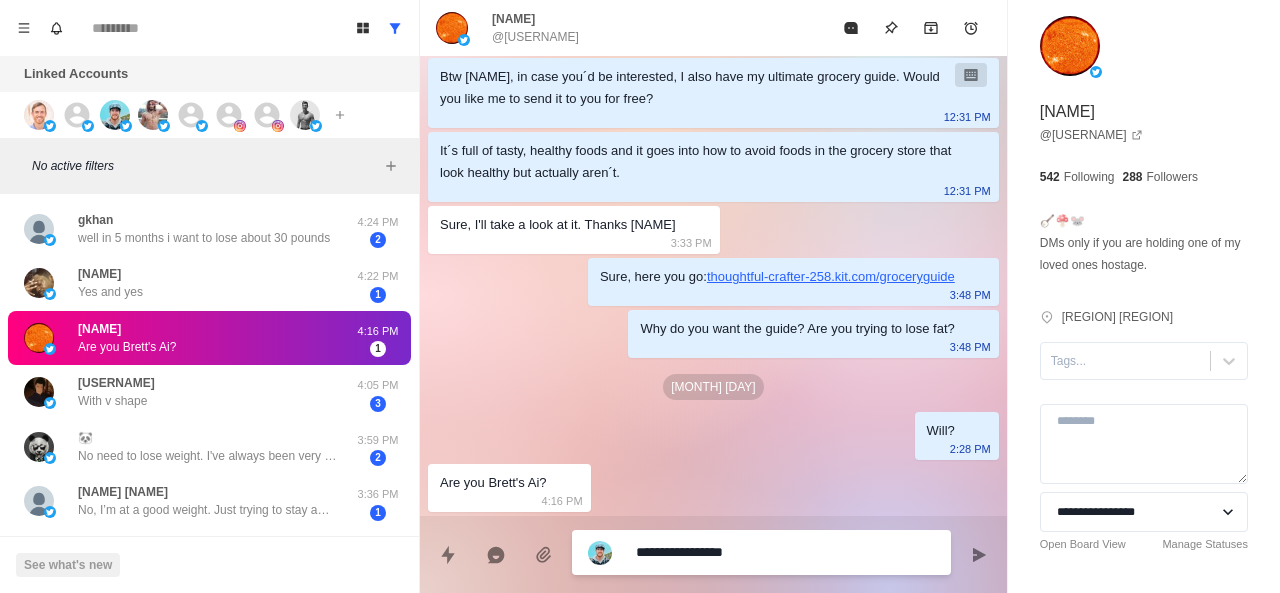 type on "*" 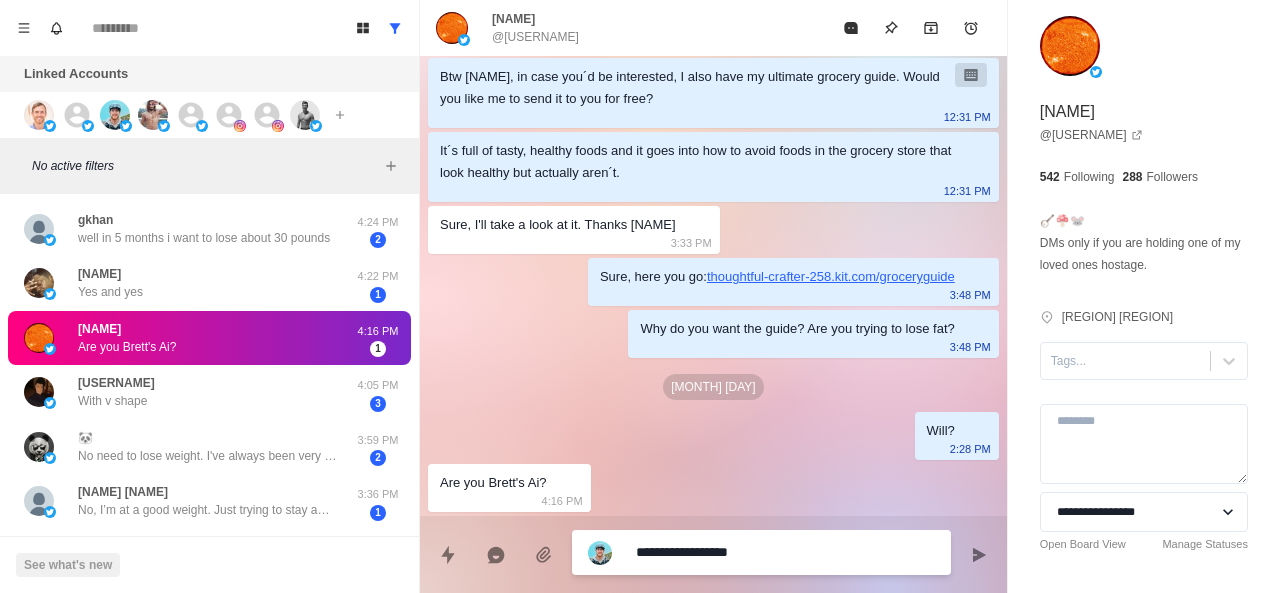 type on "*" 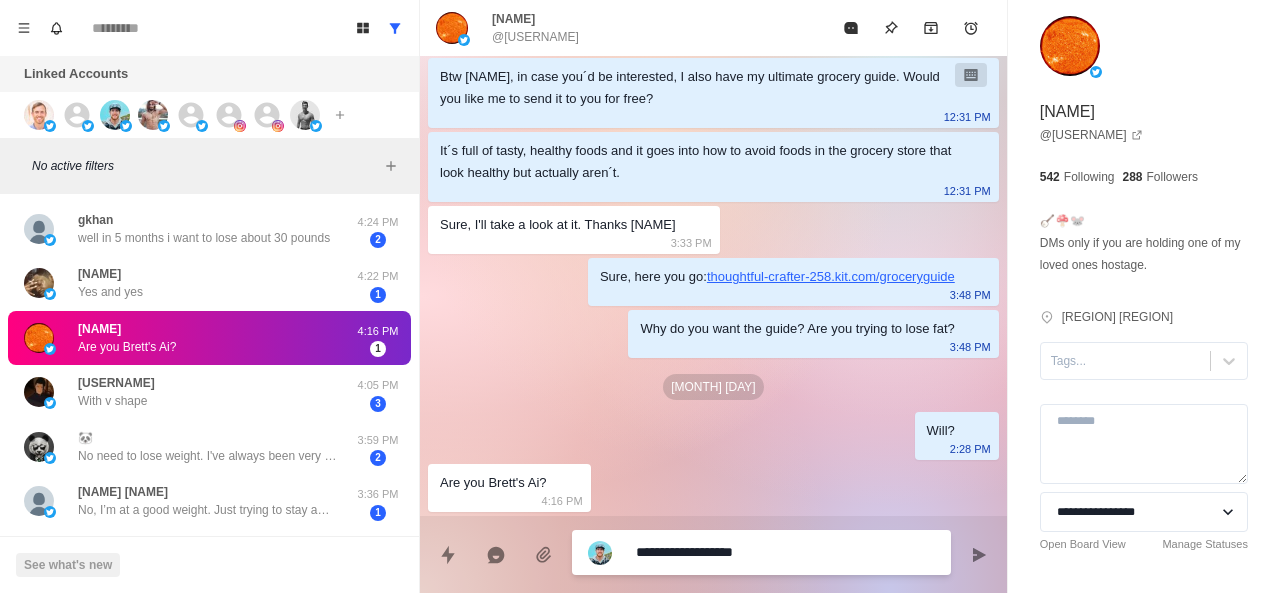 type on "*" 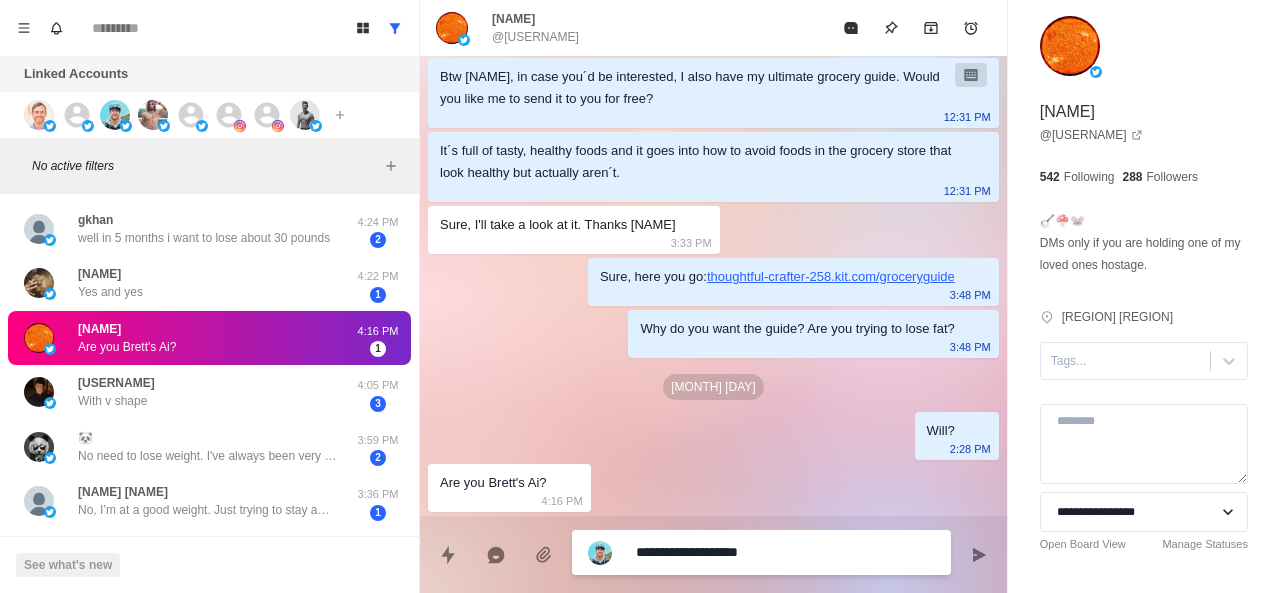 type on "*" 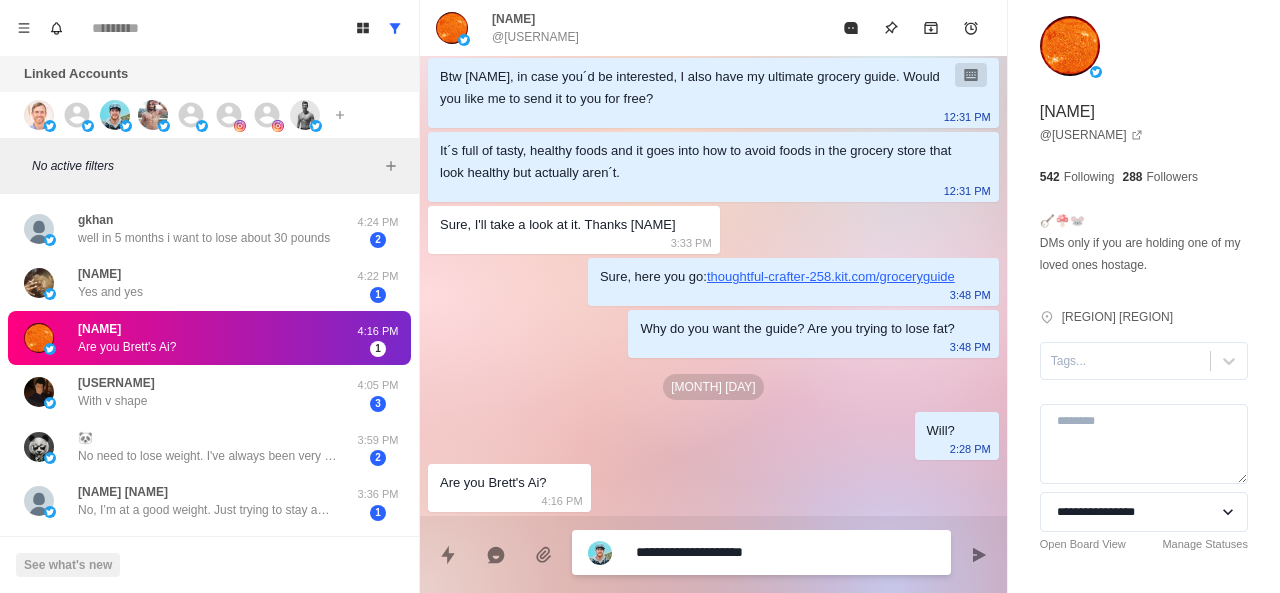 type on "*" 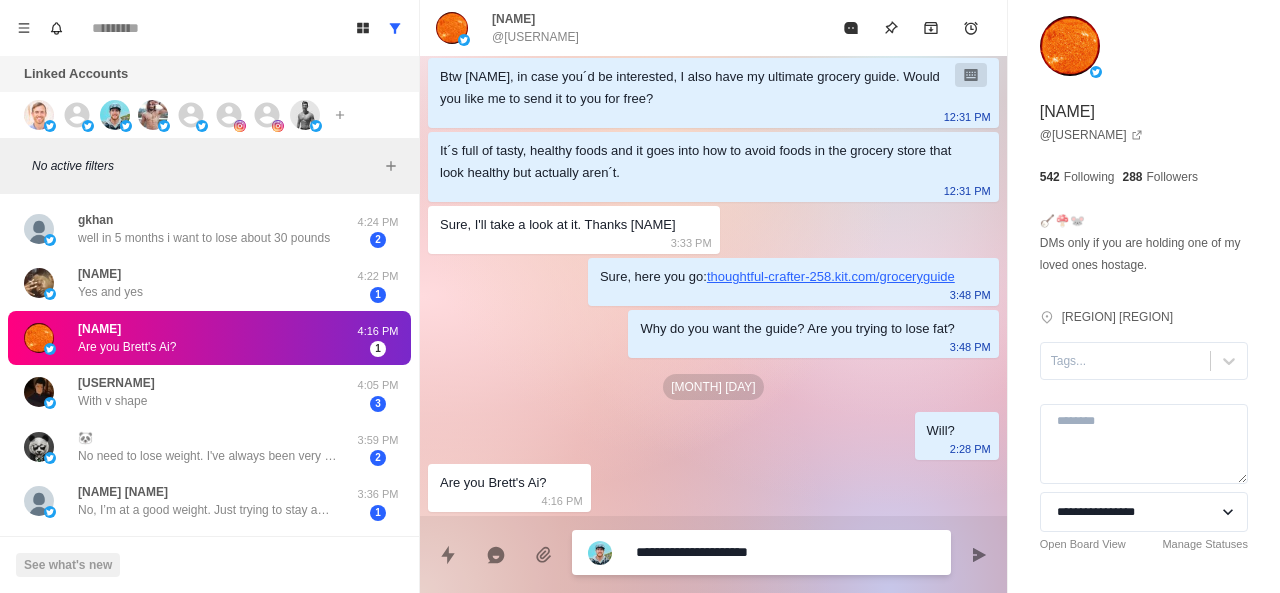 type on "*" 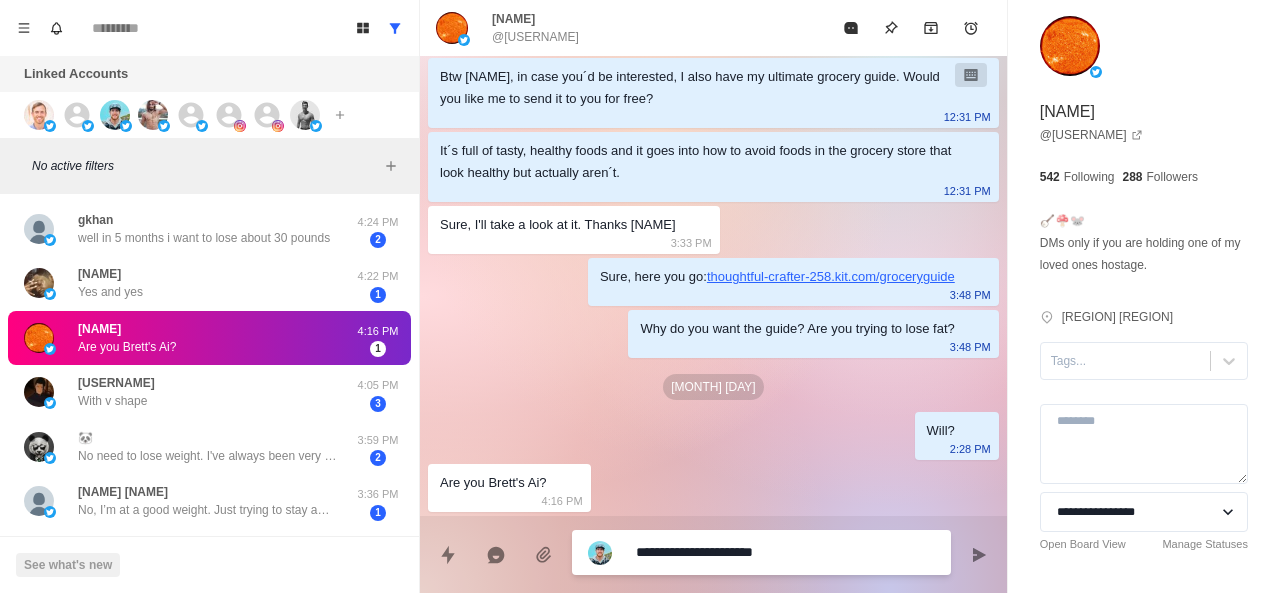 type on "*" 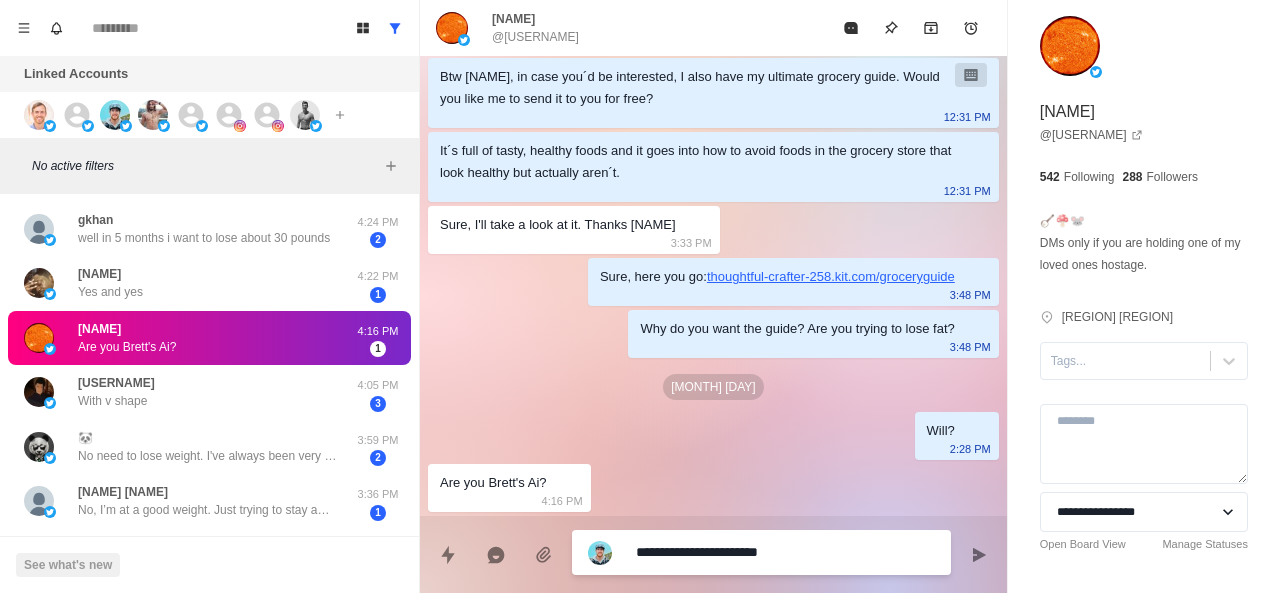 type on "*" 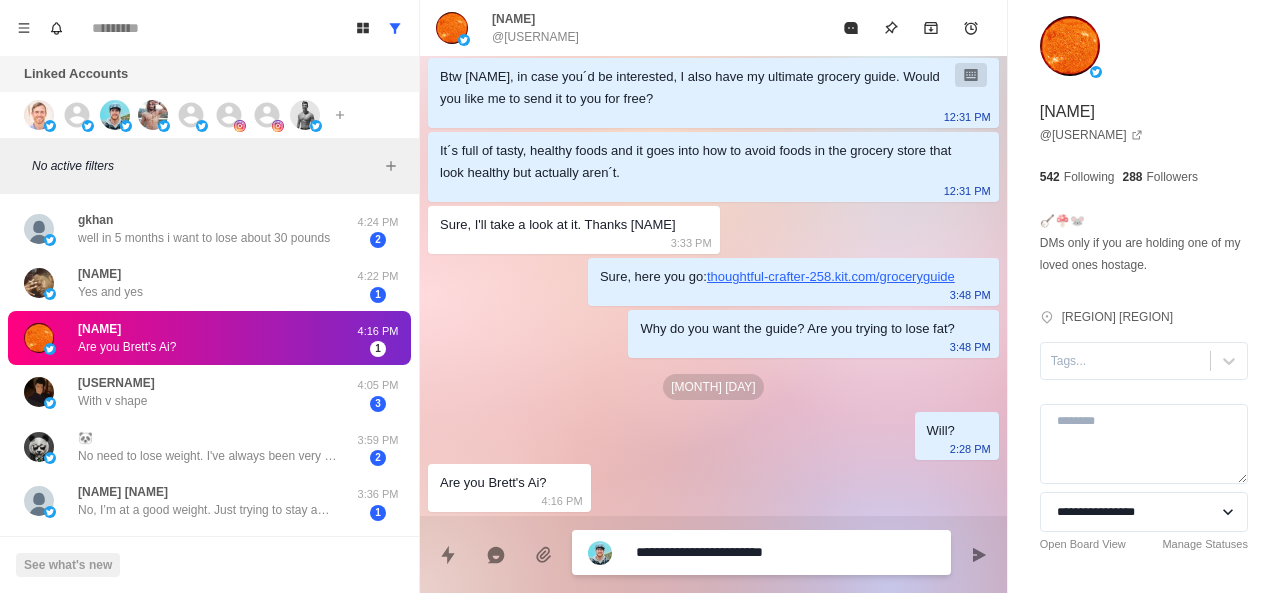 type on "*" 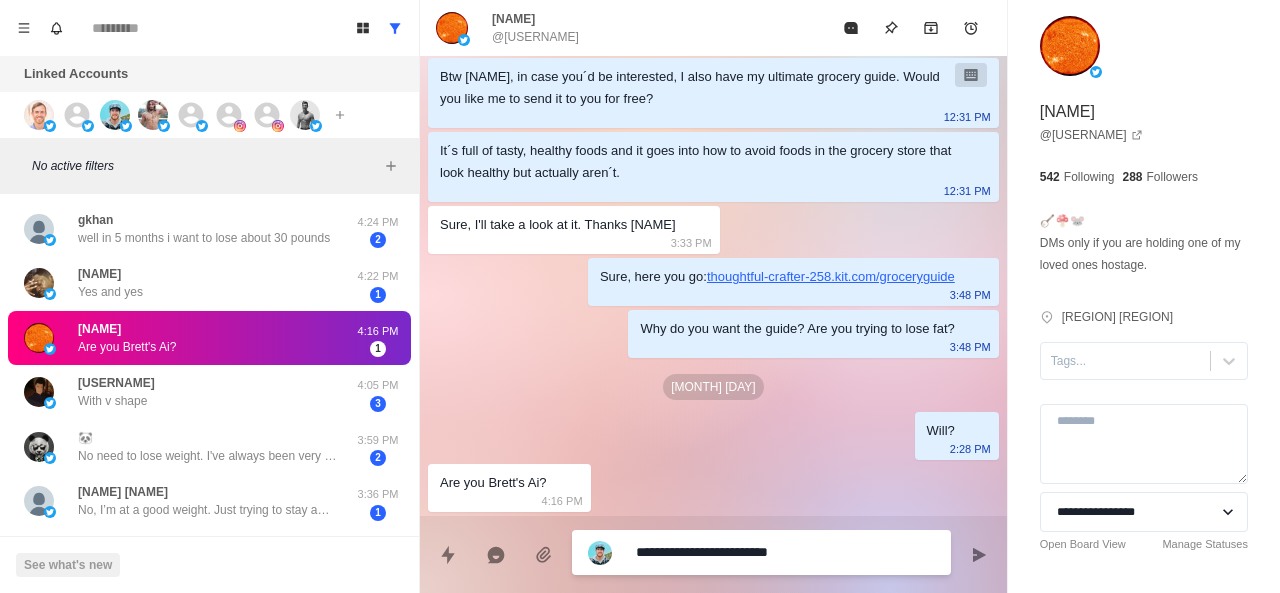 type on "*" 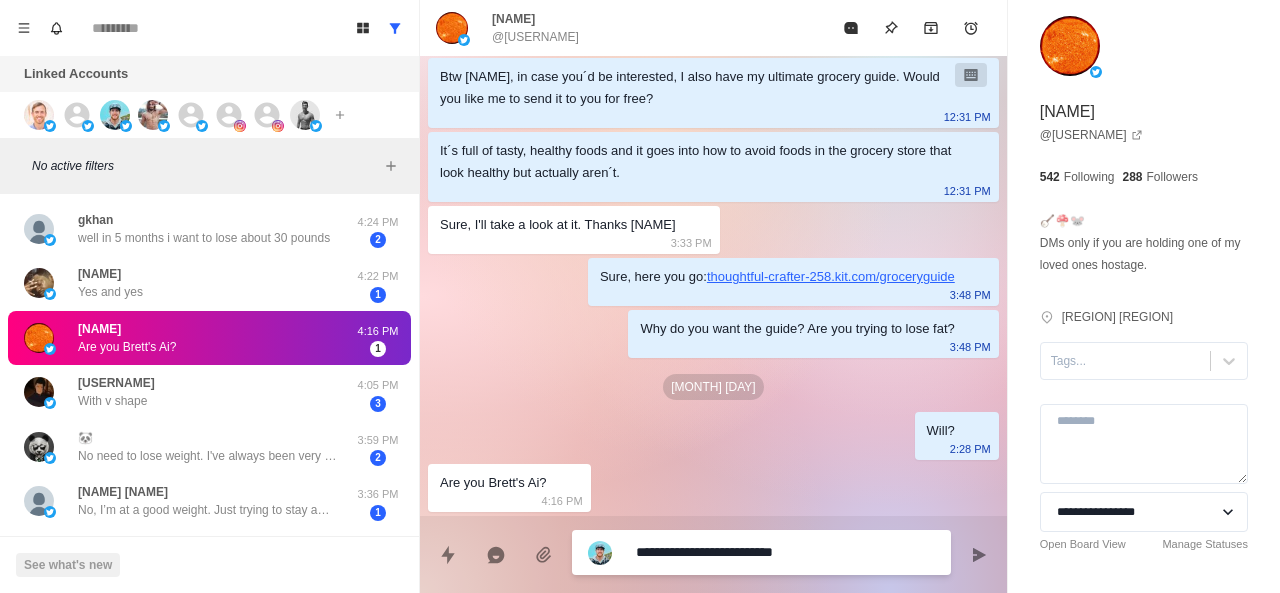 type on "*" 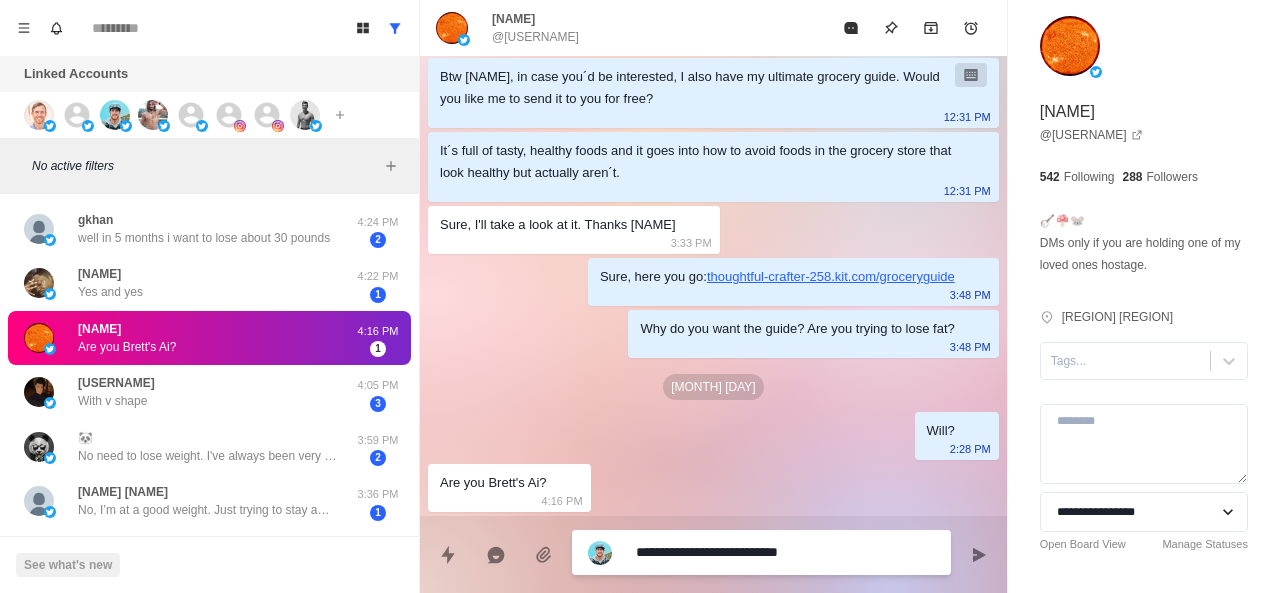type on "*" 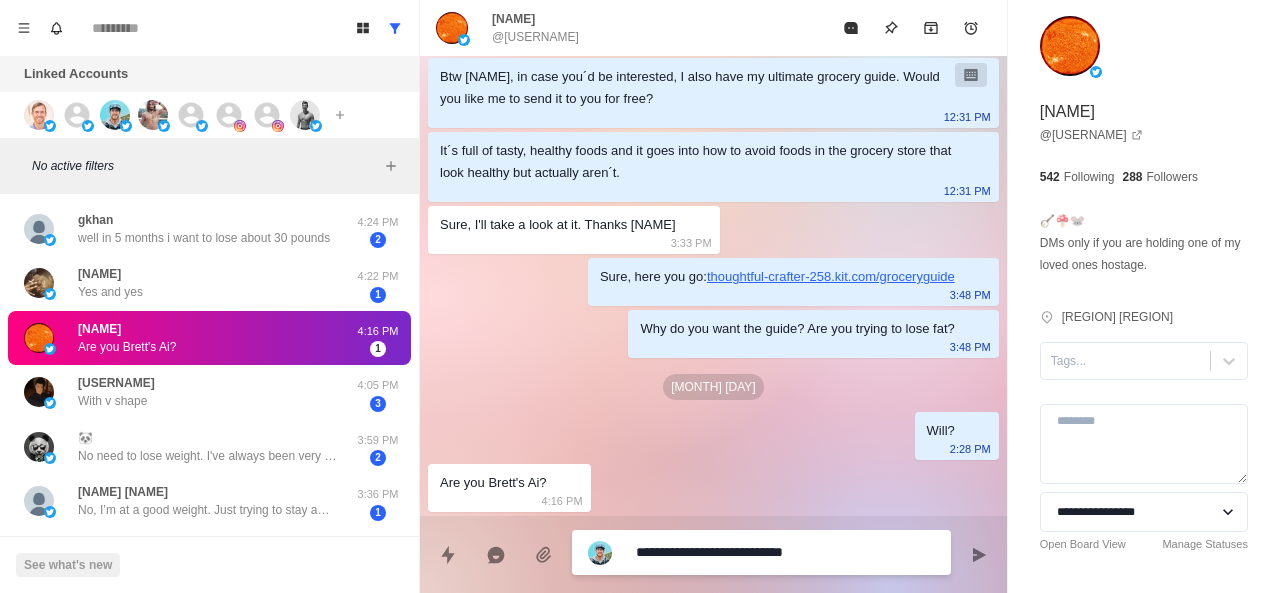 type on "*" 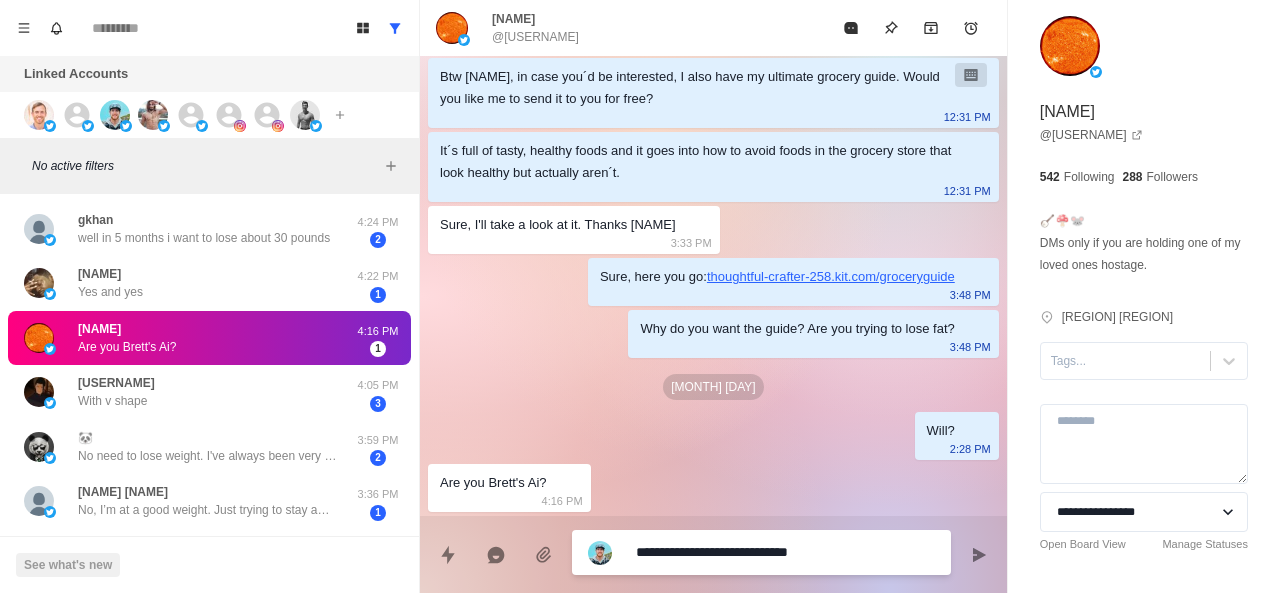 type on "**********" 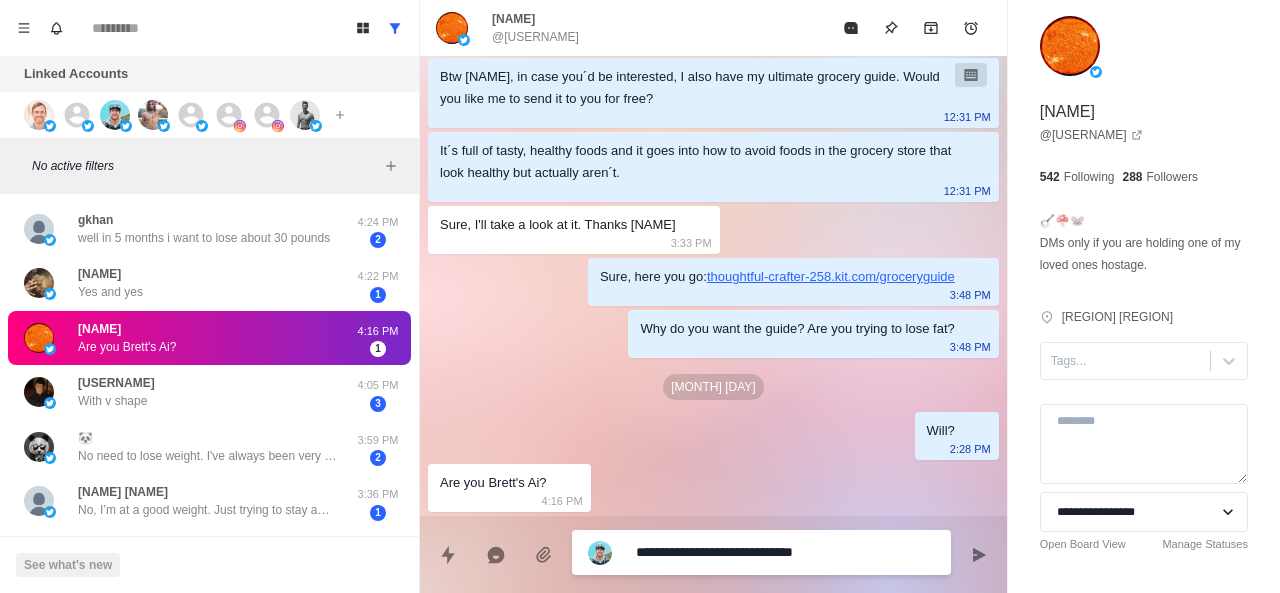 type on "*" 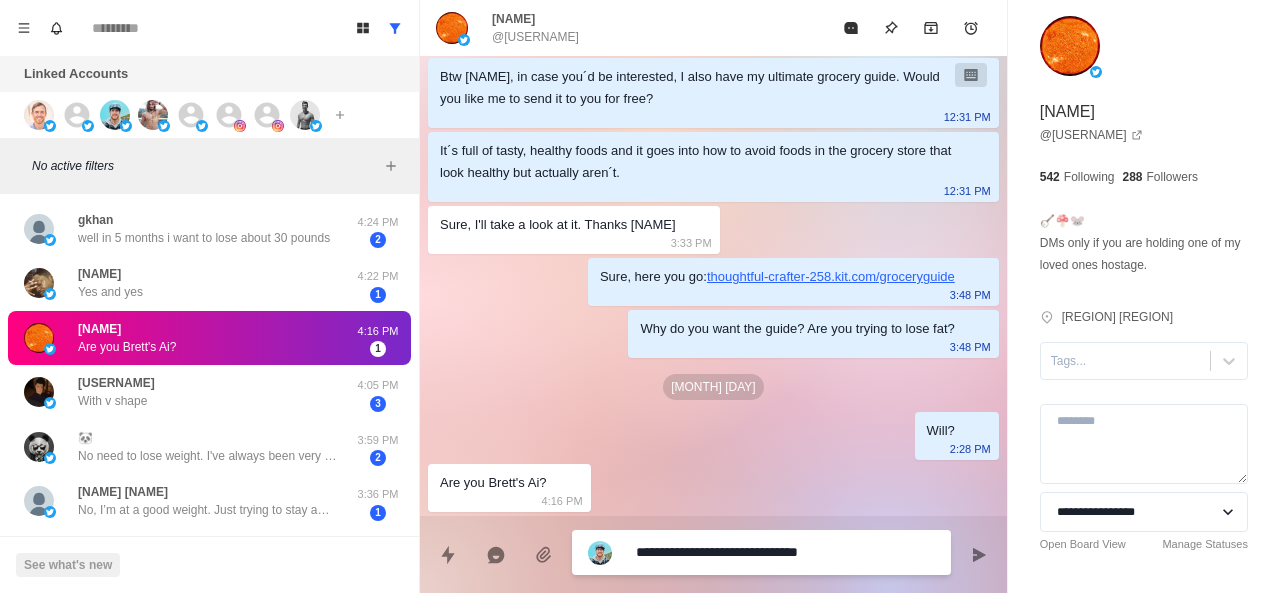 type on "*" 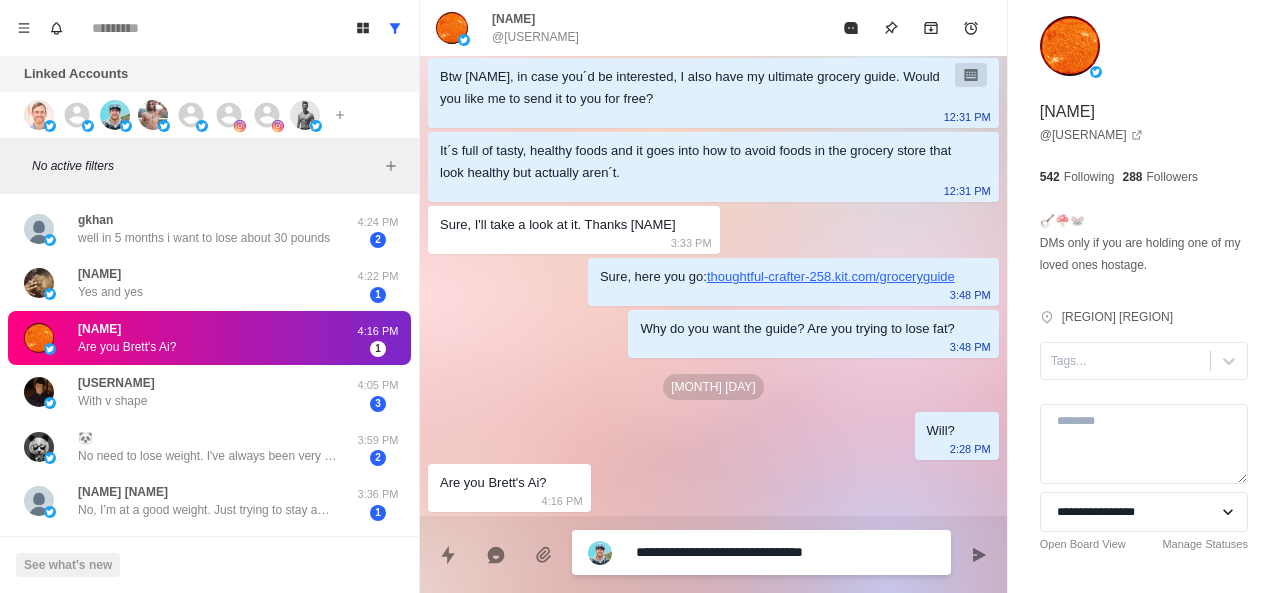 type on "*" 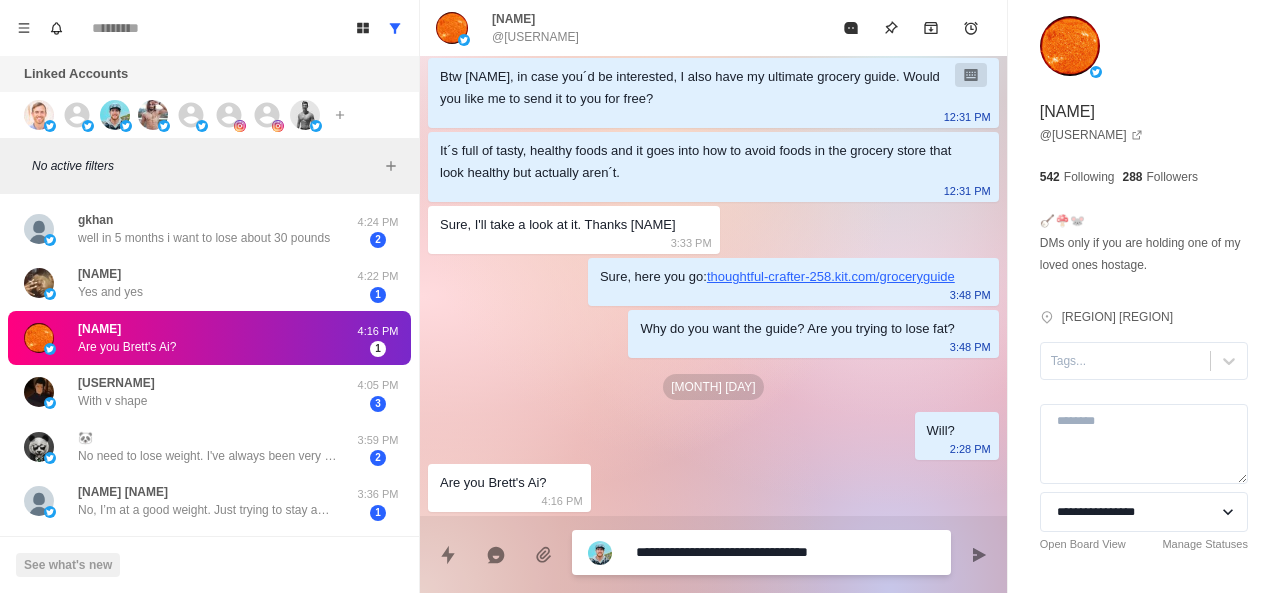 click on "**********" at bounding box center (785, 552) 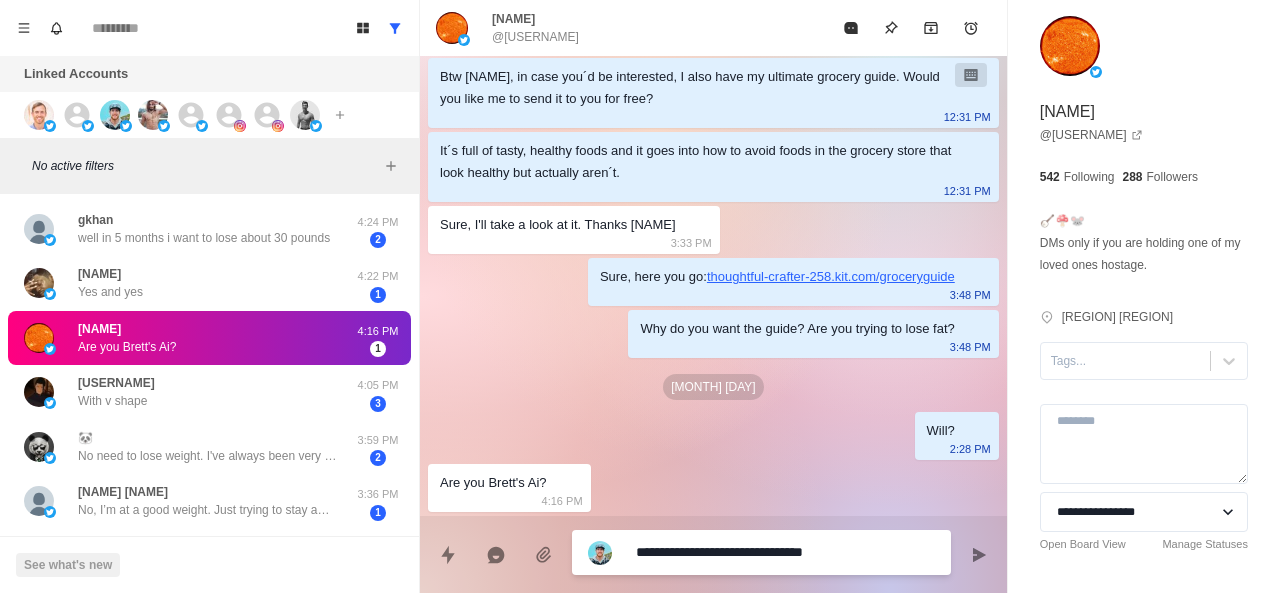 type on "*" 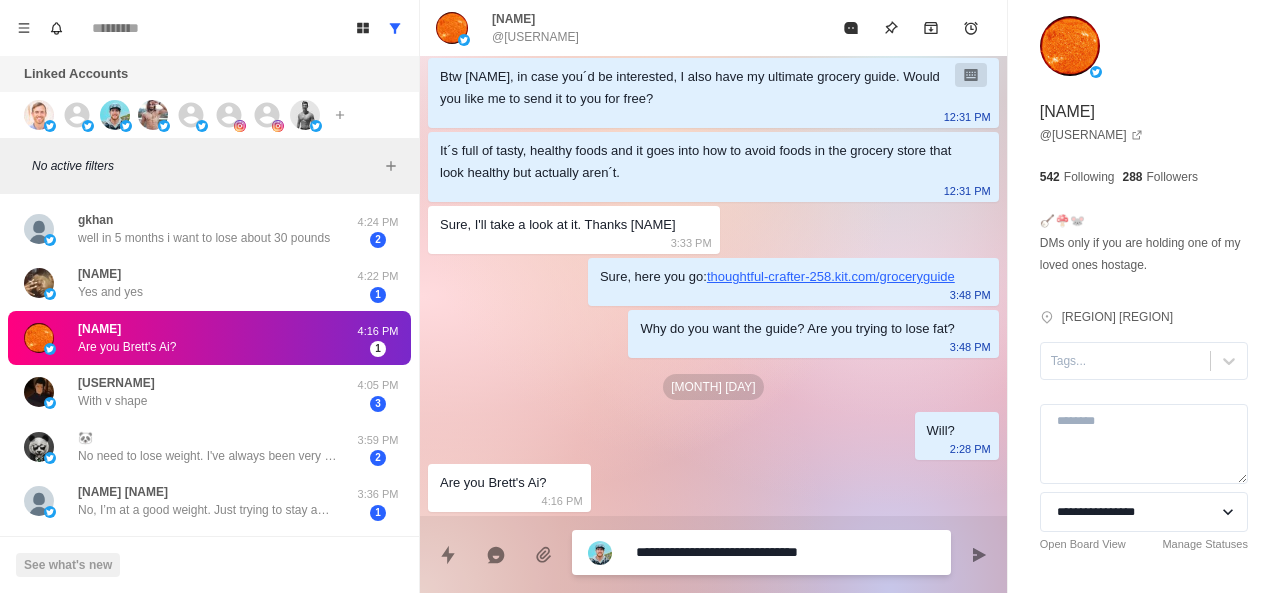 type on "*" 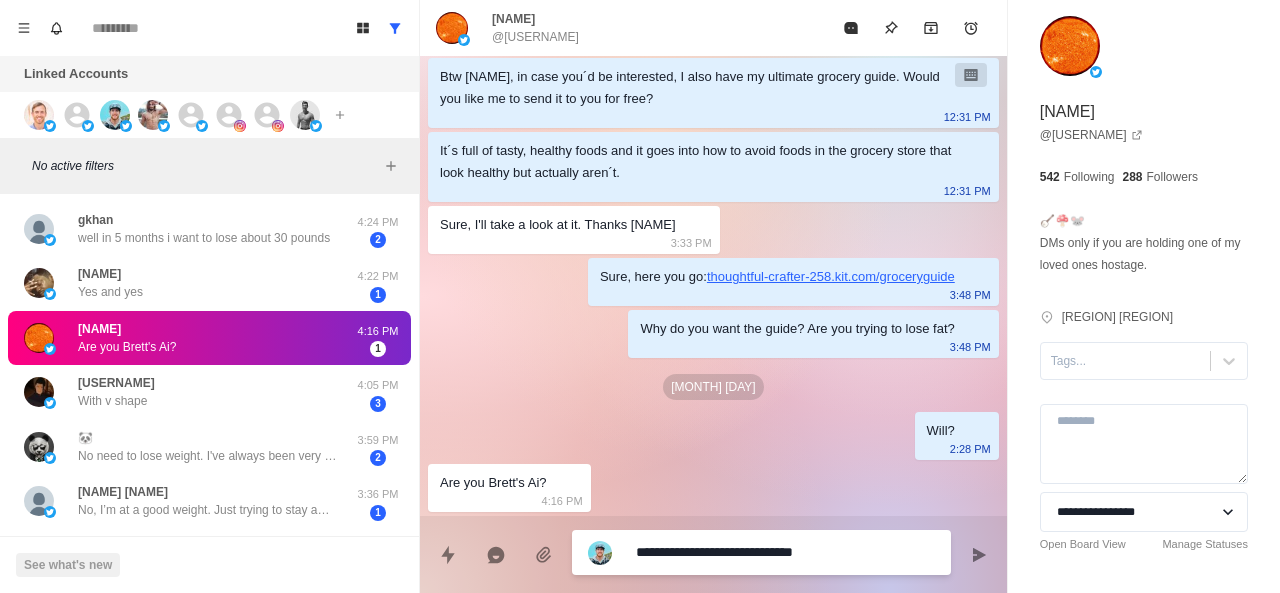 type on "*" 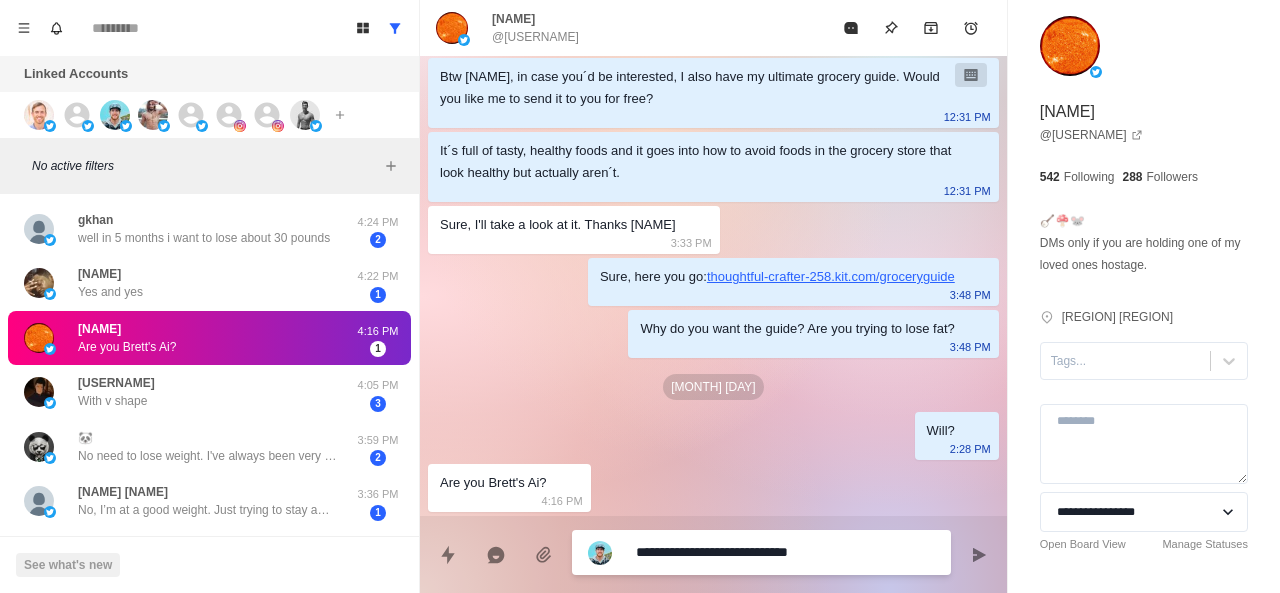 type on "*" 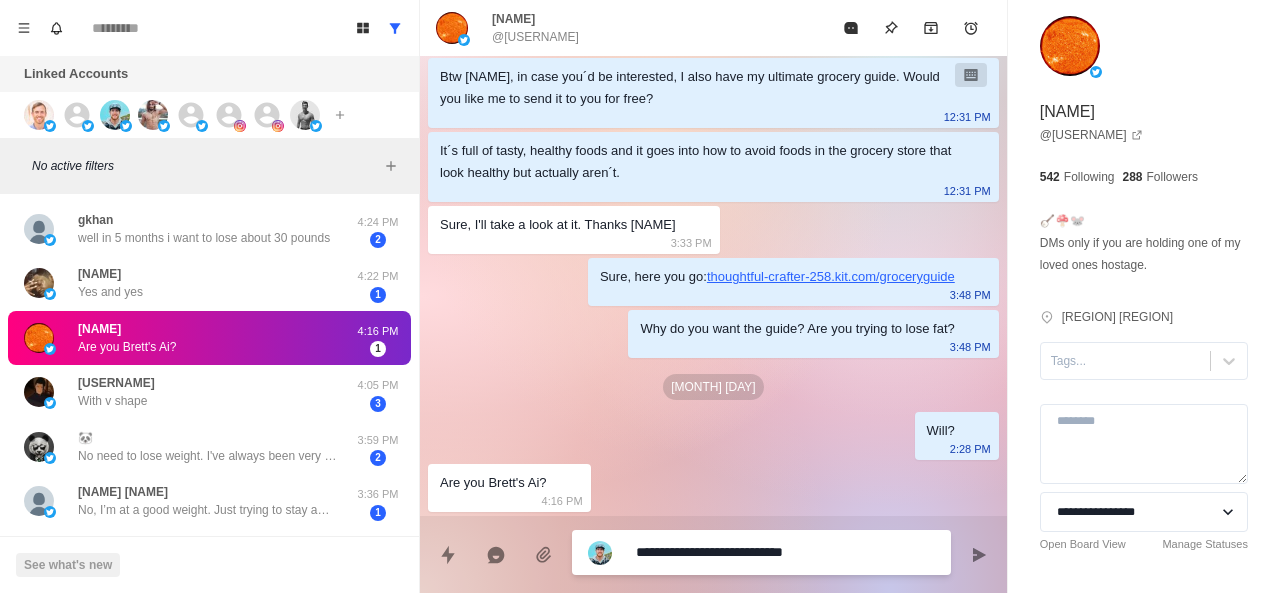 type on "*" 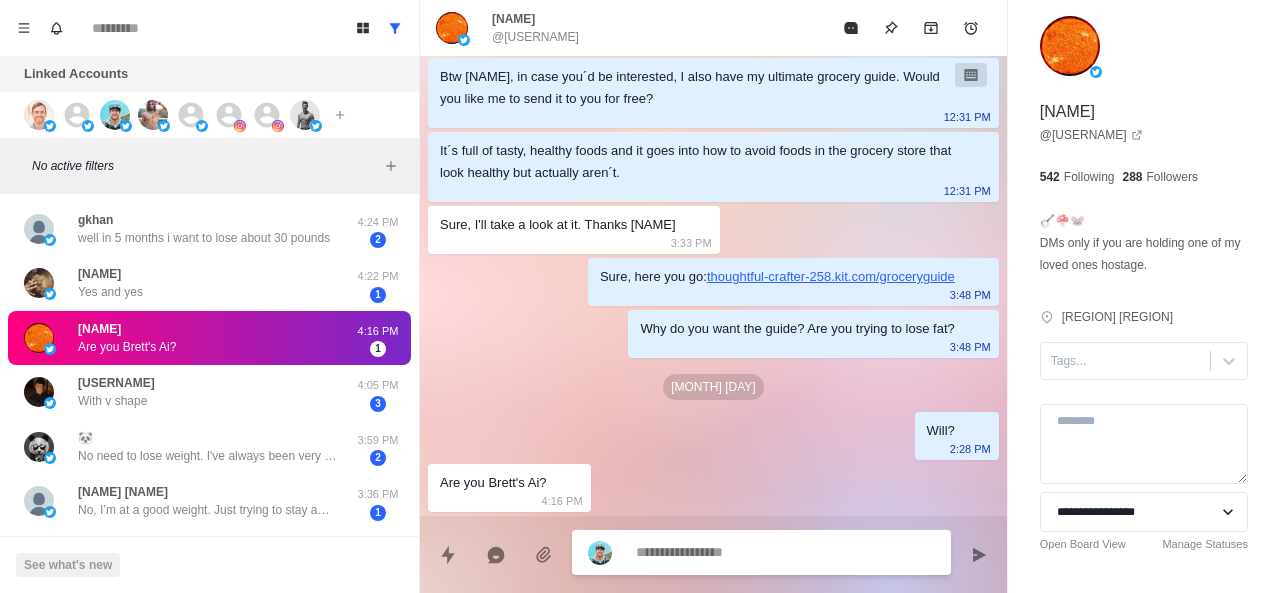 scroll, scrollTop: 284, scrollLeft: 0, axis: vertical 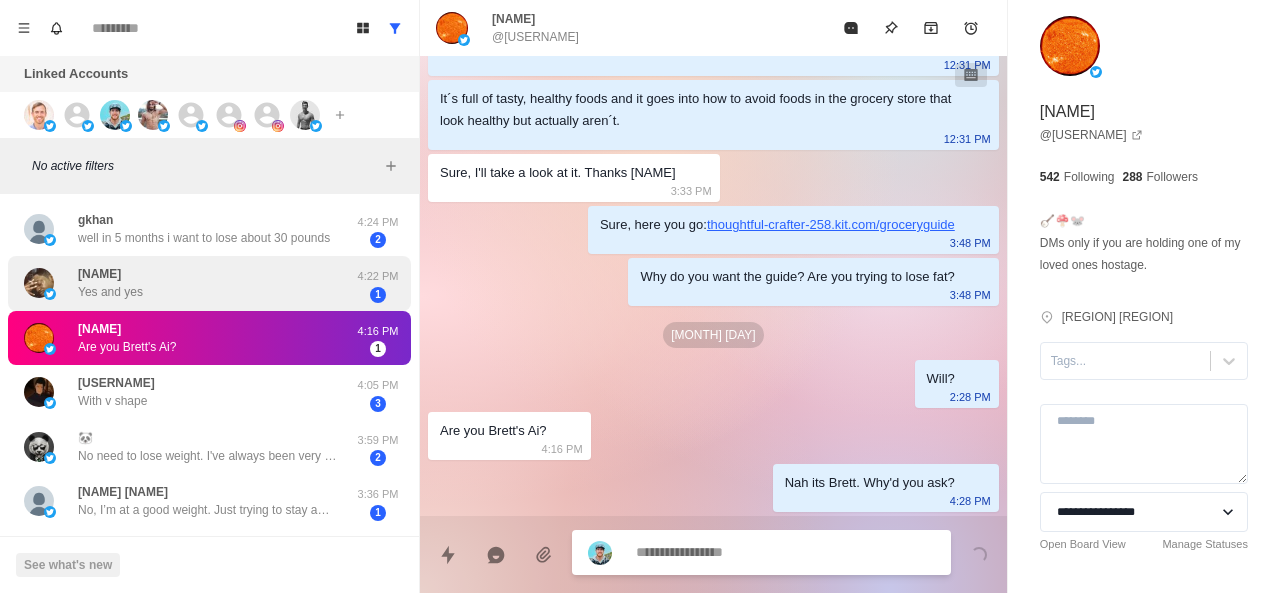 click on "Kevin Yes and yes" at bounding box center (188, 283) 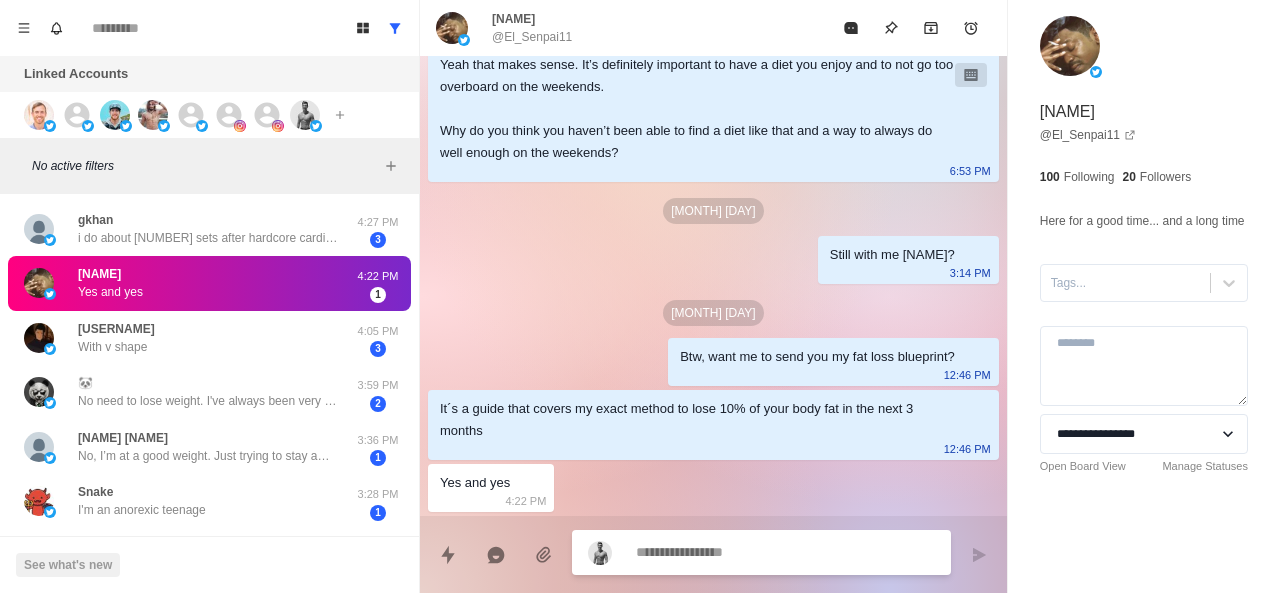 scroll, scrollTop: 1022, scrollLeft: 0, axis: vertical 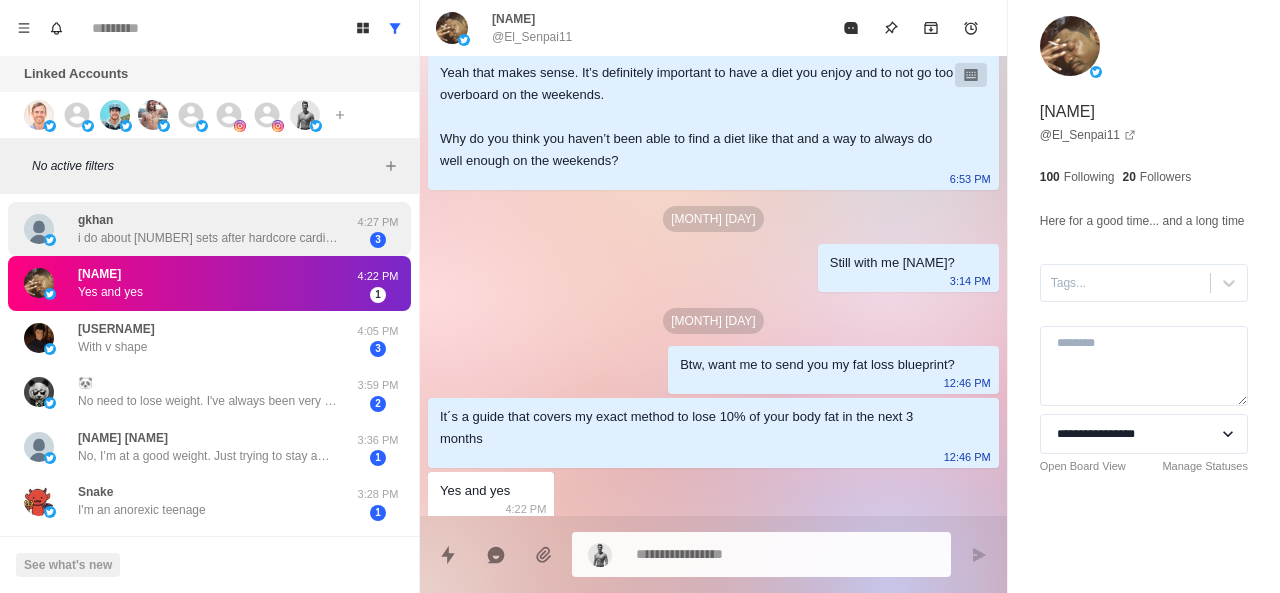 click on "i do about 10 sets after hardcore cardio incline 7% 3mph 1 hour" at bounding box center (208, 238) 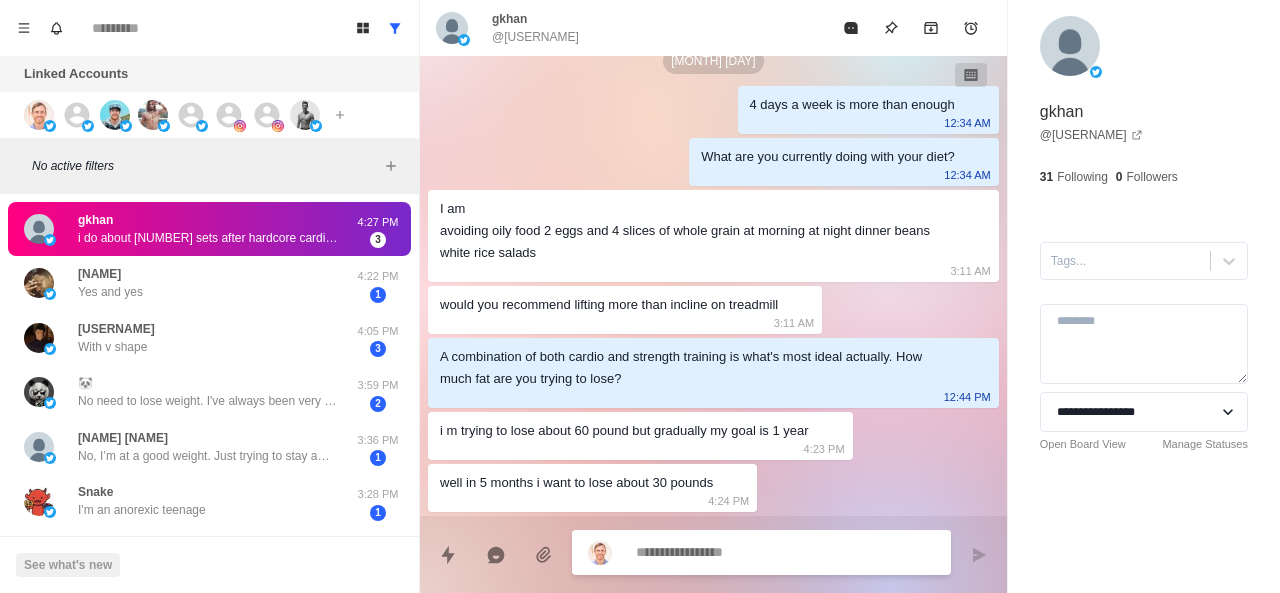 scroll, scrollTop: 534, scrollLeft: 0, axis: vertical 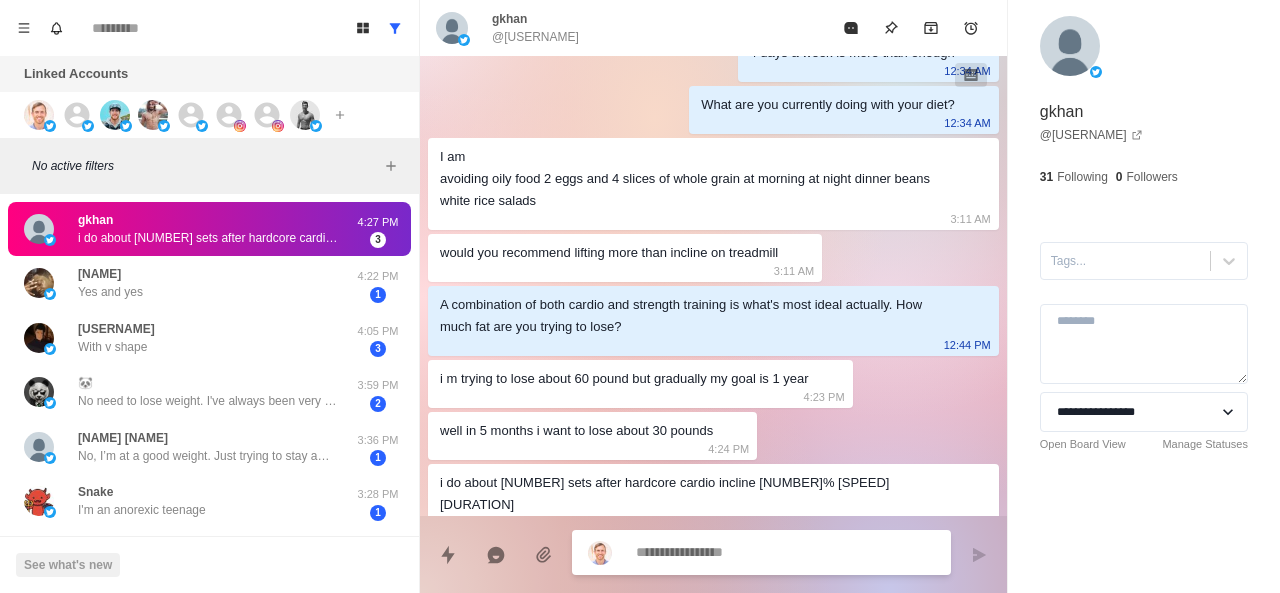 click at bounding box center (713, 546) 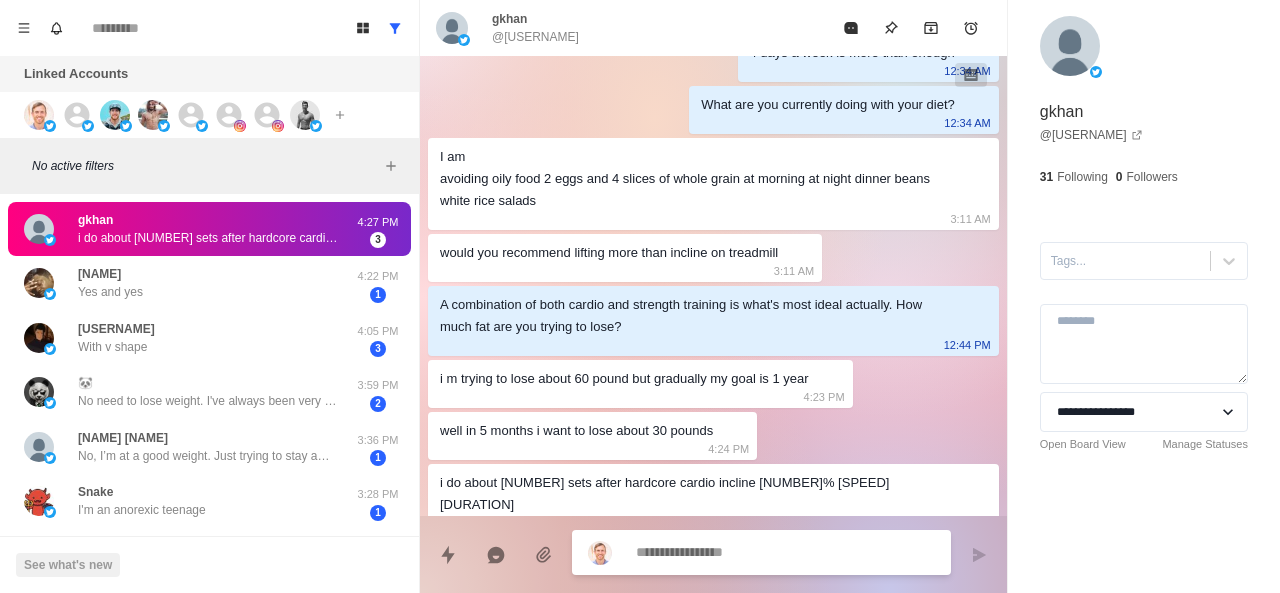 click at bounding box center (785, 552) 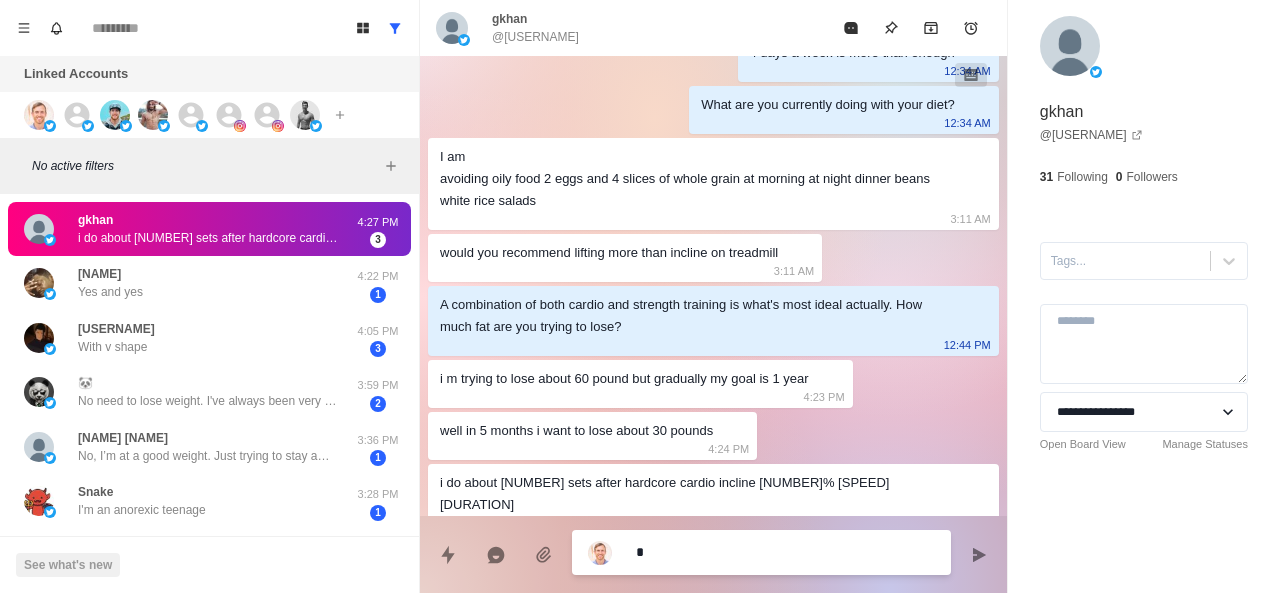 type on "*" 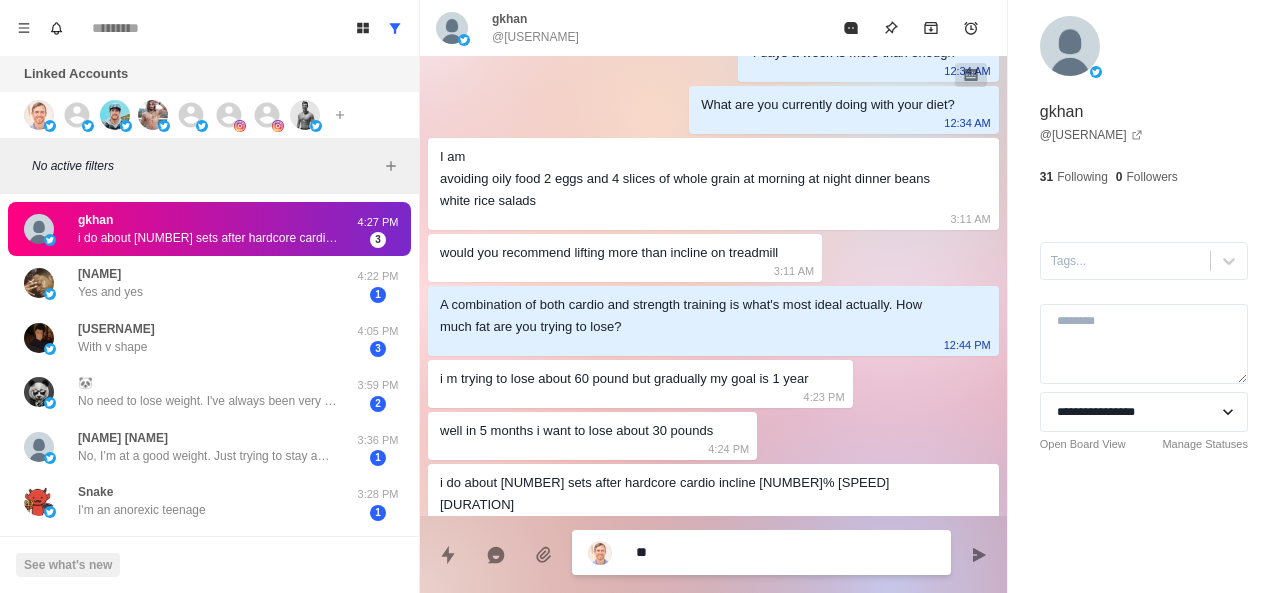 type on "***" 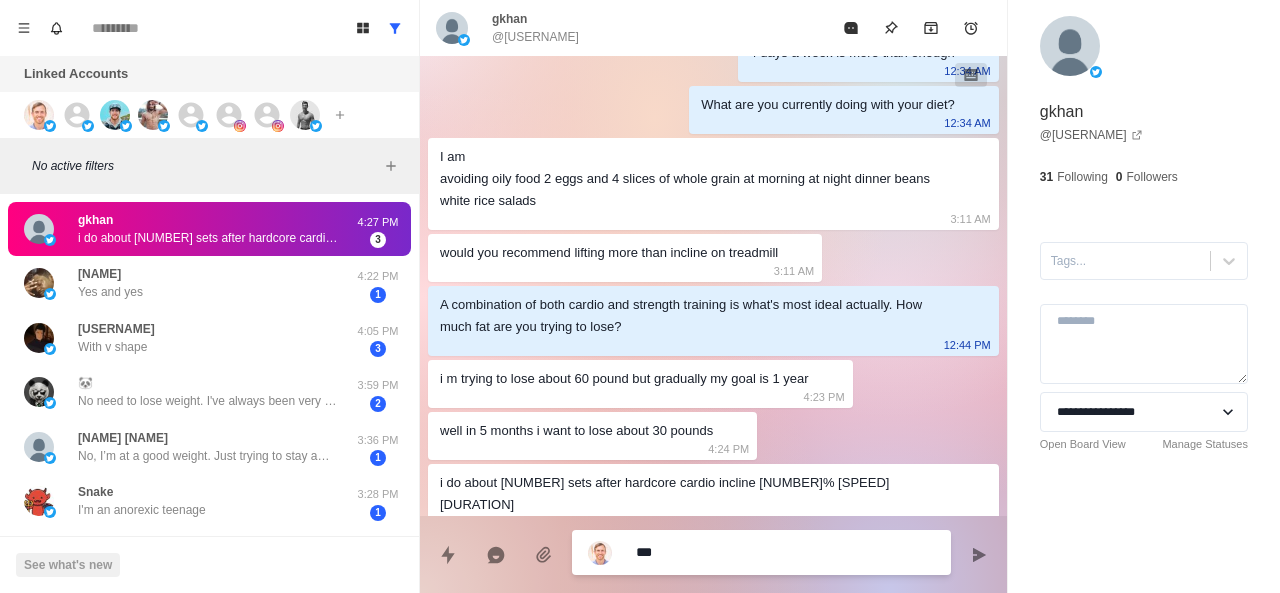 type on "*" 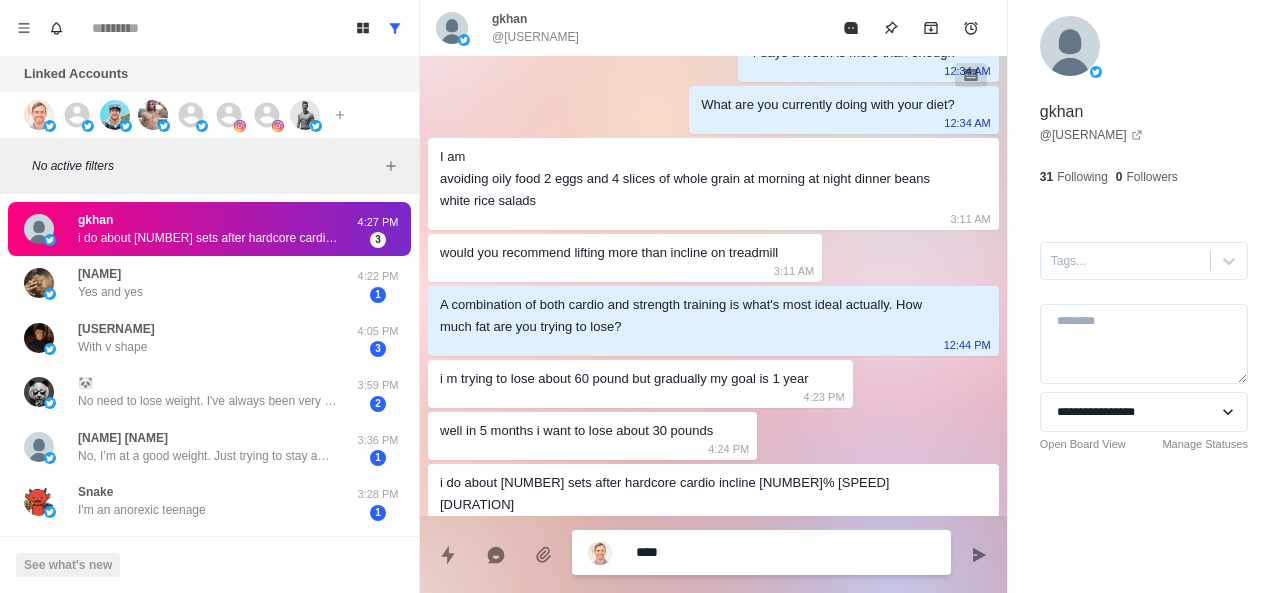 type on "*" 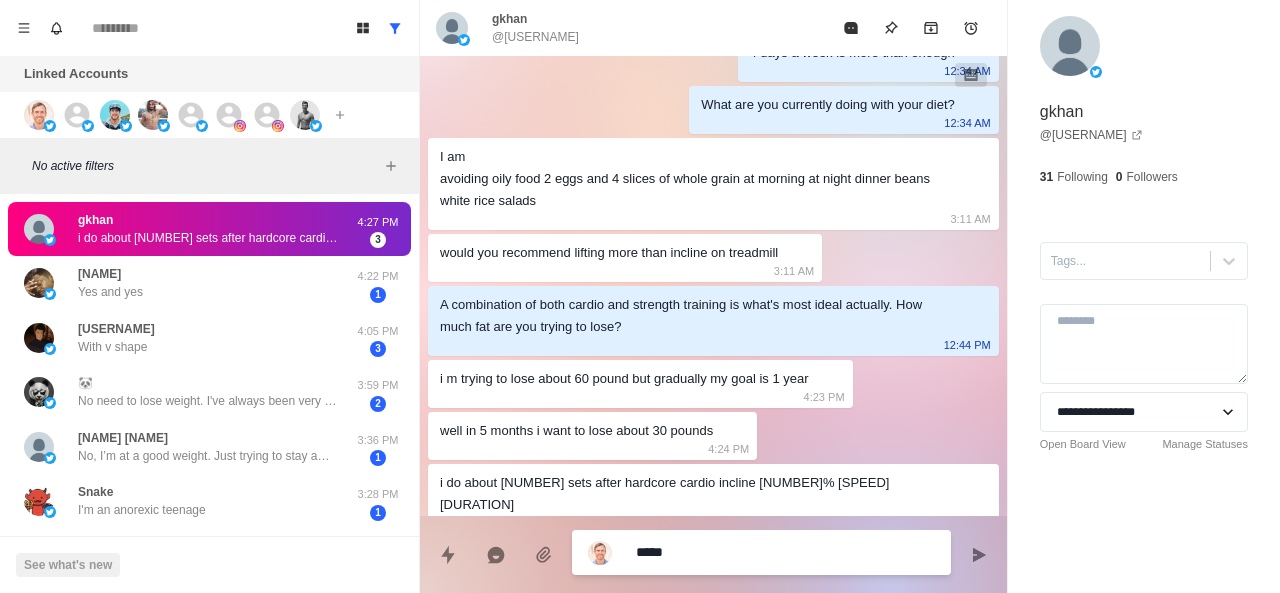 type on "*" 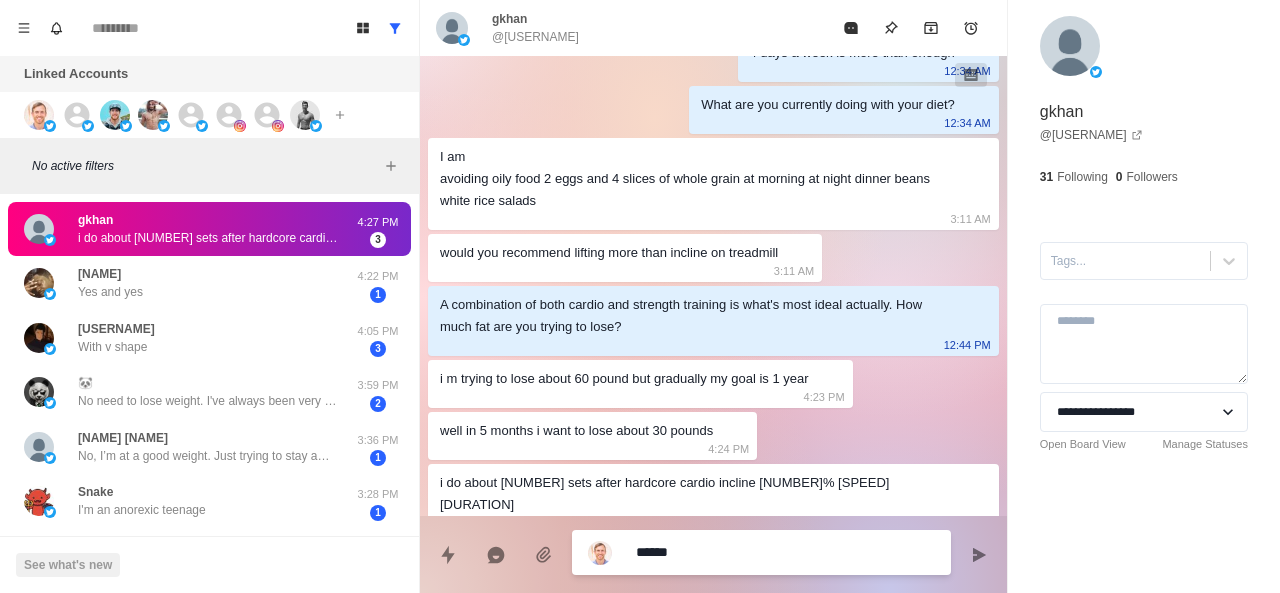 type on "*" 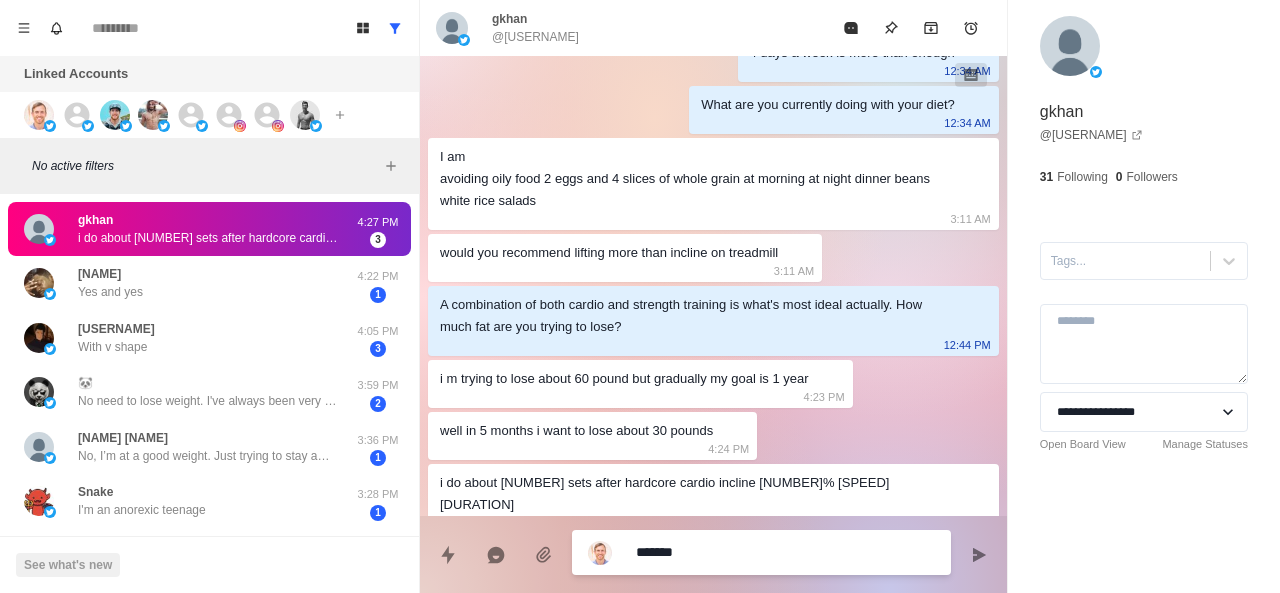 type on "*" 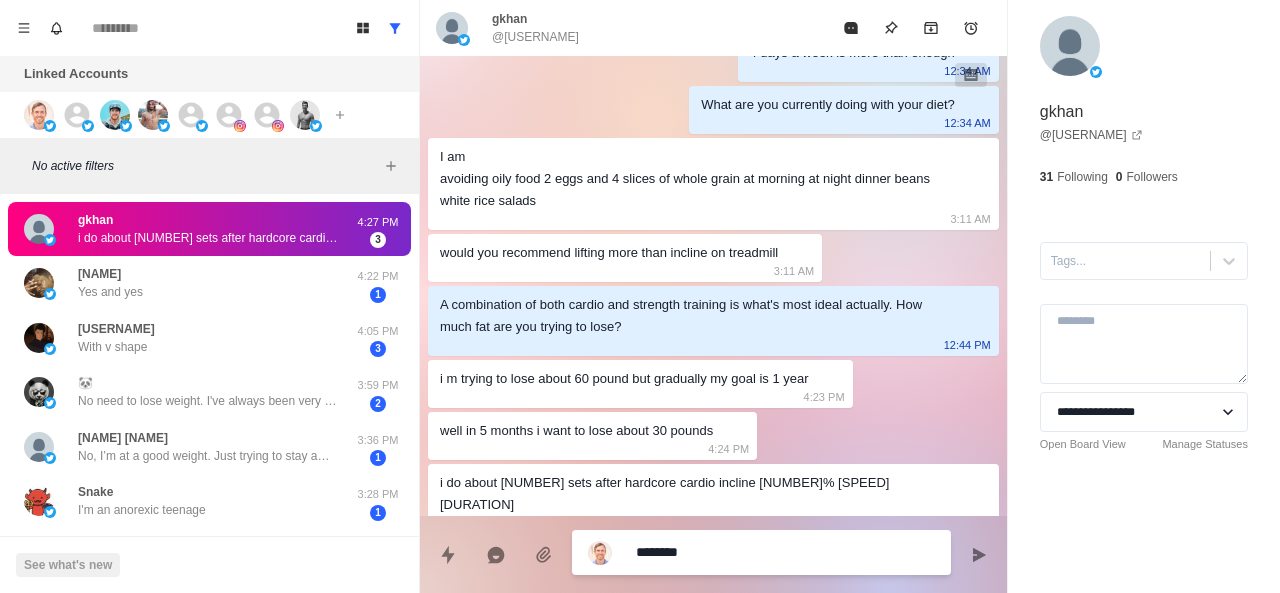type on "*" 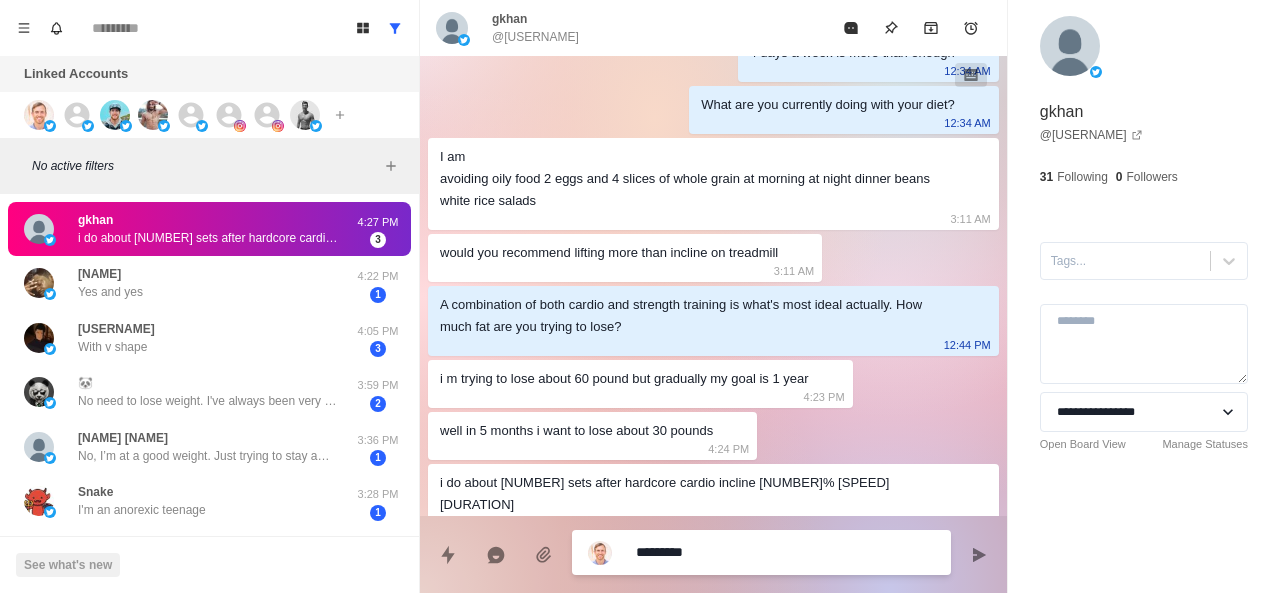 type on "*" 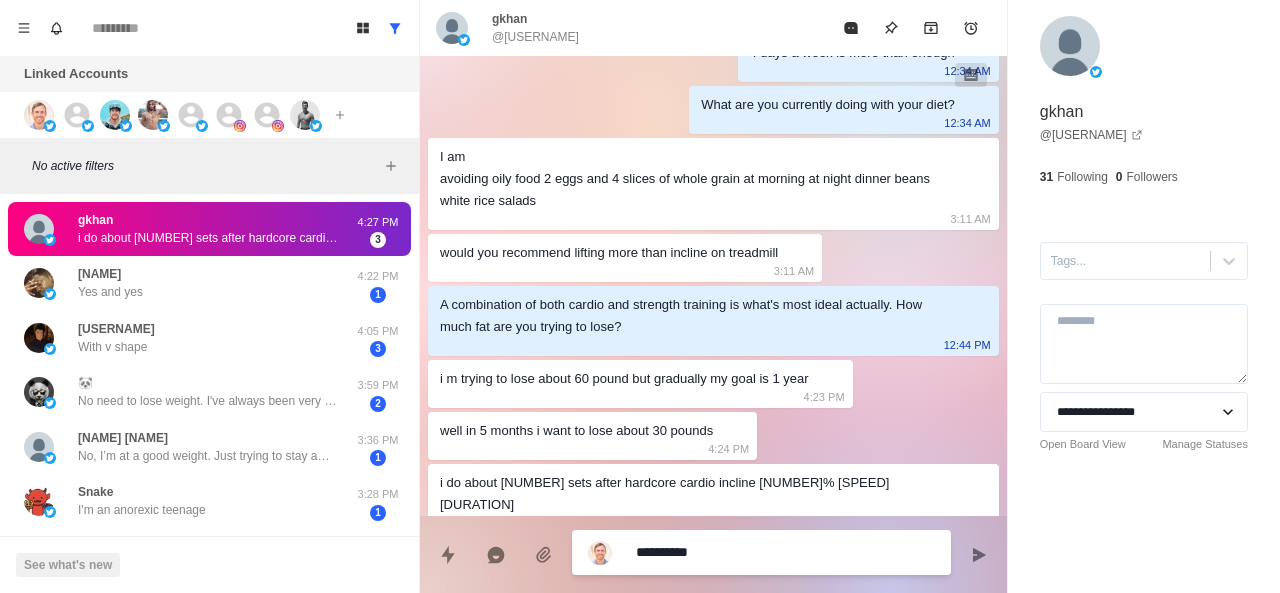type on "*" 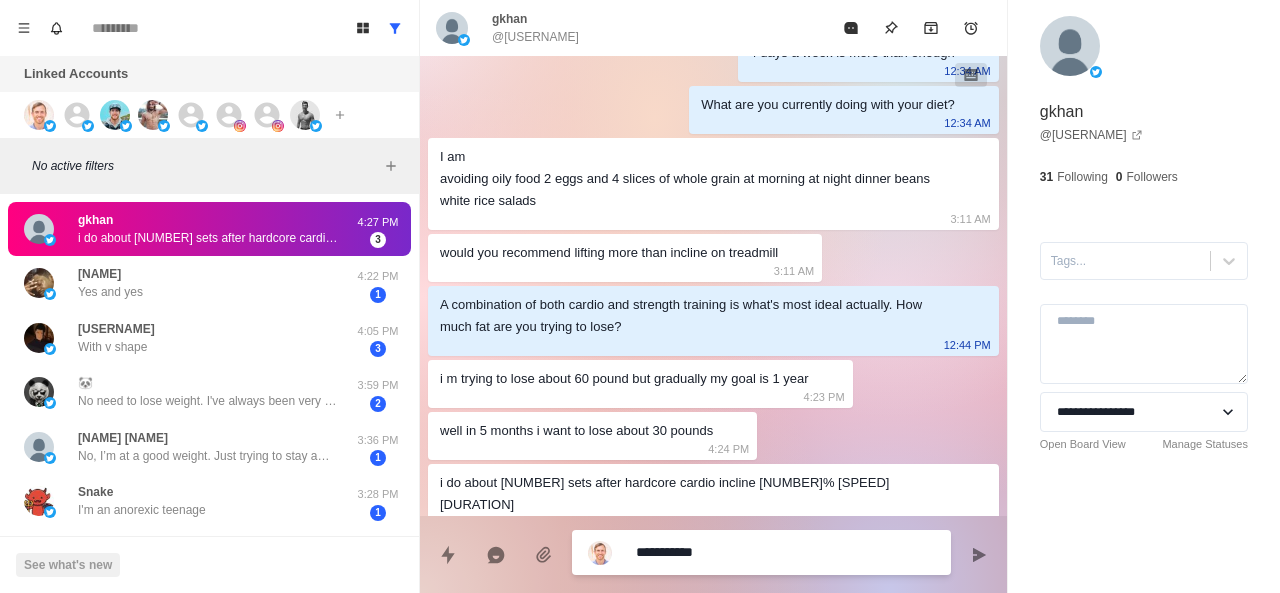 type on "*" 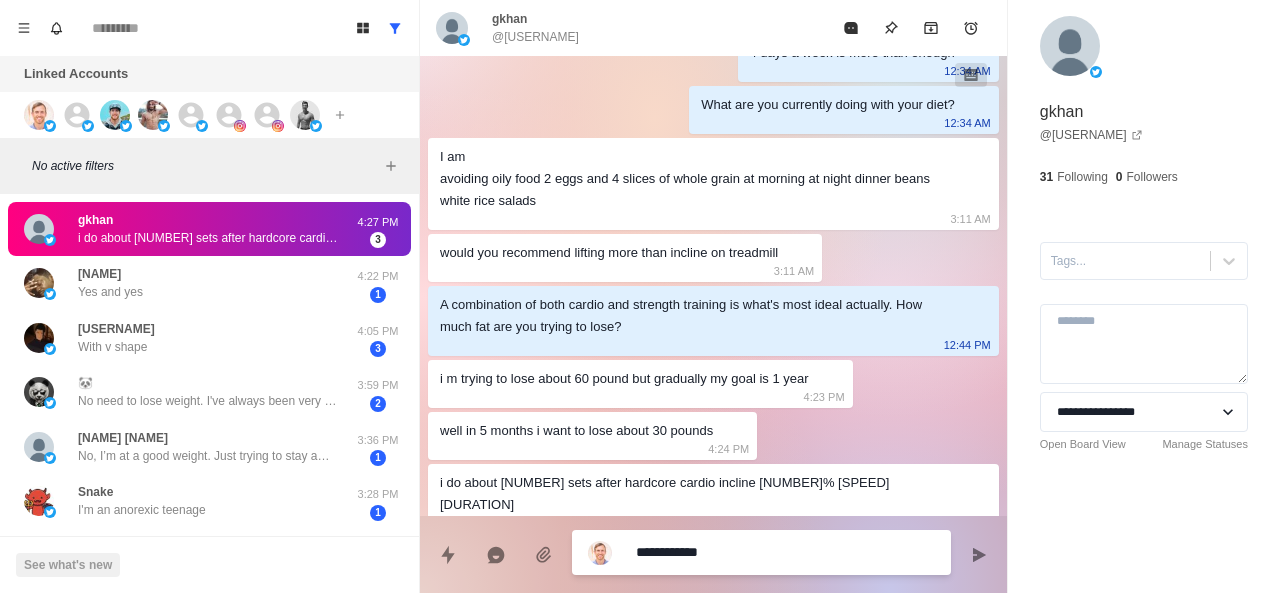 type on "*" 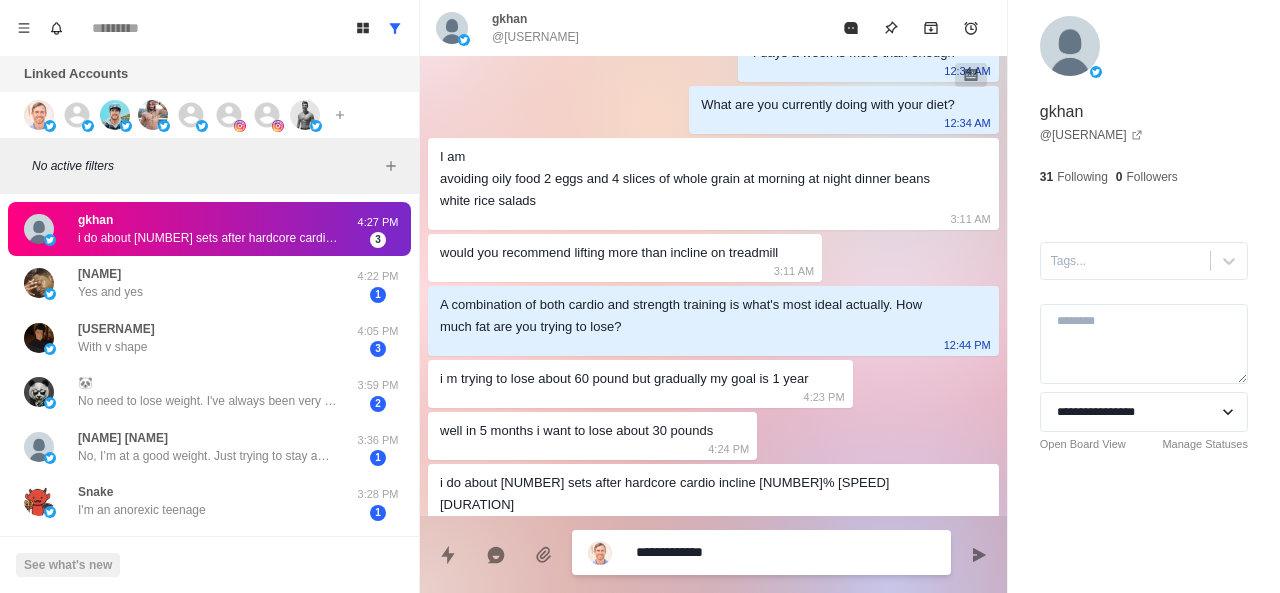 type on "*" 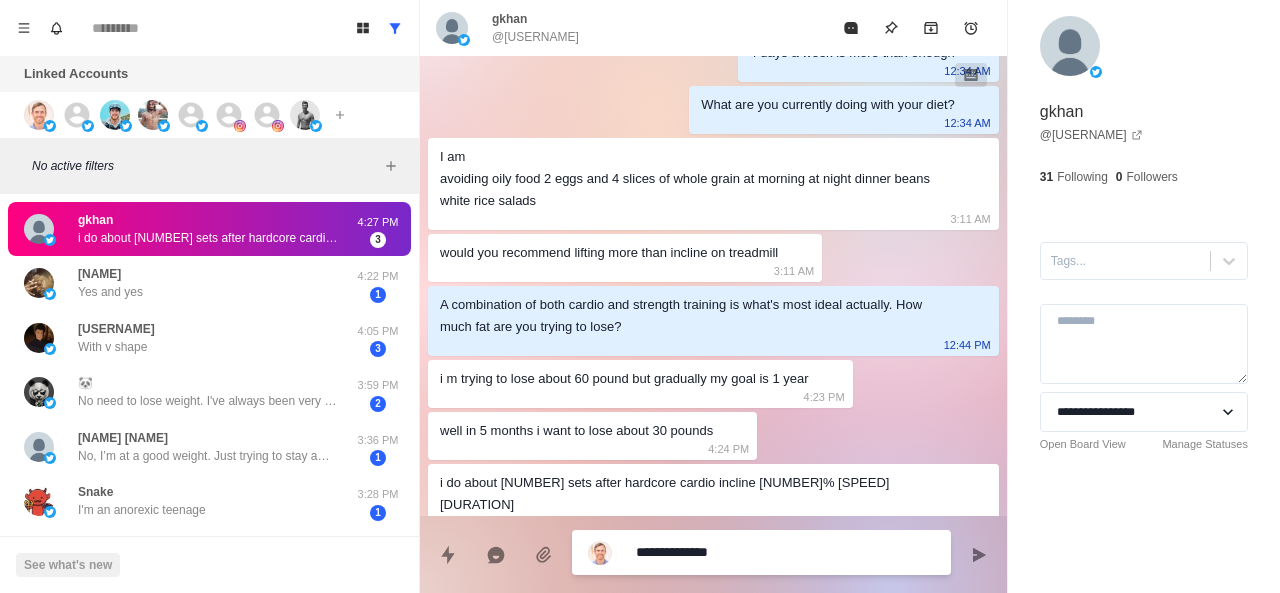 type on "*" 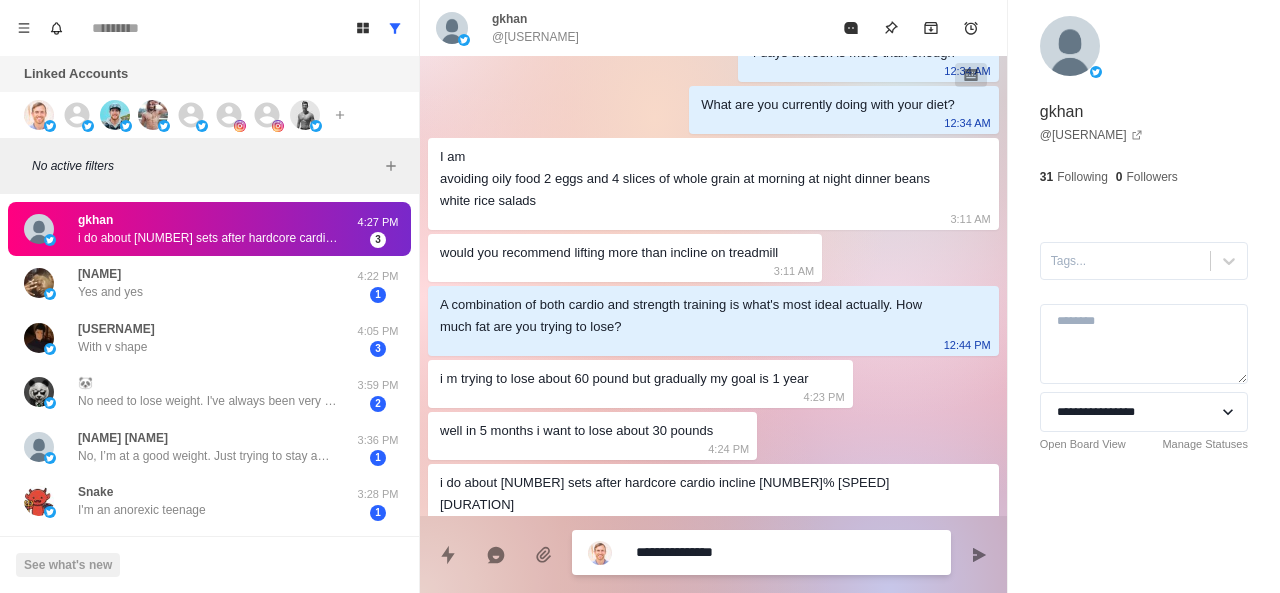 type on "*" 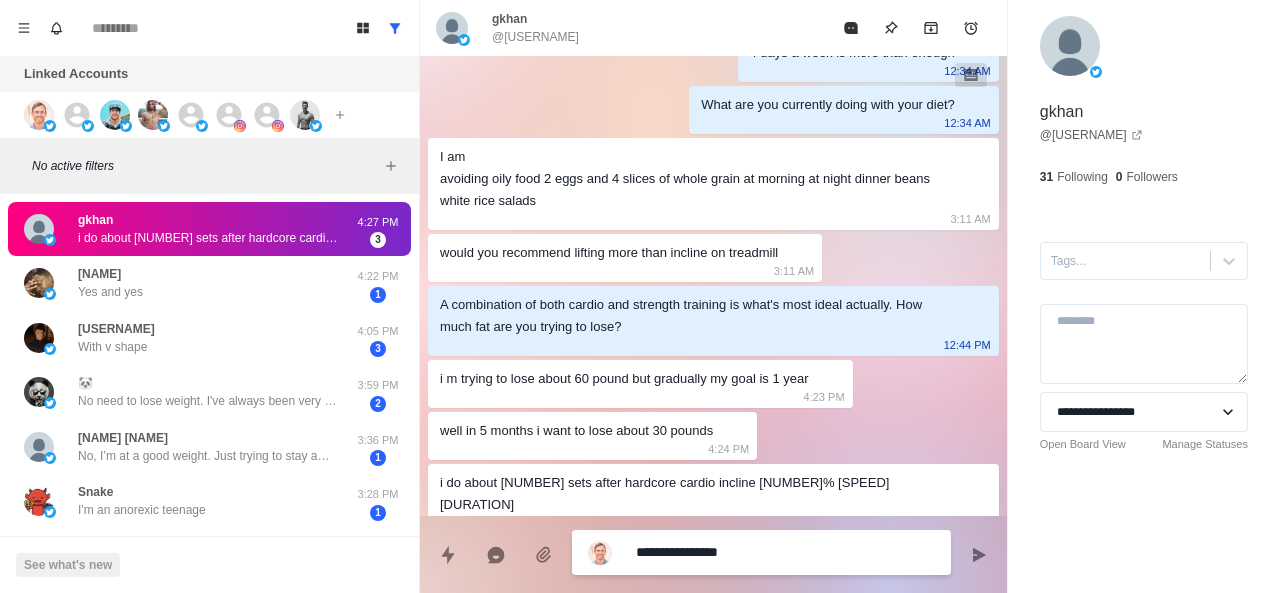 type on "*" 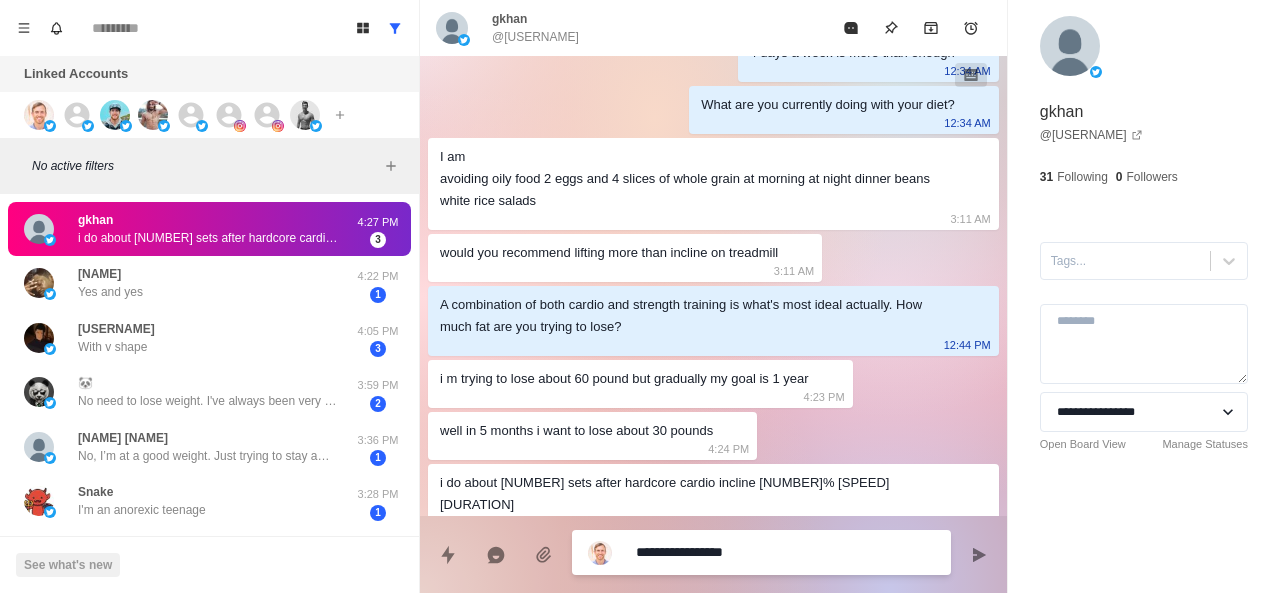 type on "*" 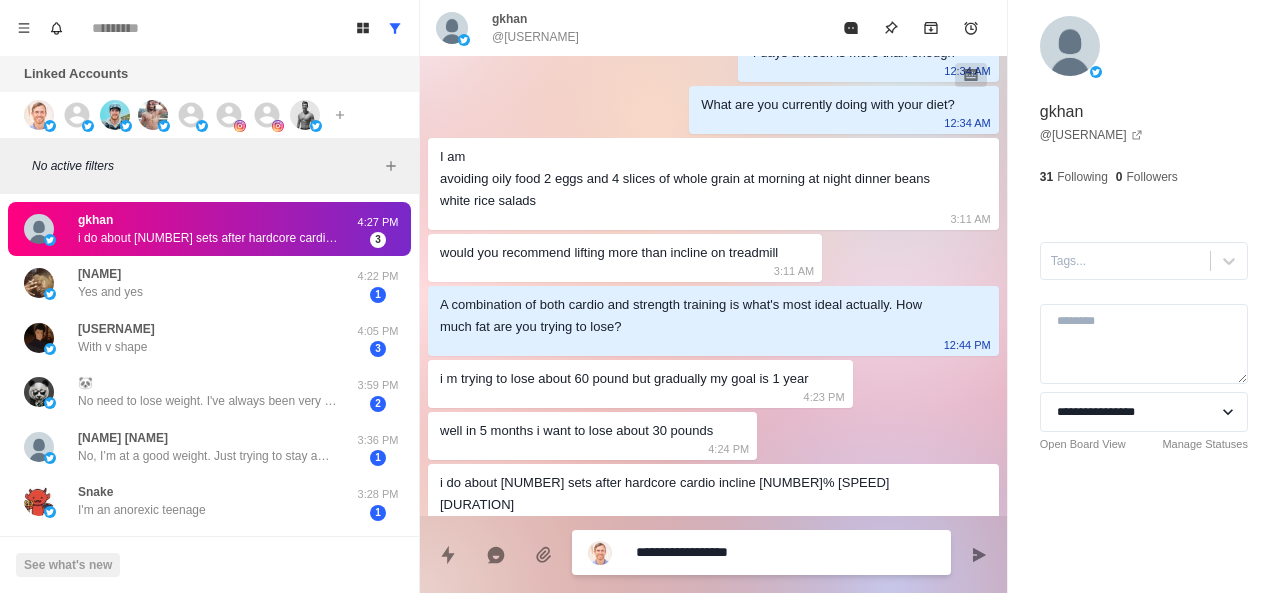 type on "*" 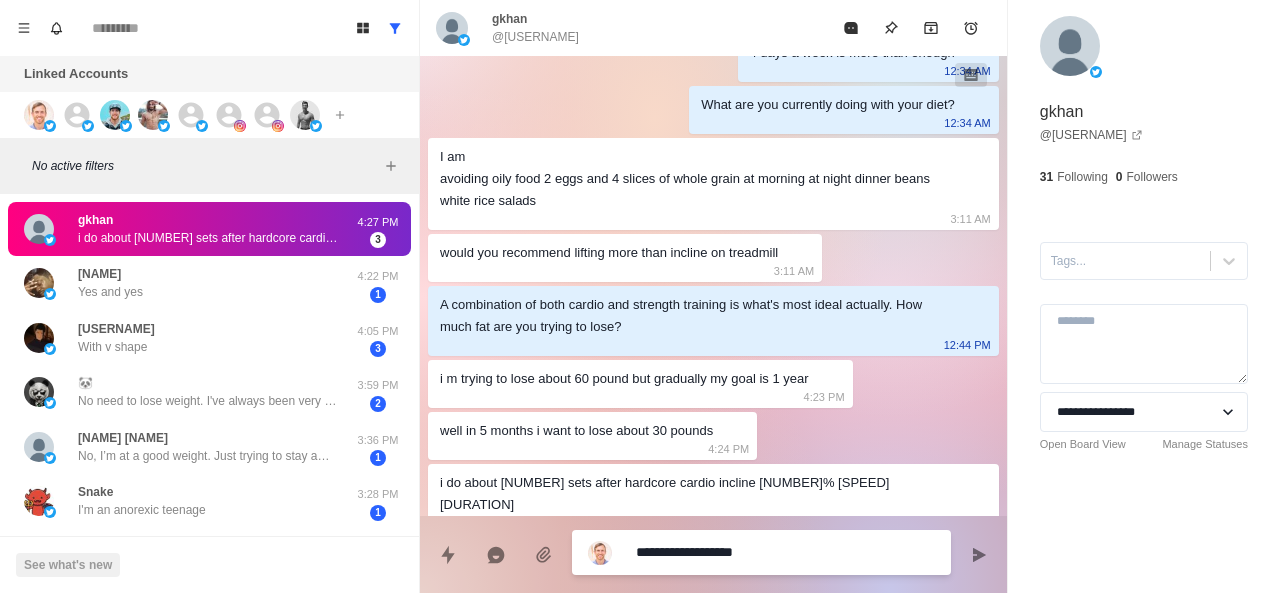 type on "**********" 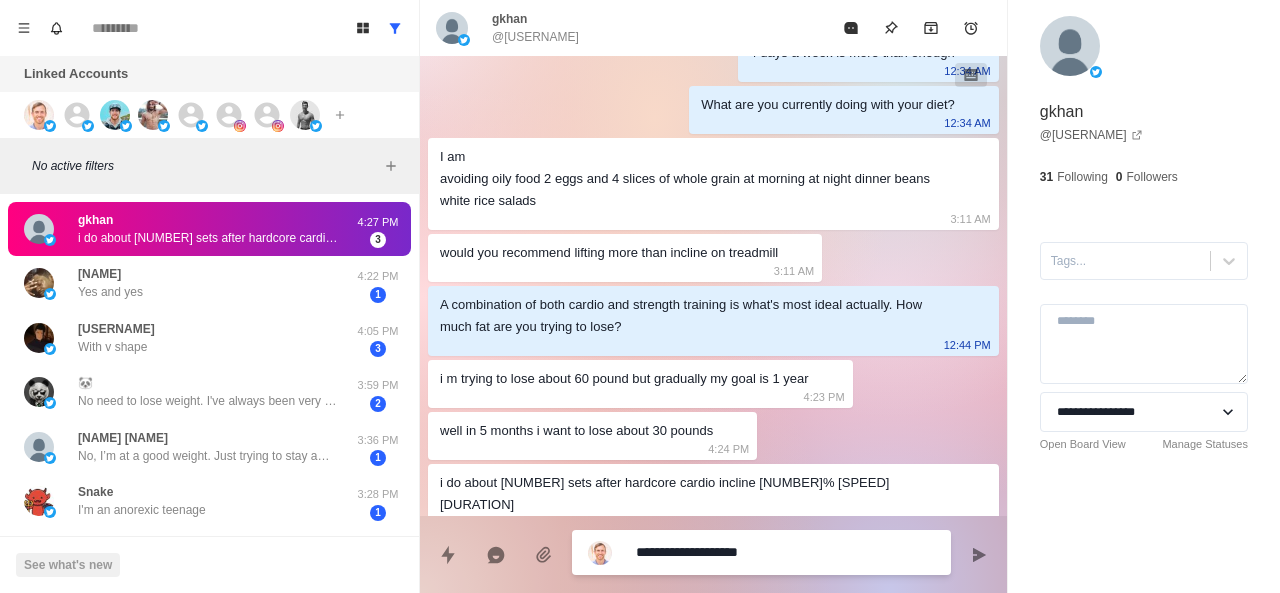 type on "*" 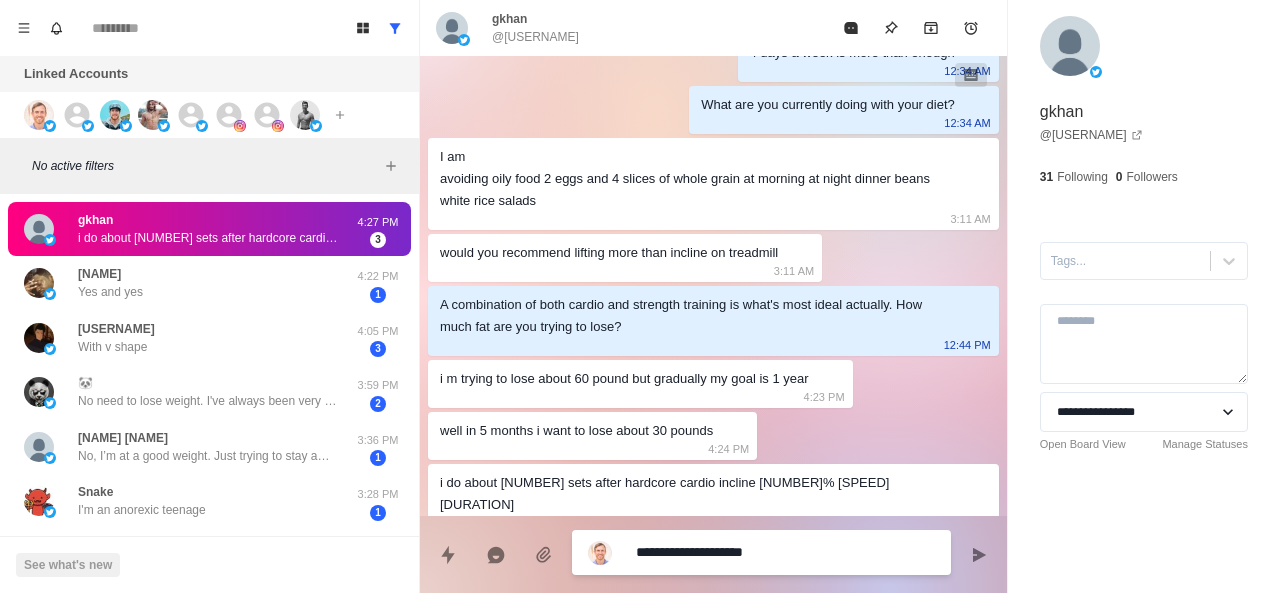 type on "*" 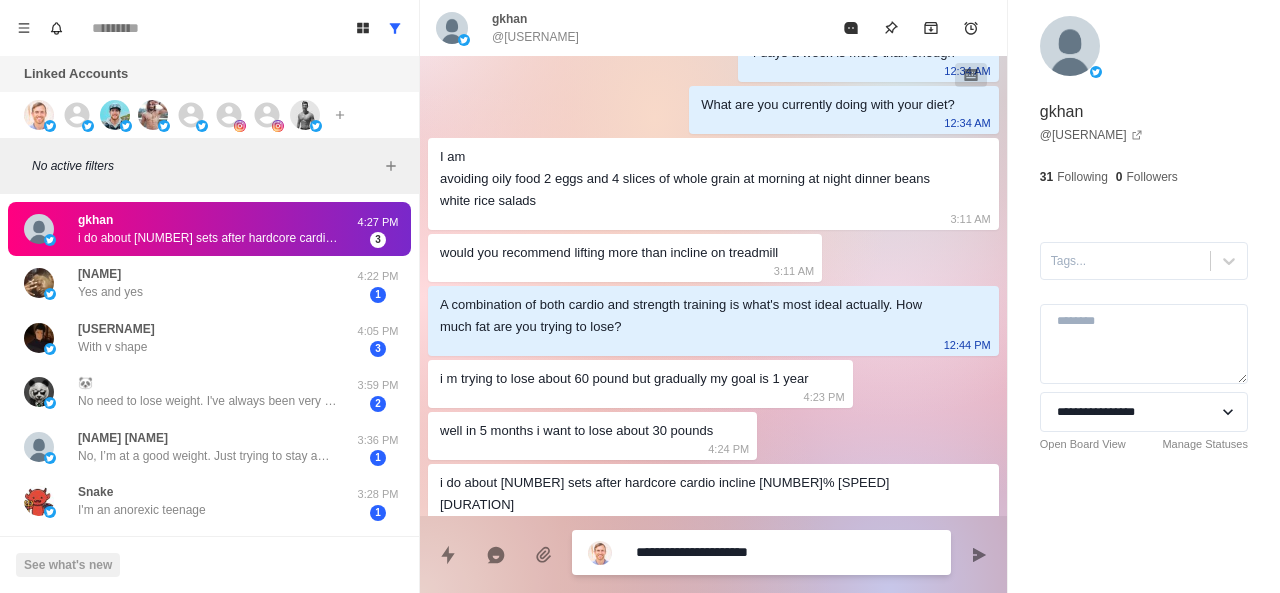 type on "*" 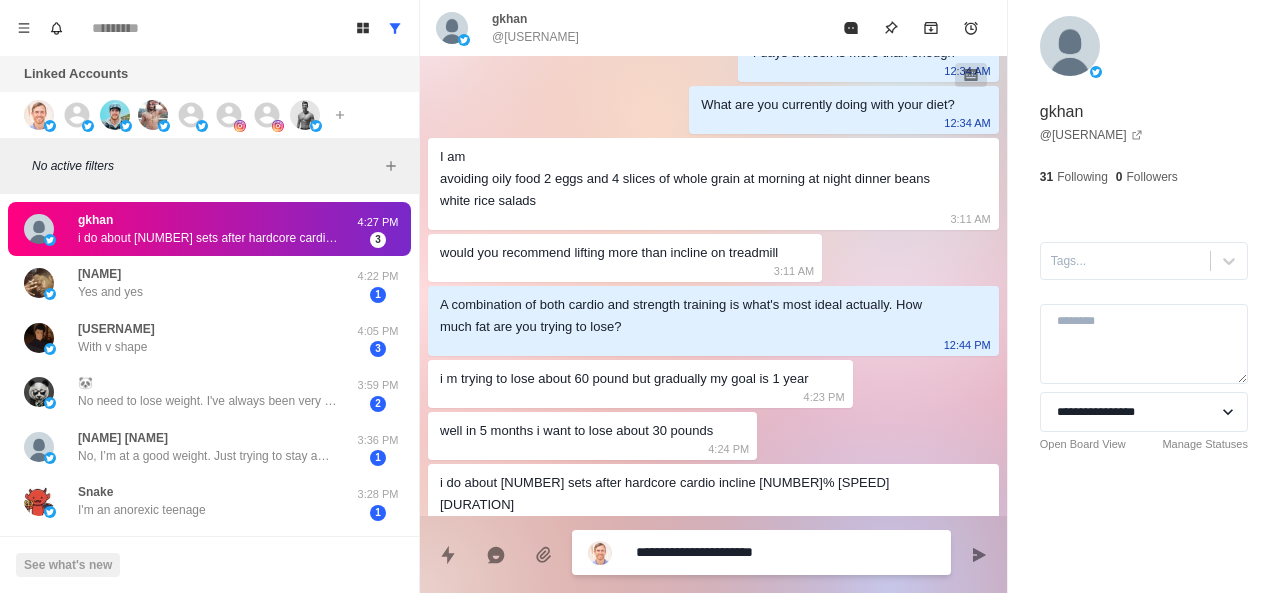 type on "*" 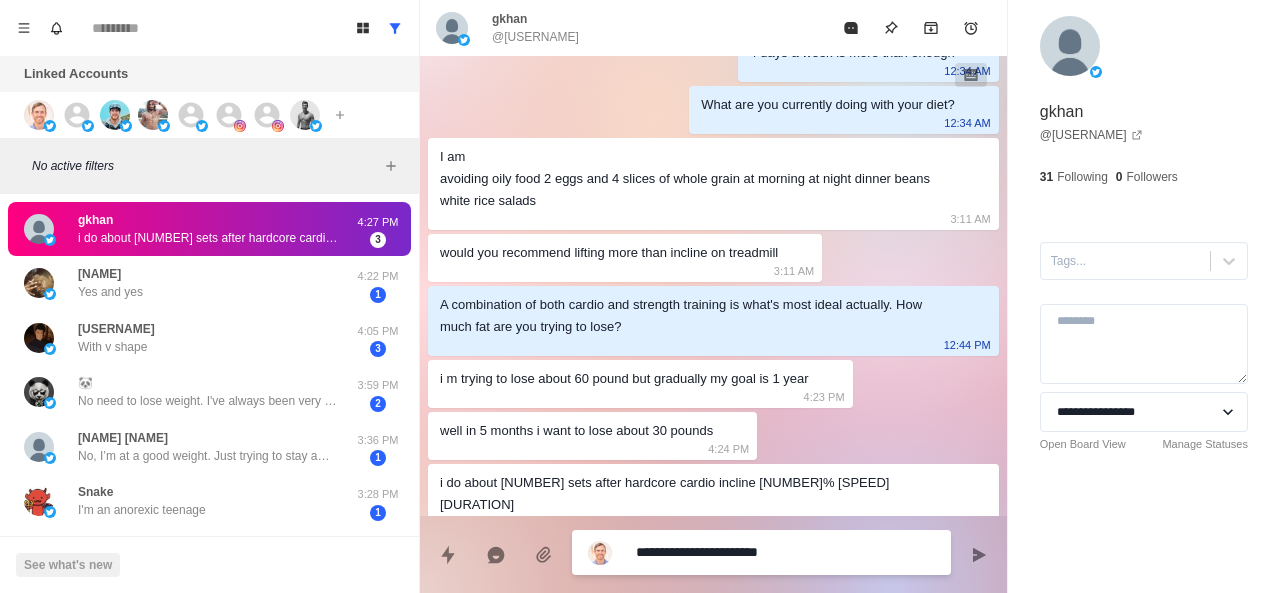 type on "*" 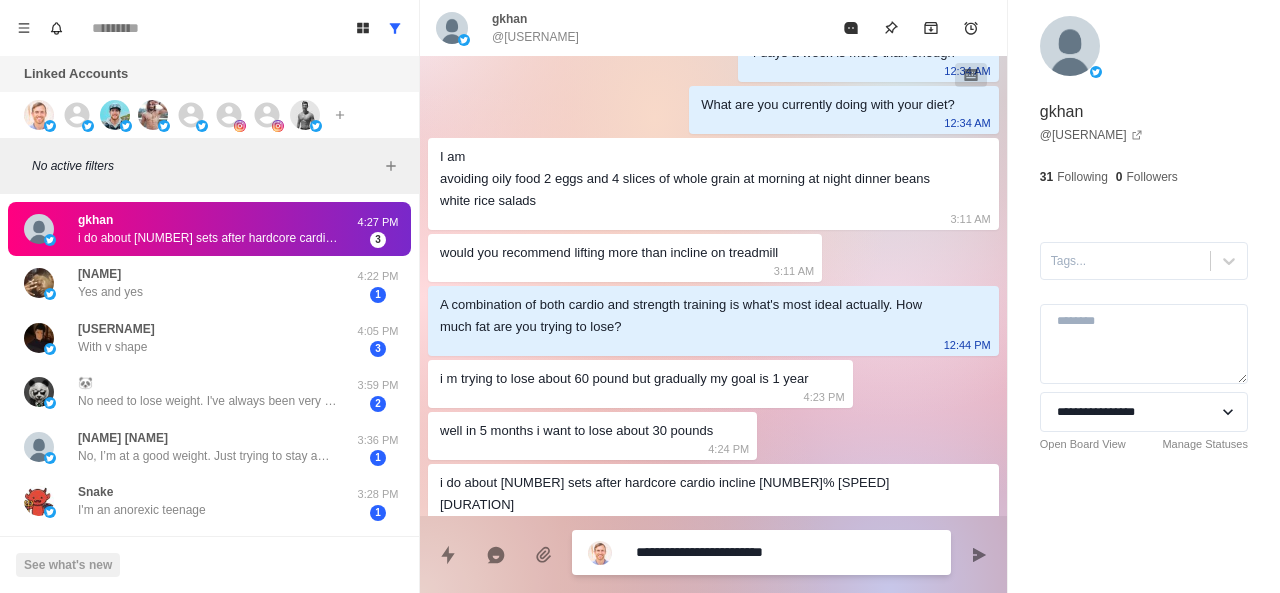 type on "*" 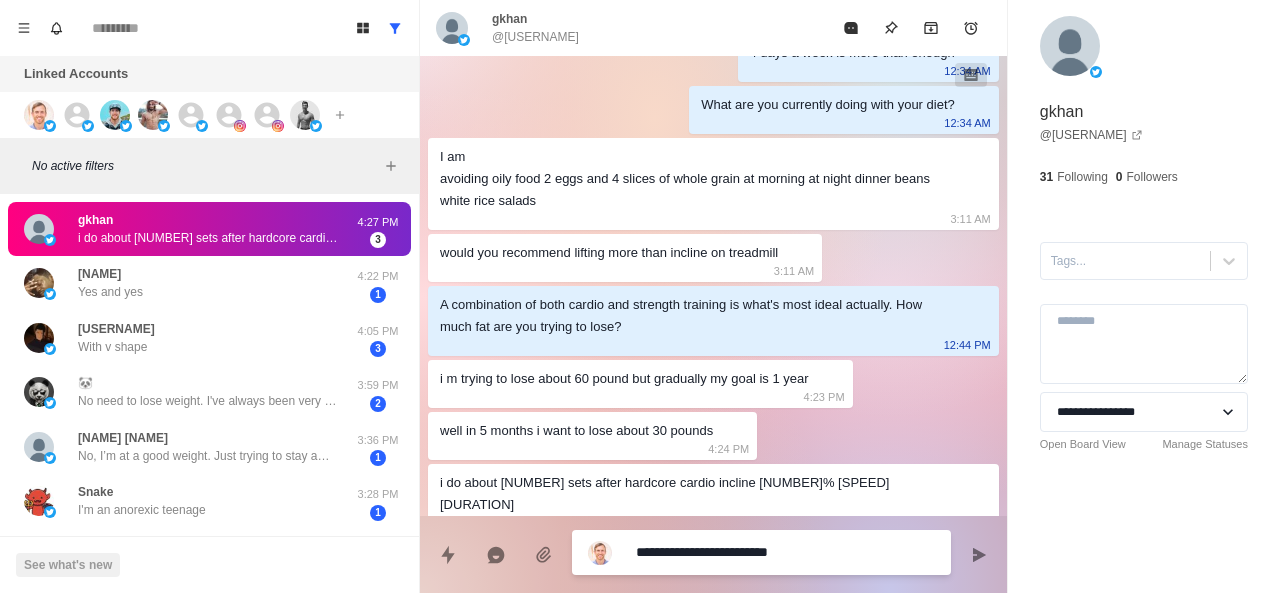 type on "*" 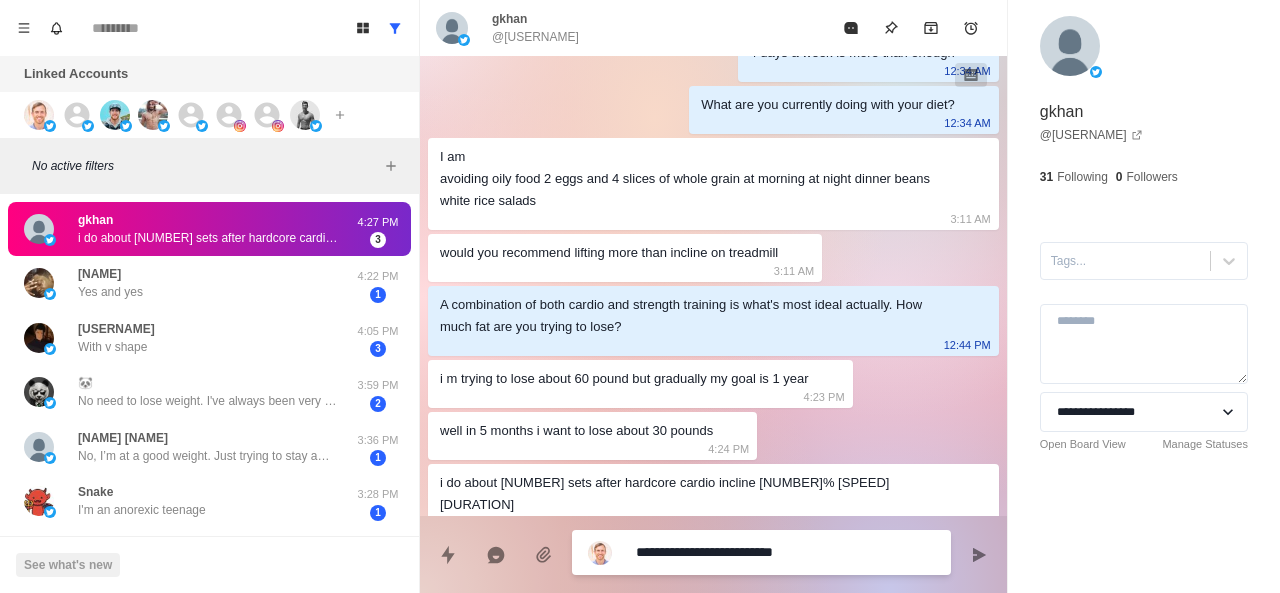 type on "*" 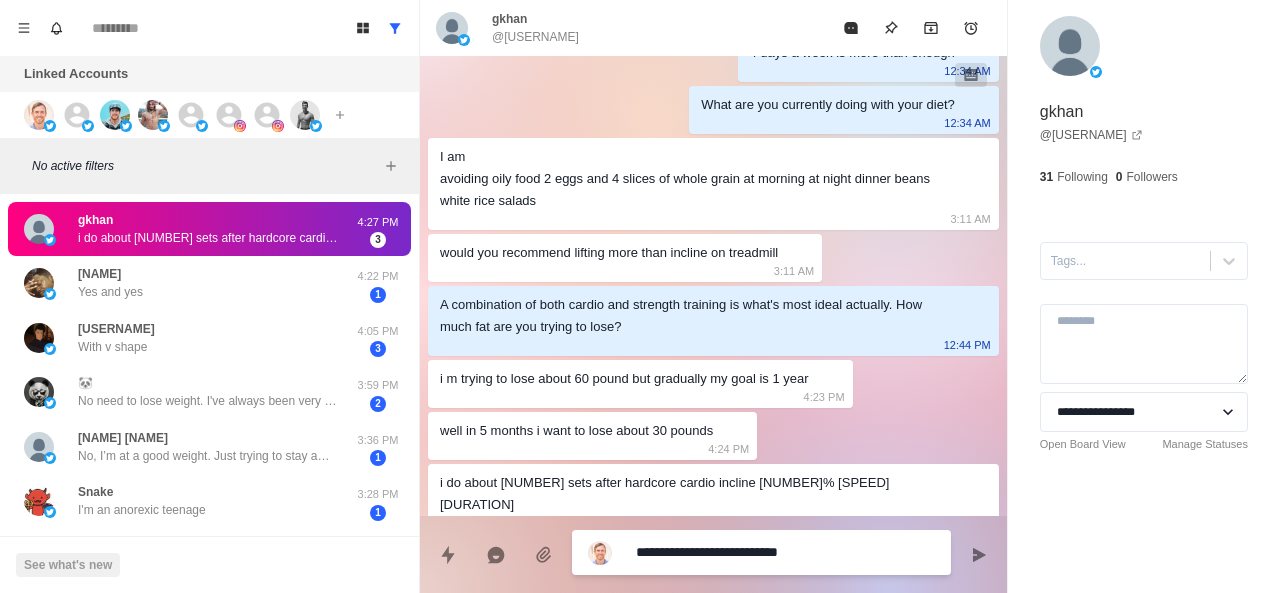 type on "*" 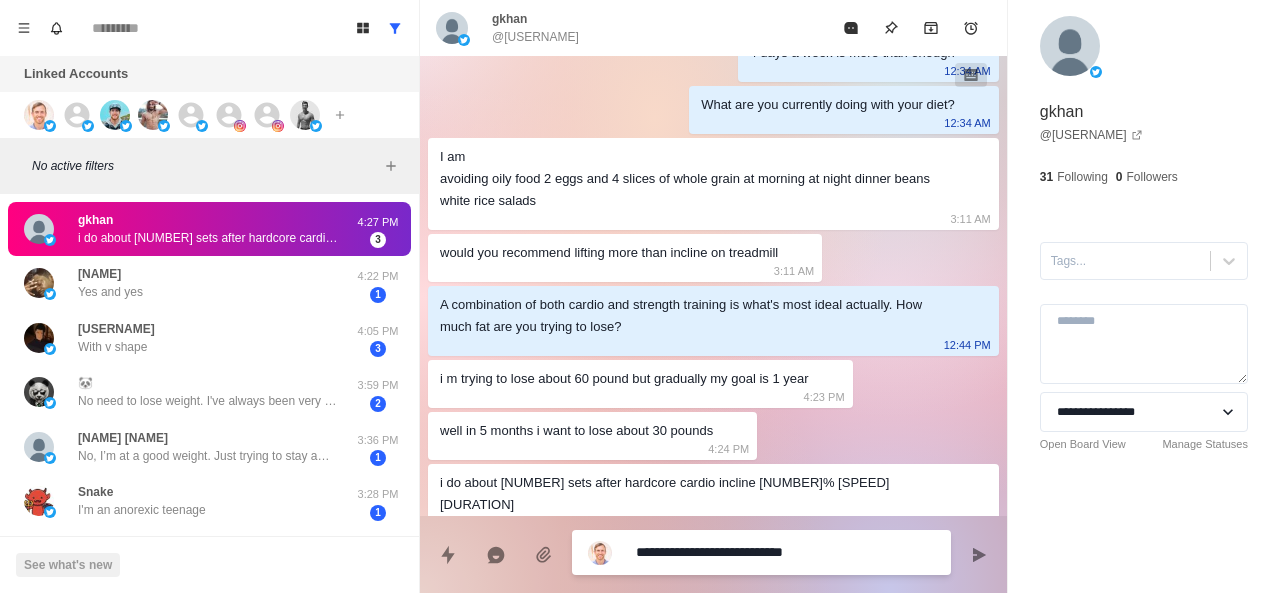 type on "*" 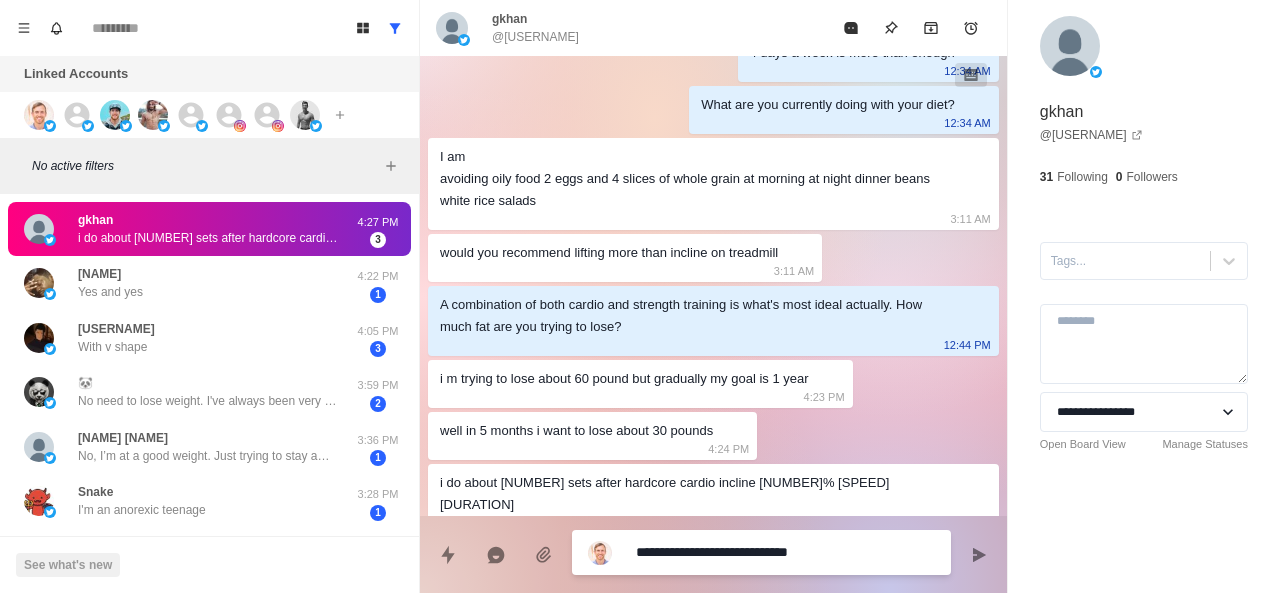 type on "*" 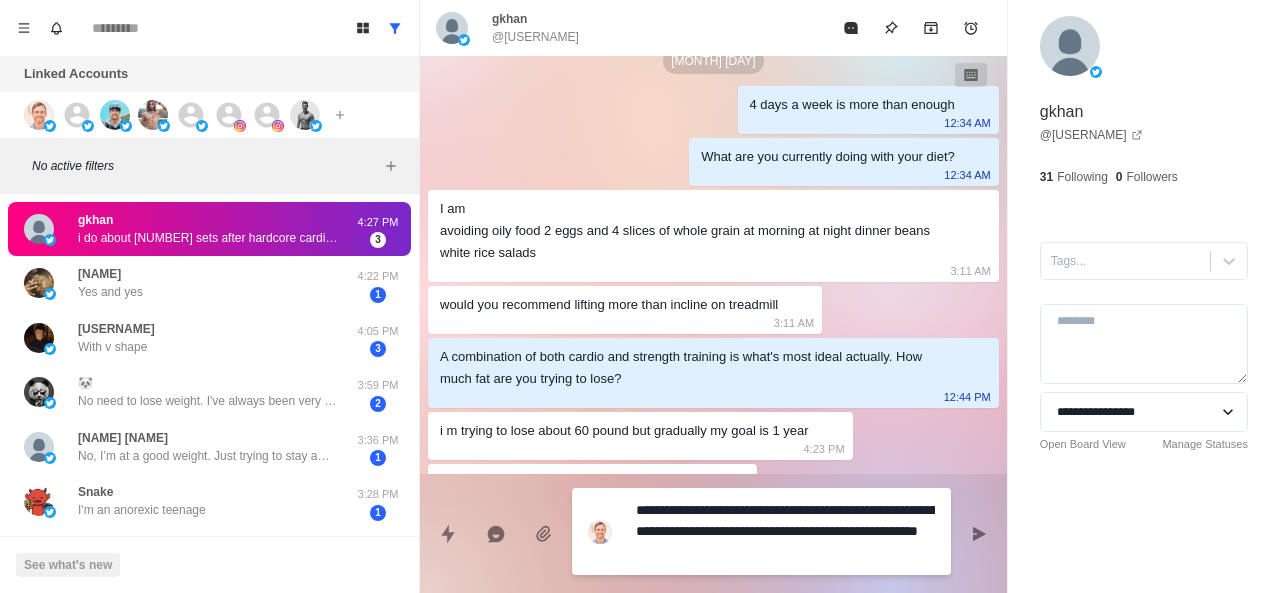 scroll, scrollTop: 576, scrollLeft: 0, axis: vertical 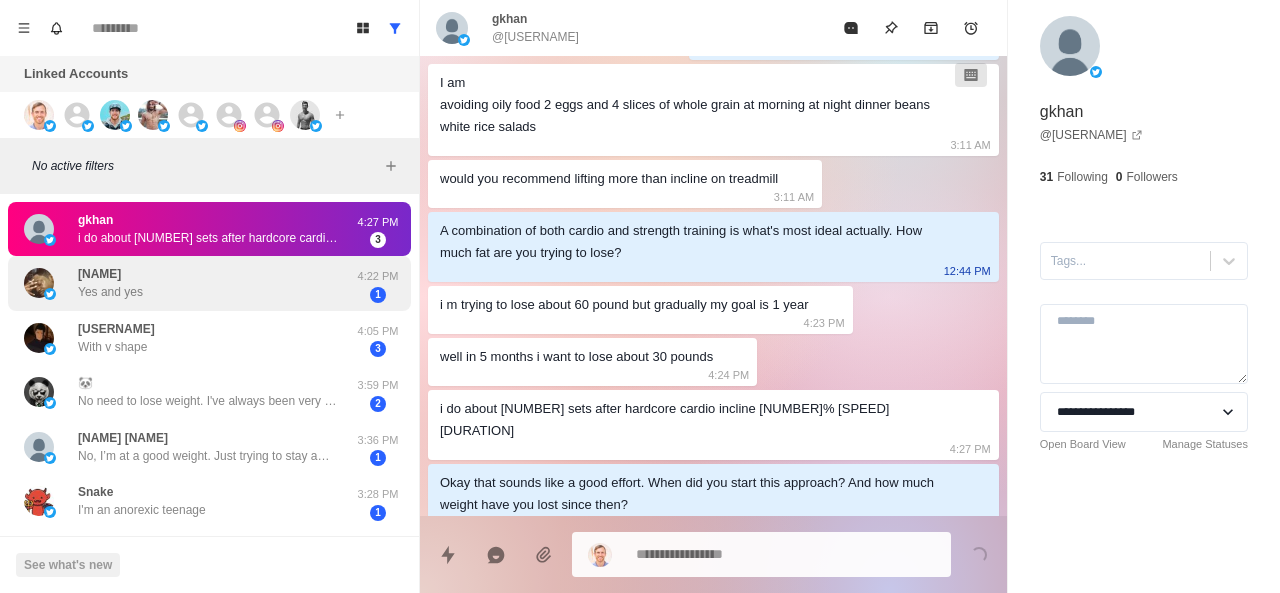 click on "Yes and yes" at bounding box center [110, 292] 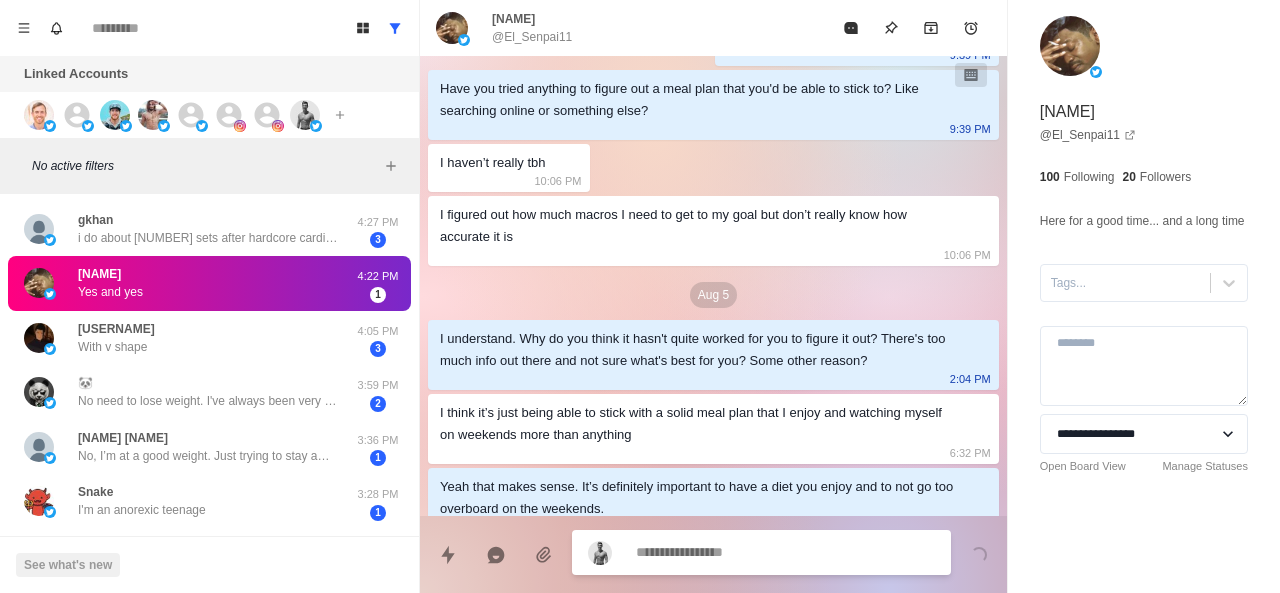 scroll, scrollTop: 1030, scrollLeft: 0, axis: vertical 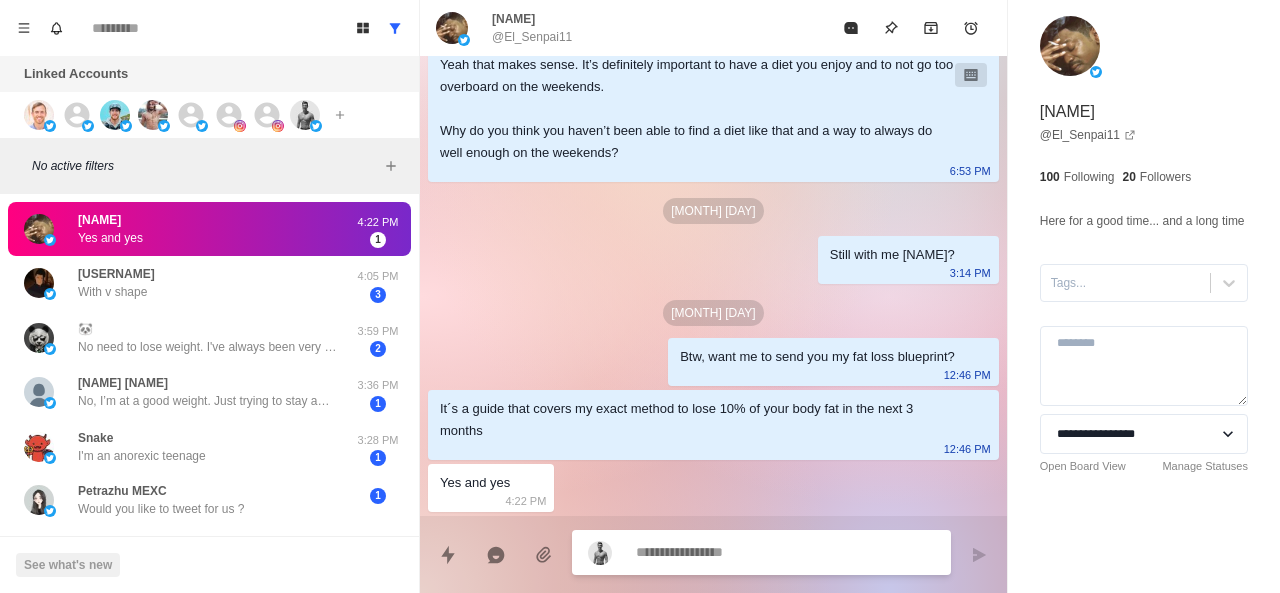 click at bounding box center (785, 552) 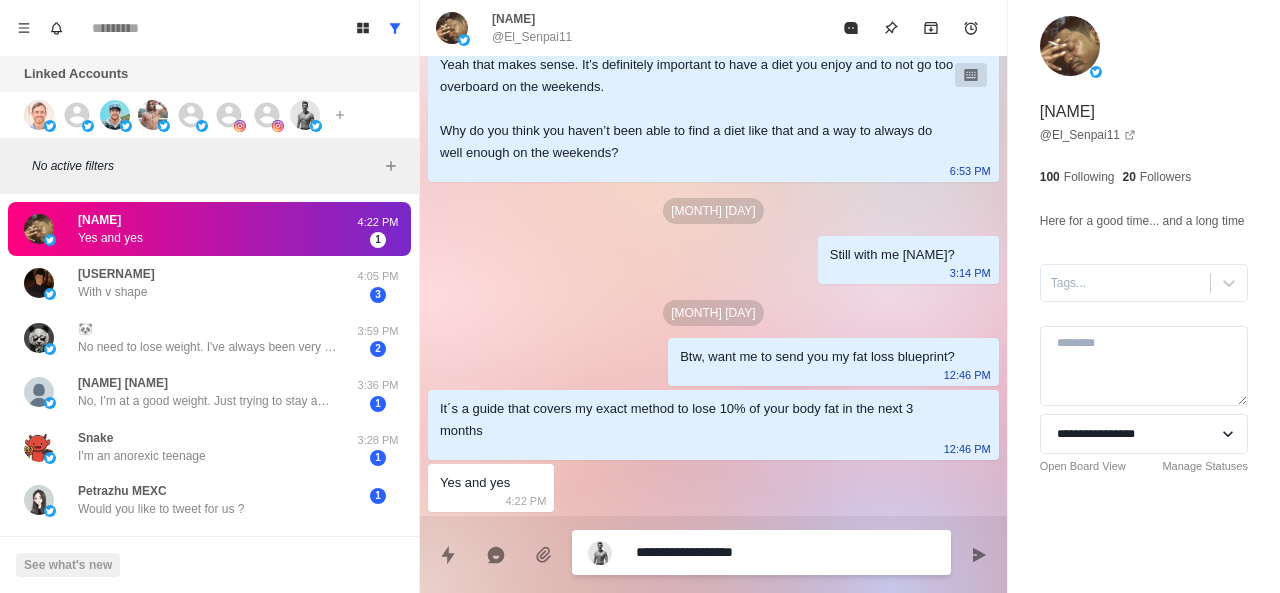 paste on "**********" 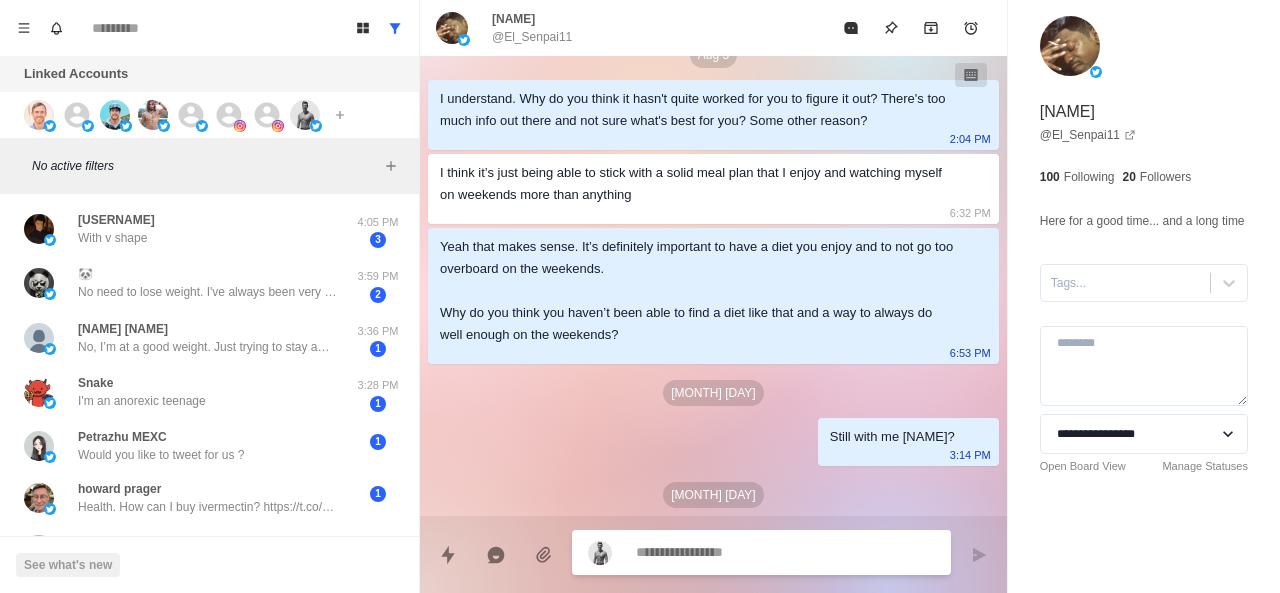 scroll, scrollTop: 902, scrollLeft: 0, axis: vertical 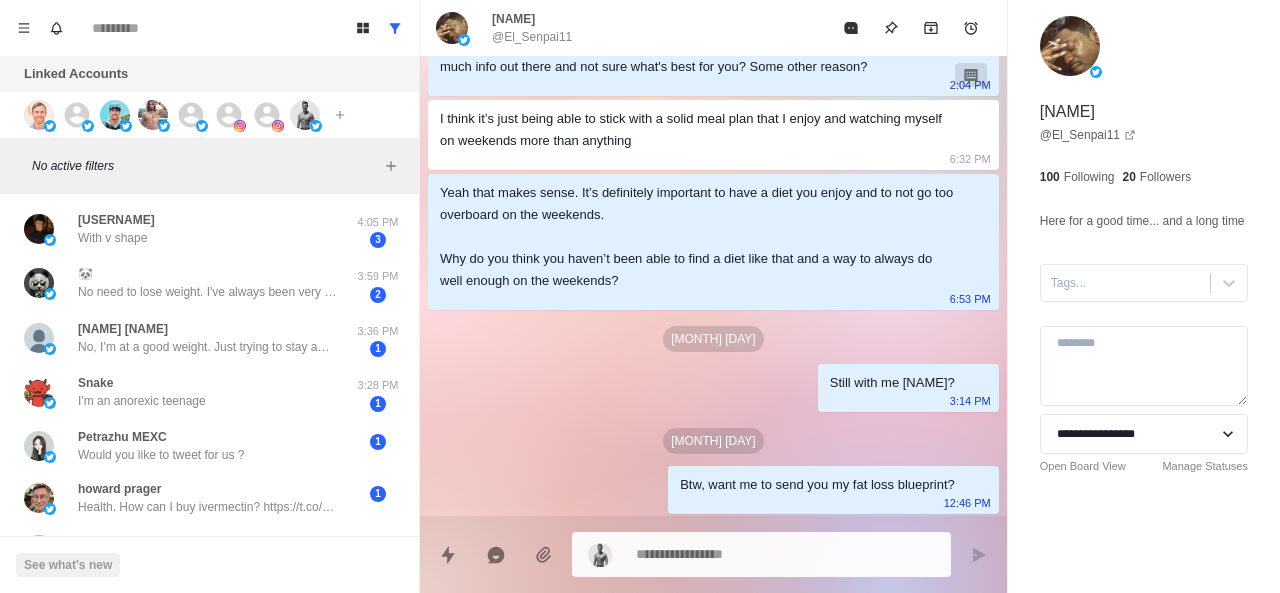 click on "Yeah that makes sense. It’s definitely important to have a diet you enjoy and to not go too overboard on the weekends.
Why do you think you haven’t been able to find a diet like that and a way to always do well enough on the weekends?" at bounding box center [697, 237] 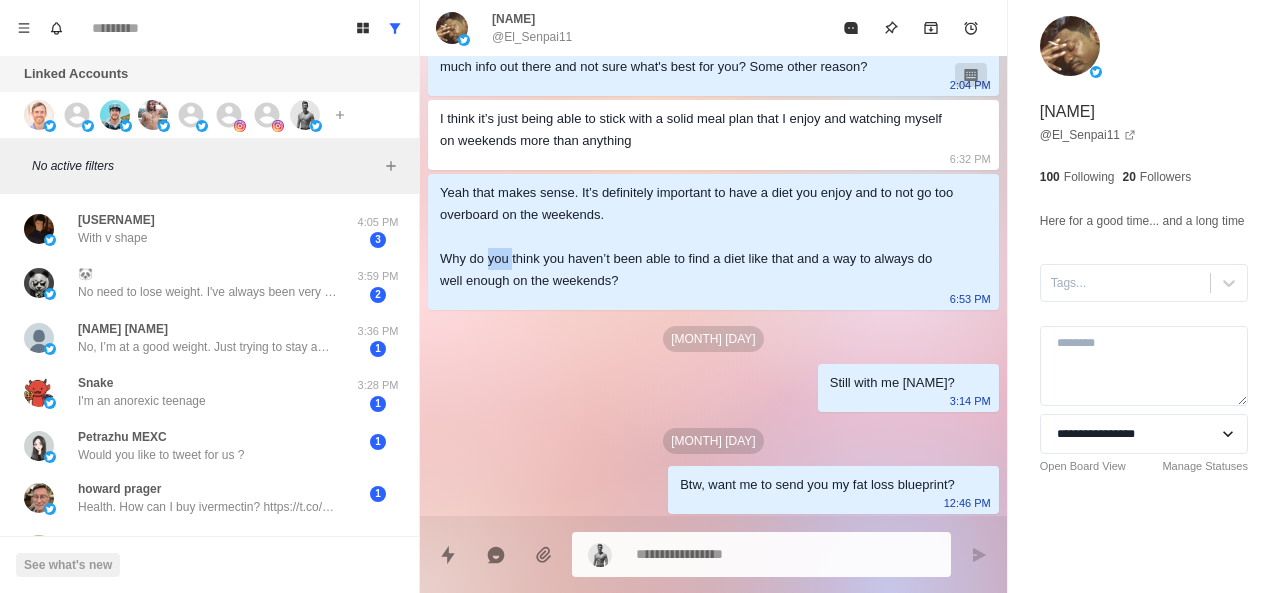 click on "Yeah that makes sense. It’s definitely important to have a diet you enjoy and to not go too overboard on the weekends.
Why do you think you haven’t been able to find a diet like that and a way to always do well enough on the weekends?" at bounding box center [697, 237] 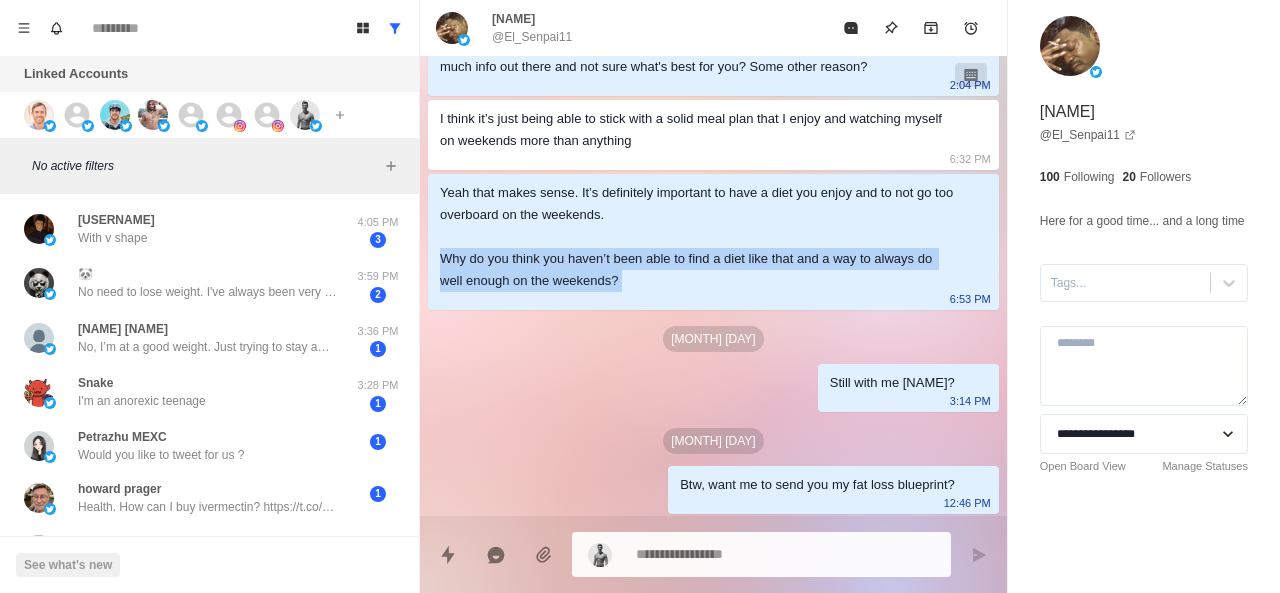 copy on "Why do you think you haven’t been able to find a diet like that and a way to always do well enough on the weekends?" 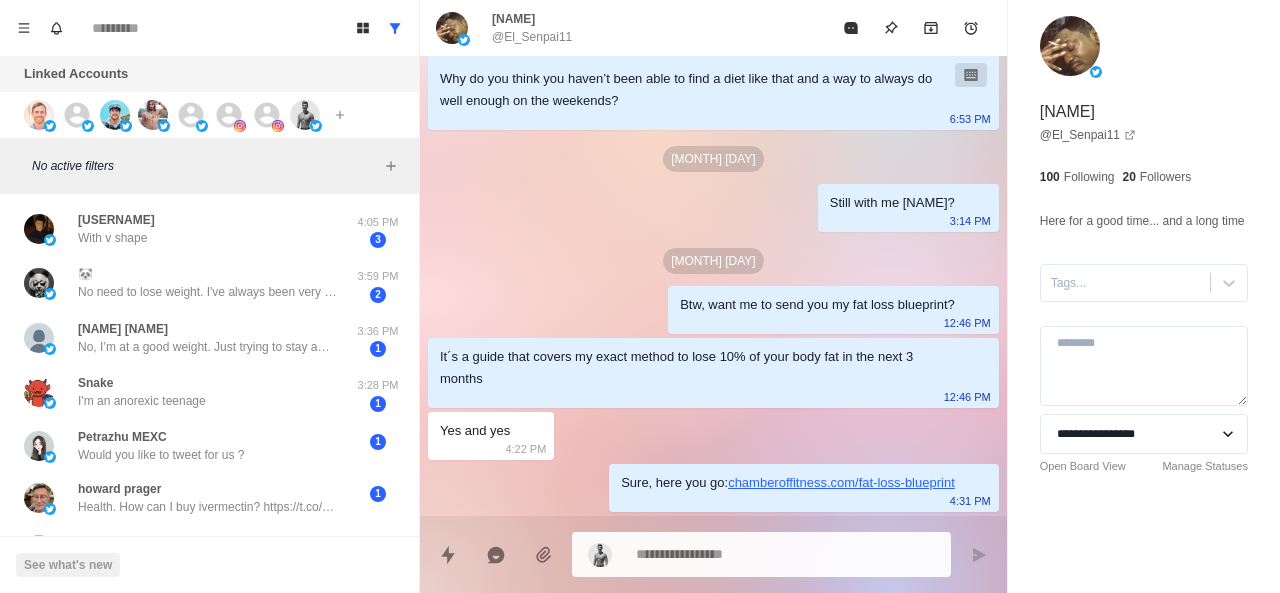 click at bounding box center [761, 554] 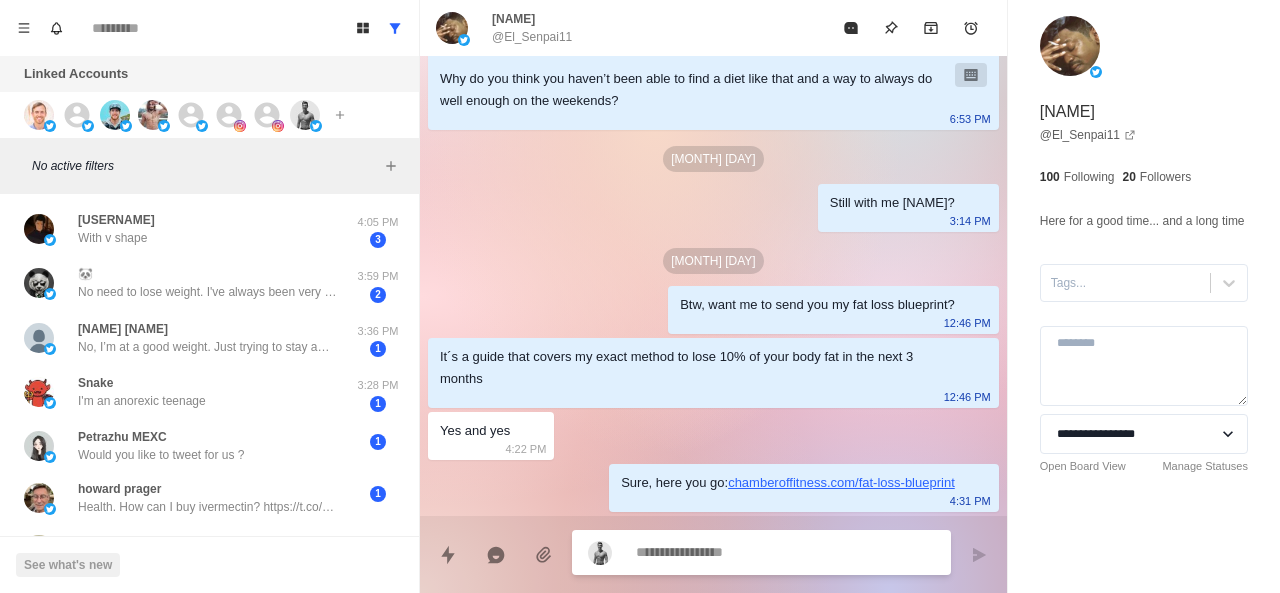 click at bounding box center (785, 552) 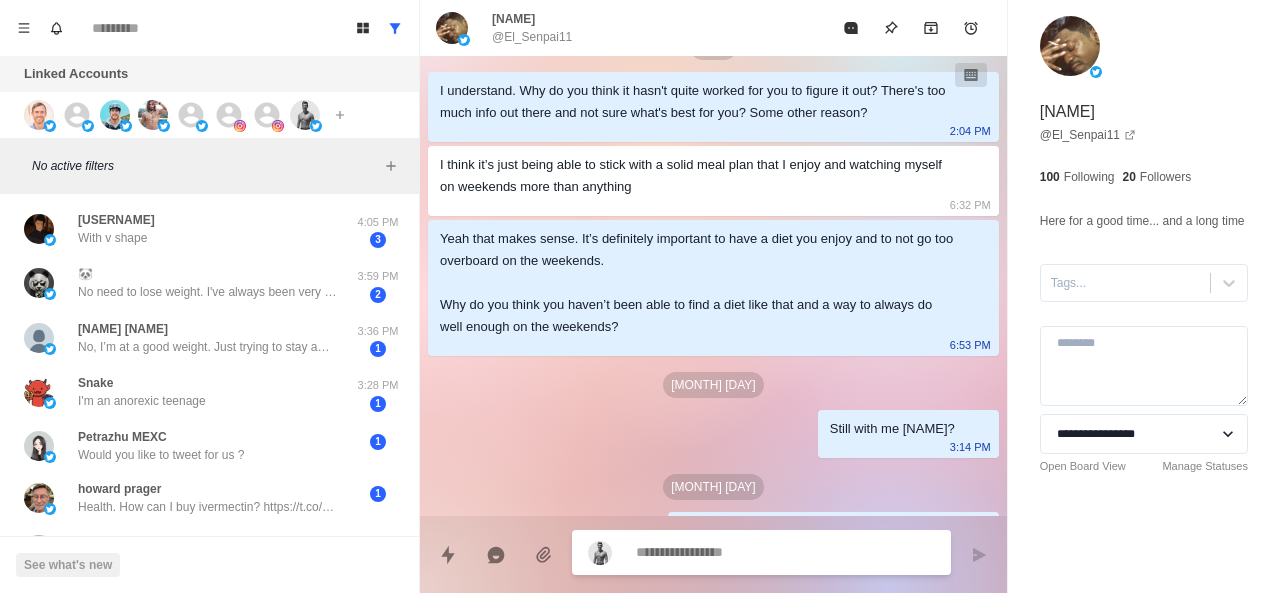 scroll, scrollTop: 850, scrollLeft: 0, axis: vertical 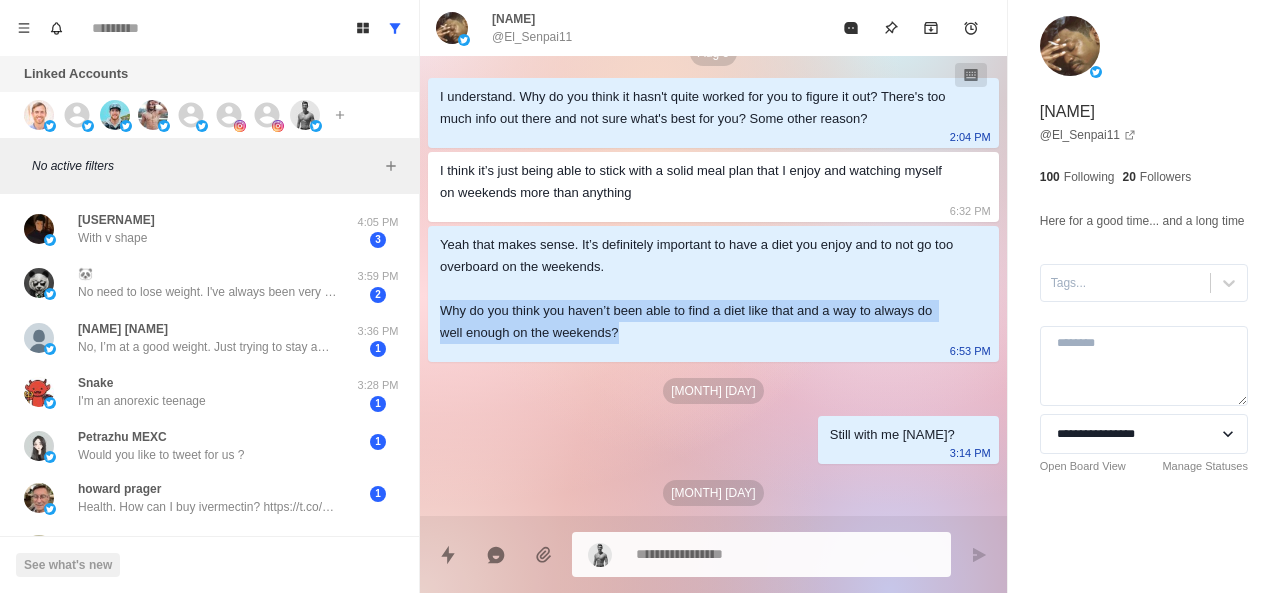 drag, startPoint x: 441, startPoint y: 301, endPoint x: 659, endPoint y: 336, distance: 220.79176 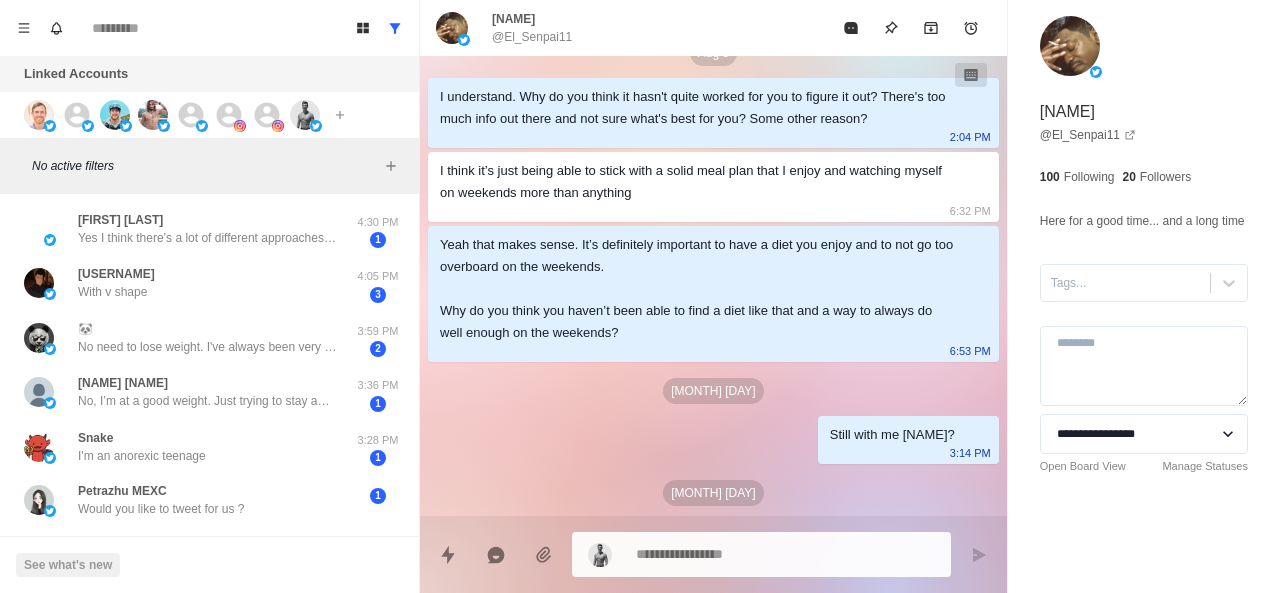 click on "Aug 4 Hey Kevin, know this is a little out of the blue but I see you followed me and I wanted to reach out and share with you this guide I think you'd might like. I appreciate your support, it means a lot to me 1:55 AM It's this one above about my process to lose fat without fad diets, starving yourself or living in the gym haha  t.co/pIUScTkrzb 1:55 AM Are you looking to lose weight? If so, how much do you want to lose? 1:55 AM Yes 2:15 AM About 10-15 2:15 AM I understand. Cool, so what have you tried so far with your diet and training to lose the 10-15 lbs? 12:50 PM I try to eat clean but I’m pretty inconsistent because I’d say I’m fairly active 9:36 PM I just don’t have a set meal plan and macros to follow 9:37 PM That's understandable, you're not alone  9:39 PM Have you tried anything to figure out a meal plan that you'd be able to stick to? Like searching online or something else? 9:39 PM I haven’t really tbh 10:06 PM 10:06 PM Aug 5 2:04 PM 6:32 PM 6:53 PM Aug 7 Still with me Kevin? 3:14 PM" at bounding box center [713, -23] 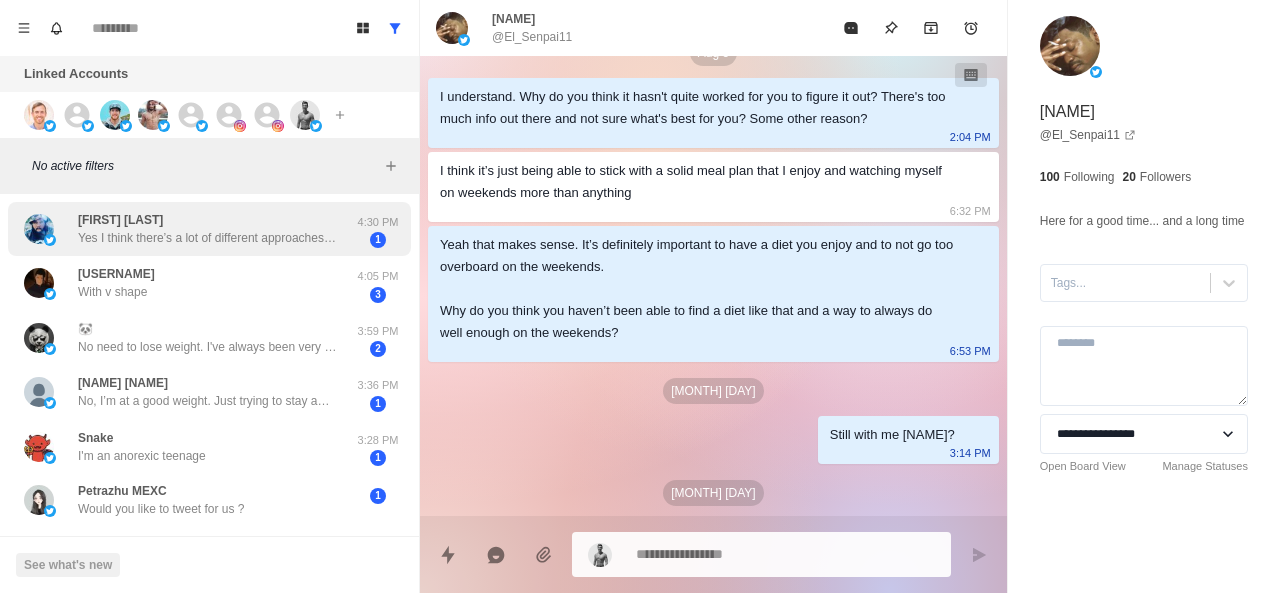click on "Yes I think there’s a lot of different approaches. I’ve tried keto and had great results but after a couple of months I noticed I get light headed and I stopped losing weight." at bounding box center [208, 238] 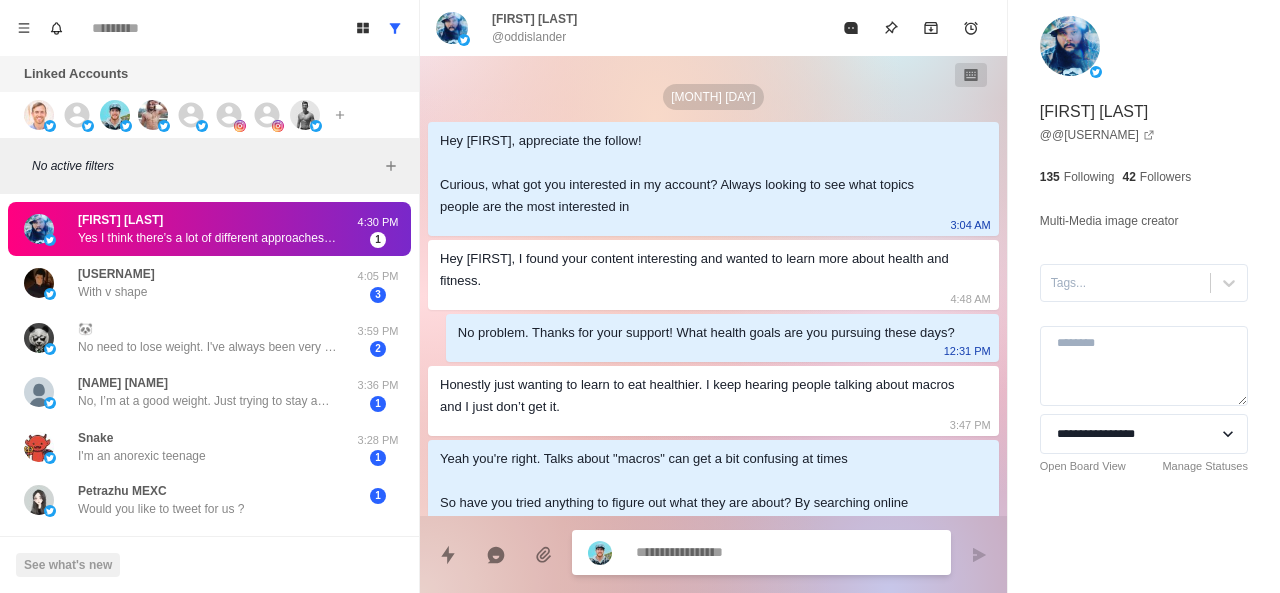 scroll, scrollTop: 330, scrollLeft: 0, axis: vertical 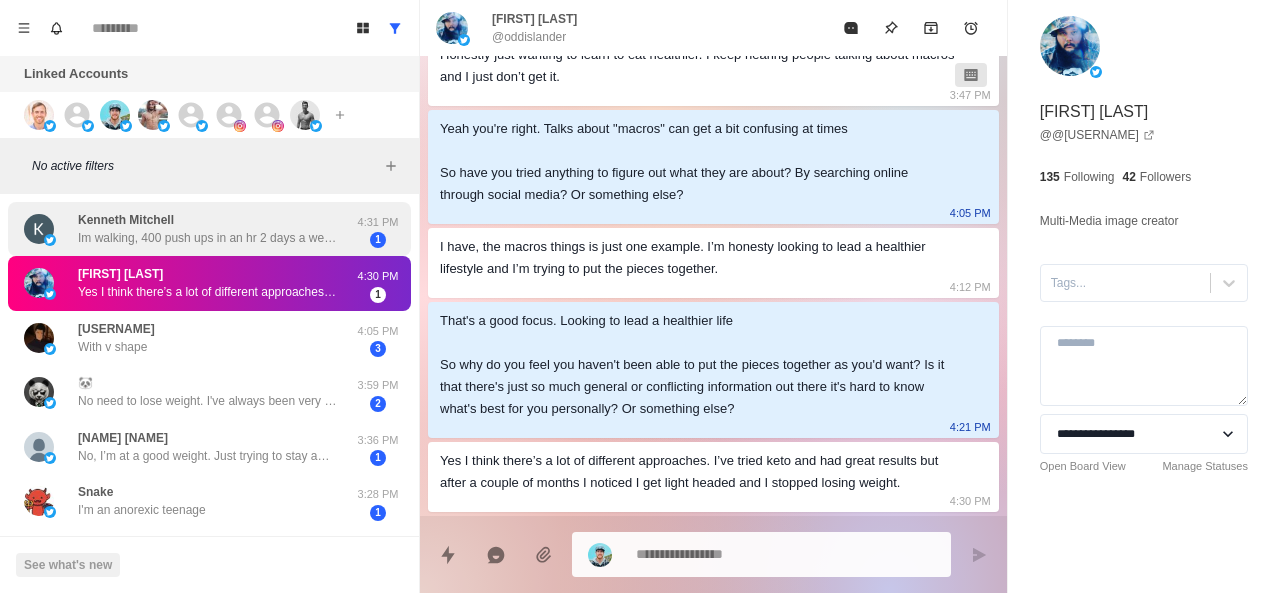 click on "Im walking, 400 push ups in an hr 2 days a week. My diet needs to be better I think and just be more consistent with everything. I probably need to get some help or some program to follow for a while to see if I can get any improvements. I think its time. So Im looking for options" at bounding box center [208, 238] 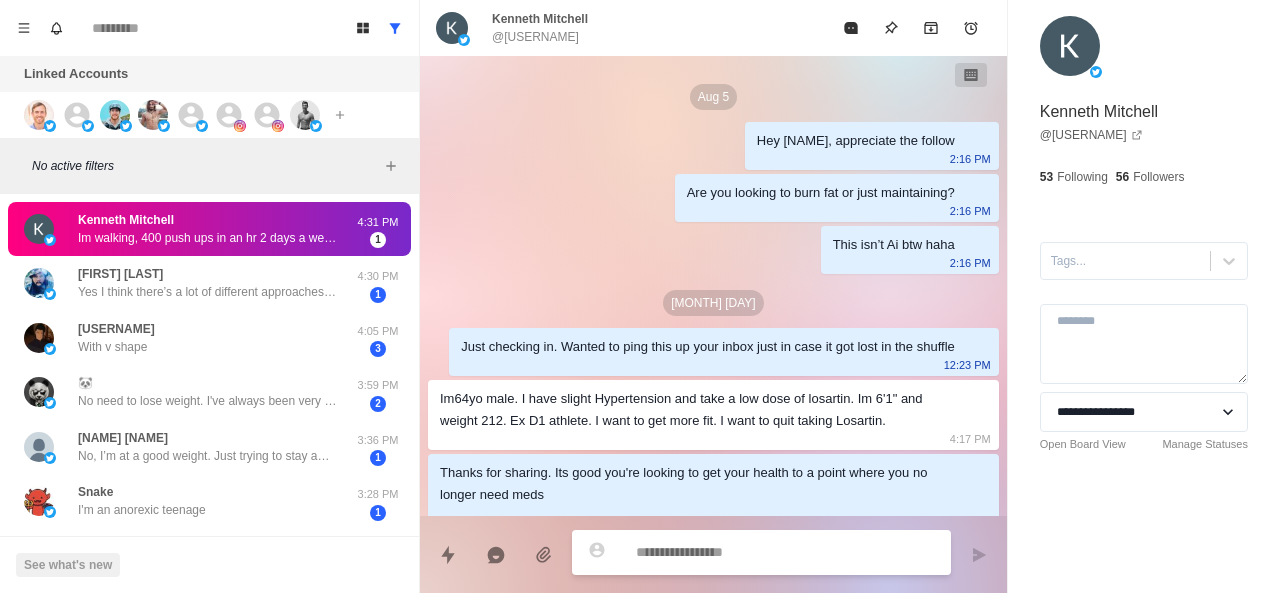 scroll, scrollTop: 196, scrollLeft: 0, axis: vertical 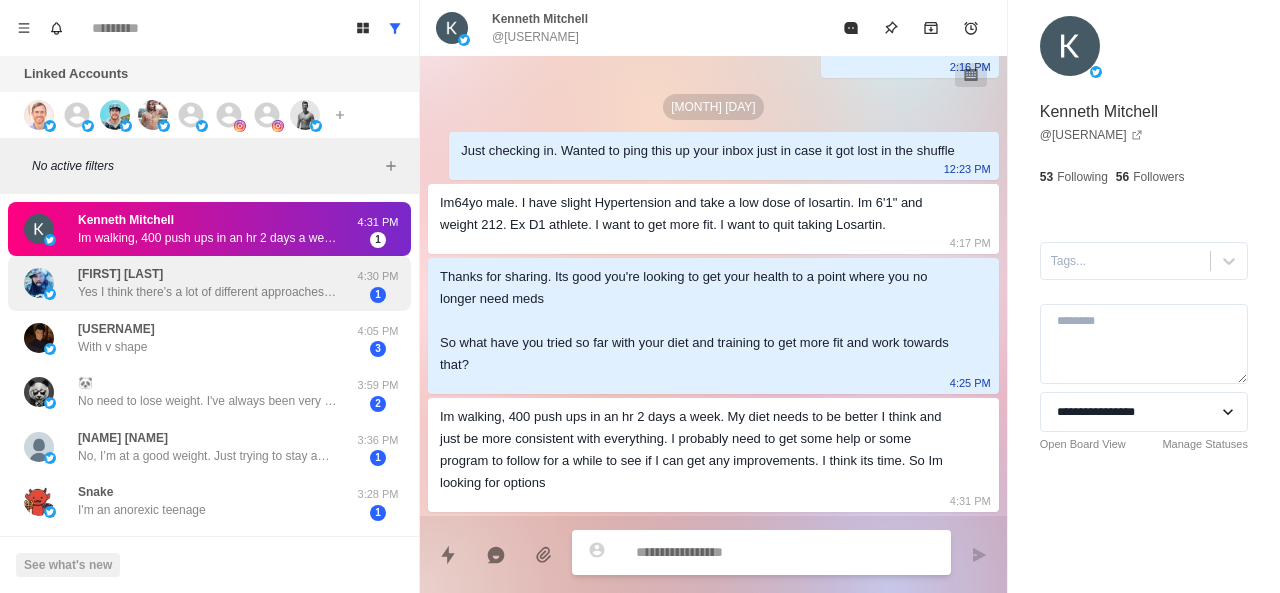 click on "Pete Fala Yes I think there’s a lot of different approaches. I’ve tried keto and had great results but after a couple of months I noticed I get light headed and I stopped losing weight." at bounding box center [208, 283] 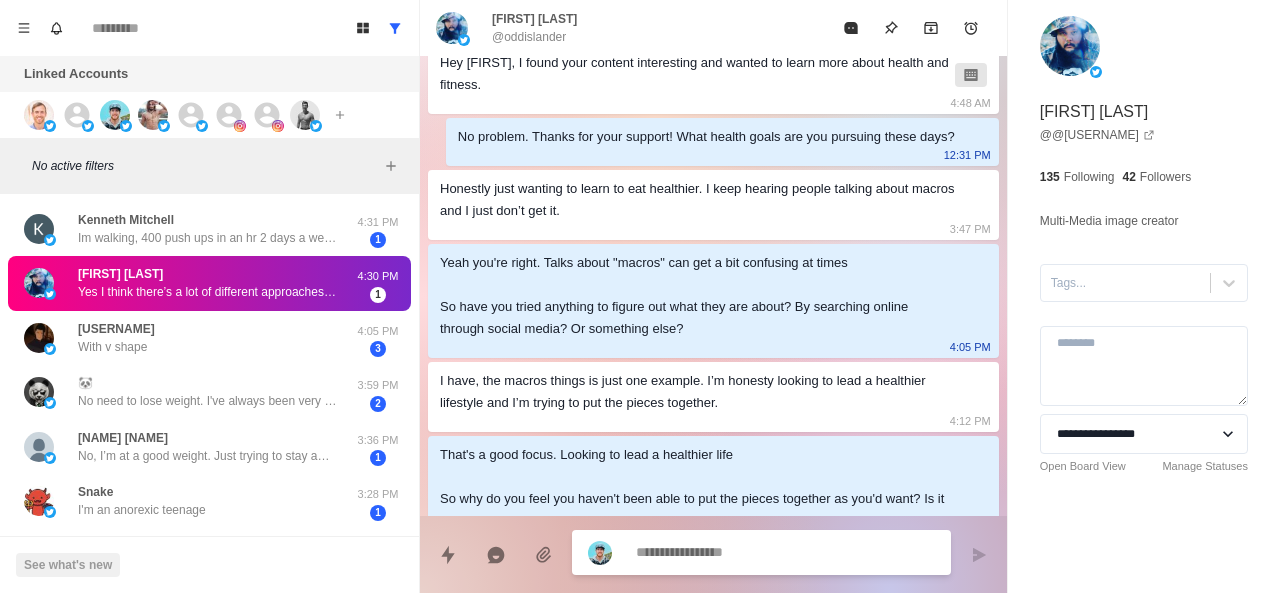 scroll, scrollTop: 330, scrollLeft: 0, axis: vertical 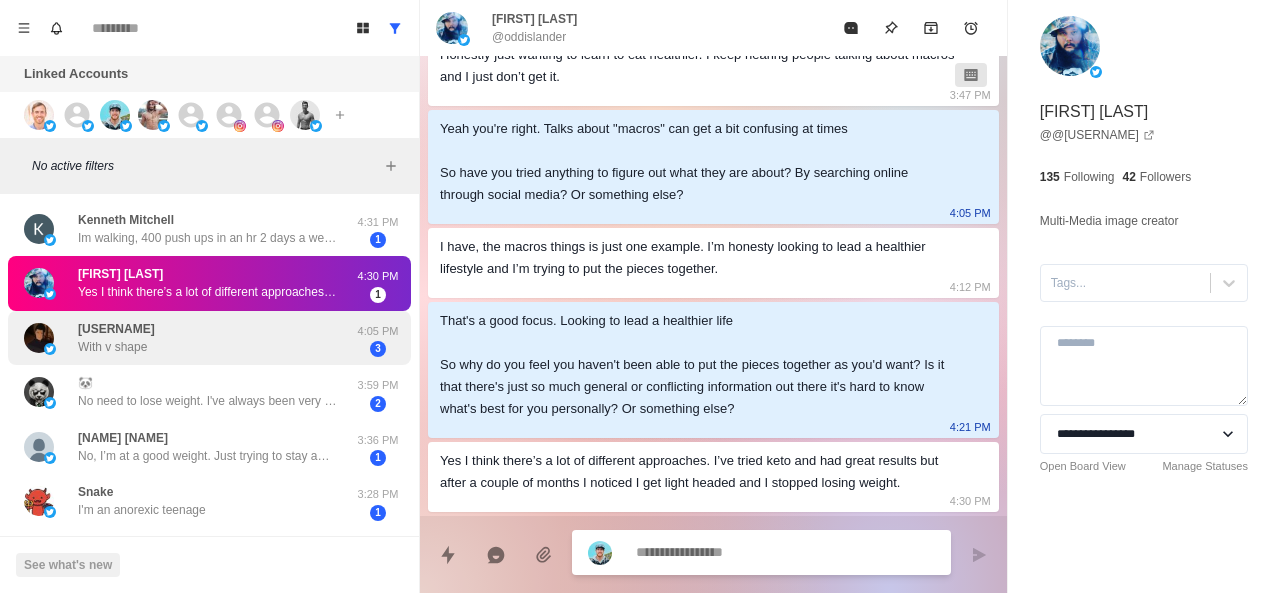 click on "Tifehtempah With v shape" at bounding box center (188, 338) 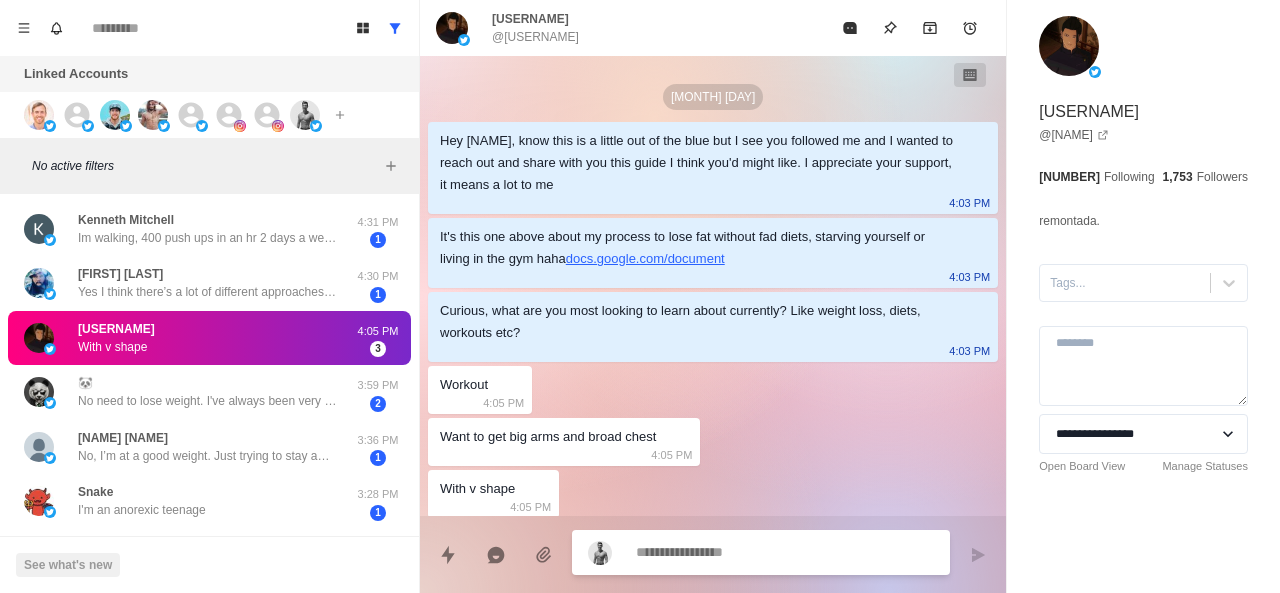 scroll, scrollTop: 6, scrollLeft: 0, axis: vertical 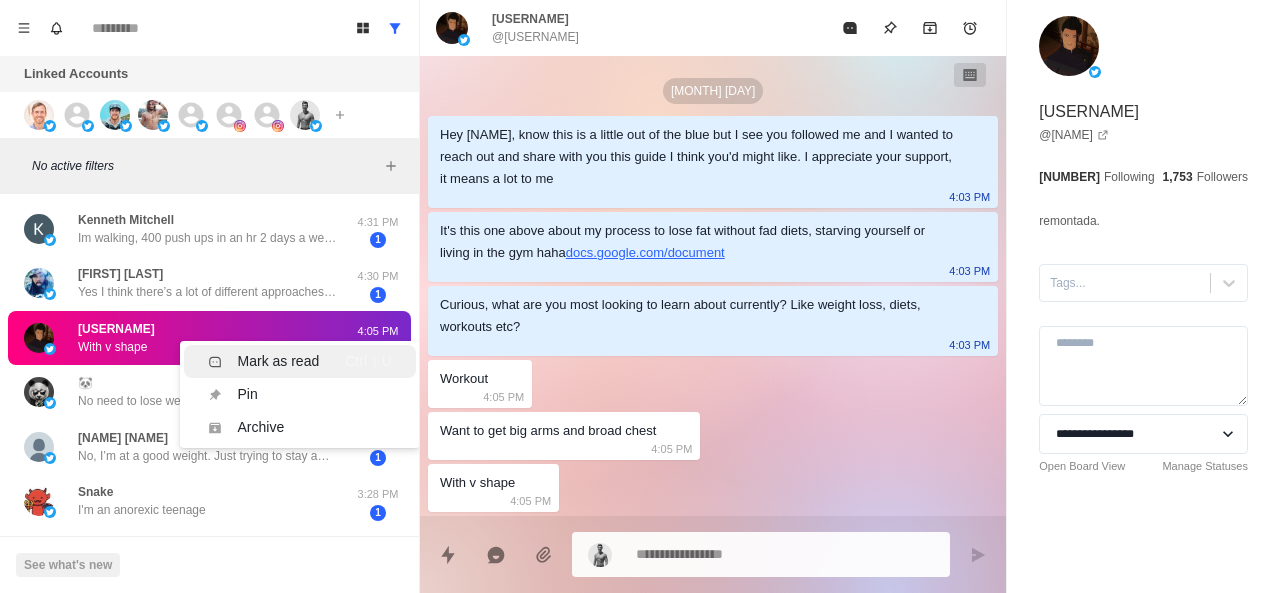 click on "Mark as read" at bounding box center (279, 361) 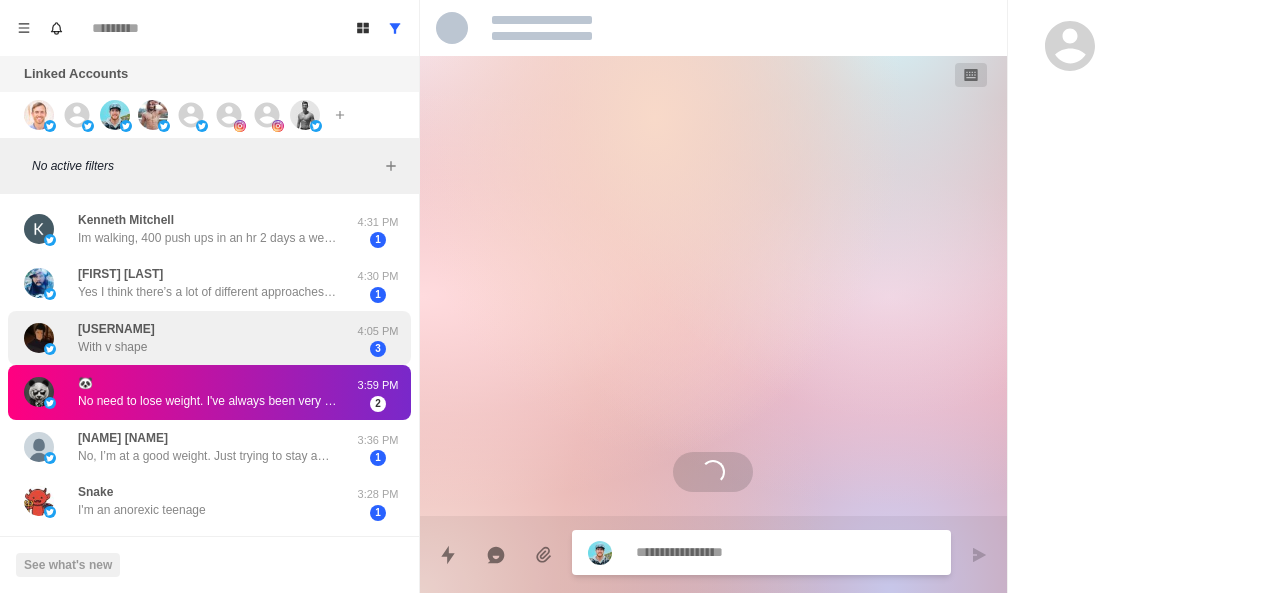scroll, scrollTop: 0, scrollLeft: 0, axis: both 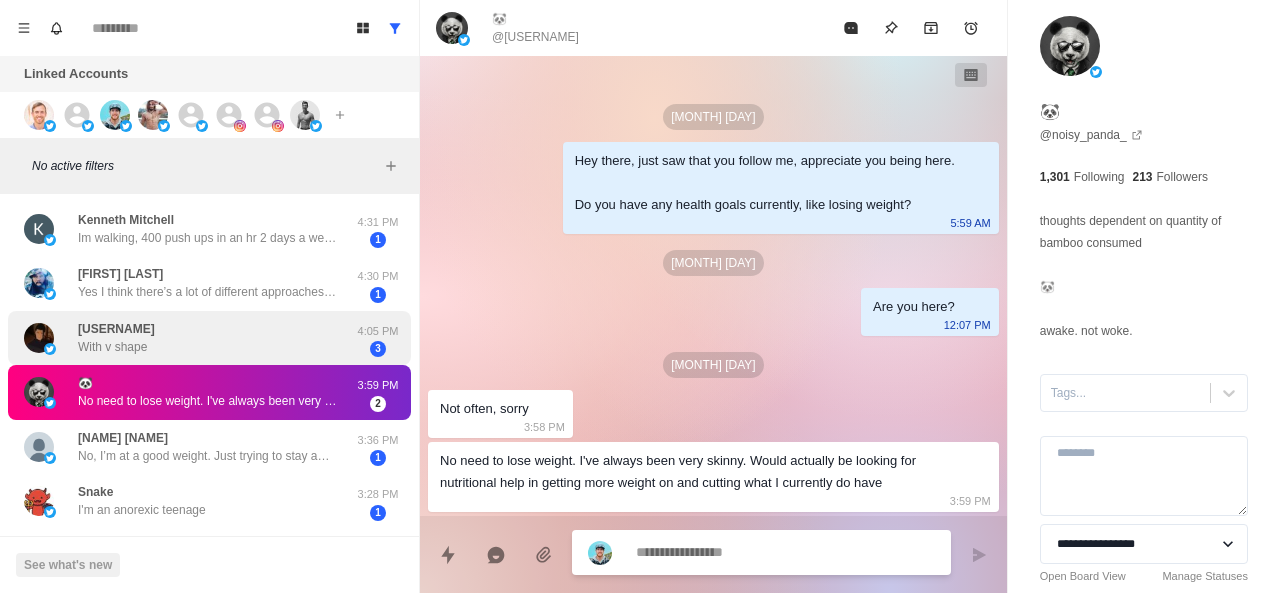 click on "[NAME]" at bounding box center (116, 329) 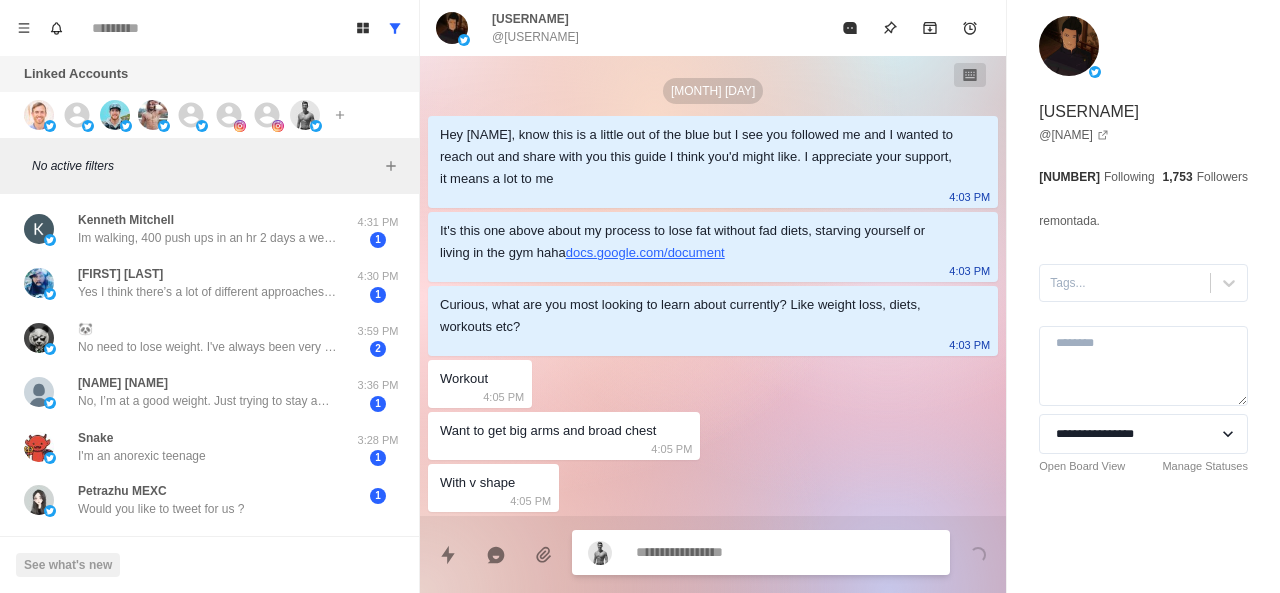 scroll, scrollTop: 58, scrollLeft: 0, axis: vertical 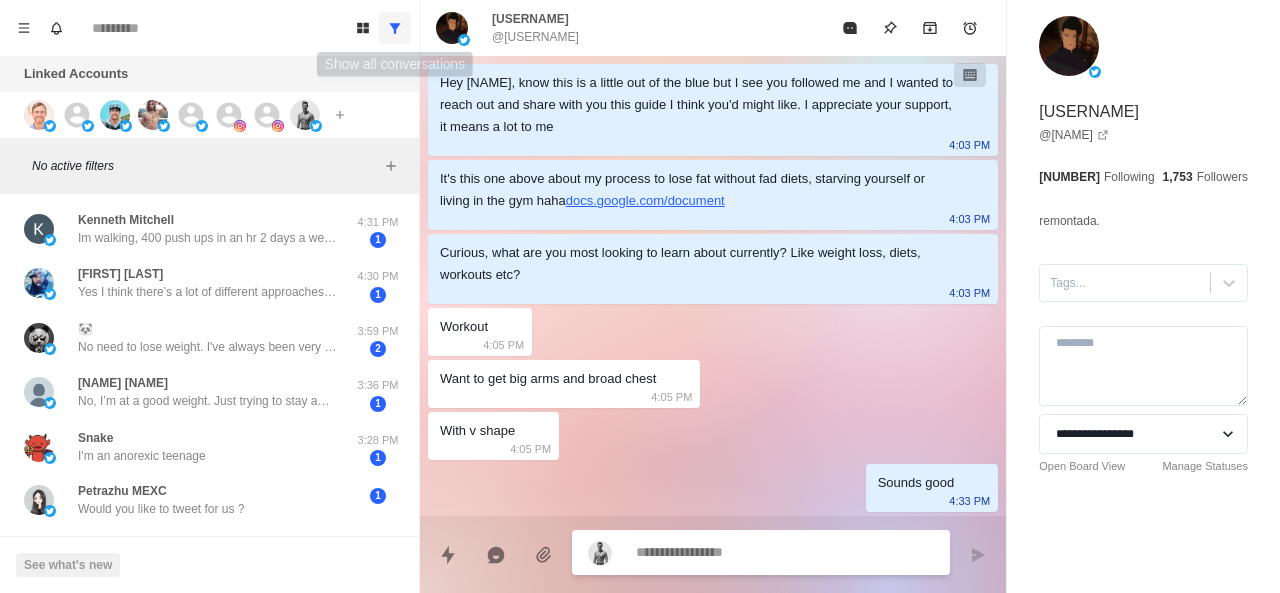 click at bounding box center (395, 28) 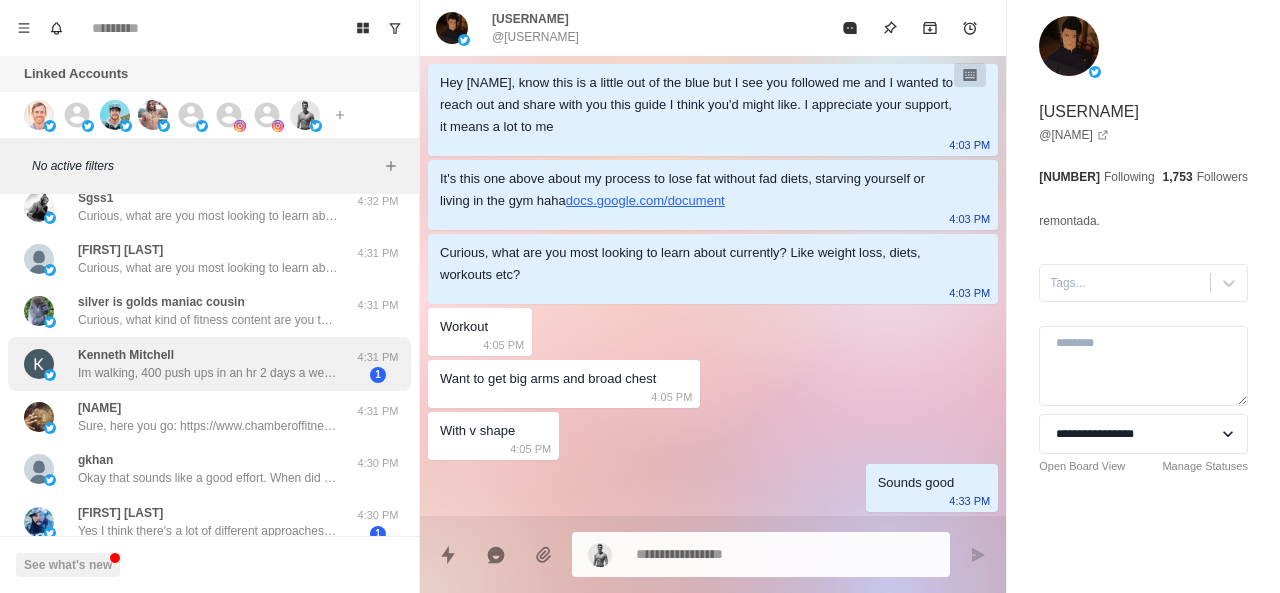 scroll, scrollTop: 81, scrollLeft: 0, axis: vertical 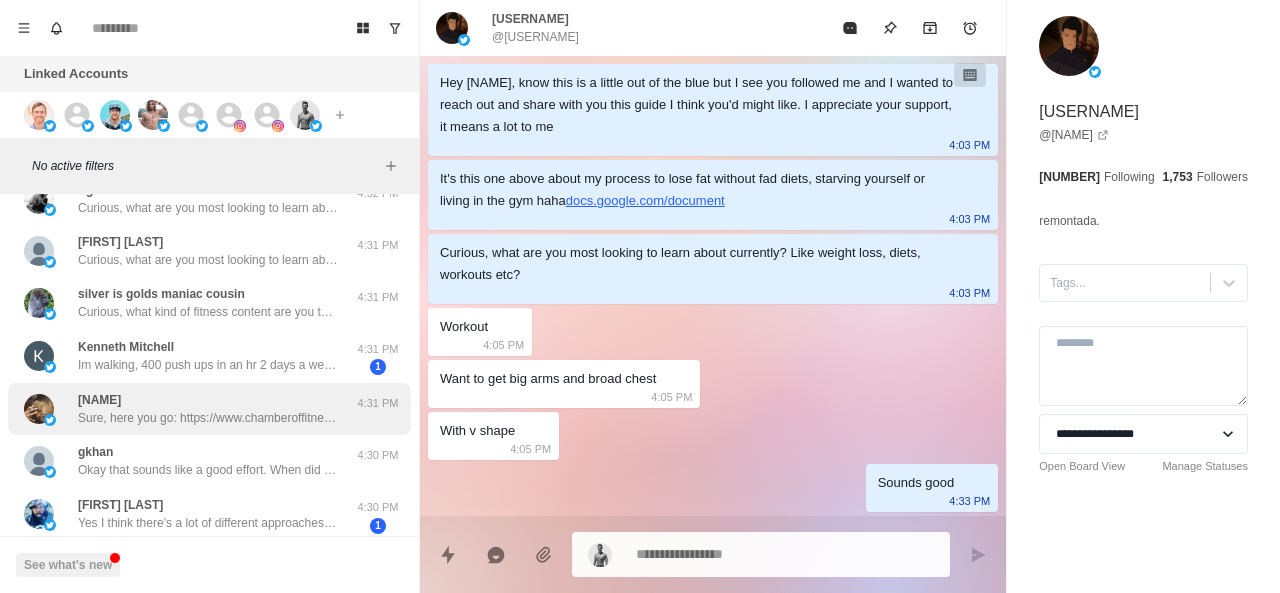 click on "Sure, here you go: https://www.chamberoffitness.com/fat-loss-blueprint" at bounding box center [208, 418] 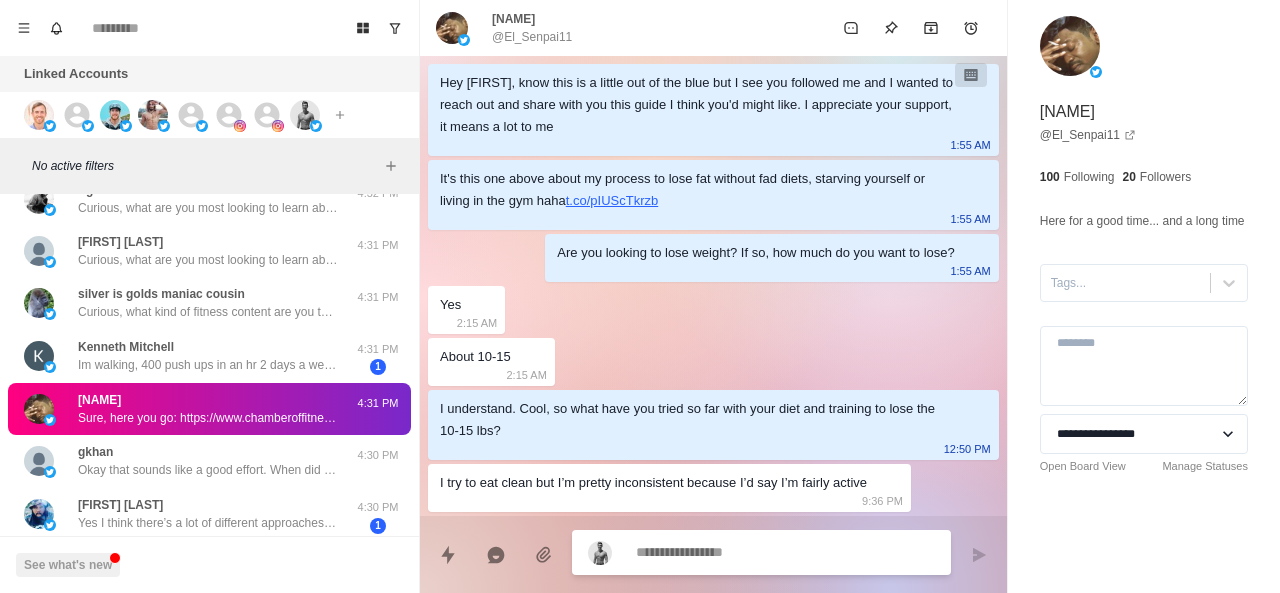 scroll, scrollTop: 1082, scrollLeft: 0, axis: vertical 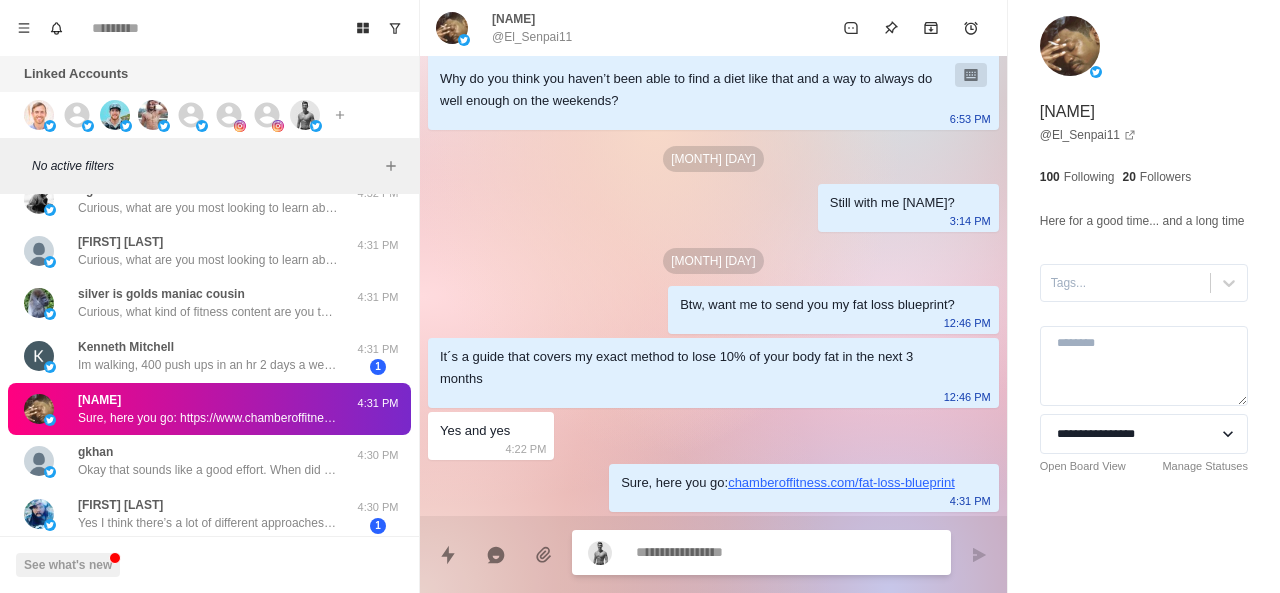 paste on "**********" 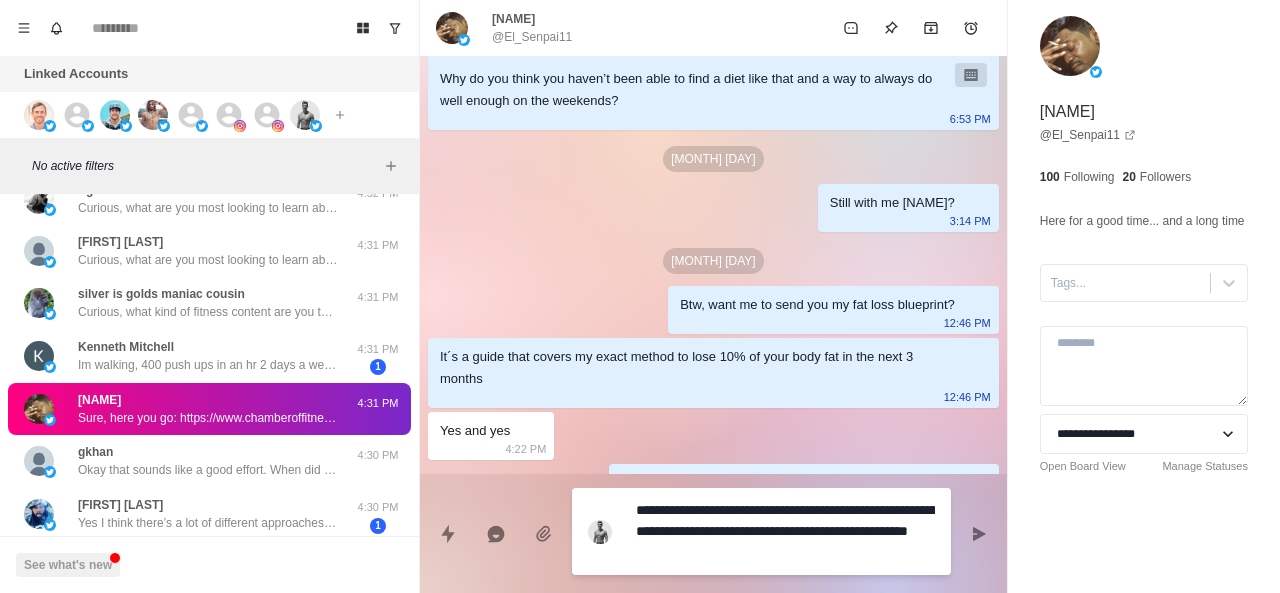 click on "**********" at bounding box center [785, 531] 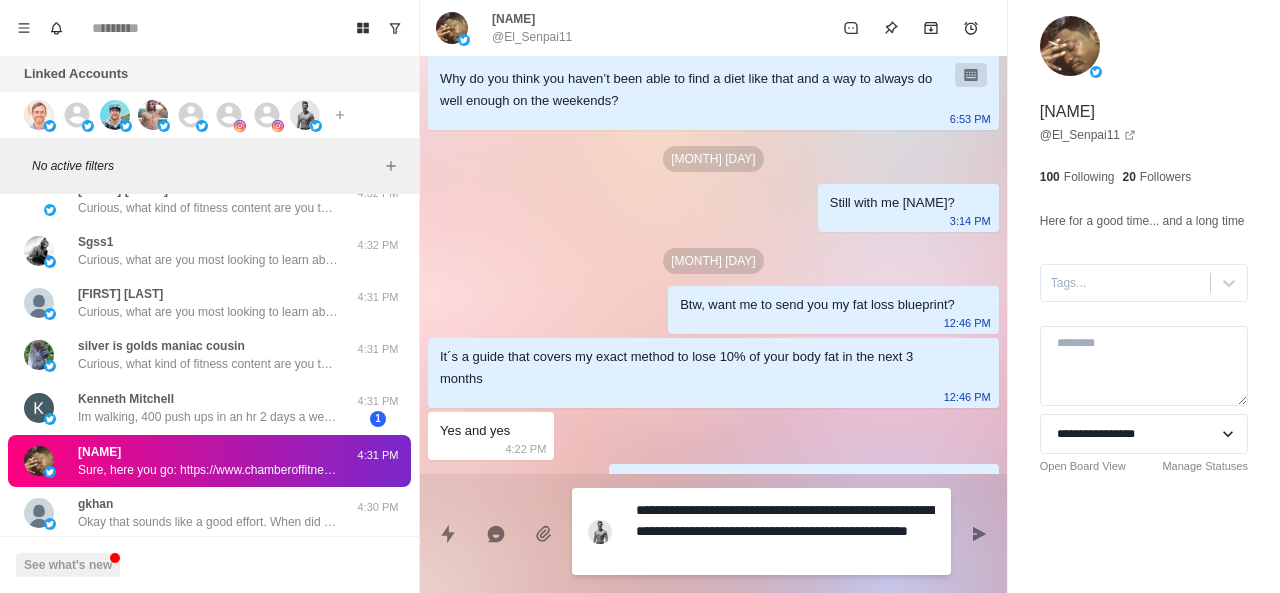 scroll, scrollTop: 133, scrollLeft: 0, axis: vertical 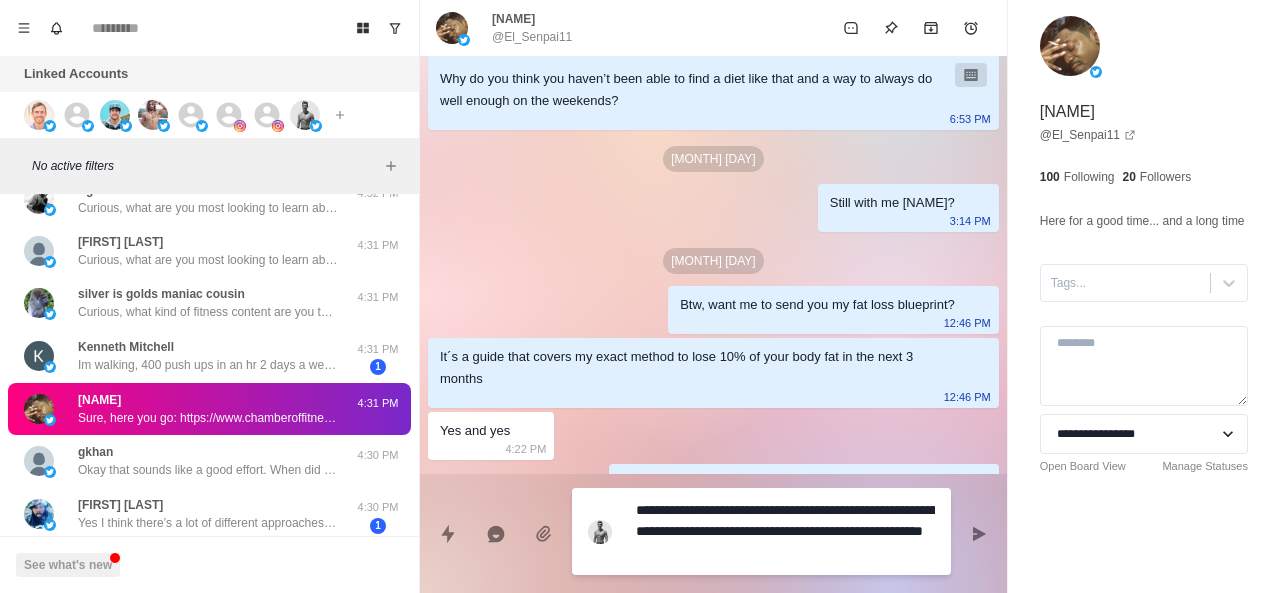 click on "**********" at bounding box center (785, 531) 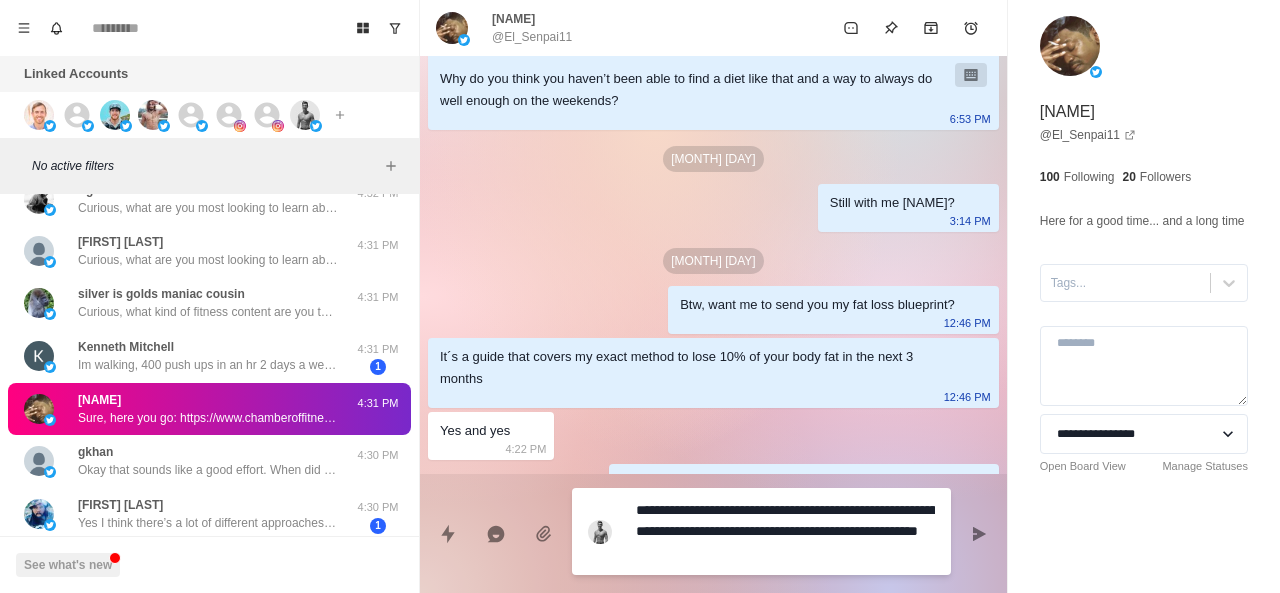 click on "**********" at bounding box center (785, 531) 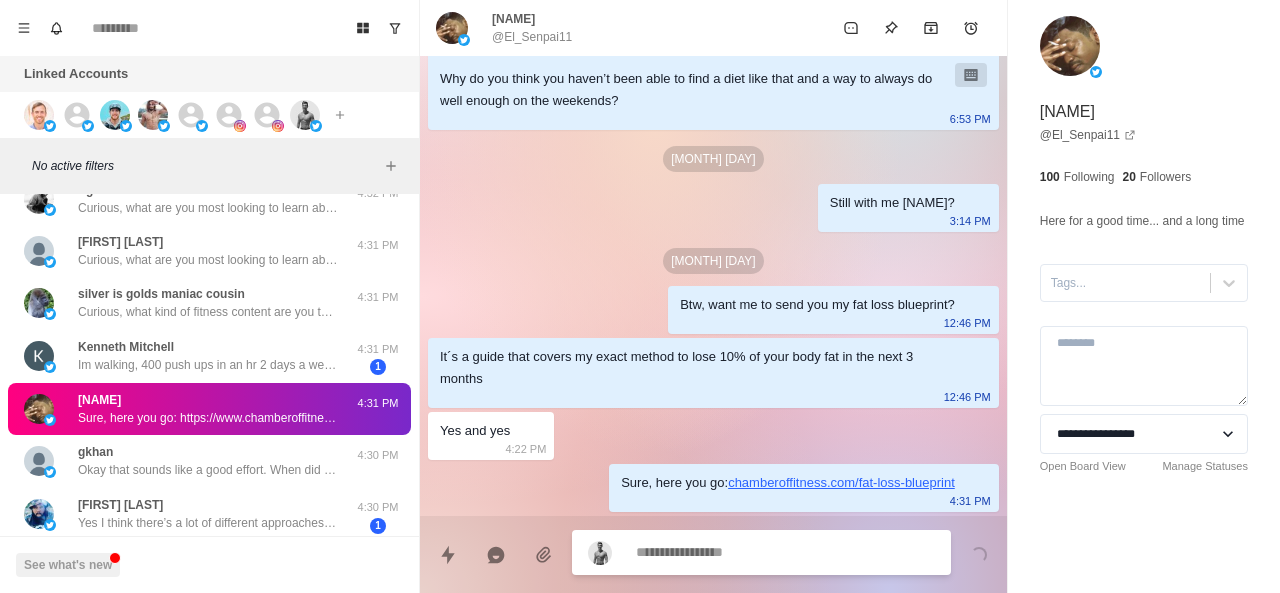 scroll, scrollTop: 1156, scrollLeft: 0, axis: vertical 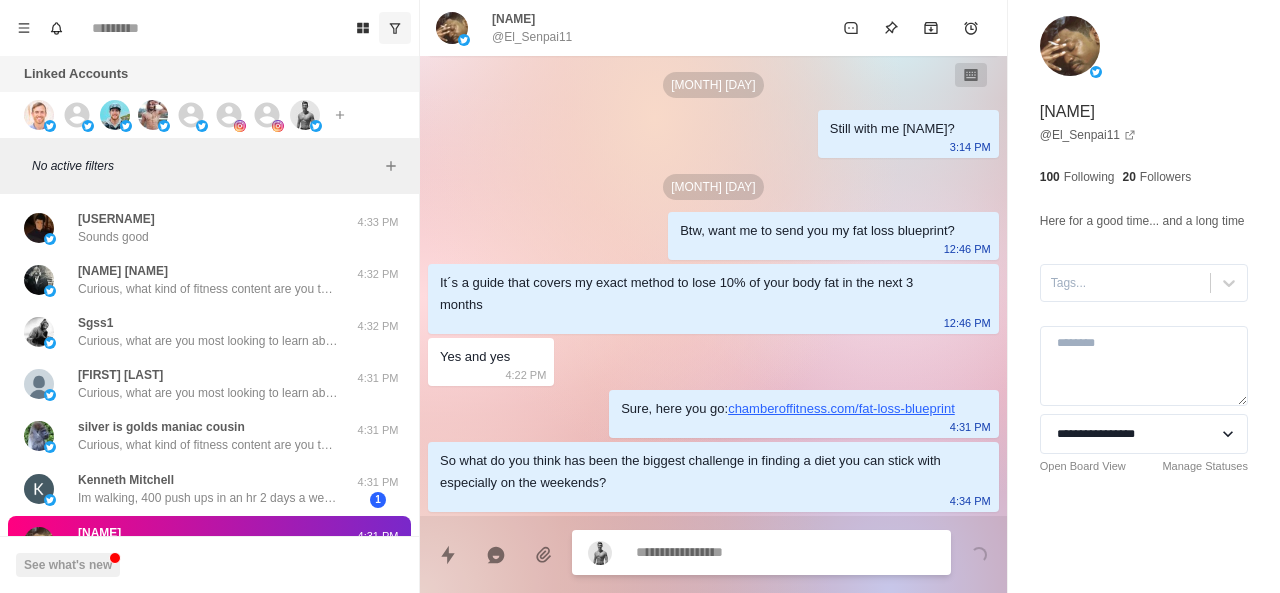 click 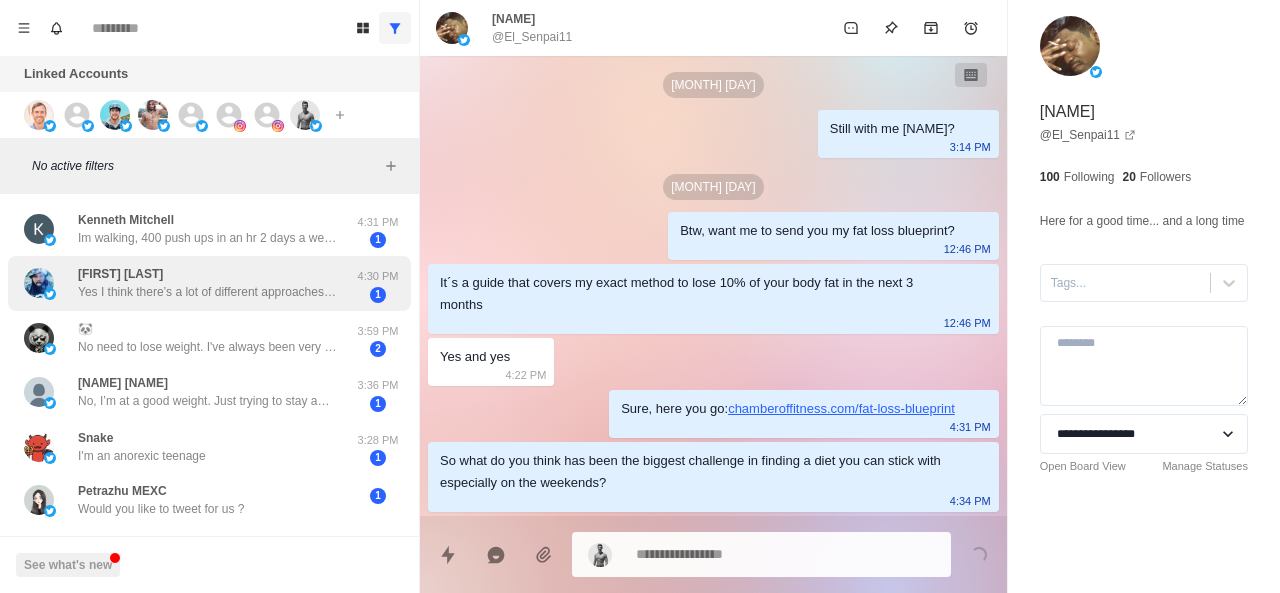 click on "[PERSON] Yes I think there’s a lot of different approaches. I’ve tried keto and had great results but after a couple of months I noticed I get light headed and I stopped losing weight. 4:30 PM 1" at bounding box center [209, 283] 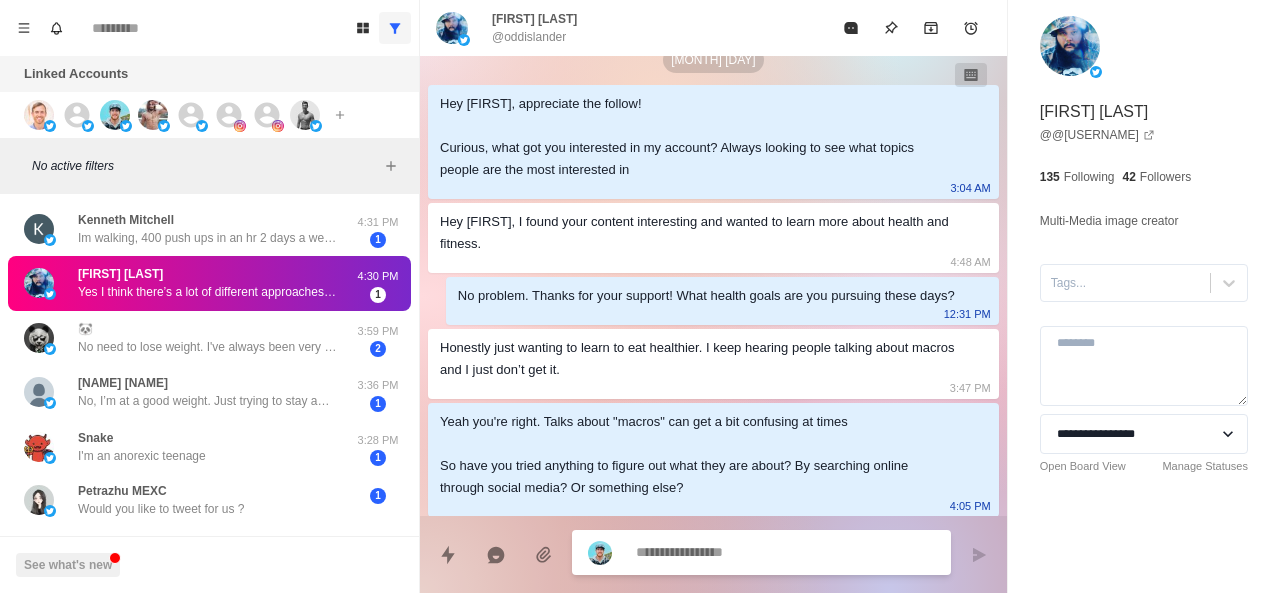 scroll, scrollTop: 0, scrollLeft: 0, axis: both 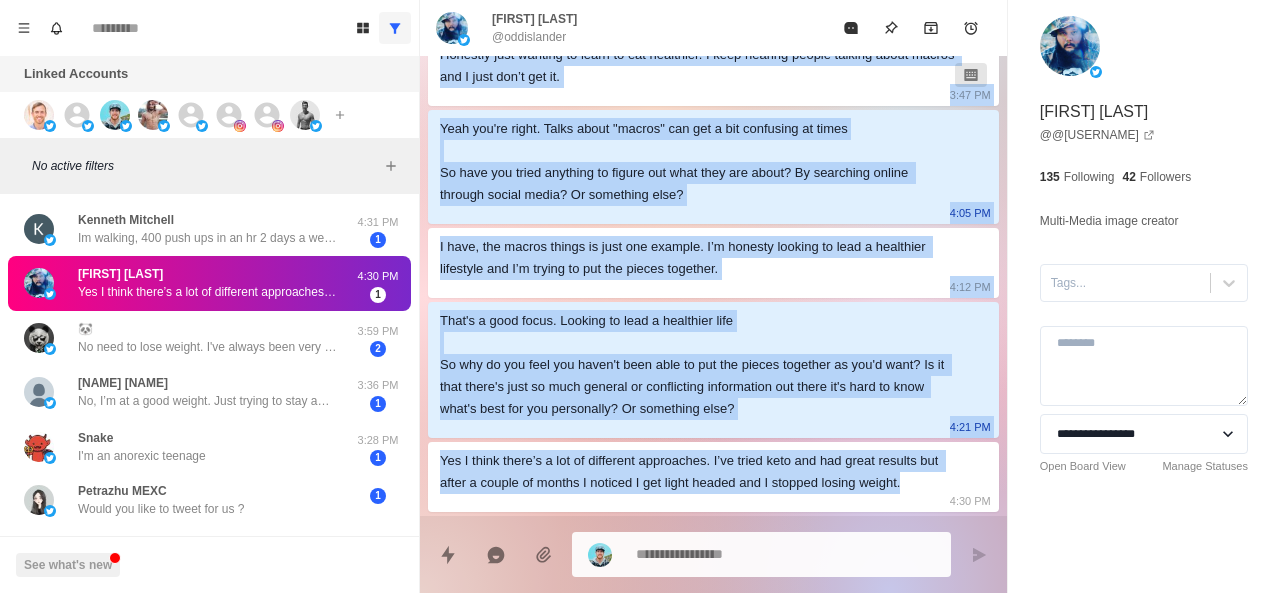 drag, startPoint x: 432, startPoint y: 135, endPoint x: 932, endPoint y: 484, distance: 609.7549 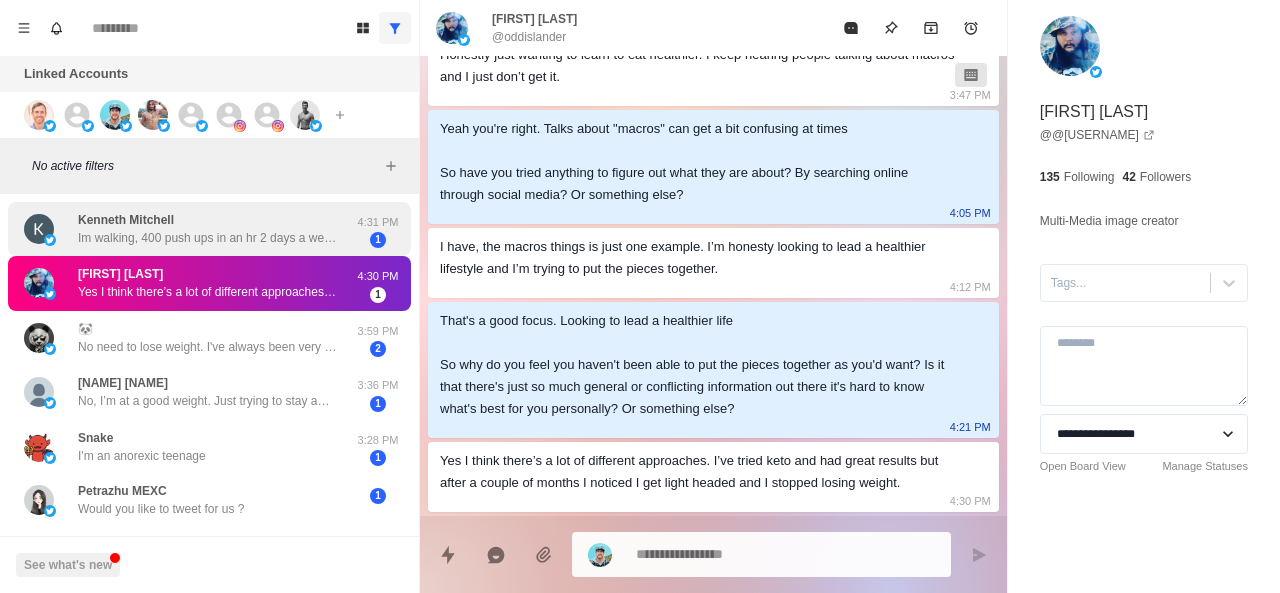 click on "Kenneth Mitchell Im walking, 400 push ups in an hr 2 days a week. My diet needs to be better I think and just be more consistent with everything. I probably need to get some help or some program to follow for a while to see if I can get any improvements. I think its time. So Im looking for options" at bounding box center [208, 229] 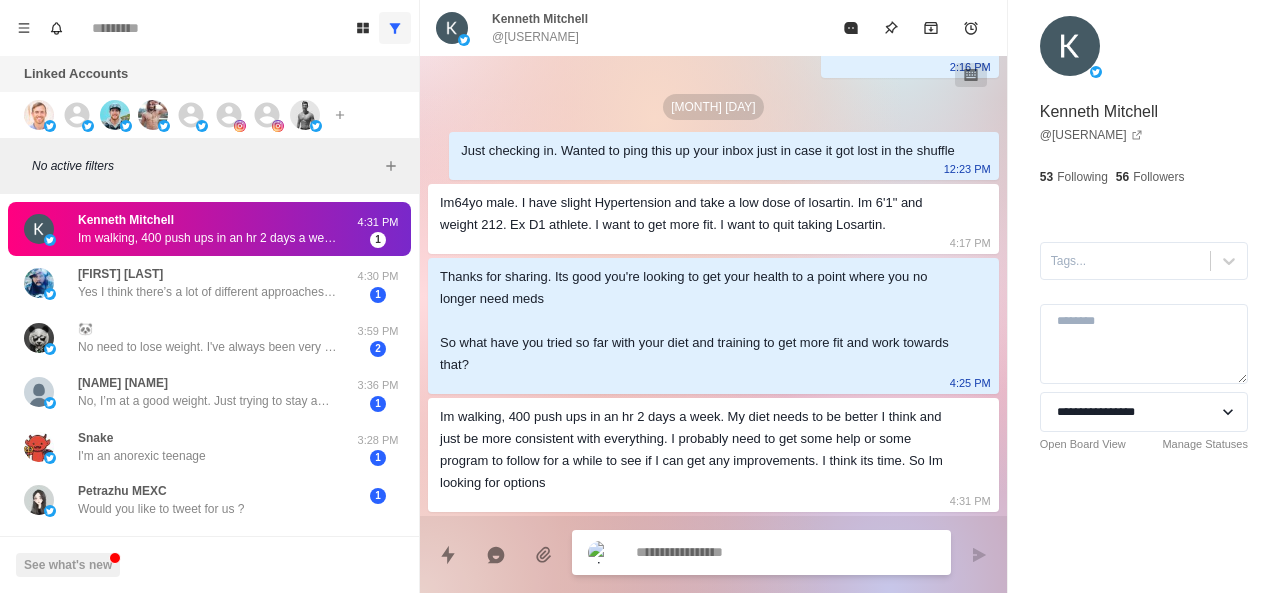 scroll, scrollTop: 196, scrollLeft: 0, axis: vertical 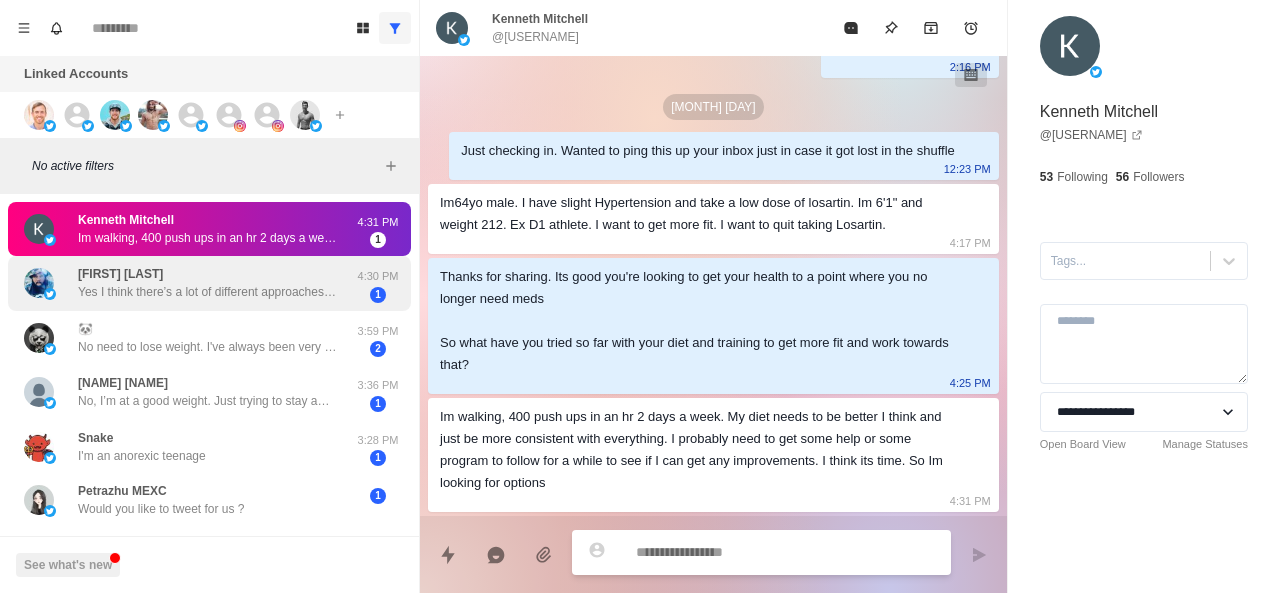 click on "Pete Fala Yes I think there’s a lot of different approaches. I’ve tried keto and had great results but after a couple of months I noticed I get light headed and I stopped losing weight." at bounding box center [208, 283] 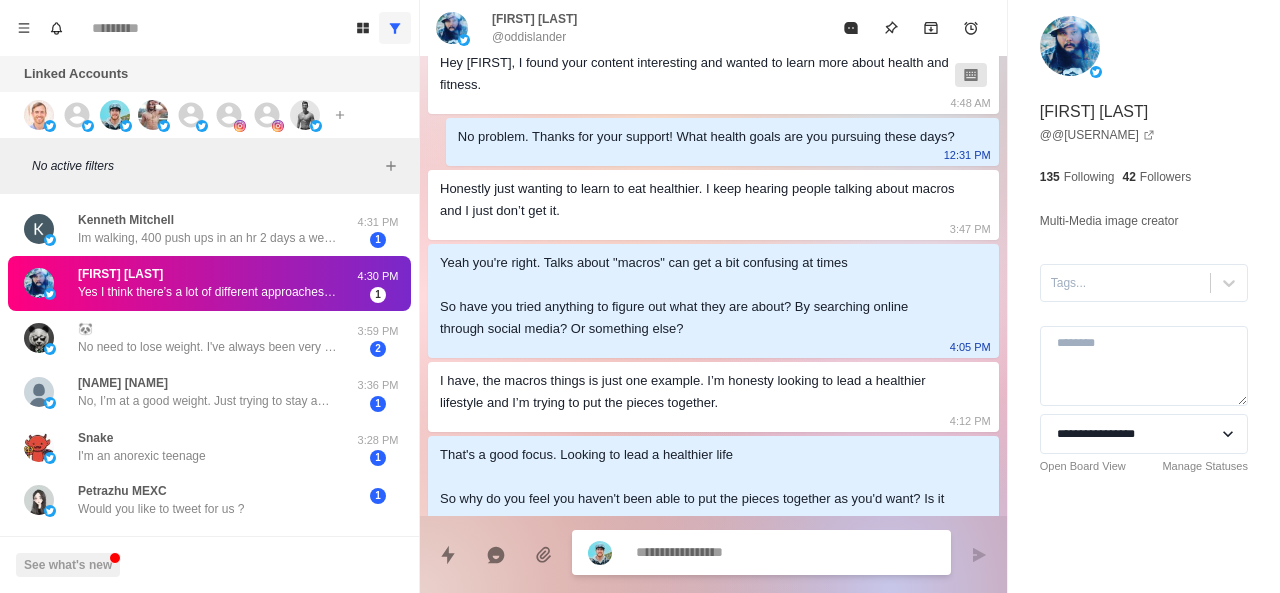 scroll, scrollTop: 330, scrollLeft: 0, axis: vertical 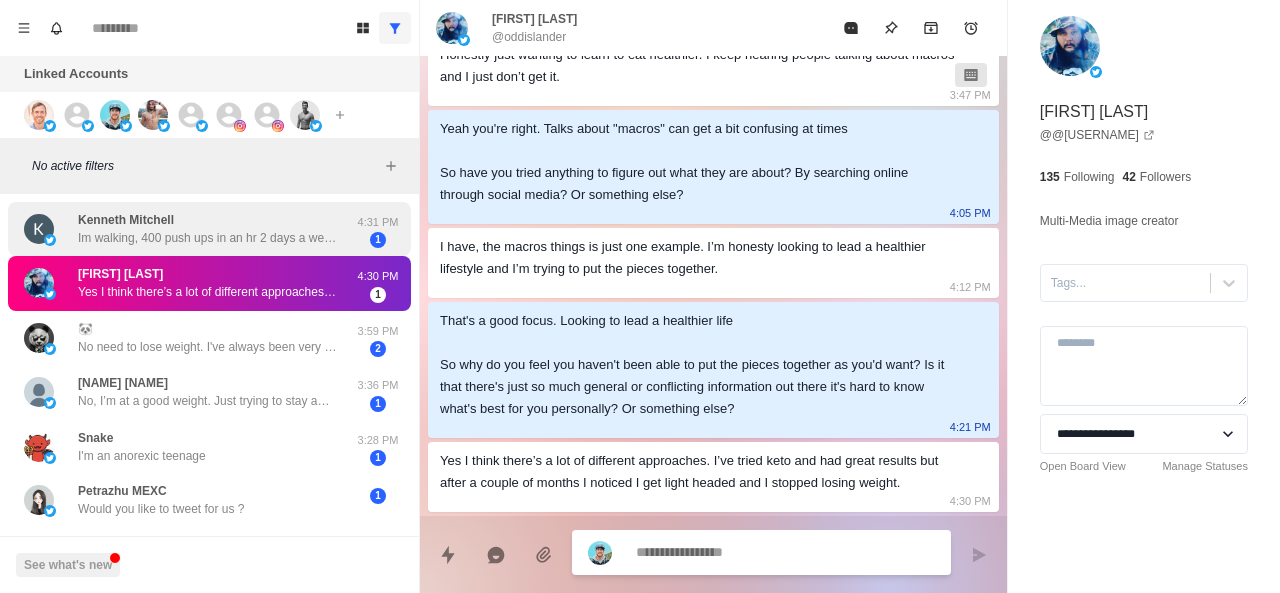 click on "Im walking, 400 push ups in an hr 2 days a week. My diet needs to be better I think and just be more consistent with everything. I probably need to get some help or some program to follow for a while to see if I can get any improvements. I think its time. So Im looking for options" at bounding box center [208, 238] 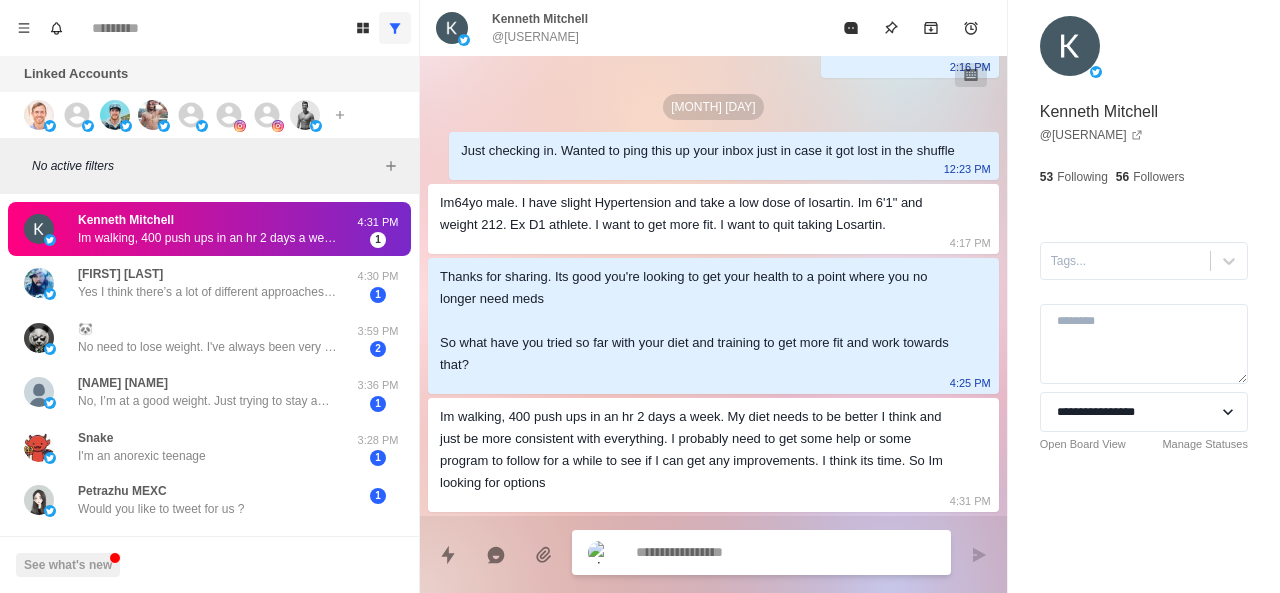 scroll, scrollTop: 196, scrollLeft: 0, axis: vertical 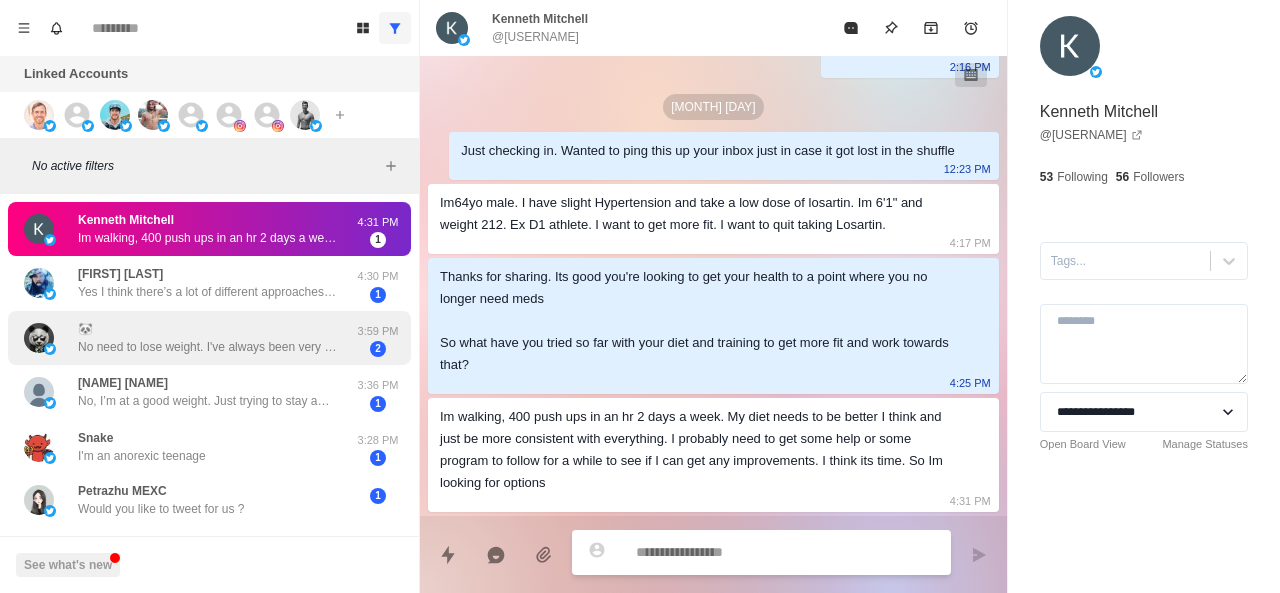 click on "No need to lose weight. I've always been very skinny. Would actually be looking for nutritional help in getting more weight on and cutting what I currently do have" at bounding box center [208, 347] 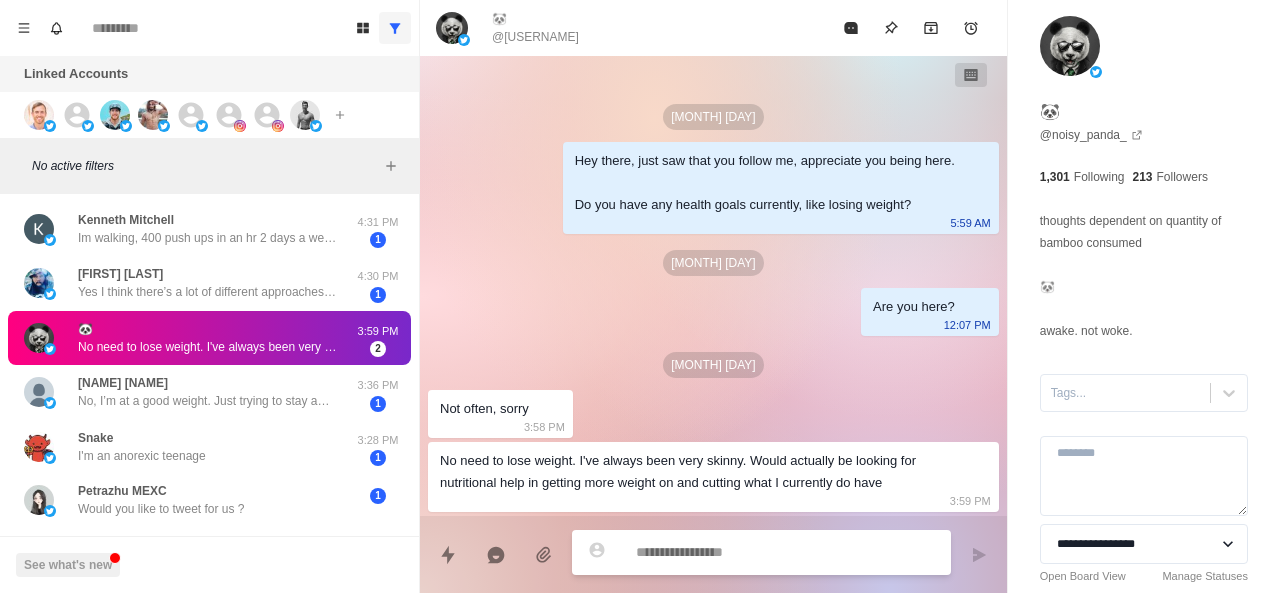 scroll, scrollTop: 0, scrollLeft: 0, axis: both 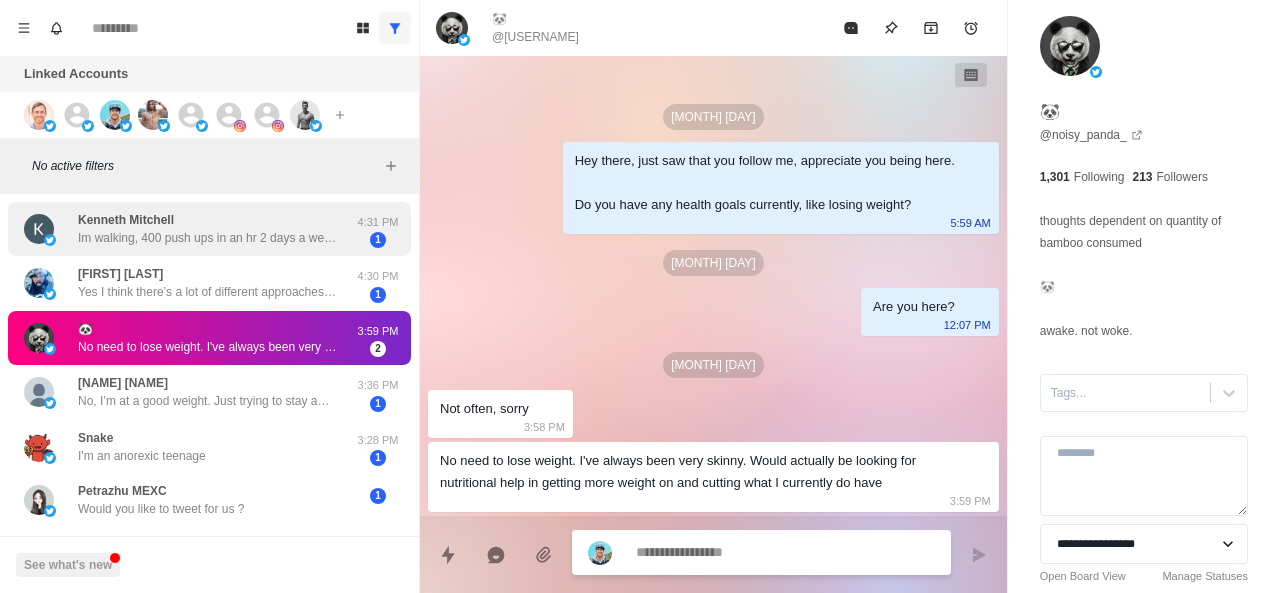 click on "Kenneth Mitchell Im walking, 400 push ups in an hr 2 days a week. My diet needs to be better I think and just be more consistent with everything. I probably need to get some help or some program to follow for a while to see if I can get any improvements. I think its time. So Im looking for options" at bounding box center (208, 229) 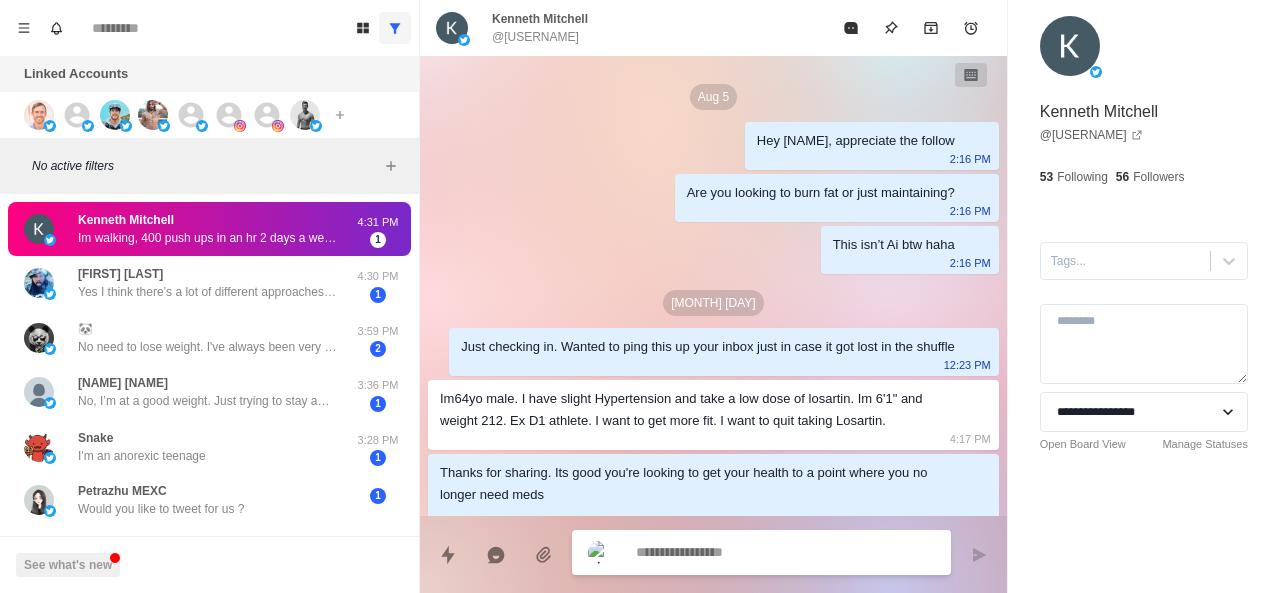 scroll, scrollTop: 196, scrollLeft: 0, axis: vertical 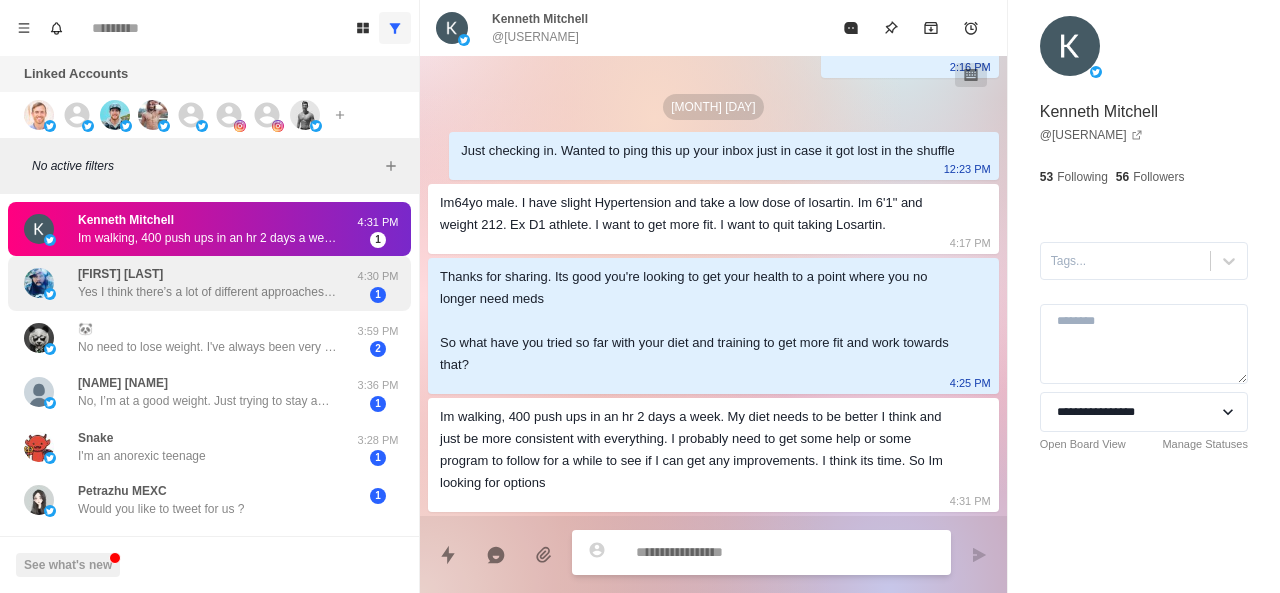 click on "Yes I think there’s a lot of different approaches. I’ve tried keto and had great results but after a couple of months I noticed I get light headed and I stopped losing weight." at bounding box center [208, 292] 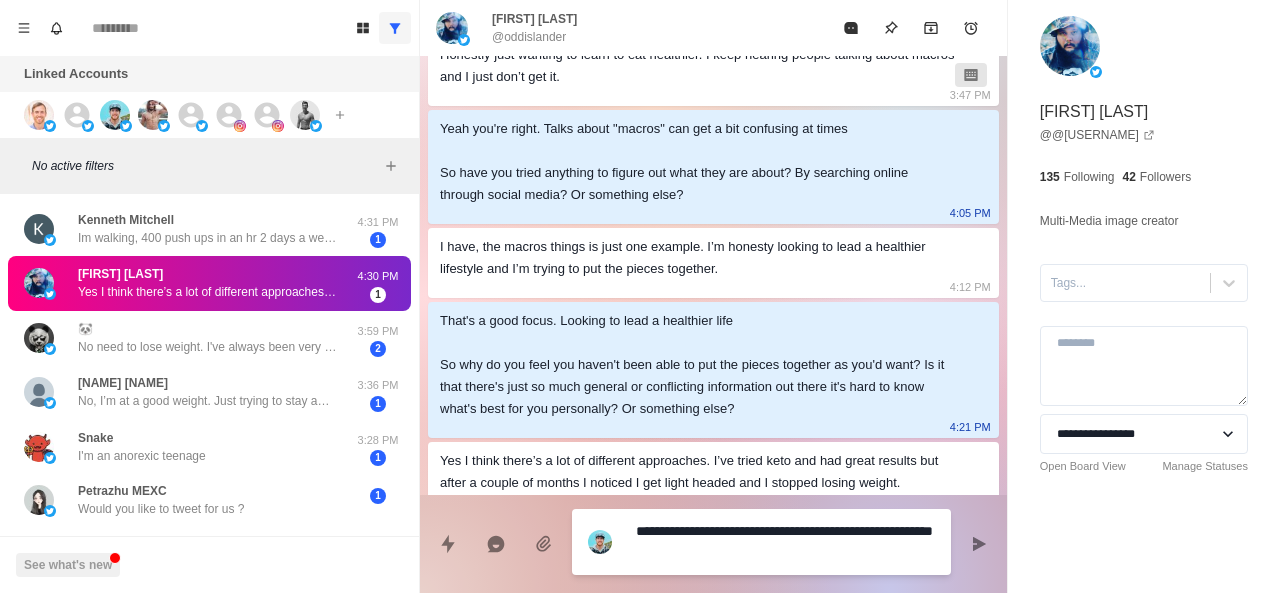 click on "**********" at bounding box center [785, 542] 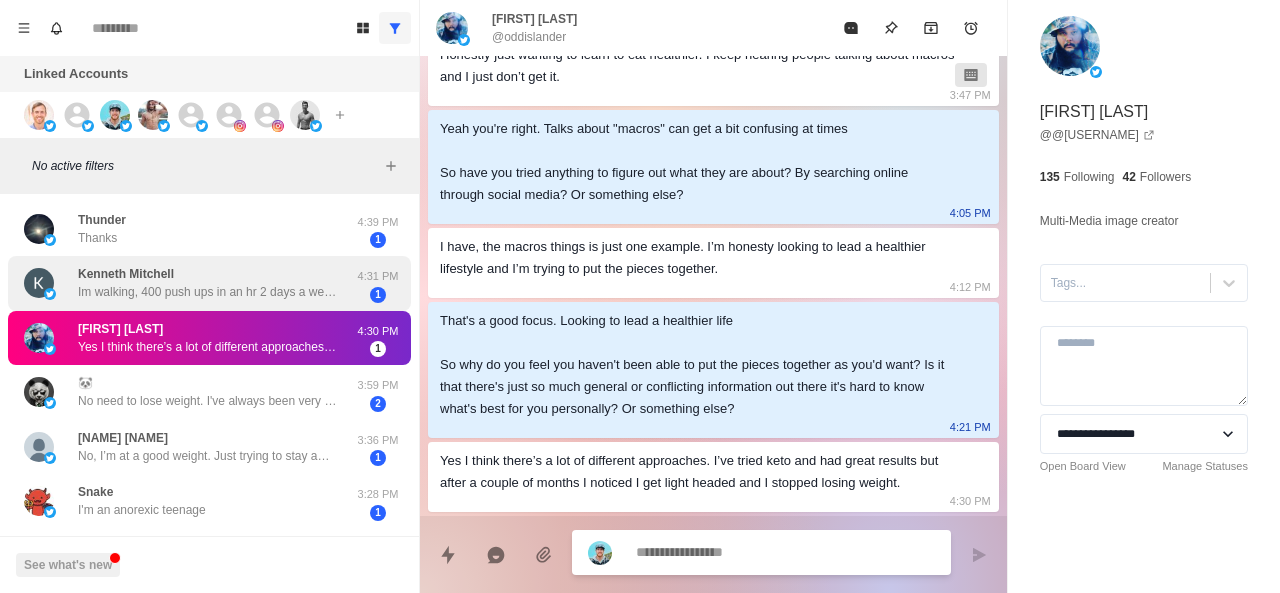 click on "Kenneth Mitchell Im walking, 400 push ups in an hr 2 days a week. My diet needs to be better I think and just be more consistent with everything. I probably need to get some help or some program to follow for a while to see if I can get any improvements. I think its time. So Im looking for options" at bounding box center [208, 283] 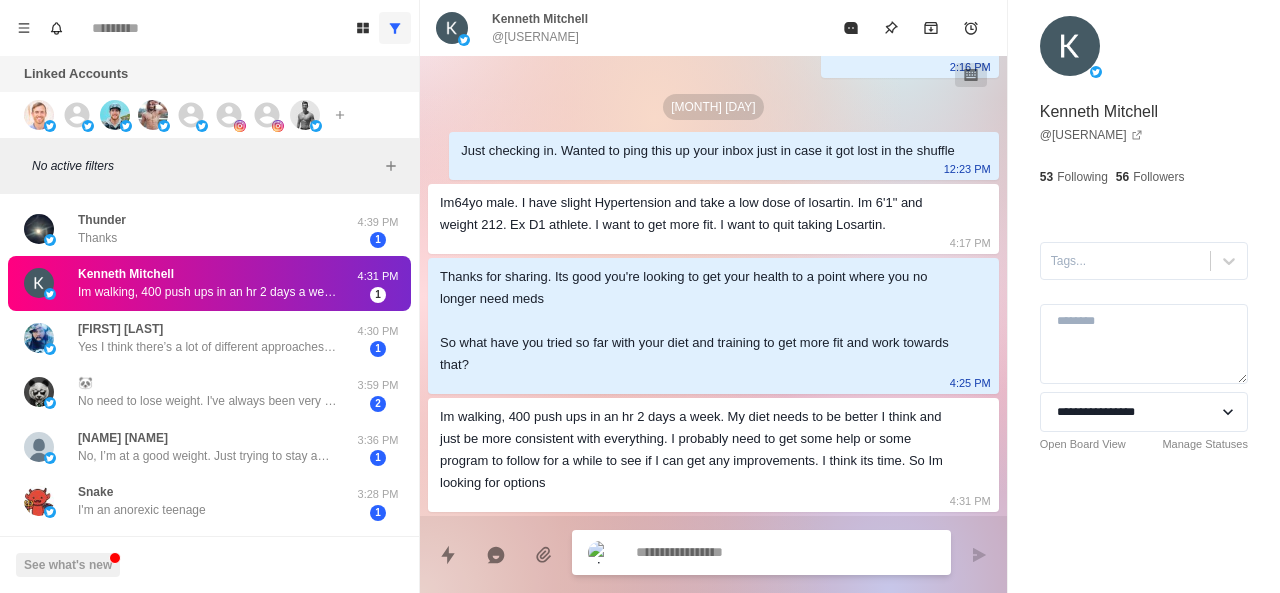 scroll, scrollTop: 196, scrollLeft: 0, axis: vertical 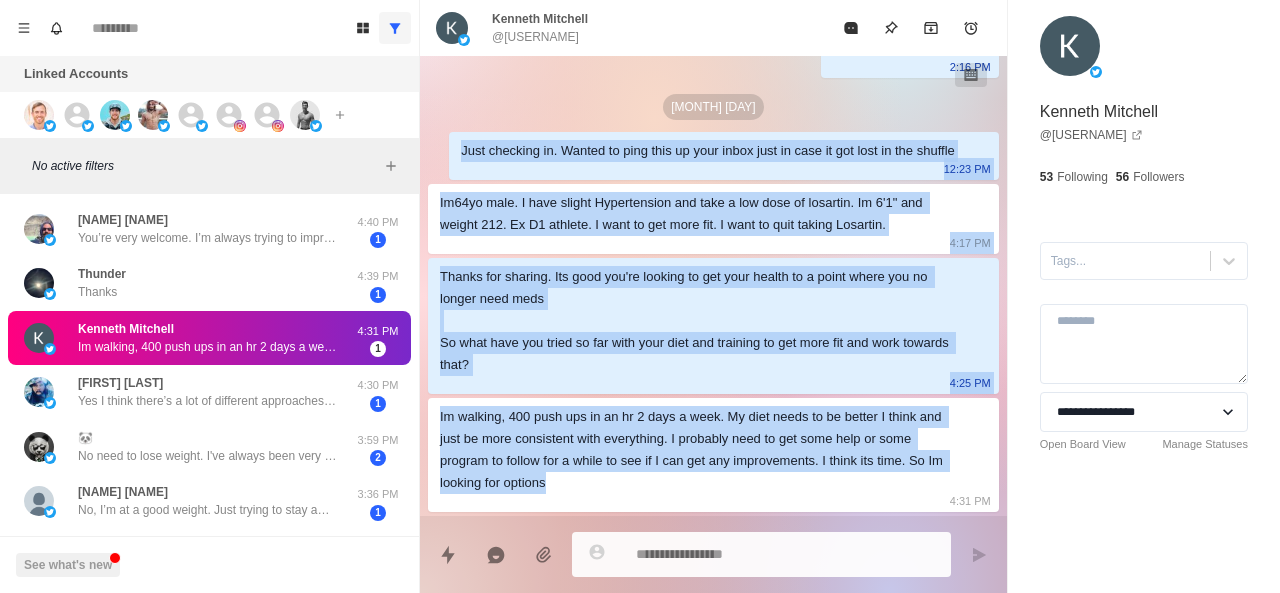 drag, startPoint x: 443, startPoint y: 151, endPoint x: 747, endPoint y: 478, distance: 446.48068 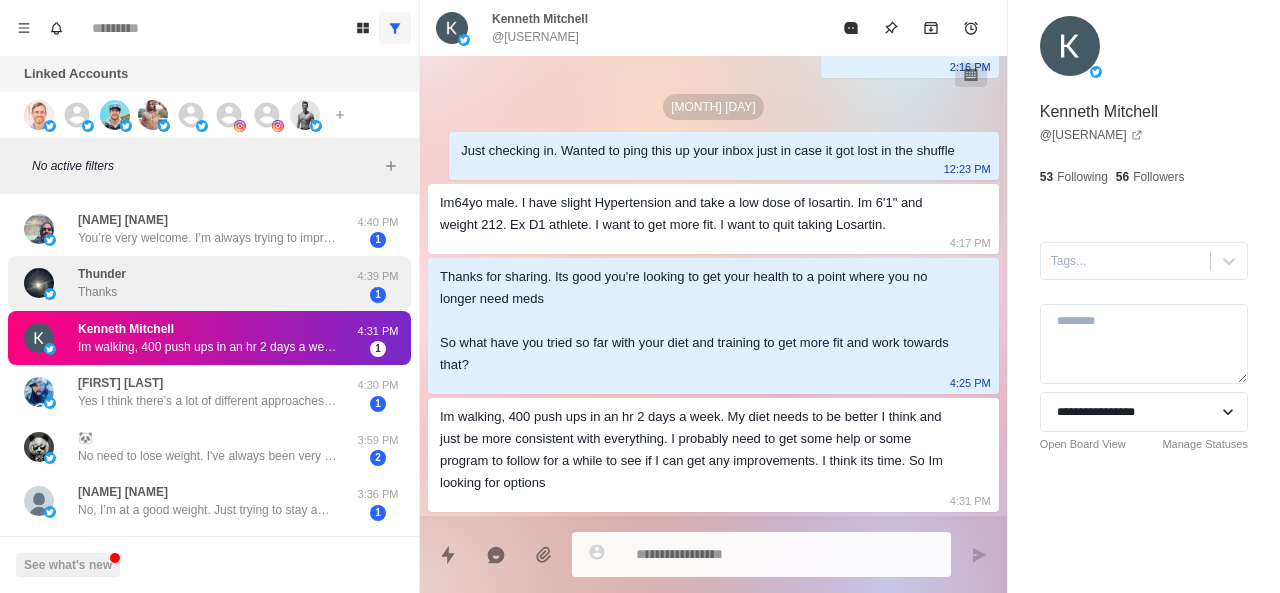 click on "Thunder Thanks" at bounding box center (188, 283) 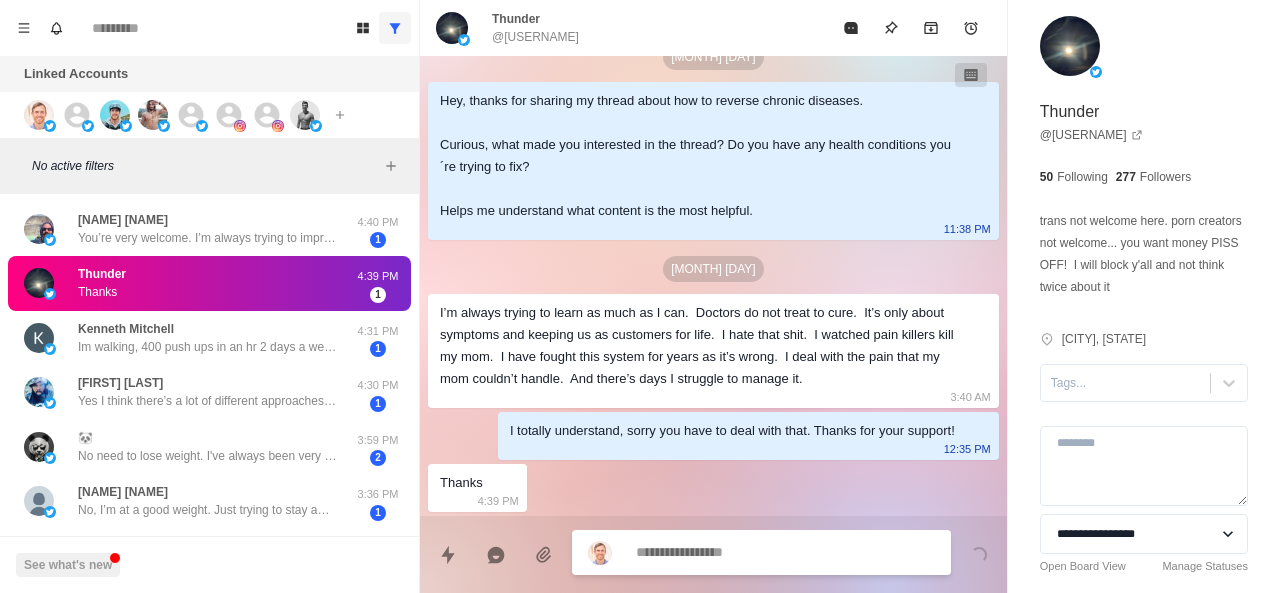 scroll, scrollTop: 92, scrollLeft: 0, axis: vertical 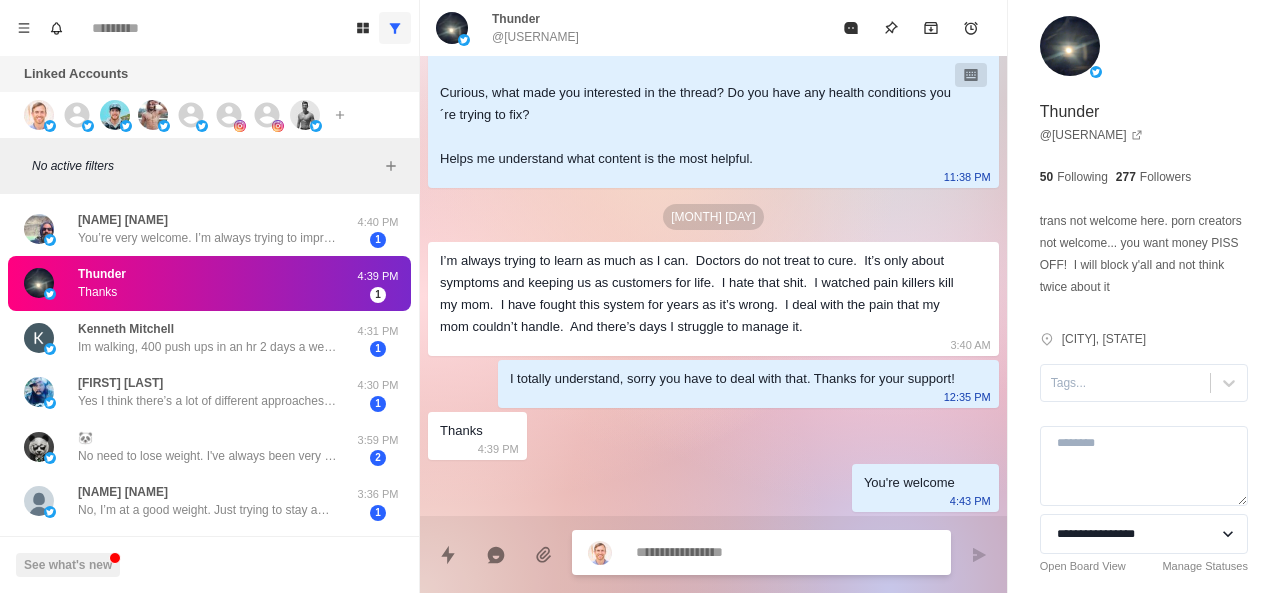 click on "Thunder Thanks" at bounding box center (188, 283) 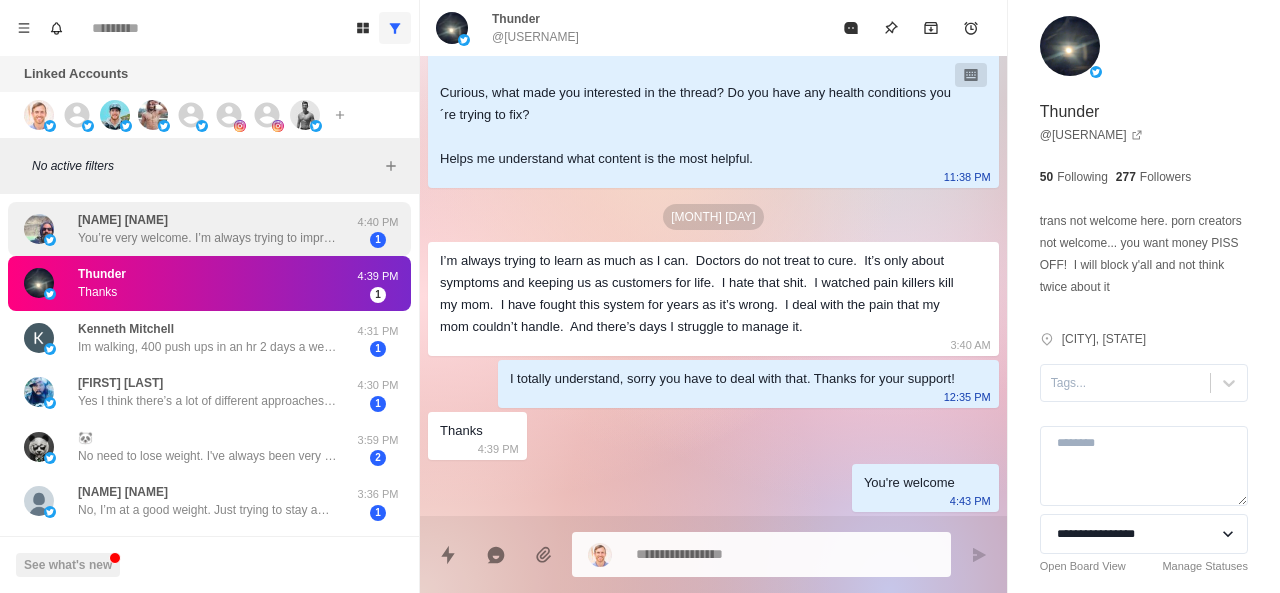 click on "[PERSON] You’re very welcome. I’m always trying to improve my health through diet, so discovering new ingredients that are superfoods. Also working on improving my mobility, so I’m always on the lookout for exercises and stretching especially for my lower back and hips. But any type of content that deviates from the traditional medicine lies are appreciated :) 4:40 PM 1" at bounding box center (209, 229) 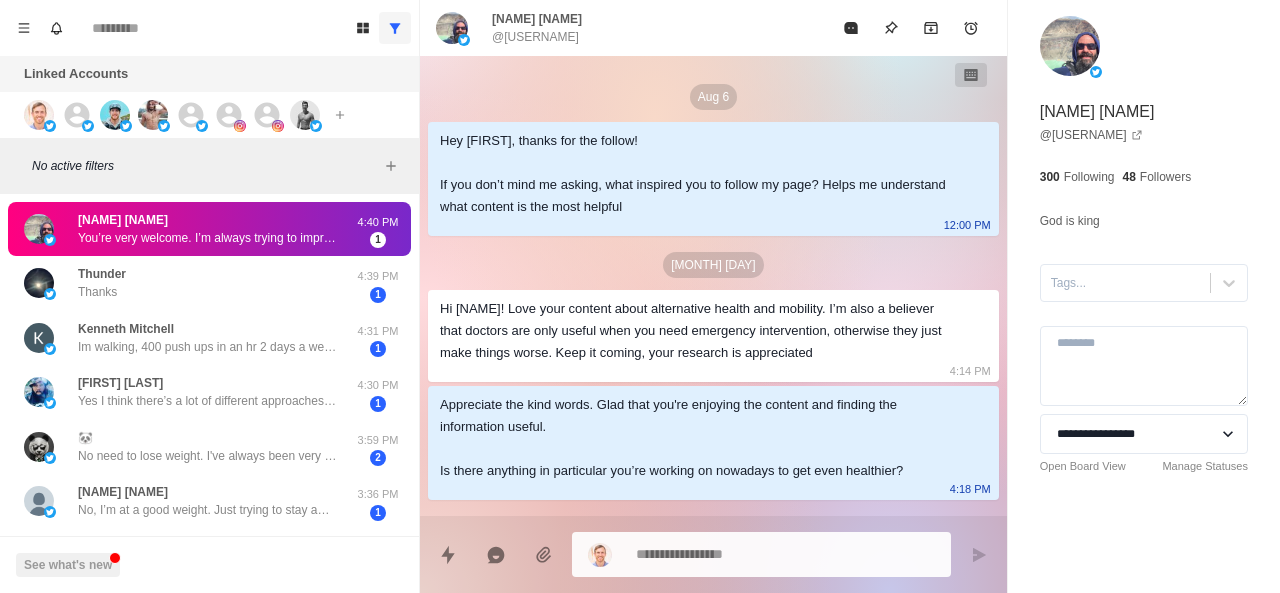scroll, scrollTop: 230, scrollLeft: 0, axis: vertical 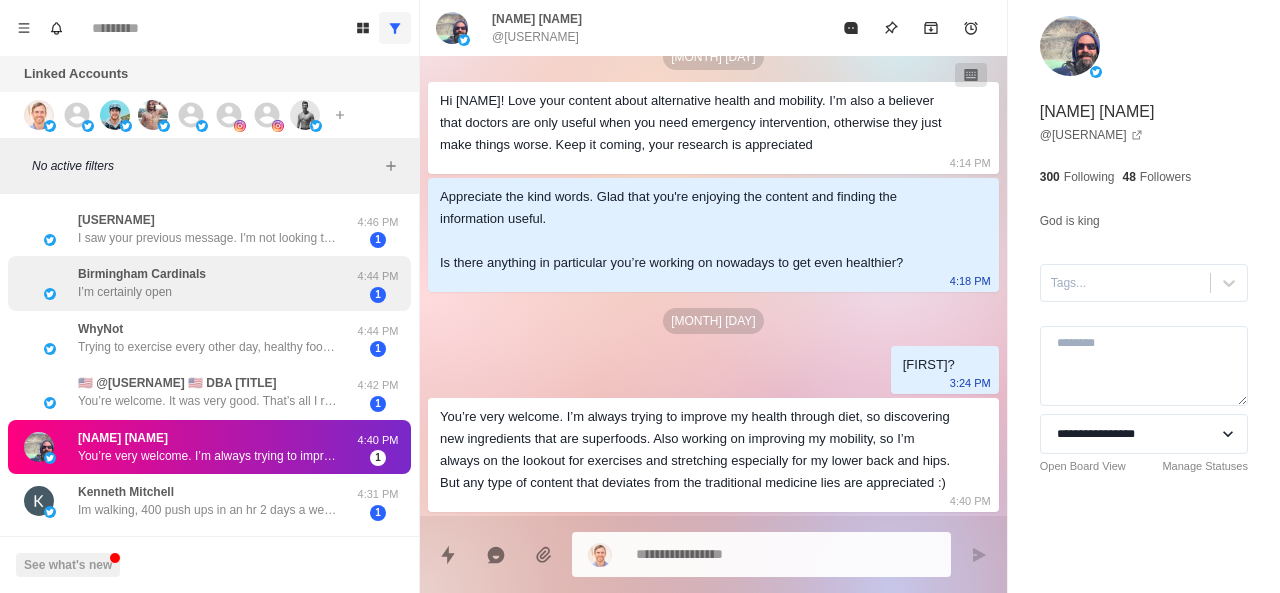 click on "Birmingham Cardinals I’m certainly open" at bounding box center (188, 283) 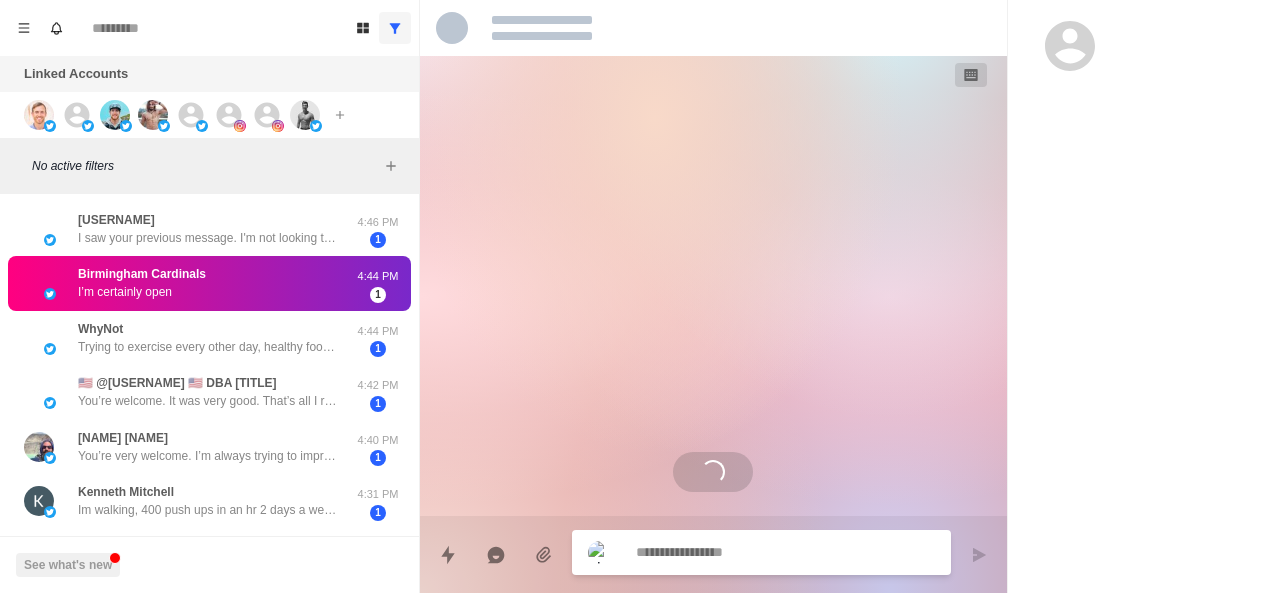 scroll, scrollTop: 0, scrollLeft: 0, axis: both 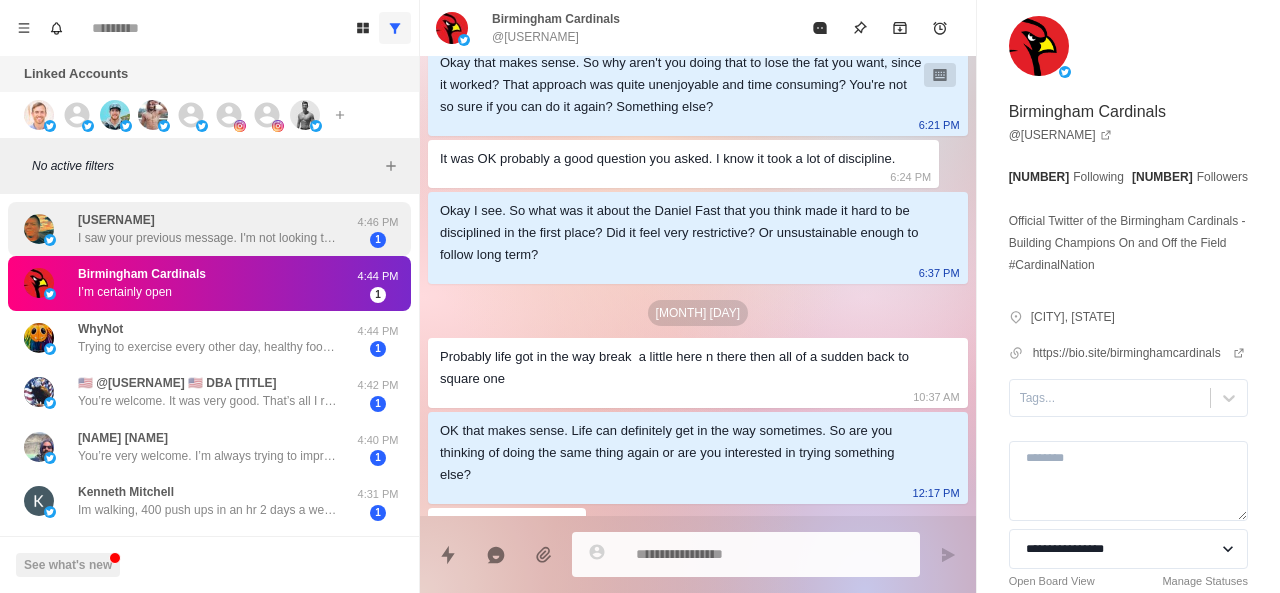 click on "I saw your previous message.  I'm not looking to lose weight.  I'd like to gain weight if anything." at bounding box center [208, 238] 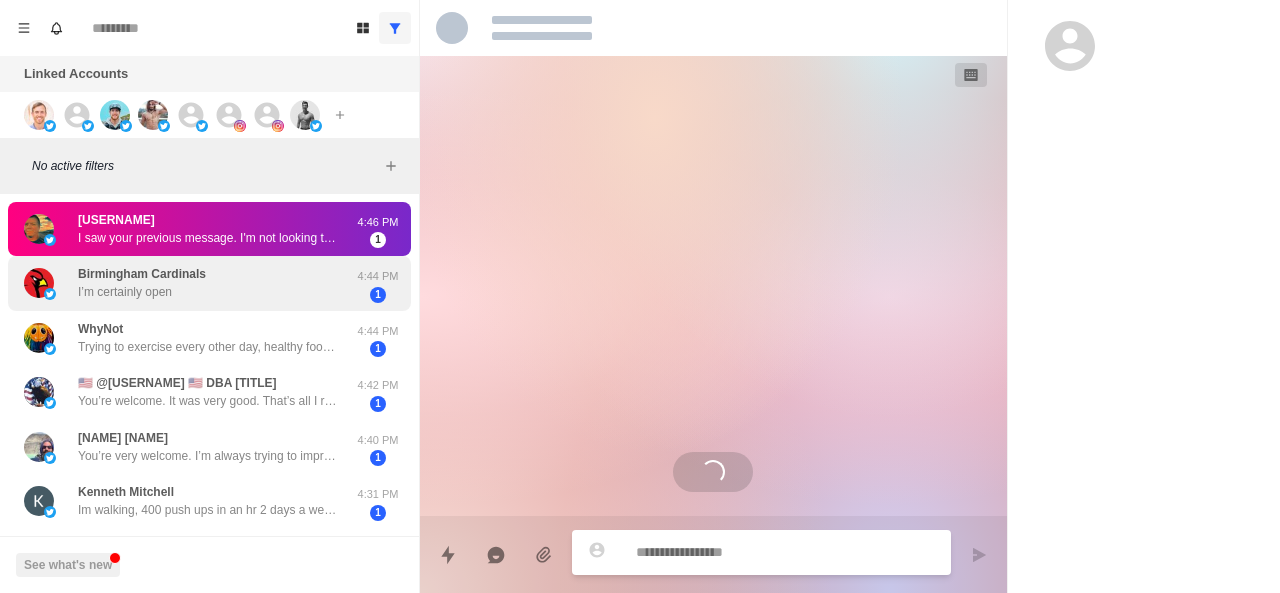 scroll, scrollTop: 0, scrollLeft: 0, axis: both 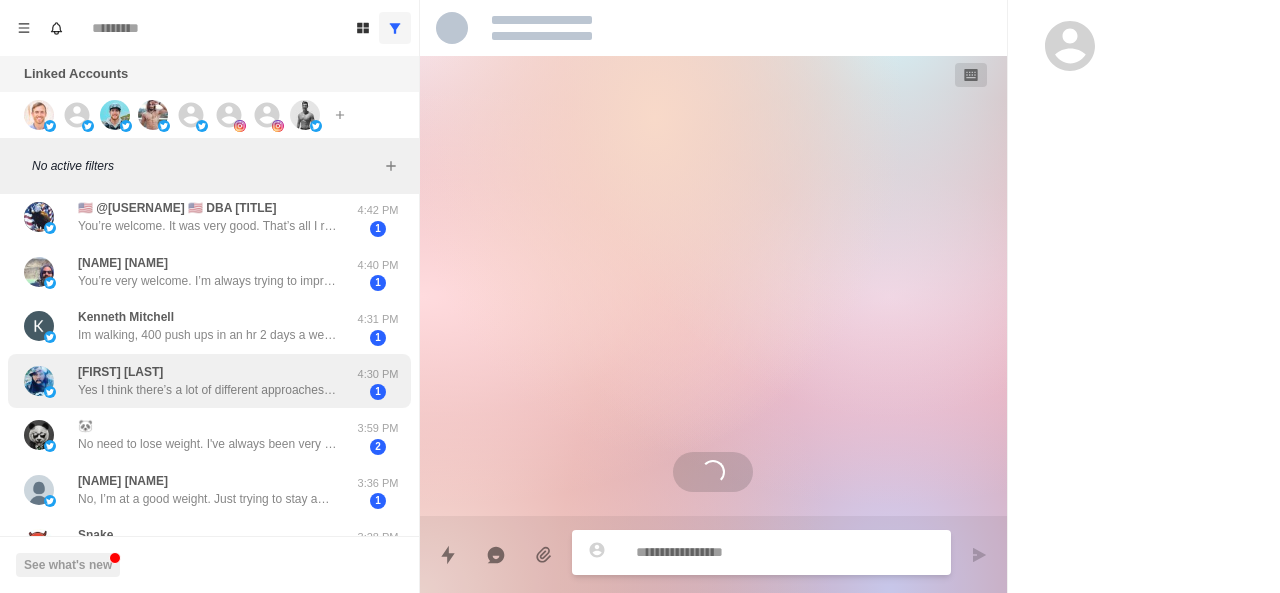 click on "Yes I think there’s a lot of different approaches. I’ve tried keto and had great results but after a couple of months I noticed I get light headed and I stopped losing weight." at bounding box center [208, 390] 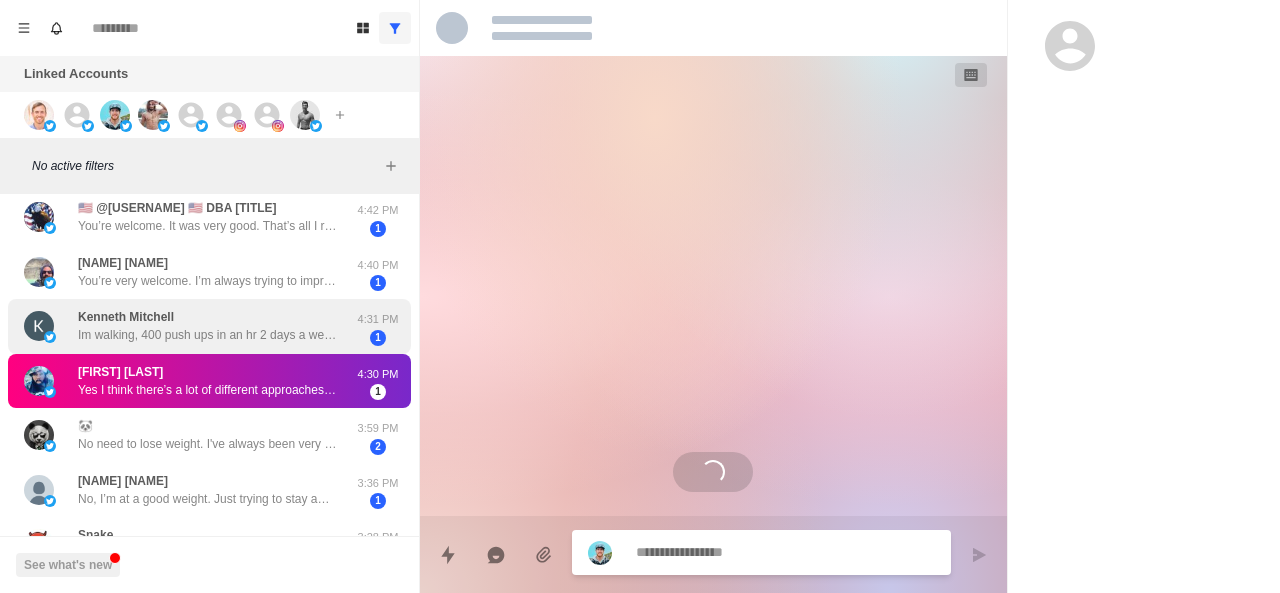 click on "Kenneth Mitchell Im walking, 400 push ups in an hr 2 days a week. My diet needs to be better I think and just be more consistent with everything. I probably need to get some help or some program to follow for a while to see if I can get any improvements. I think its time. So Im looking for options" at bounding box center (208, 326) 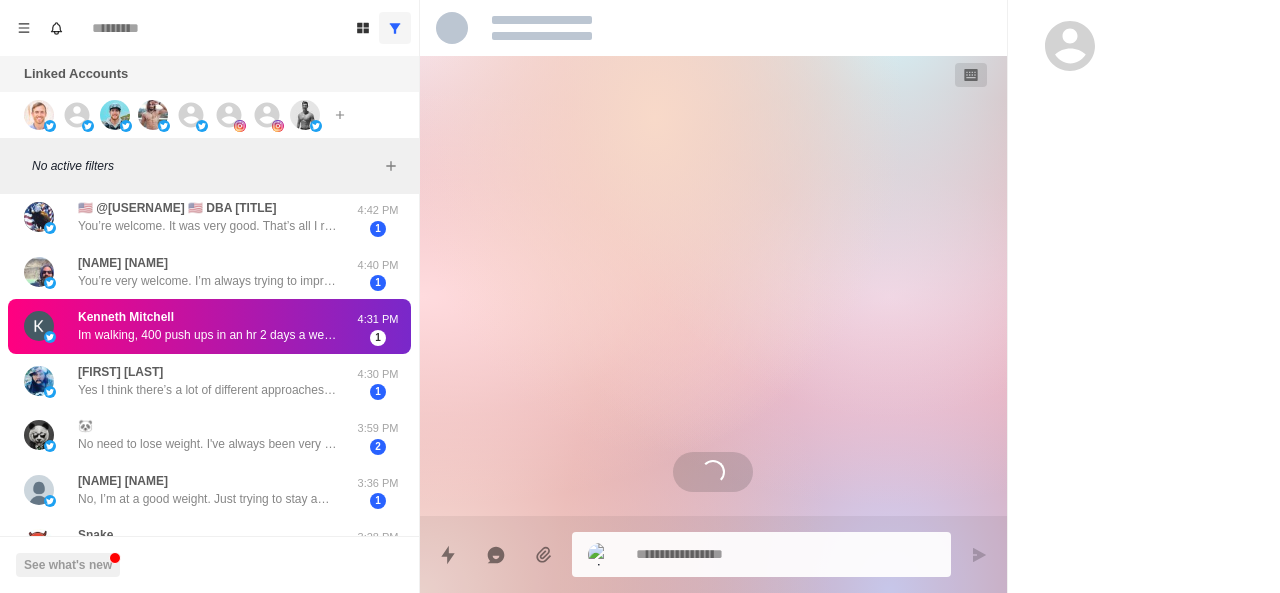click on "Loading..." at bounding box center (713, 286) 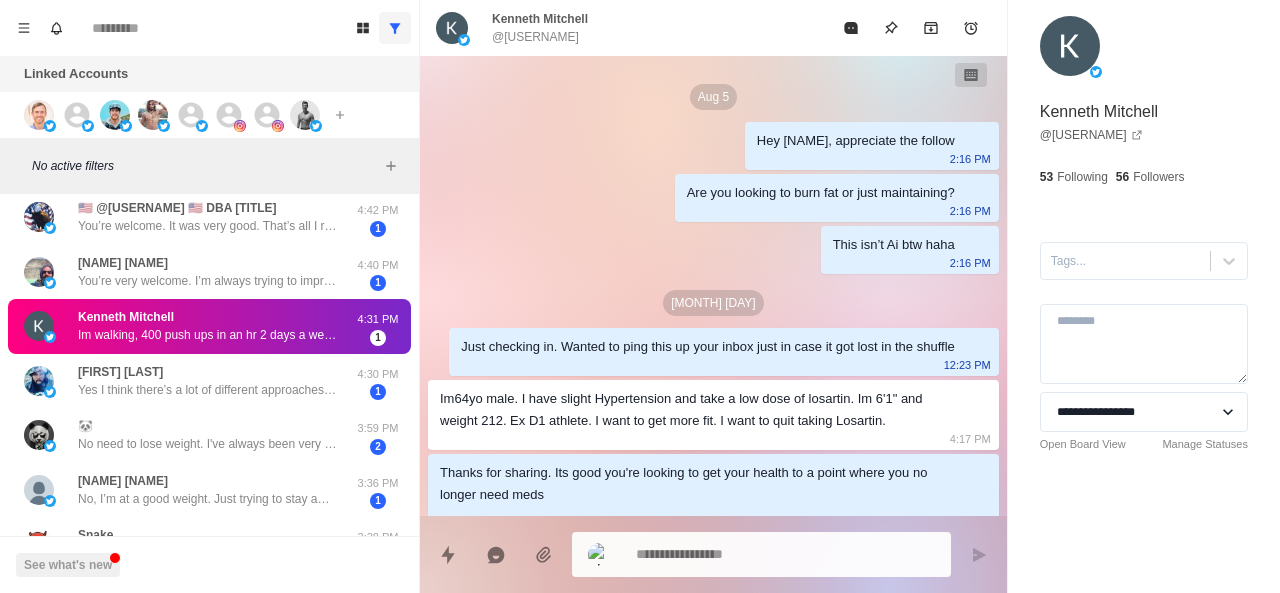 scroll, scrollTop: 196, scrollLeft: 0, axis: vertical 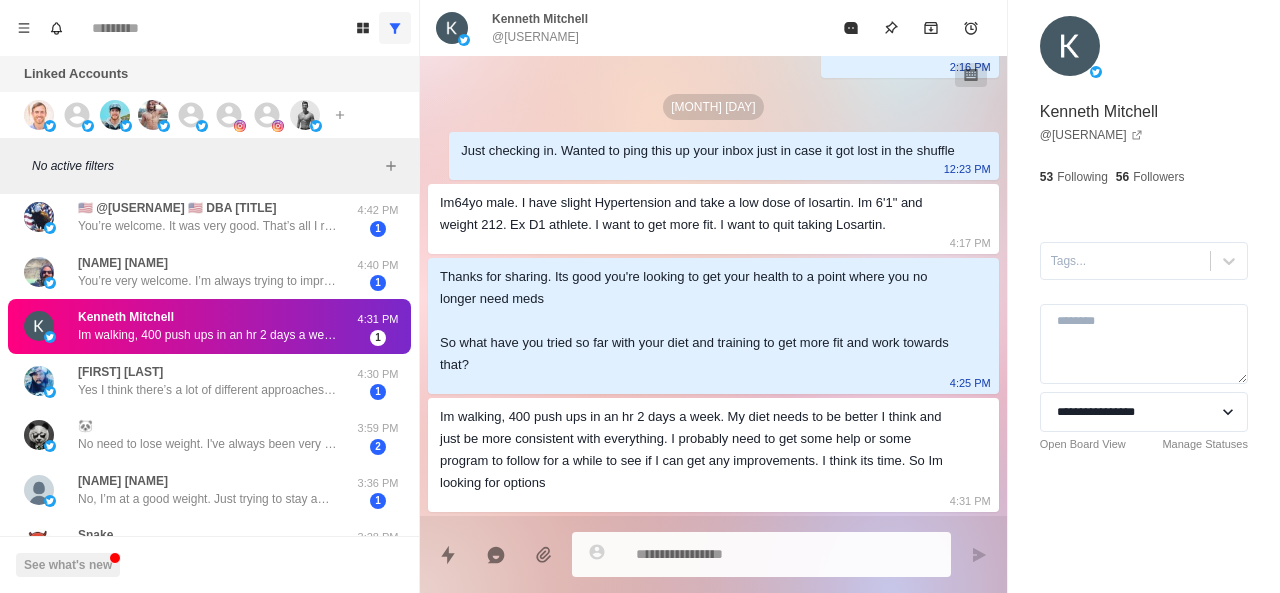 click on "[PERSON] You’re very welcome. I’m always trying to improve my health through diet, so discovering new ingredients that are superfoods. Also working on improving my mobility, so I’m always on the lookout for exercises and stretching especially for my lower back and hips. But any type of content that deviates from the traditional medicine lies are appreciated :) 4:40 PM 1" at bounding box center (209, 272) 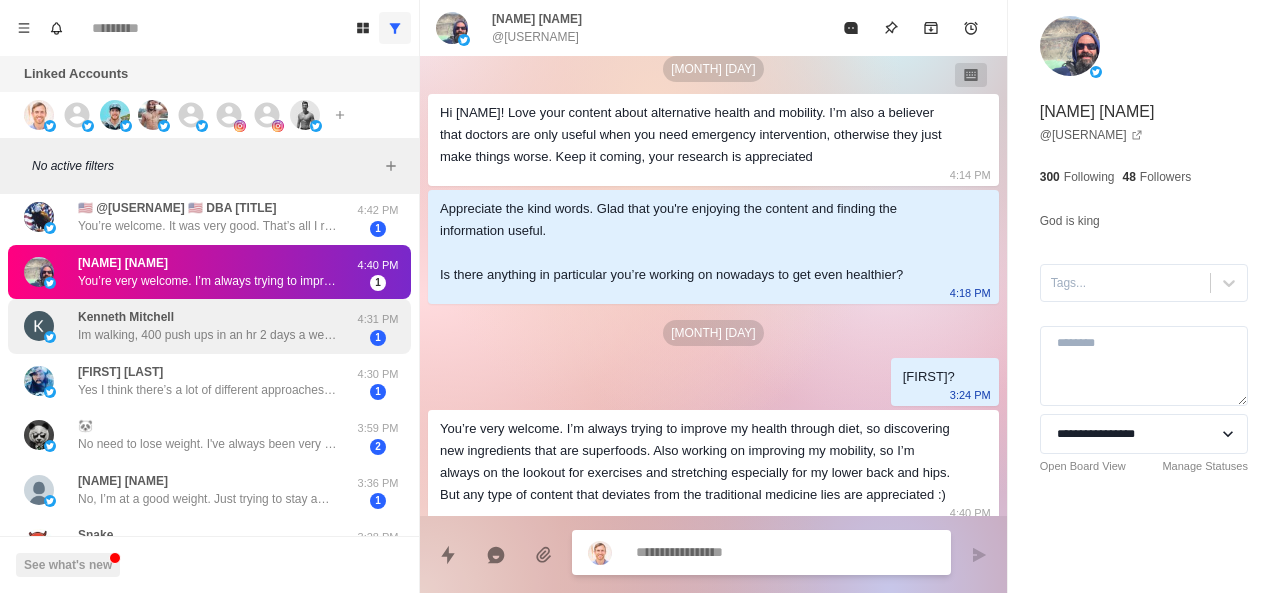 scroll, scrollTop: 230, scrollLeft: 0, axis: vertical 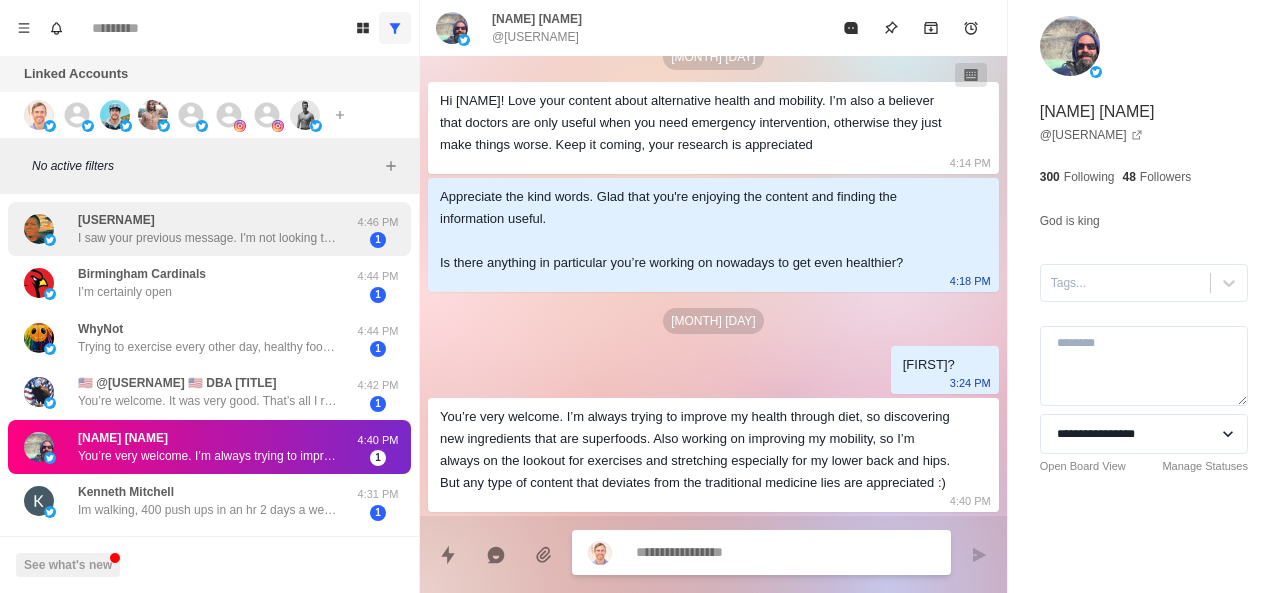 click on "I saw your previous message.  I'm not looking to lose weight.  I'd like to gain weight if anything." at bounding box center (208, 238) 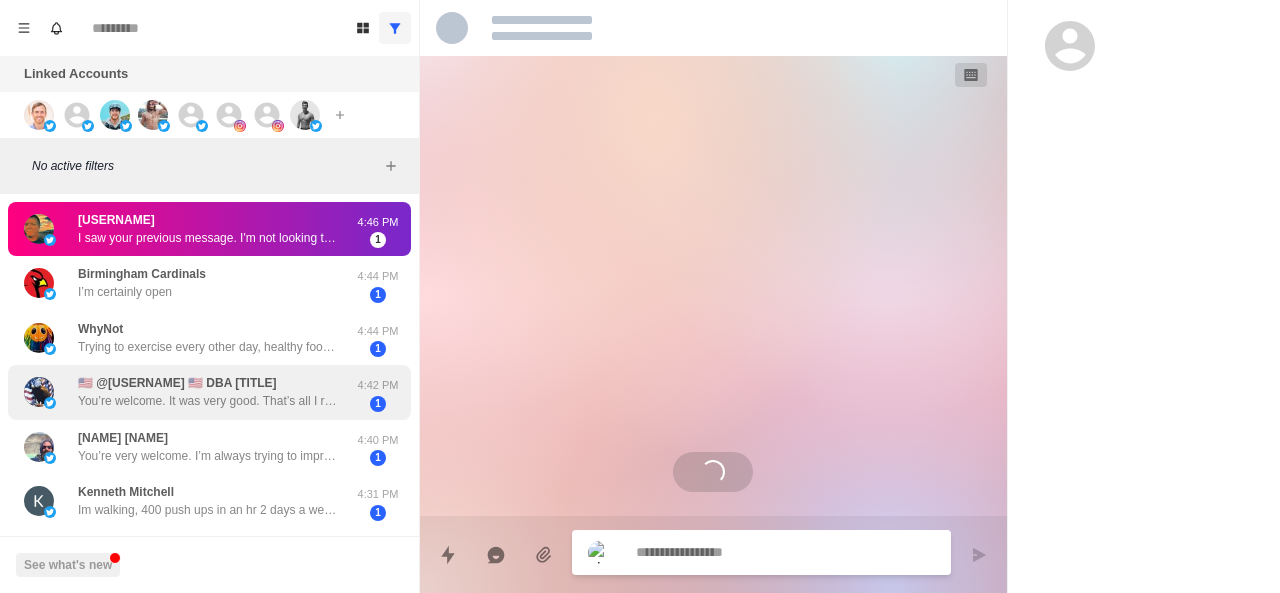 scroll, scrollTop: 0, scrollLeft: 0, axis: both 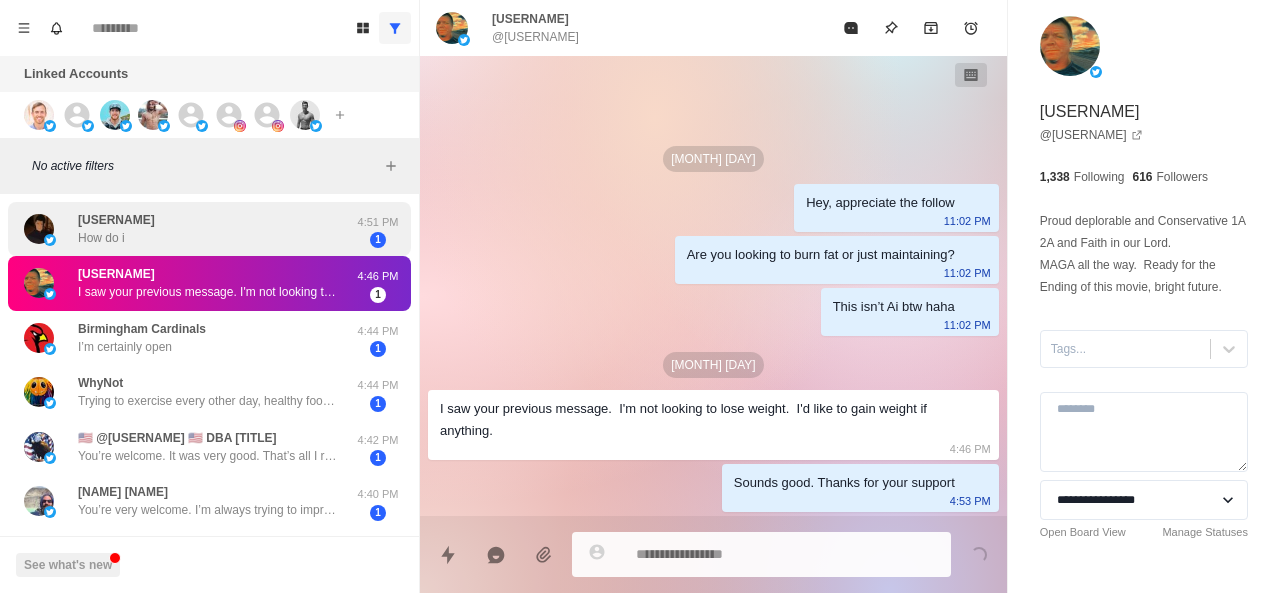 click on "[USERNAME] How do i" at bounding box center (188, 229) 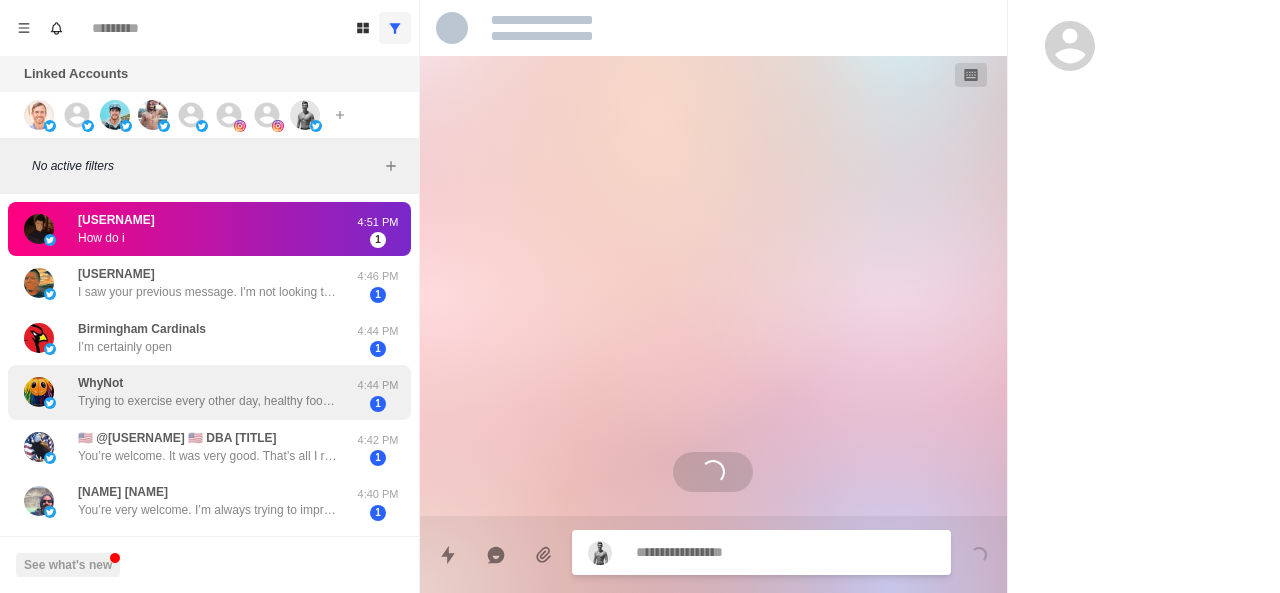 click on "[USERNAME] Trying to exercise every other day, healthy food etc, nothing special." at bounding box center (208, 392) 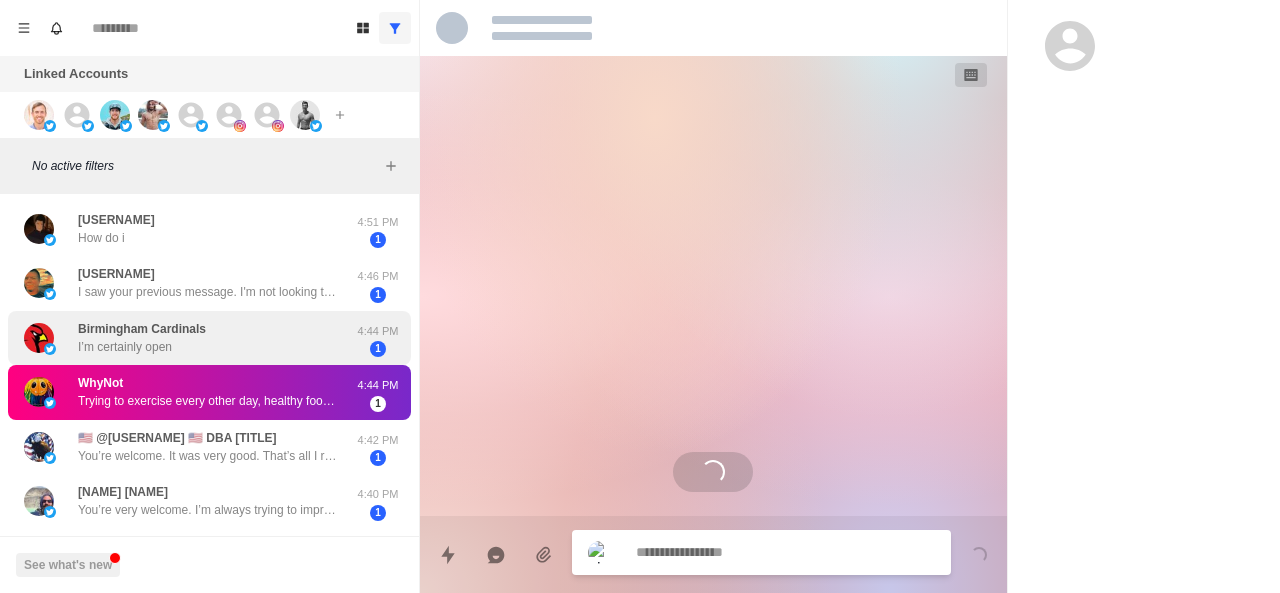 click on "Birmingham Cardinals" at bounding box center (142, 329) 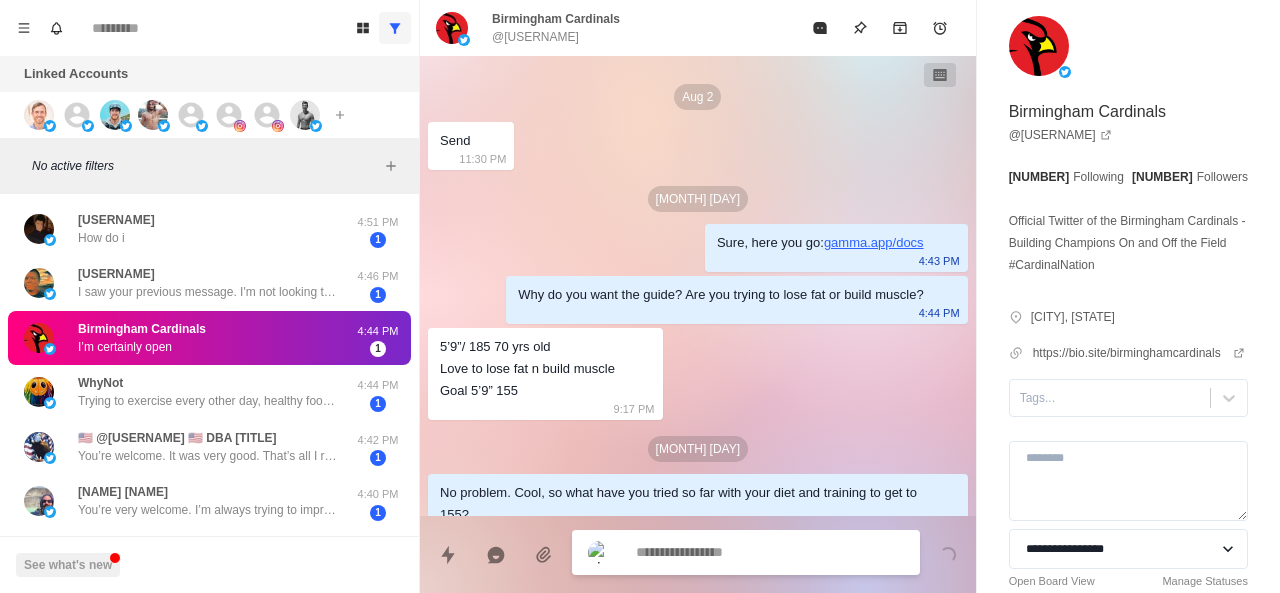 scroll, scrollTop: 1440, scrollLeft: 0, axis: vertical 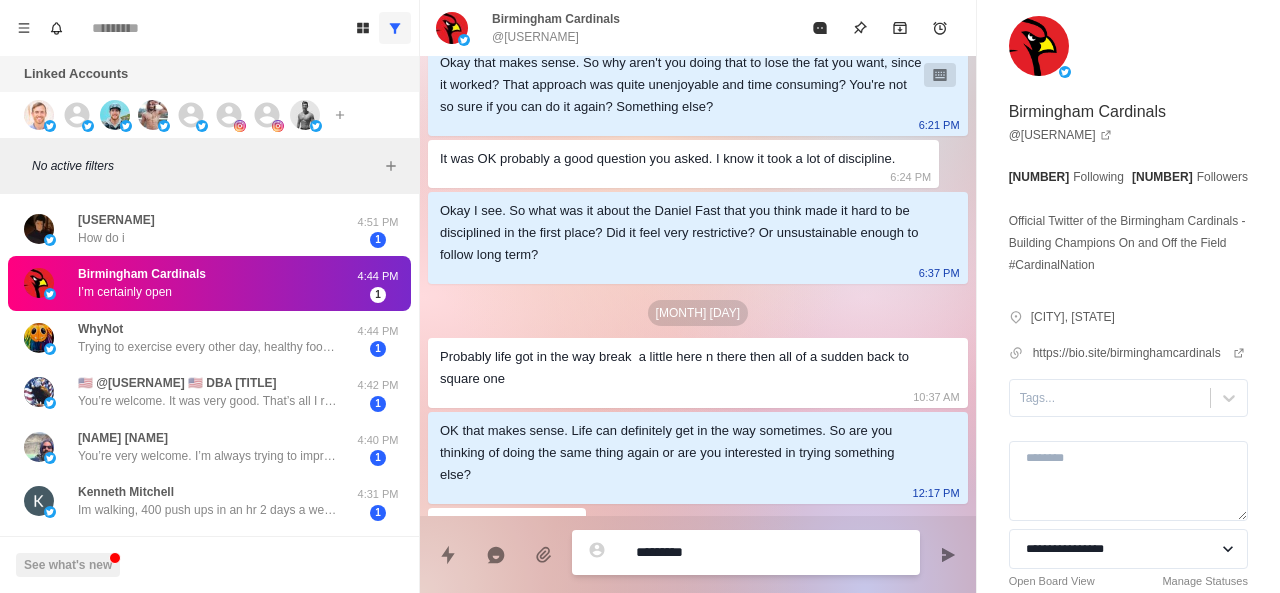 paste on "**********" 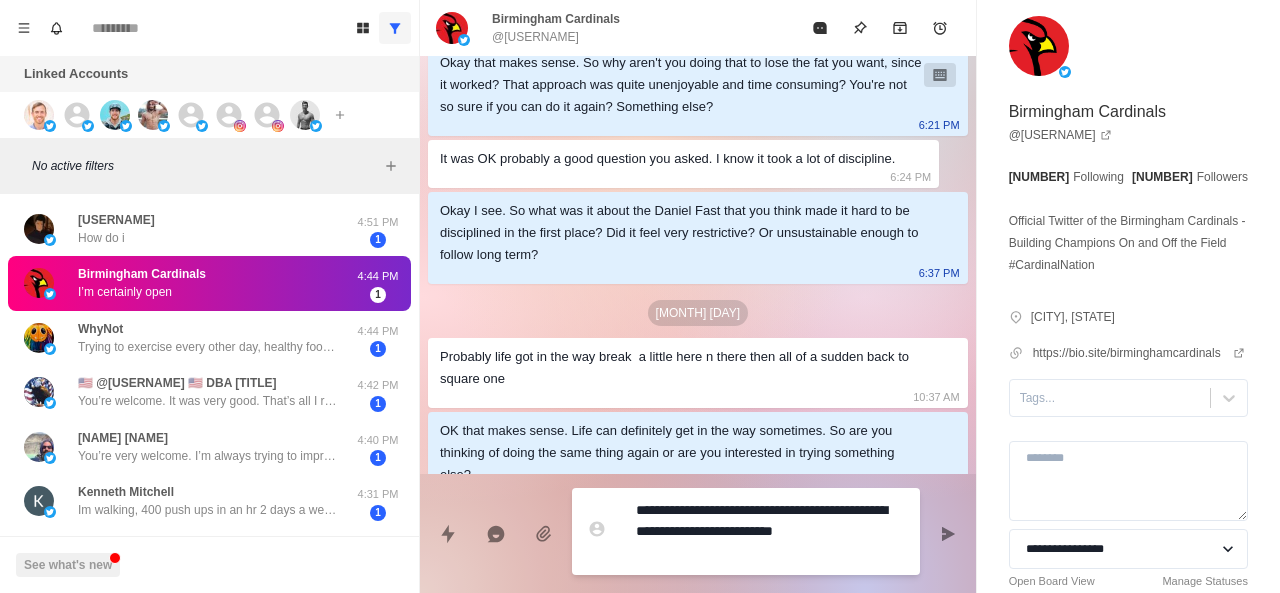click on "**********" at bounding box center [770, 531] 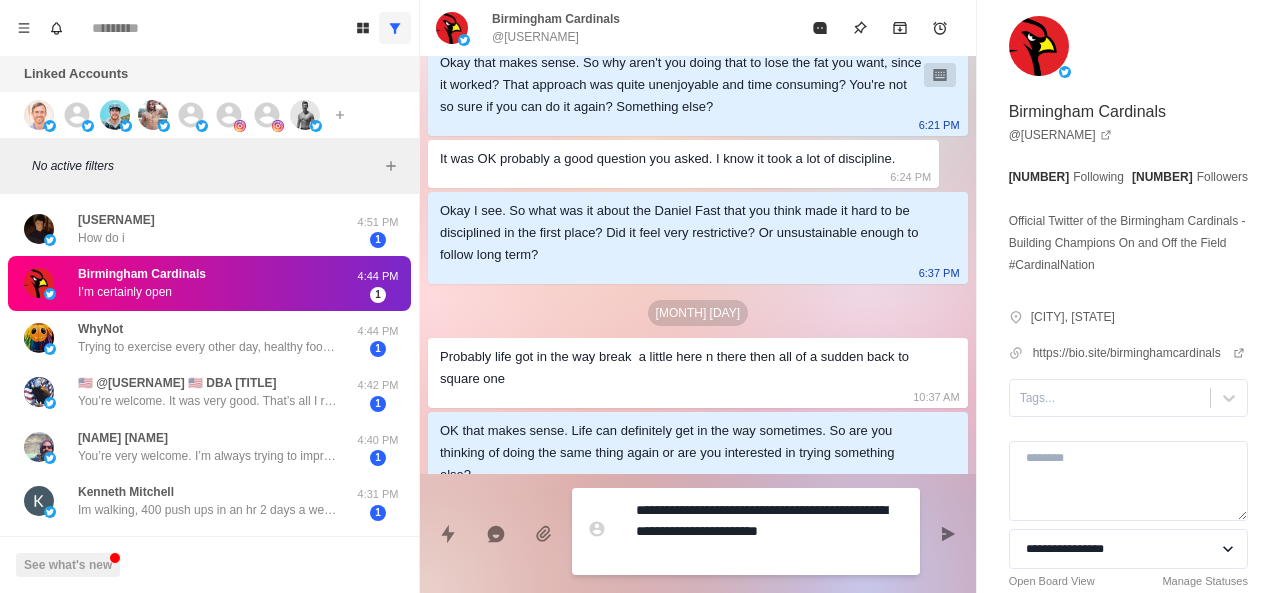 scroll, scrollTop: 1482, scrollLeft: 0, axis: vertical 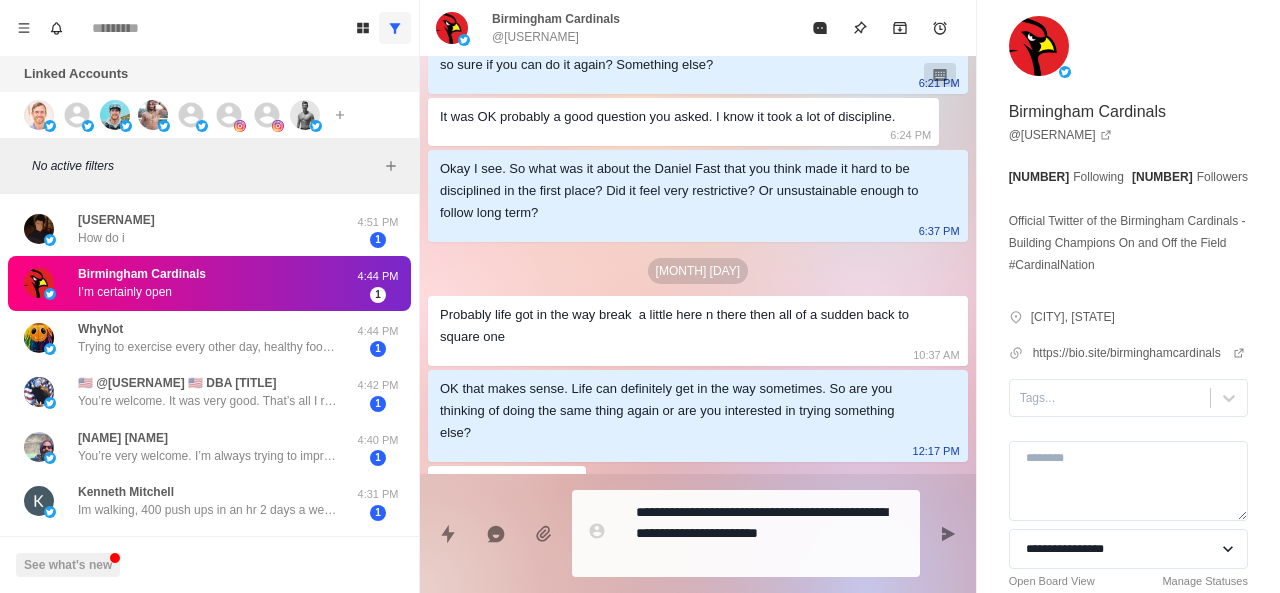 click on "**********" at bounding box center [746, 533] 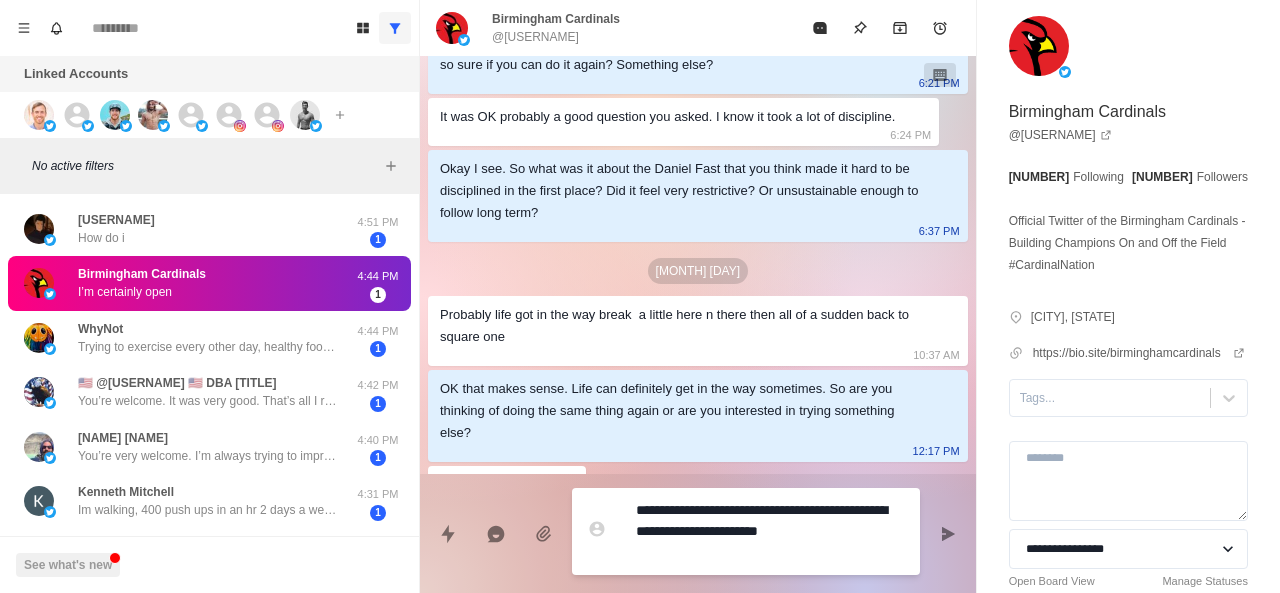 click on "**********" at bounding box center (770, 531) 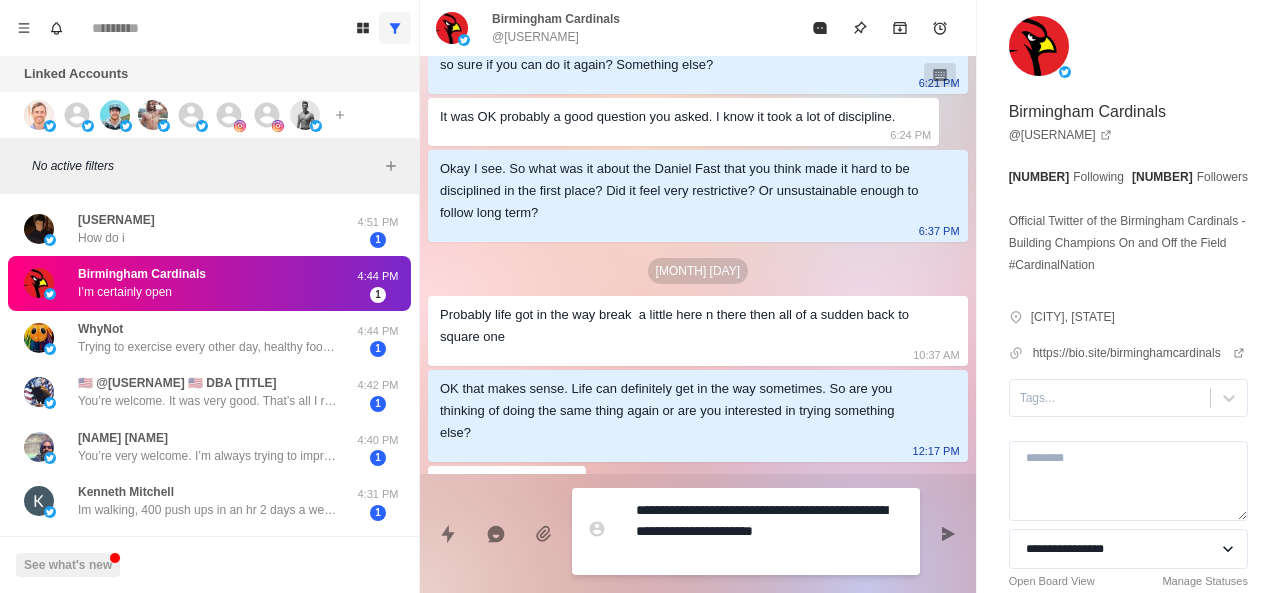 scroll, scrollTop: 1460, scrollLeft: 0, axis: vertical 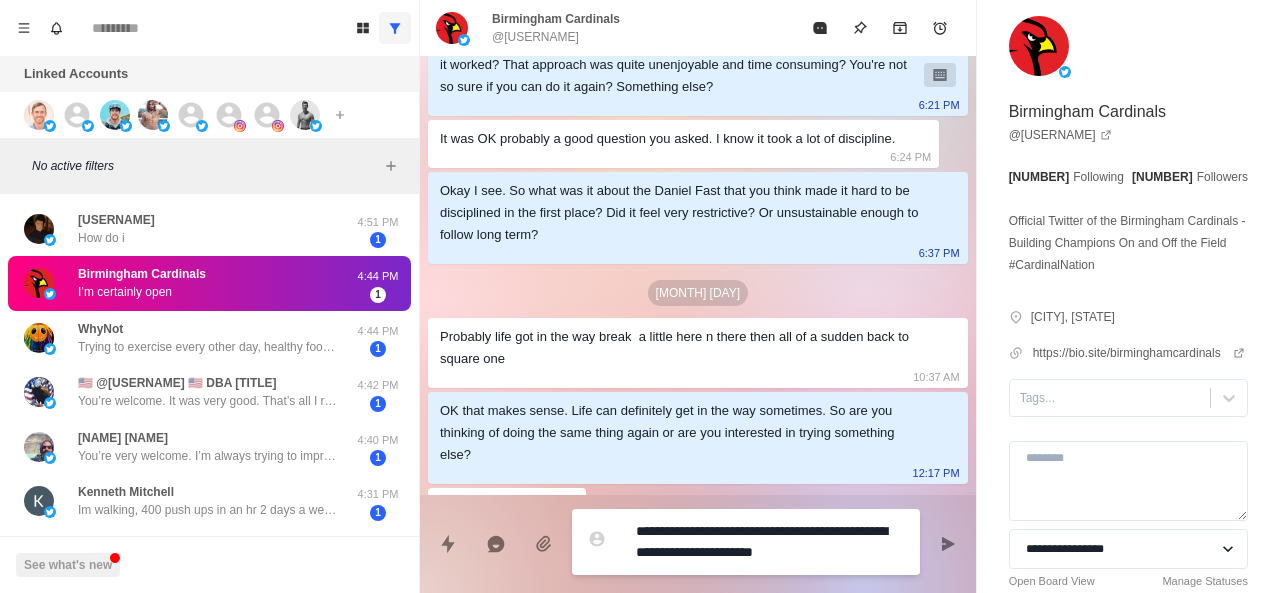 click on "**********" at bounding box center (770, 542) 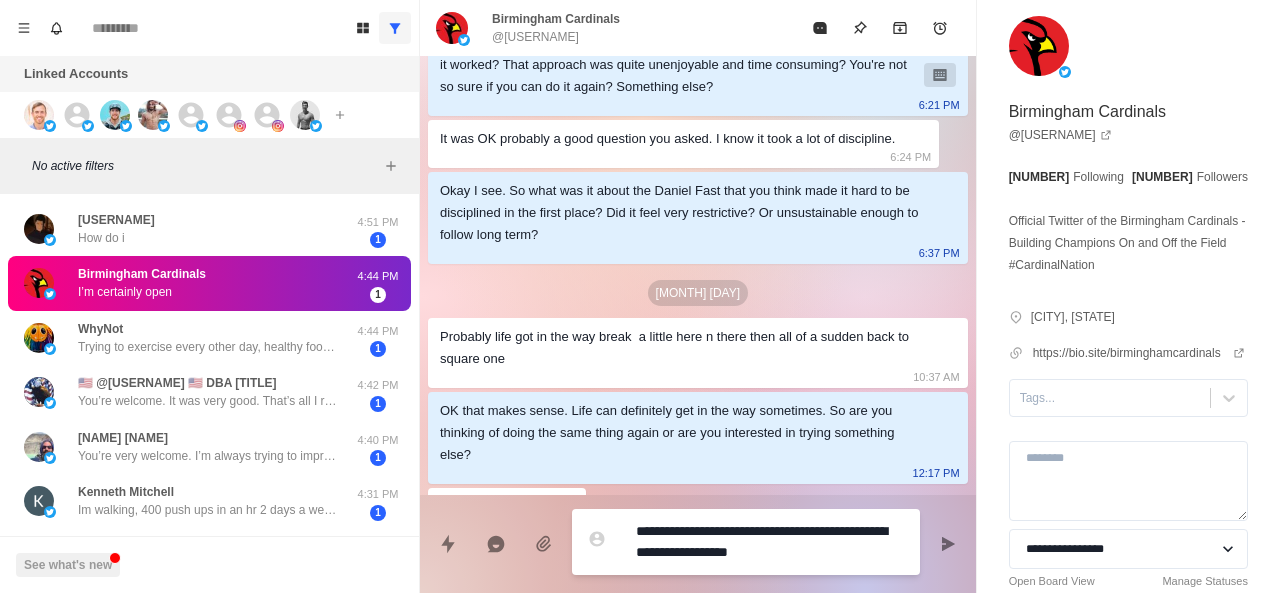 click on "**********" at bounding box center [770, 542] 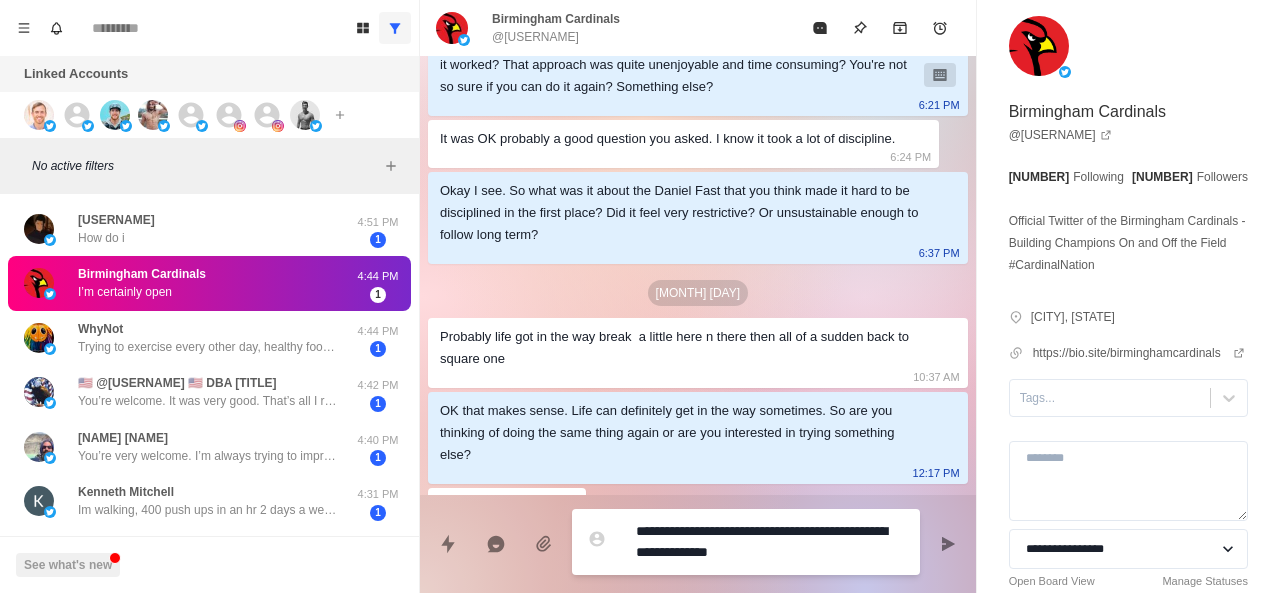 click on "**********" at bounding box center [770, 542] 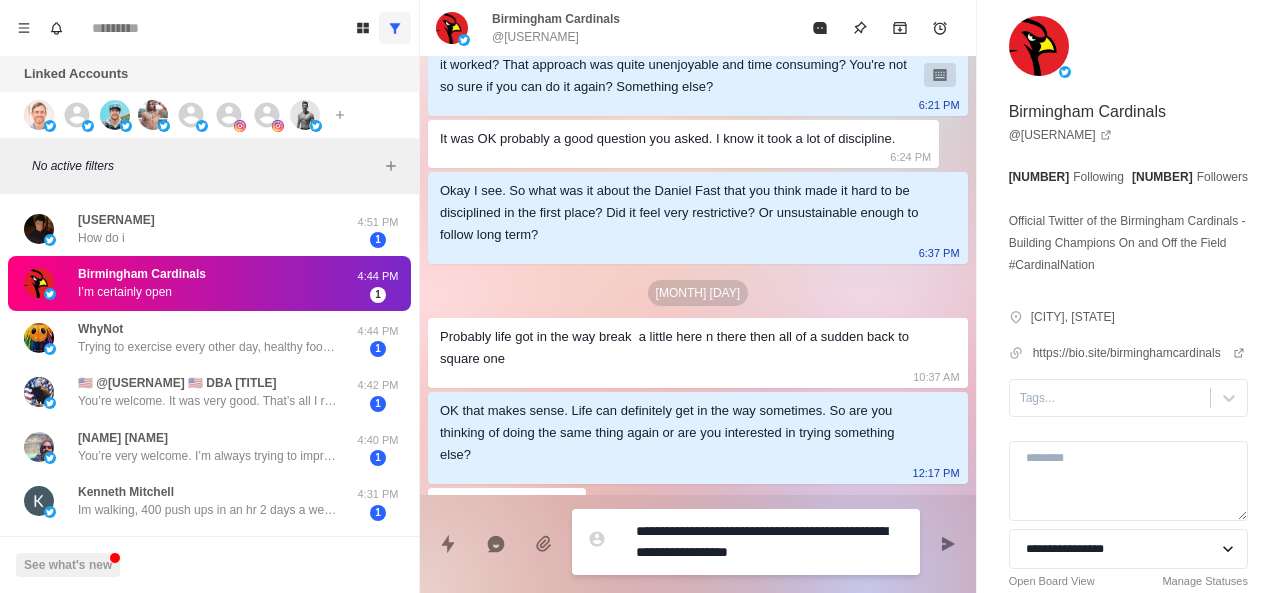 click on "**********" at bounding box center [770, 542] 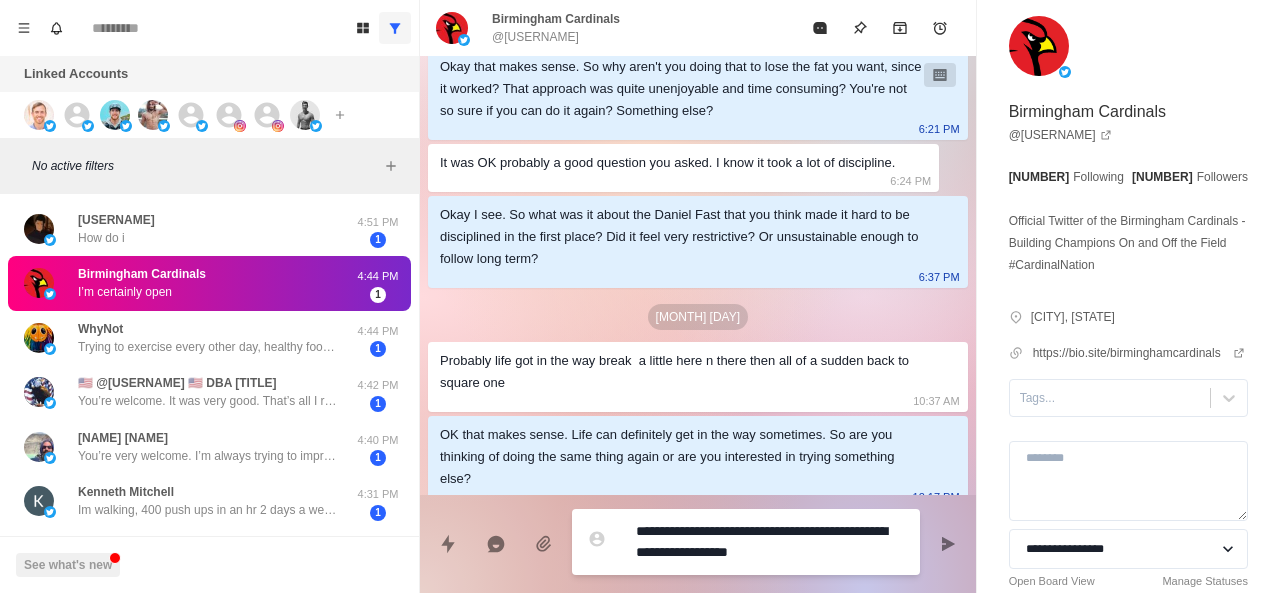 scroll, scrollTop: 1460, scrollLeft: 0, axis: vertical 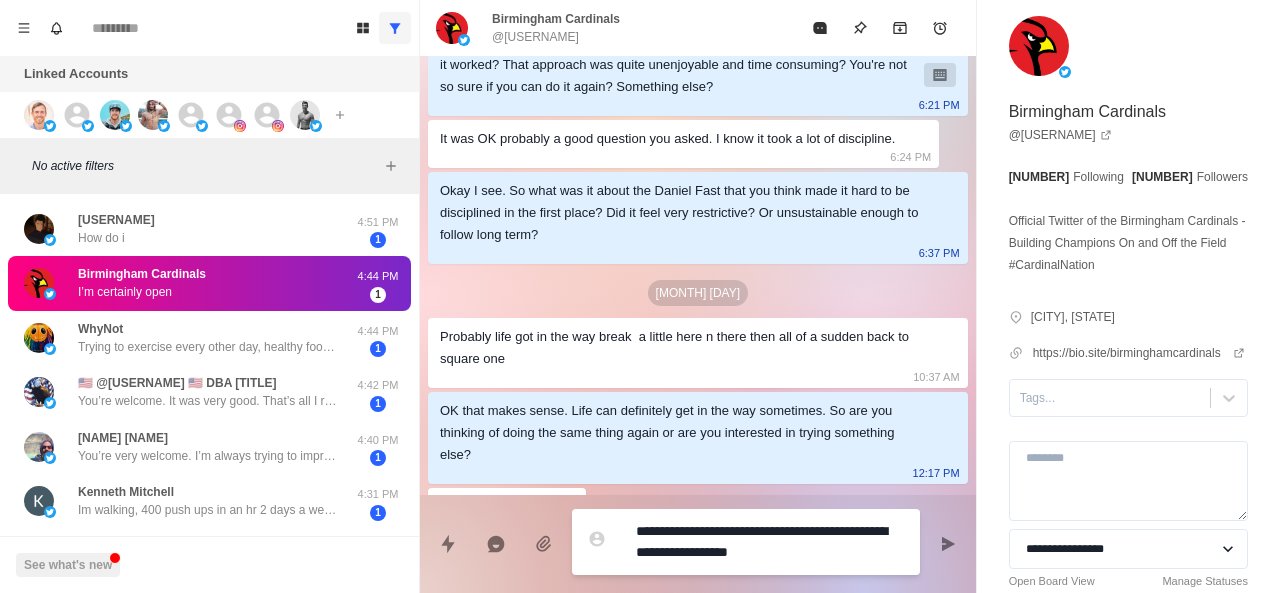 click on "**********" at bounding box center [770, 542] 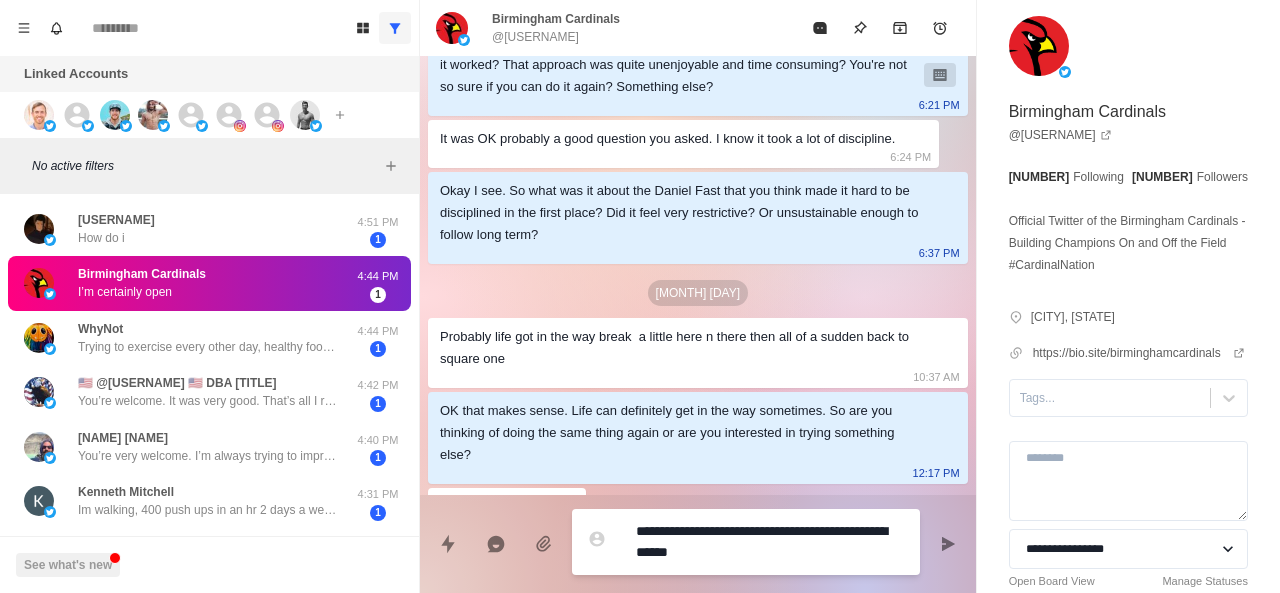 click on "**********" at bounding box center (770, 542) 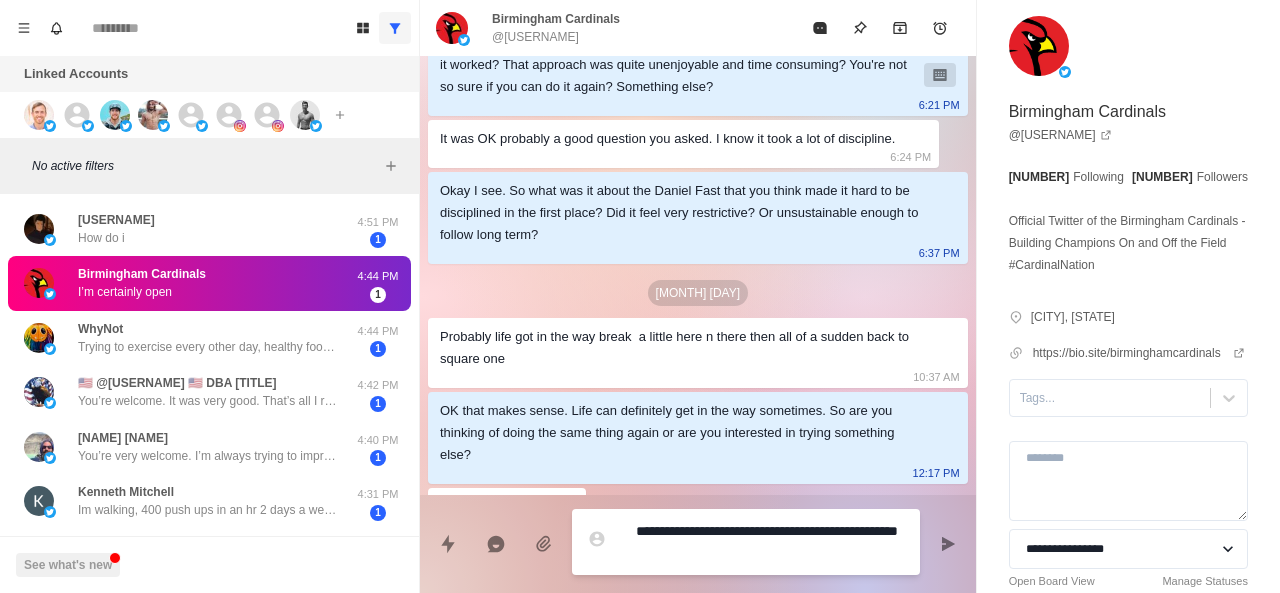 click on "**********" at bounding box center [770, 542] 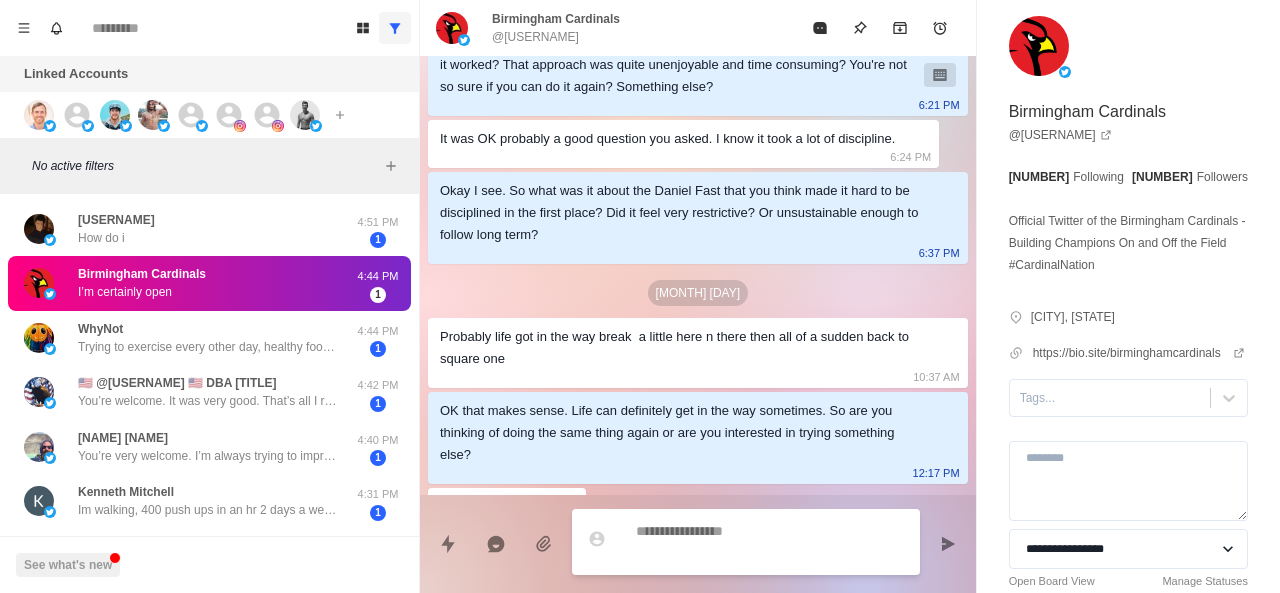 scroll, scrollTop: 1514, scrollLeft: 0, axis: vertical 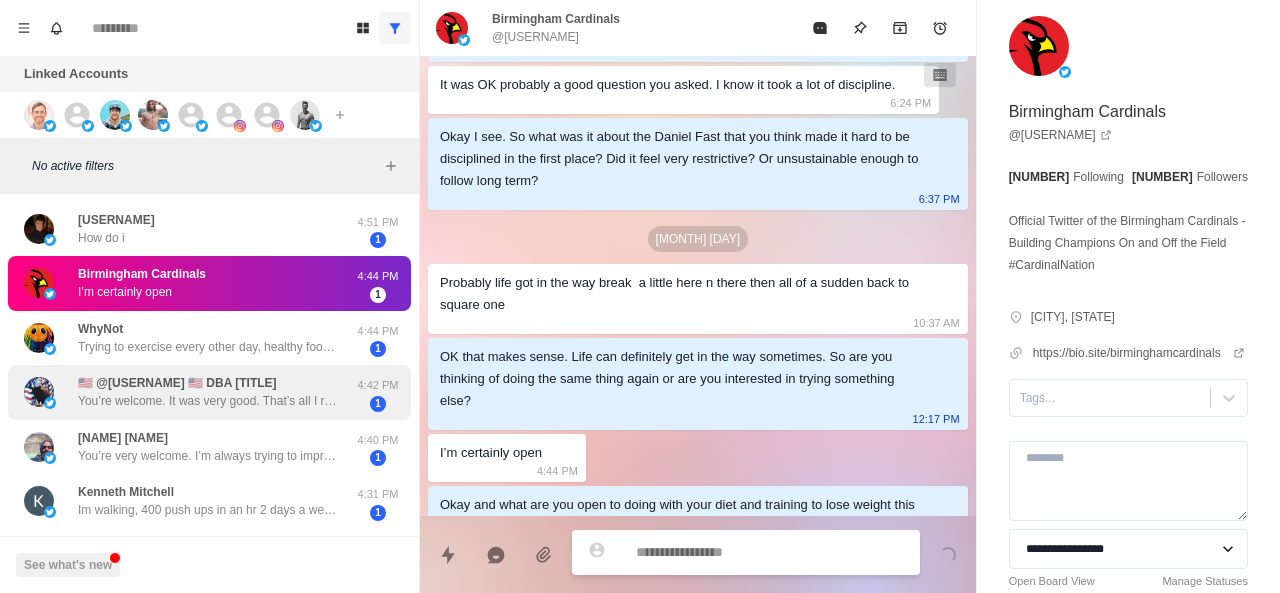 click on "🇺🇸AnthemRespect🇺🇸DBA Mr. Autopen" at bounding box center [177, 383] 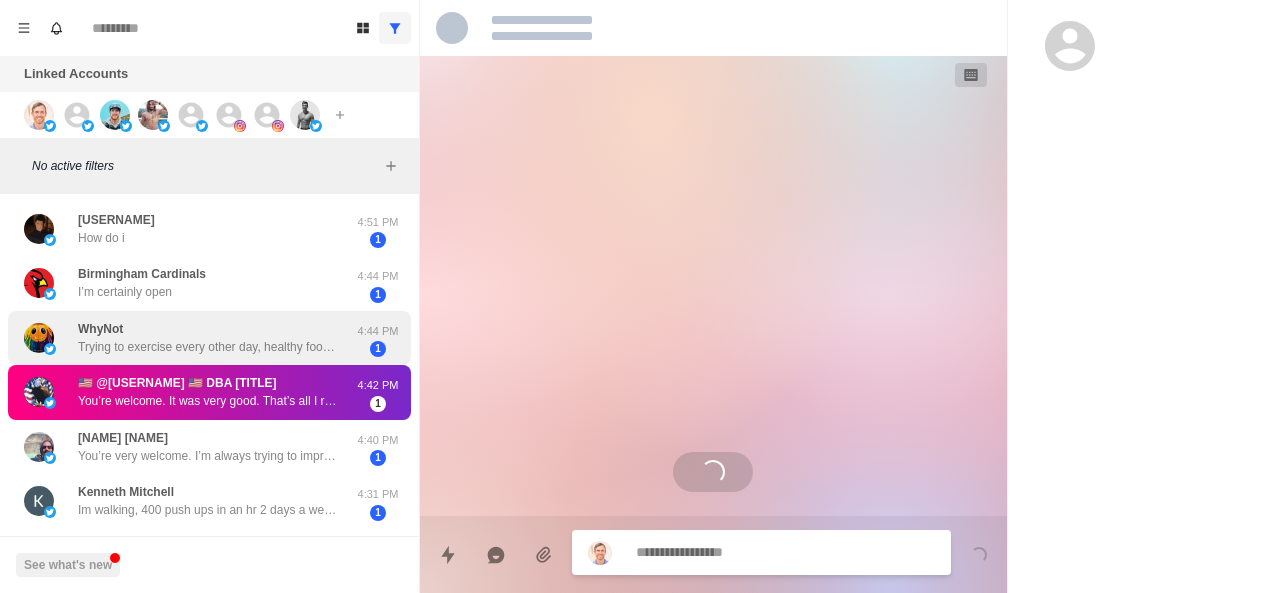 scroll, scrollTop: 0, scrollLeft: 0, axis: both 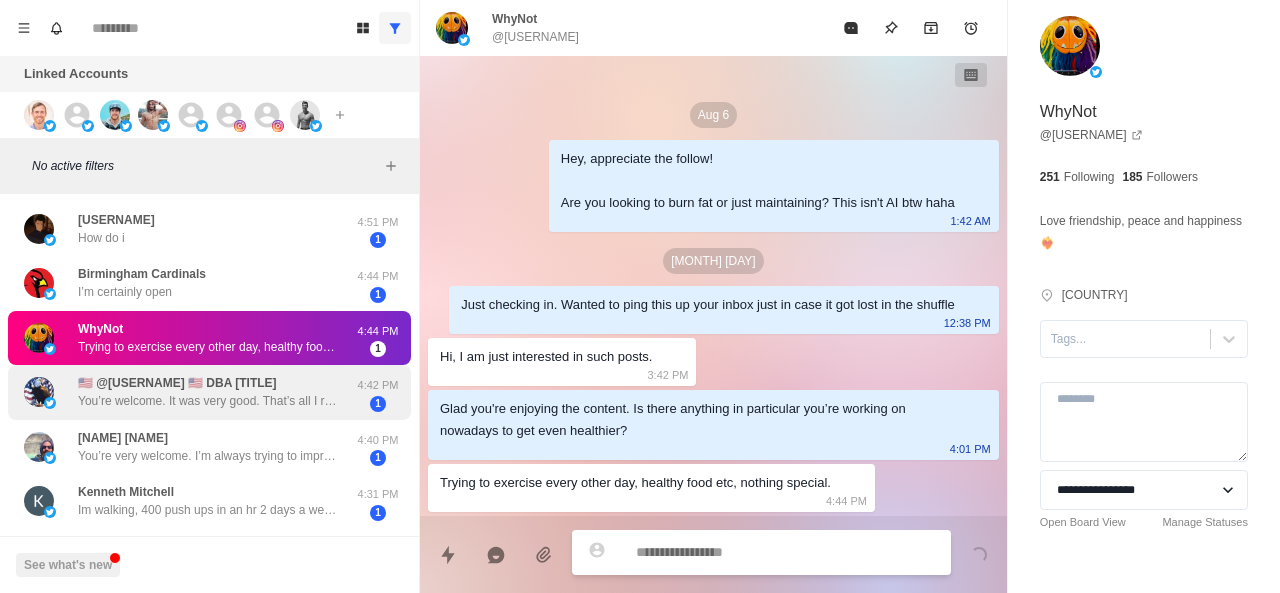 click on "You’re welcome. It was very good. That’s all I remember. I can’t recall what the subject matter was." at bounding box center [208, 401] 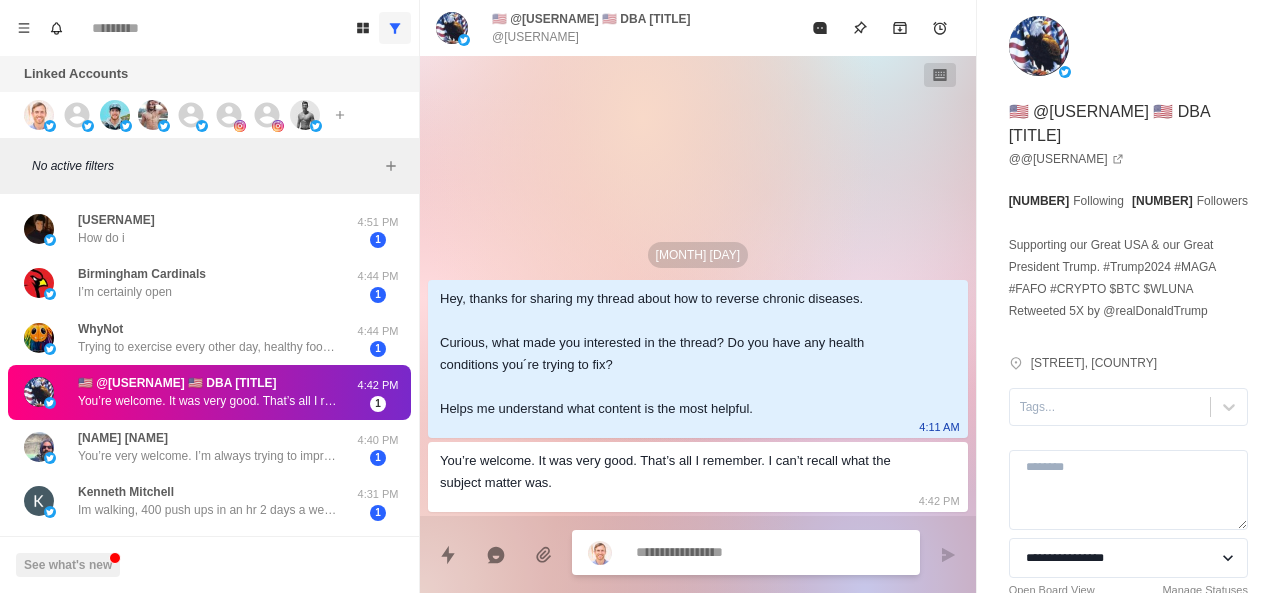 click at bounding box center (770, 552) 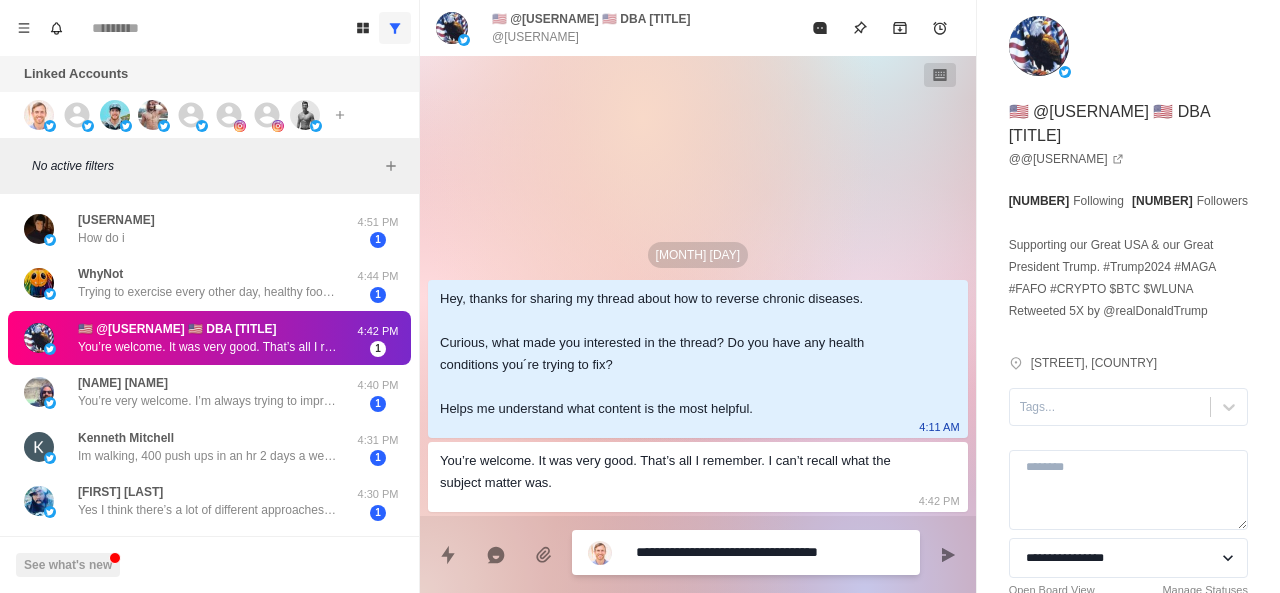 click on "**********" at bounding box center [770, 552] 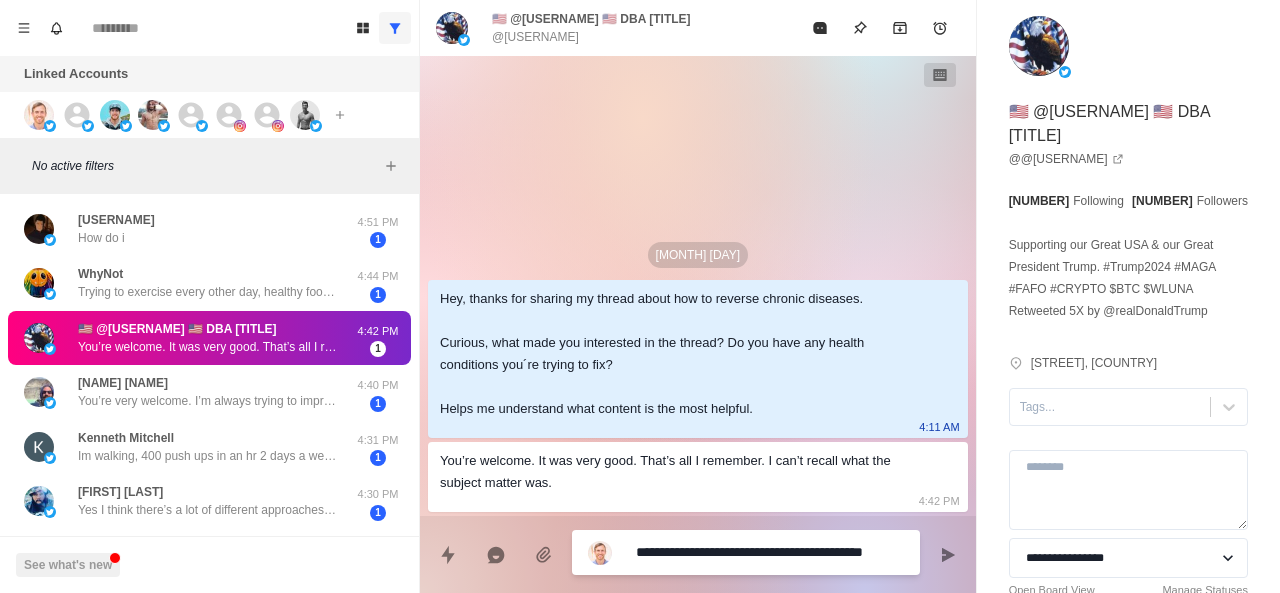 click on "**********" at bounding box center (770, 552) 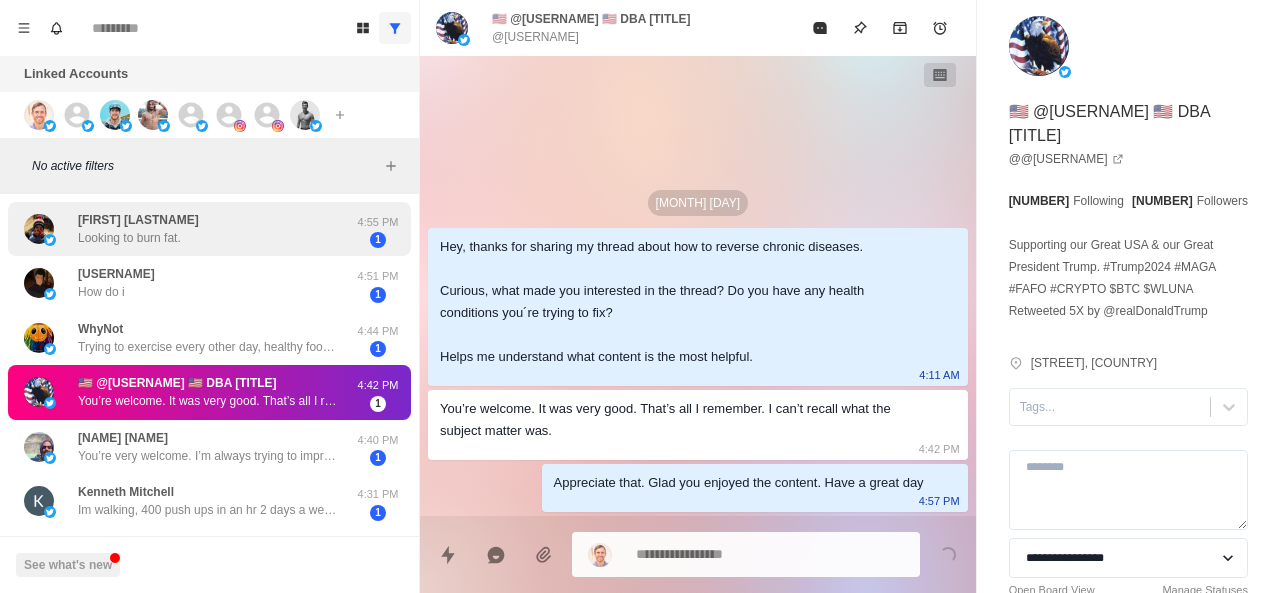 click on "Looking to burn fat." at bounding box center [129, 238] 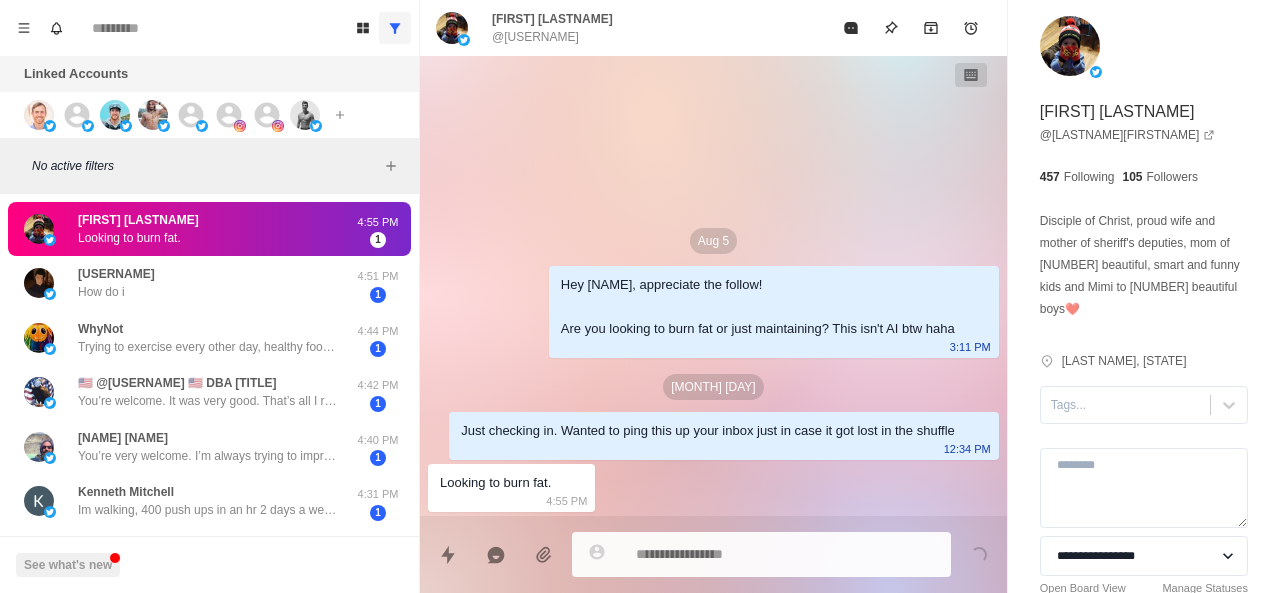 click at bounding box center (785, 554) 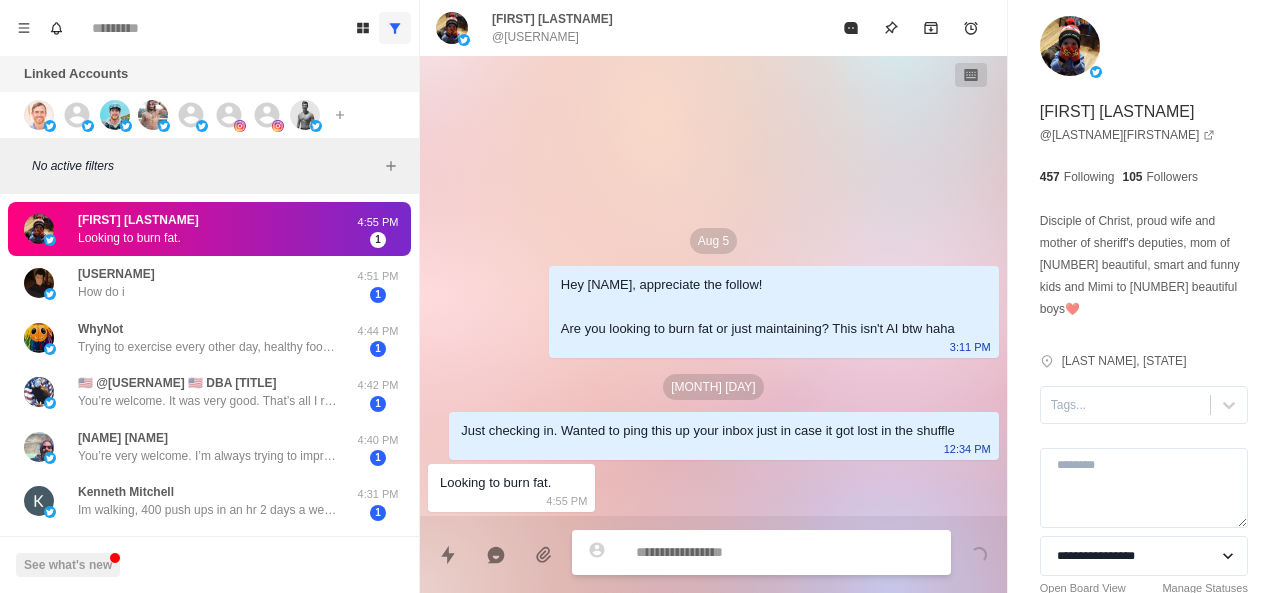 paste on "**********" 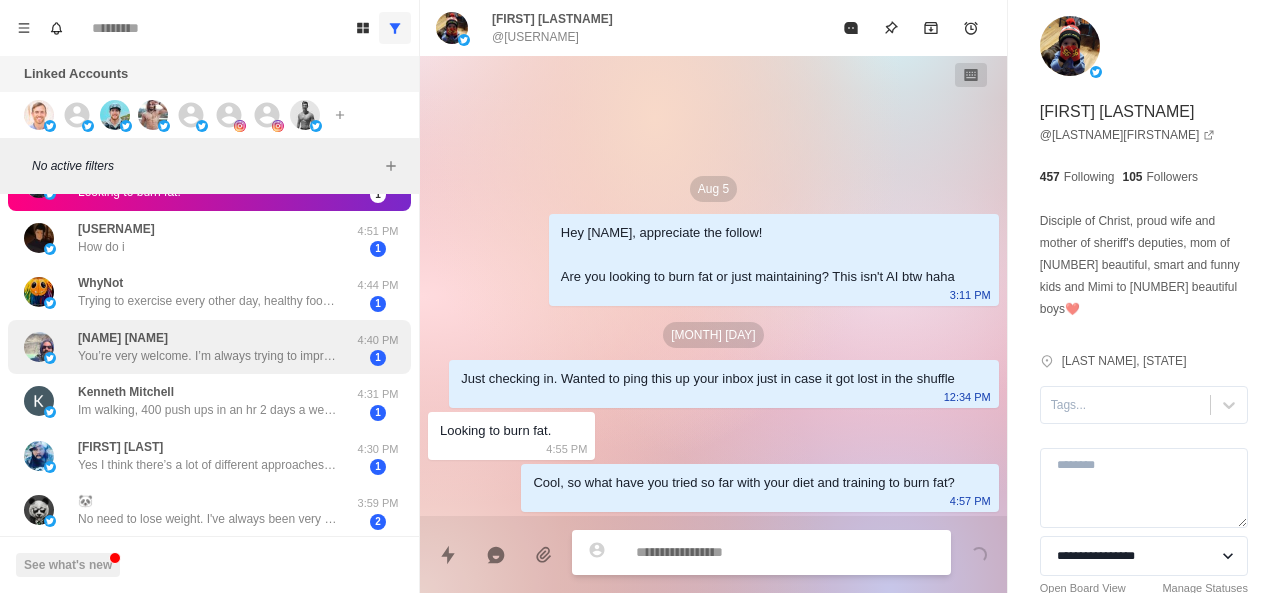 scroll, scrollTop: 110, scrollLeft: 0, axis: vertical 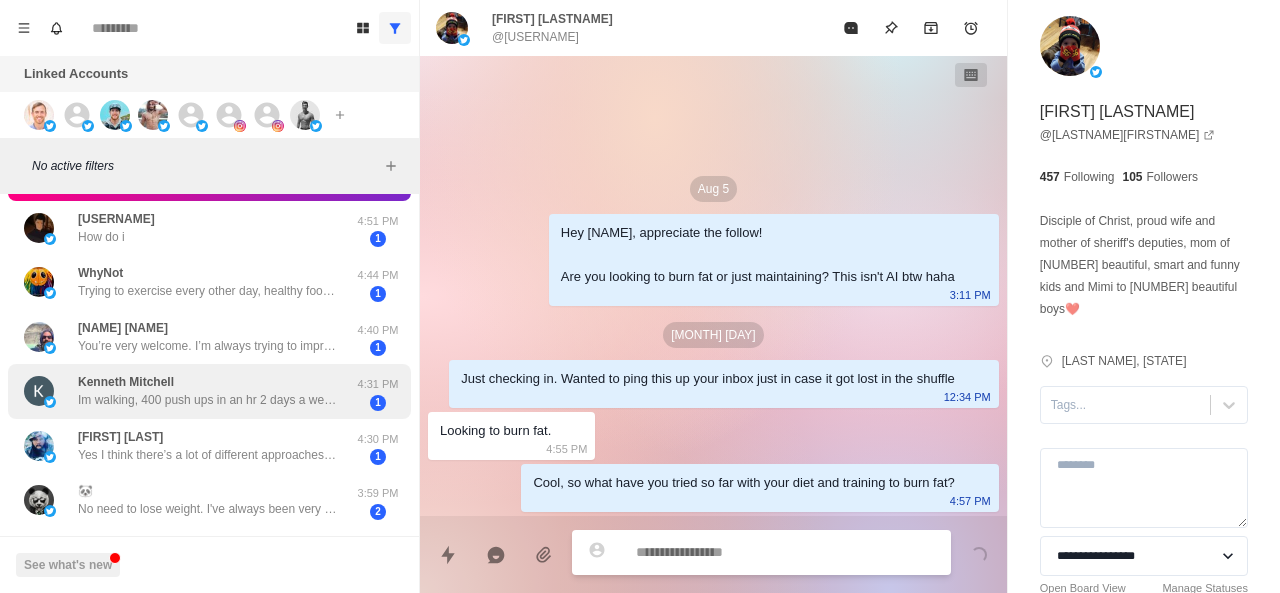 click on "Kenneth Mitchell Im walking, 400 push ups in an hr 2 days a week. My diet needs to be better I think and just be more consistent with everything. I probably need to get some help or some program to follow for a while to see if I can get any improvements. I think its time. So Im looking for options 4:31 PM 1" at bounding box center [209, 391] 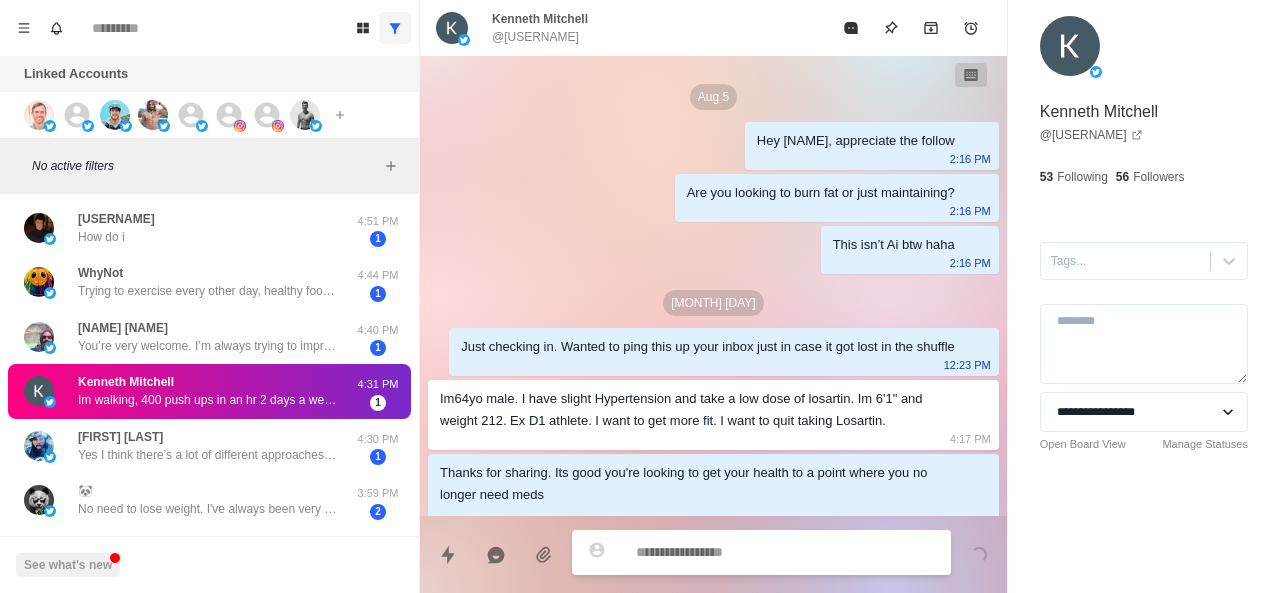 scroll, scrollTop: 196, scrollLeft: 0, axis: vertical 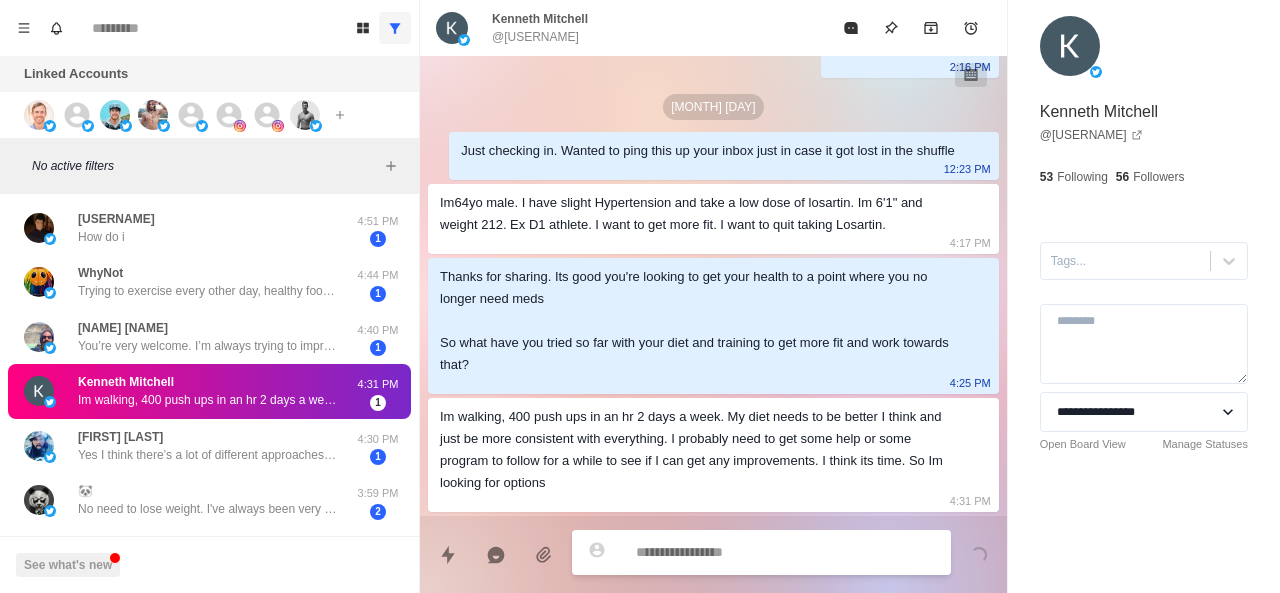 click at bounding box center [785, 552] 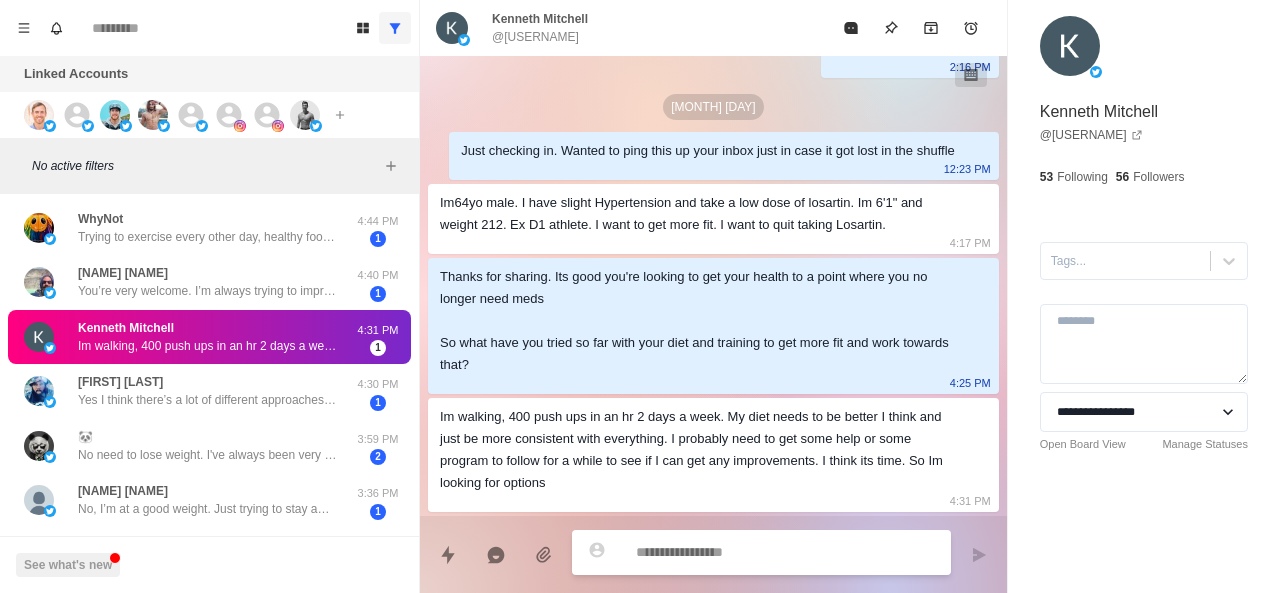 scroll, scrollTop: 55, scrollLeft: 0, axis: vertical 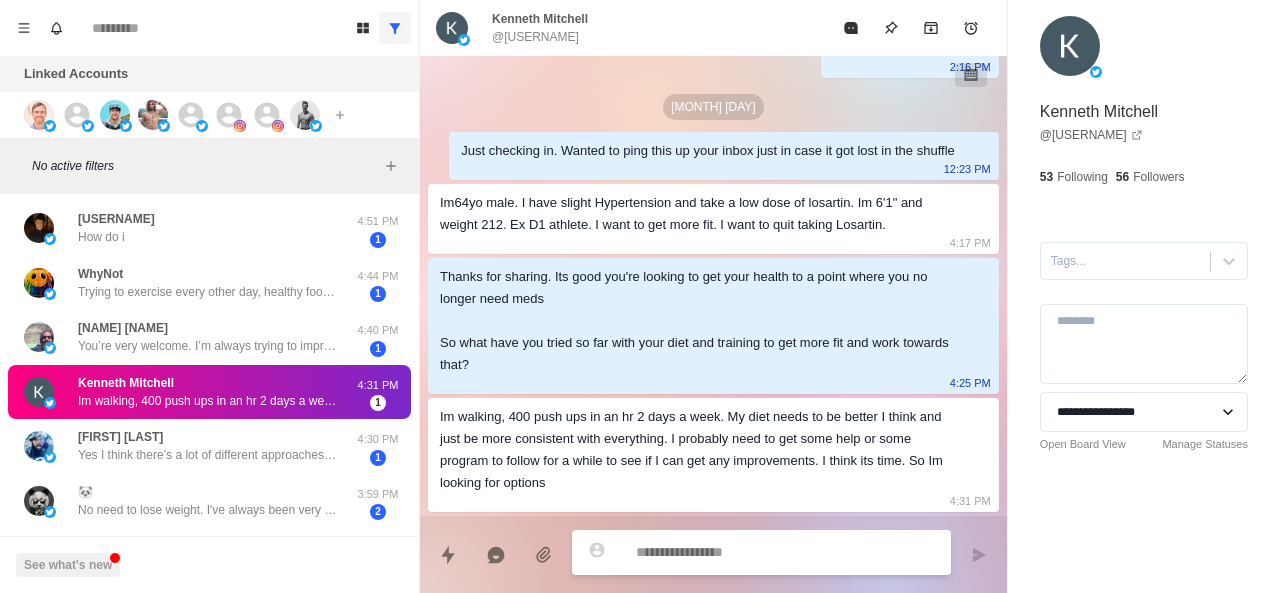 click at bounding box center (785, 552) 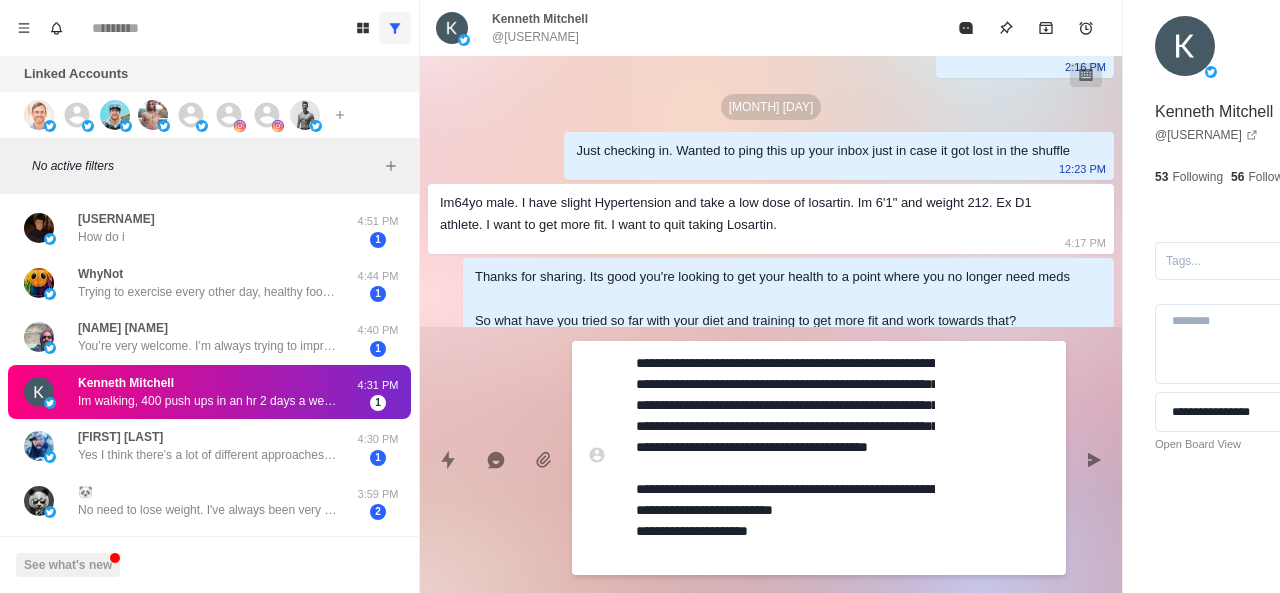 scroll, scrollTop: 20, scrollLeft: 0, axis: vertical 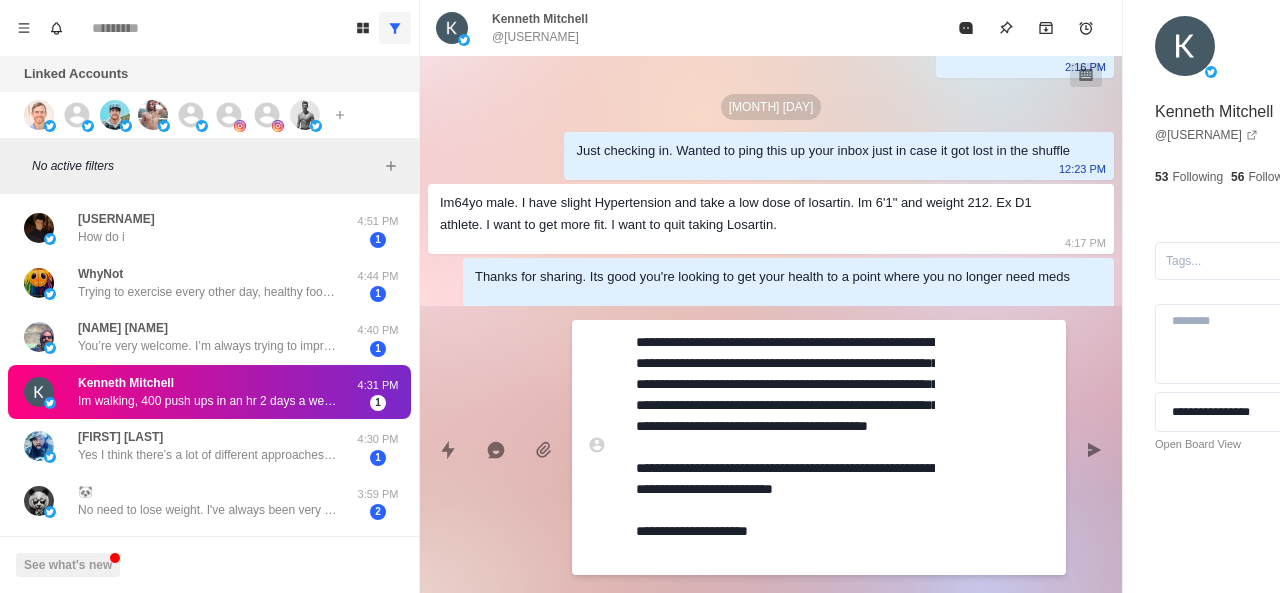 click on "**********" at bounding box center (819, 447) 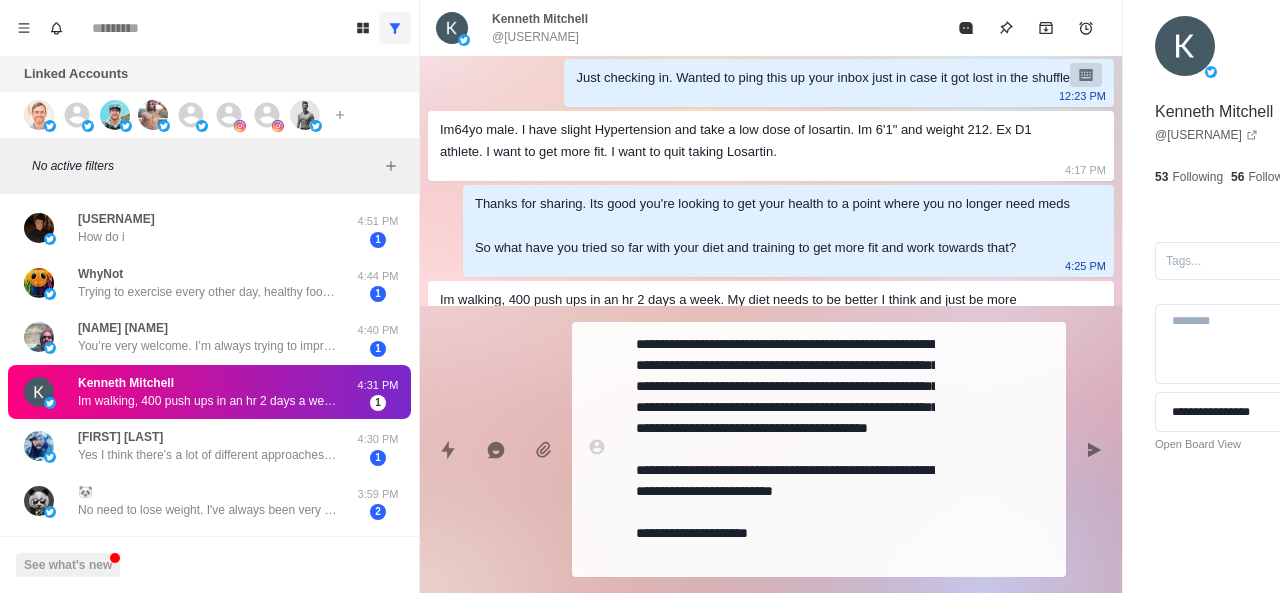 scroll, scrollTop: 285, scrollLeft: 0, axis: vertical 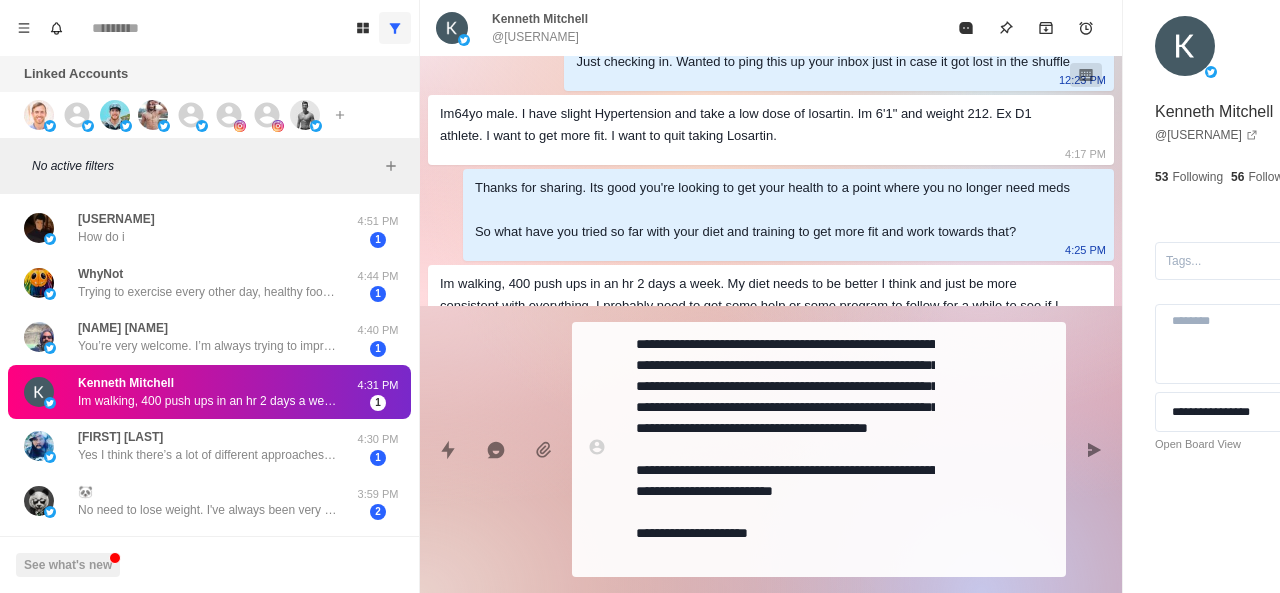 click on "**********" at bounding box center [785, 449] 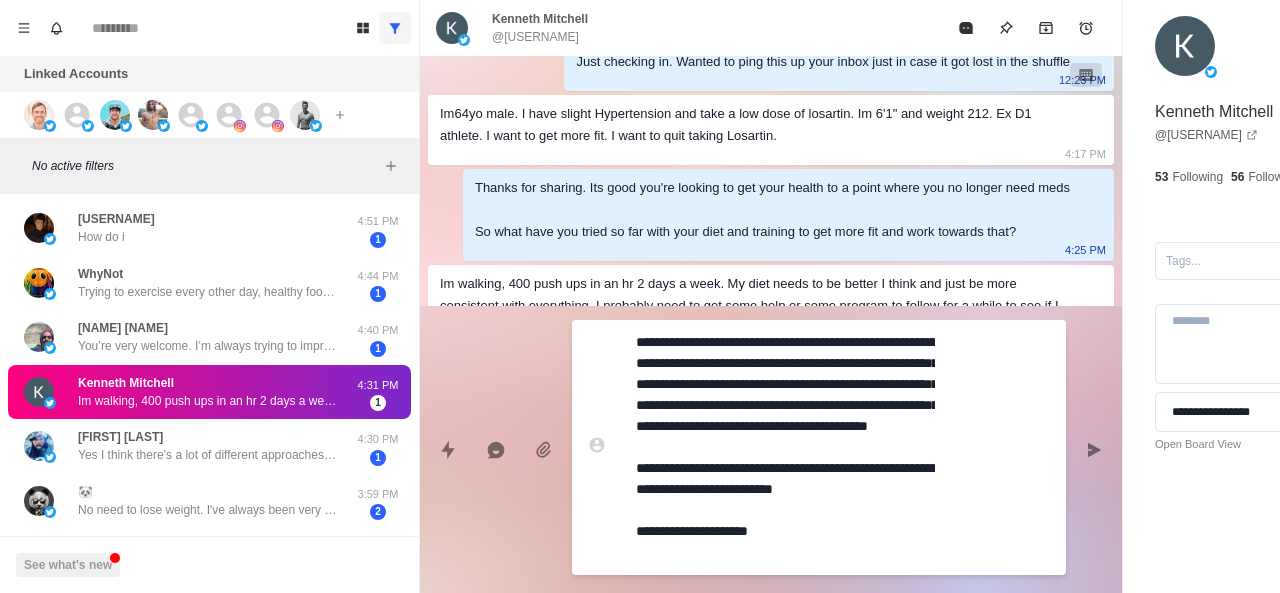 click on "**********" at bounding box center (819, 447) 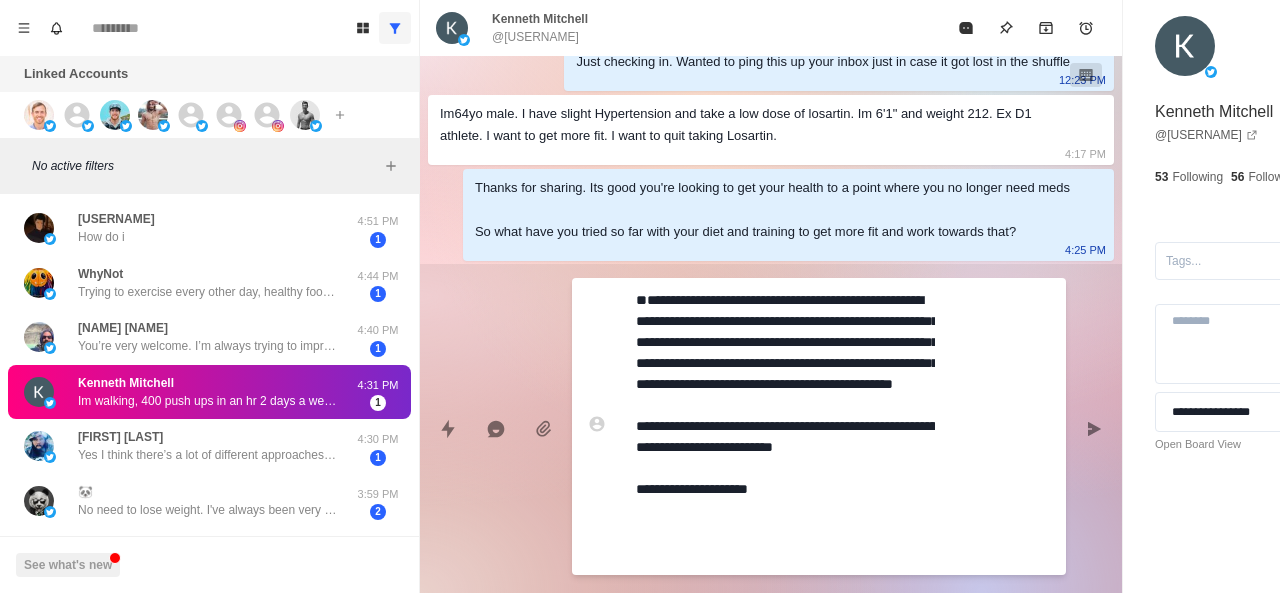 scroll, scrollTop: 448, scrollLeft: 0, axis: vertical 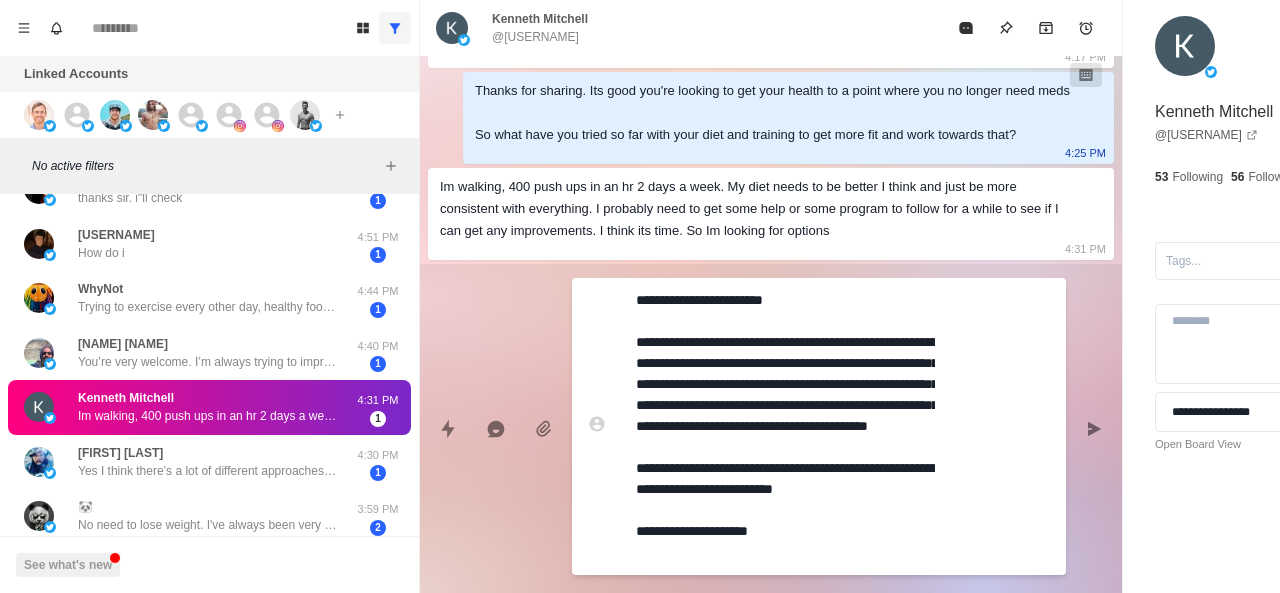click on "**********" at bounding box center [785, 426] 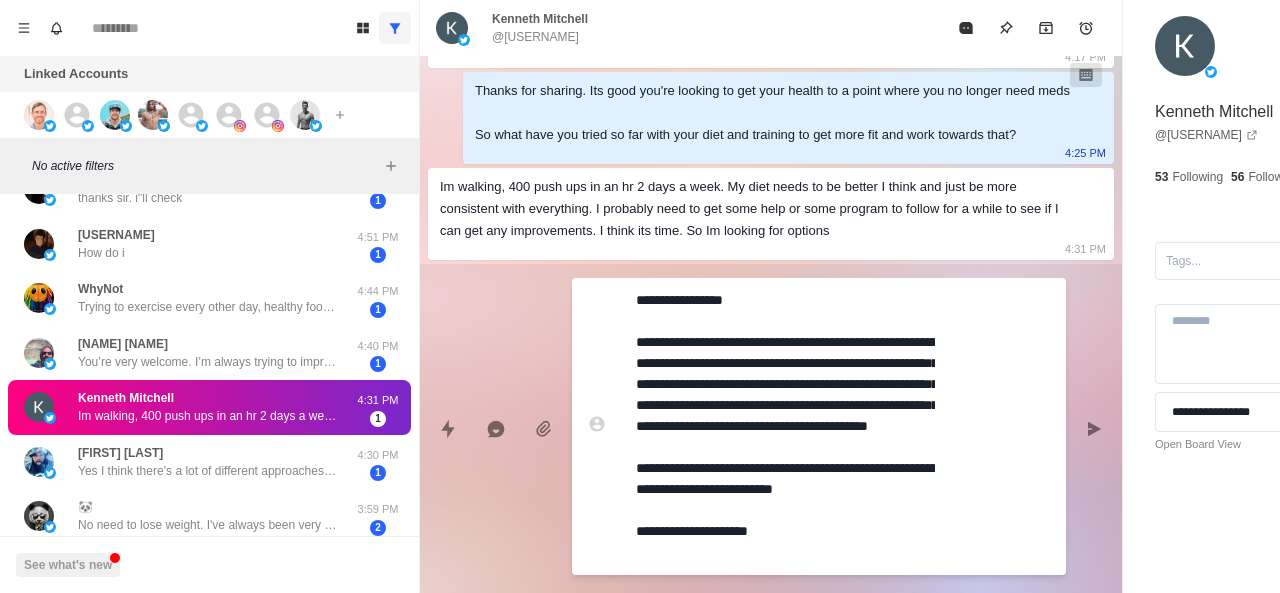 click on "**********" at bounding box center (785, 426) 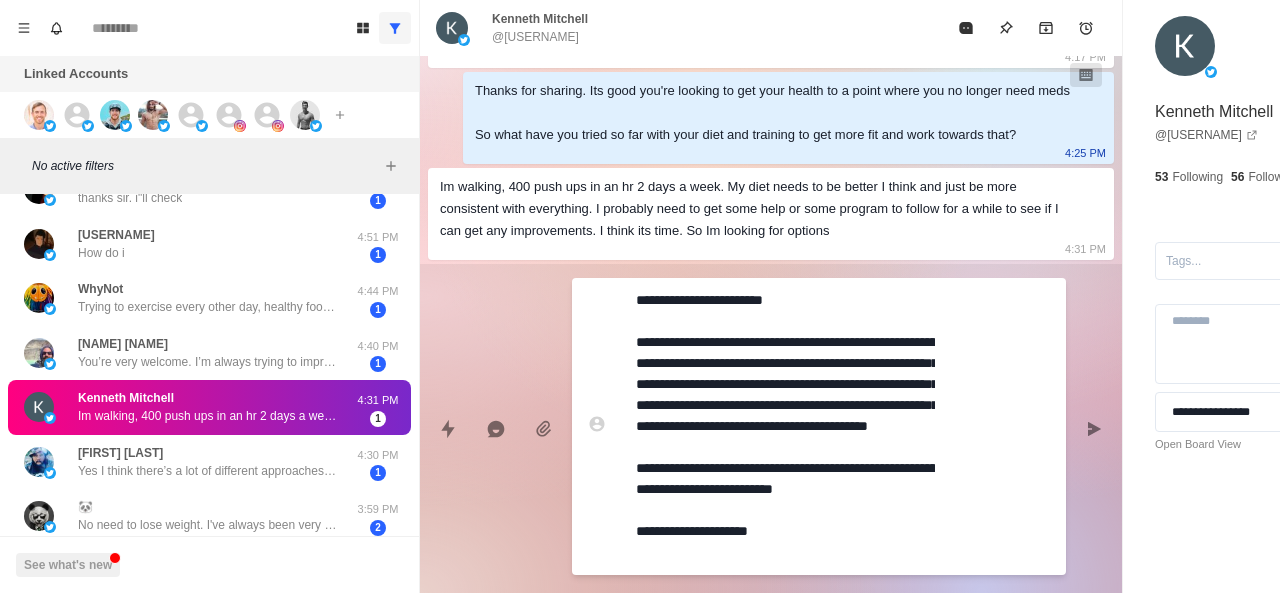 click on "**********" at bounding box center [785, 426] 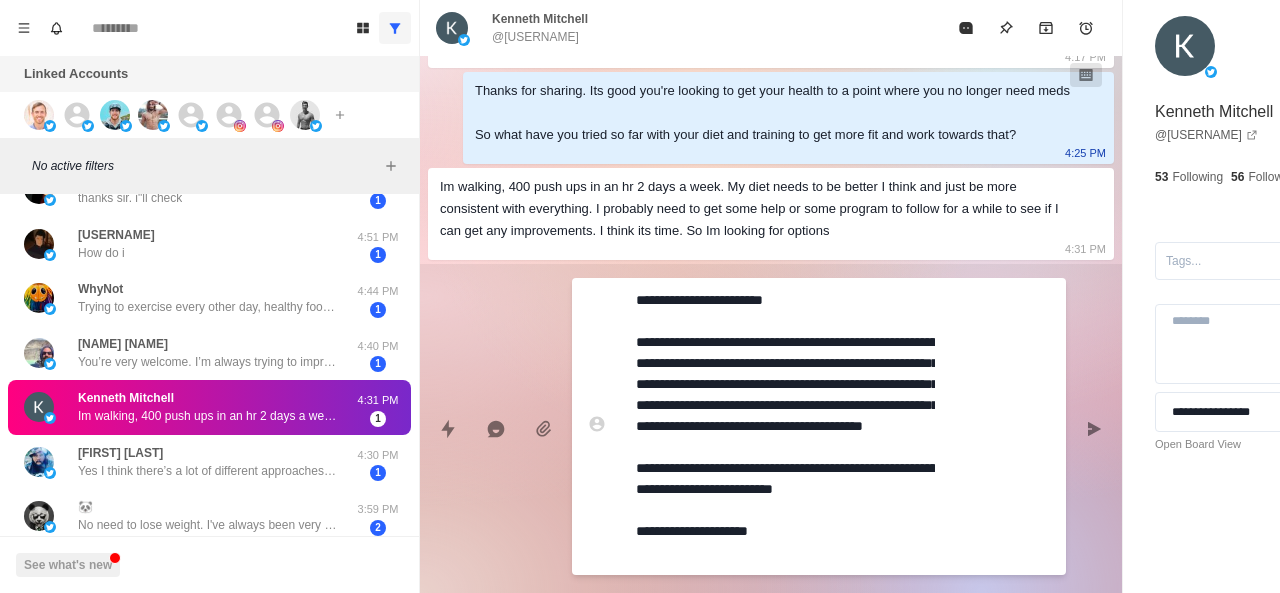 click on "**********" at bounding box center (785, 426) 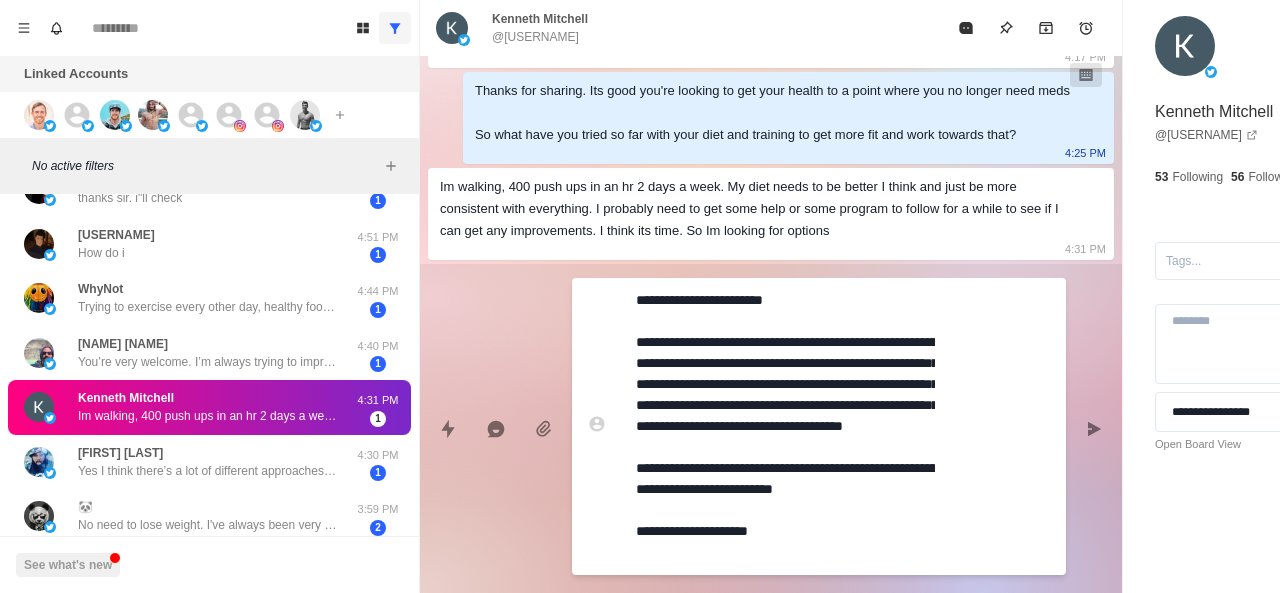 drag, startPoint x: 690, startPoint y: 472, endPoint x: 692, endPoint y: 451, distance: 21.095022 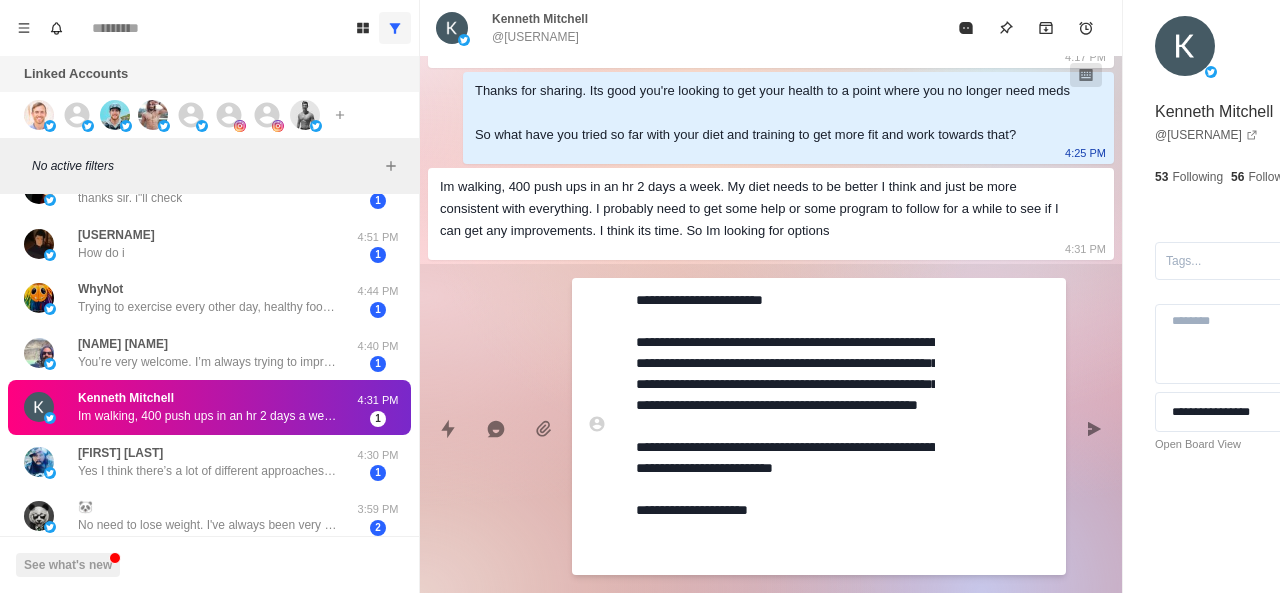 scroll, scrollTop: 426, scrollLeft: 0, axis: vertical 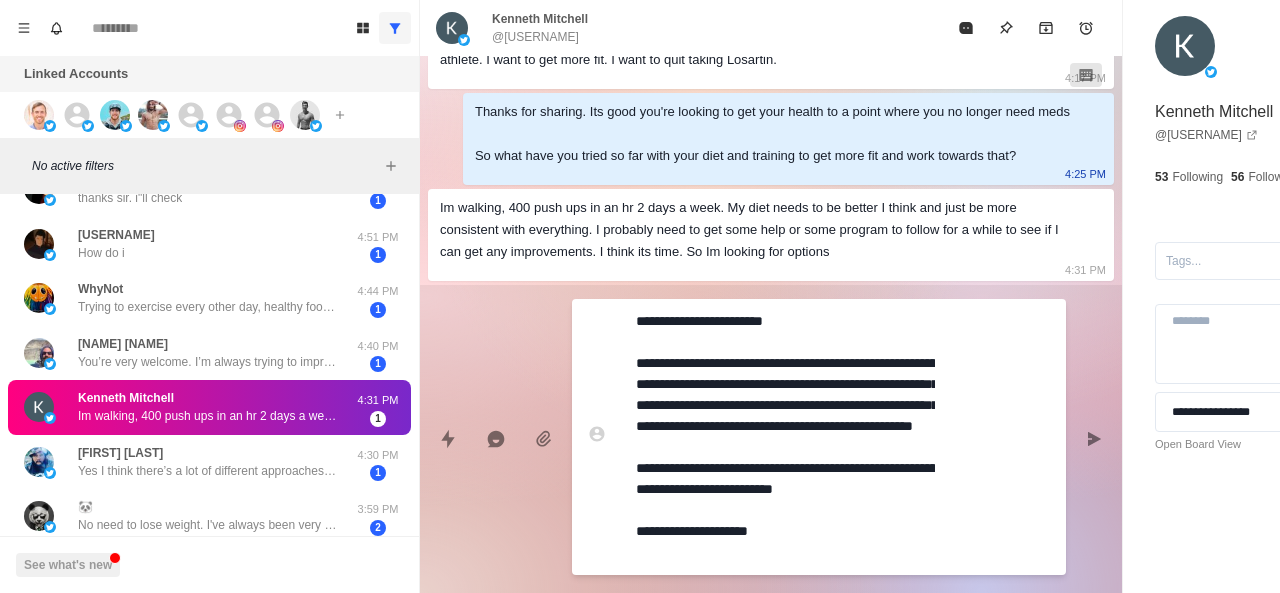 drag, startPoint x: 898, startPoint y: 452, endPoint x: 636, endPoint y: 447, distance: 262.0477 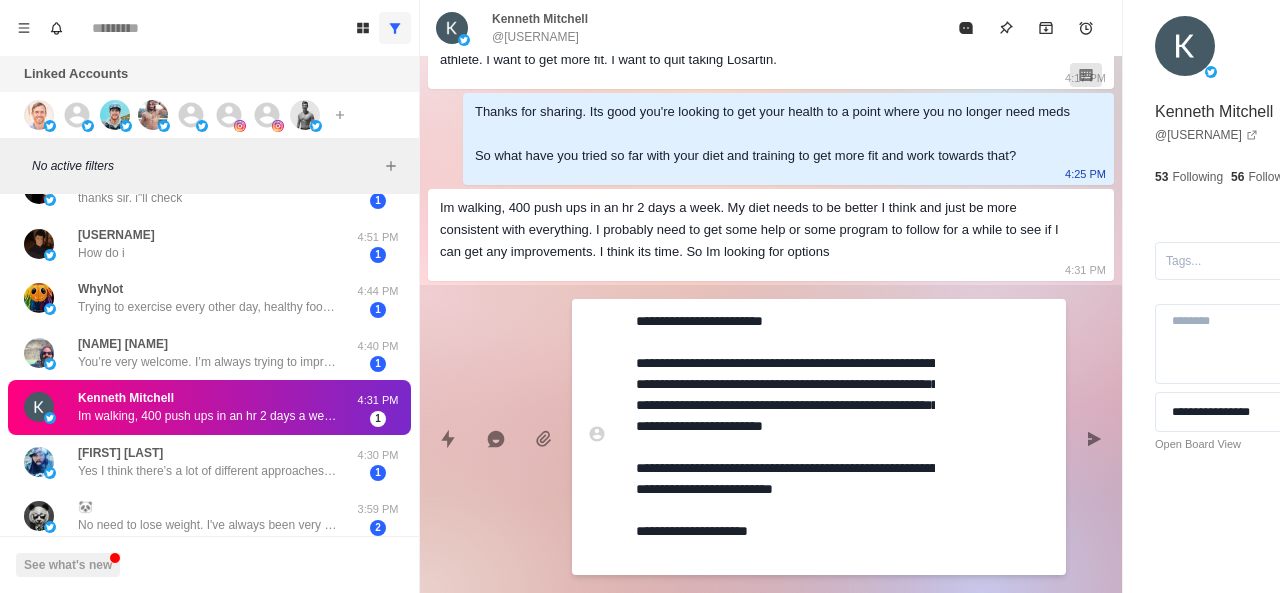 scroll, scrollTop: 412, scrollLeft: 0, axis: vertical 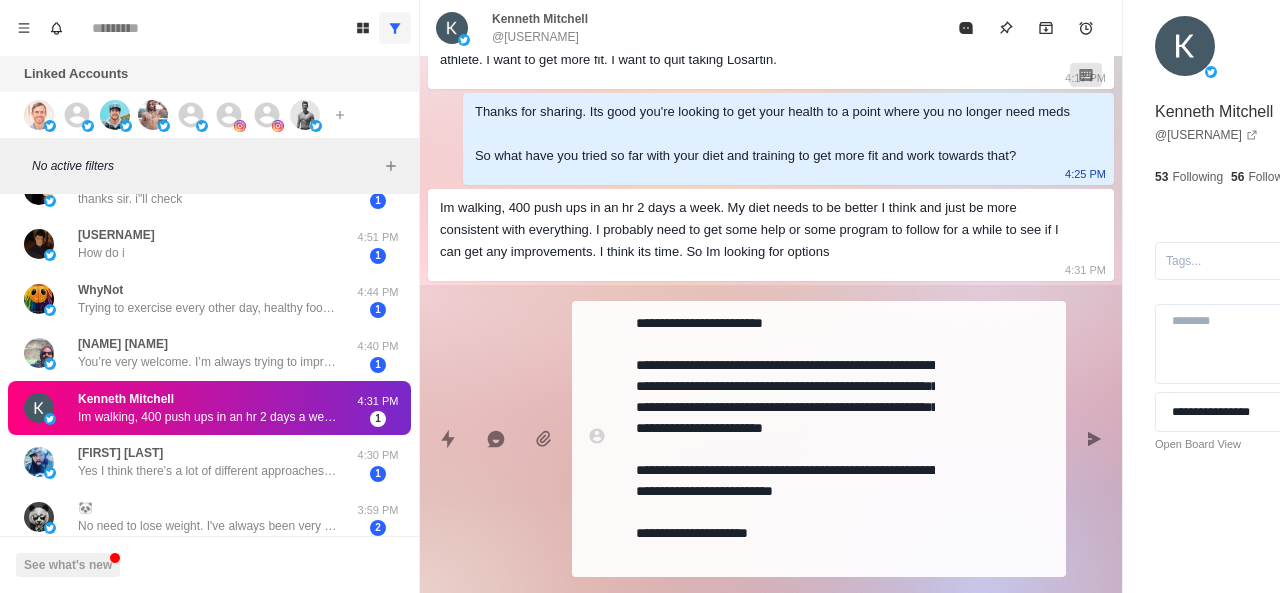 click on "**********" at bounding box center [771, 431] 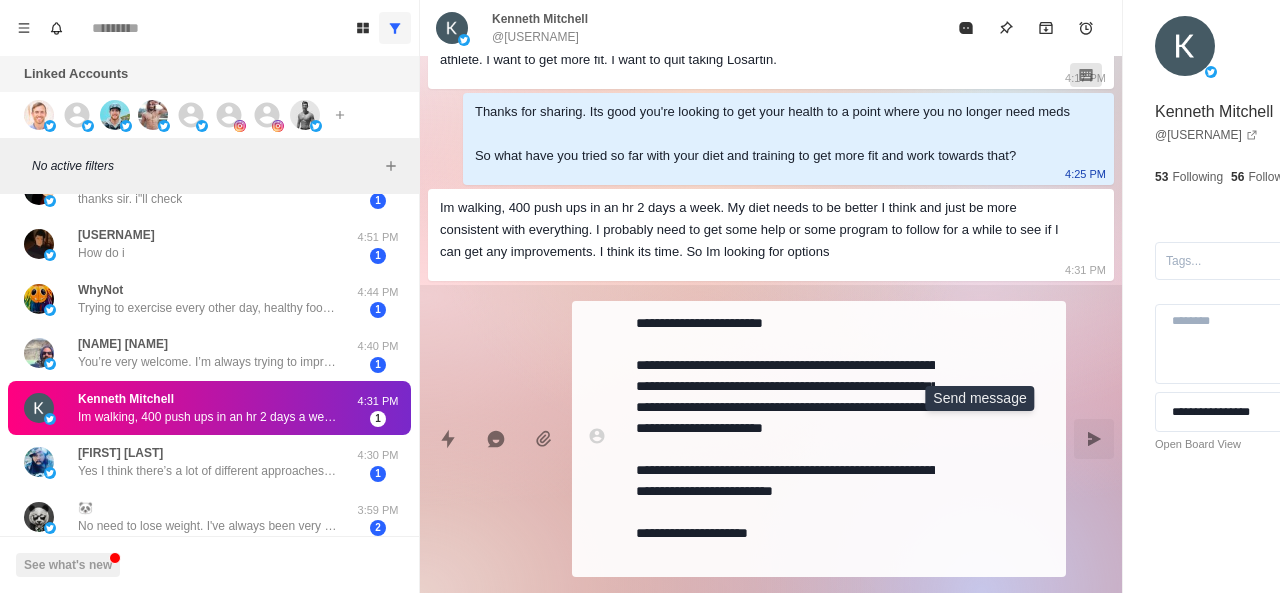 click 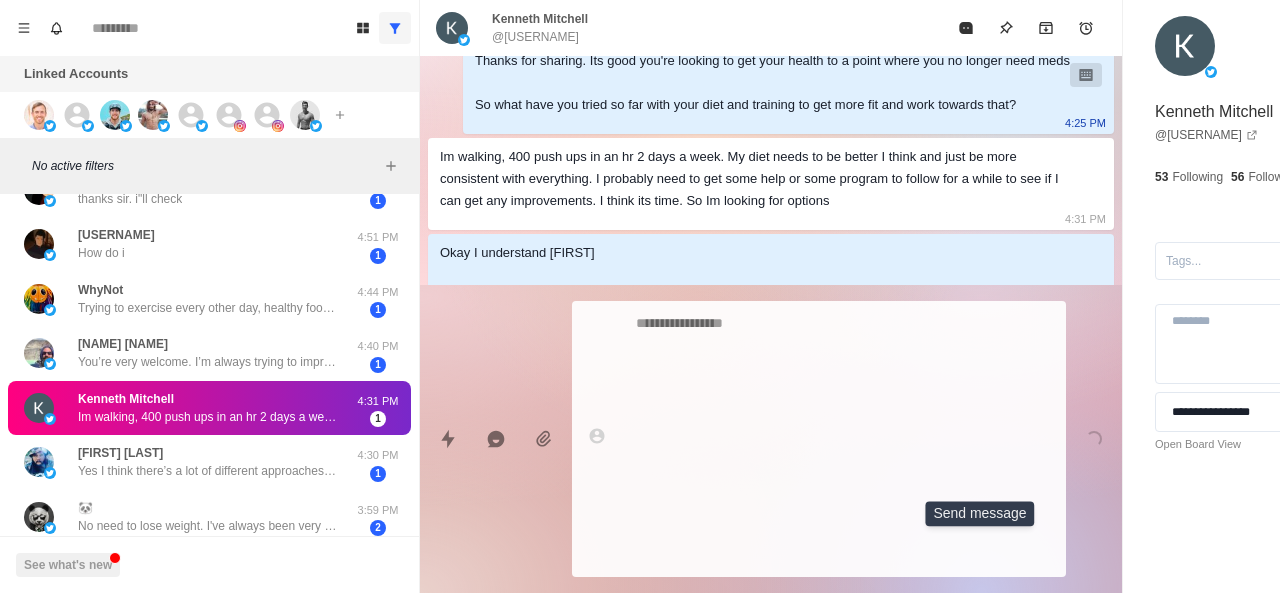 scroll, scrollTop: 446, scrollLeft: 0, axis: vertical 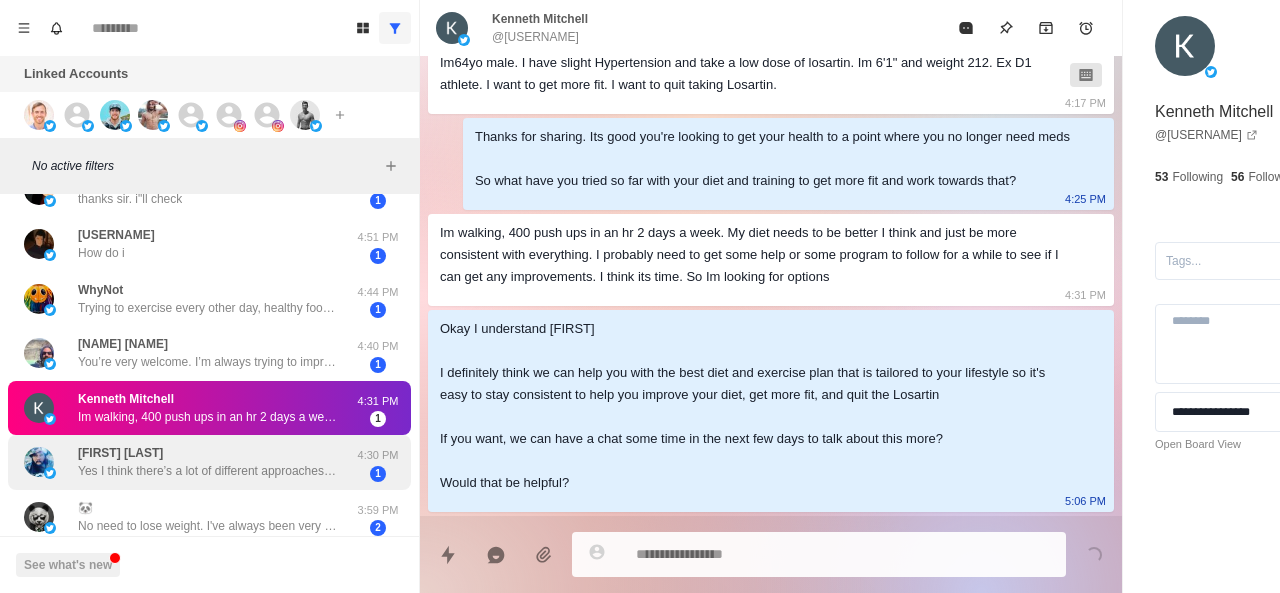 click on "Pete Fala Yes I think there’s a lot of different approaches. I’ve tried keto and had great results but after a couple of months I noticed I get light headed and I stopped losing weight." at bounding box center [208, 462] 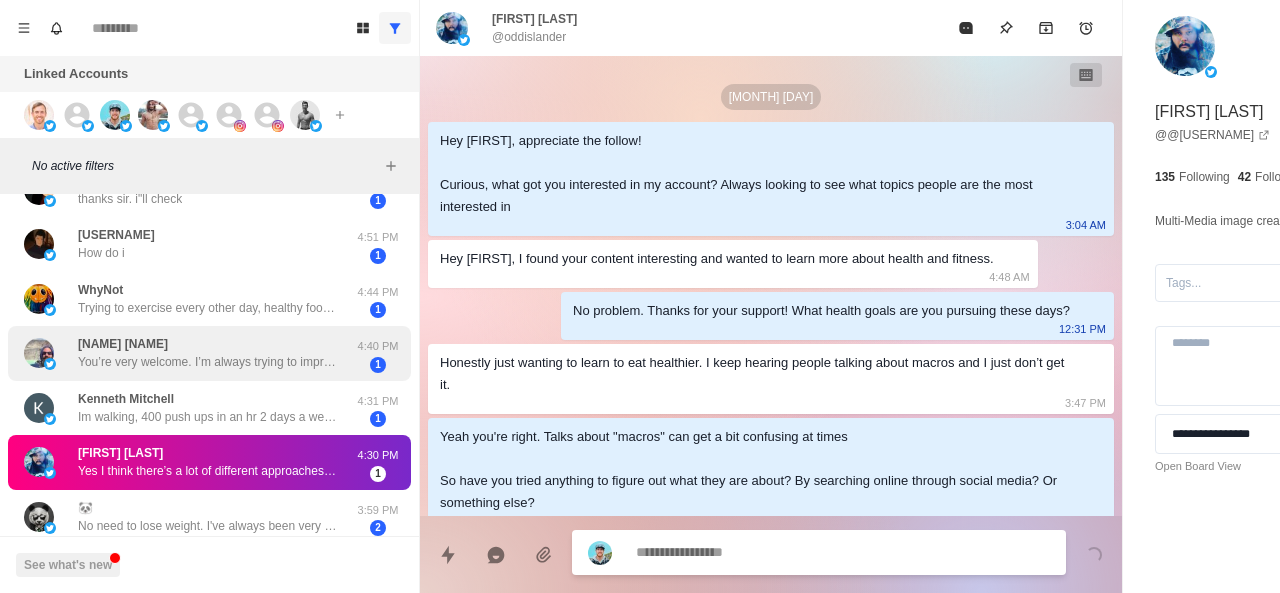 scroll, scrollTop: 330, scrollLeft: 0, axis: vertical 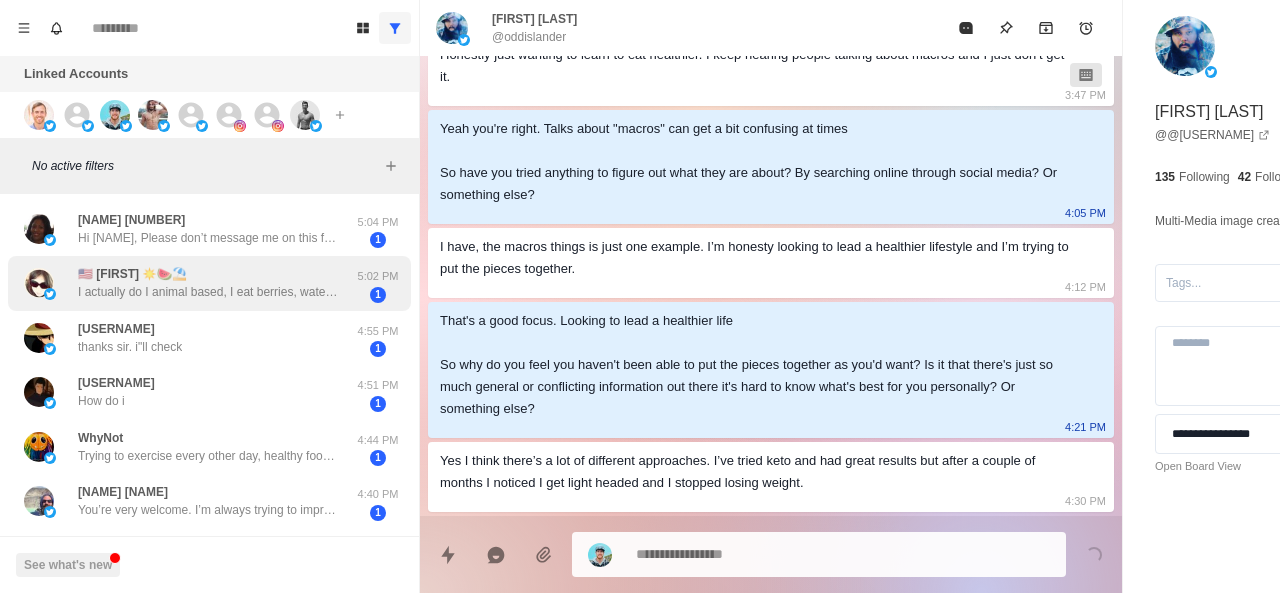 click on "🇺🇸 Kelly ☀️🍉⛱️ I actually do I animal based, I eat berries, watermelon and pineapple.  I have no idea if I’m gonna last. I want to incorporate weights. 5:02 PM 1" at bounding box center [209, 283] 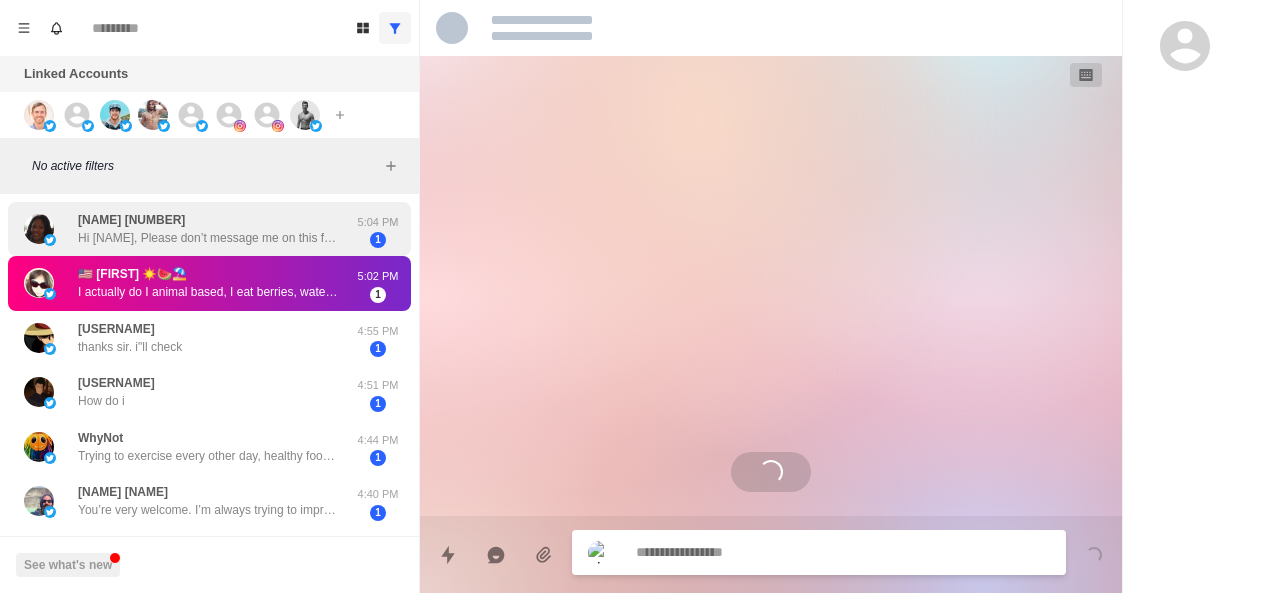scroll, scrollTop: 0, scrollLeft: 0, axis: both 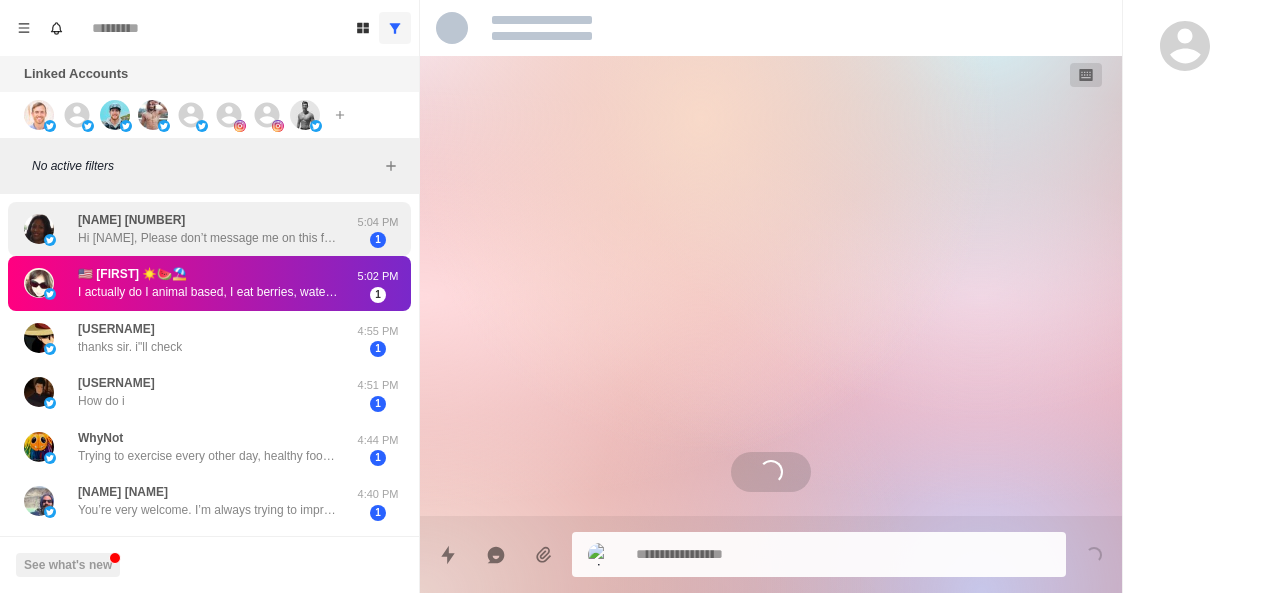 click on "Hi Warren,
Please don’t message me on this forum as I will not be purchasing any goods or services.
Thank you so much in anticipation that you will understand that  I will browse your page but I do not participate with any kind of service offered by you or any  other party on X.
Have a good day
Andrea." at bounding box center (208, 238) 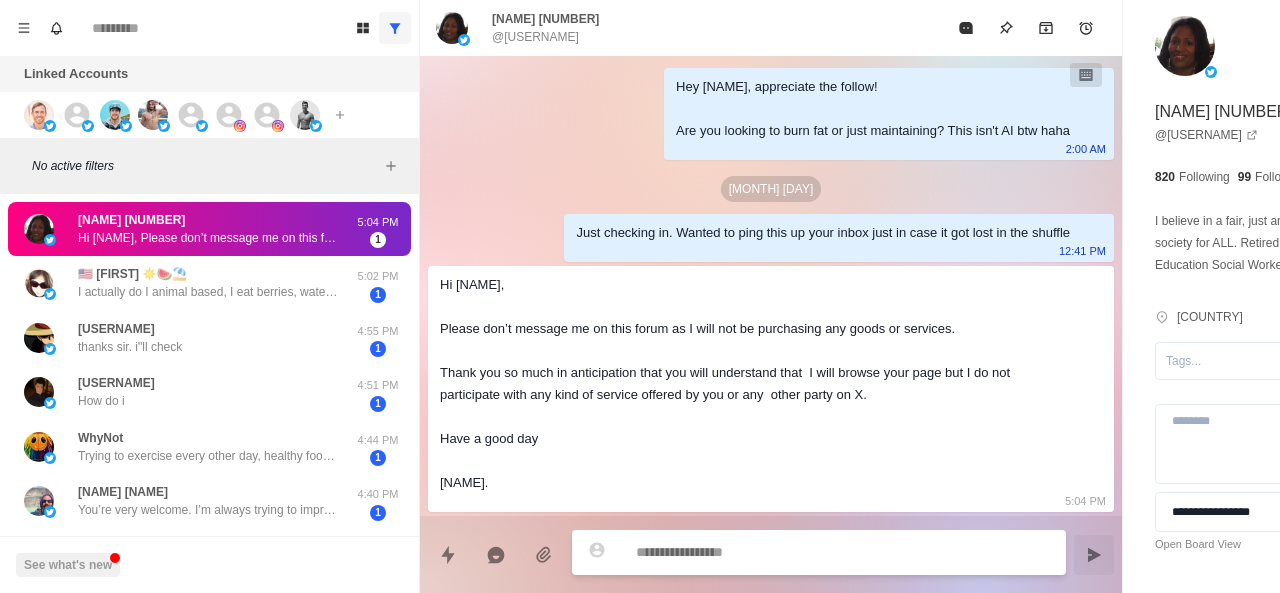 scroll, scrollTop: 150, scrollLeft: 0, axis: vertical 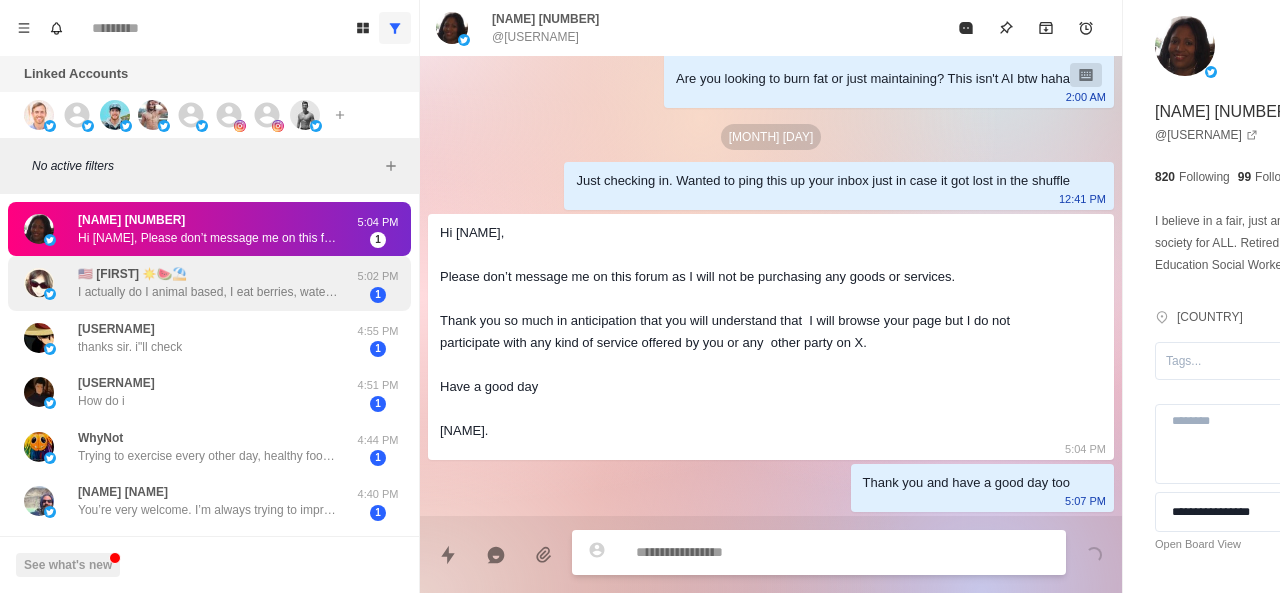 click on "I actually do I animal based, I eat berries, watermelon and pineapple.  I have no idea if I’m gonna last. I want to incorporate weights." at bounding box center (208, 292) 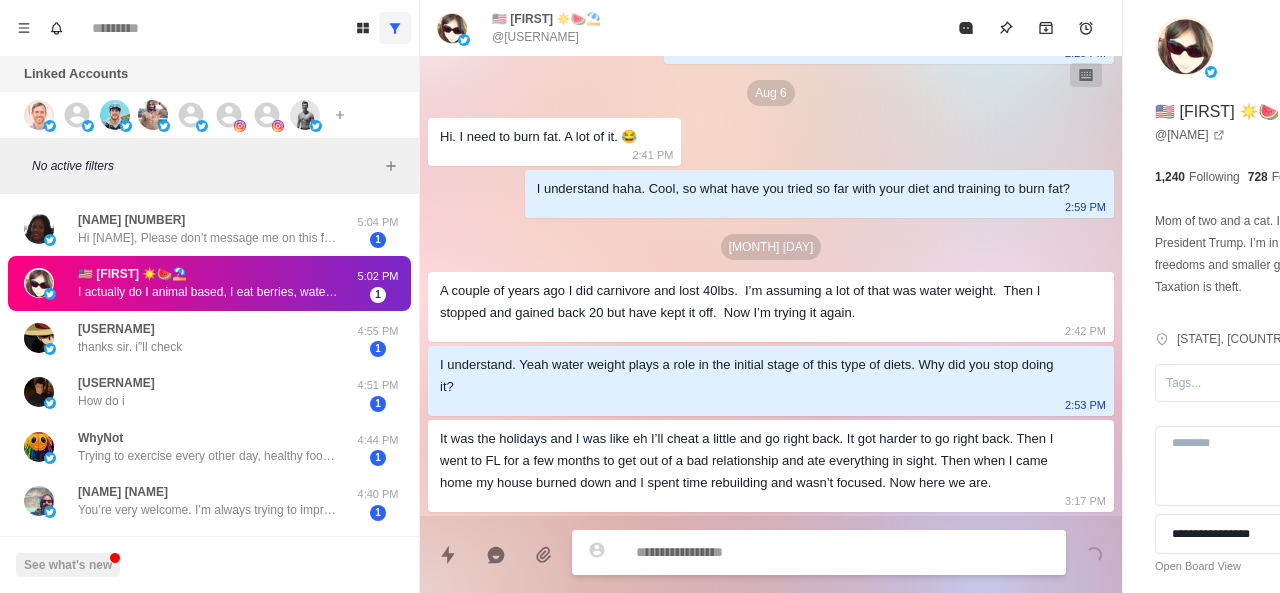 scroll, scrollTop: 820, scrollLeft: 0, axis: vertical 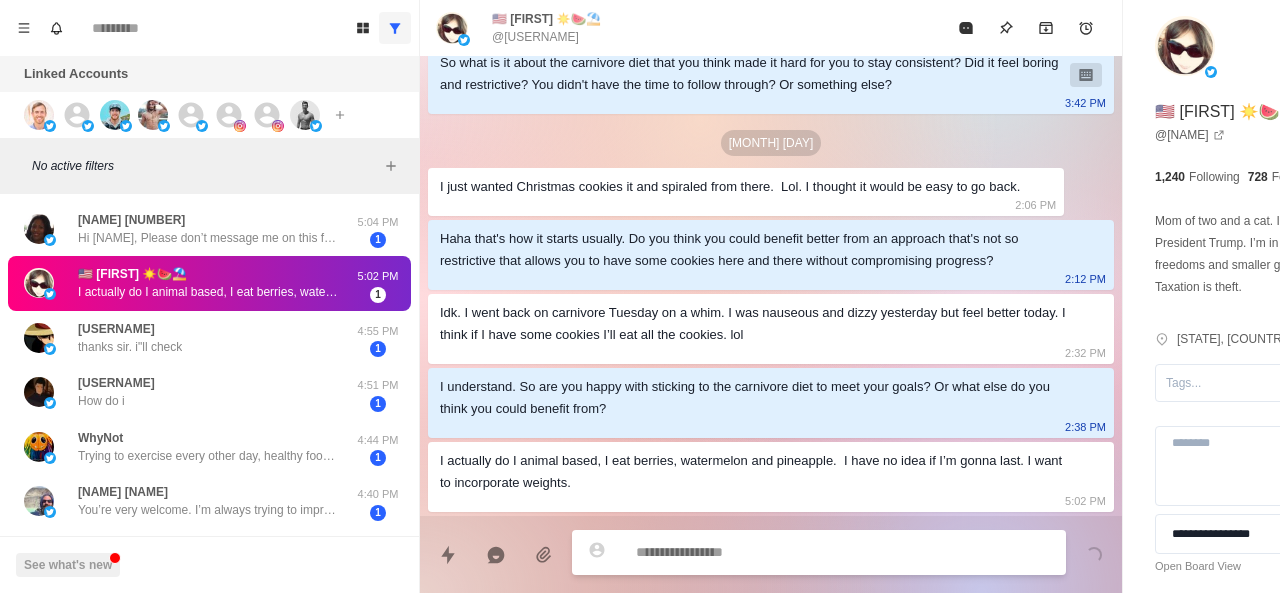 click at bounding box center (785, 552) 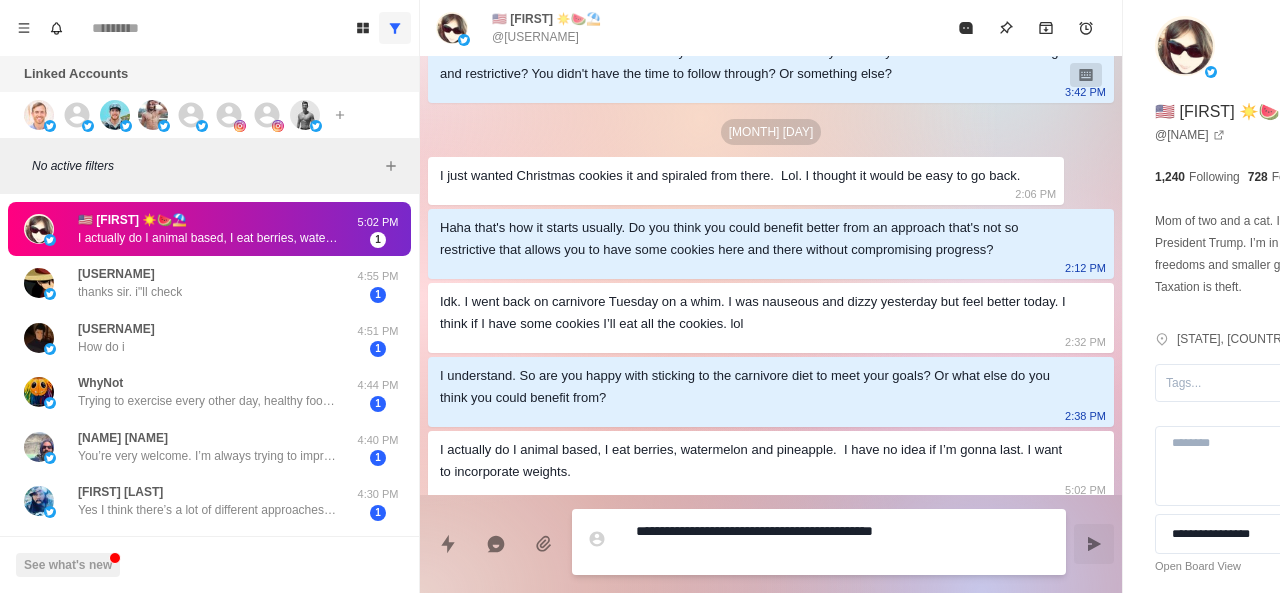 scroll, scrollTop: 840, scrollLeft: 0, axis: vertical 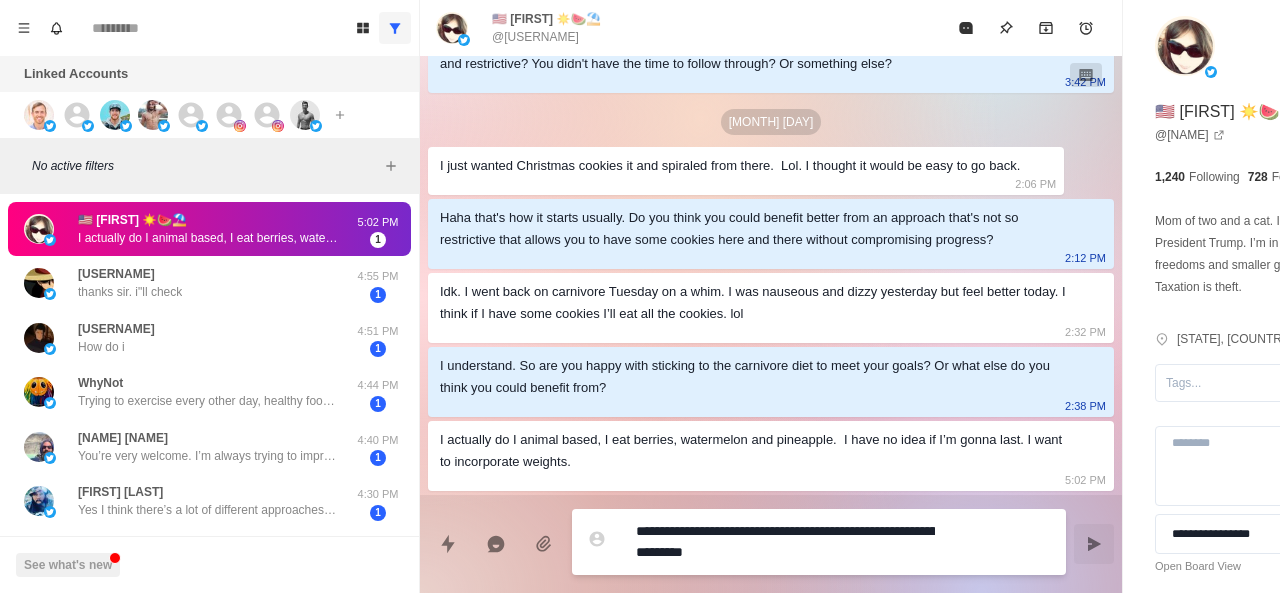 paste on "**********" 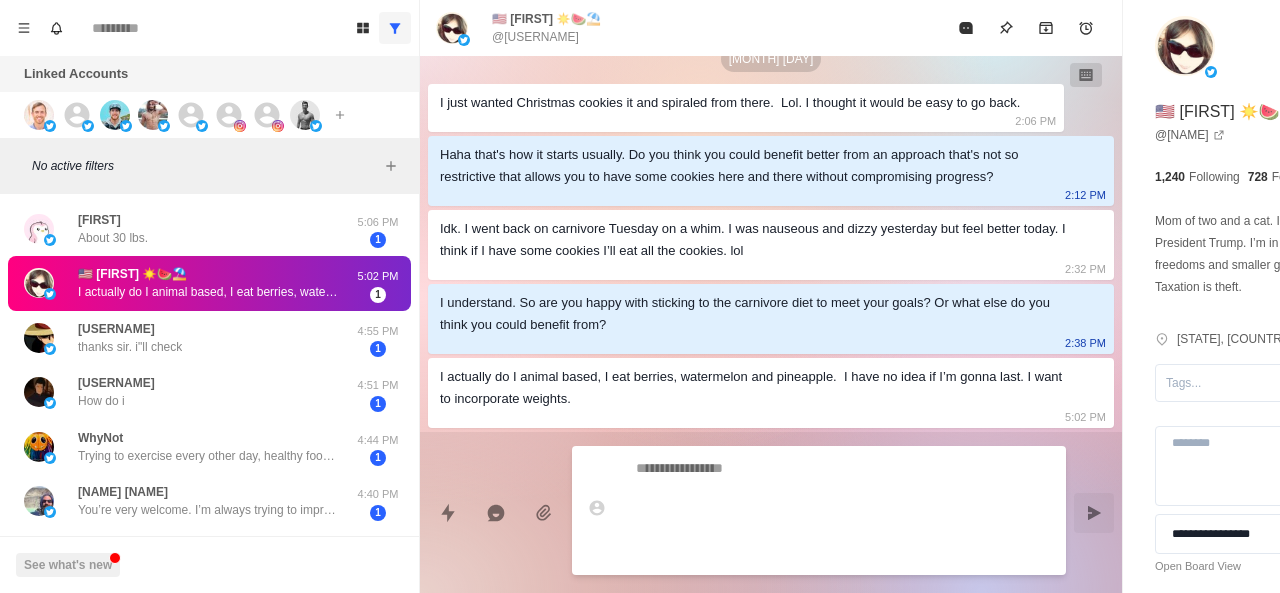 scroll, scrollTop: 916, scrollLeft: 0, axis: vertical 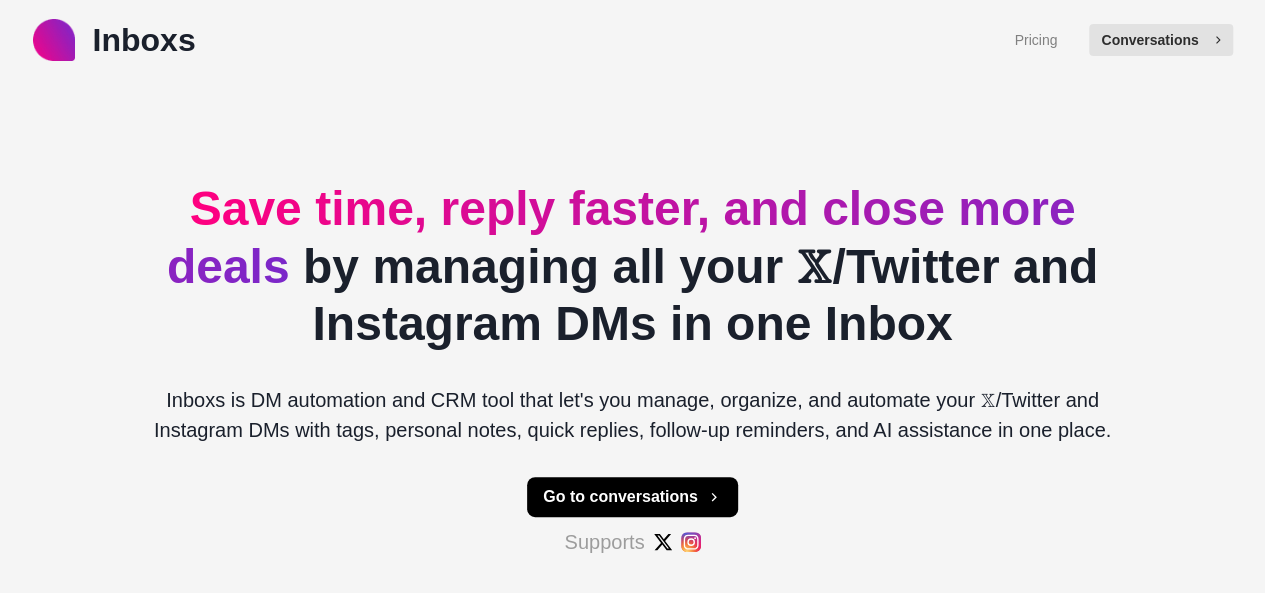 click on "Conversations" at bounding box center [1160, 40] 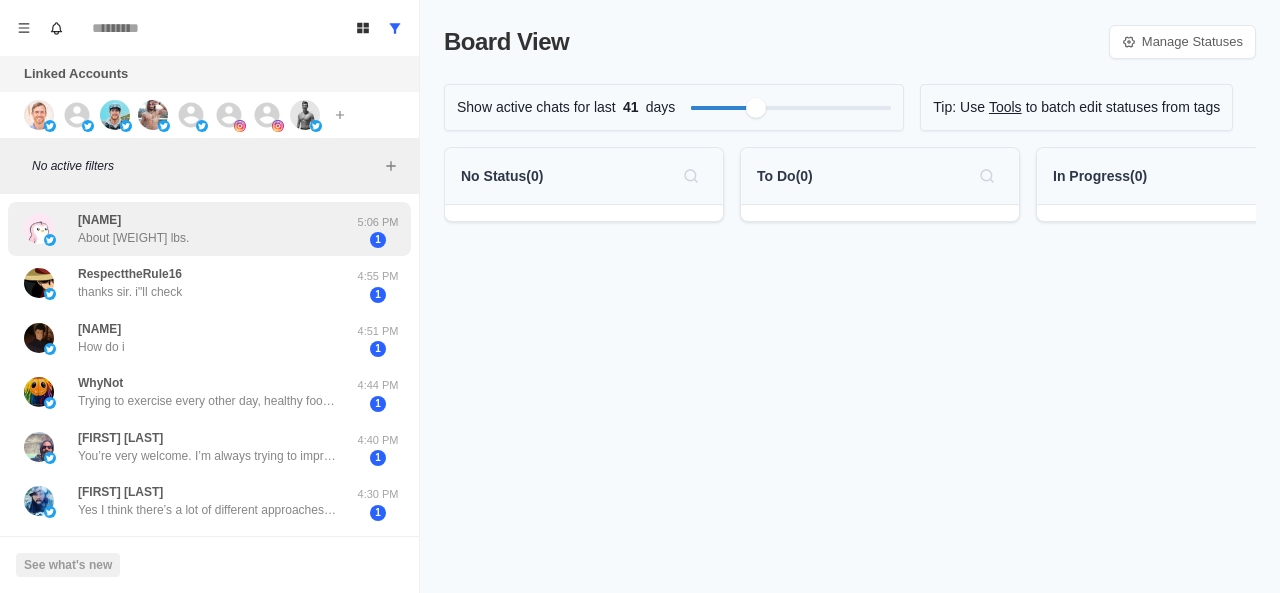 click on "[PERSON] About 30 lbs." at bounding box center (188, 229) 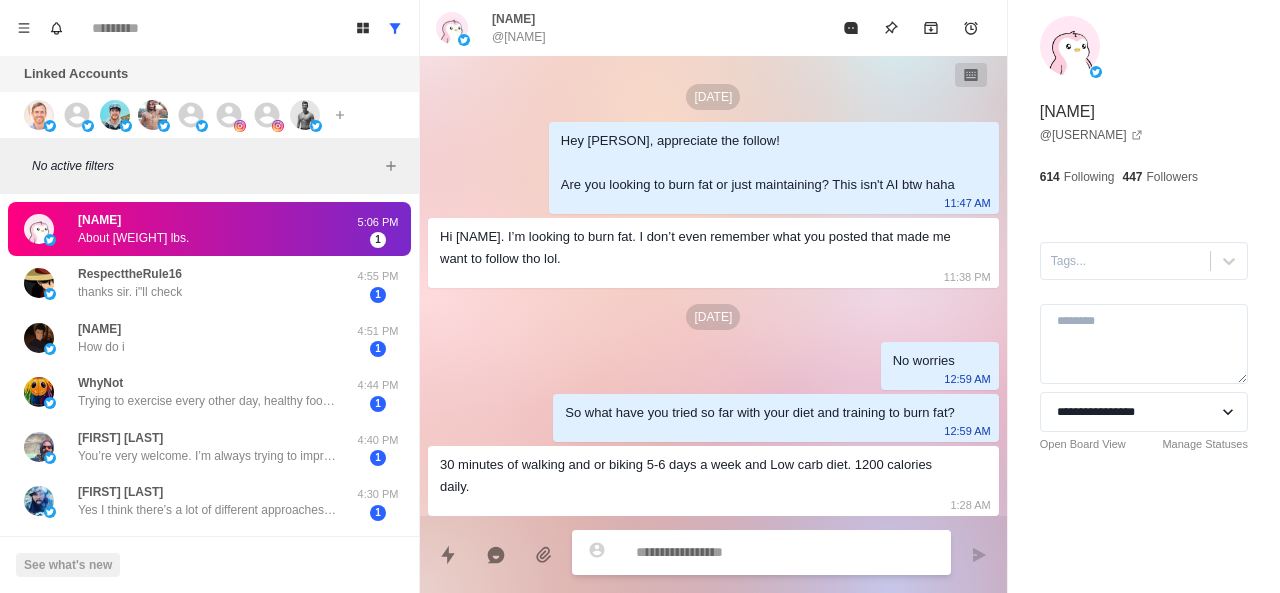 scroll, scrollTop: 160, scrollLeft: 0, axis: vertical 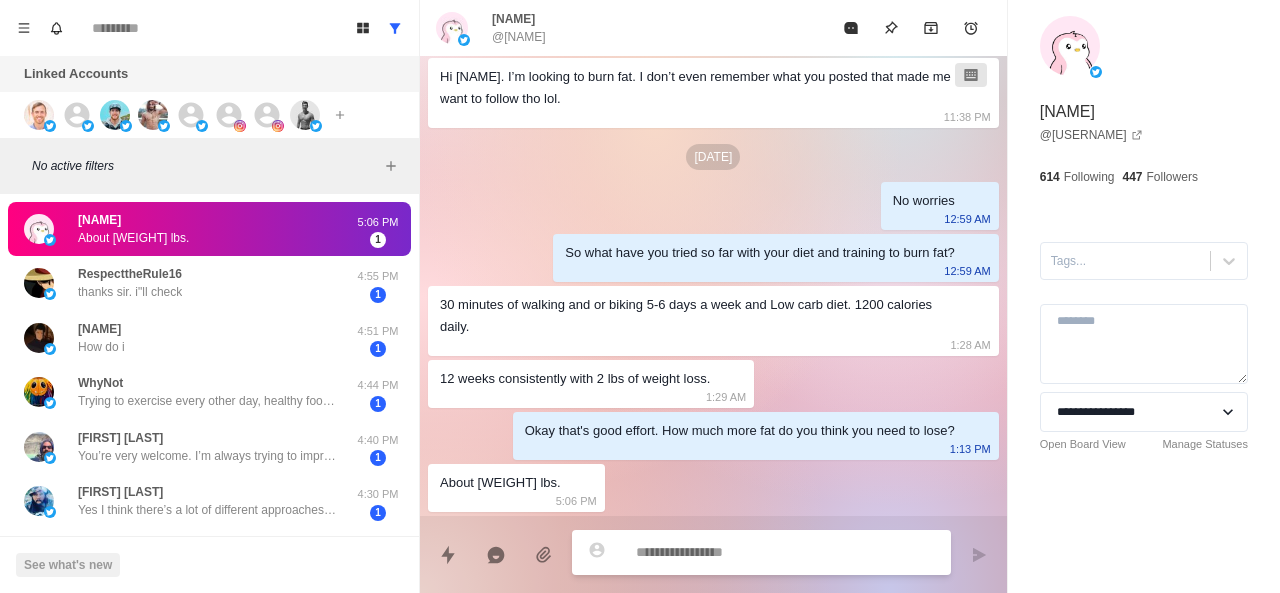 type on "*" 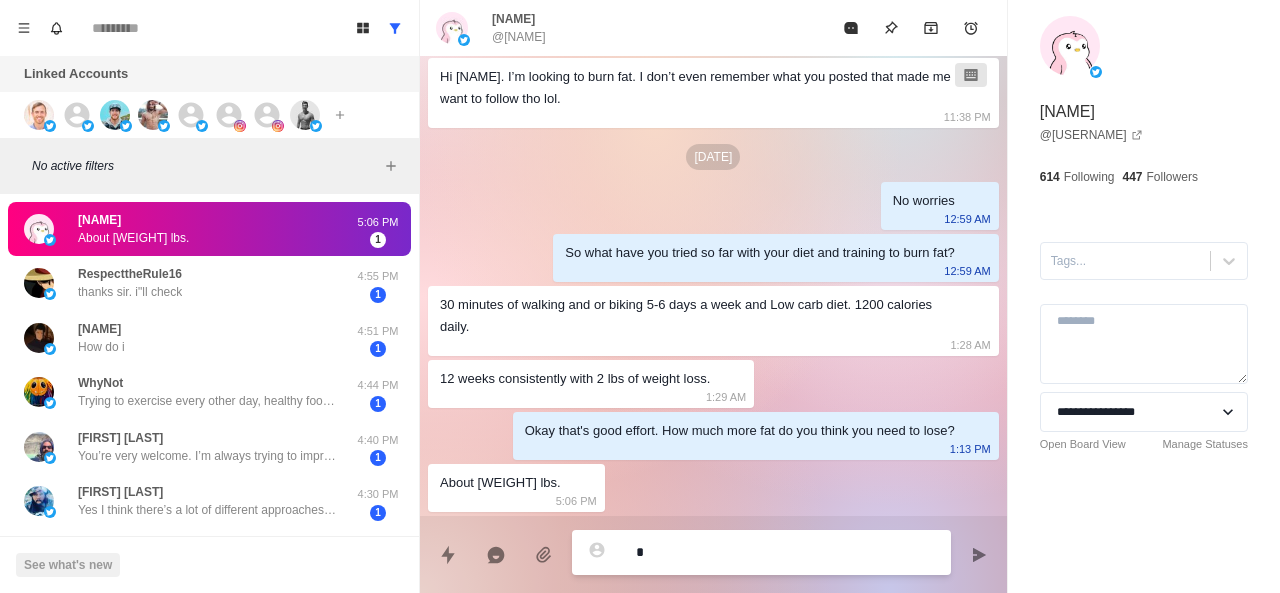 type on "*" 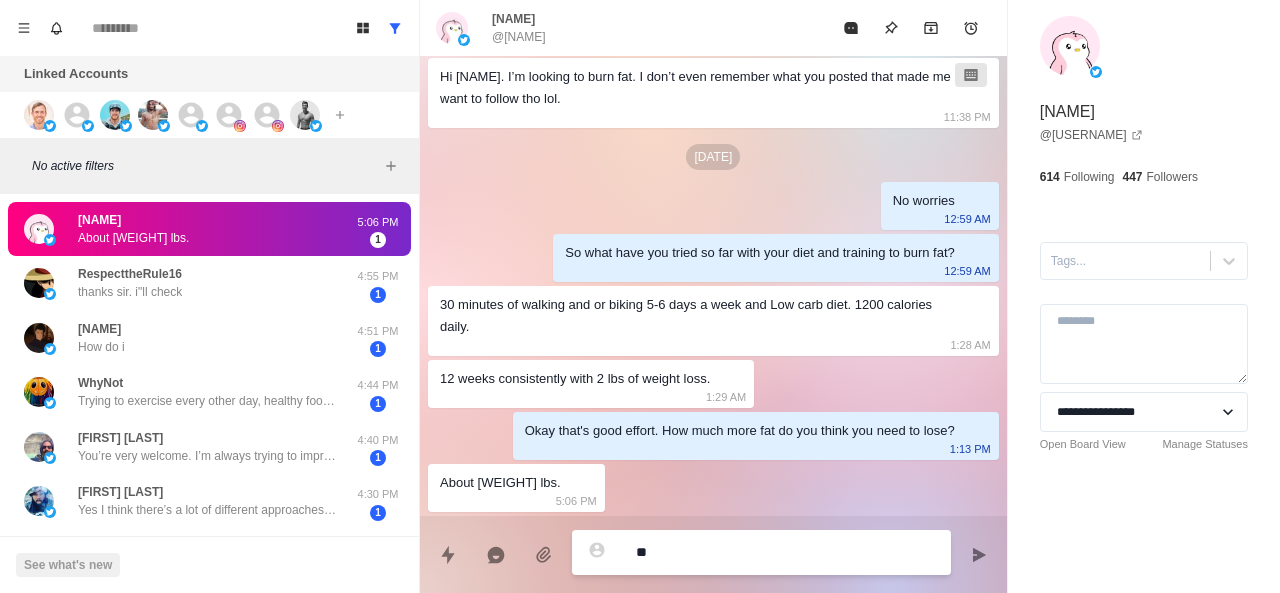 type on "***" 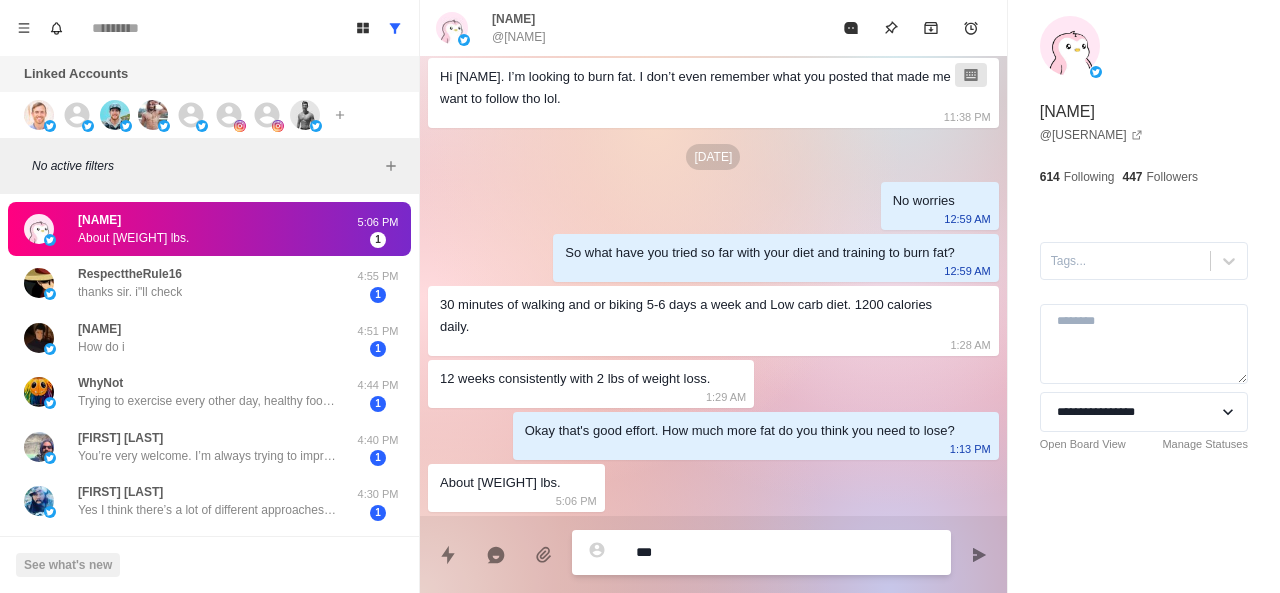 type on "*" 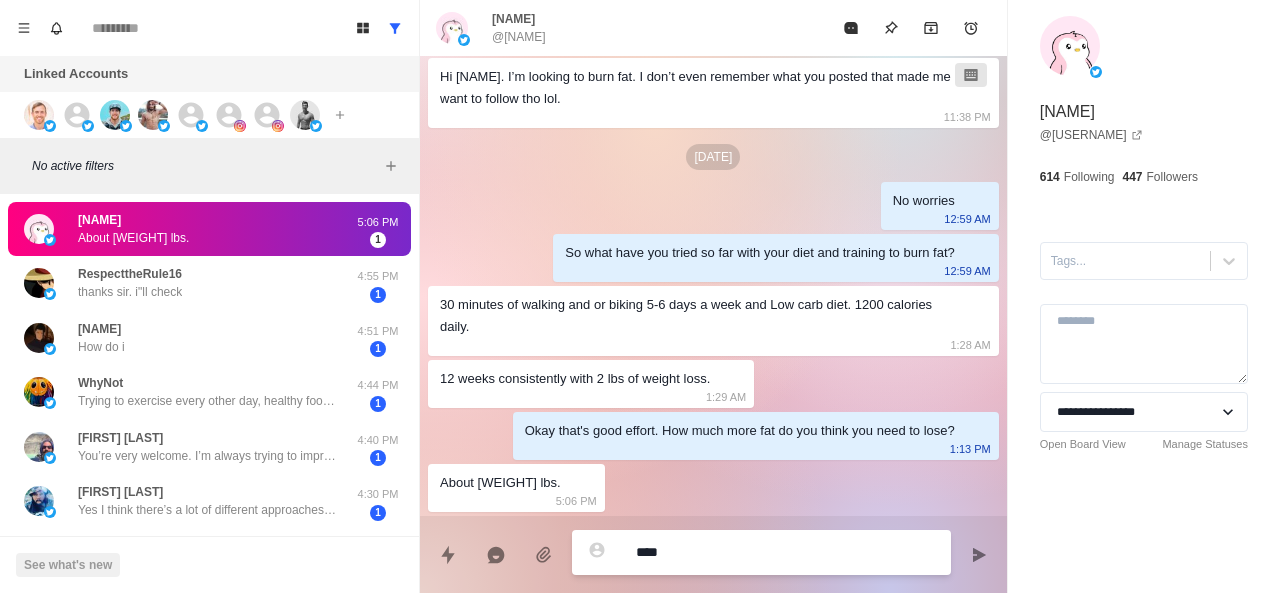 type on "*" 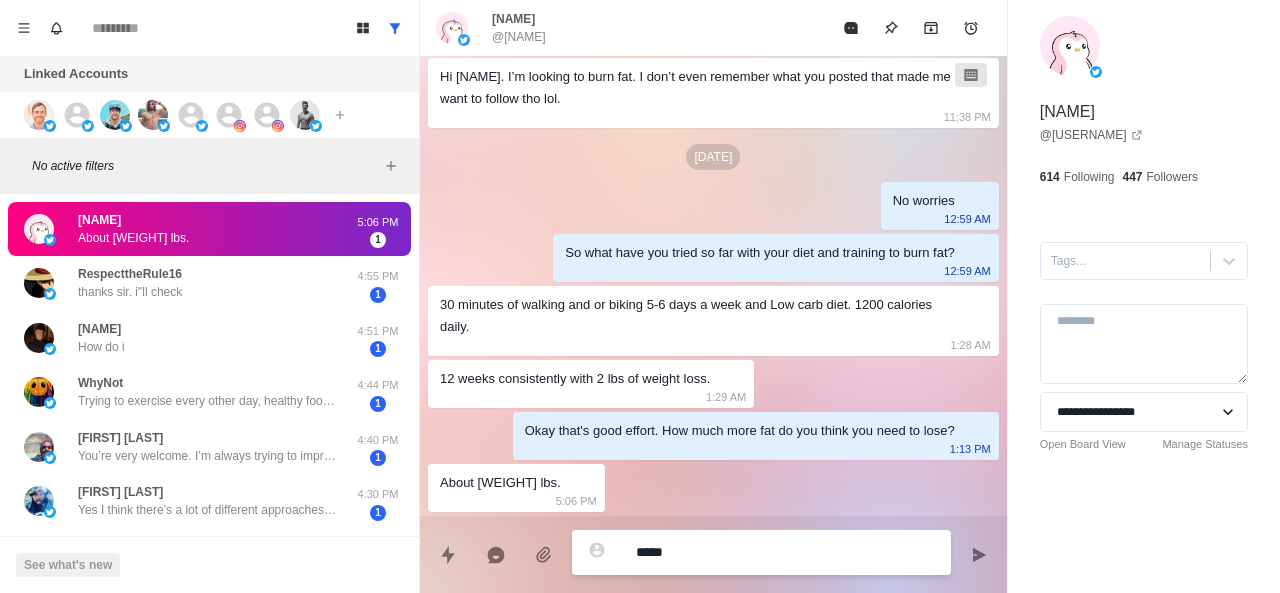 type on "*" 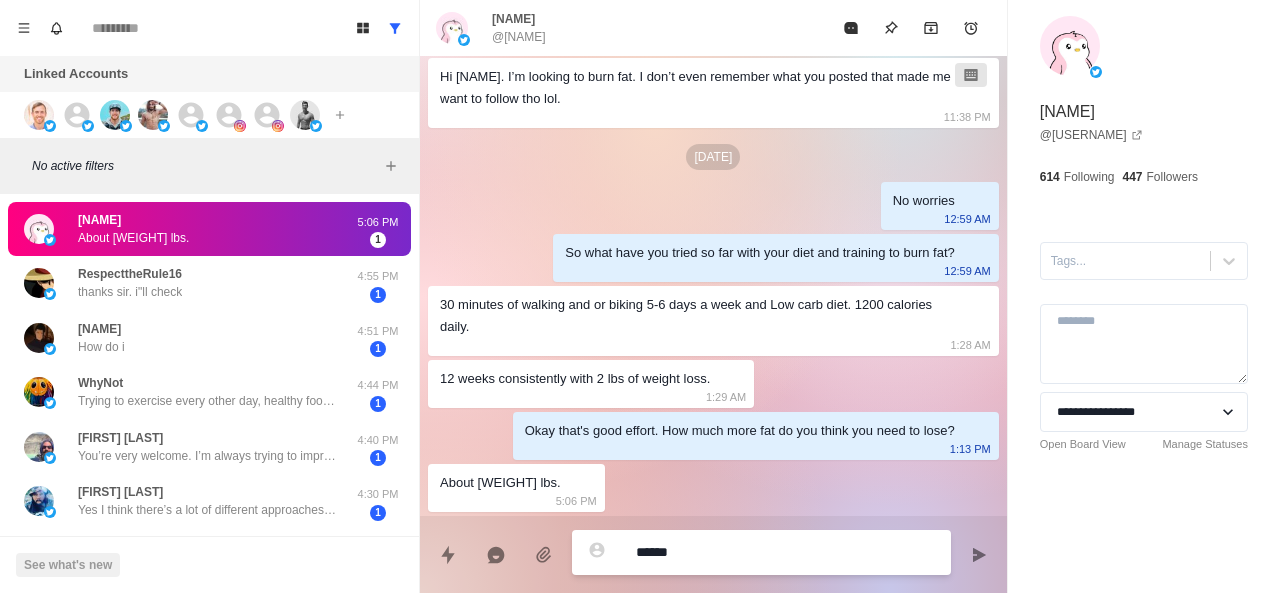 type on "*" 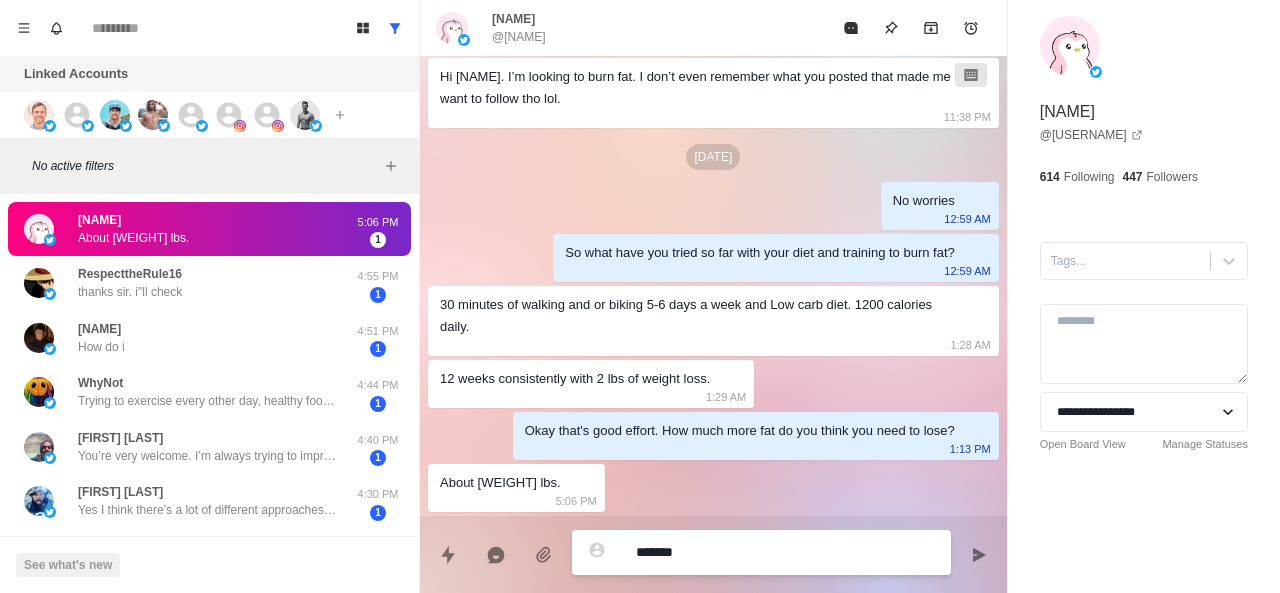 type on "*" 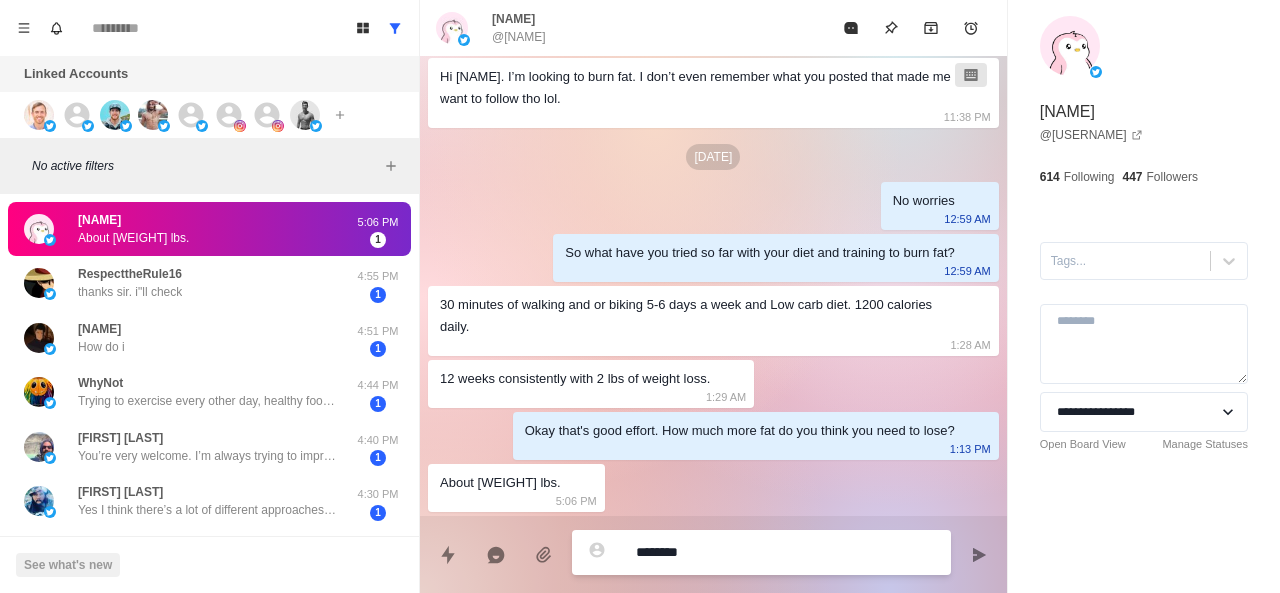 type on "*" 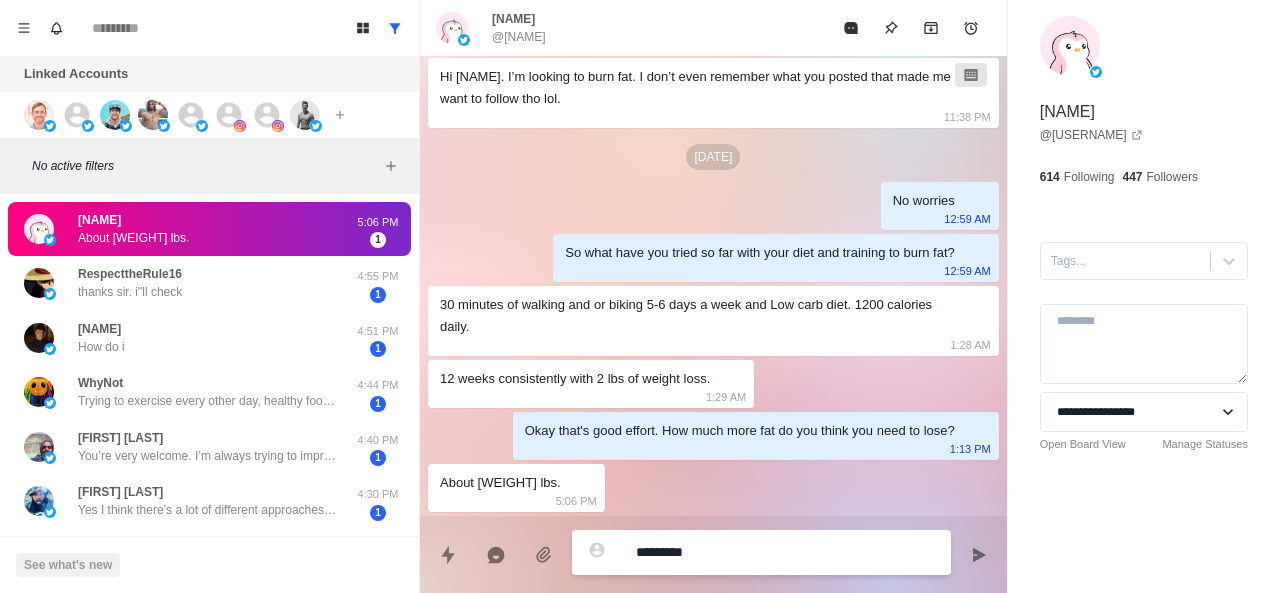 type on "*" 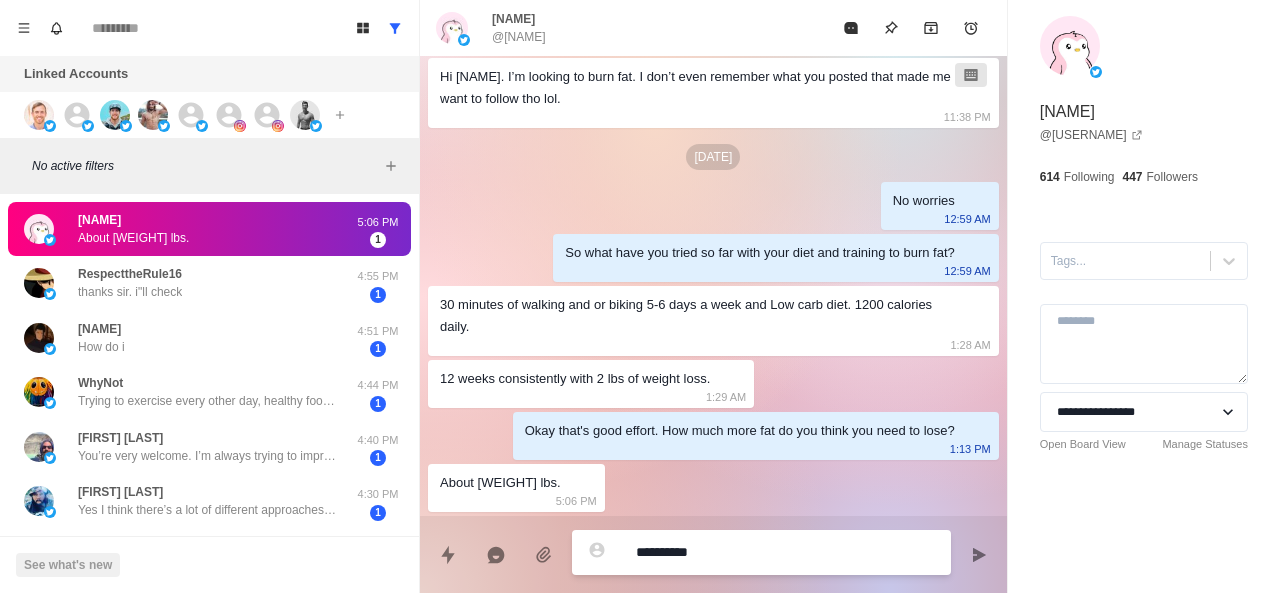 type on "*" 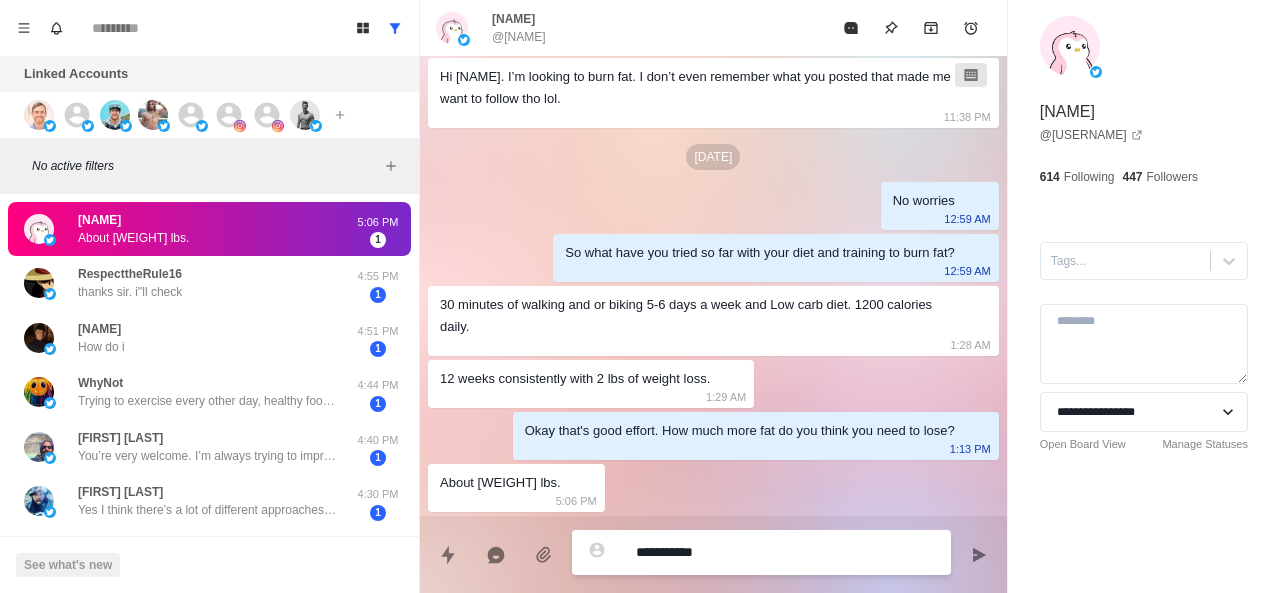 type on "*" 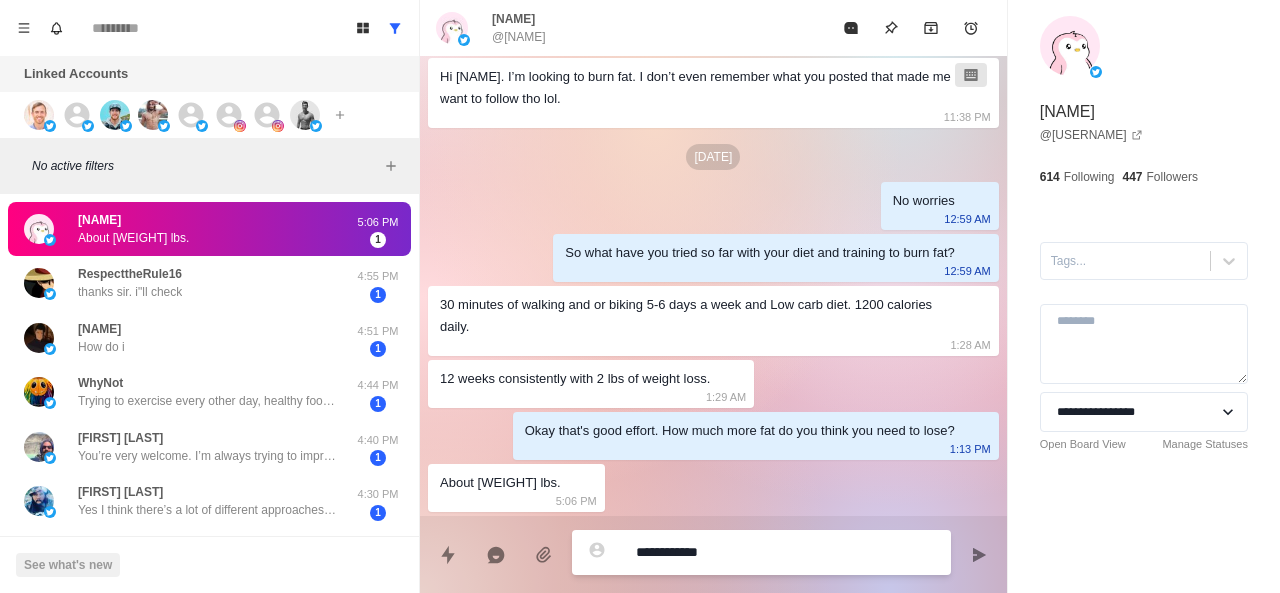 type on "*" 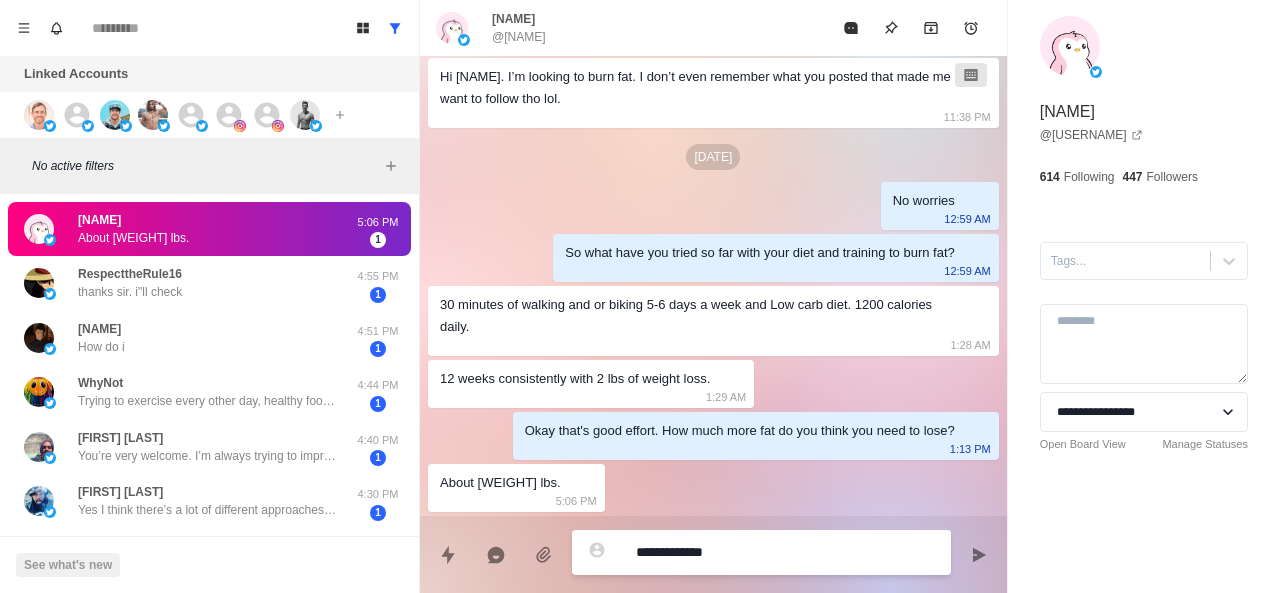 type on "*" 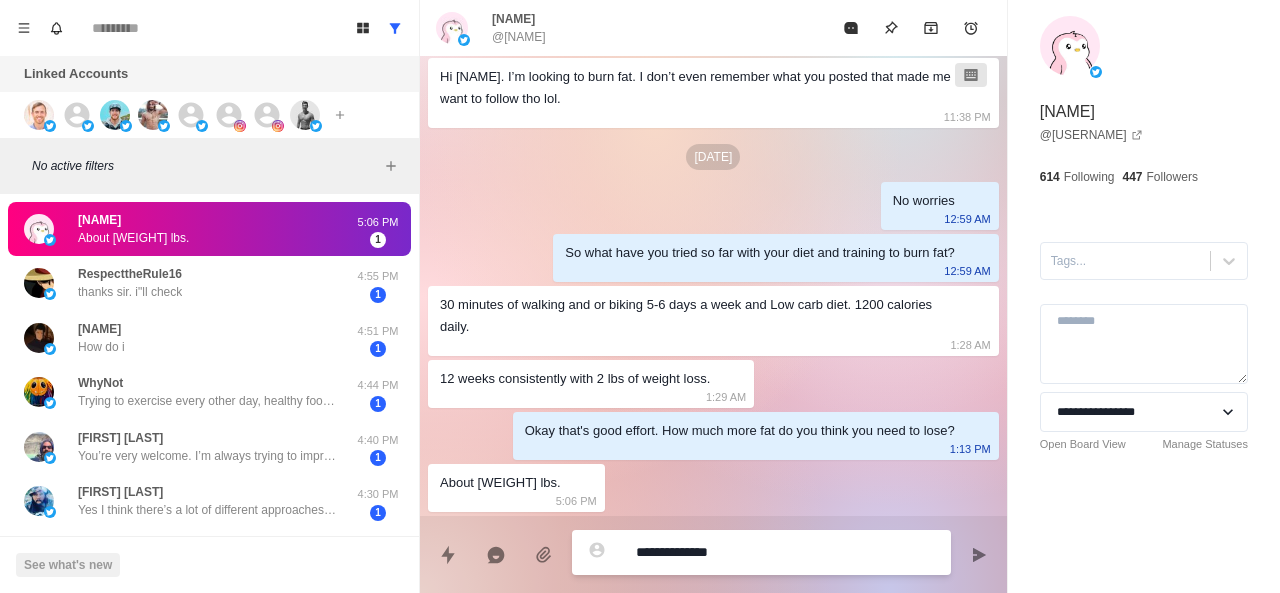 type on "*" 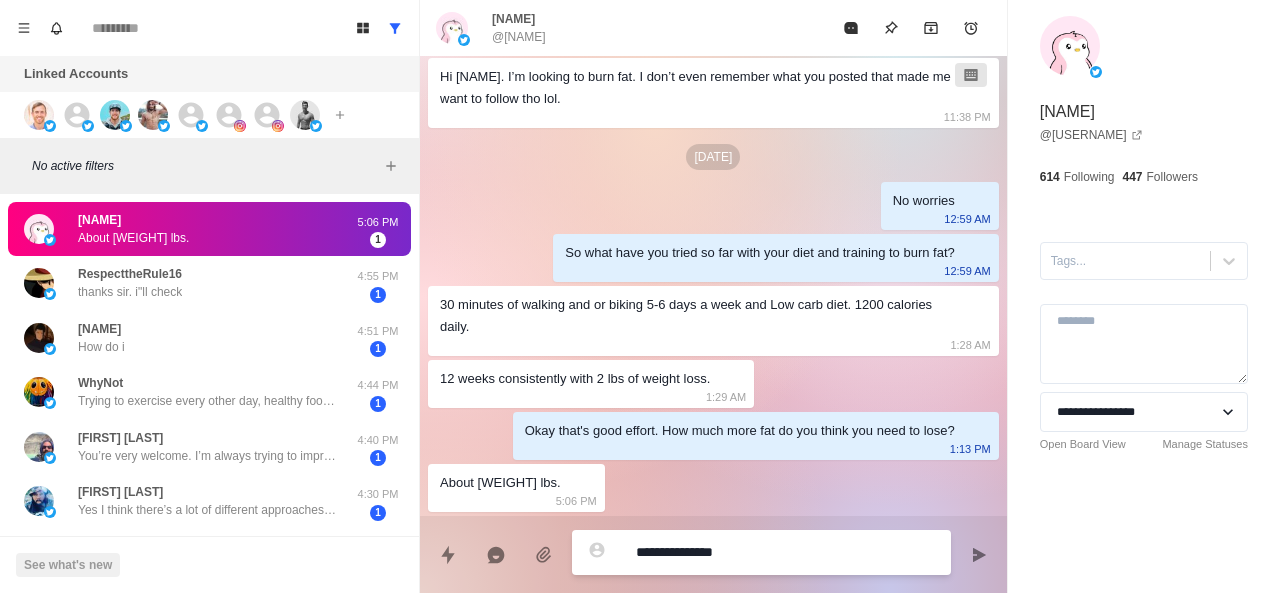 type on "*" 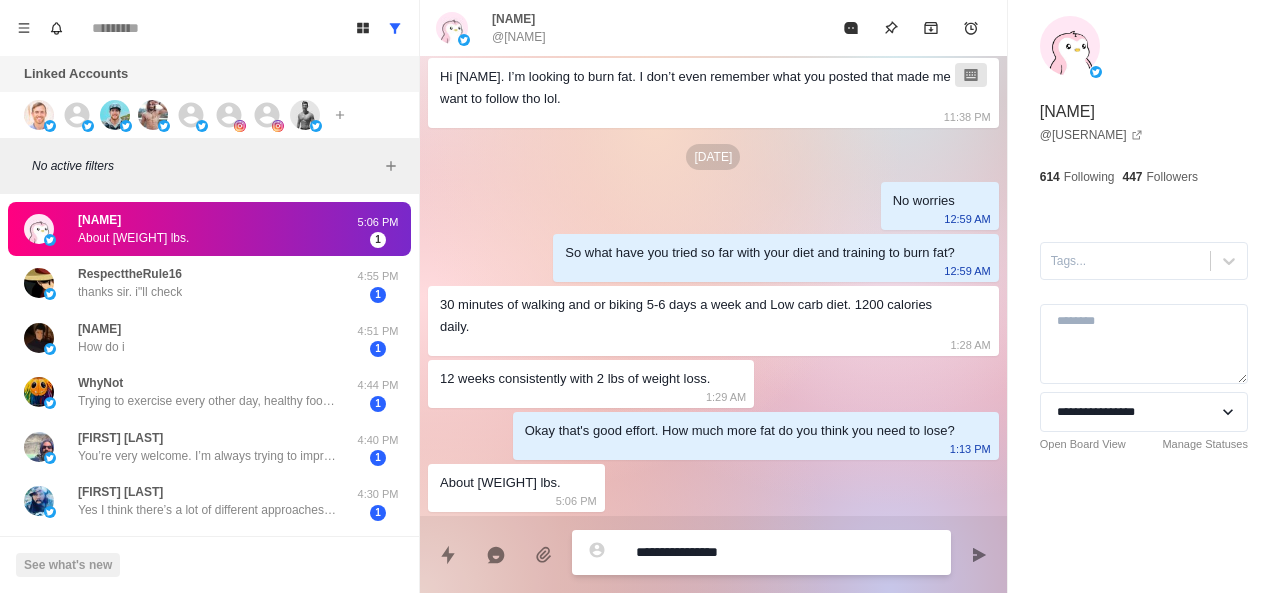 type on "*" 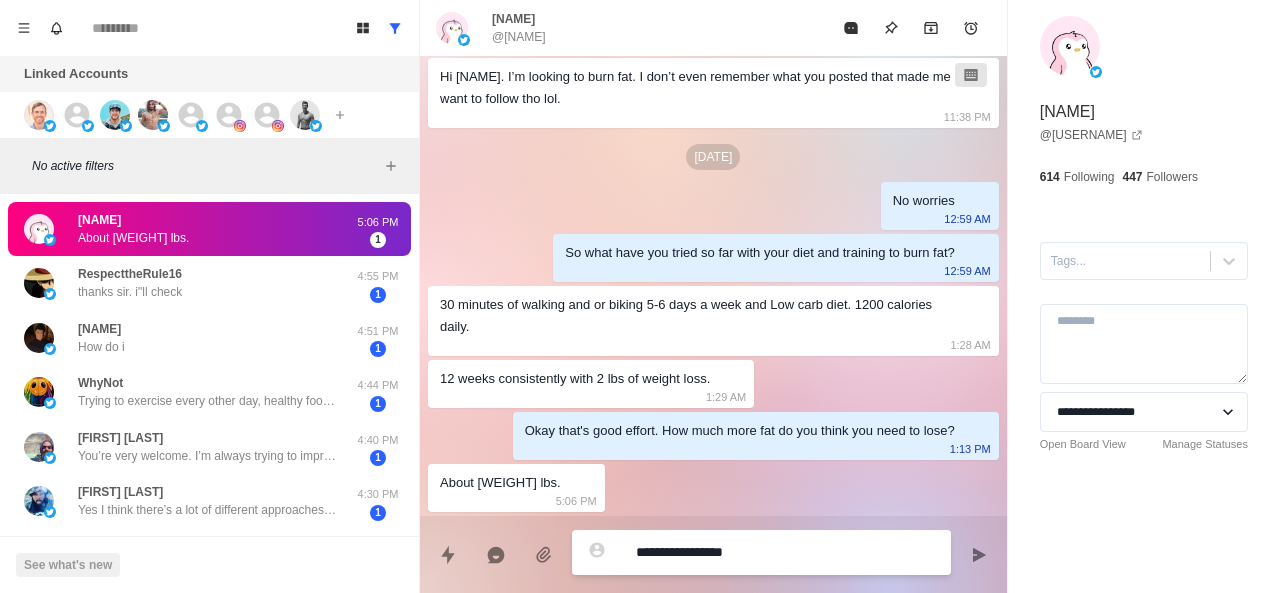 type on "*" 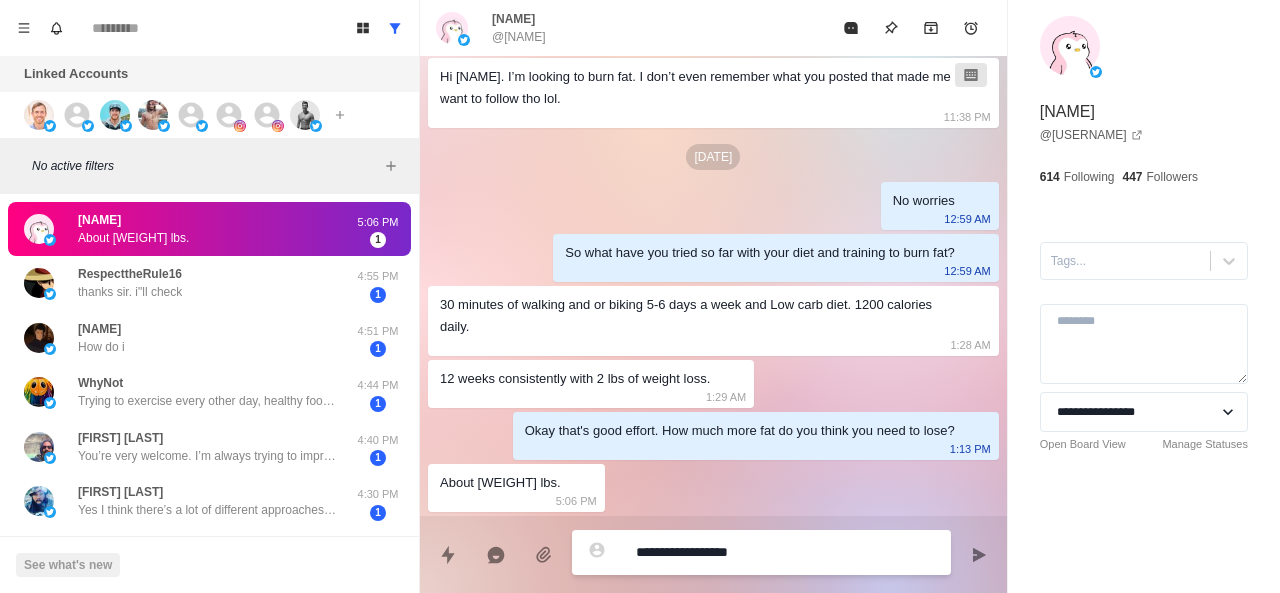 type on "*" 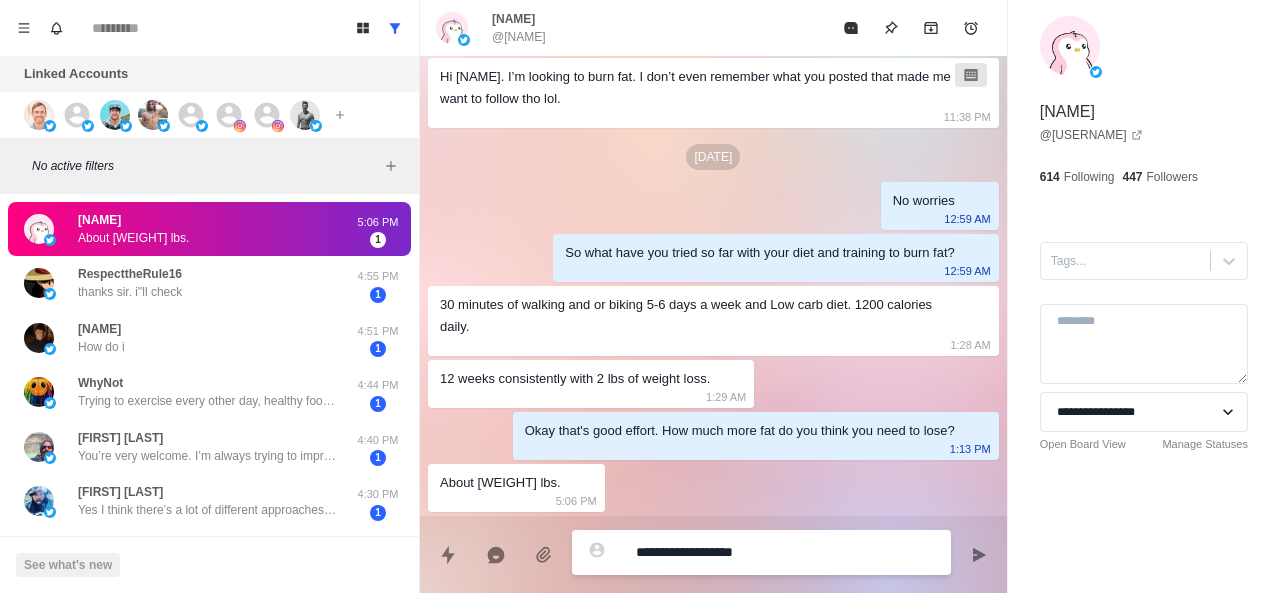 type on "*" 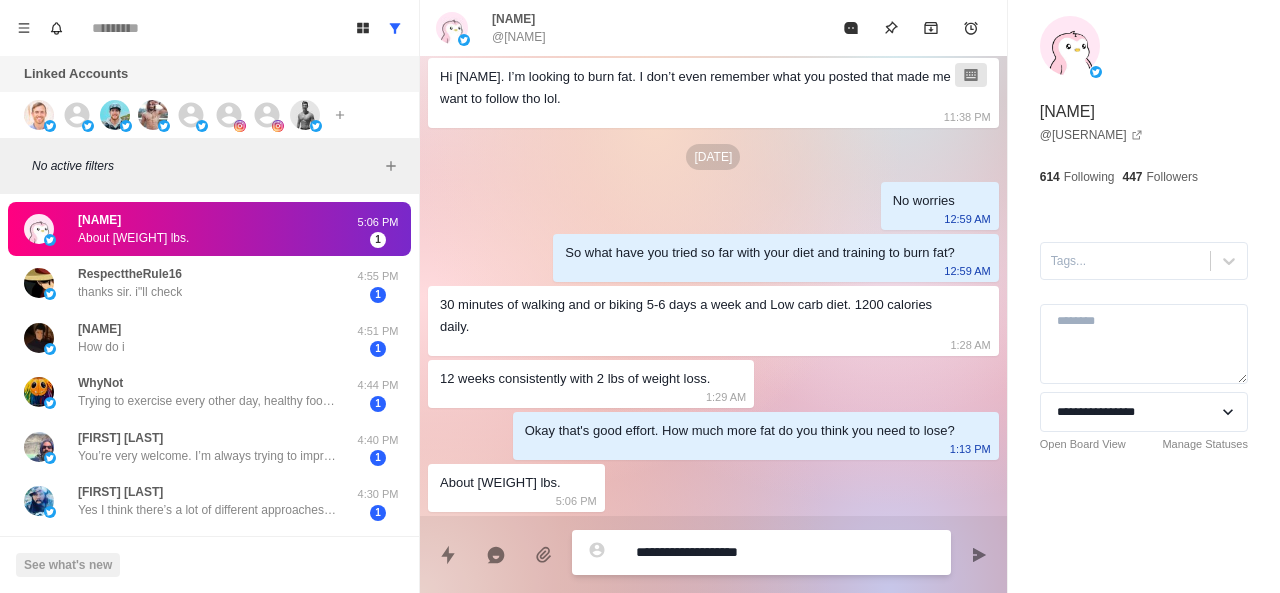 type on "*" 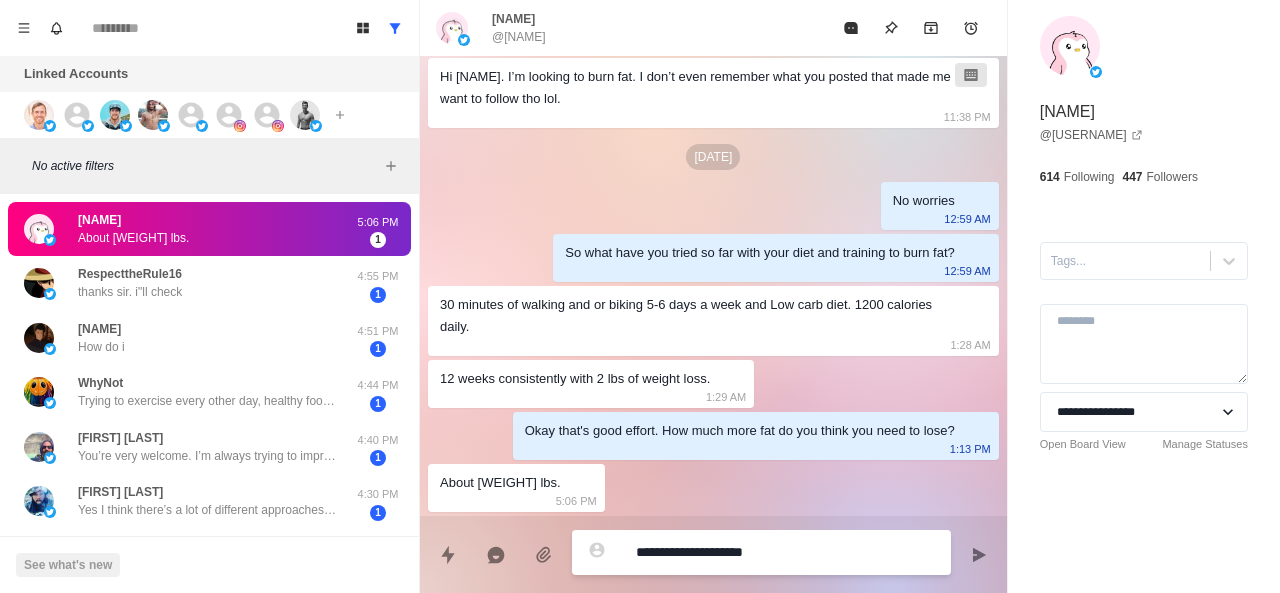 type on "*" 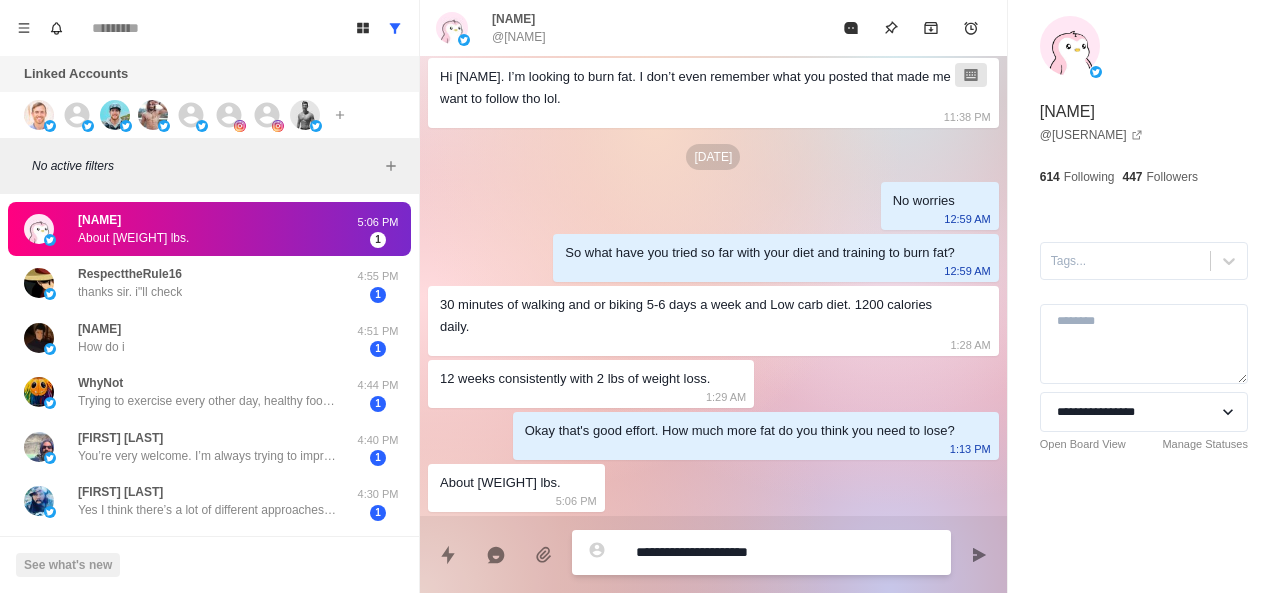 type on "**********" 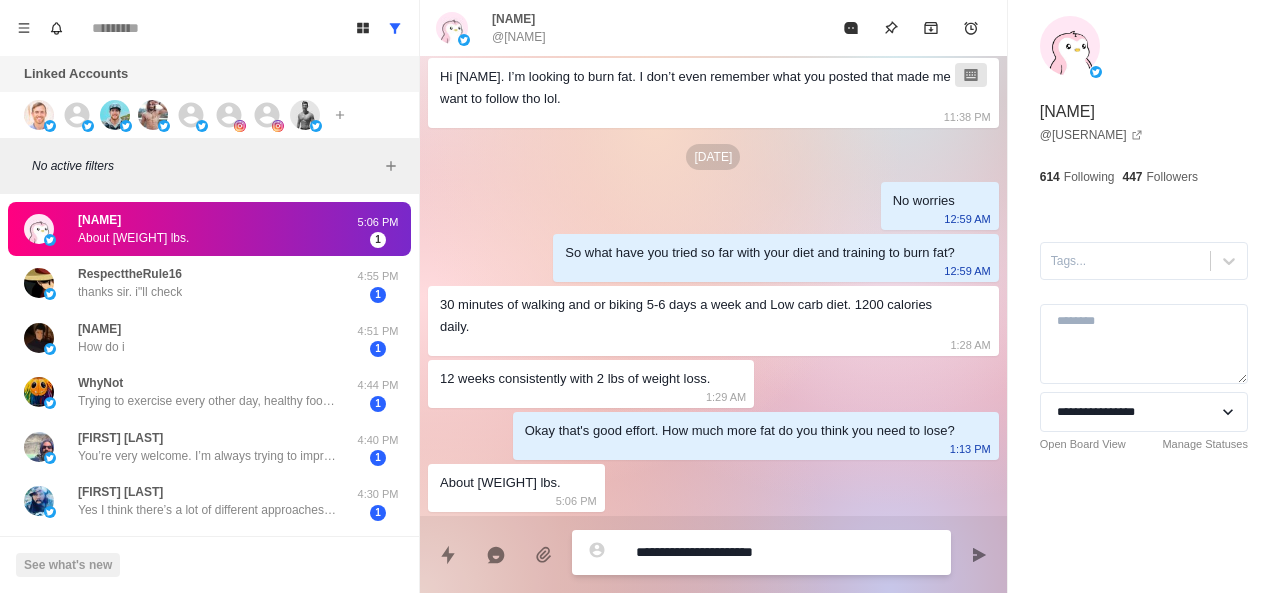 type on "*" 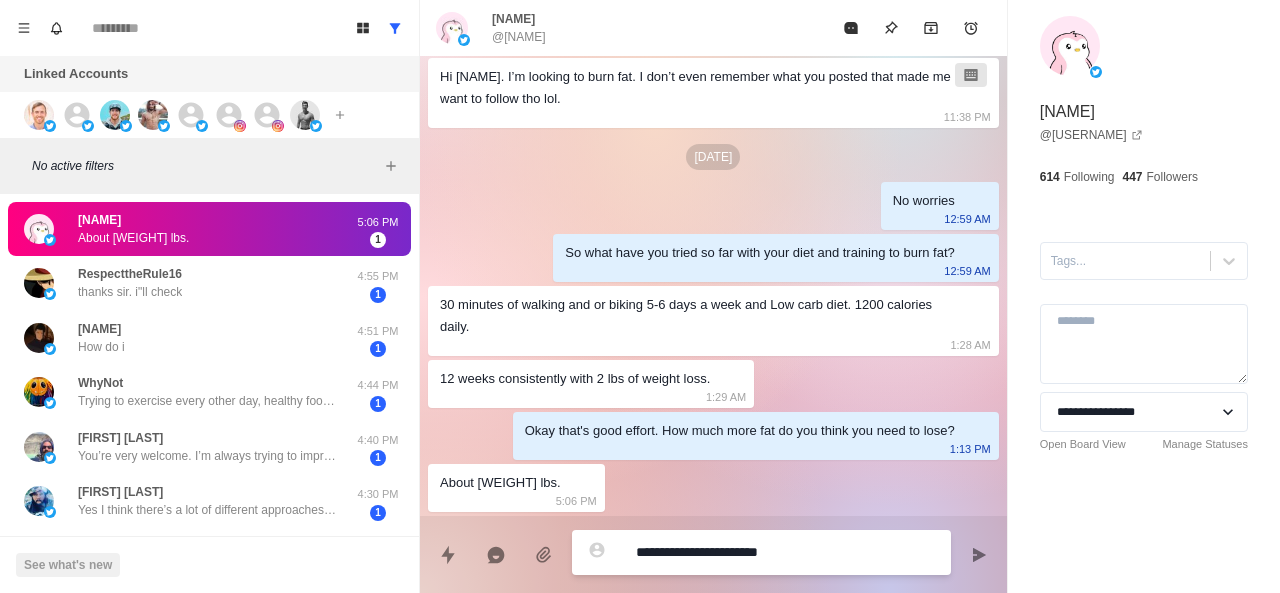 type on "*" 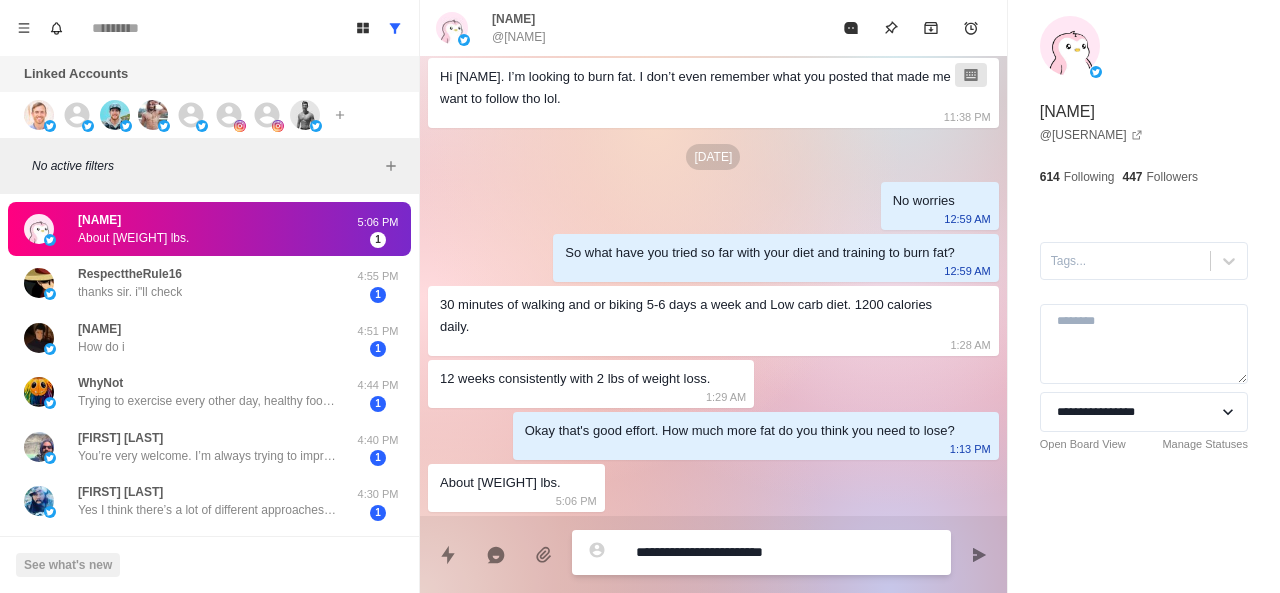 type on "*" 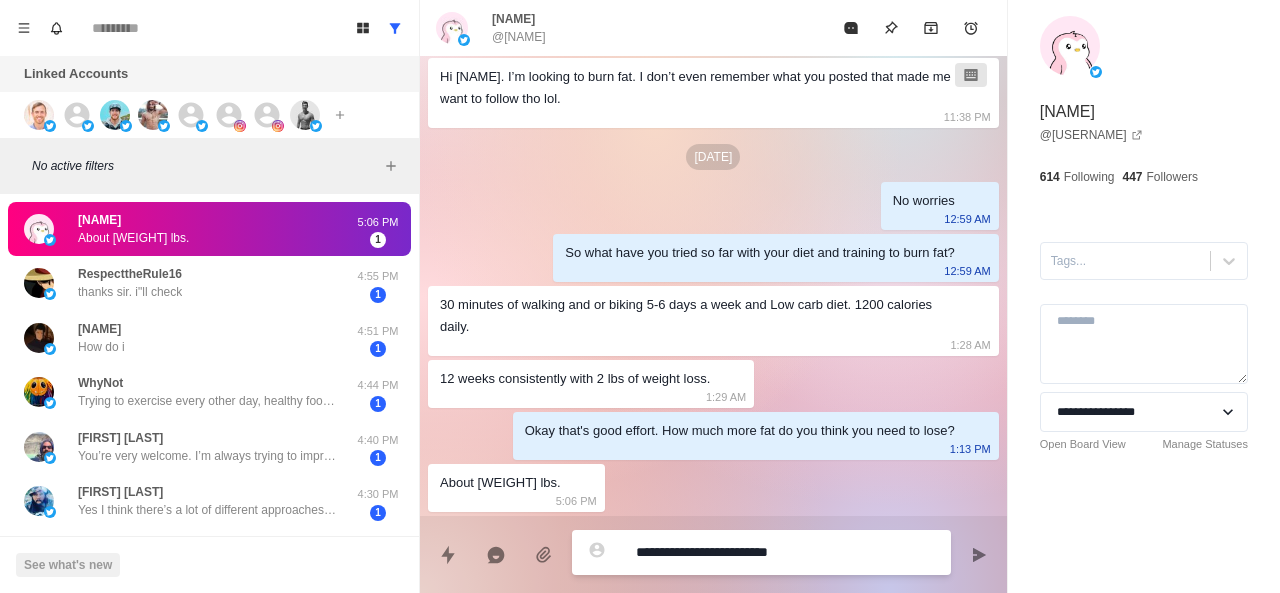type on "*" 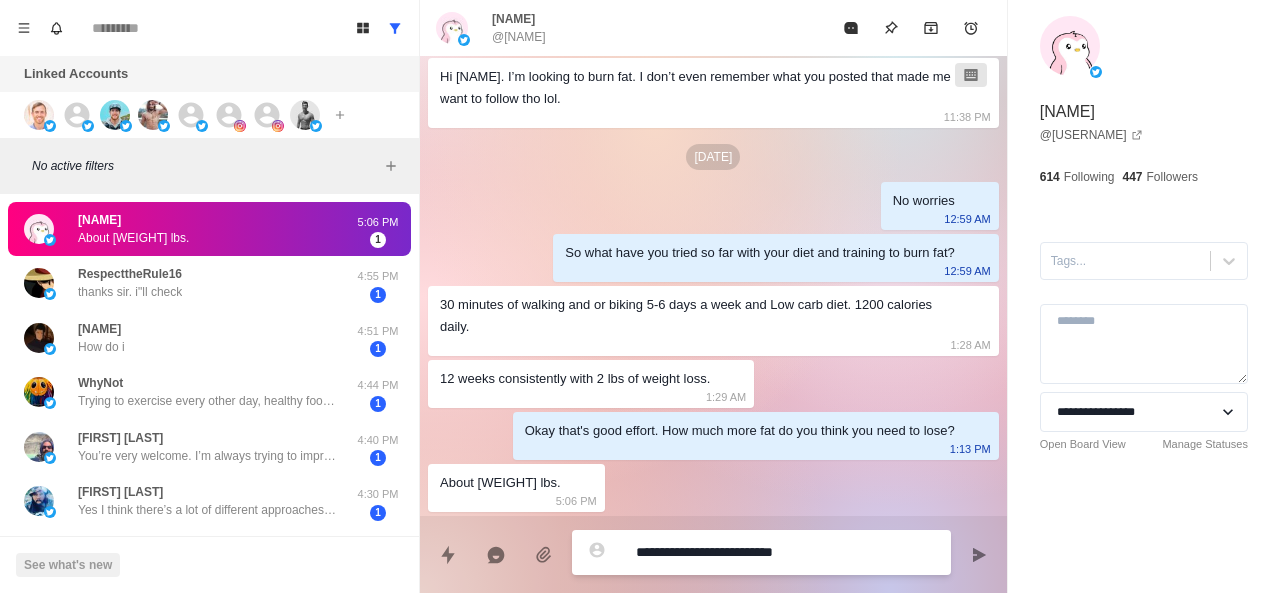 type on "*" 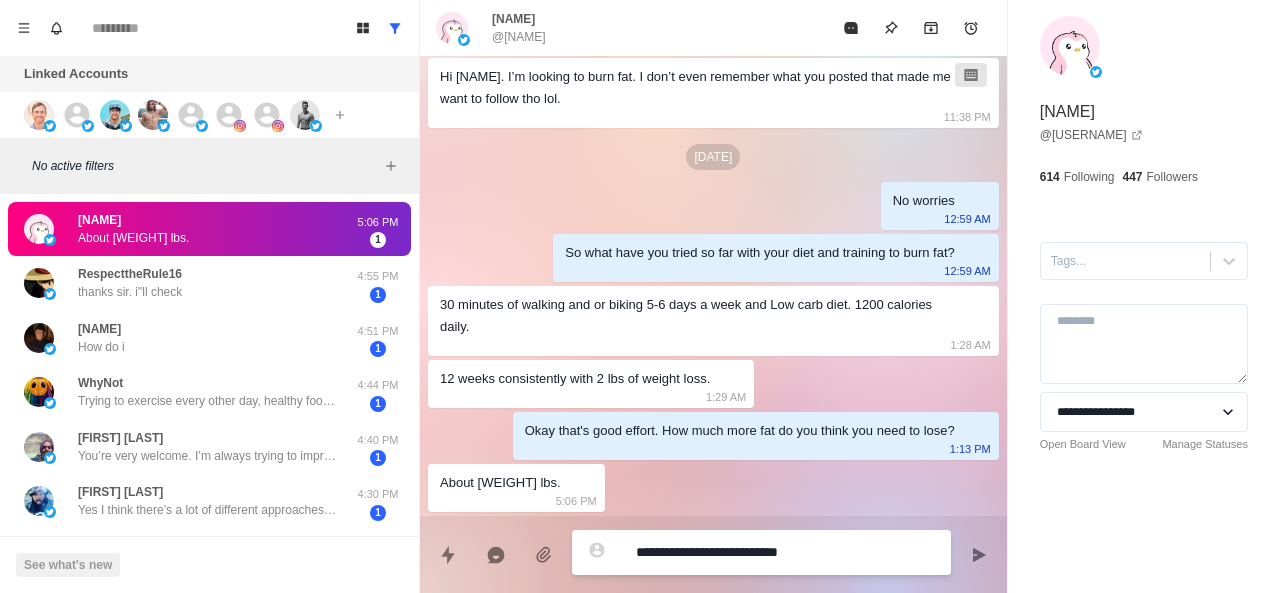 type on "*" 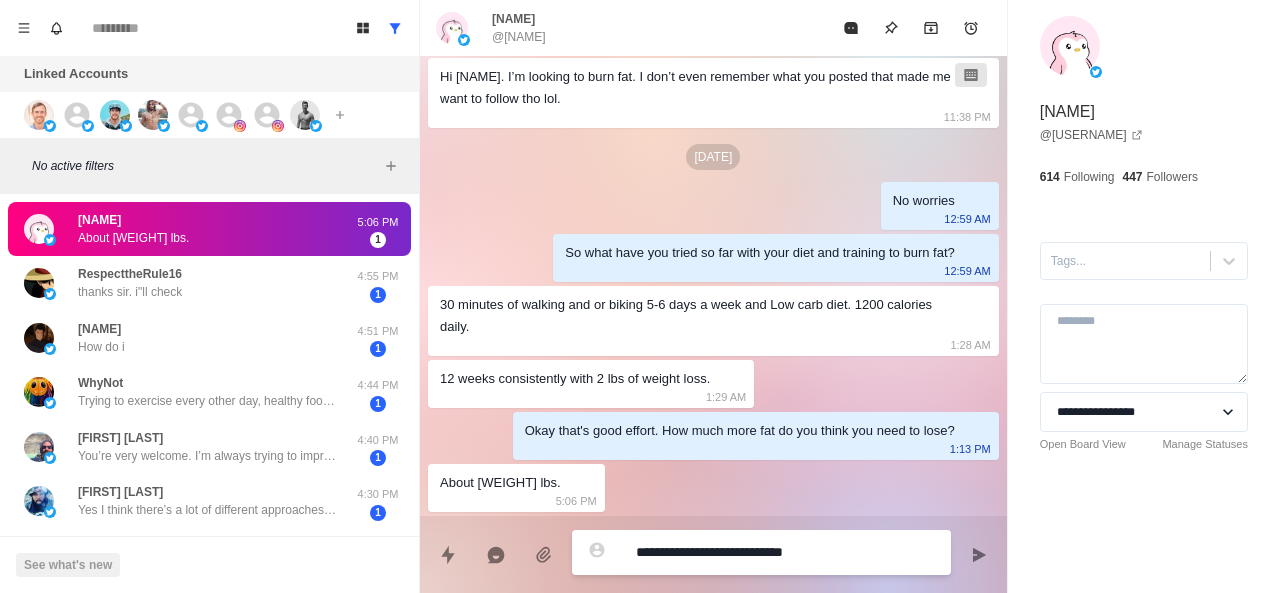 type on "*" 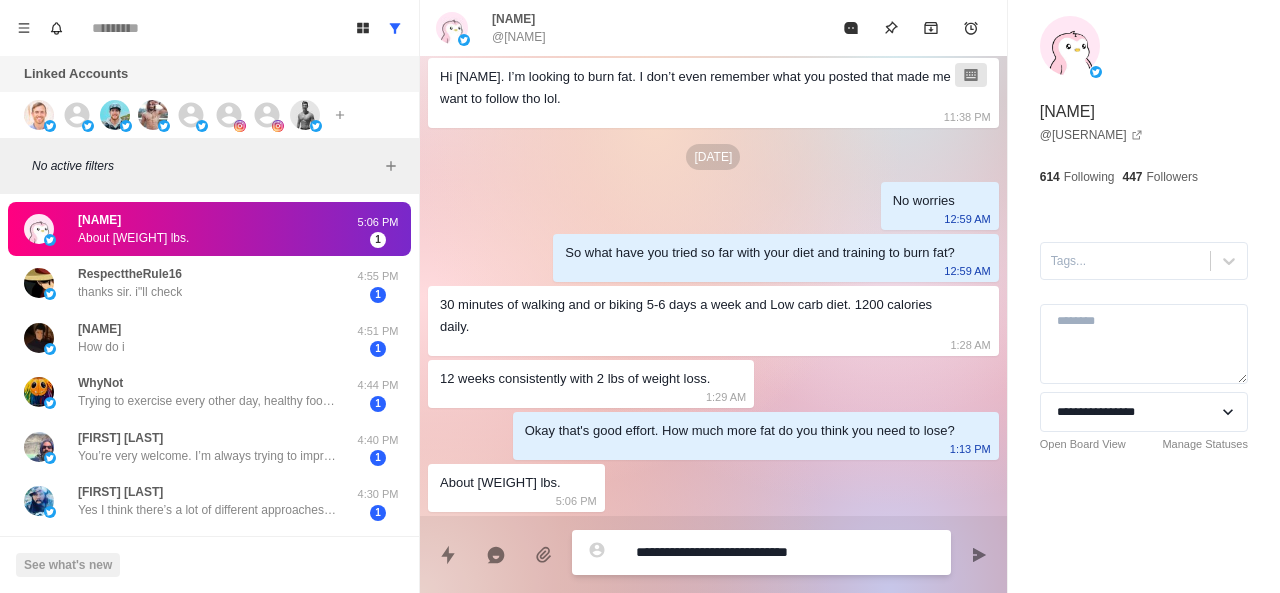 type on "*" 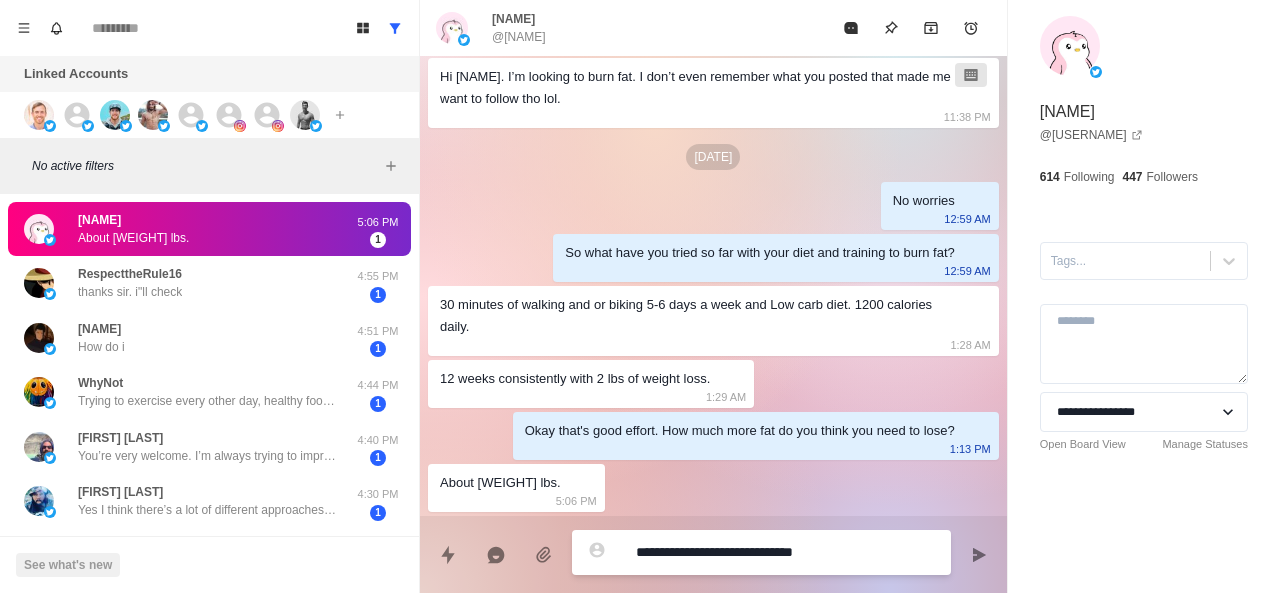 type on "*" 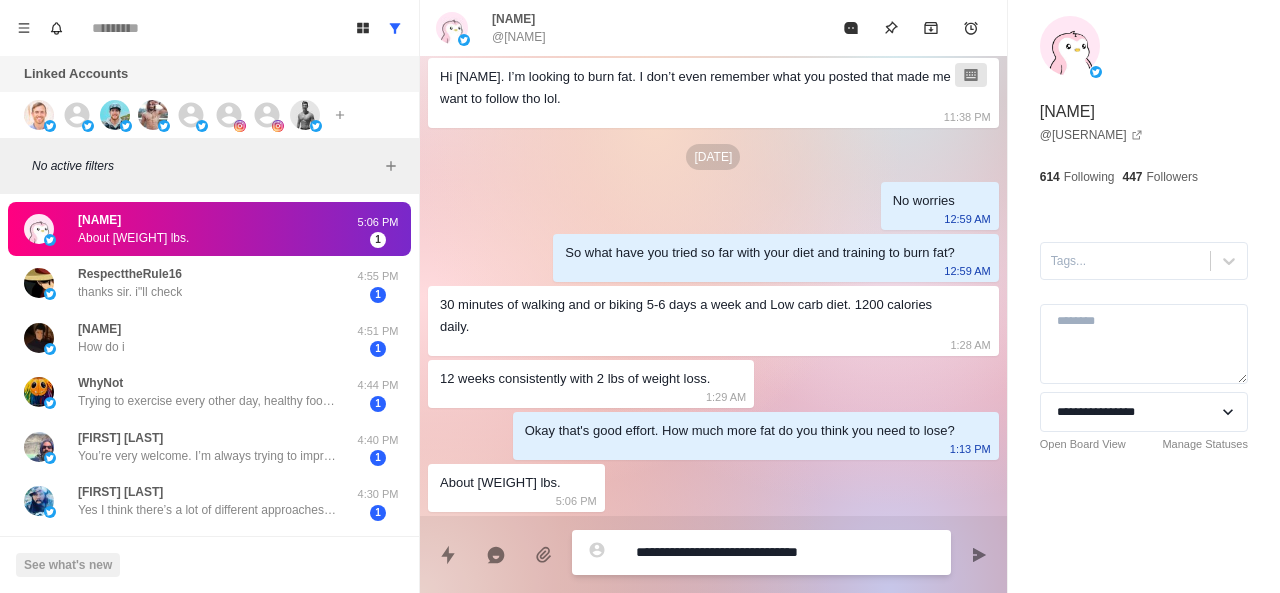 type on "*" 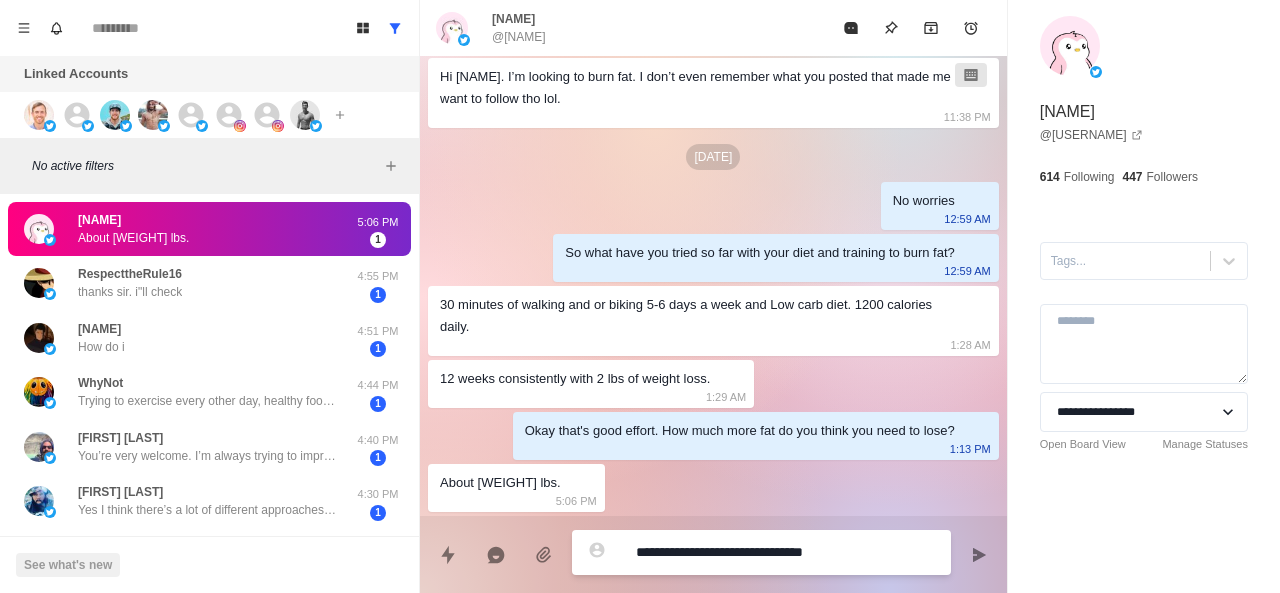 type on "*" 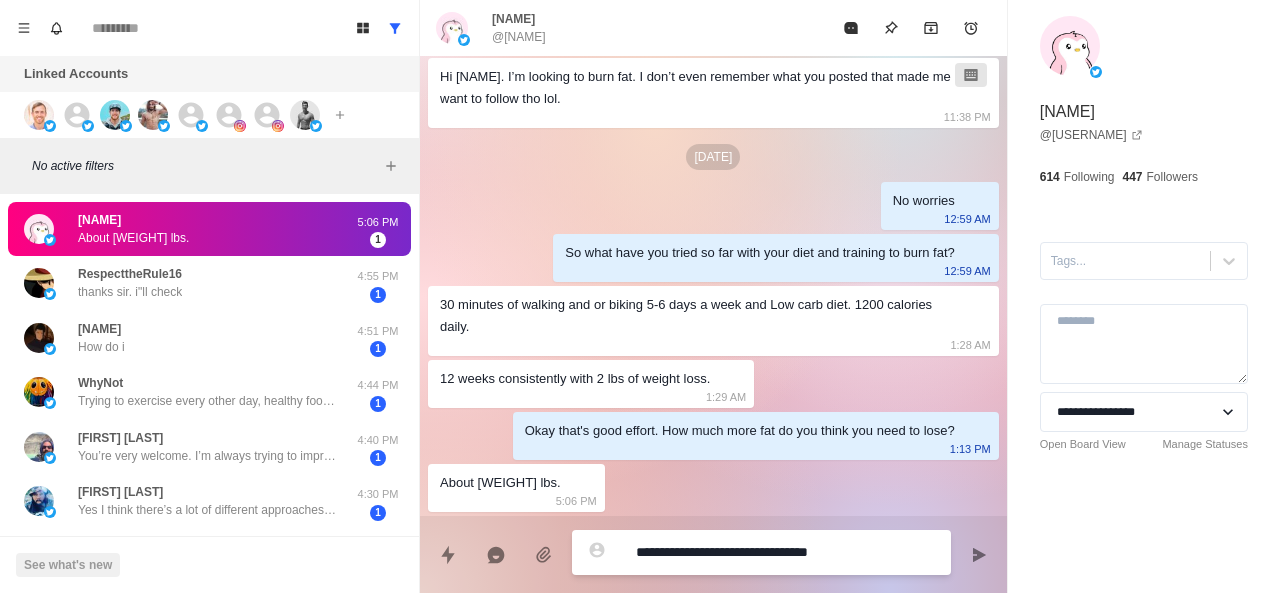 type on "*" 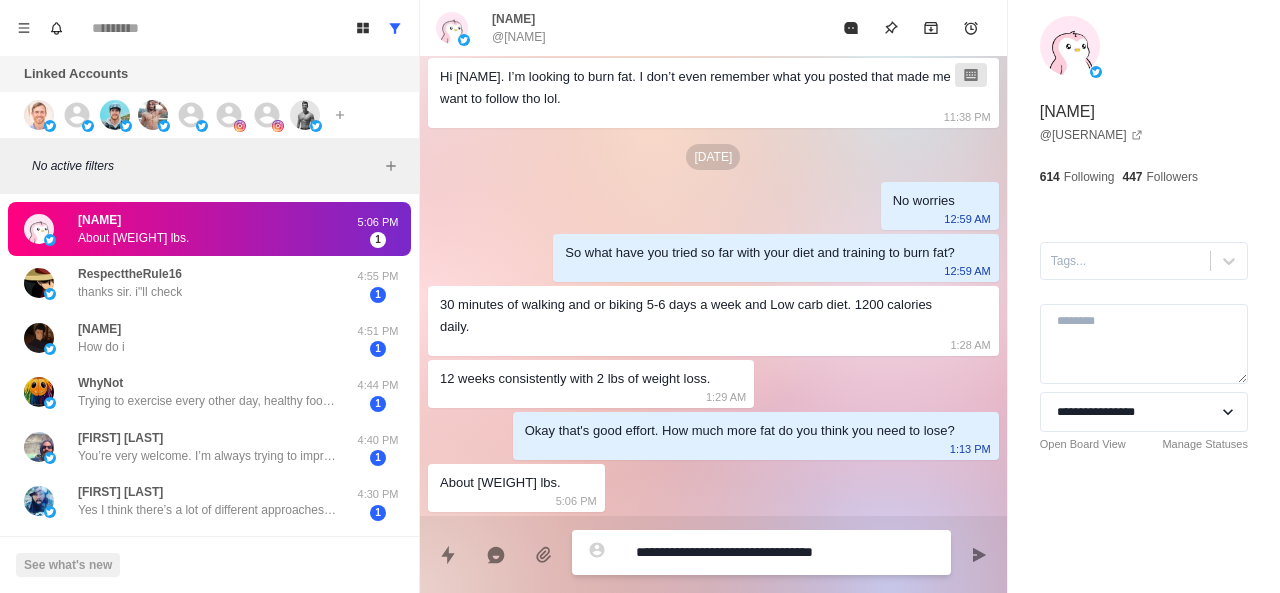 type on "*" 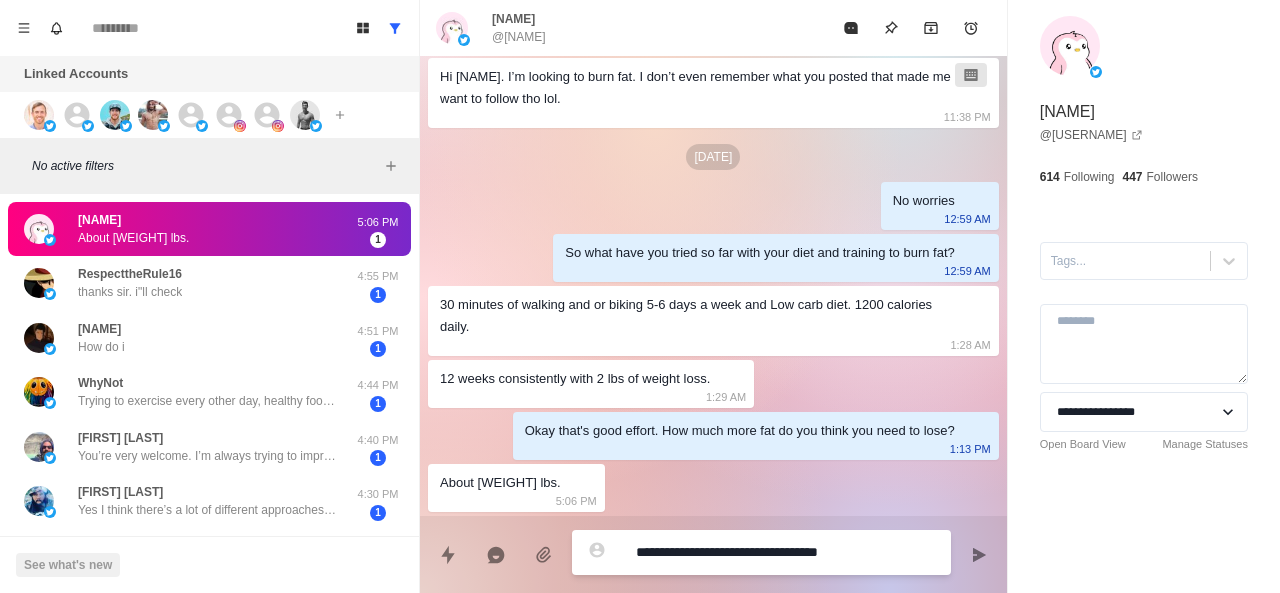 type on "*" 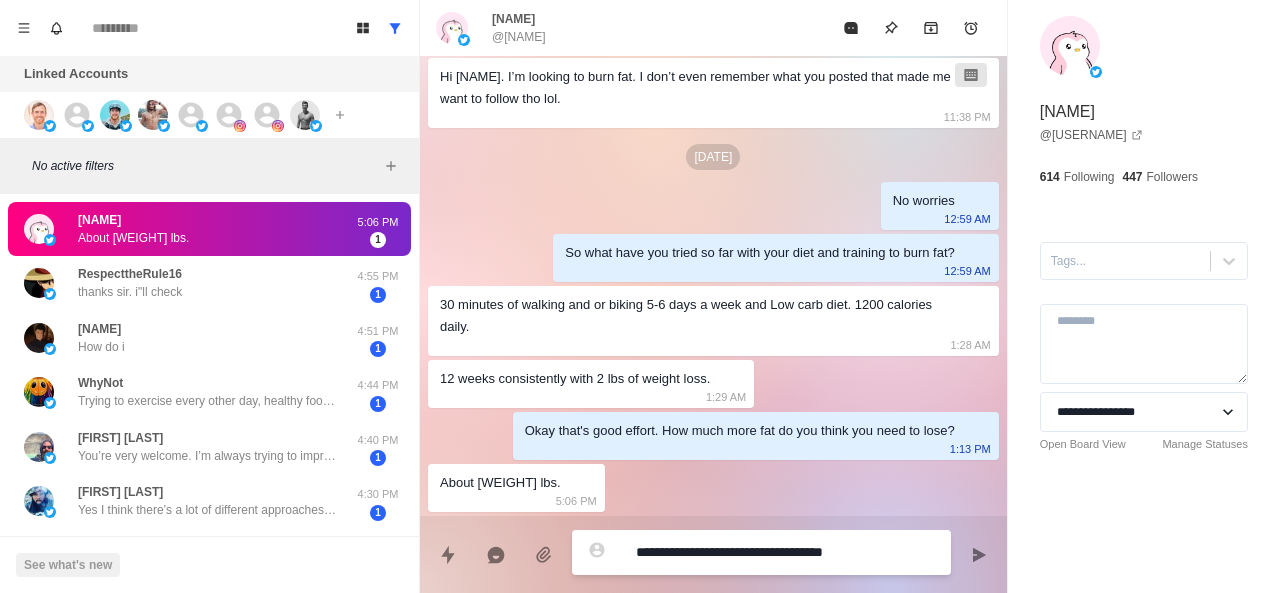 type on "*" 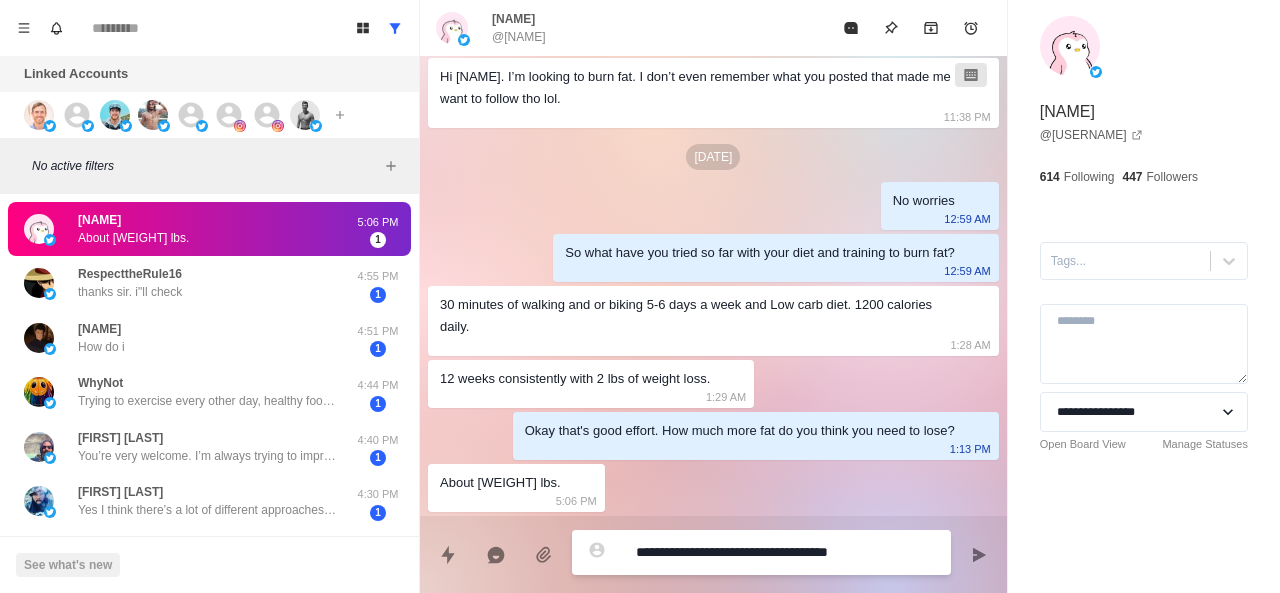 type on "*" 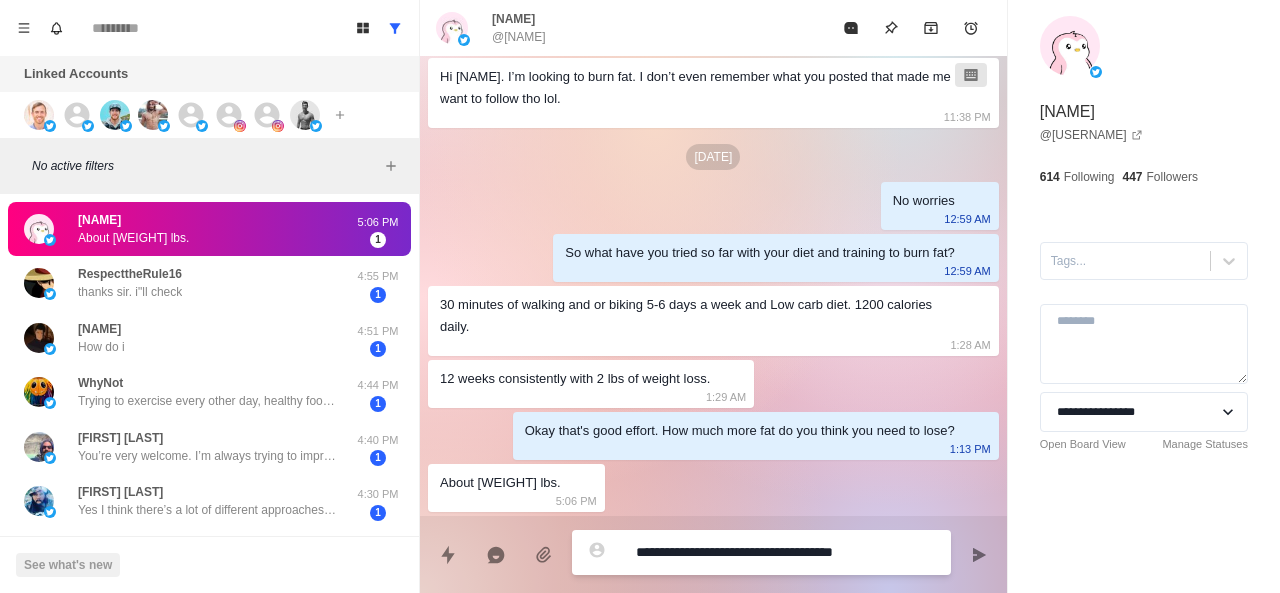 type on "**********" 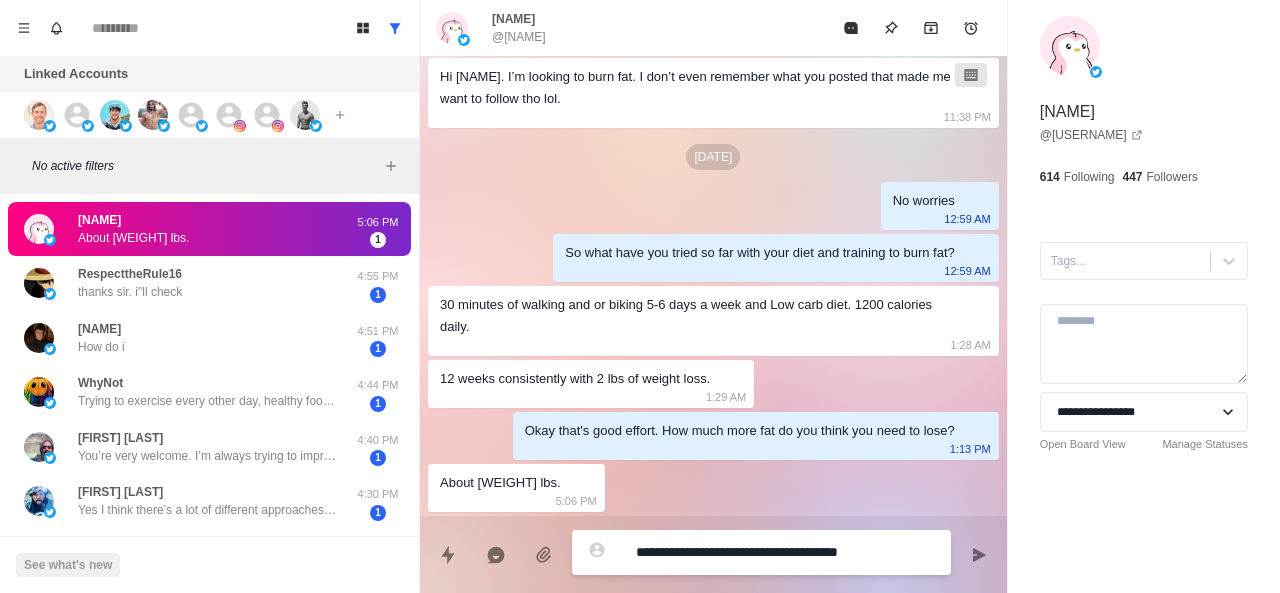 type on "*" 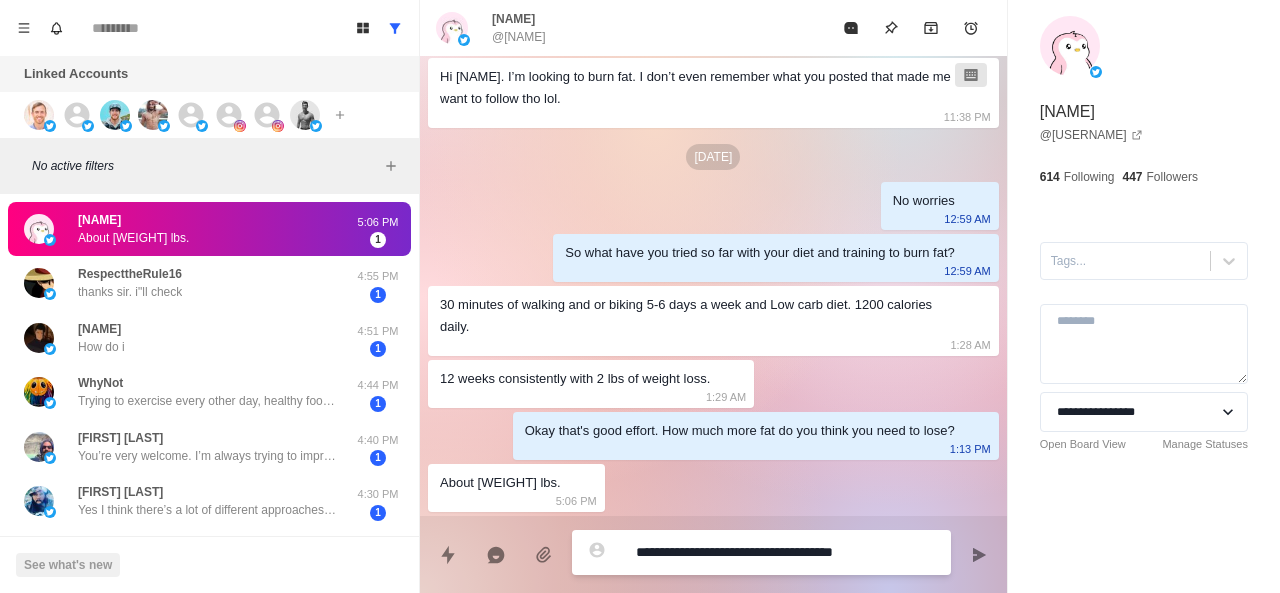 type on "*" 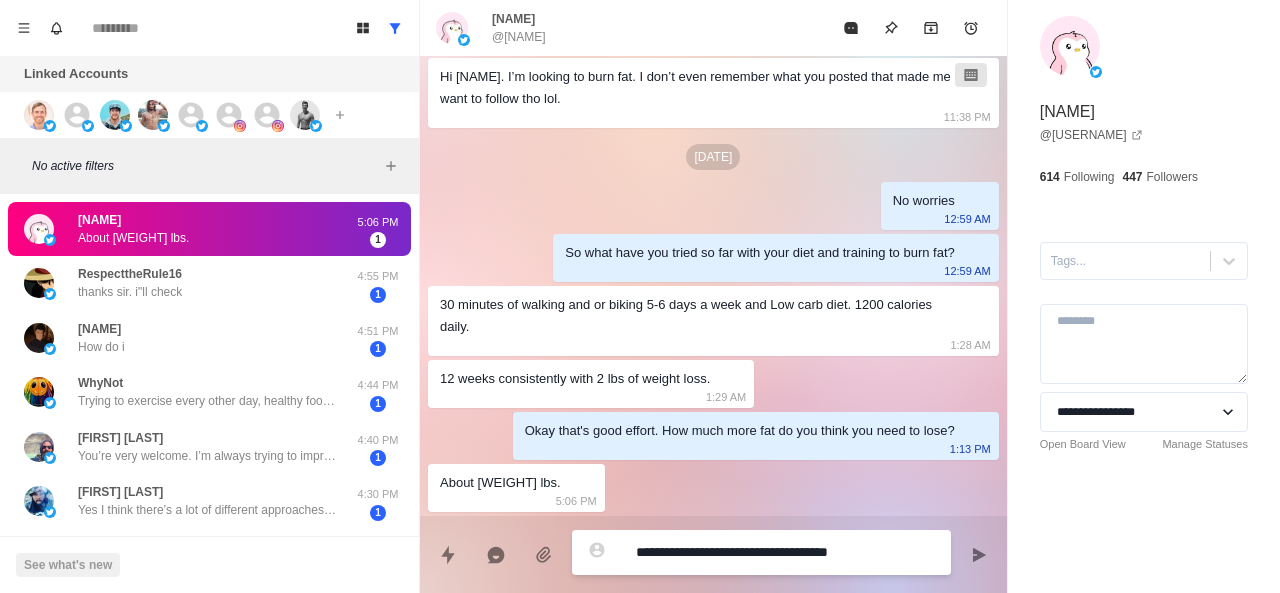 type on "*" 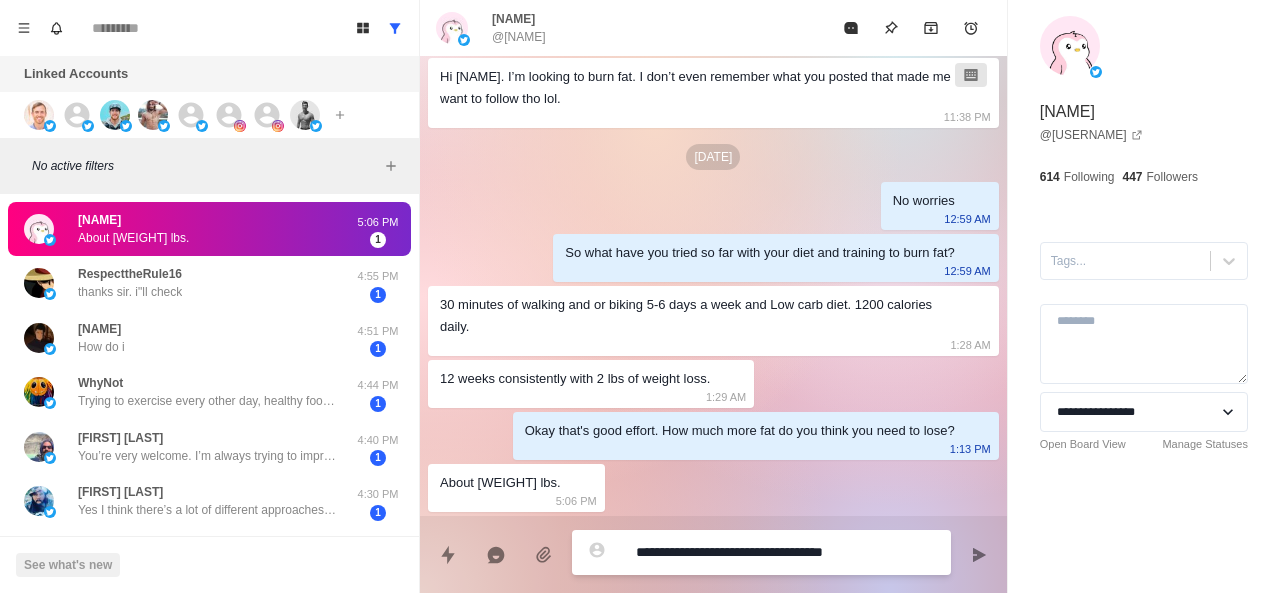 type on "**********" 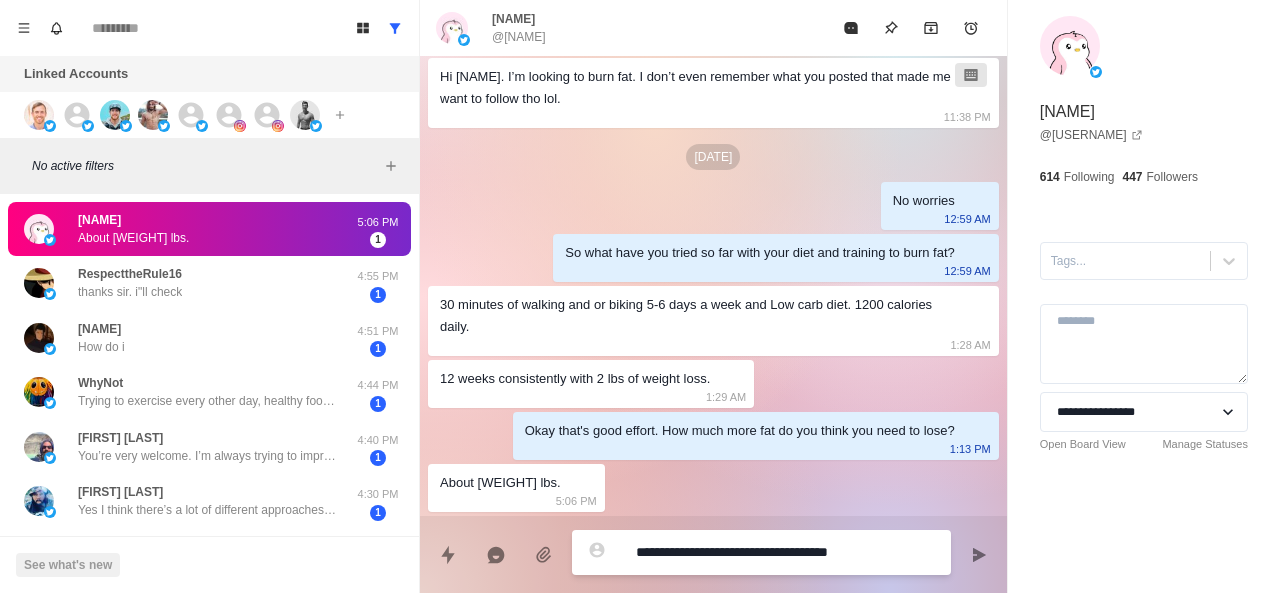 type on "*" 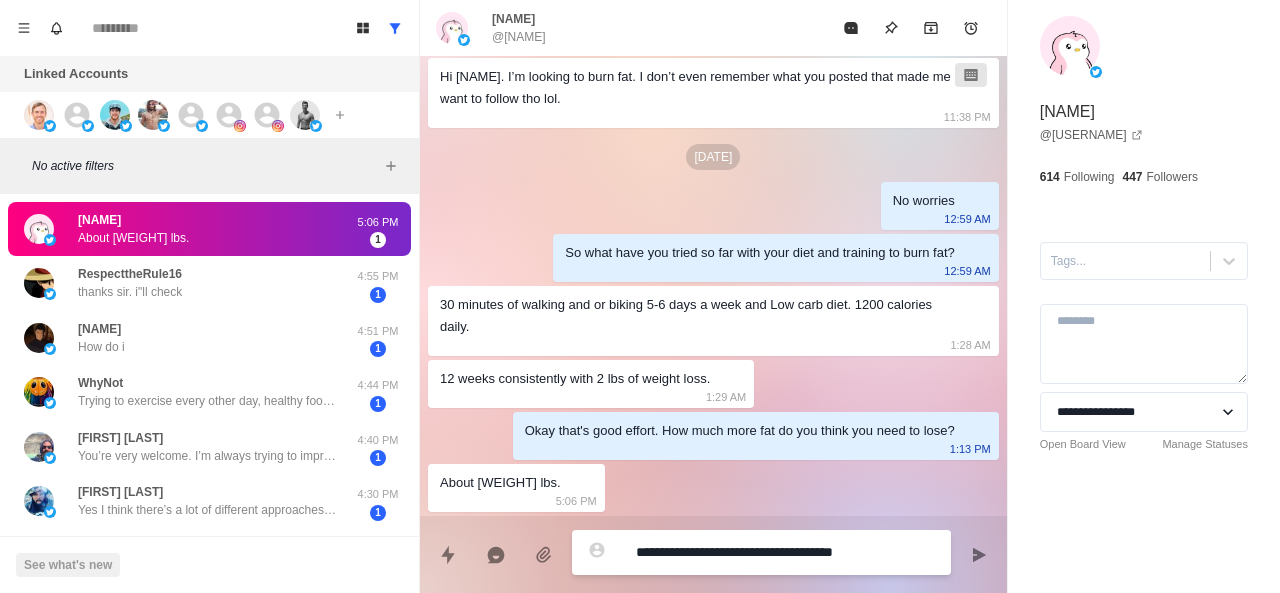 type on "*" 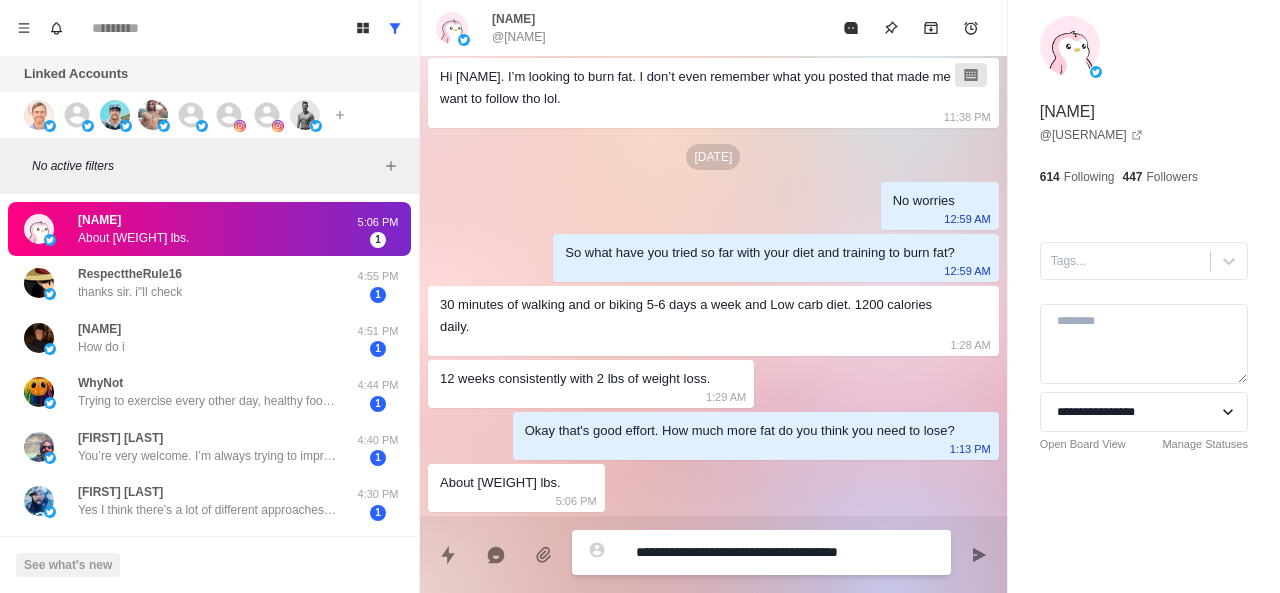 type on "*" 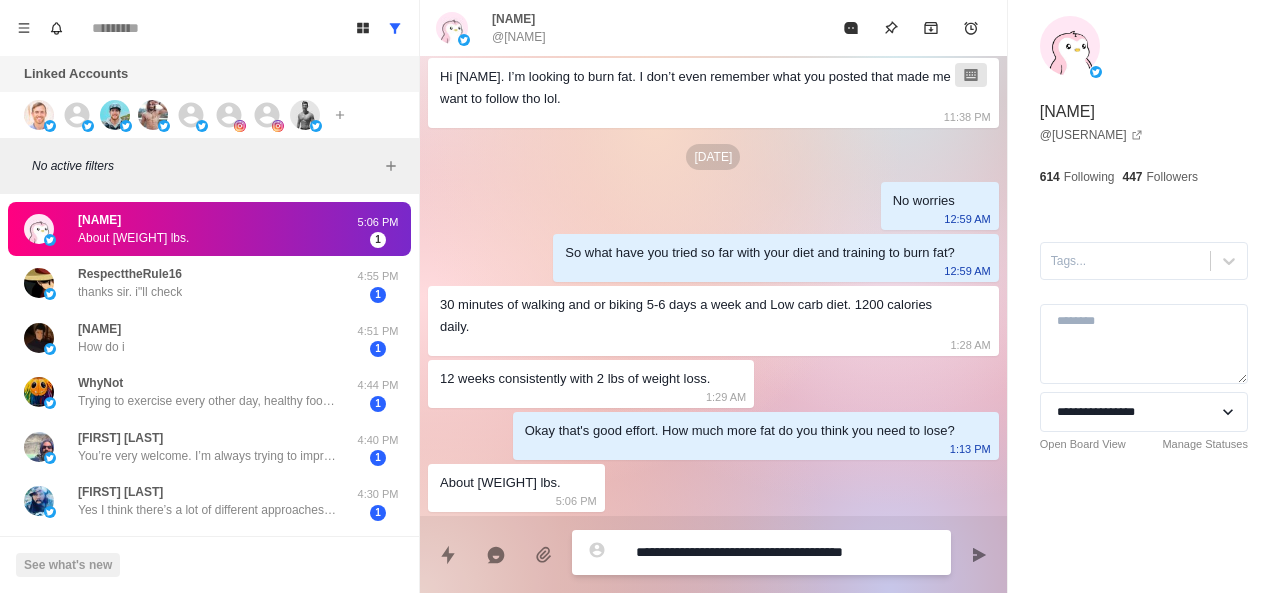 type on "*" 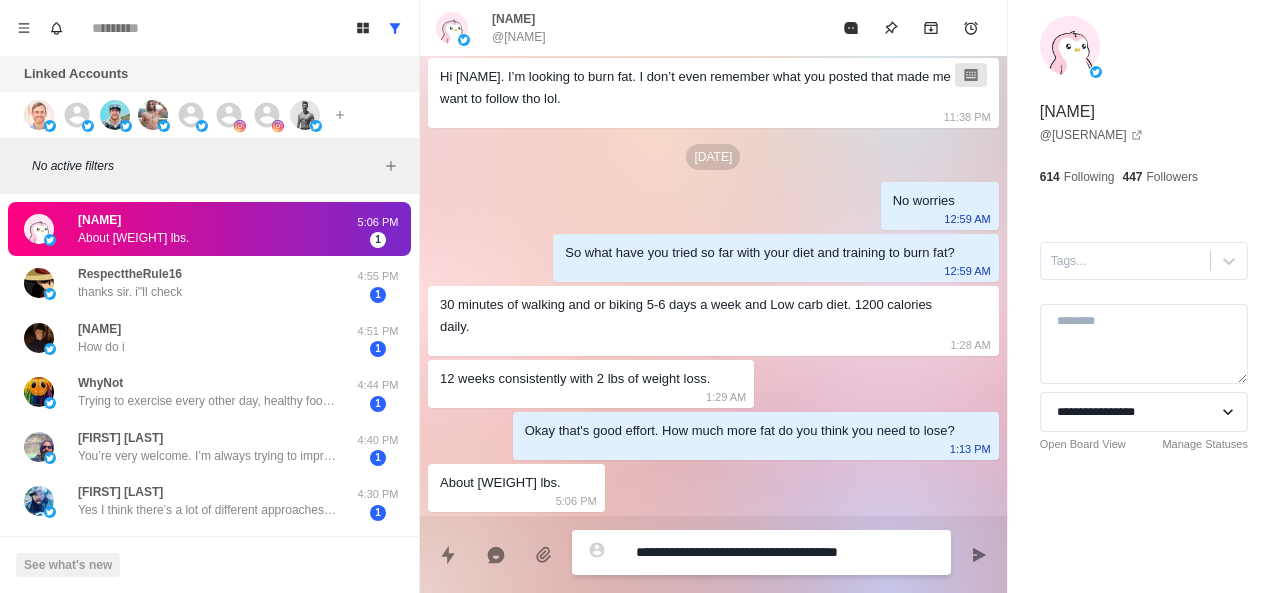 type on "*" 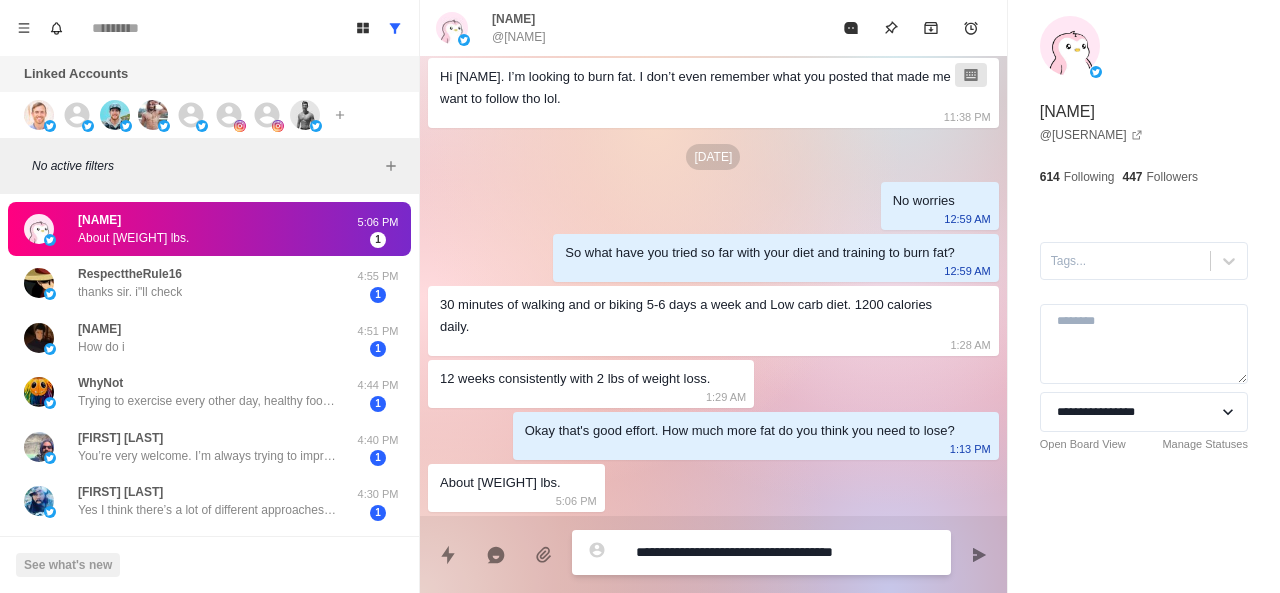 type on "*" 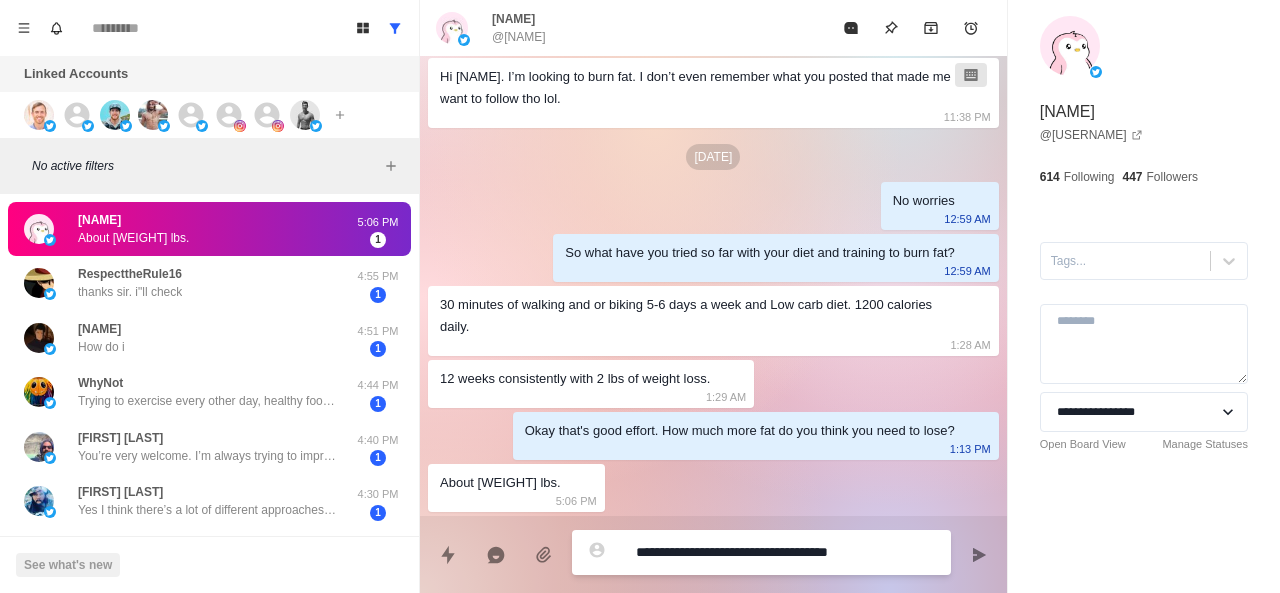 type on "**********" 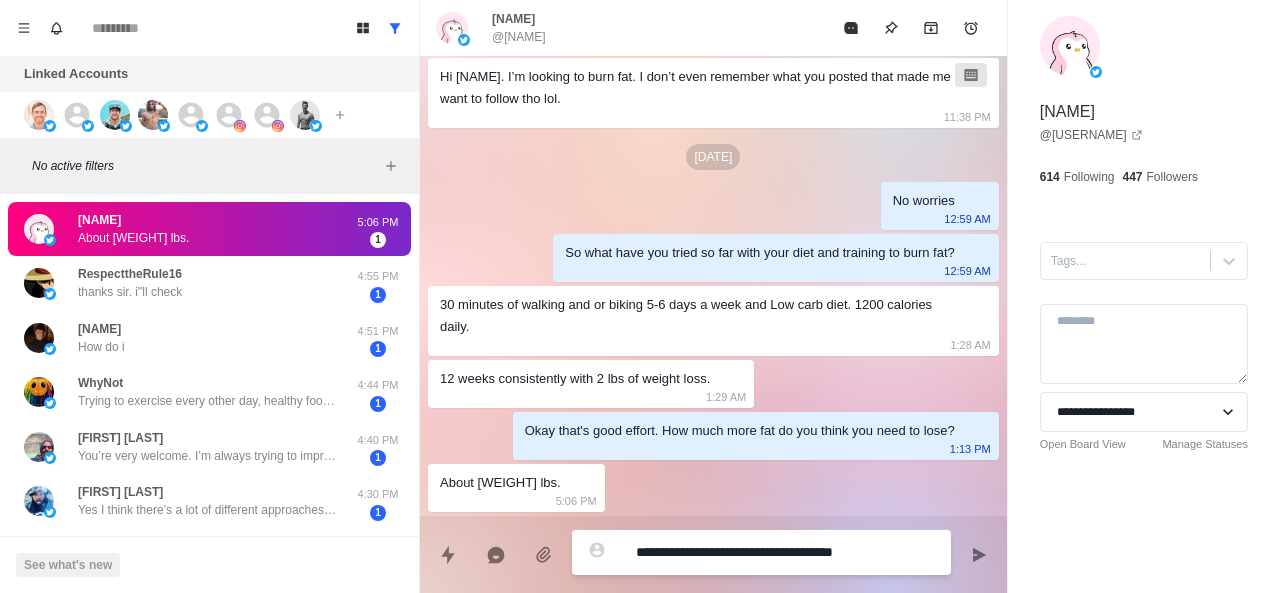 type on "*" 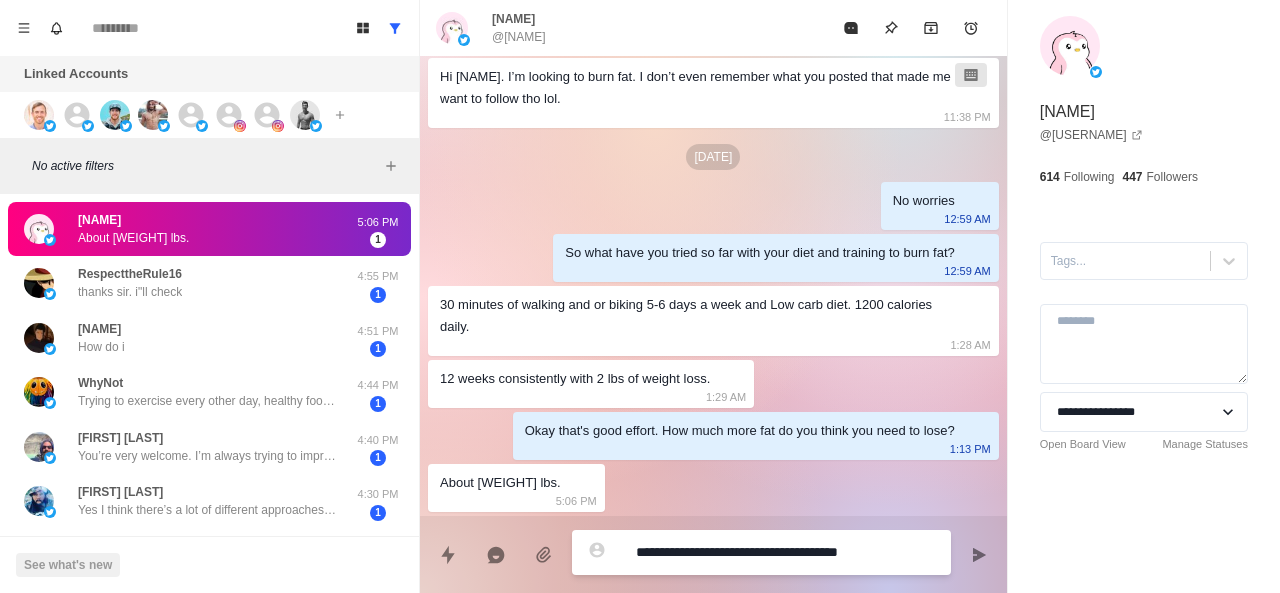type on "*" 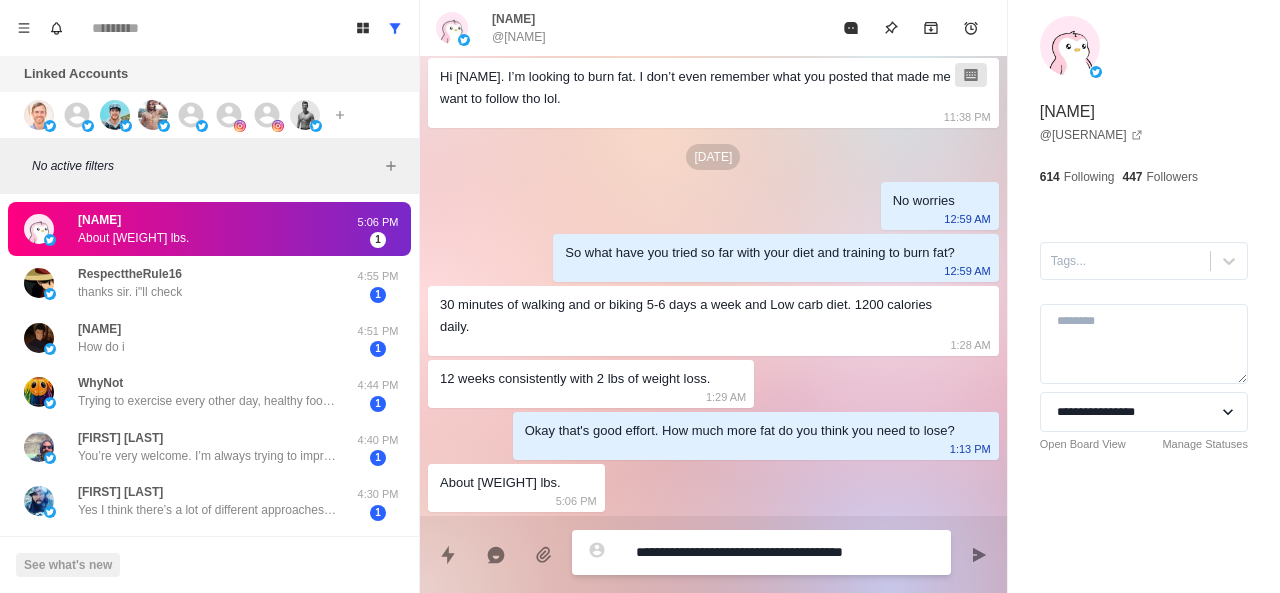 type on "*" 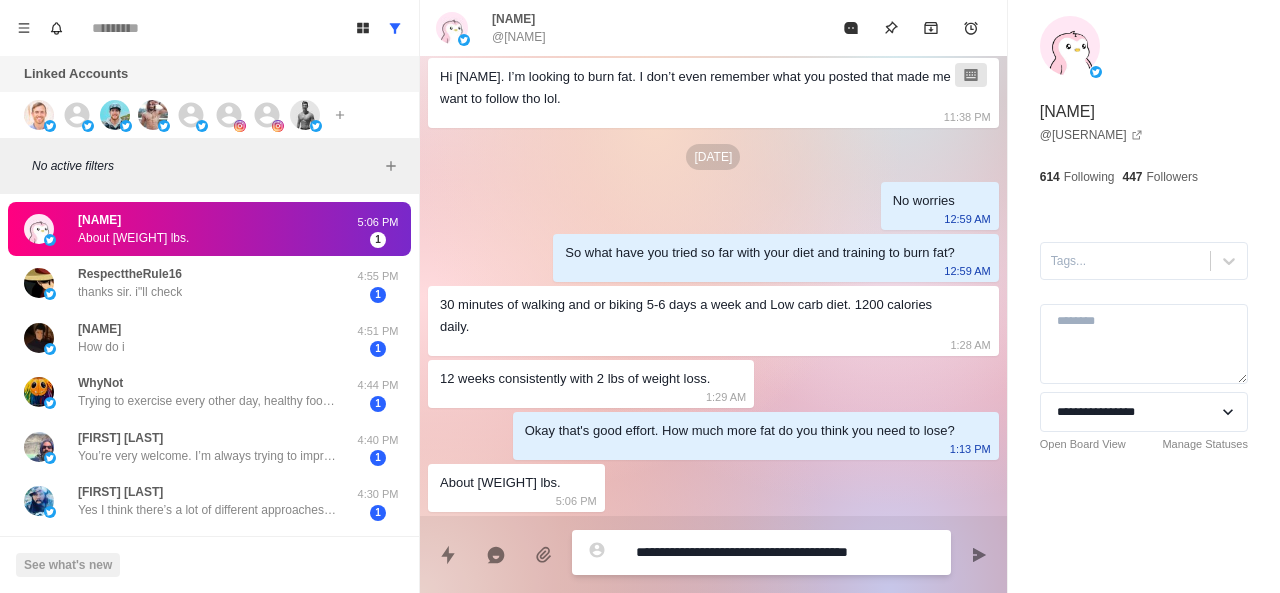 type on "*" 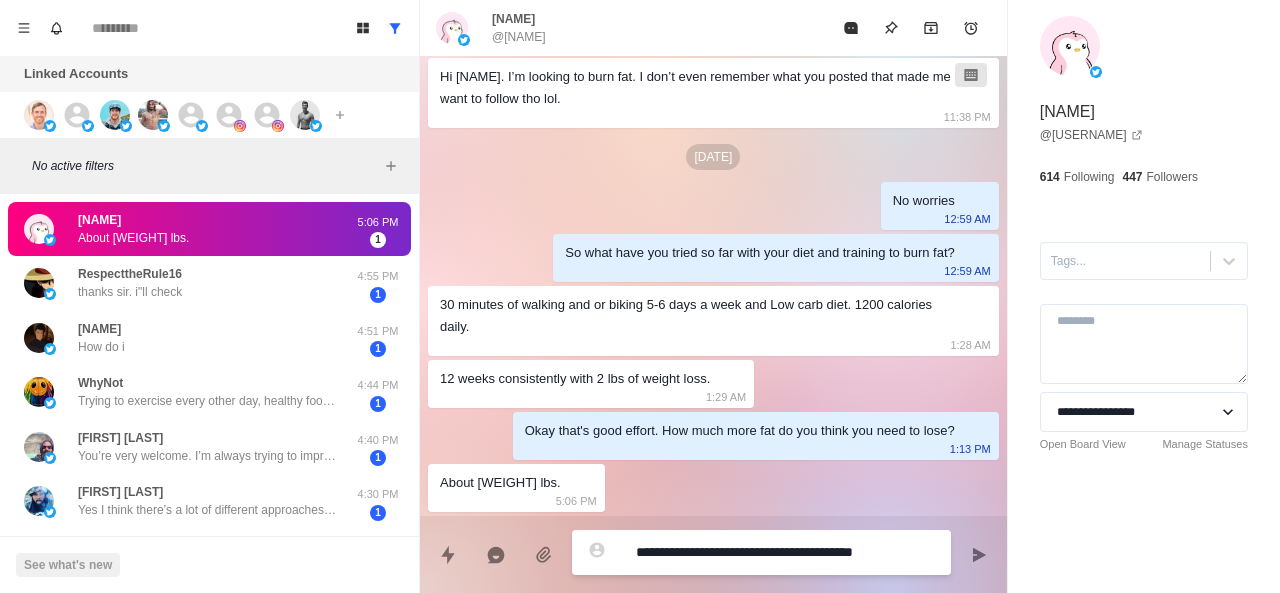 type on "*" 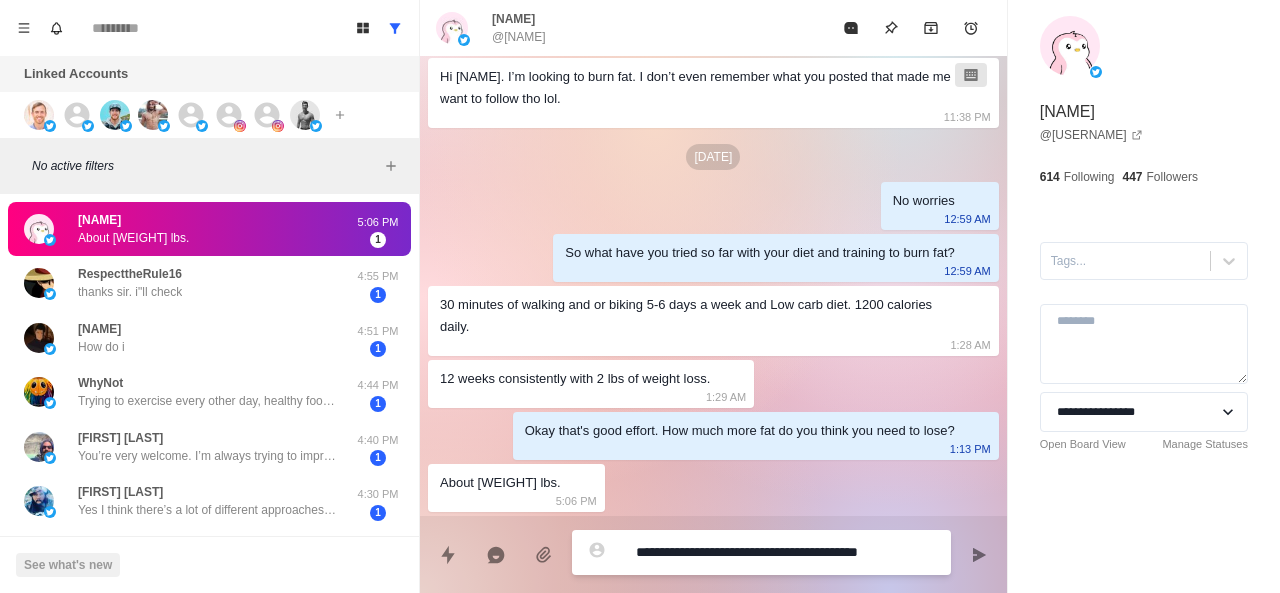 type on "*" 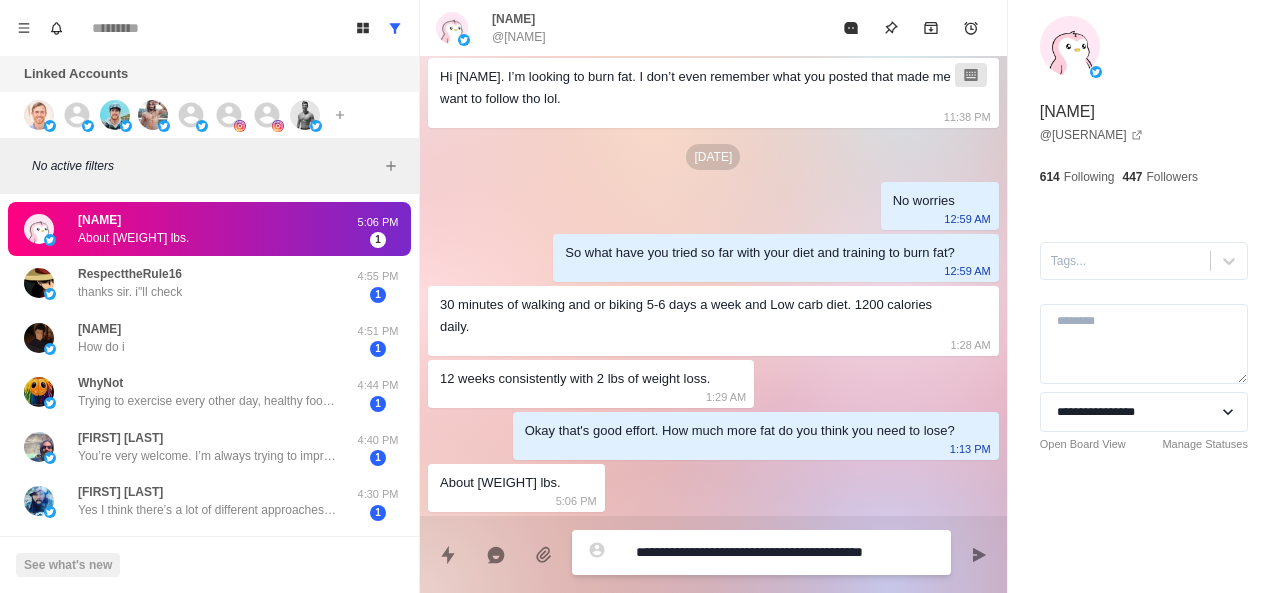 type on "*" 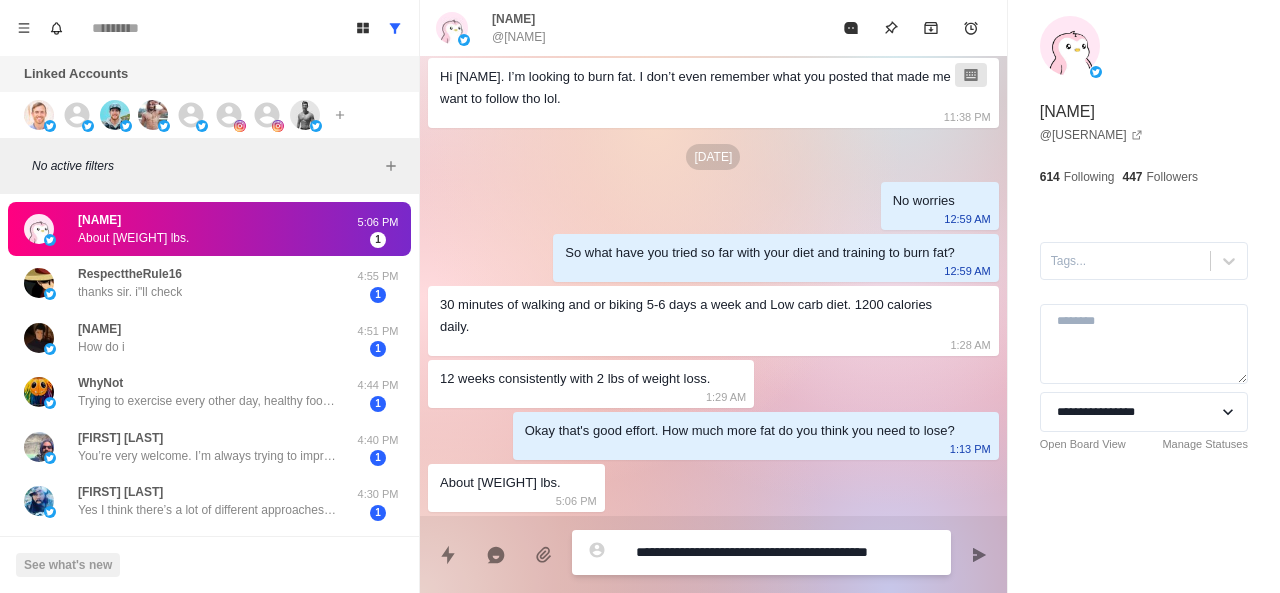 type on "*" 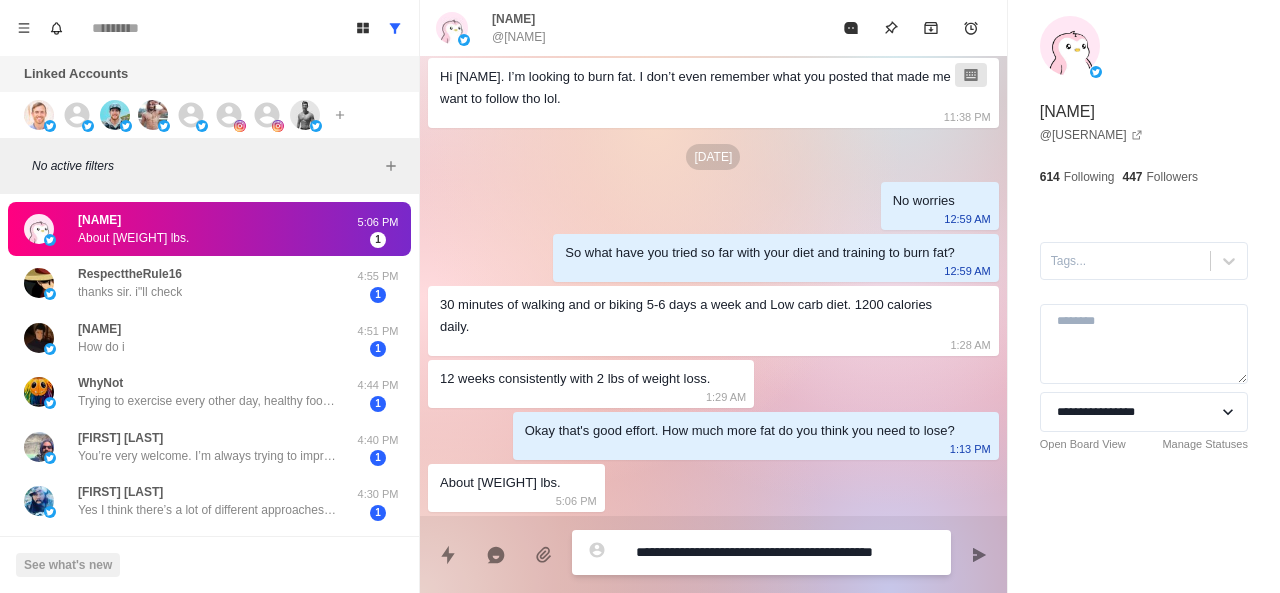 type on "*" 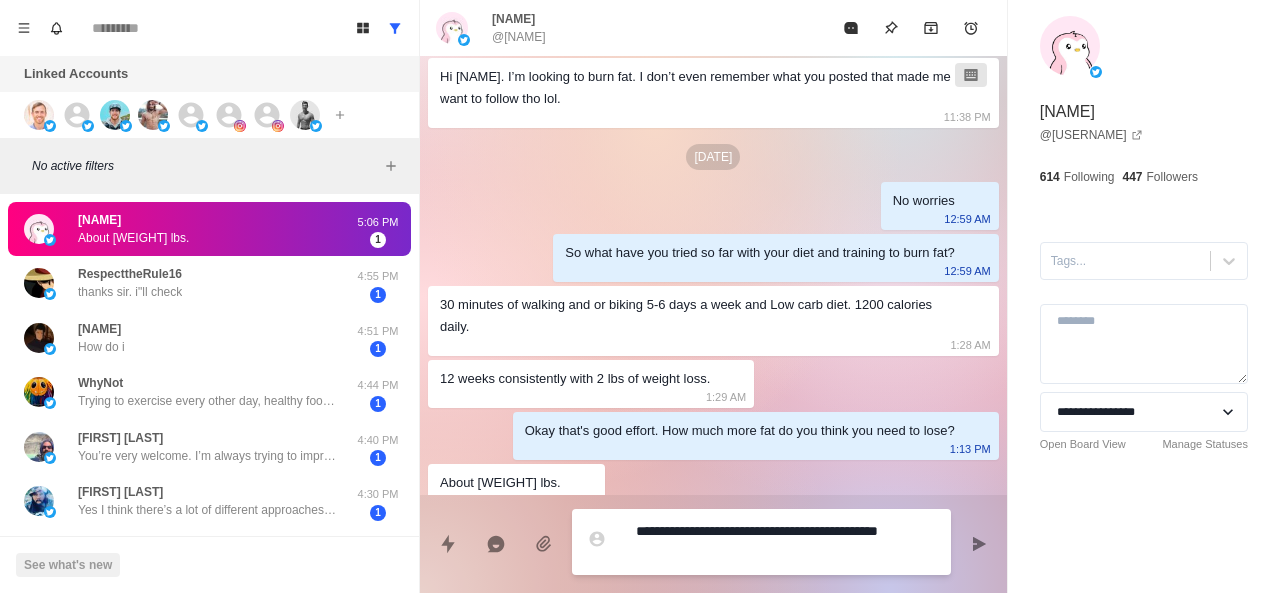 type on "*" 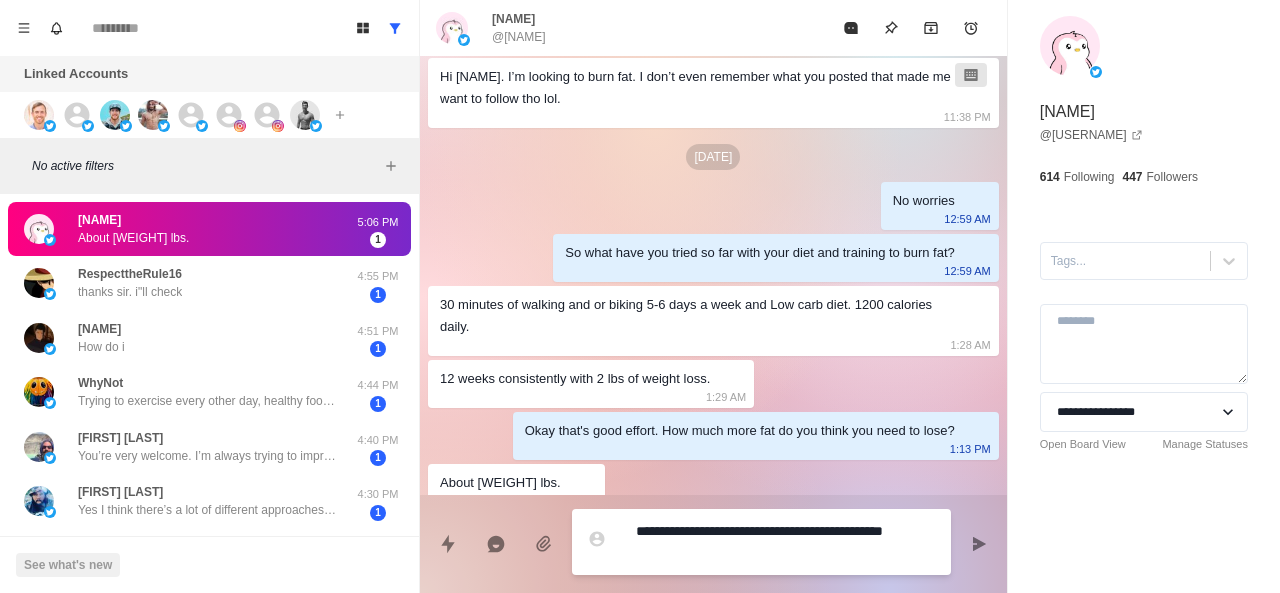 type on "*" 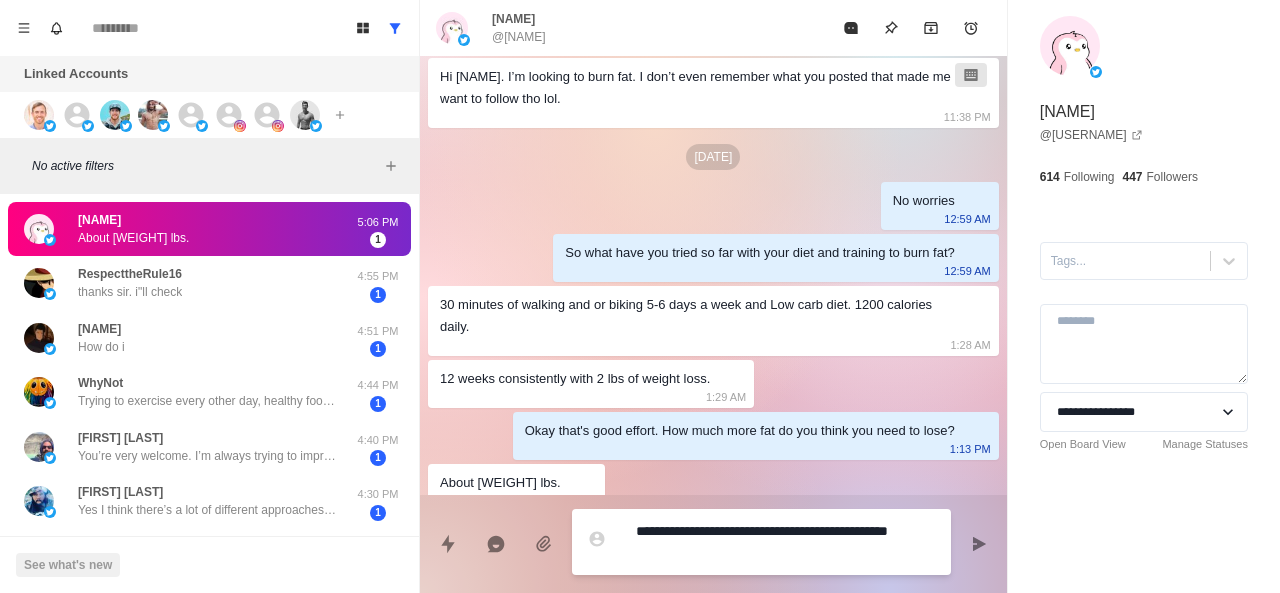 type on "*" 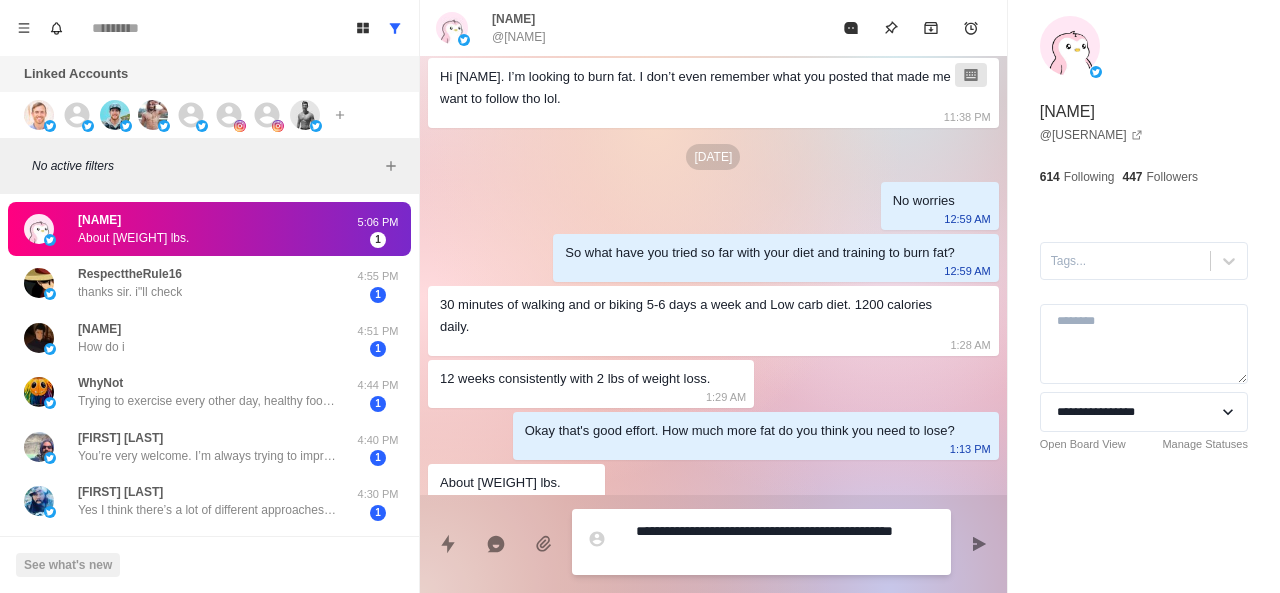 type on "*" 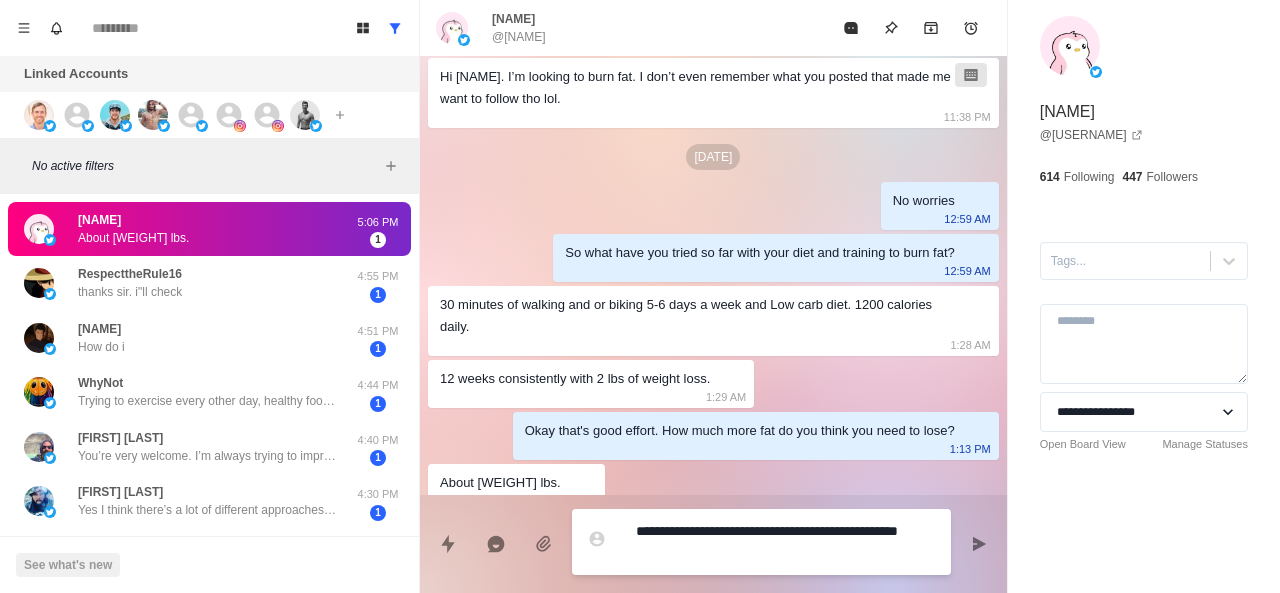 type on "*" 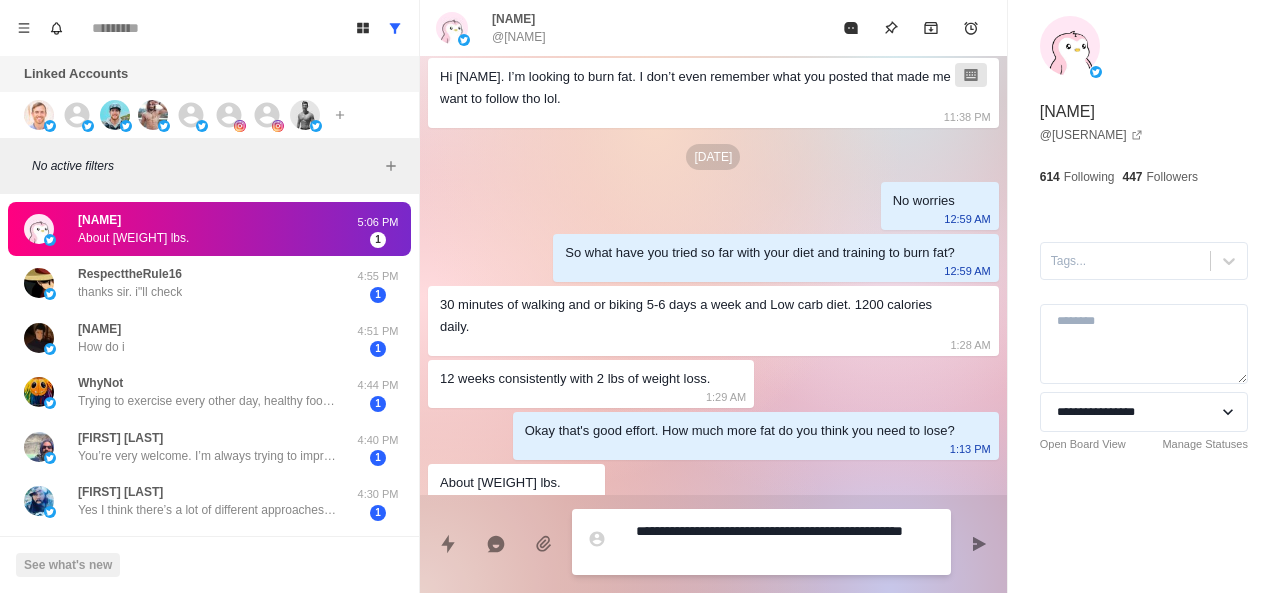 type on "*" 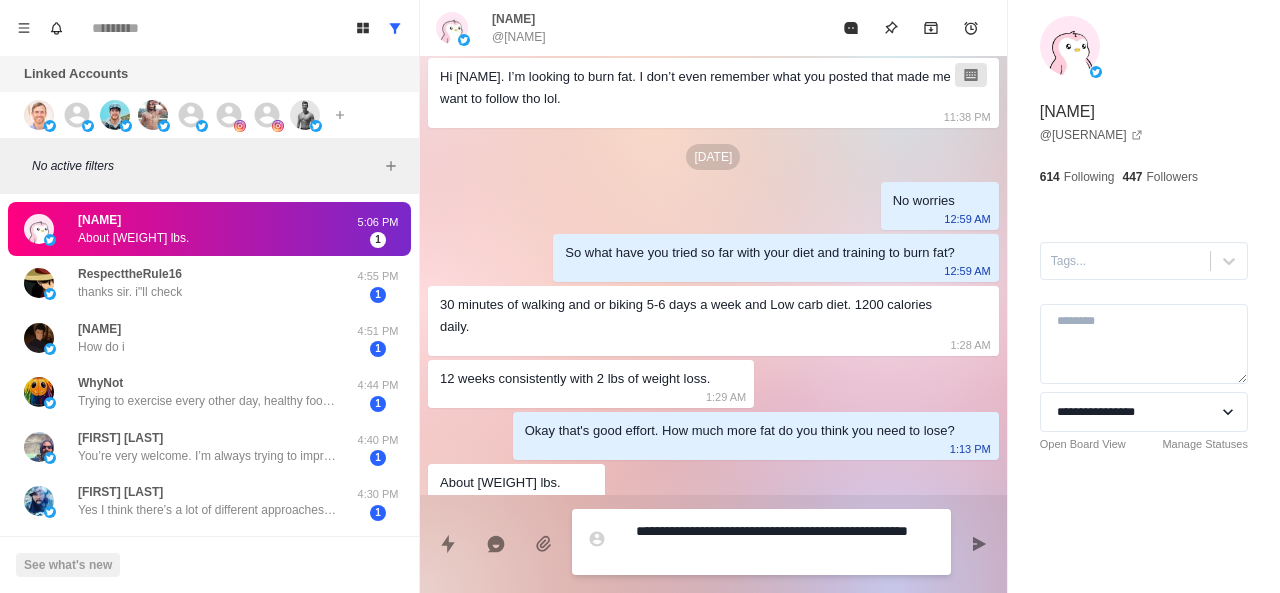 type on "*" 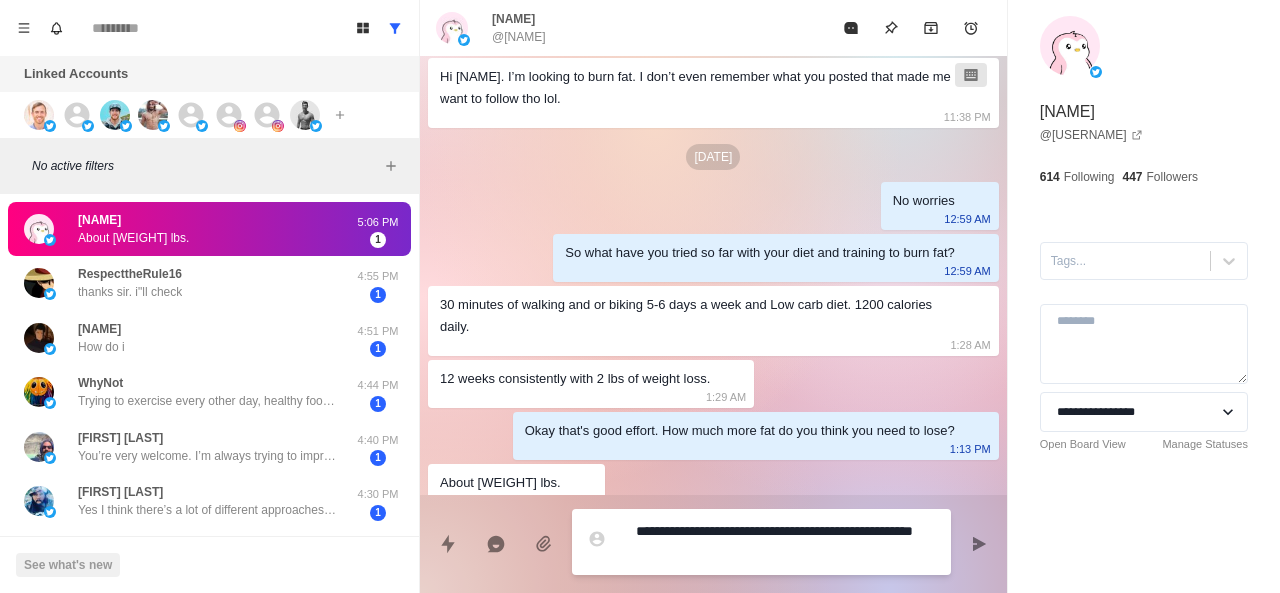 type on "*" 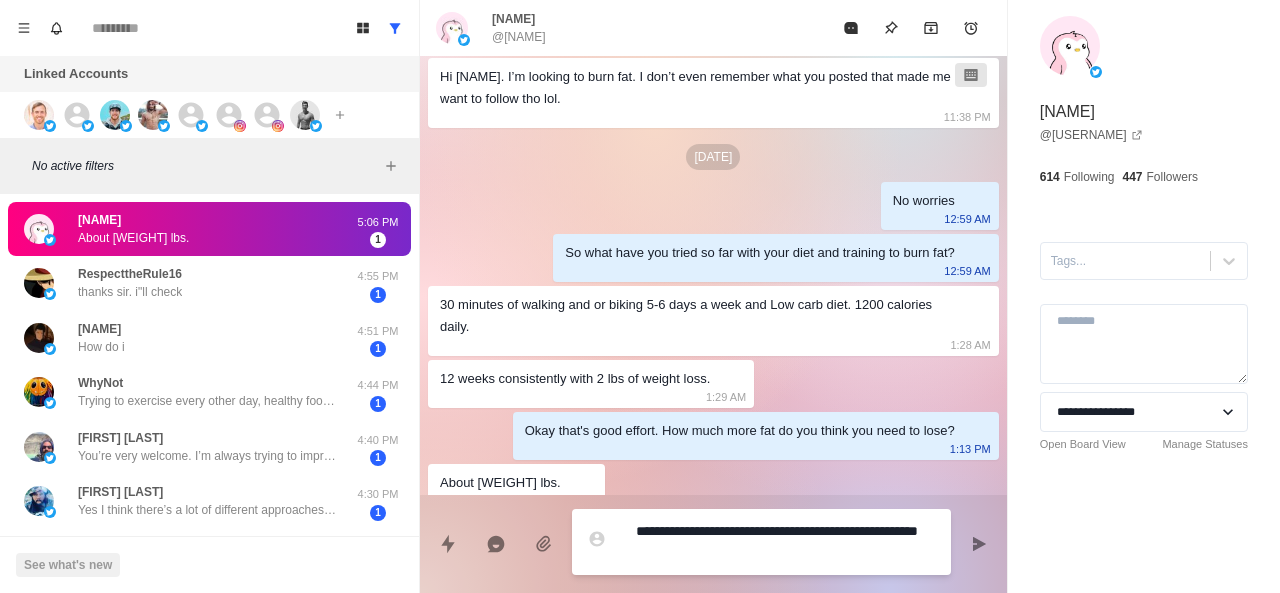 type on "**********" 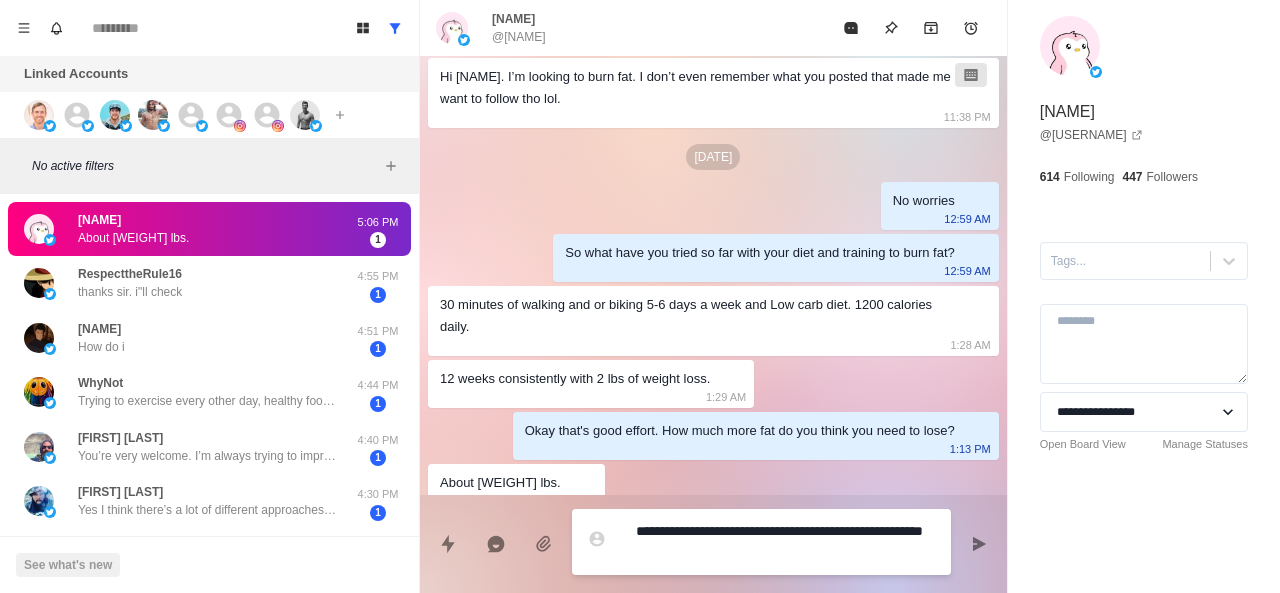 type on "*" 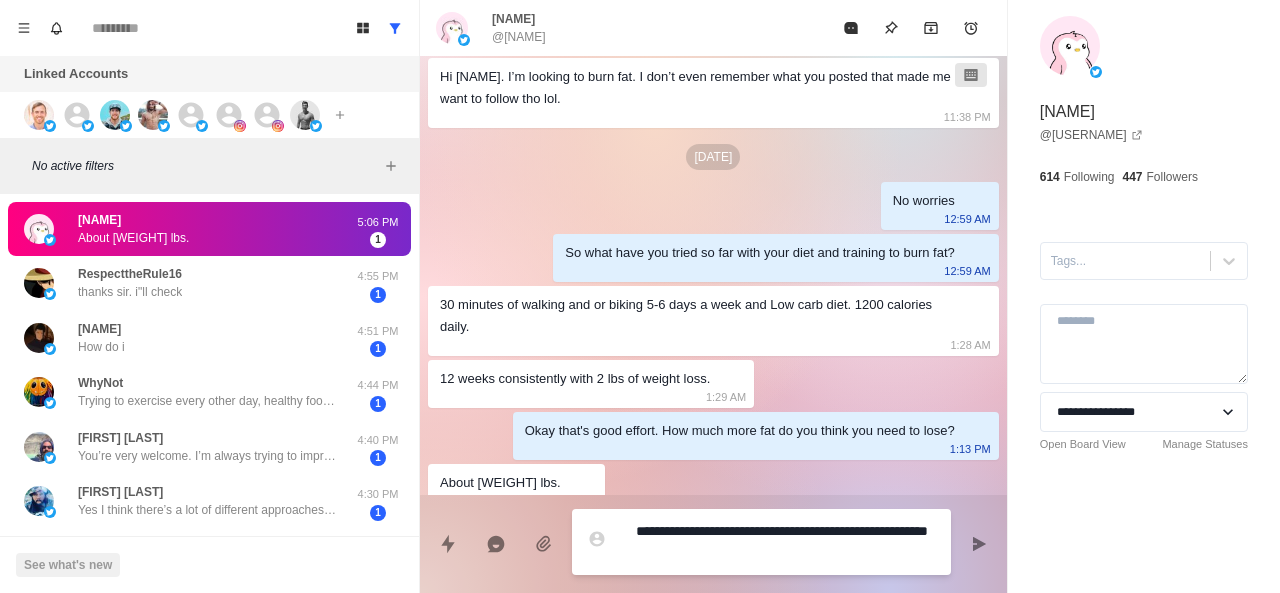 type on "**********" 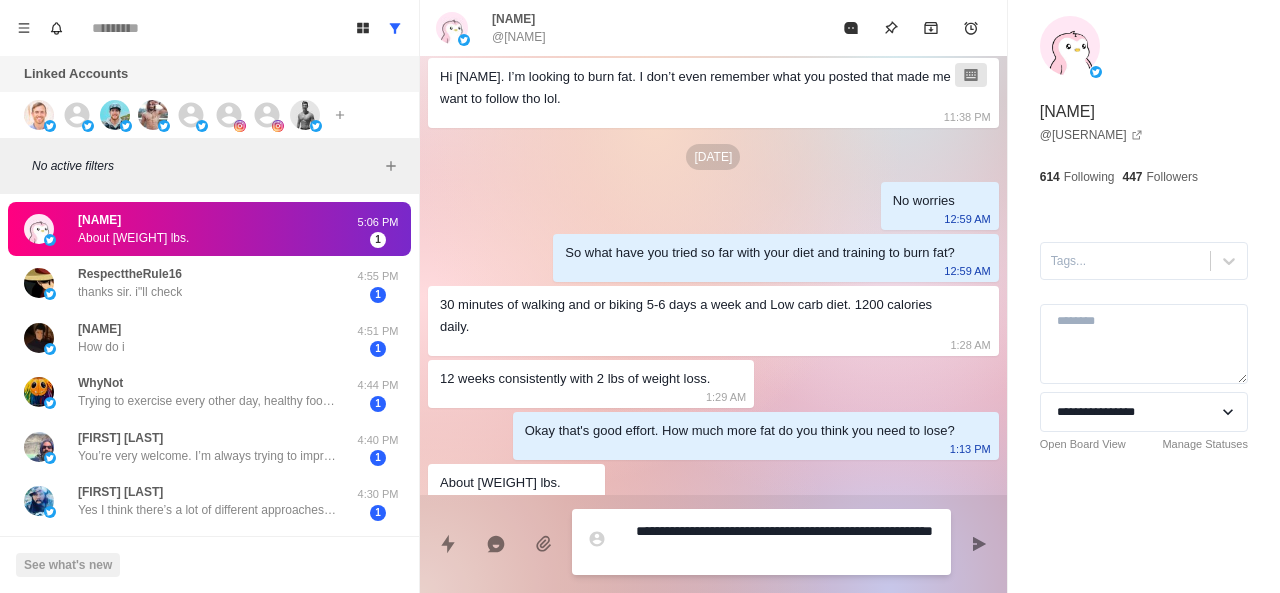 type on "*" 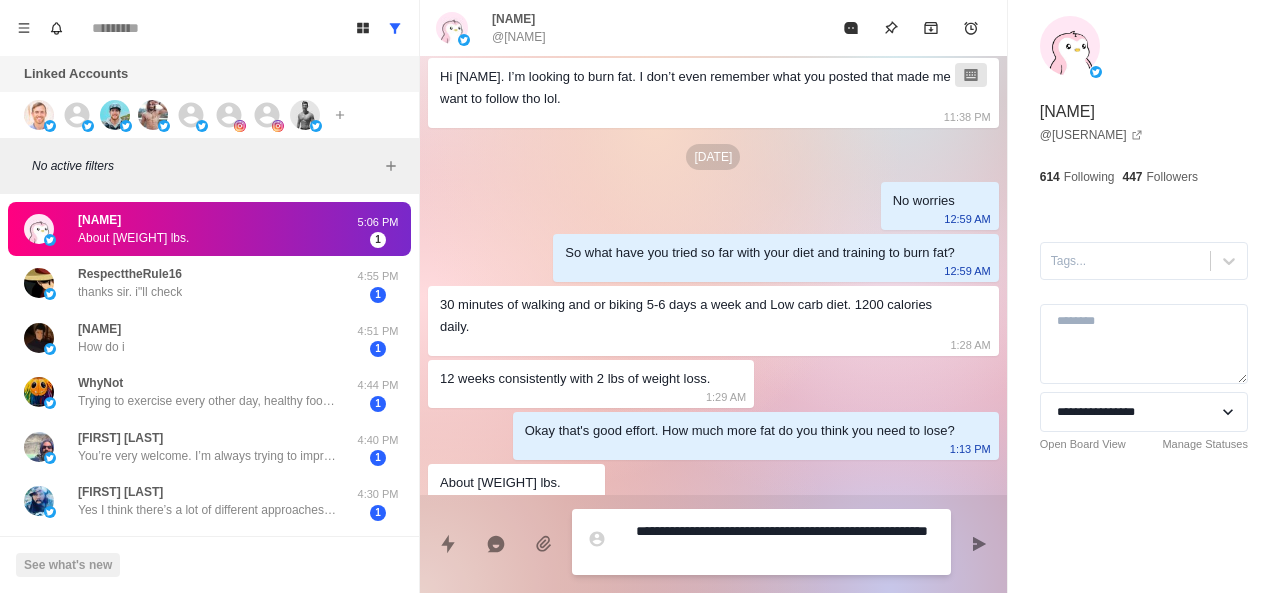 type on "*" 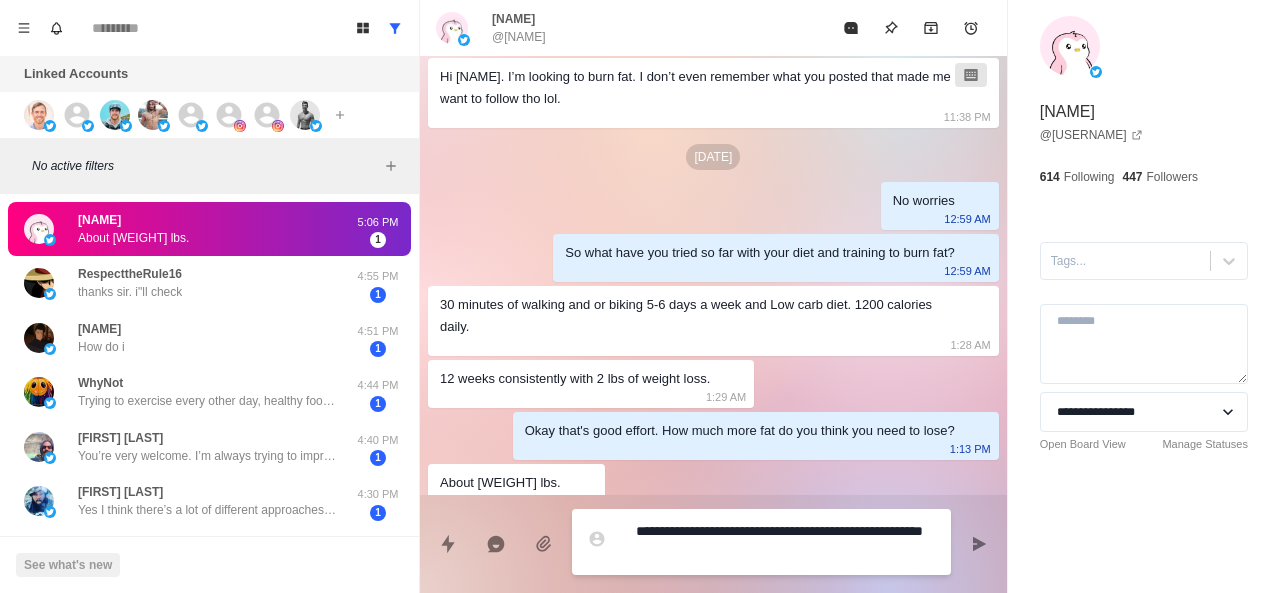 type on "*" 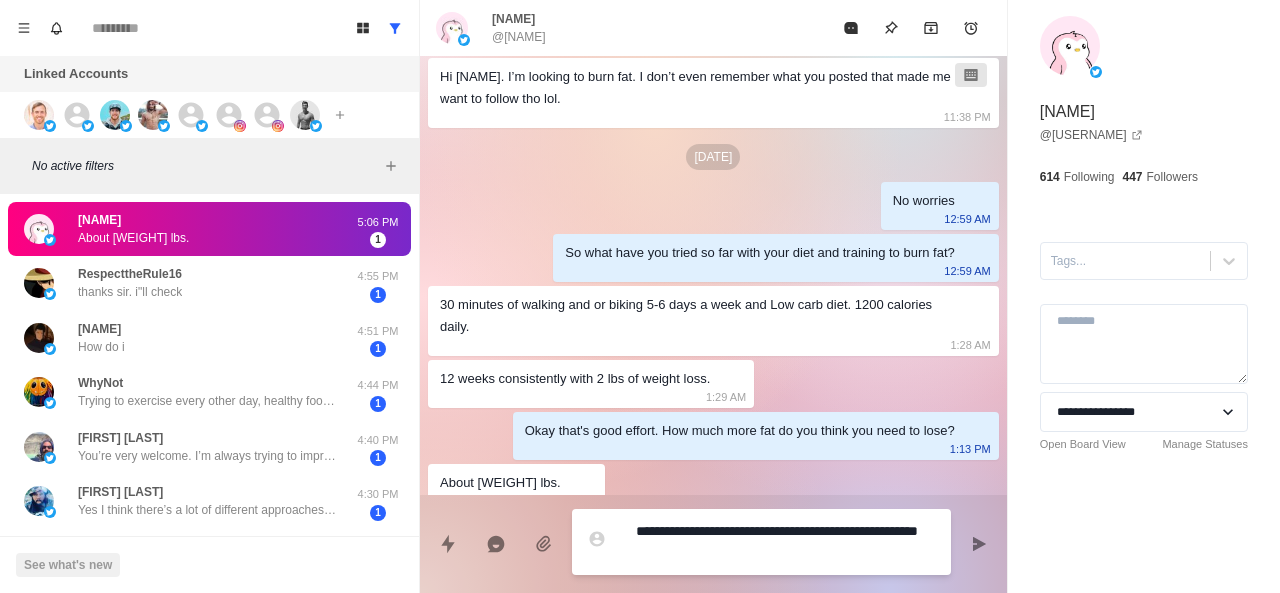 type on "*" 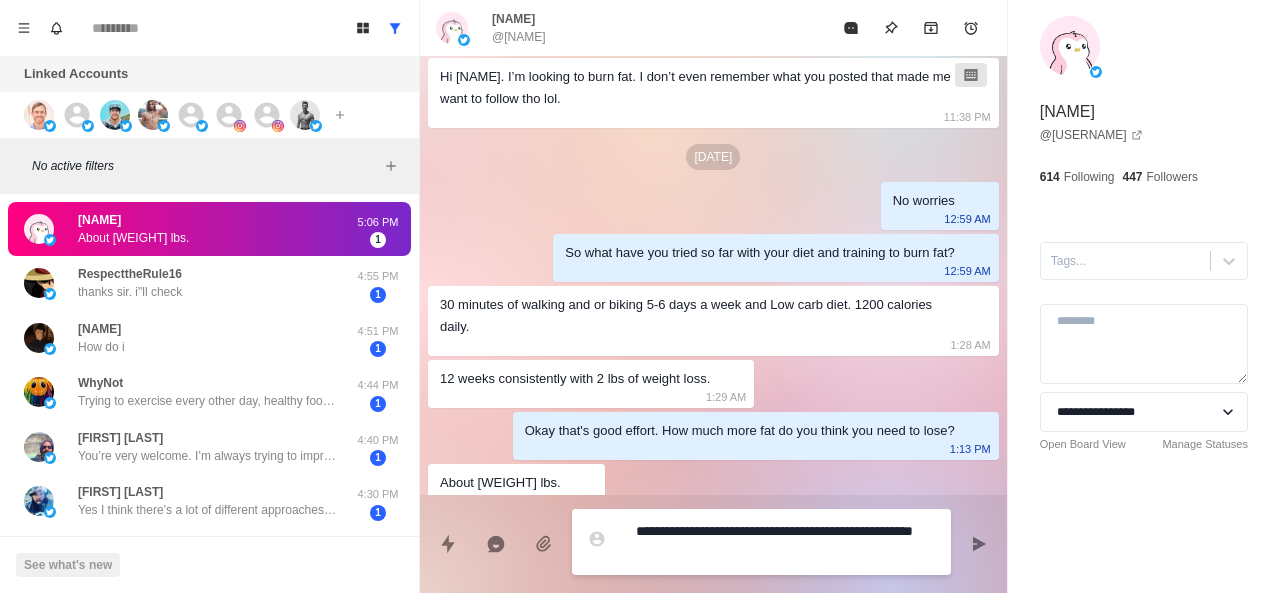 type on "*" 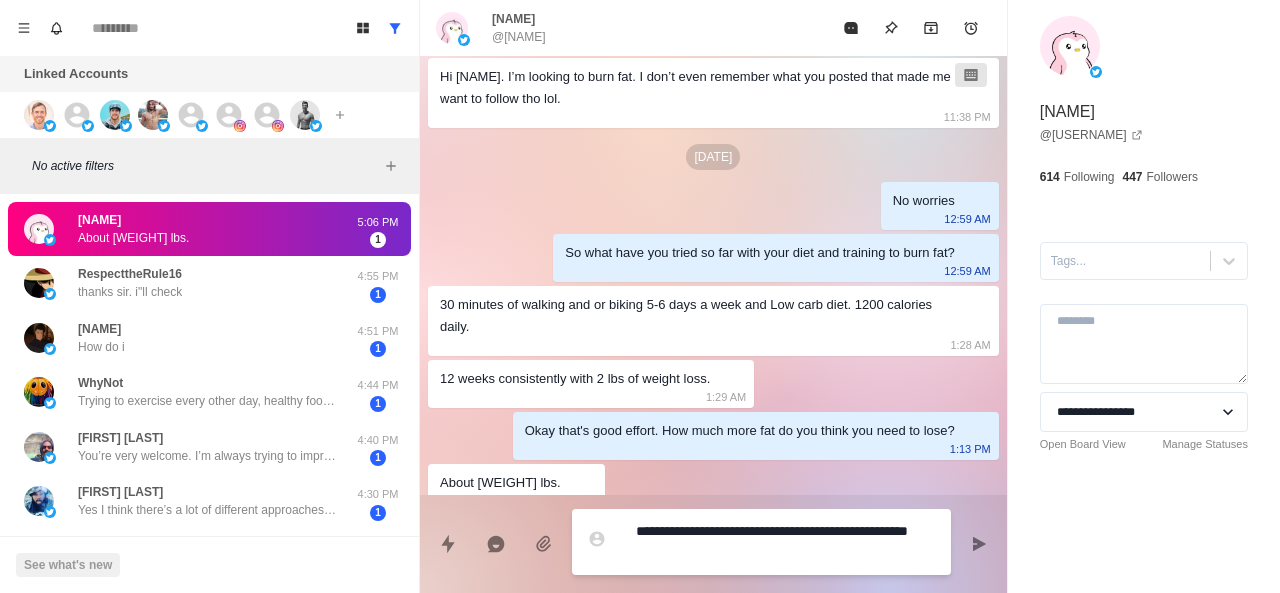 type on "**********" 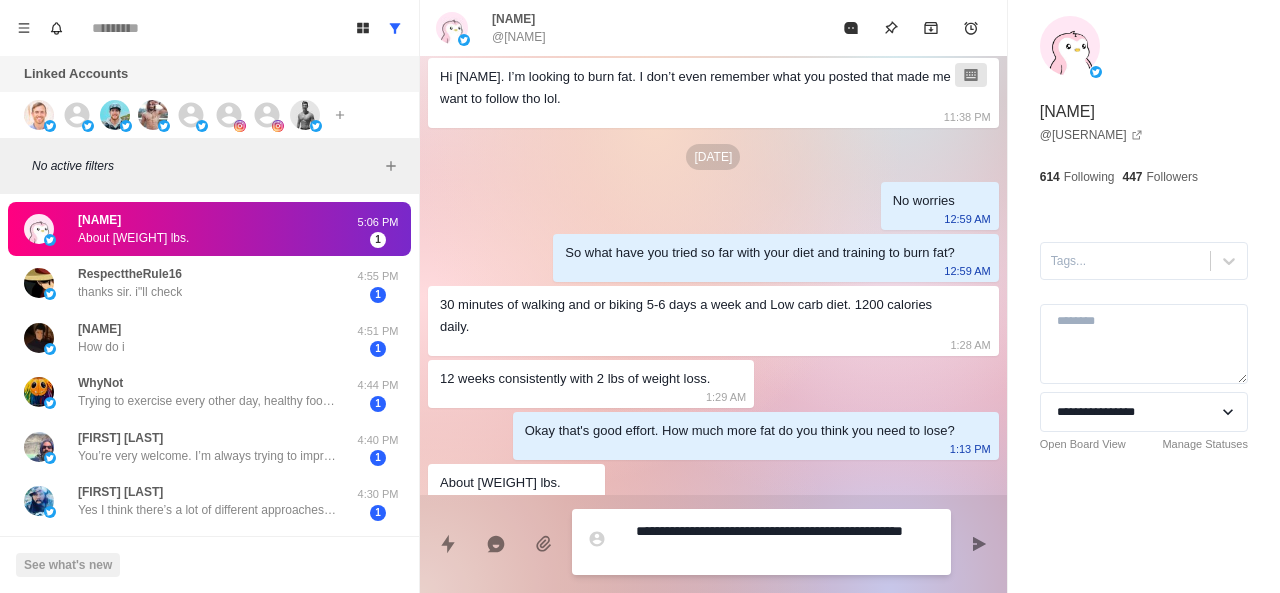 type on "*" 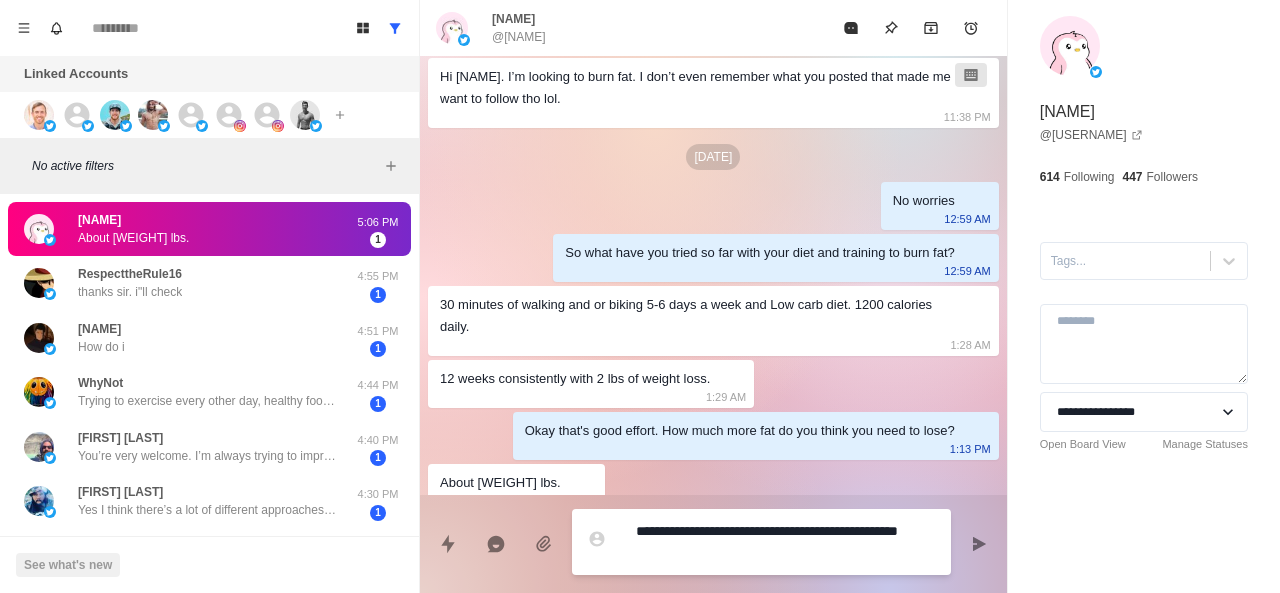 type on "*" 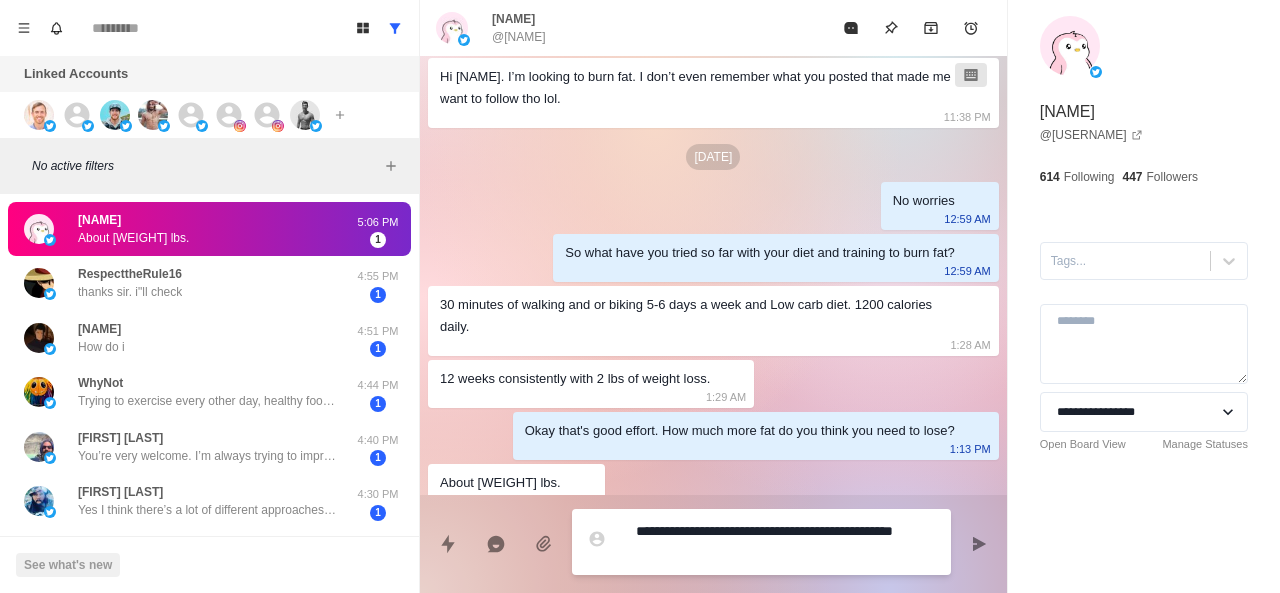 type on "*" 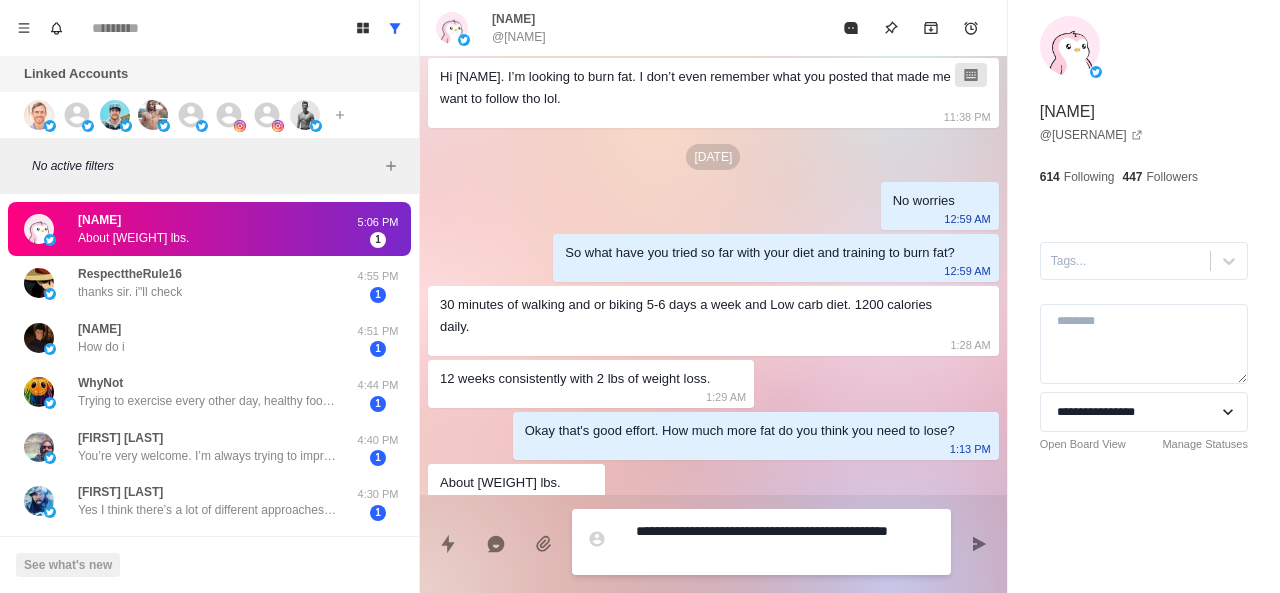 type on "*" 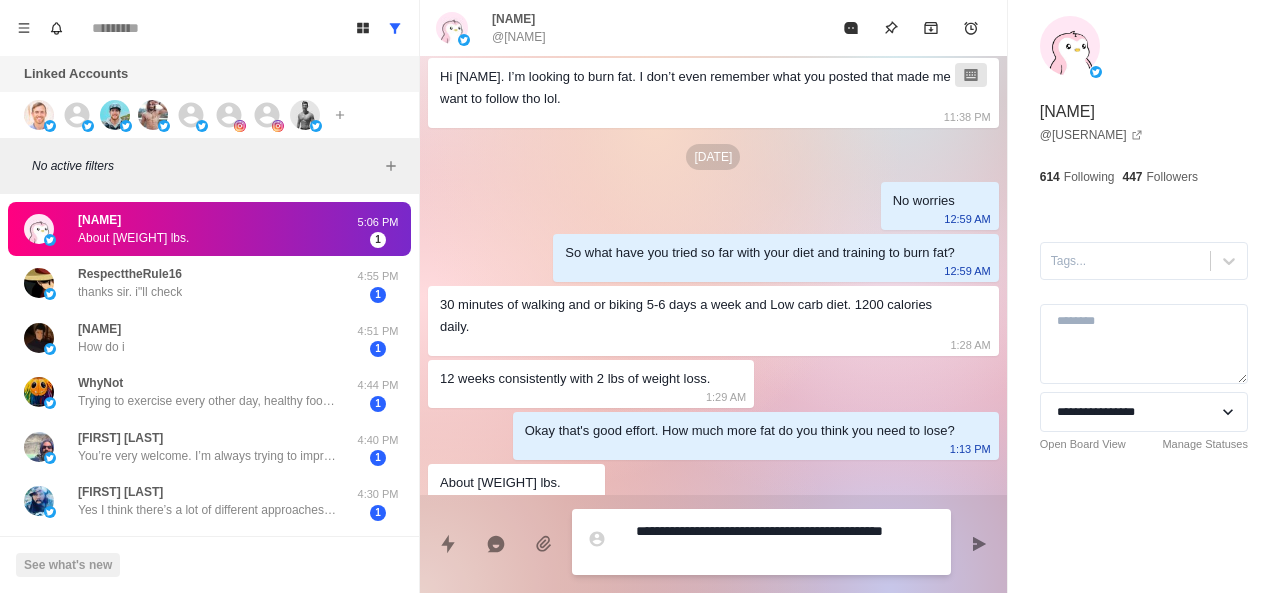type on "*" 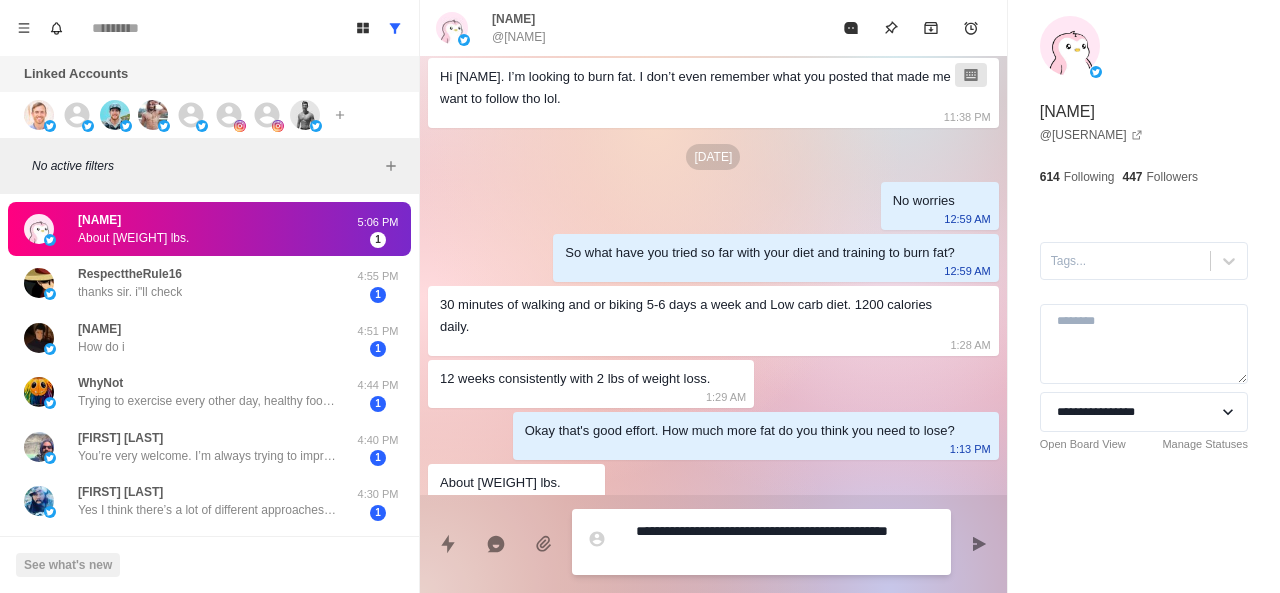 type on "*" 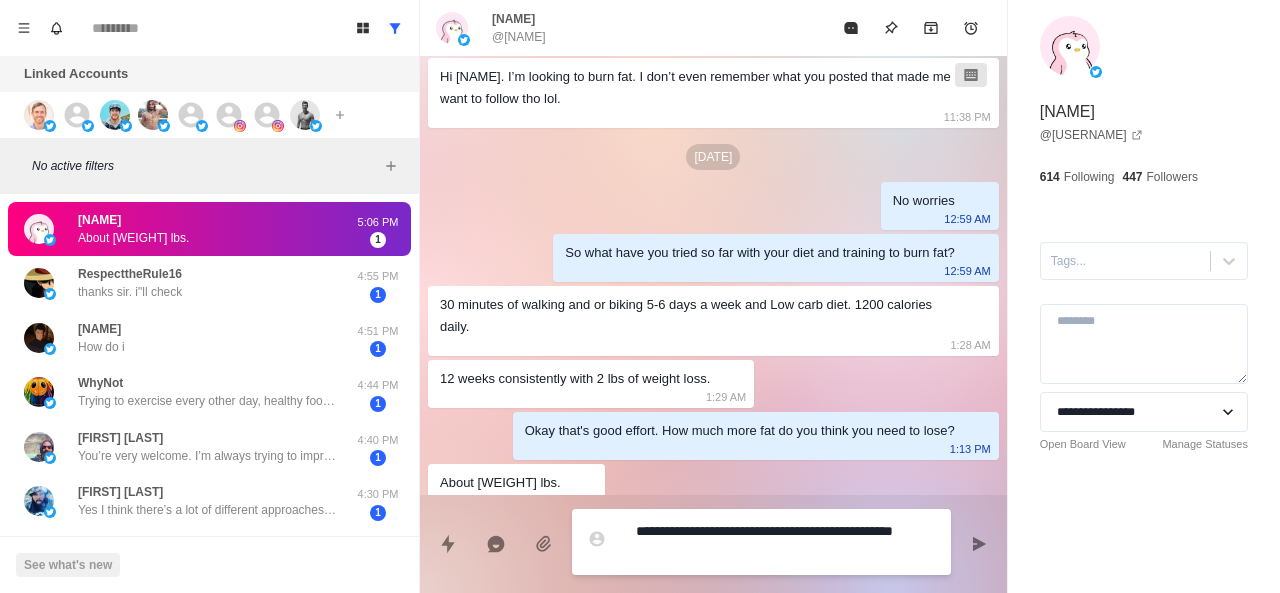 type on "*" 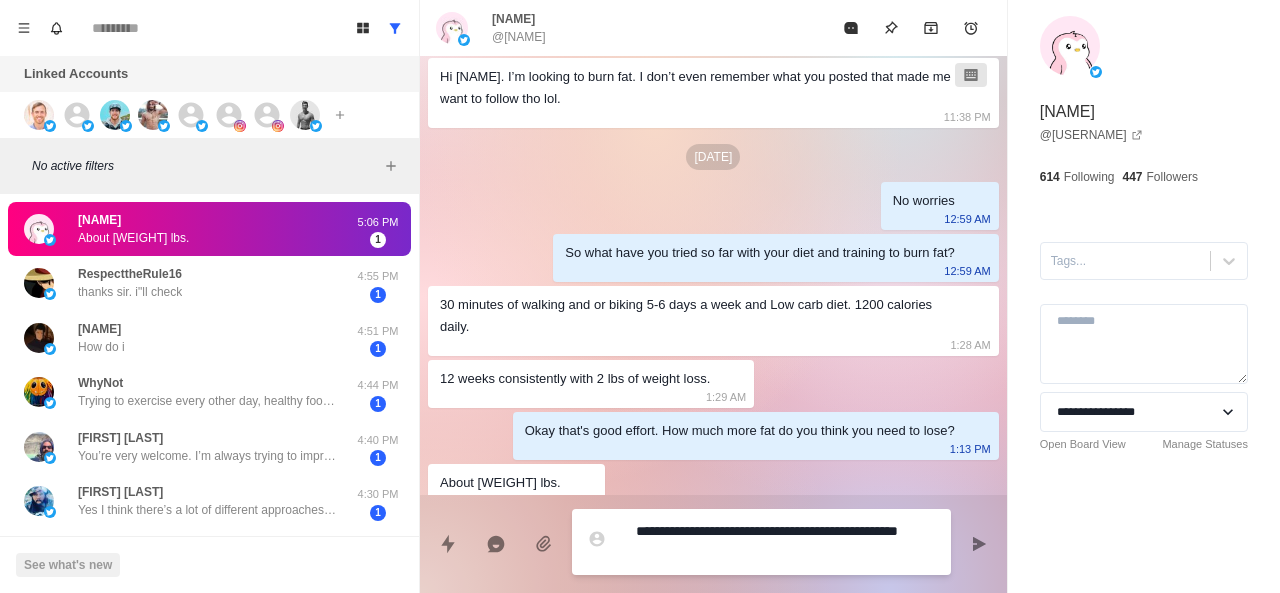type on "*" 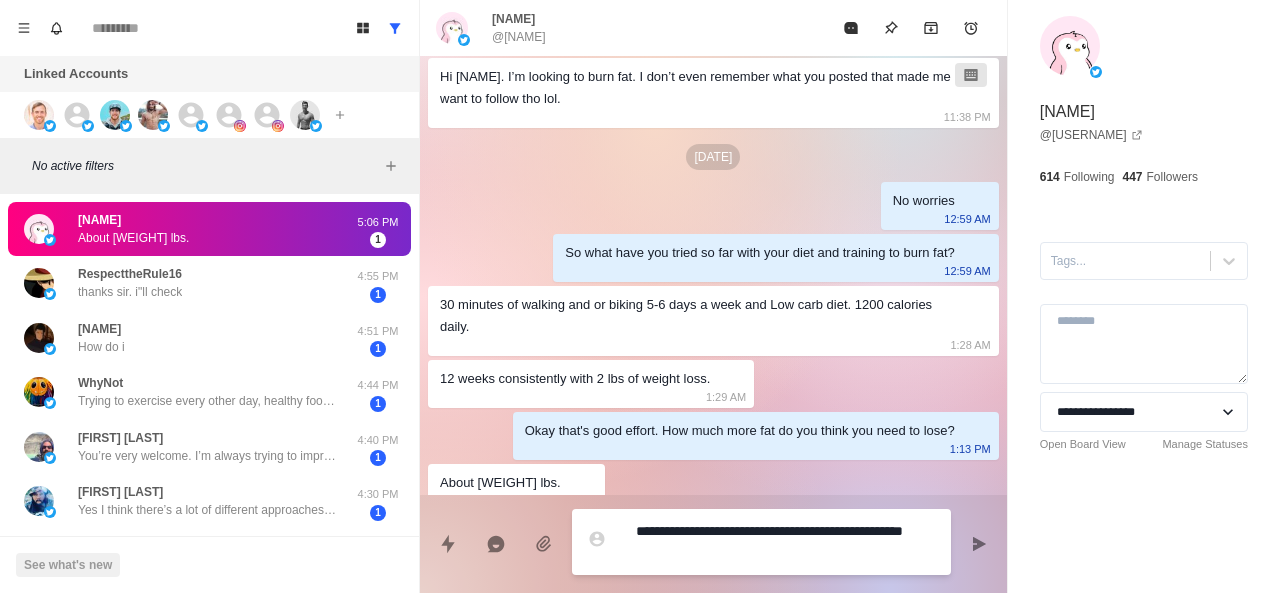 type on "*" 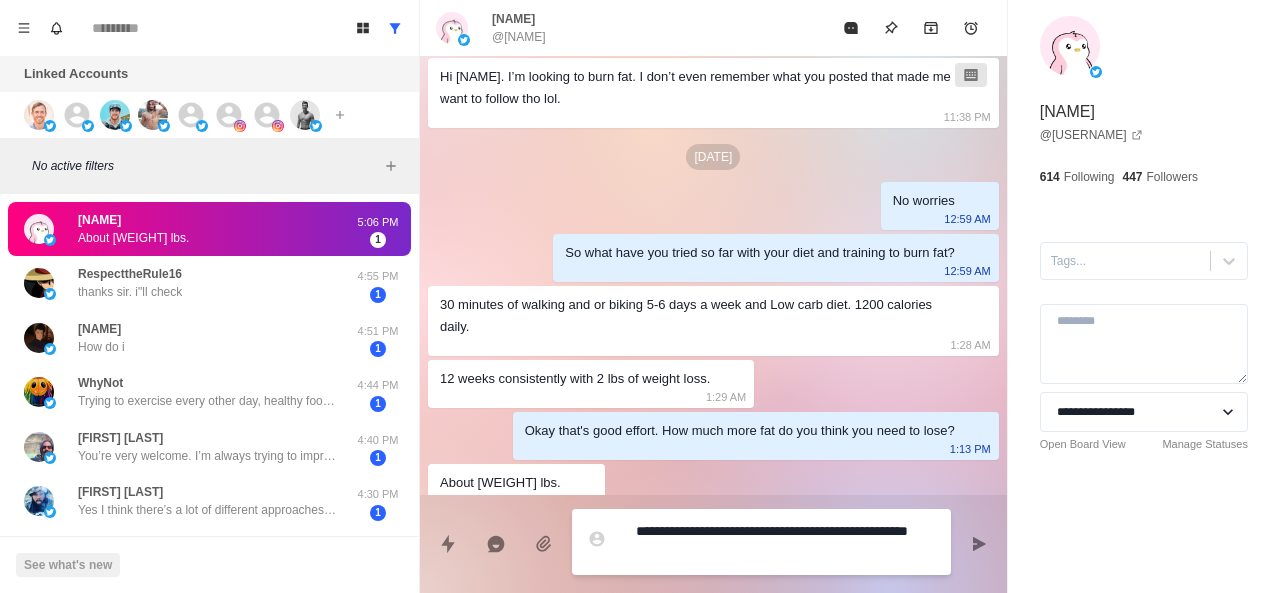 type on "*" 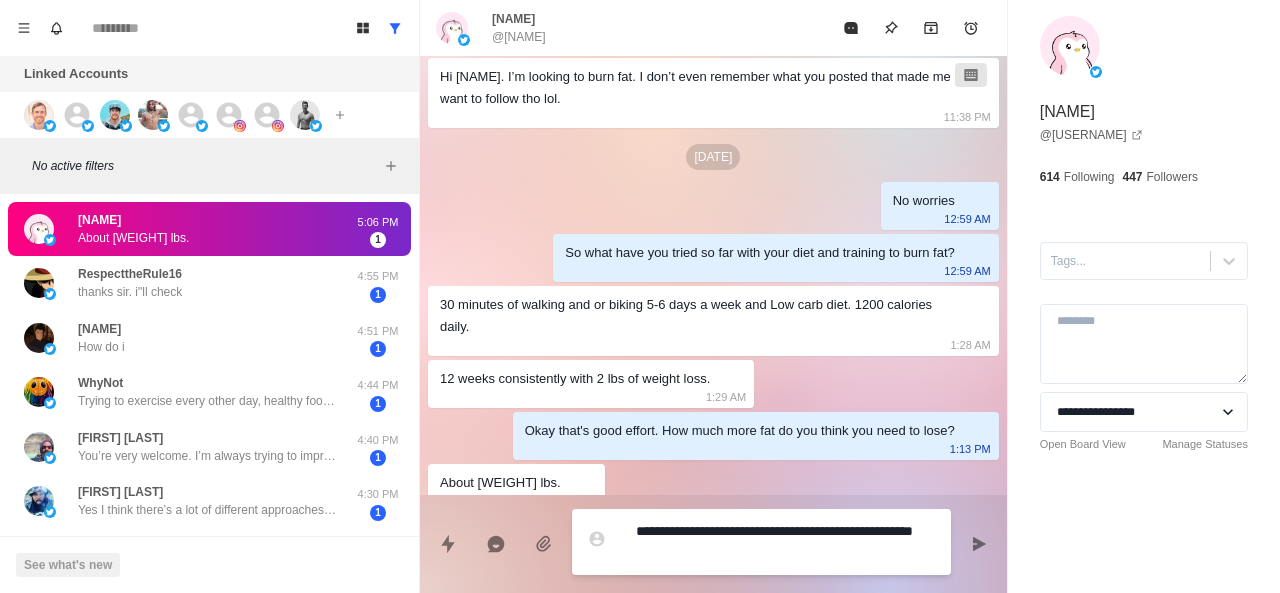 type on "*" 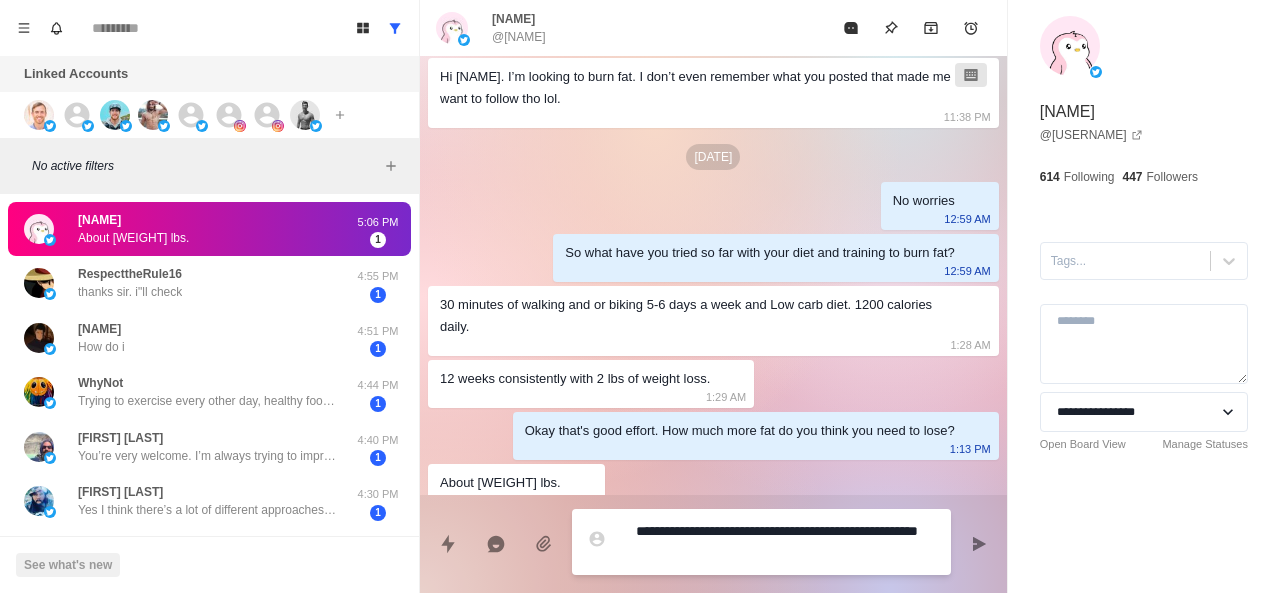 type on "**********" 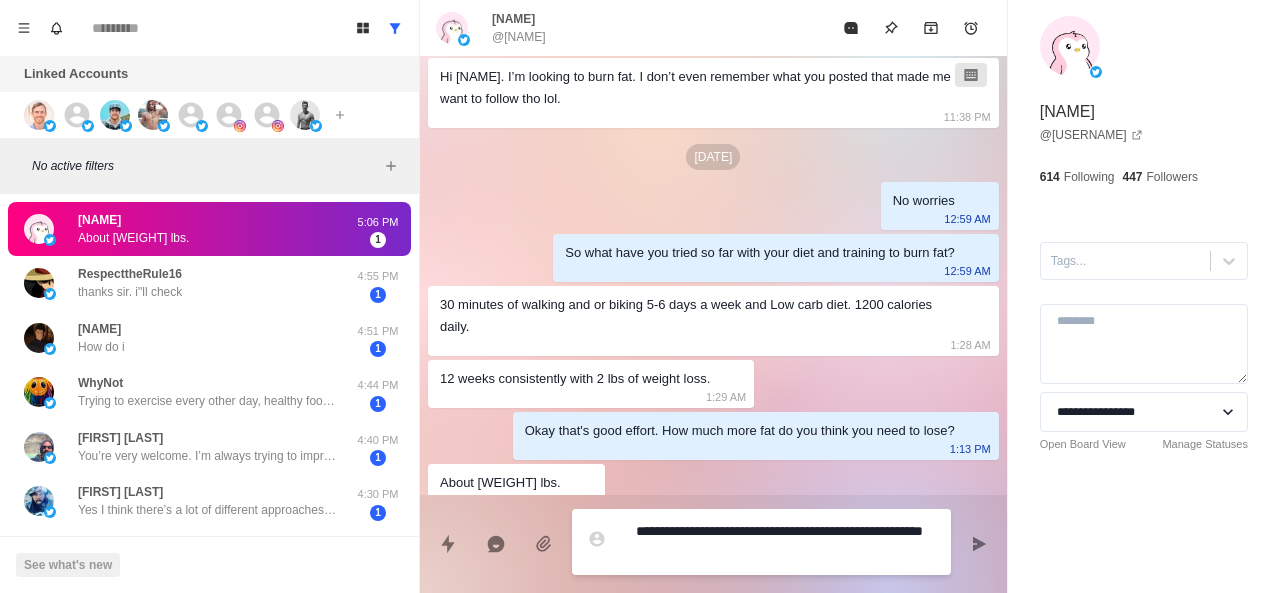 type on "*" 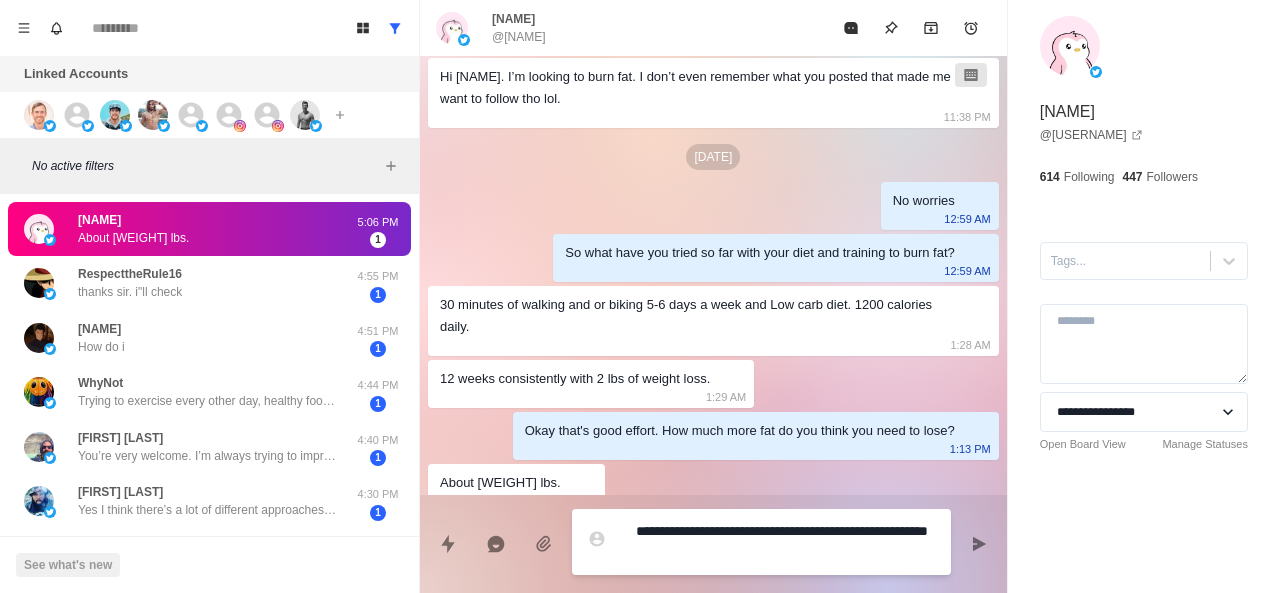 type on "**********" 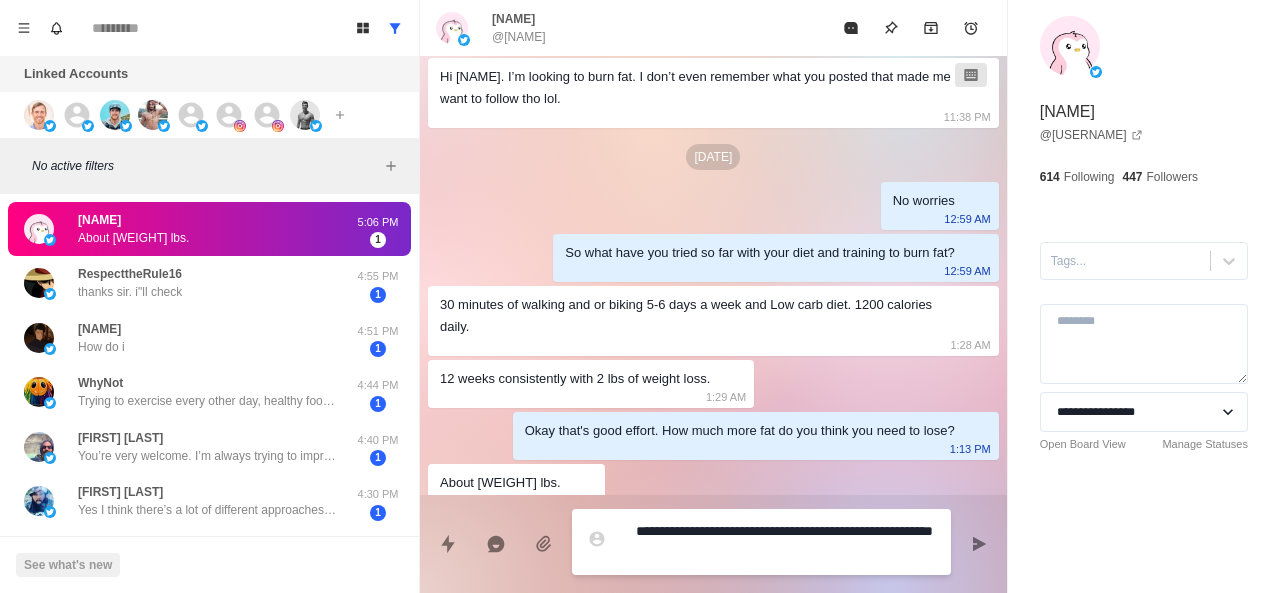 type on "*" 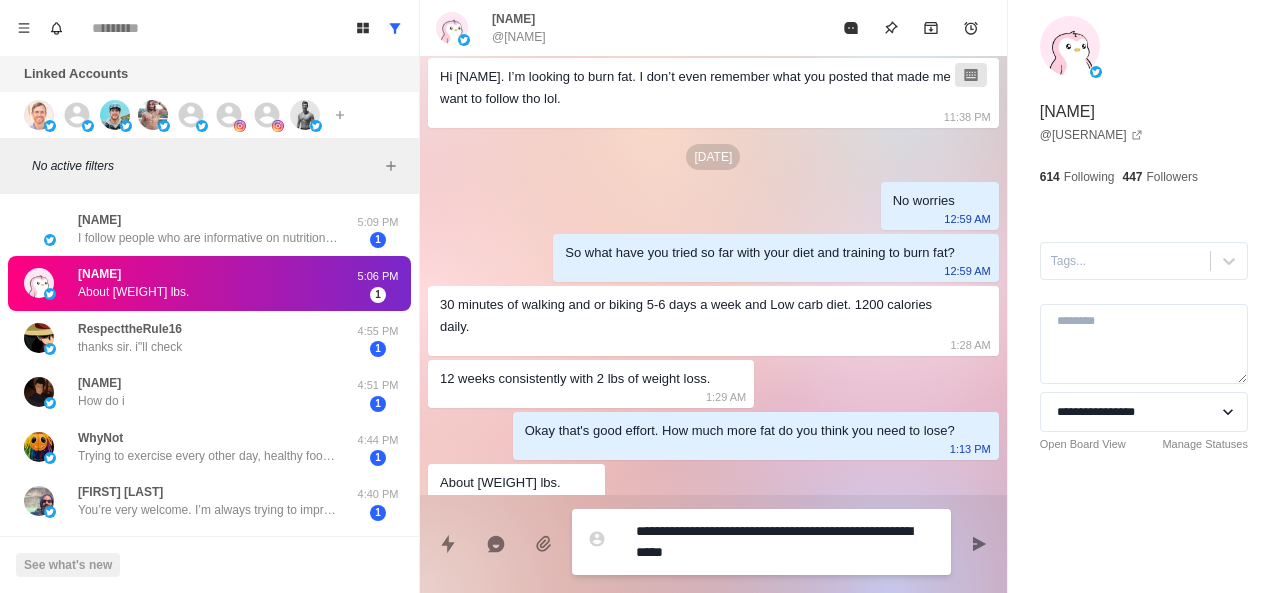 type on "*" 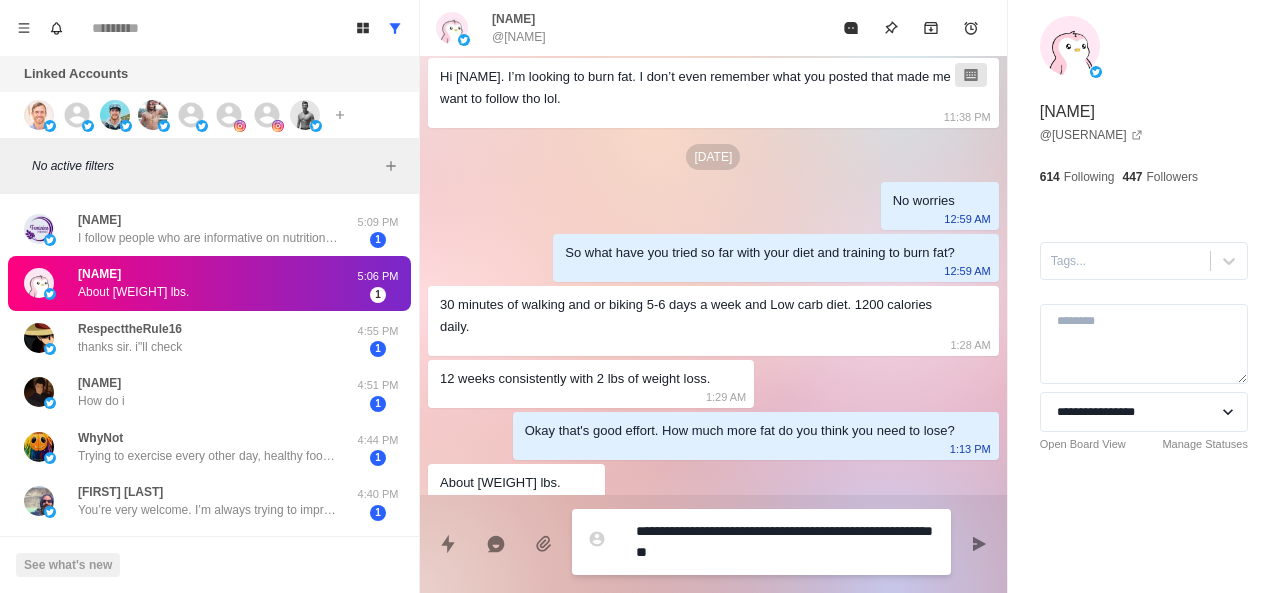type on "*" 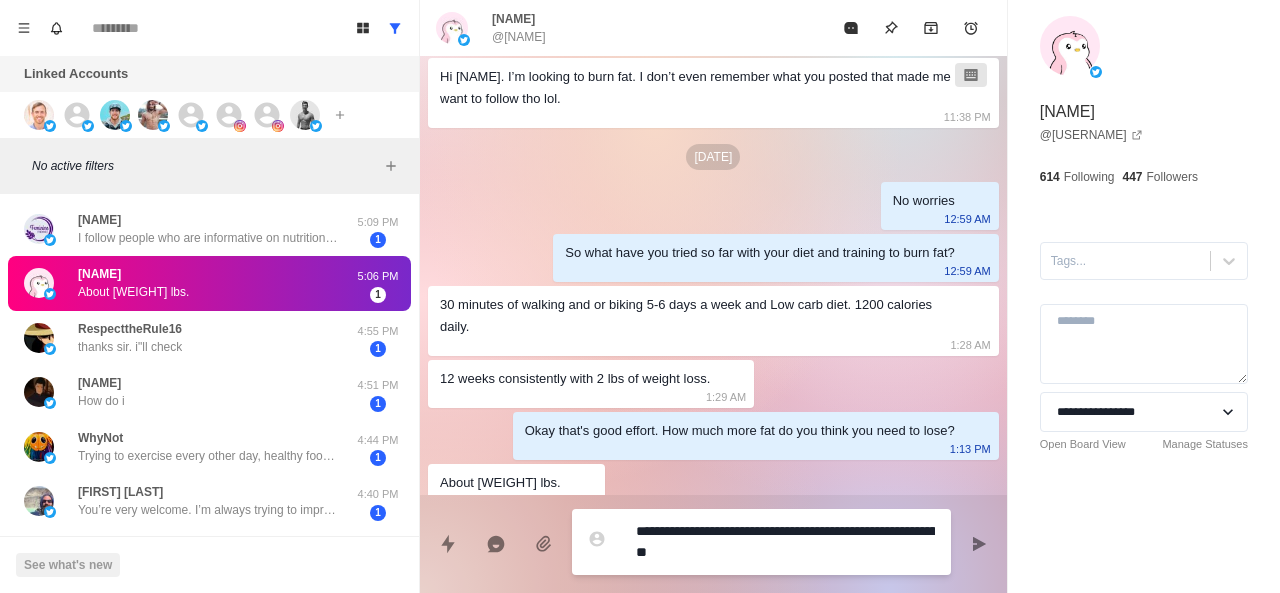 type on "*" 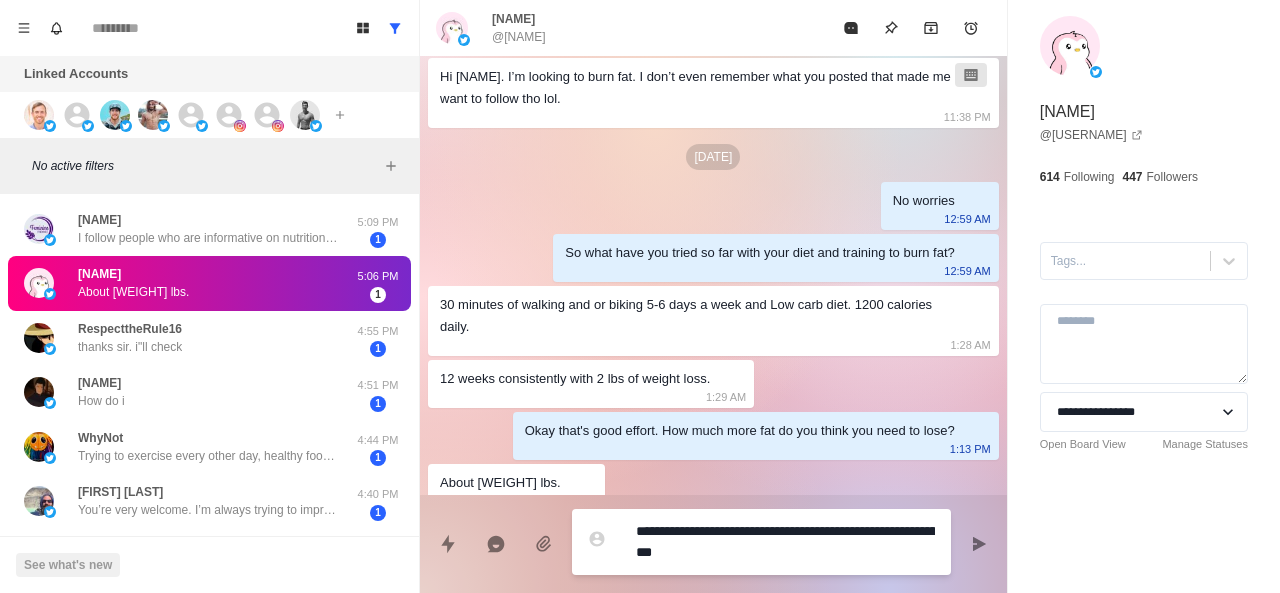 type on "*" 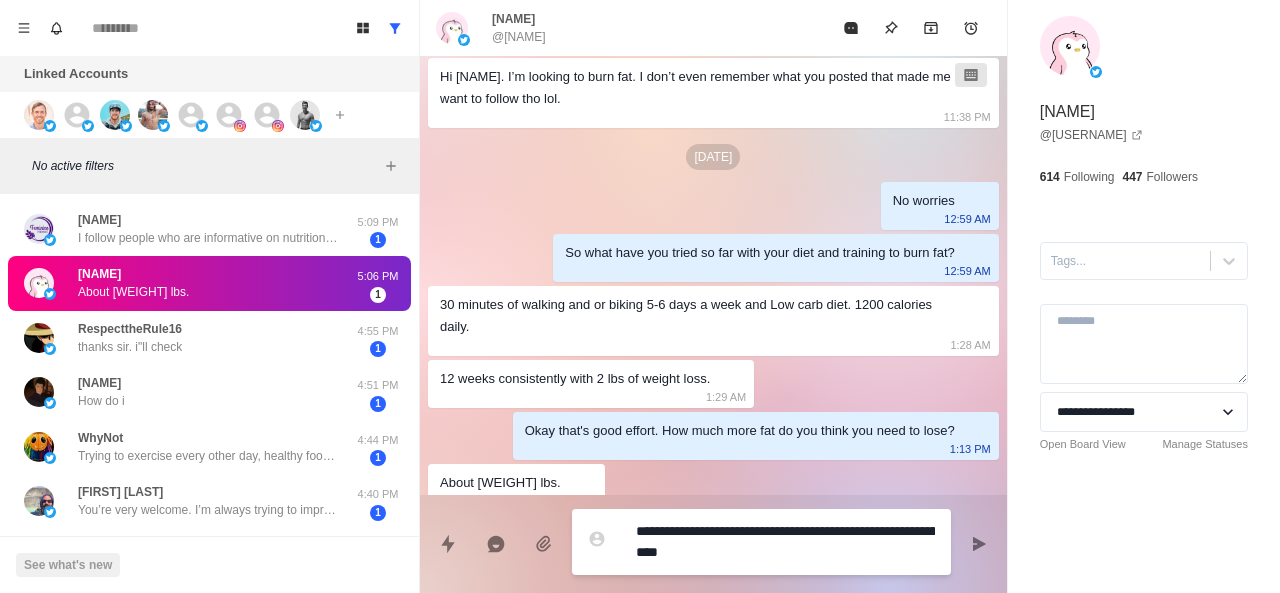 type on "*" 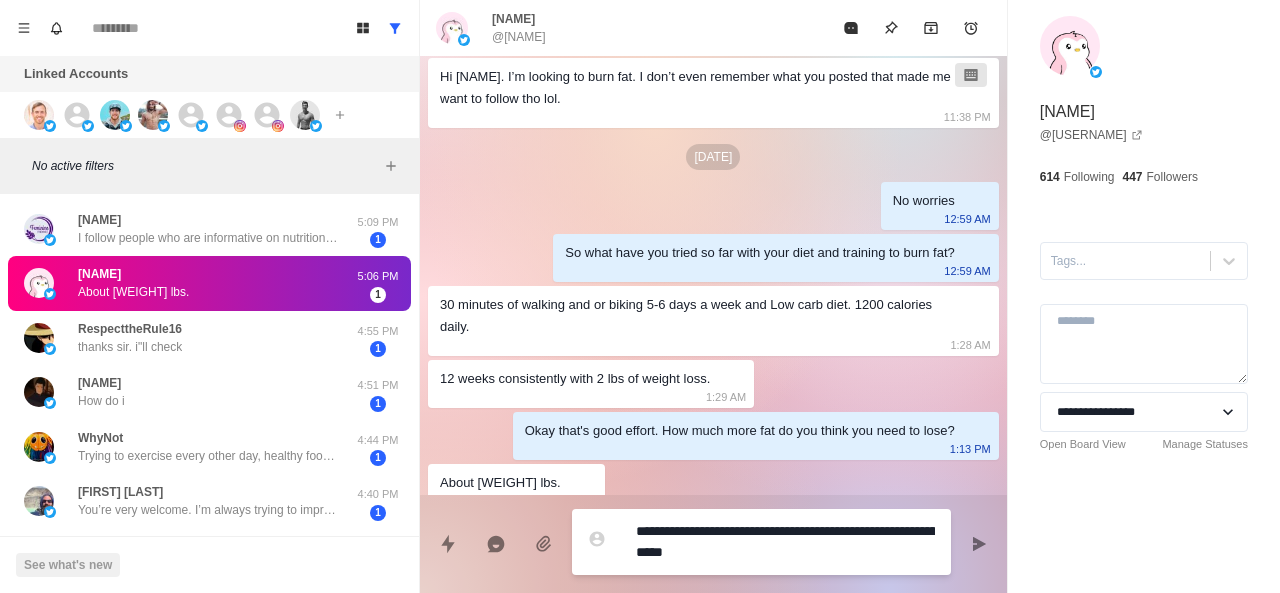 type on "*" 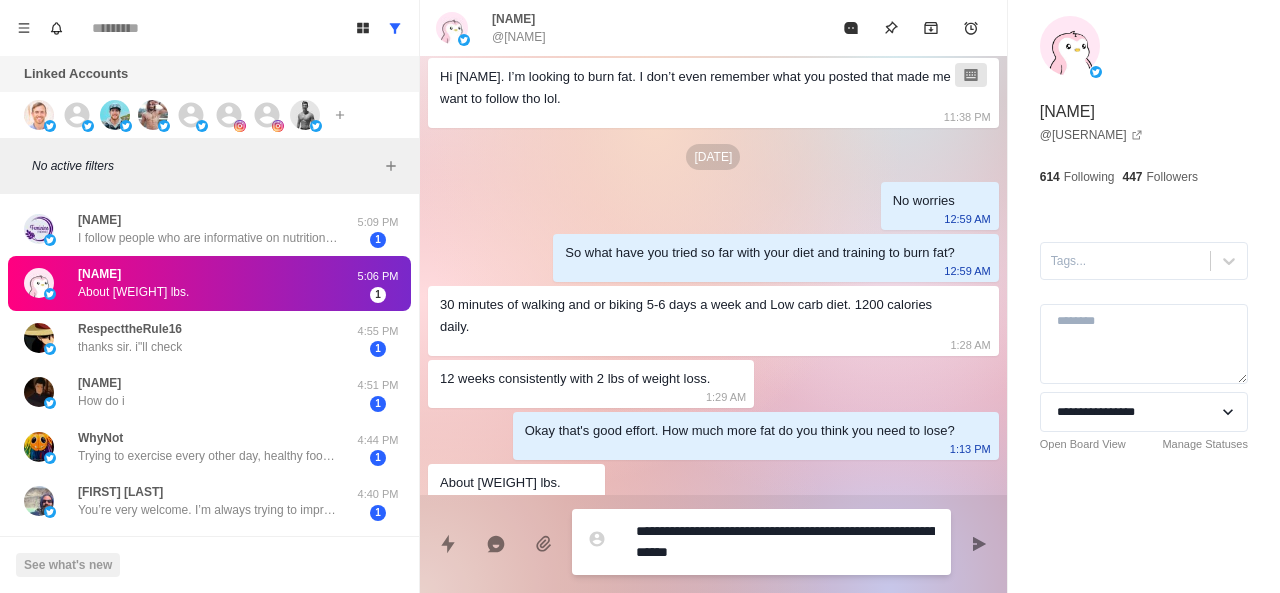 type on "*" 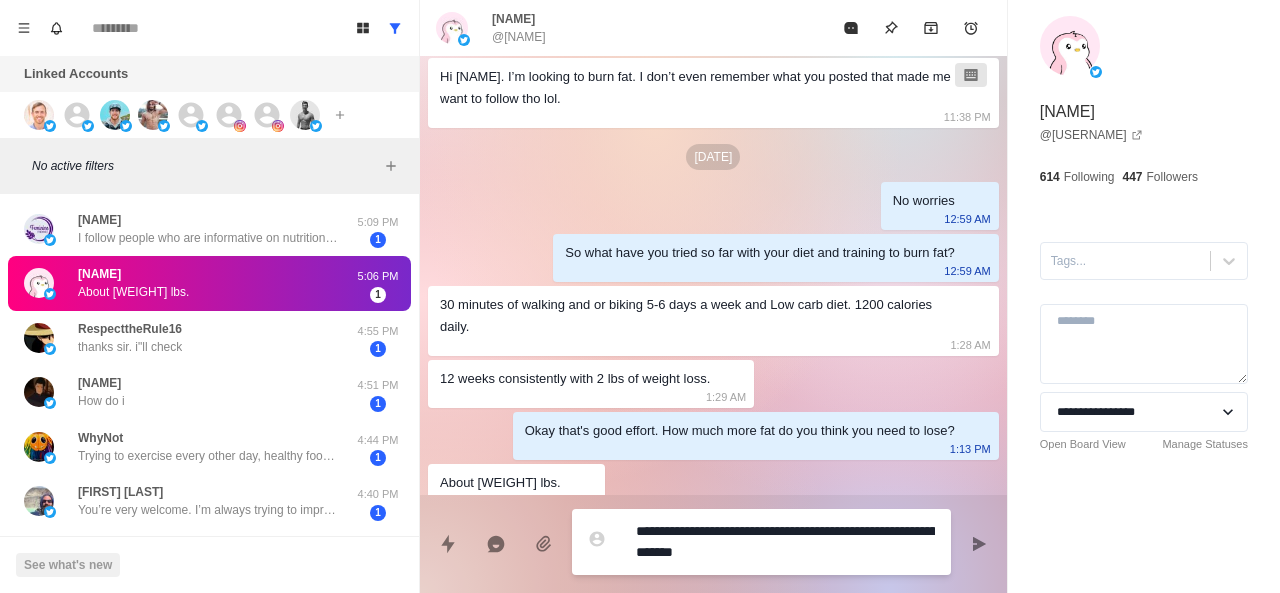 type on "*" 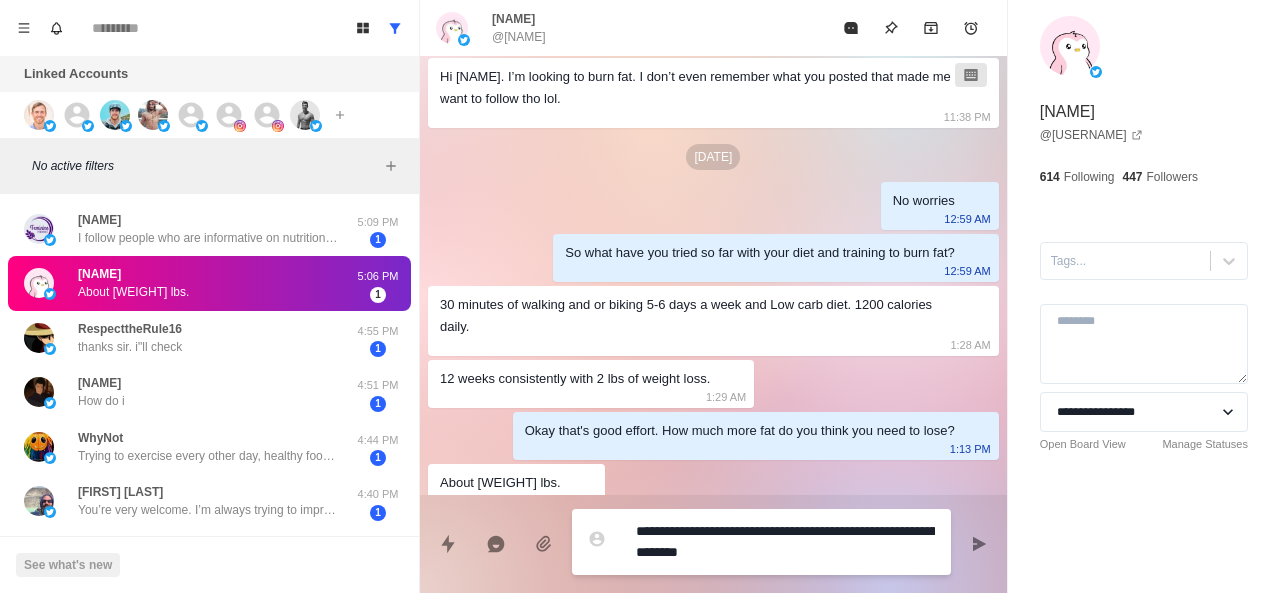 type on "*" 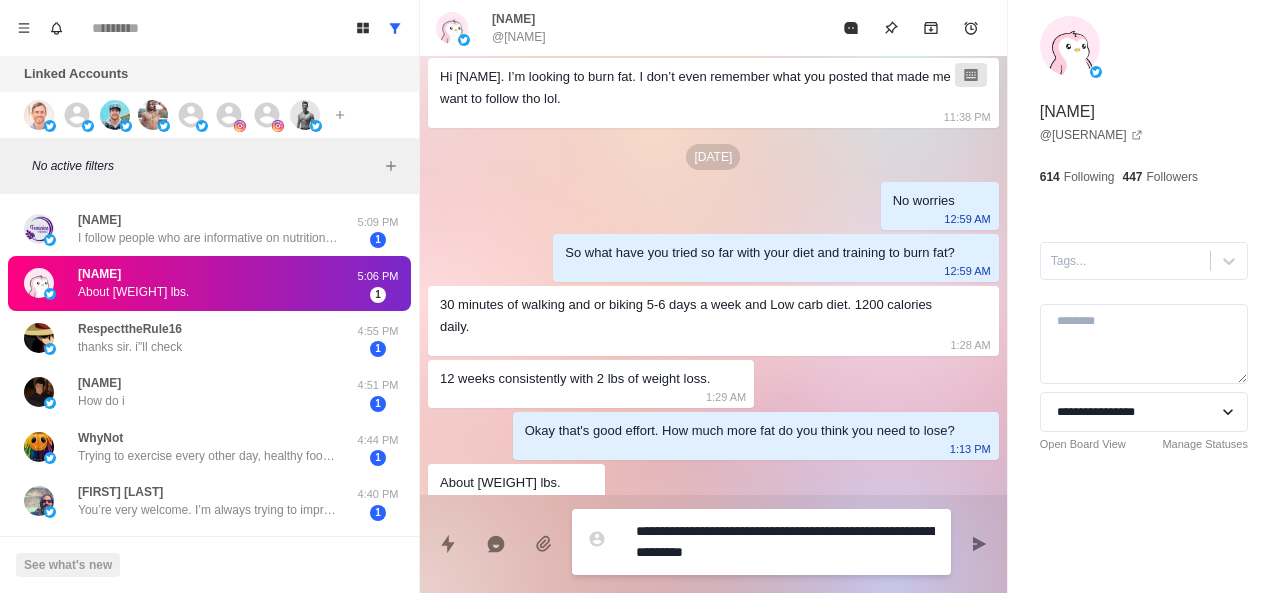 type on "*" 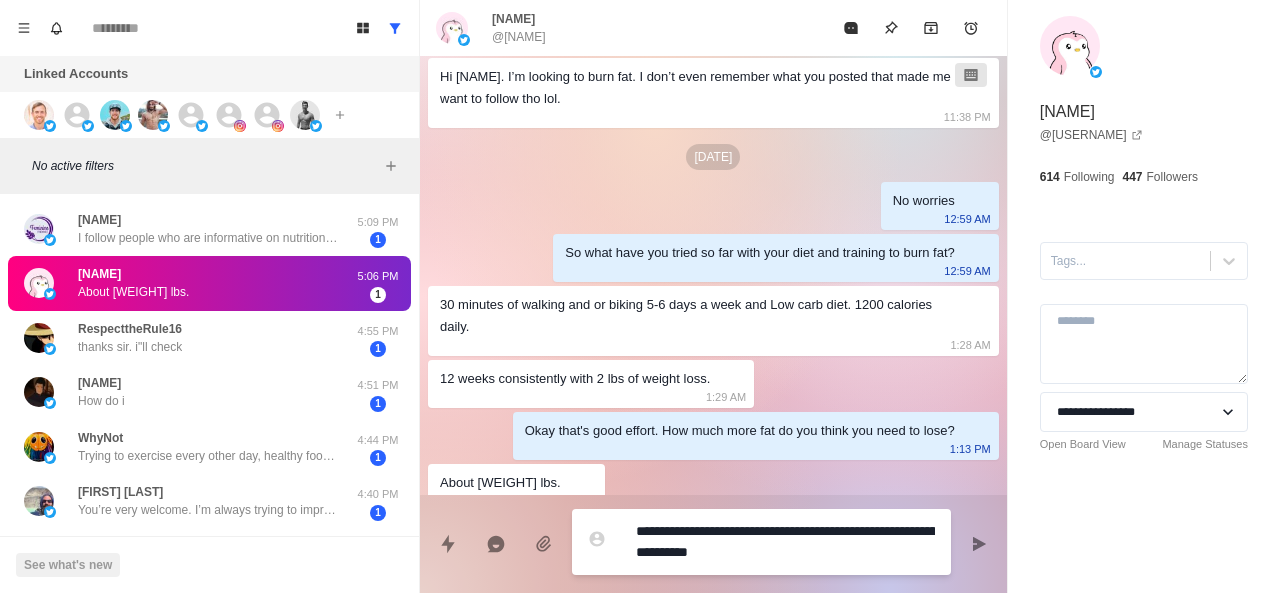 type on "*" 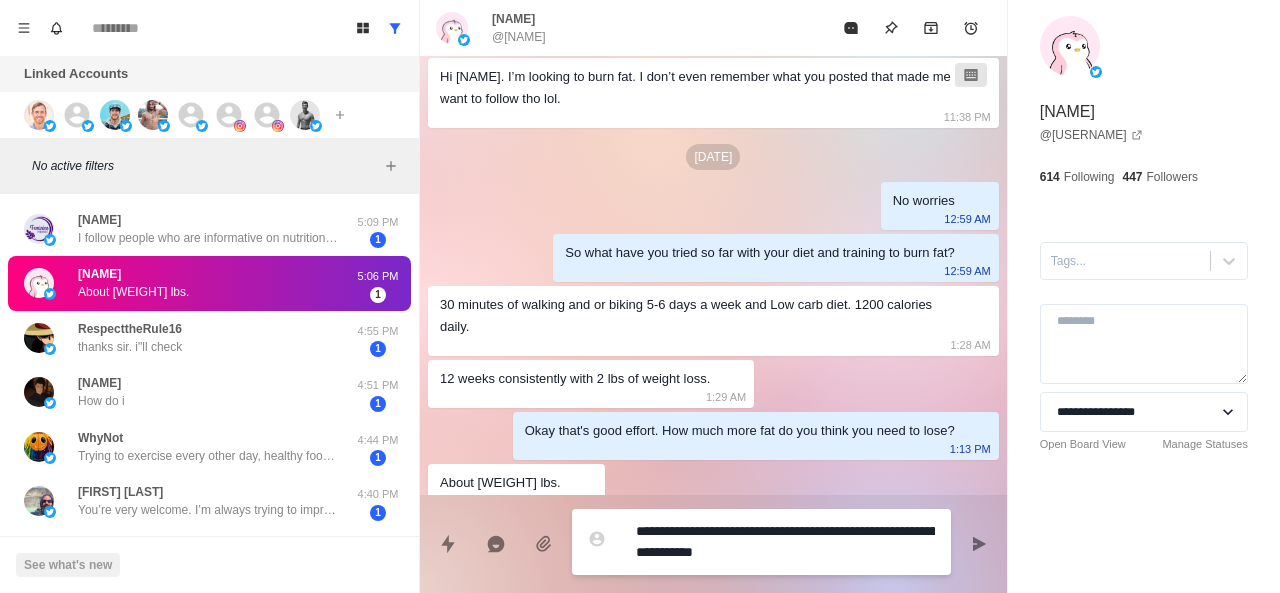 type on "*" 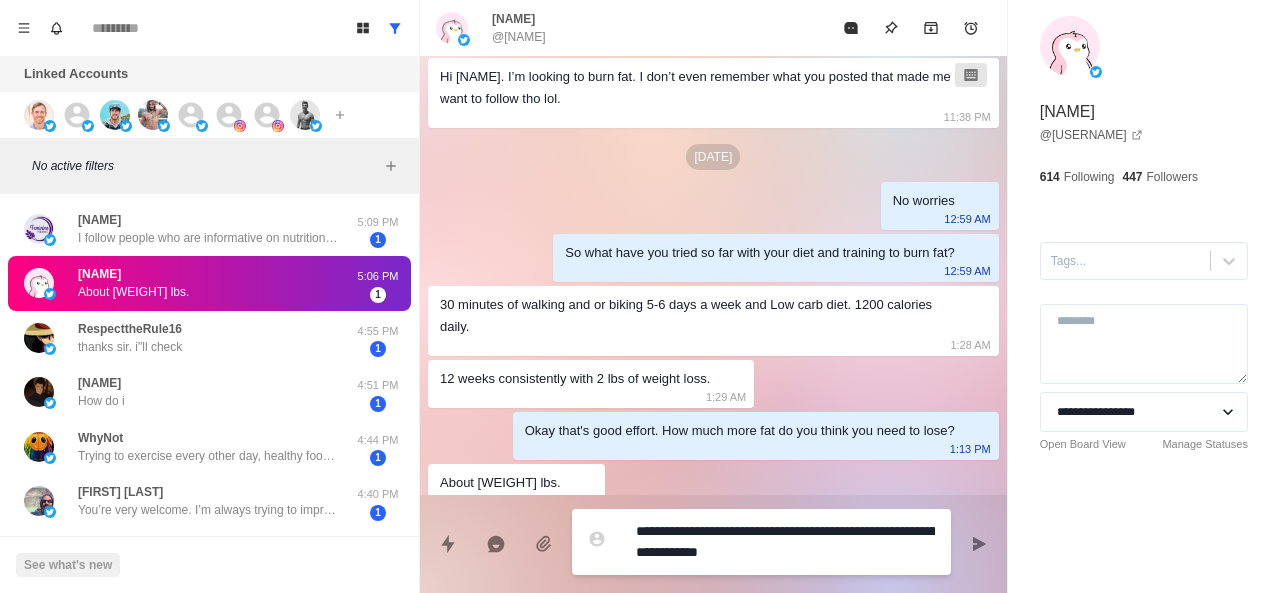 type on "*" 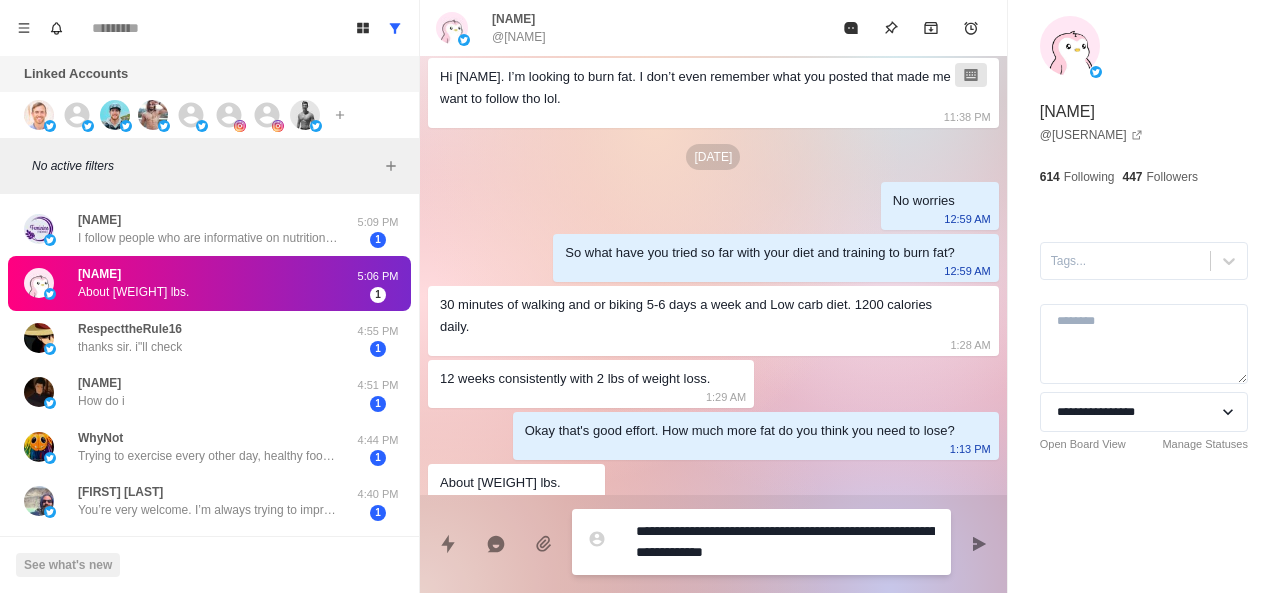 type on "*" 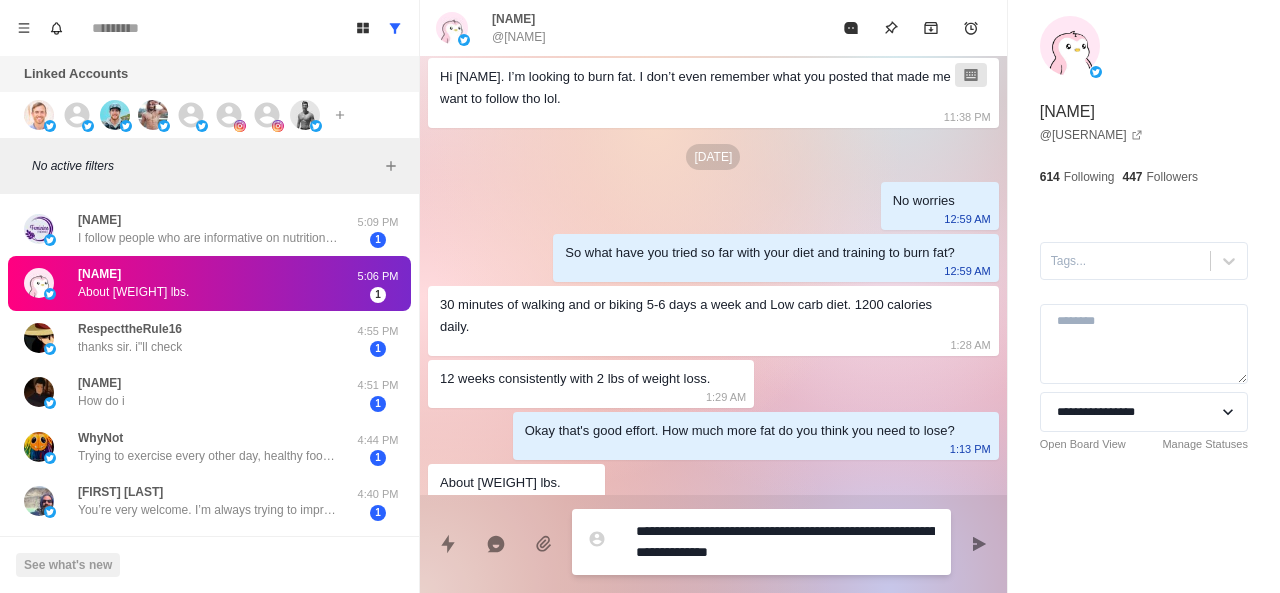 type on "*" 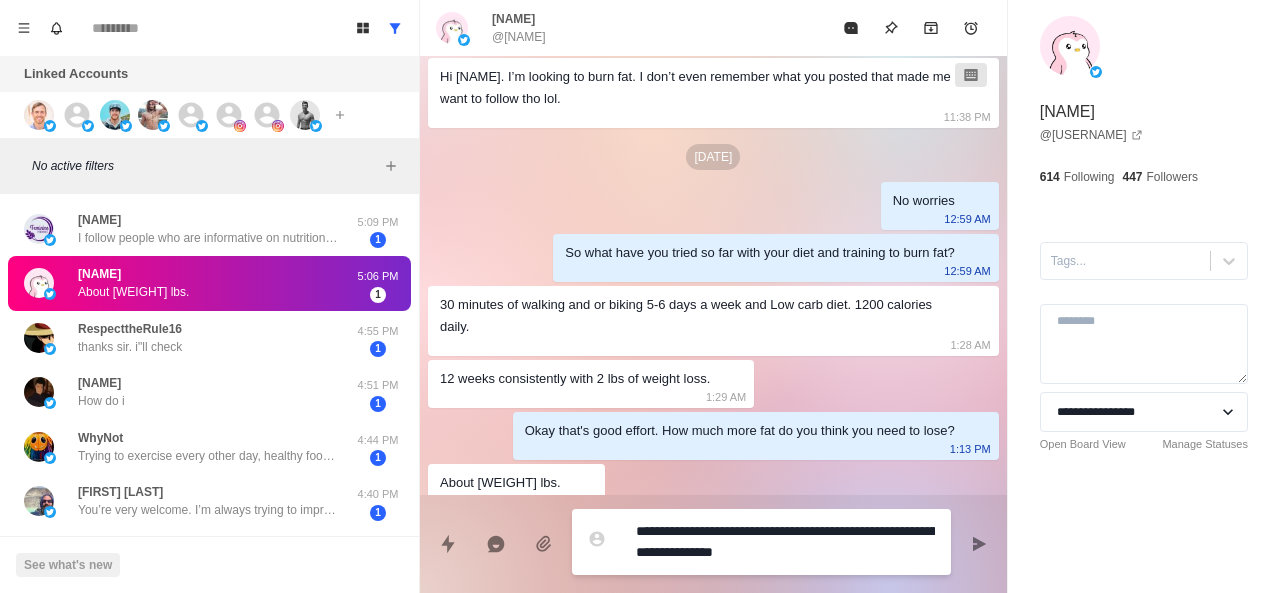 type on "*" 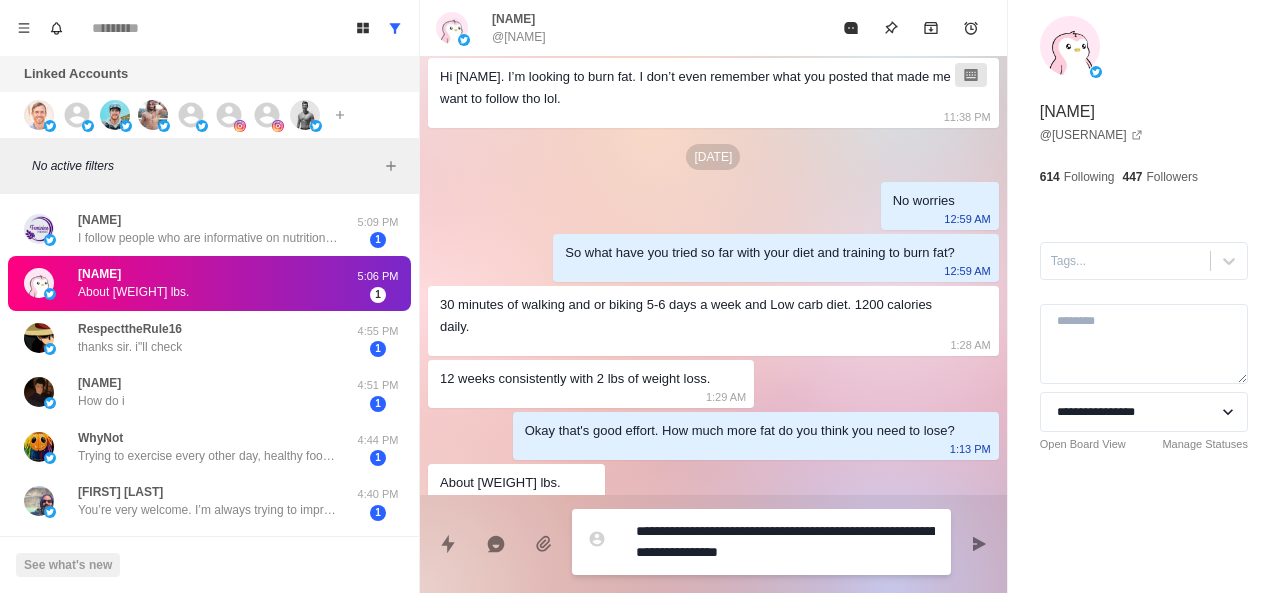 type on "*" 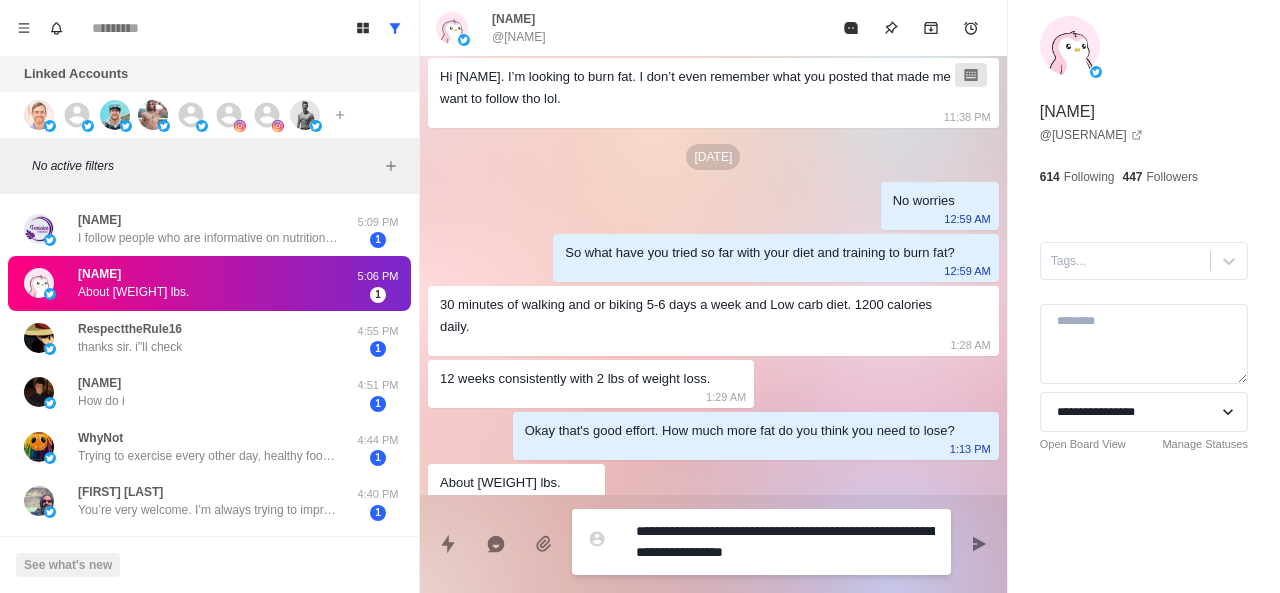 type on "*" 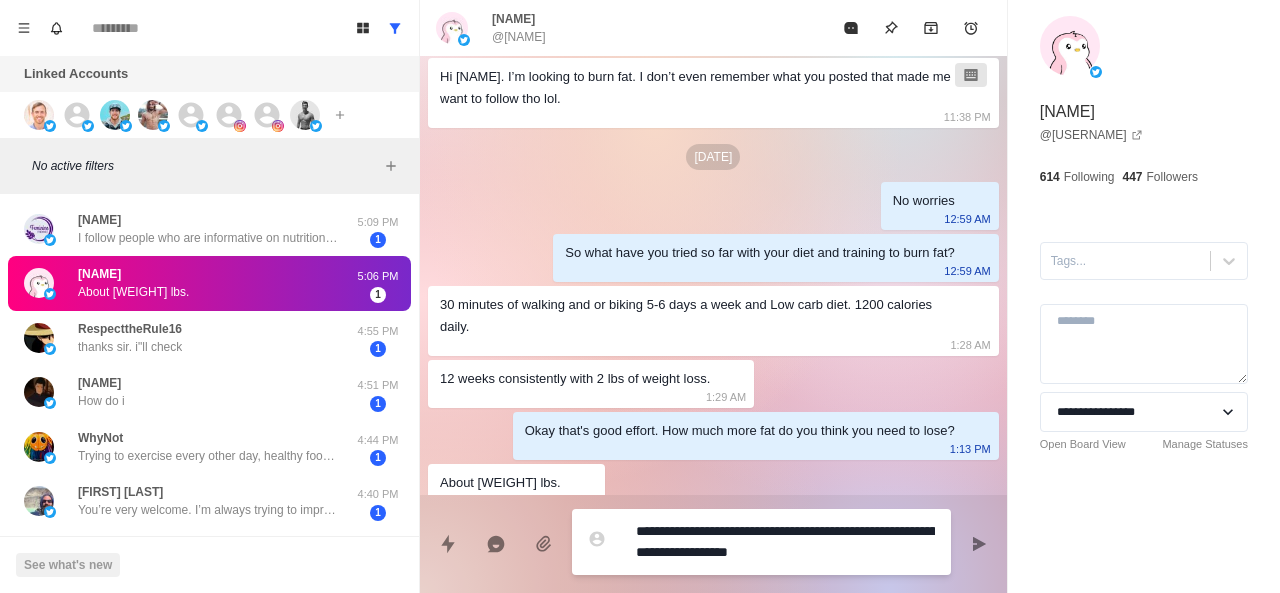 type 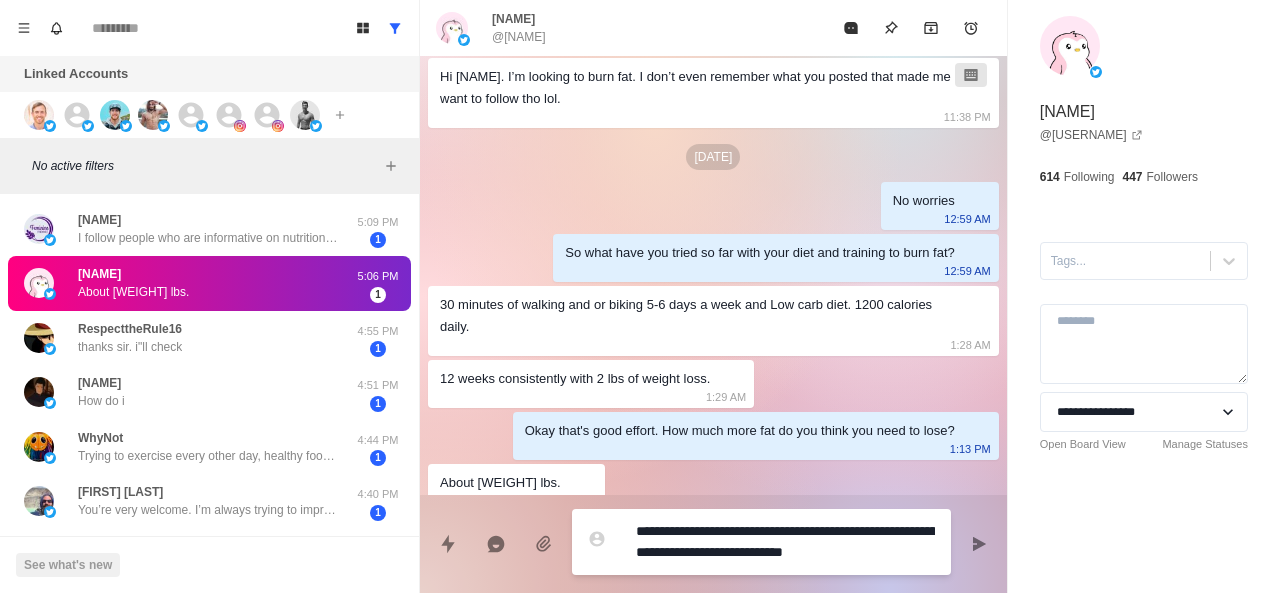 click on "**********" at bounding box center [785, 542] 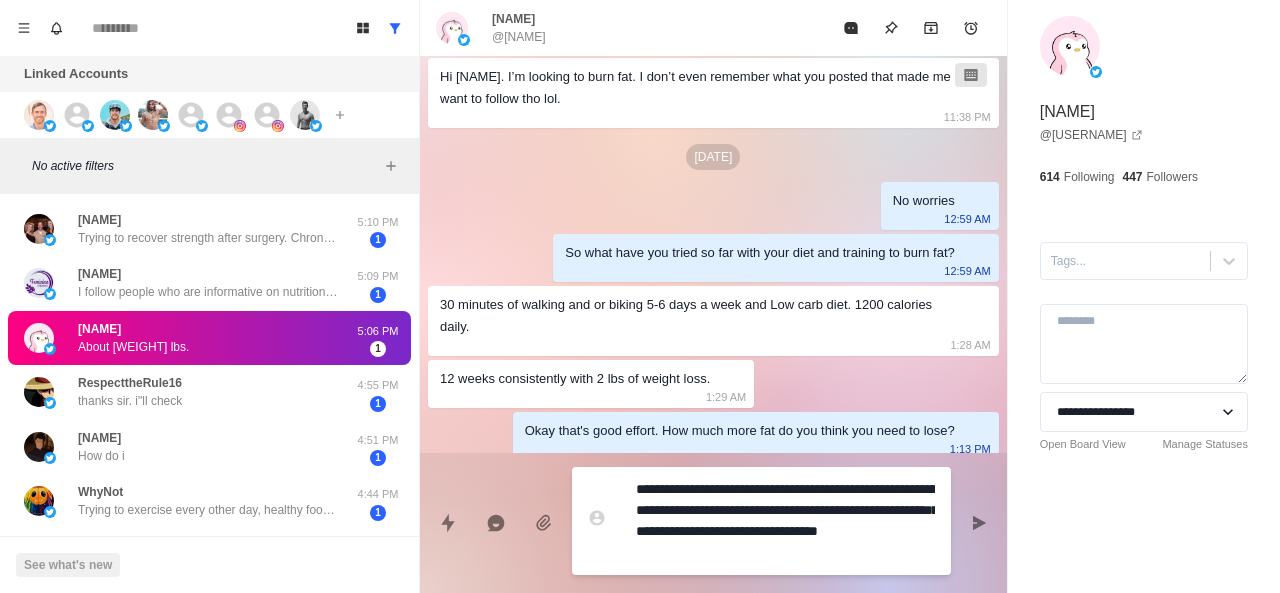 scroll, scrollTop: 222, scrollLeft: 0, axis: vertical 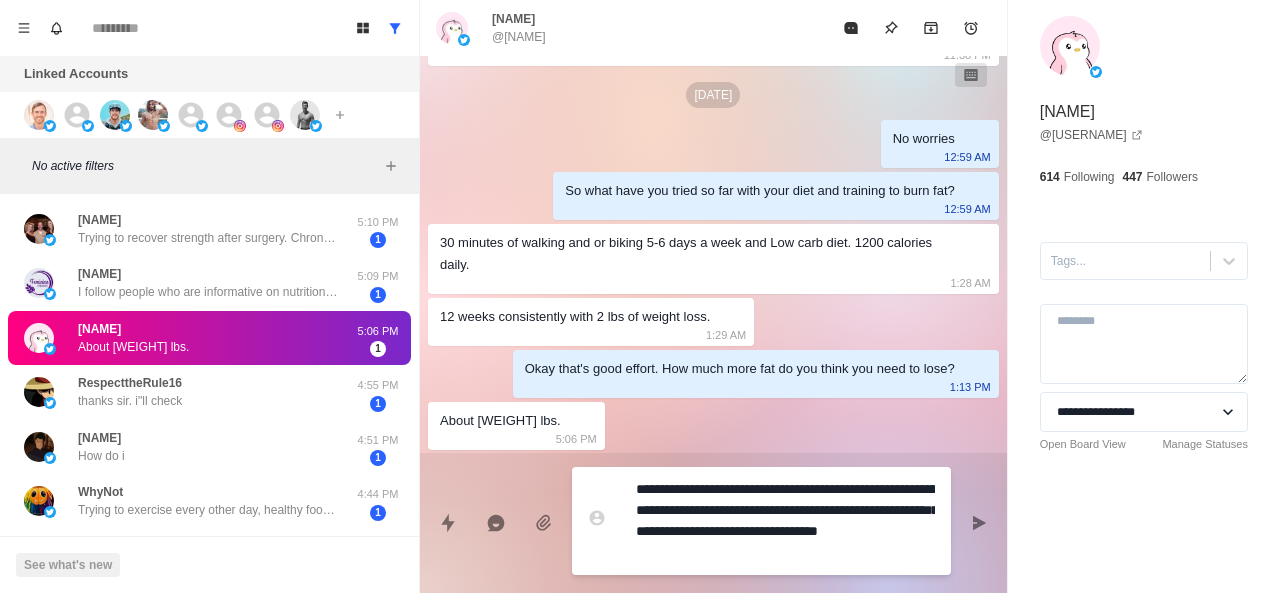 click on "**********" at bounding box center (785, 521) 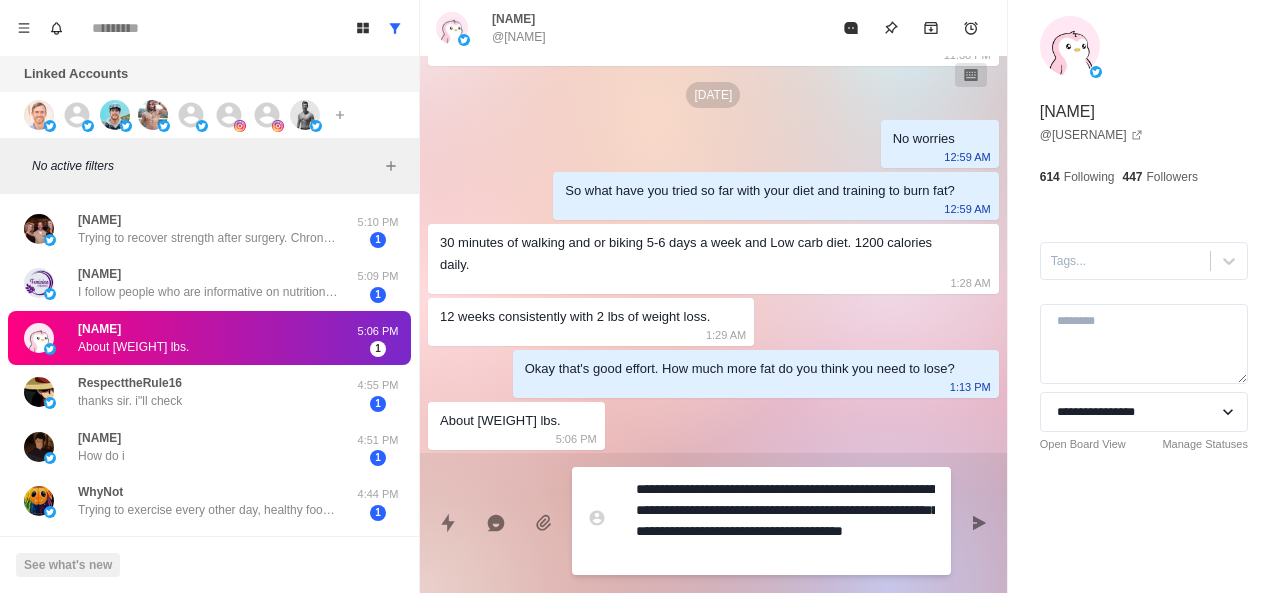 click on "**********" at bounding box center [785, 521] 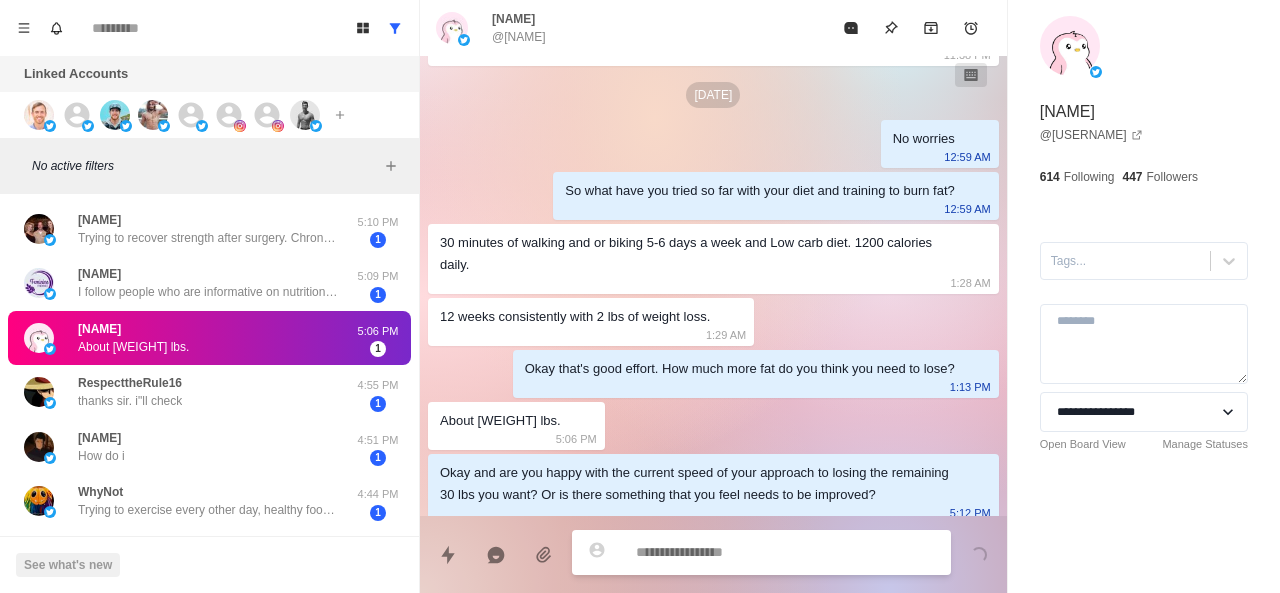 scroll, scrollTop: 234, scrollLeft: 0, axis: vertical 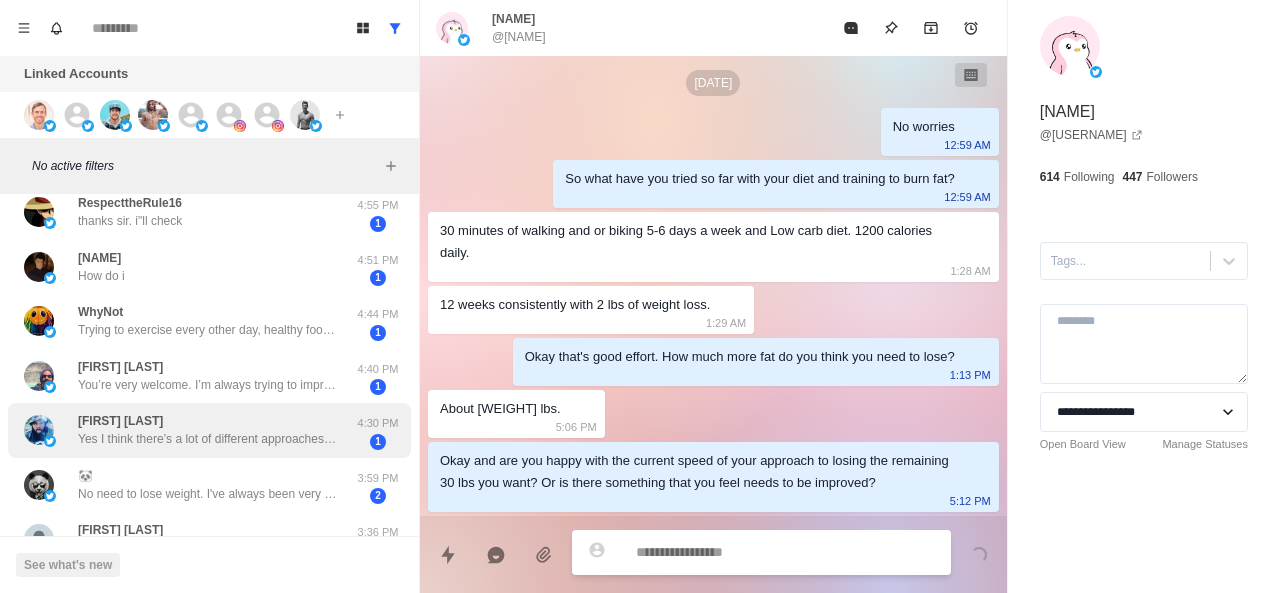 click on "Yes I think there’s a lot of different approaches. I’ve tried keto and had great results but after a couple of months I noticed I get light headed and I stopped losing weight." at bounding box center (208, 439) 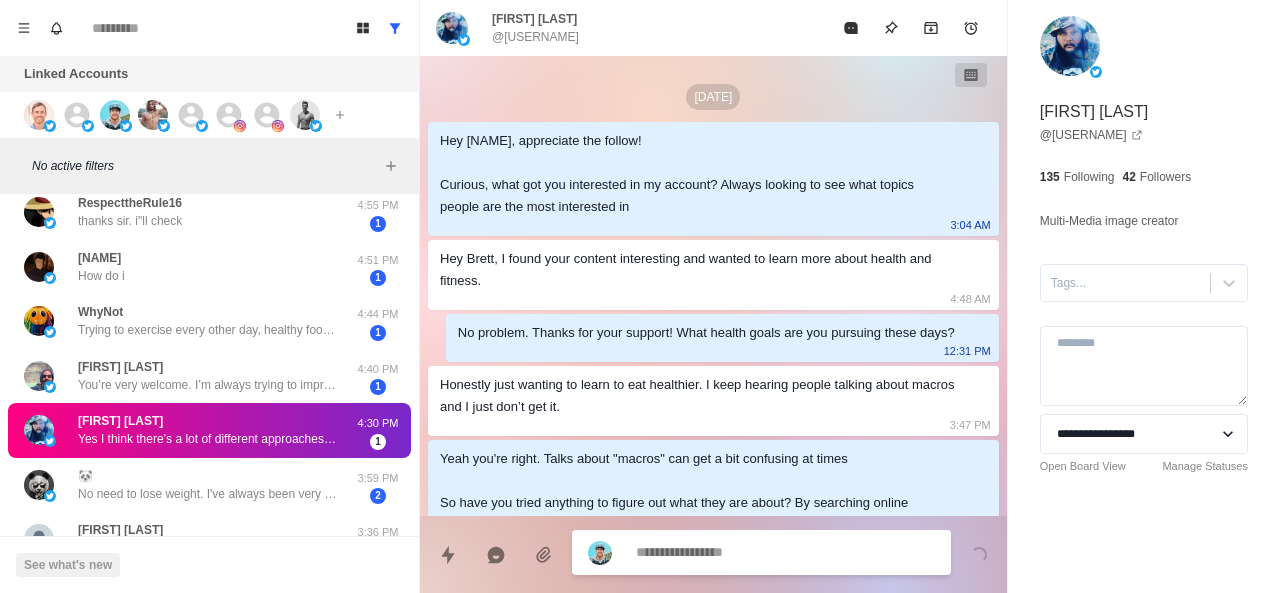 scroll, scrollTop: 330, scrollLeft: 0, axis: vertical 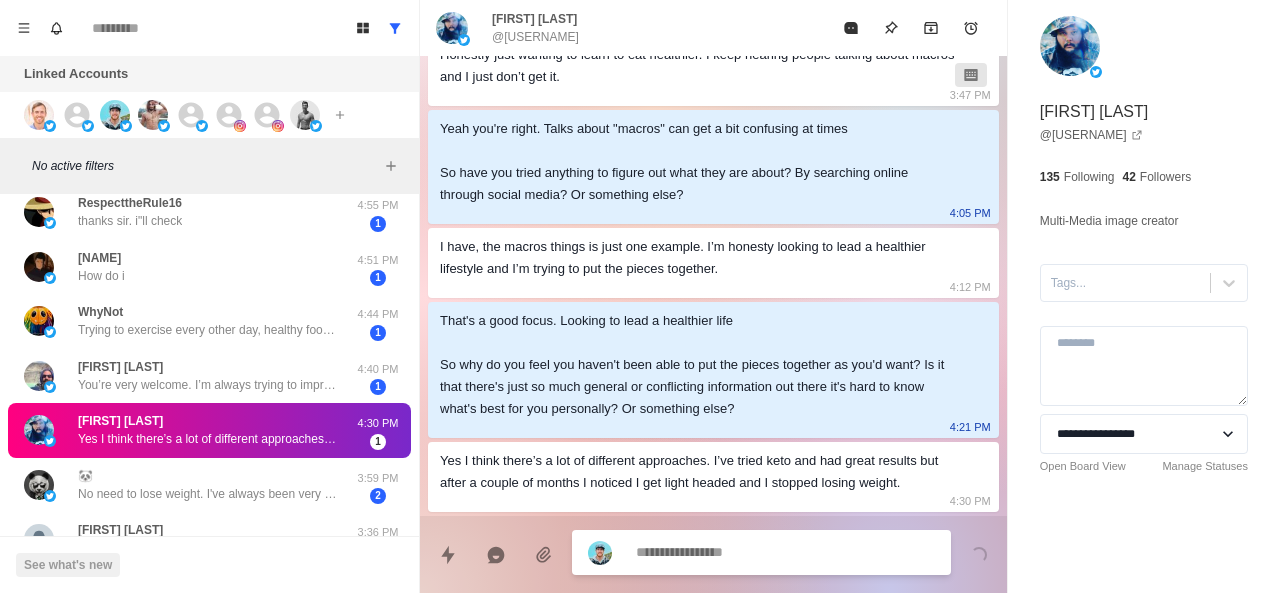 click at bounding box center [785, 552] 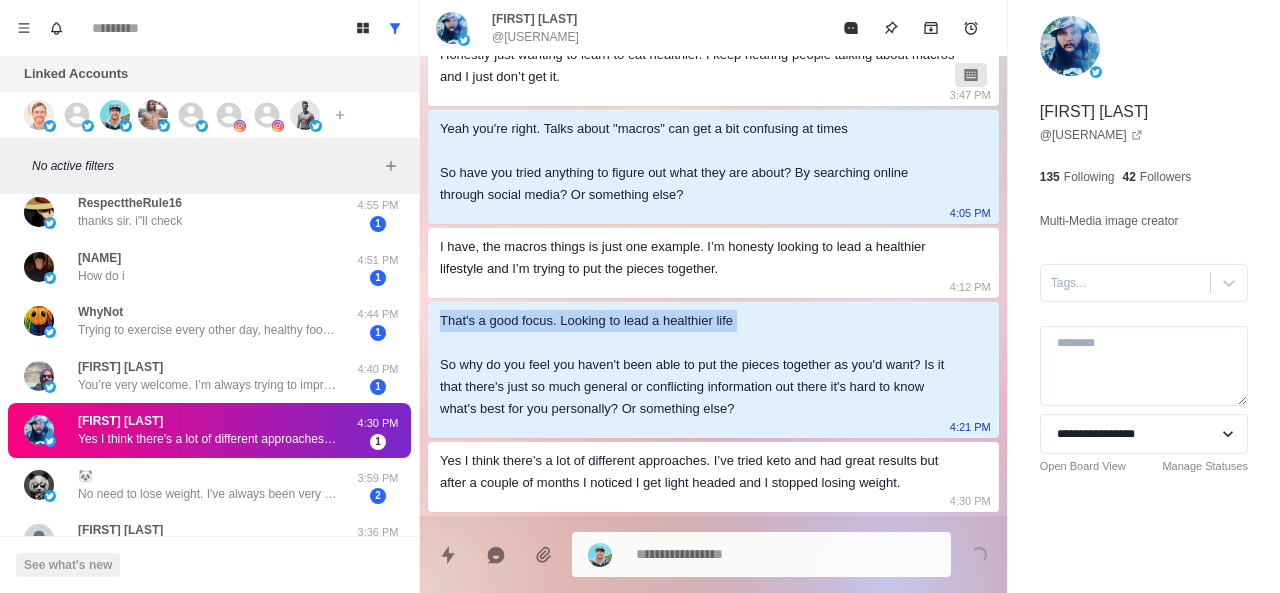 drag, startPoint x: 443, startPoint y: 320, endPoint x: 524, endPoint y: 346, distance: 85.07056 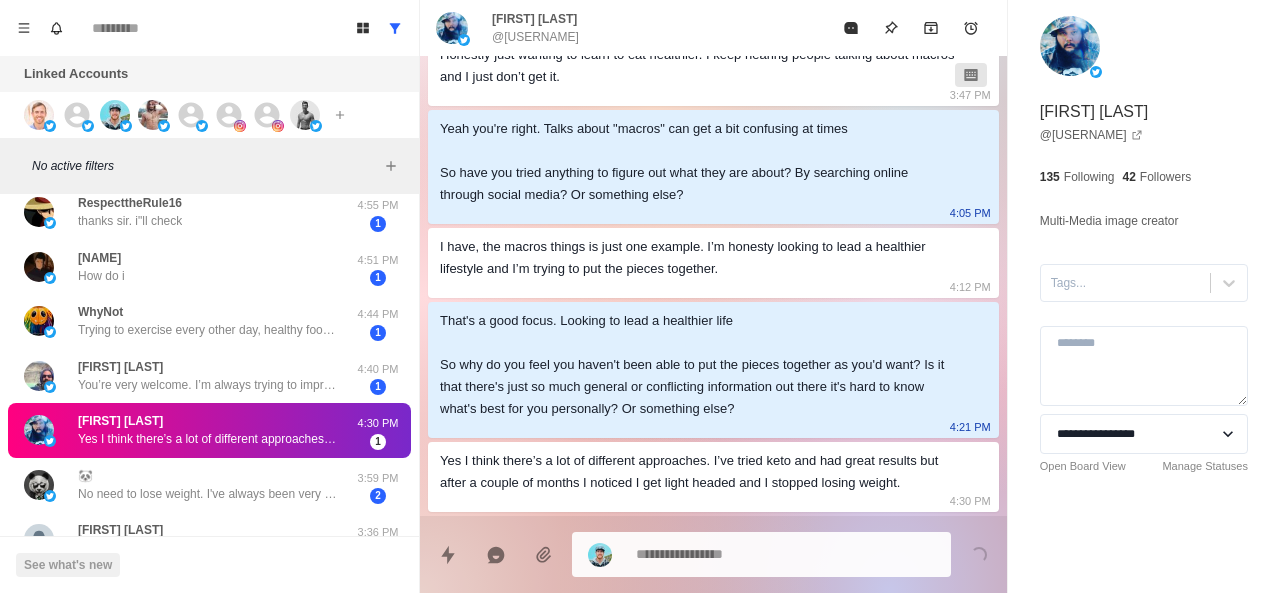 scroll, scrollTop: 230, scrollLeft: 0, axis: vertical 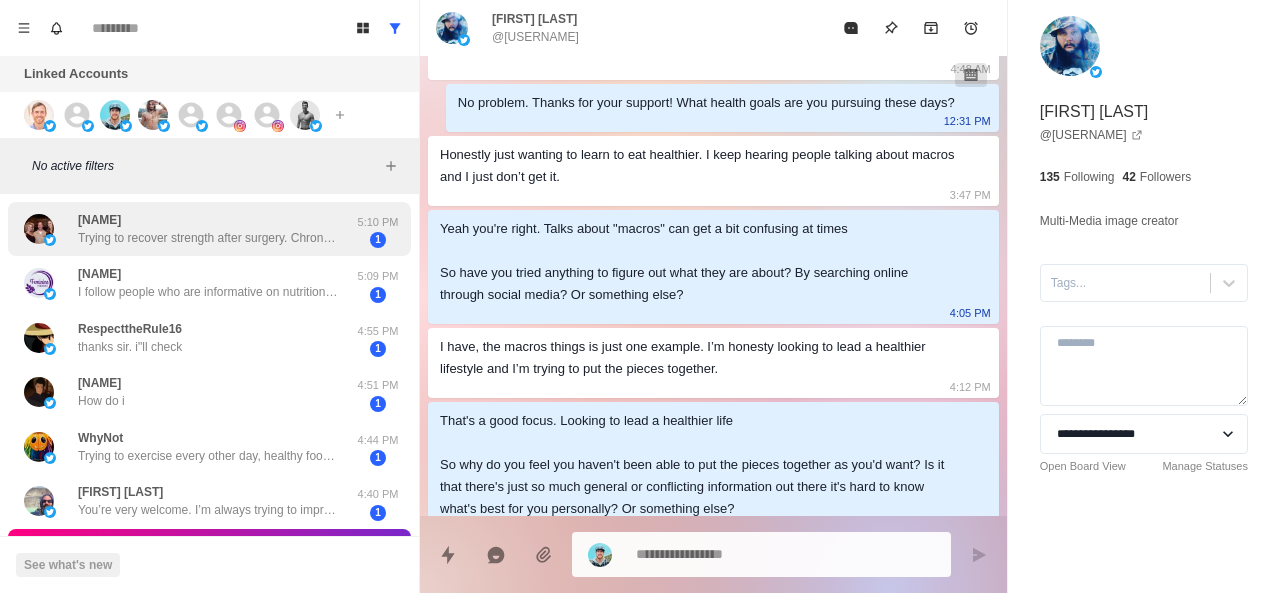click on "[PERSON] Trying to recover strength after surgery. Chronic shoulder pain 5:10 PM 1" at bounding box center (209, 229) 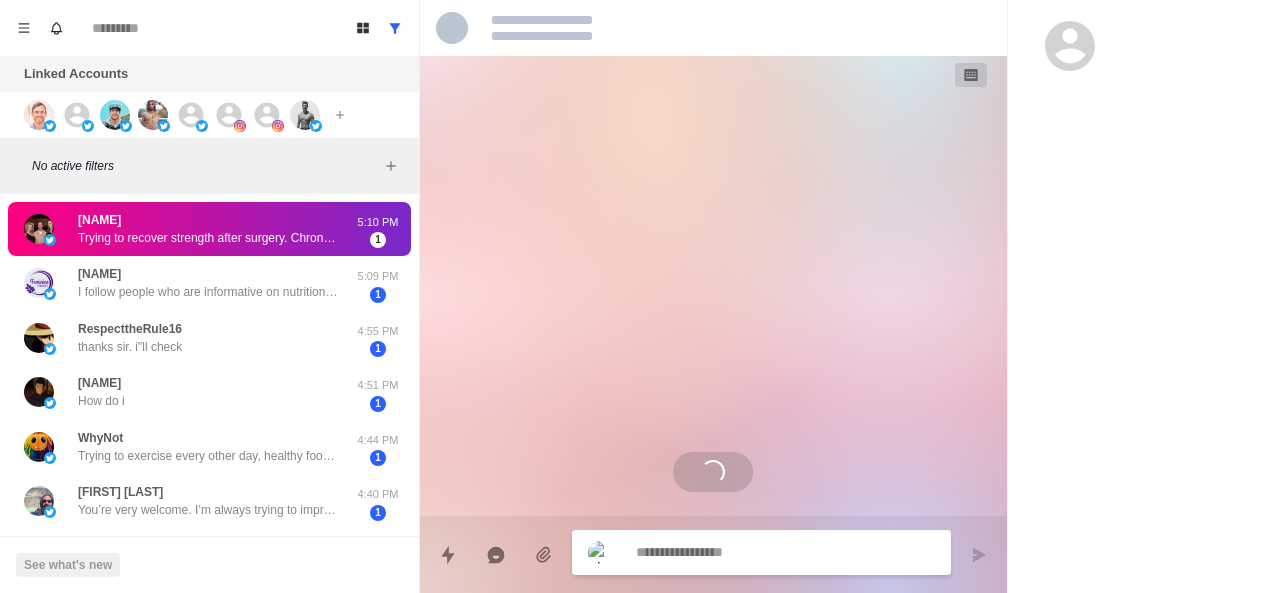 scroll, scrollTop: 0, scrollLeft: 0, axis: both 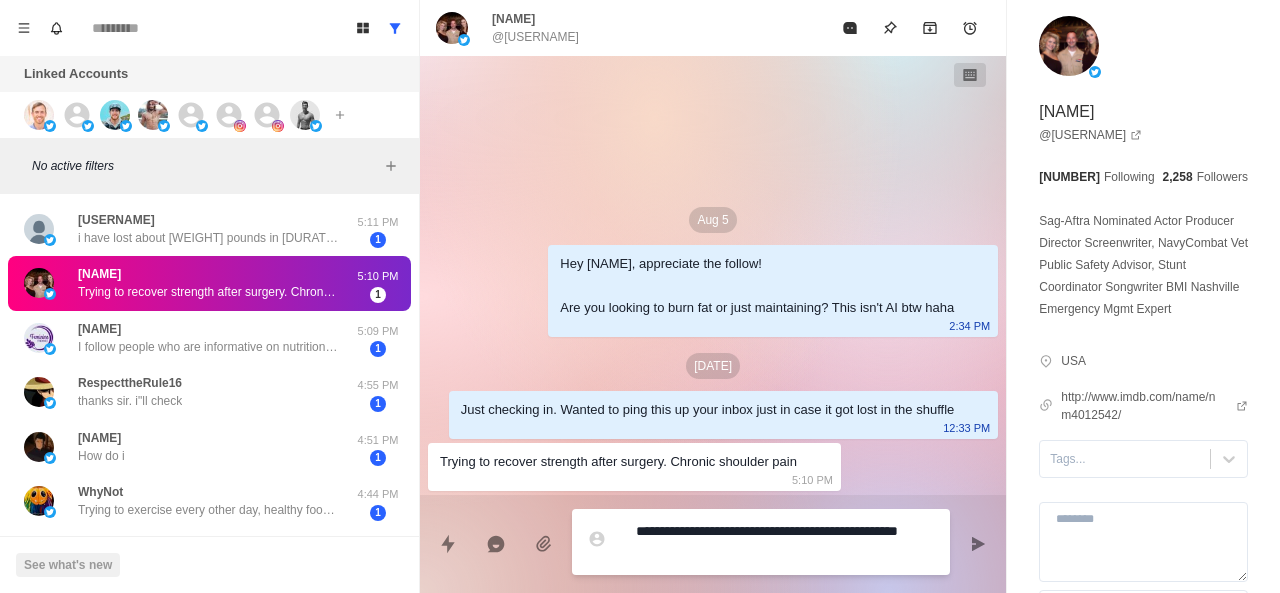 click on "**********" at bounding box center [785, 542] 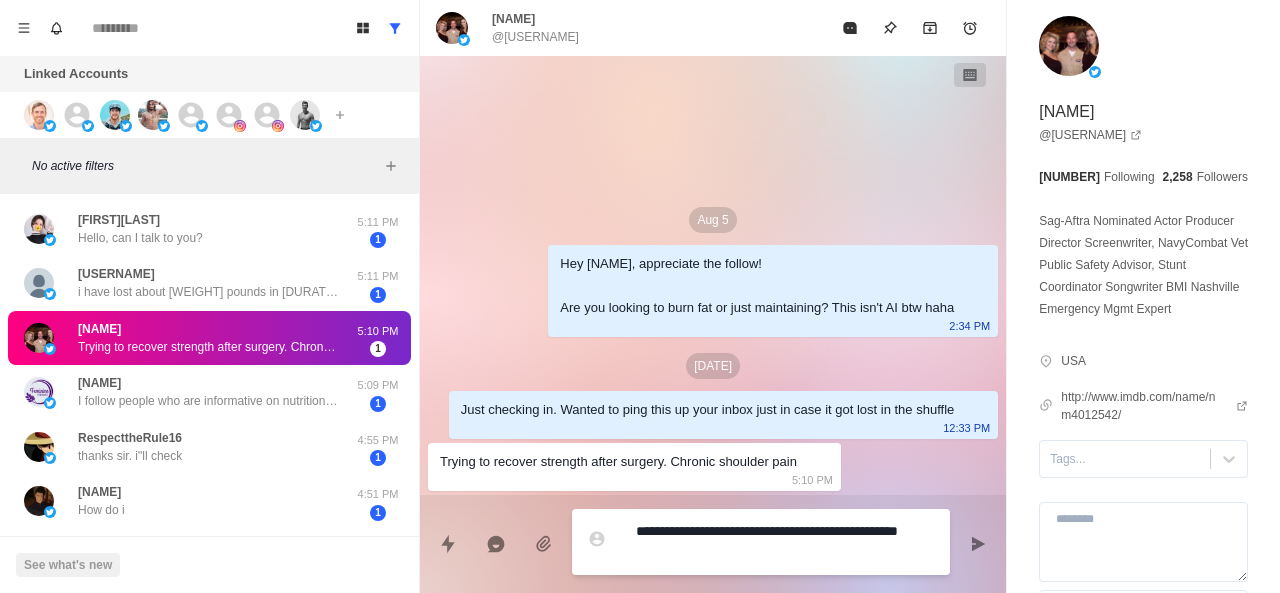 click on "**********" at bounding box center (785, 542) 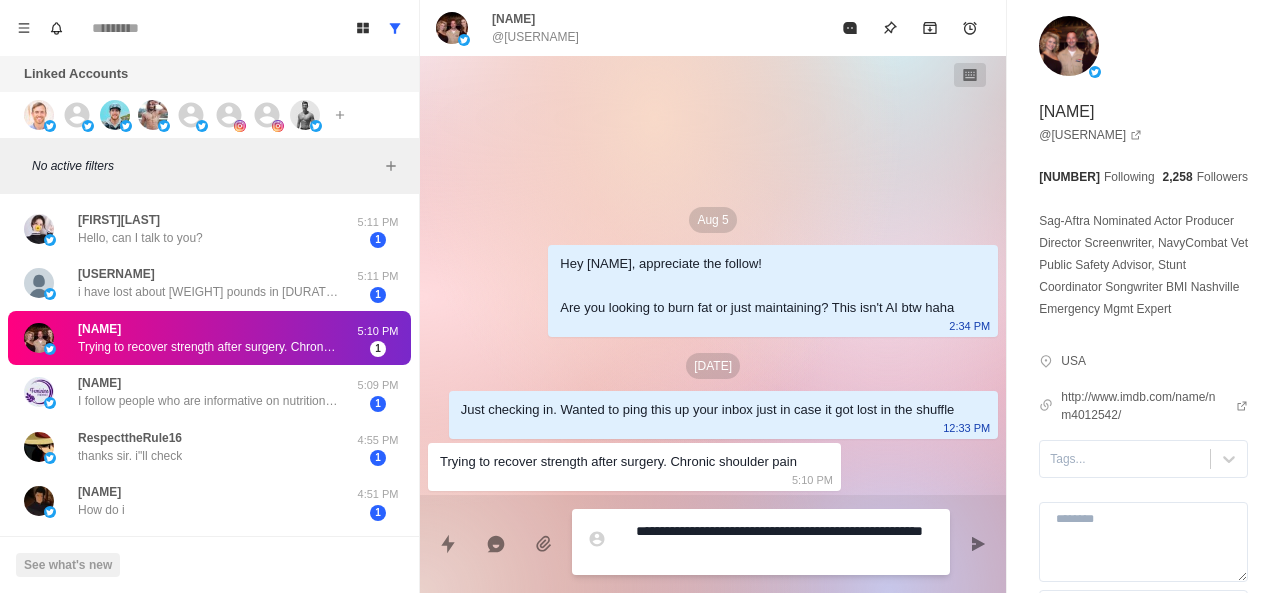 click on "**********" at bounding box center [785, 542] 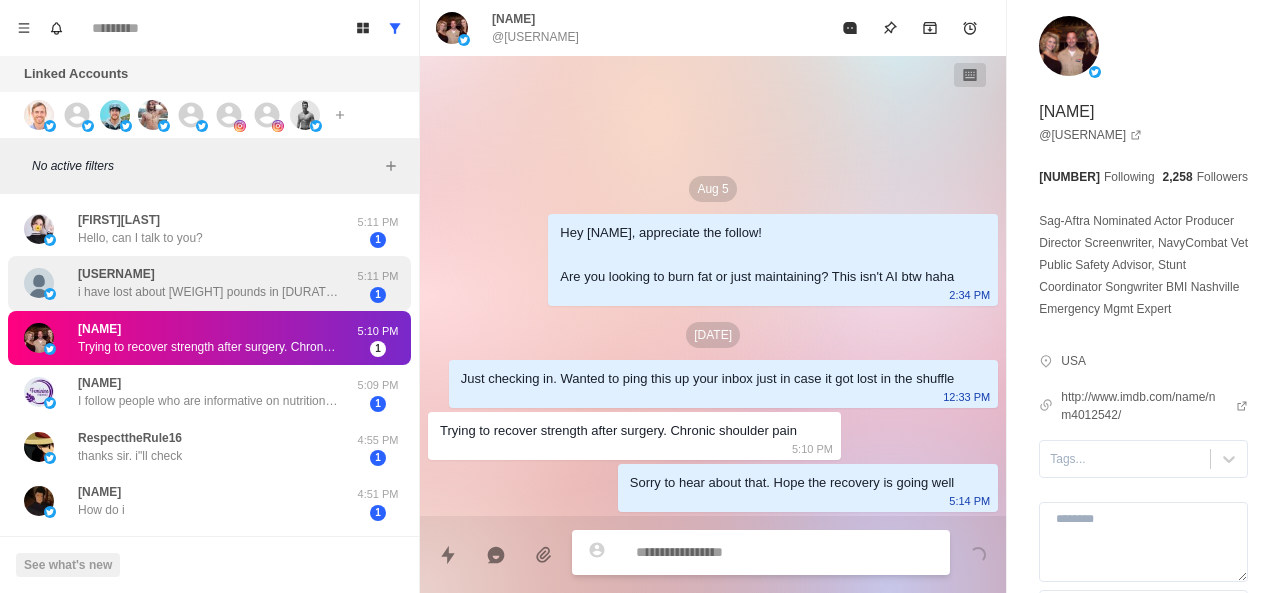 click on "i have lost about [WEIGHT] pounds in [DURATION] i m cutting down suger alot mo cakes ice creams donuts noting like that i m eating lots of fruits peaches apple watermelon banana etc so this is my approach when i get craving i eat almonds" at bounding box center (208, 292) 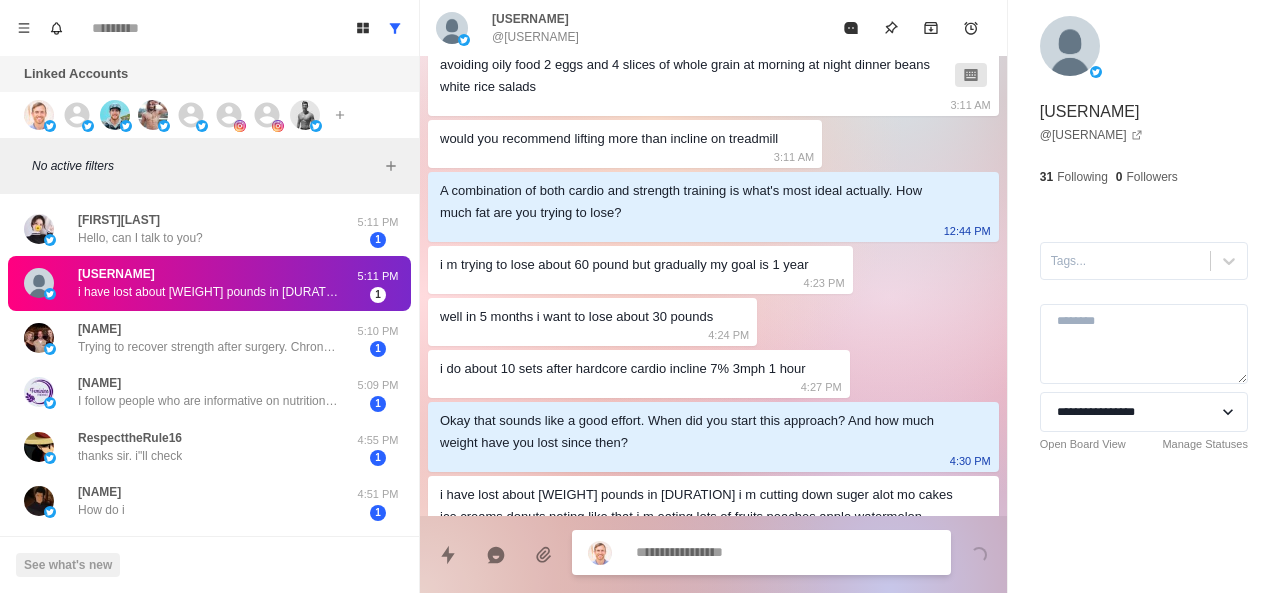 scroll, scrollTop: 704, scrollLeft: 0, axis: vertical 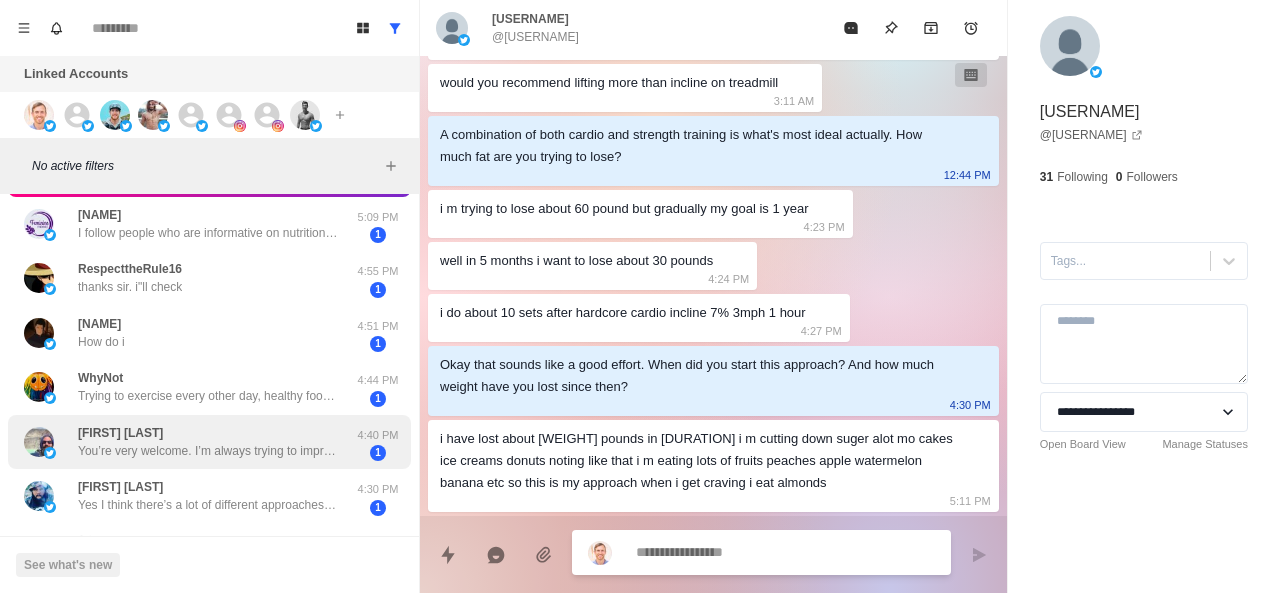 click on "[PERSON] You’re very welcome. I’m always trying to improve my health through diet, so discovering new ingredients that are superfoods. Also working on improving my mobility, so I’m always on the lookout for exercises and stretching especially for my lower back and hips. But any type of content that deviates from the traditional medicine lies are appreciated :)" at bounding box center (208, 442) 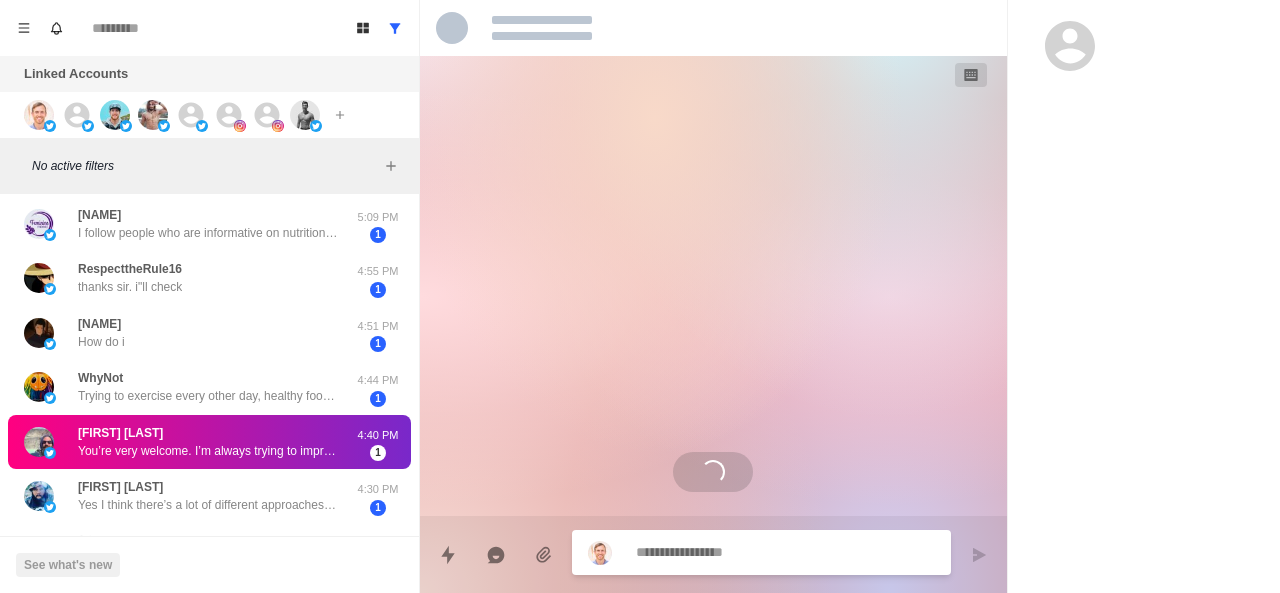 scroll, scrollTop: 0, scrollLeft: 0, axis: both 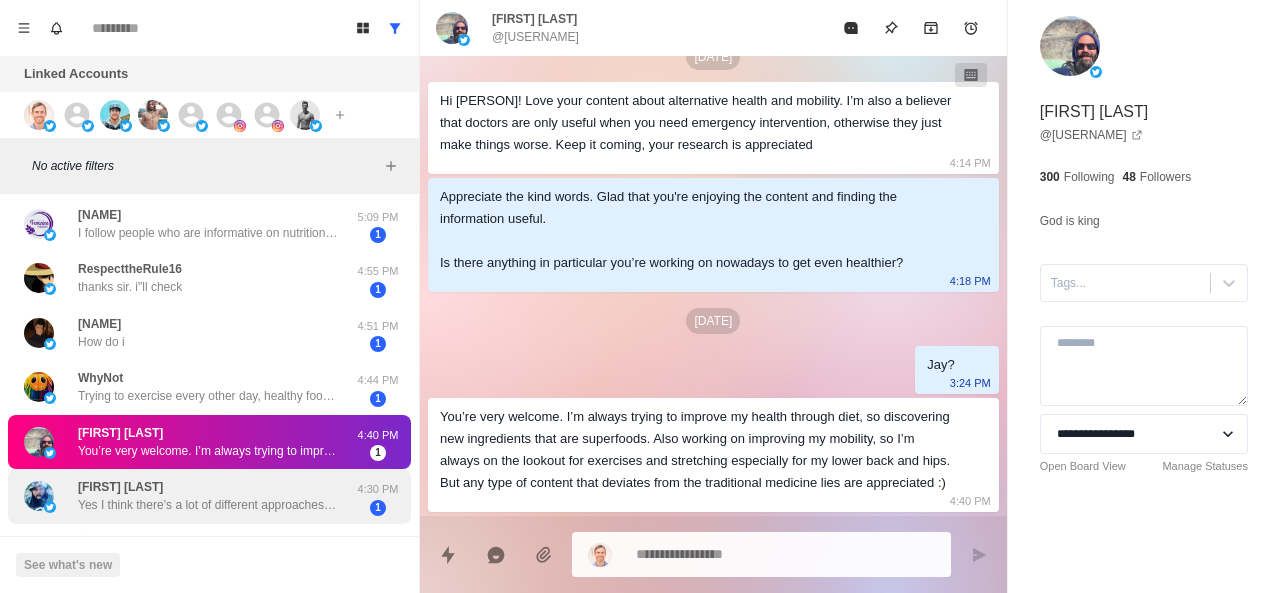 click on "[PERSON] Yes I think there’s a lot of different approaches. I’ve tried keto and had great results but after a couple of months I noticed I get light headed and I stopped losing weight. 4:30 PM 1" at bounding box center [209, 496] 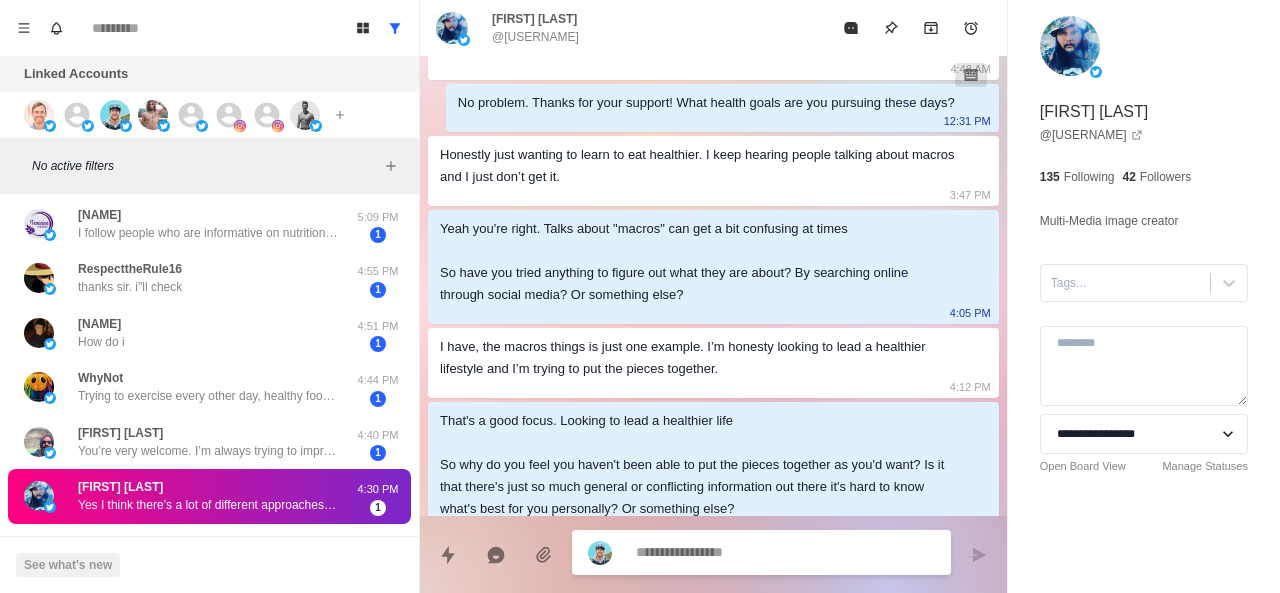 scroll, scrollTop: 330, scrollLeft: 0, axis: vertical 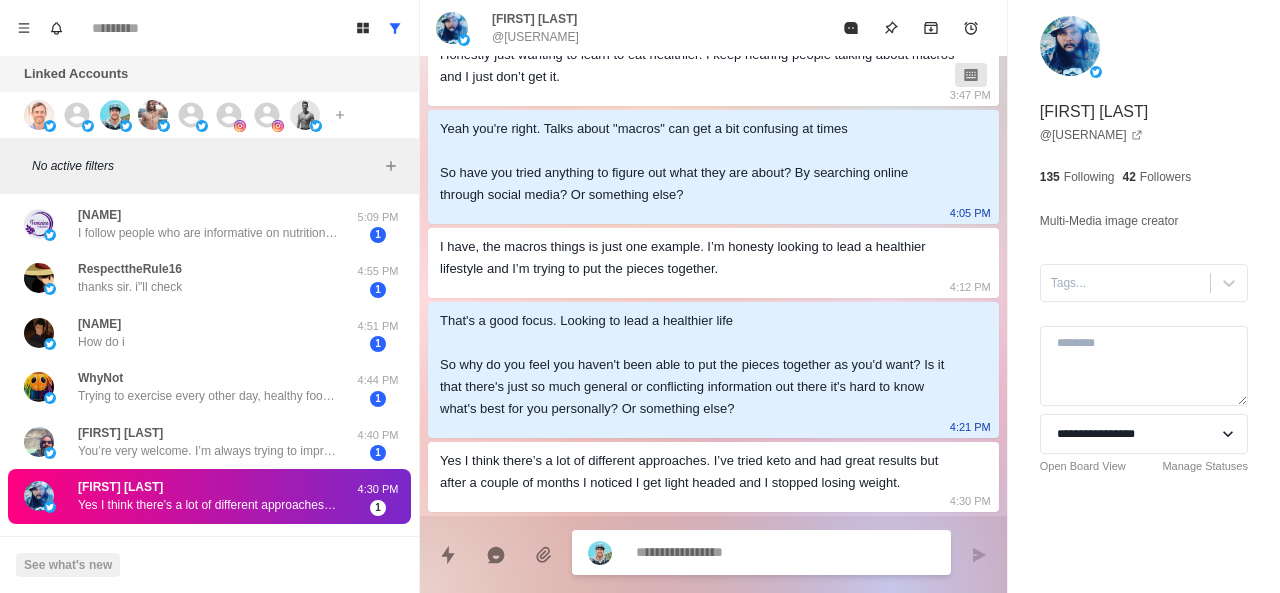 click at bounding box center [785, 552] 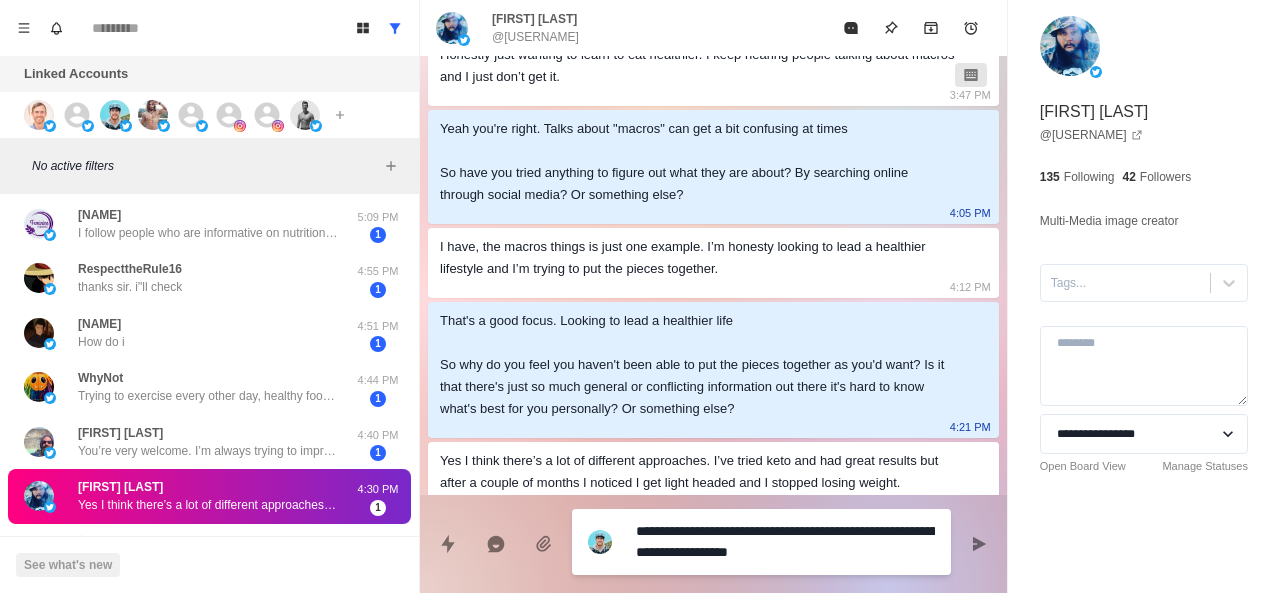 click on "**********" at bounding box center [785, 542] 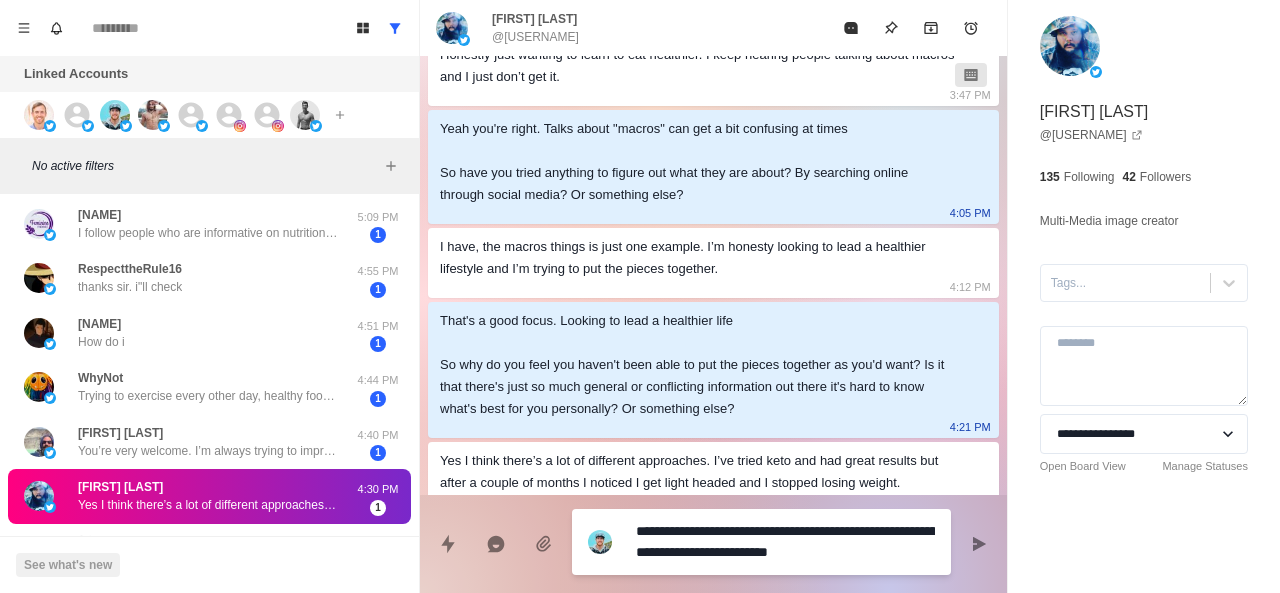 scroll, scrollTop: 350, scrollLeft: 0, axis: vertical 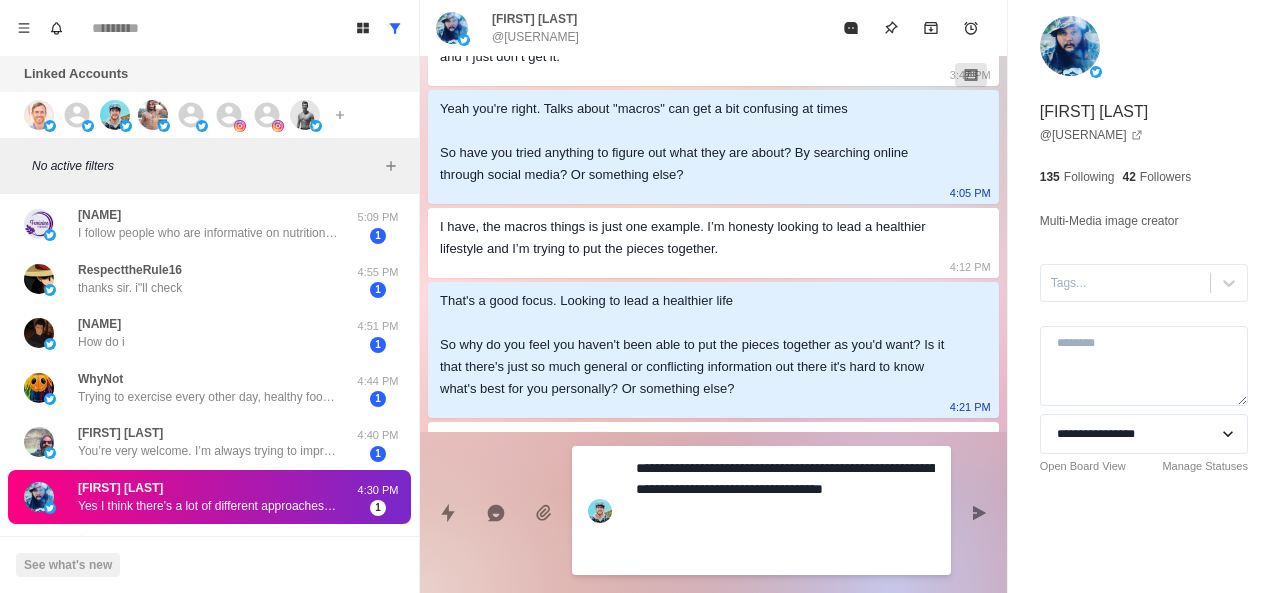 paste on "**********" 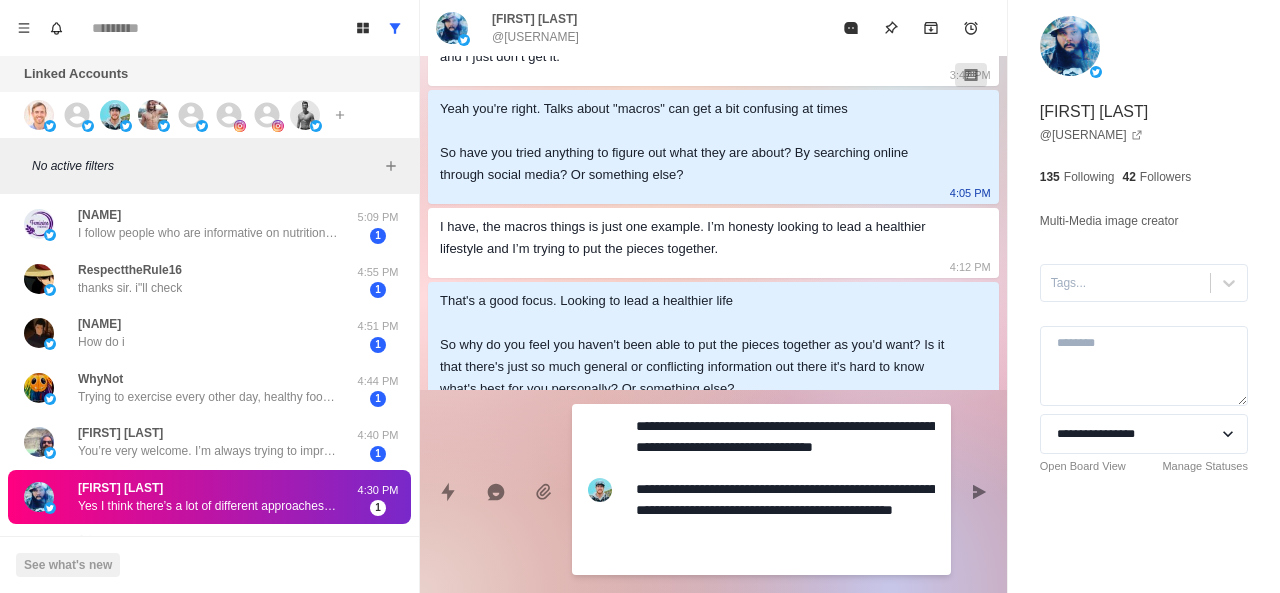 scroll, scrollTop: 456, scrollLeft: 0, axis: vertical 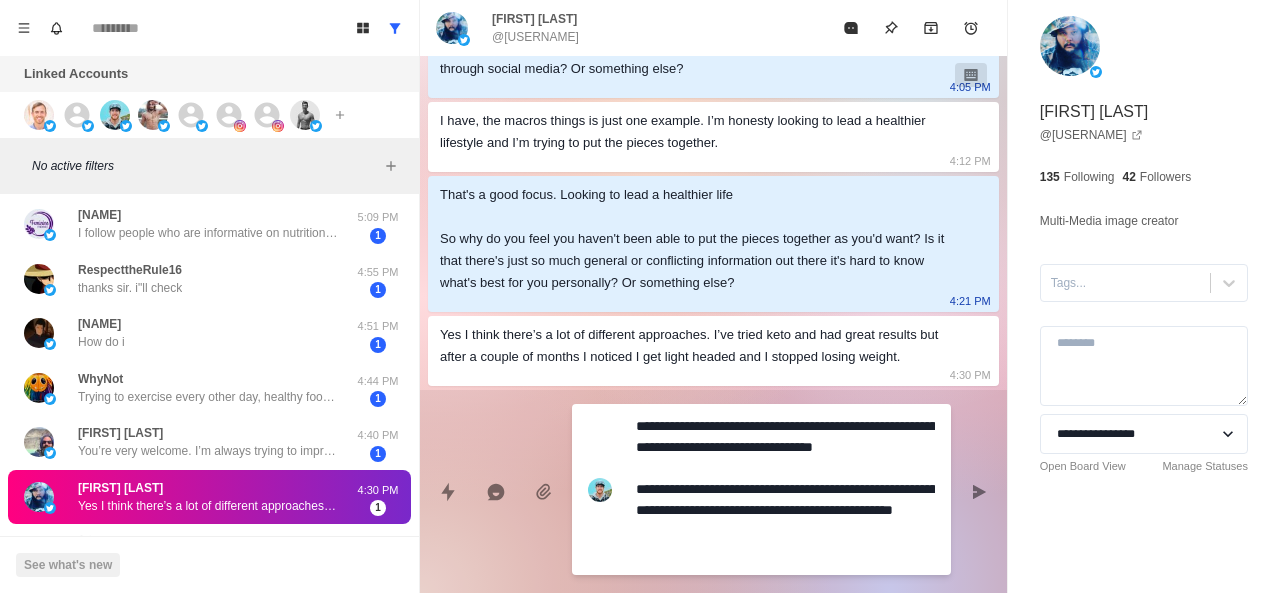 drag, startPoint x: 746, startPoint y: 553, endPoint x: 656, endPoint y: 533, distance: 92.19544 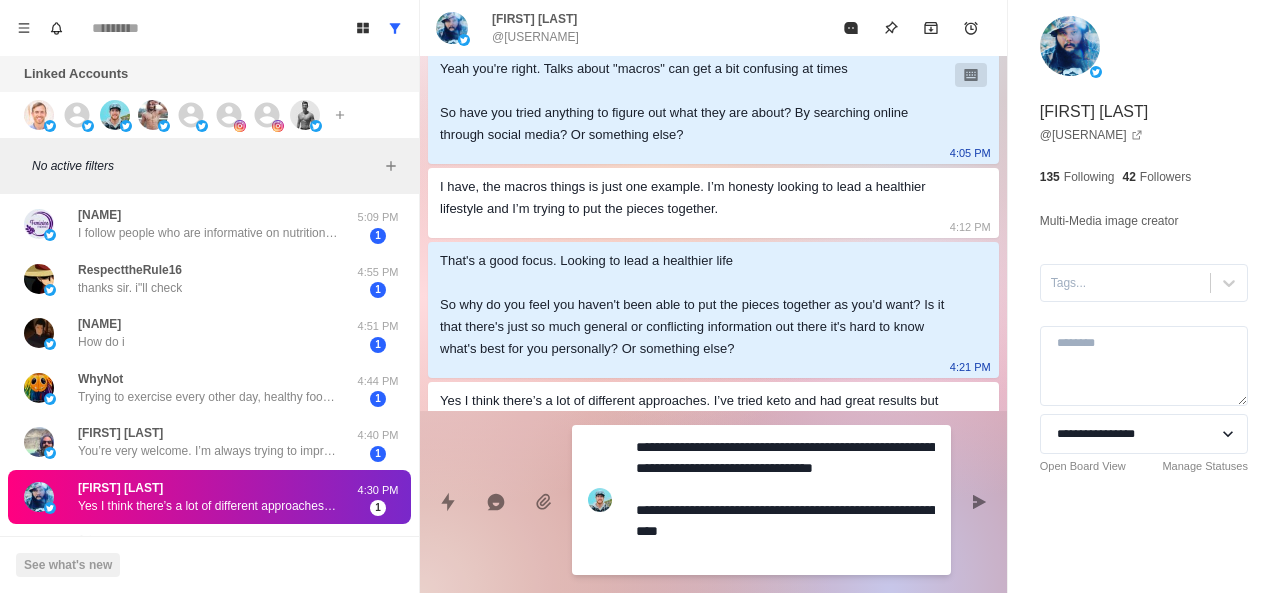 scroll, scrollTop: 434, scrollLeft: 0, axis: vertical 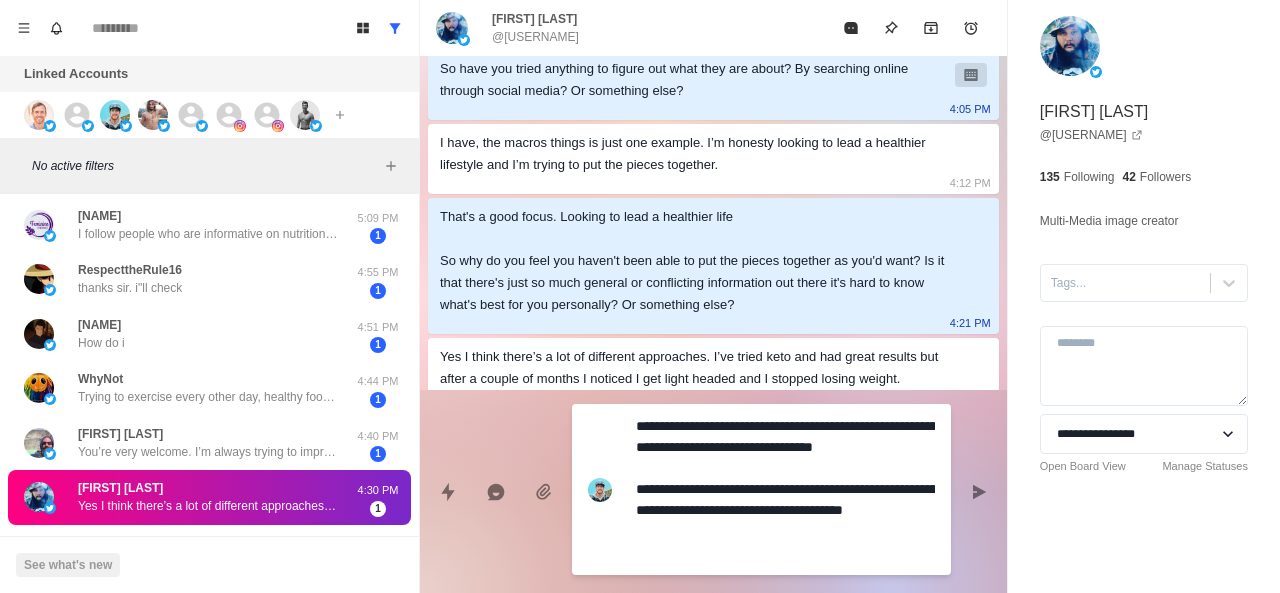 click on "**********" at bounding box center [785, 489] 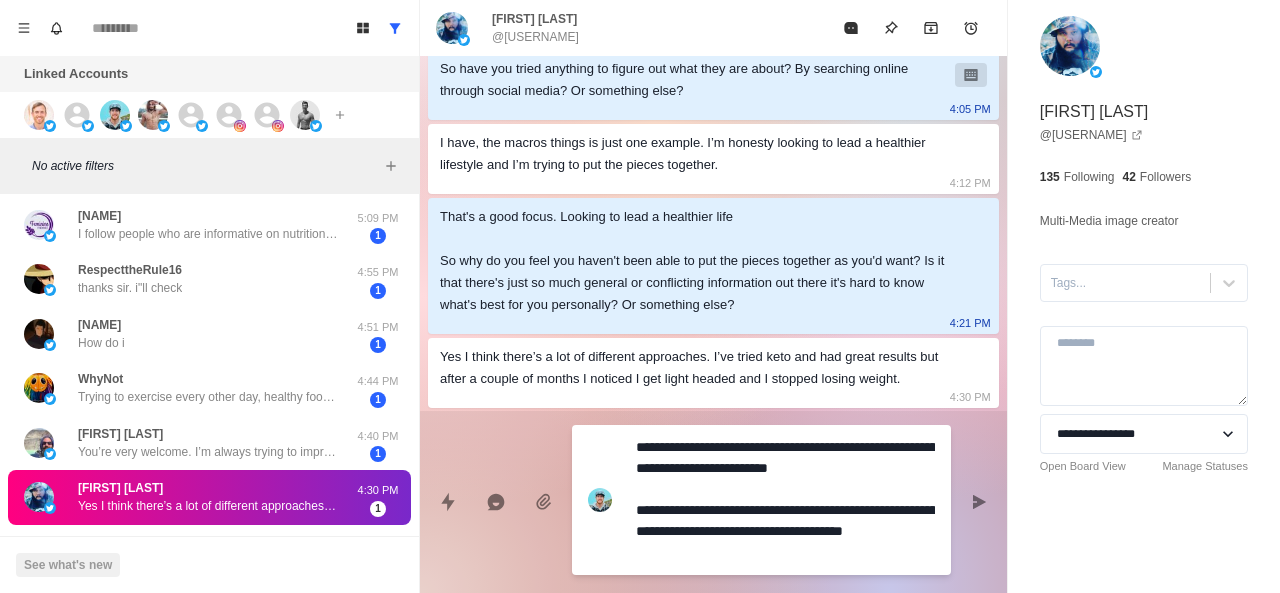 click on "**********" at bounding box center (785, 500) 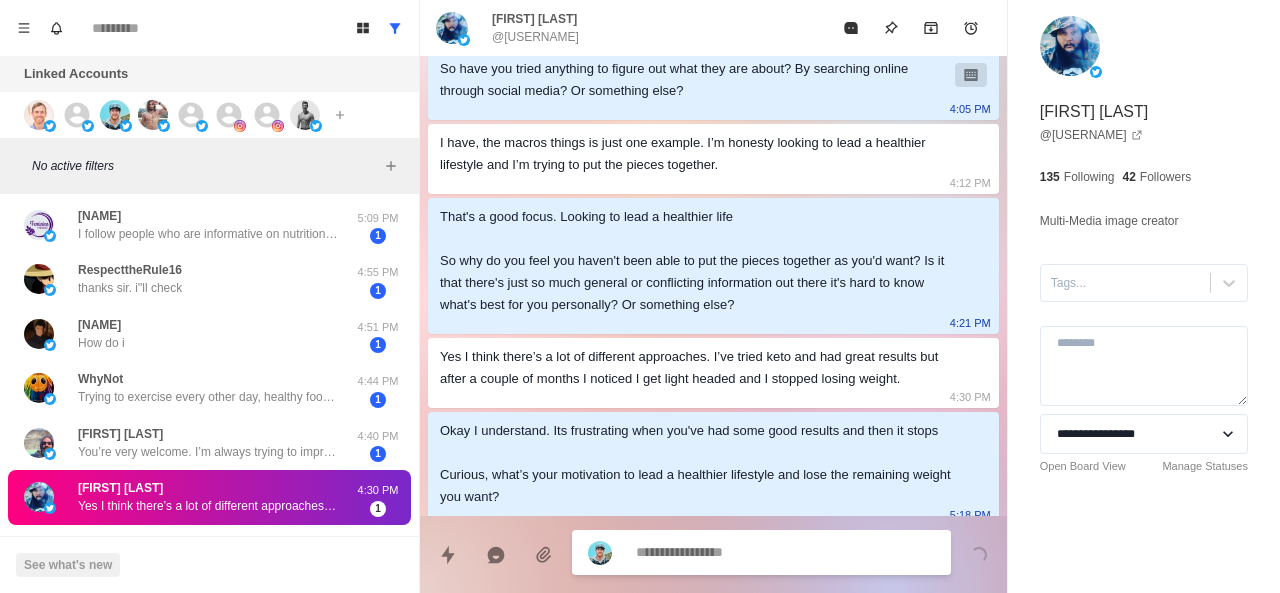 scroll, scrollTop: 448, scrollLeft: 0, axis: vertical 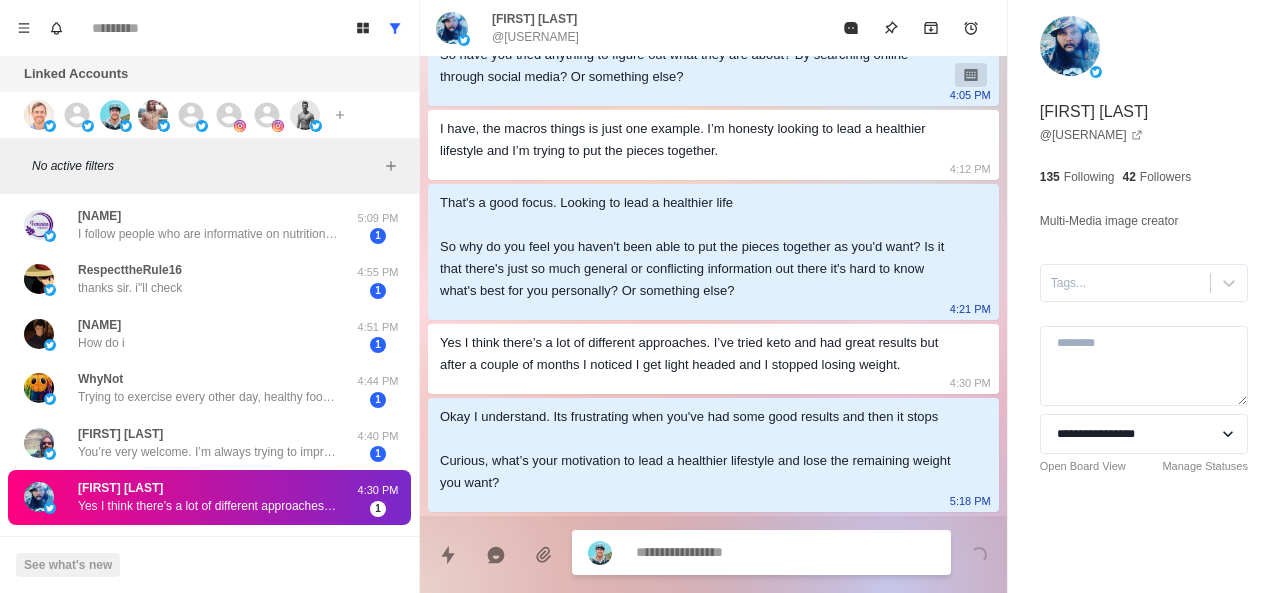 paste on "**********" 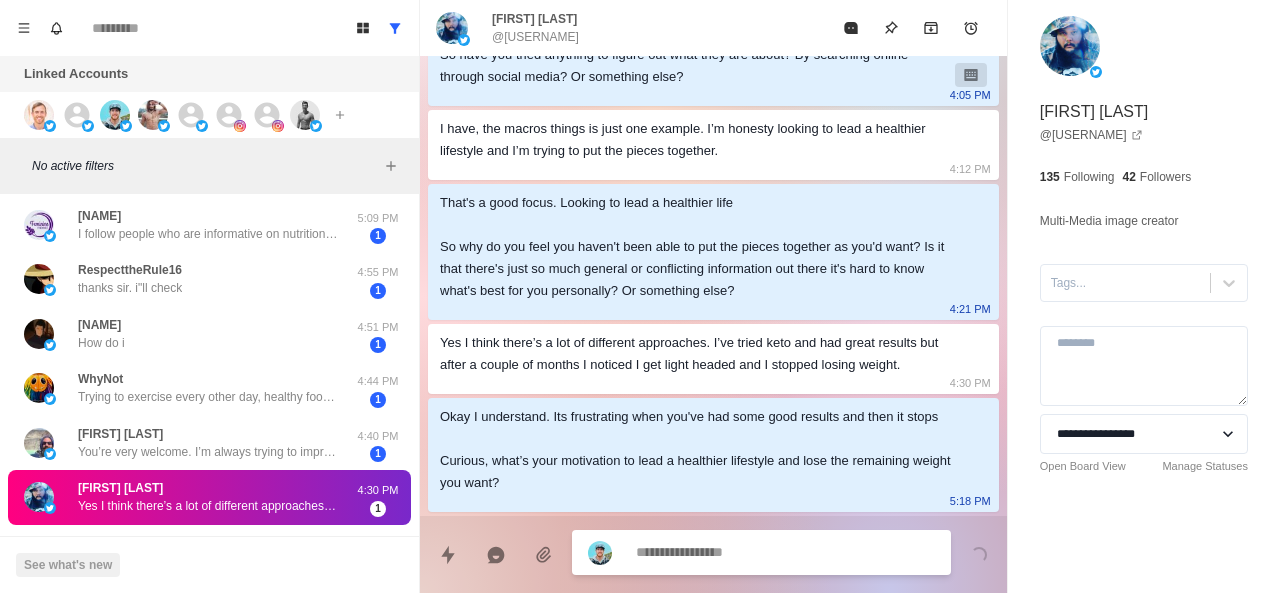 scroll, scrollTop: 500, scrollLeft: 0, axis: vertical 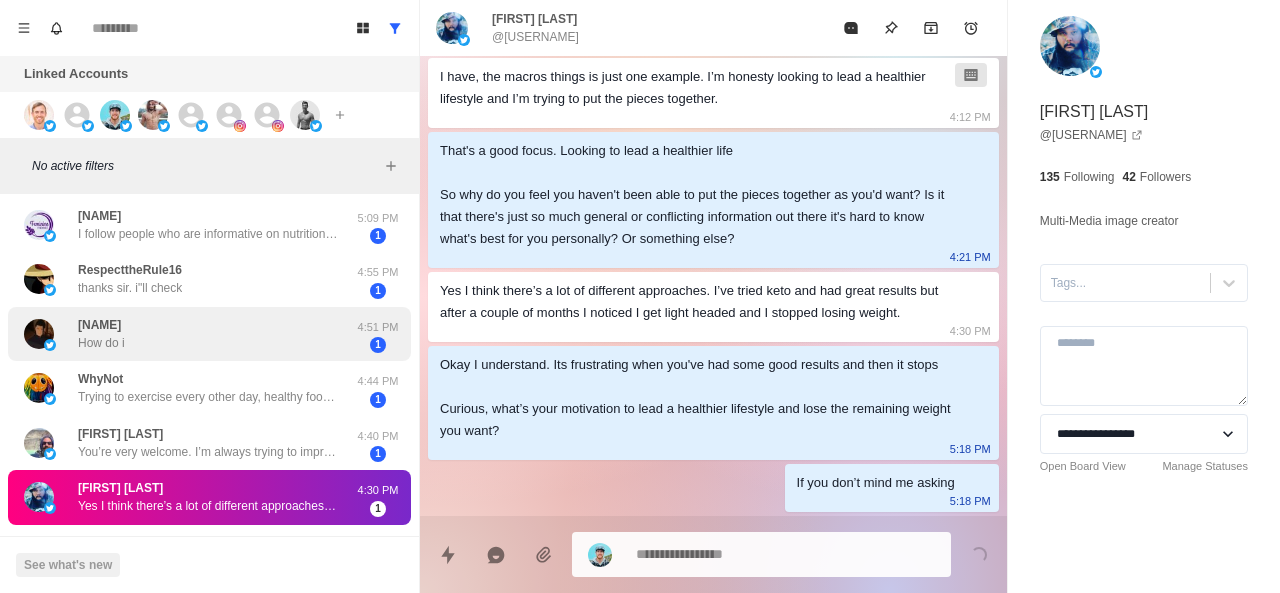 click on "[USERNAME] How do i" at bounding box center [188, 334] 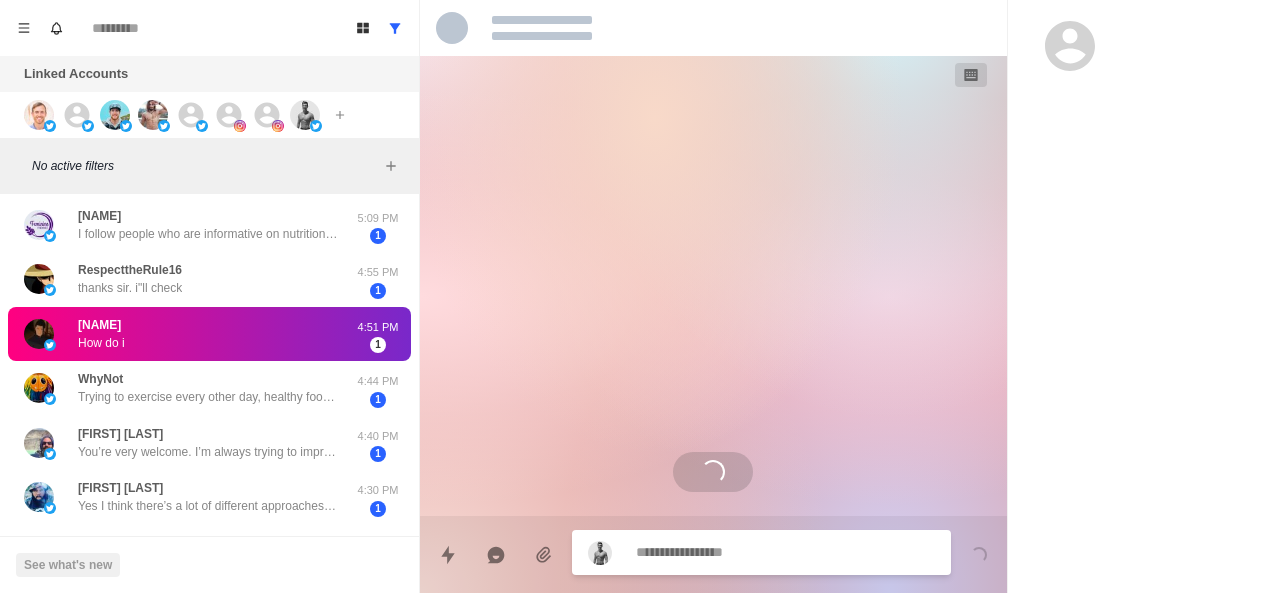 scroll, scrollTop: 0, scrollLeft: 0, axis: both 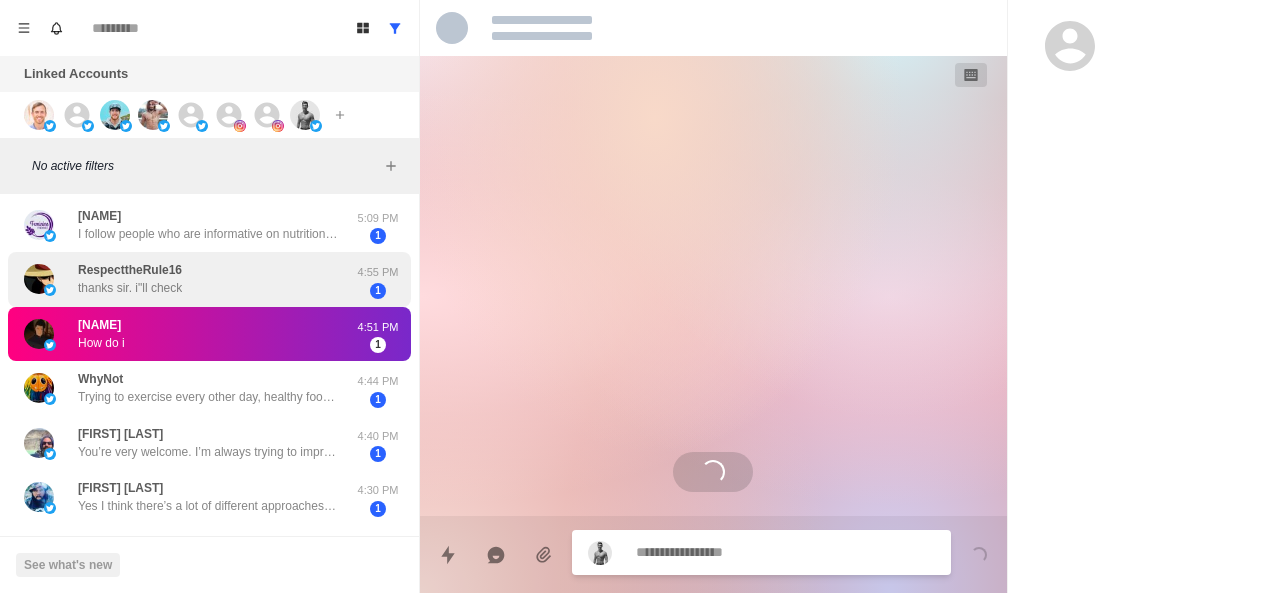 click on "[NAME] [NAME] thanks sir. i"ll check 4:55 PM 1" at bounding box center (209, 279) 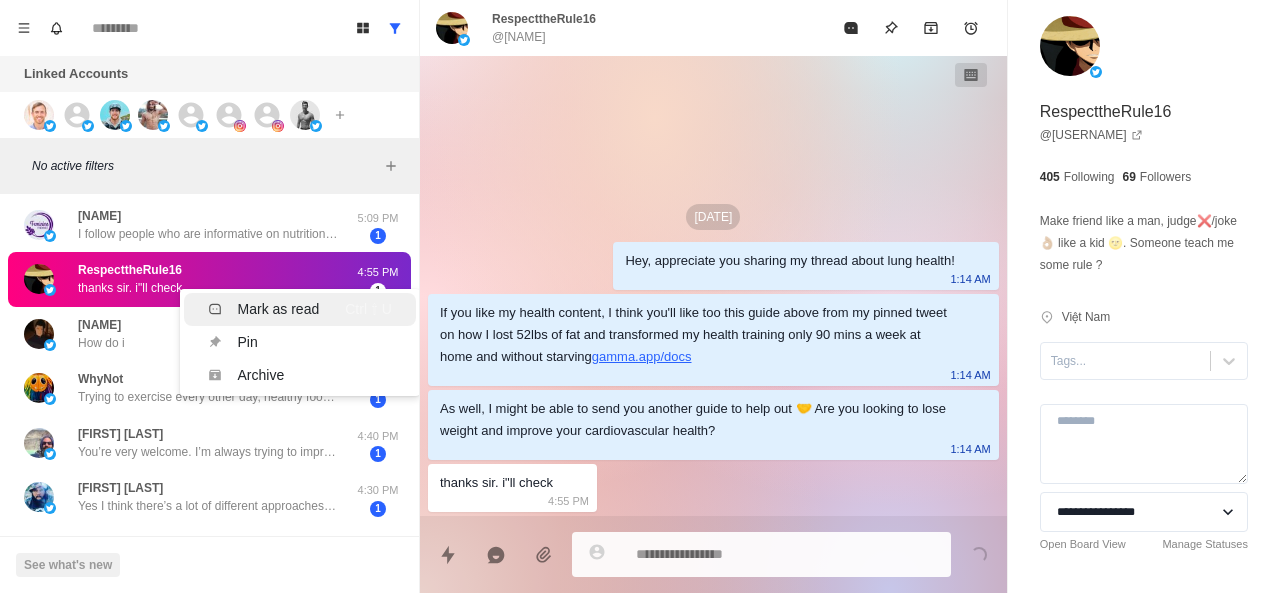 click on "Mark as read Ctrl ⇧ U" at bounding box center (300, 309) 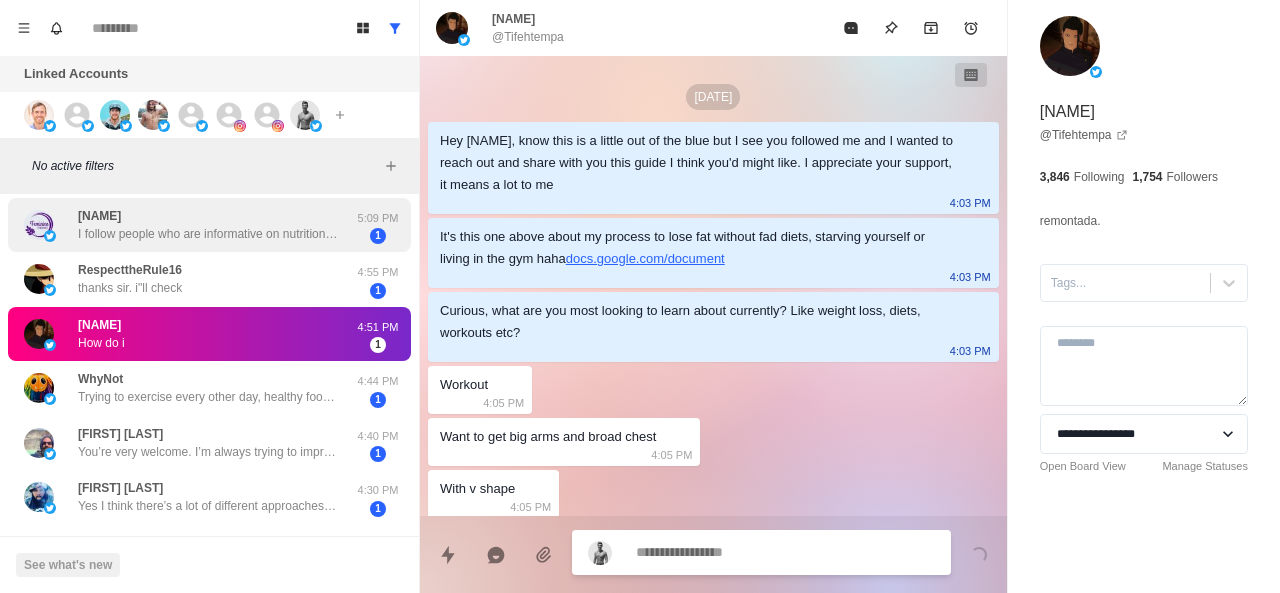 scroll, scrollTop: 110, scrollLeft: 0, axis: vertical 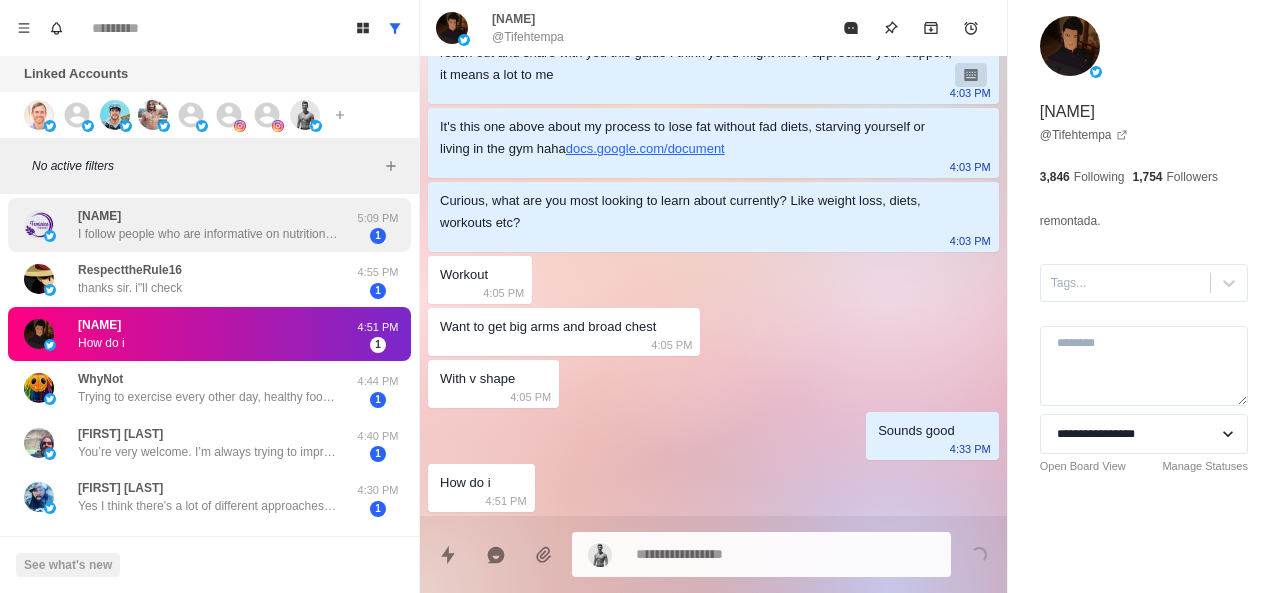 click on "[NAME]" at bounding box center [99, 216] 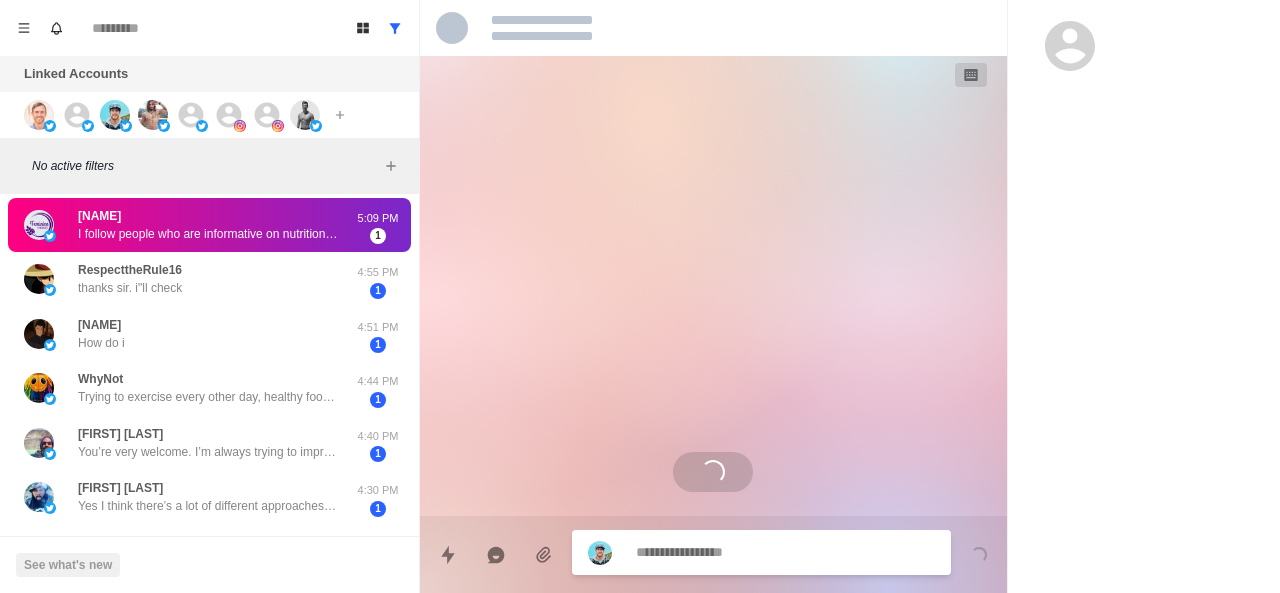 scroll, scrollTop: 0, scrollLeft: 0, axis: both 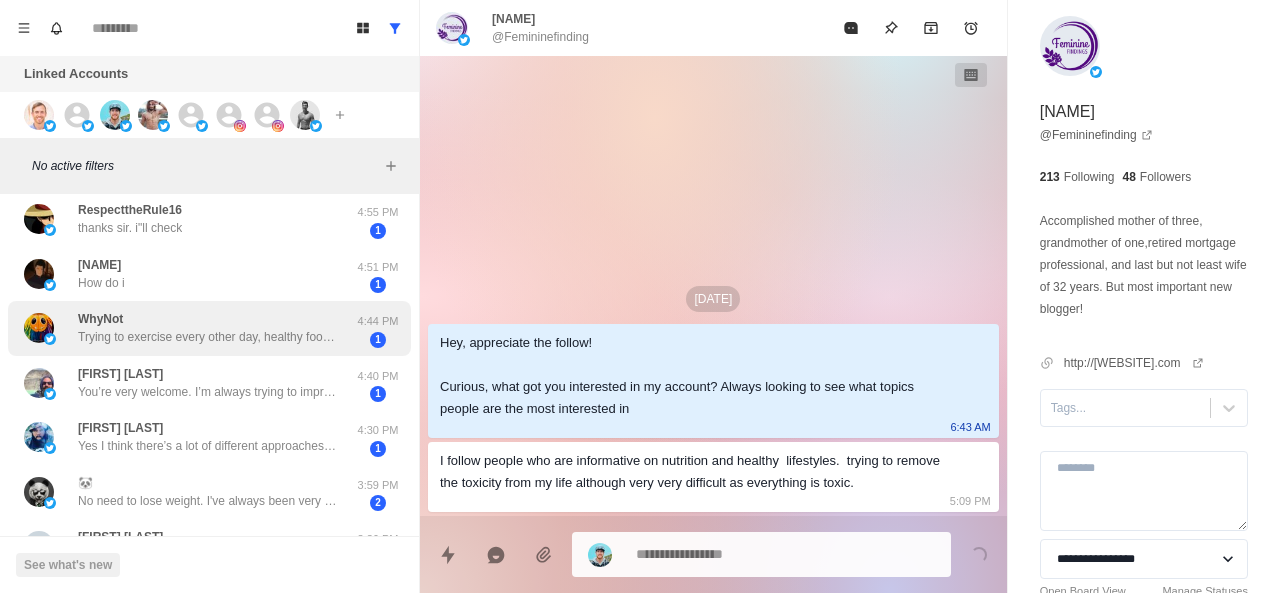 click on "Trying to exercise every other day, healthy food etc, nothing special." at bounding box center (208, 337) 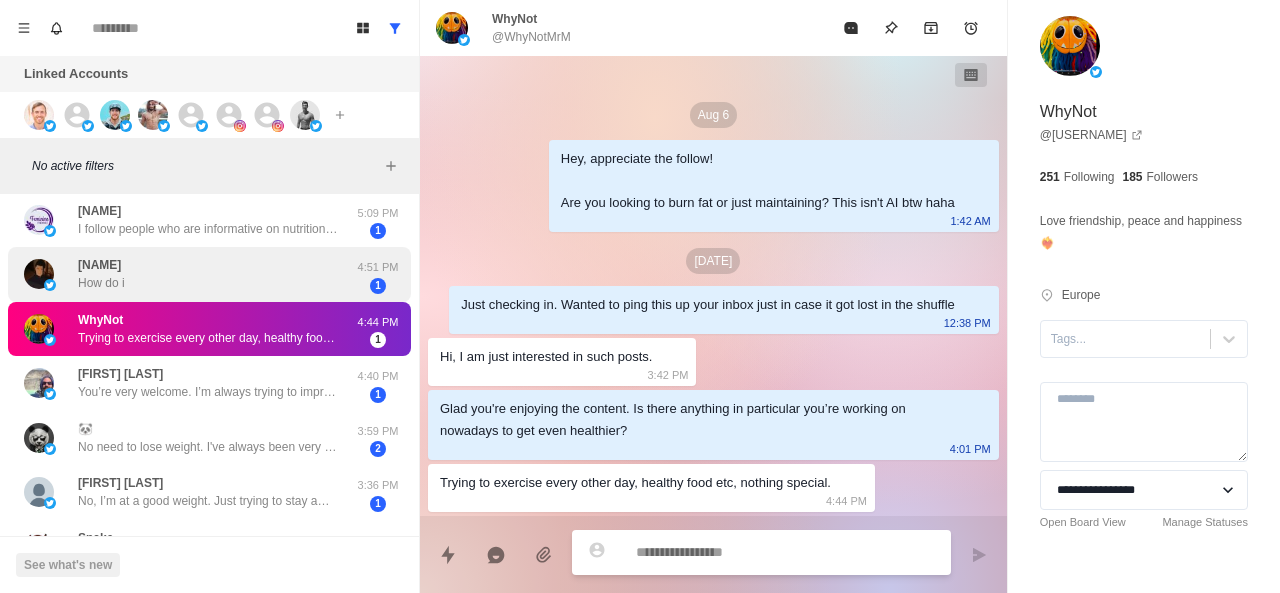 scroll, scrollTop: 0, scrollLeft: 0, axis: both 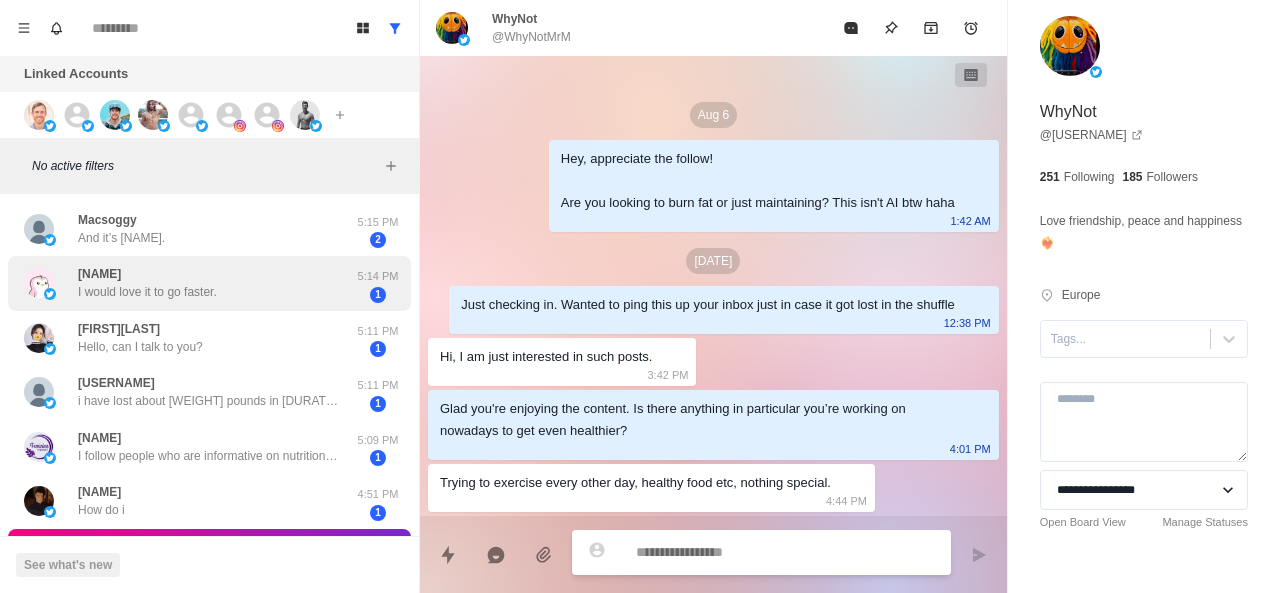 click on "I would love it to go faster." at bounding box center [147, 292] 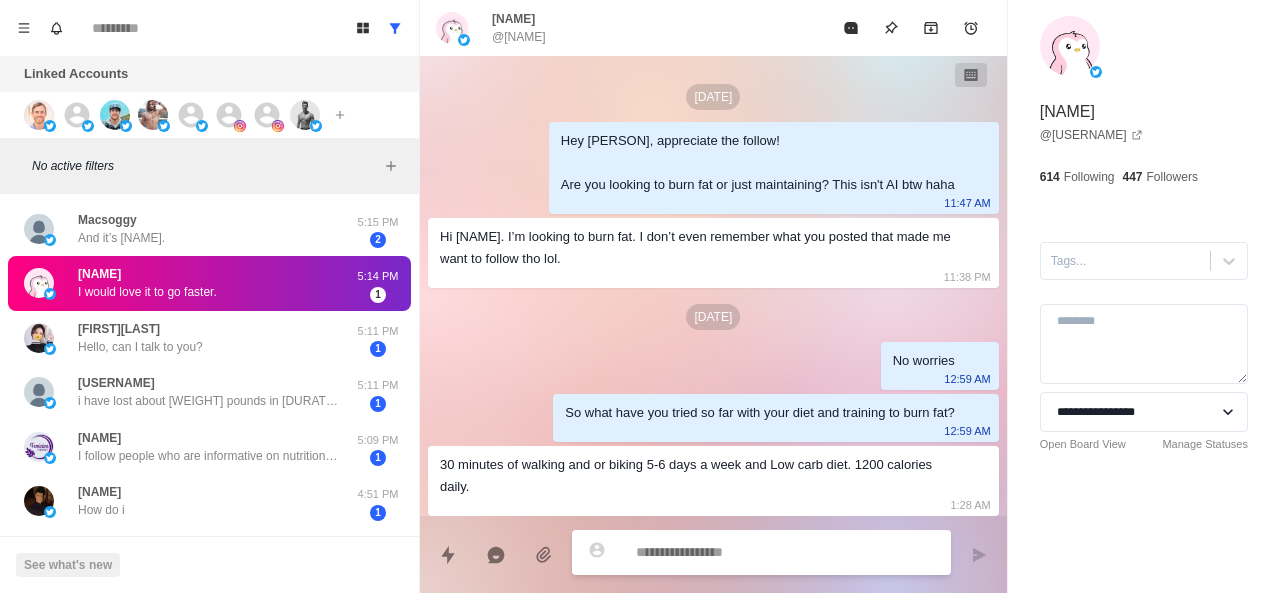 scroll, scrollTop: 286, scrollLeft: 0, axis: vertical 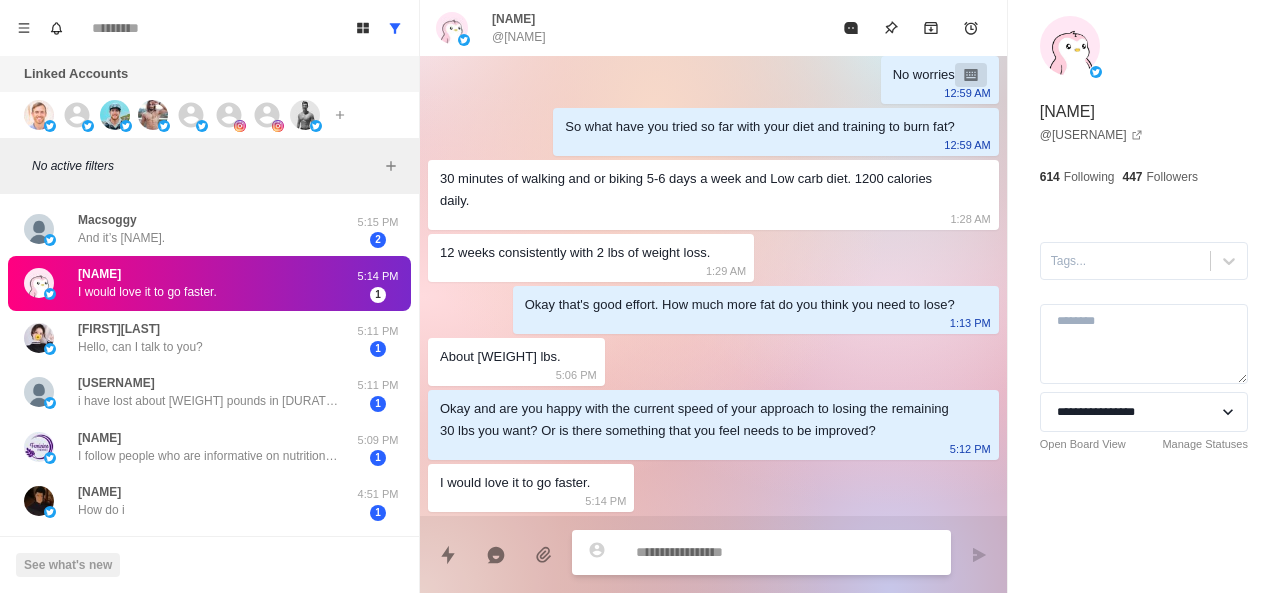 click at bounding box center (785, 552) 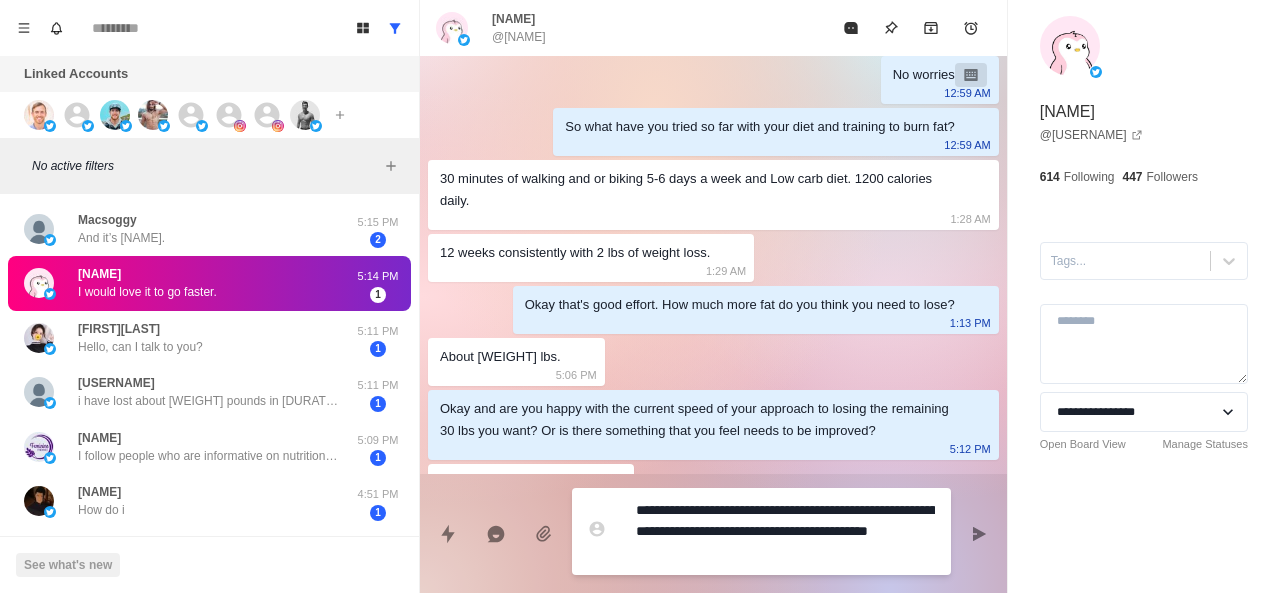 click on "**********" at bounding box center (785, 531) 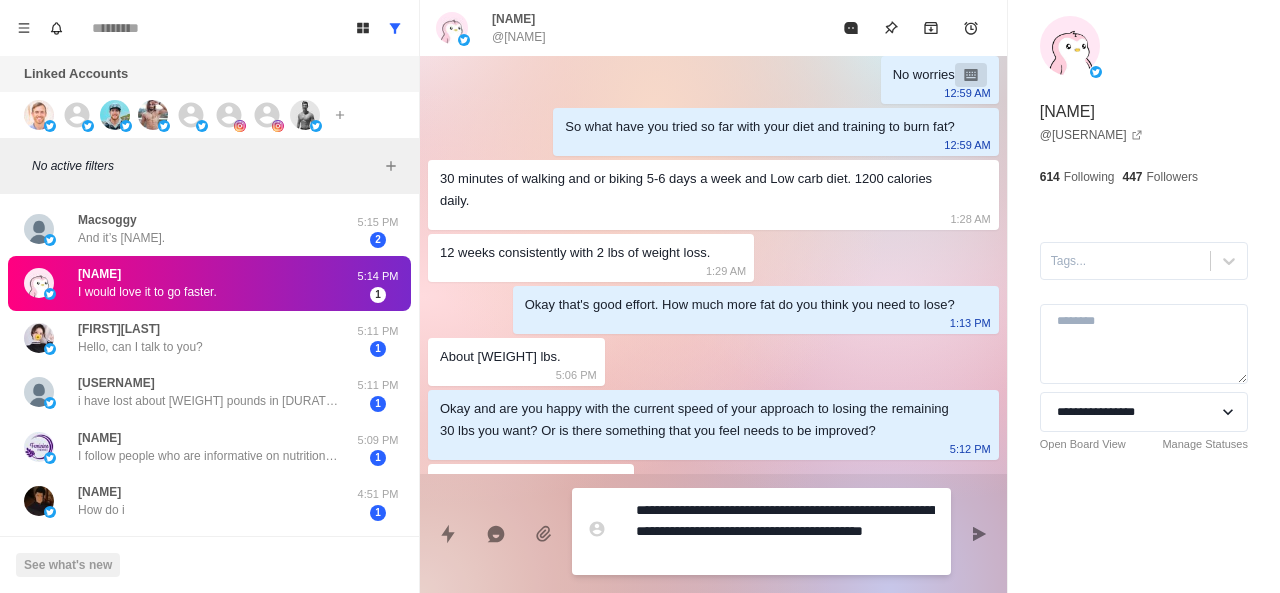 click on "**********" at bounding box center (785, 531) 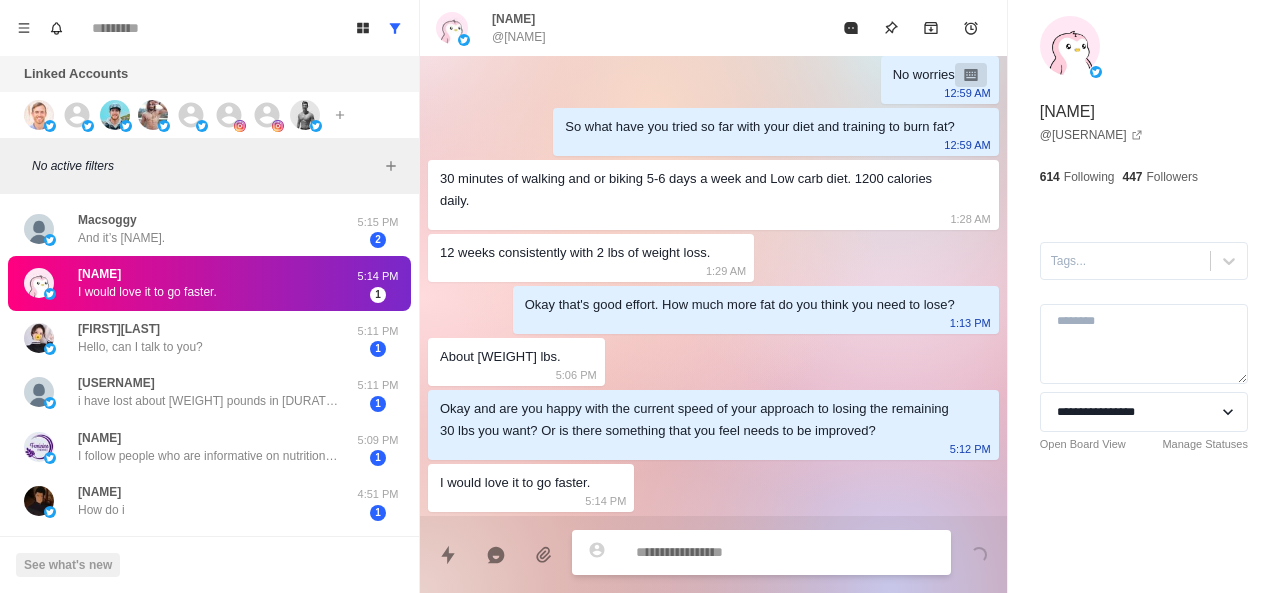 scroll, scrollTop: 360, scrollLeft: 0, axis: vertical 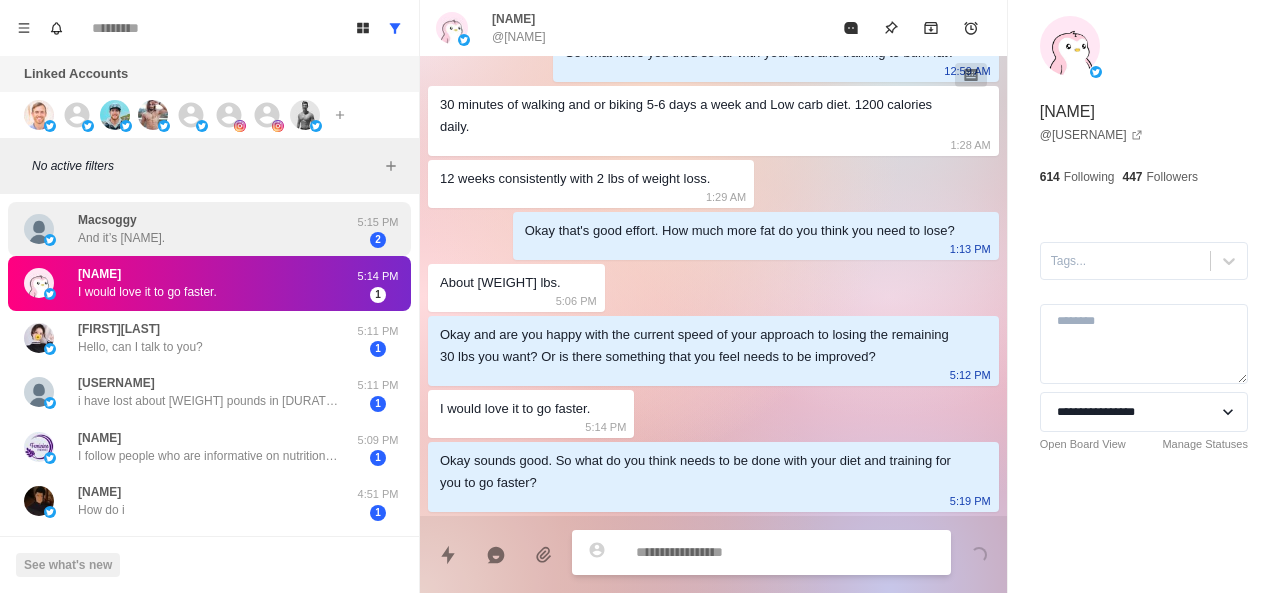 click on "[USERNAME] And it’s [NAME]." at bounding box center (188, 229) 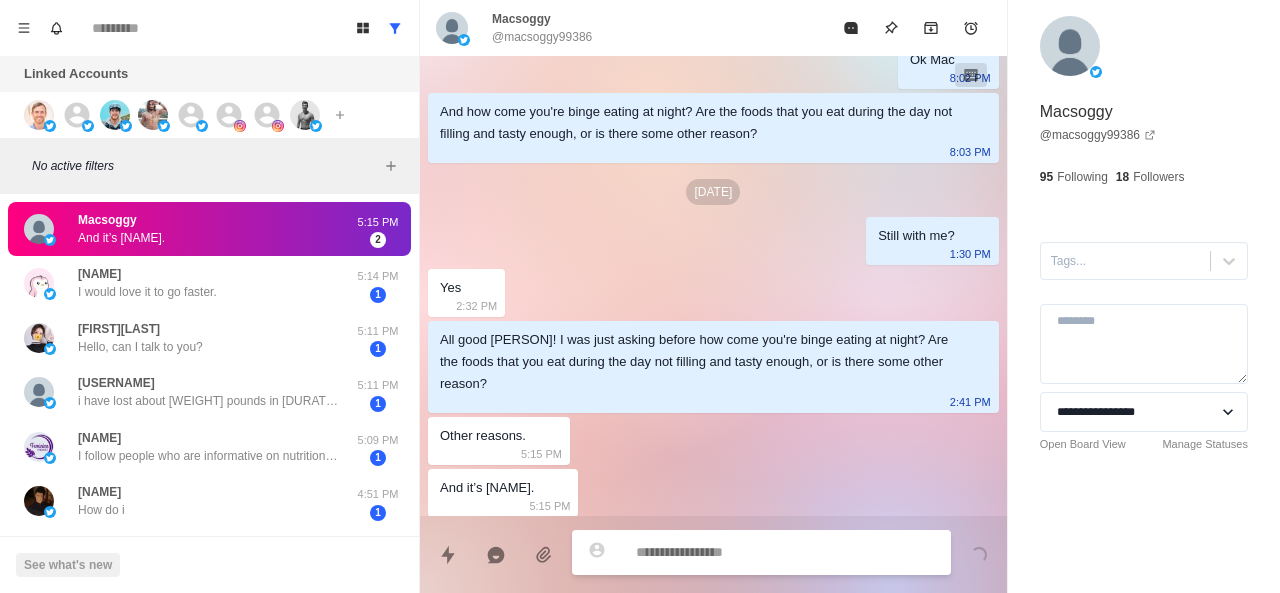 scroll, scrollTop: 760, scrollLeft: 0, axis: vertical 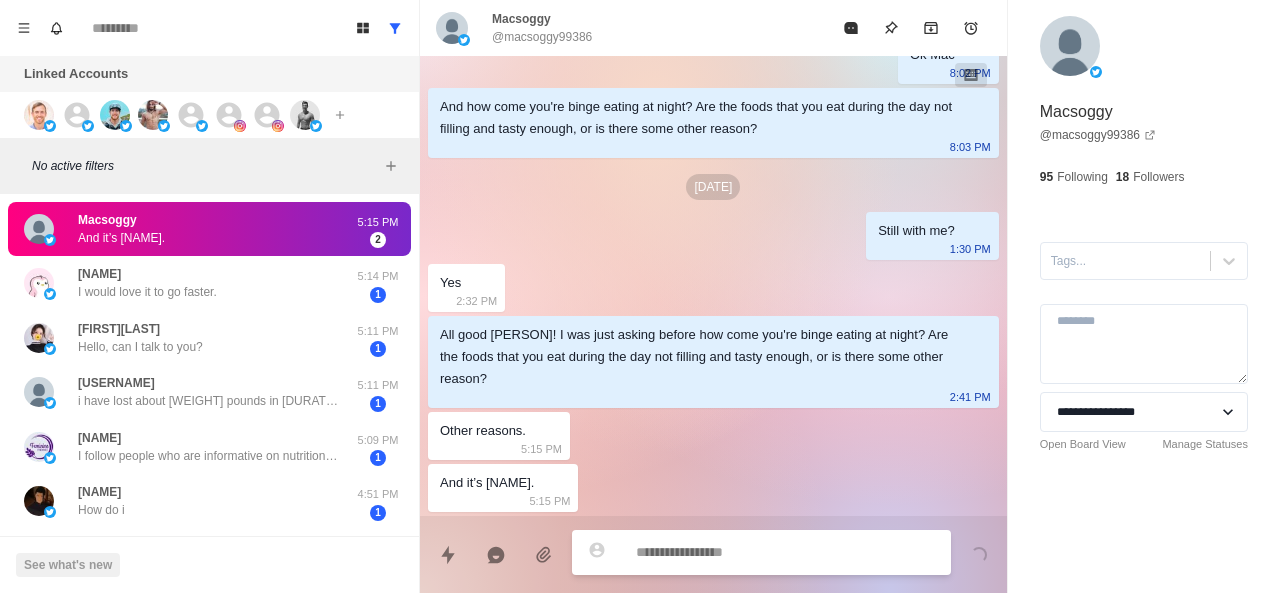 click at bounding box center [785, 552] 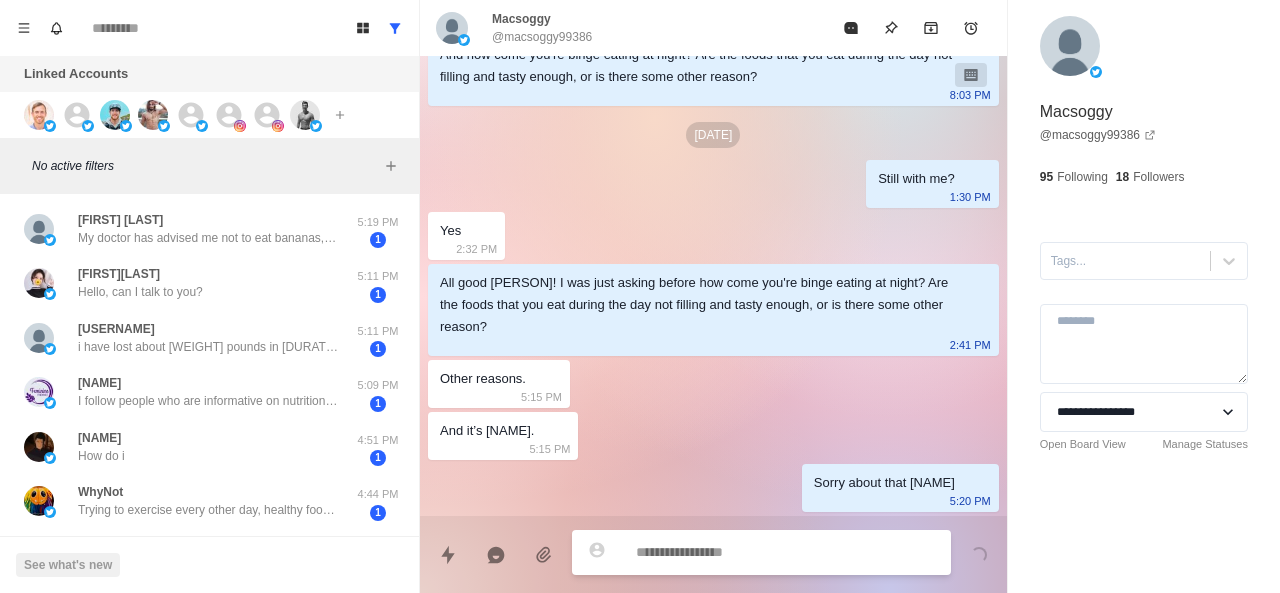 scroll, scrollTop: 864, scrollLeft: 0, axis: vertical 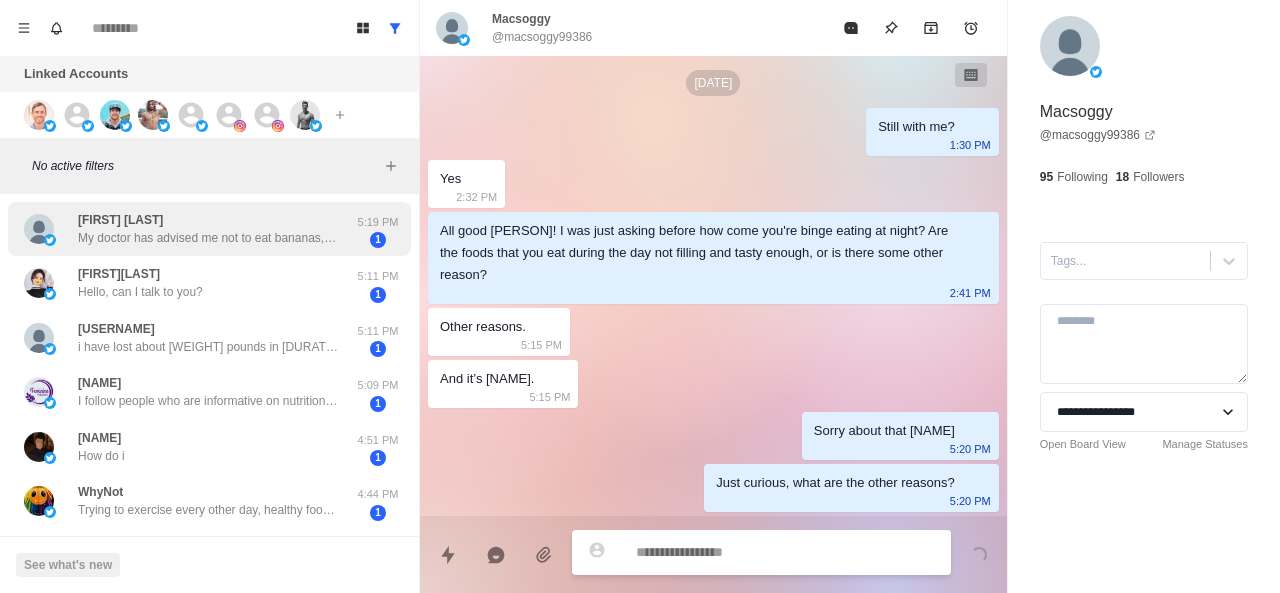 click on "My doctor has advised me not to eat bananas, oranges or watermelon; although I really like them." at bounding box center [208, 238] 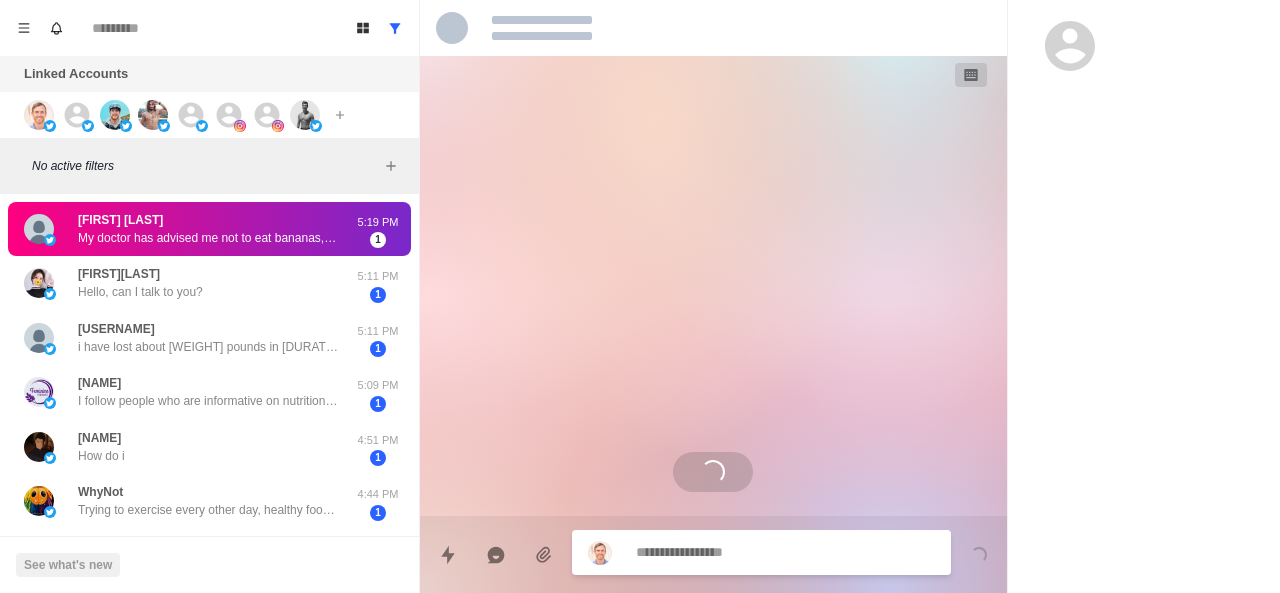 scroll, scrollTop: 534, scrollLeft: 0, axis: vertical 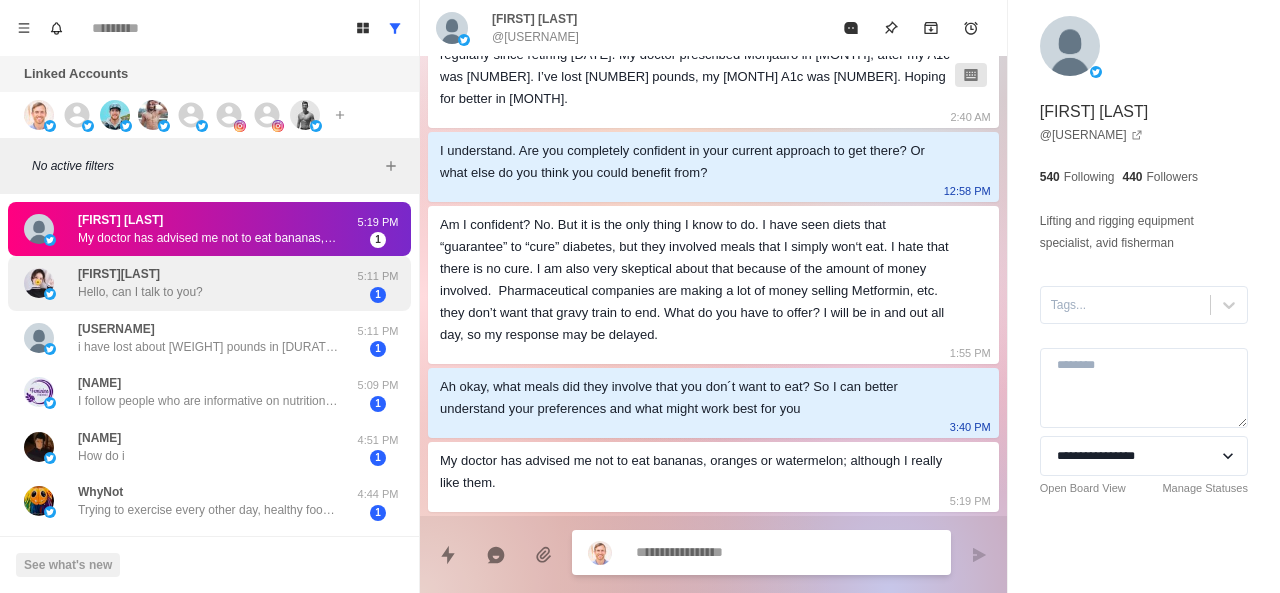 click on "[FIRST] Hello, can I talk to you?" at bounding box center [188, 283] 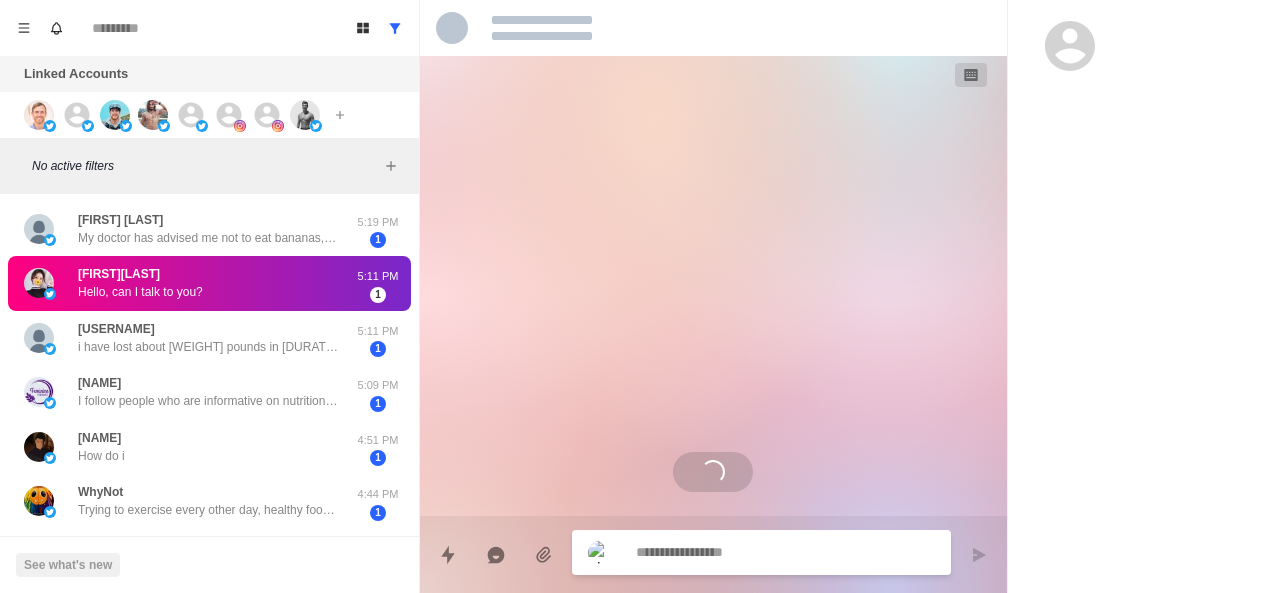 scroll, scrollTop: 0, scrollLeft: 0, axis: both 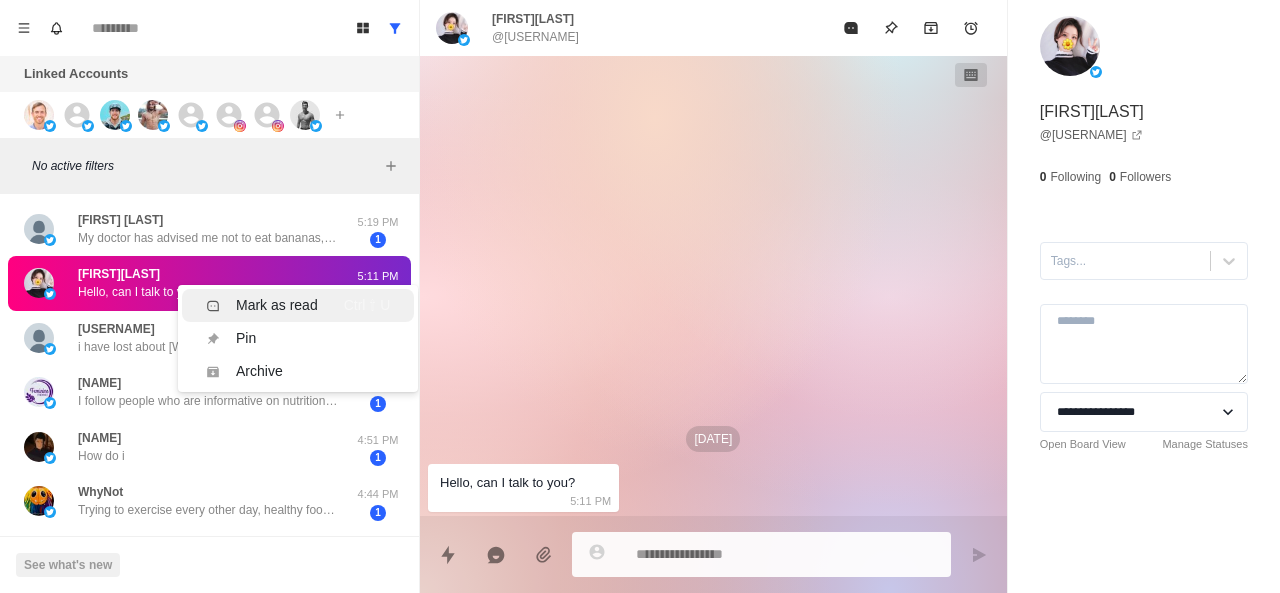 click on "Mark as read" at bounding box center [262, 305] 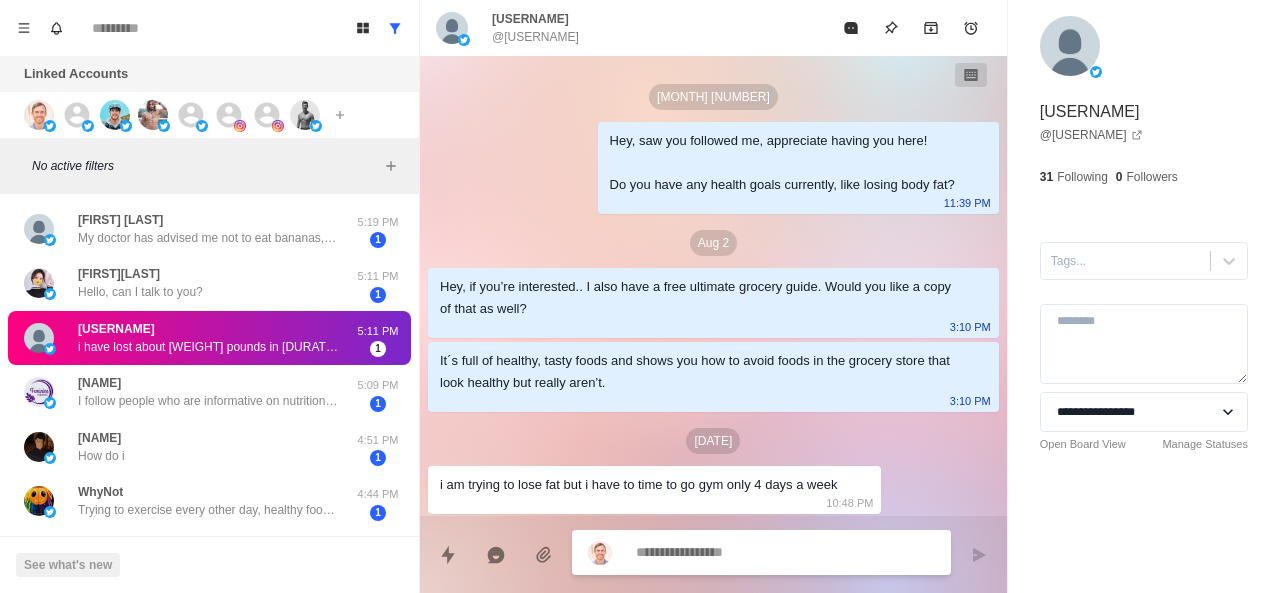 scroll, scrollTop: 704, scrollLeft: 0, axis: vertical 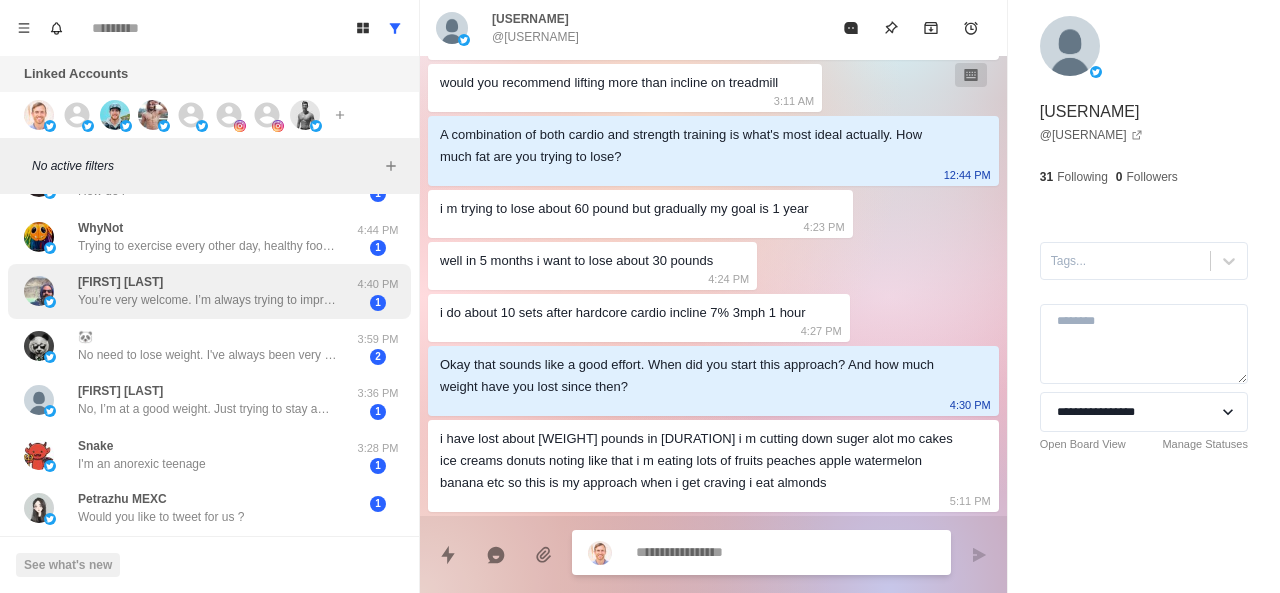 click on "You’re very welcome. I’m always trying to improve my health through diet, so discovering new ingredients that are superfoods. Also working on improving my mobility, so I’m always on the lookout for exercises and stretching especially for my lower back and hips. But any type of content that deviates from the traditional medicine lies are appreciated :)" at bounding box center (208, 300) 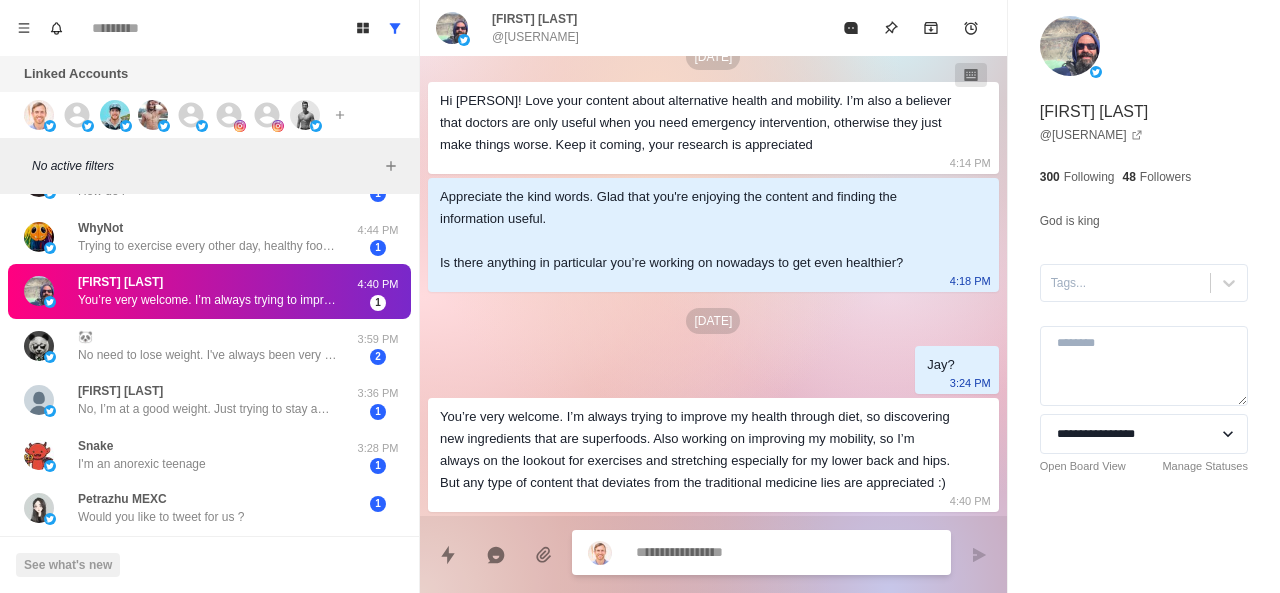 scroll, scrollTop: 0, scrollLeft: 0, axis: both 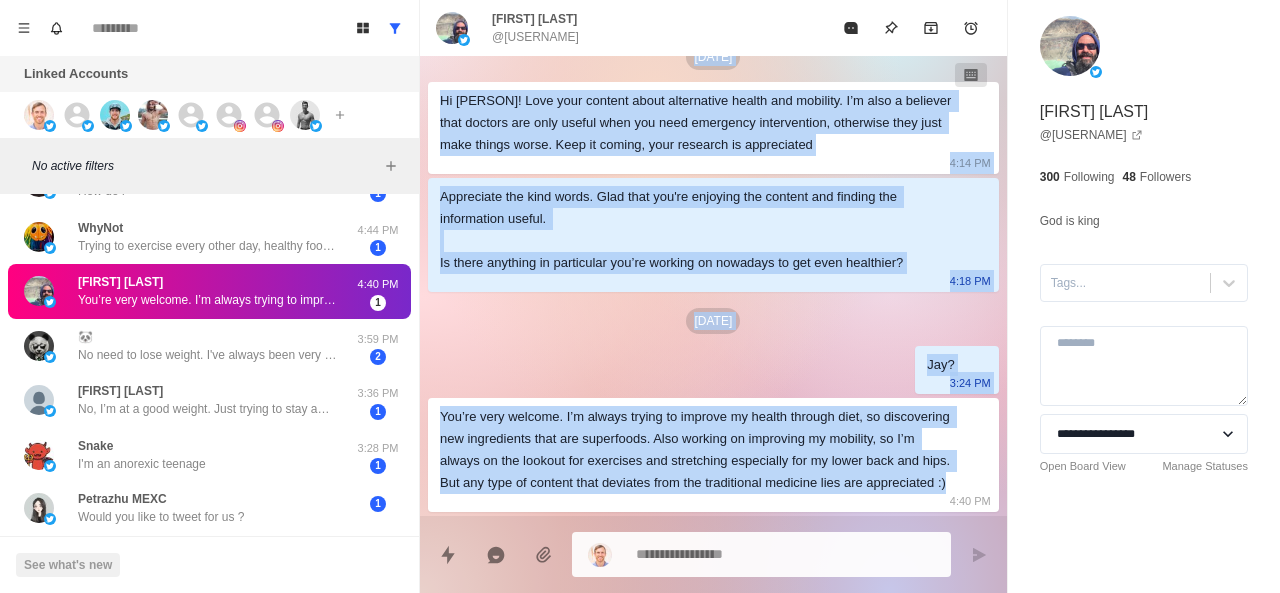 drag, startPoint x: 430, startPoint y: 131, endPoint x: 722, endPoint y: 499, distance: 469.7744 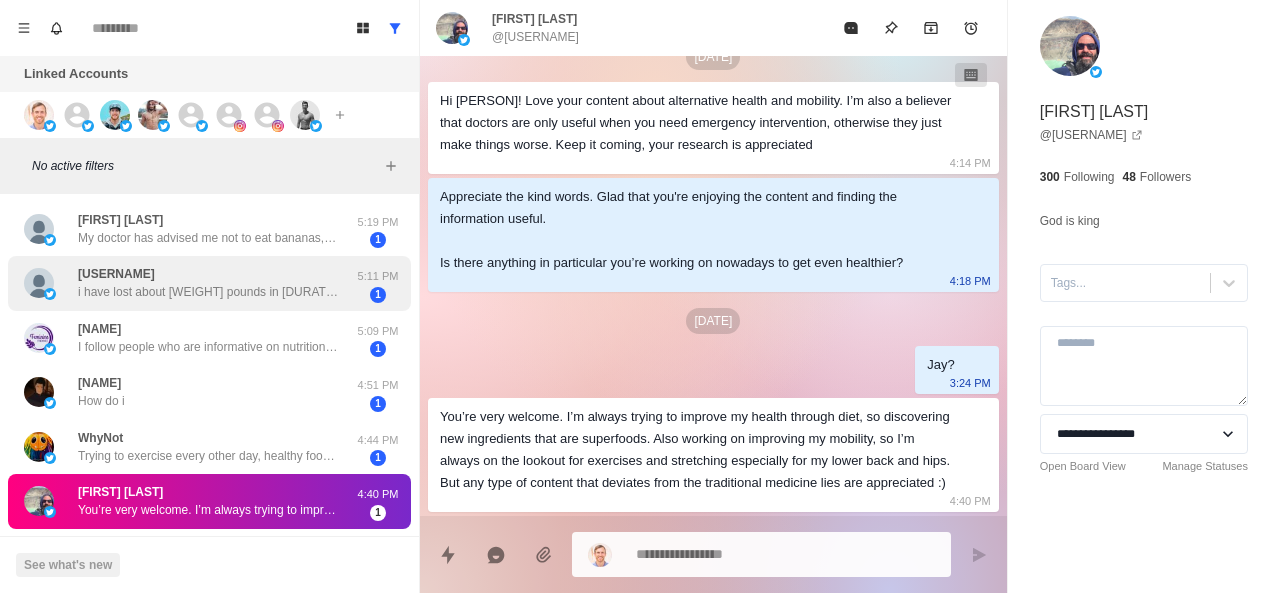 click on "[USERNAME] i have lost about 3 pounds in 2 weeks i m cutting down suger alot mo cakes ice creams donuts noting like that i m eating lots of fruits peaches apple watermelon banana etc so this is my approach when i get craving i eat almonds" at bounding box center [208, 283] 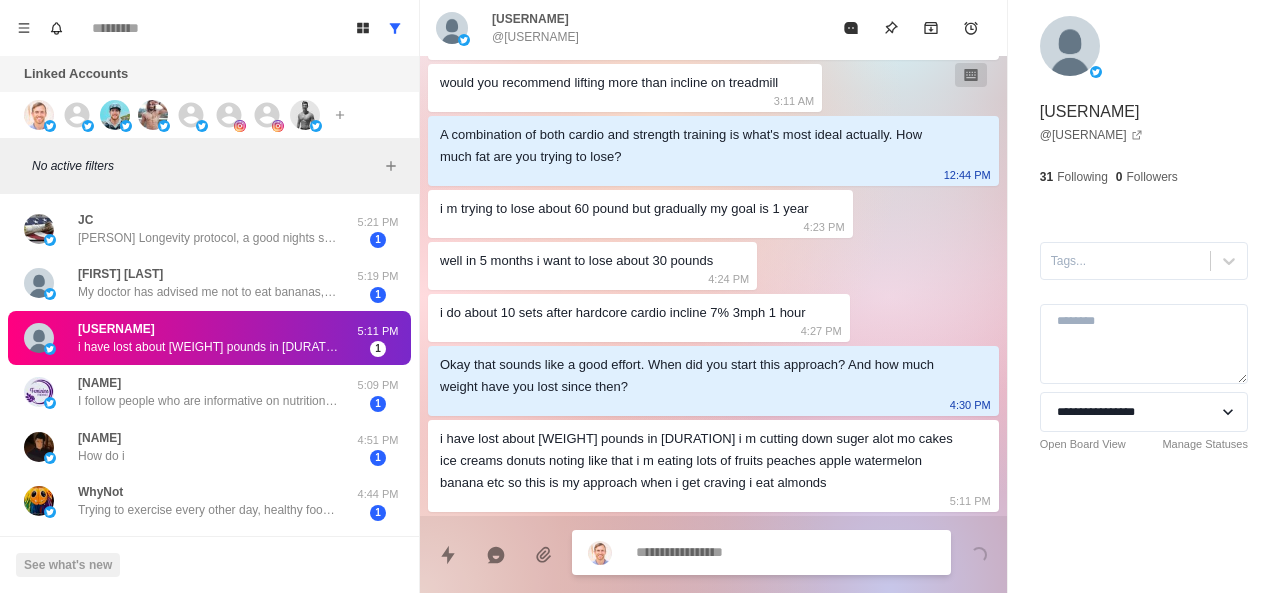scroll, scrollTop: 800, scrollLeft: 0, axis: vertical 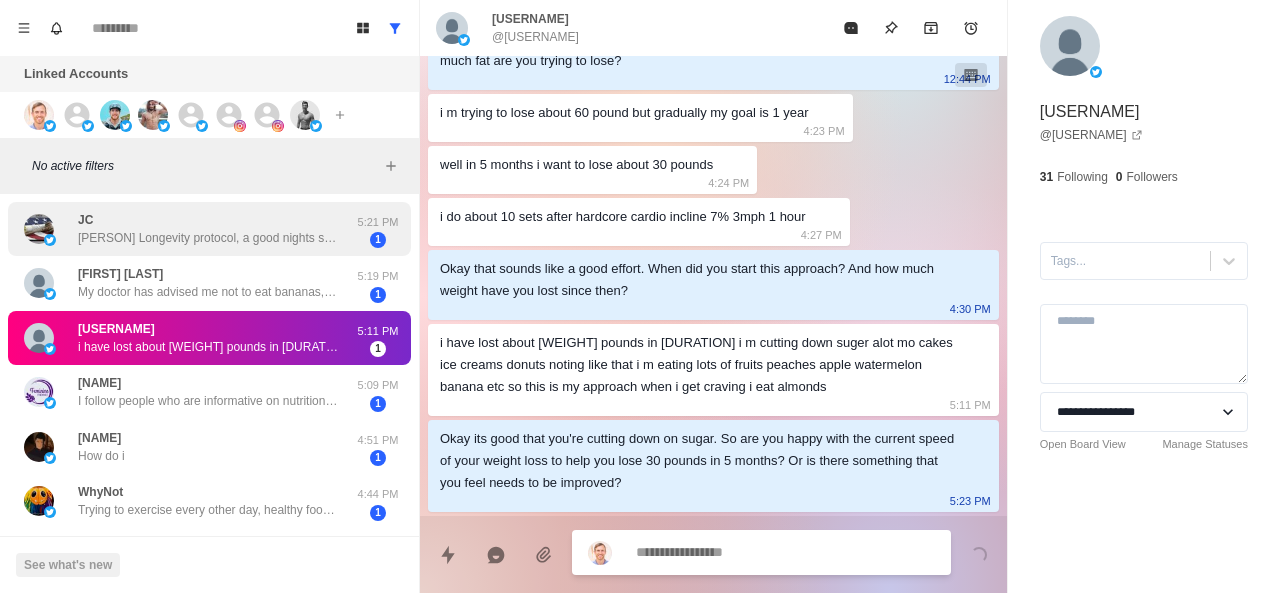 click on "[PERSON] Longevity protocol, a good nights sleep and work out at the gym with a personal trainer [FREQUENCY] a week." at bounding box center (208, 238) 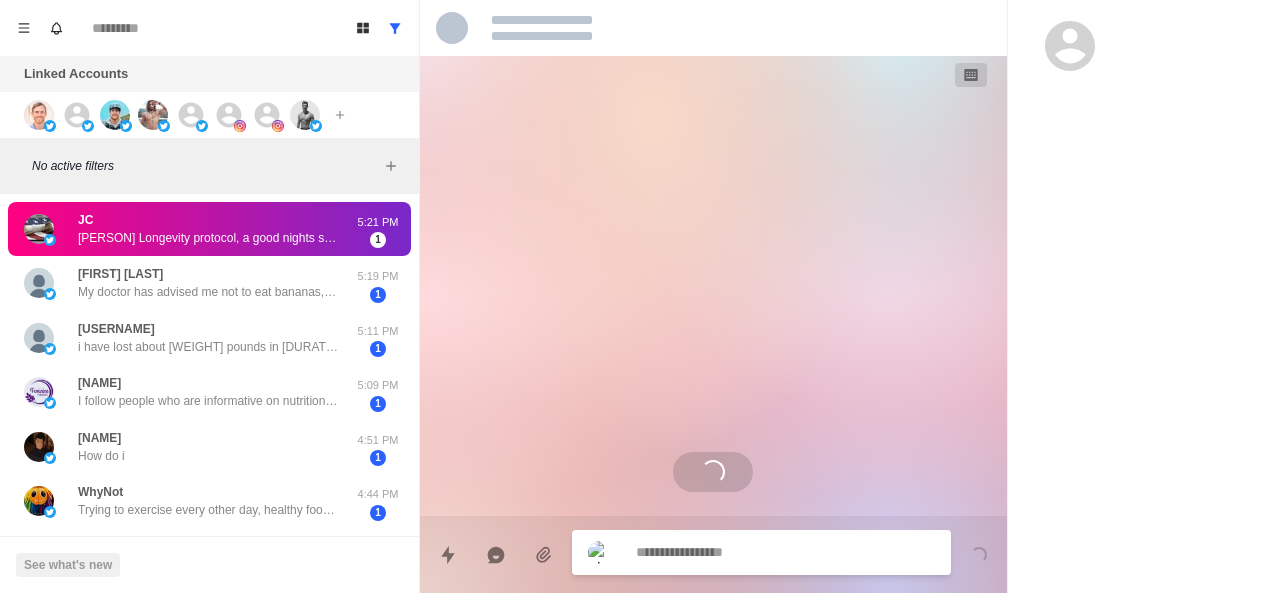 scroll, scrollTop: 0, scrollLeft: 0, axis: both 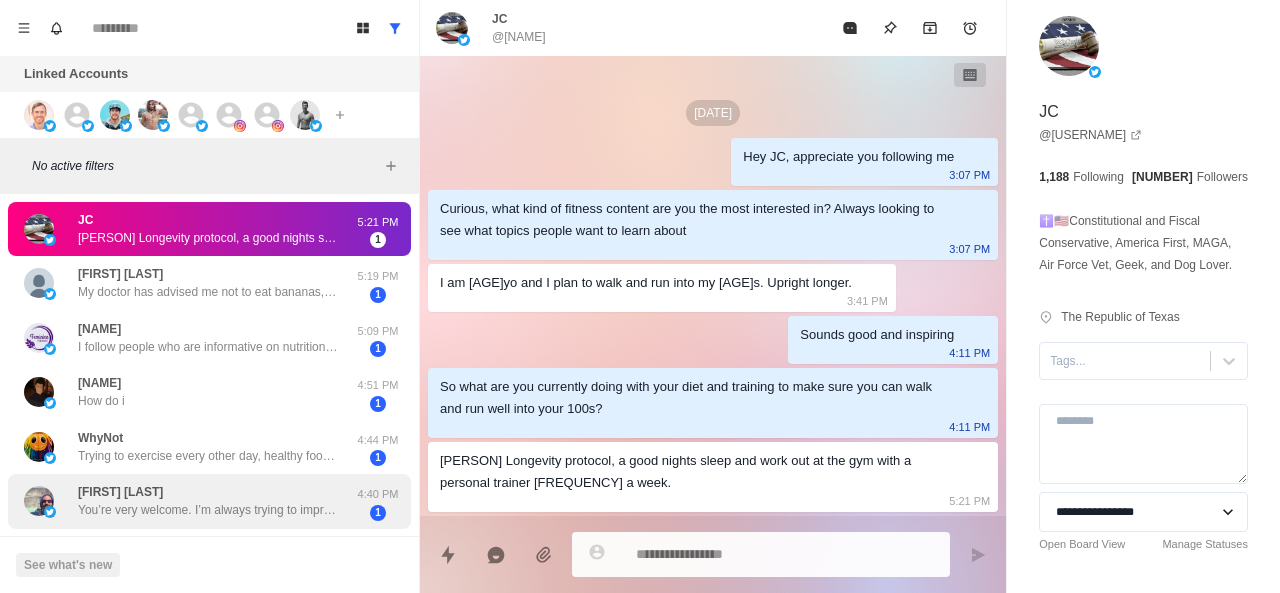 click on "[PERSON] You’re very welcome. I’m always trying to improve my health through diet, so discovering new ingredients that are superfoods. Also working on improving my mobility, so I’m always on the lookout for exercises and stretching especially for my lower back and hips. But any type of content that deviates from the traditional medicine lies are appreciated :)" at bounding box center (208, 501) 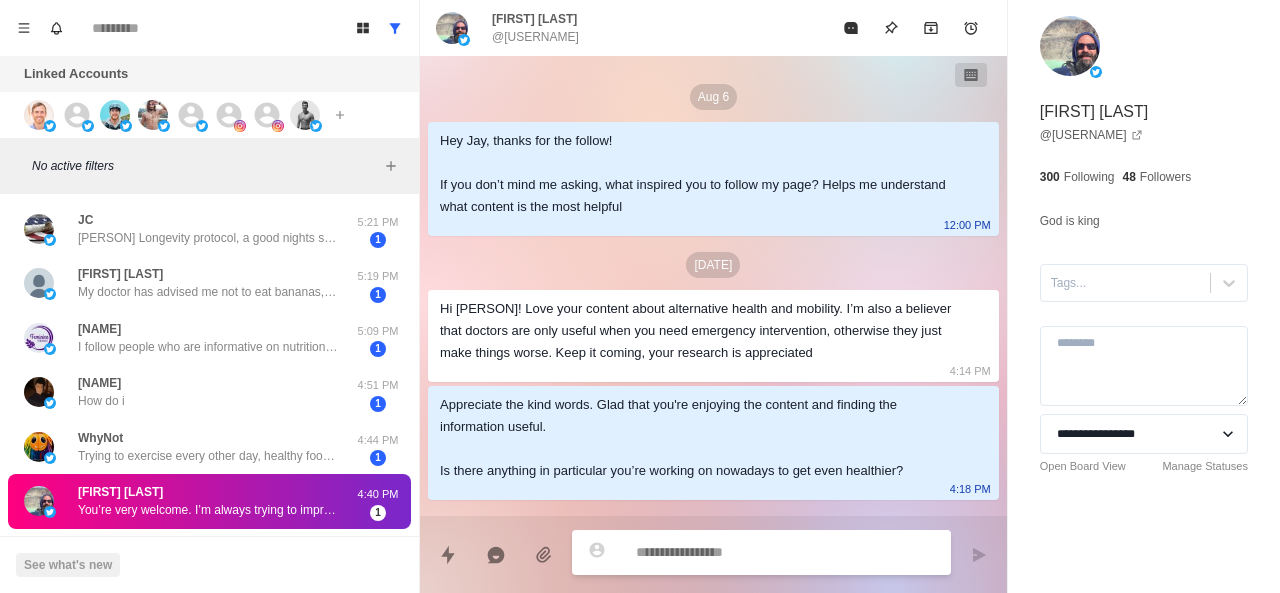 scroll, scrollTop: 230, scrollLeft: 0, axis: vertical 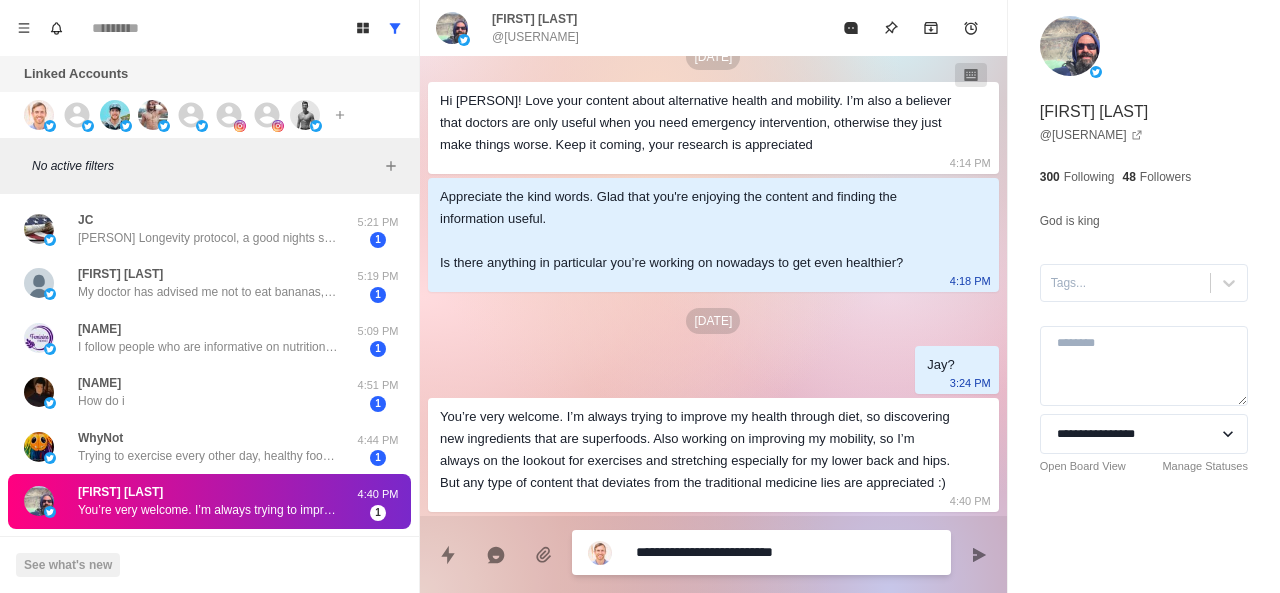 click on "**********" at bounding box center (785, 552) 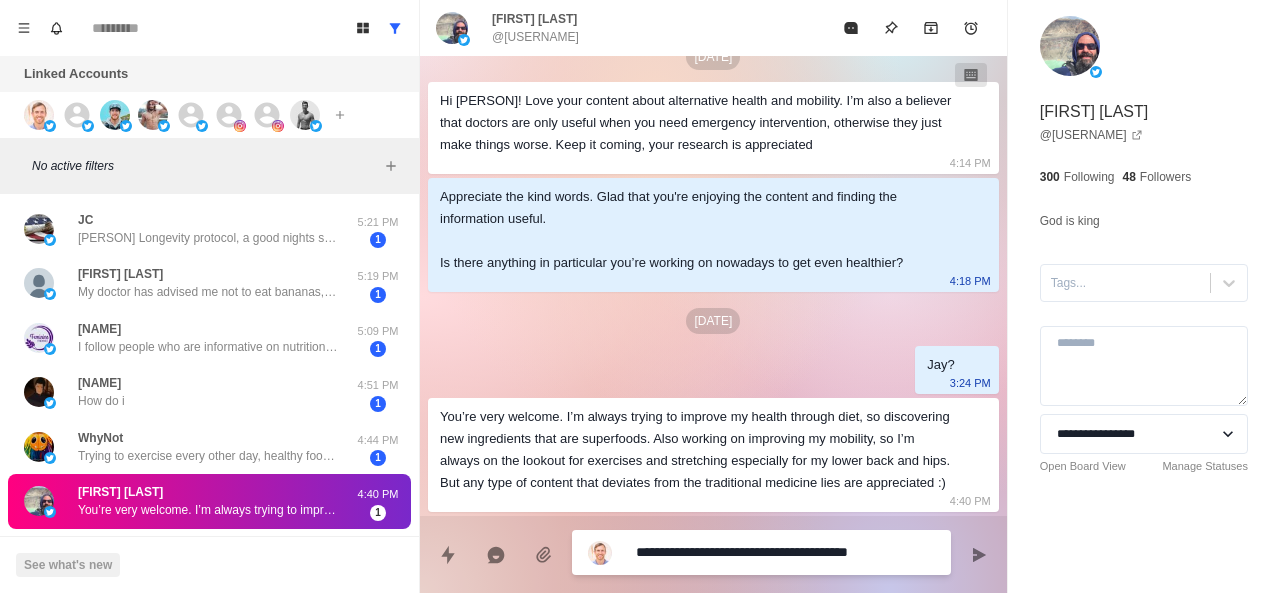 click on "**********" at bounding box center (785, 552) 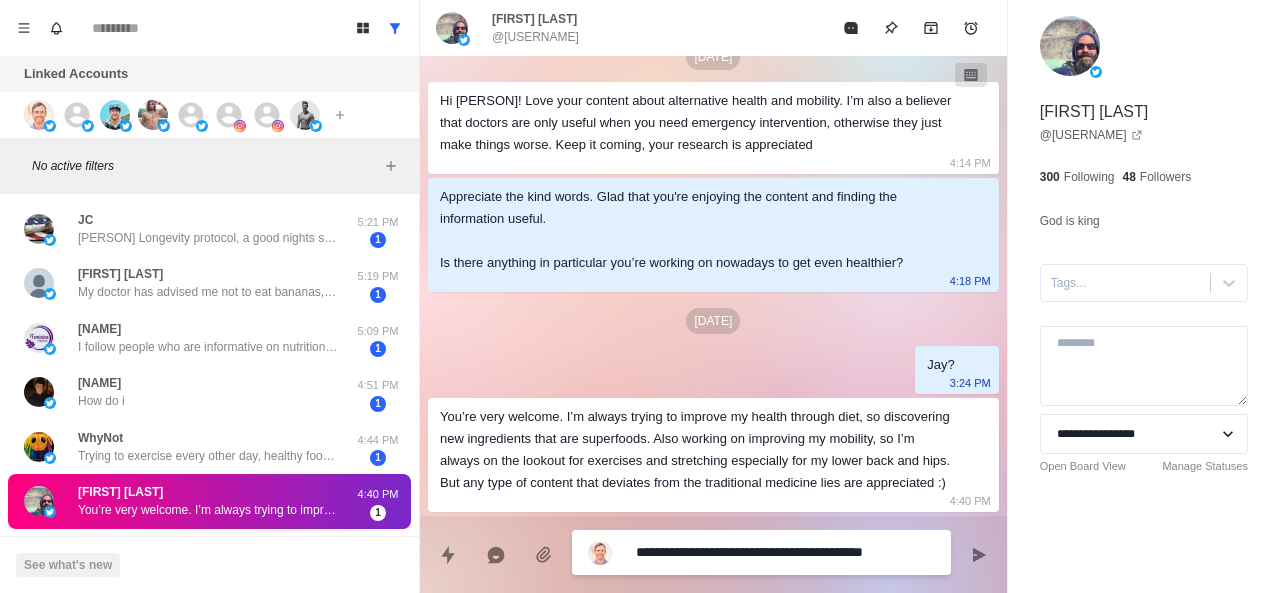 click on "**********" at bounding box center [785, 552] 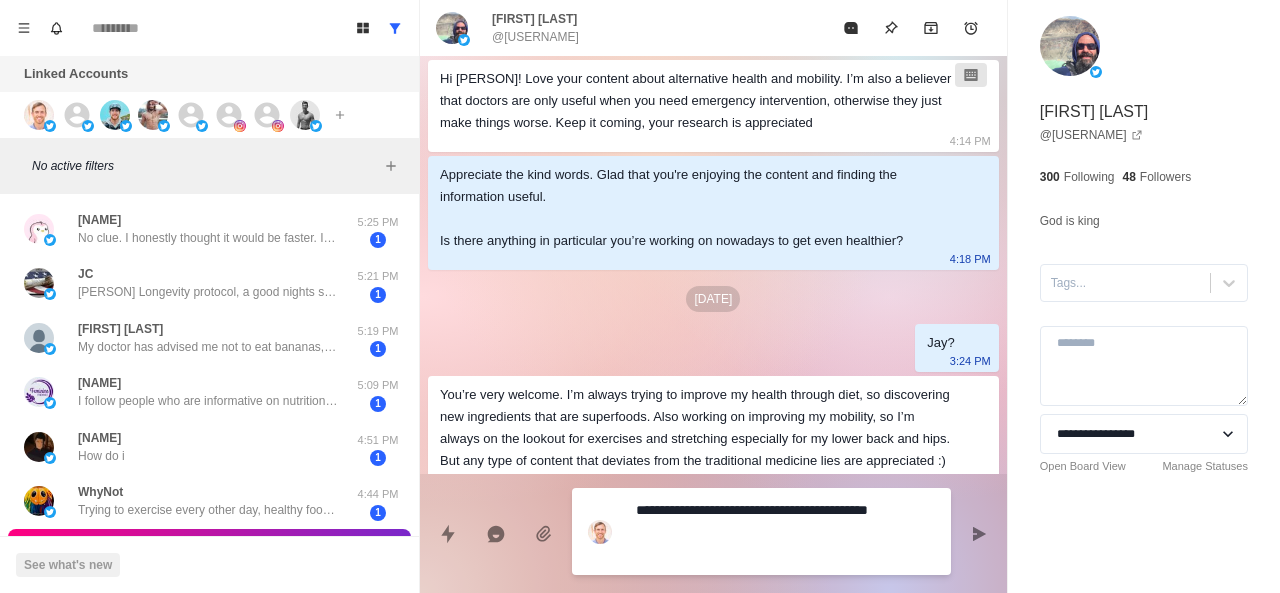 paste on "**********" 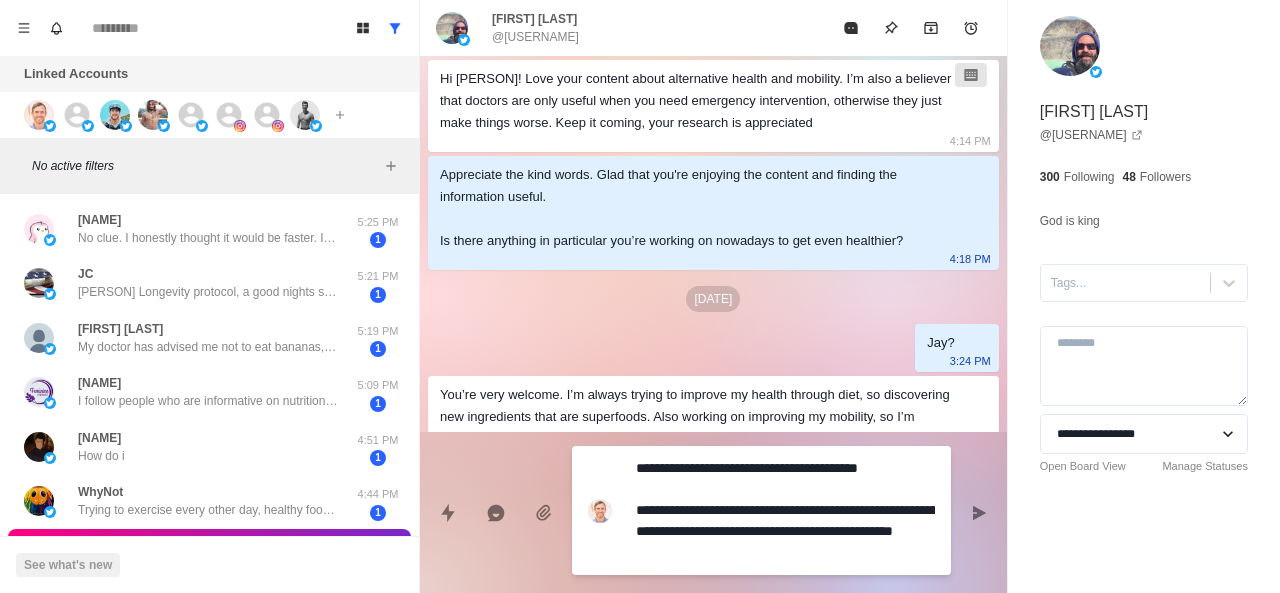 scroll, scrollTop: 314, scrollLeft: 0, axis: vertical 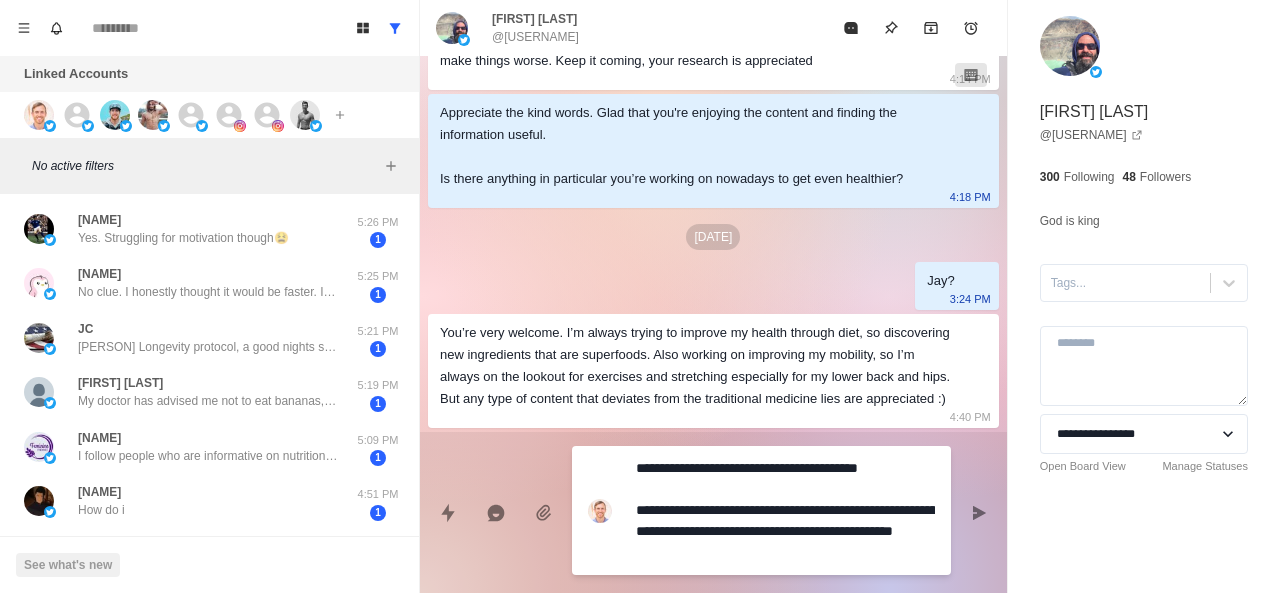 click on "**********" at bounding box center (785, 510) 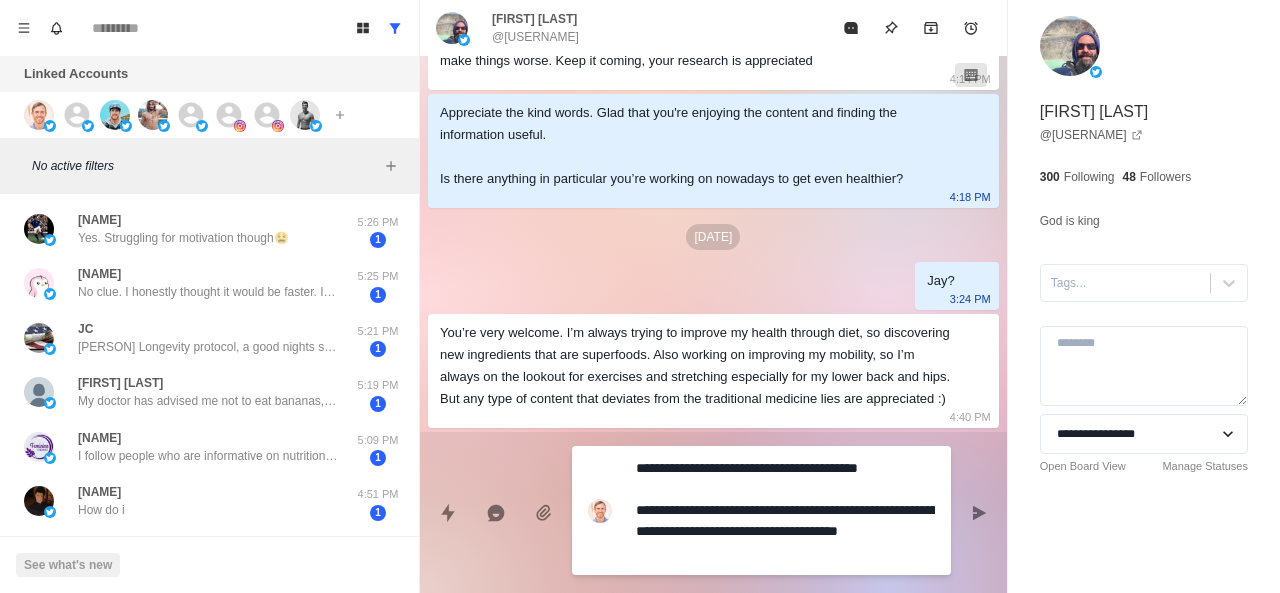 click on "**********" at bounding box center (785, 510) 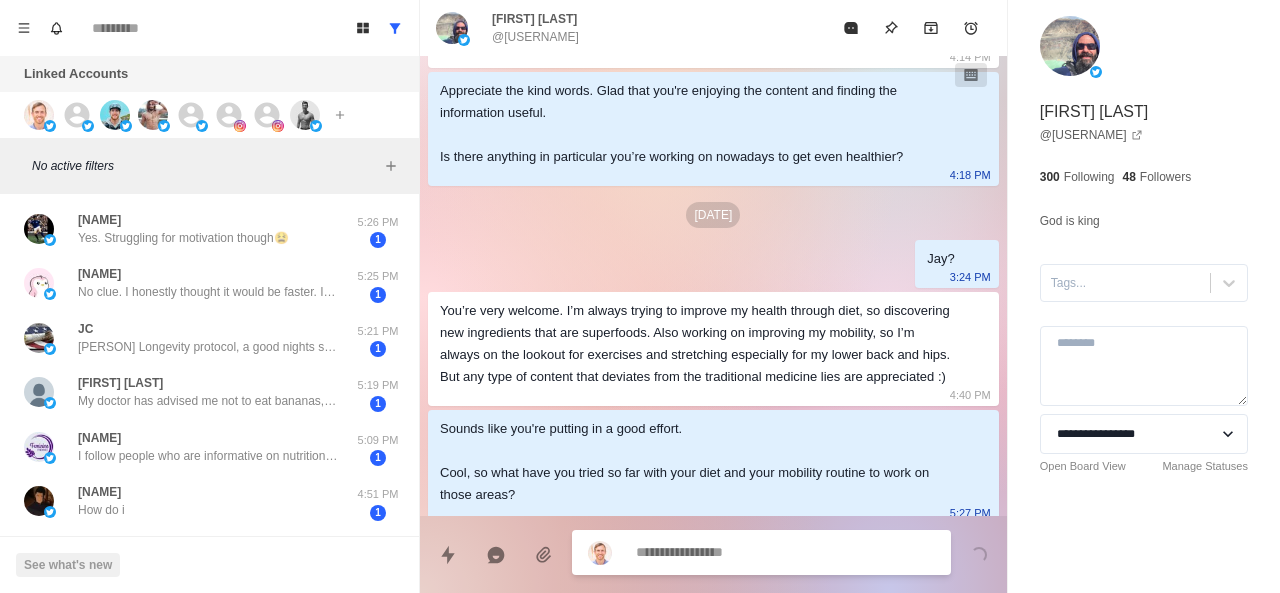 scroll, scrollTop: 348, scrollLeft: 0, axis: vertical 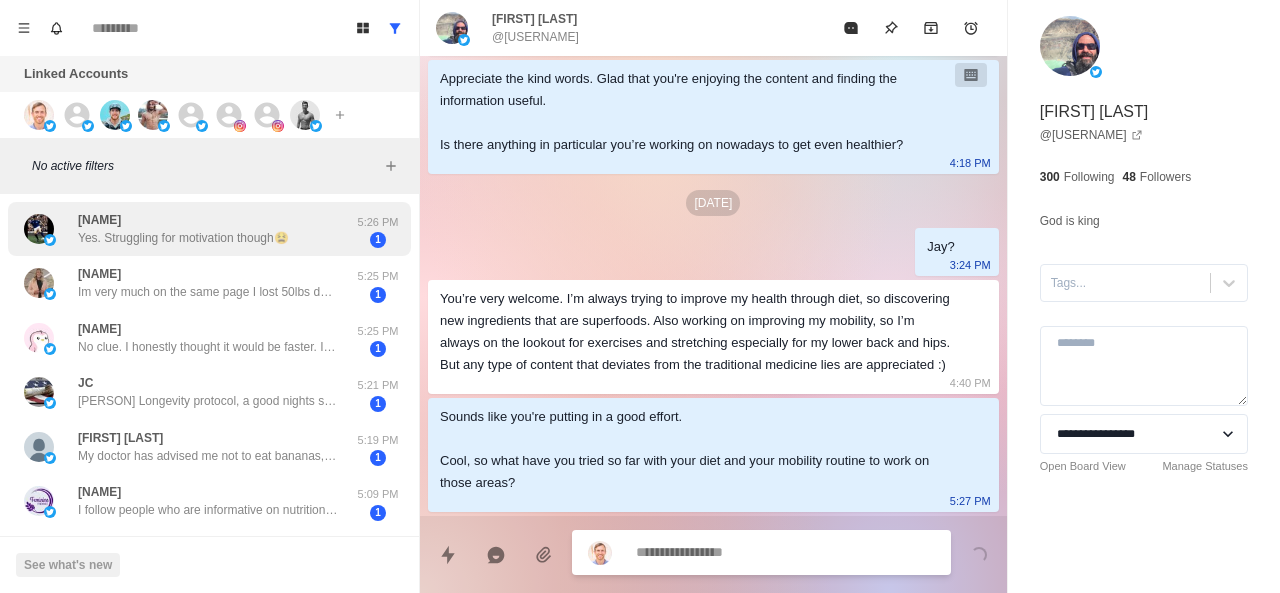 click on "Yes. Struggling for motivation though😫" at bounding box center (183, 238) 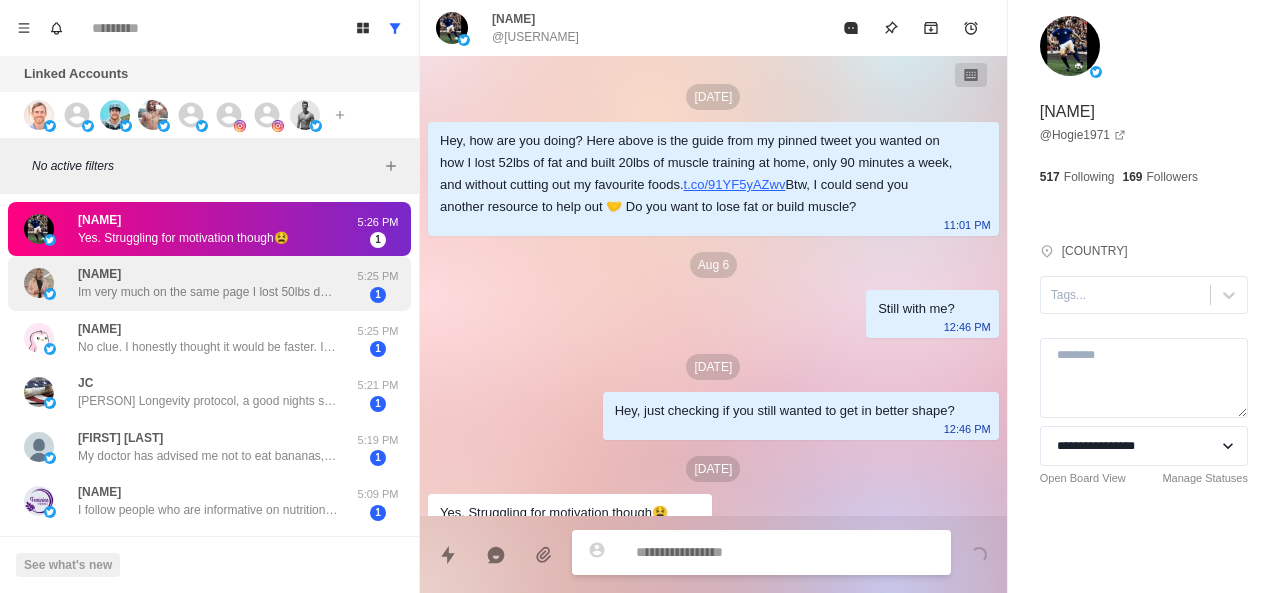 scroll, scrollTop: 118, scrollLeft: 0, axis: vertical 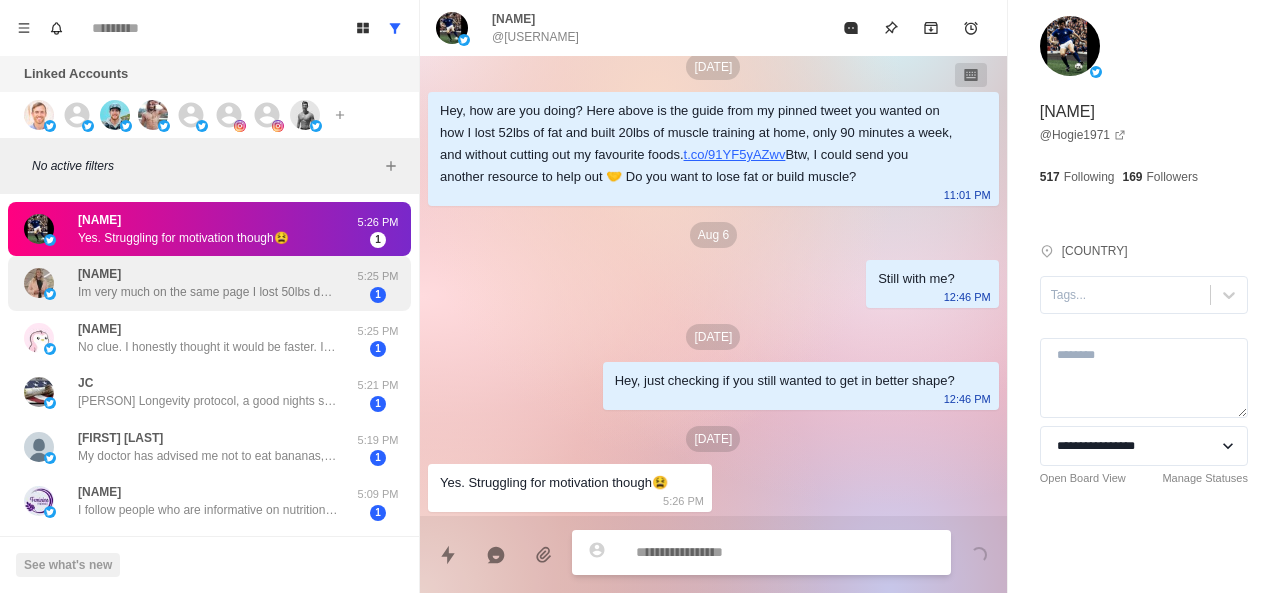 click on "[NAME] Im very much on the same page
I lost 50lbs doing the modified carnivore diet
Now im basically paleo/whole foods" at bounding box center (208, 283) 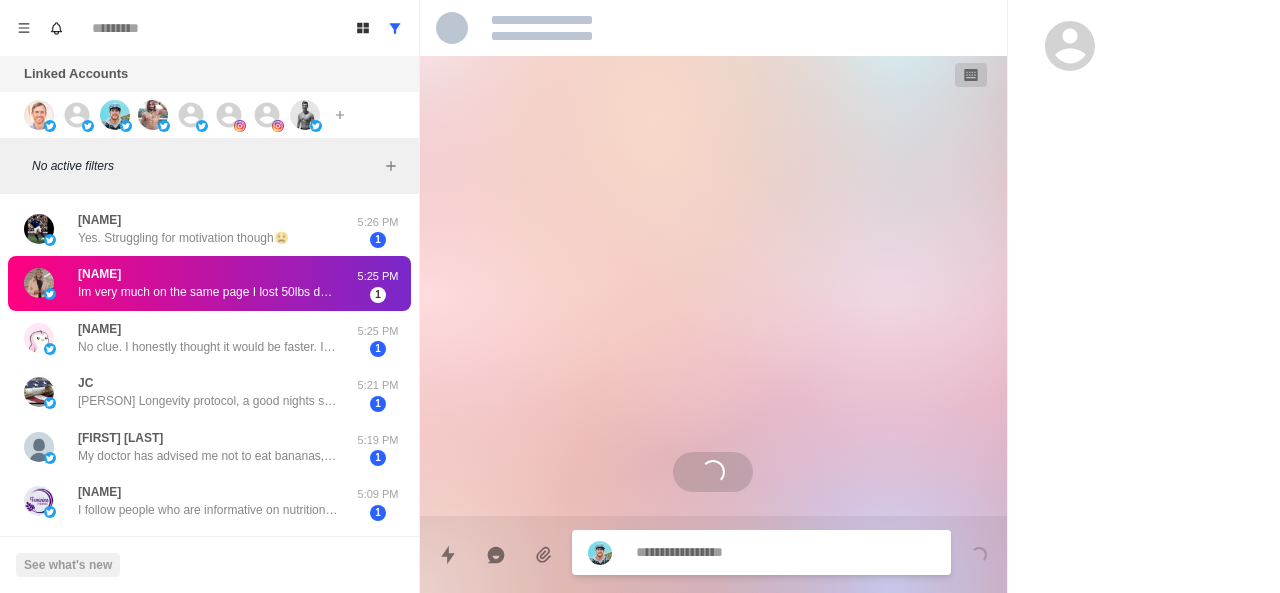 scroll, scrollTop: 0, scrollLeft: 0, axis: both 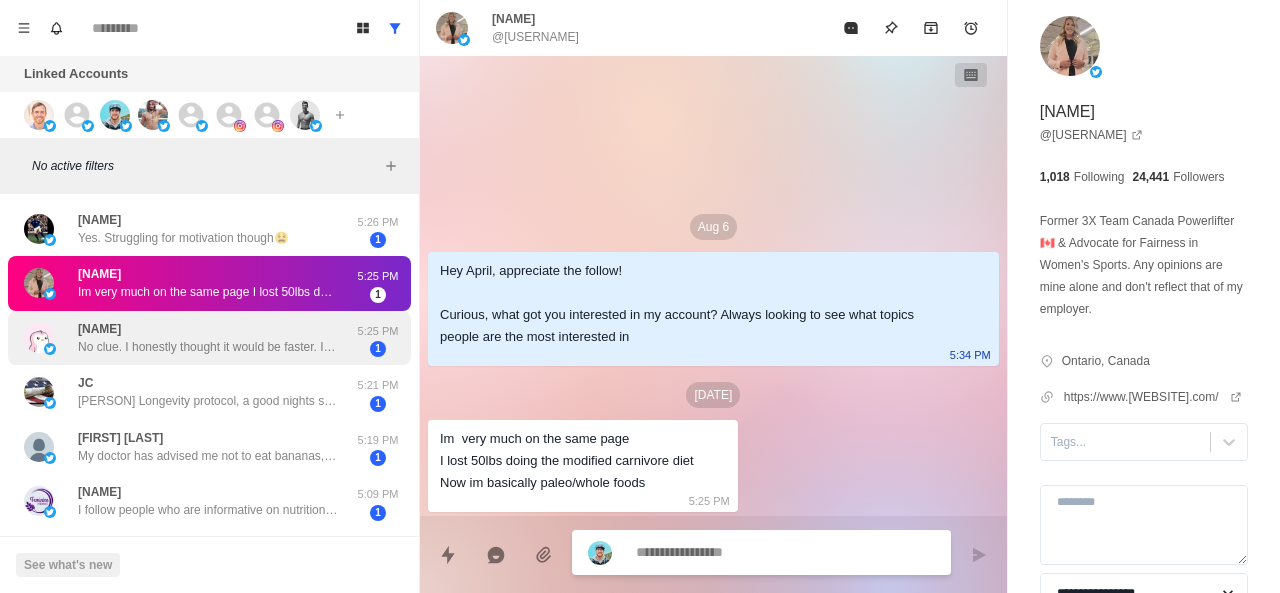 click on "No clue. I honestly thought it would be faster. I am in my [AGE]s though." at bounding box center [208, 347] 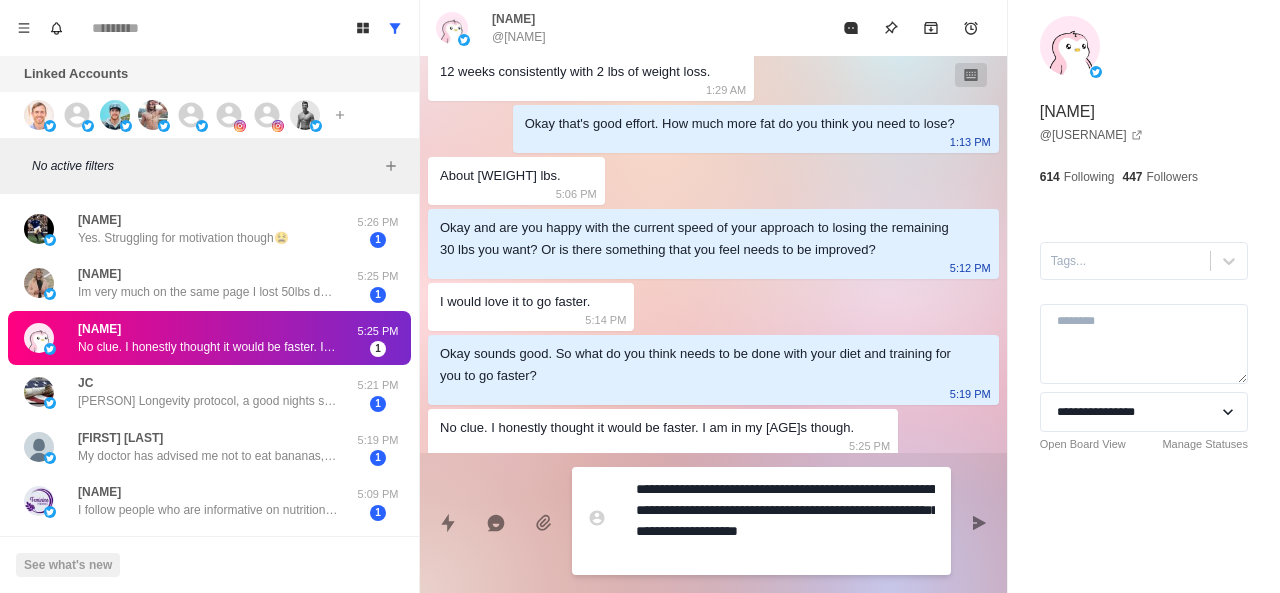 scroll, scrollTop: 474, scrollLeft: 0, axis: vertical 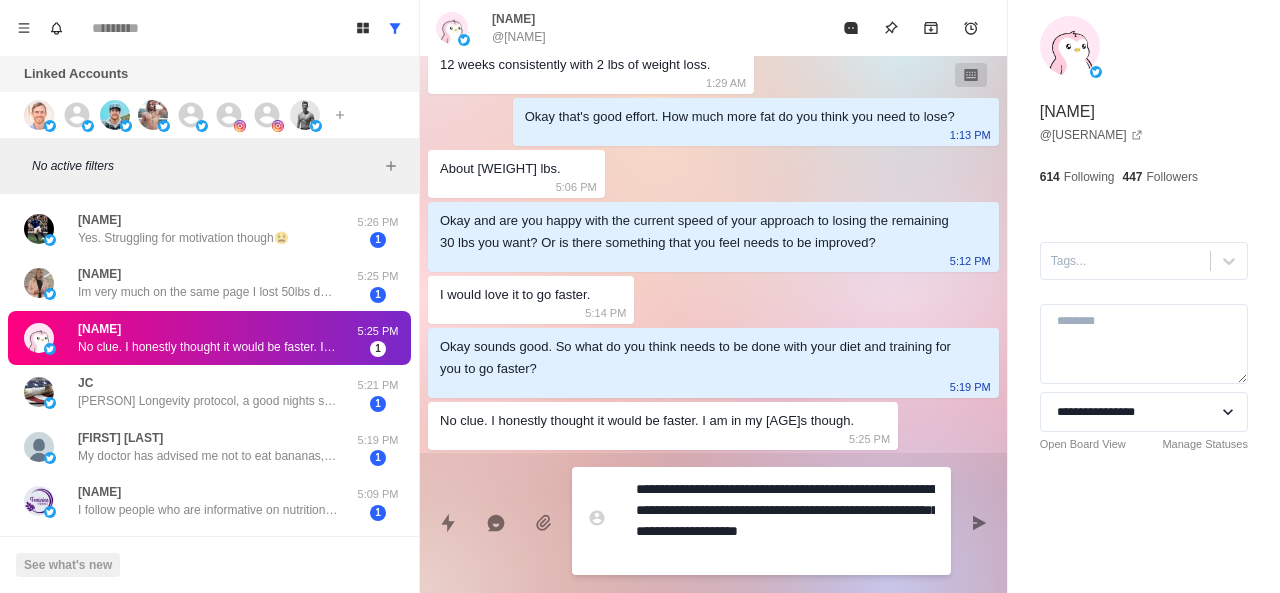 click on "**********" at bounding box center (785, 521) 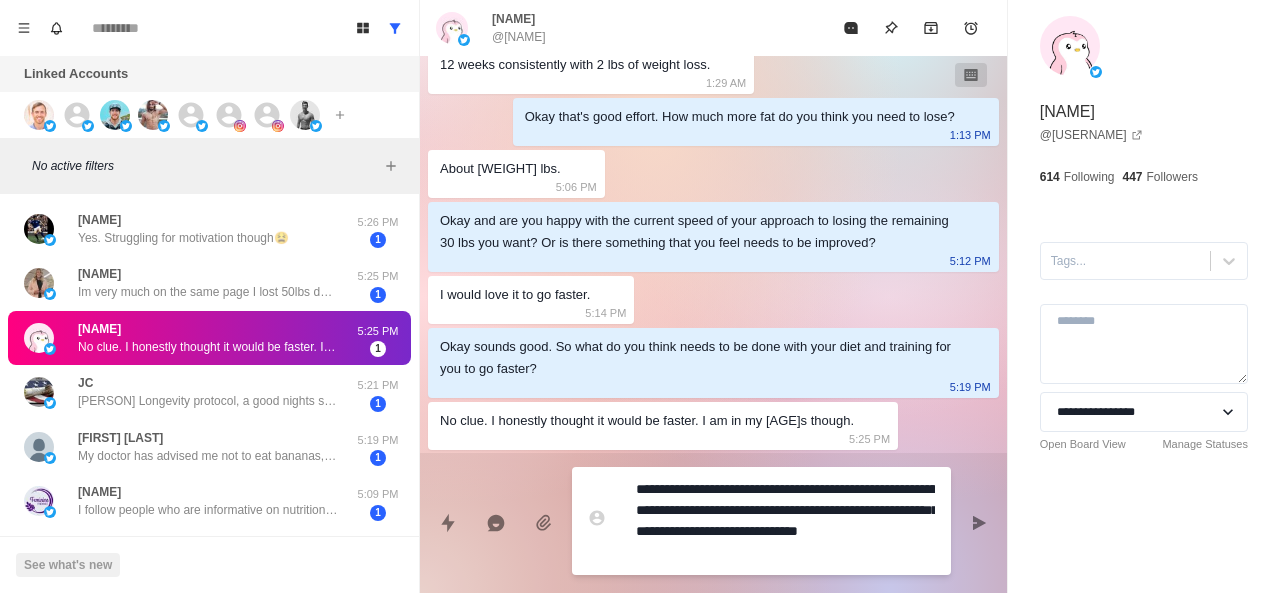 click on "**********" at bounding box center [785, 521] 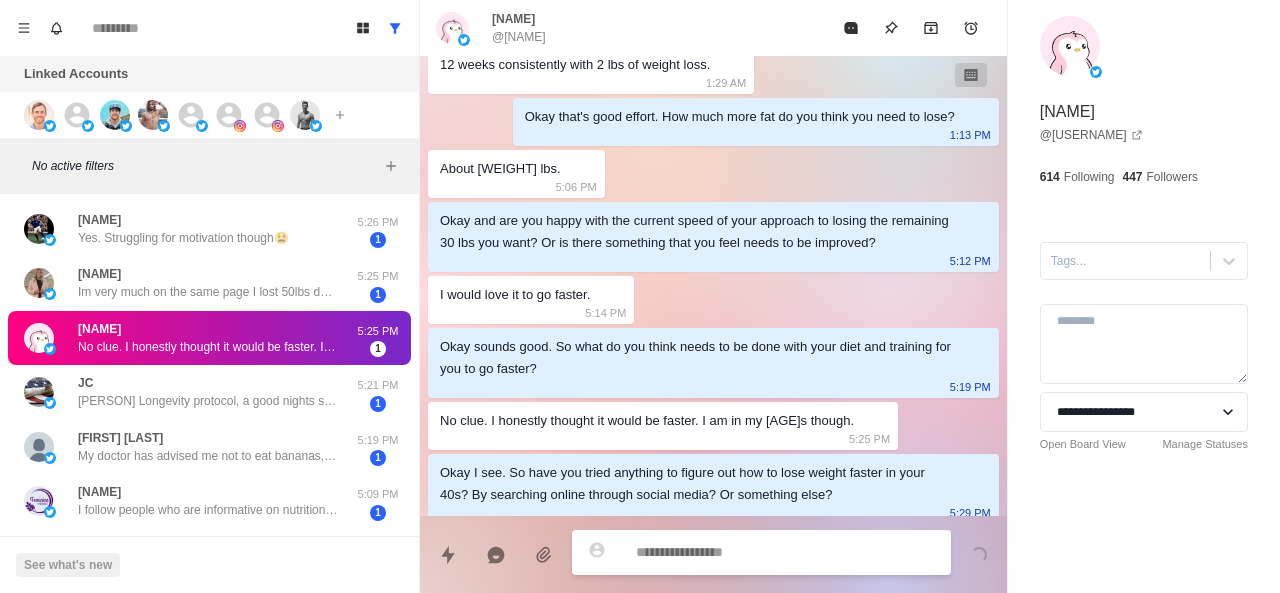 scroll, scrollTop: 486, scrollLeft: 0, axis: vertical 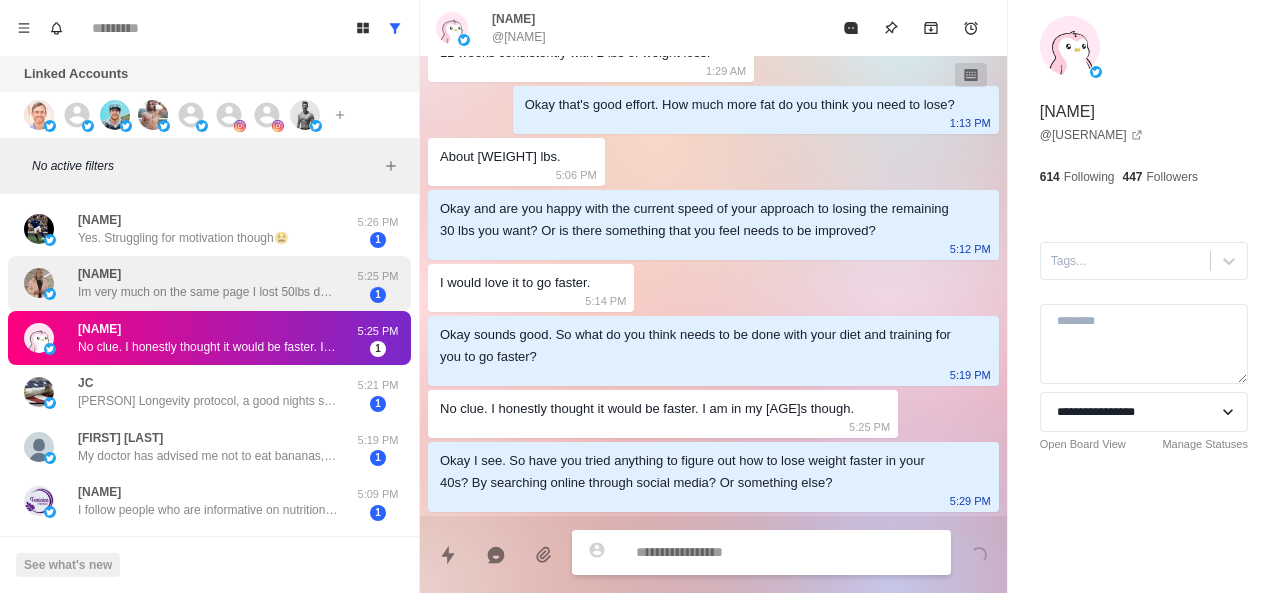 click on "Im  very much on the same page
I lost 50lbs doing the modified carnivore diet
Now im basically paleo/whole foods" at bounding box center (208, 292) 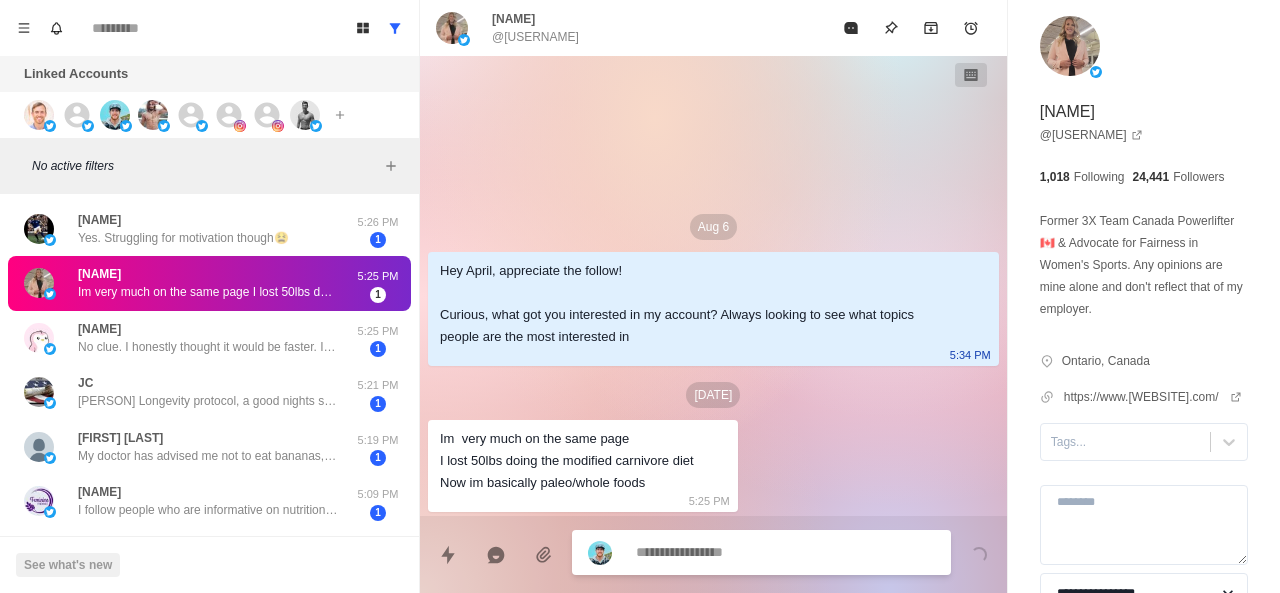 scroll, scrollTop: 0, scrollLeft: 0, axis: both 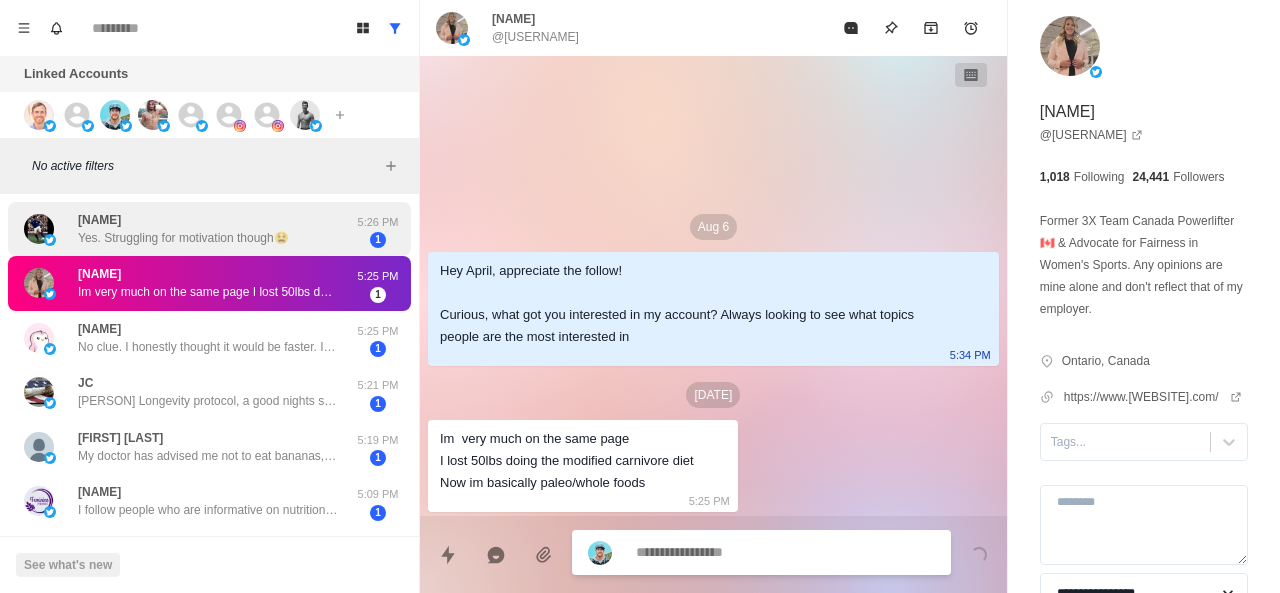 click on "Yes. Struggling for motivation though😫" at bounding box center [183, 238] 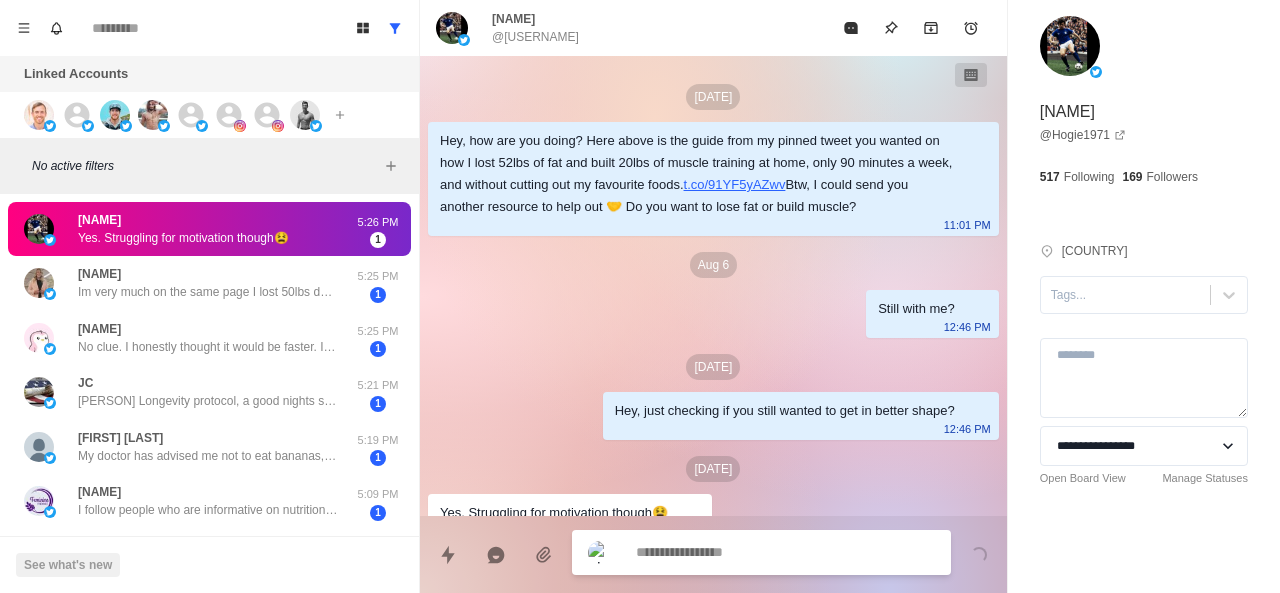 scroll, scrollTop: 118, scrollLeft: 0, axis: vertical 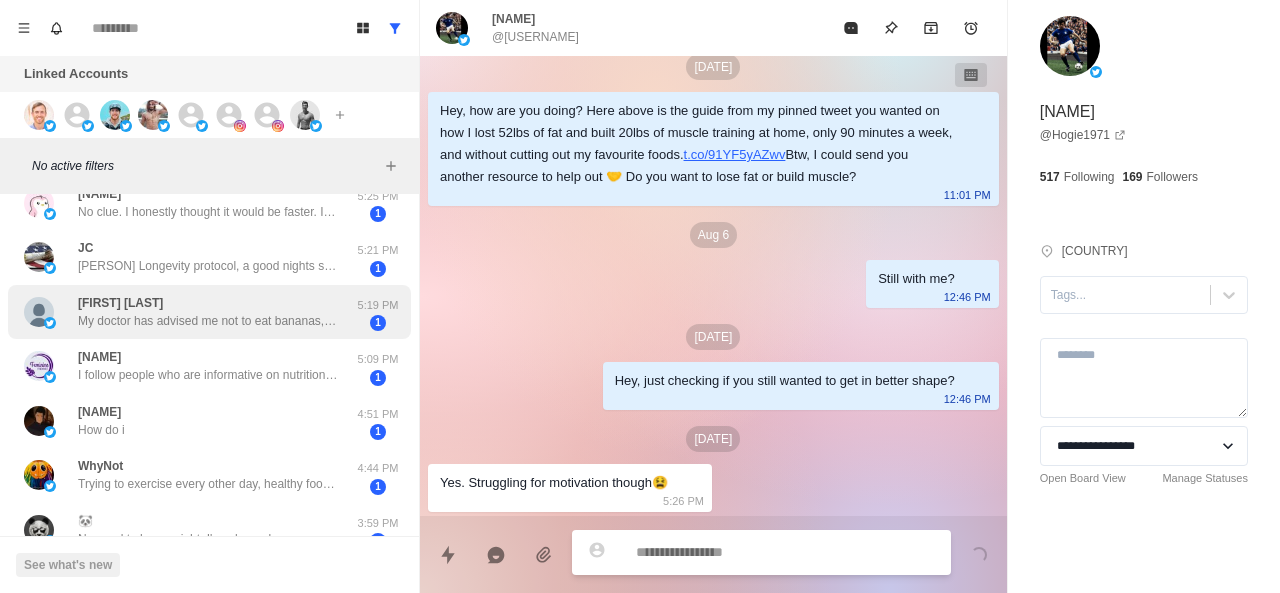 click on "My doctor has advised me not to eat bananas, oranges or watermelon; although I really like them." at bounding box center (208, 321) 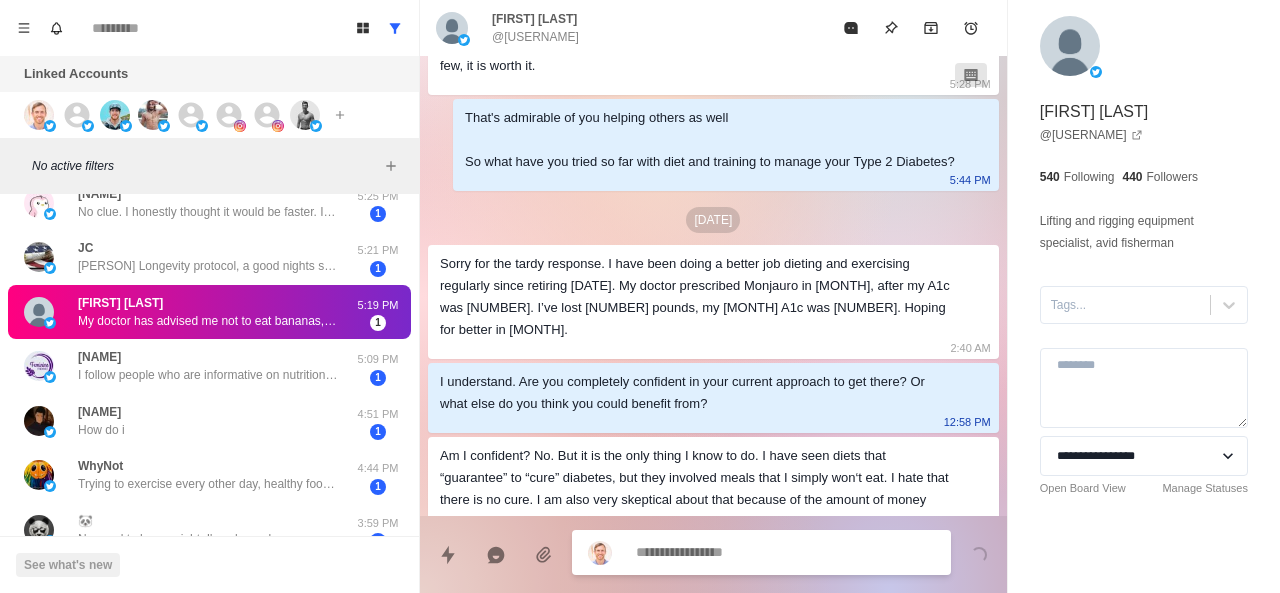 scroll, scrollTop: 0, scrollLeft: 0, axis: both 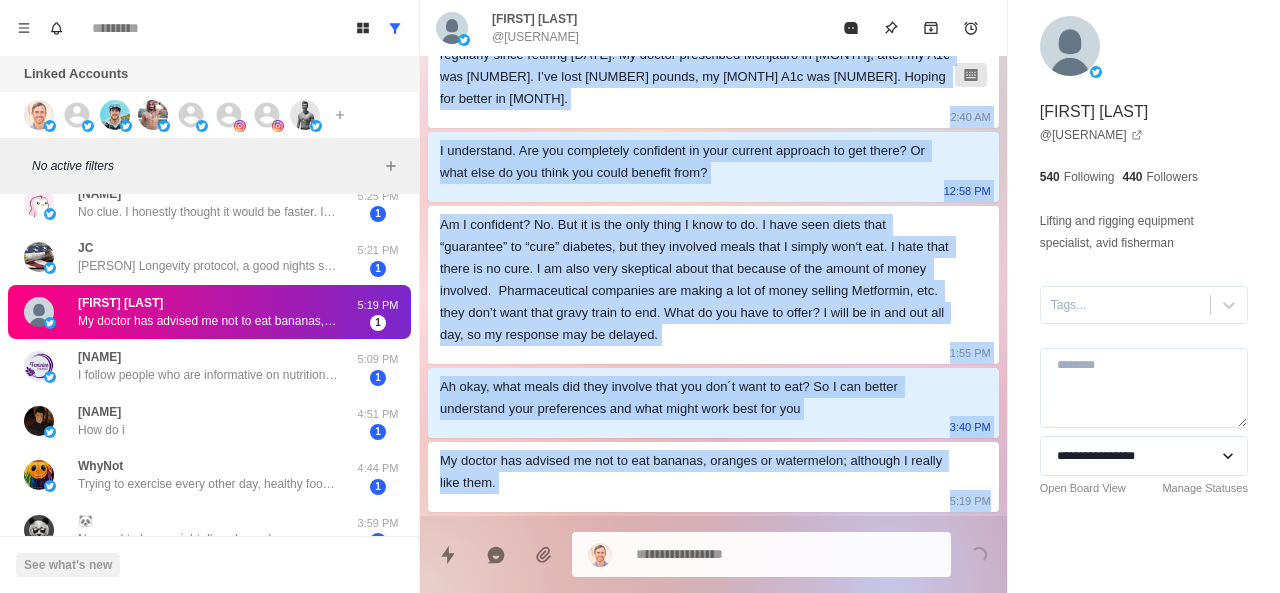 drag, startPoint x: 433, startPoint y: 135, endPoint x: 788, endPoint y: 491, distance: 502.75342 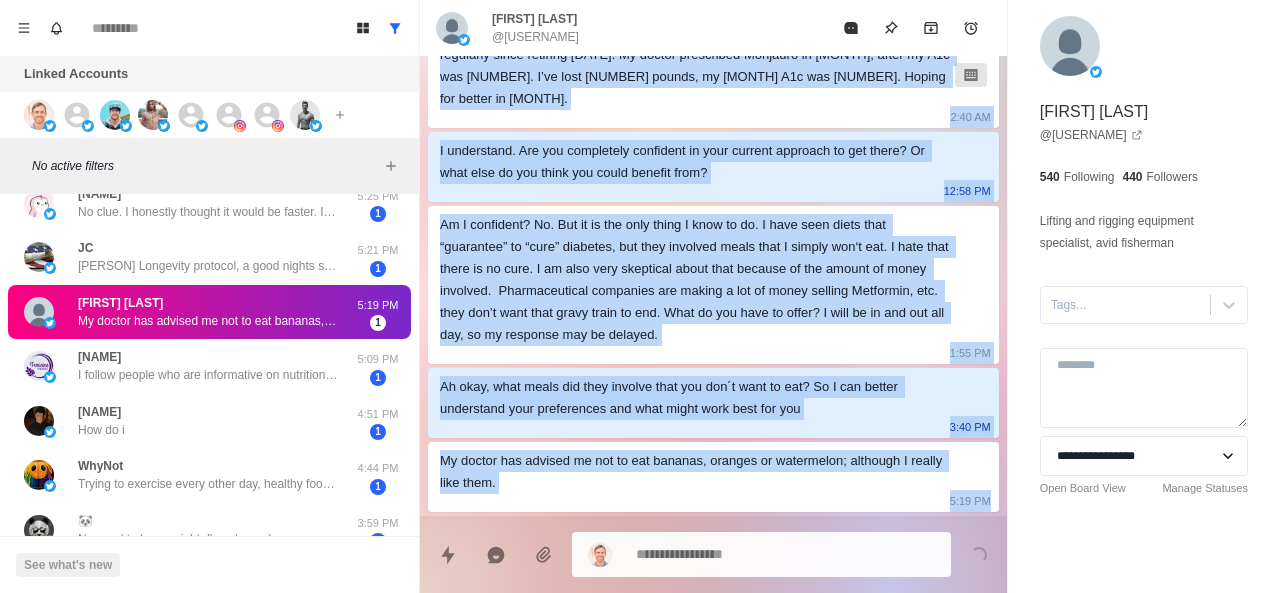 click on "[DATE] Hey Nick, thanks for sharing my thread about how to reverse chronic diseases.
Curious, what made you interested in the thread? Do you have any health conditions you´re trying to fix?
Helps me understand what content is the most helpful. [TIME] I have Type 2 Diabetes. I see so many chronic diseases in our country, if it only helps a few, it is worth it. [TIME] That's admirable of you helping others as well
So what have you tried so far with diet and training to manage your Type 2 Diabetes? [TIME] [DATE] Sorry for the tardy response. I have been doing a better job dieting and exercising regularly since retiring [DATE]. My doctor prescribed Monjauro in [MONTH], after my A1c was [PERCENT]. I’ve lost [WEIGHT] pounds, my June A1c was [PERCENT]. Hoping for better in [MONTH]. [TIME] I understand. Are you completely confident in your current approach to get there? Or what else do you think you could benefit from? [TIME] [TIME] [TIME] [TIME]" at bounding box center (713, 41) 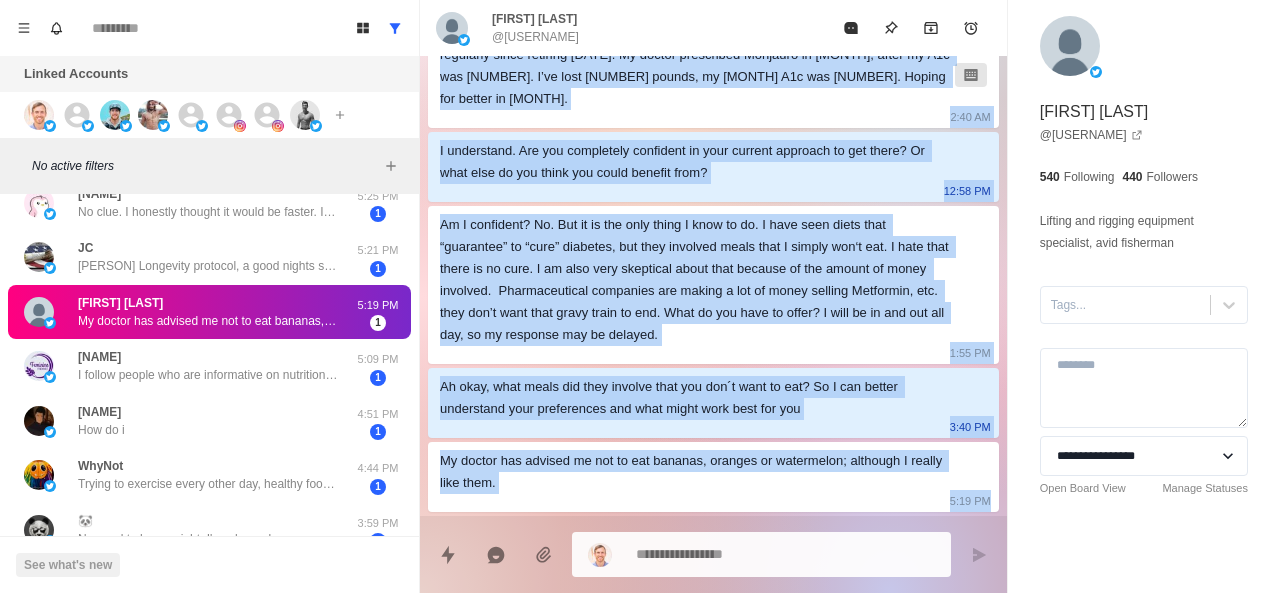 click on "Ah okay, what meals did they involve that you don´t want to eat? So I can better understand your preferences and what might work best for you [TIME]" at bounding box center (713, 403) 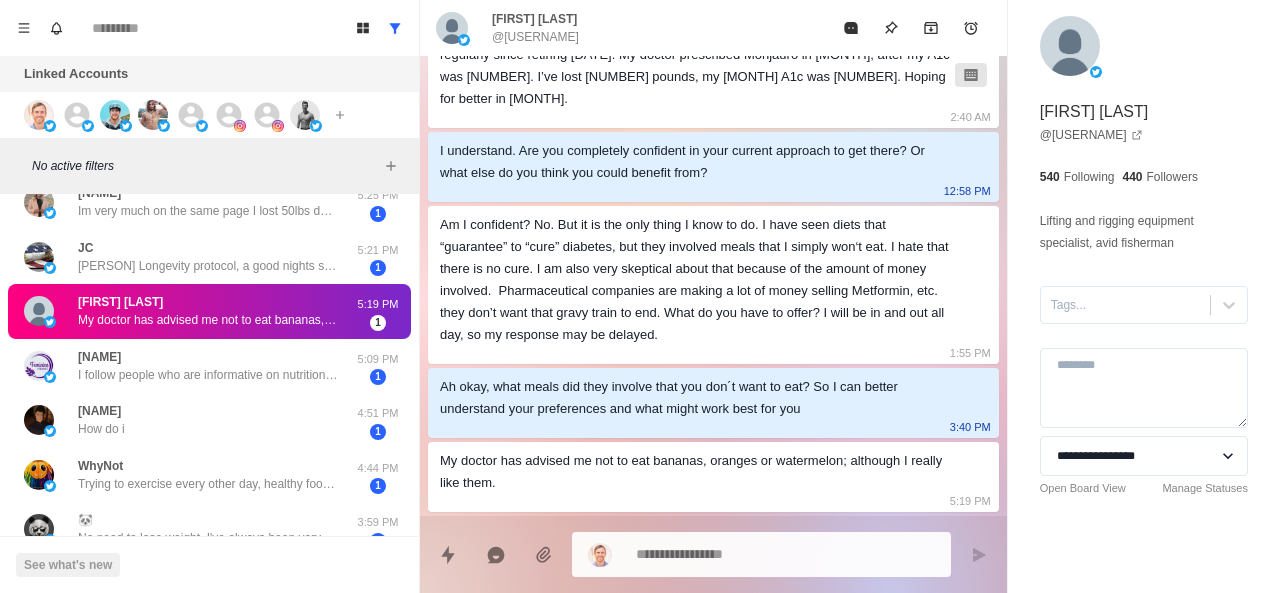 scroll, scrollTop: 0, scrollLeft: 0, axis: both 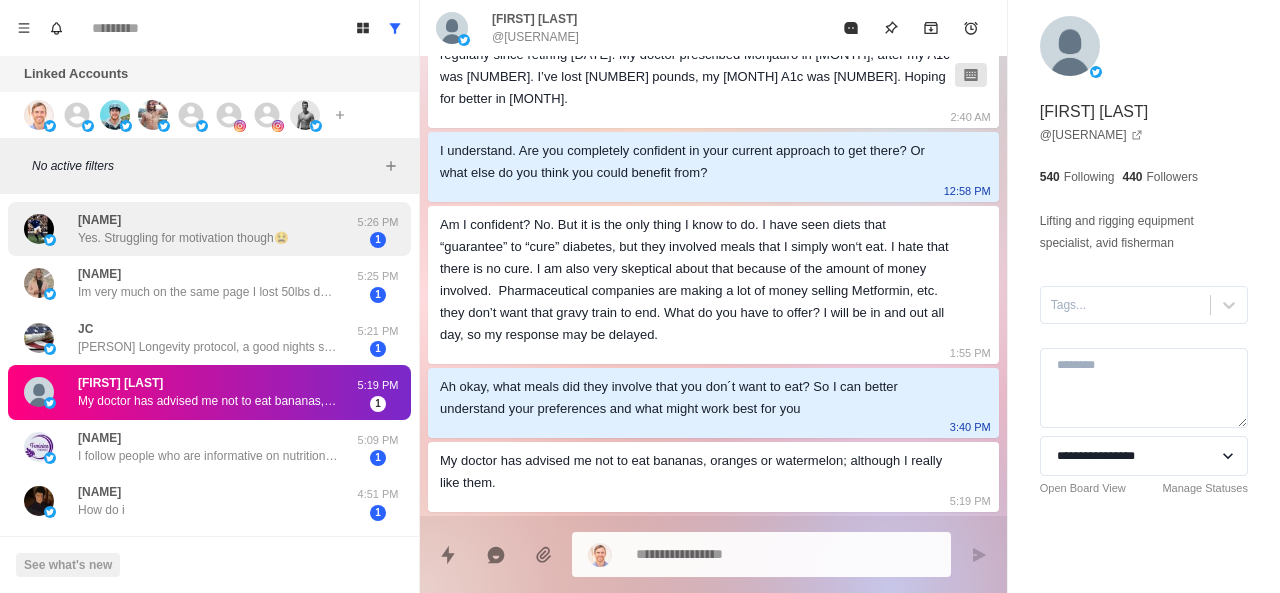click on "[USERNAME] Yes. Struggling for motivation though😫" at bounding box center (183, 229) 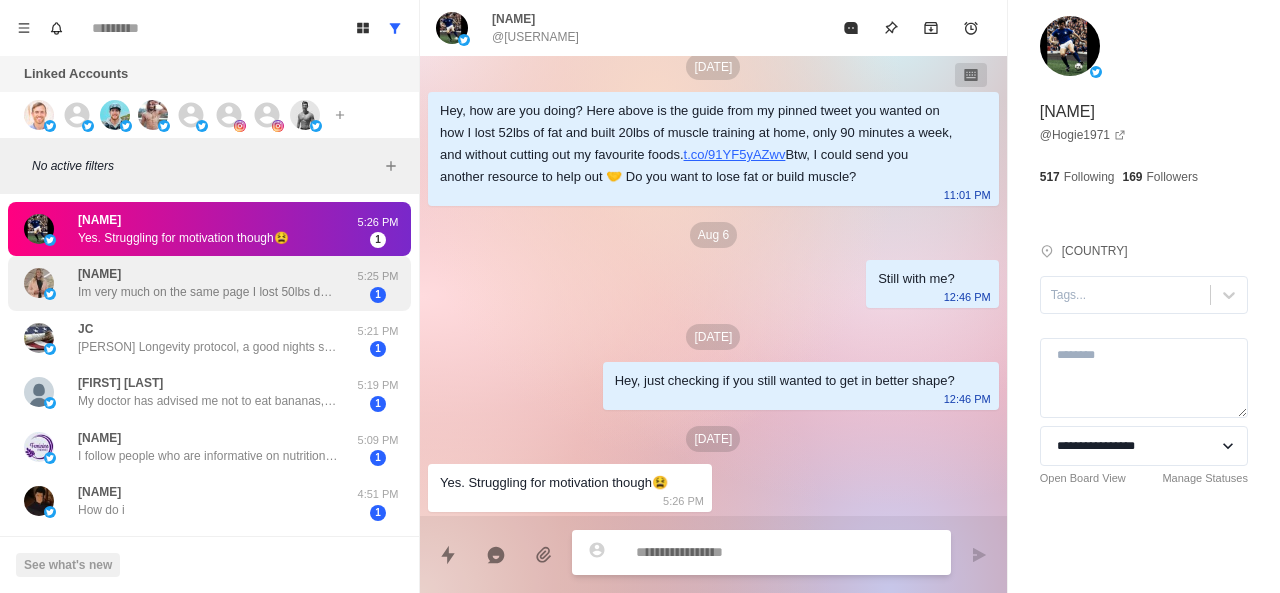click on "[NAME] Im very much on the same page
I lost 50lbs doing the modified carnivore diet
Now im basically paleo/whole foods" at bounding box center (188, 283) 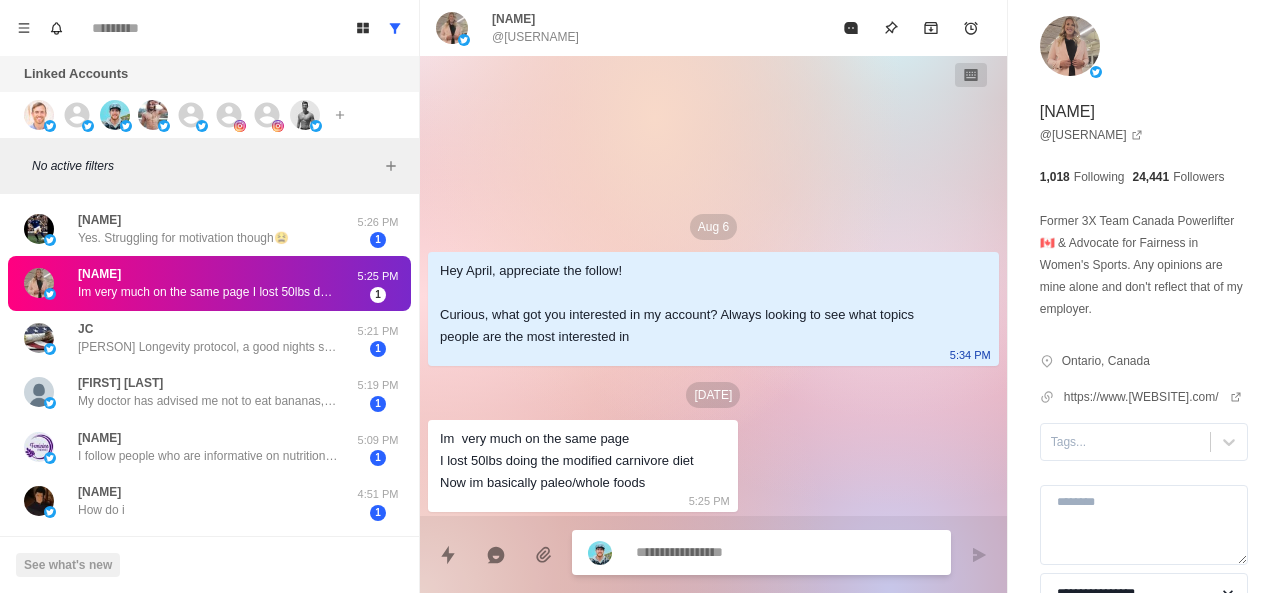 scroll, scrollTop: 0, scrollLeft: 0, axis: both 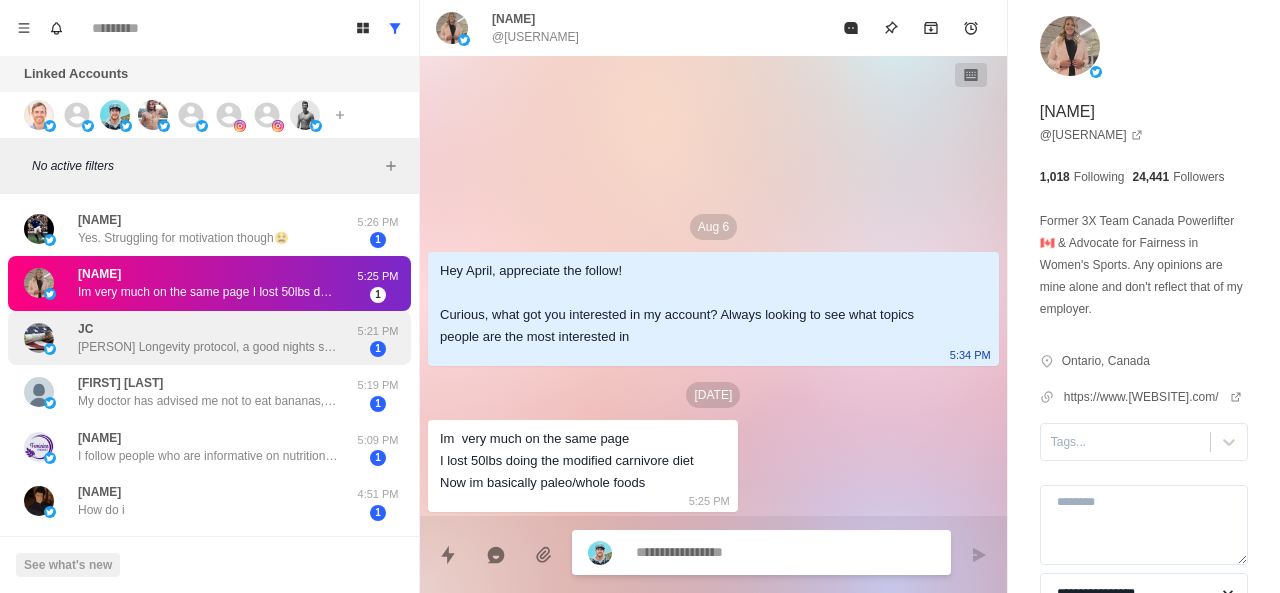 click on "[PERSON] Longevity protocol, a good nights sleep and work out at the gym with a personal trainer [FREQUENCY] a week." at bounding box center (208, 347) 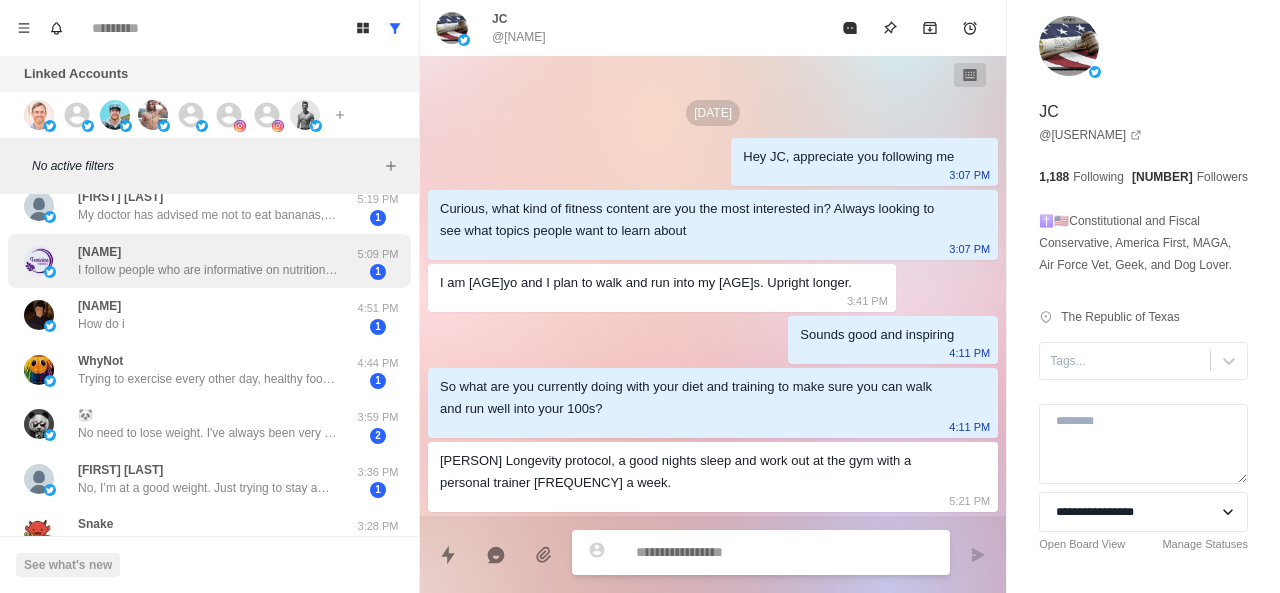scroll, scrollTop: 193, scrollLeft: 0, axis: vertical 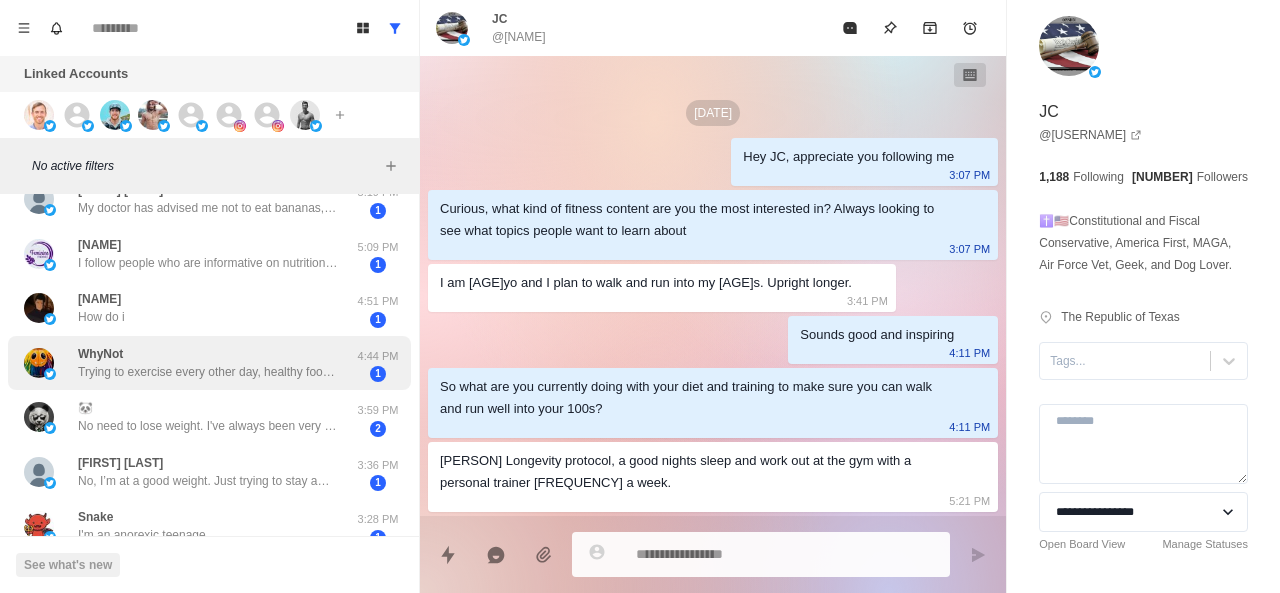 click on "Trying to exercise every other day, healthy food etc, nothing special." at bounding box center [208, 372] 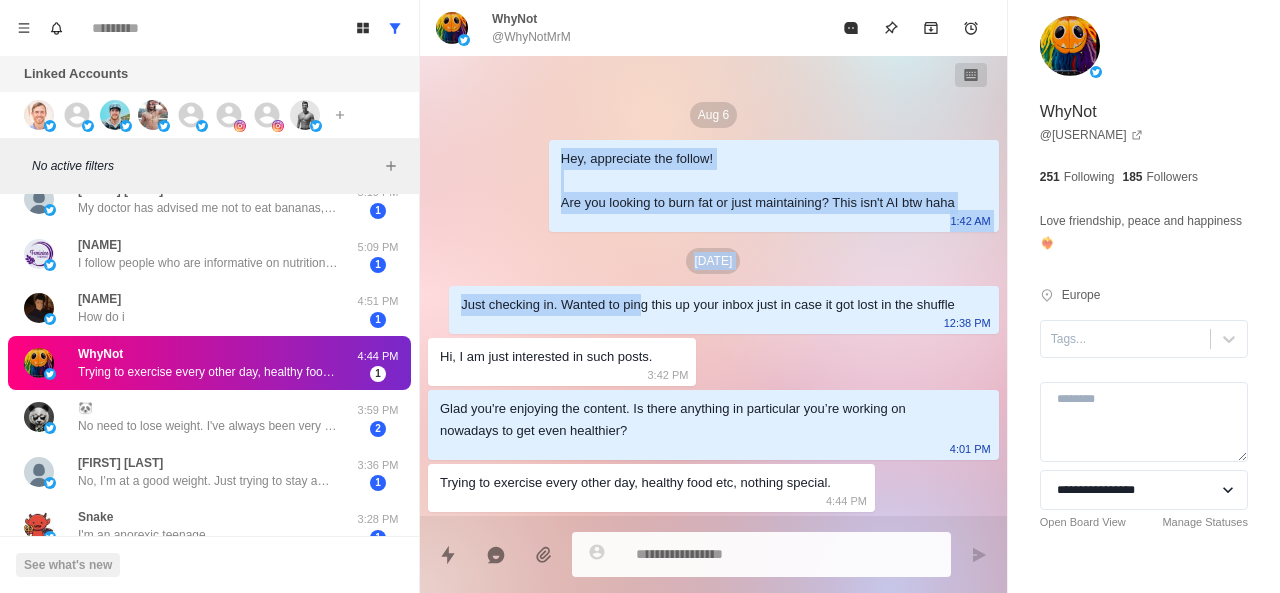 drag, startPoint x: 550, startPoint y: 143, endPoint x: 634, endPoint y: 317, distance: 193.2149 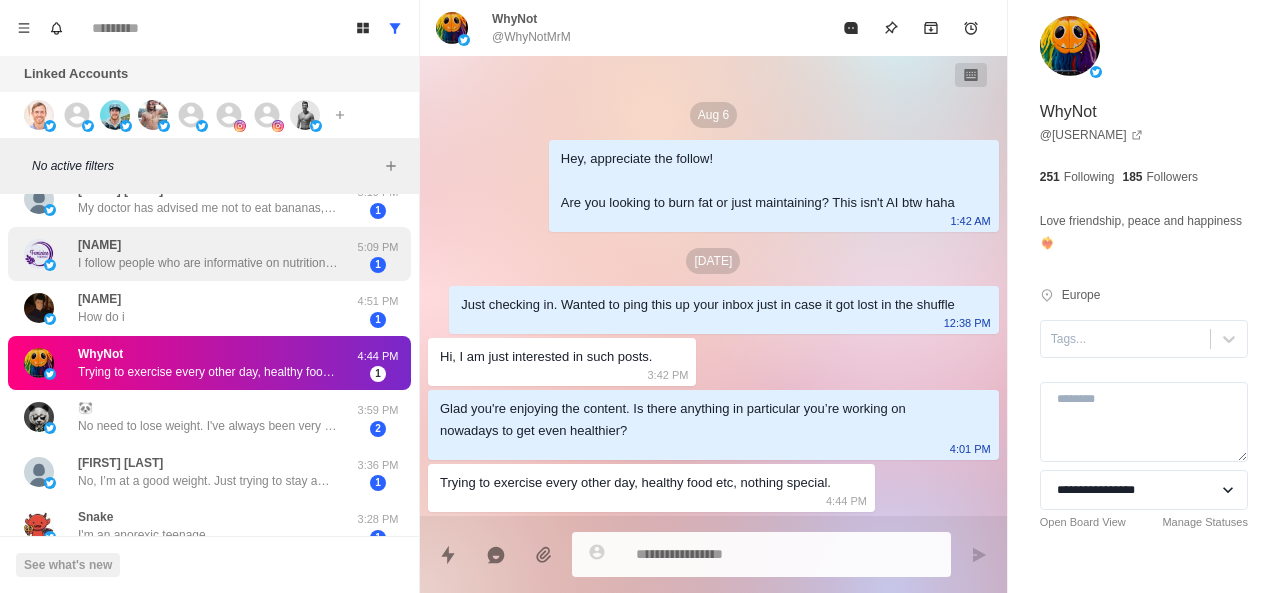 click on "I follow people who are informative on nutrition and healthy  lifestyles.  trying to remove the toxicity from my life although very very difficult as everything is toxic." at bounding box center (208, 263) 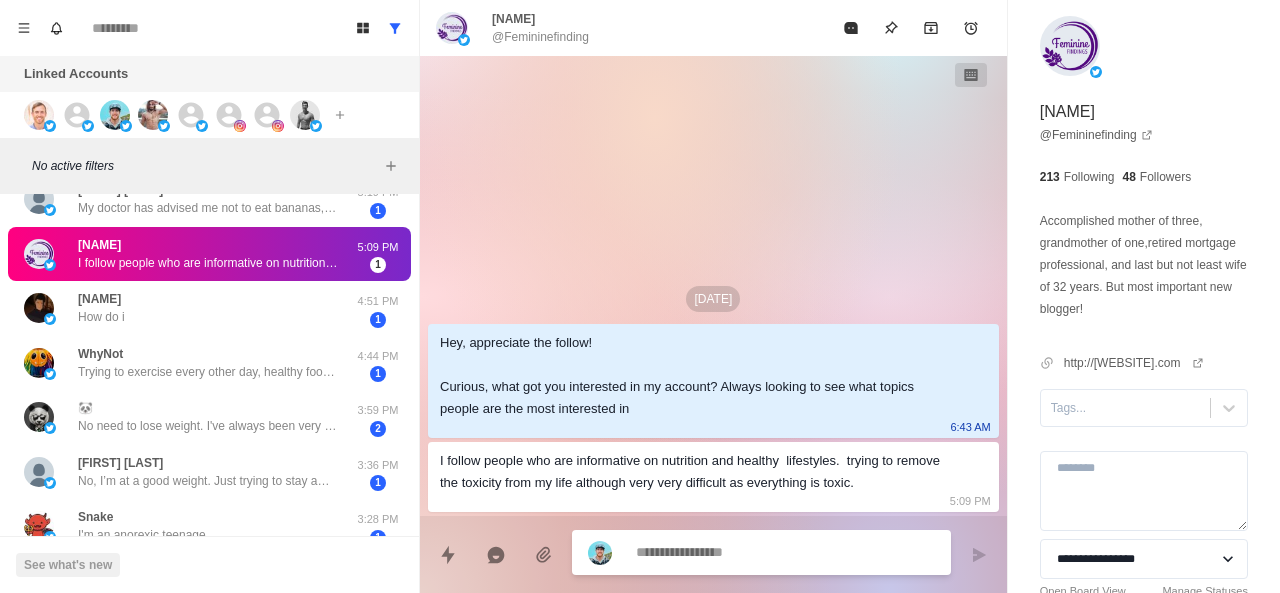 click at bounding box center [785, 552] 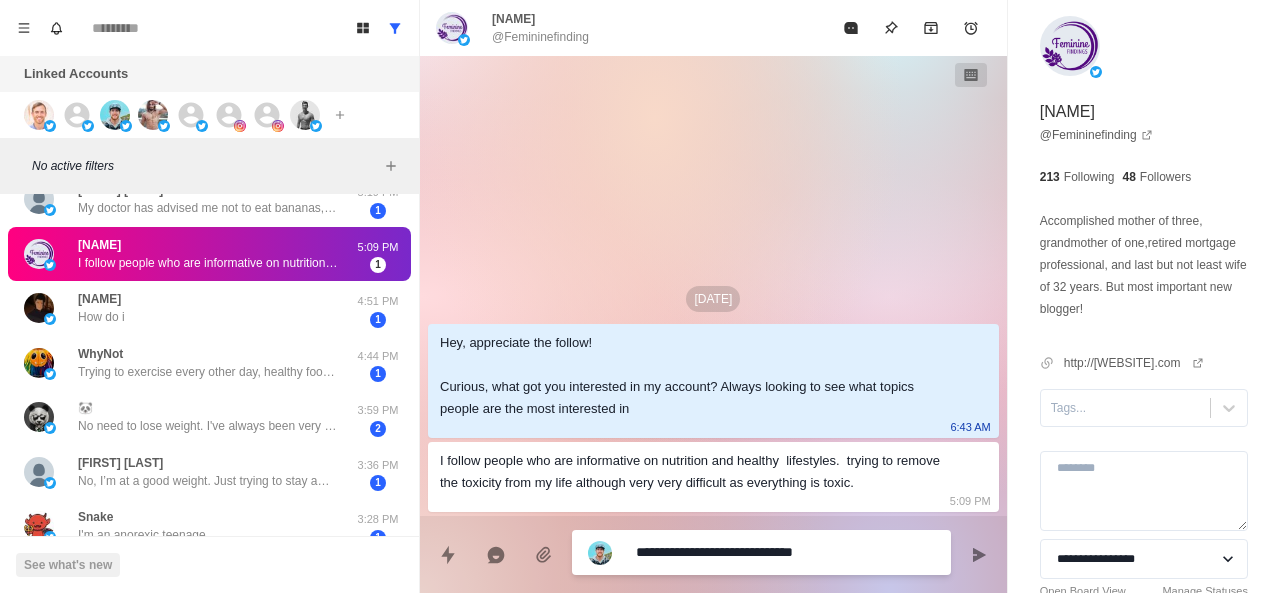 click on "**********" at bounding box center (785, 552) 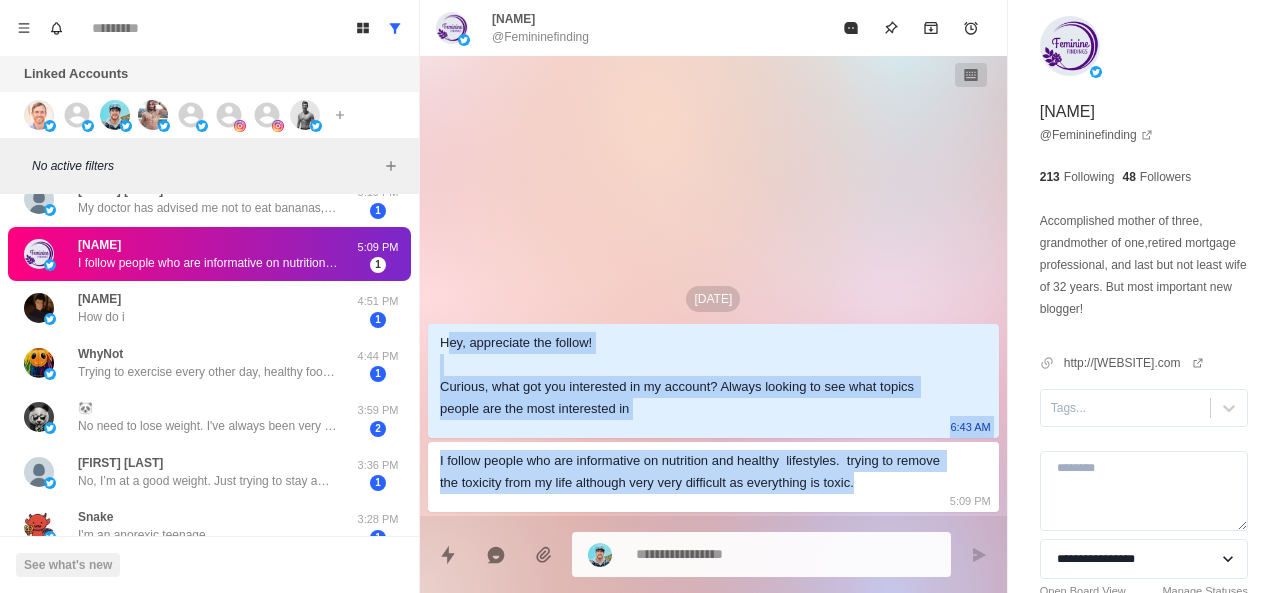 drag, startPoint x: 446, startPoint y: 336, endPoint x: 874, endPoint y: 497, distance: 457.28 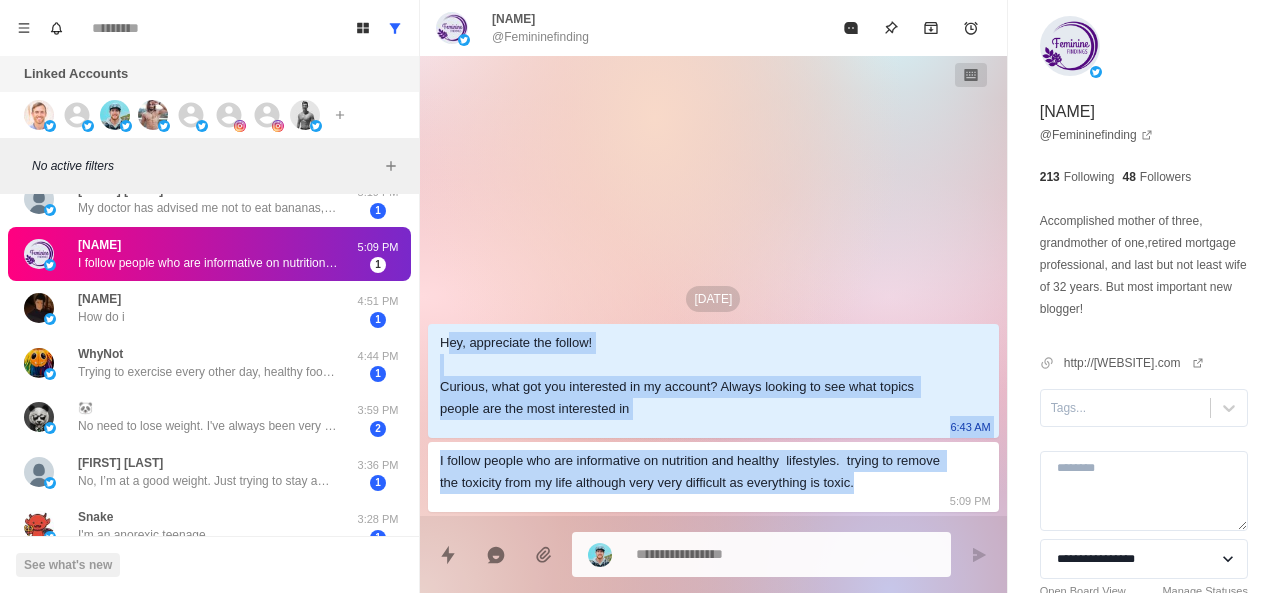 click on "Hey, appreciate the follow!
Curious, what got you interested in my account? Always looking to see what topics people are the most interested in" at bounding box center (697, 376) 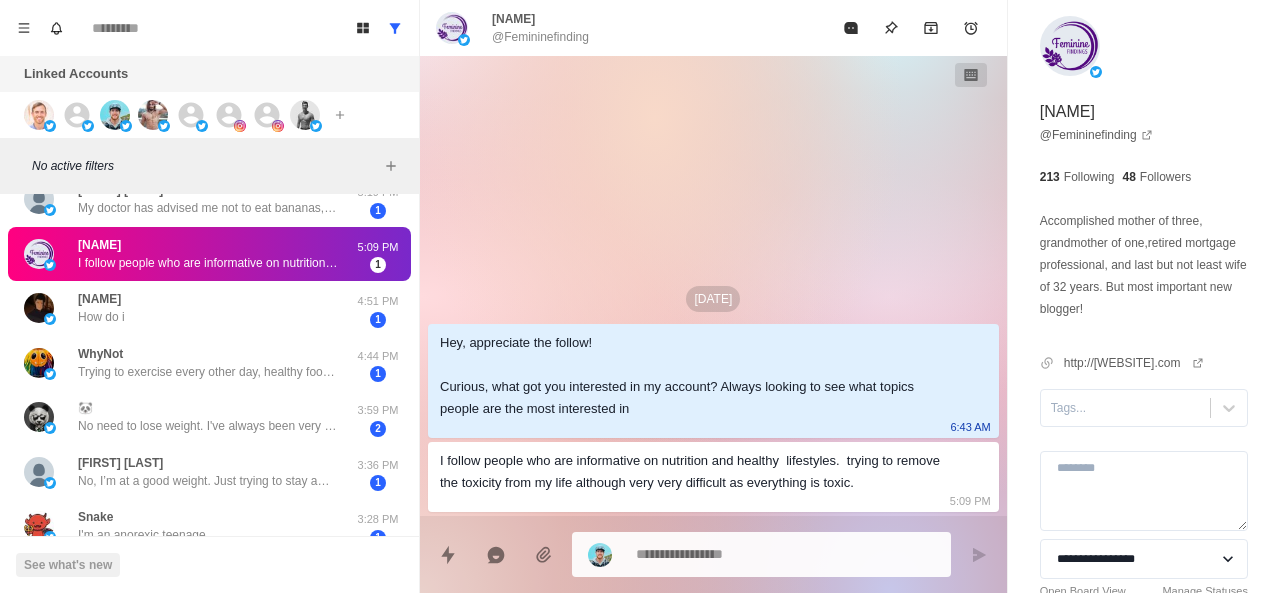 click on "Hey, appreciate the follow!
Curious, what got you interested in my account? Always looking to see what topics people are the most interested in" at bounding box center (697, 376) 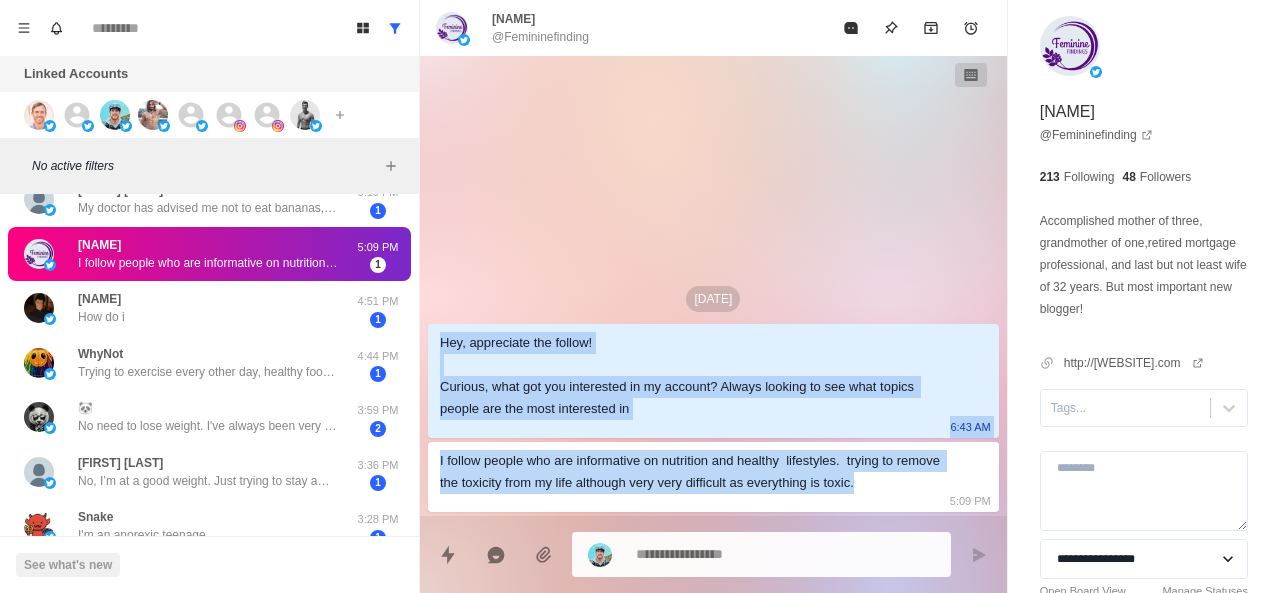 drag, startPoint x: 438, startPoint y: 342, endPoint x: 866, endPoint y: 495, distance: 454.52502 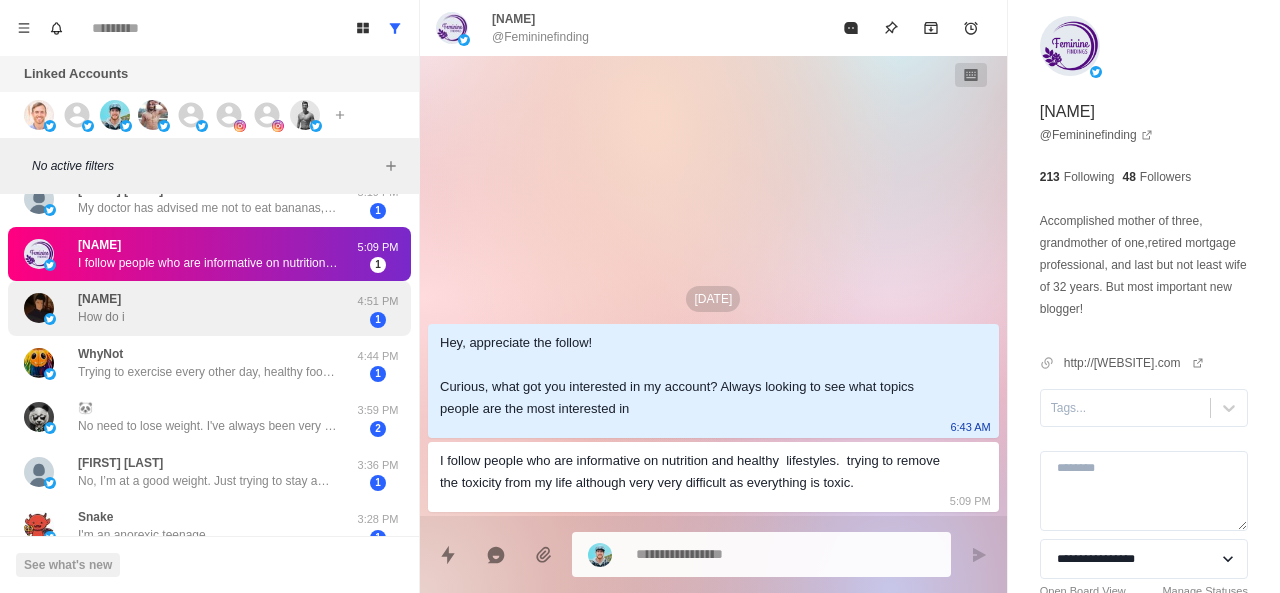 click on "[USERNAME] How do i [TIME]" at bounding box center (209, 308) 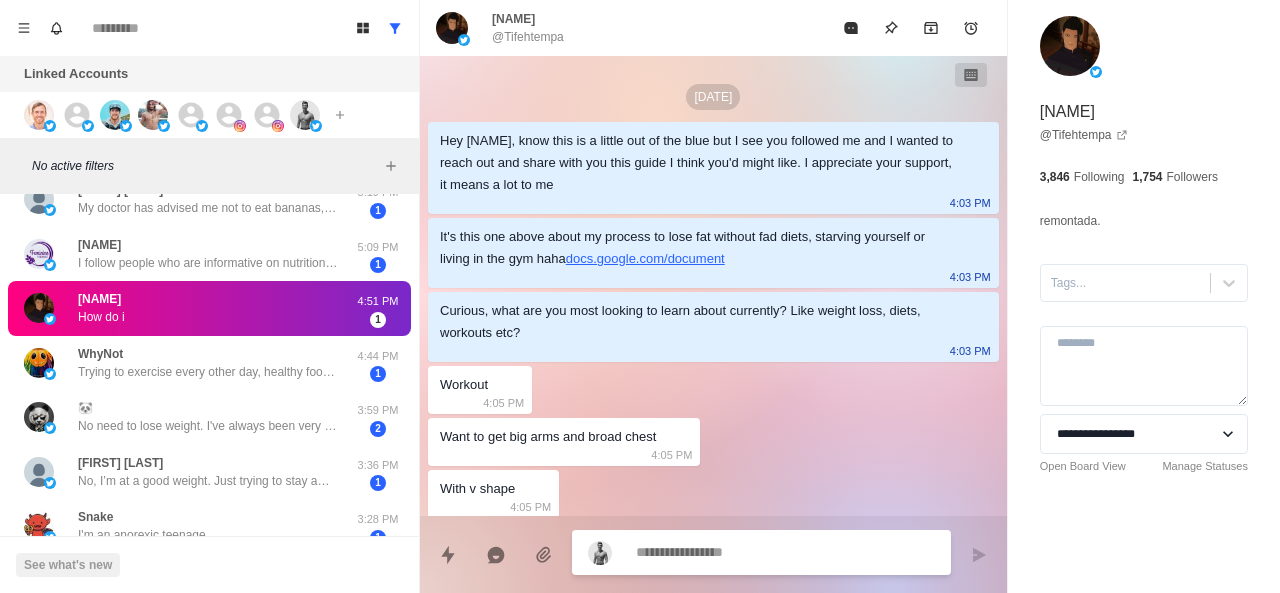scroll, scrollTop: 110, scrollLeft: 0, axis: vertical 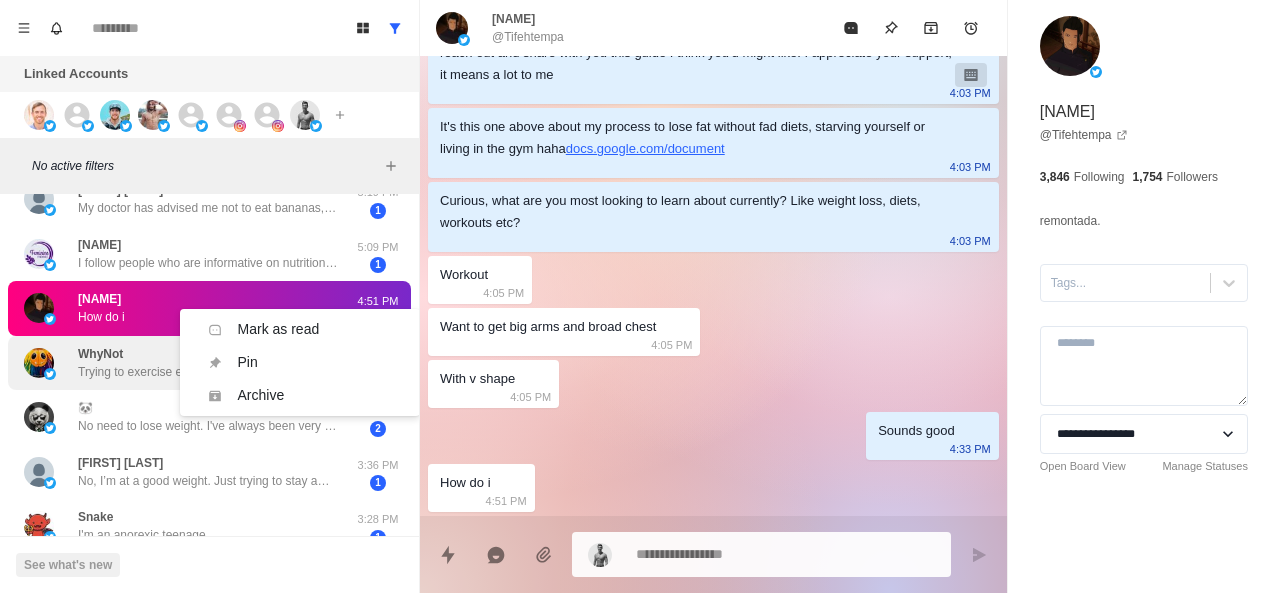 click on "WhyNot" at bounding box center [100, 354] 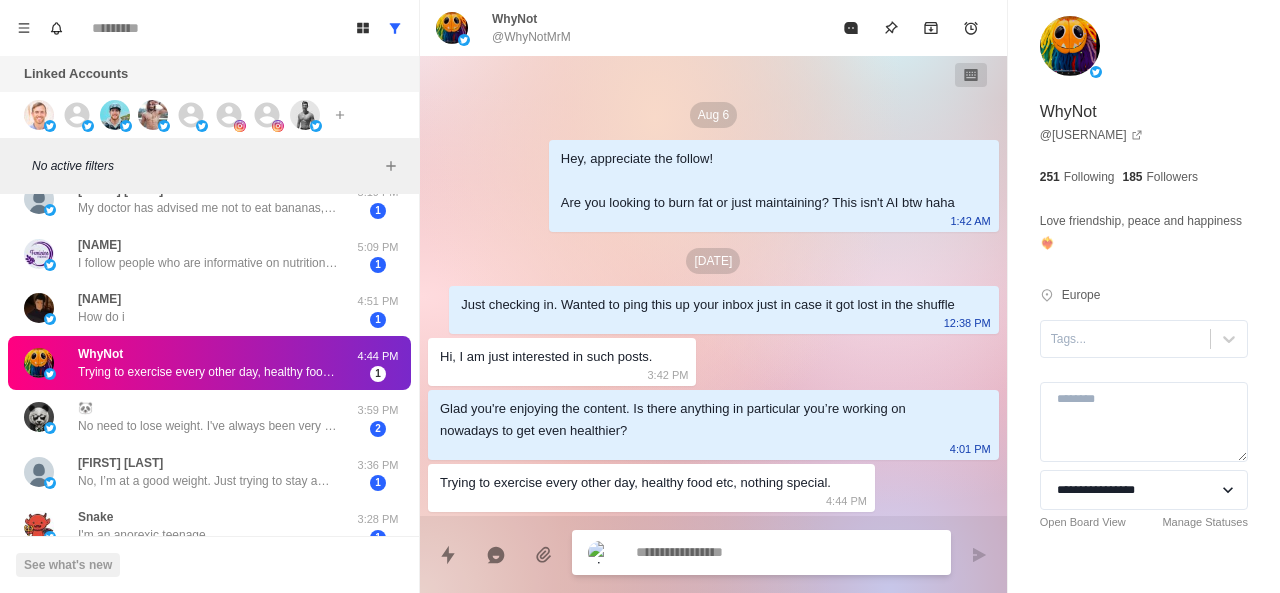 scroll, scrollTop: 0, scrollLeft: 0, axis: both 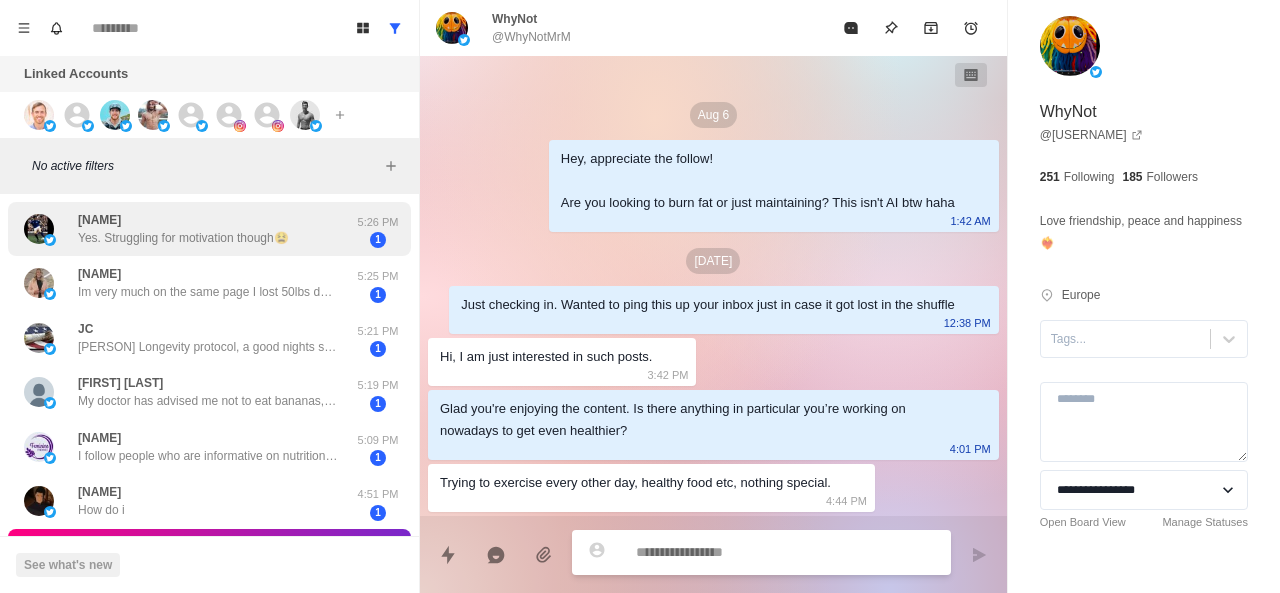 click on "Yes. Struggling for motivation though😫" at bounding box center (183, 238) 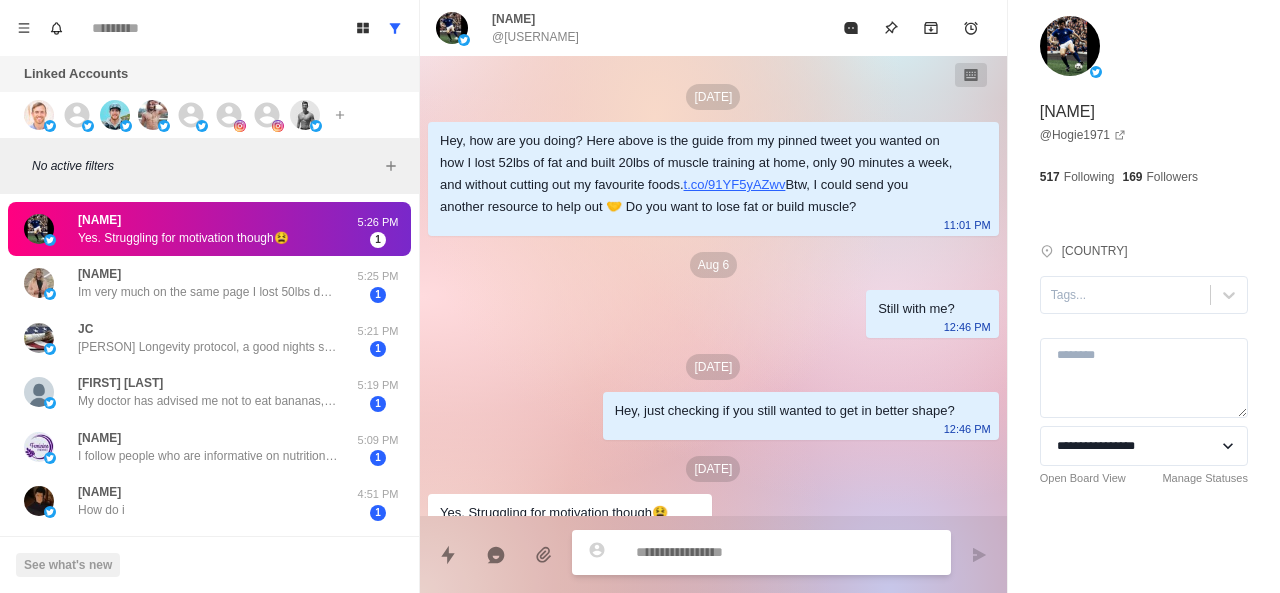 scroll, scrollTop: 118, scrollLeft: 0, axis: vertical 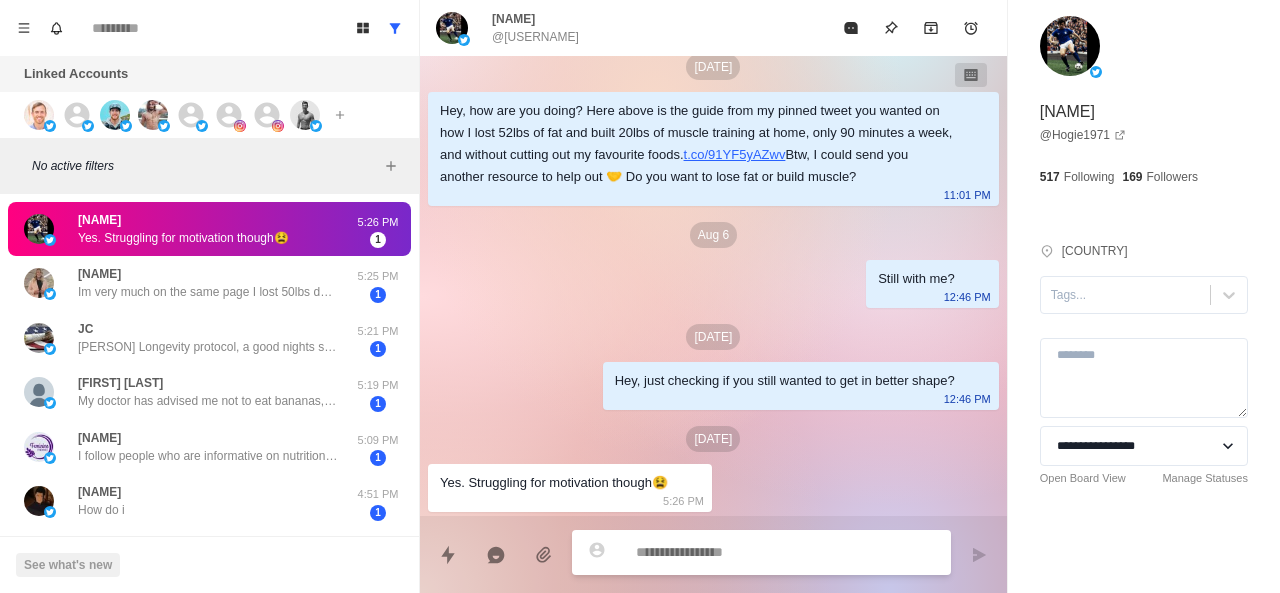 click at bounding box center (785, 552) 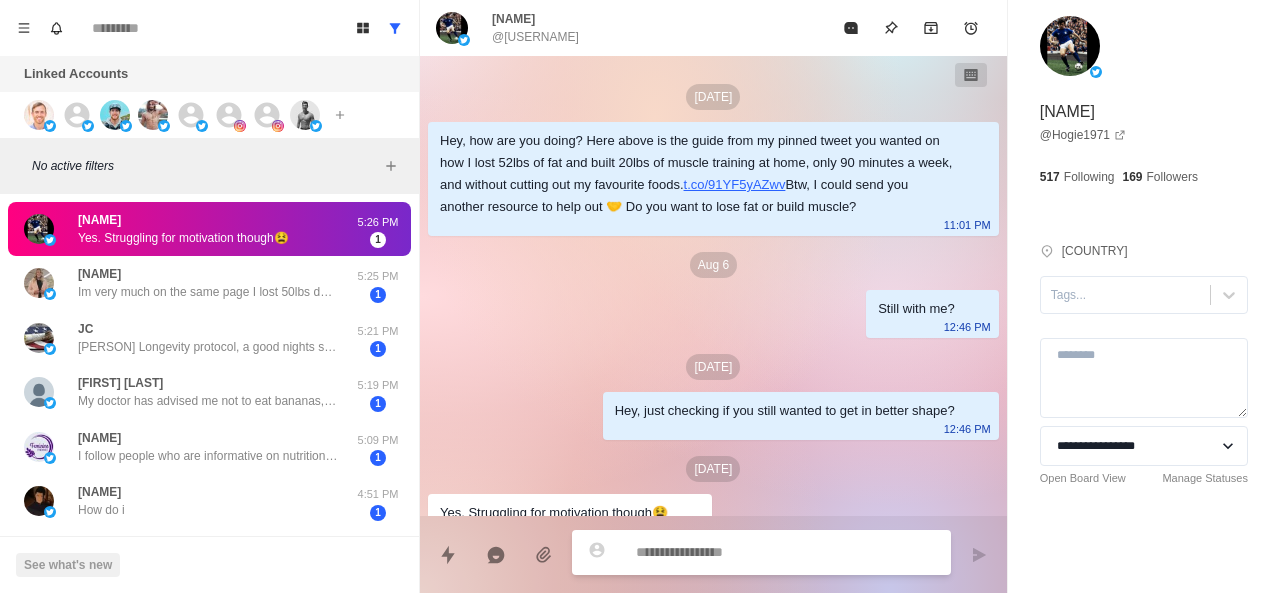 scroll, scrollTop: 118, scrollLeft: 0, axis: vertical 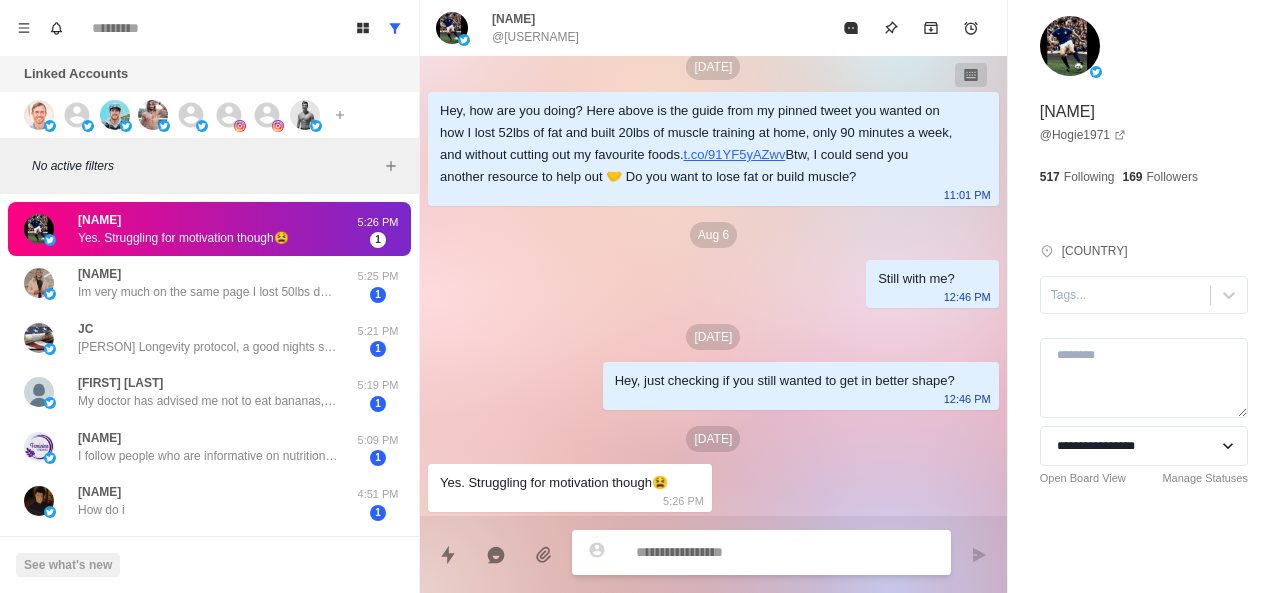 click at bounding box center [785, 552] 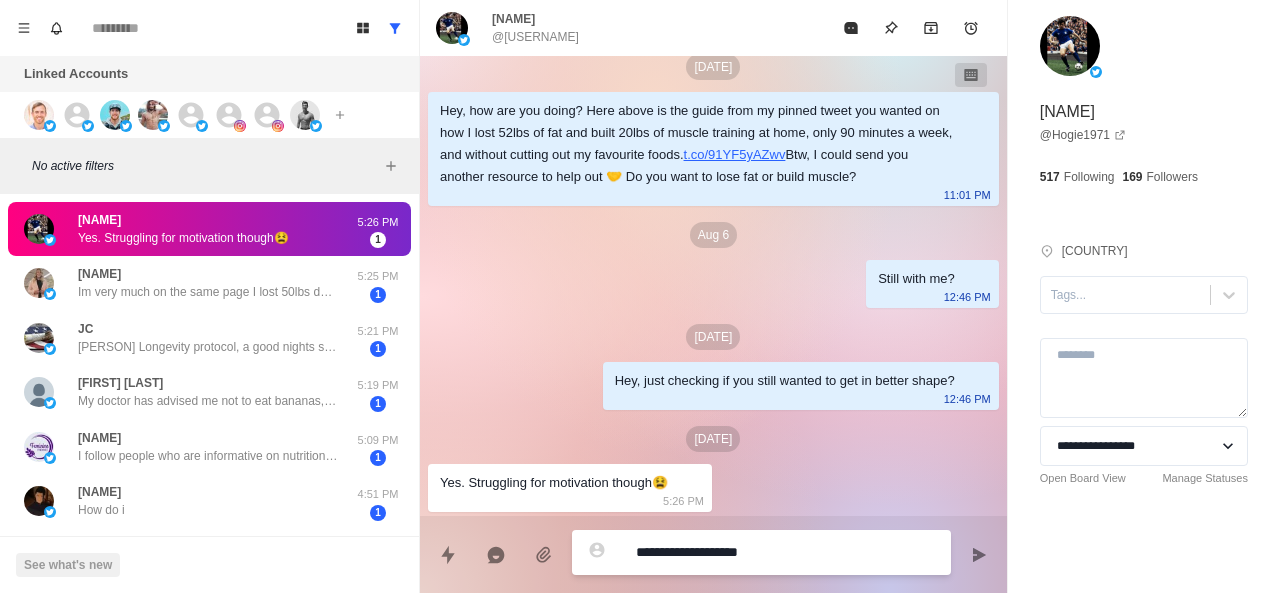 scroll, scrollTop: 118, scrollLeft: 0, axis: vertical 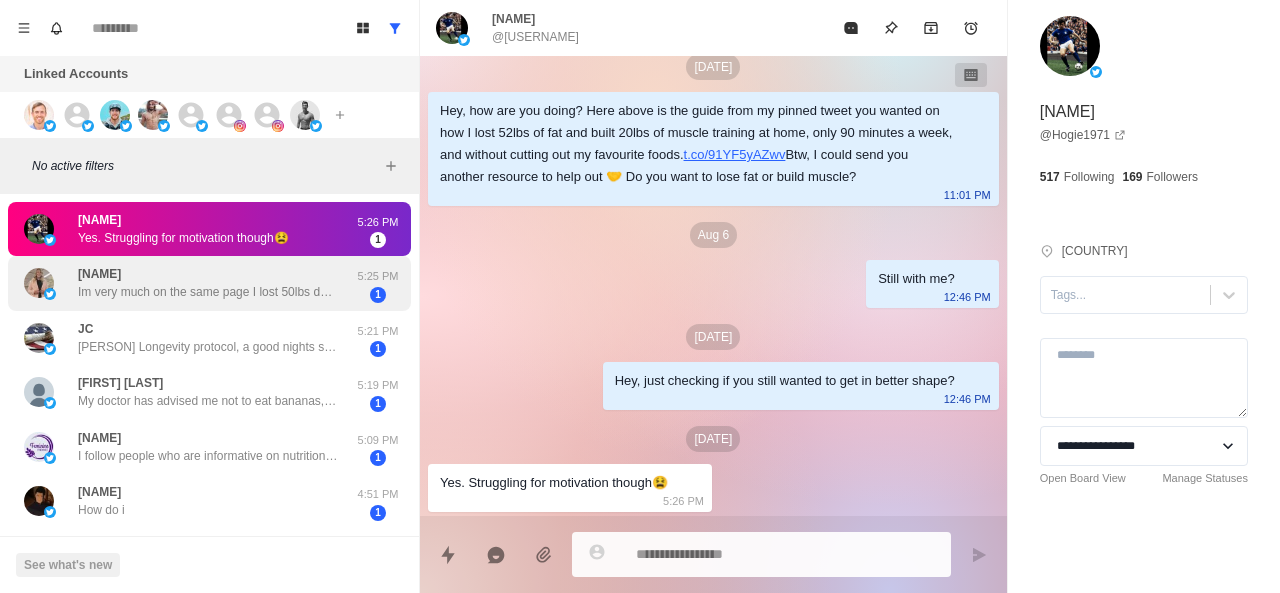 click on "Im  very much on the same page
I lost 50lbs doing the modified carnivore diet
Now im basically paleo/whole foods" at bounding box center (208, 292) 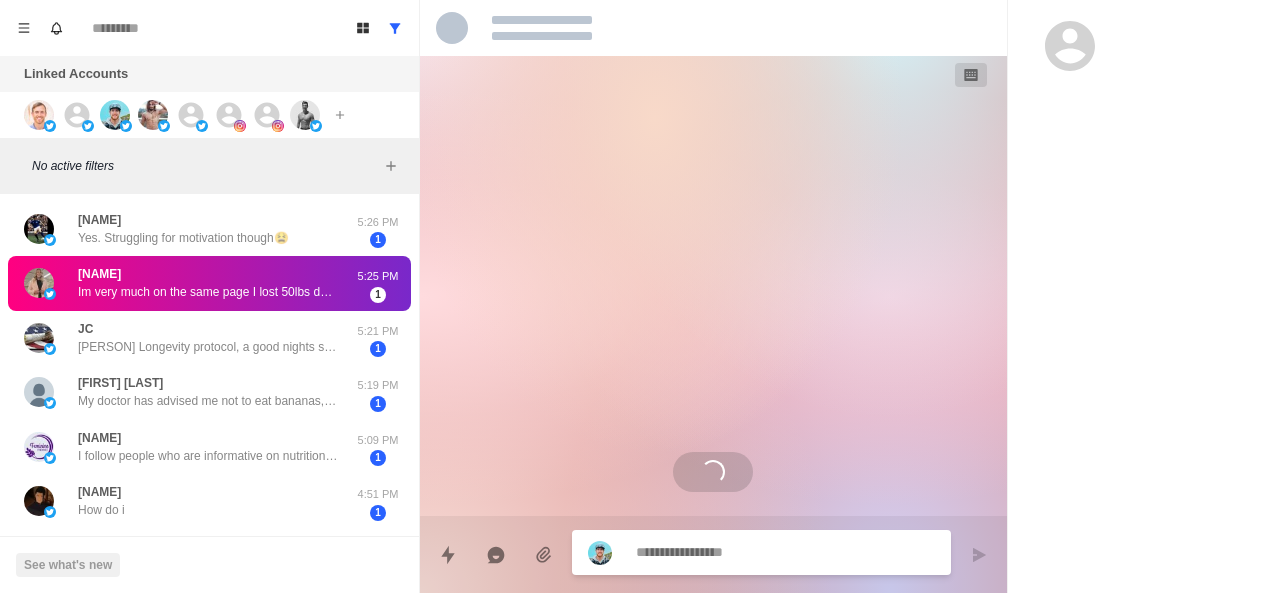 scroll, scrollTop: 0, scrollLeft: 0, axis: both 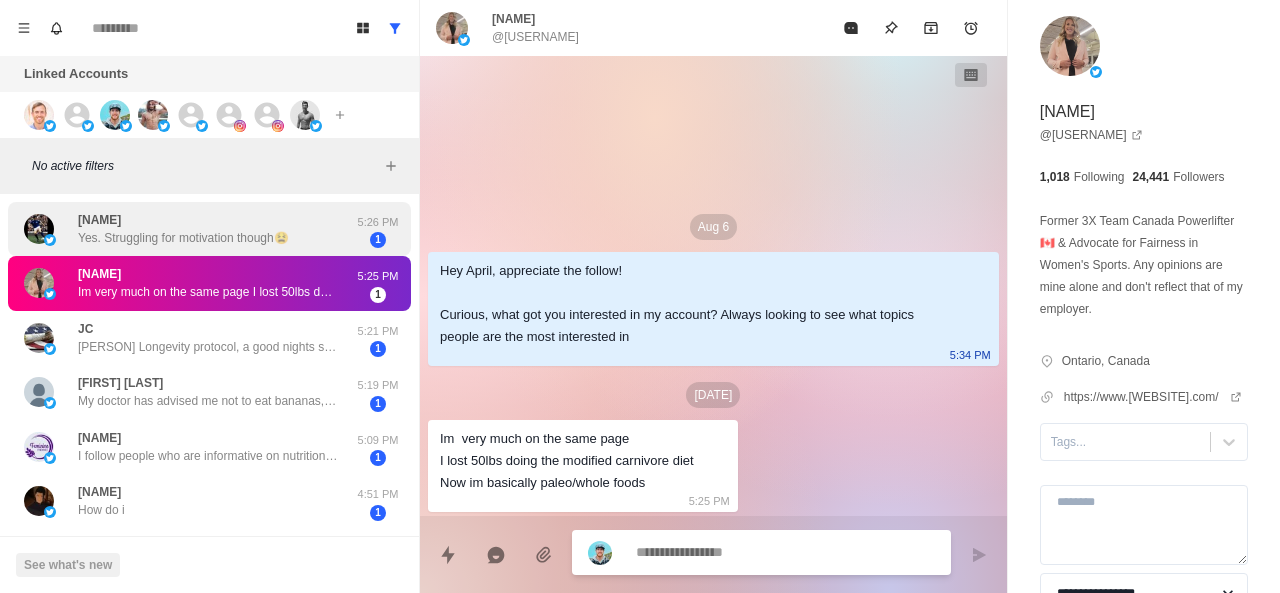 click on "Yes. Struggling for motivation though😫" at bounding box center [183, 238] 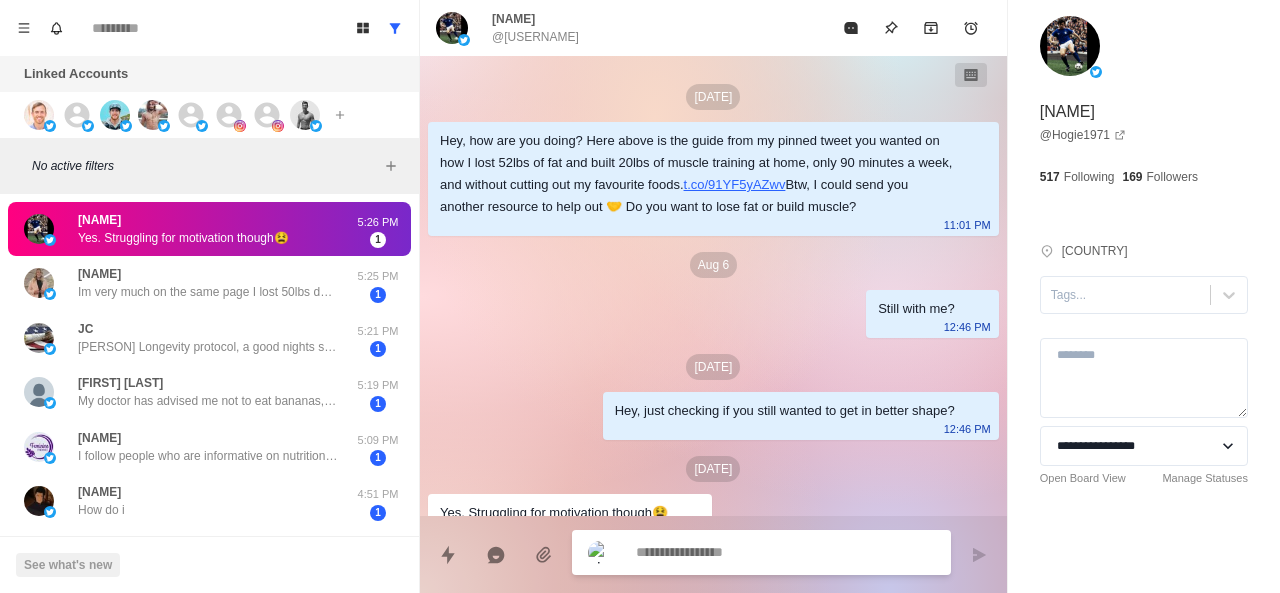scroll, scrollTop: 118, scrollLeft: 0, axis: vertical 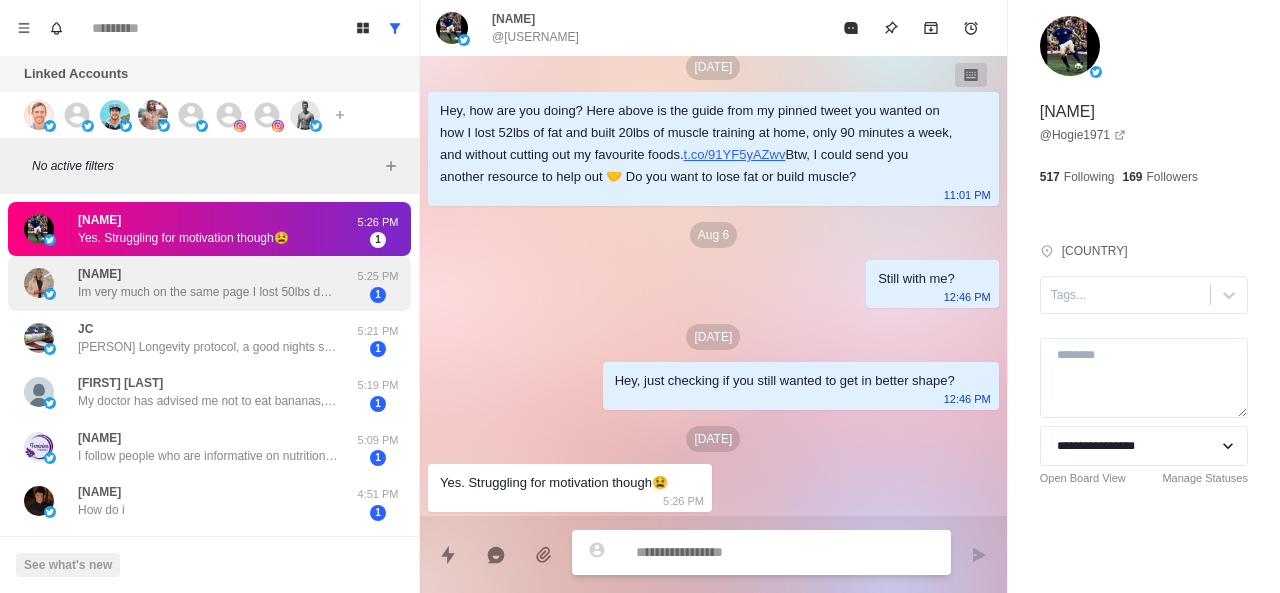 click on "Im  very much on the same page
I lost 50lbs doing the modified carnivore diet
Now im basically paleo/whole foods" at bounding box center [208, 292] 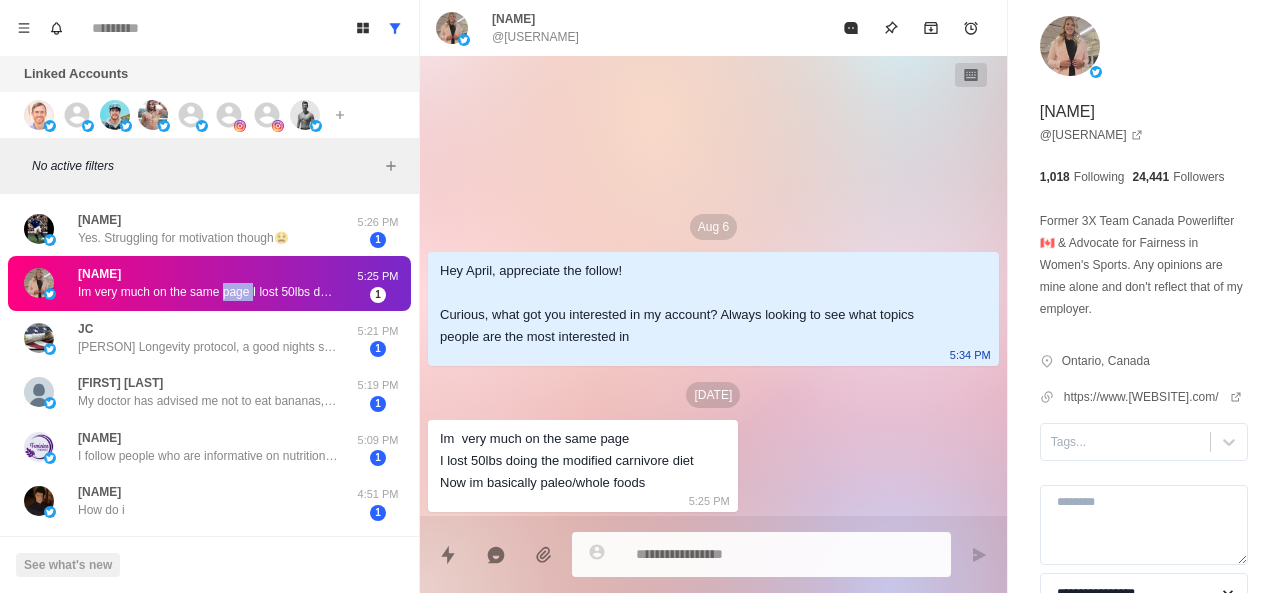 scroll, scrollTop: 0, scrollLeft: 0, axis: both 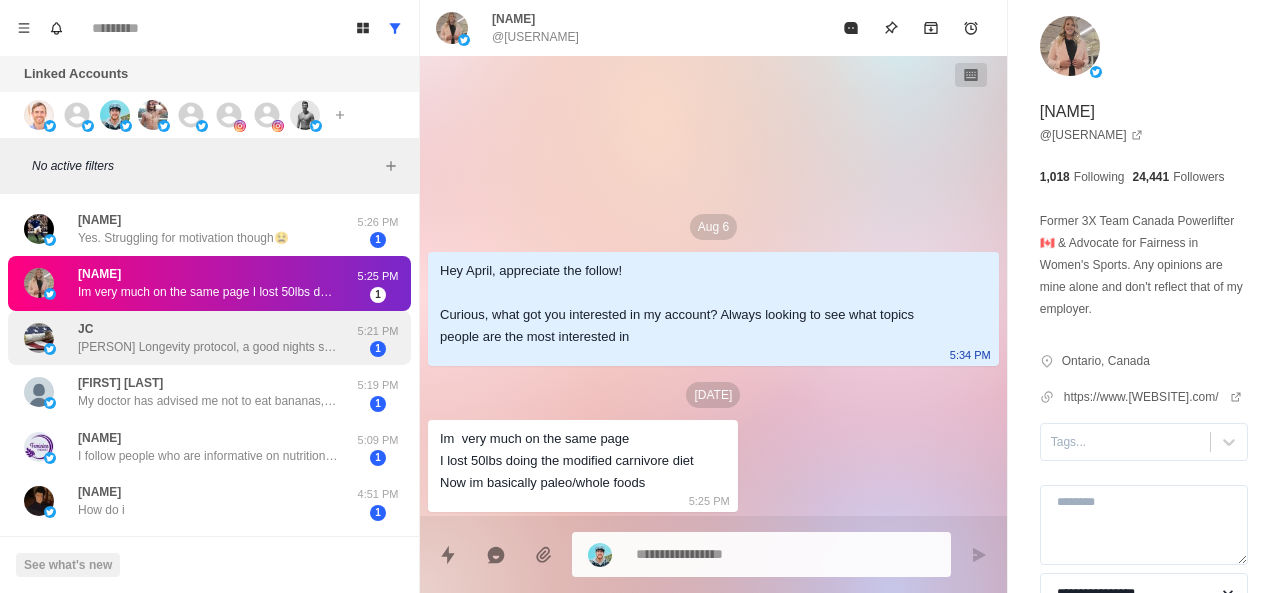 click on "[PERSON] Longevity protocol, a good nights sleep and work out at the gym with a personal trainer [FREQUENCY] a week." at bounding box center [208, 347] 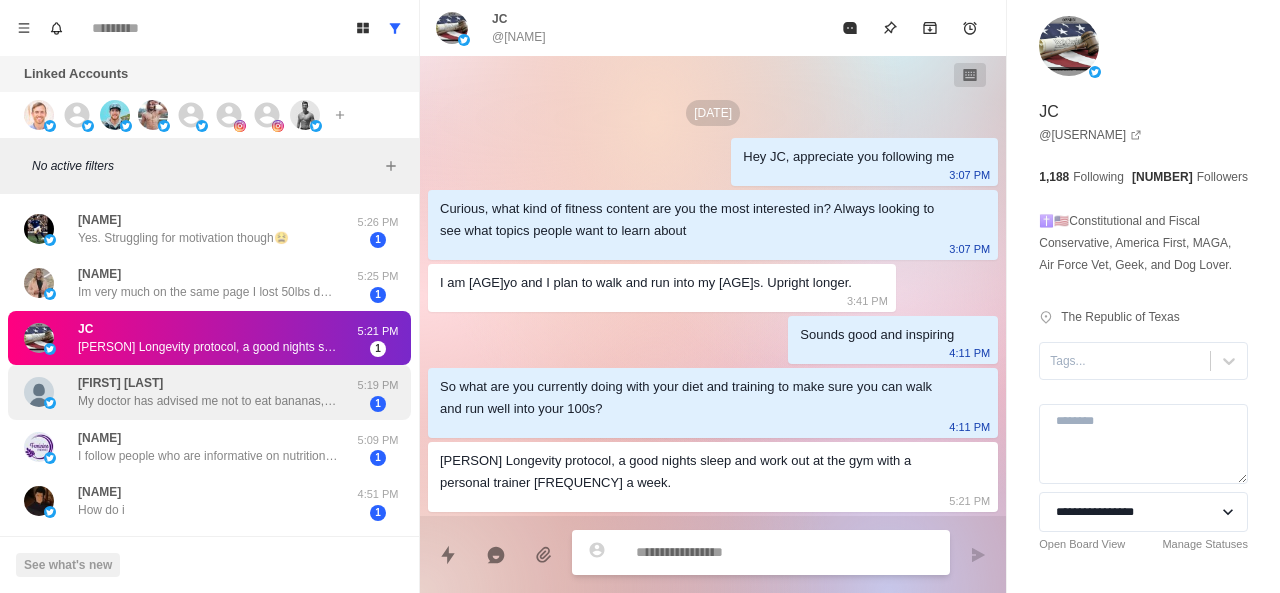 click on "My doctor has advised me not to eat bananas, oranges or watermelon; although I really like them." at bounding box center [208, 401] 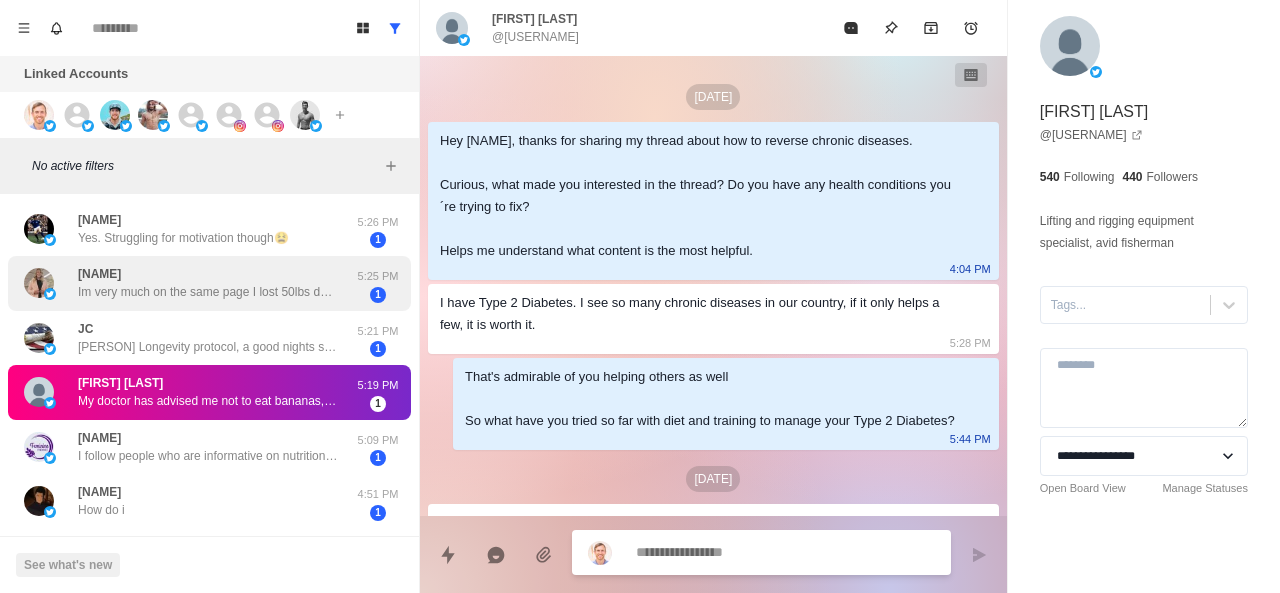 scroll, scrollTop: 534, scrollLeft: 0, axis: vertical 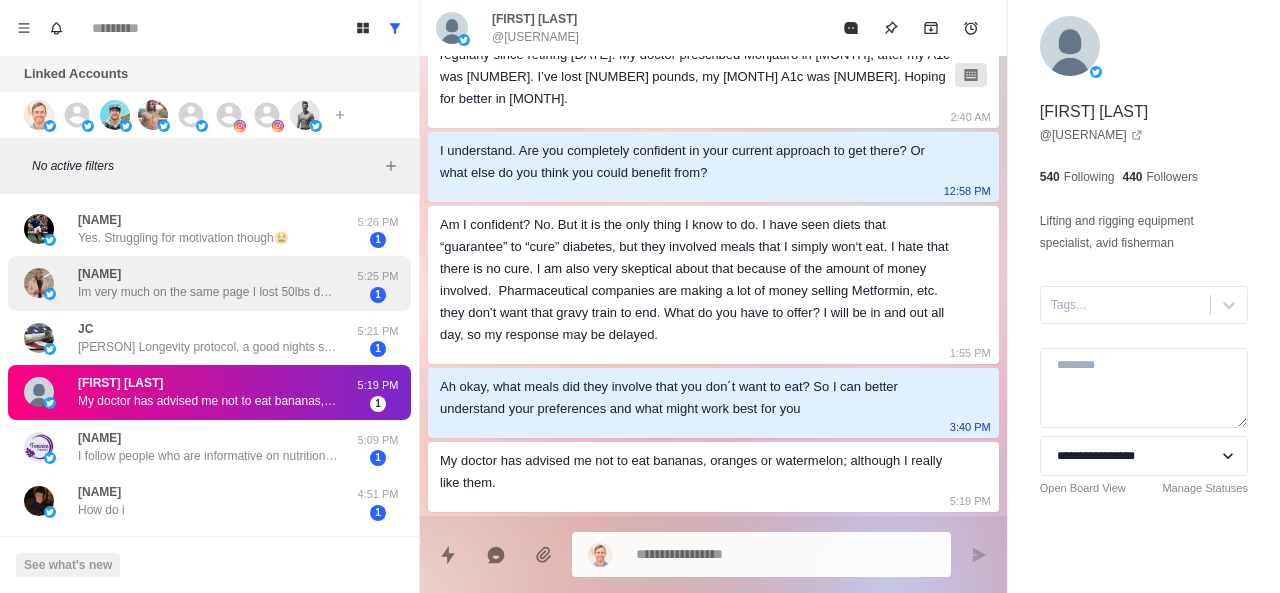 click on "Im  very much on the same page
I lost 50lbs doing the modified carnivore diet
Now im basically paleo/whole foods" at bounding box center [208, 292] 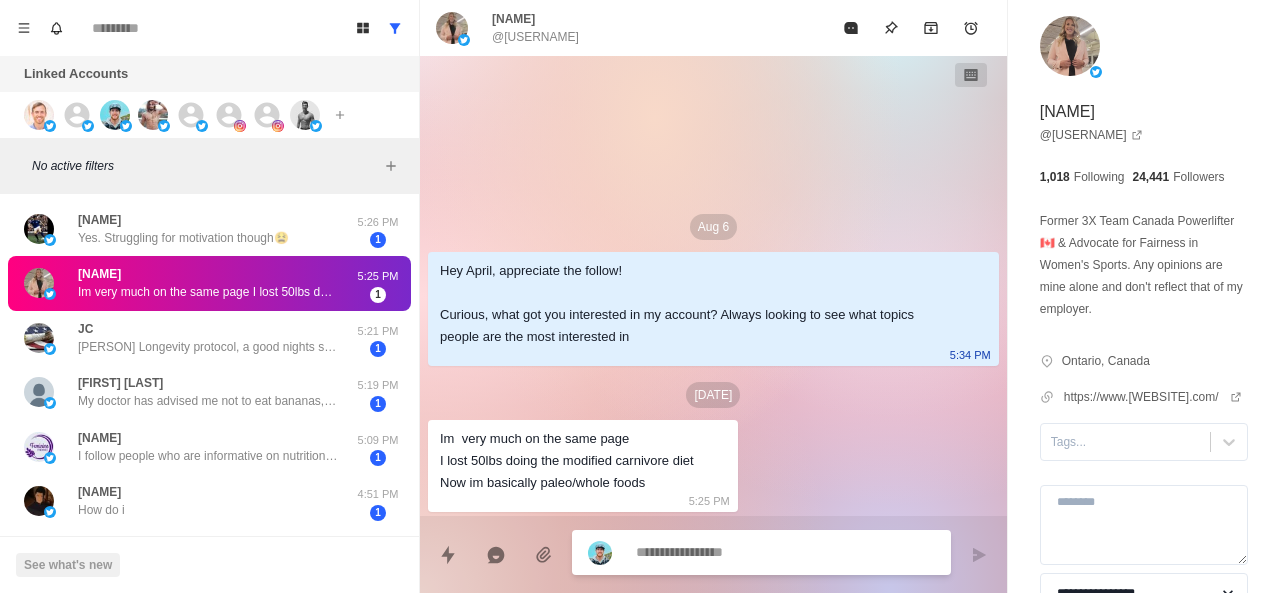 scroll, scrollTop: 0, scrollLeft: 0, axis: both 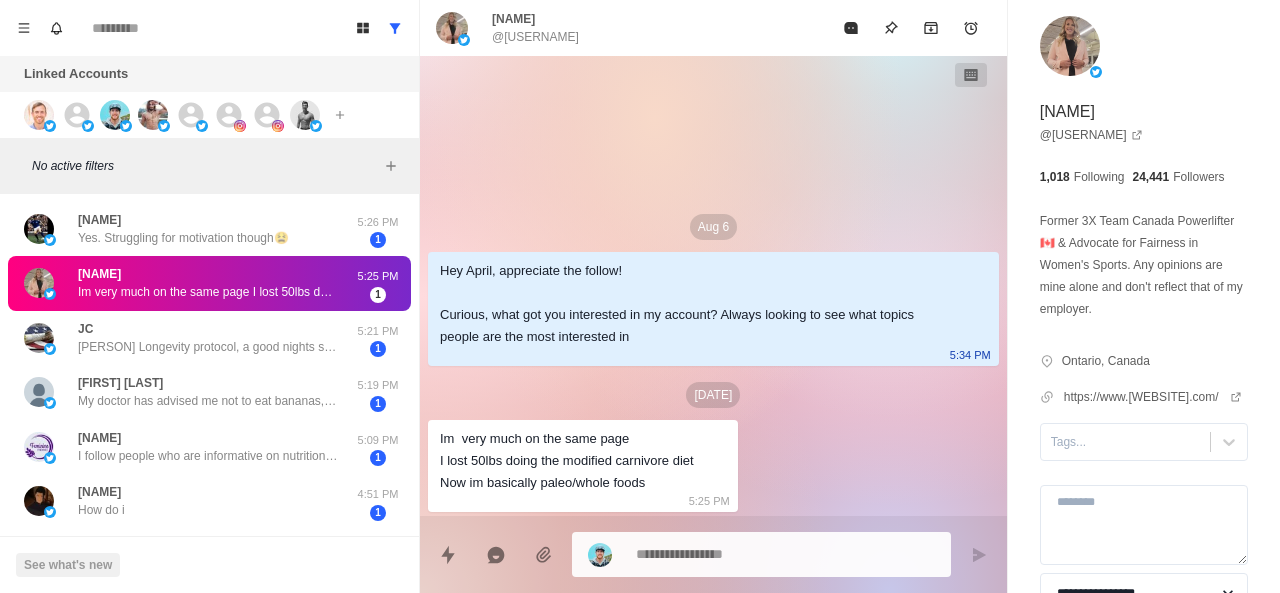 drag, startPoint x: 186, startPoint y: 441, endPoint x: 413, endPoint y: 397, distance: 231.225 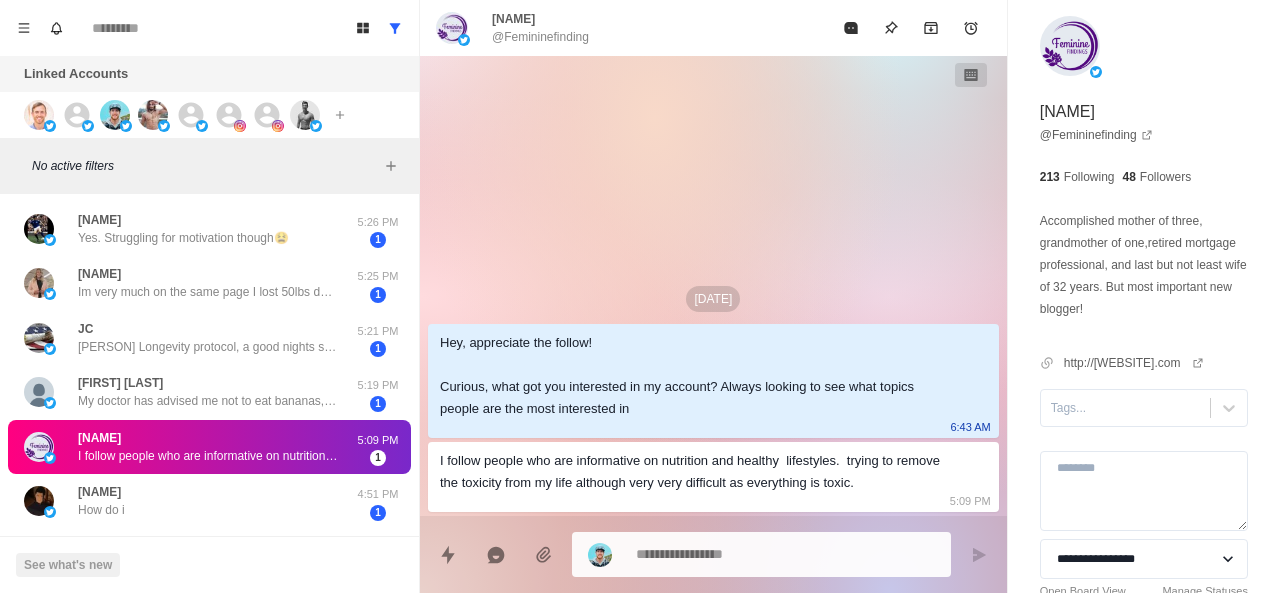 click at bounding box center (761, 554) 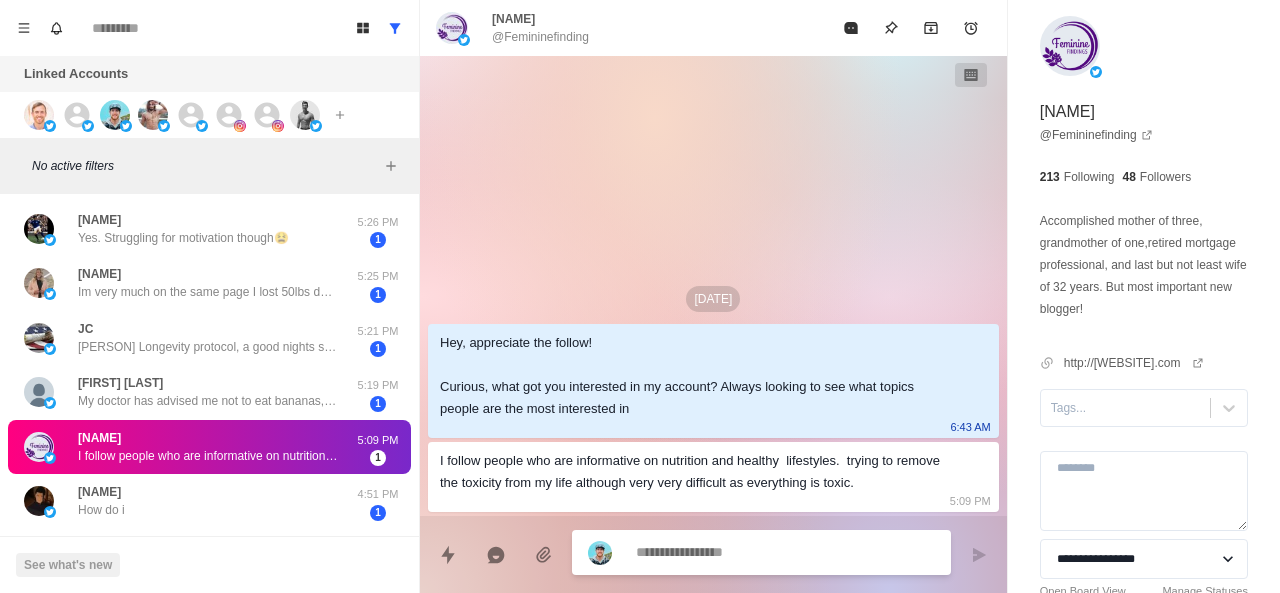 click at bounding box center [785, 552] 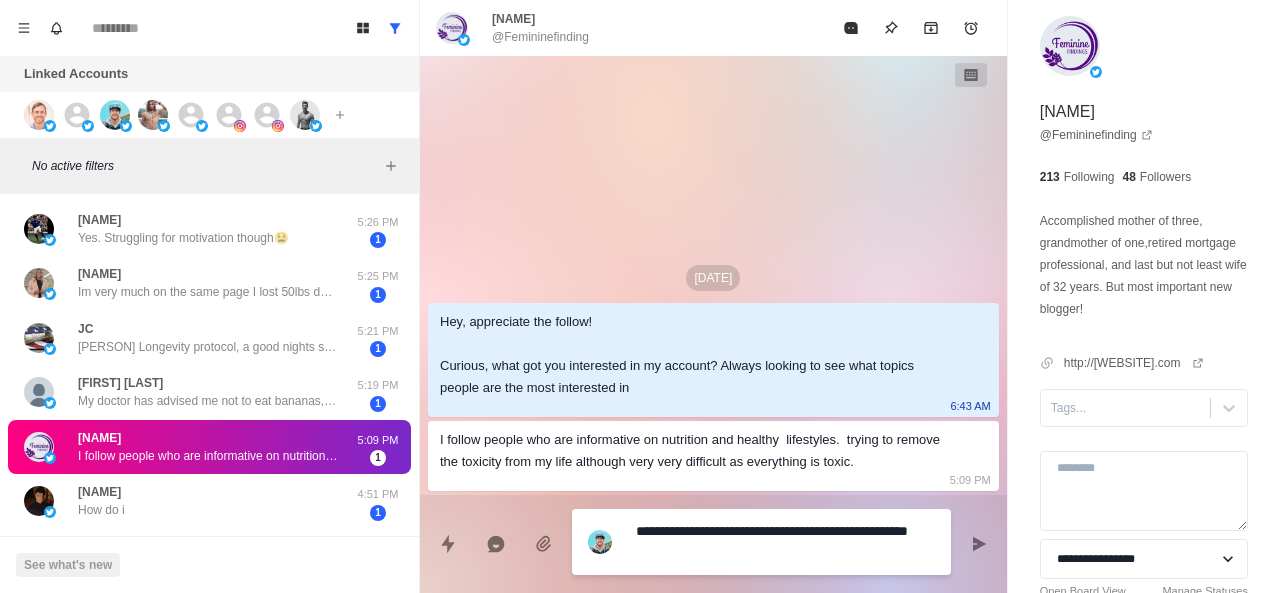 click on "**********" at bounding box center [785, 542] 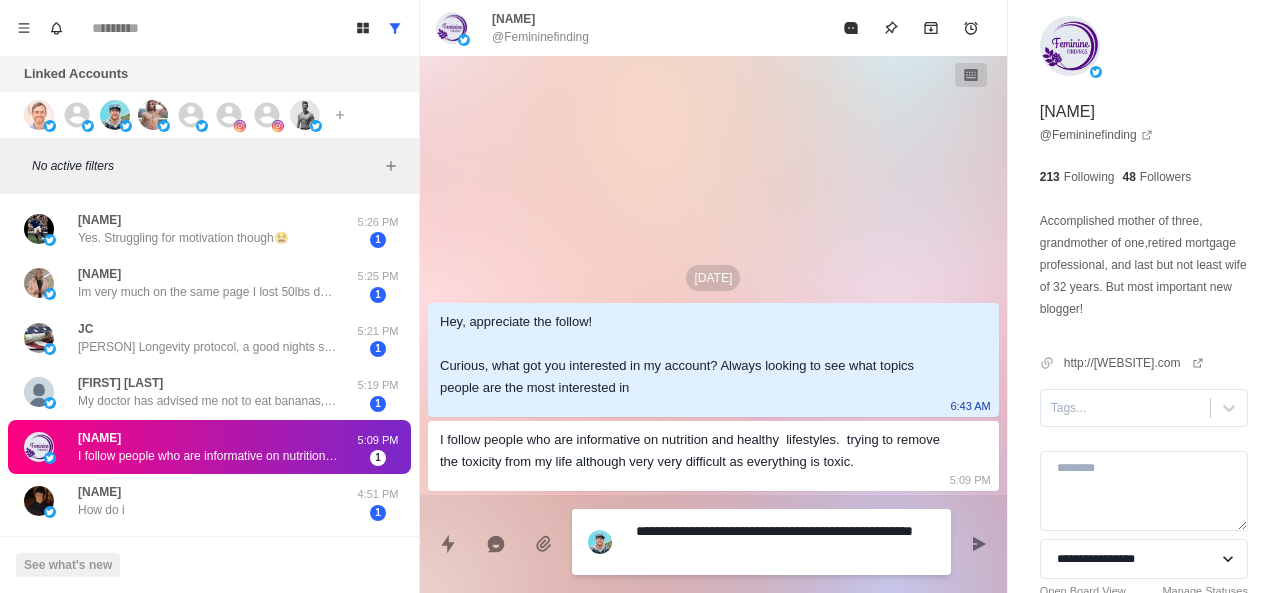 click on "**********" at bounding box center (785, 542) 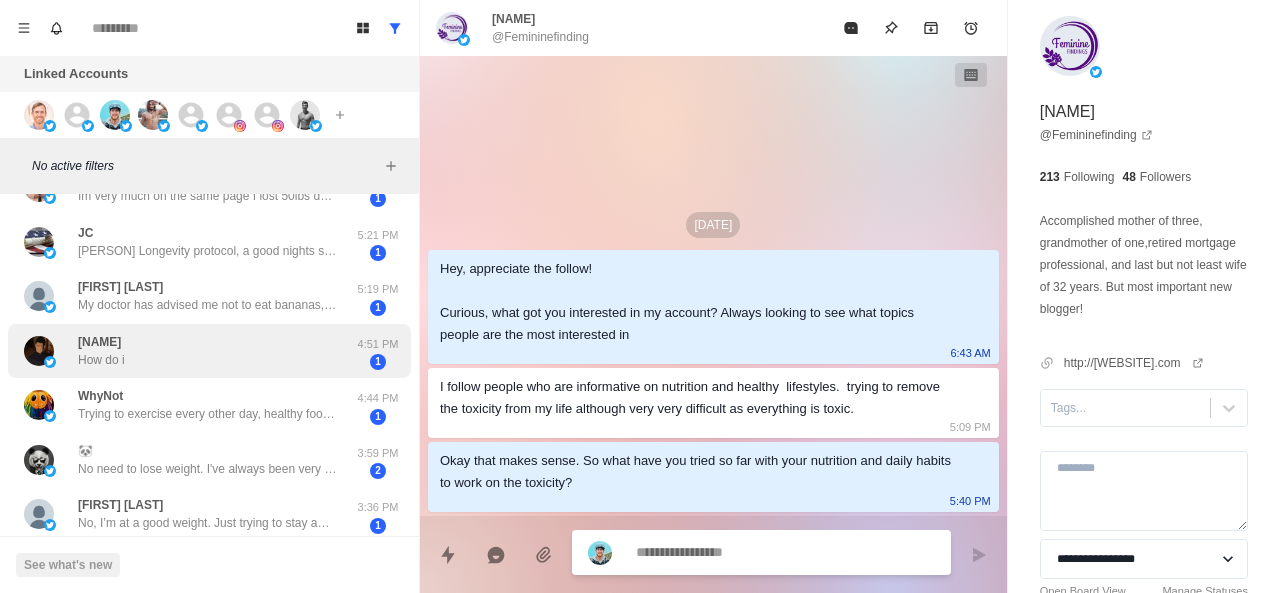 scroll, scrollTop: 0, scrollLeft: 0, axis: both 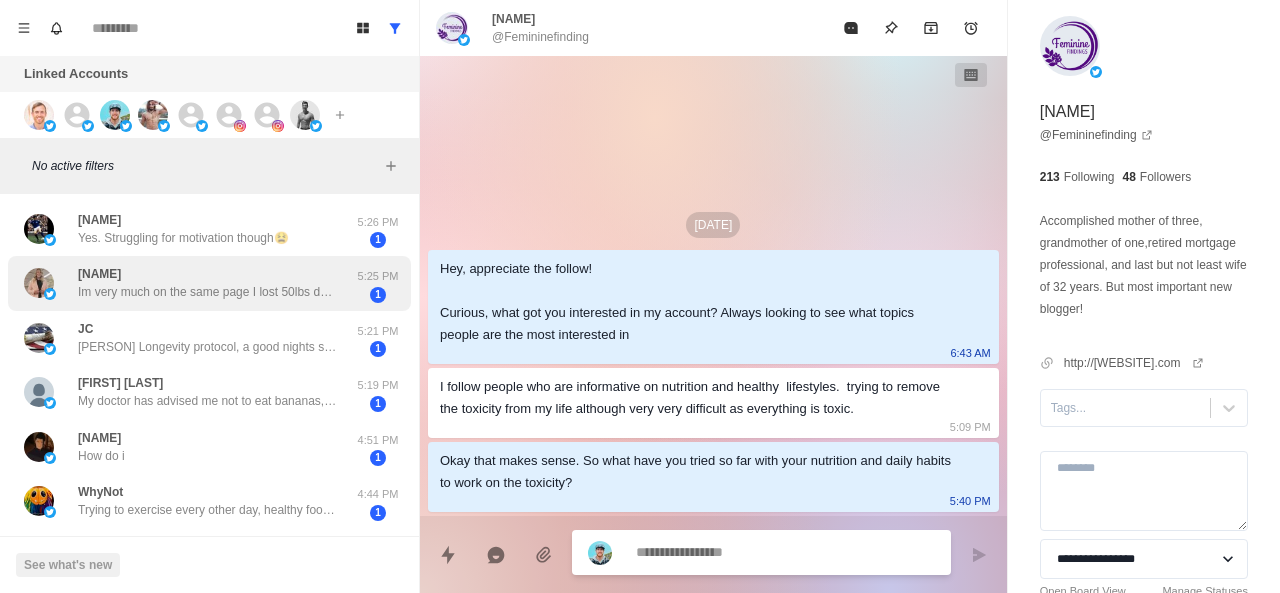 click on "Im  very much on the same page
I lost 50lbs doing the modified carnivore diet
Now im basically paleo/whole foods" at bounding box center (208, 292) 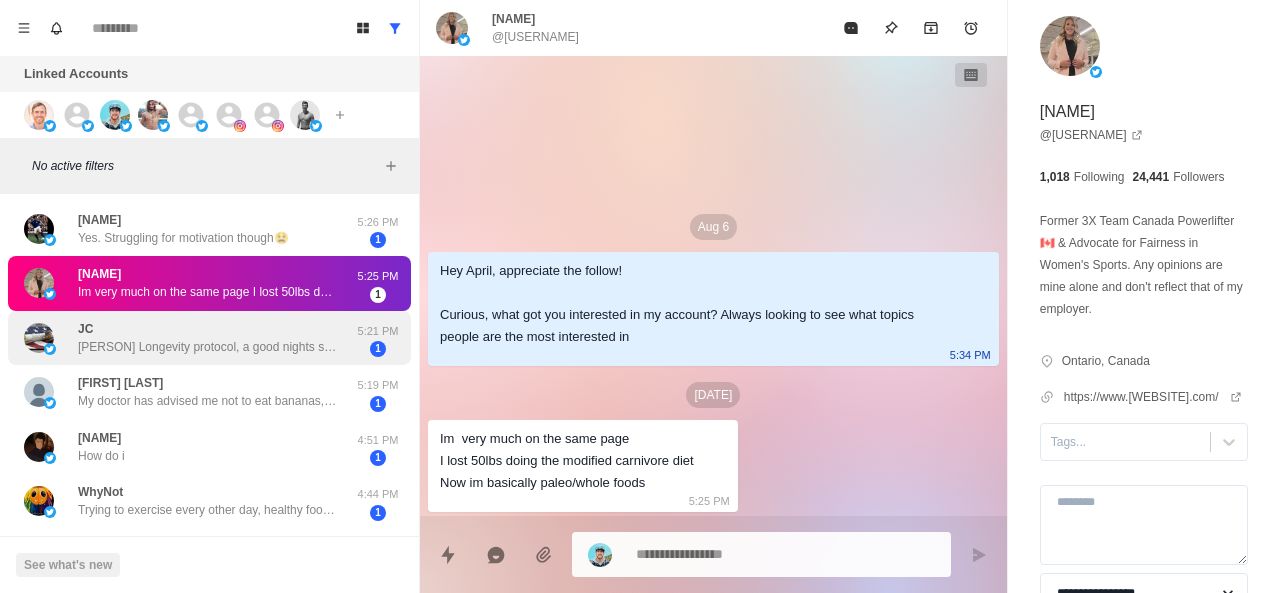 click on "[PERSON] Longevity protocol, a good nights sleep and work out at the gym with a personal trainer [FREQUENCY] a week." at bounding box center (208, 347) 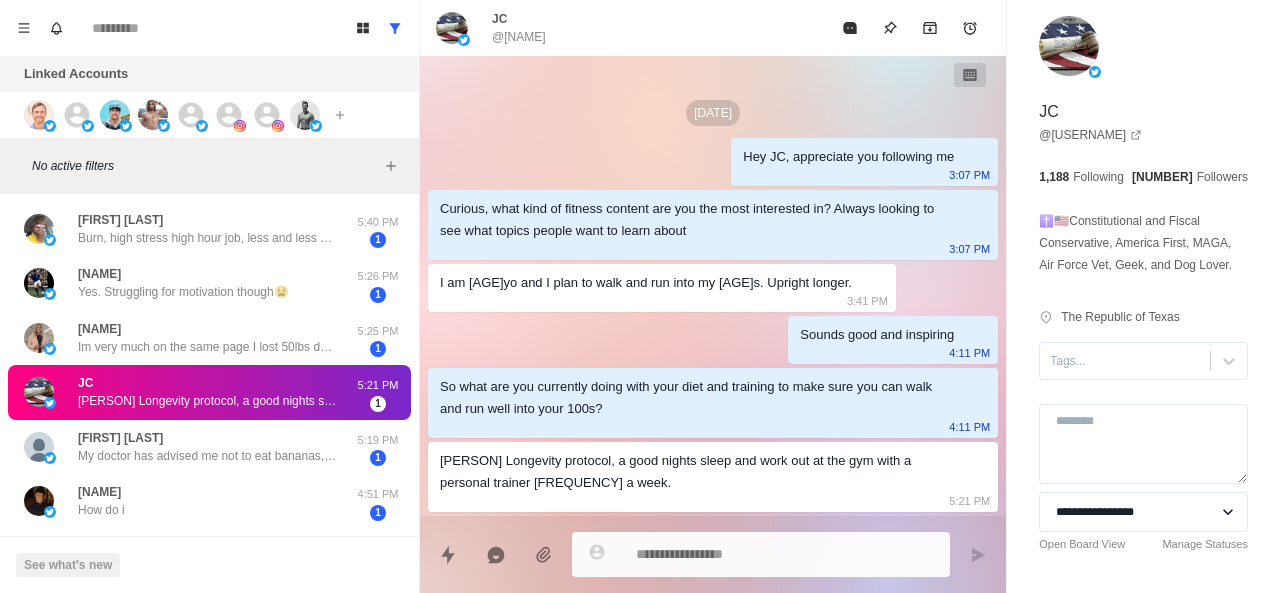 drag, startPoint x: 744, startPoint y: 161, endPoint x: 833, endPoint y: 494, distance: 344.68826 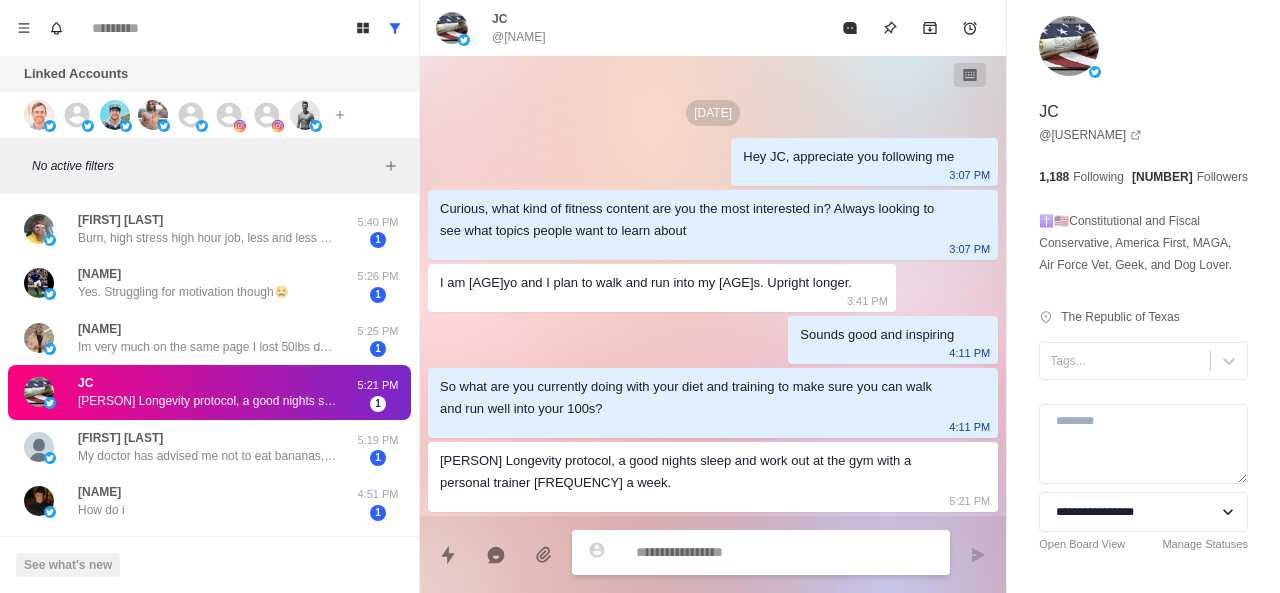 click at bounding box center [785, 552] 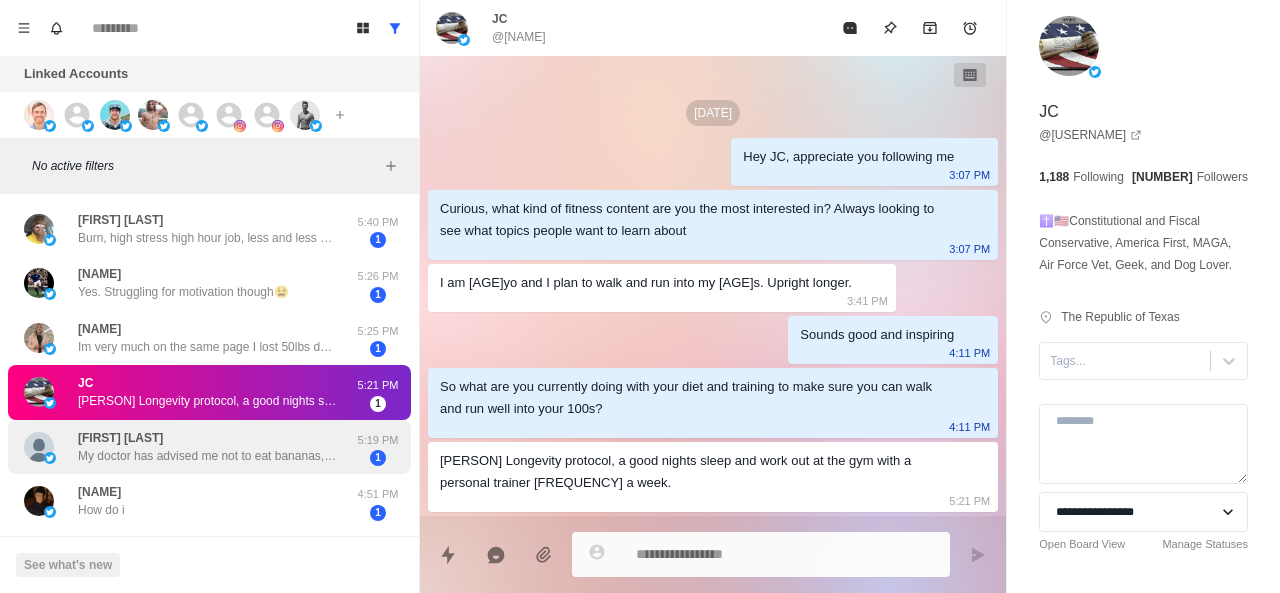 click on "[FIRST] [LAST] OK. I’m not a vegetarian; and I am not going to become one. I also like all kinds of seafood, including fish and salmon. Just no oysters. Vegetables-no cooked spinach, Brussels sprouts, kale. Fruits-no raisins, figs, dates, avocados, prunes, olives. I only eat eggs scrambled. My doctor has advised me not to eat bananas, oranges or watermelon; although I really like them." at bounding box center [208, 447] 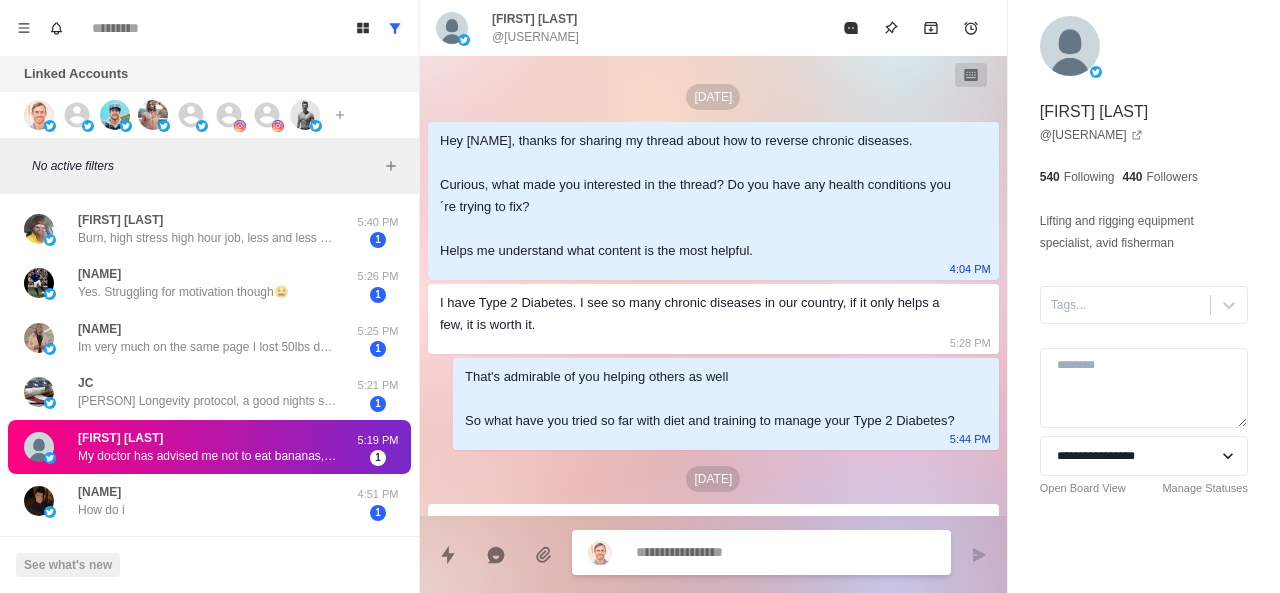 scroll, scrollTop: 534, scrollLeft: 0, axis: vertical 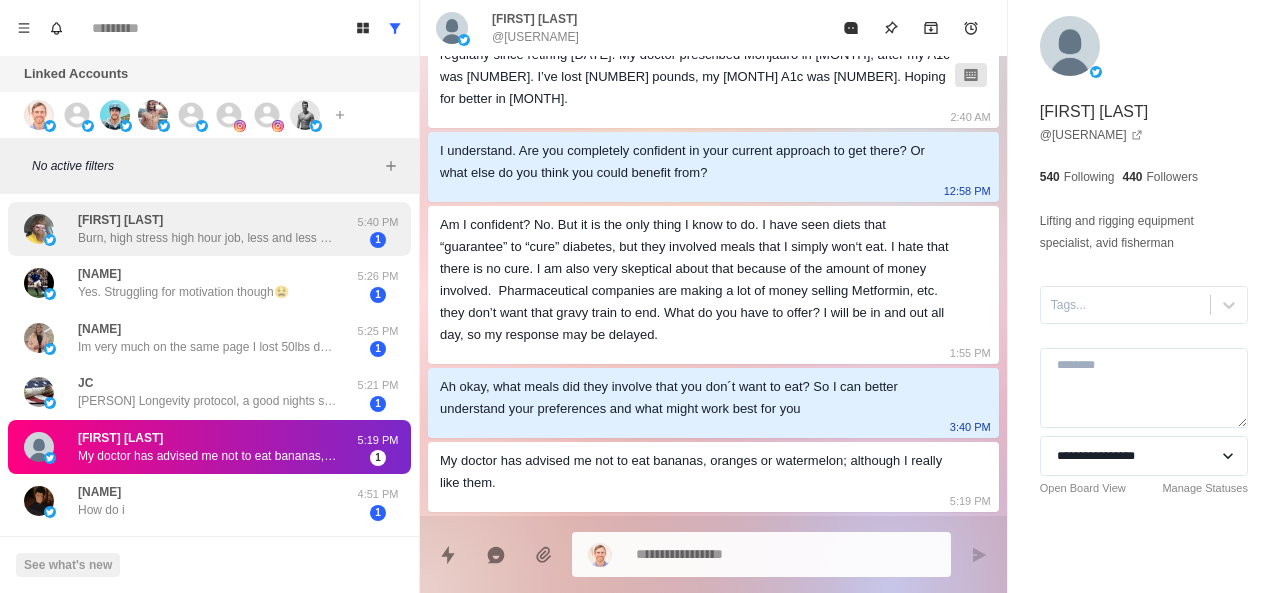 click on "Burn, high stress high hour job, less and less physical movement every year. Can't get under [NUMBER]lbs, clean-ish diet, lack consistency though in timing and I can't fix that." at bounding box center (208, 238) 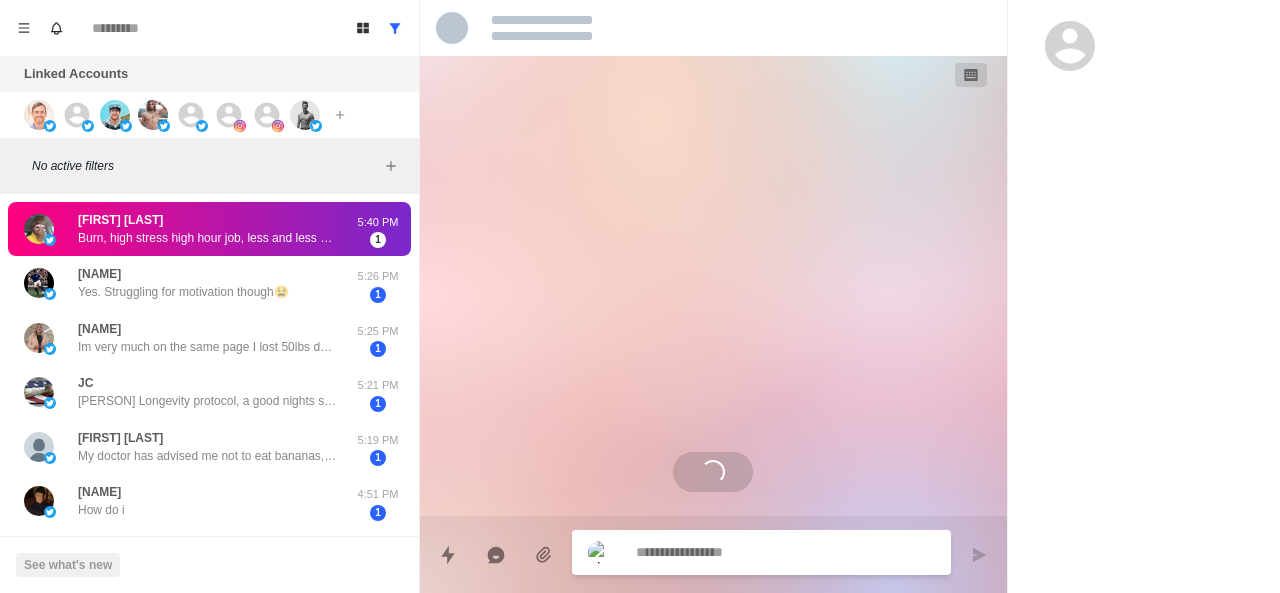 scroll, scrollTop: 0, scrollLeft: 0, axis: both 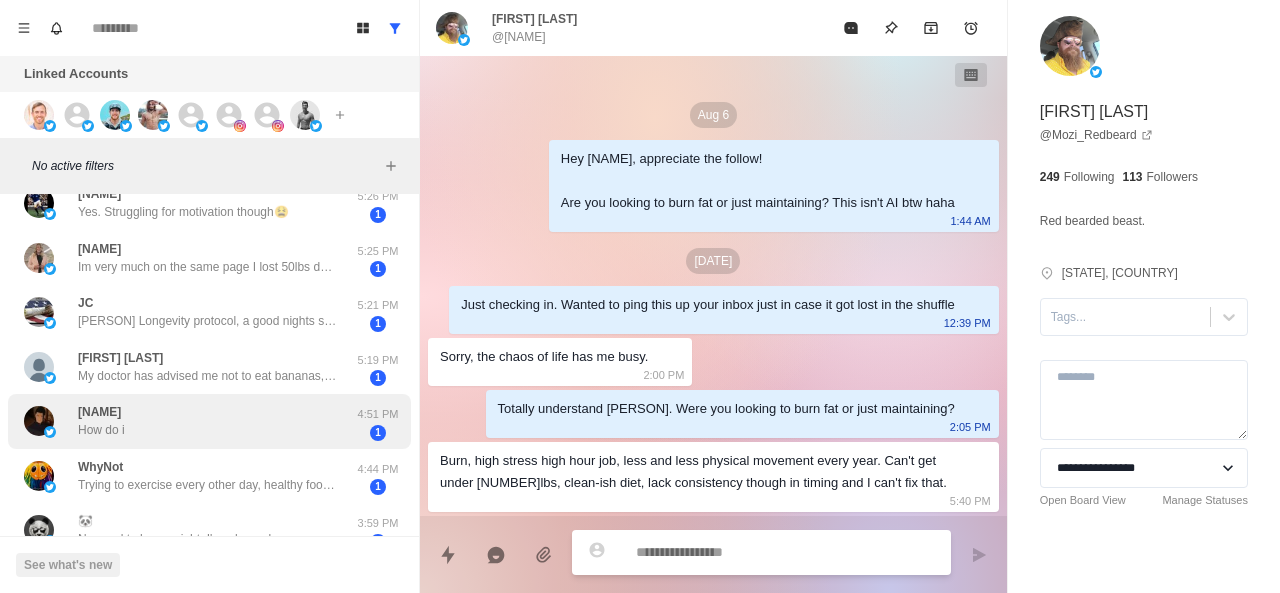 click on "[USERNAME] How do i" at bounding box center (188, 421) 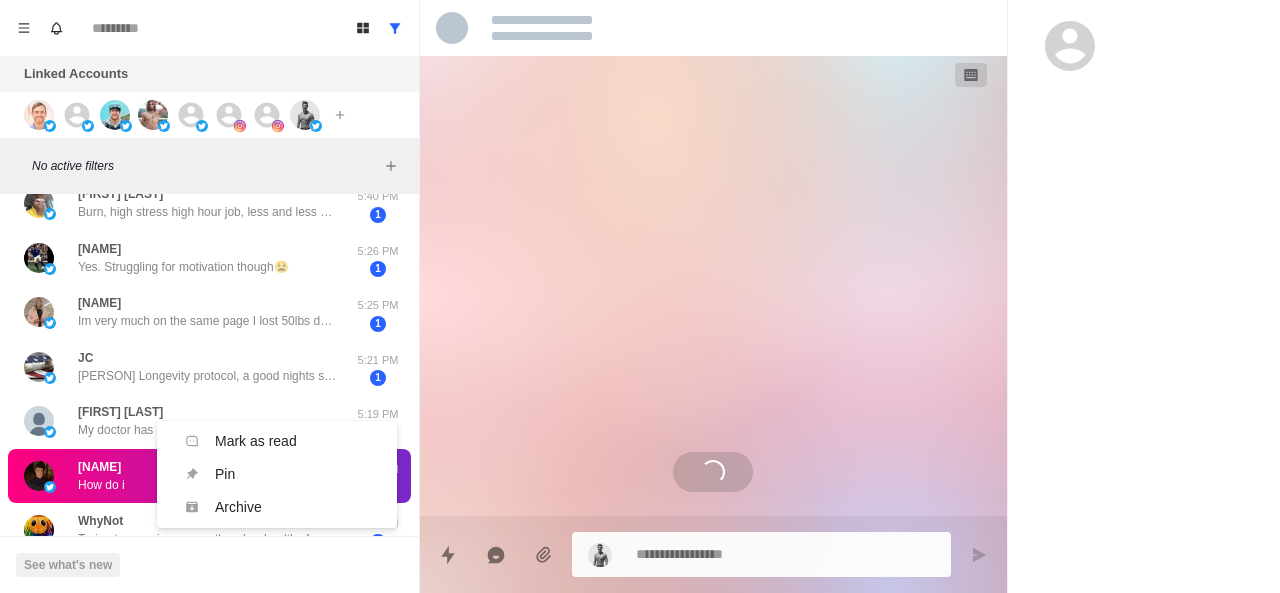 scroll, scrollTop: 134, scrollLeft: 0, axis: vertical 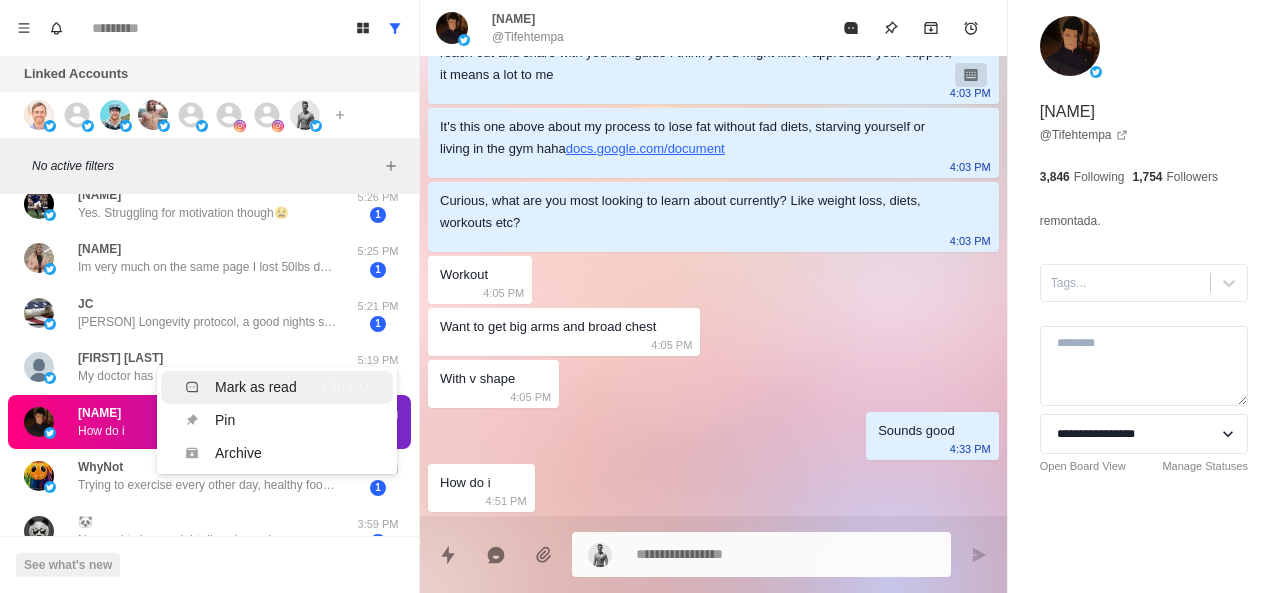 click on "Mark as read" at bounding box center [241, 387] 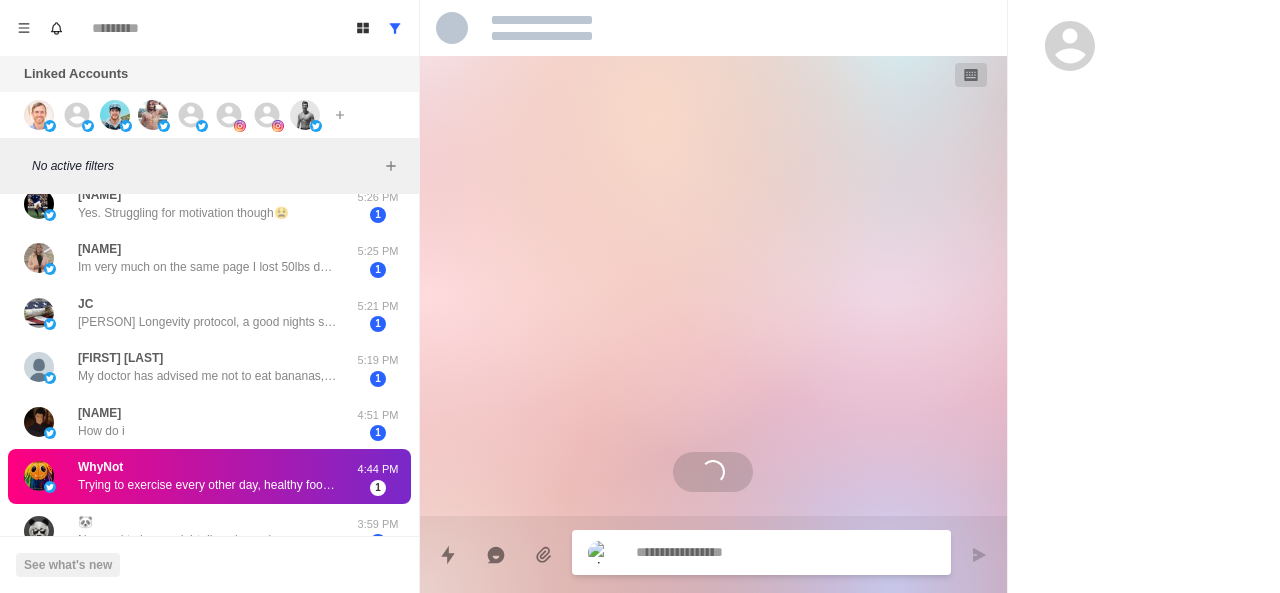 scroll, scrollTop: 0, scrollLeft: 0, axis: both 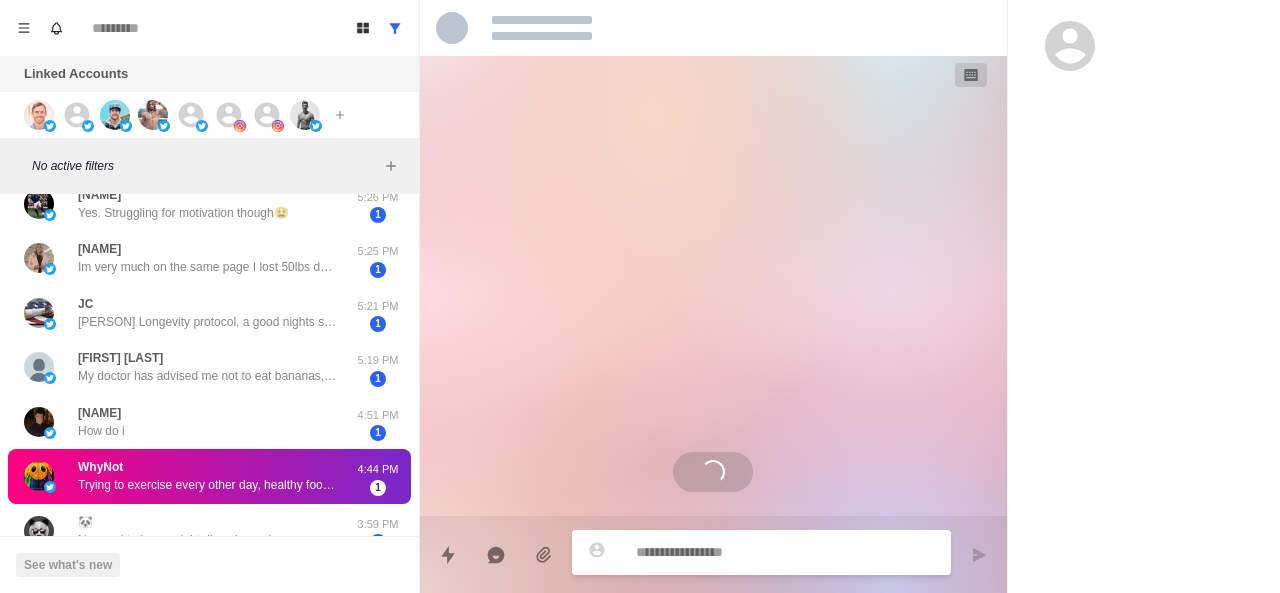 click on "[USERNAME] Trying to exercise every other day, healthy food etc, nothing special. 4:44 PM 1" at bounding box center [209, 476] 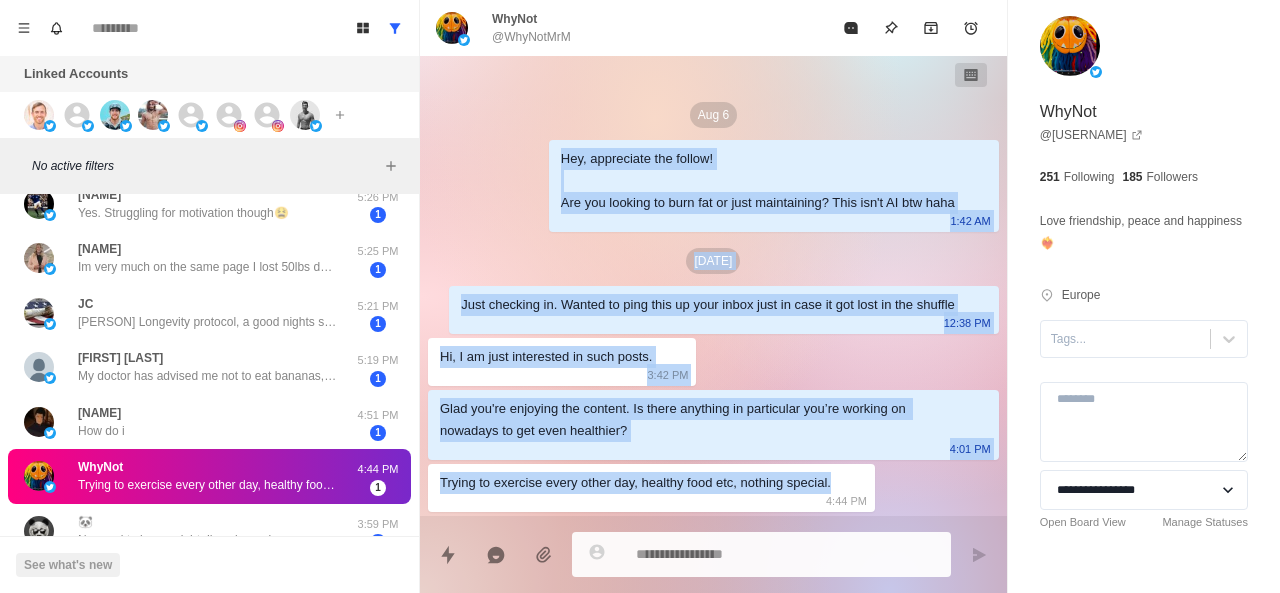 drag, startPoint x: 545, startPoint y: 153, endPoint x: 850, endPoint y: 489, distance: 453.7852 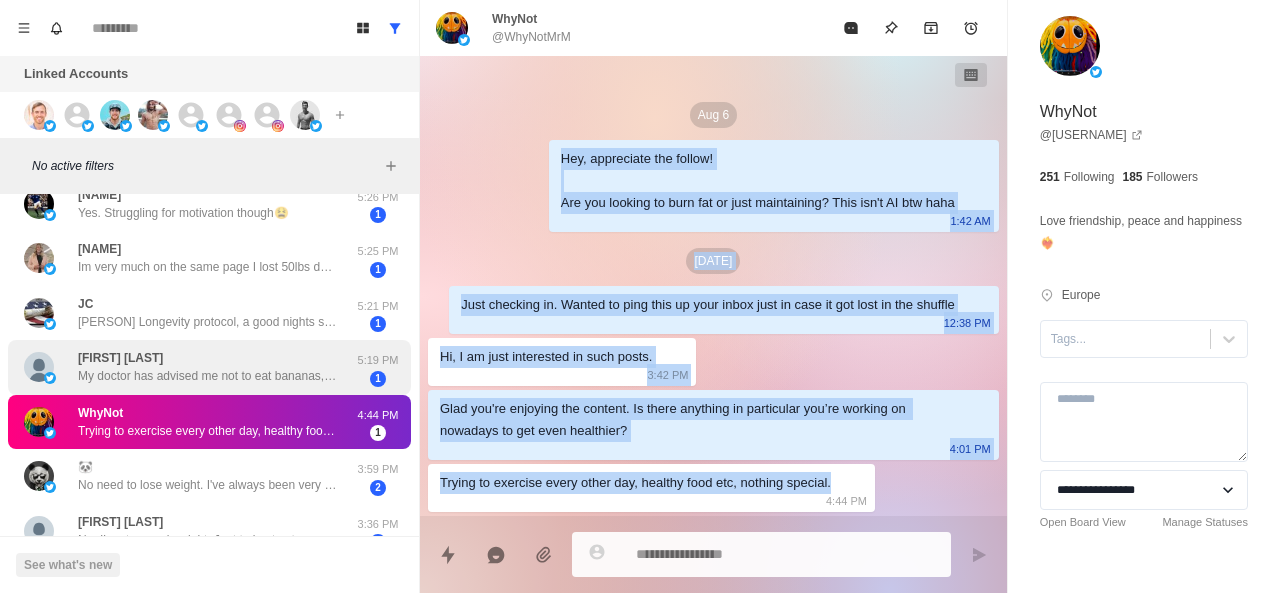 scroll, scrollTop: 0, scrollLeft: 0, axis: both 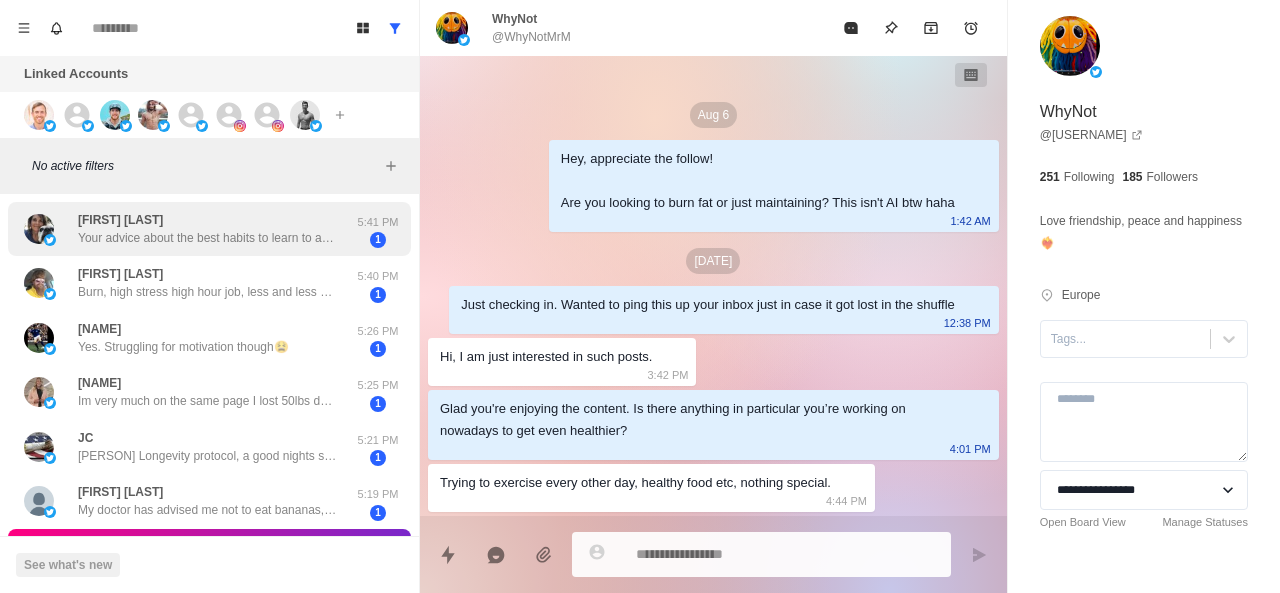 click on "[FIRST] [LAST]" at bounding box center (120, 220) 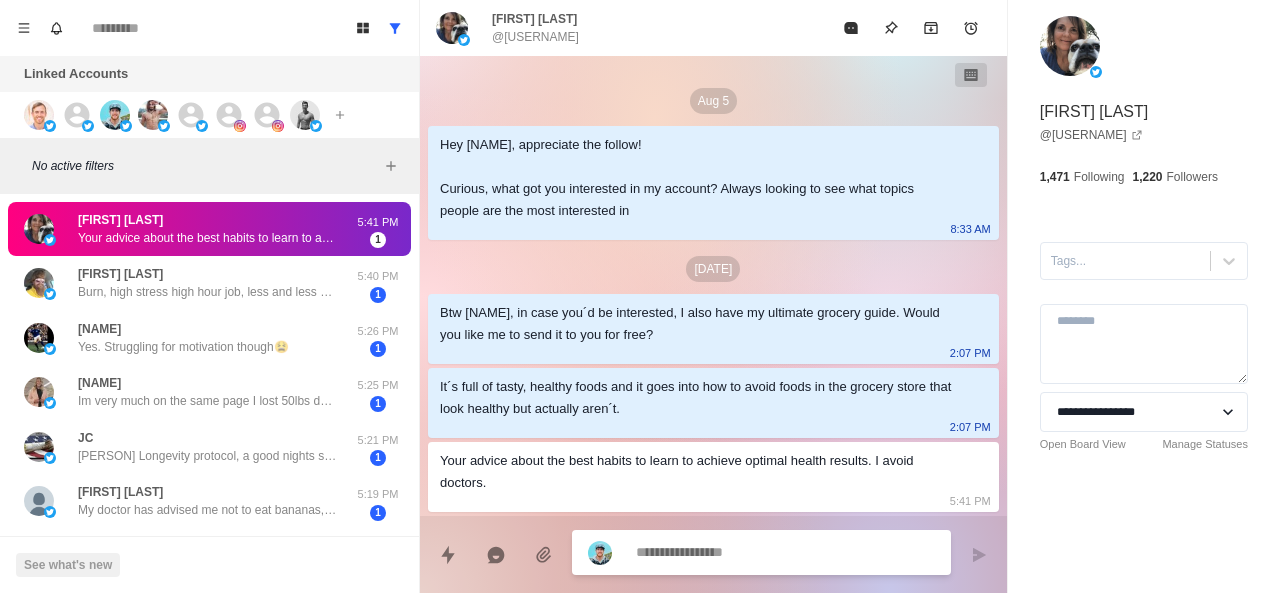 click at bounding box center [785, 552] 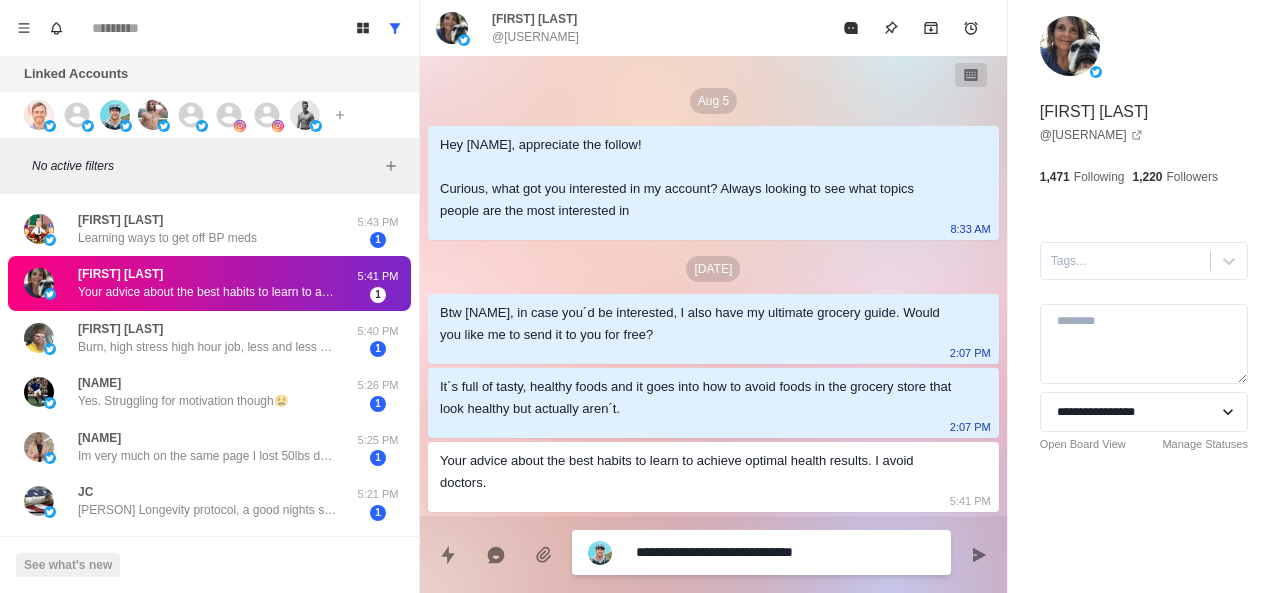 click on "**********" at bounding box center [785, 552] 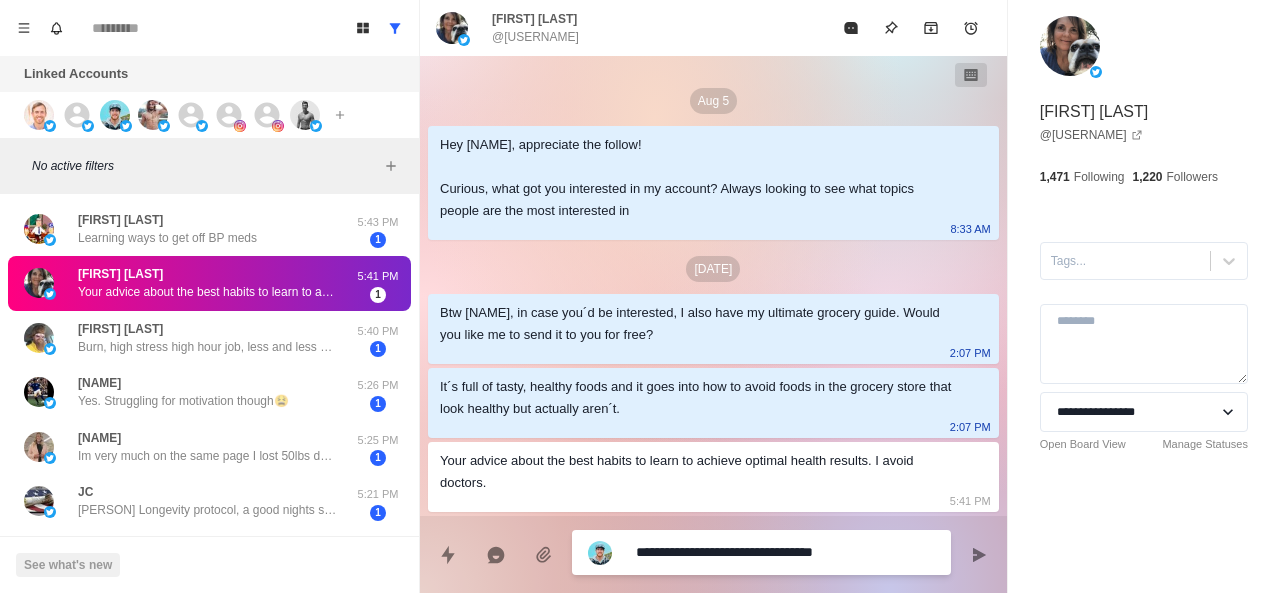 paste on "**********" 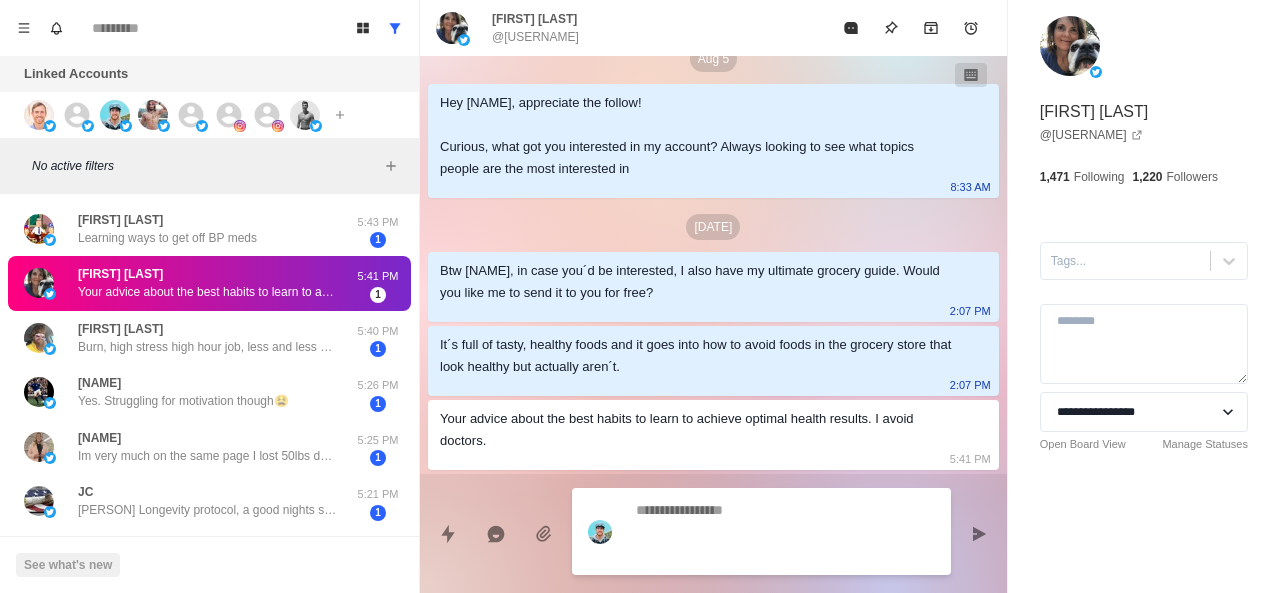 scroll, scrollTop: 70, scrollLeft: 0, axis: vertical 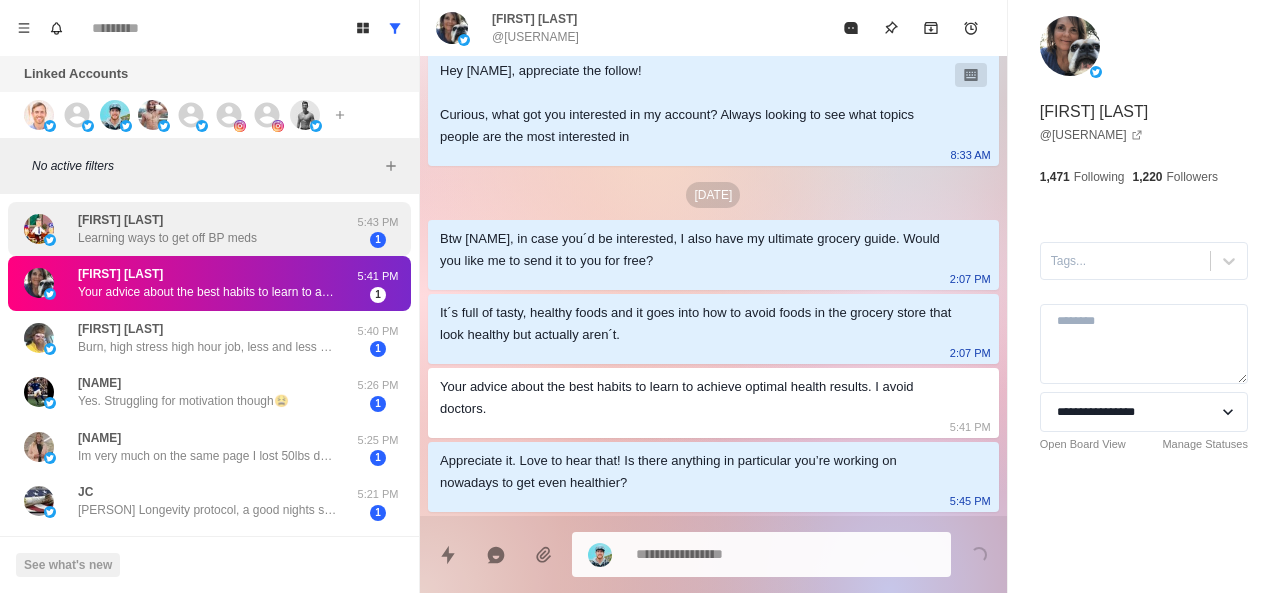 click on "Learning ways to get off BP meds" at bounding box center (167, 238) 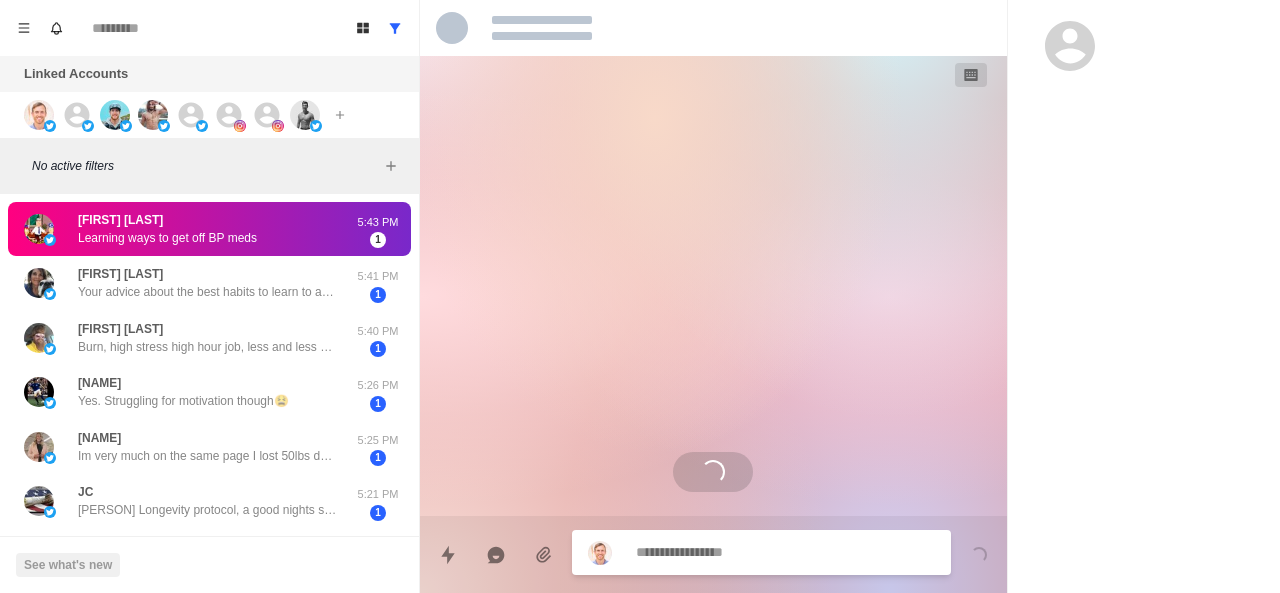 scroll, scrollTop: 0, scrollLeft: 0, axis: both 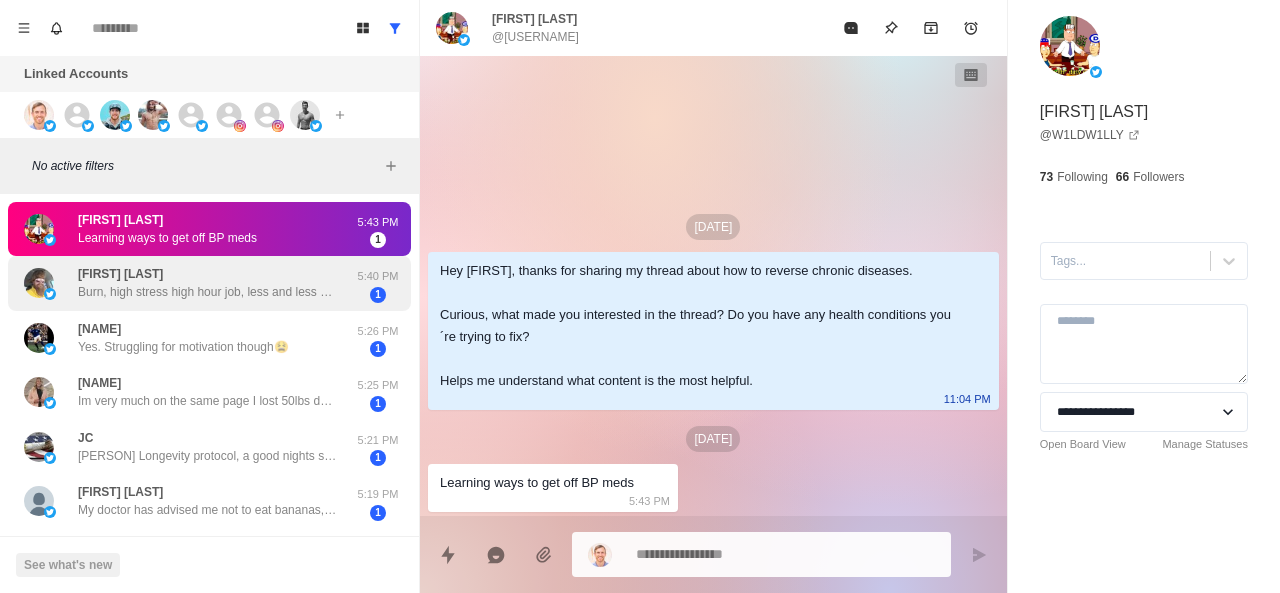 click on "[PERSON] Burn, high stress high hour job, less and less physical movement every year. Can't get under 211lbs, clean-ish diet, lack consistency though in timing and I can't fix that." at bounding box center [208, 283] 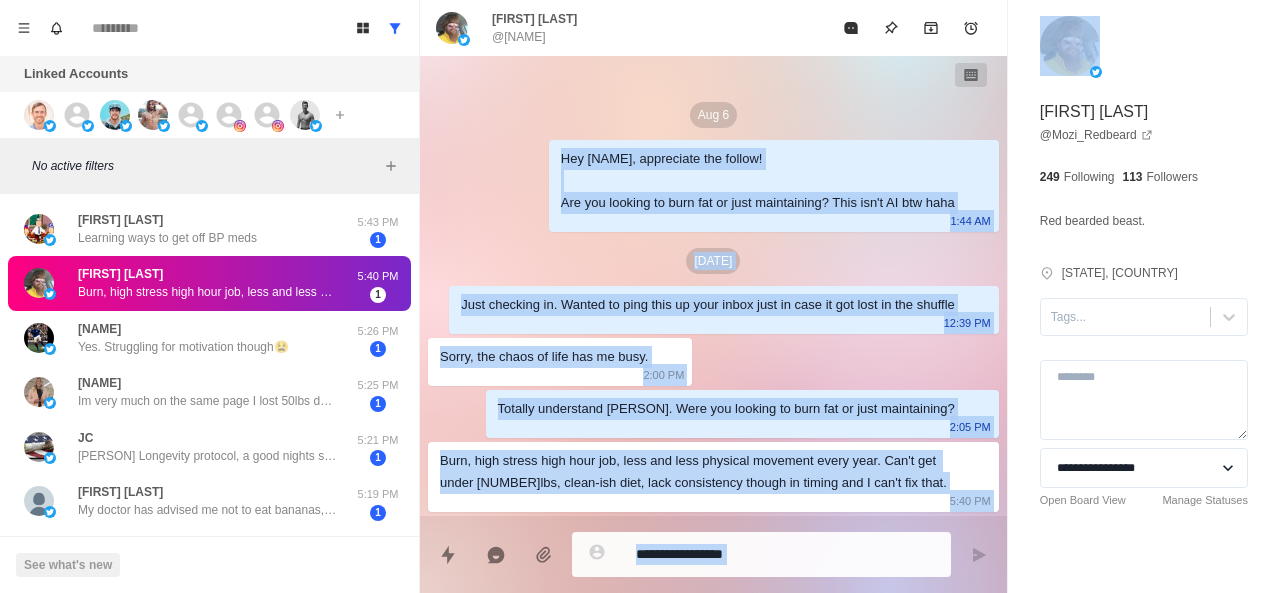 drag, startPoint x: 532, startPoint y: 151, endPoint x: 978, endPoint y: 523, distance: 580.7753 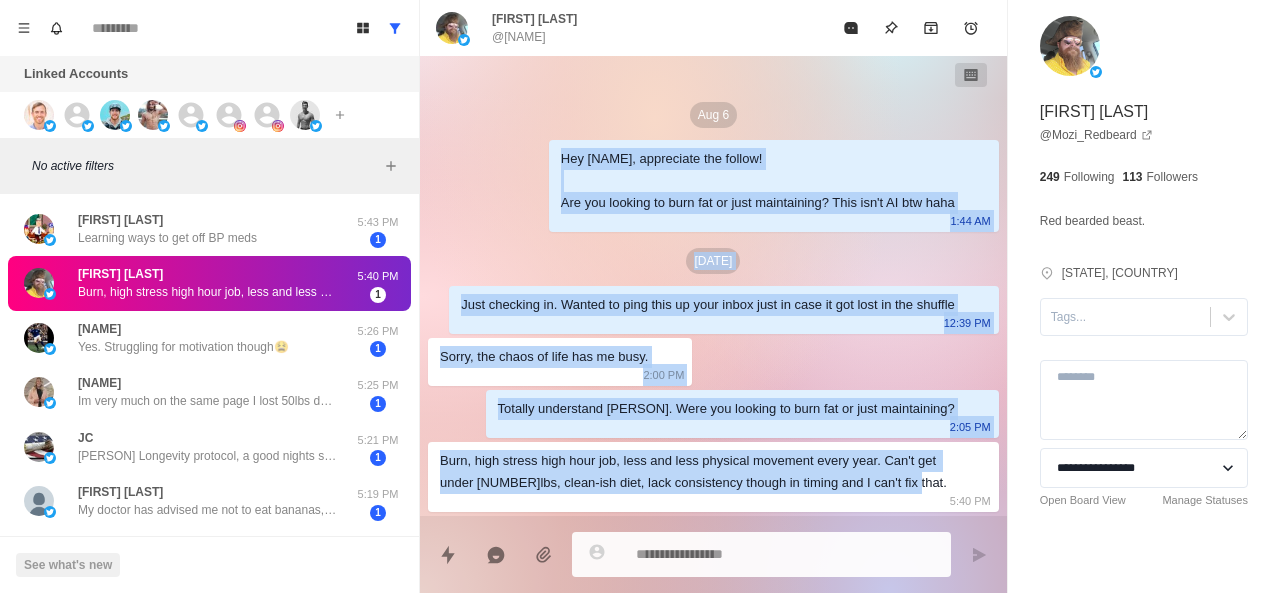 drag, startPoint x: 912, startPoint y: 487, endPoint x: 553, endPoint y: 153, distance: 490.34375 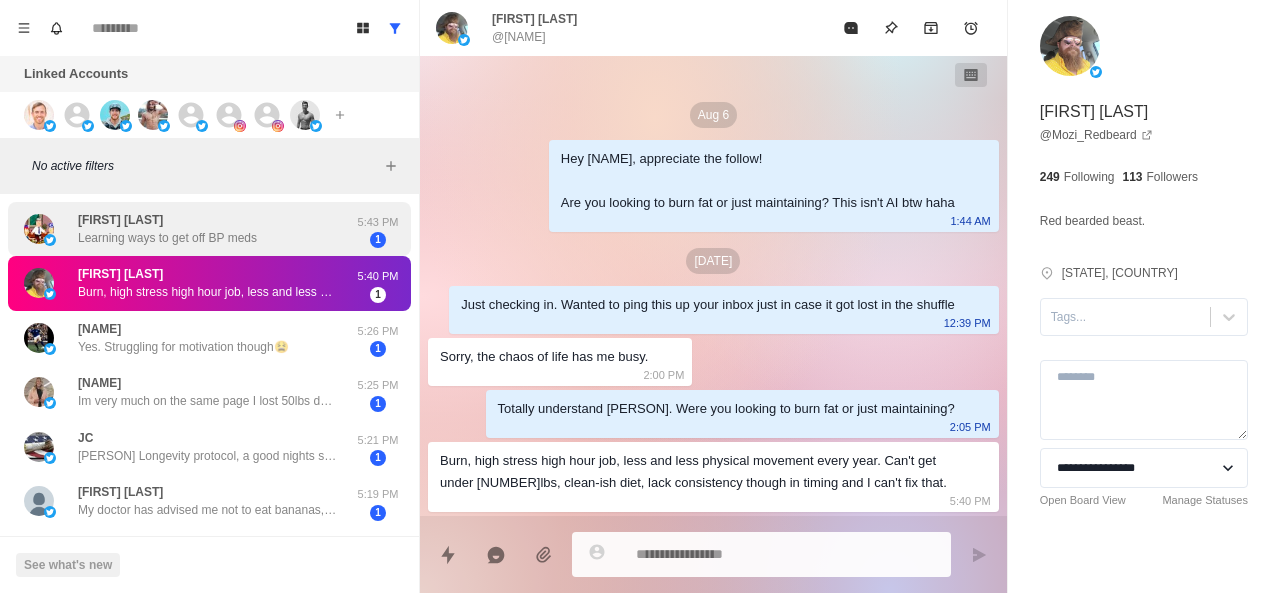 click on "Learning ways to get off BP meds" at bounding box center (167, 238) 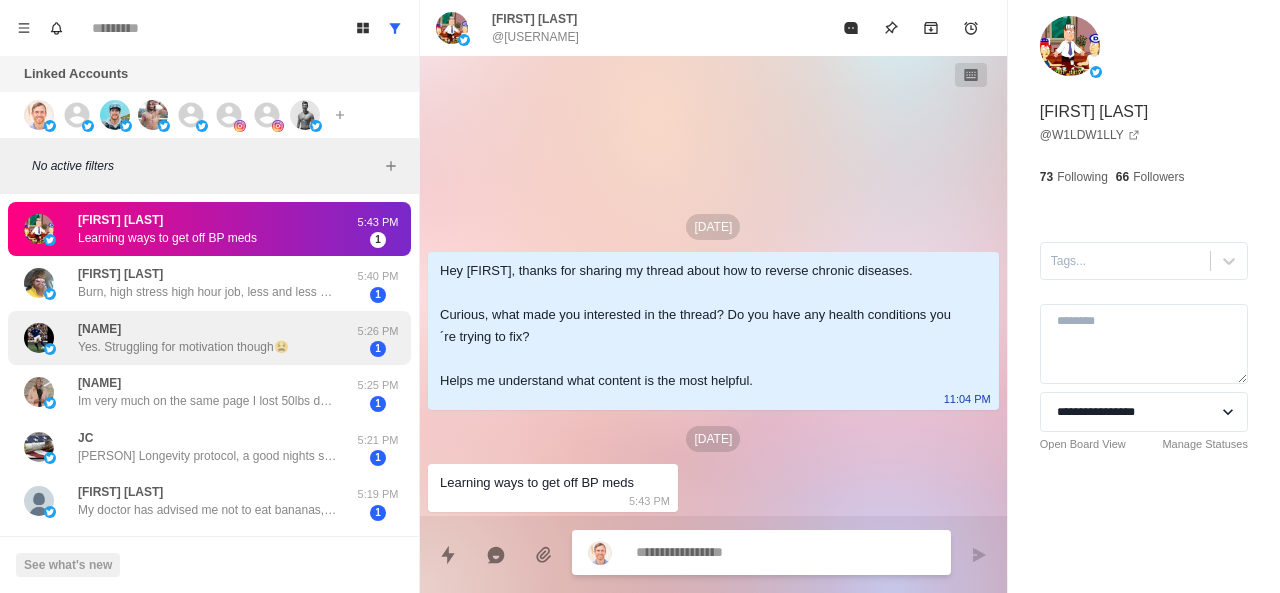 click on "[USERNAME] Yes. Struggling for motivation though😫" at bounding box center [183, 338] 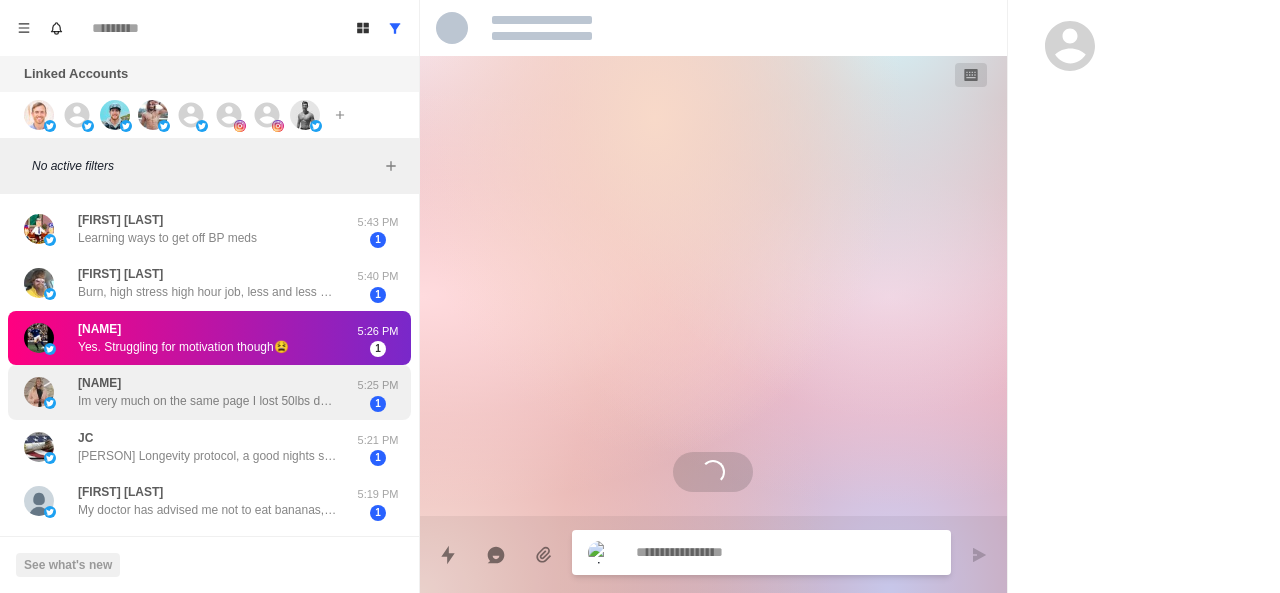 click on "Im  very much on the same page
I lost 50lbs doing the modified carnivore diet
Now im basically paleo/whole foods" at bounding box center (208, 401) 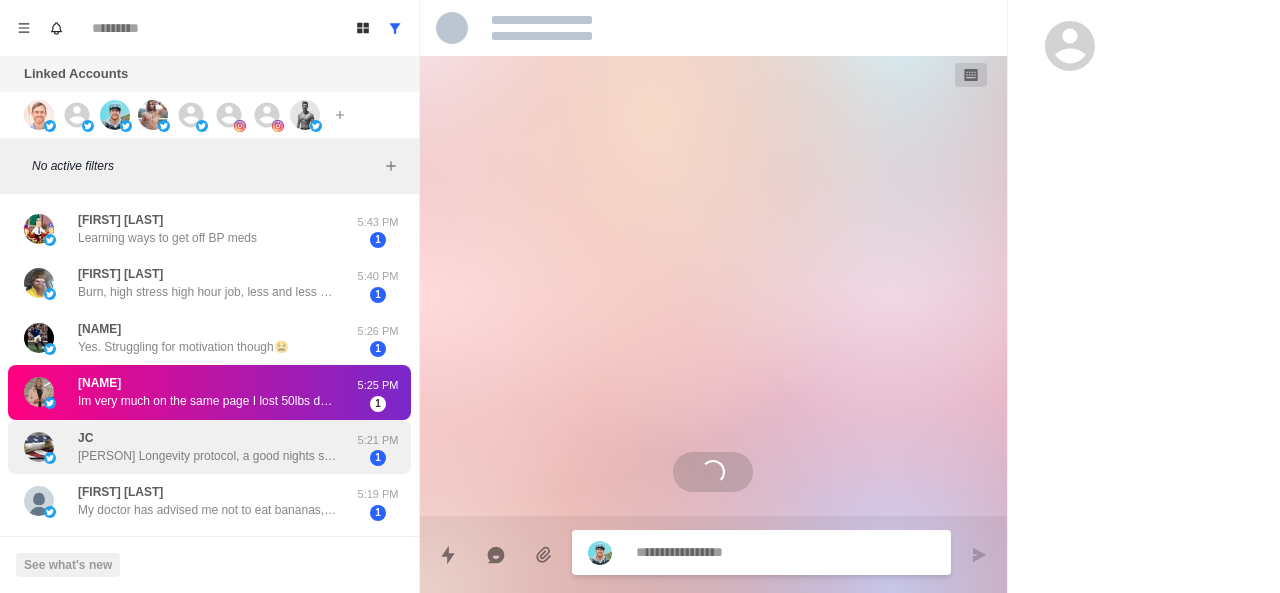 click on "[PERSON] [PERSON] Longevity protocol, a good nights sleep and work out at the gym with a personal trainer 3 times a week. 5:21 PM 1" at bounding box center [208, 447] 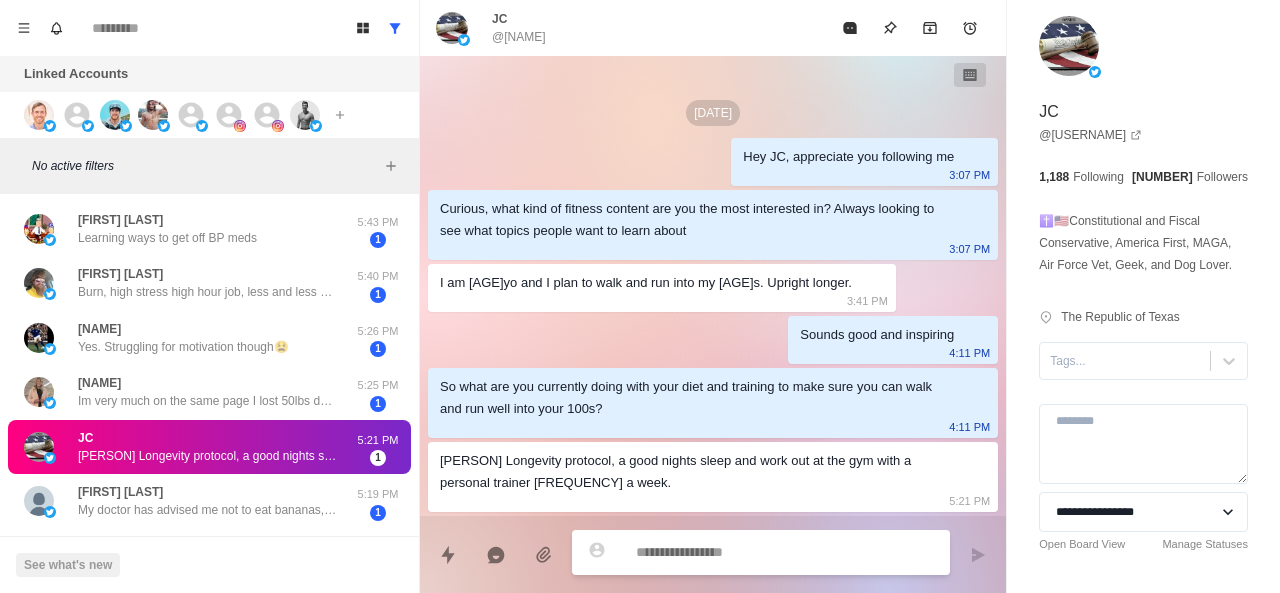 paste on "**********" 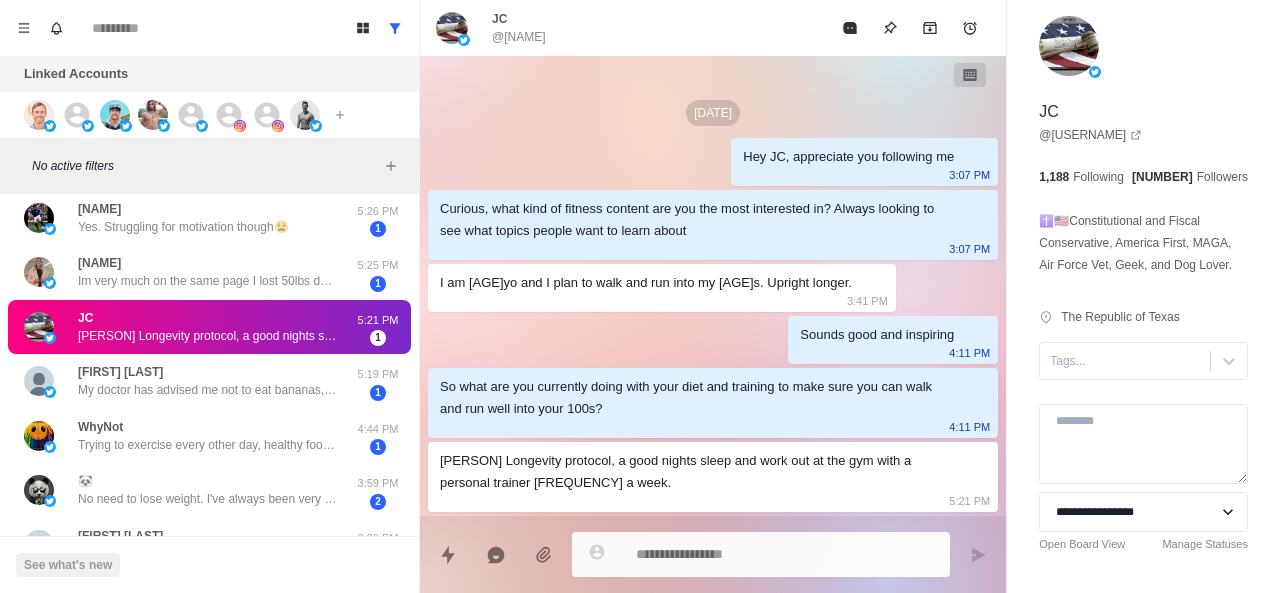scroll, scrollTop: 121, scrollLeft: 0, axis: vertical 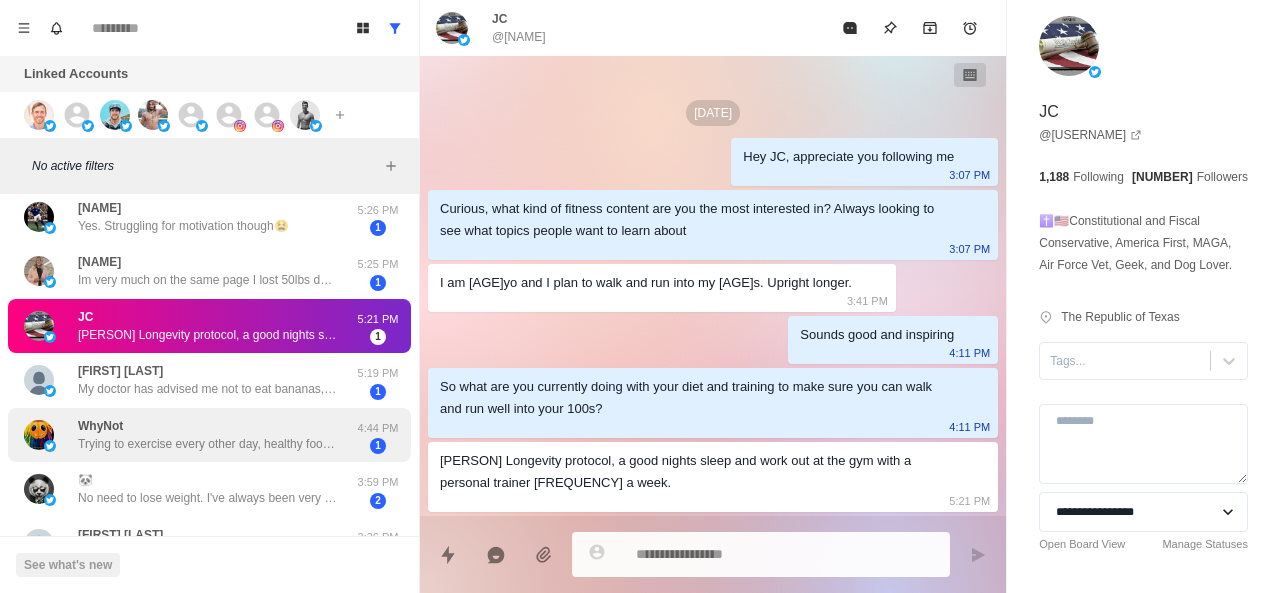 click on "[USERNAME] Trying to exercise every other day, healthy food etc, nothing special." at bounding box center (208, 435) 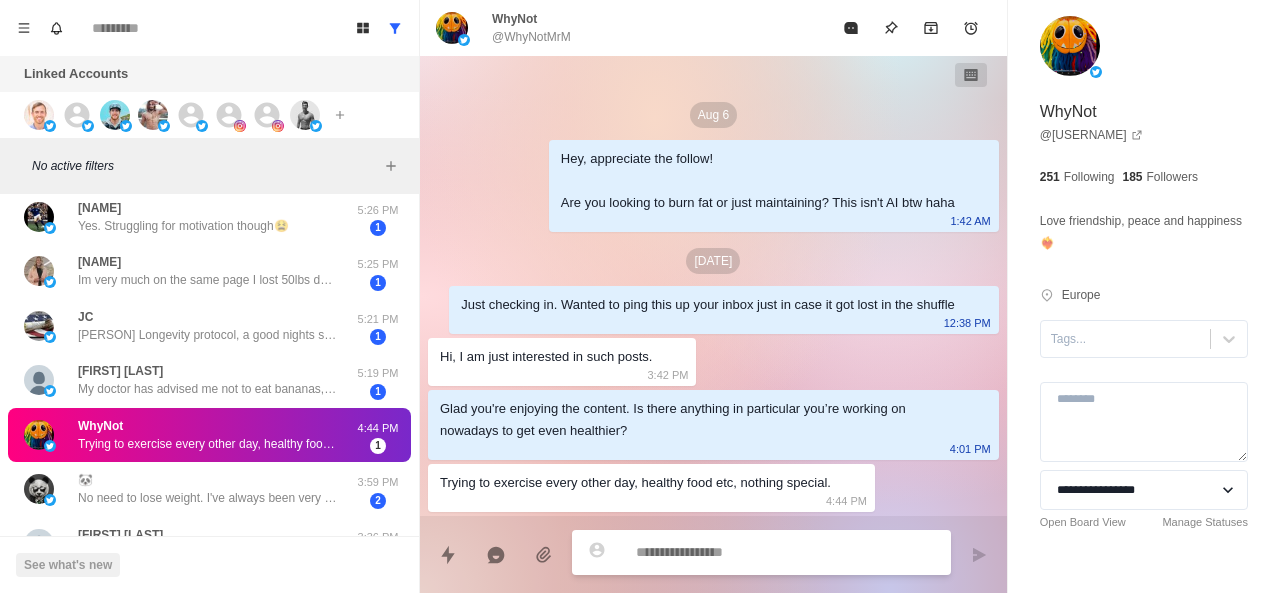 paste on "**********" 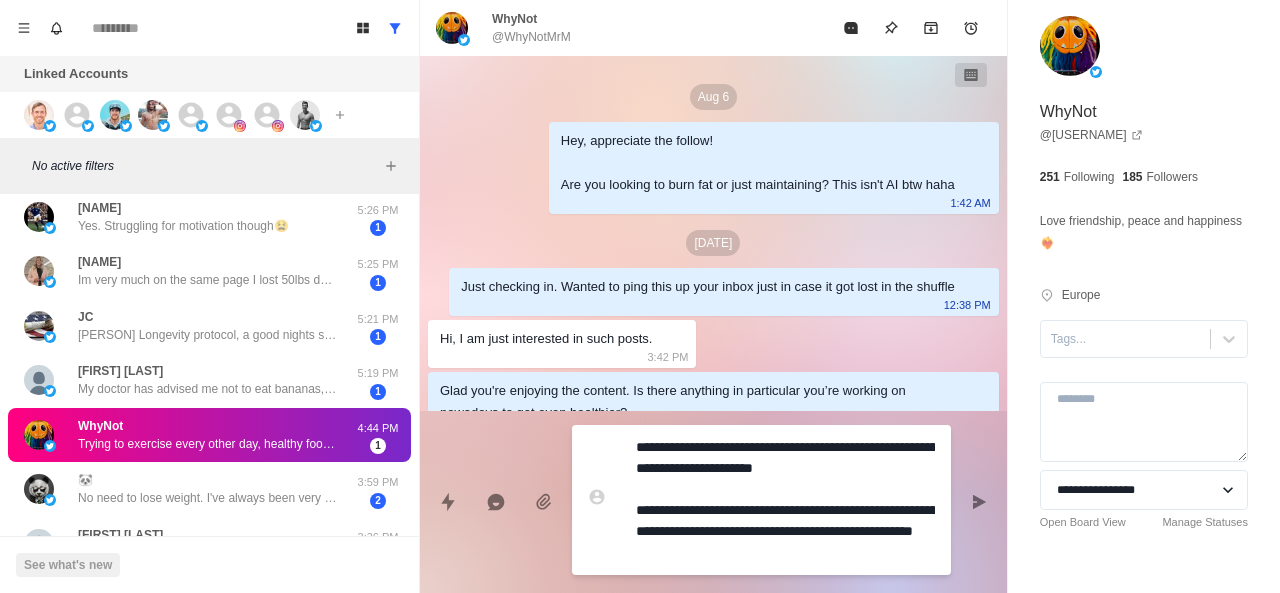 drag, startPoint x: 790, startPoint y: 450, endPoint x: 674, endPoint y: 451, distance: 116.00431 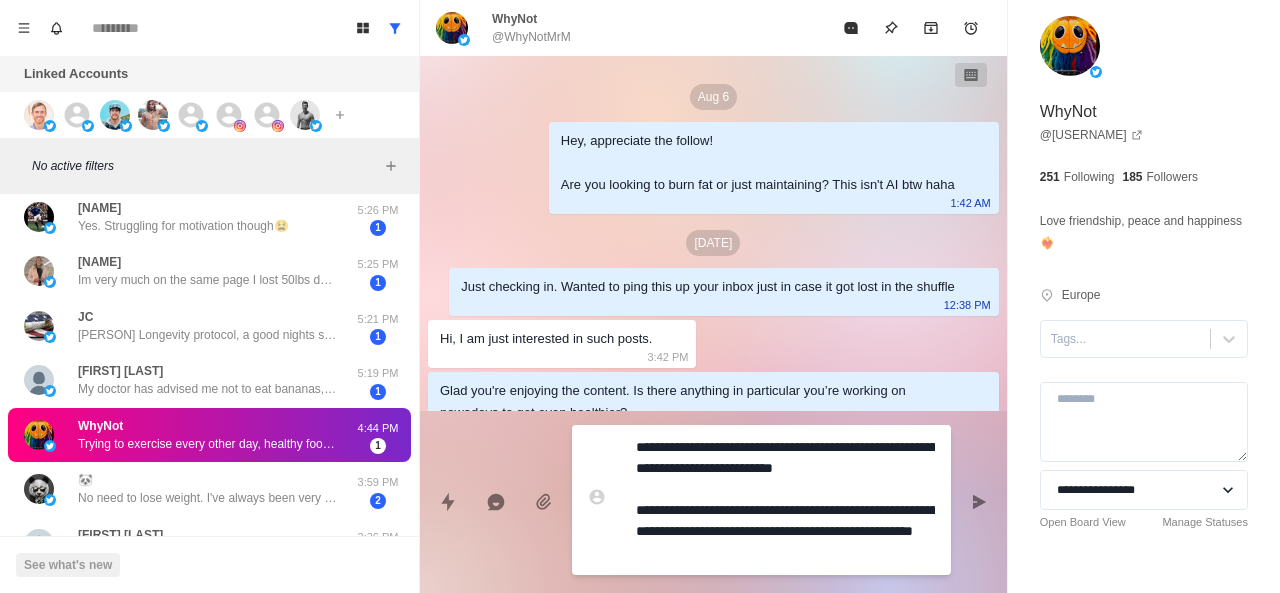 drag, startPoint x: 886, startPoint y: 470, endPoint x: 826, endPoint y: 451, distance: 62.936478 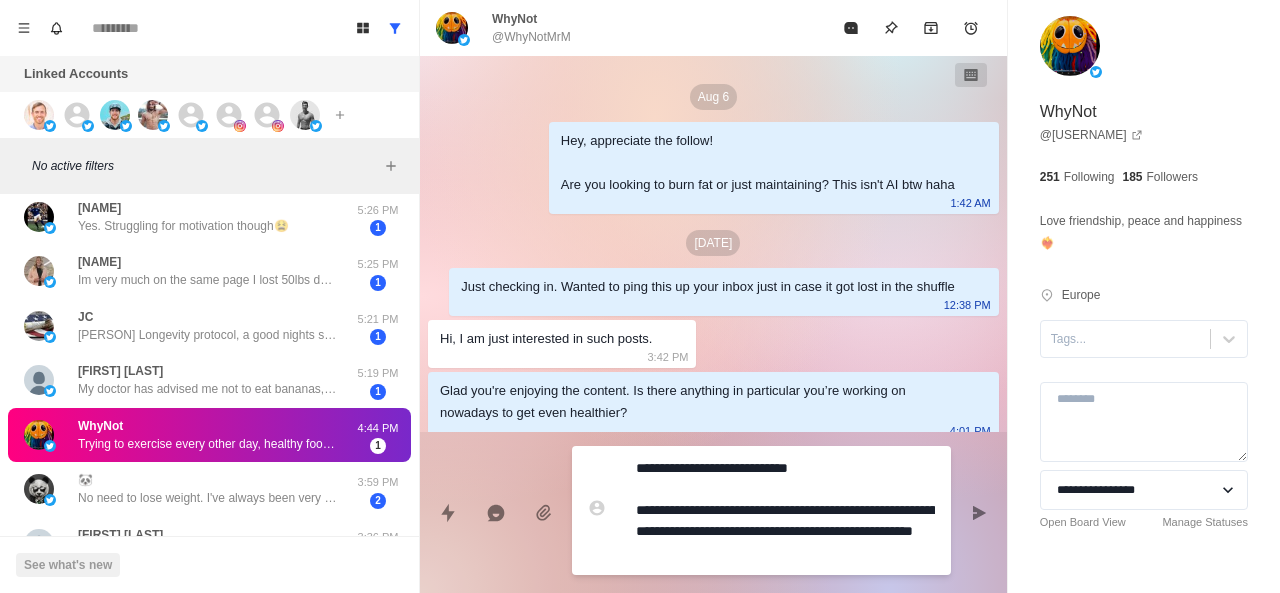 drag, startPoint x: 789, startPoint y: 557, endPoint x: 632, endPoint y: 526, distance: 160.03125 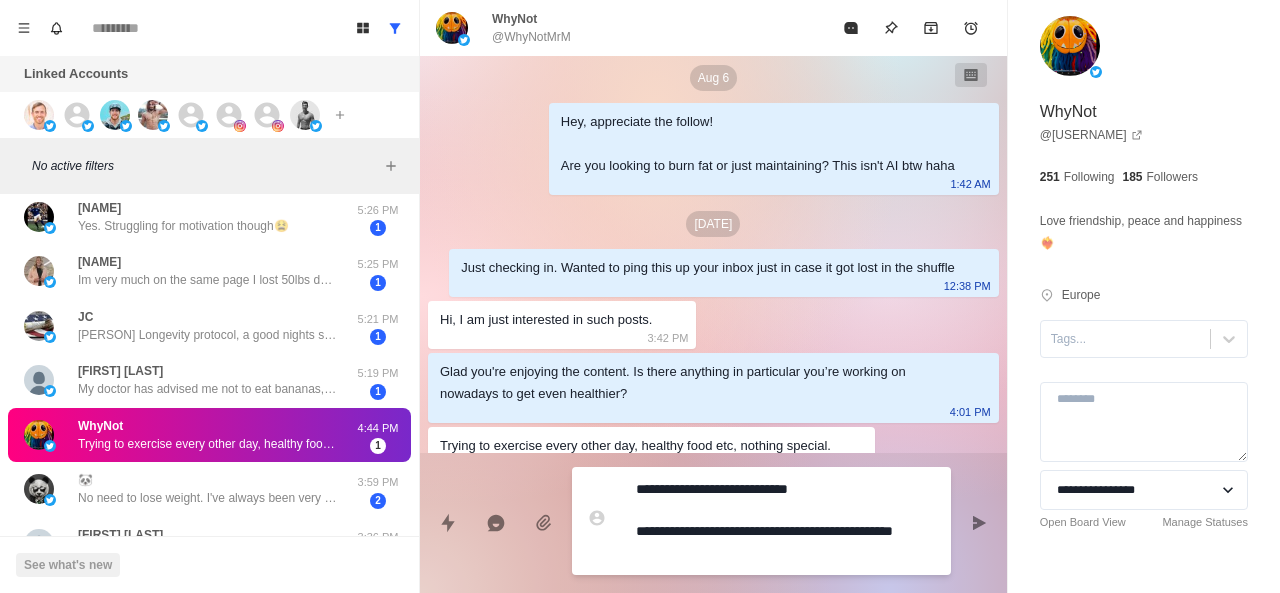 scroll, scrollTop: 44, scrollLeft: 0, axis: vertical 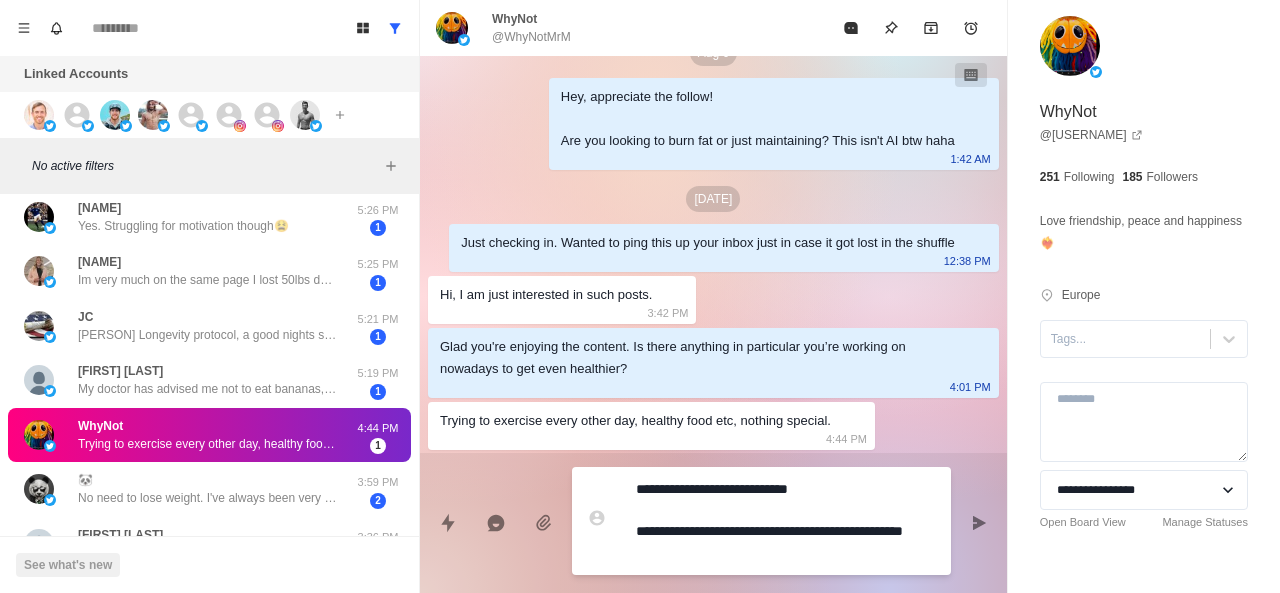 click on "**********" at bounding box center [785, 521] 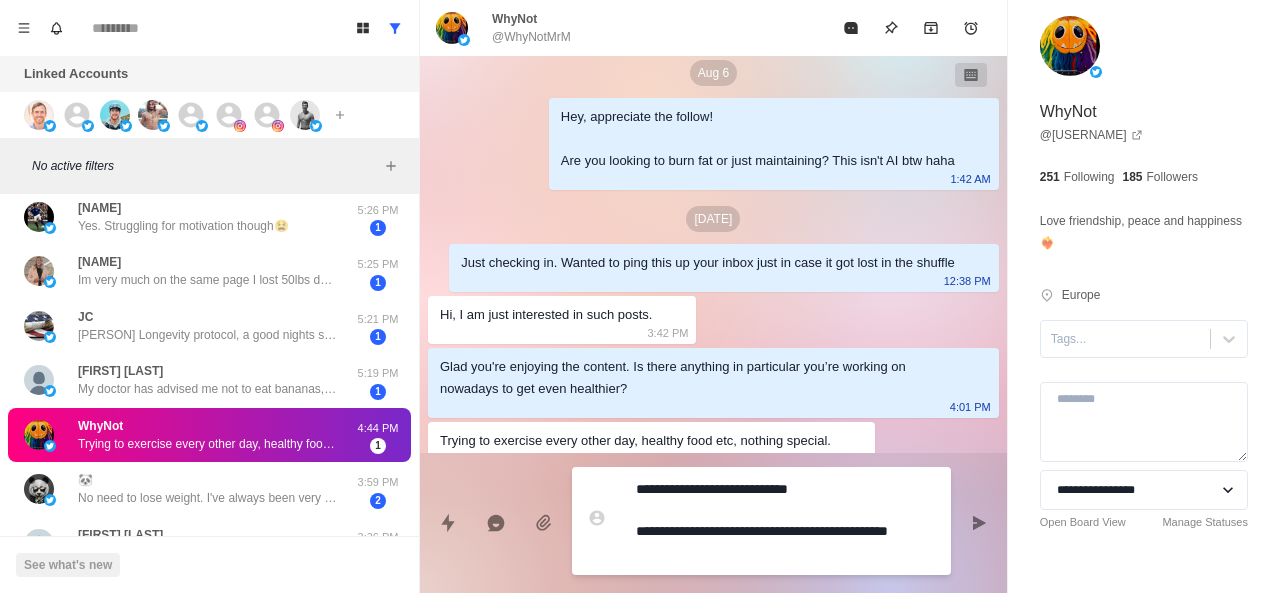 scroll, scrollTop: 44, scrollLeft: 0, axis: vertical 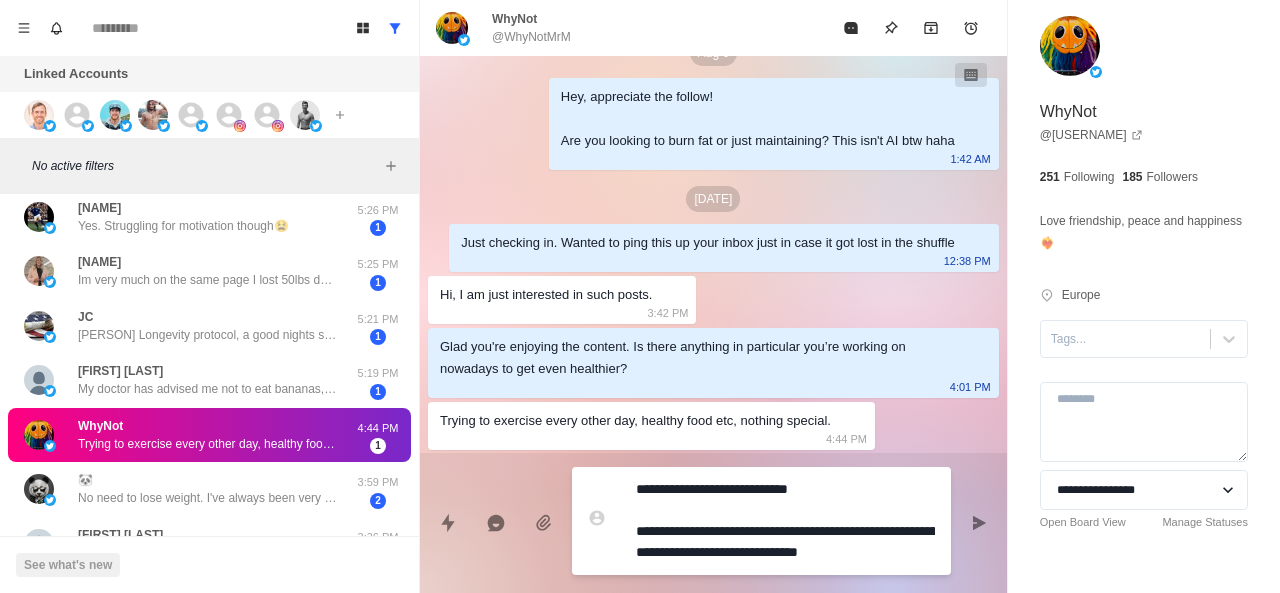 click on "**********" at bounding box center [785, 521] 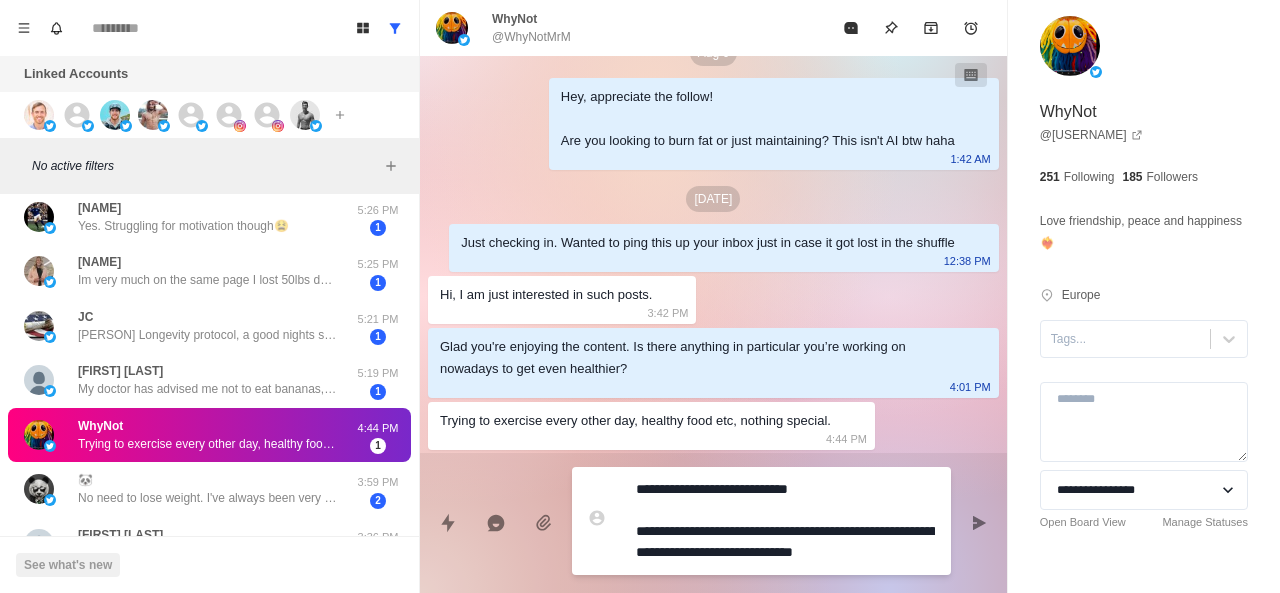 click on "**********" at bounding box center [785, 521] 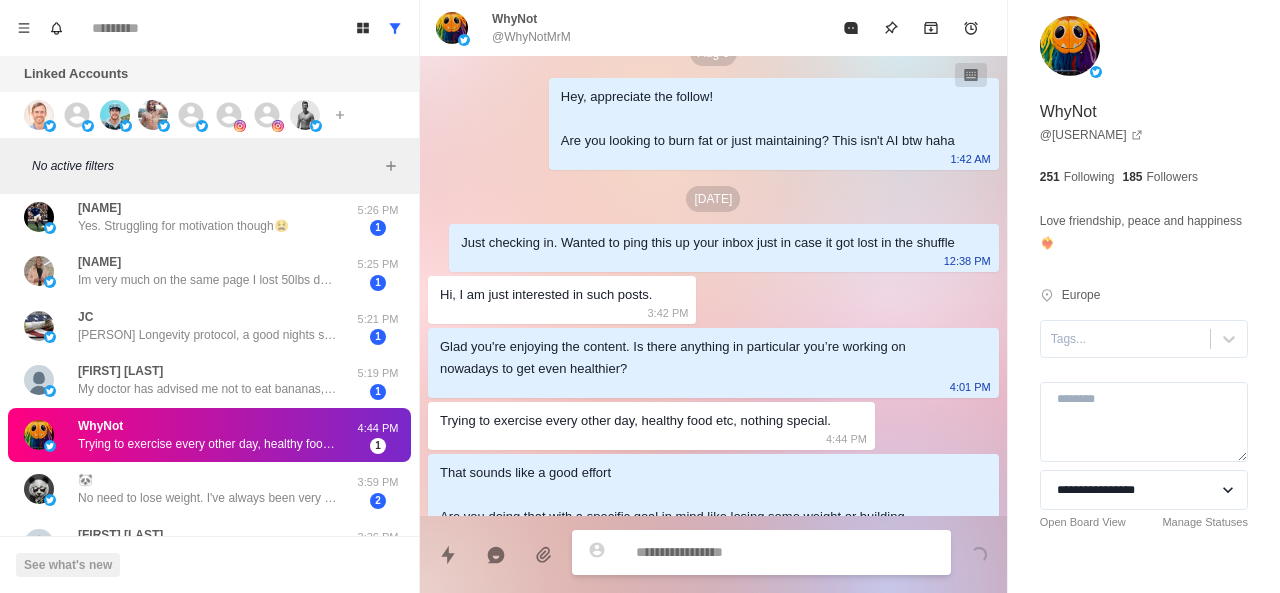 scroll, scrollTop: 100, scrollLeft: 0, axis: vertical 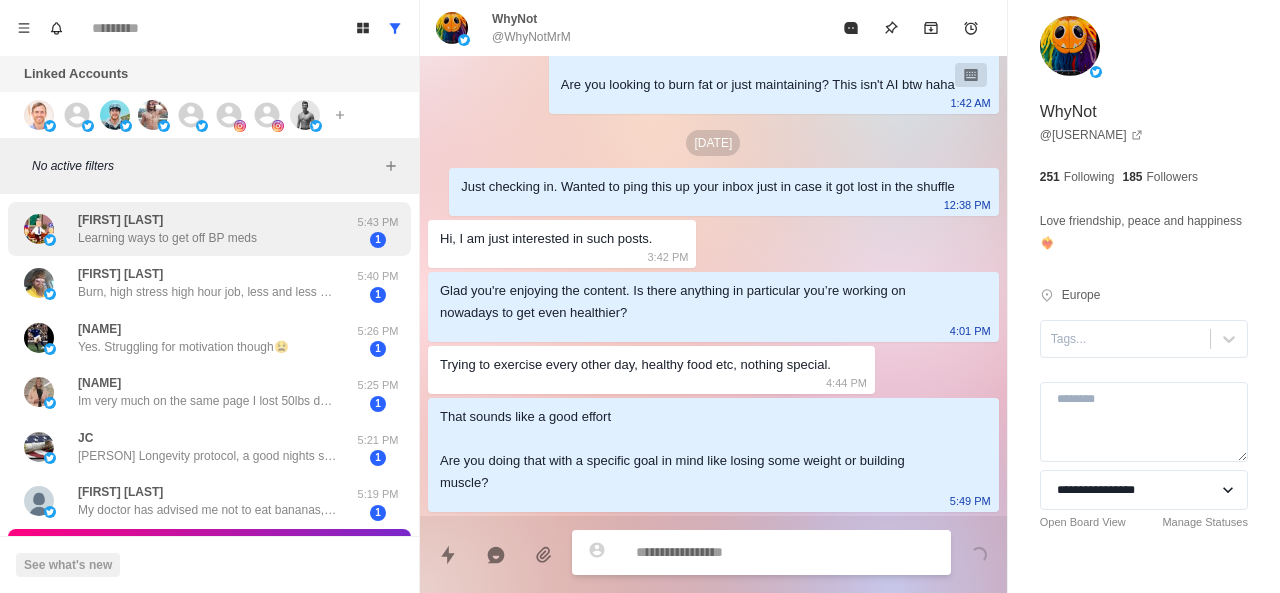 click on "Learning ways to get off BP meds" at bounding box center [167, 238] 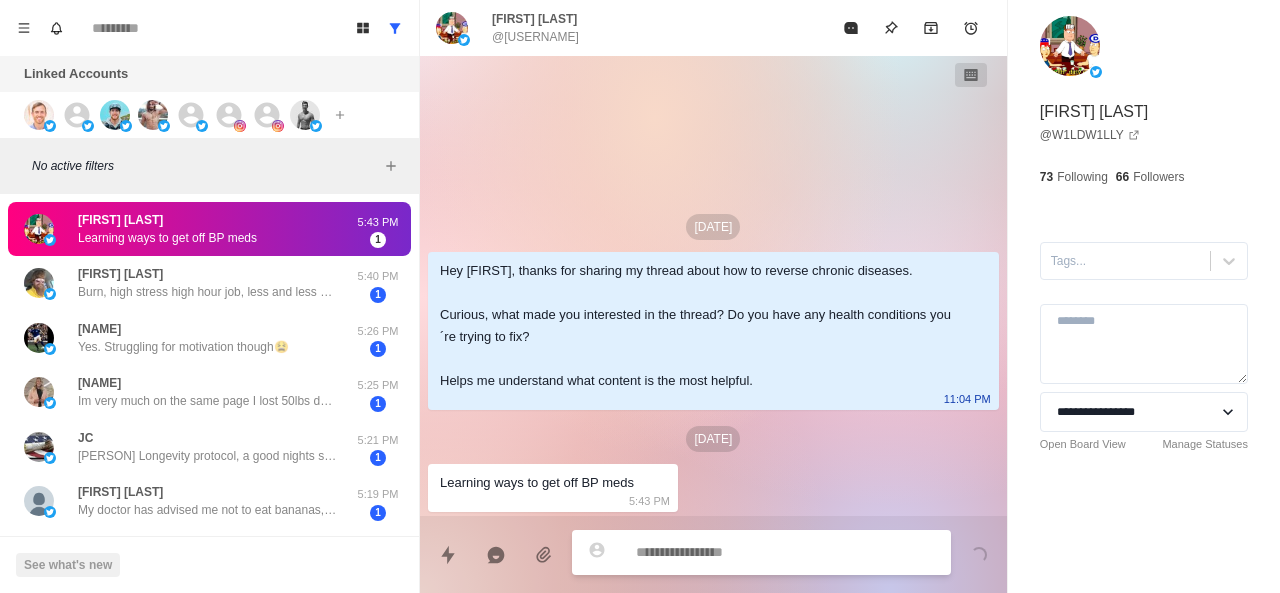 scroll, scrollTop: 0, scrollLeft: 0, axis: both 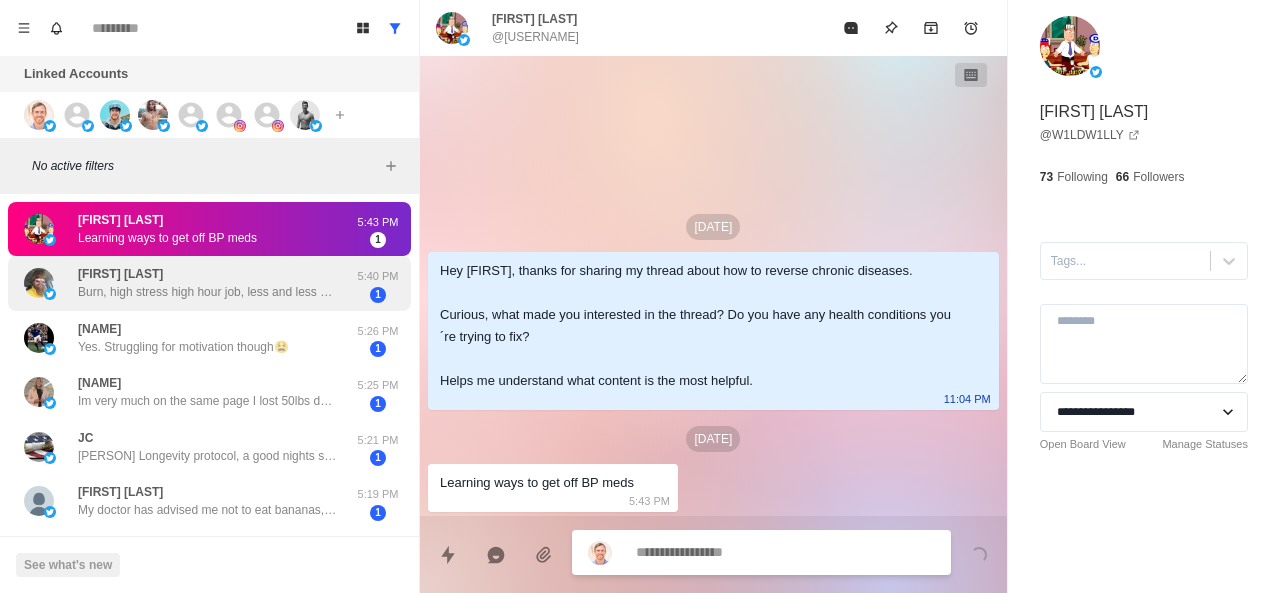 click on "Burn, high stress high hour job, less and less physical movement every year. Can't get under [NUMBER]lbs, clean-ish diet, lack consistency though in timing and I can't fix that." at bounding box center [208, 292] 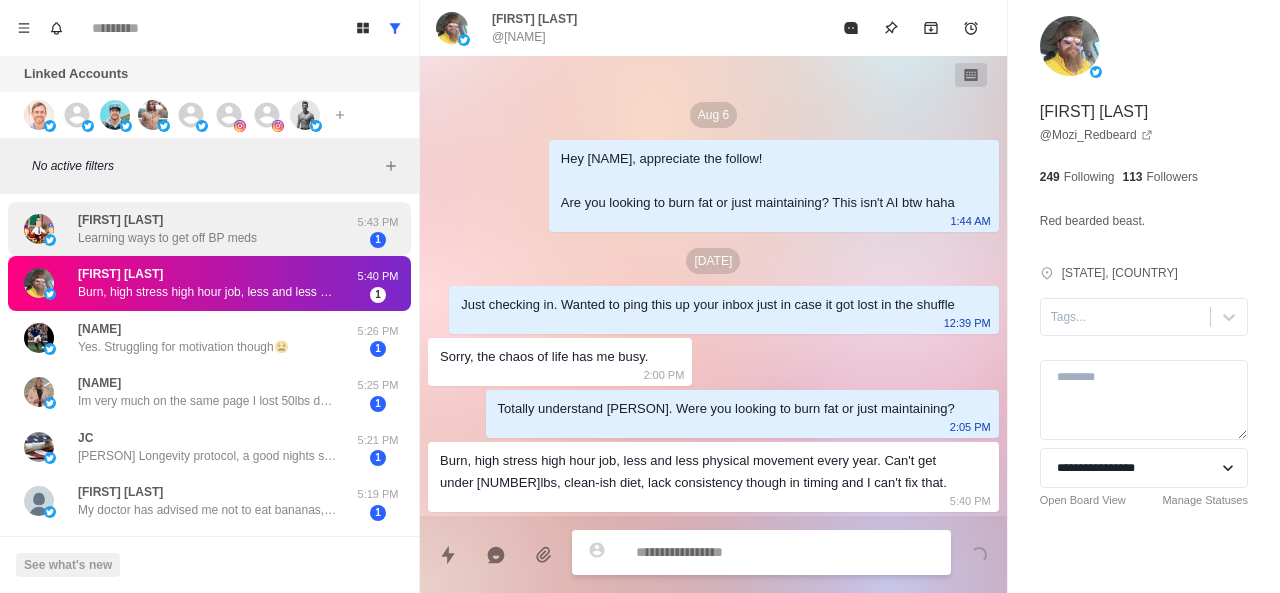 click on "[PERSON] Learning ways to get off BP meds [TIME]" at bounding box center [209, 229] 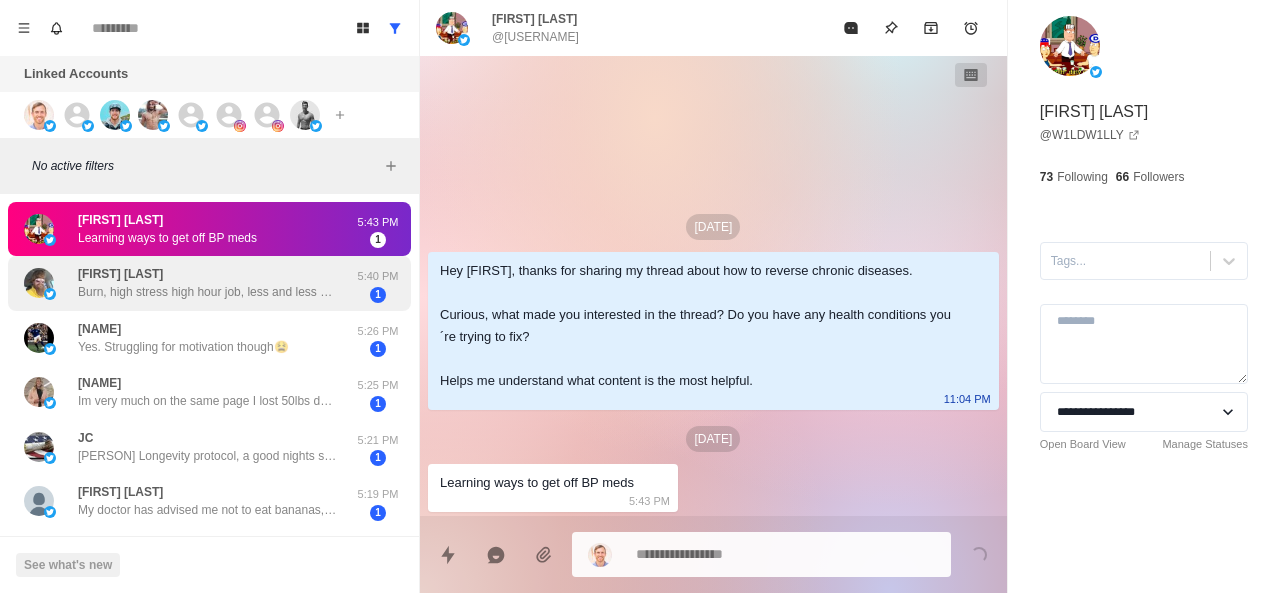 click on "[PERSON] Burn, high stress high hour job, less and less physical movement every year. Can't get under 211lbs, clean-ish diet, lack consistency though in timing and I can't fix that." at bounding box center (208, 283) 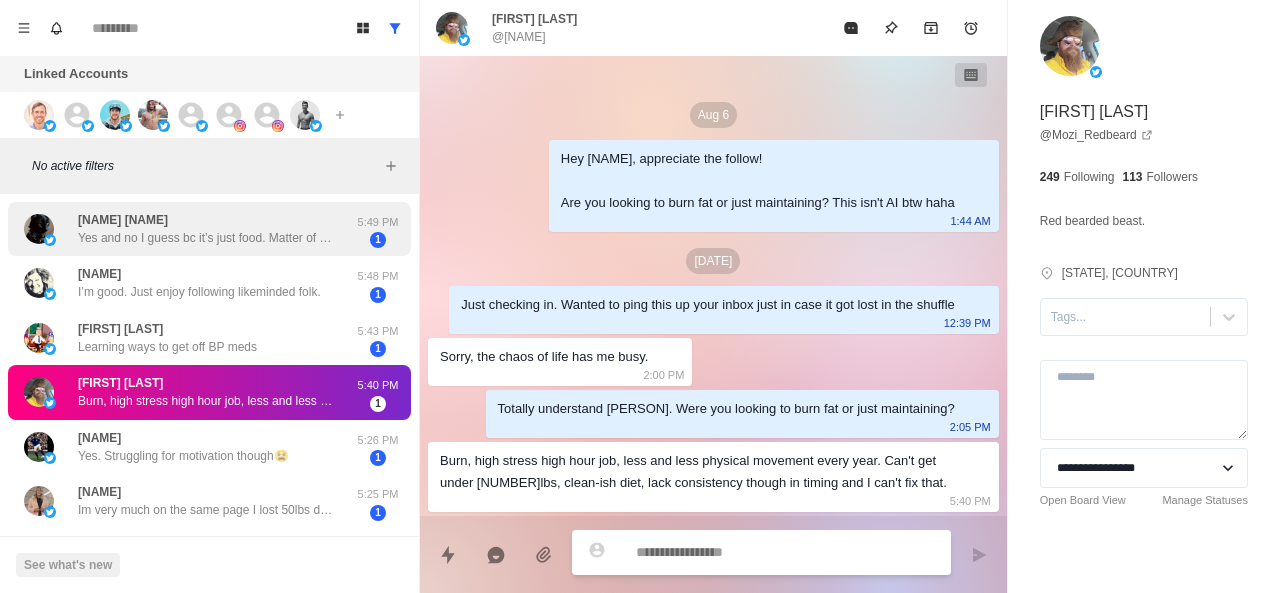 click on "Yes and no I guess bc it’s just food. Matter of discipline and yet not feel too hungry and ruin my diet" at bounding box center [208, 238] 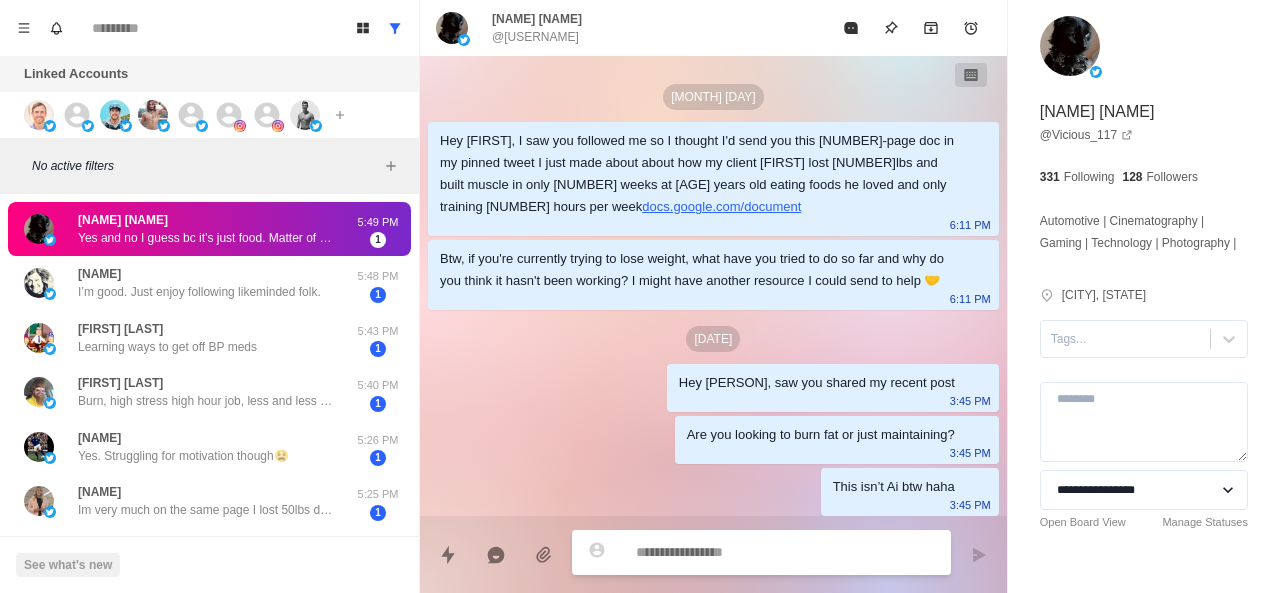 scroll, scrollTop: 1648, scrollLeft: 0, axis: vertical 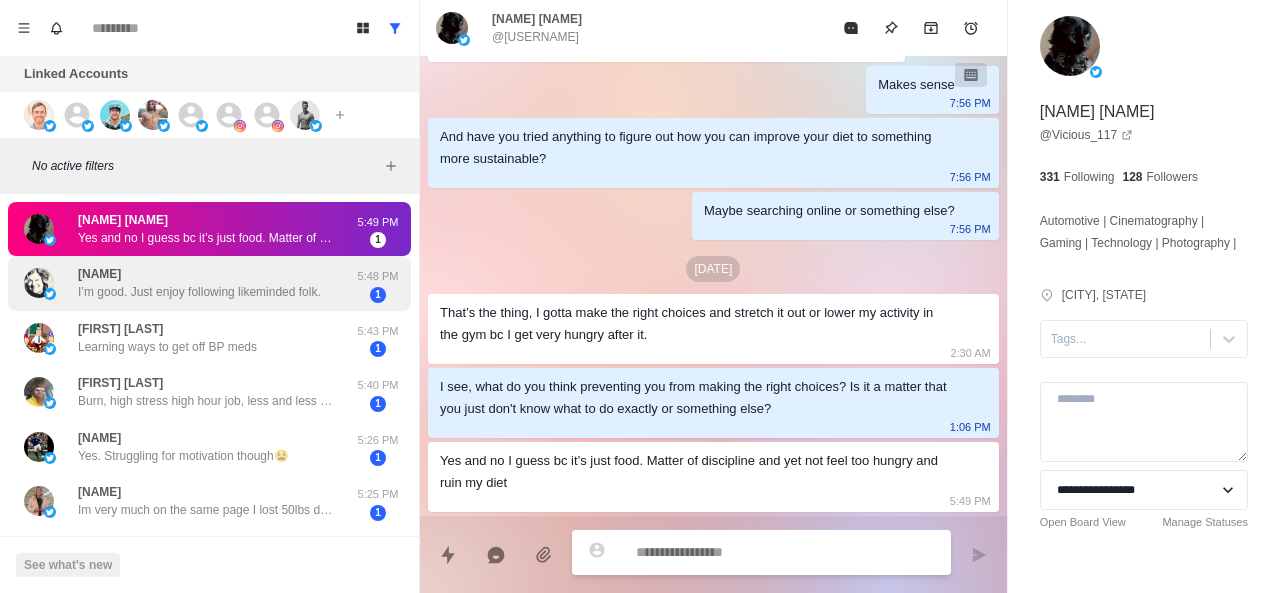 click on "I’m good.  Just enjoy following likeminded folk." at bounding box center [199, 292] 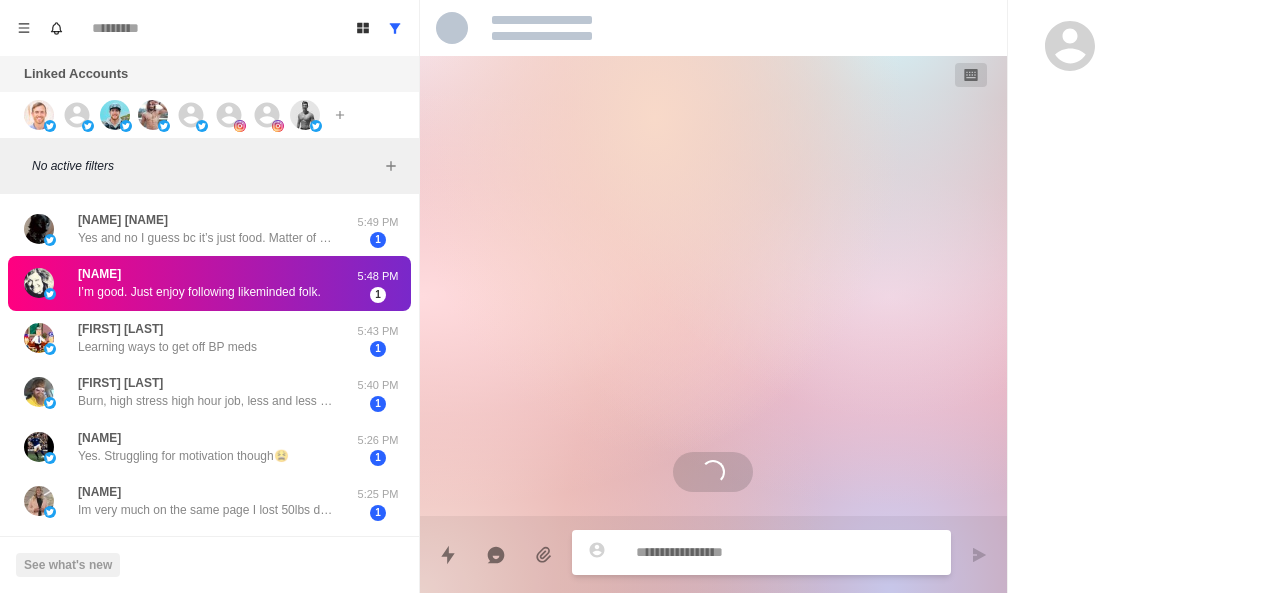 scroll, scrollTop: 0, scrollLeft: 0, axis: both 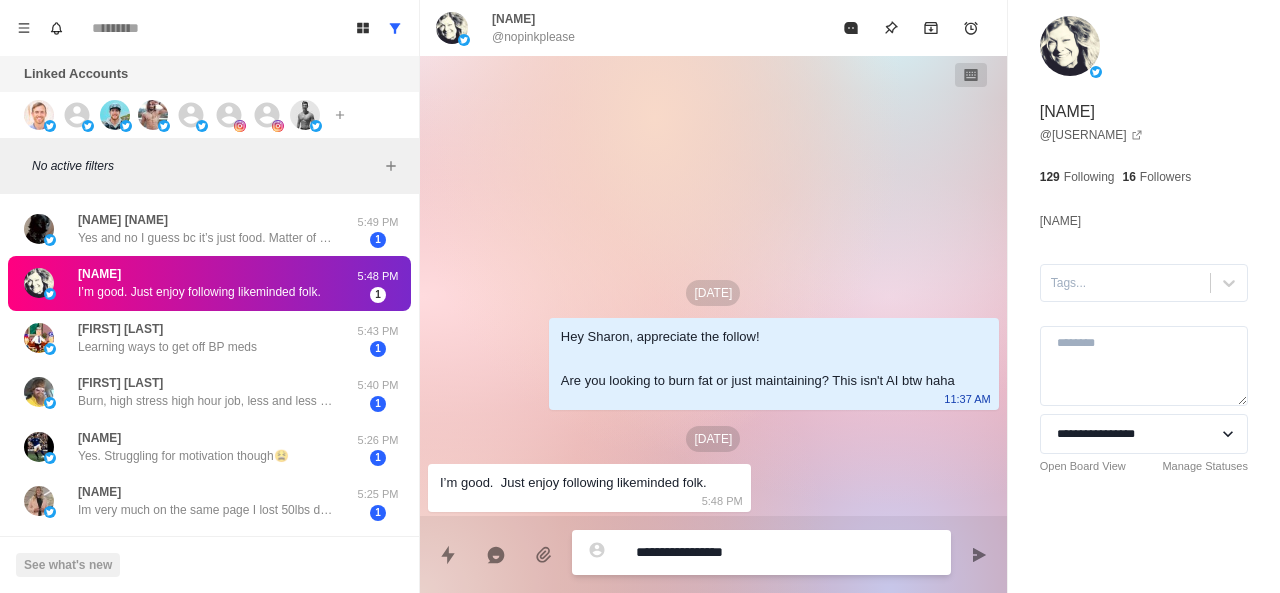 paste on "**********" 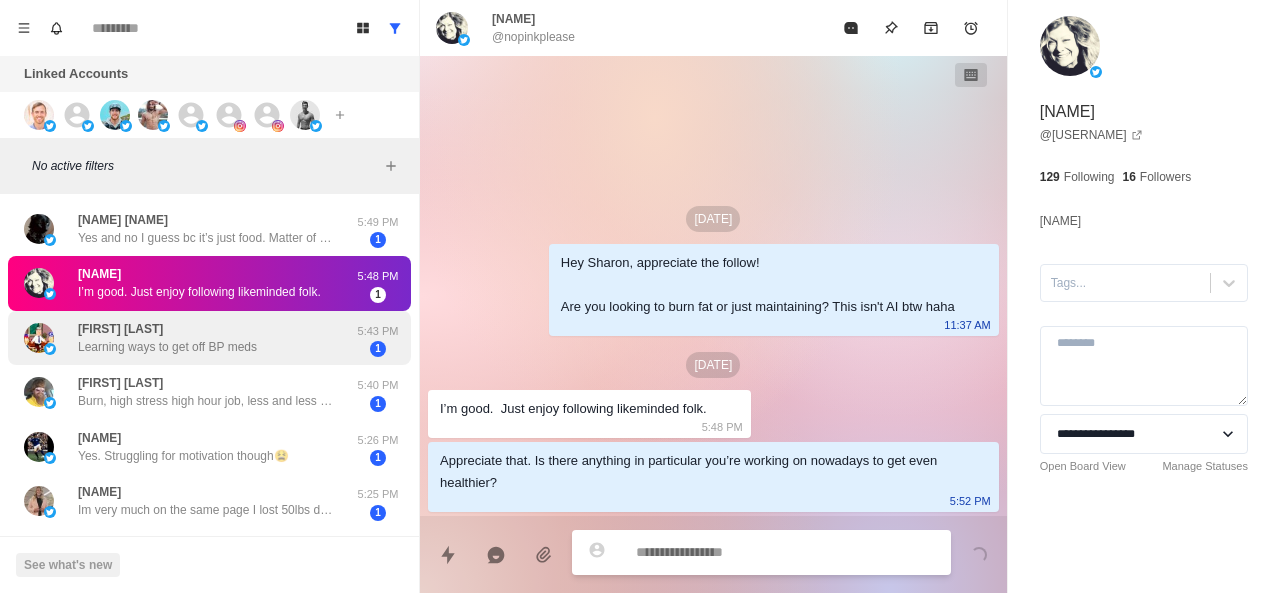 click on "[FIRST] [LAST] Learning ways to get off BP meds" at bounding box center [167, 338] 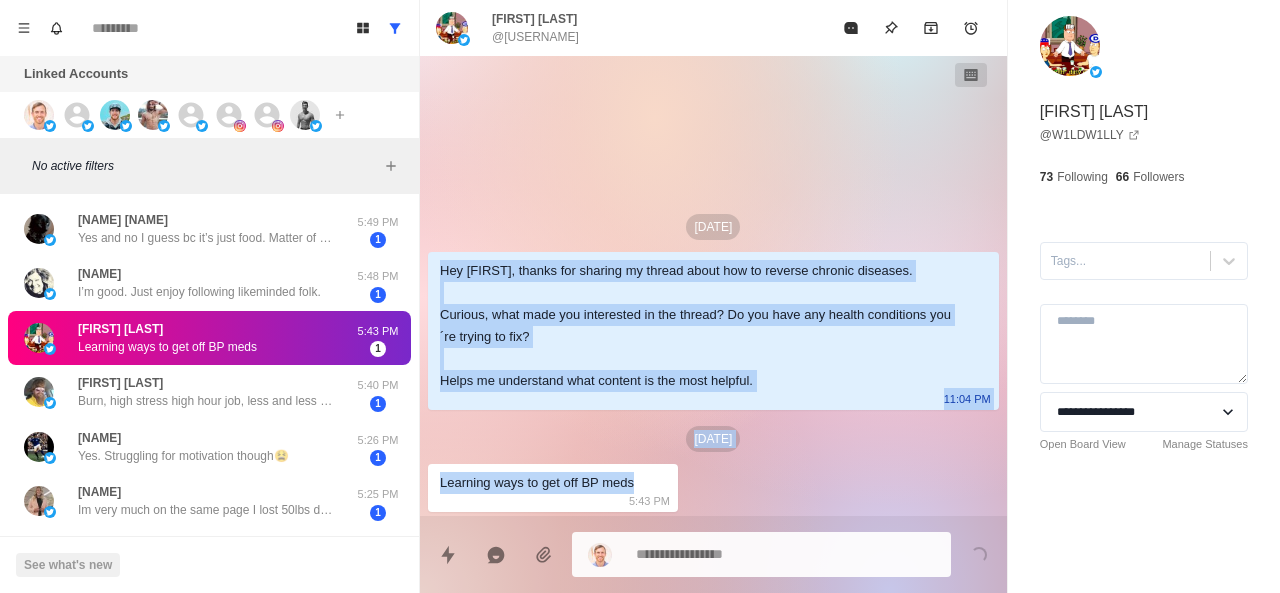 drag, startPoint x: 442, startPoint y: 265, endPoint x: 653, endPoint y: 477, distance: 299.107 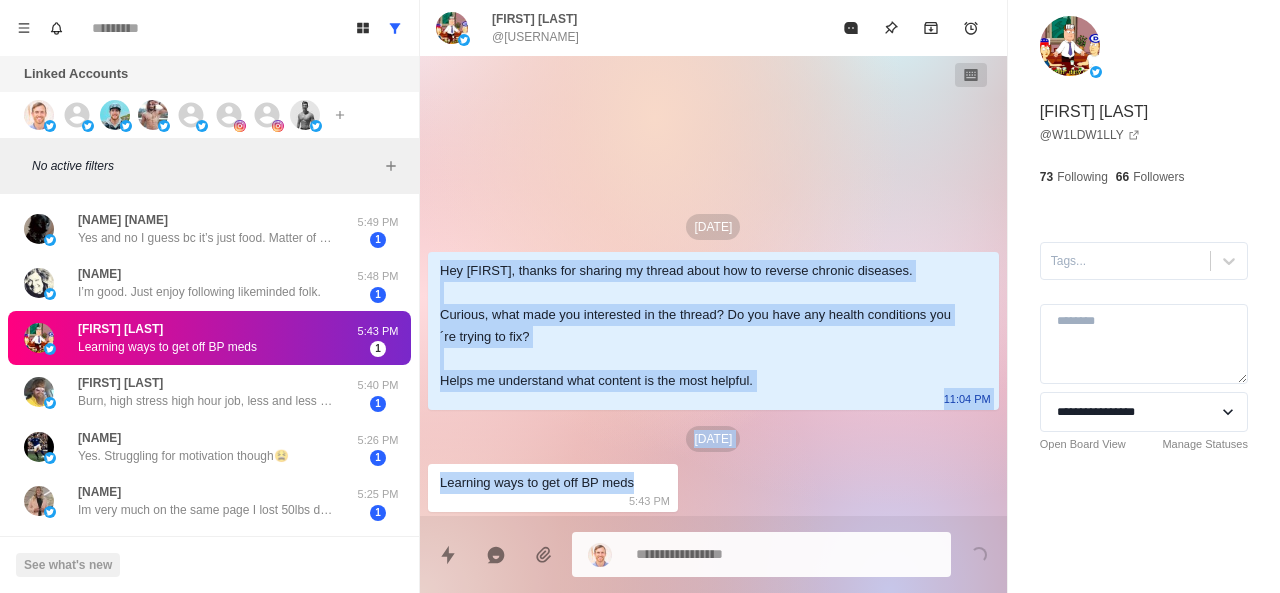 click on "[DATE] Hey William, thanks for sharing my thread about how to reverse chronic diseases.
Curious, what made you interested in the thread? Do you have any health conditions you´re trying to fix?
Helps me understand what content is the most helpful. [TIME] [DATE] Learning ways to get off BP meds [TIME]" at bounding box center (713, 286) 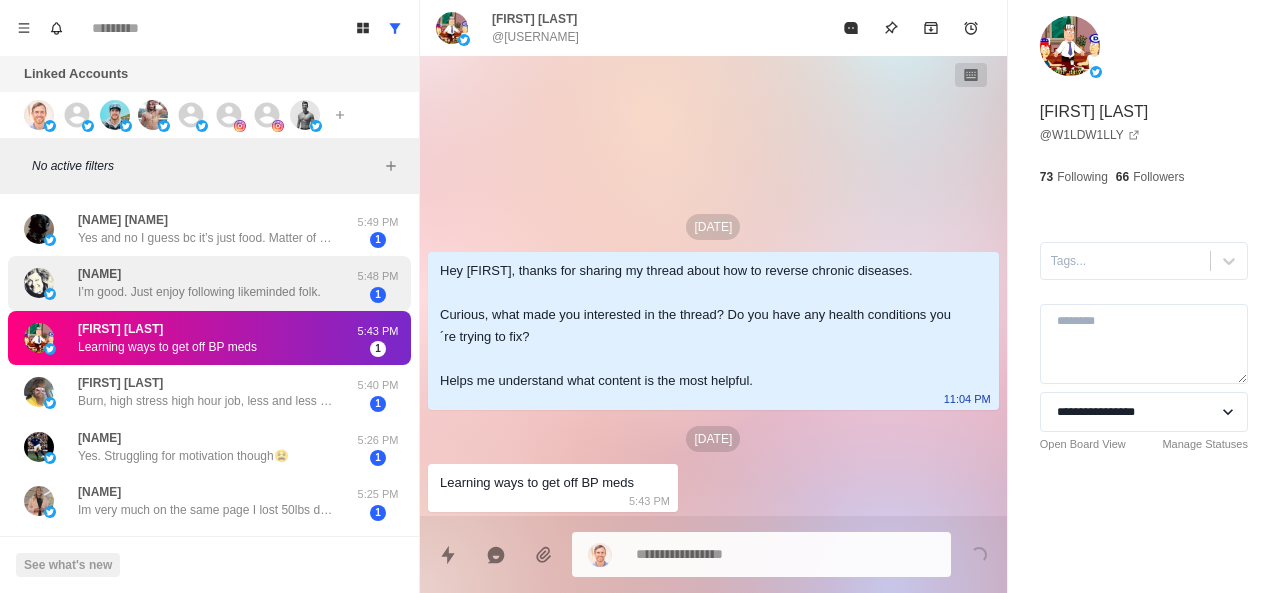 click on "I’m good.  Just enjoy following likeminded folk." at bounding box center (199, 292) 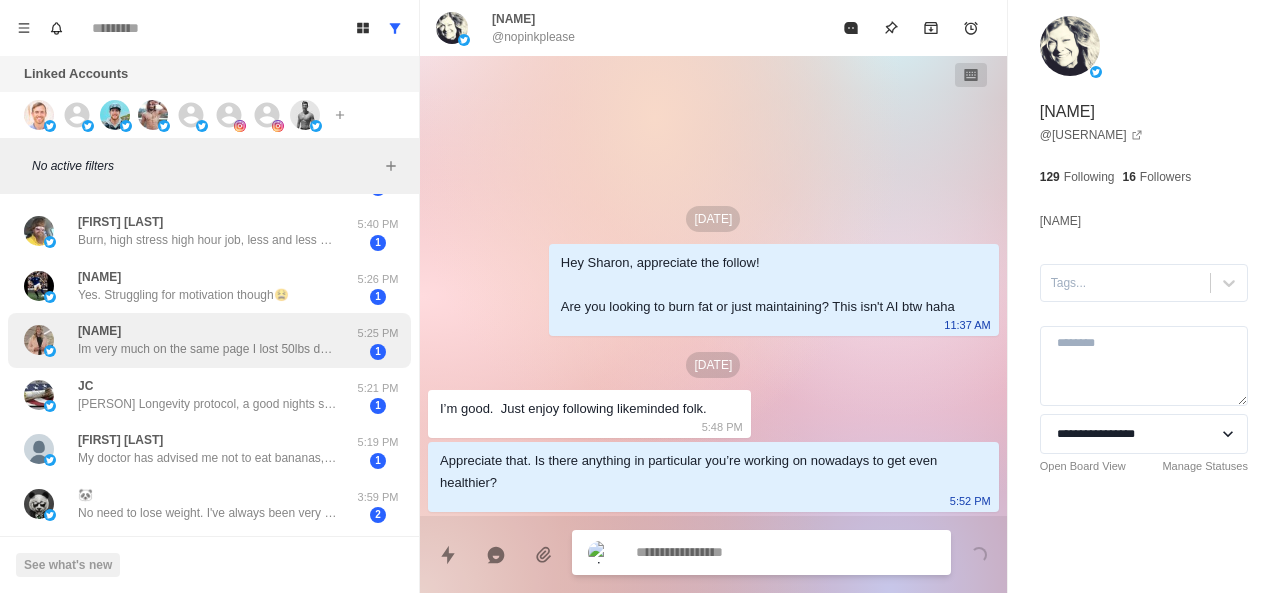 scroll, scrollTop: 162, scrollLeft: 0, axis: vertical 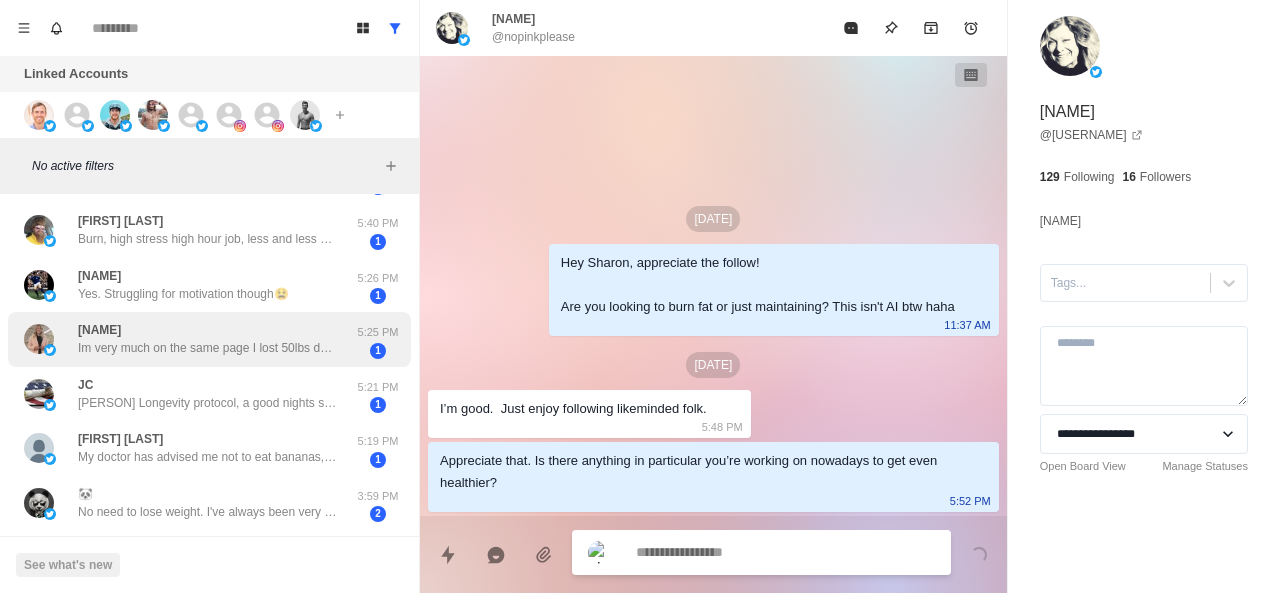 click on "Im  very much on the same page
I lost 50lbs doing the modified carnivore diet
Now im basically paleo/whole foods" at bounding box center (208, 348) 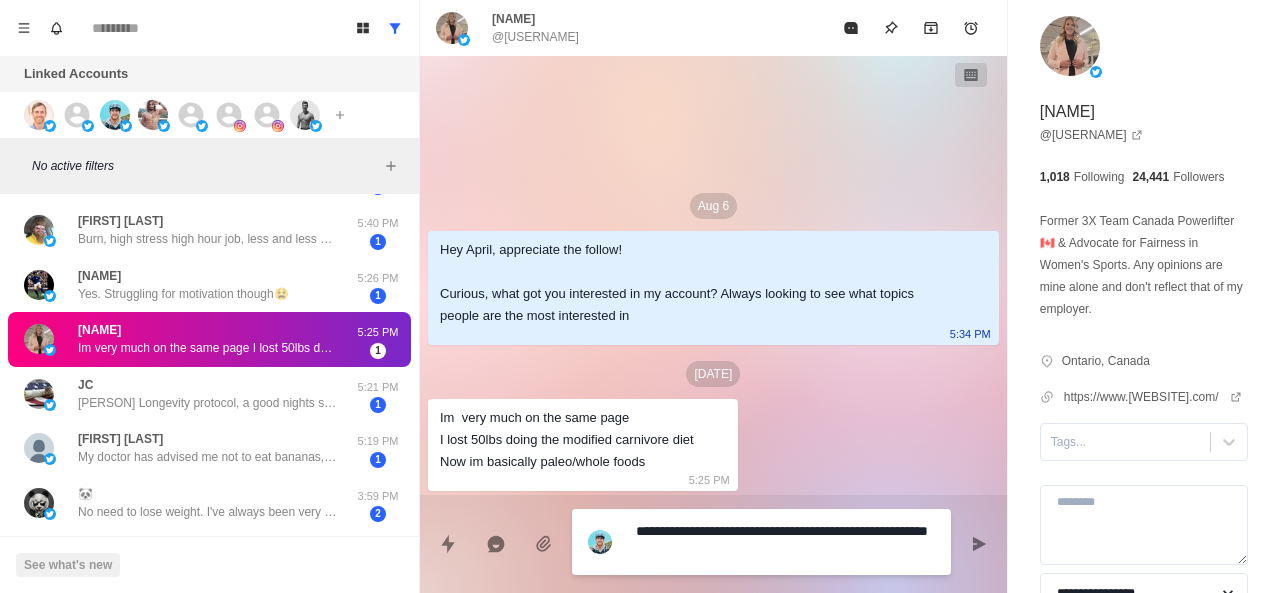 scroll, scrollTop: 108, scrollLeft: 0, axis: vertical 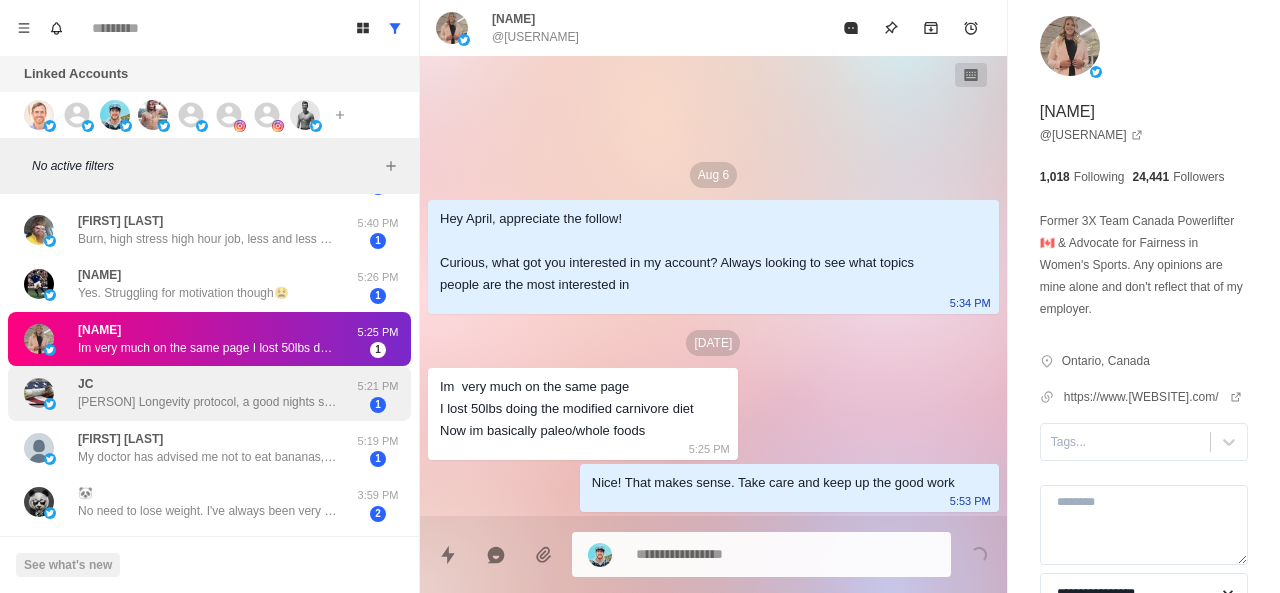 click on "[PERSON] Longevity protocol, a good nights sleep and work out at the gym with a personal trainer [FREQUENCY] a week." at bounding box center (208, 402) 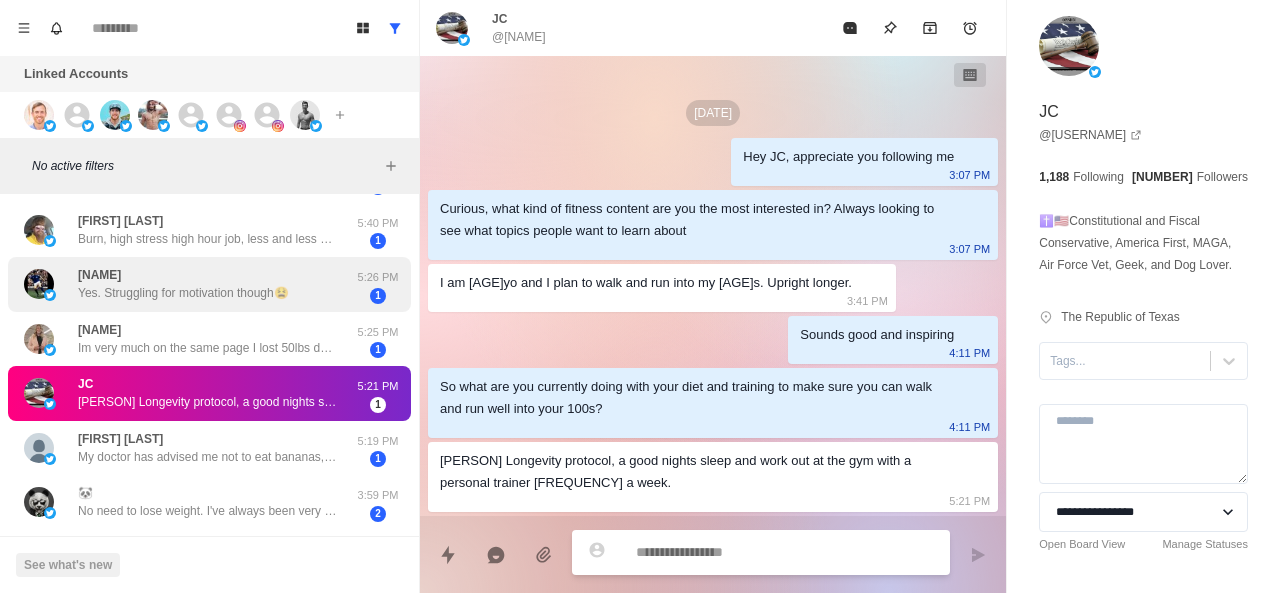 scroll, scrollTop: 0, scrollLeft: 0, axis: both 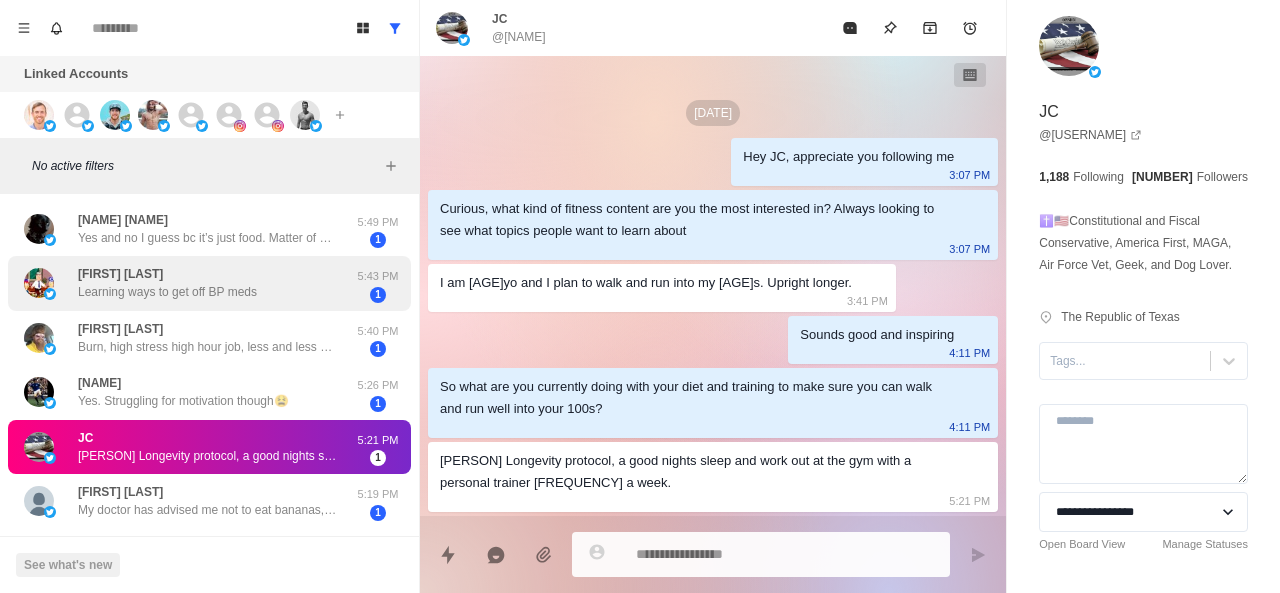 click on "Learning ways to get off BP meds" at bounding box center (167, 292) 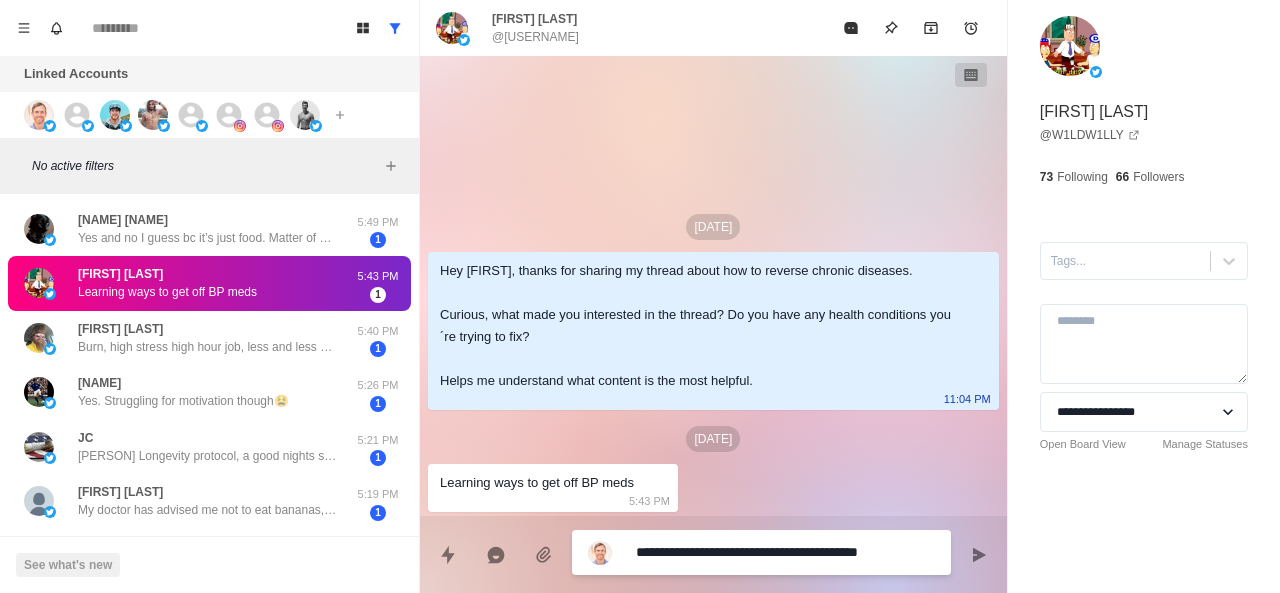 paste on "**********" 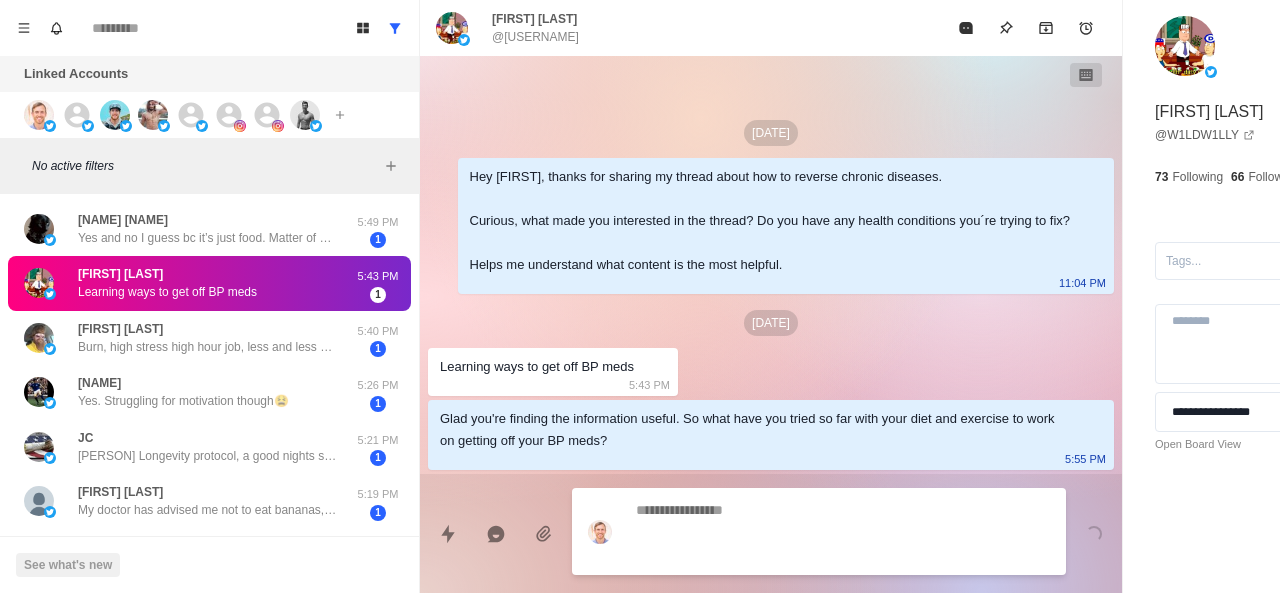 scroll, scrollTop: 0, scrollLeft: 0, axis: both 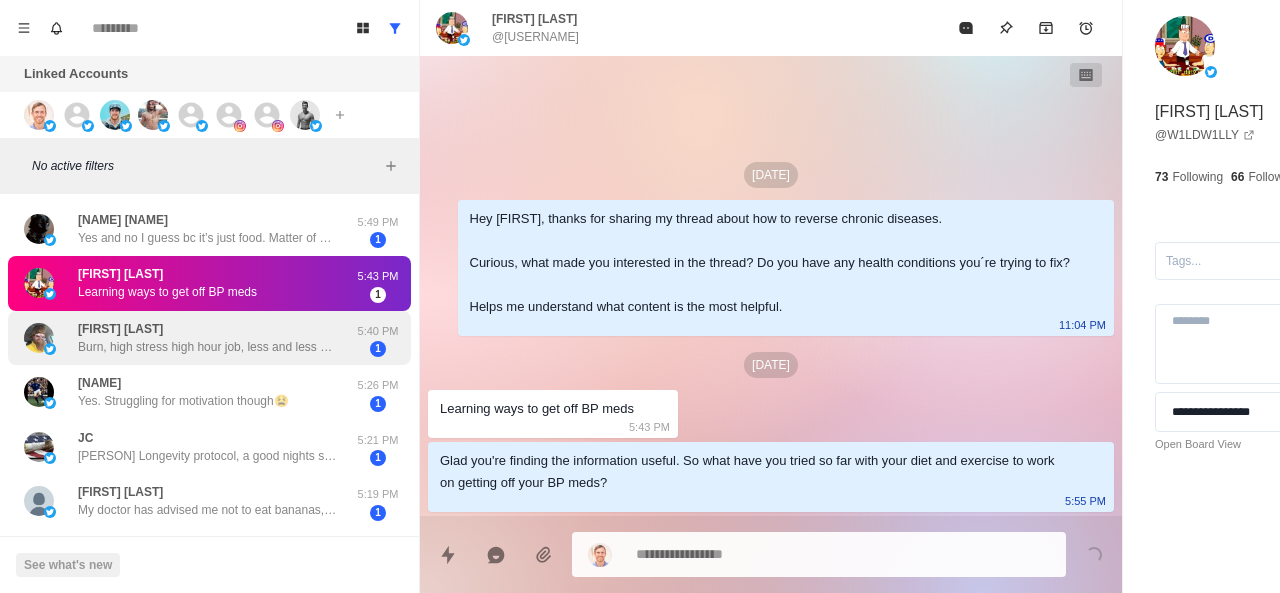 click on "[PERSON] Burn, high stress high hour job, less and less physical movement every year. Can't get under 211lbs, clean-ish diet, lack consistency though in timing and I can't fix that." at bounding box center [208, 338] 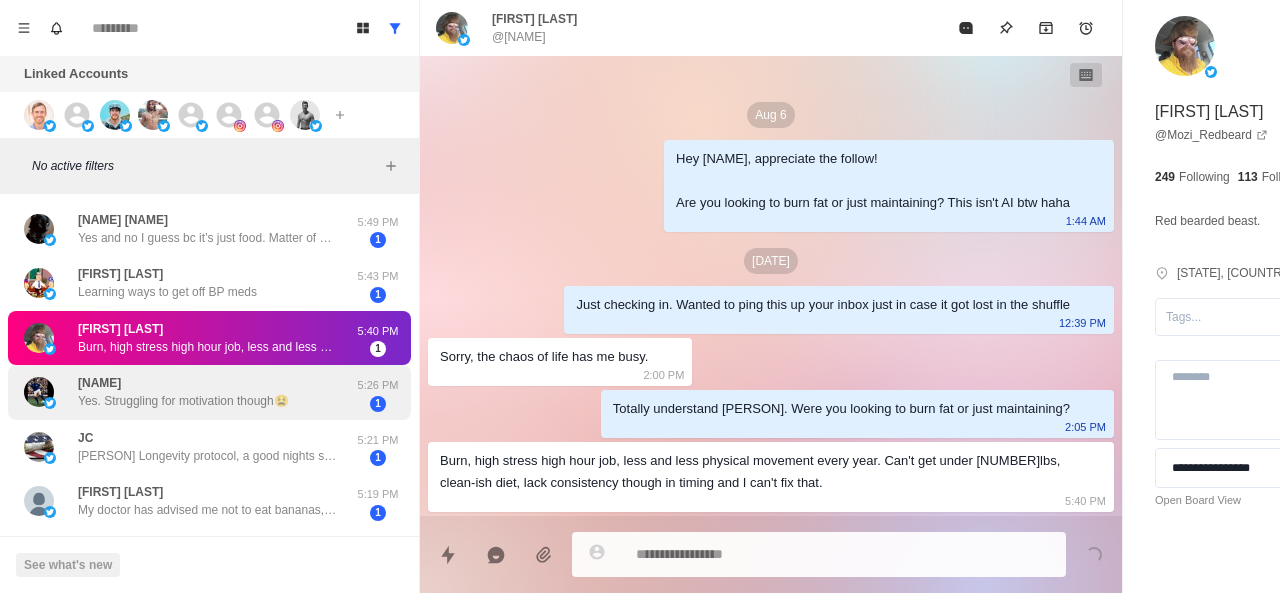 click on "[USERNAME] Yes. Struggling for motivation though😫" at bounding box center [183, 392] 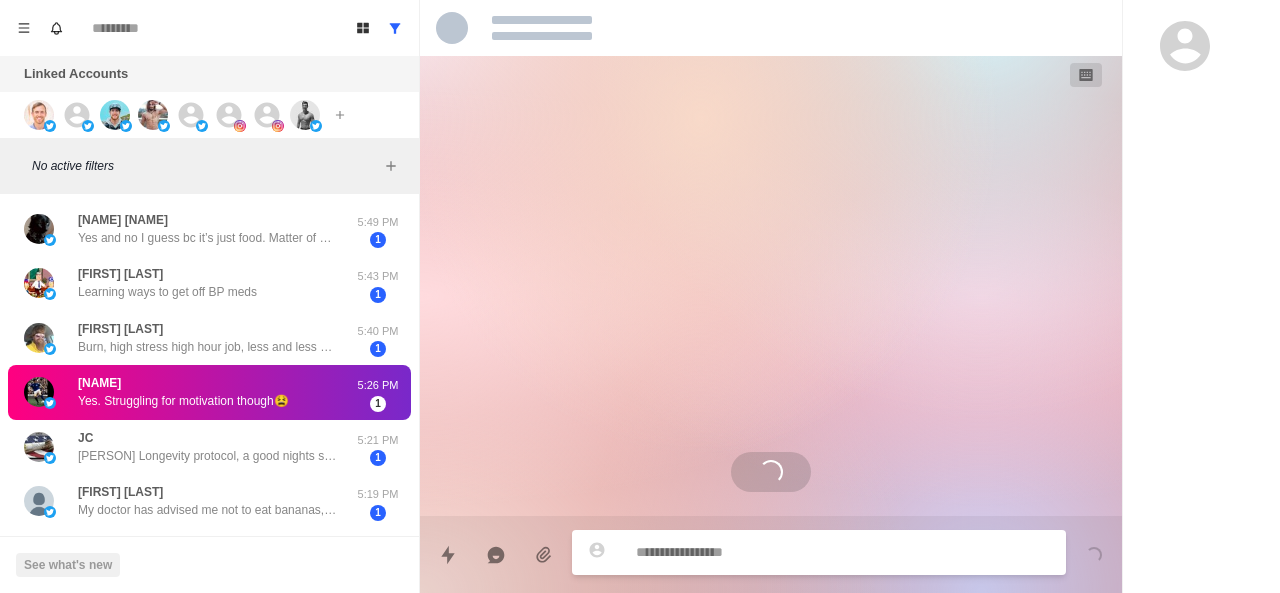scroll, scrollTop: 118, scrollLeft: 0, axis: vertical 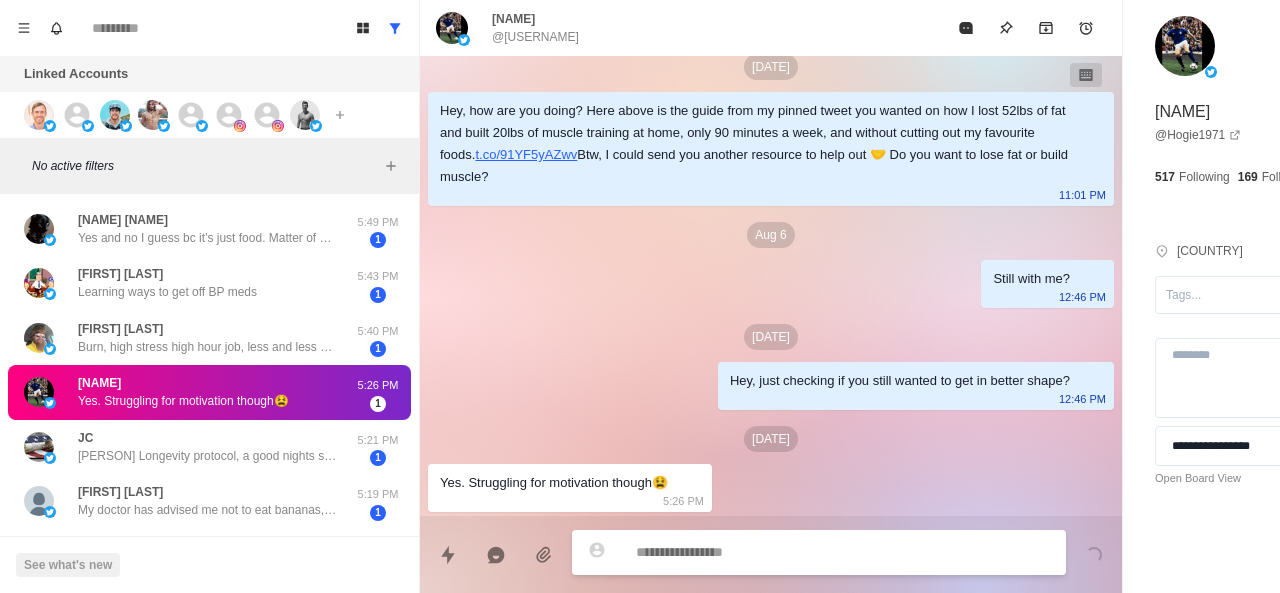 click at bounding box center [785, 552] 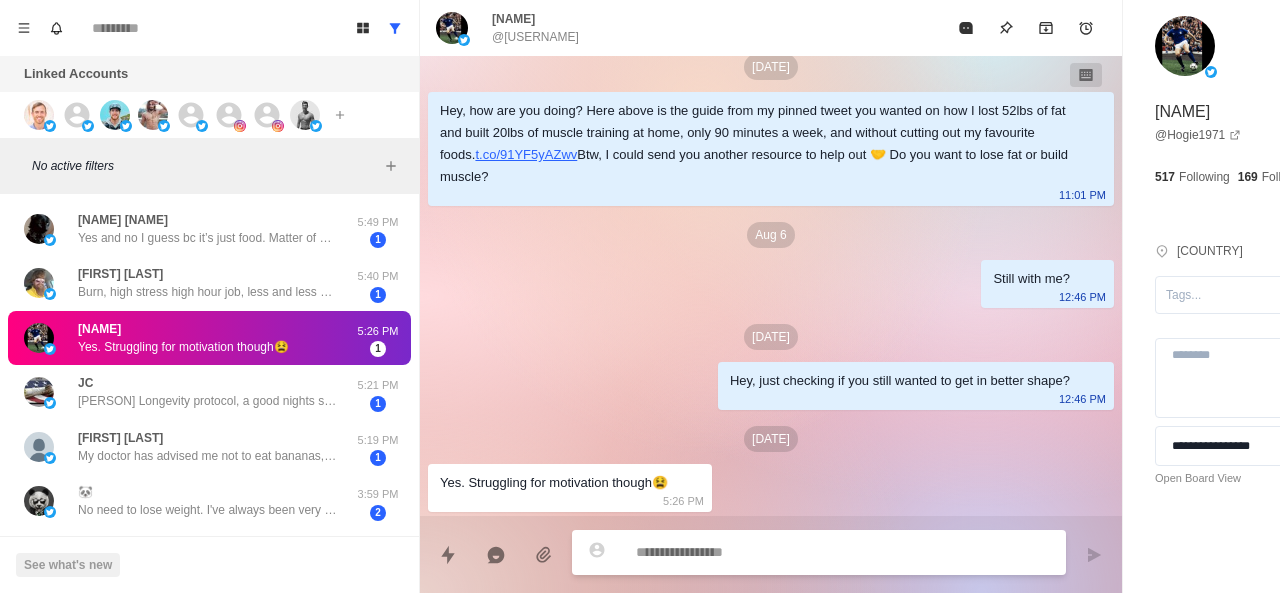 scroll, scrollTop: 118, scrollLeft: 0, axis: vertical 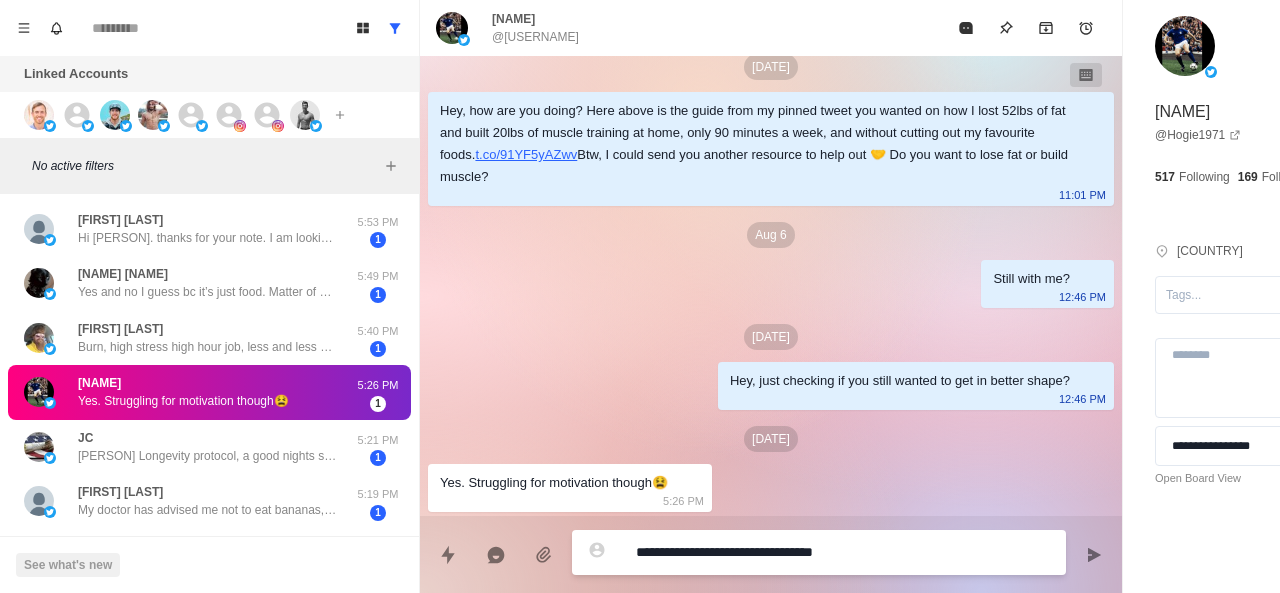 paste on "**********" 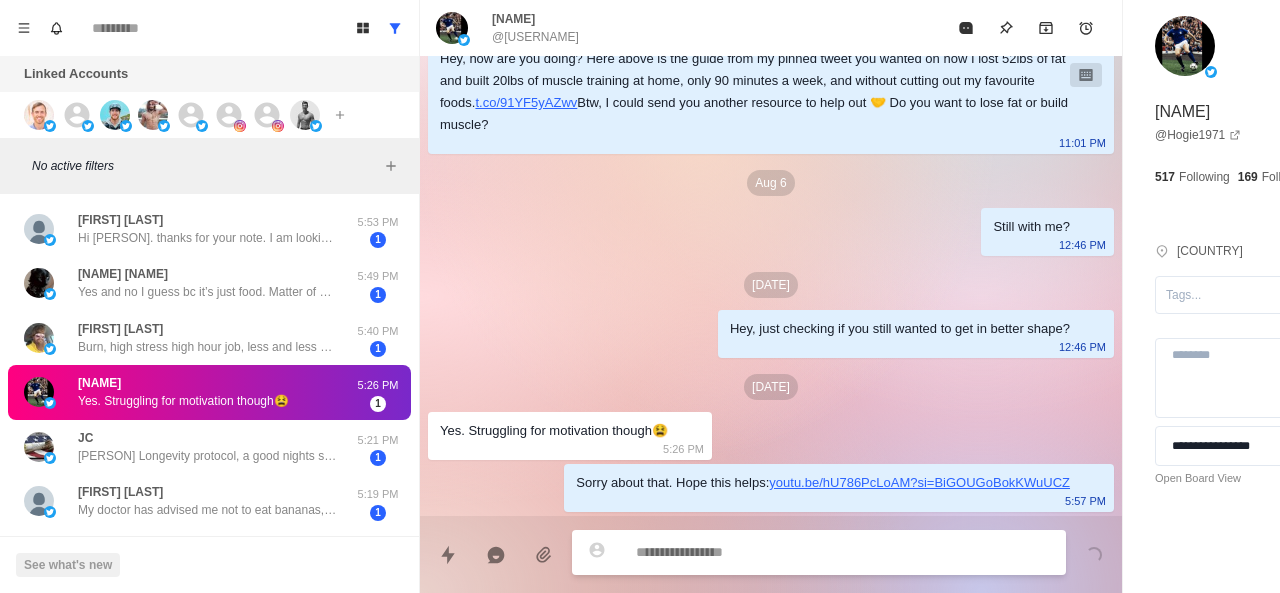 scroll, scrollTop: 170, scrollLeft: 0, axis: vertical 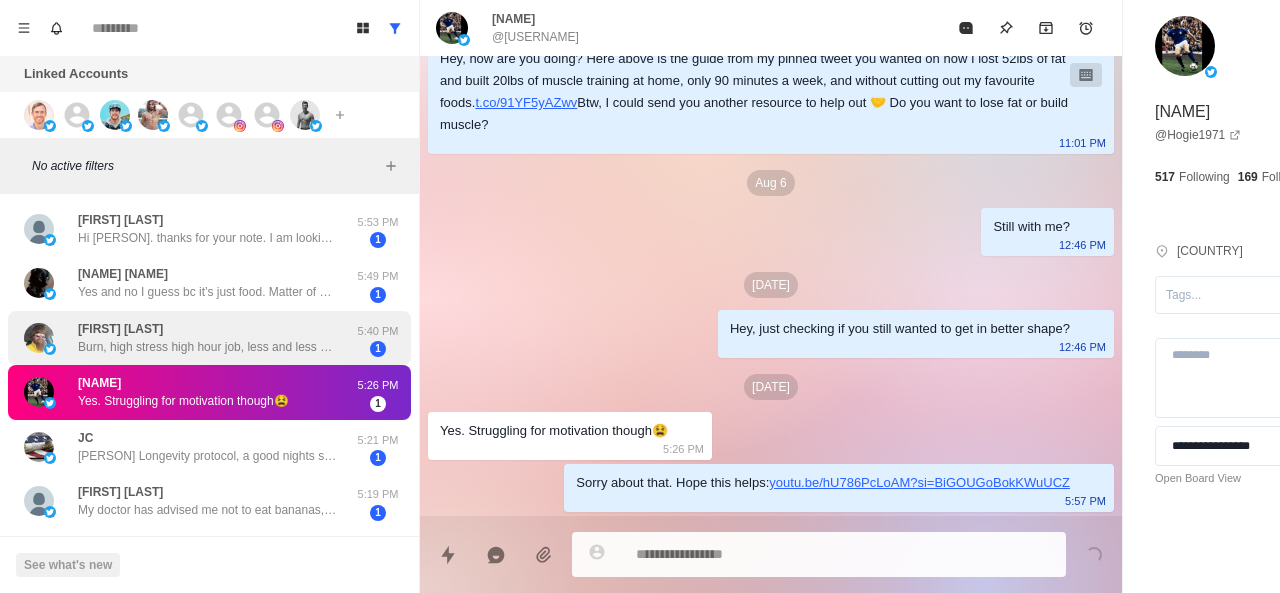 click on "Burn, high stress high hour job, less and less physical movement every year. Can't get under [NUMBER]lbs, clean-ish diet, lack consistency though in timing and I can't fix that." at bounding box center (208, 347) 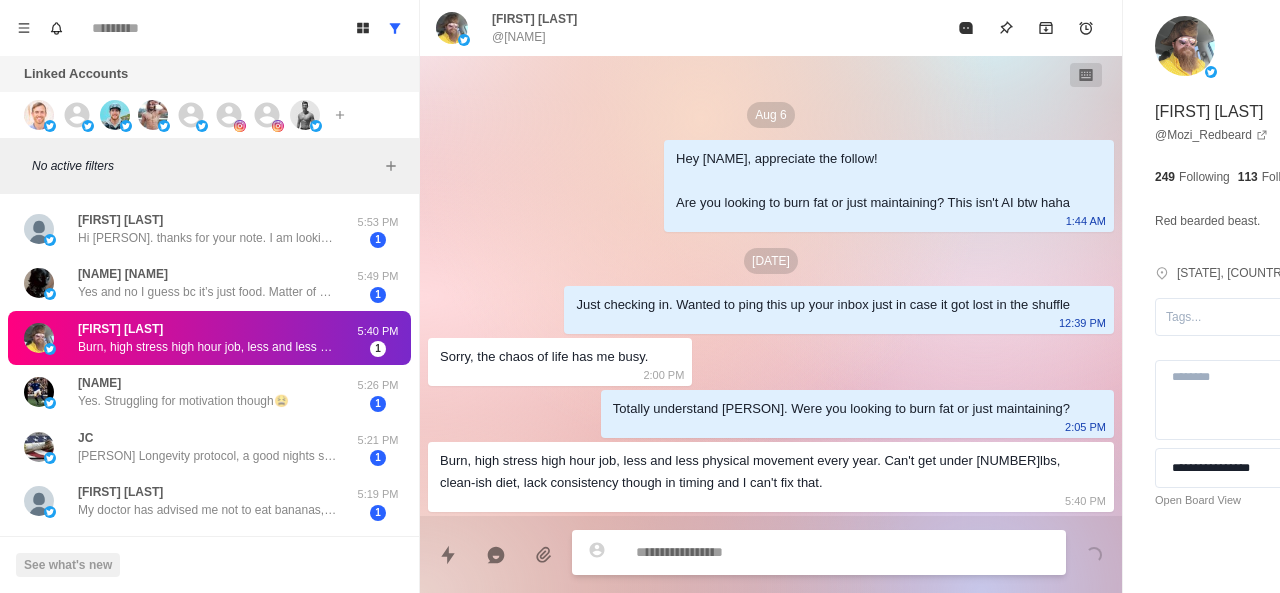 scroll, scrollTop: 0, scrollLeft: 0, axis: both 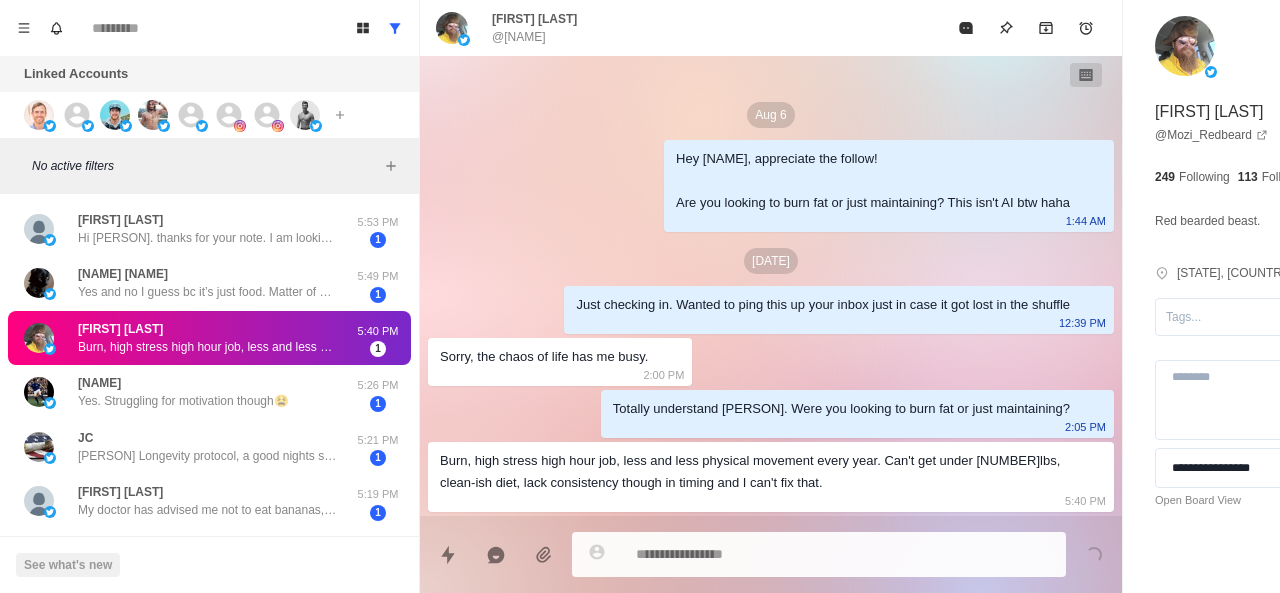 click on "Loading..." at bounding box center (771, 554) 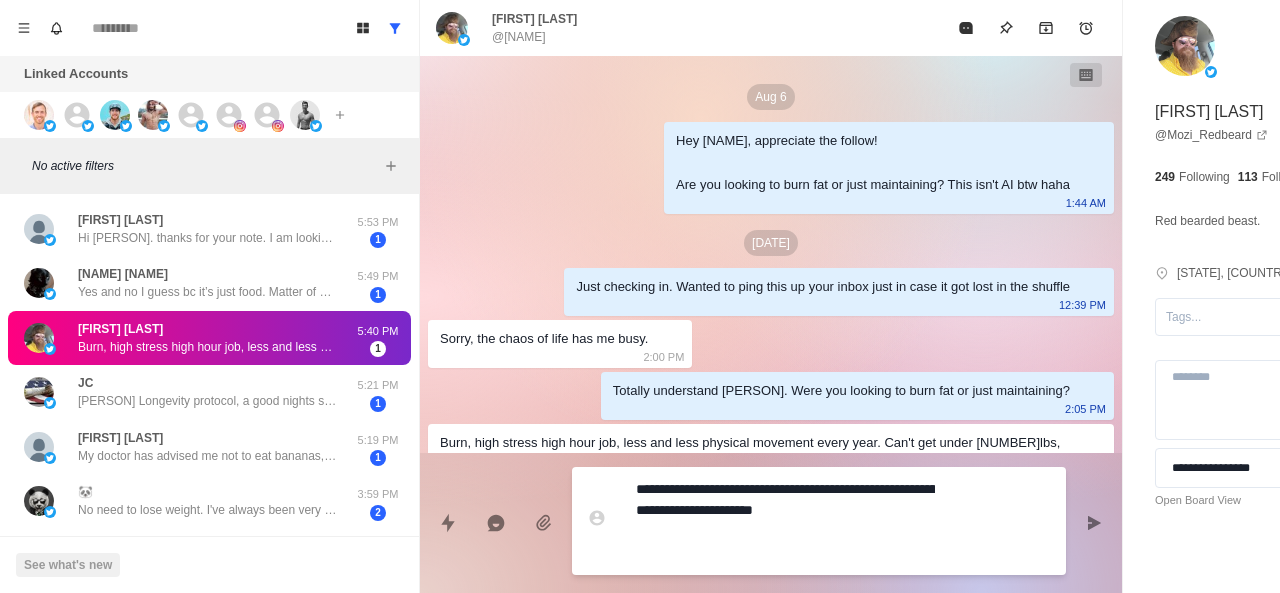 paste on "**********" 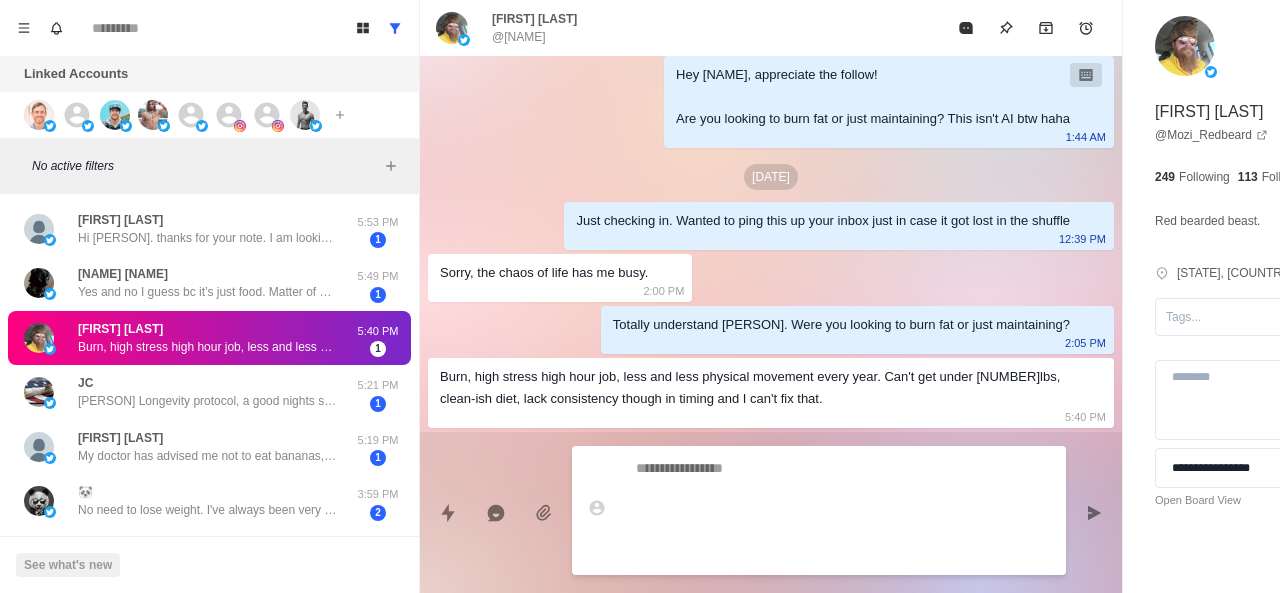 scroll, scrollTop: 78, scrollLeft: 0, axis: vertical 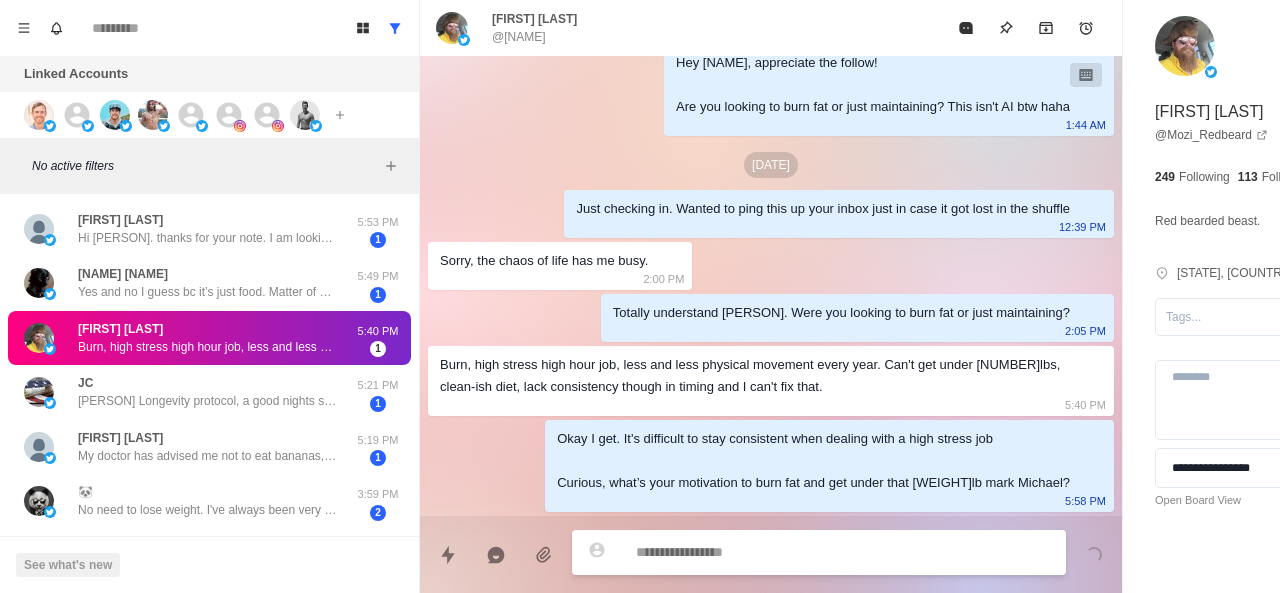 paste on "**********" 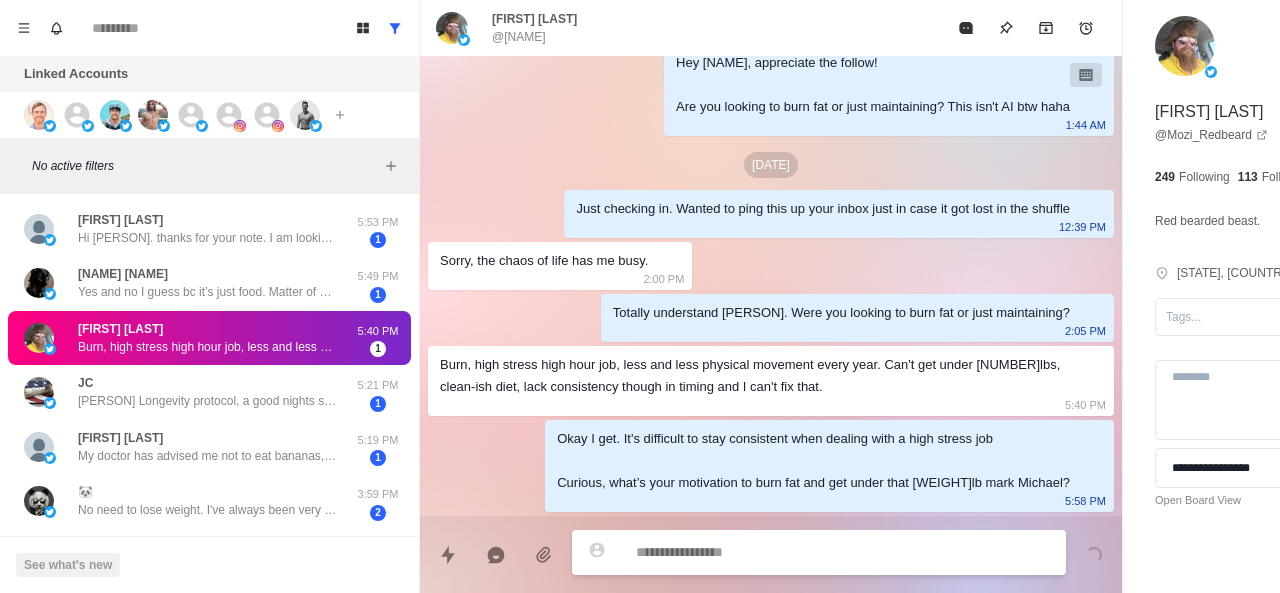 scroll, scrollTop: 130, scrollLeft: 0, axis: vertical 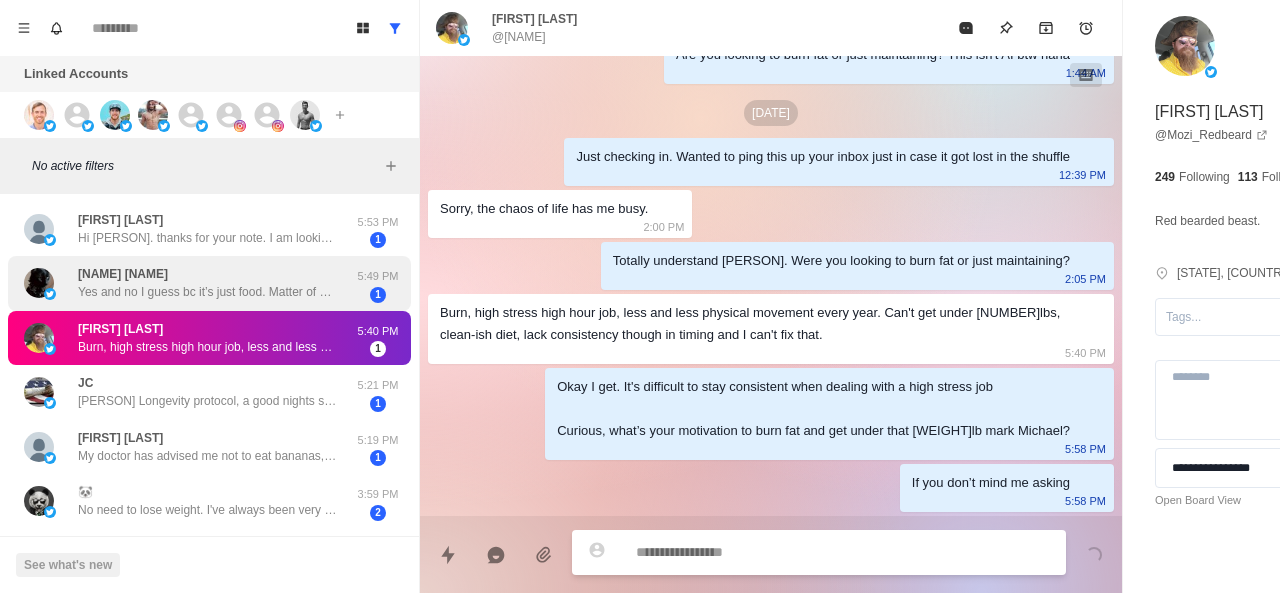 click on "Yes and no I guess bc it’s just food. Matter of discipline and yet not feel too hungry and ruin my diet" at bounding box center [208, 292] 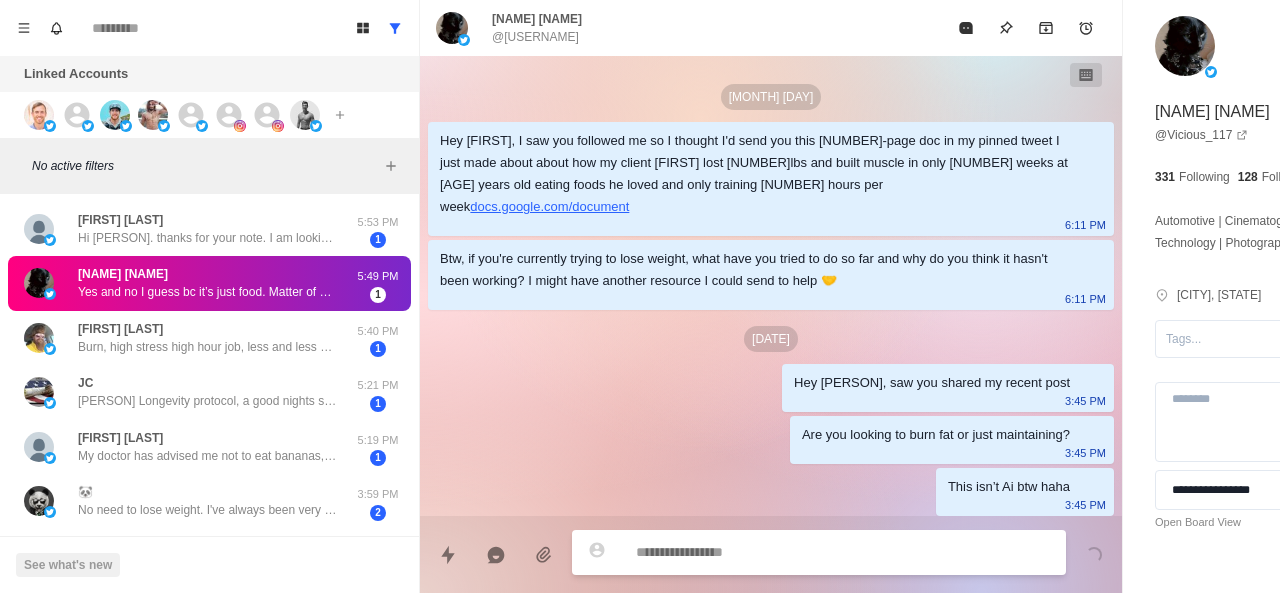 scroll, scrollTop: 1648, scrollLeft: 0, axis: vertical 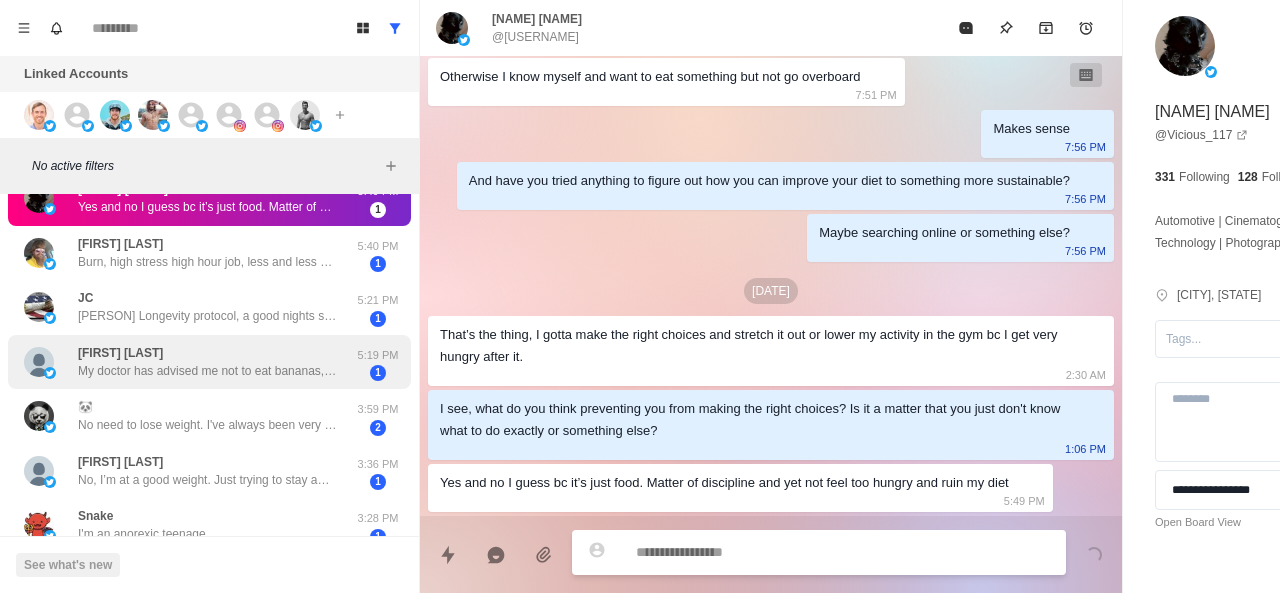 click on "My doctor has advised me not to eat bananas, oranges or watermelon; although I really like them." at bounding box center (208, 371) 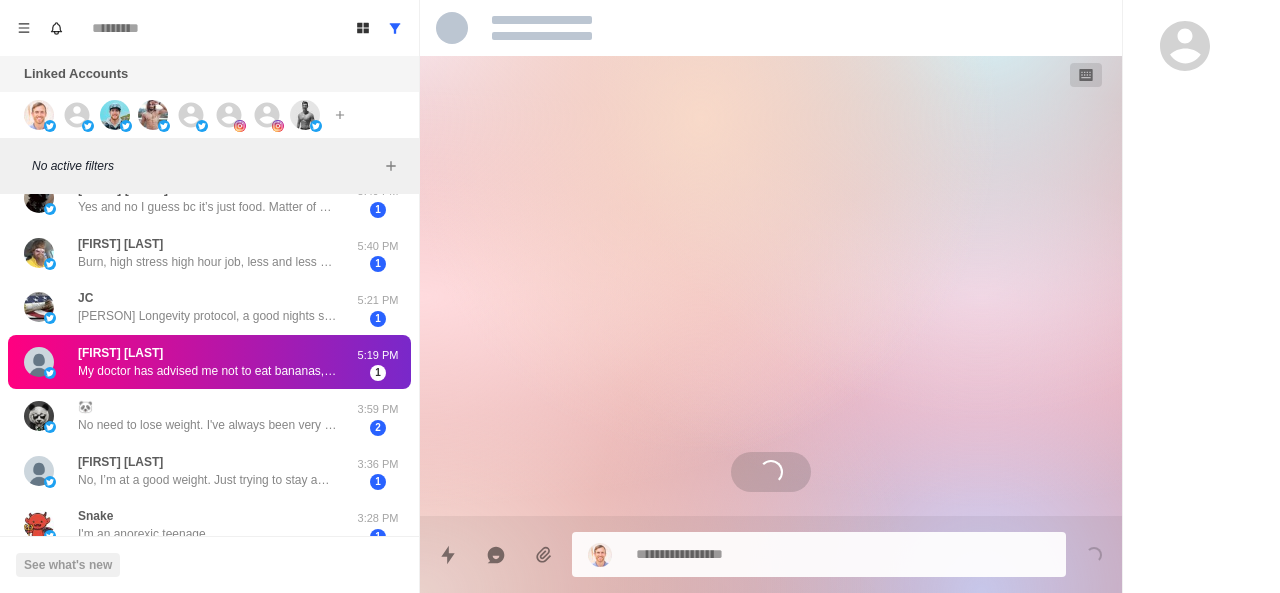 click on "My doctor has advised me not to eat bananas, oranges or watermelon; although I really like them." at bounding box center [208, 371] 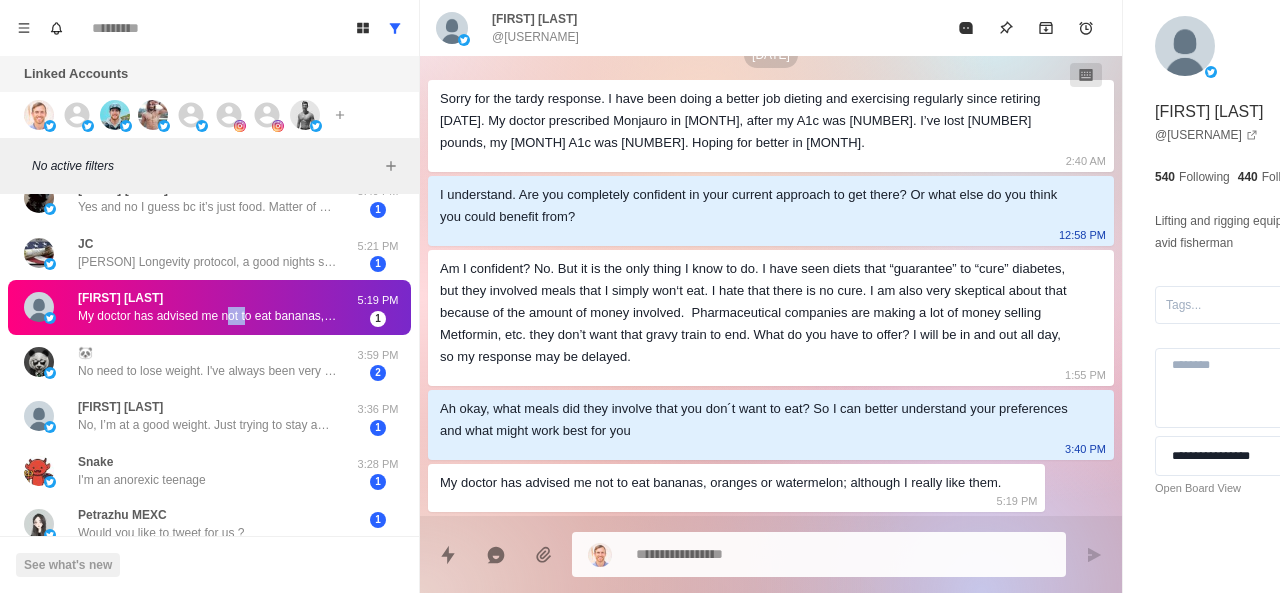 scroll, scrollTop: 534, scrollLeft: 0, axis: vertical 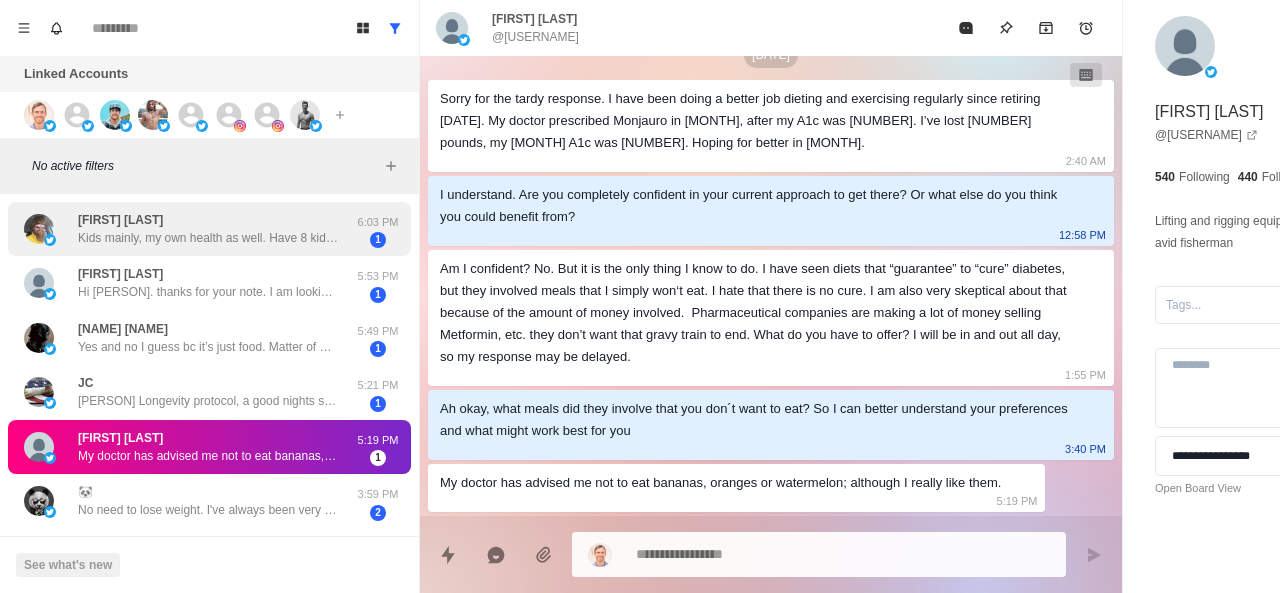 click on "Kids mainly, my own health as well. Have 8 kids range from 22 years in the marines to 23 months. 5 of them still in the house. I used to wakeboard and be very athletic, I want it back. Take the kids hiking or wrestling, swimming and skiing. I need to show them the enjoyment of that lifestyle and be able to jeep up with them for 20 more years. I used to have the body of a Greek God, now its more Roman. I want it back. A few years ago before my last child was born I was hitting the gym, mainly weight training but with a new baby that went to the way side." at bounding box center [208, 238] 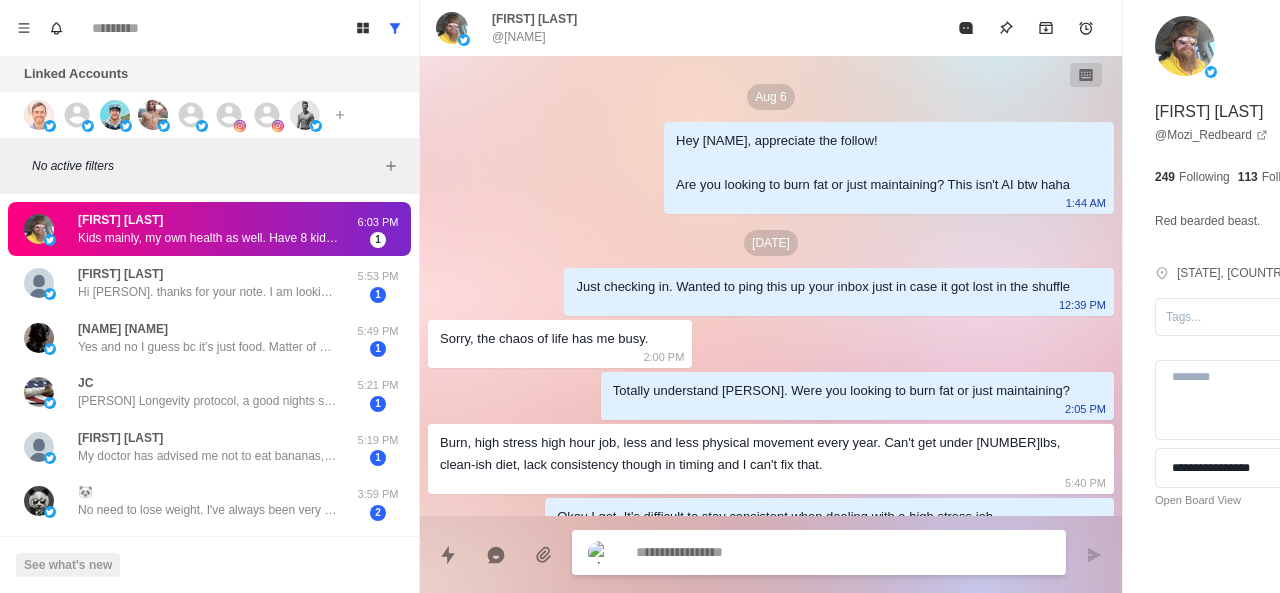 scroll, scrollTop: 314, scrollLeft: 0, axis: vertical 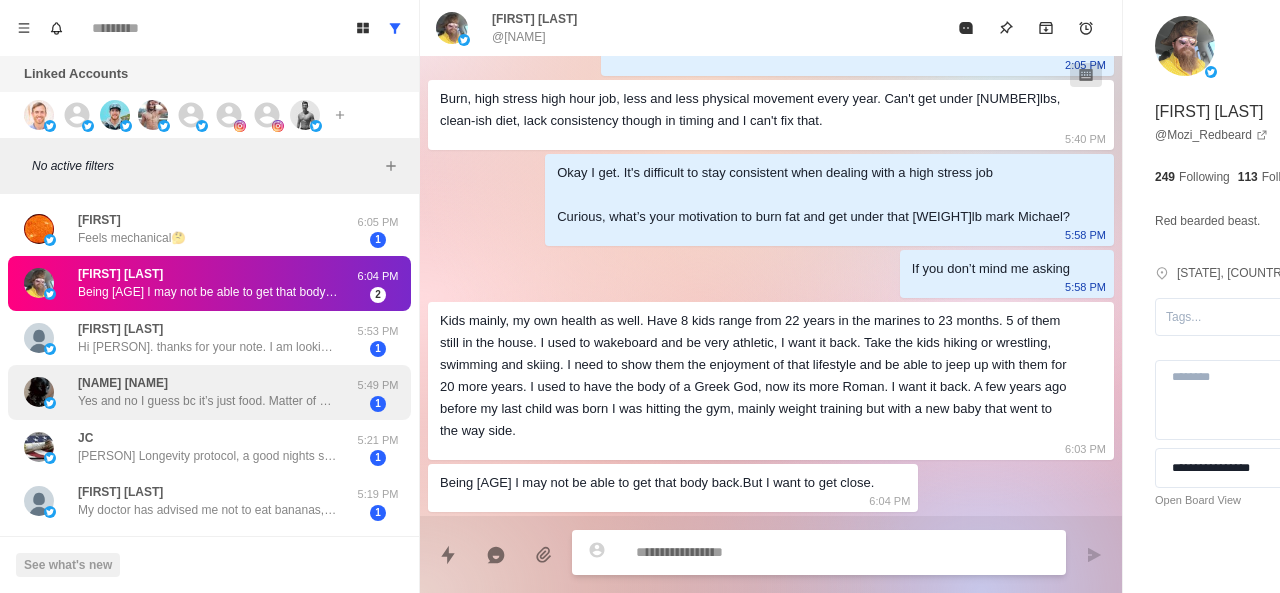 click on "[FIRST] [LAST] Yes and no I guess bc it’s just food. Matter of discipline and yet not feel too hungry and ruin my diet [TIME] [NUMBER]" at bounding box center (209, 392) 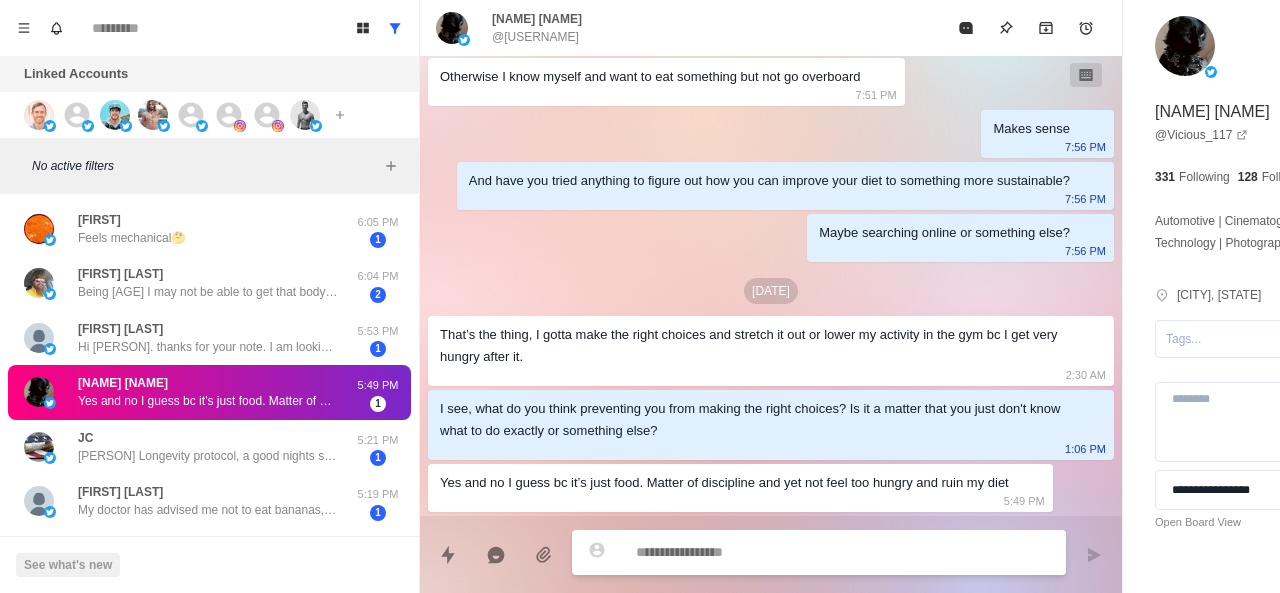 scroll, scrollTop: 1648, scrollLeft: 0, axis: vertical 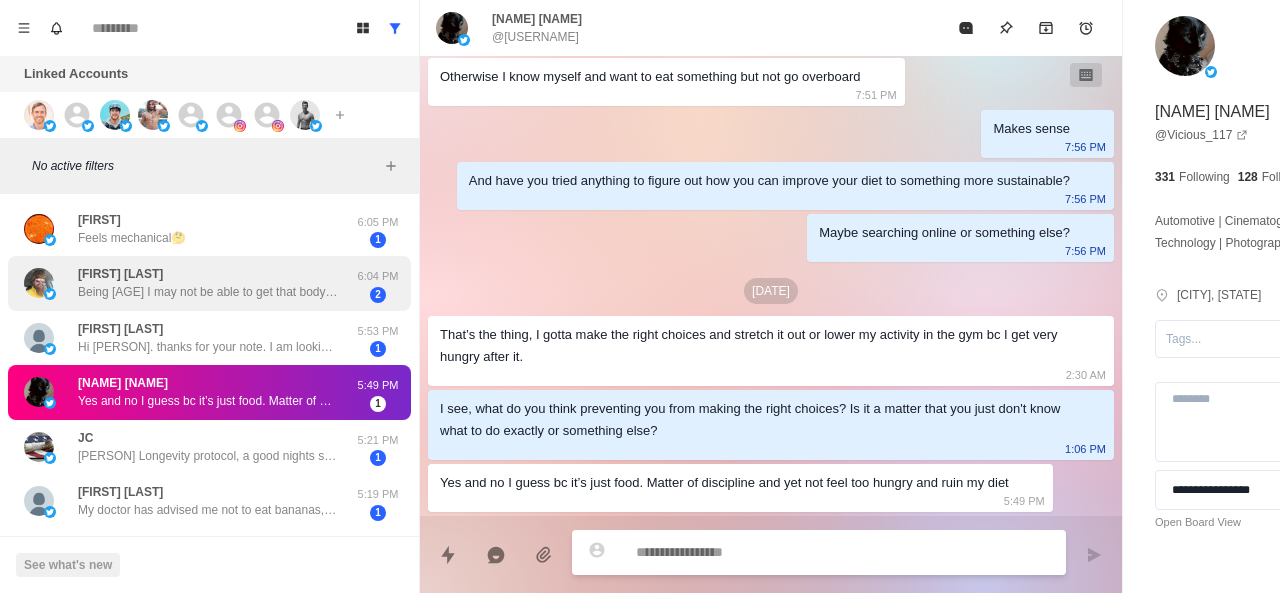 click on "Being [AGE] I may not be able to get that body back.But I want to get close." at bounding box center [208, 292] 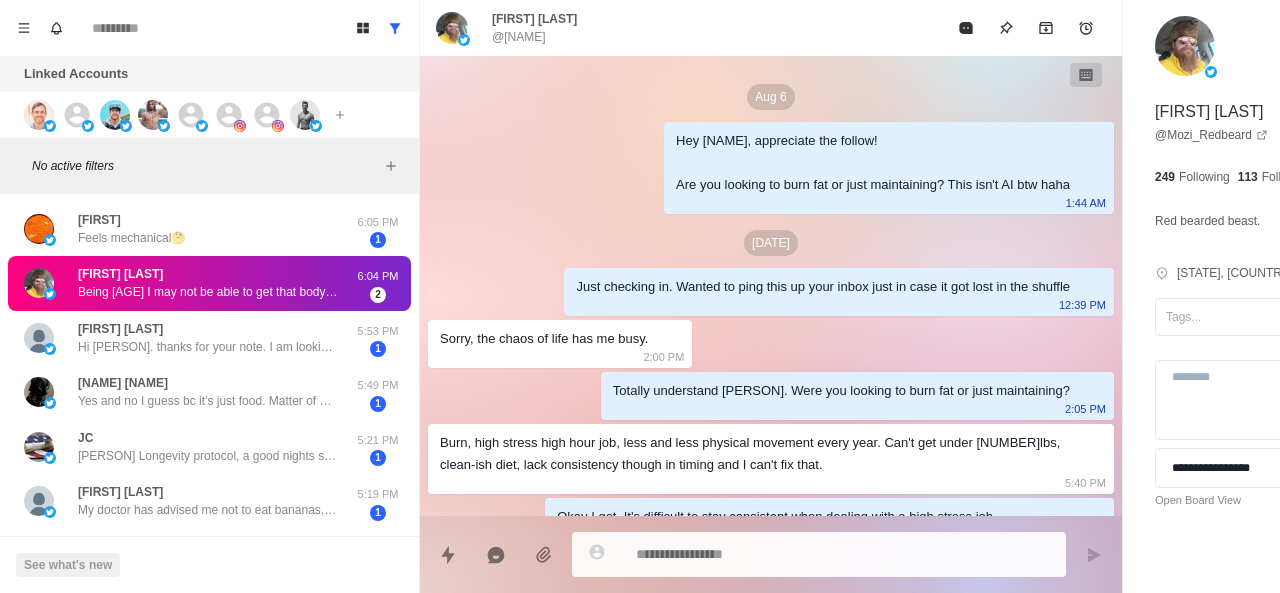 scroll, scrollTop: 366, scrollLeft: 0, axis: vertical 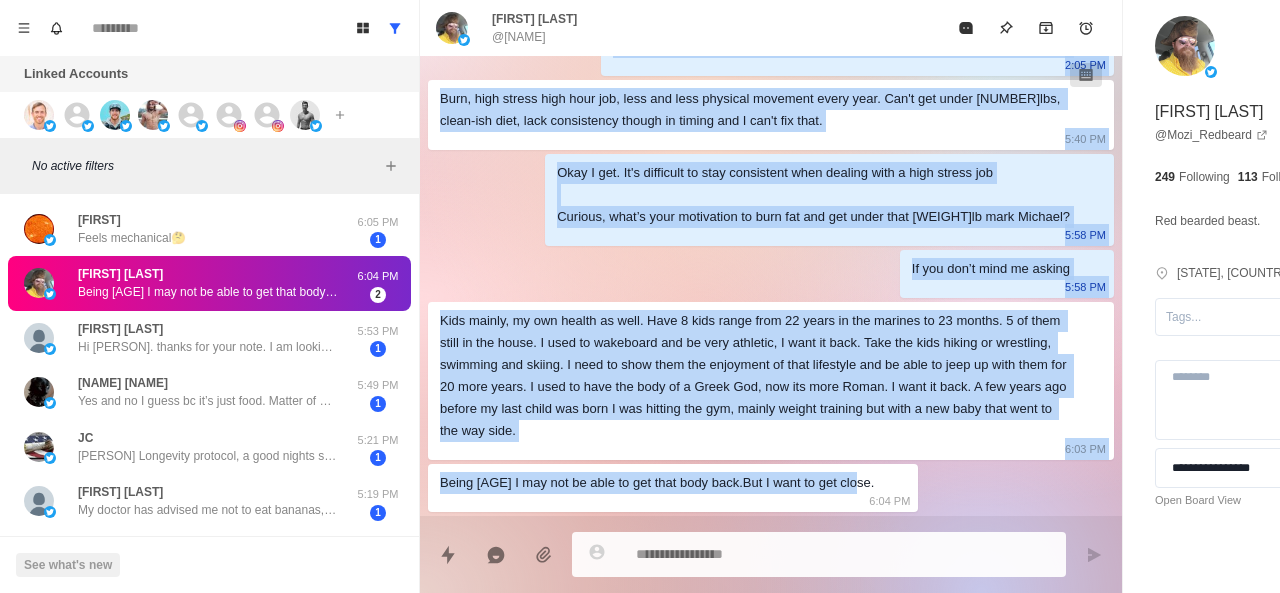 drag, startPoint x: 542, startPoint y: 139, endPoint x: 920, endPoint y: 497, distance: 520.6227 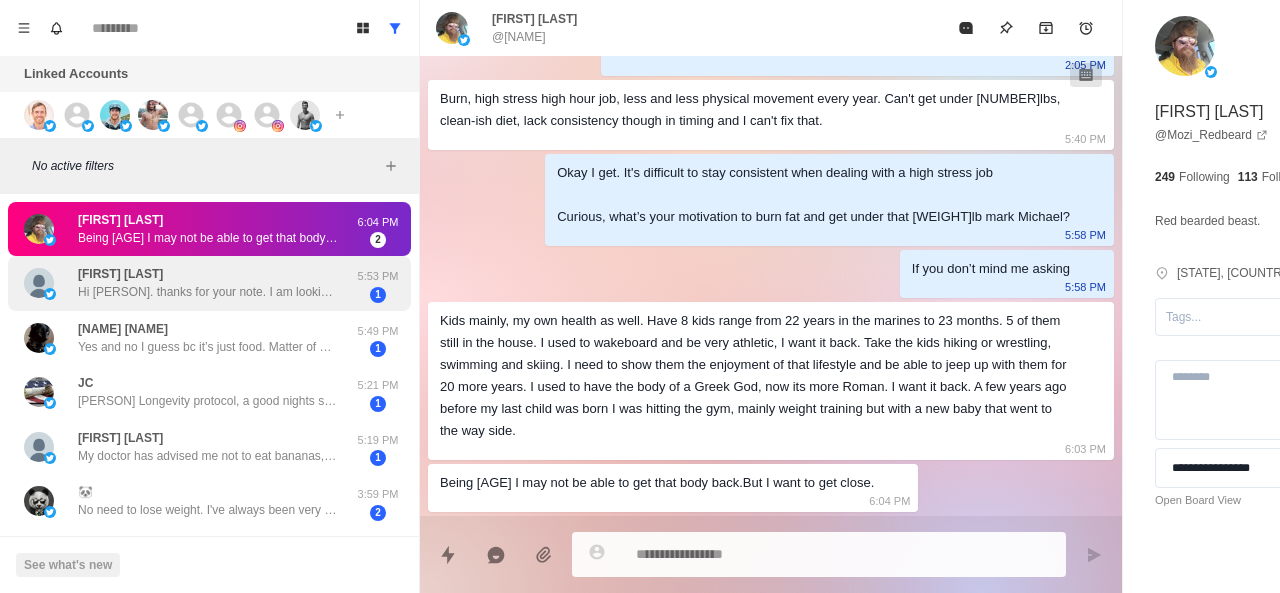 scroll, scrollTop: 110, scrollLeft: 0, axis: vertical 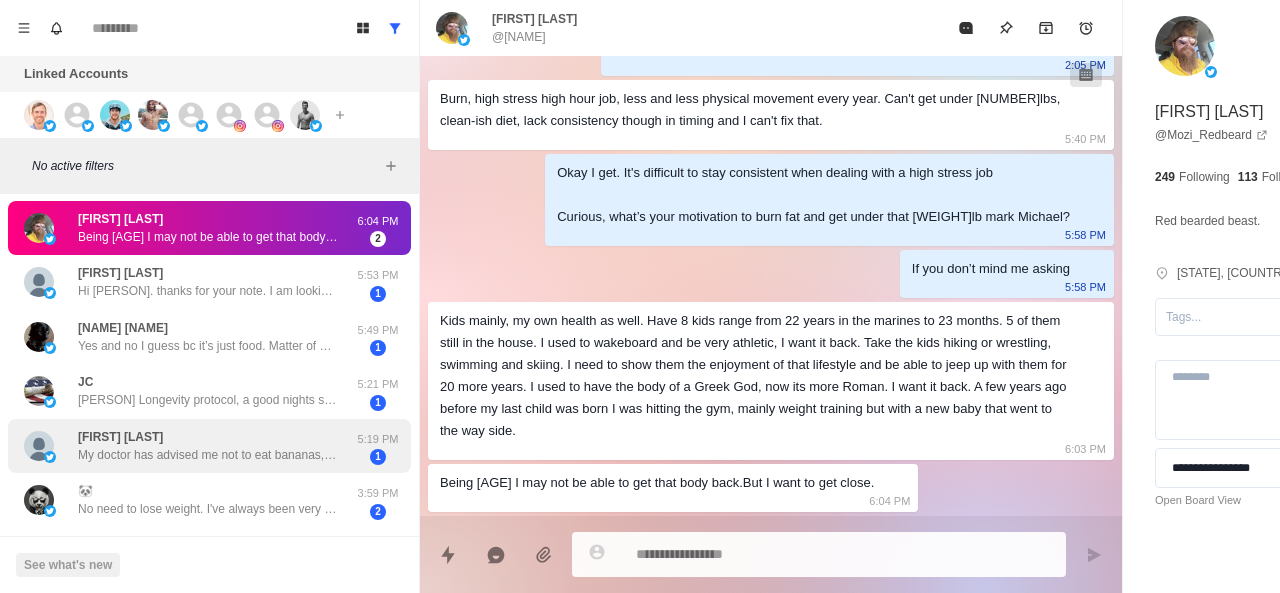 click on "[FIRST] [LAST] OK. I’m not a vegetarian; and I am not going to become one. I also like all kinds of seafood, including fish and salmon. Just no oysters. Vegetables-no cooked spinach, Brussels sprouts, kale. Fruits-no raisins, figs, dates, avocados, prunes, olives. I only eat eggs scrambled. My doctor has advised me not to eat bananas, oranges or watermelon; although I really like them." at bounding box center [208, 446] 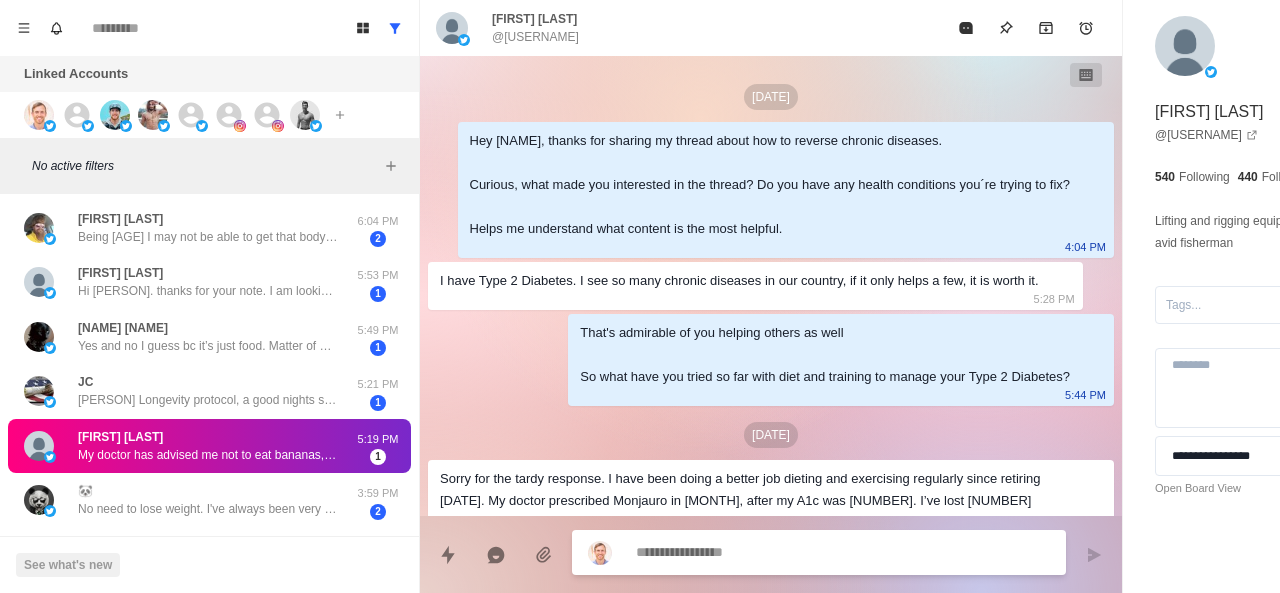 scroll, scrollTop: 534, scrollLeft: 0, axis: vertical 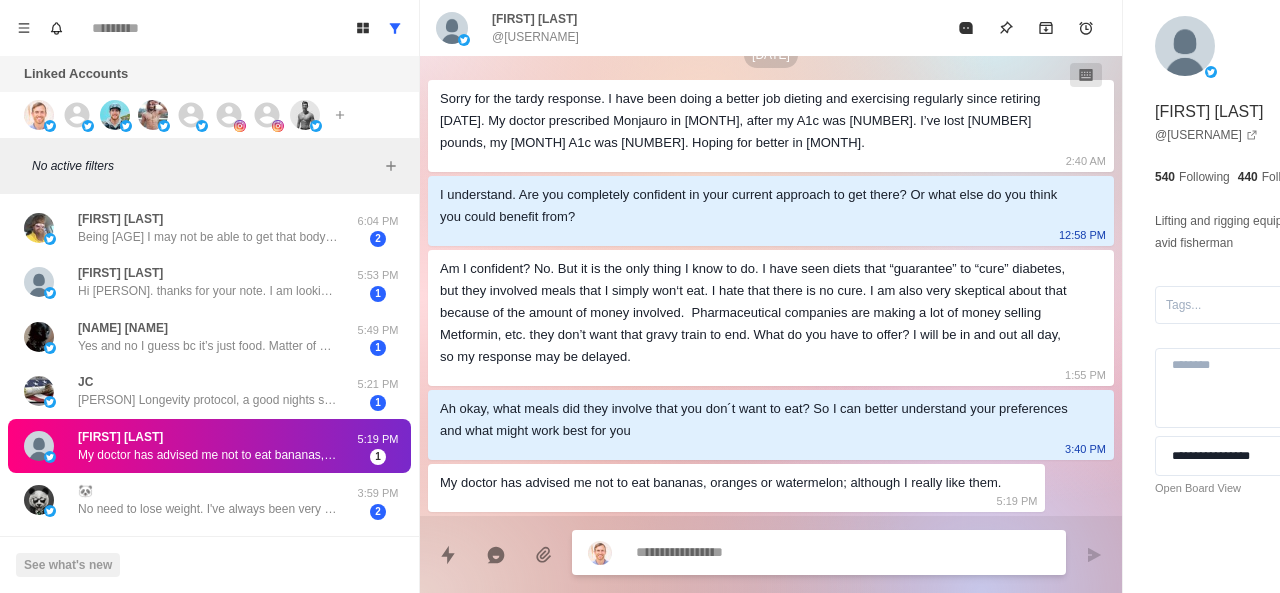 paste on "**********" 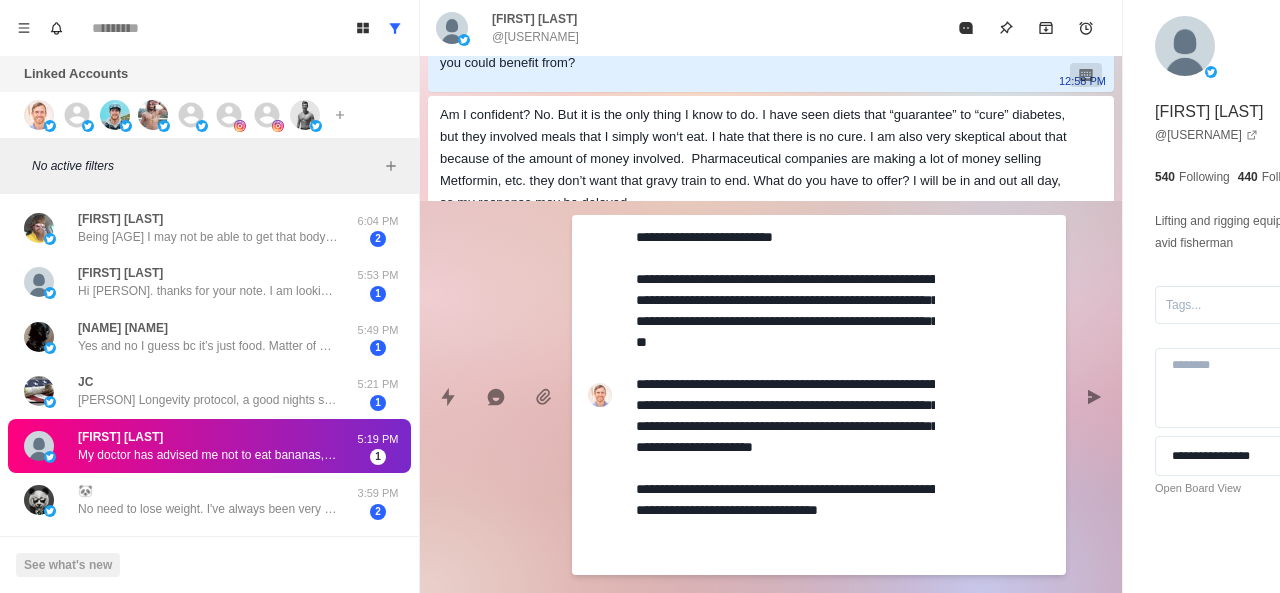 scroll, scrollTop: 20, scrollLeft: 0, axis: vertical 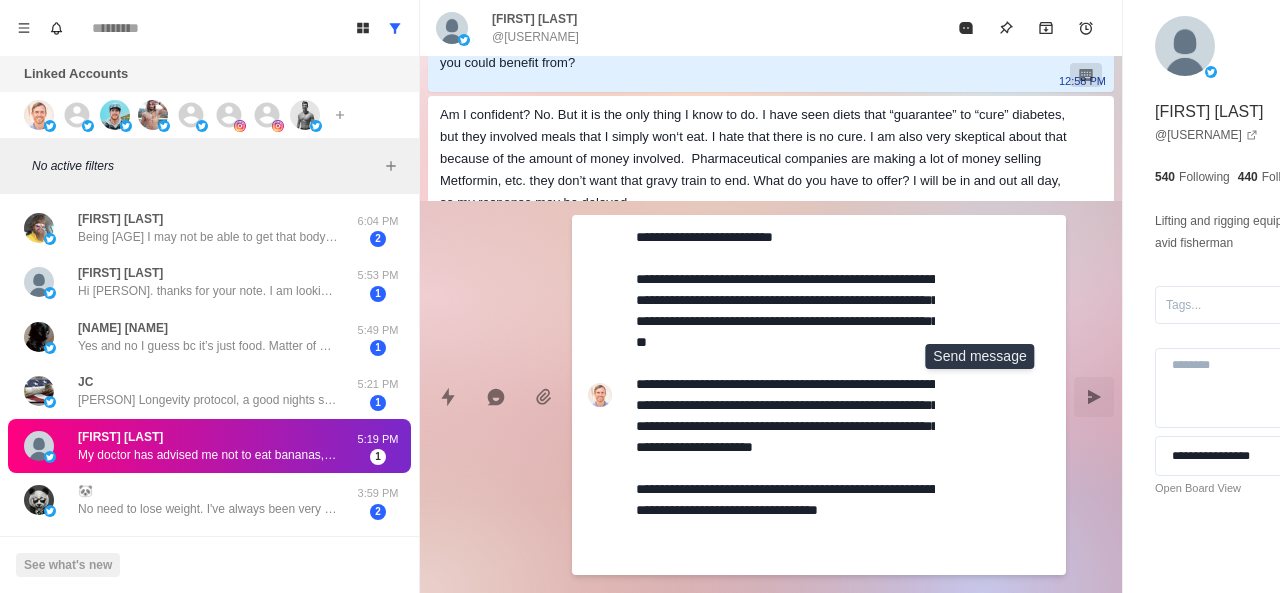 click 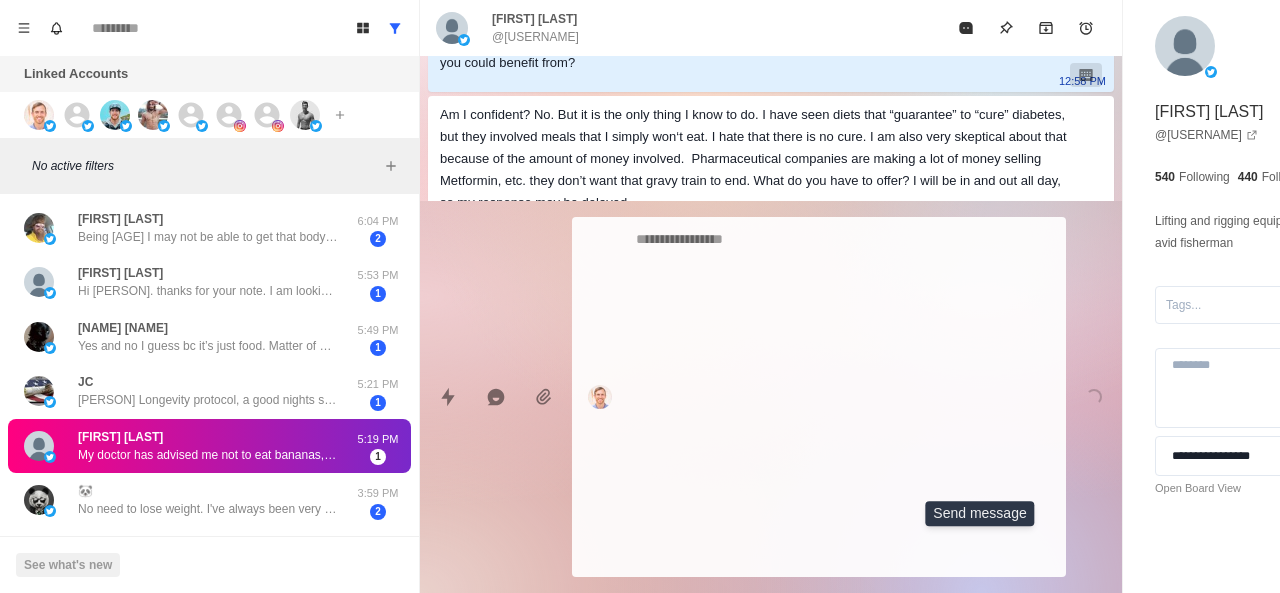 scroll, scrollTop: 828, scrollLeft: 0, axis: vertical 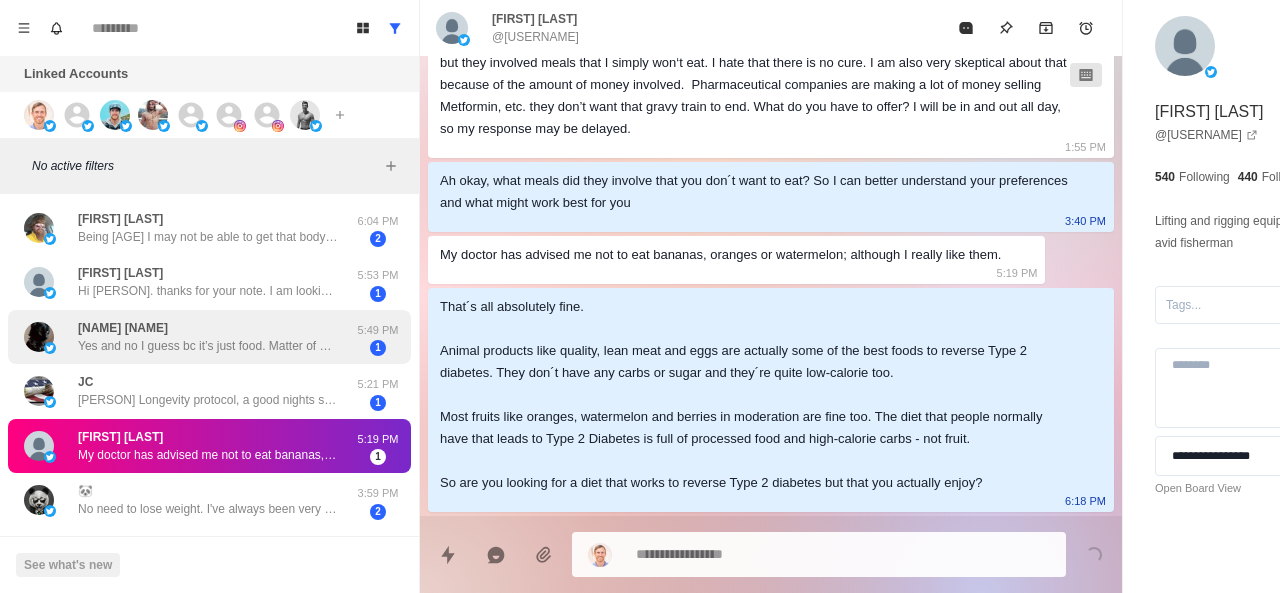 click on "Yes and no I guess bc it’s just food. Matter of discipline and yet not feel too hungry and ruin my diet" at bounding box center (208, 346) 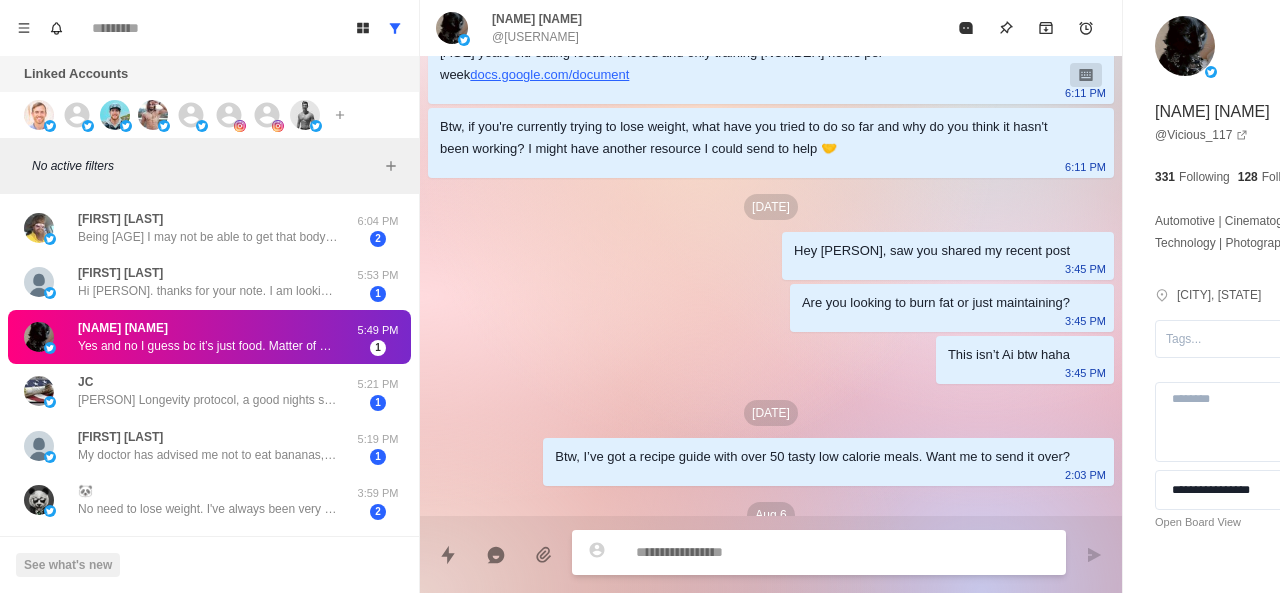 scroll, scrollTop: 114, scrollLeft: 0, axis: vertical 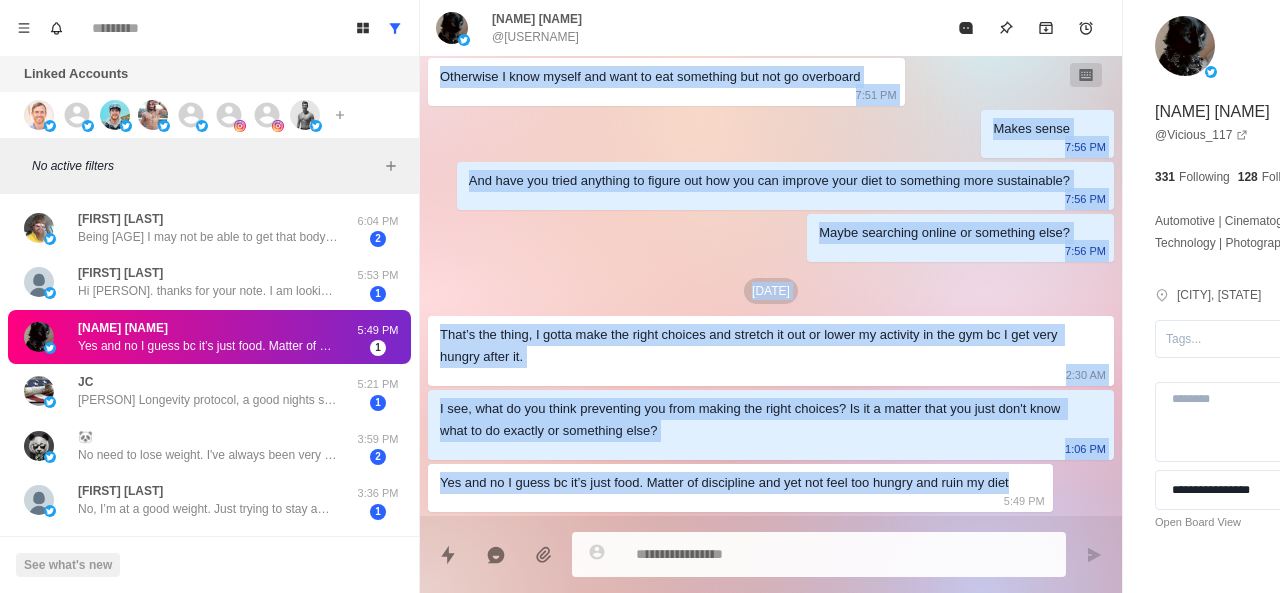 drag, startPoint x: 698, startPoint y: 279, endPoint x: 874, endPoint y: 507, distance: 288.02777 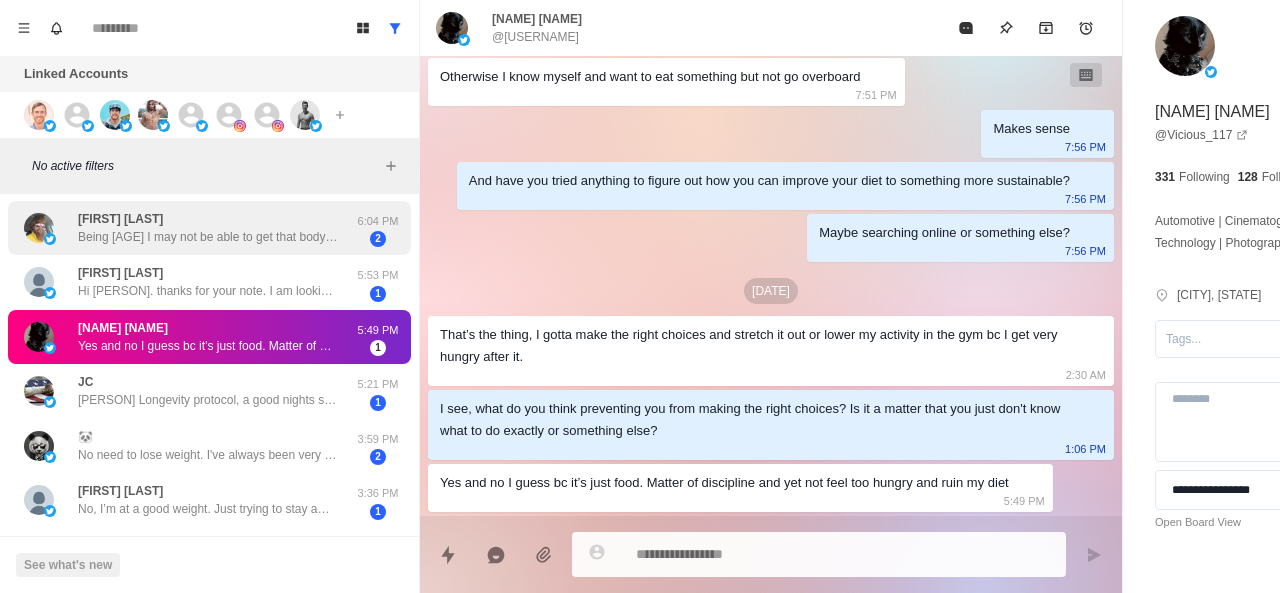 click on "[FIRST] [LAST] Being [AGE] I may not be able to get that body back.But I want to get close." at bounding box center [188, 228] 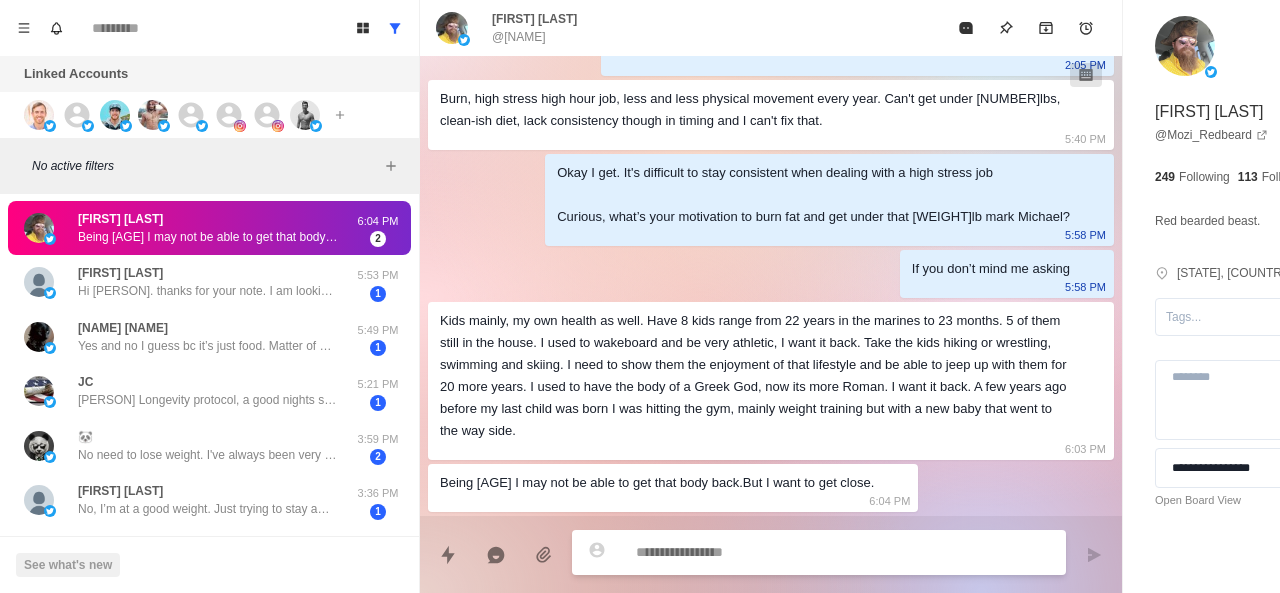 scroll, scrollTop: 366, scrollLeft: 0, axis: vertical 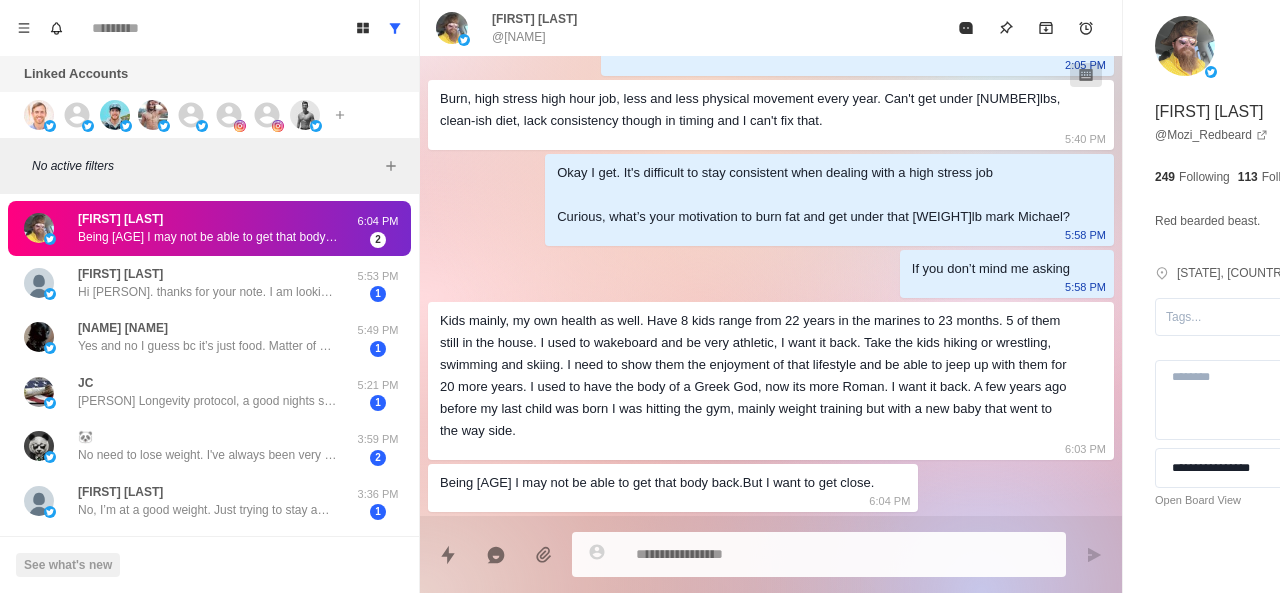click on "6:04 PM" at bounding box center (889, 501) 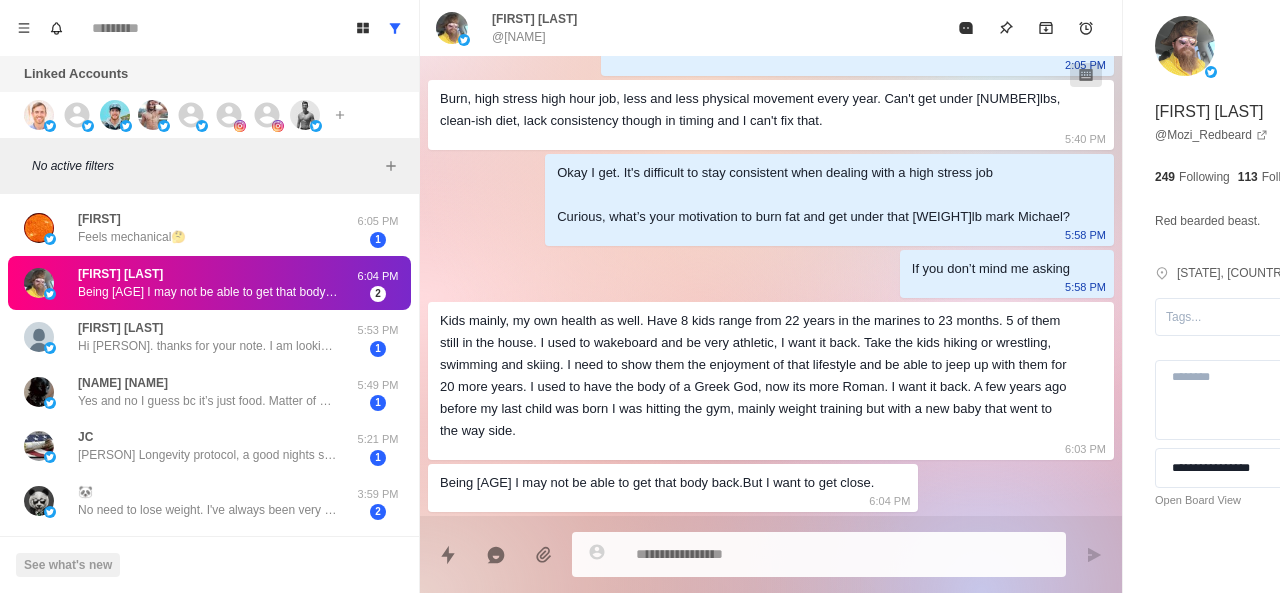 scroll, scrollTop: 218, scrollLeft: 0, axis: vertical 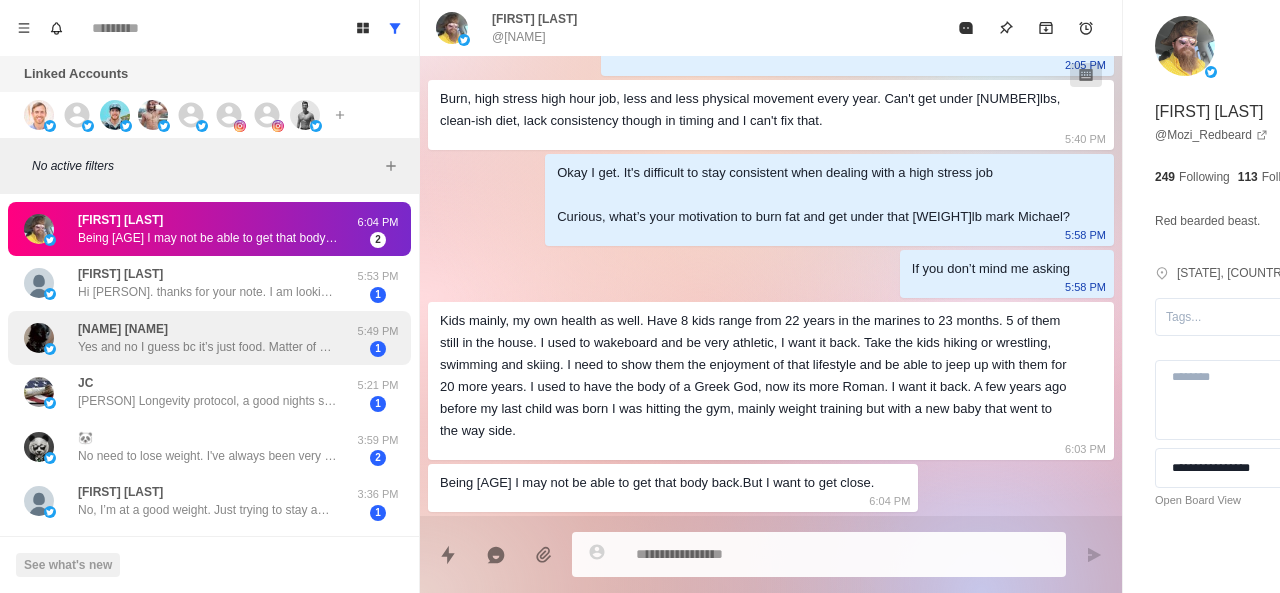 click on "[FIRST] [LAST] Yes and no I guess bc it’s just food. Matter of discipline and yet not feel too hungry and ruin my diet [TIME] [NUMBER]" at bounding box center (209, 338) 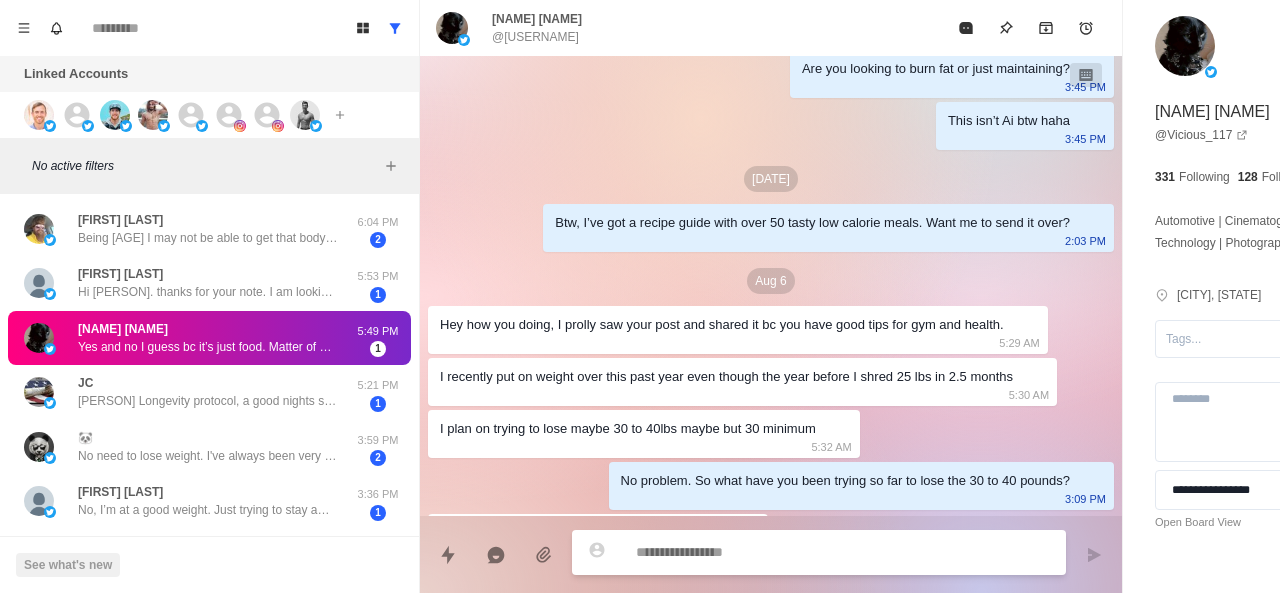 scroll, scrollTop: 1648, scrollLeft: 0, axis: vertical 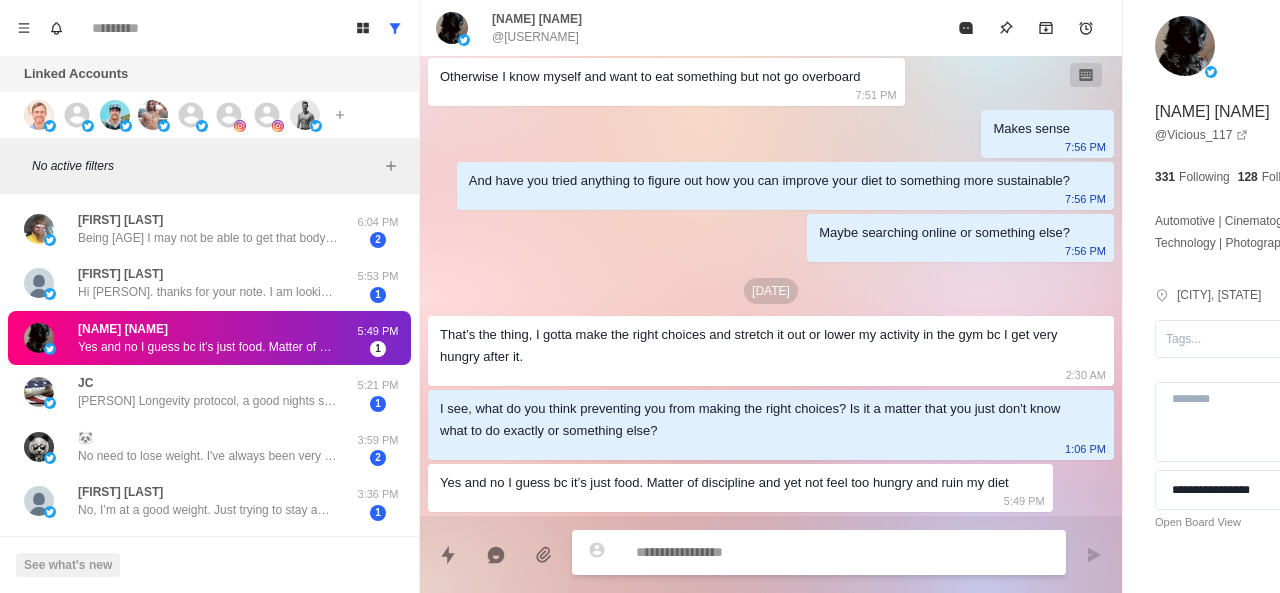 click at bounding box center (785, 552) 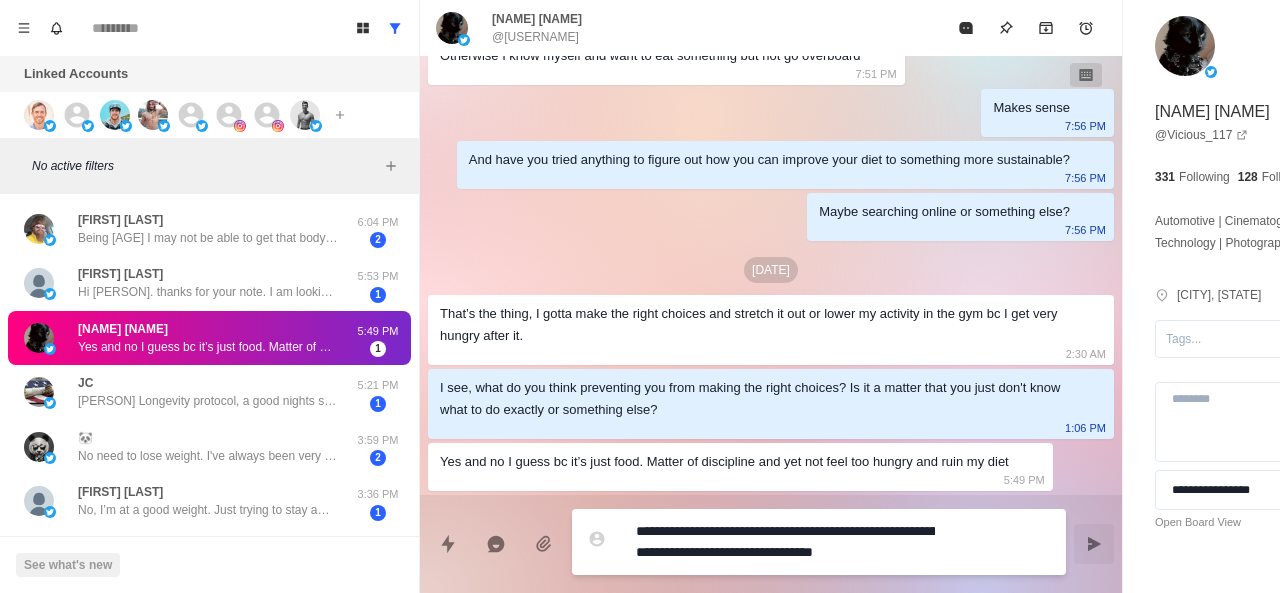 scroll, scrollTop: 16, scrollLeft: 0, axis: vertical 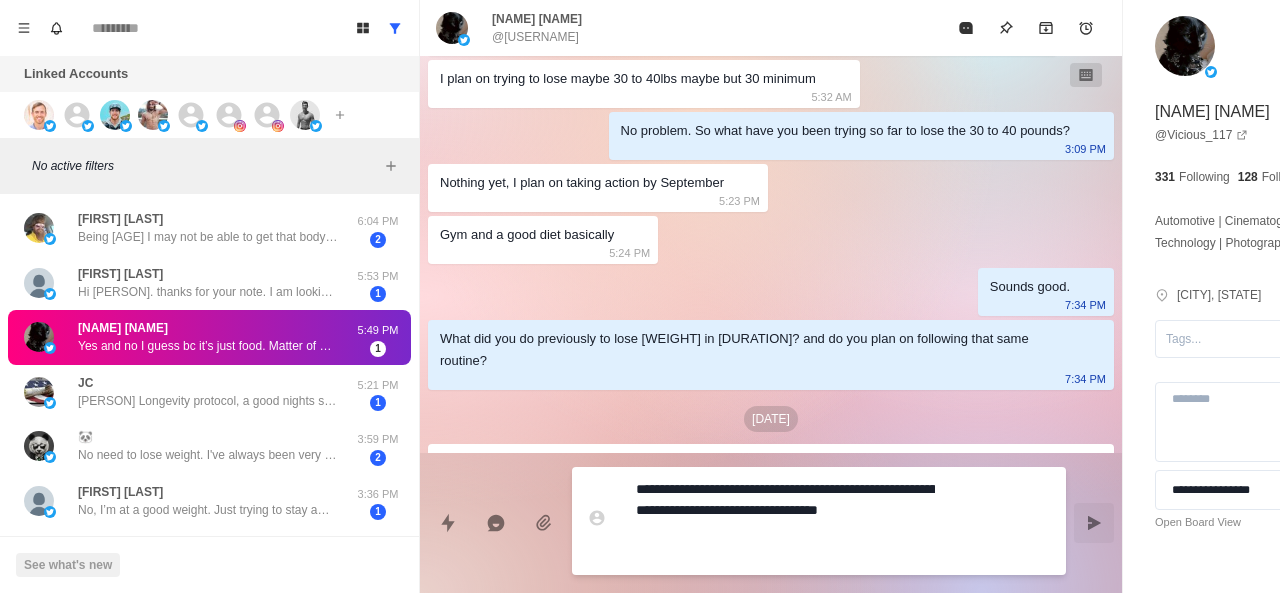 paste on "**********" 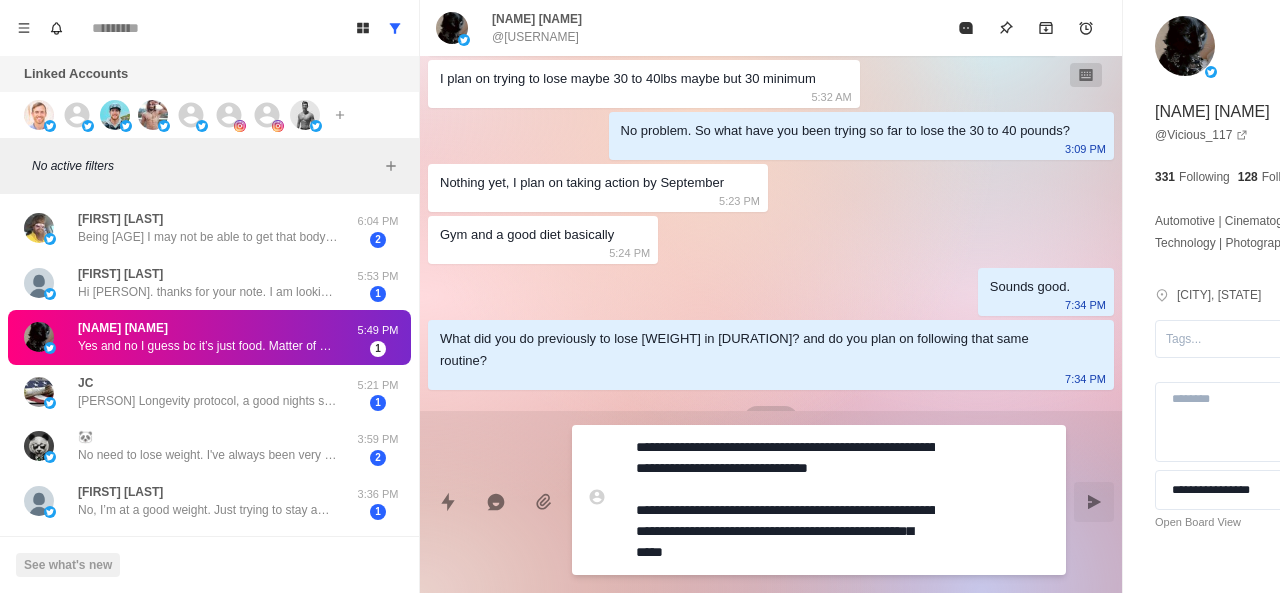 drag, startPoint x: 820, startPoint y: 557, endPoint x: 693, endPoint y: 543, distance: 127.769325 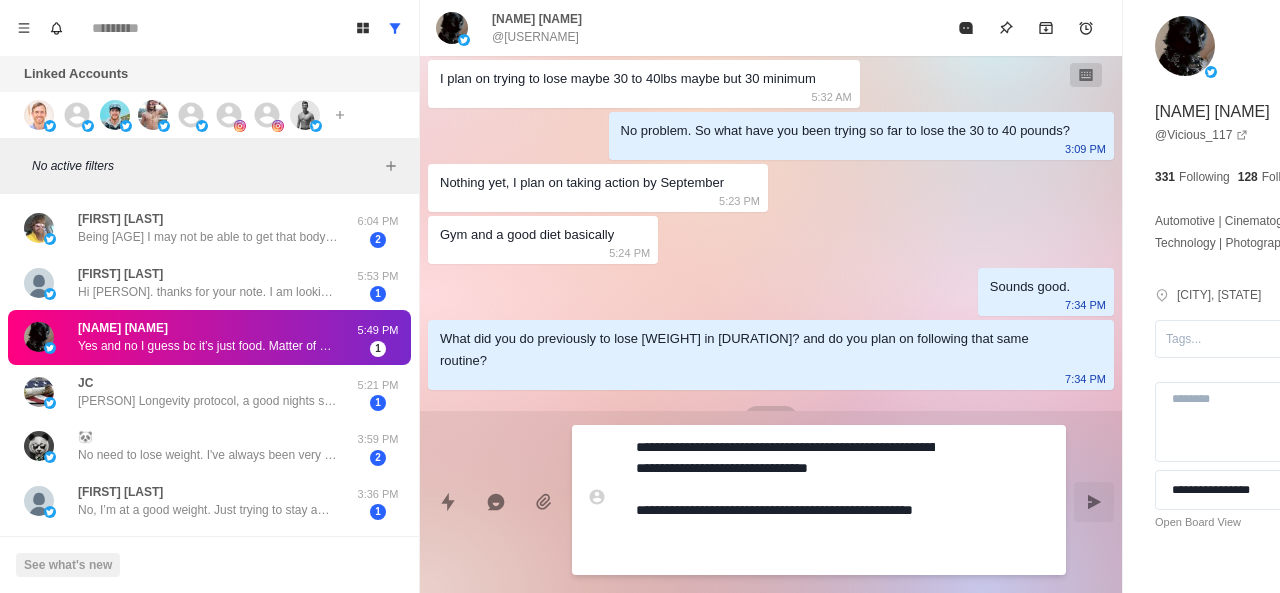 scroll, scrollTop: 0, scrollLeft: 0, axis: both 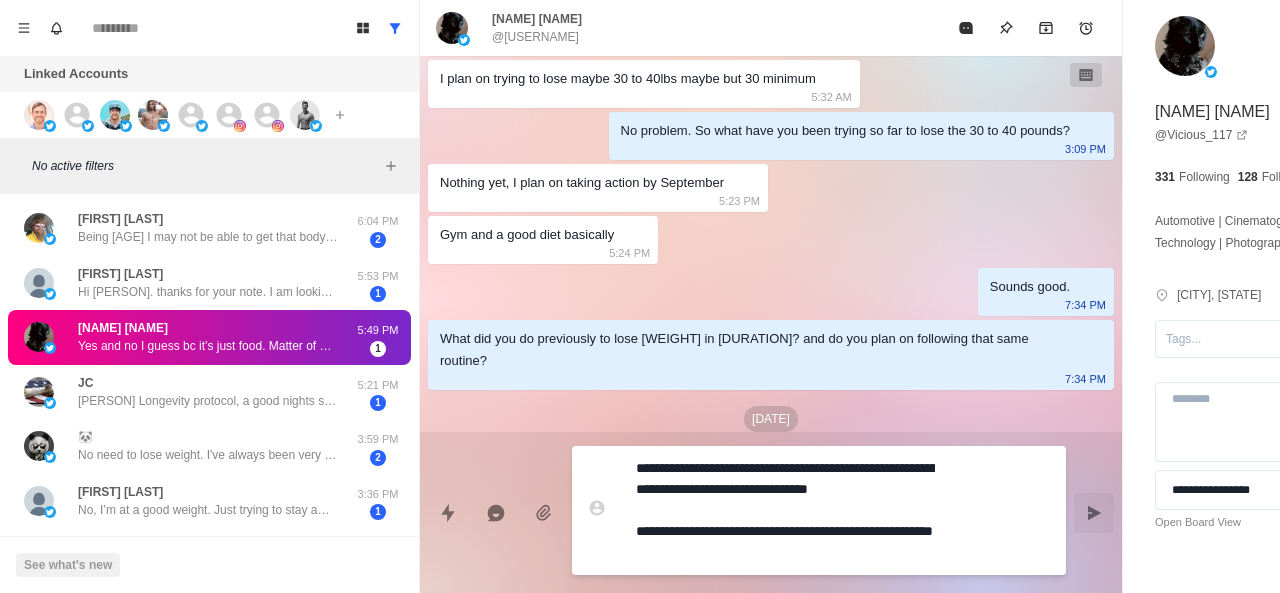 click on "**********" at bounding box center (785, 510) 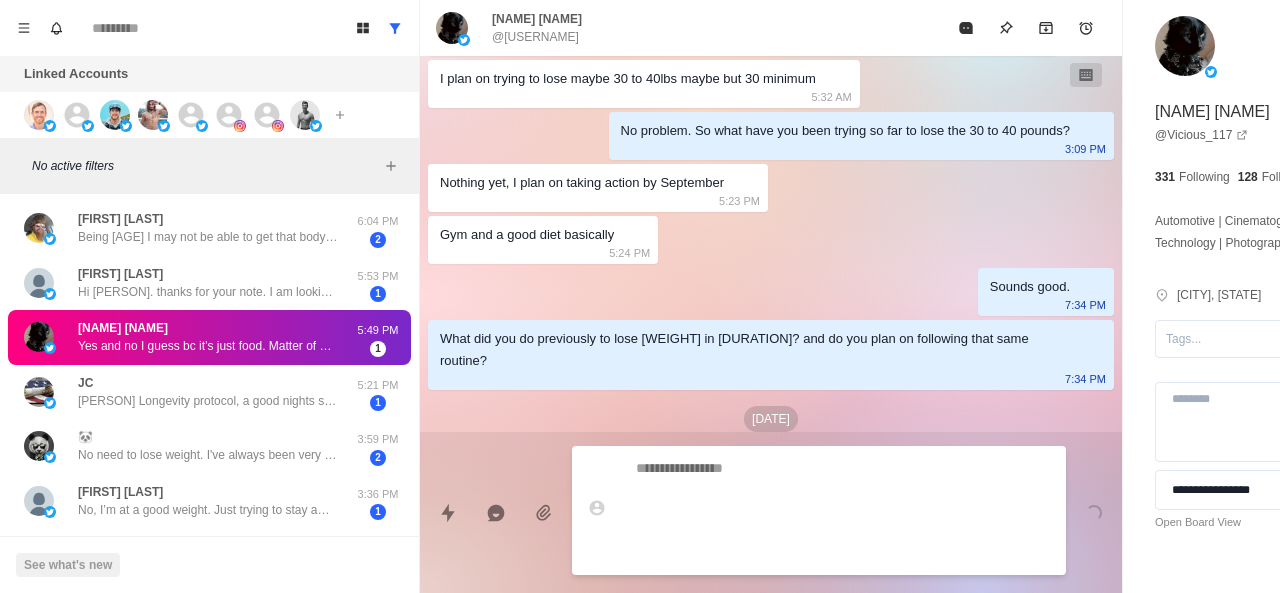 scroll, scrollTop: 1766, scrollLeft: 0, axis: vertical 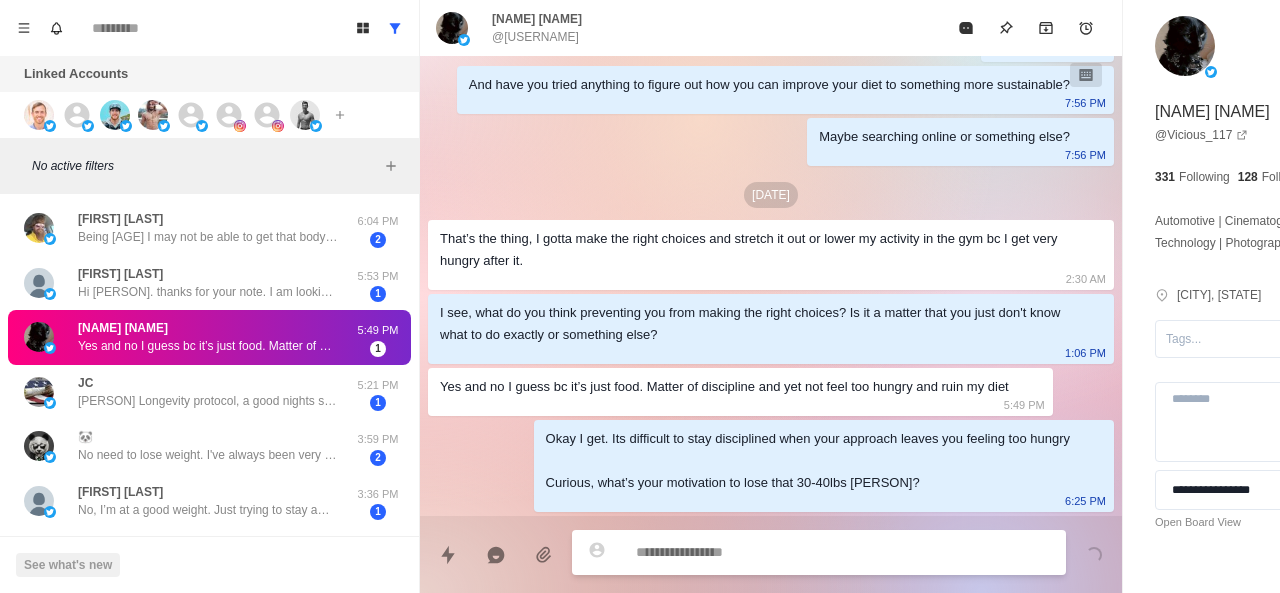 paste on "**********" 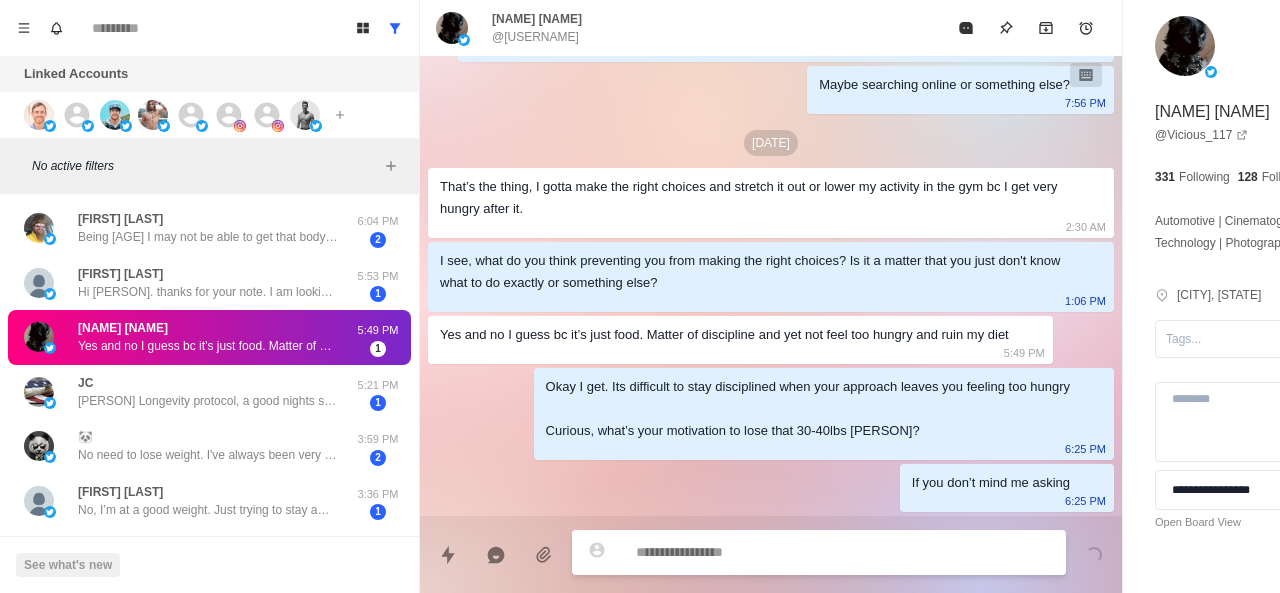 scroll, scrollTop: 1818, scrollLeft: 0, axis: vertical 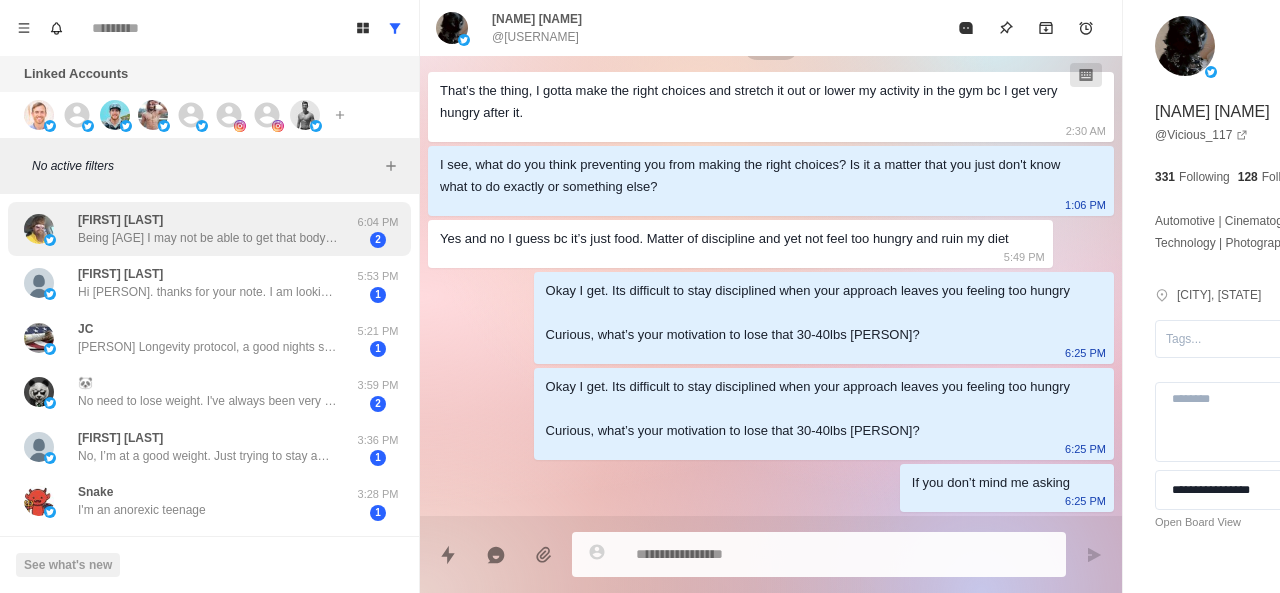 click on "[FIRST] [LAST] Being [AGE] I may not be able to get that body back.But I want to get close." at bounding box center [208, 229] 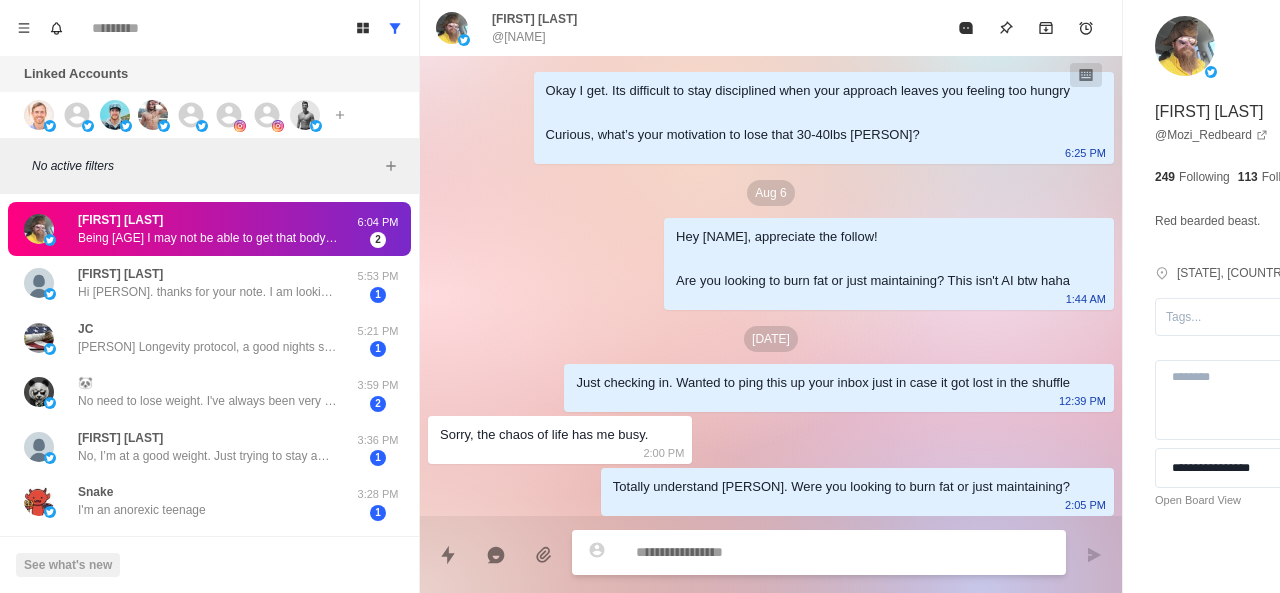 scroll, scrollTop: 484, scrollLeft: 0, axis: vertical 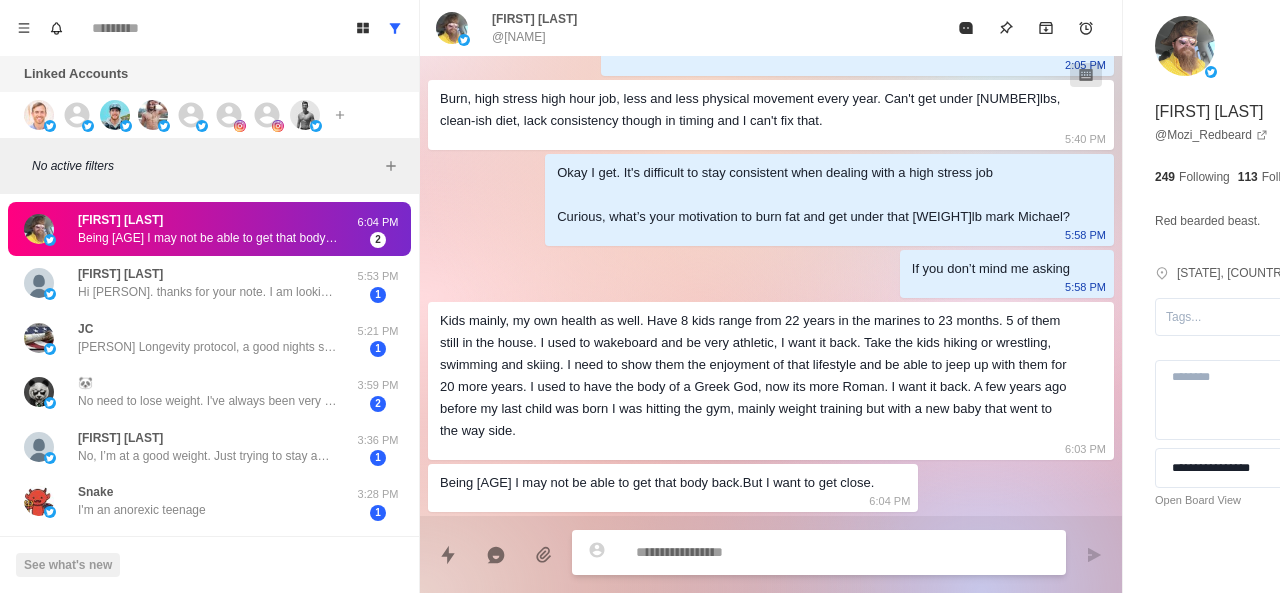 click at bounding box center [785, 552] 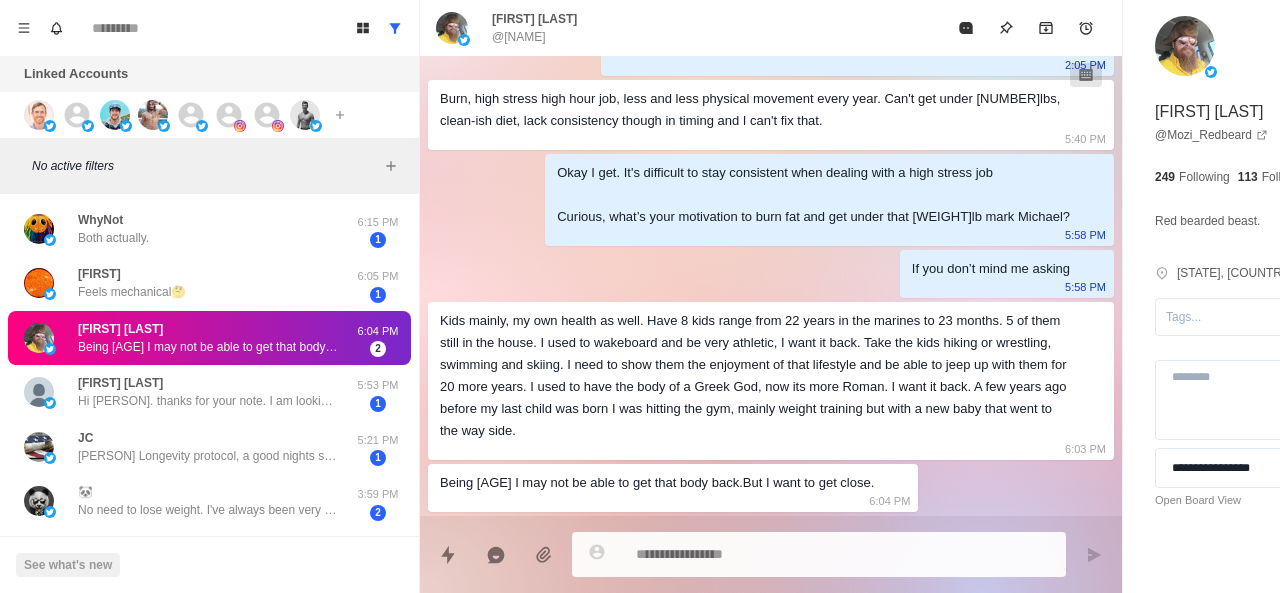 scroll, scrollTop: 546, scrollLeft: 0, axis: vertical 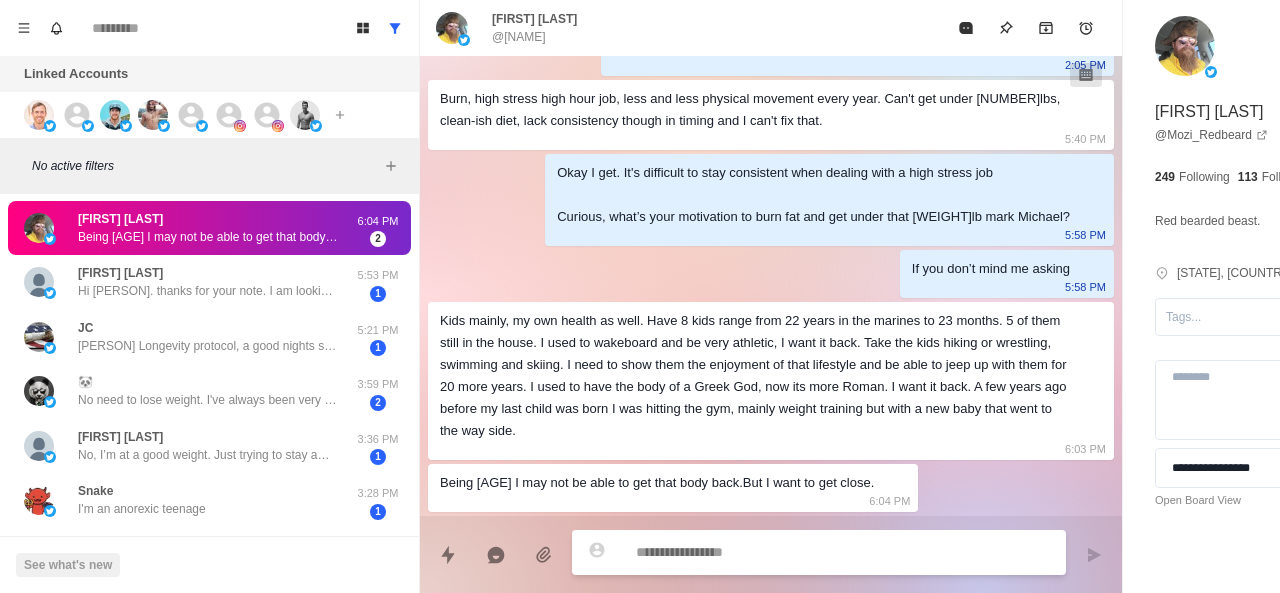 click at bounding box center [785, 552] 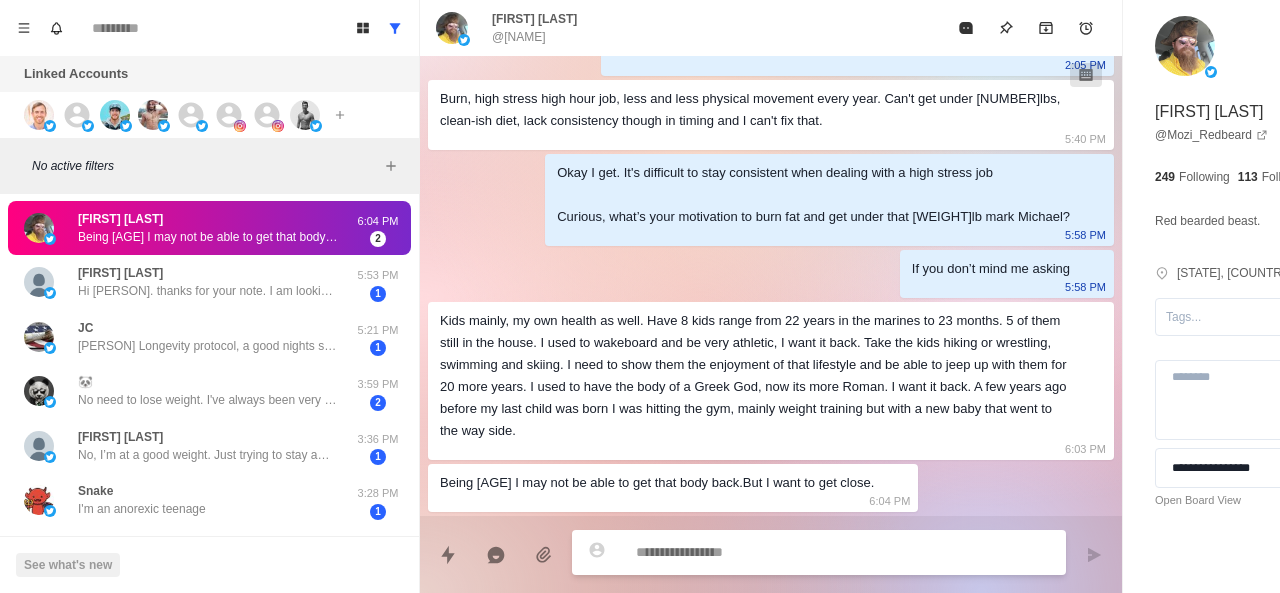 paste on "**********" 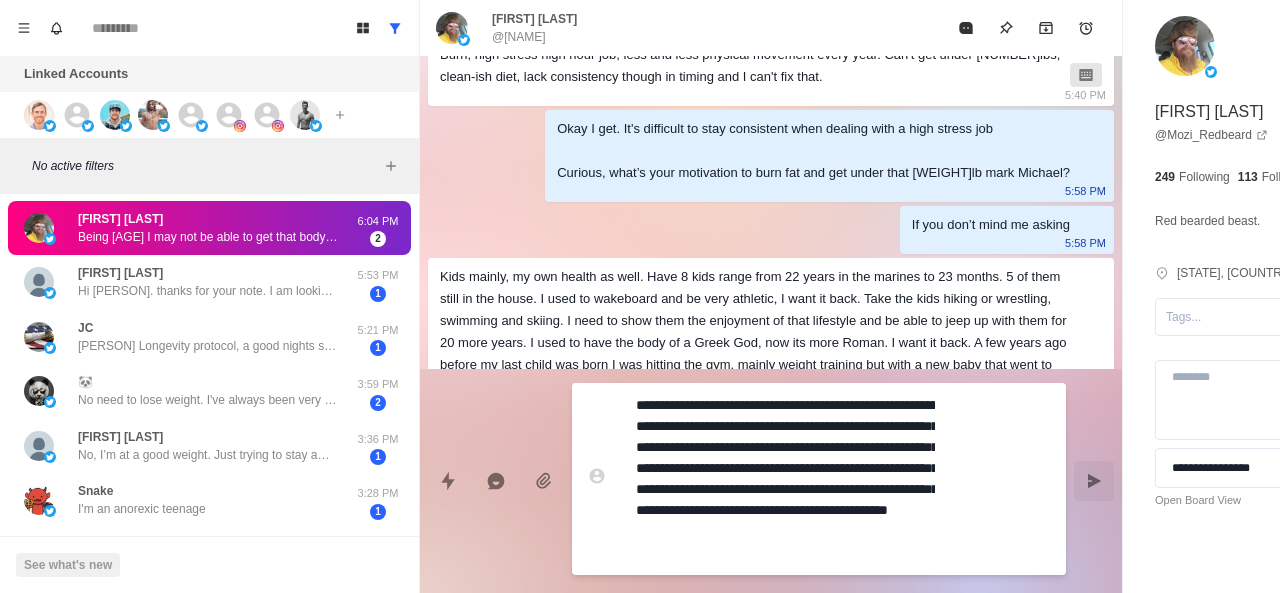 click on "**********" at bounding box center [785, 479] 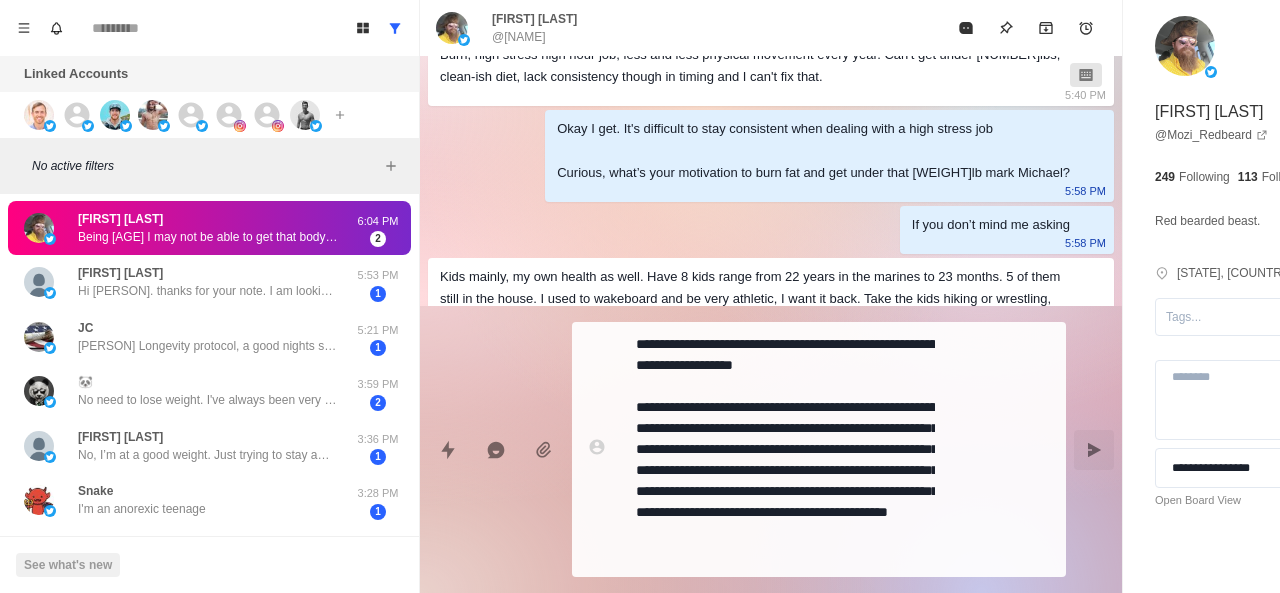 click on "Okay I get. Its difficult to stay disciplined when your approach leaves you feeling too hungry
Curious, what’s your motivation to lose that 30-40lbs [NAME]? [TIME] [DATE] Hey [NAME], appreciate the follow!
Are you looking to burn fat or just maintaining? This isn't AI btw haha [TIME] [DATE] Just checking in. Wanted to ping this up your inbox just in case it got lost in the shuffle [TIME] Sorry, the chaos of life has me busy. [TIME] Totally understand [NAME]. Were you looking to burn fat or just maintaining? [TIME] Burn, high stress high hour job, less and less physical movement every year. Can't get under 211lbs, clean-ish diet, lack consistency though in timing and I can't fix that. [TIME] Okay I get. It's difficult to stay consistent when dealing with a high stress job
Curious, what’s your motivation to burn fat and get under that 211lb mark [NAME]? [TIME] If you don’t mind me asking [TIME] [TIME] Being 40 I may not be able to get that body back.But I want to get close. [TIME]" at bounding box center (771, 22) 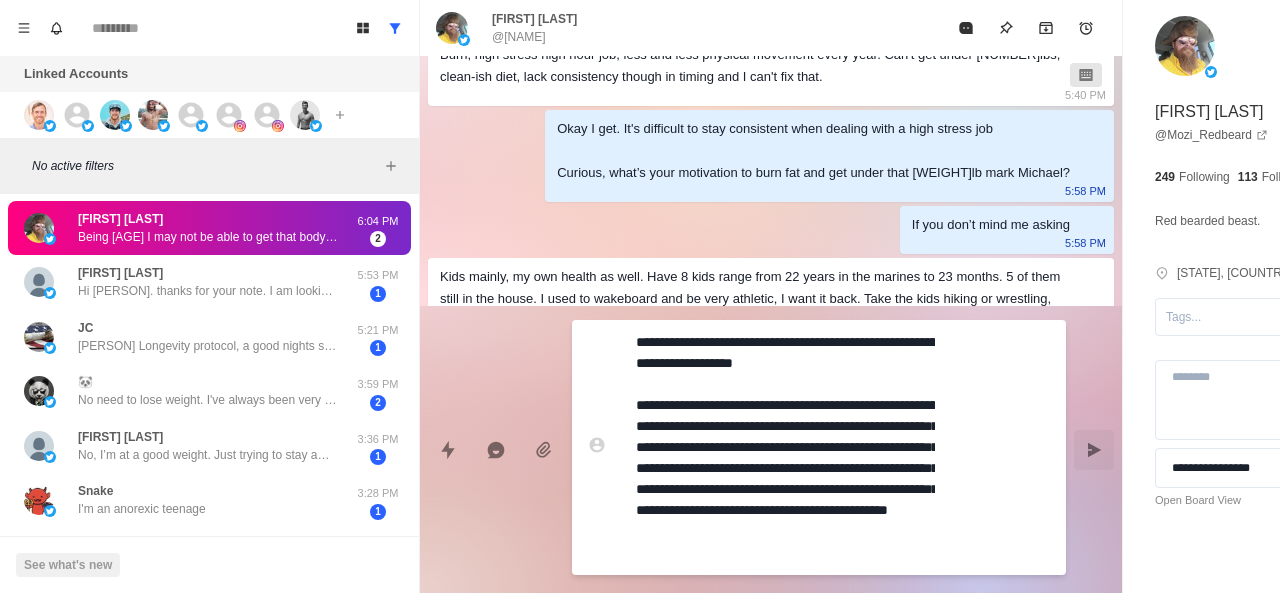 click on "**********" at bounding box center (785, 447) 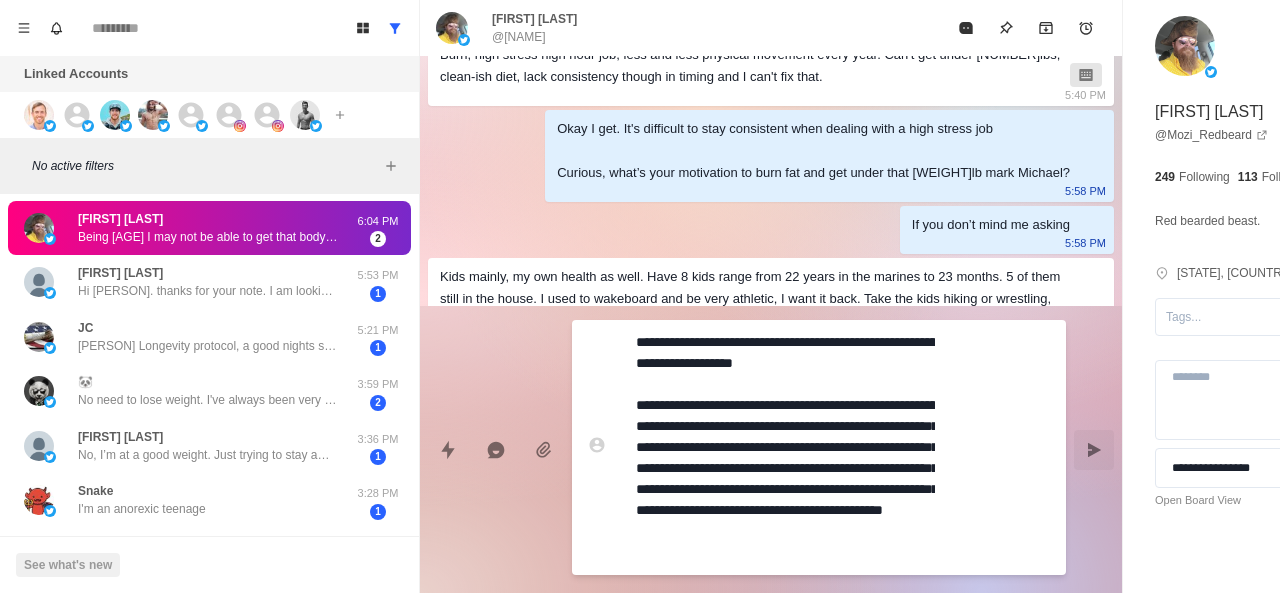 click on "**********" at bounding box center (785, 447) 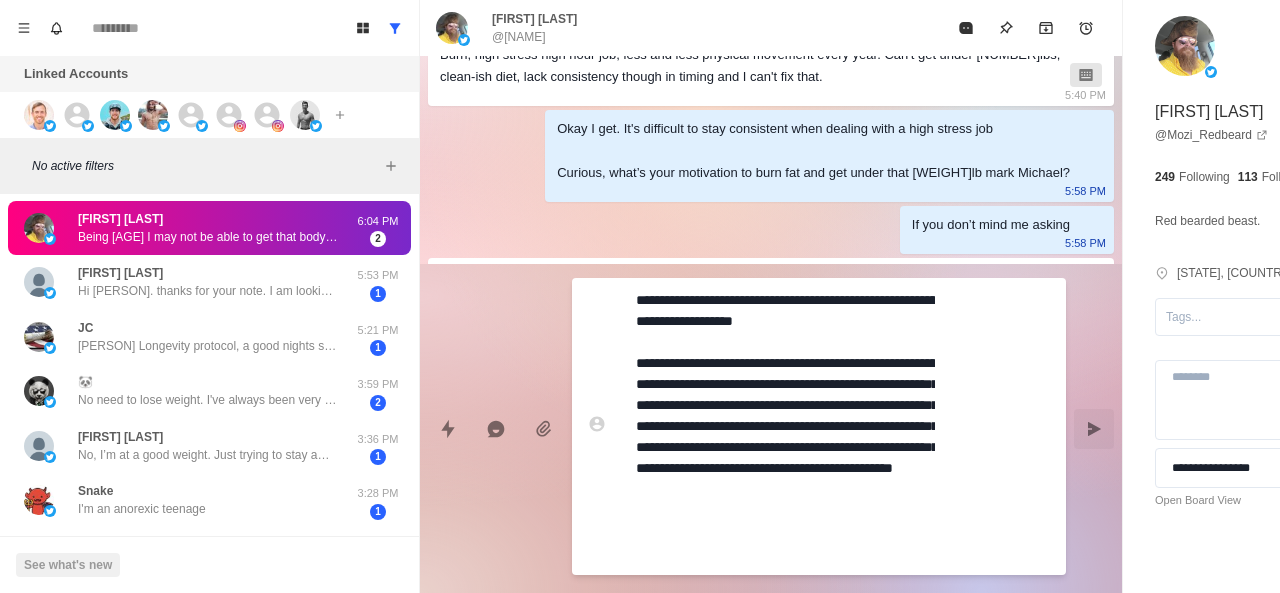 paste on "**********" 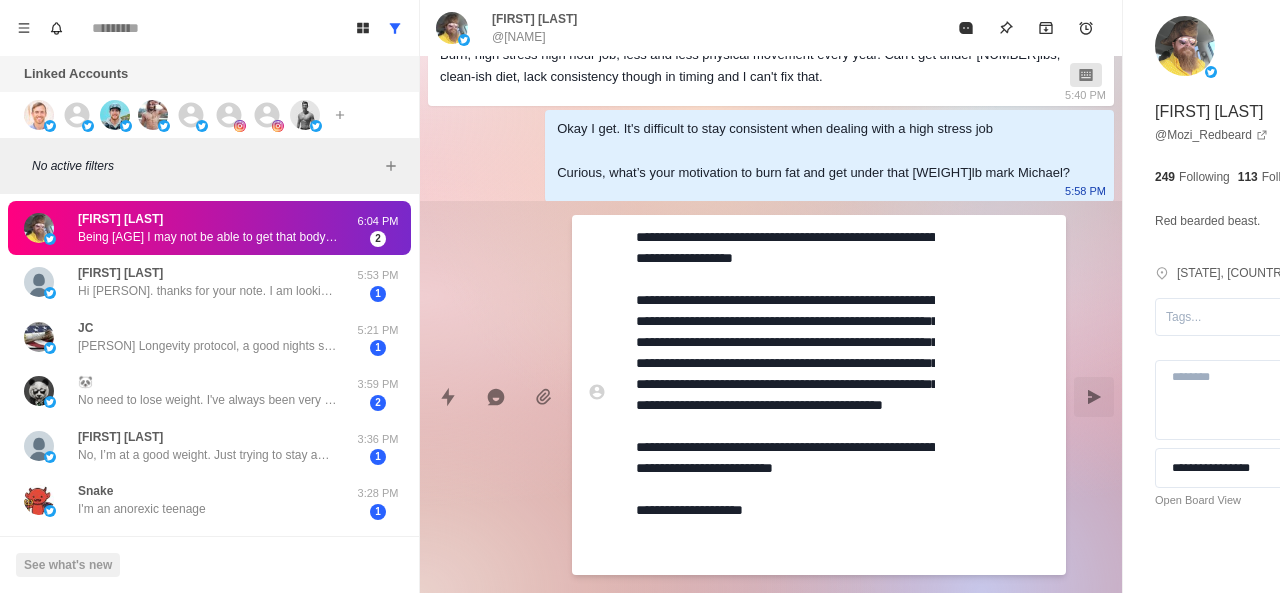 click on "**********" at bounding box center (785, 395) 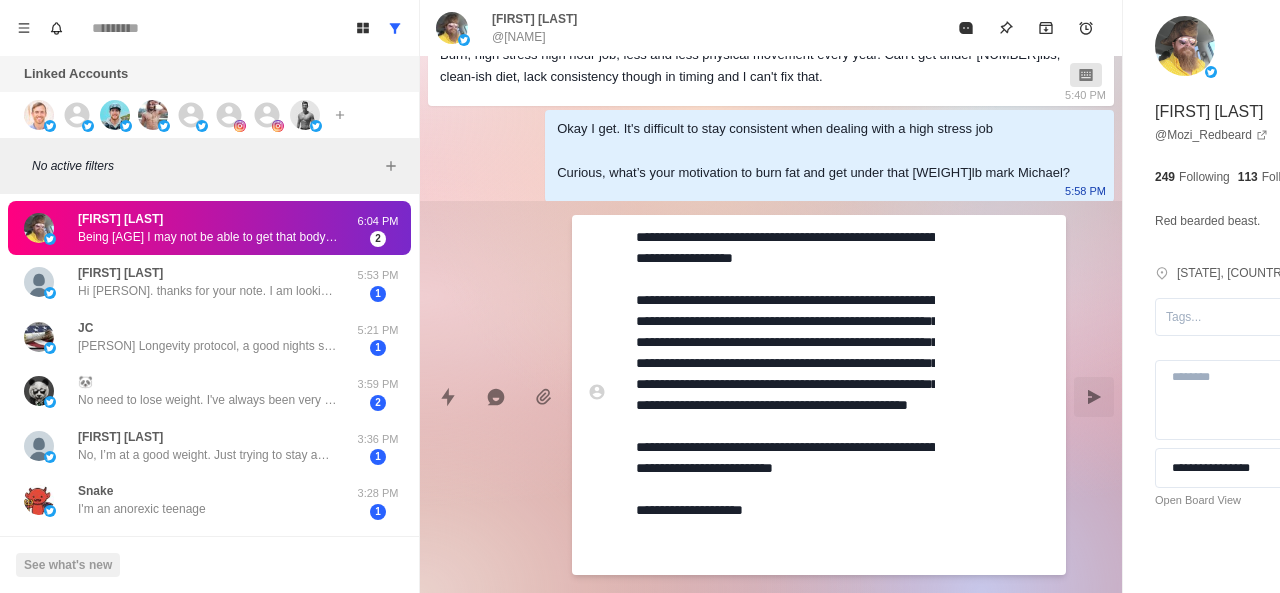 scroll, scrollTop: 600, scrollLeft: 0, axis: vertical 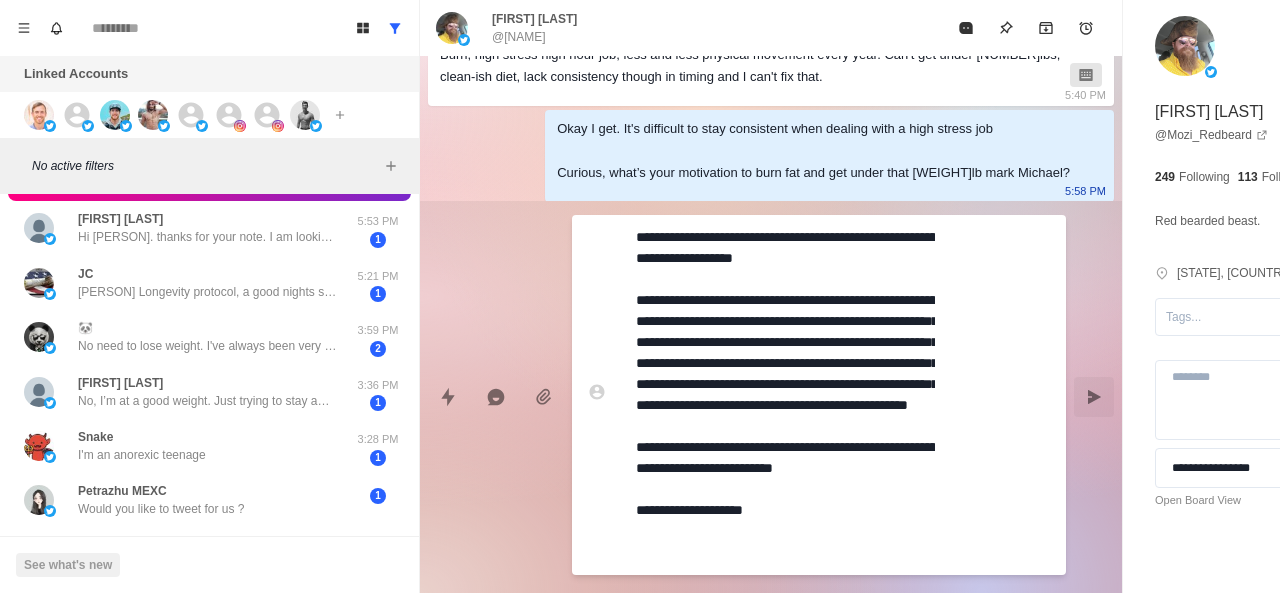 click on "**********" at bounding box center [785, 395] 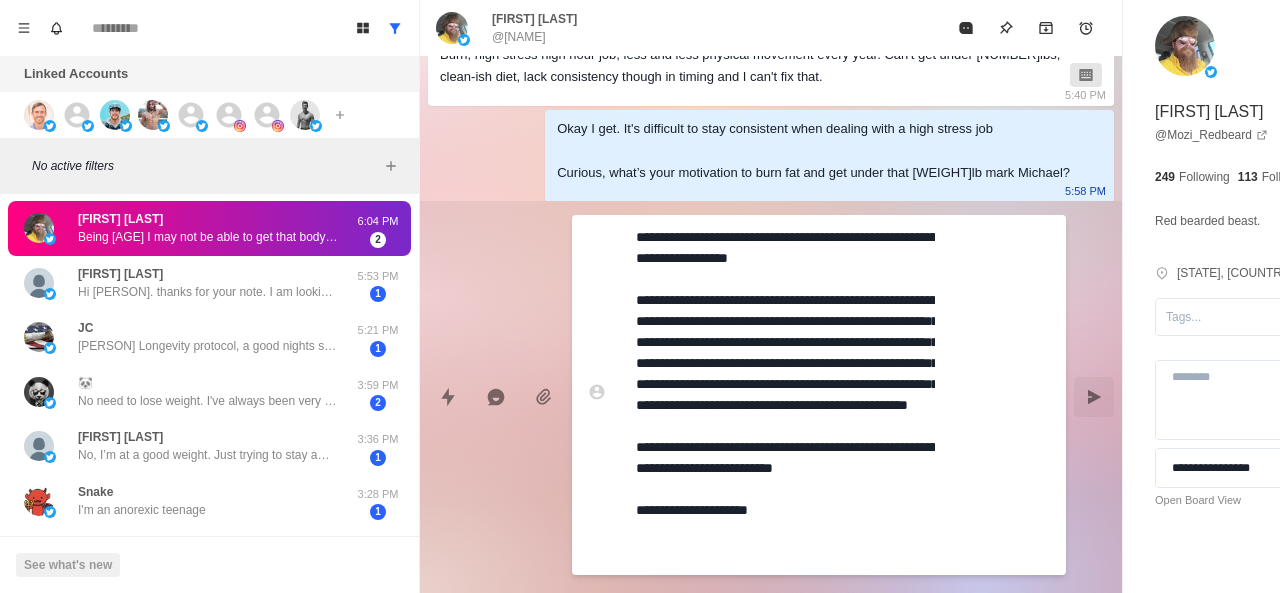 click on "**********" at bounding box center [785, 395] 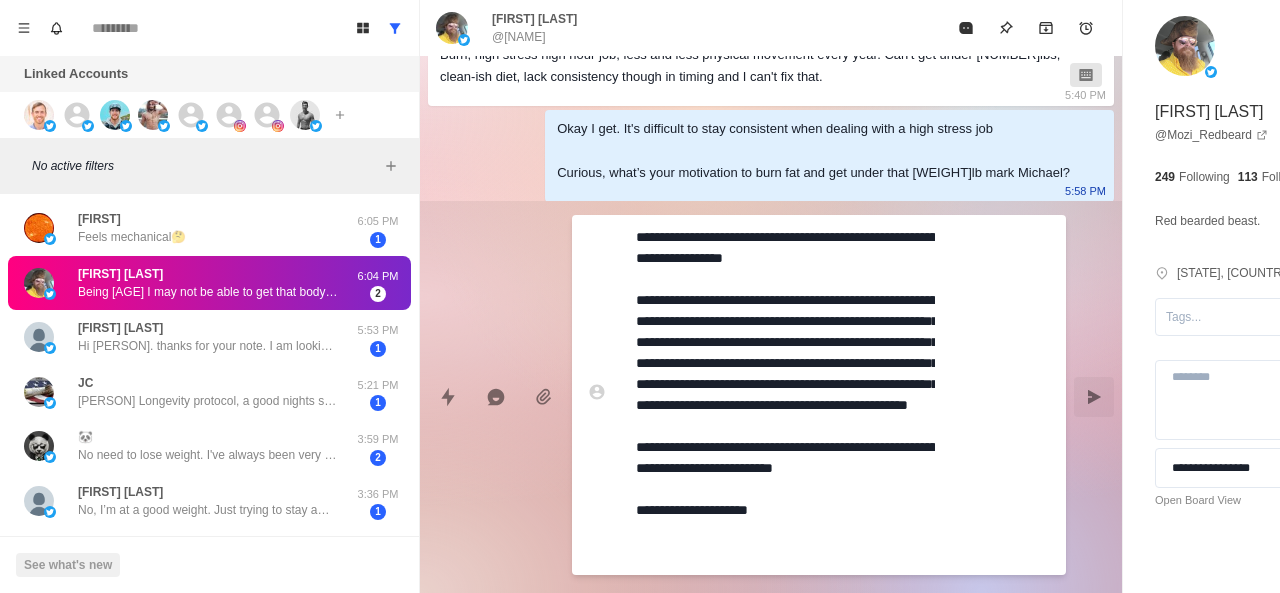 scroll, scrollTop: 654, scrollLeft: 0, axis: vertical 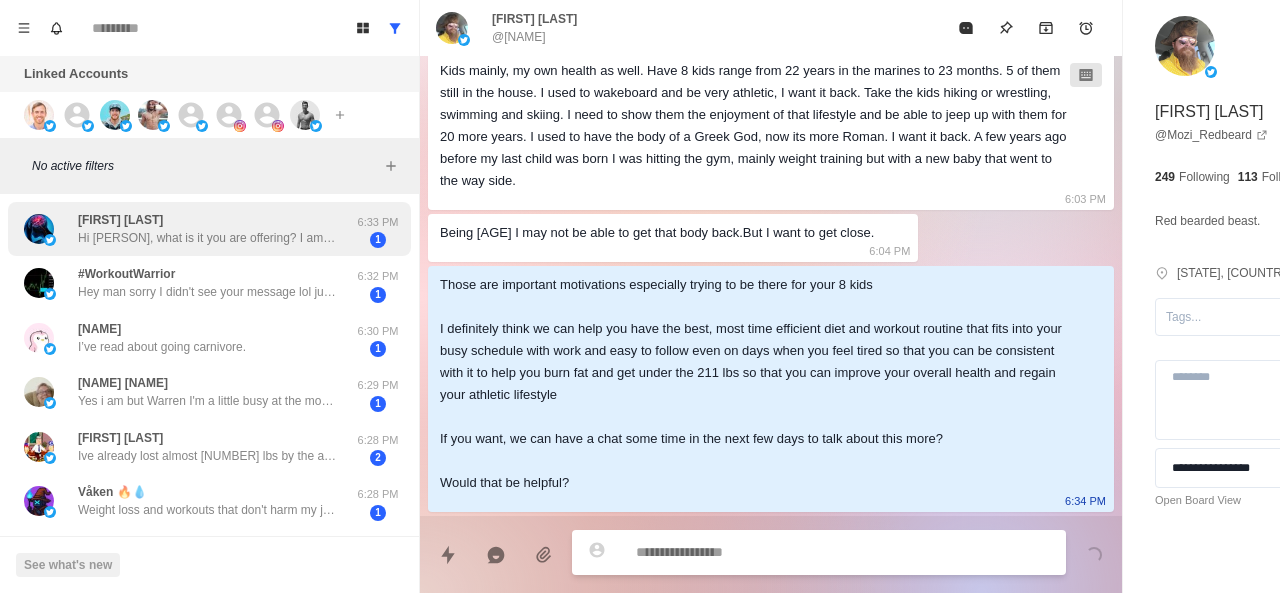 click on "Hi [PERSON], what is it you are offering? I am a 69-year-old male who exercises with weights/cardio 3 to 4 times a week, with workouts between 1.5 and 3 hours. Not looking to build bodybuilding, but looking to maintain and increase strength when possible, working through life injuries of knees and feet and a dislocated shoulder, 5 years ago.. Supplement with Creatine and Protein drinks in my pescatarian diet. Does that help in what you are offering?" at bounding box center [208, 238] 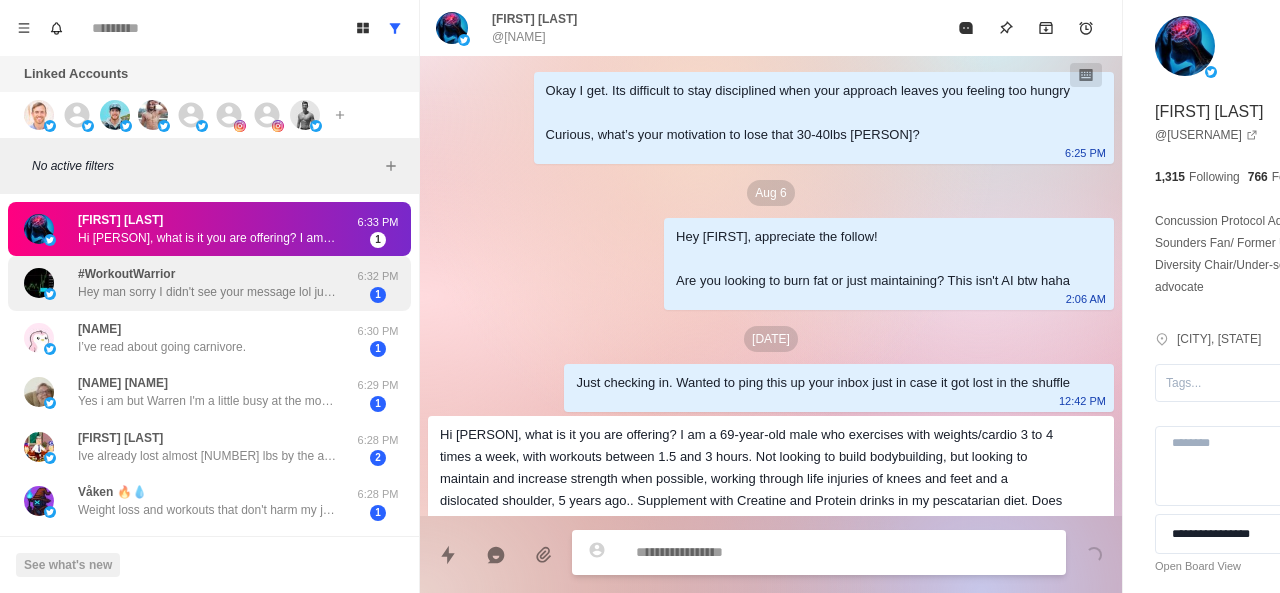 scroll, scrollTop: 84, scrollLeft: 0, axis: vertical 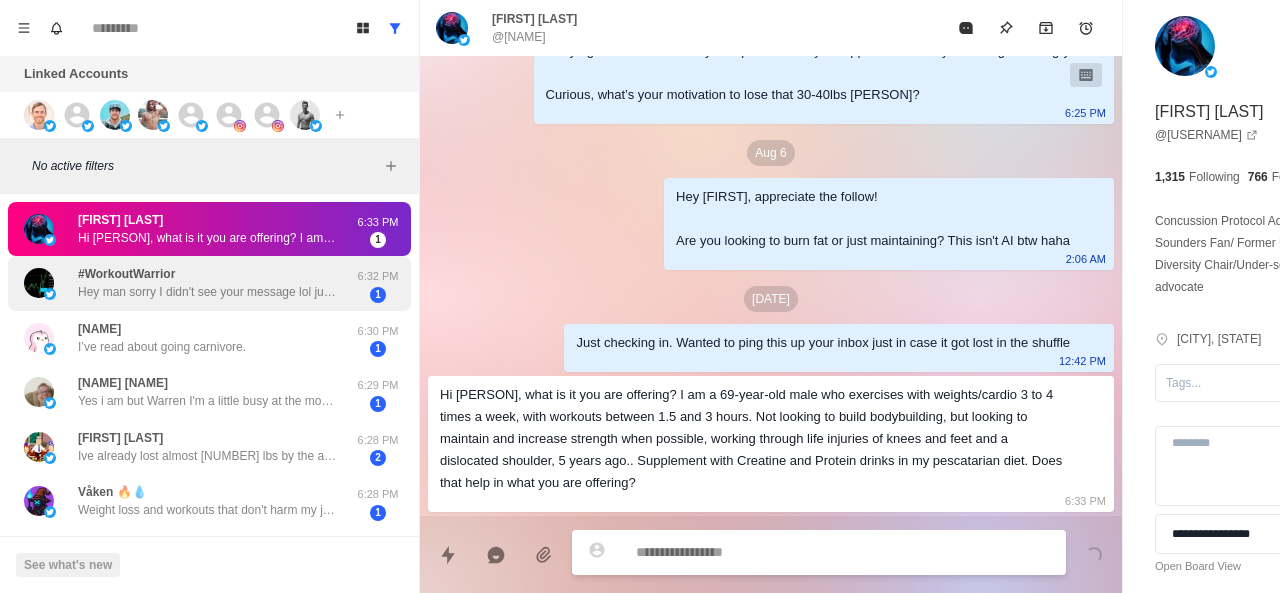 click on "#WorkoutWarrior Hey man sorry I didn't see your message lol just looking to get back in shape 😅 had a few kids and everything went to shit... pardon my French haha [TIME] [NUMBER]" at bounding box center [209, 283] 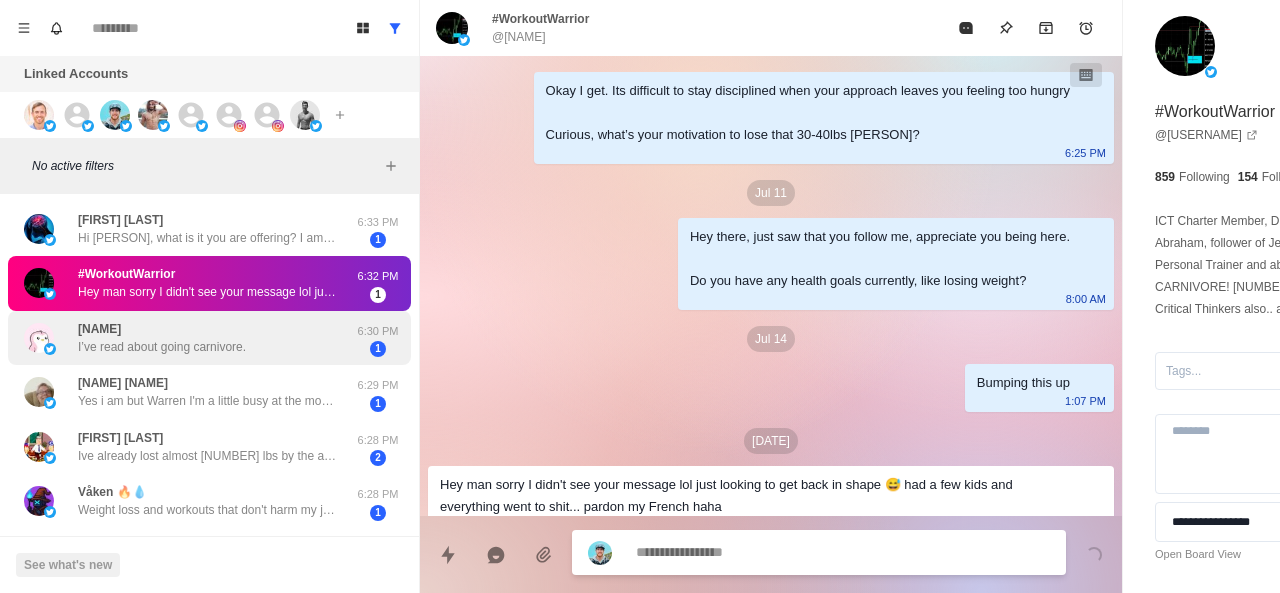 scroll, scrollTop: 46, scrollLeft: 0, axis: vertical 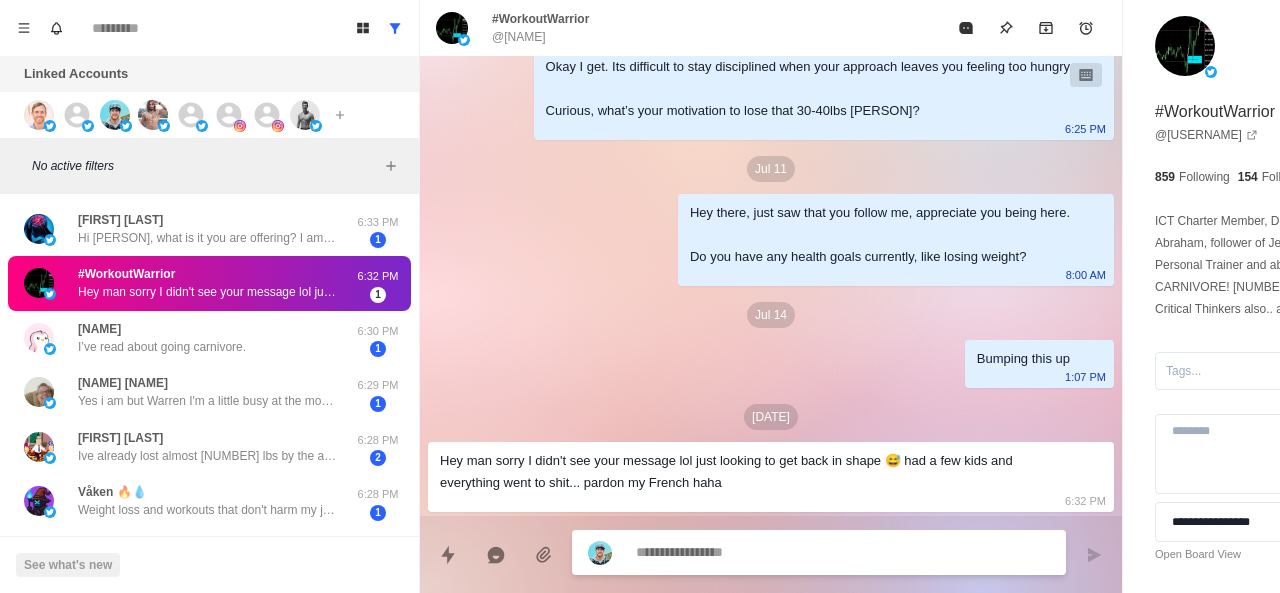 click at bounding box center (785, 552) 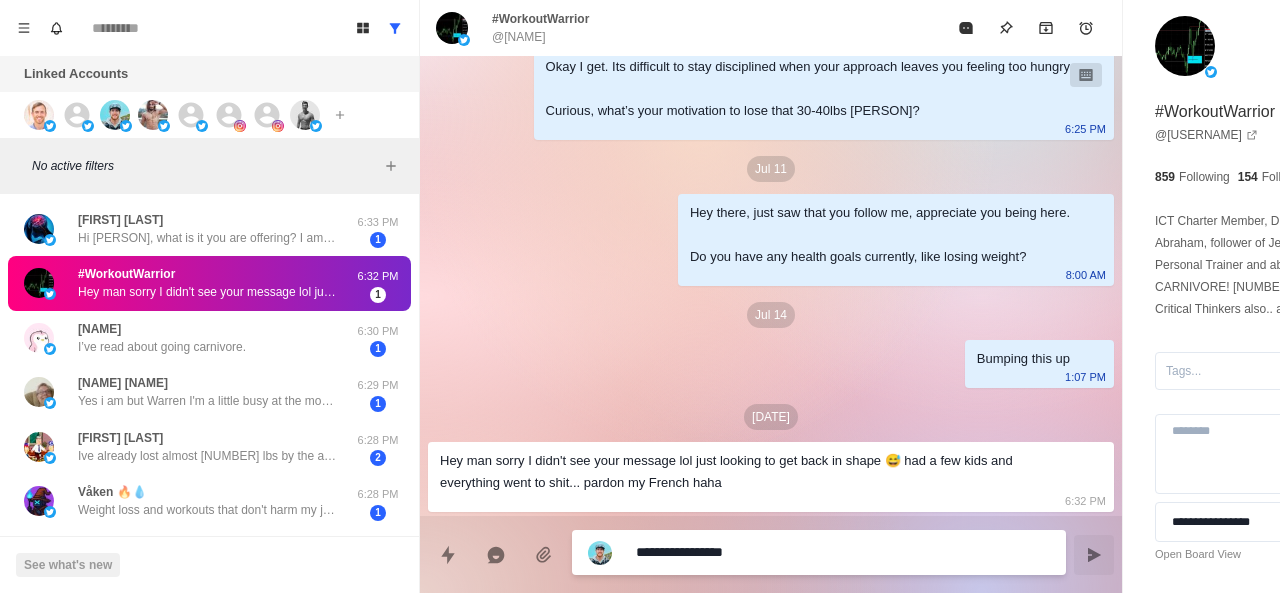 paste on "**********" 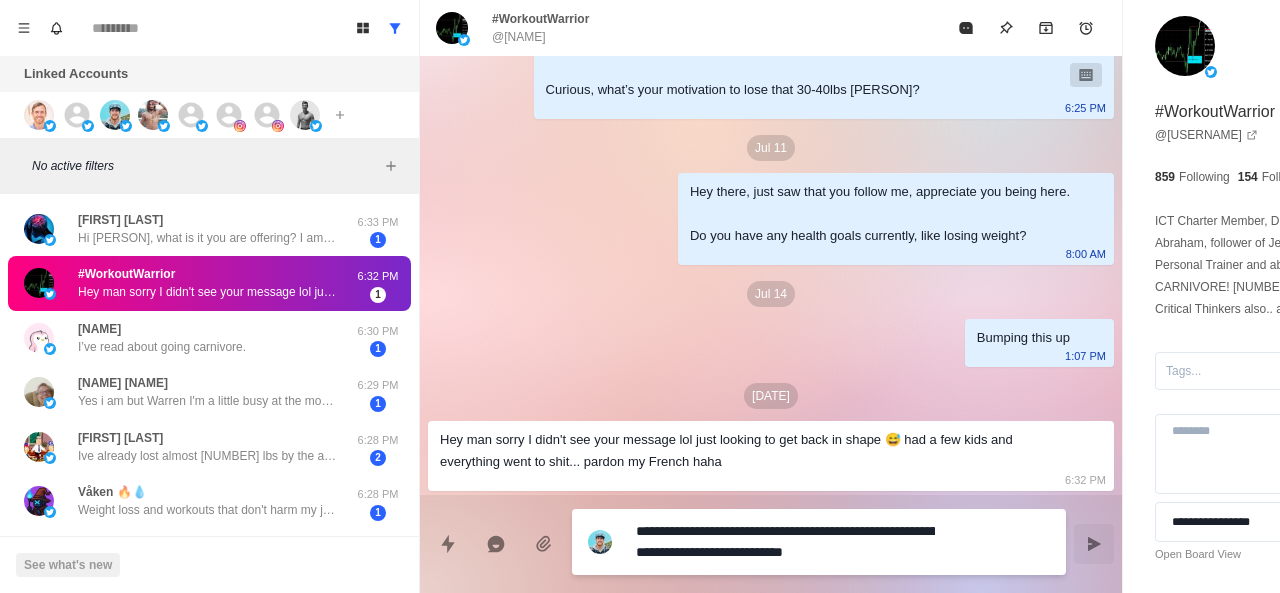 click on "**********" at bounding box center [785, 542] 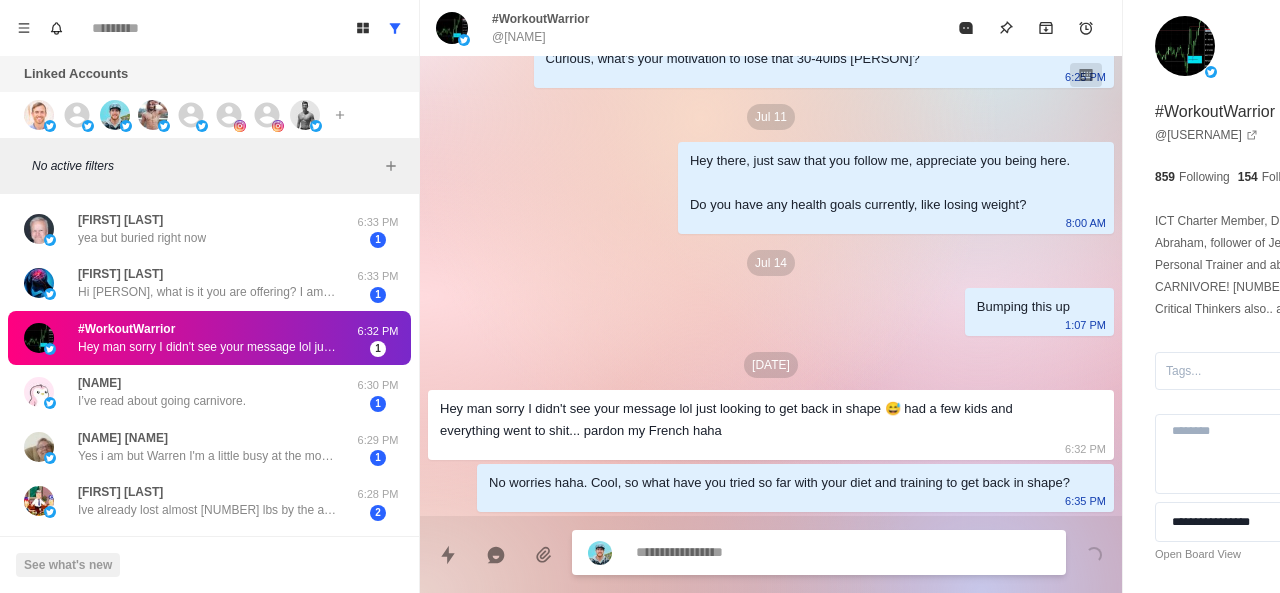 scroll, scrollTop: 120, scrollLeft: 0, axis: vertical 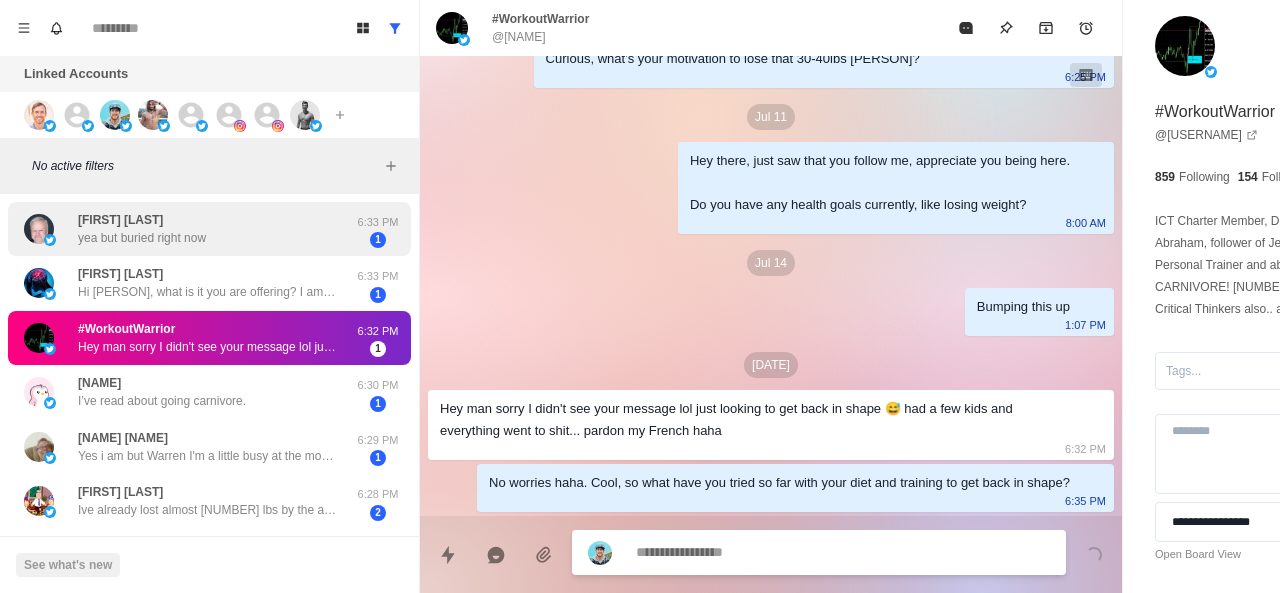 click on "[PERSON] yea but buried right now" at bounding box center [188, 229] 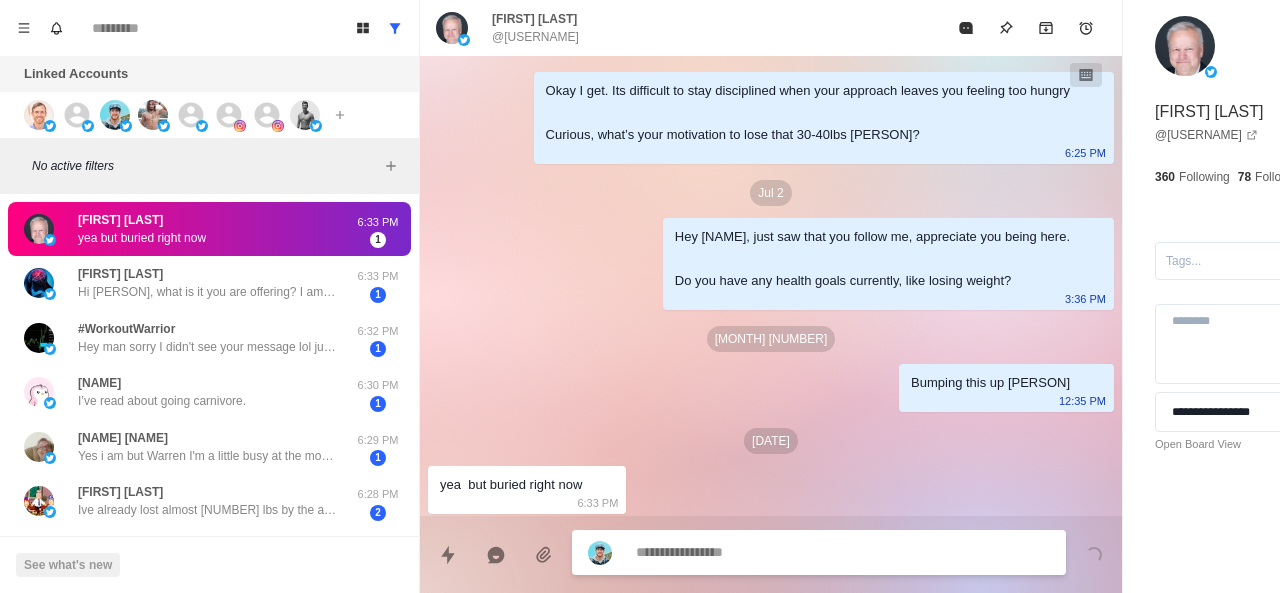 scroll, scrollTop: 24, scrollLeft: 0, axis: vertical 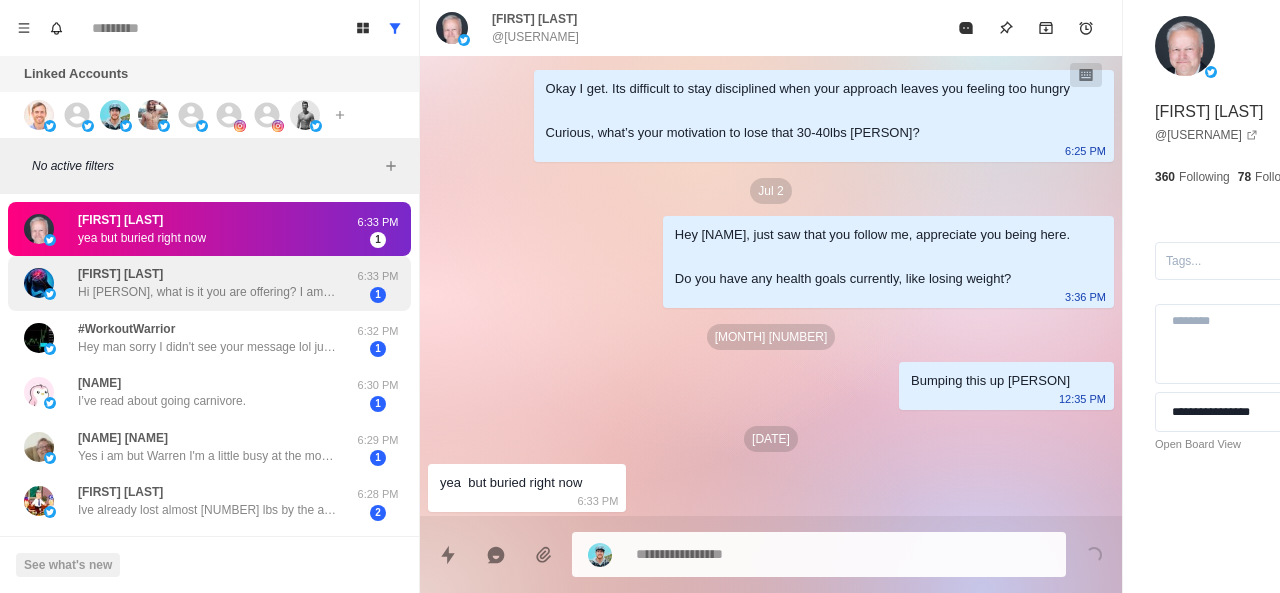 click on "[FIRST] [LAST]" at bounding box center [120, 274] 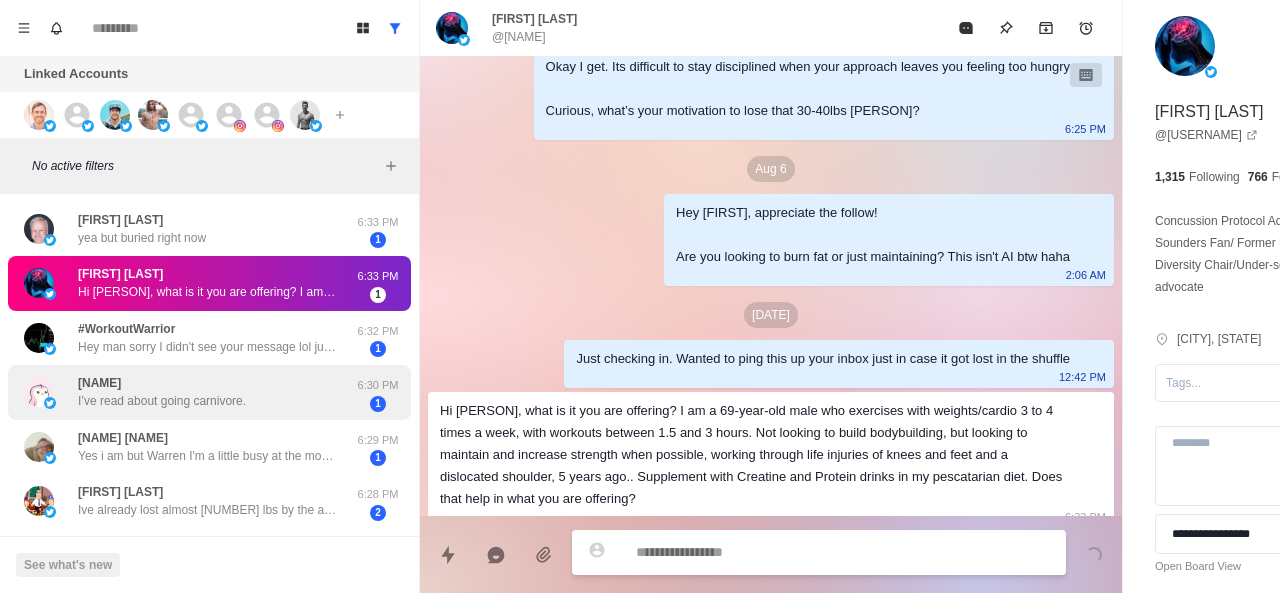 click on "[FIRST] I’ve read about going carnivore." at bounding box center [188, 392] 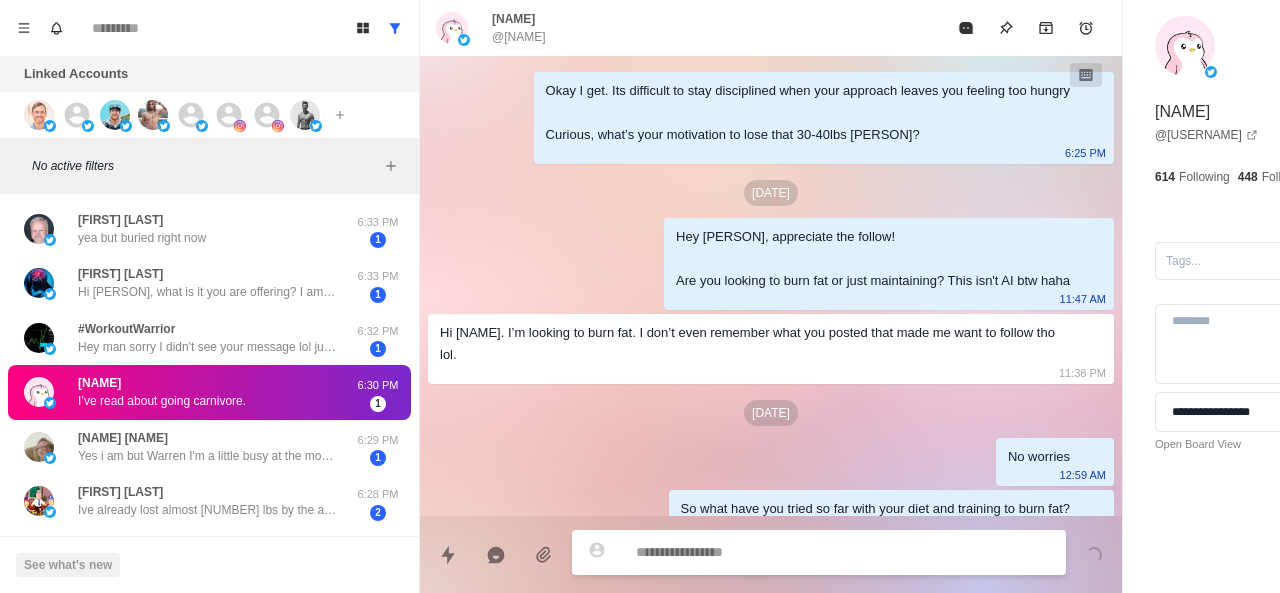 scroll, scrollTop: 656, scrollLeft: 0, axis: vertical 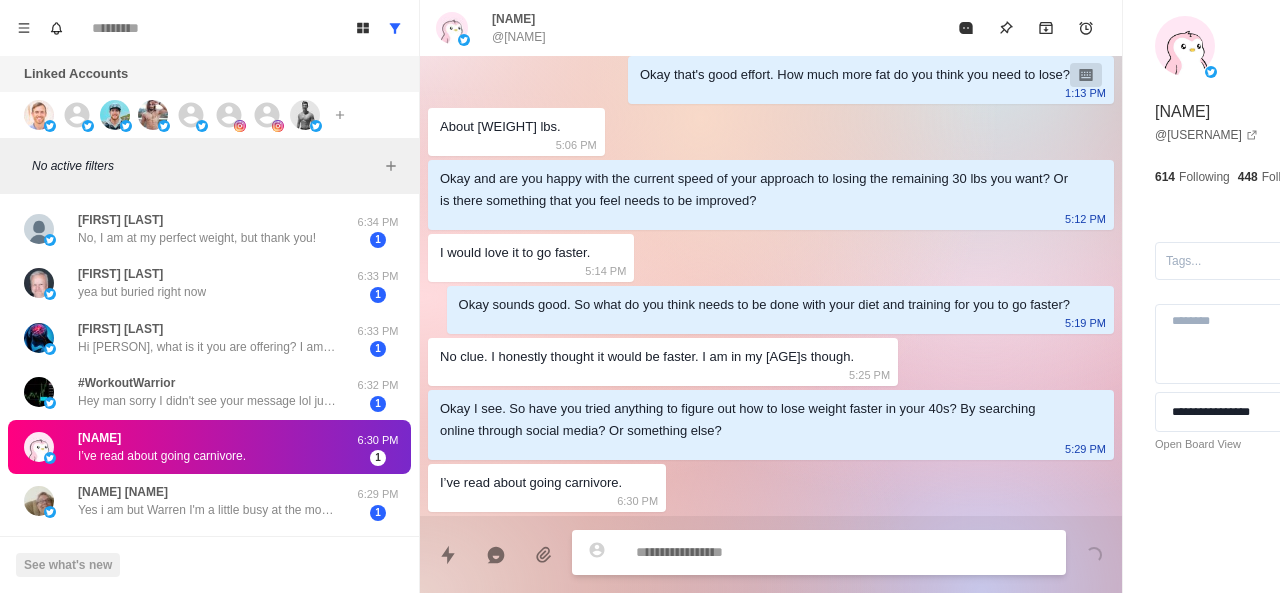 click at bounding box center [785, 552] 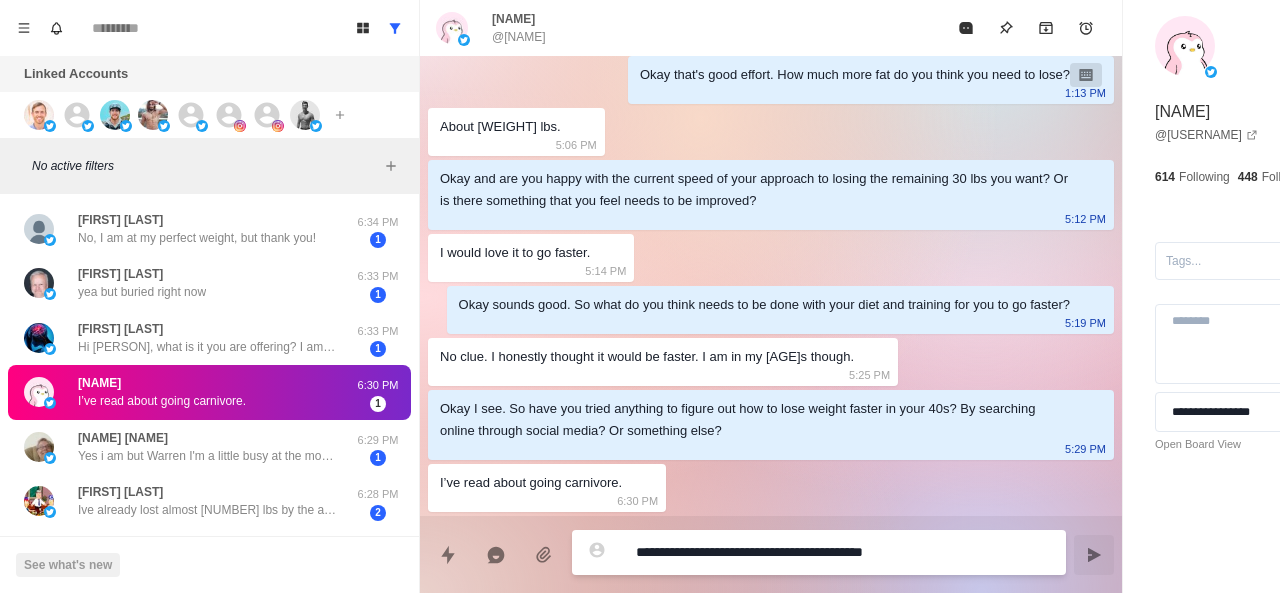 scroll, scrollTop: 656, scrollLeft: 0, axis: vertical 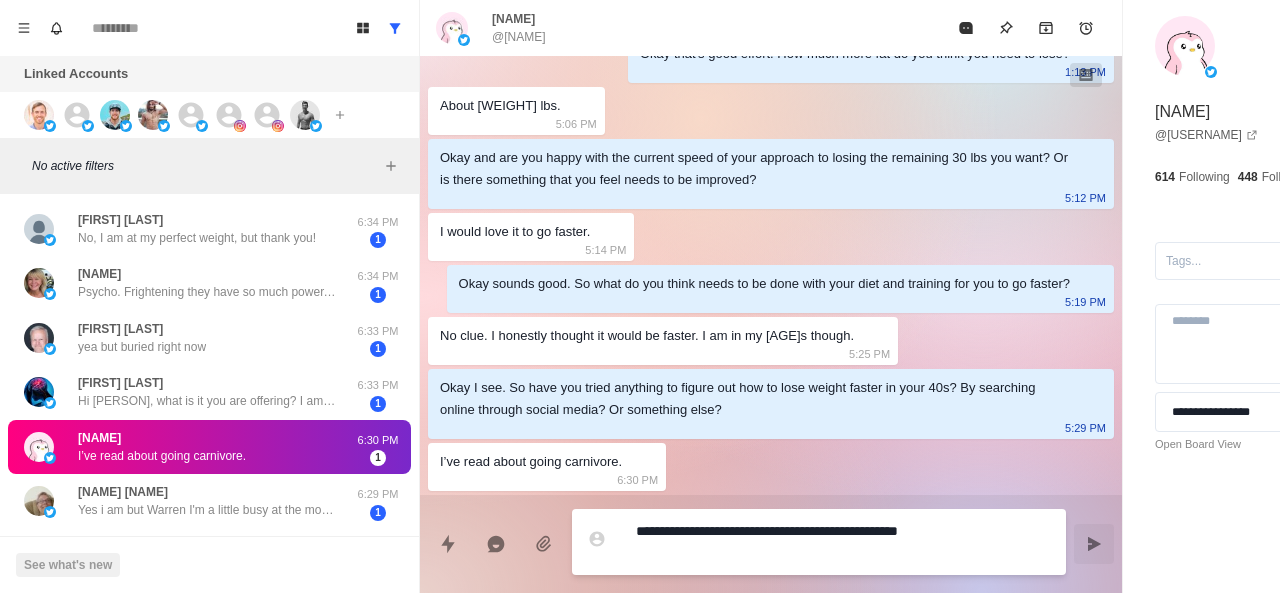 drag, startPoint x: 780, startPoint y: 554, endPoint x: 916, endPoint y: 527, distance: 138.65425 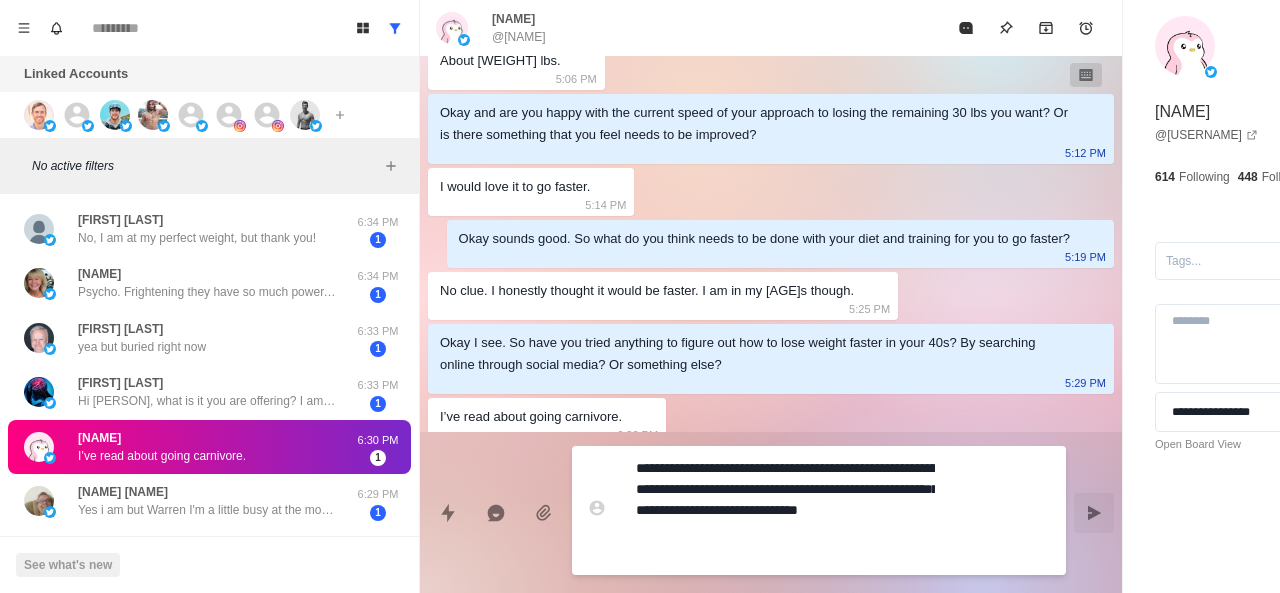 click on "**********" at bounding box center [785, 510] 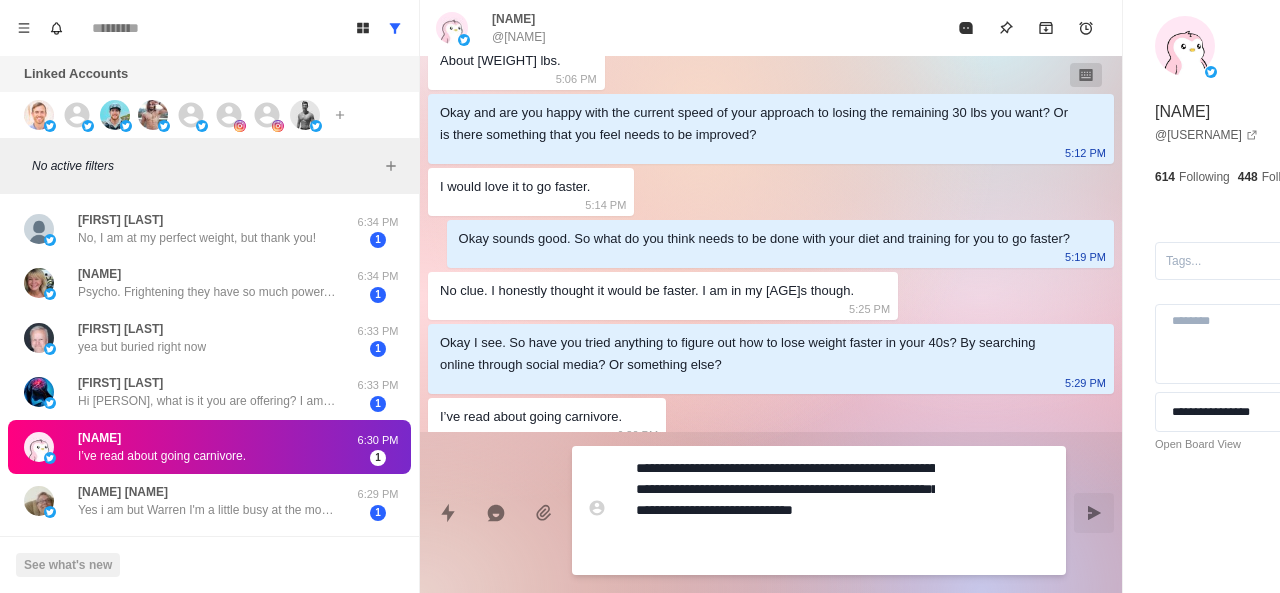 click on "**********" at bounding box center [785, 510] 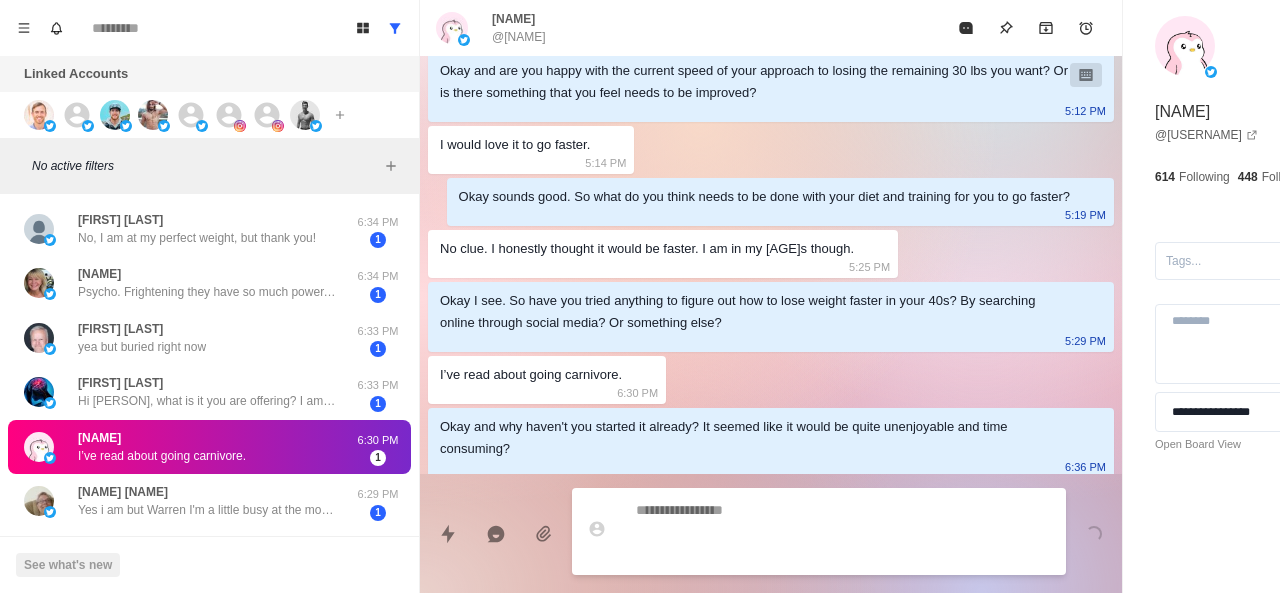 scroll, scrollTop: 730, scrollLeft: 0, axis: vertical 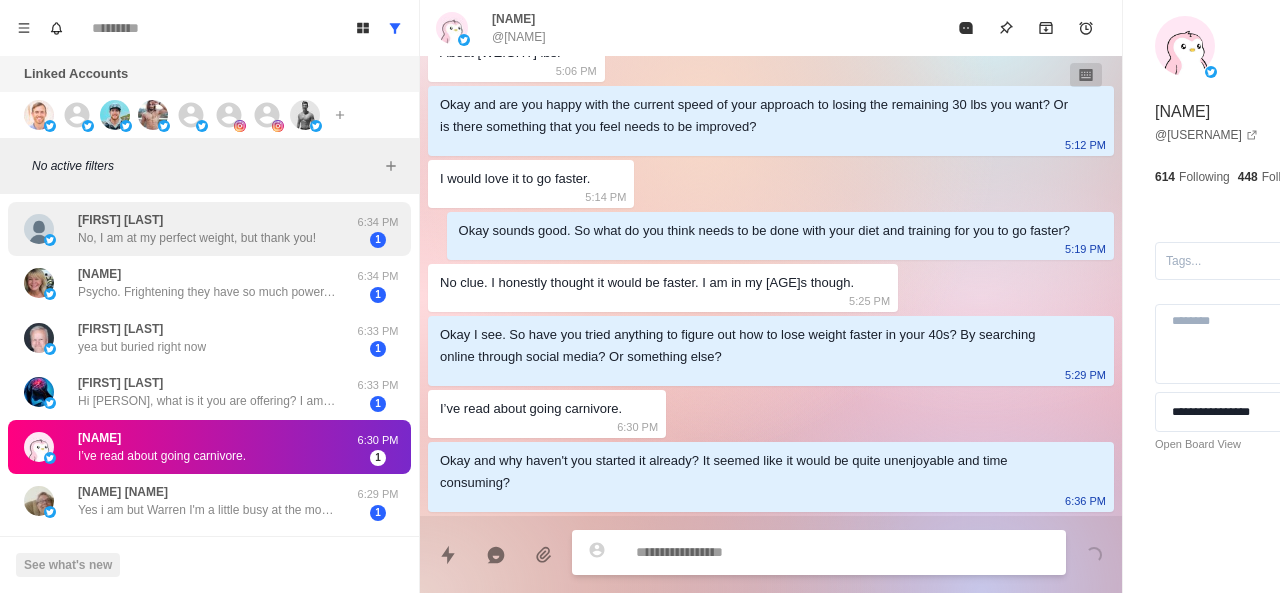 click on "No, I am at my perfect weight, but thank you!" at bounding box center (197, 238) 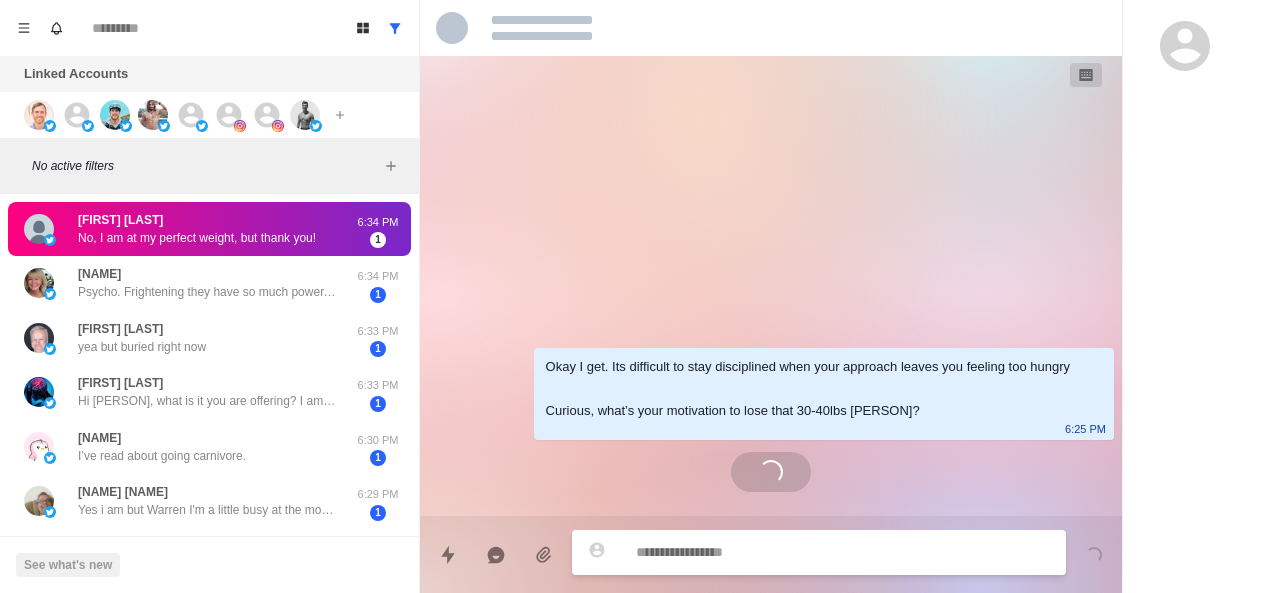 scroll, scrollTop: 0, scrollLeft: 0, axis: both 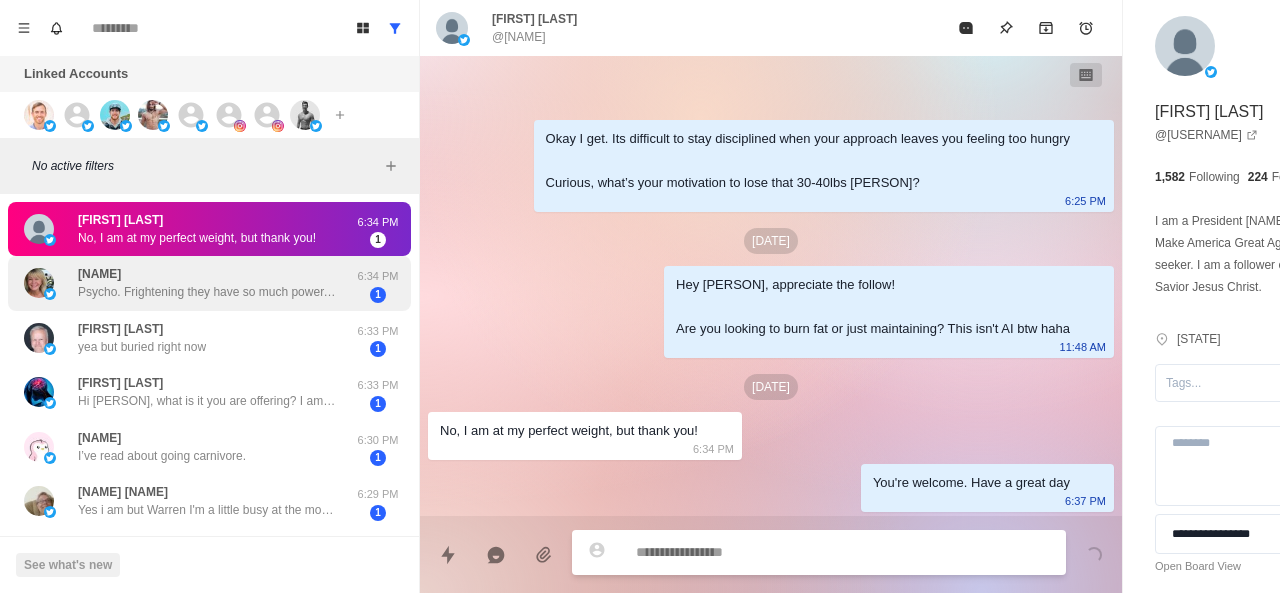 click on "[NAME] Psycho. Frightening they have so much power. https://twitter.com/[USERNAME]/status/[NUMBER] [TIME] 1" at bounding box center [209, 283] 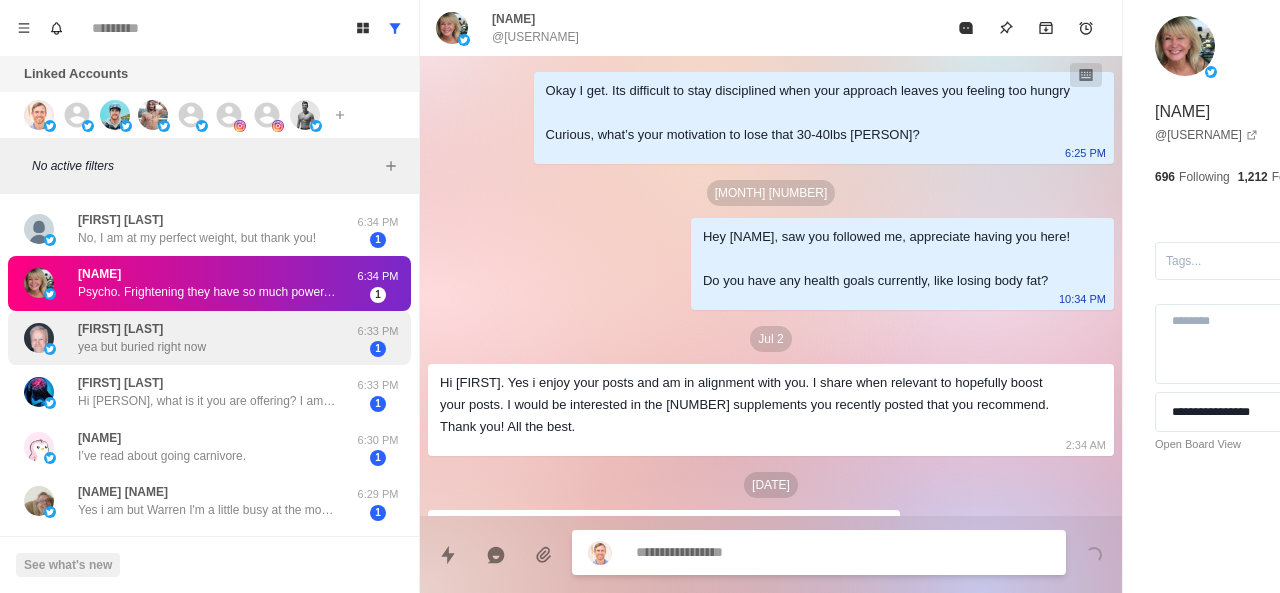 scroll, scrollTop: 68, scrollLeft: 0, axis: vertical 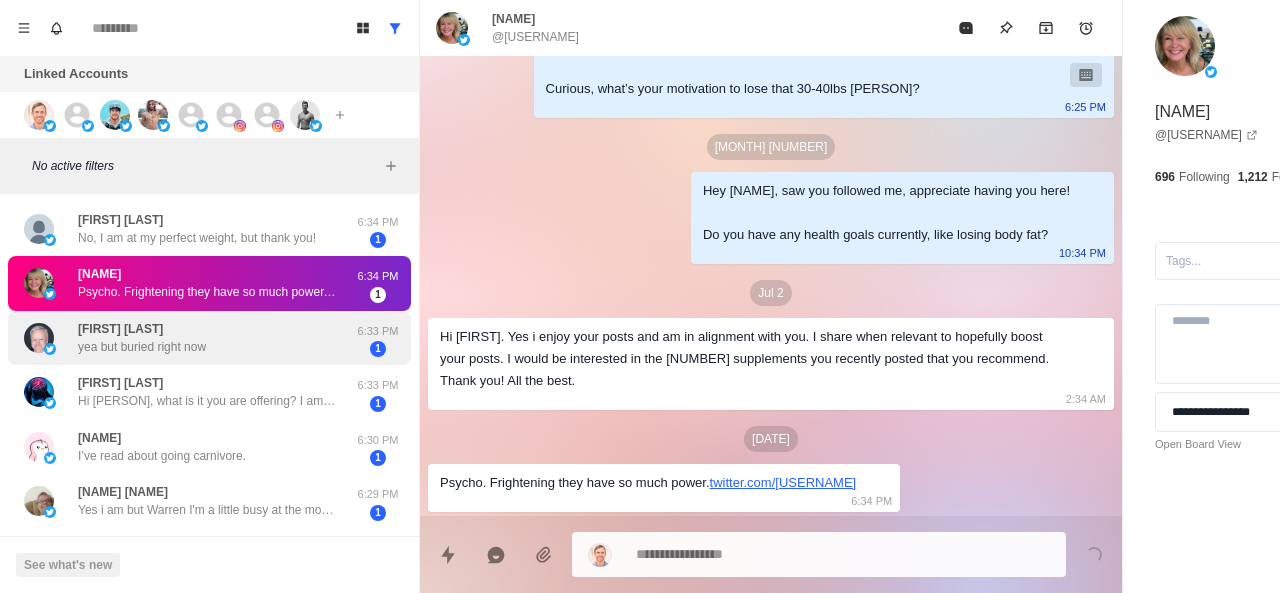 click on "[PERSON] yea but buried right now" at bounding box center (142, 338) 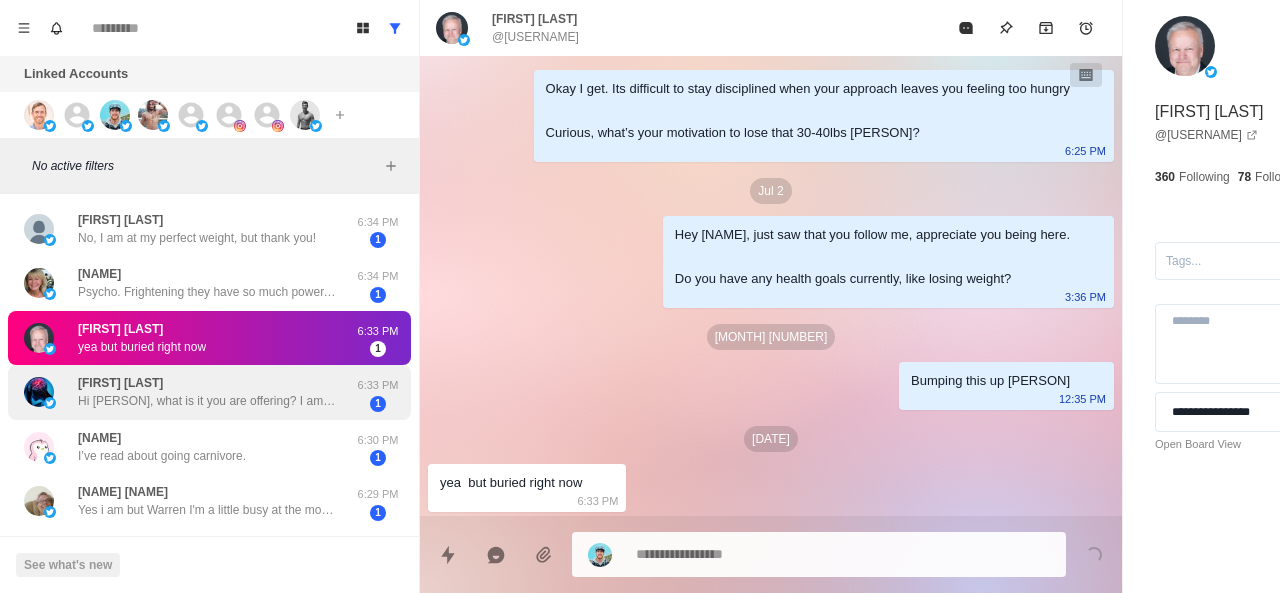 click on "[PERSON] Hi Warren, what is it you are offering? I am a [AGE]-year-old male who exercises with weights/cardio [FREQUENCY] a week, with workouts between [DURATION] and [DURATION]. Not looking to build bodybuilding, but looking to maintain and increase strength when possible, working through life injuries of knees and feet and a dislocated shoulder, [YEARS] years ago.. Supplement with Creatine and Protein drinks in my pescatarian diet. Does that help in what you are offering?" at bounding box center [208, 392] 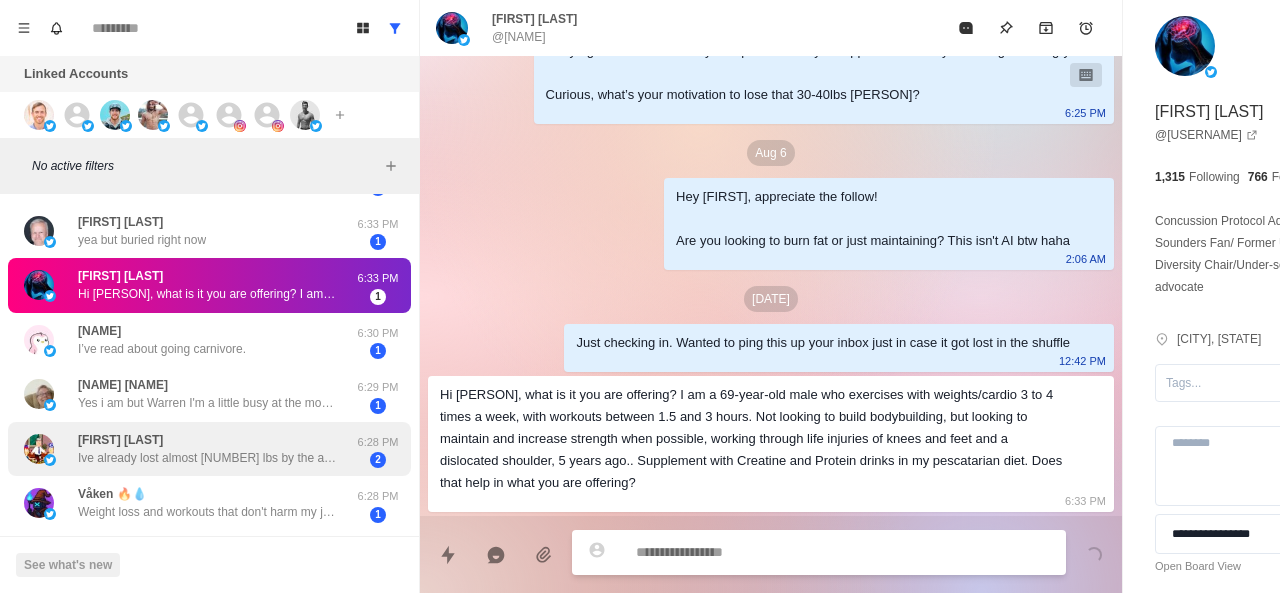 scroll, scrollTop: 108, scrollLeft: 0, axis: vertical 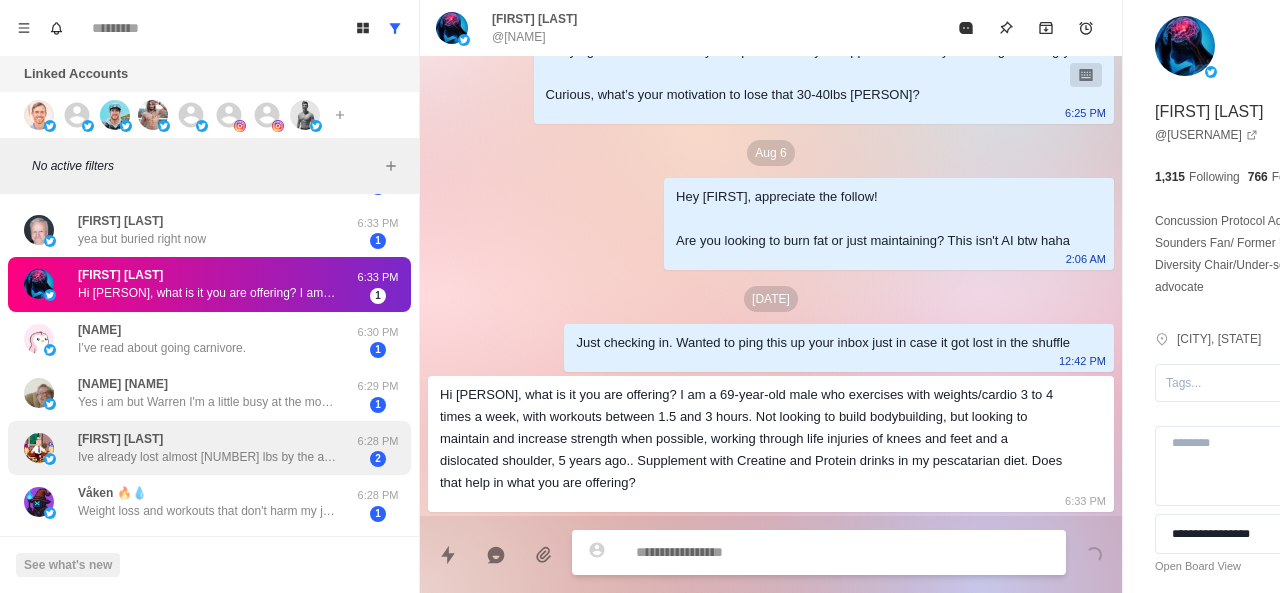 click on "[PERSON] Ive already lost almost 50 lbs by the above
At my next checkup, the provider and I are going to have a voming to Jesus meeting at the end and if his goal is not the same as my goal-to be off bp meds period-then our relationship ends" at bounding box center [208, 448] 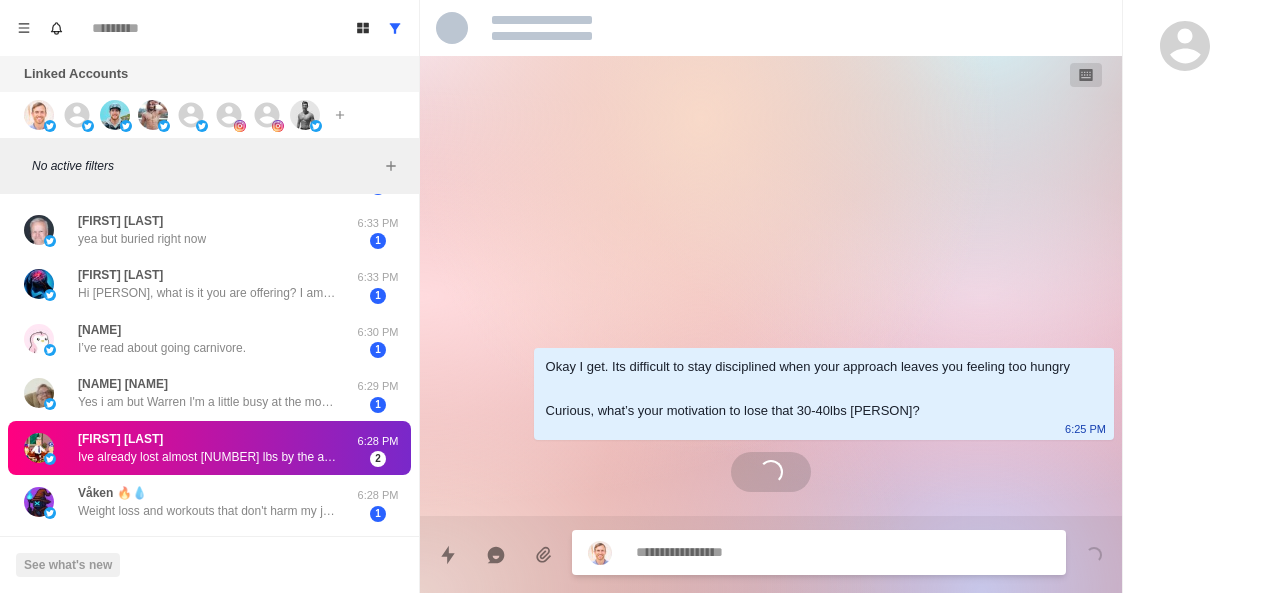 scroll, scrollTop: 0, scrollLeft: 0, axis: both 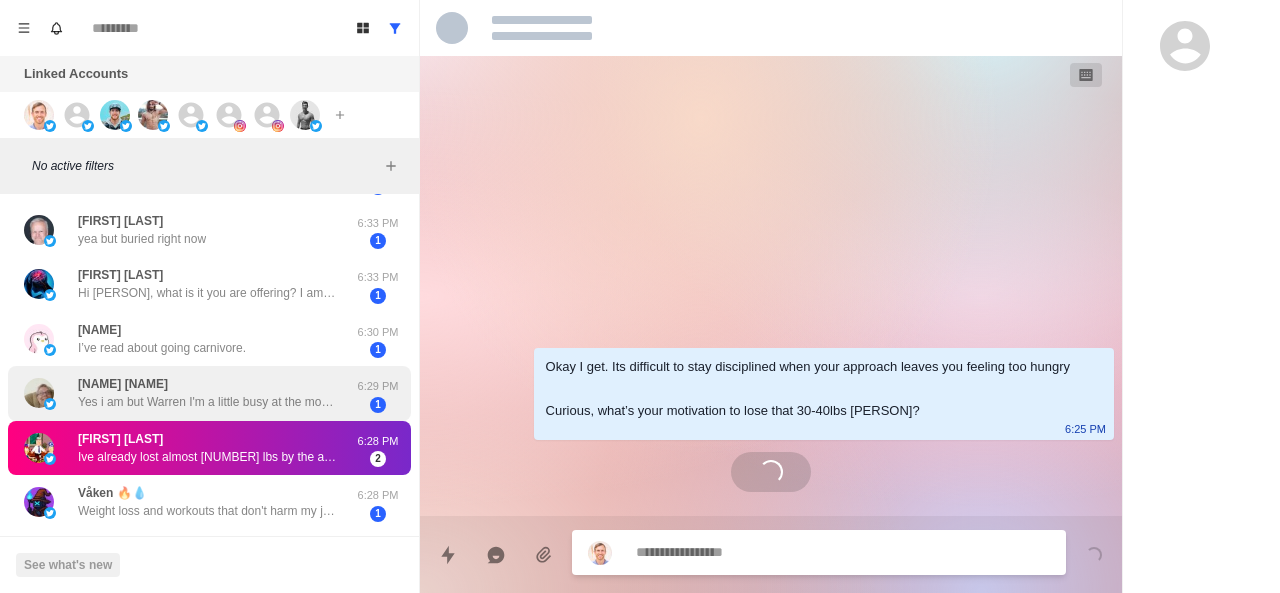 click on "Yes i am but Warren I'm a little busy at the moment. I've got some things that are are going on that need my attention. I would still like to see how that guy lost so much weight. My problem too is that I am short." at bounding box center [208, 402] 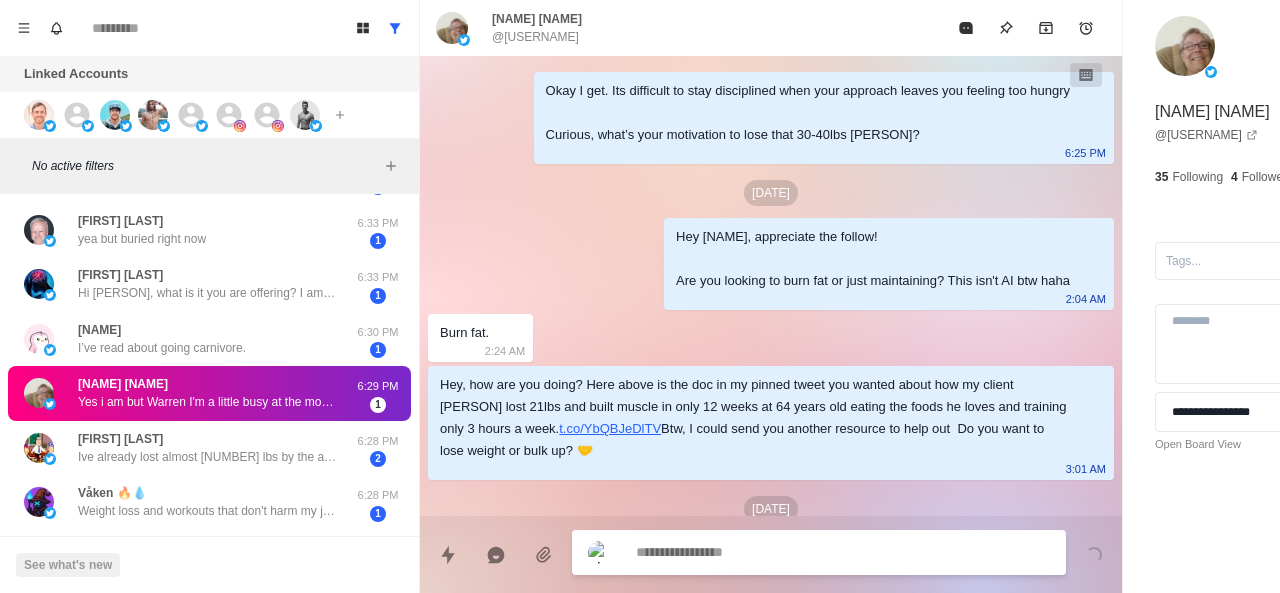 scroll, scrollTop: 276, scrollLeft: 0, axis: vertical 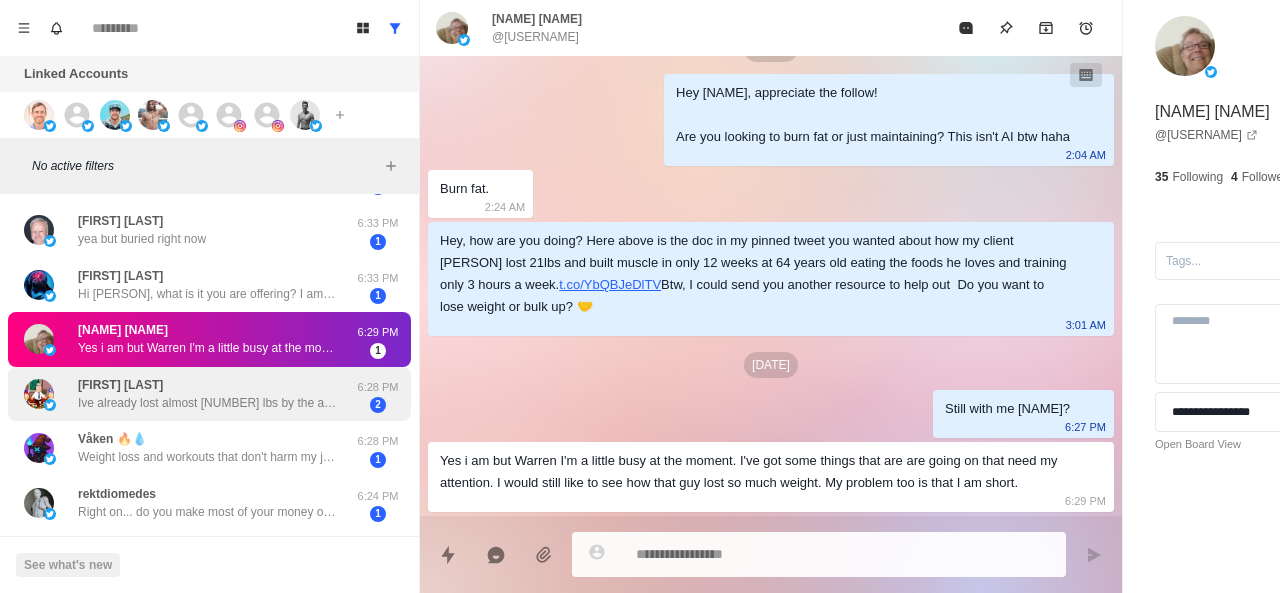click on "Ive already lost almost [NUMBER] lbs by the above
At my next checkup, the provider and I are going to have a voming to Jesus meeting at the end and if his goal is not the same as my goal-to be off bp meds period-then our relationship ends" at bounding box center (208, 403) 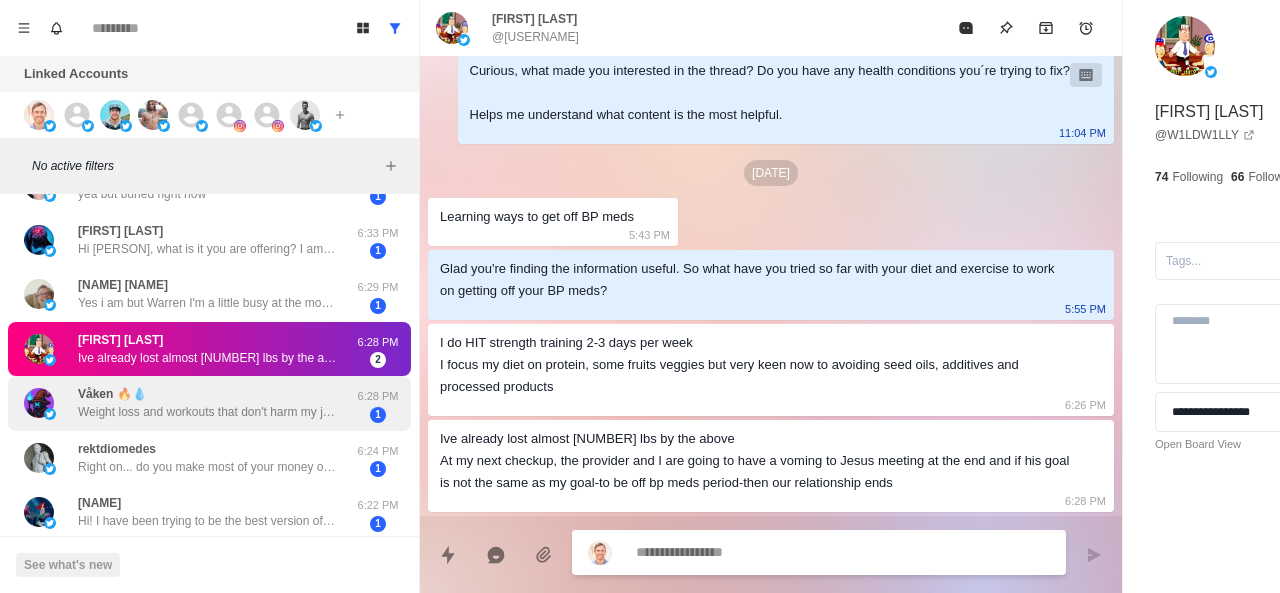 scroll, scrollTop: 125, scrollLeft: 0, axis: vertical 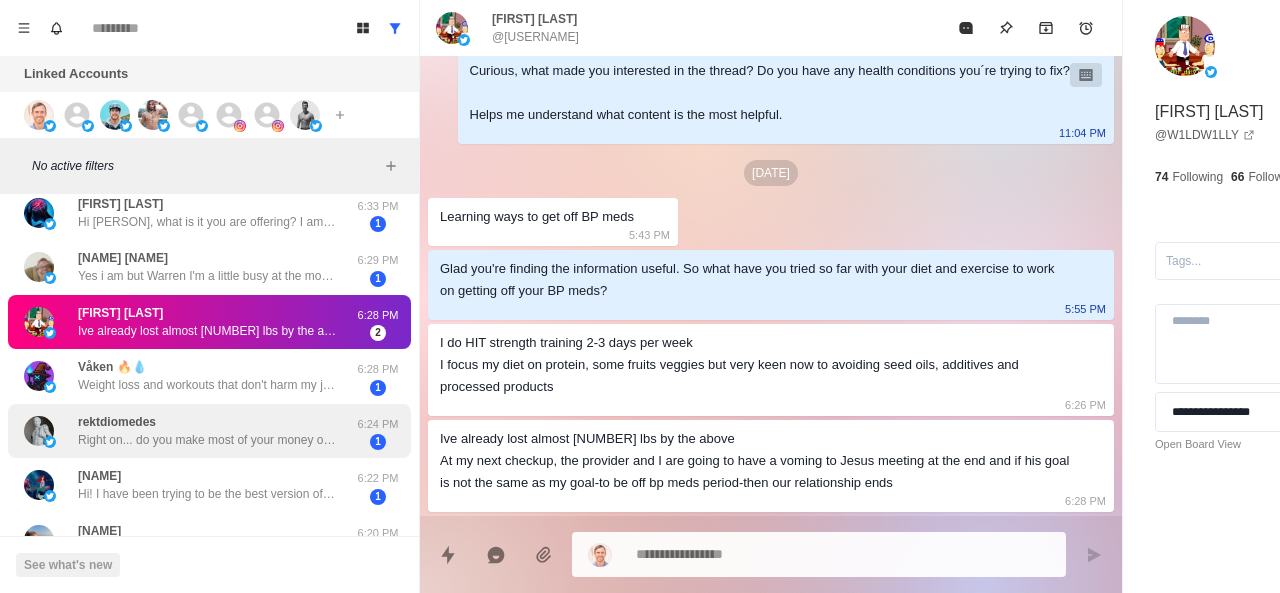 click on "Right on... do you make most of your money off of info products or online coaching or affiliate stuff or?" at bounding box center (208, 440) 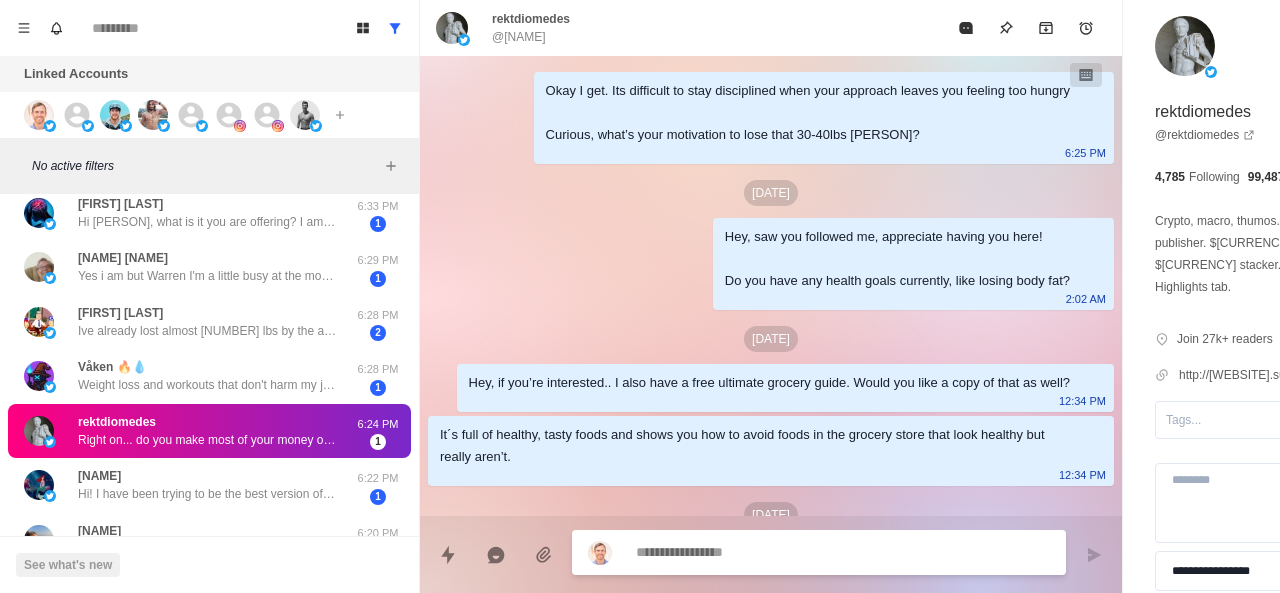 scroll, scrollTop: 414, scrollLeft: 0, axis: vertical 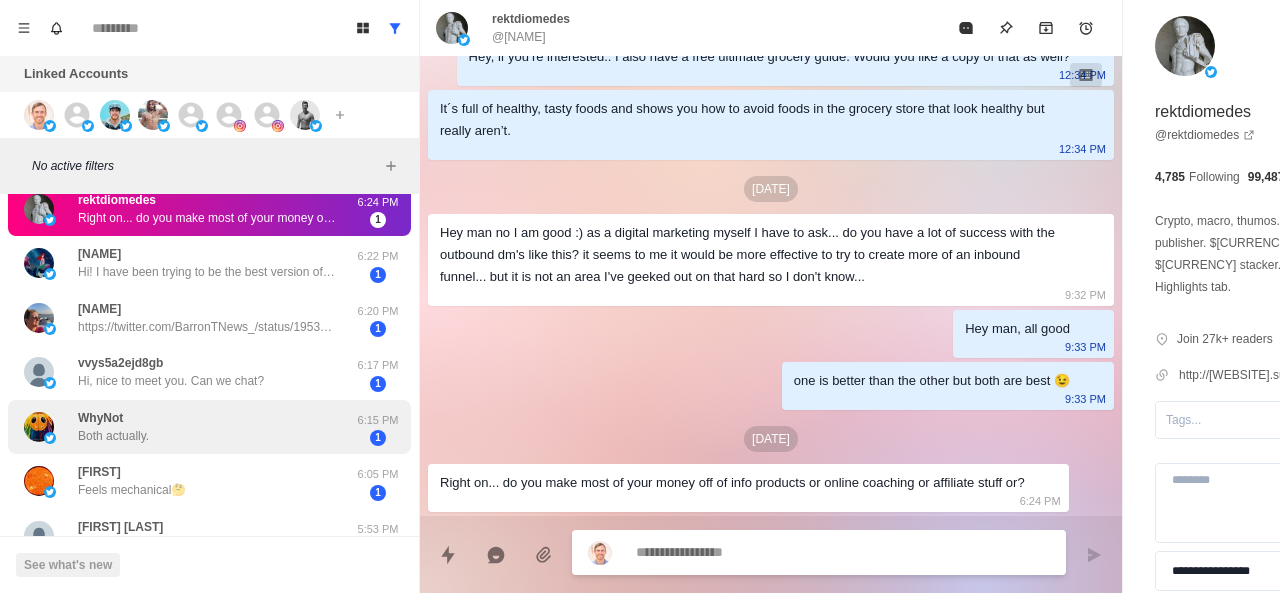 click on "WhyNot Both actually. 6:15 PM 1" at bounding box center [209, 427] 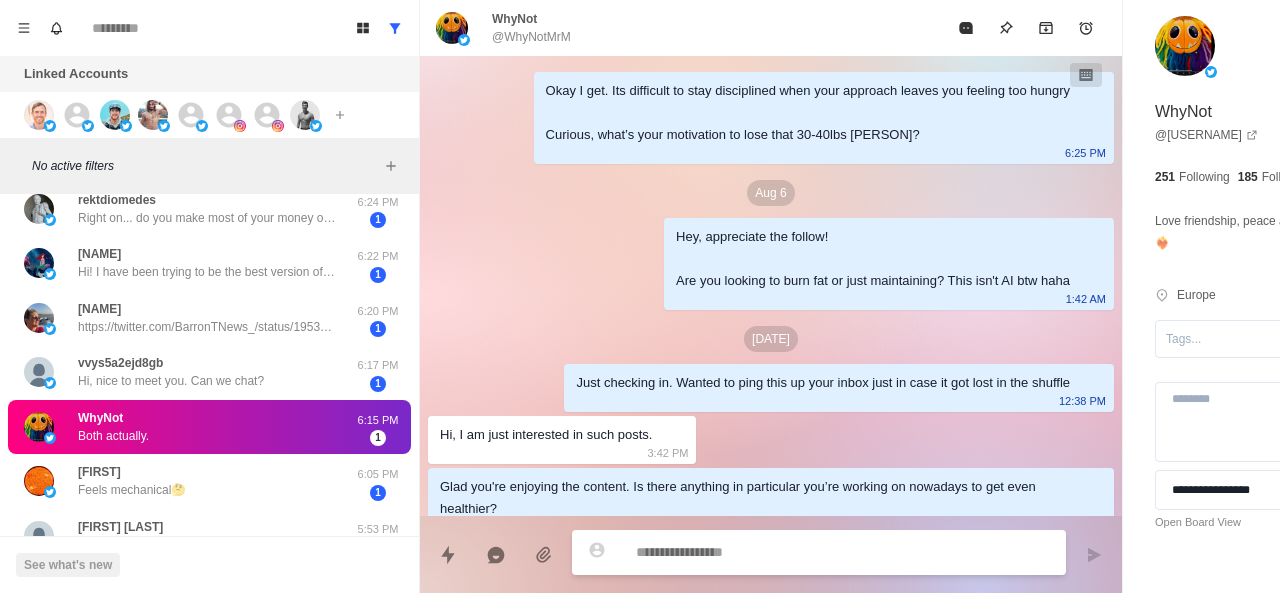 scroll, scrollTop: 270, scrollLeft: 0, axis: vertical 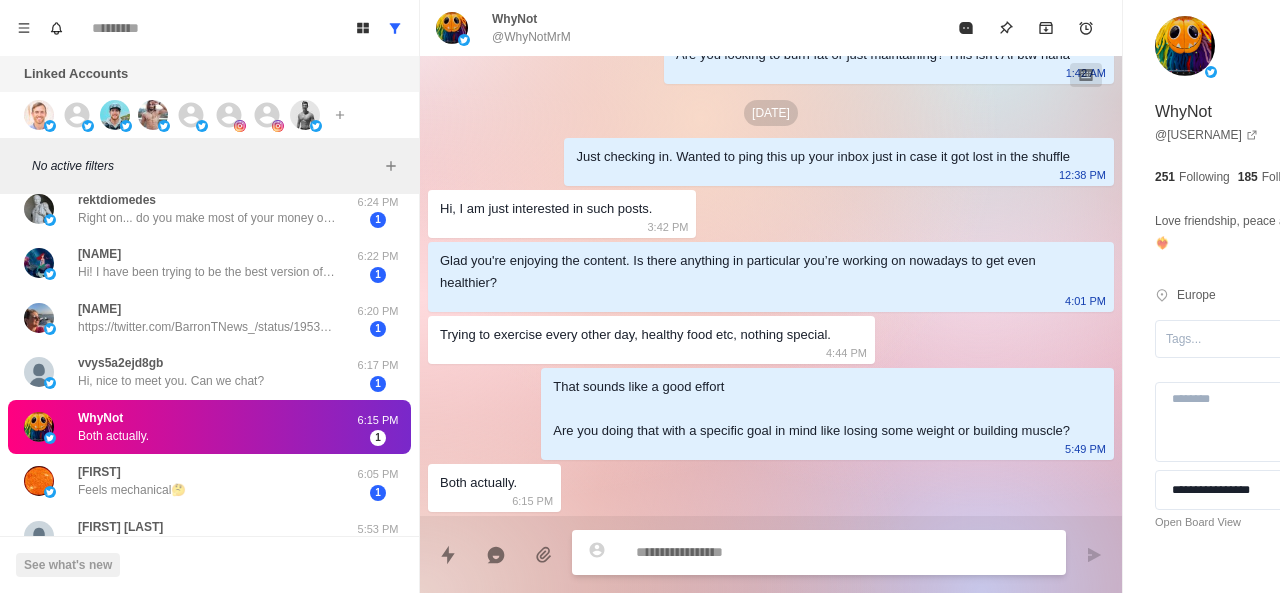 click at bounding box center [785, 552] 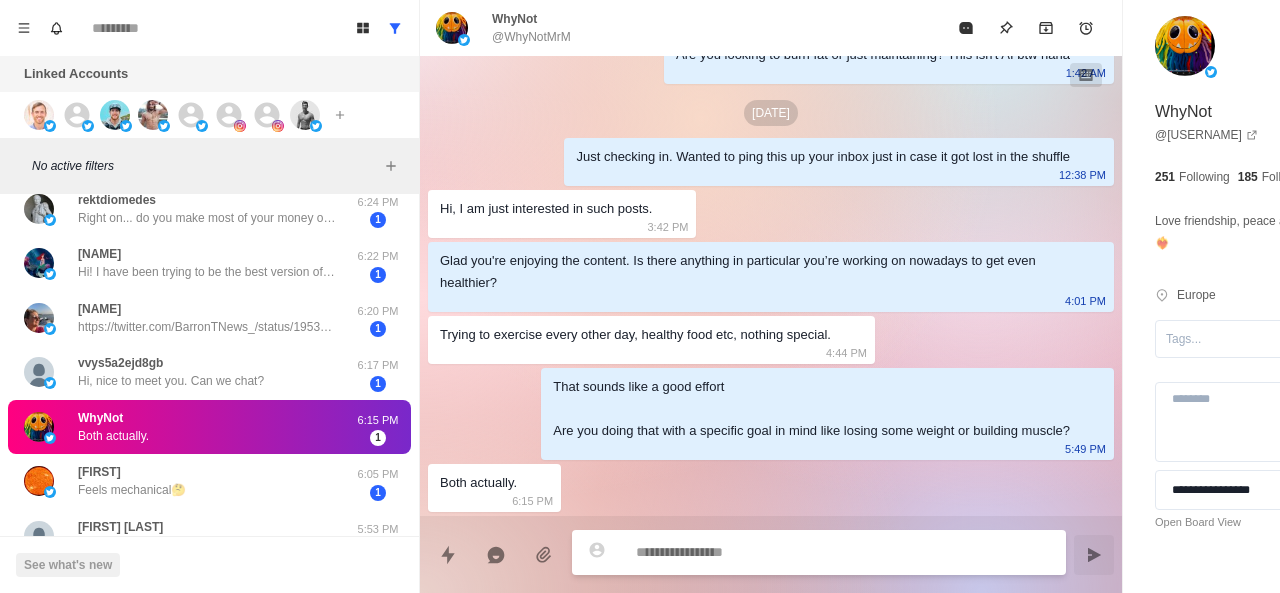 paste on "**********" 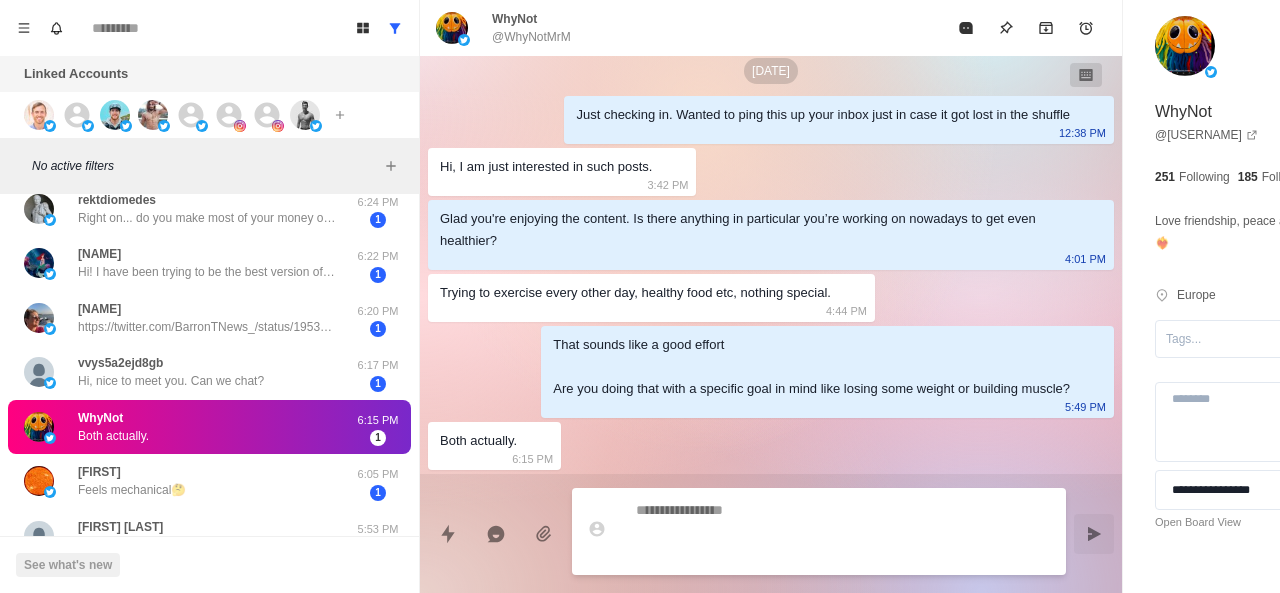 scroll, scrollTop: 344, scrollLeft: 0, axis: vertical 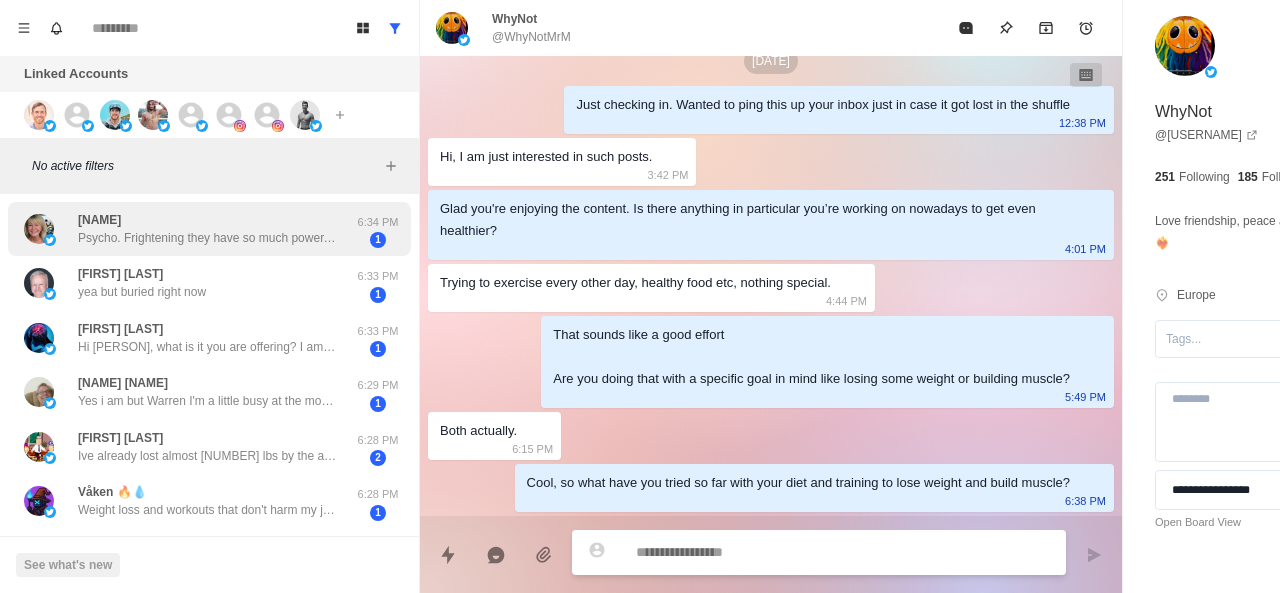 click on "Psycho. Frightening they have so much power. https://twitter.com/[USERNAME]/status/1953812632843989017" at bounding box center [208, 238] 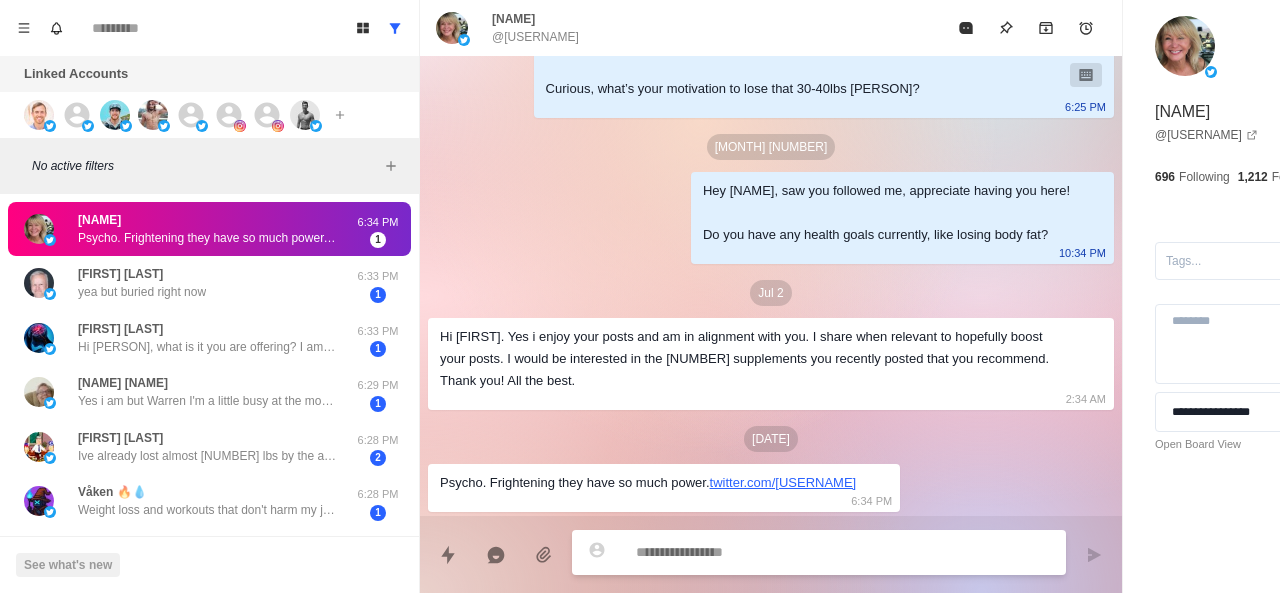 scroll, scrollTop: 68, scrollLeft: 0, axis: vertical 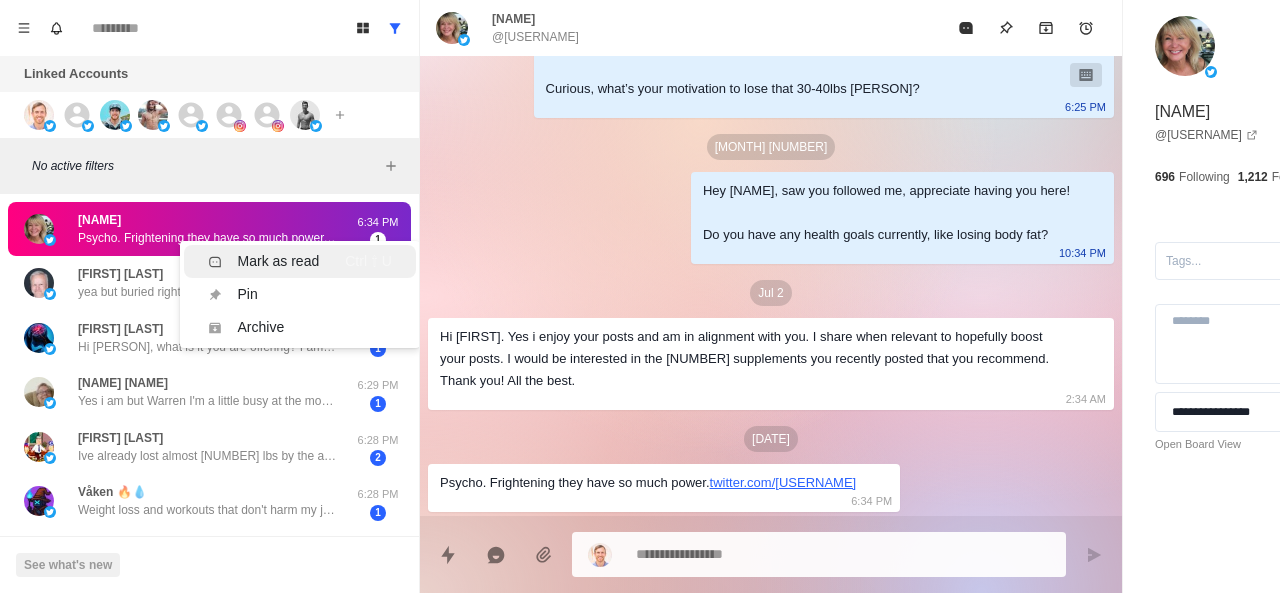 click on "Mark as read Ctrl ⇧ U" at bounding box center (300, 261) 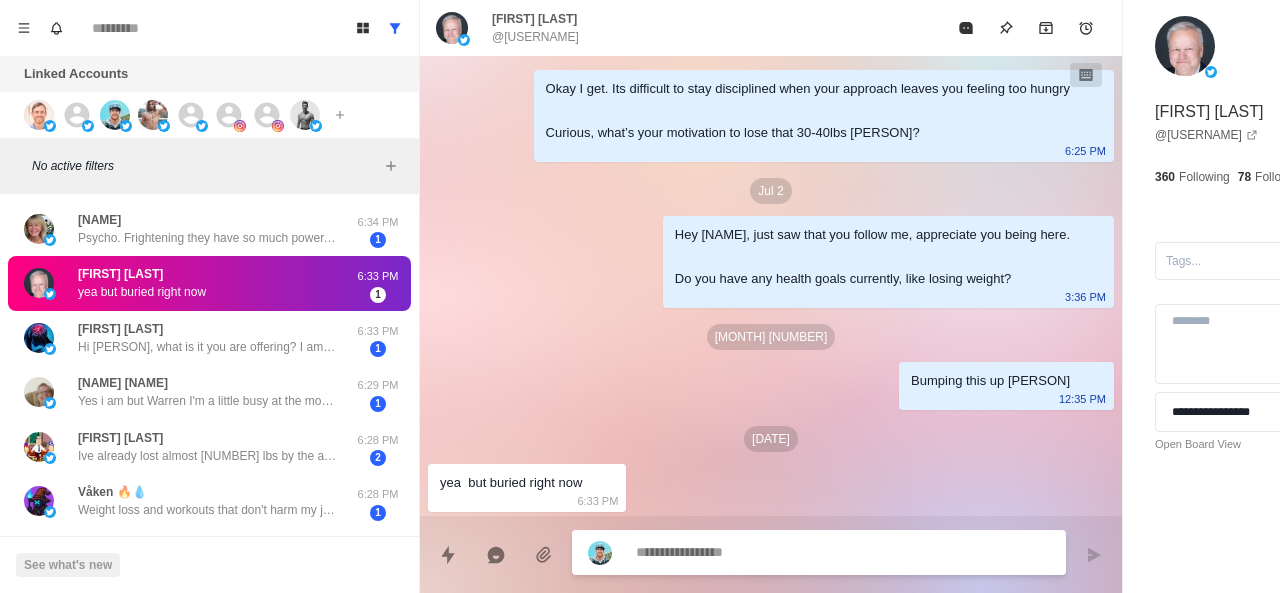 scroll, scrollTop: 24, scrollLeft: 0, axis: vertical 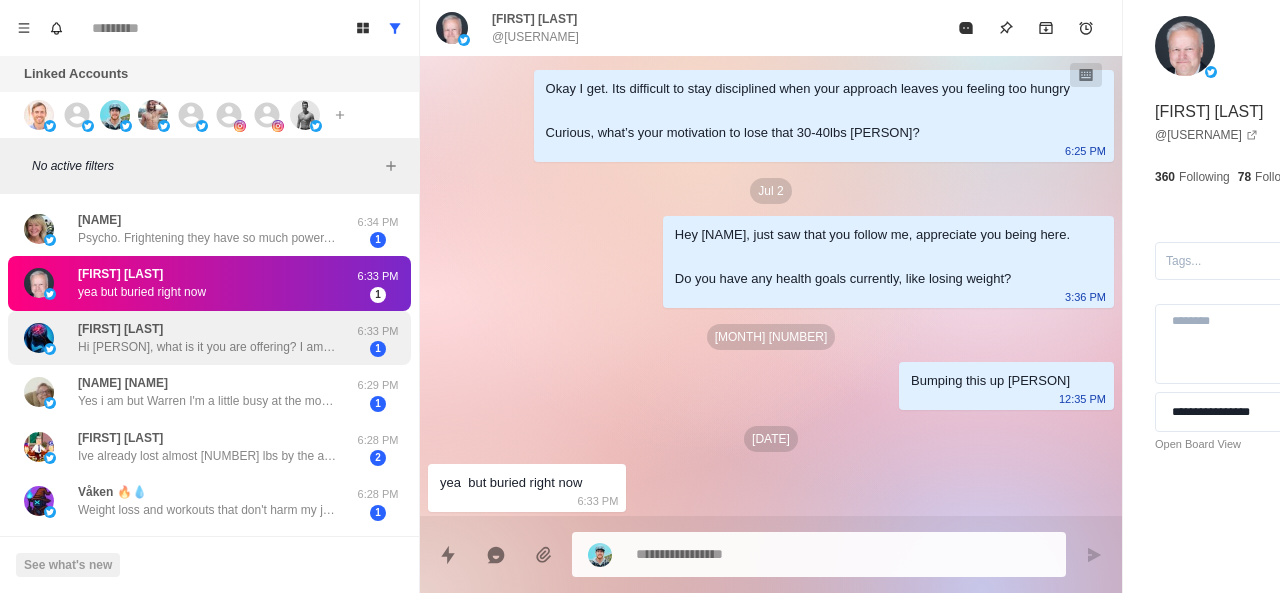 click on "[PERSON] Hi Warren, what is it you are offering? I am a [AGE]-year-old male who exercises with weights/cardio [FREQUENCY] a week, with workouts between [DURATION] and [DURATION]. Not looking to build bodybuilding, but looking to maintain and increase strength when possible, working through life injuries of knees and feet and a dislocated shoulder, [YEARS] years ago.. Supplement with Creatine and Protein drinks in my pescatarian diet. Does that help in what you are offering?" at bounding box center (208, 338) 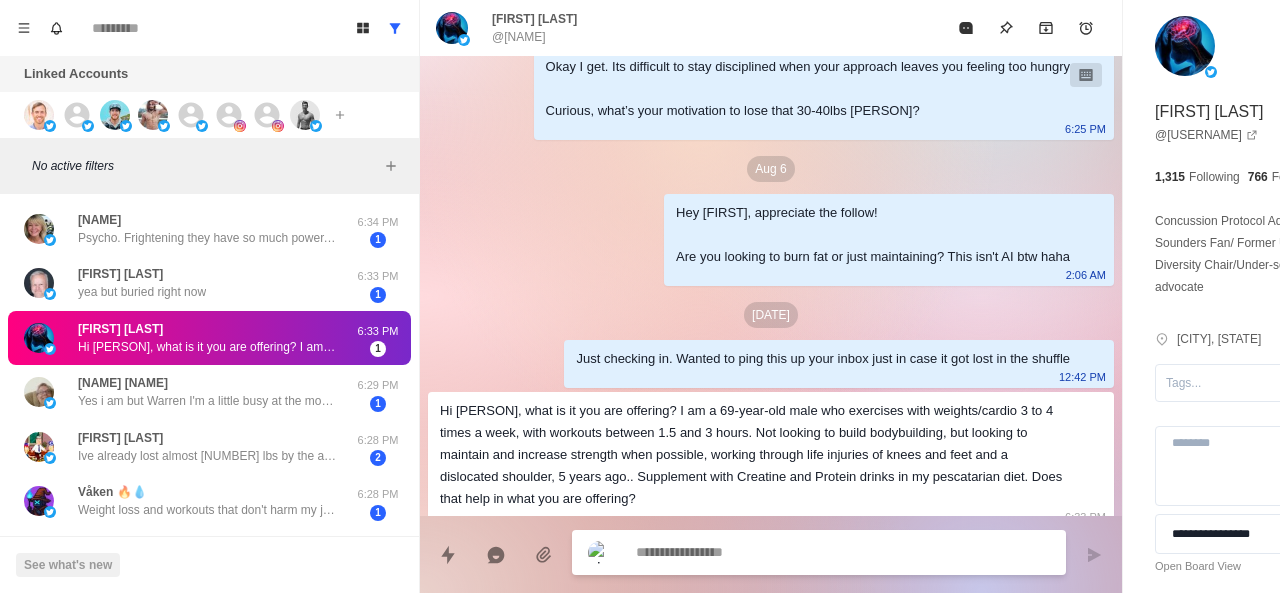 scroll, scrollTop: 84, scrollLeft: 0, axis: vertical 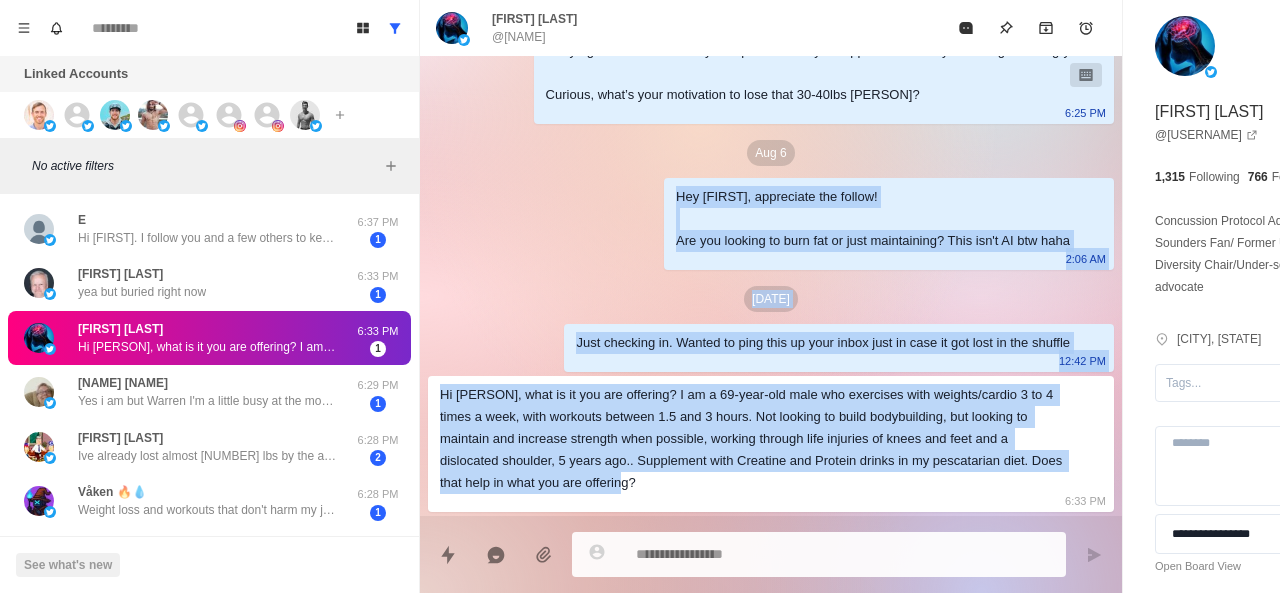 drag, startPoint x: 542, startPoint y: 166, endPoint x: 646, endPoint y: 495, distance: 345.0464 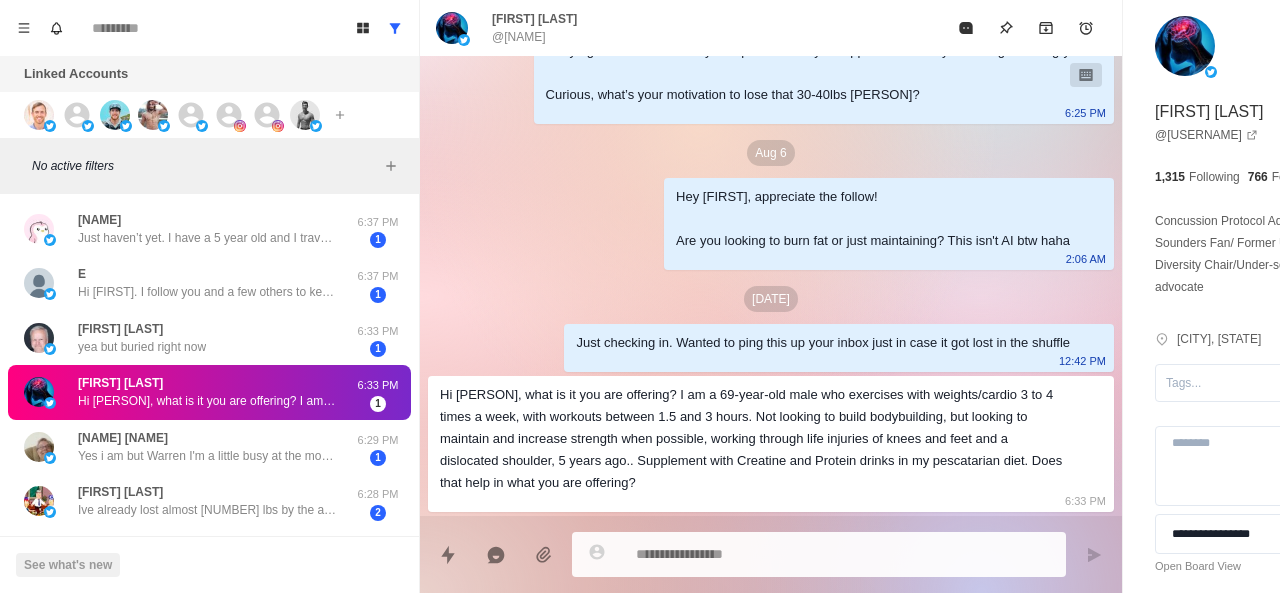 scroll, scrollTop: 62, scrollLeft: 0, axis: vertical 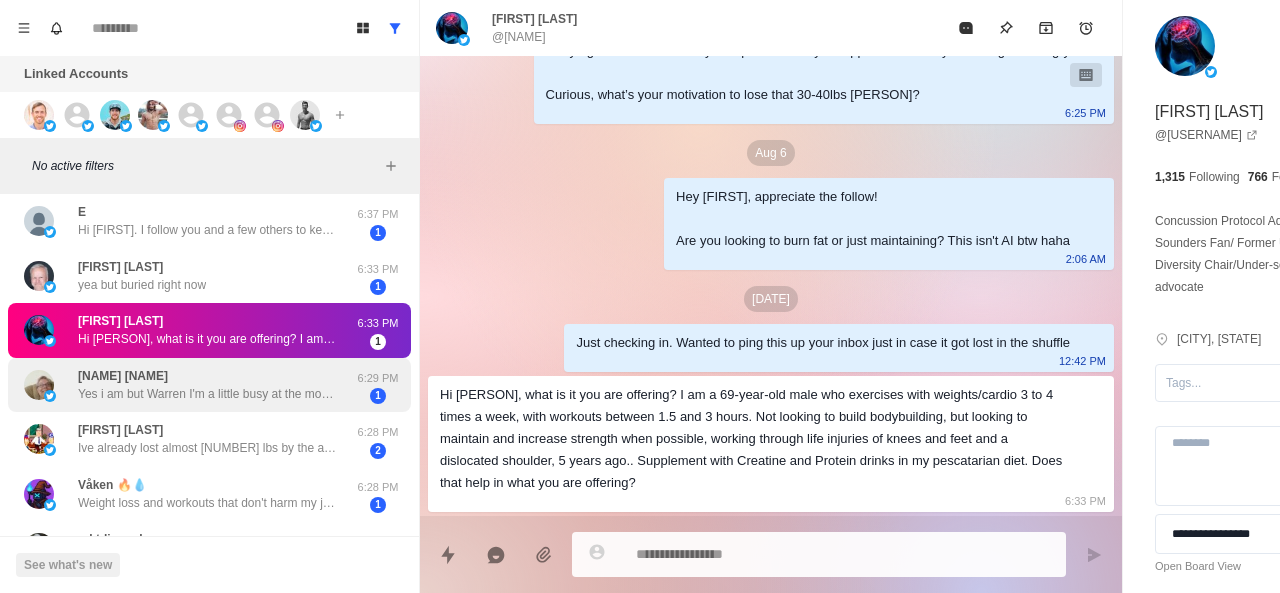 click on "Yes i am but Warren I'm a little busy at the moment. I've got some things that are are going on that need my attention. I would still like to see how that guy lost so much weight. My problem too is that I am short." at bounding box center (208, 394) 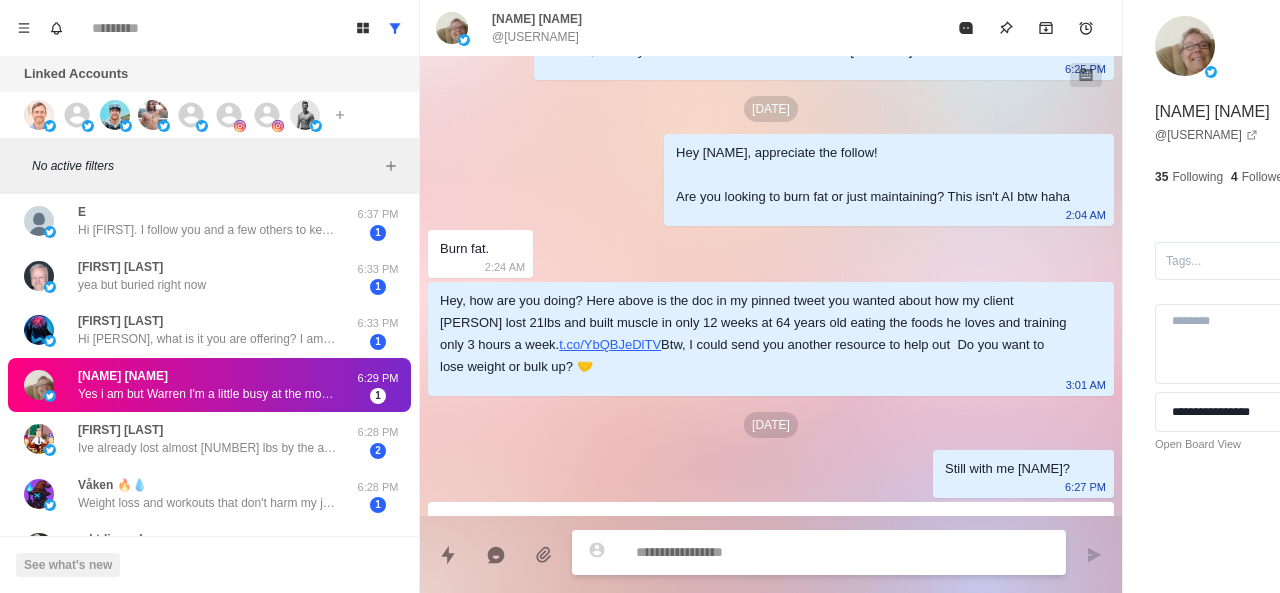 scroll, scrollTop: 276, scrollLeft: 0, axis: vertical 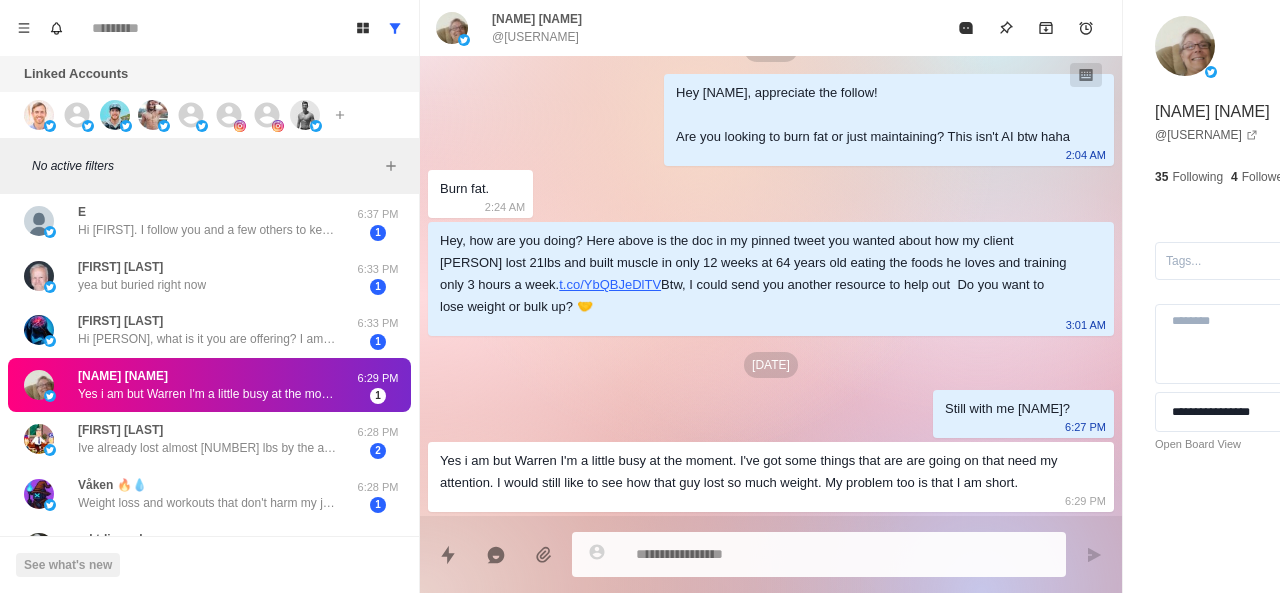 click on "Yes i am but Warren I'm a little busy at the moment. I've got some things that are are going on that need my attention. I would still like to see how that guy lost so much weight. My problem too is that I am short." at bounding box center (755, 472) 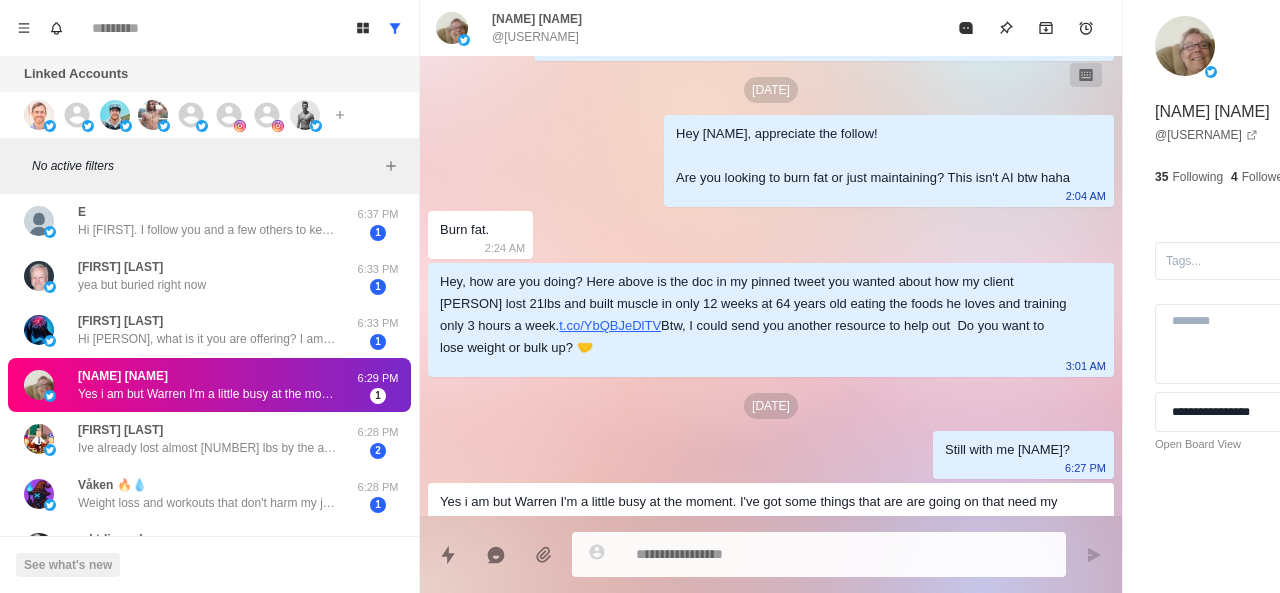 scroll, scrollTop: 88, scrollLeft: 0, axis: vertical 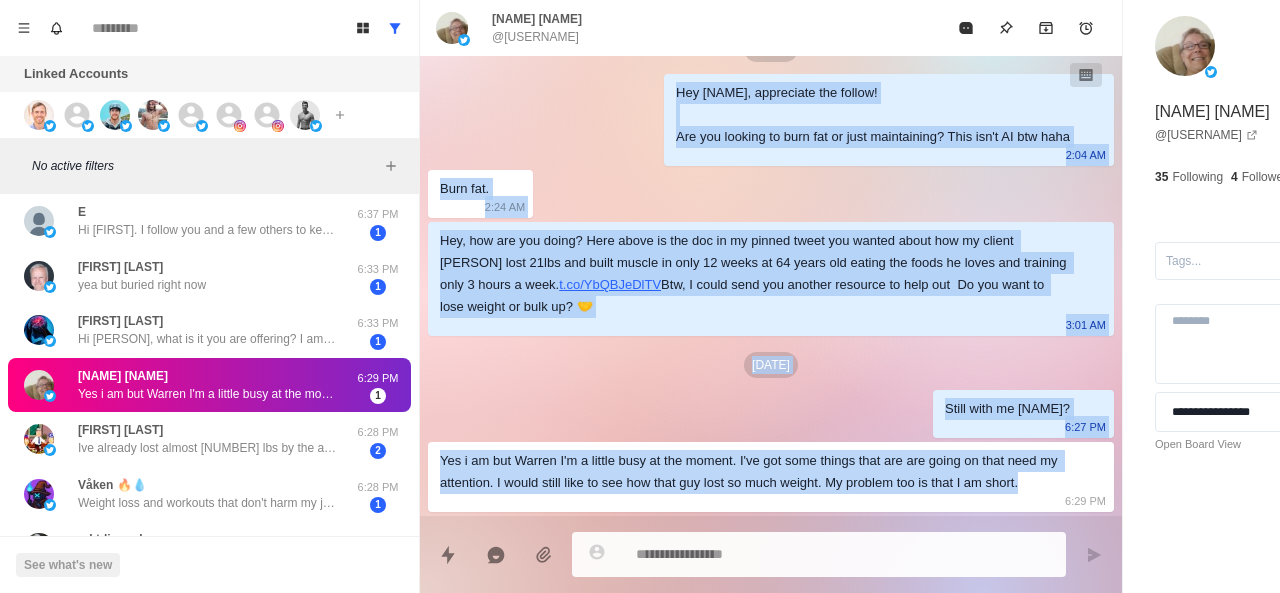 drag, startPoint x: 542, startPoint y: 166, endPoint x: 790, endPoint y: 485, distance: 404.06064 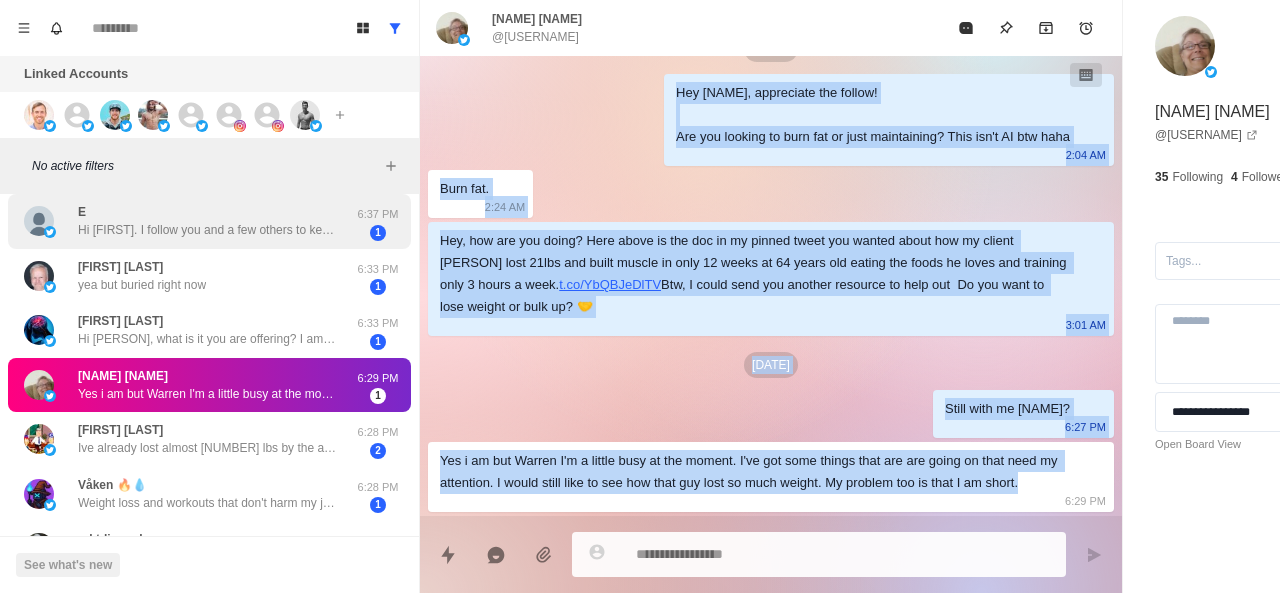 scroll, scrollTop: 0, scrollLeft: 0, axis: both 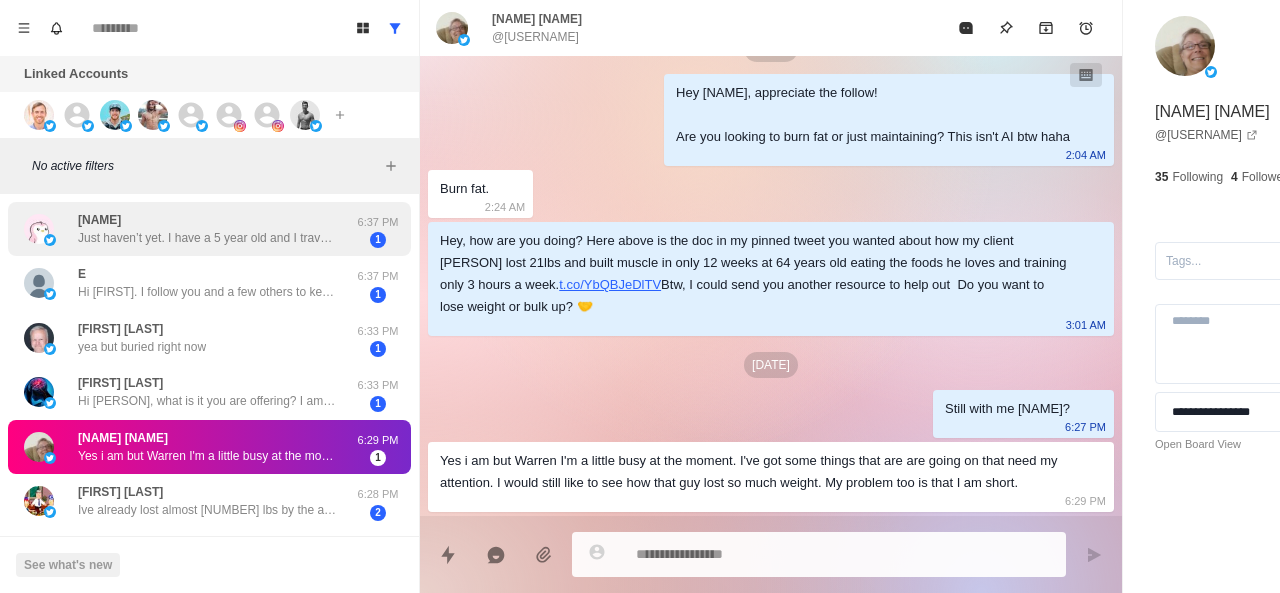 click on "Just haven’t yet. I have a 5 year old and I travel a lot out of state for work." at bounding box center (208, 238) 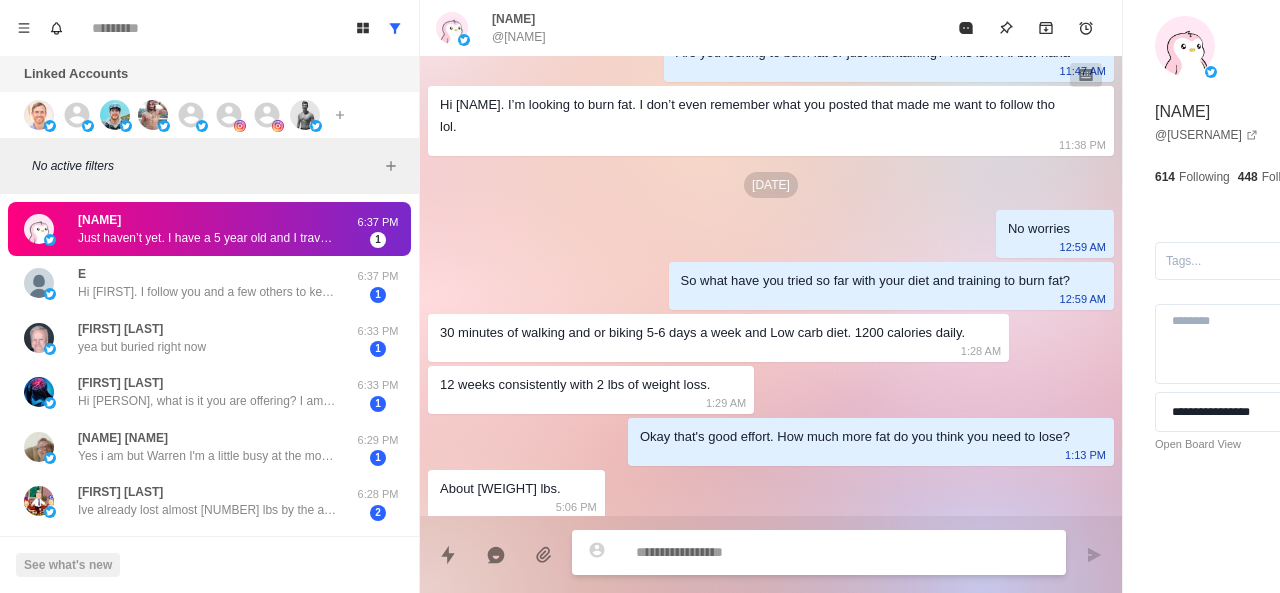 scroll, scrollTop: 782, scrollLeft: 0, axis: vertical 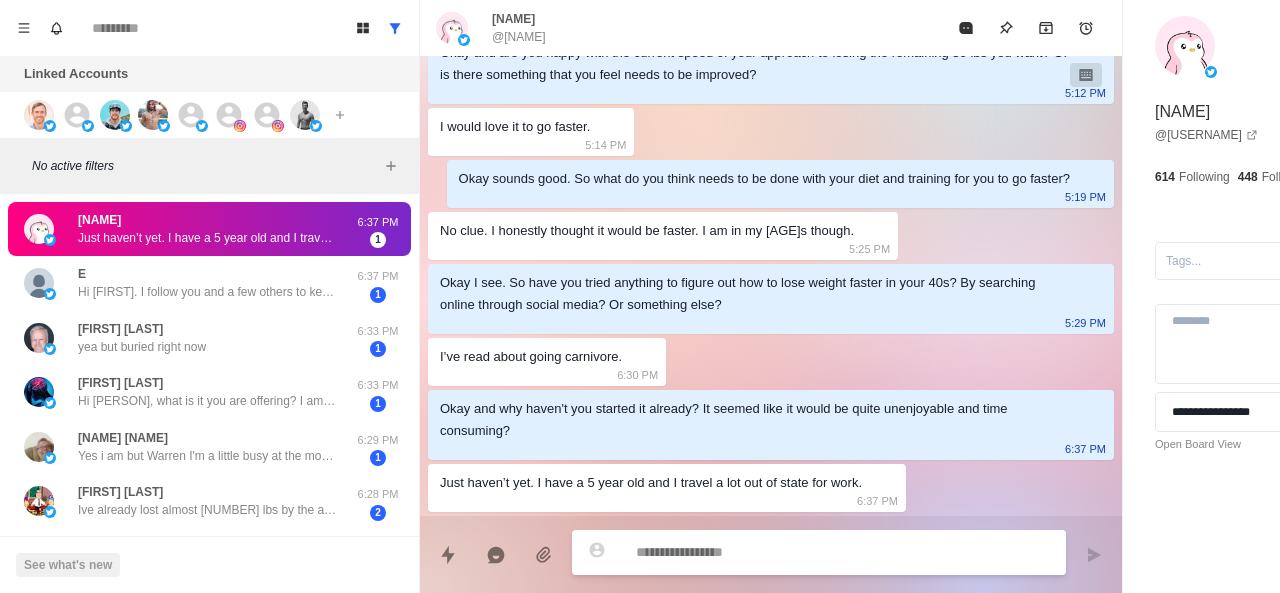 click at bounding box center [785, 552] 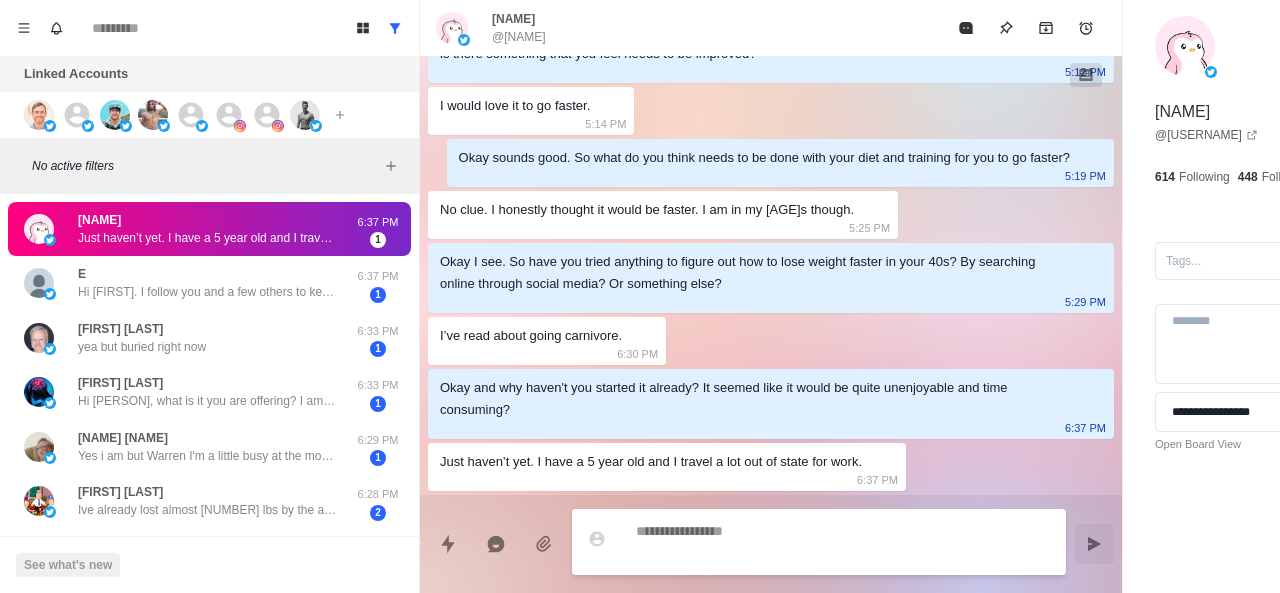 scroll, scrollTop: 856, scrollLeft: 0, axis: vertical 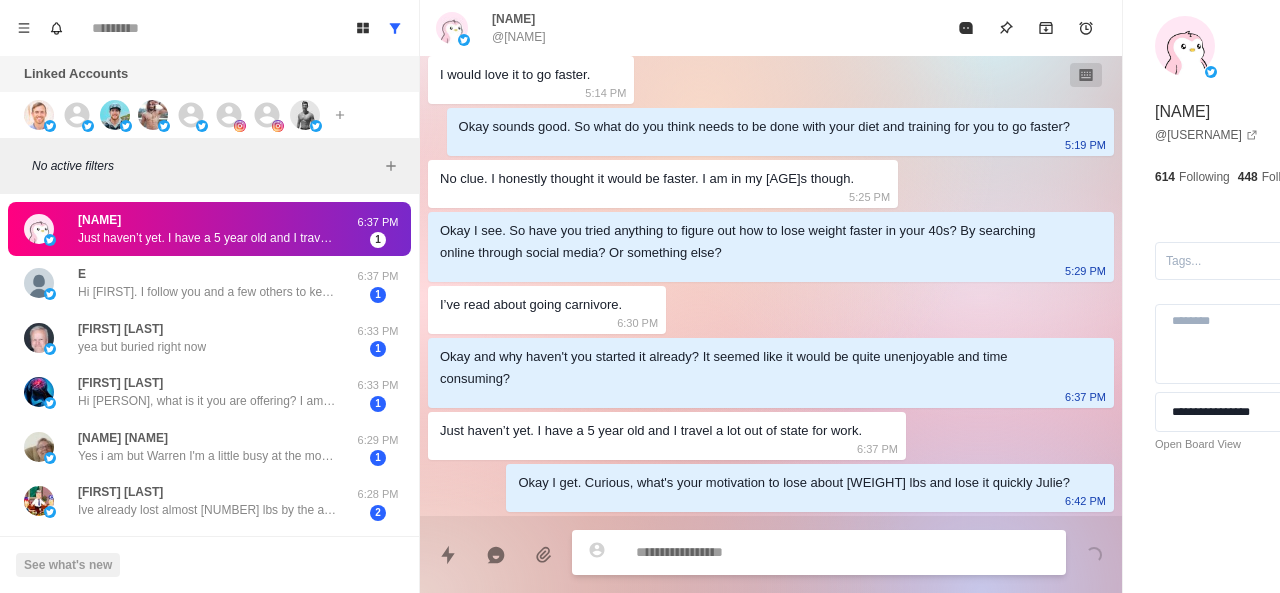 paste on "**********" 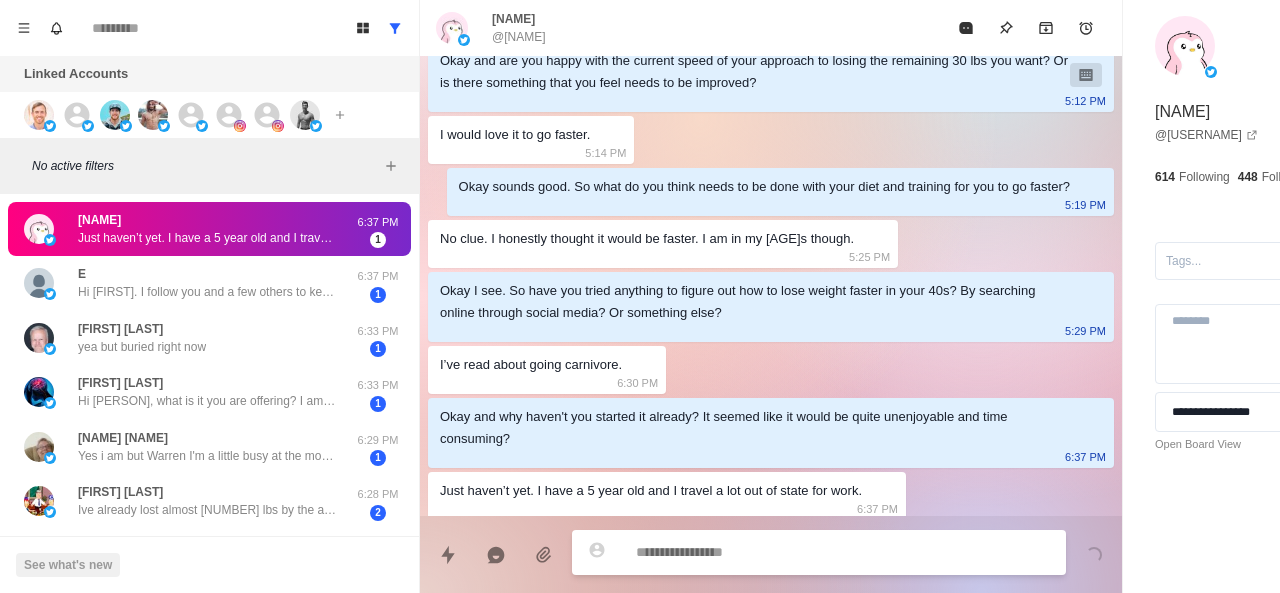scroll, scrollTop: 701, scrollLeft: 0, axis: vertical 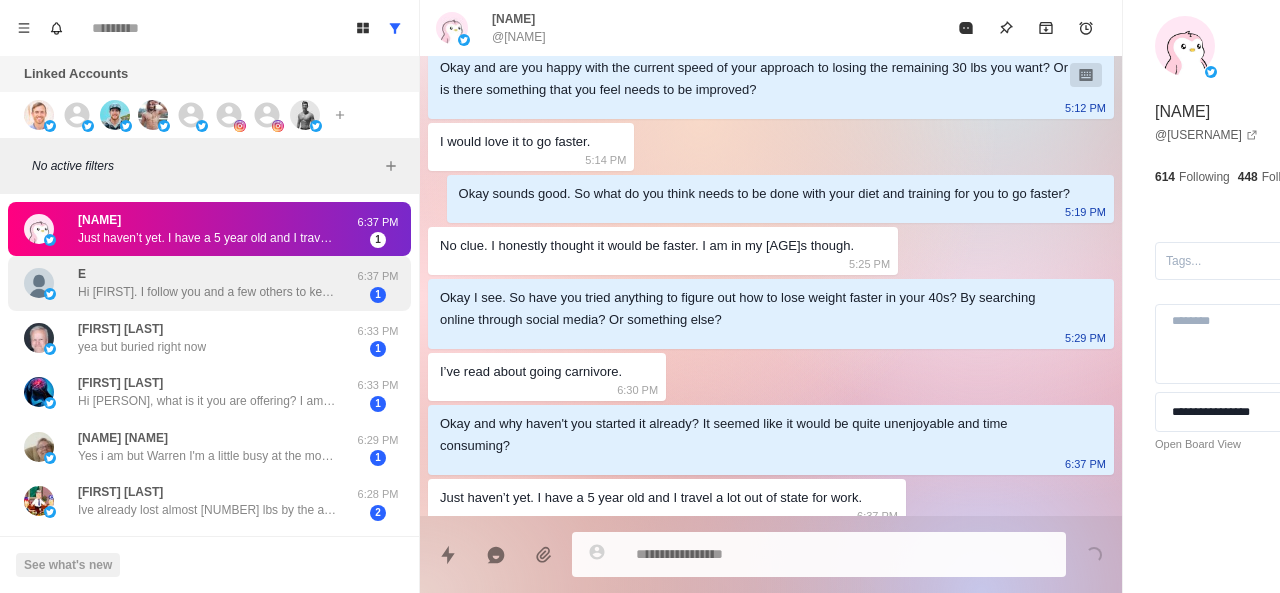 click on "E Hi [NAME]. I follow you and a few others to keep up with trends, ideas, etc. I’m a Physical Therapist with a PES cert. keep up the great content. Thank you [TIME] 1" at bounding box center (209, 283) 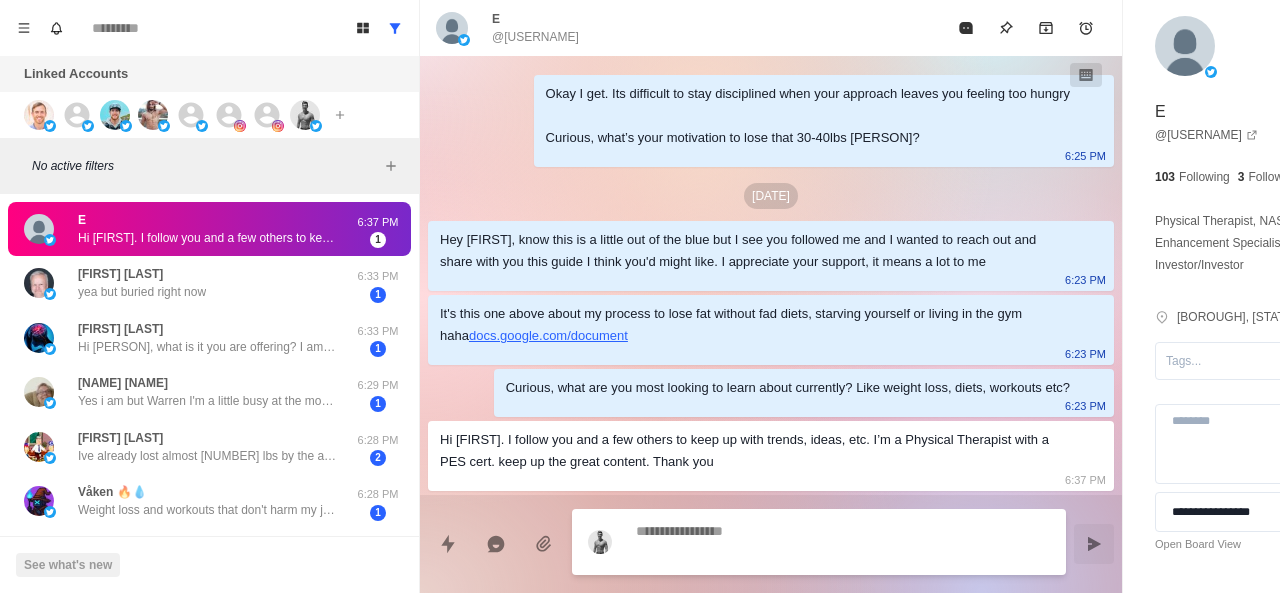 scroll, scrollTop: 94, scrollLeft: 0, axis: vertical 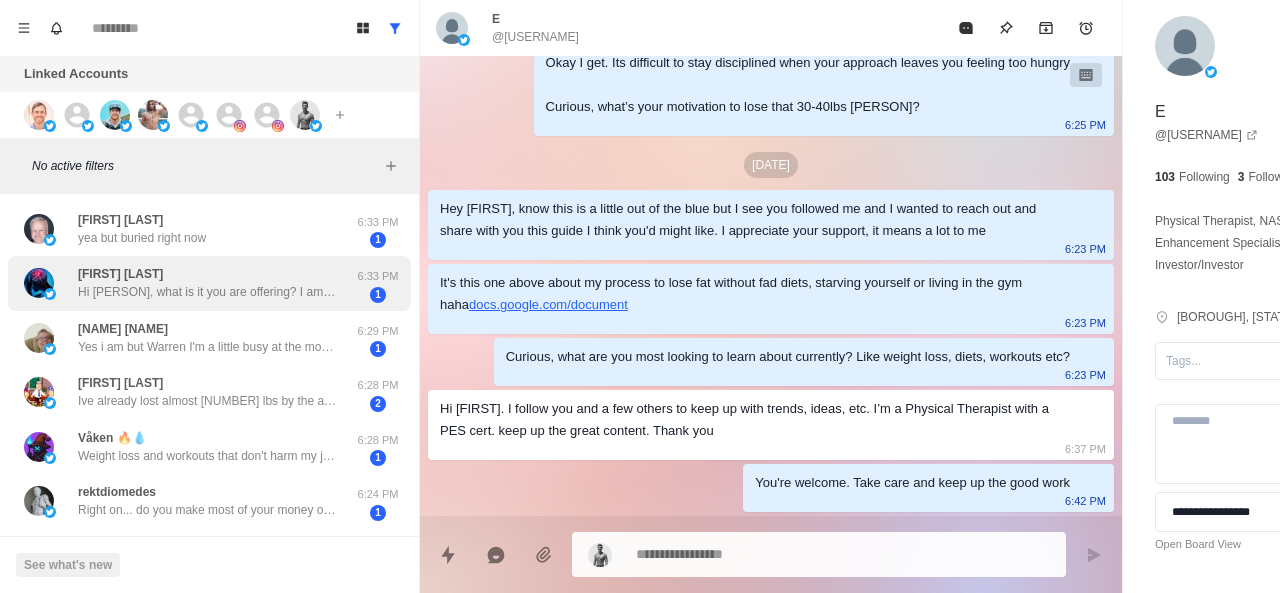 click on "Hi [PERSON], what is it you are offering? I am a 69-year-old male who exercises with weights/cardio 3 to 4 times a week, with workouts between 1.5 and 3 hours. Not looking to build bodybuilding, but looking to maintain and increase strength when possible, working through life injuries of knees and feet and a dislocated shoulder, 5 years ago.. Supplement with Creatine and Protein drinks in my pescatarian diet. Does that help in what you are offering?" at bounding box center [208, 292] 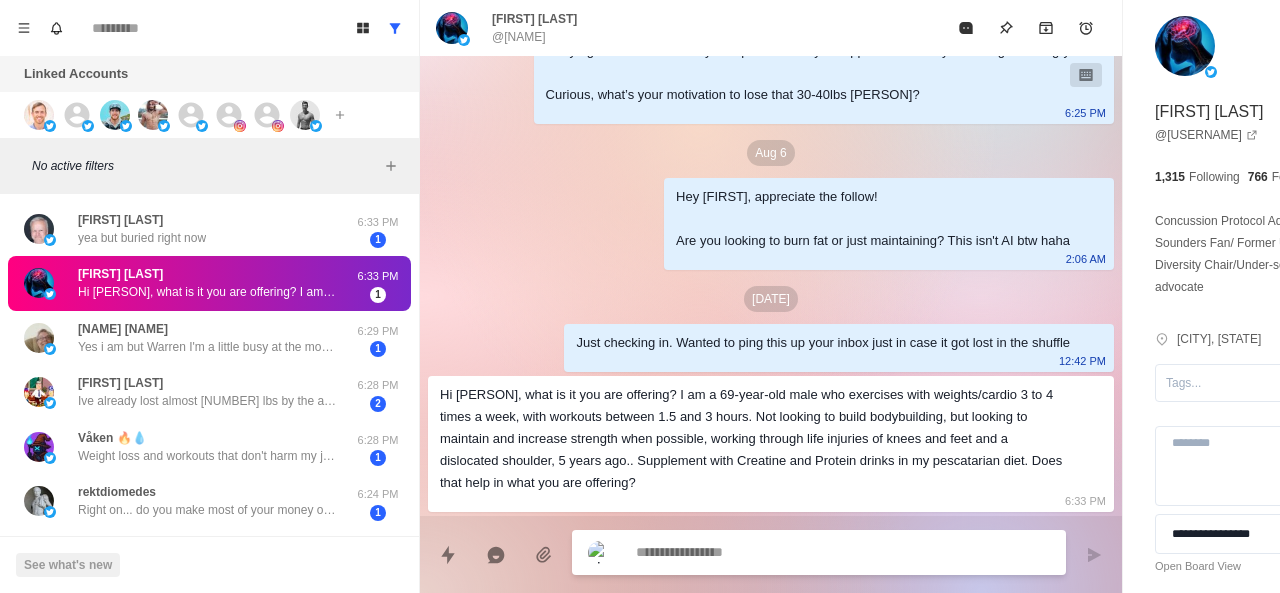 scroll, scrollTop: 84, scrollLeft: 0, axis: vertical 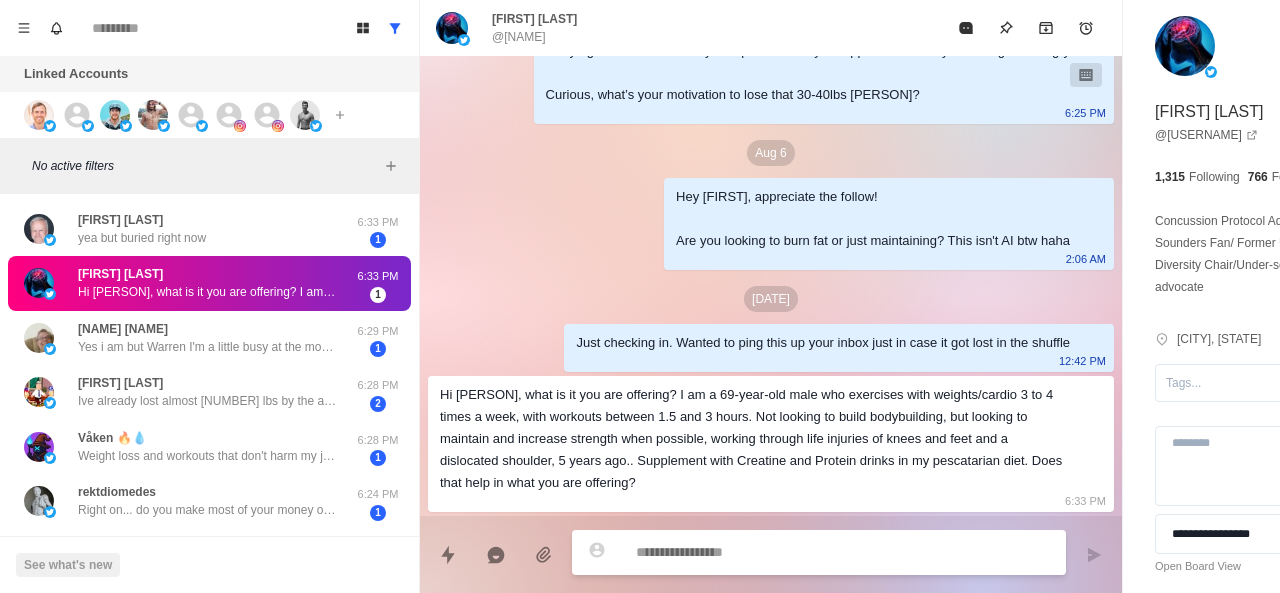 paste on "**********" 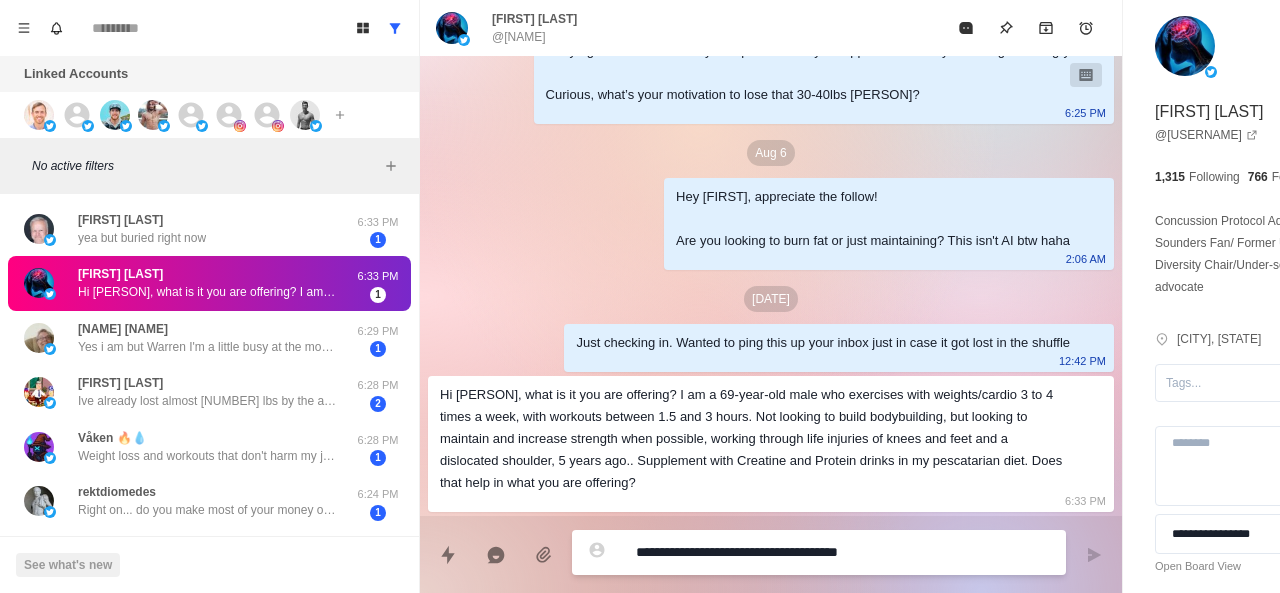 scroll, scrollTop: 16, scrollLeft: 0, axis: vertical 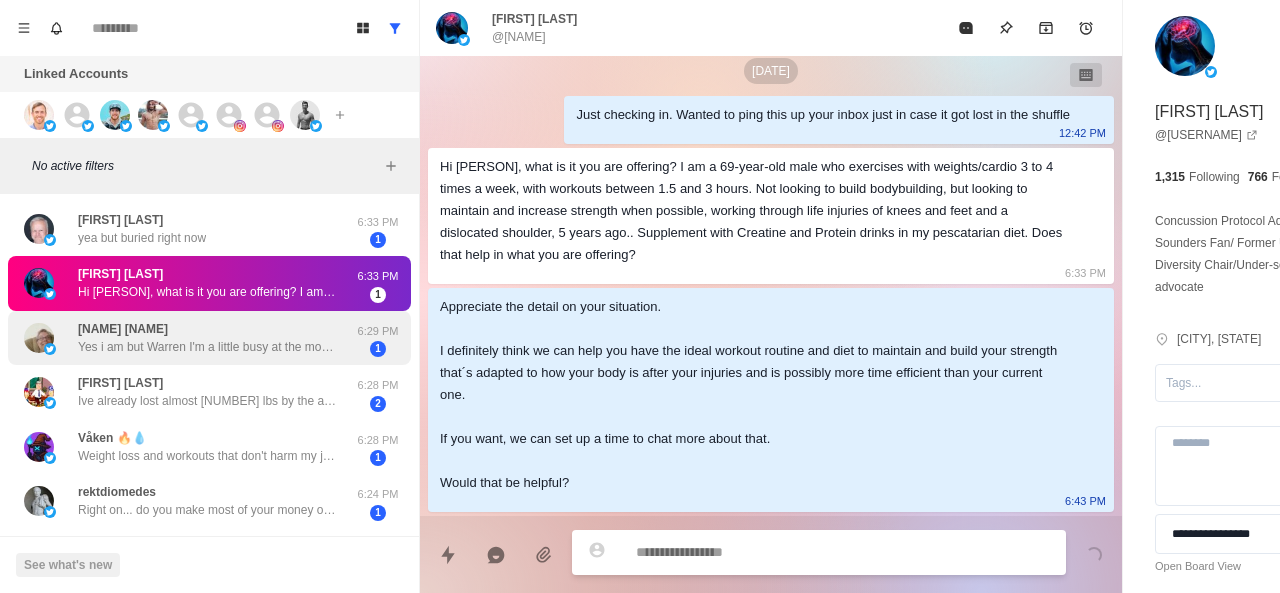 click on "Yes i am but Warren I'm a little busy at the moment. I've got some things that are are going on that need my attention. I would still like to see how that guy lost so much weight. My problem too is that I am short." at bounding box center [208, 347] 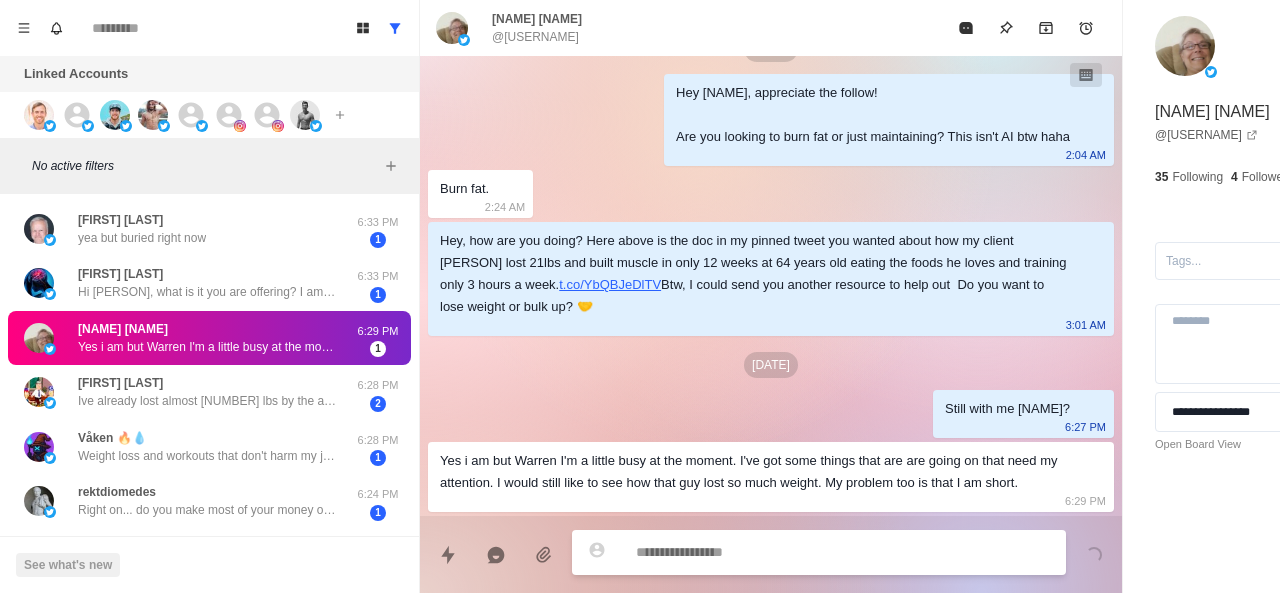 scroll, scrollTop: 276, scrollLeft: 0, axis: vertical 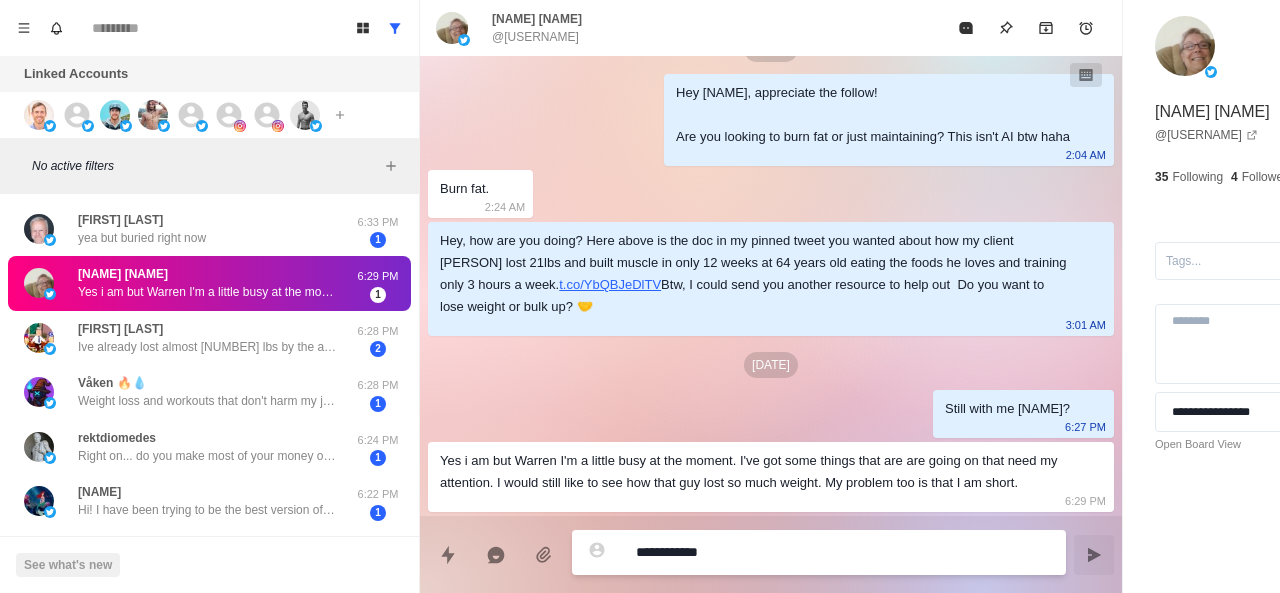 paste on "**********" 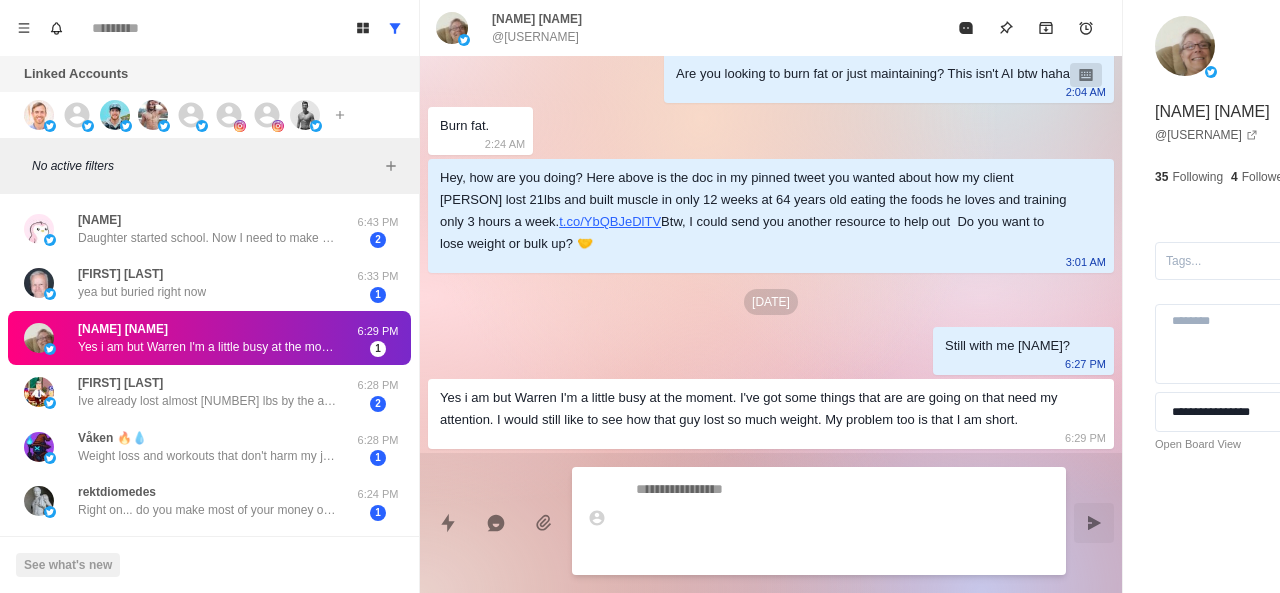 scroll, scrollTop: 350, scrollLeft: 0, axis: vertical 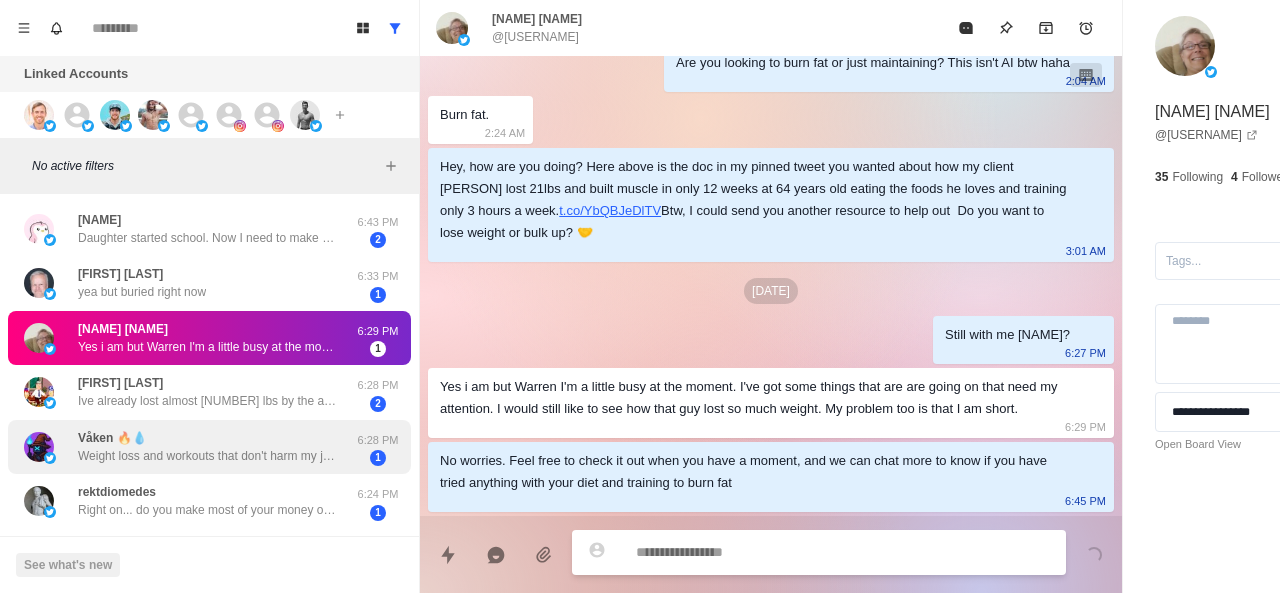 click on "Våken 🔥💧 Weight loss and workouts that don't harm my joints so hard" at bounding box center [208, 447] 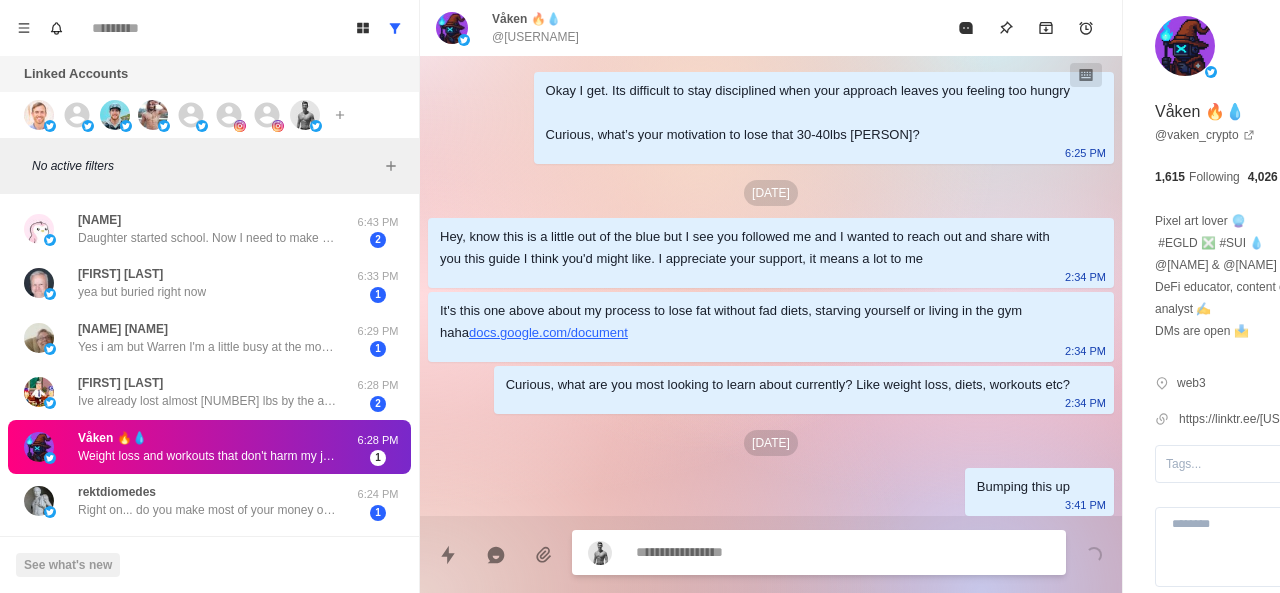 scroll, scrollTop: 122, scrollLeft: 0, axis: vertical 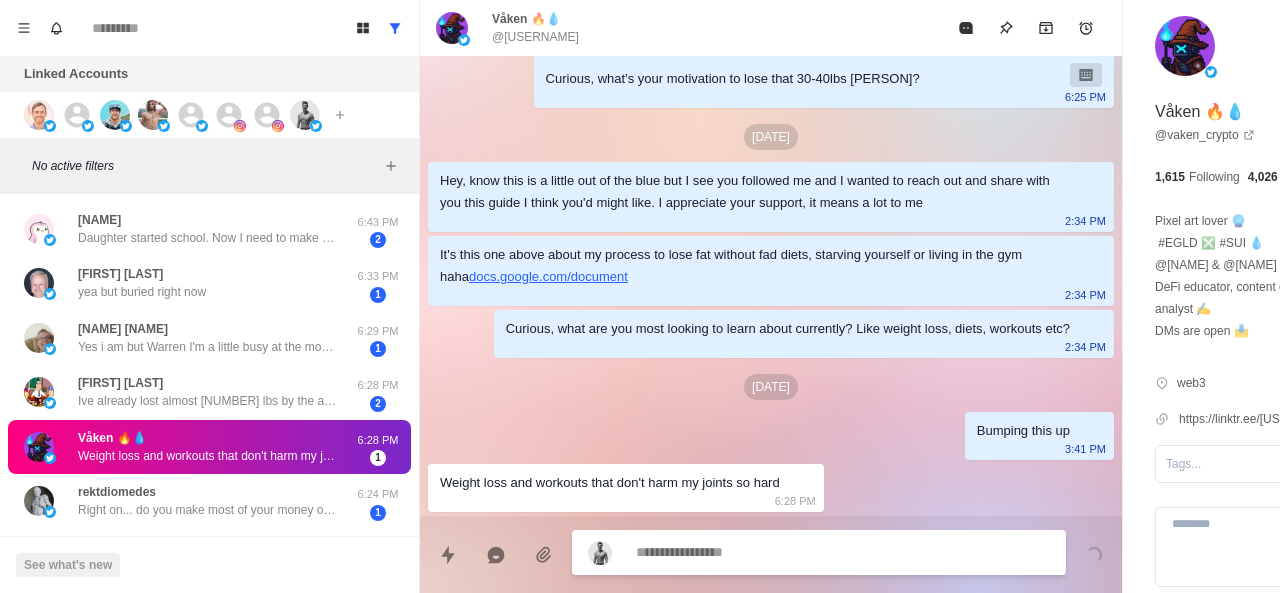 click at bounding box center (785, 552) 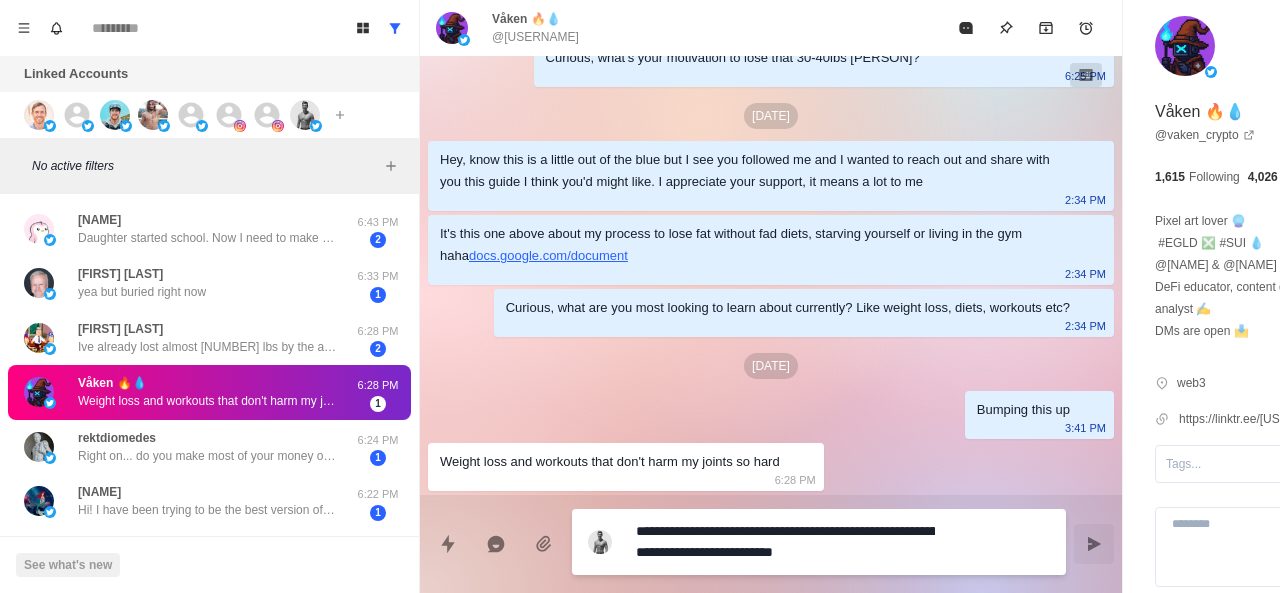 drag, startPoint x: 896, startPoint y: 555, endPoint x: 834, endPoint y: 536, distance: 64.84597 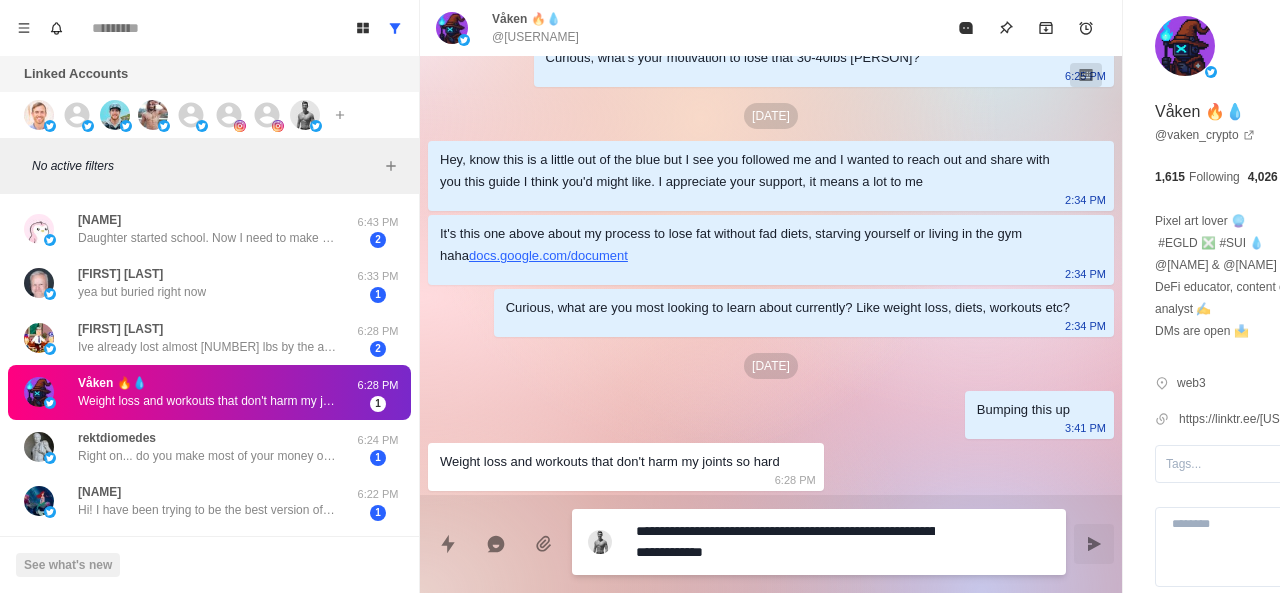 click on "**********" at bounding box center [785, 542] 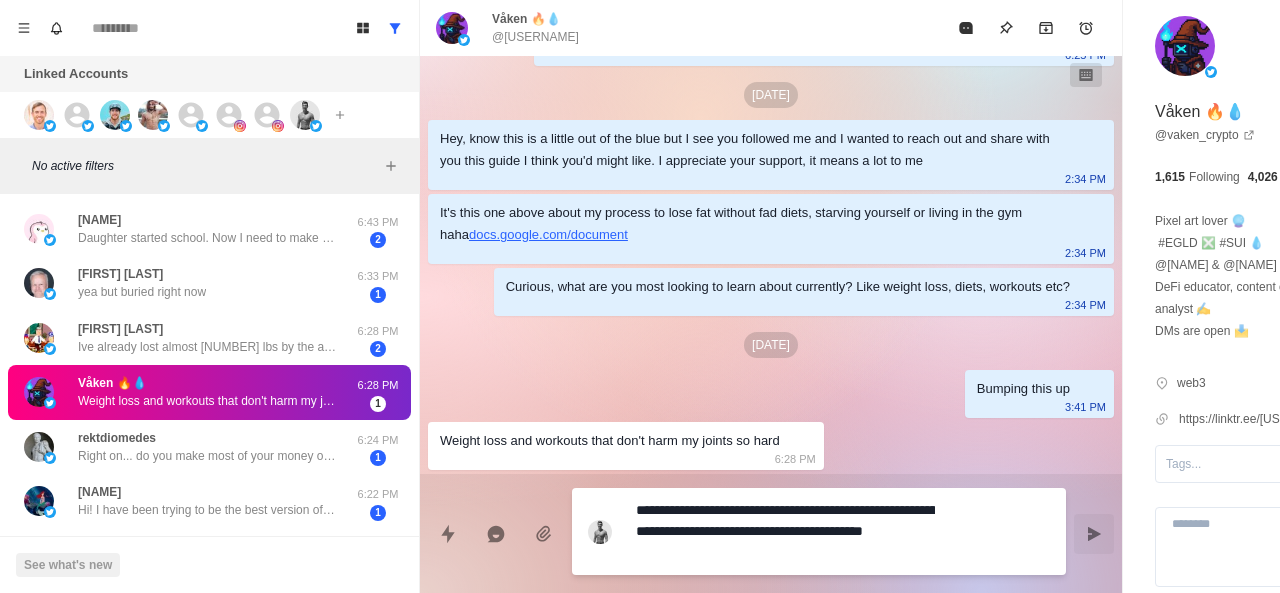 click on "**********" at bounding box center (785, 531) 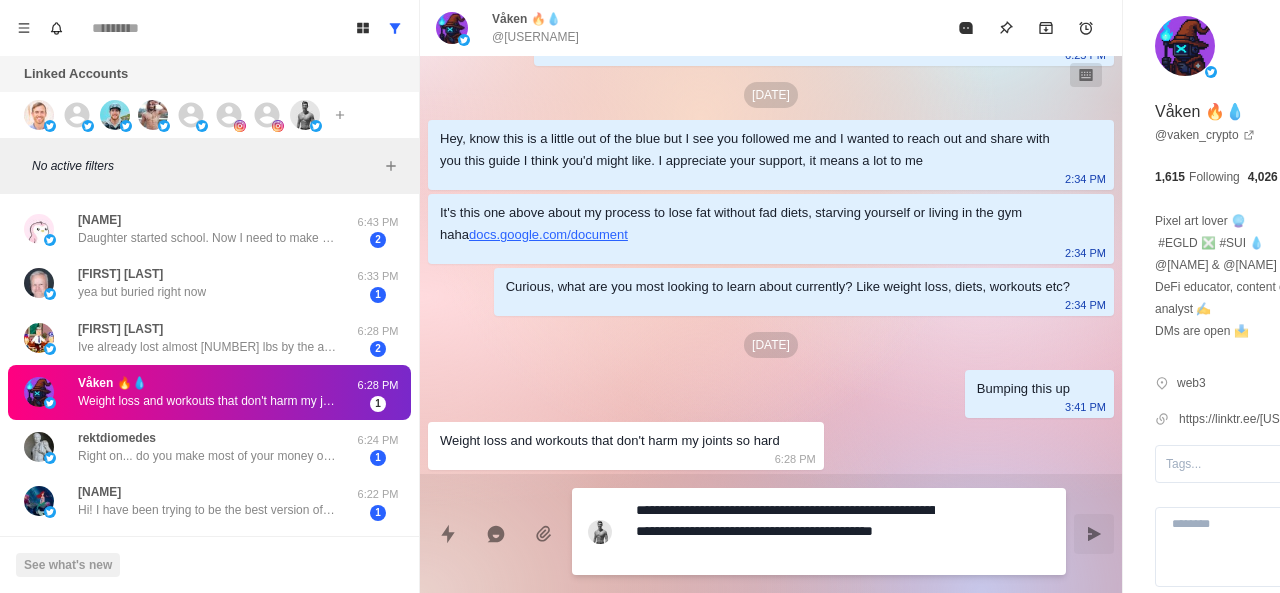 paste on "**********" 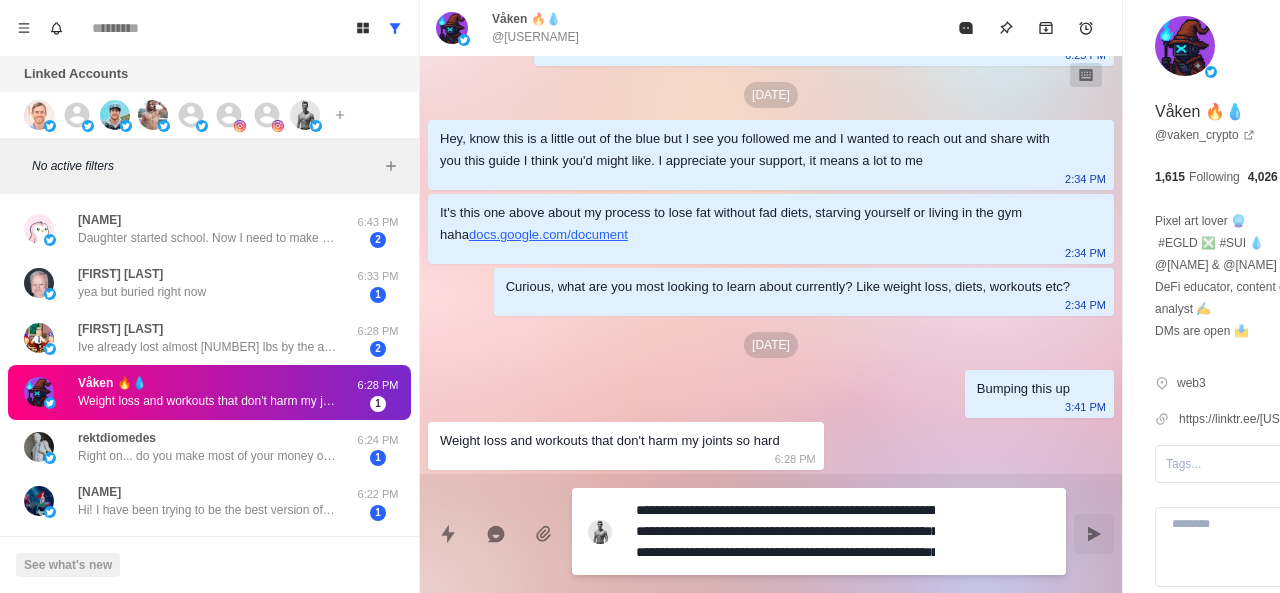 scroll, scrollTop: 16, scrollLeft: 0, axis: vertical 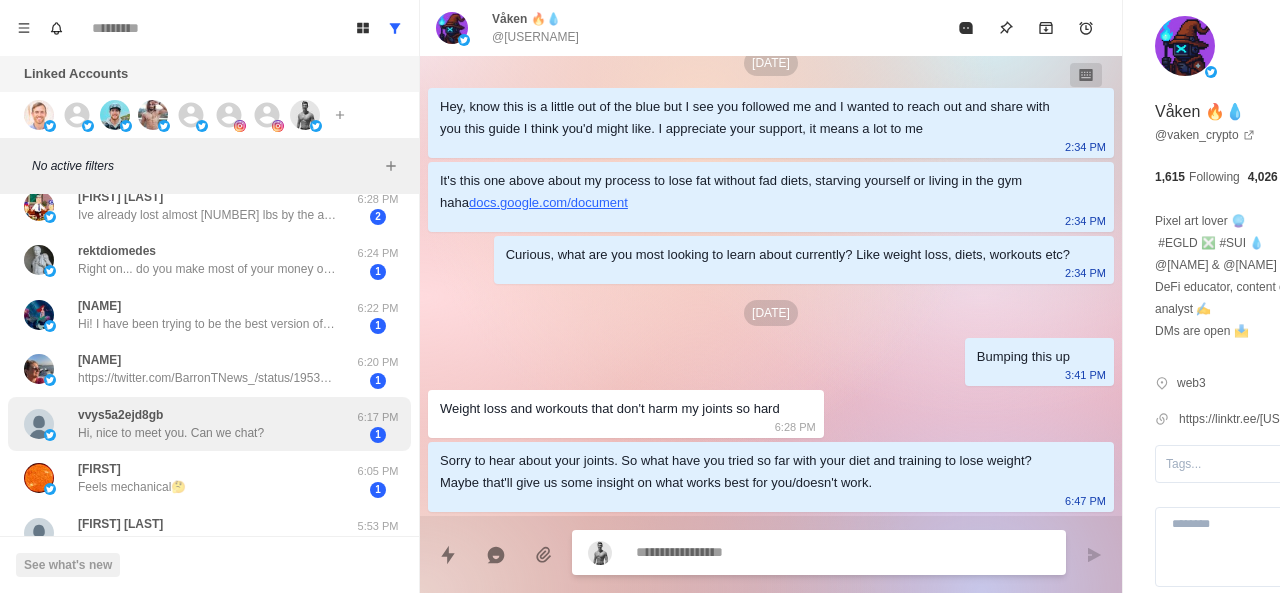 click on "[USERNAME] Hi, nice to meet you. Can we chat?" at bounding box center [171, 424] 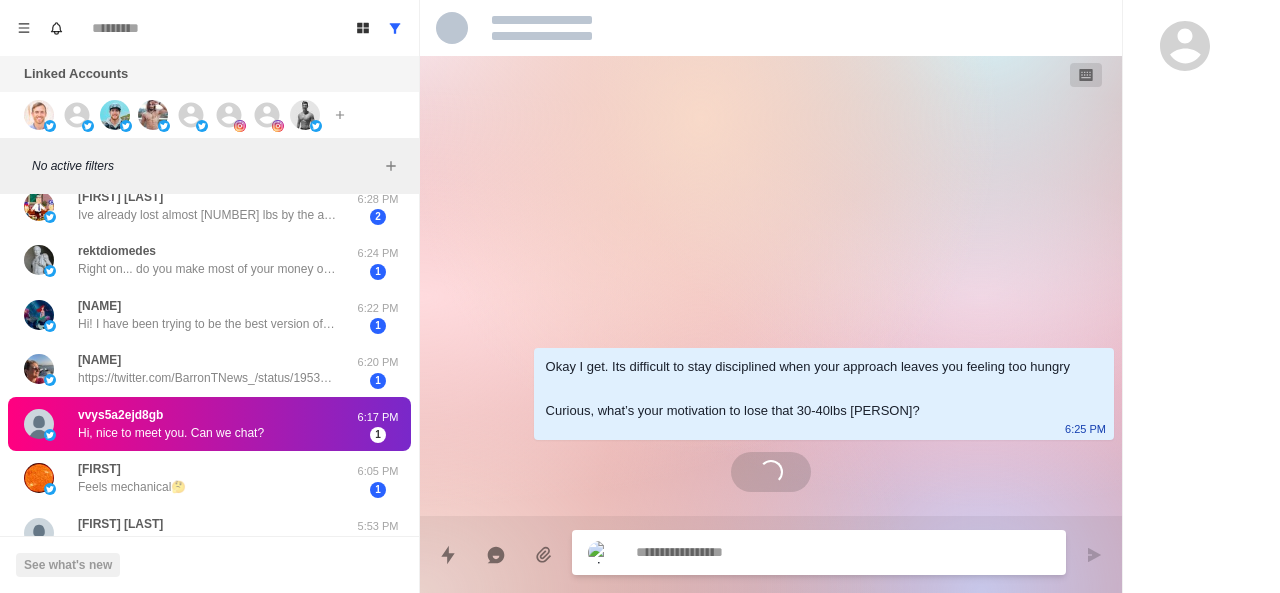 scroll, scrollTop: 0, scrollLeft: 0, axis: both 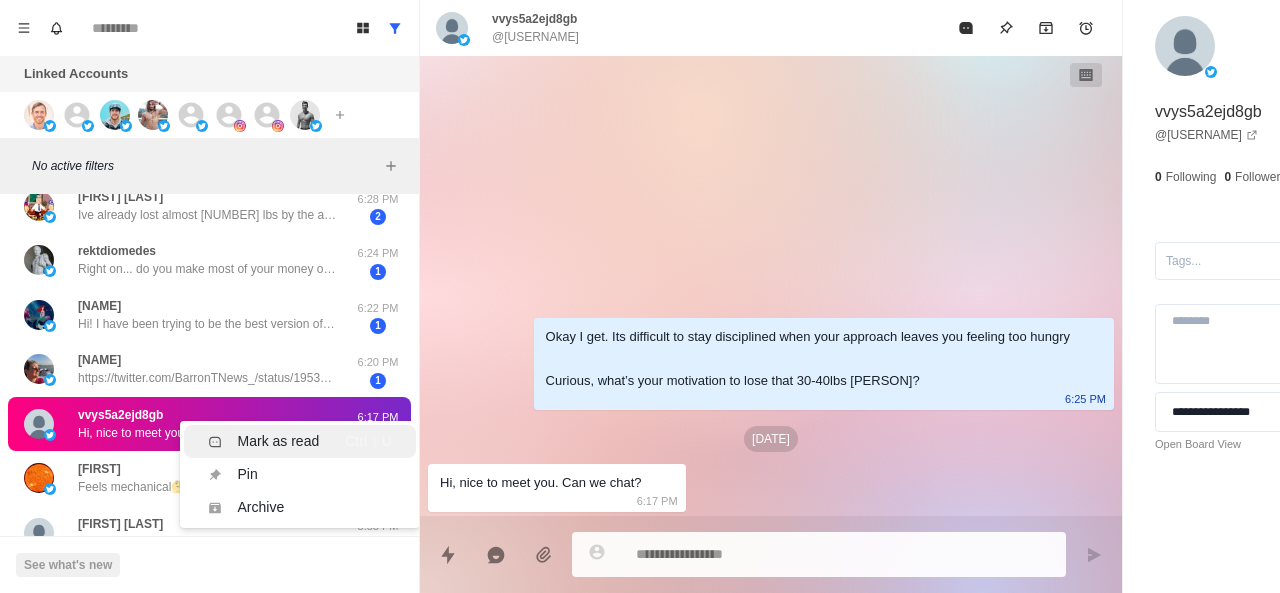 click on "Mark as read" at bounding box center [264, 441] 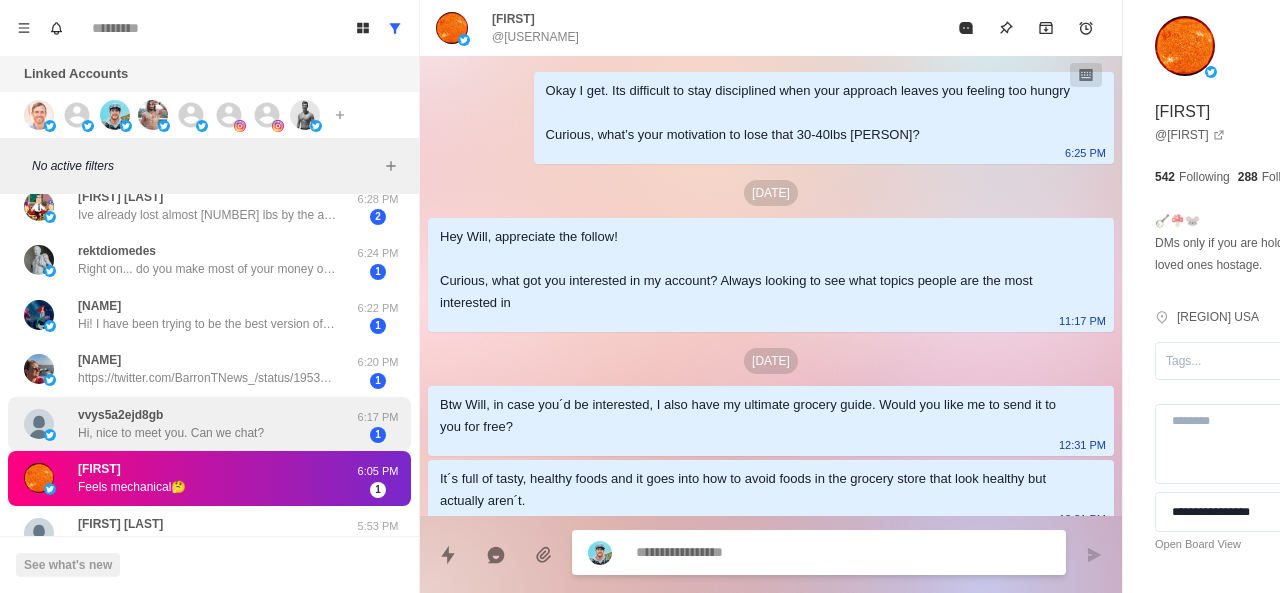 scroll, scrollTop: 454, scrollLeft: 0, axis: vertical 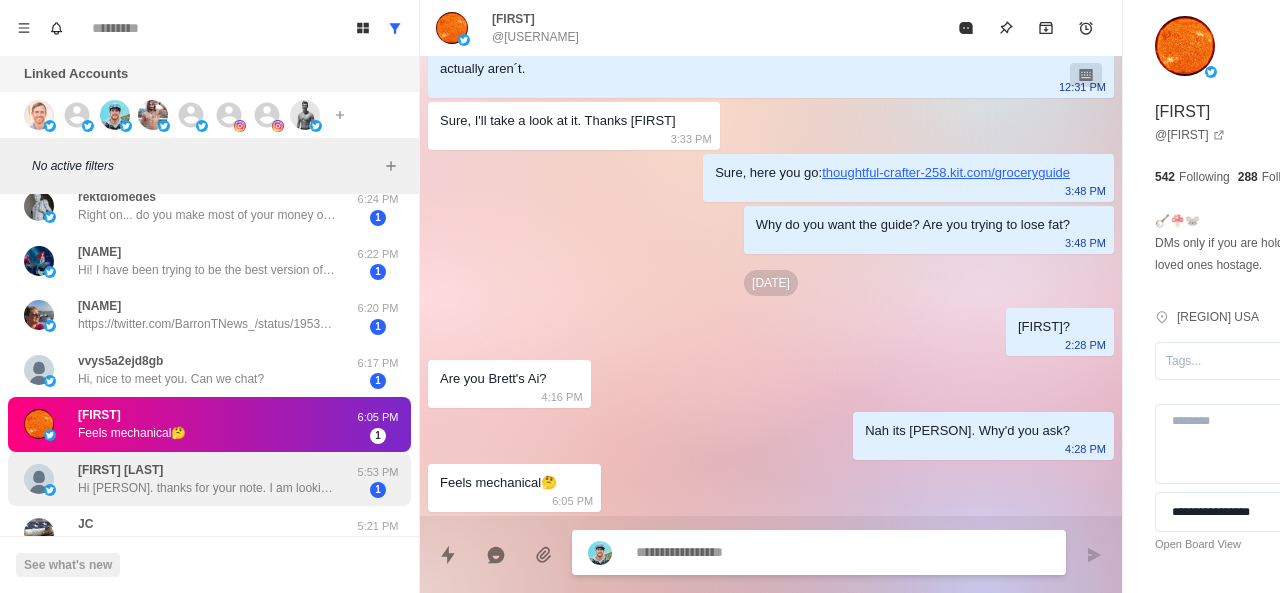 click on "[NAME] Hi [NAME]. thanks for your note. I am looking for some help in gaining some muscle and having focussed approached in life" at bounding box center (188, 479) 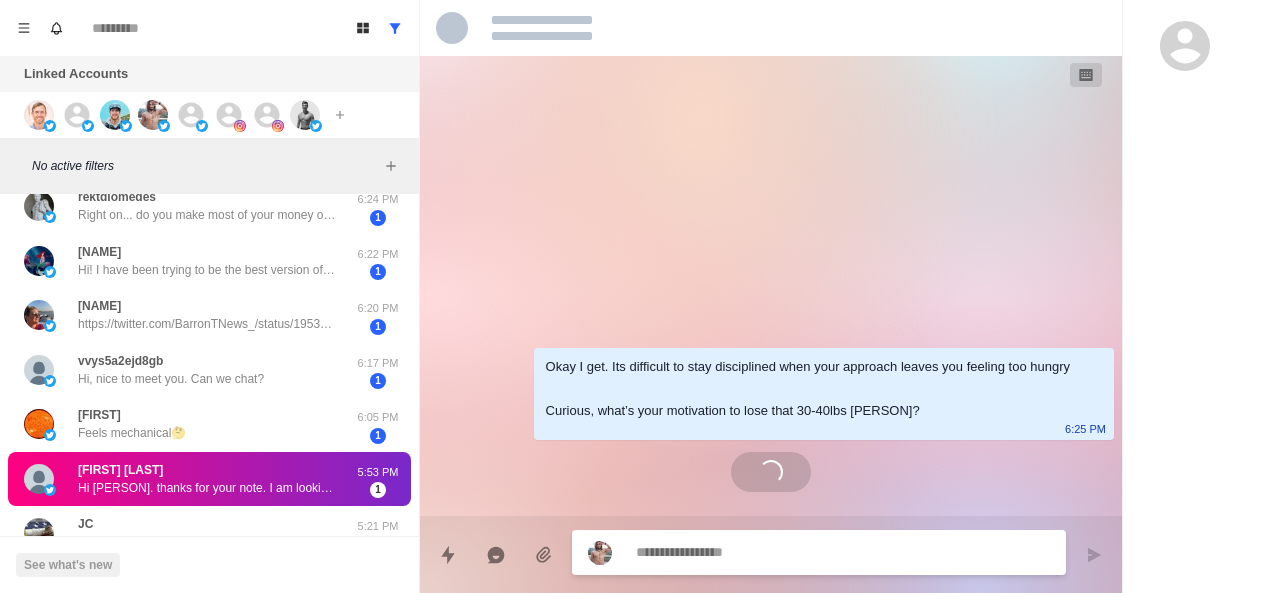 scroll, scrollTop: 0, scrollLeft: 0, axis: both 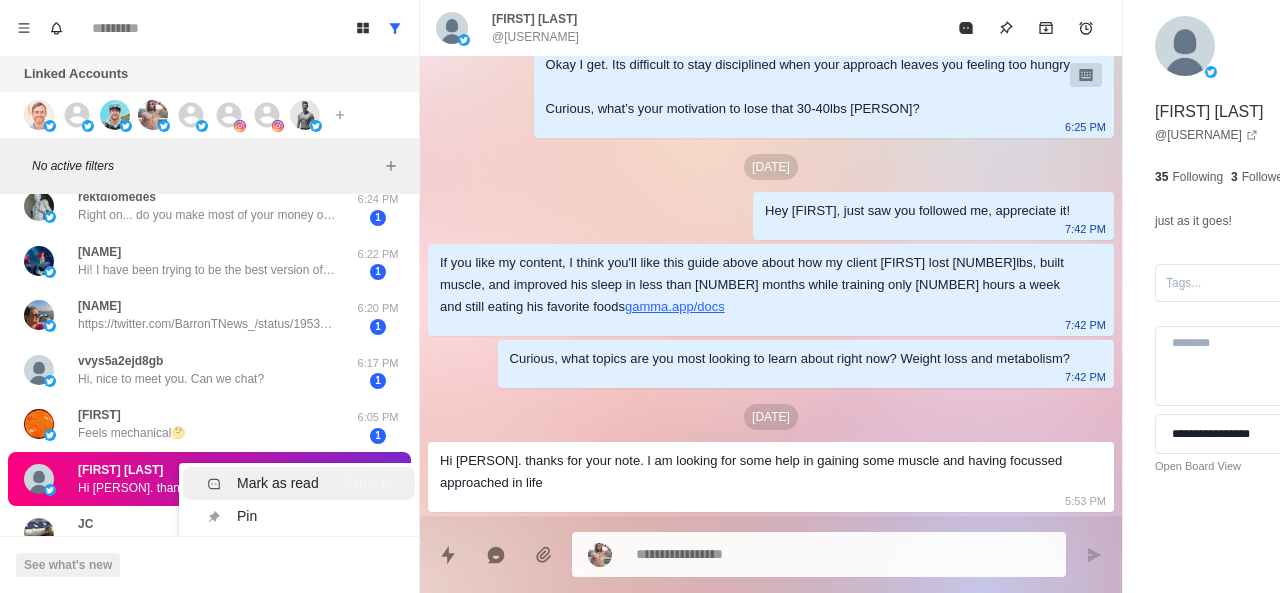 click on "Mark as read Ctrl ⇧ U" at bounding box center (299, 483) 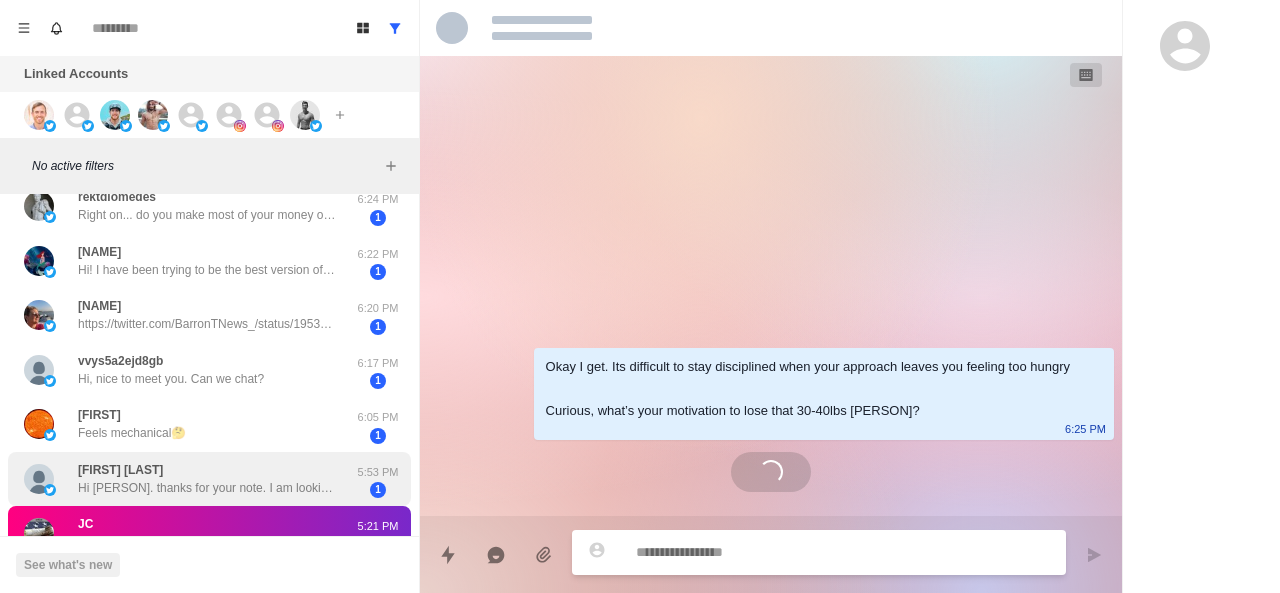 scroll, scrollTop: 0, scrollLeft: 0, axis: both 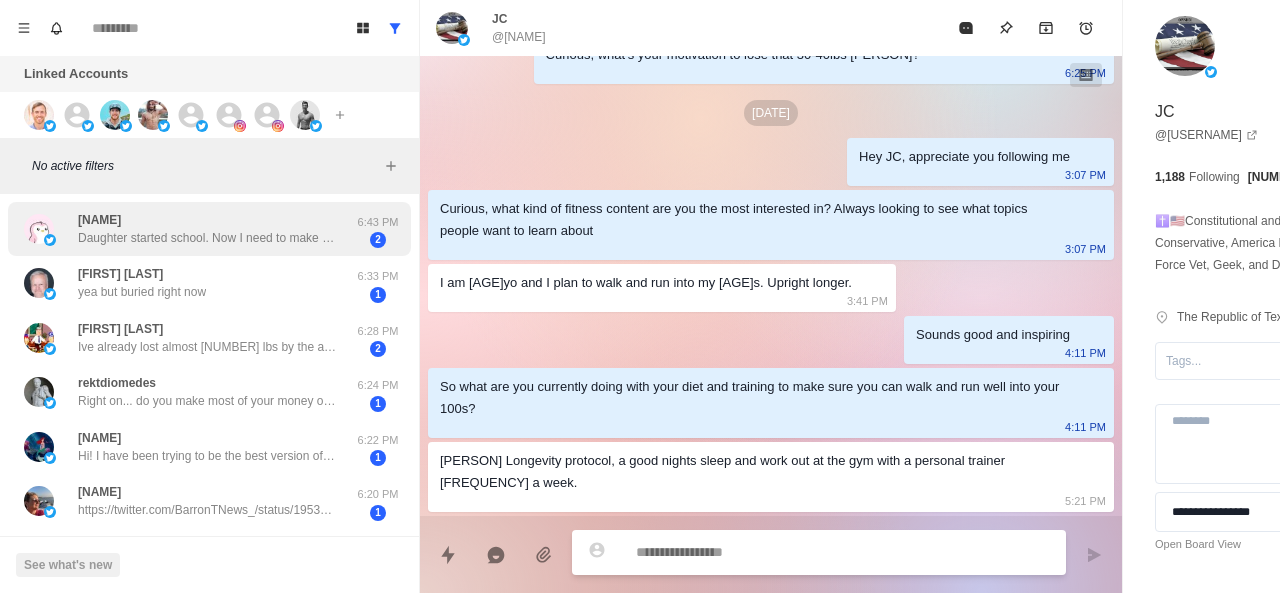 click on "Daughter started school. Now I need to make more time for myself." at bounding box center (208, 238) 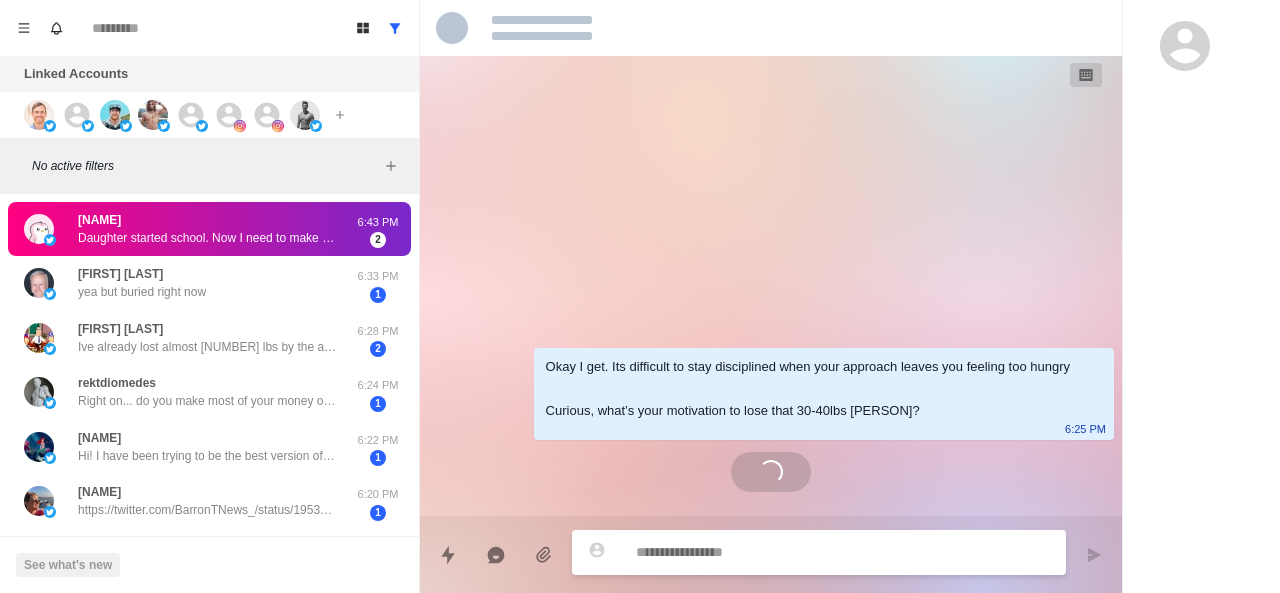 scroll, scrollTop: 0, scrollLeft: 0, axis: both 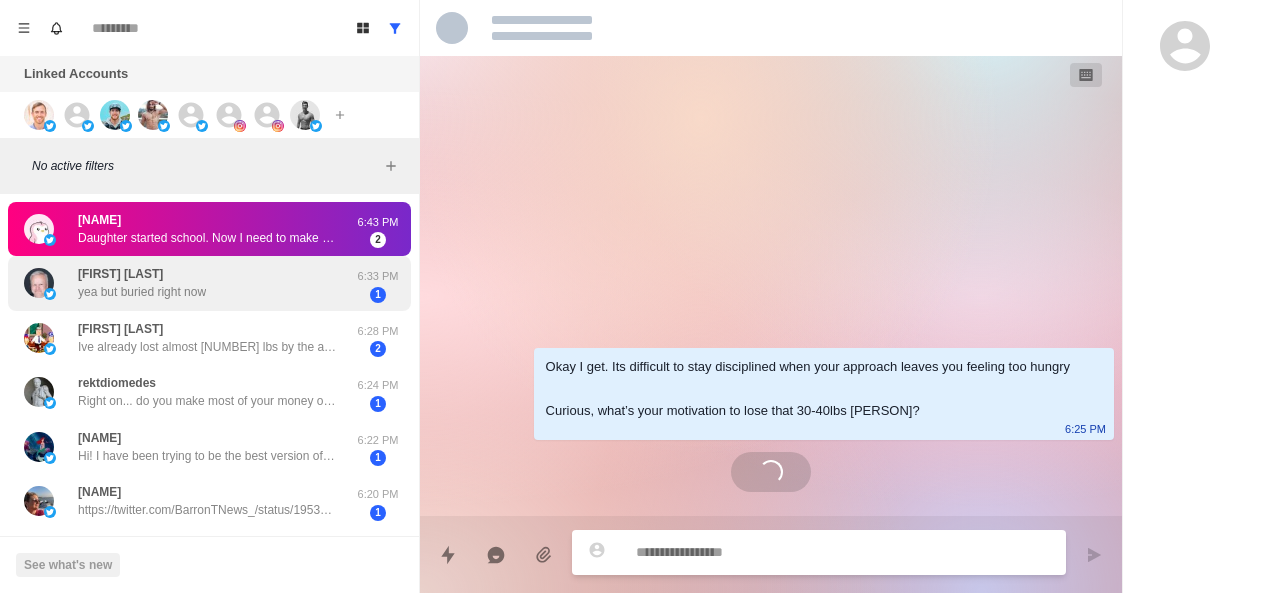 click on "yea  but buried right now" at bounding box center [142, 292] 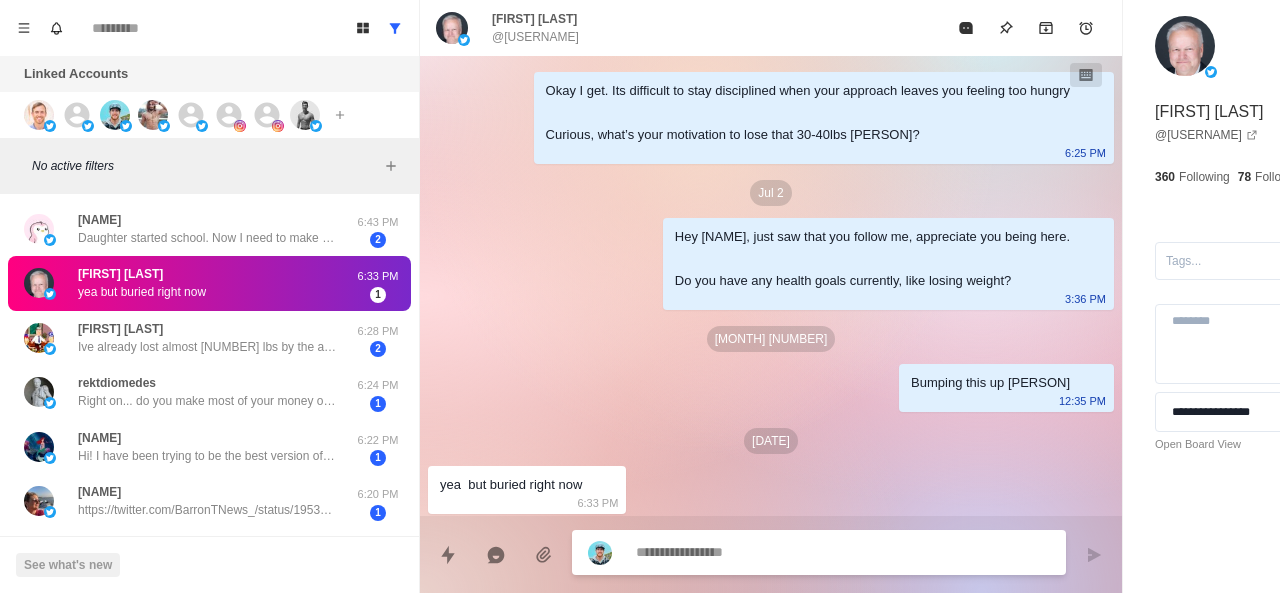 scroll, scrollTop: 24, scrollLeft: 0, axis: vertical 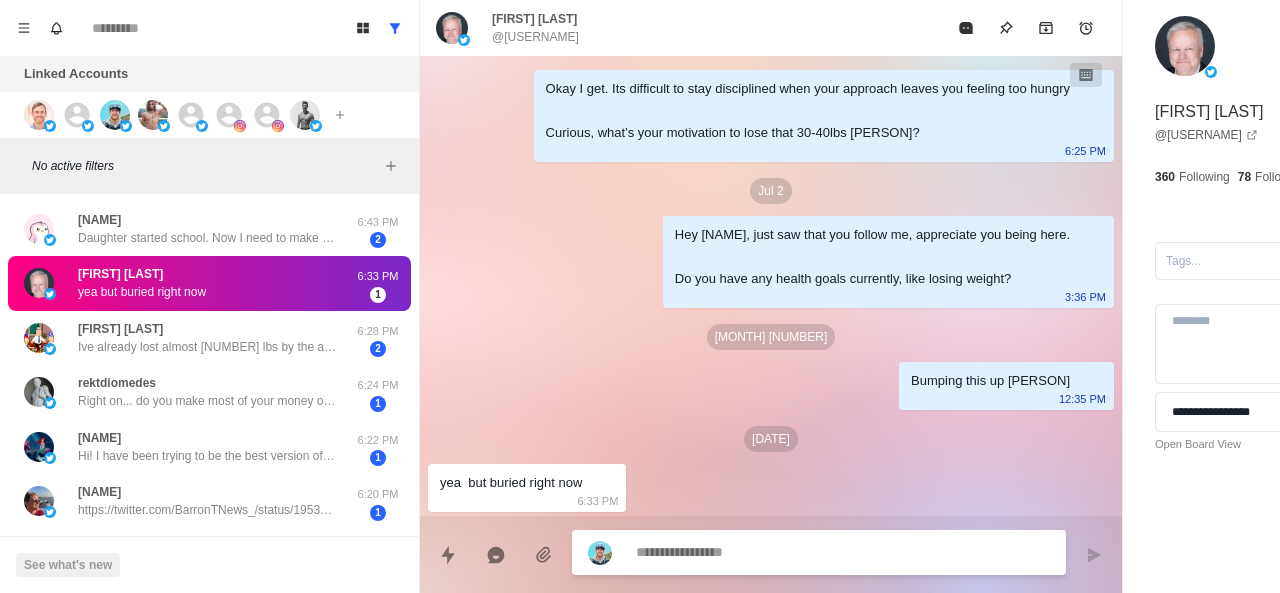click at bounding box center (785, 552) 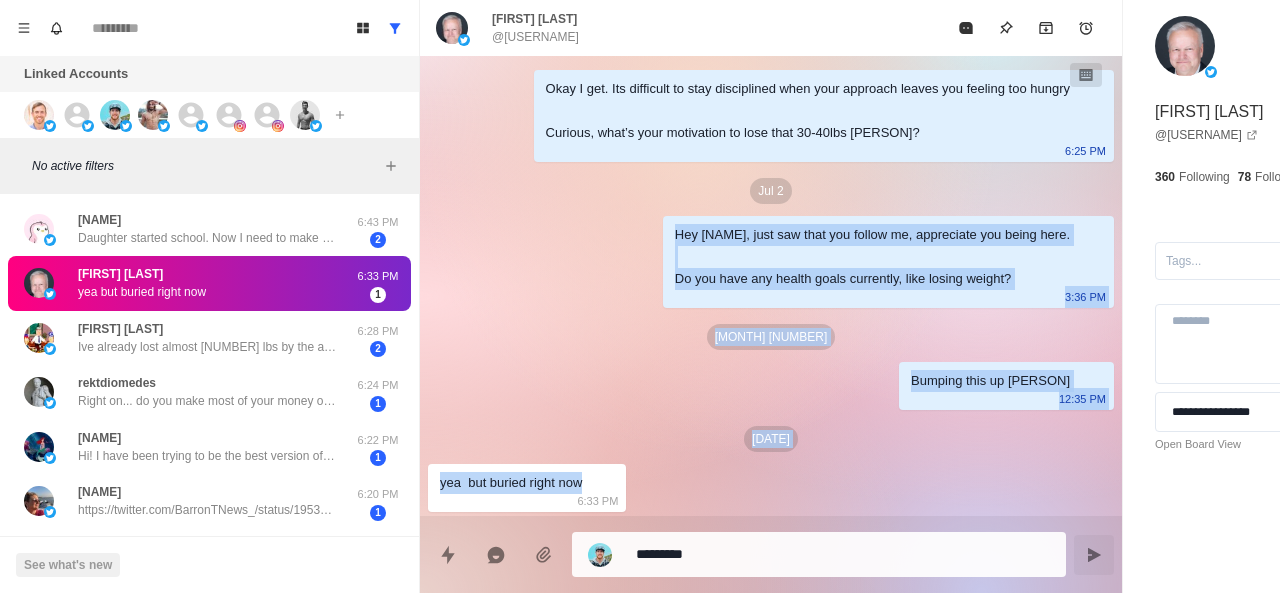 drag, startPoint x: 568, startPoint y: 235, endPoint x: 658, endPoint y: 488, distance: 268.5312 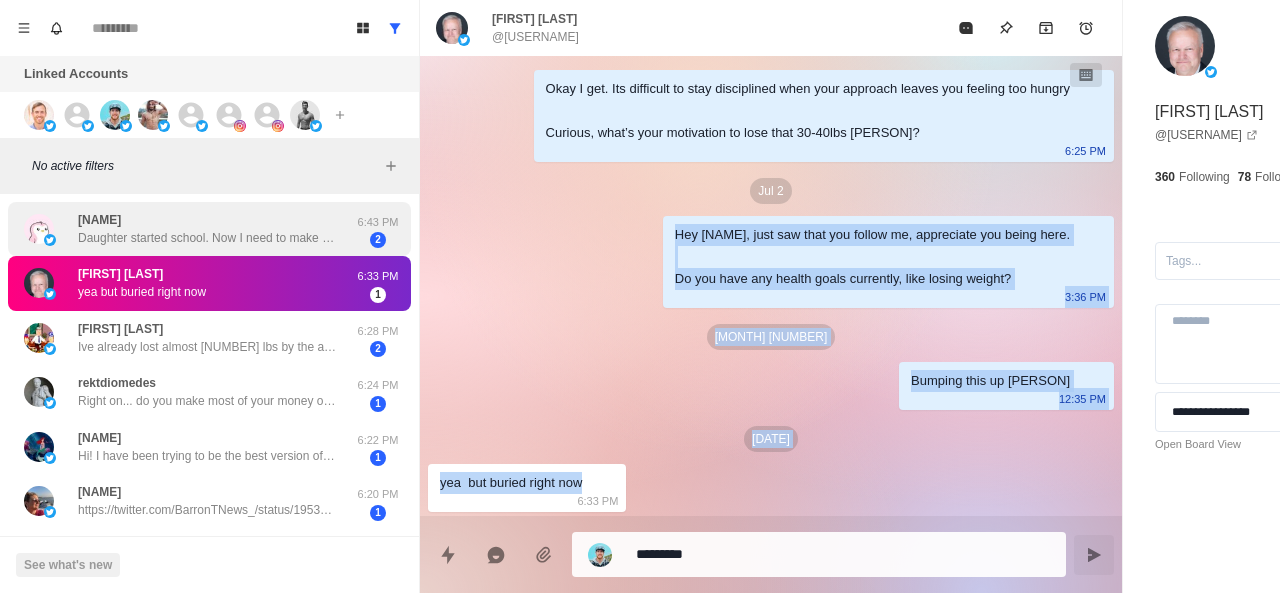 click on "[PERSON] Daughter started school. Now I need to make more time for myself." at bounding box center (208, 229) 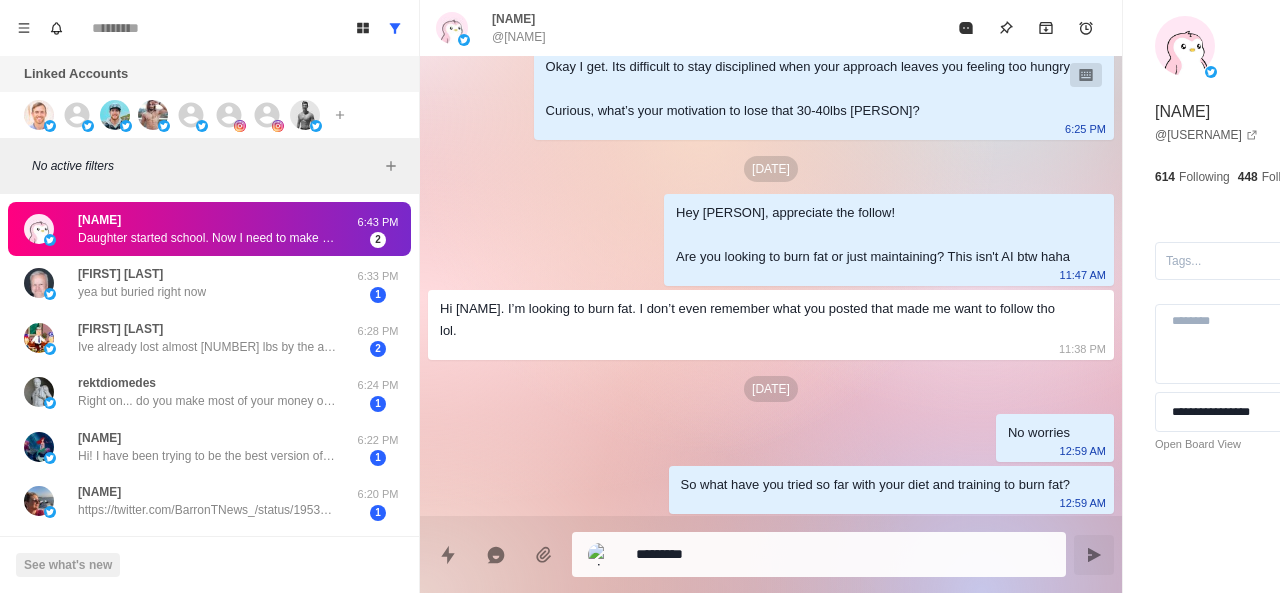 scroll, scrollTop: 1012, scrollLeft: 0, axis: vertical 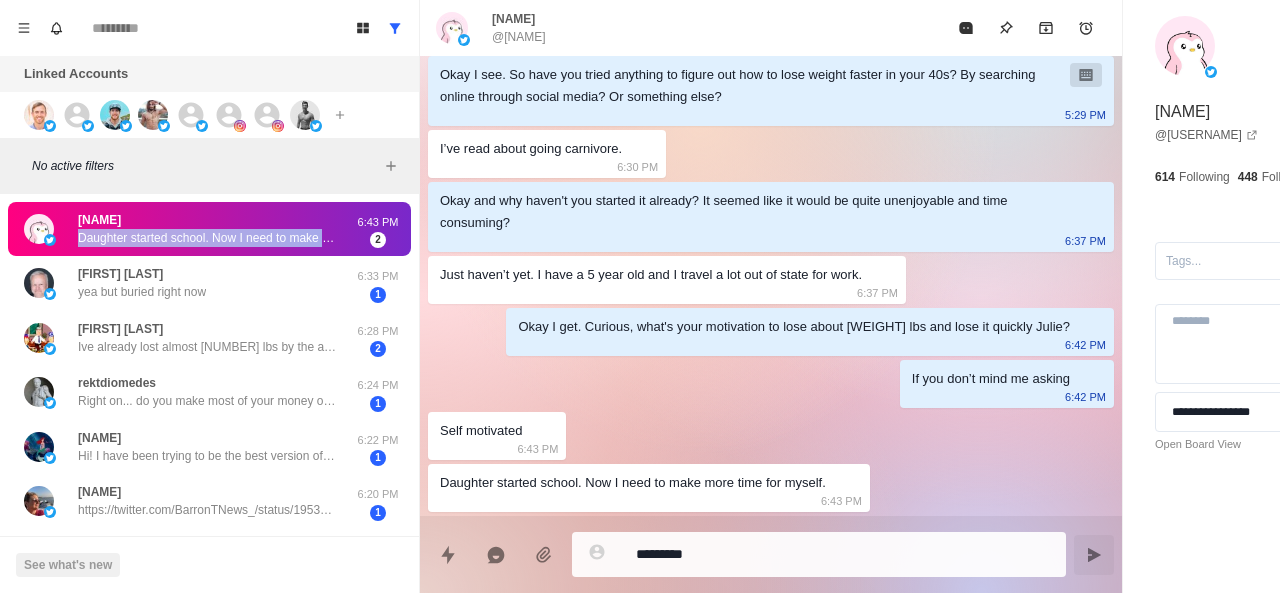 click on "[PERSON] Daughter started school. Now I need to make more time for myself." at bounding box center (208, 229) 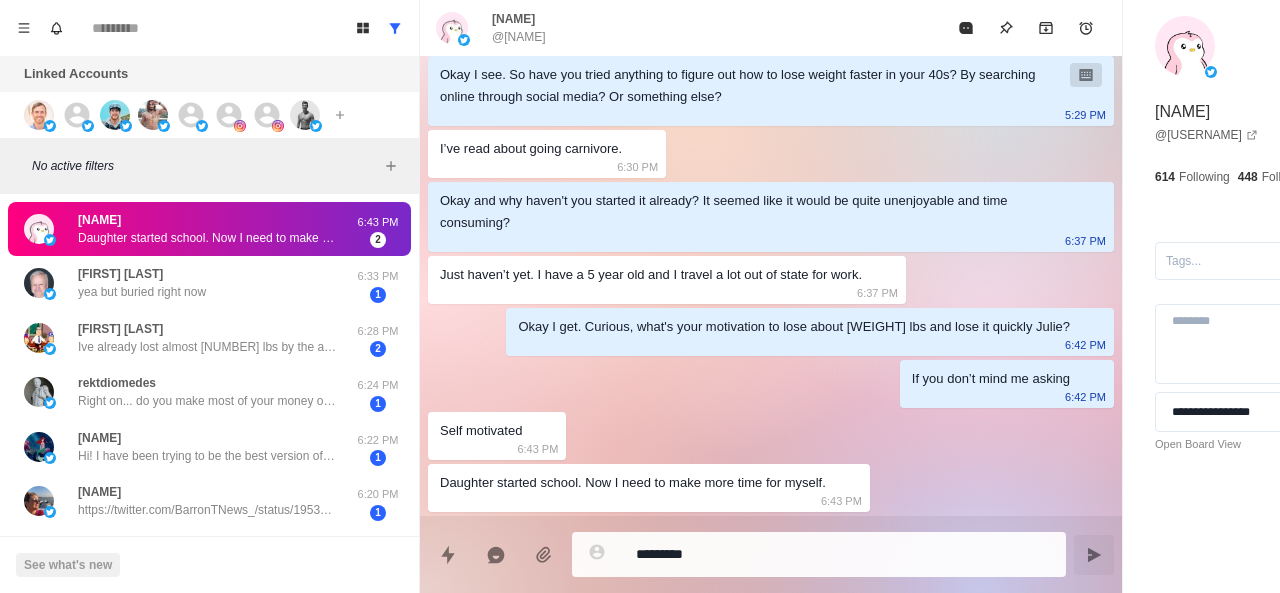 click on "Okay I get. Its difficult to stay disciplined when your approach leaves you feeling too hungry
Curious, what’s your motivation to lose that [WEIGHT]-[WEIGHT]lbs Mark? [TIME] [DATE] Hey Julie, appreciate the follow!
Are you looking to burn fat or just maintaining? This isn't AI btw haha [TIME] Hi Warren. I’m looking to burn fat. I don’t even remember what you posted that made me want to follow tho lol. [TIME] [DATE] No worries [TIME] So what have you tried so far with your diet and training to burn fat? [TIME] [DURATION] of walking and or biking [FREQUENCY] a week and Low carb diet. [CALORIE] calories daily. [DURATION] [WEIGHT] of weight loss. [DURATION] Okay that's good effort. How much more fat do you think you need to lose? [TIME] About [WEIGHT] lbs. [TIME] Okay and are you happy with the current speed of your approach to losing the remaining [WEIGHT] lbs you want? Or is there something that you feel needs to be improved? [TIME] I would love it to go faster. [TIME] [TIME] [TIME] [TIME]" at bounding box center [771, -176] 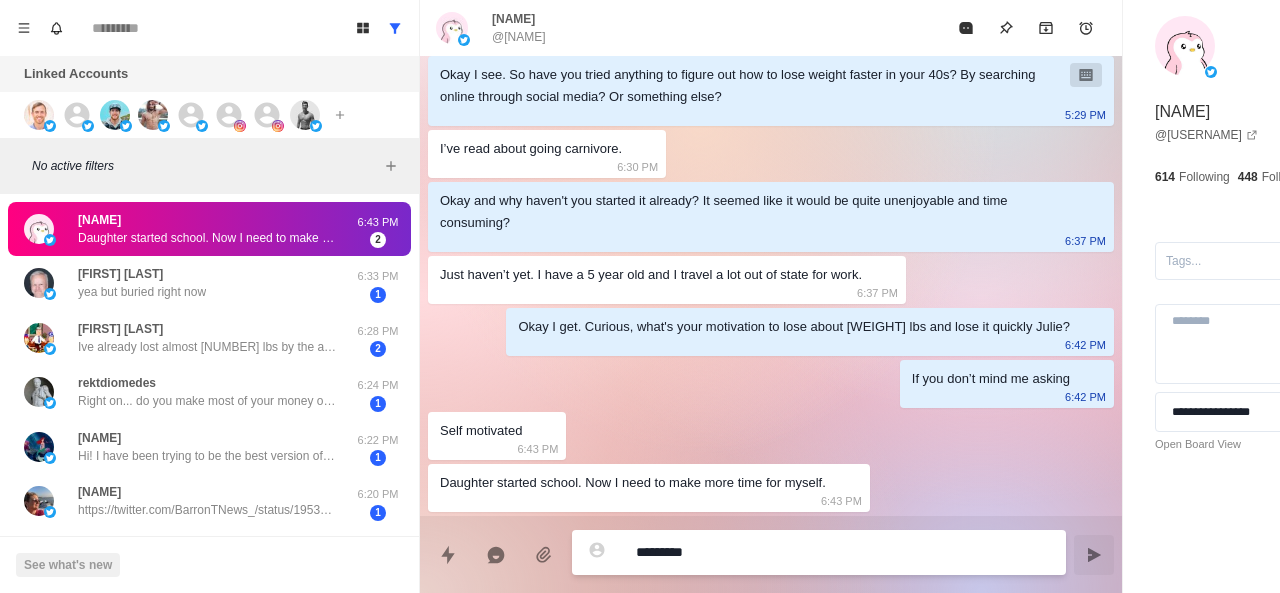 click on "*********" at bounding box center (785, 552) 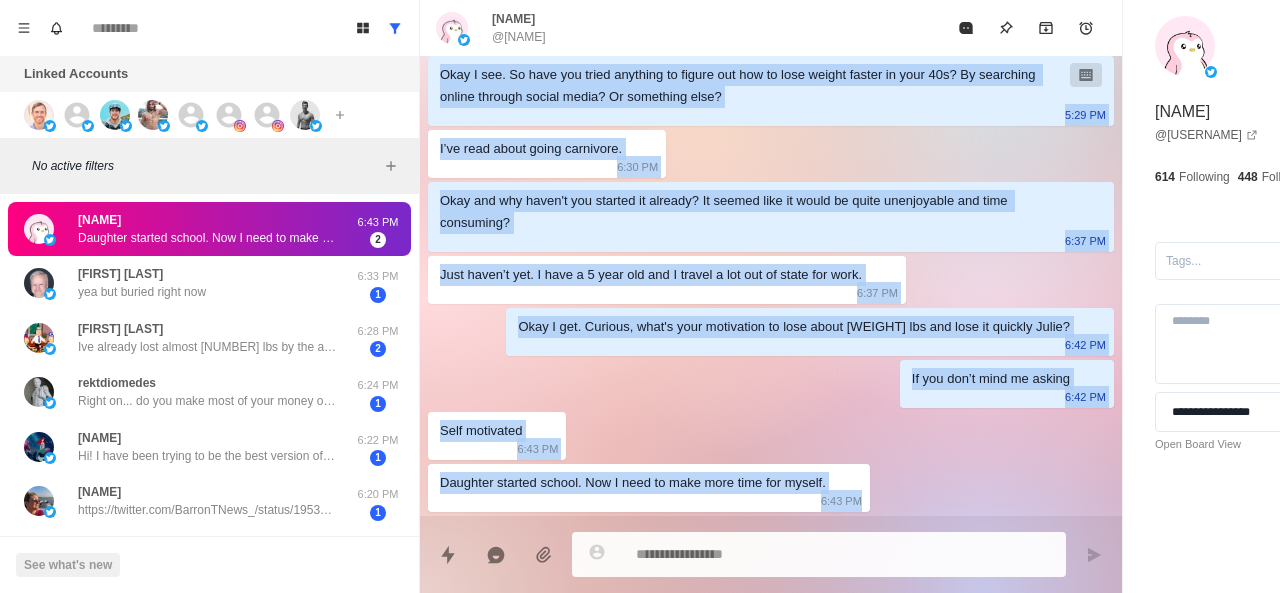 scroll, scrollTop: 1012, scrollLeft: 0, axis: vertical 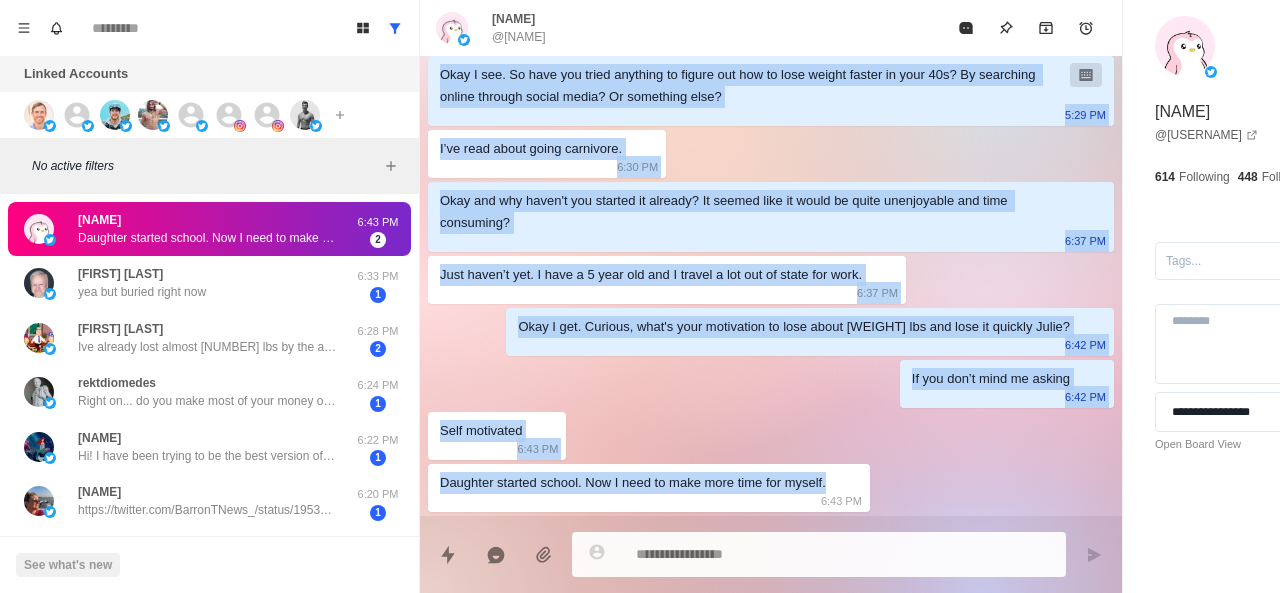 drag, startPoint x: 538, startPoint y: 263, endPoint x: 854, endPoint y: 471, distance: 378.31204 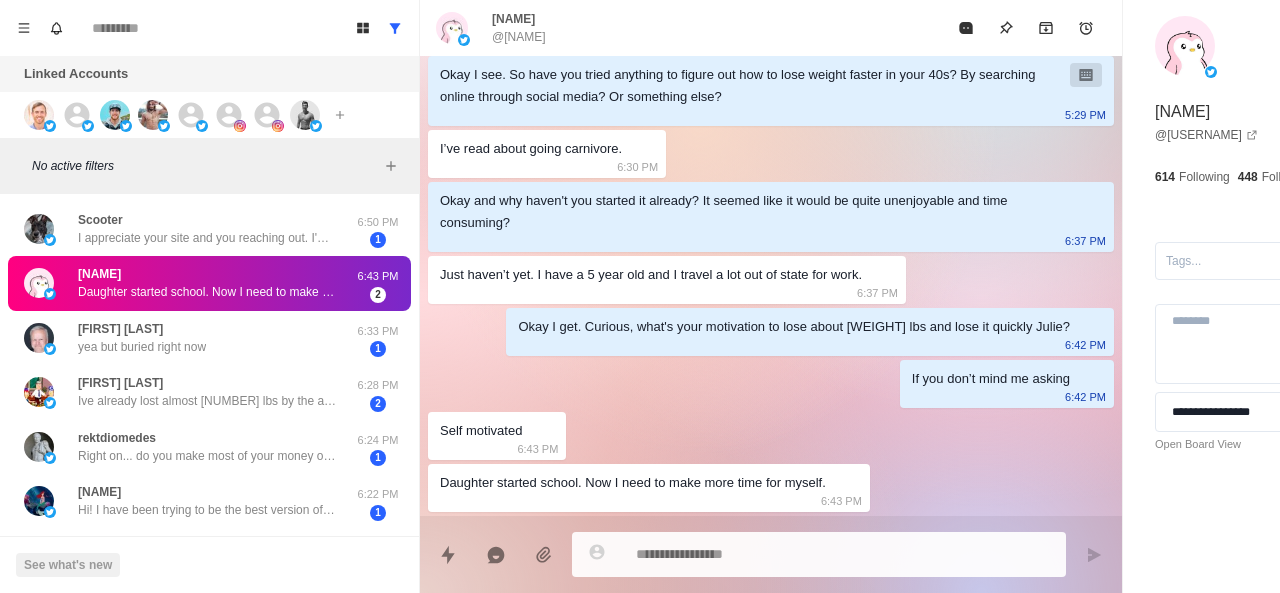 click on "[PERSON] Daughter started school. Now I need to make more time for myself." at bounding box center [208, 283] 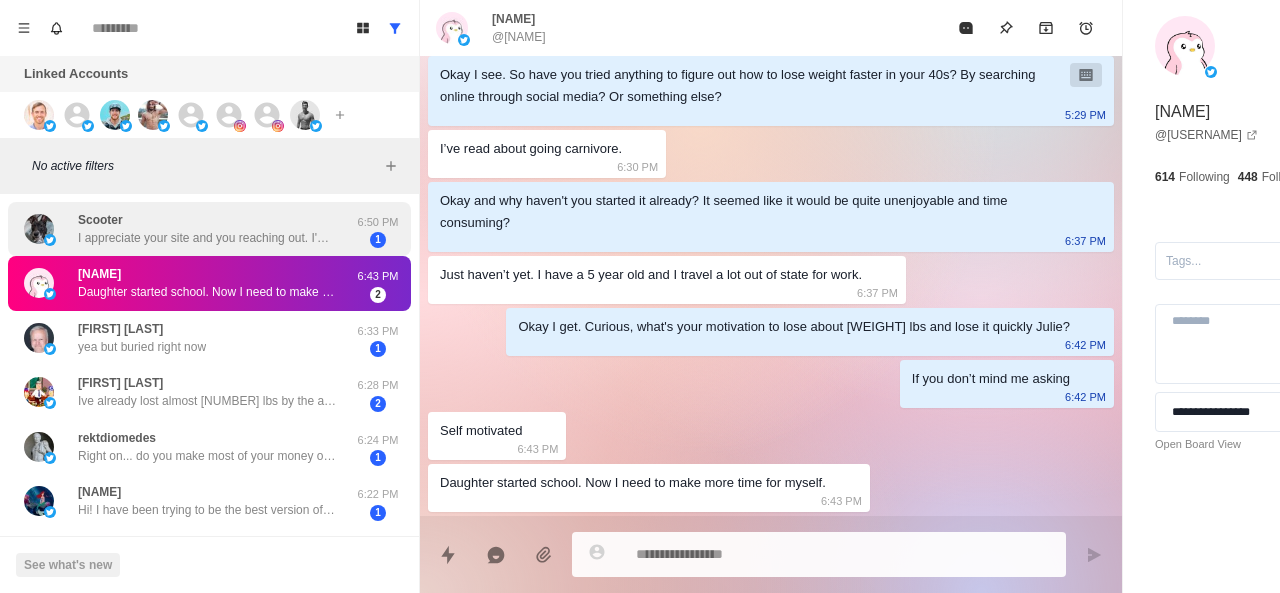click on "[NAME] I appreciate your site and you reaching out. I'm 5 10, 145 pounds and happily retired. I'm not on any prescriptions and I rarely see a dr! Keep up the good work." at bounding box center [188, 229] 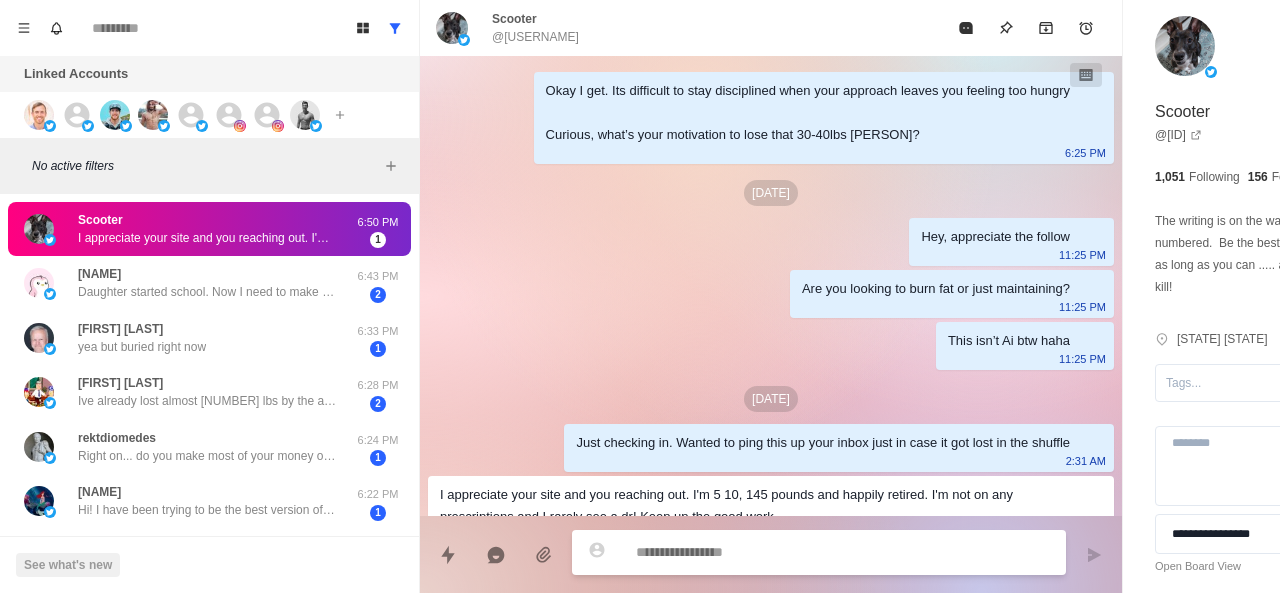 scroll, scrollTop: 56, scrollLeft: 0, axis: vertical 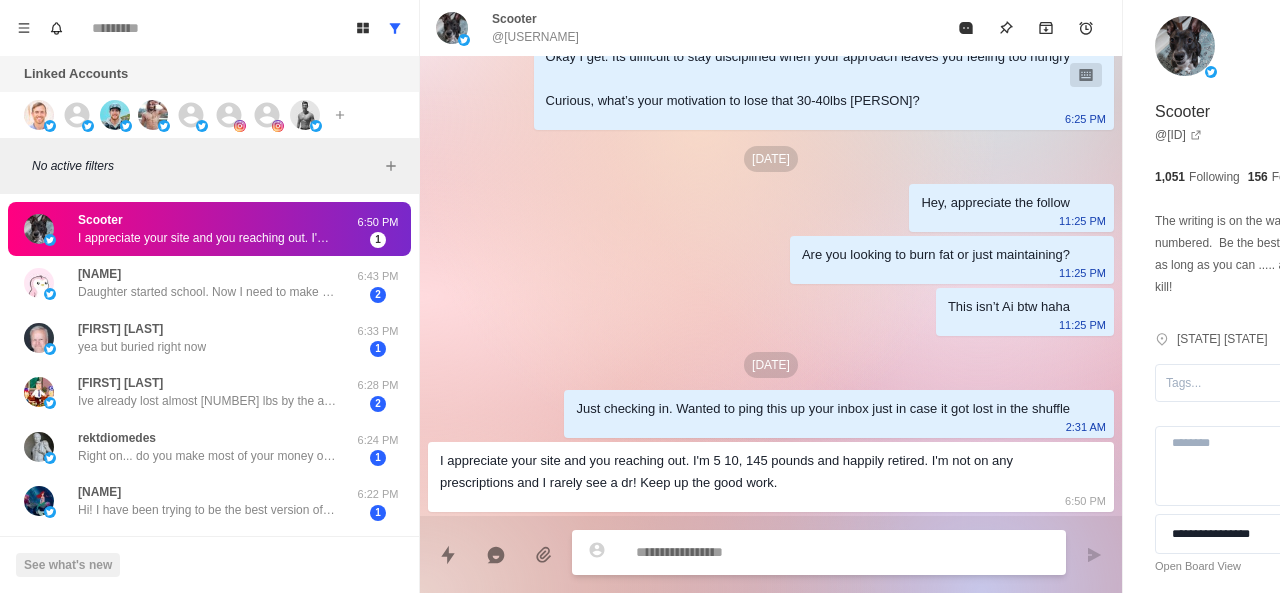 click at bounding box center (785, 552) 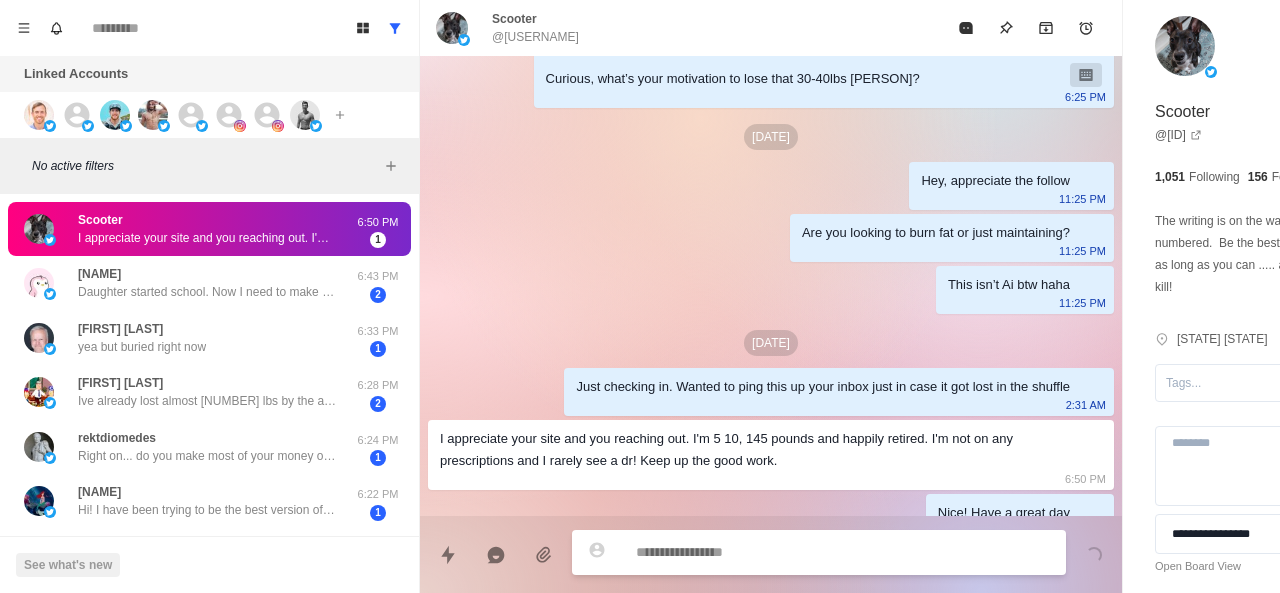 scroll, scrollTop: 108, scrollLeft: 0, axis: vertical 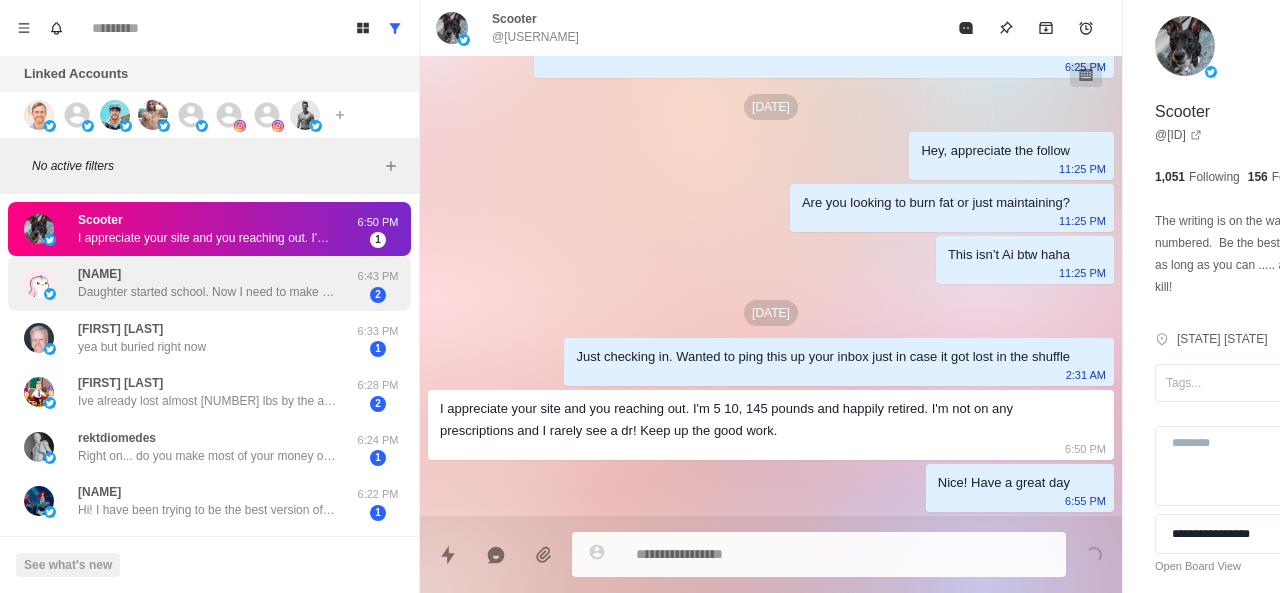 click on "Daughter started school. Now I need to make more time for myself." at bounding box center [208, 292] 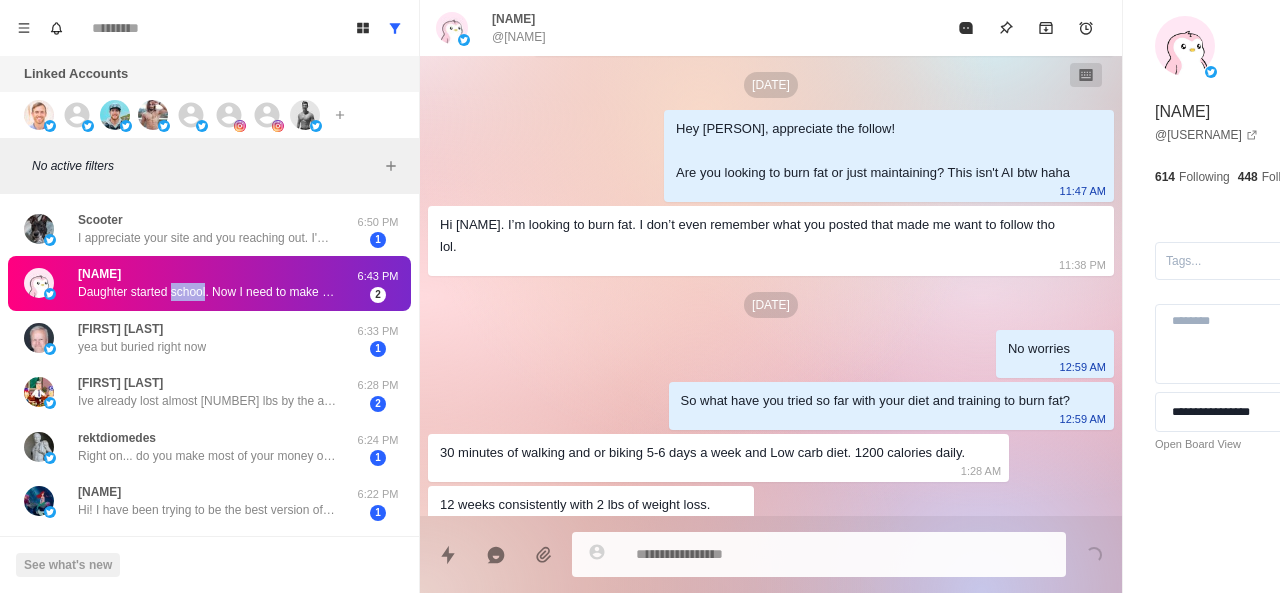 scroll, scrollTop: 1012, scrollLeft: 0, axis: vertical 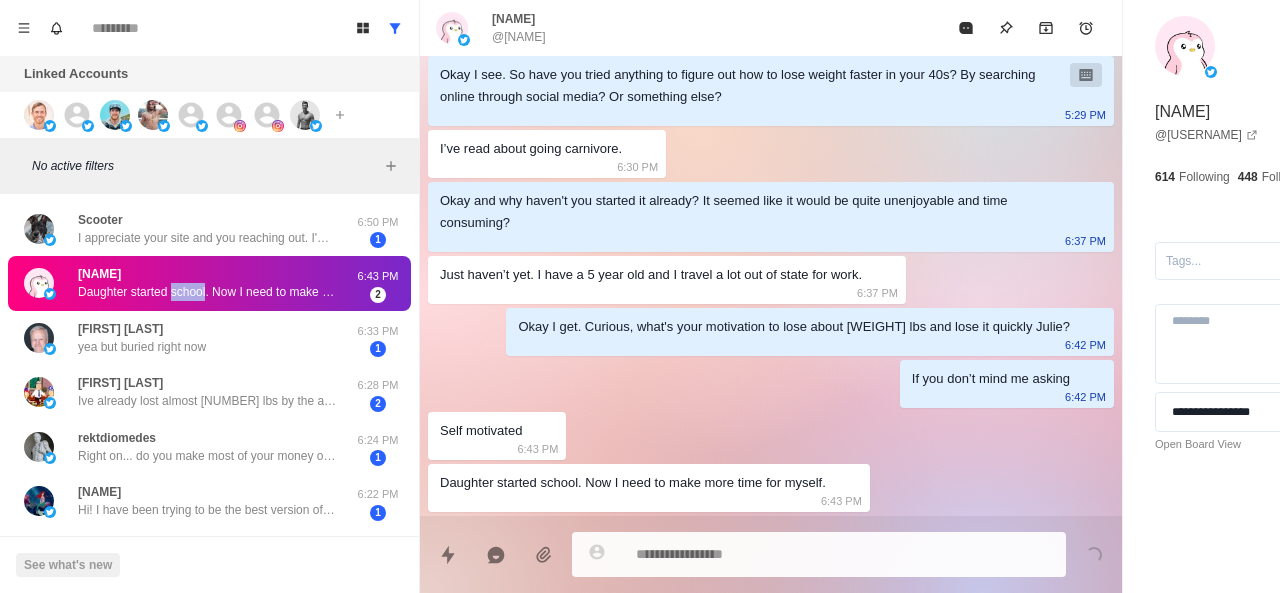 click on "Daughter started school. Now I need to make more time for myself." at bounding box center (208, 292) 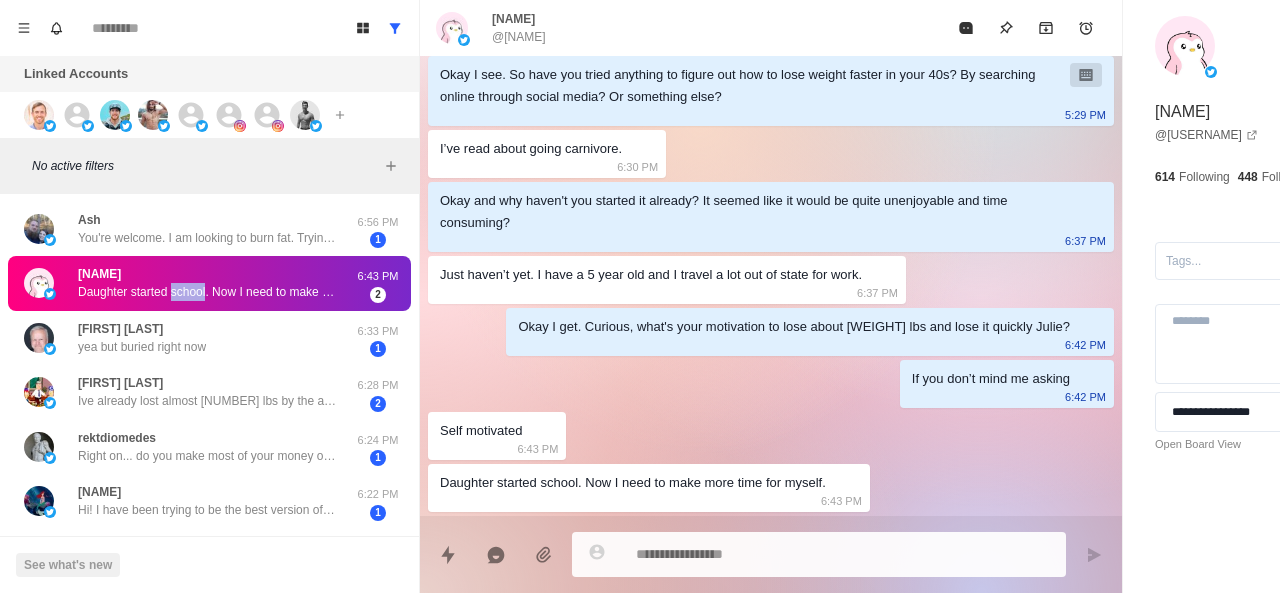 click at bounding box center [785, 554] 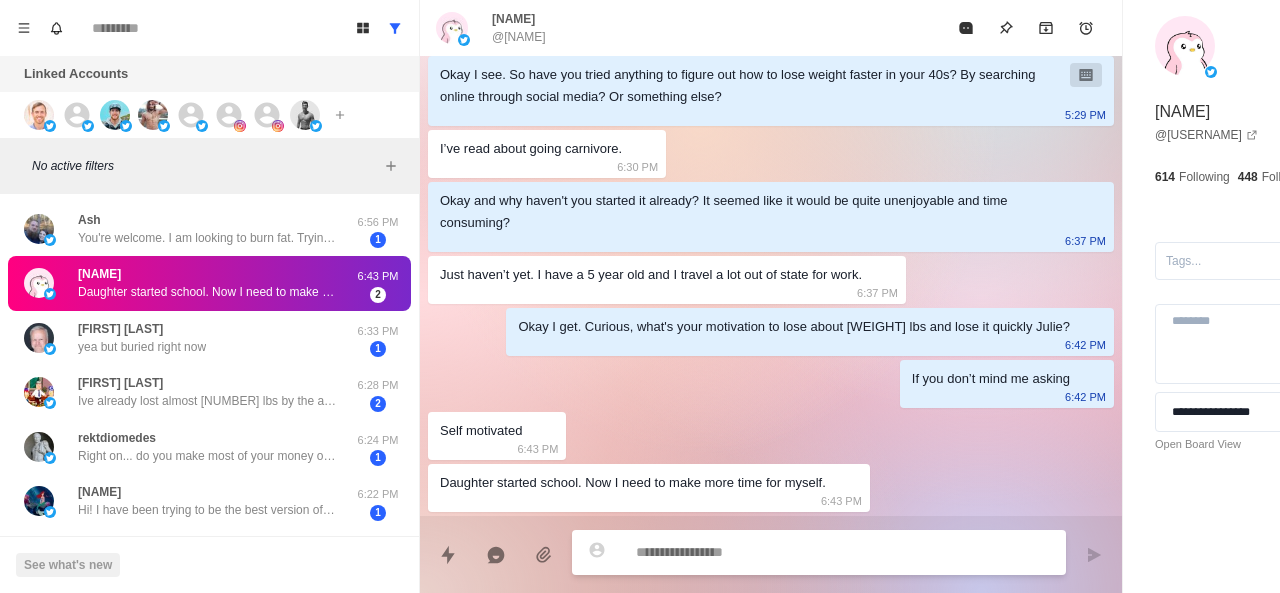 scroll, scrollTop: 1012, scrollLeft: 0, axis: vertical 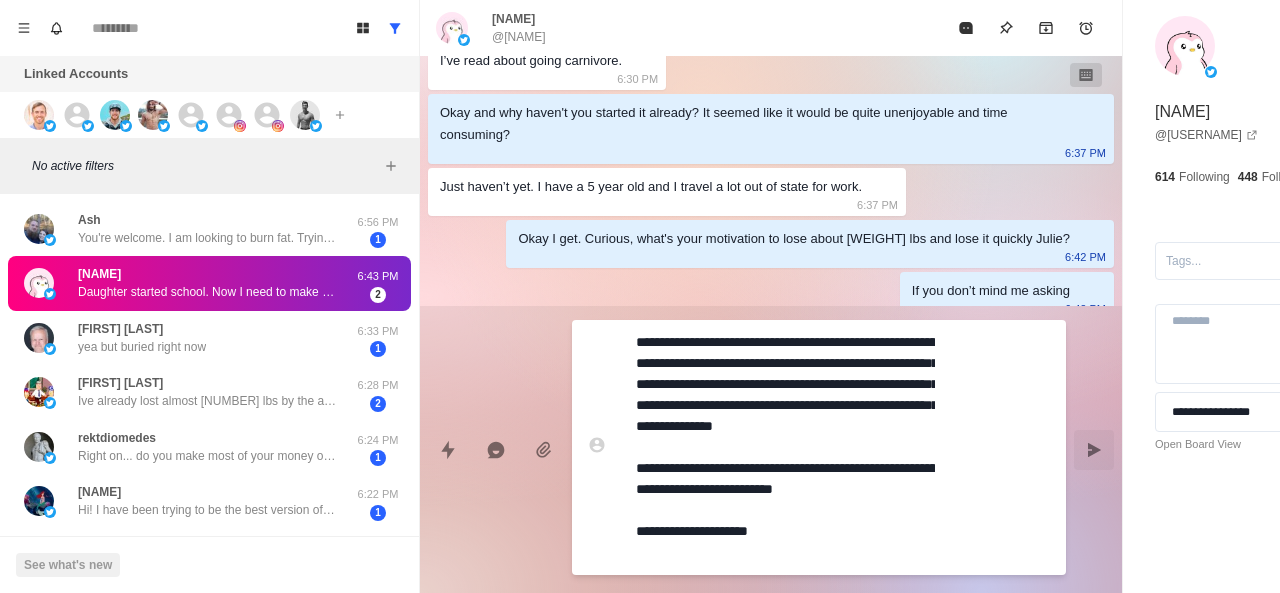 click on "**********" at bounding box center [785, 447] 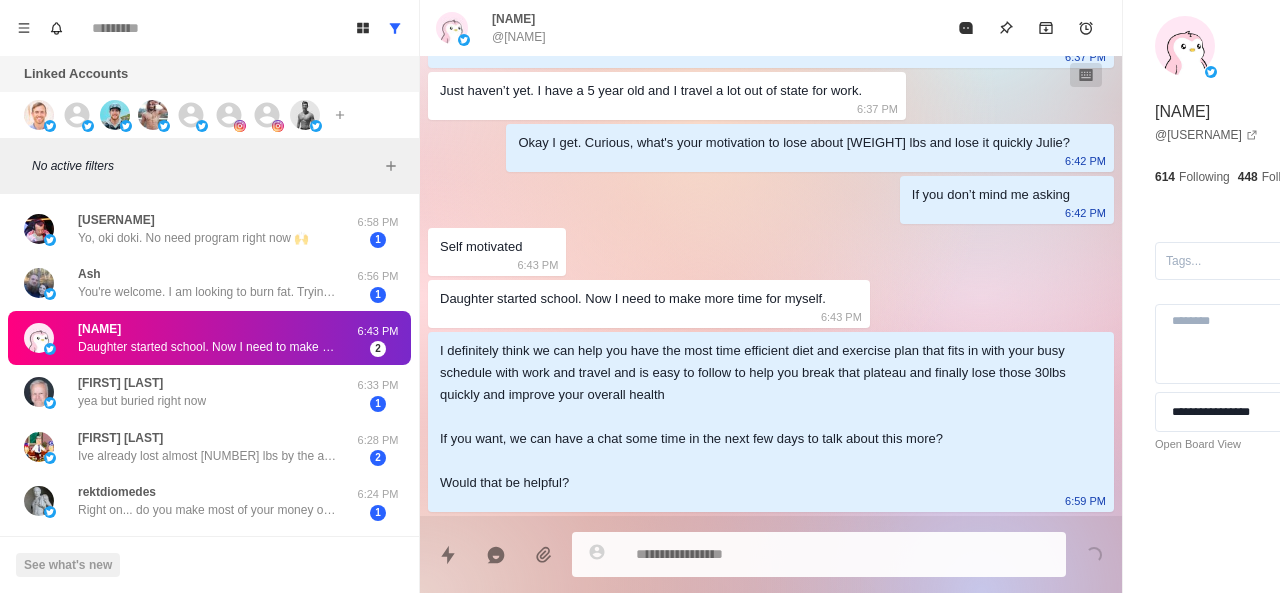 scroll, scrollTop: 1468, scrollLeft: 0, axis: vertical 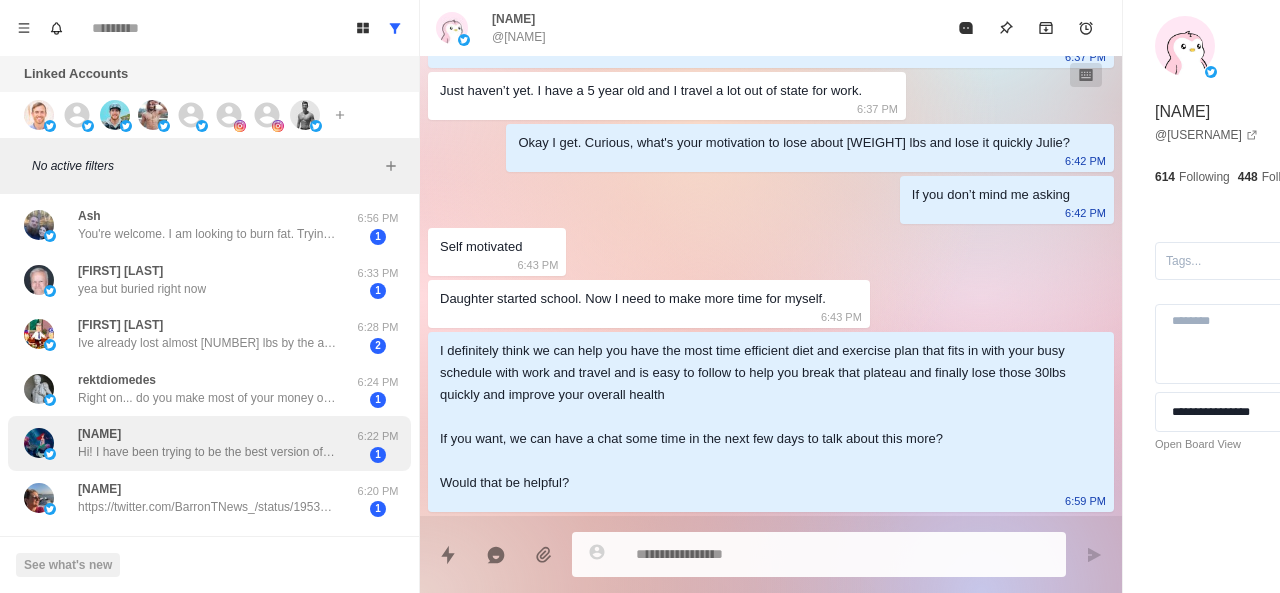 click on "Hi! I have been trying to be the best version of myself lately and the way that you give the facts about health, exercise and diet have caught my attention. I think your posts are not exaggeratingly long and on point. I can receive the necessary information quite simply on your page. Thanks for the contribution!" at bounding box center (208, 452) 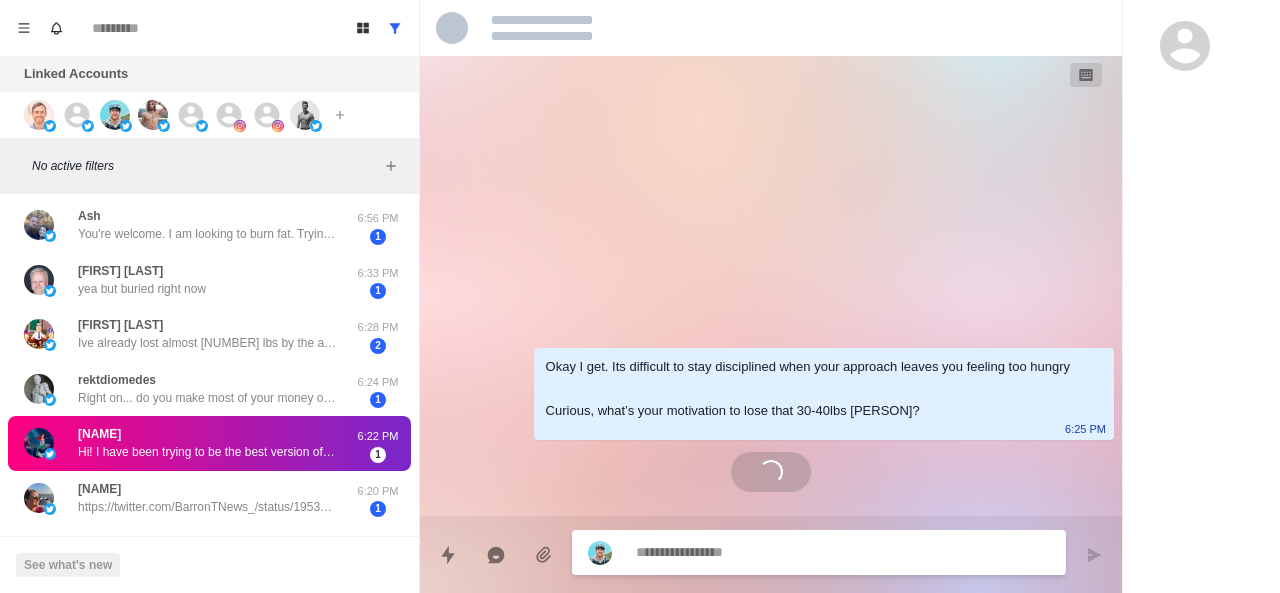 scroll, scrollTop: 0, scrollLeft: 0, axis: both 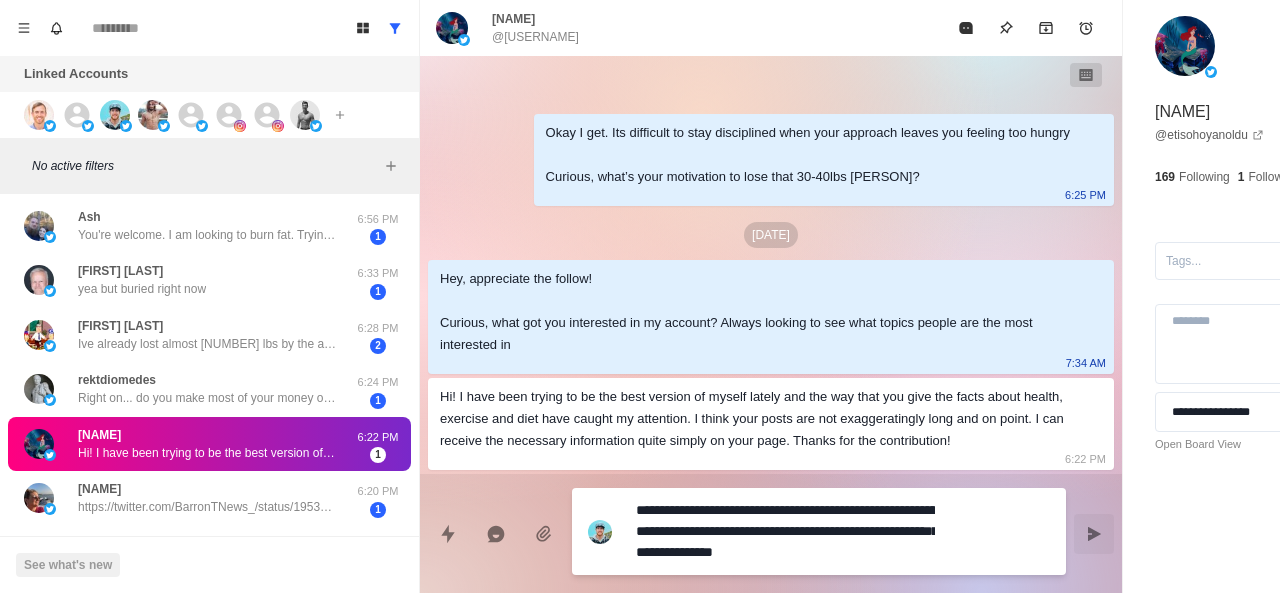 click on "**********" at bounding box center (785, 531) 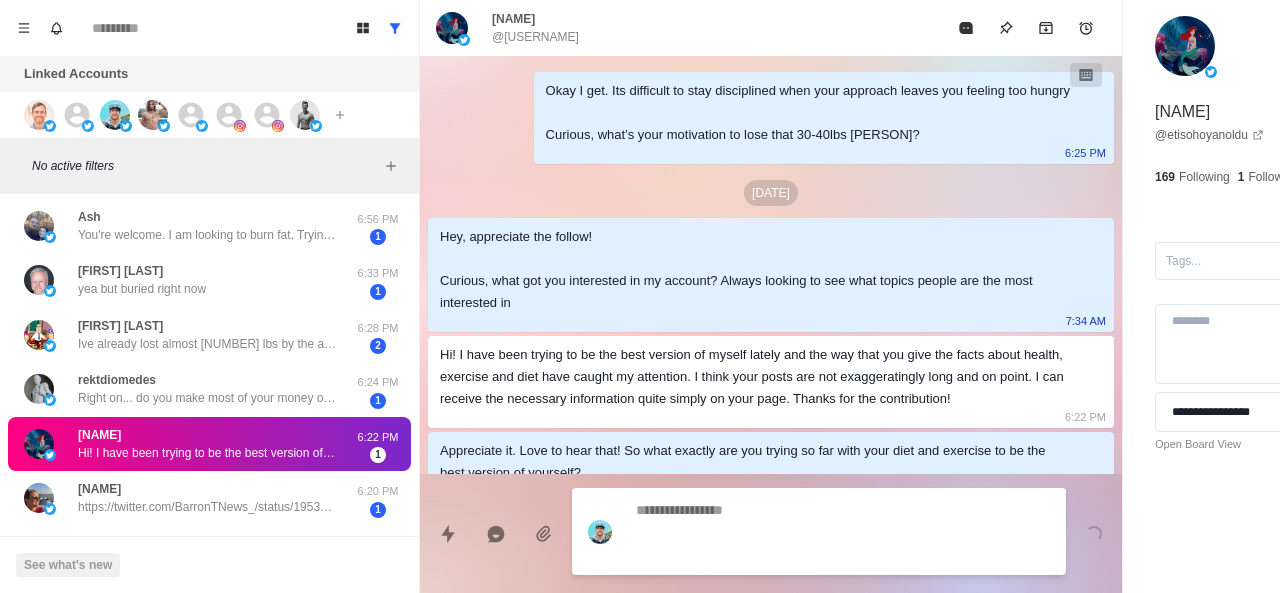 scroll, scrollTop: 34, scrollLeft: 0, axis: vertical 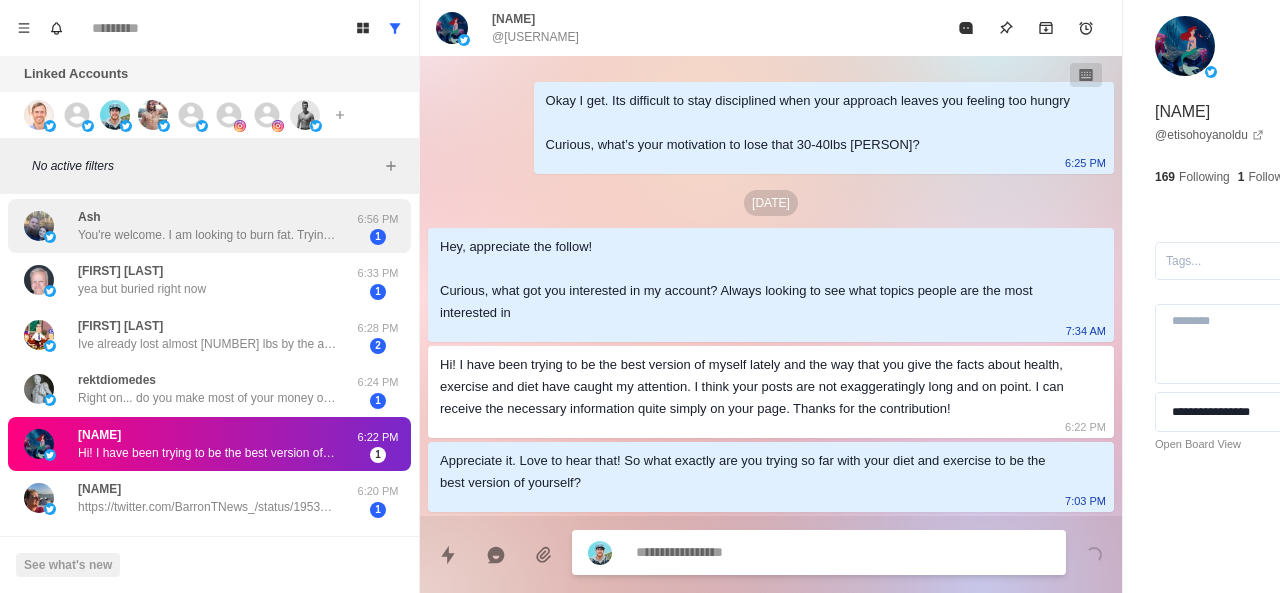 click on "You're welcome. I am looking to burn fat. Trying to get a routine going here soon by the end of [MONTH]. Got a lot going on right now. Thank you." at bounding box center (208, 235) 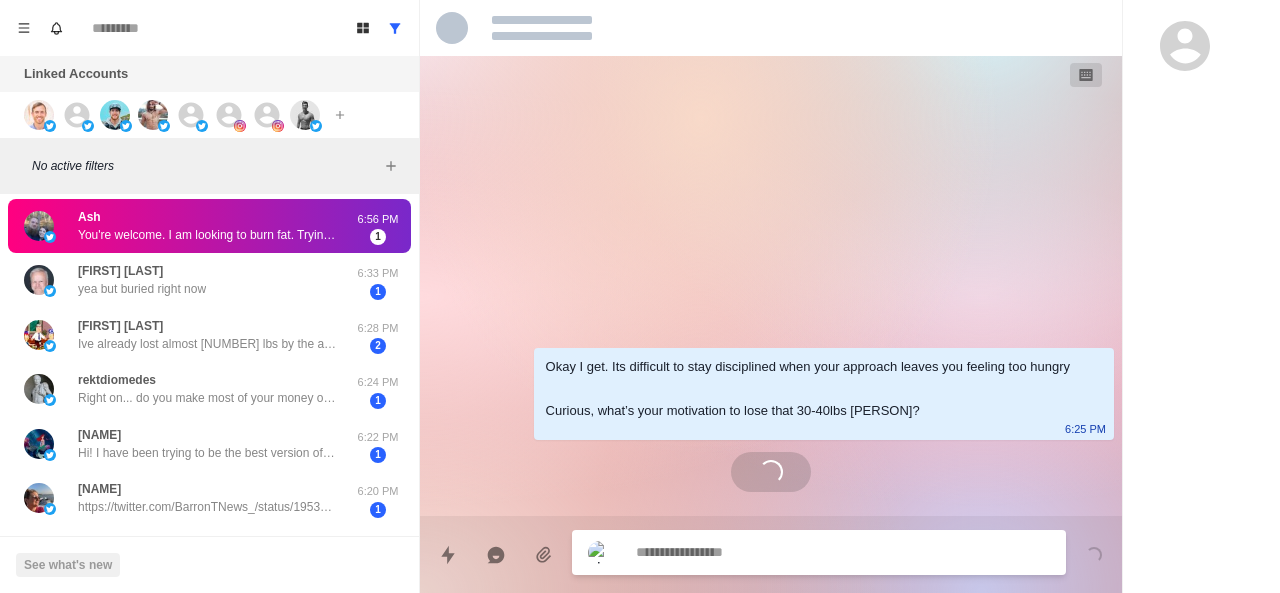 scroll, scrollTop: 0, scrollLeft: 0, axis: both 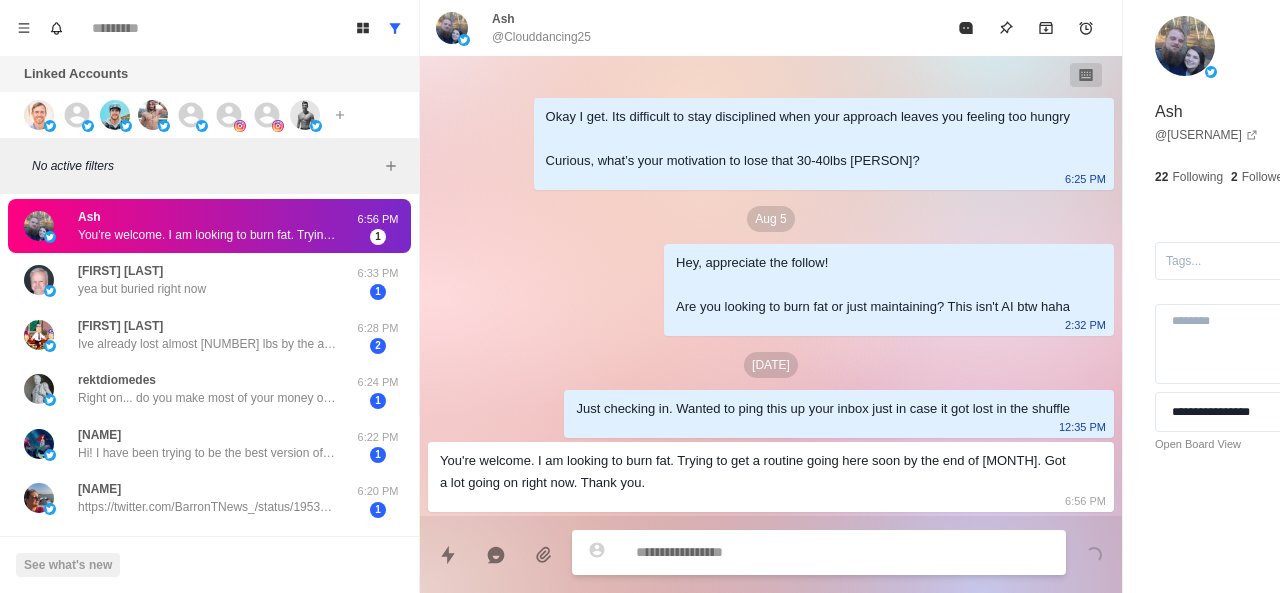 click at bounding box center [785, 552] 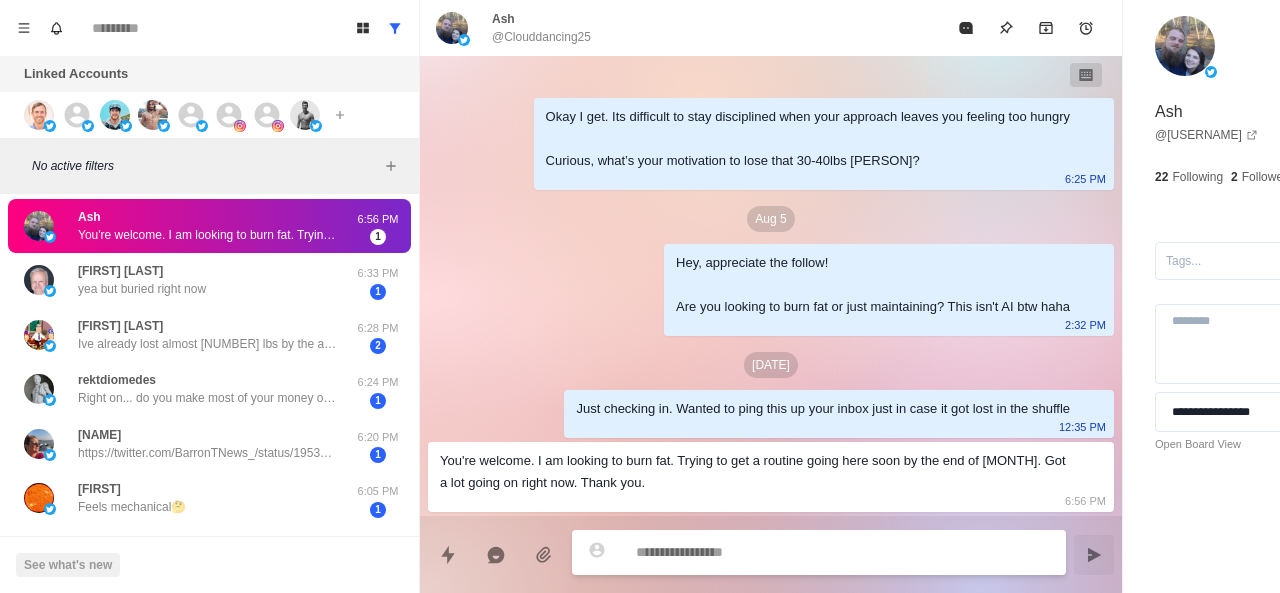 scroll, scrollTop: 48, scrollLeft: 0, axis: vertical 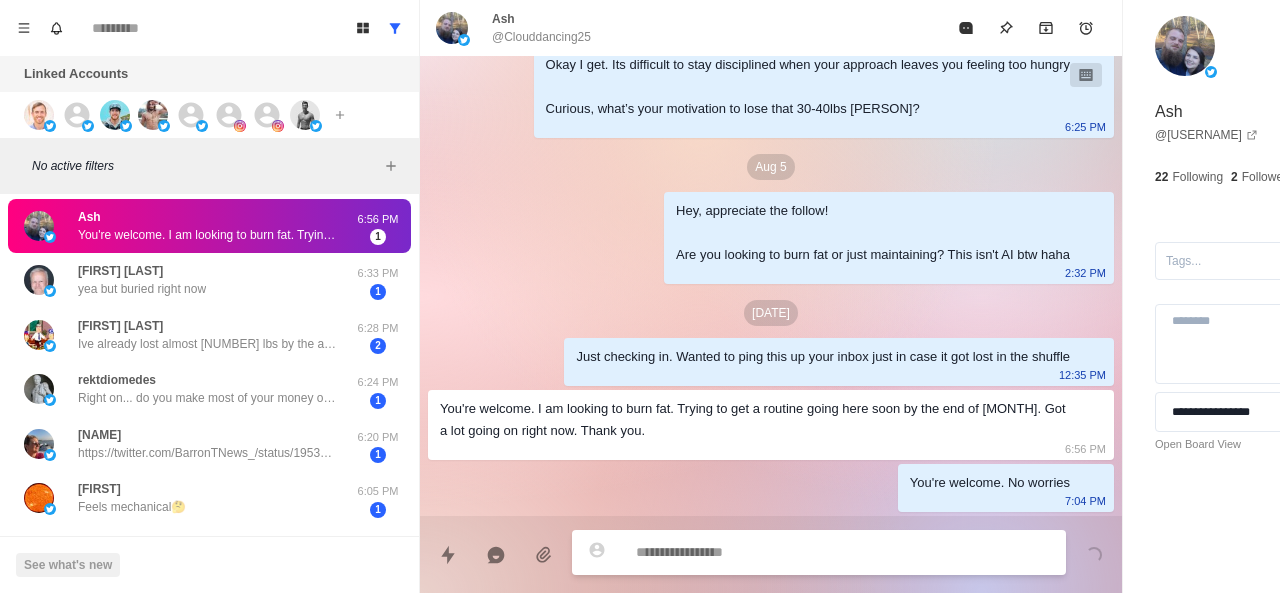 paste on "**********" 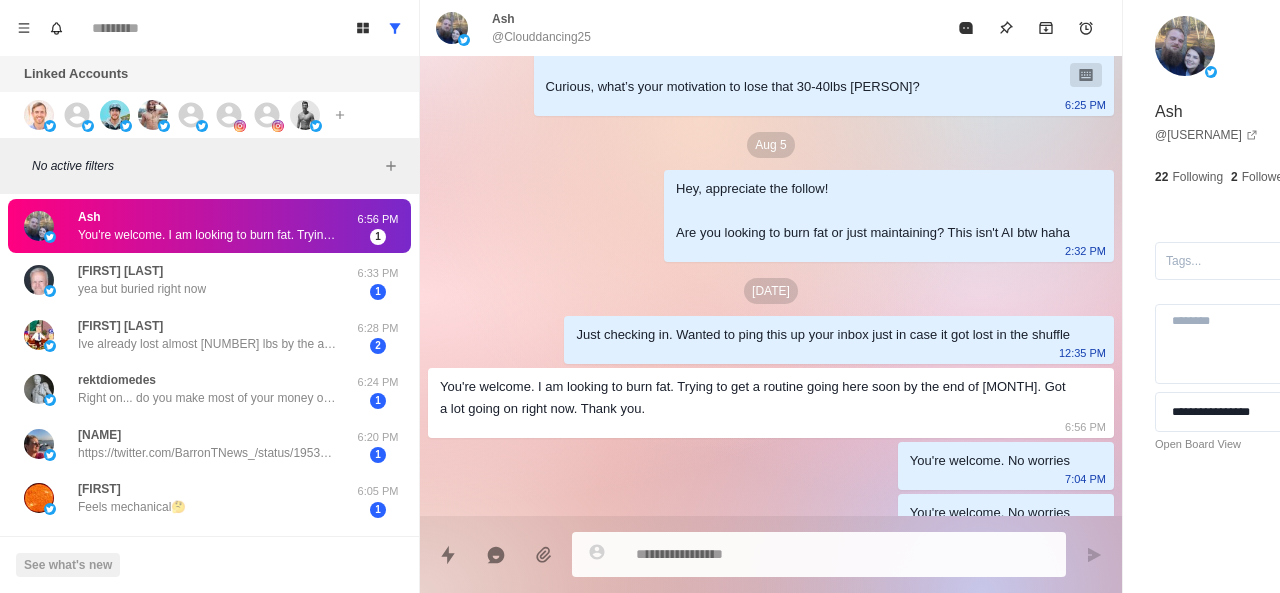 scroll, scrollTop: 100, scrollLeft: 0, axis: vertical 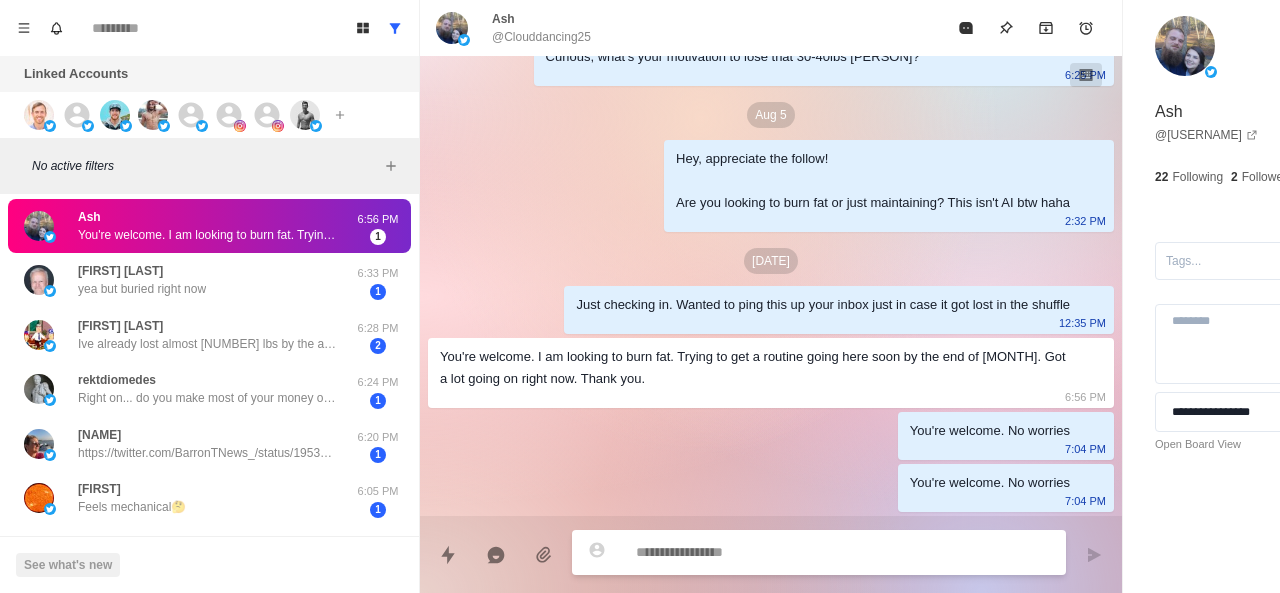 paste on "**********" 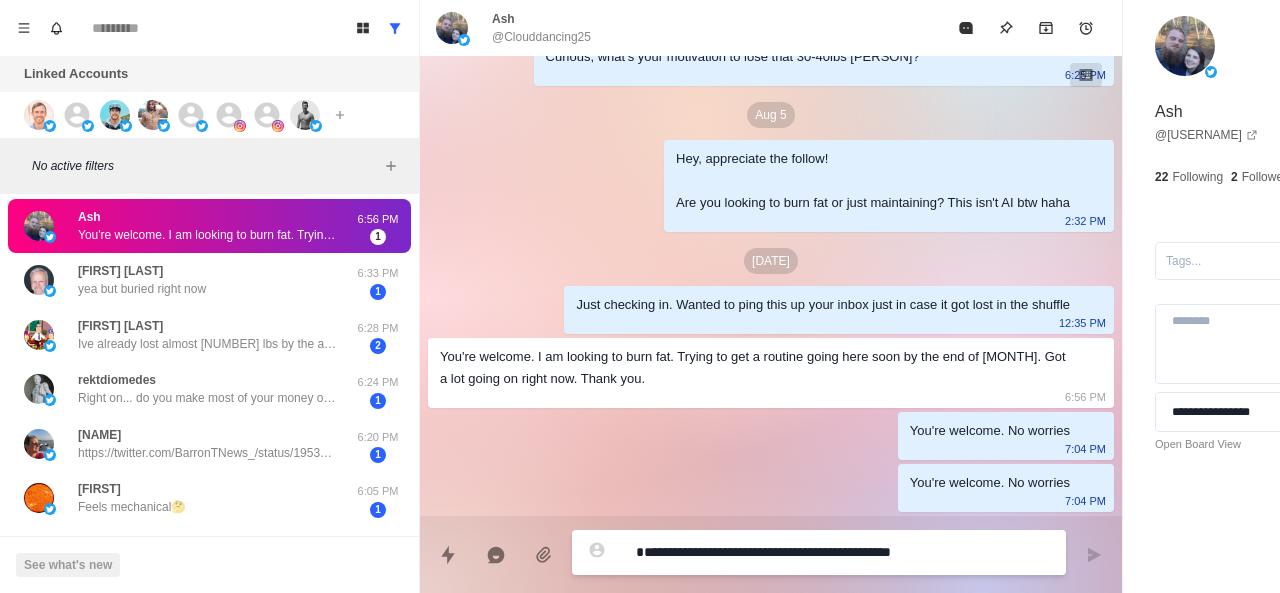 scroll, scrollTop: 68, scrollLeft: 0, axis: vertical 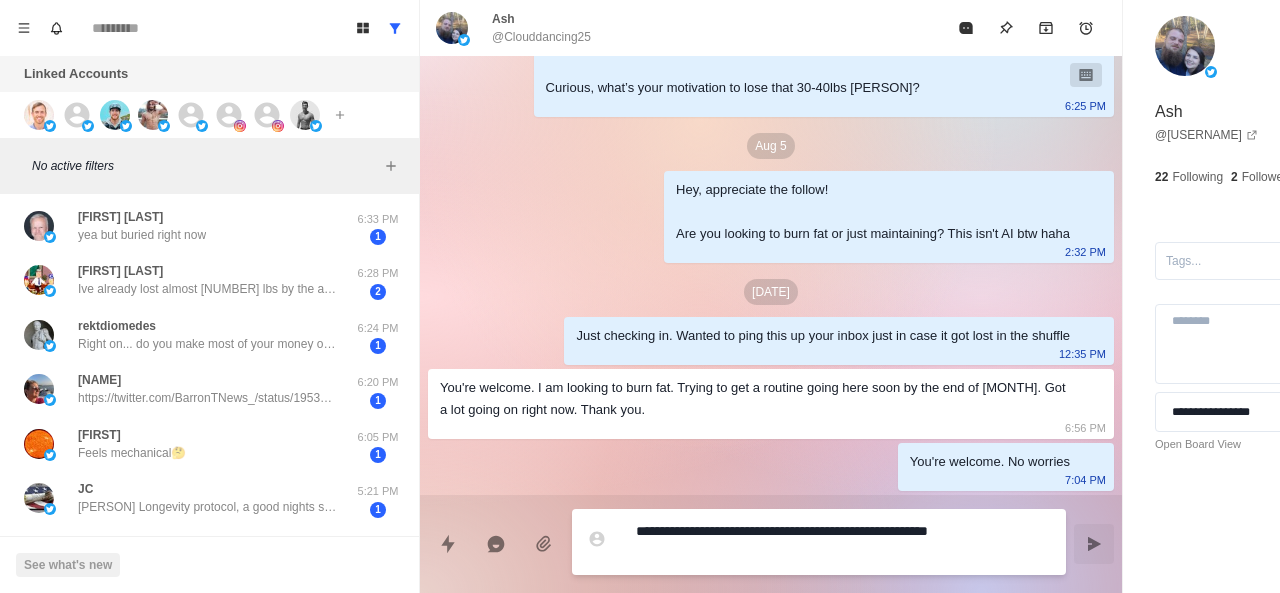 click on "**********" at bounding box center [785, 542] 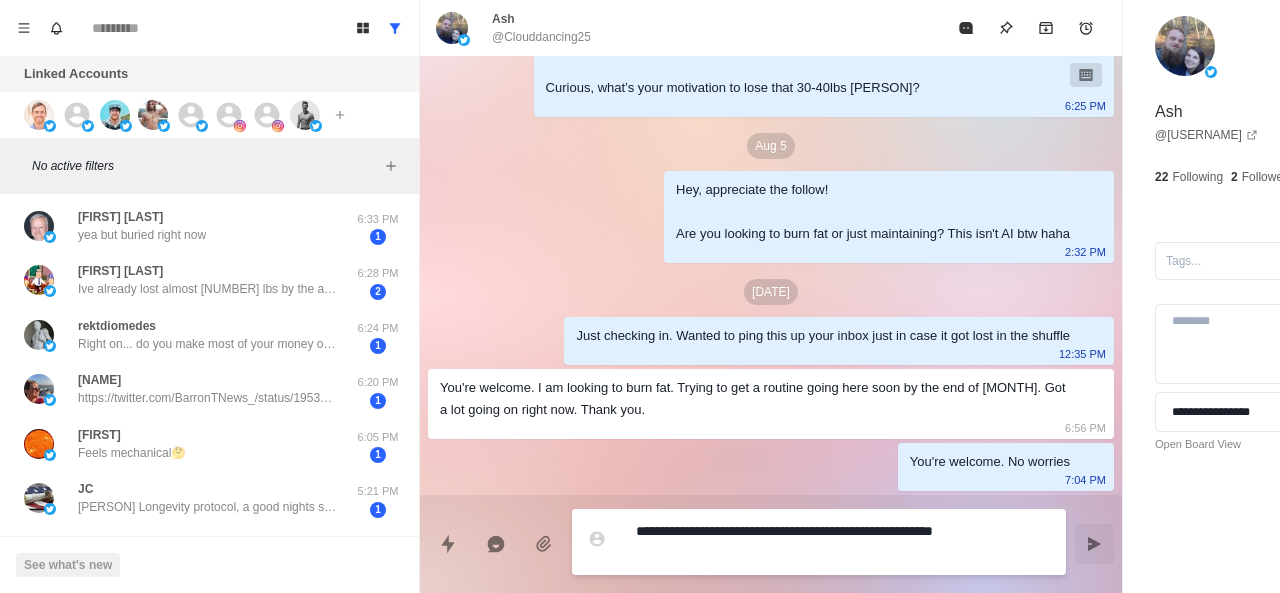 paste on "**********" 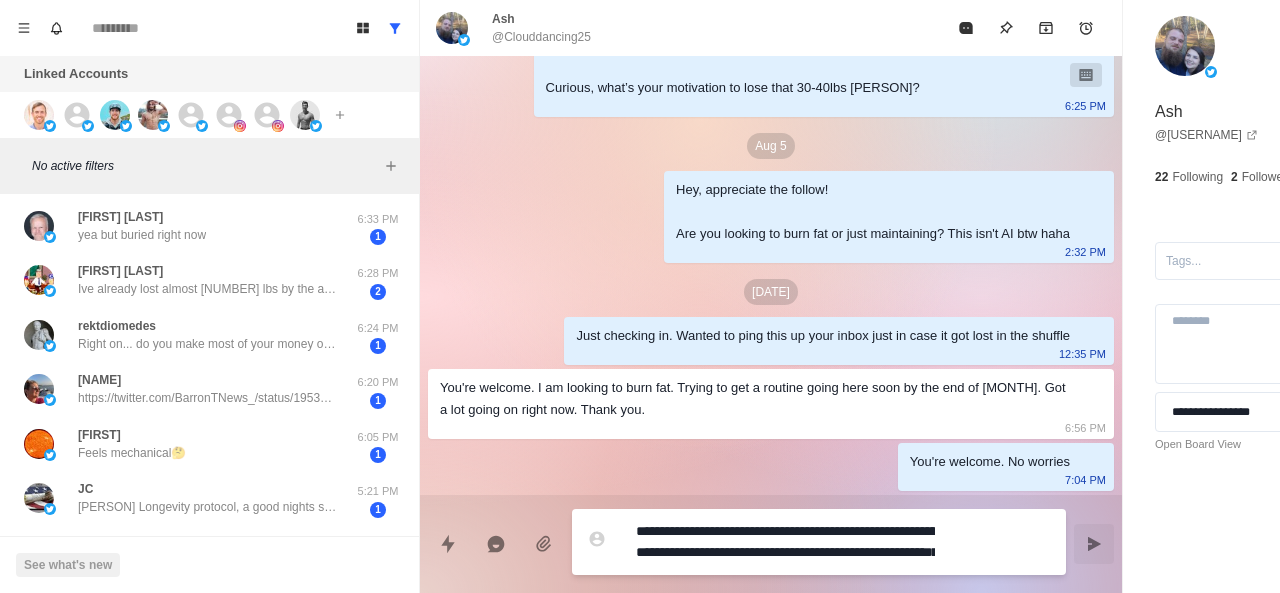 scroll, scrollTop: 16, scrollLeft: 0, axis: vertical 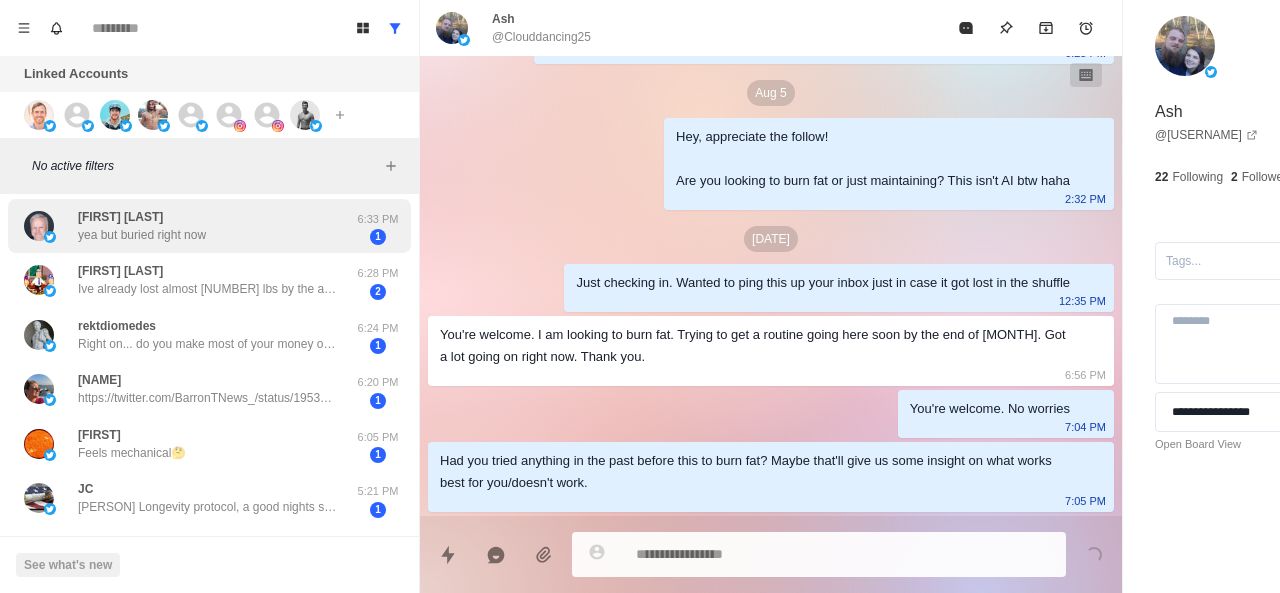 click on "[PERSON] yea  but buried right now 6:33 PM 1" at bounding box center [209, 226] 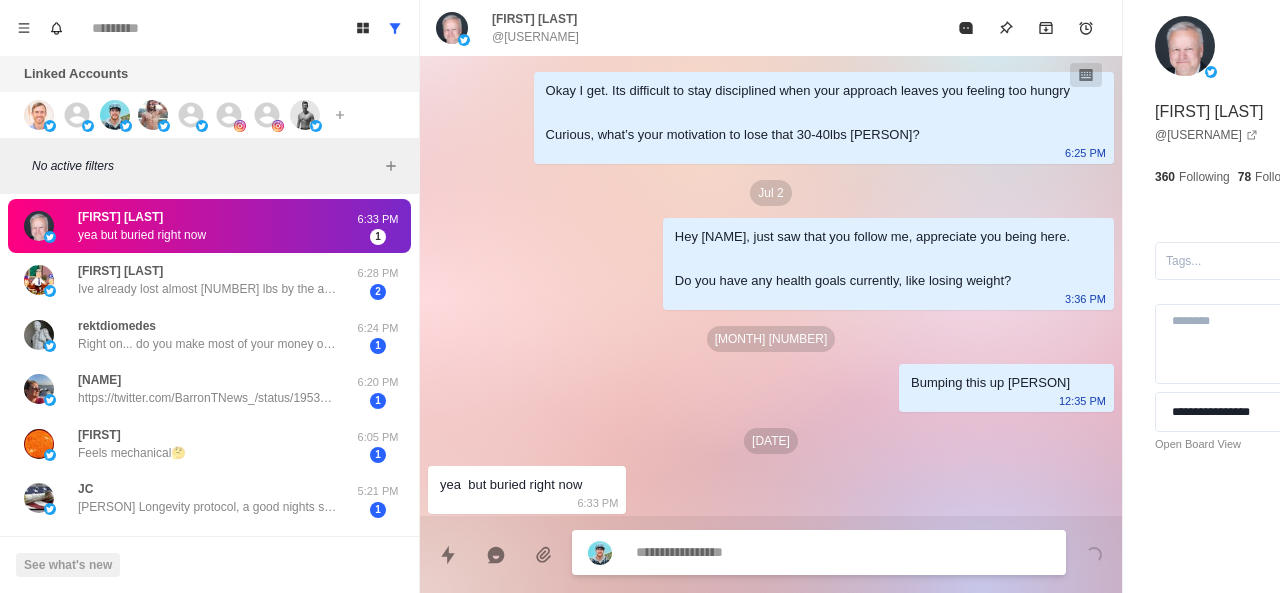 scroll, scrollTop: 24, scrollLeft: 0, axis: vertical 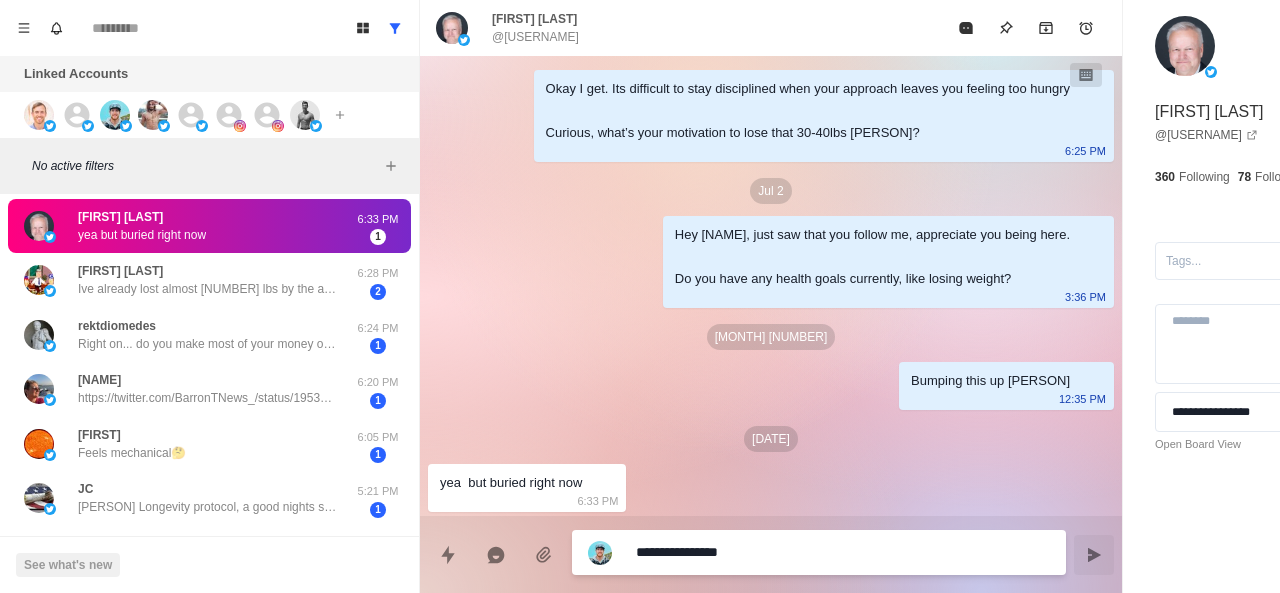 paste on "**********" 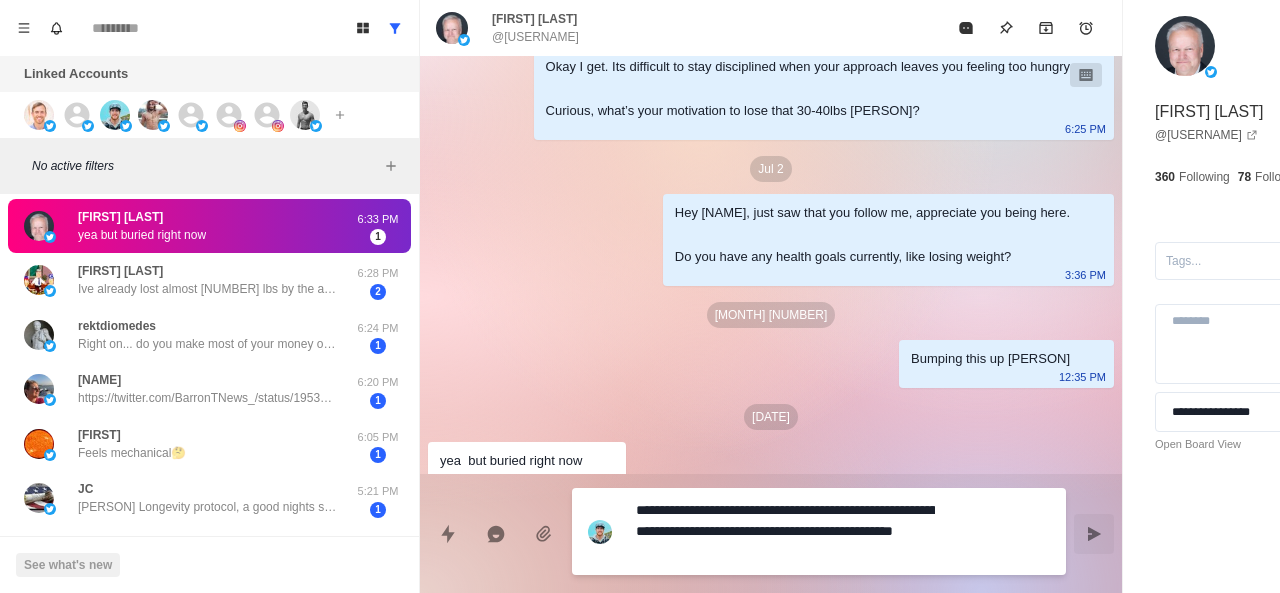 scroll, scrollTop: 66, scrollLeft: 0, axis: vertical 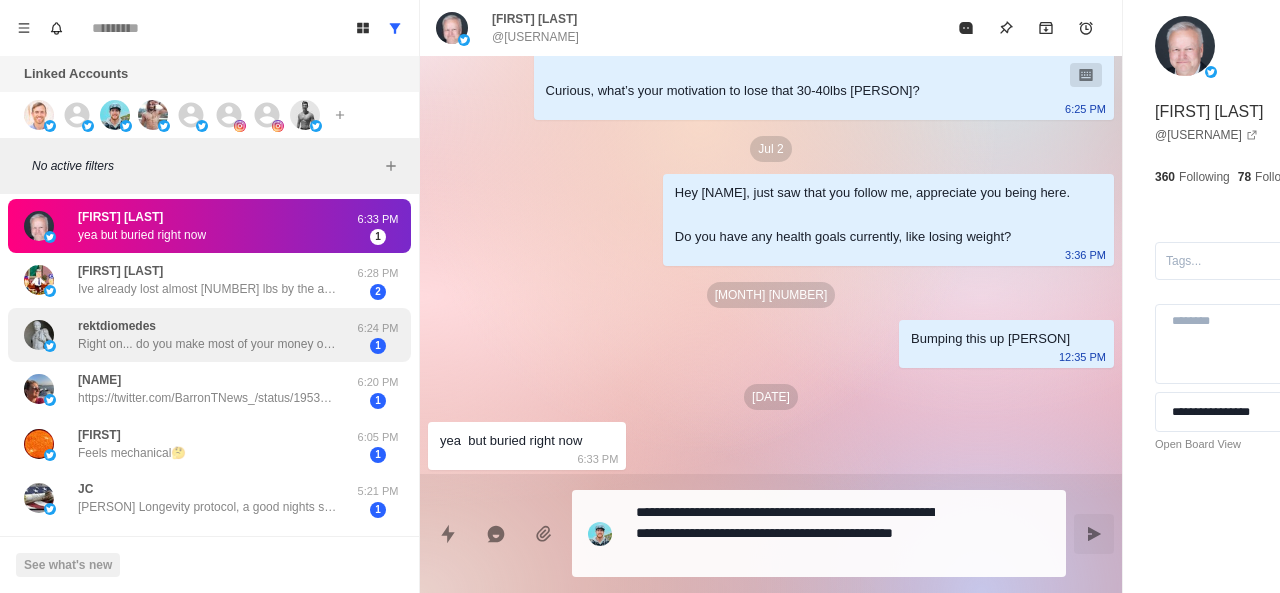 click on "Right on... do you make most of your money off of info products or online coaching or affiliate stuff or?" at bounding box center [208, 344] 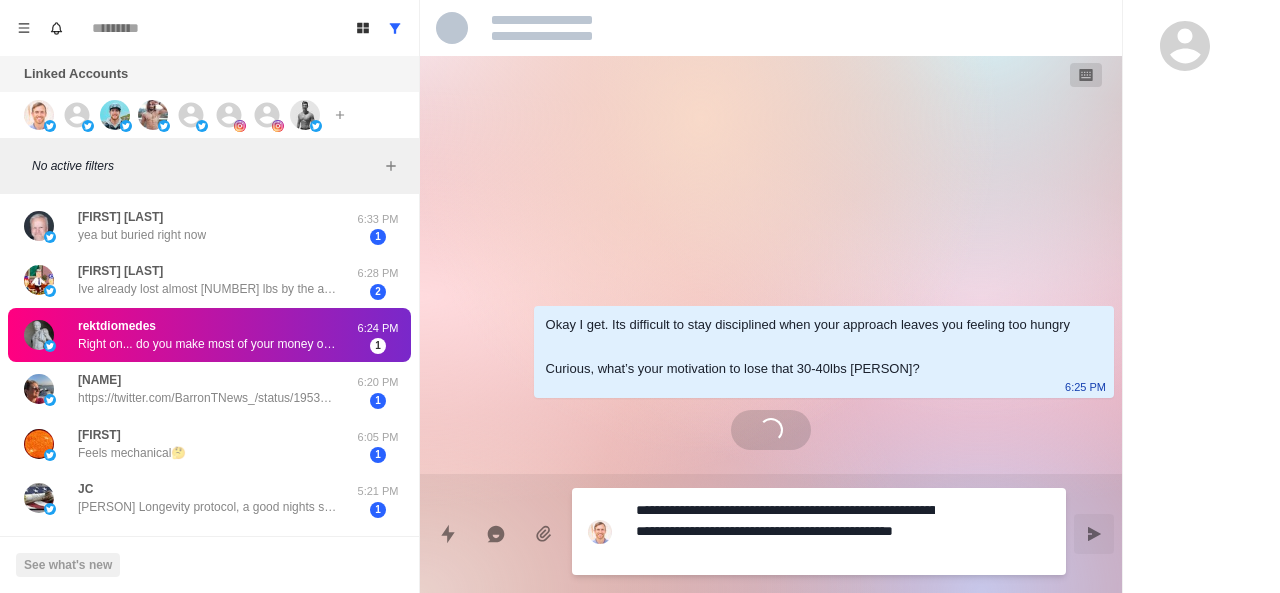 scroll, scrollTop: 0, scrollLeft: 0, axis: both 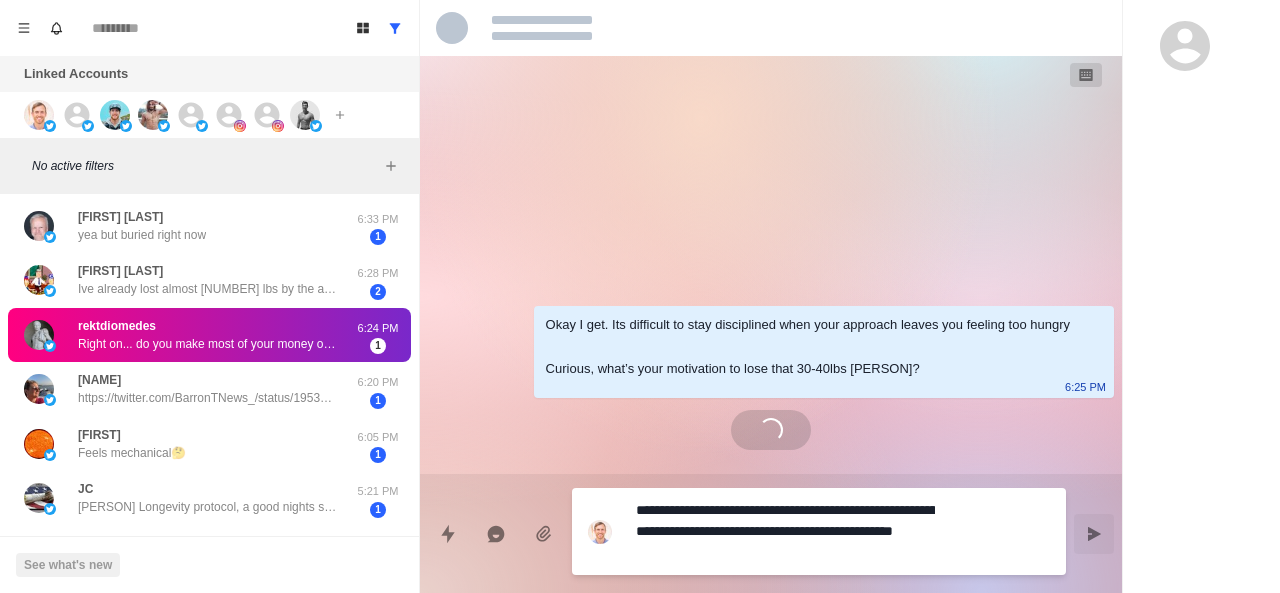 click on "[USERNAME] Right on... do you make most of your money off of info products or online coaching or affiliate stuff or?" at bounding box center [208, 335] 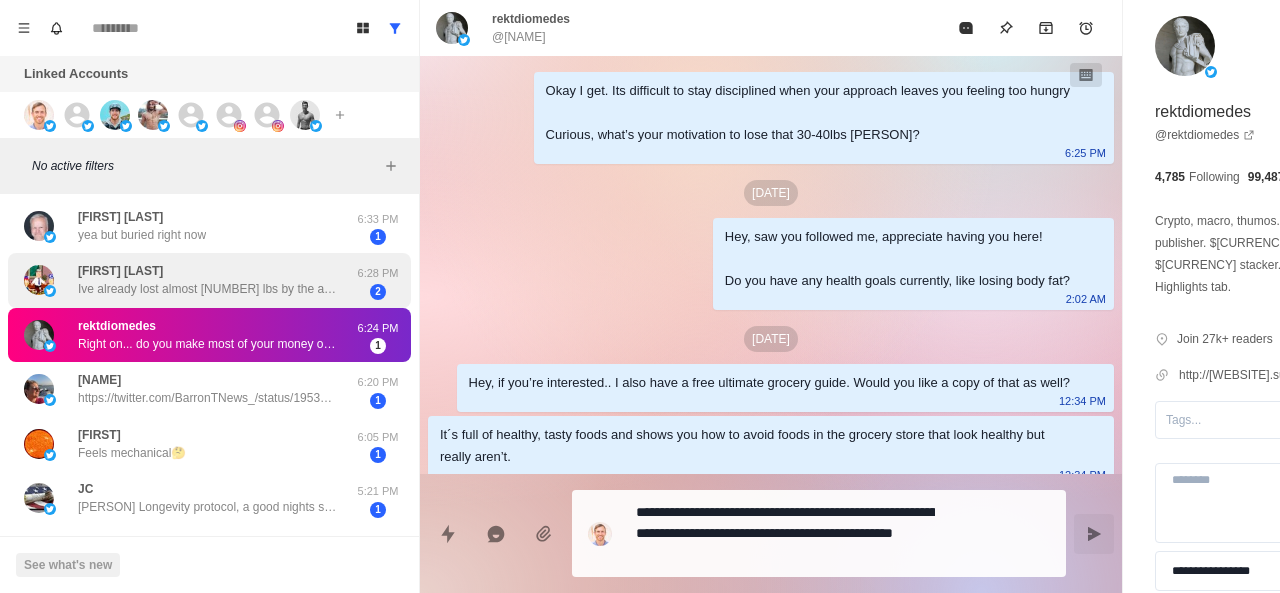 scroll, scrollTop: 456, scrollLeft: 0, axis: vertical 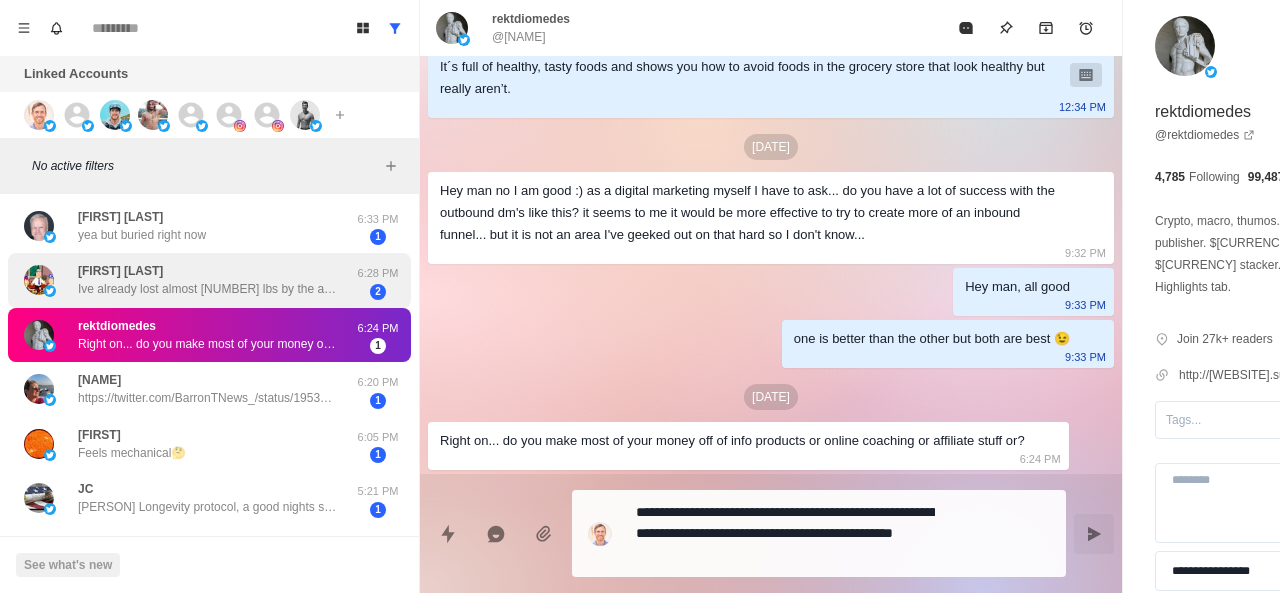 click on "Ive already lost almost [NUMBER] lbs by the above
At my next checkup, the provider and I are going to have a voming to Jesus meeting at the end and if his goal is not the same as my goal-to be off bp meds period-then our relationship ends" at bounding box center (208, 289) 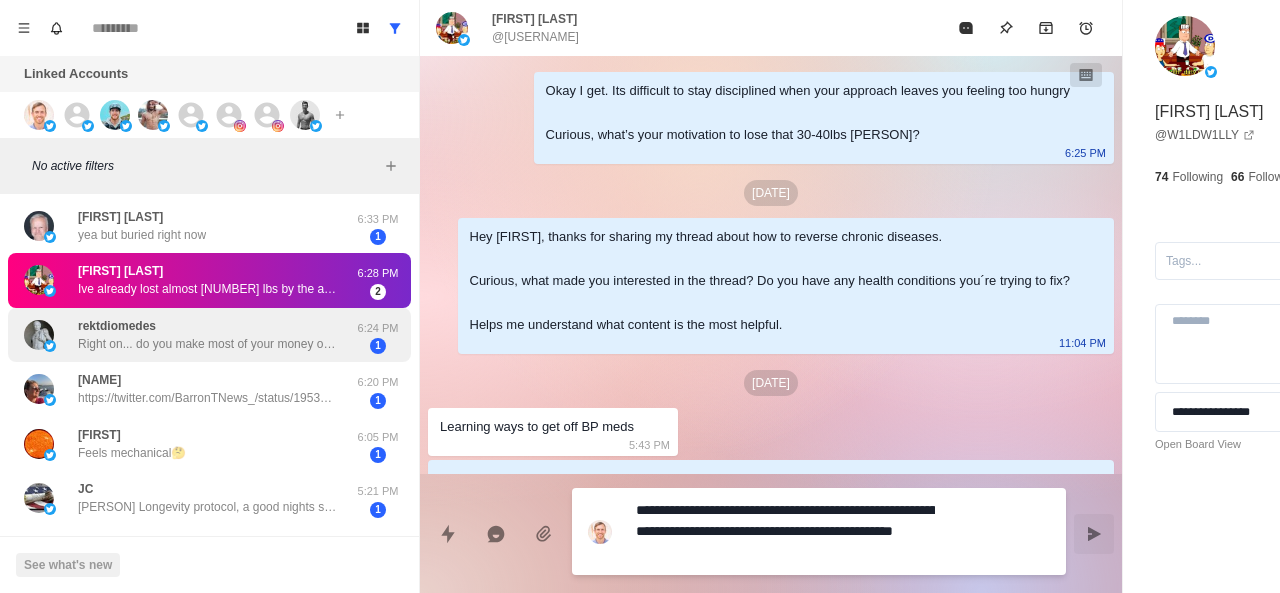 scroll, scrollTop: 318, scrollLeft: 0, axis: vertical 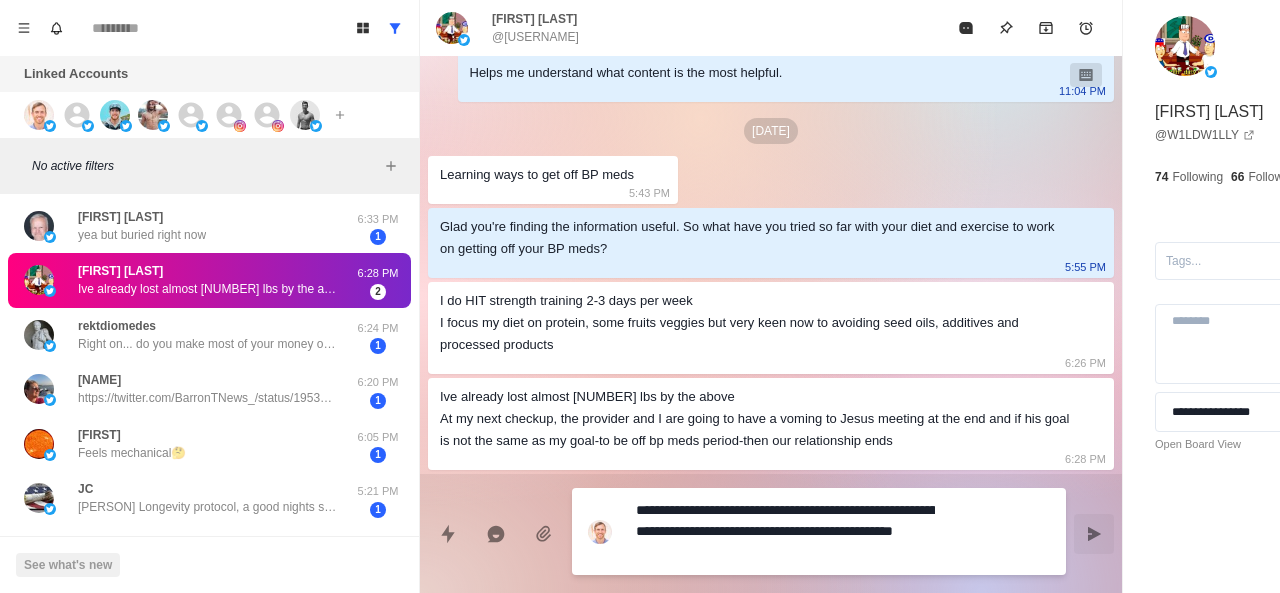 click on "**********" at bounding box center (785, 531) 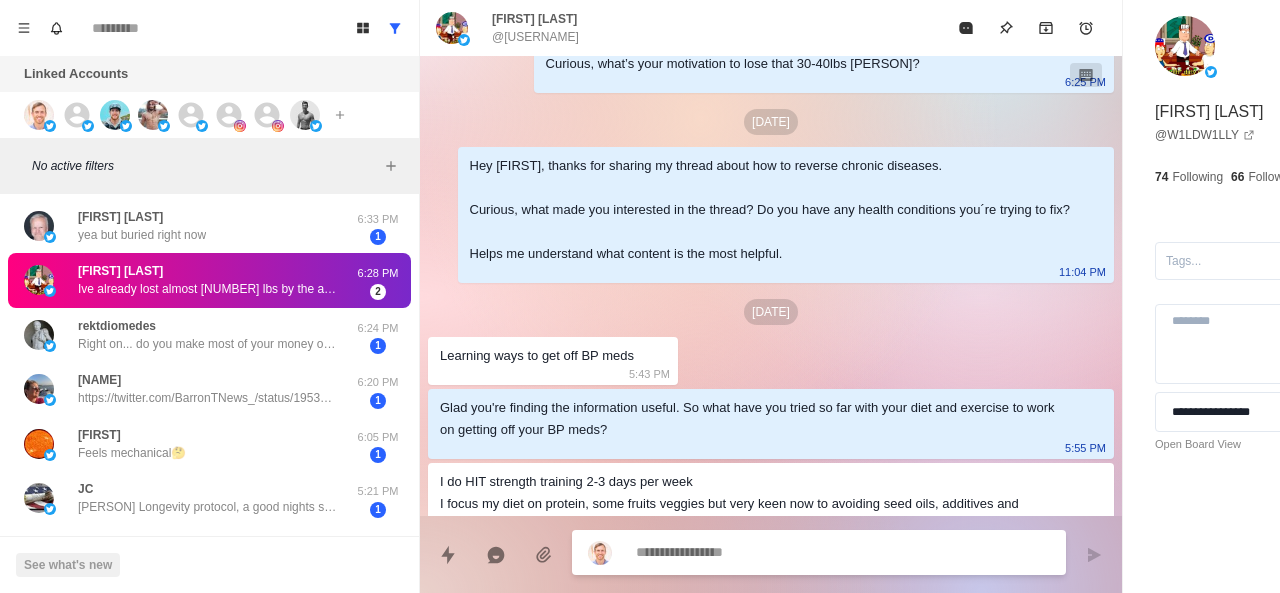scroll, scrollTop: 65, scrollLeft: 0, axis: vertical 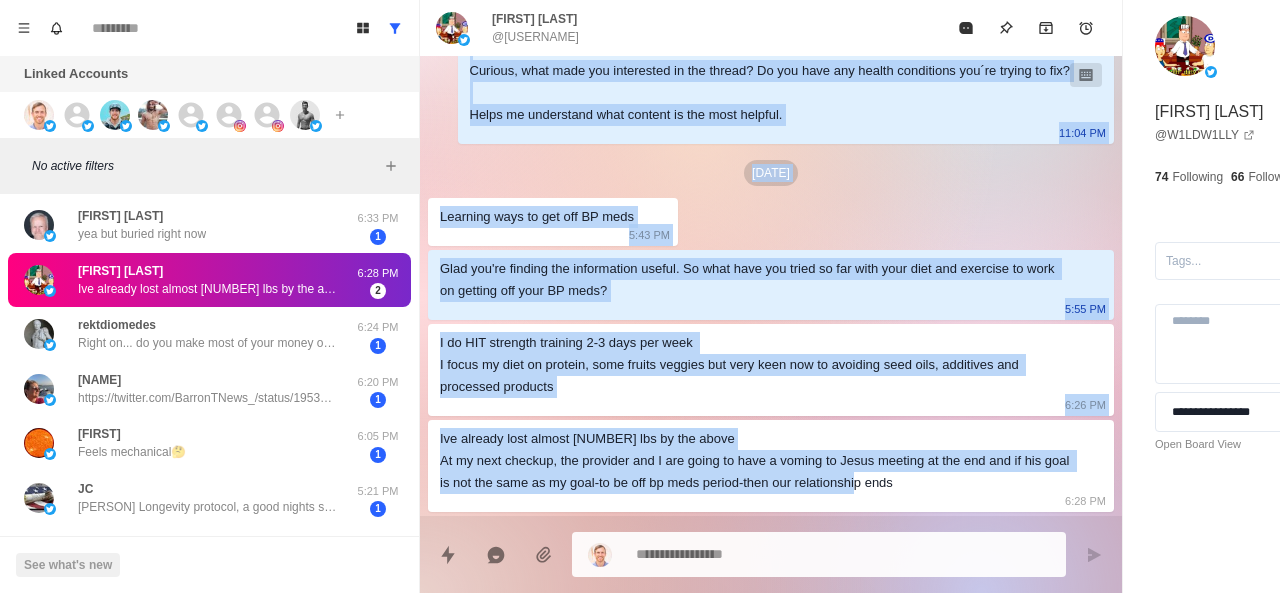 drag, startPoint x: 428, startPoint y: 188, endPoint x: 708, endPoint y: 489, distance: 411.09732 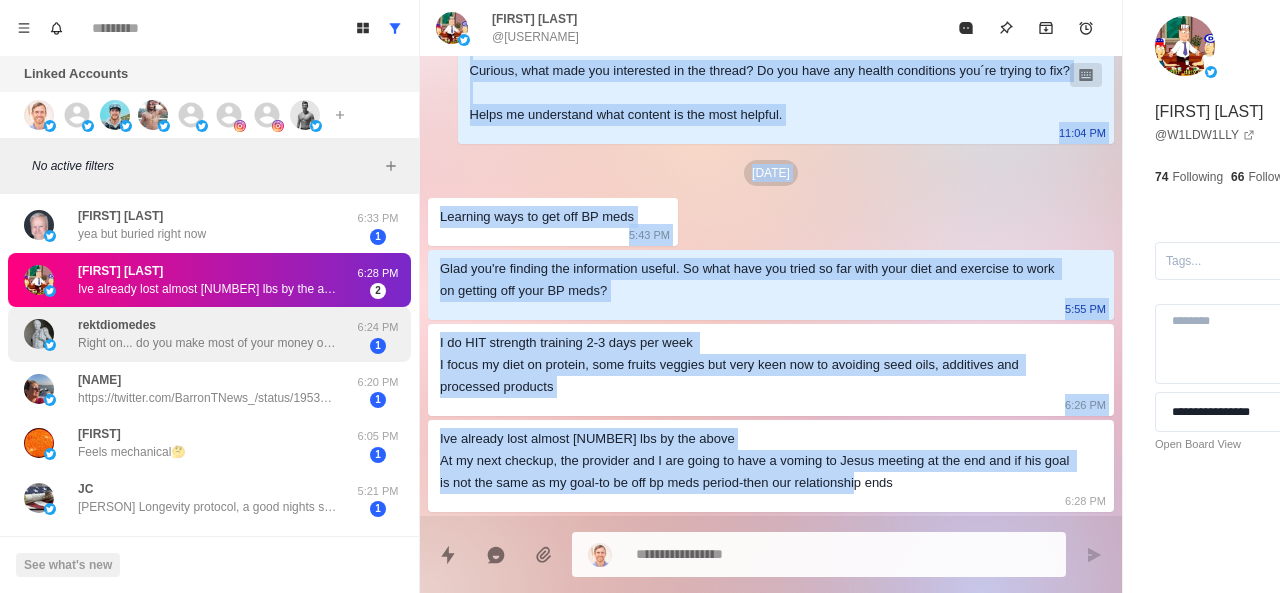 scroll, scrollTop: 0, scrollLeft: 0, axis: both 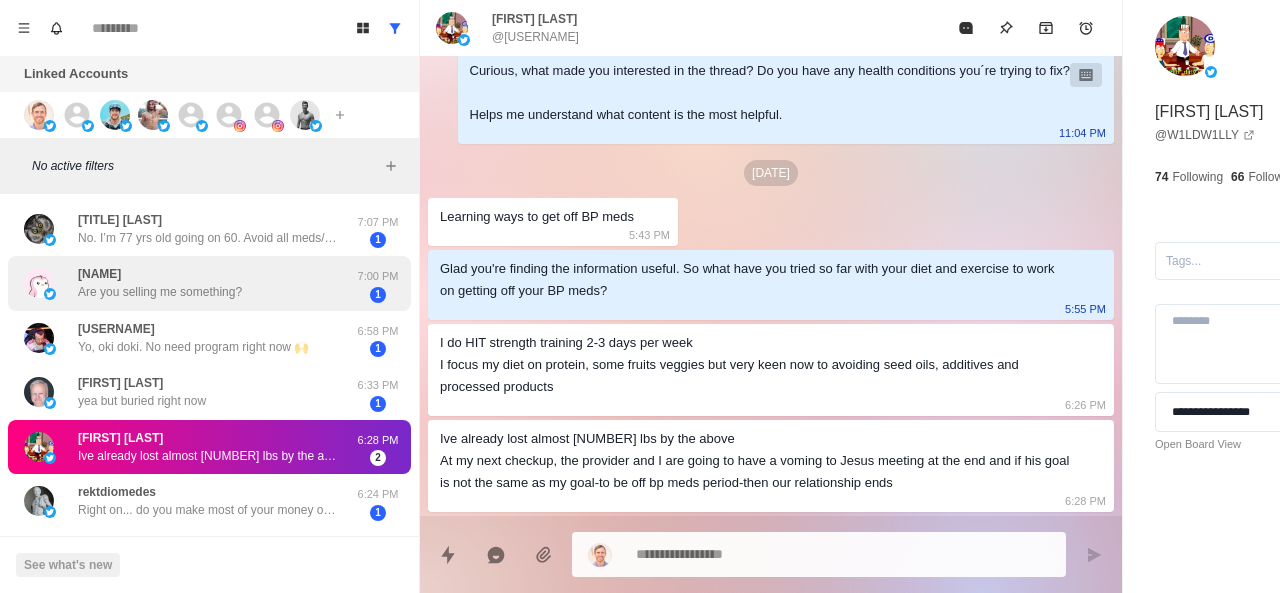 click on "Julie Are you selling me something?" at bounding box center (160, 283) 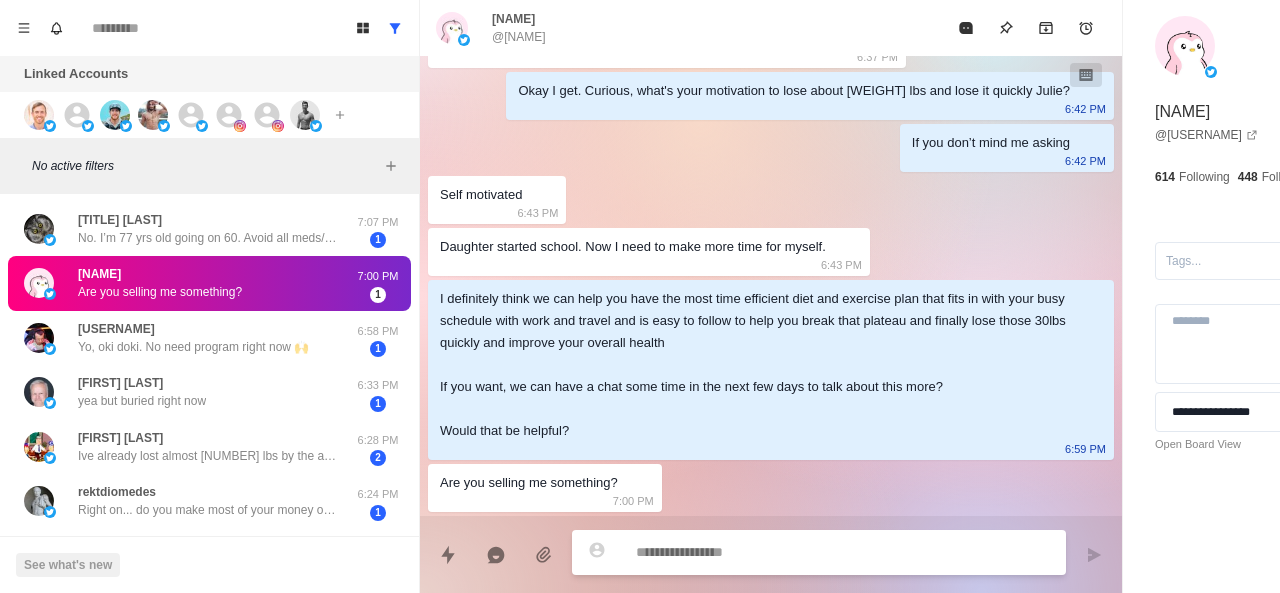 scroll, scrollTop: 1292, scrollLeft: 0, axis: vertical 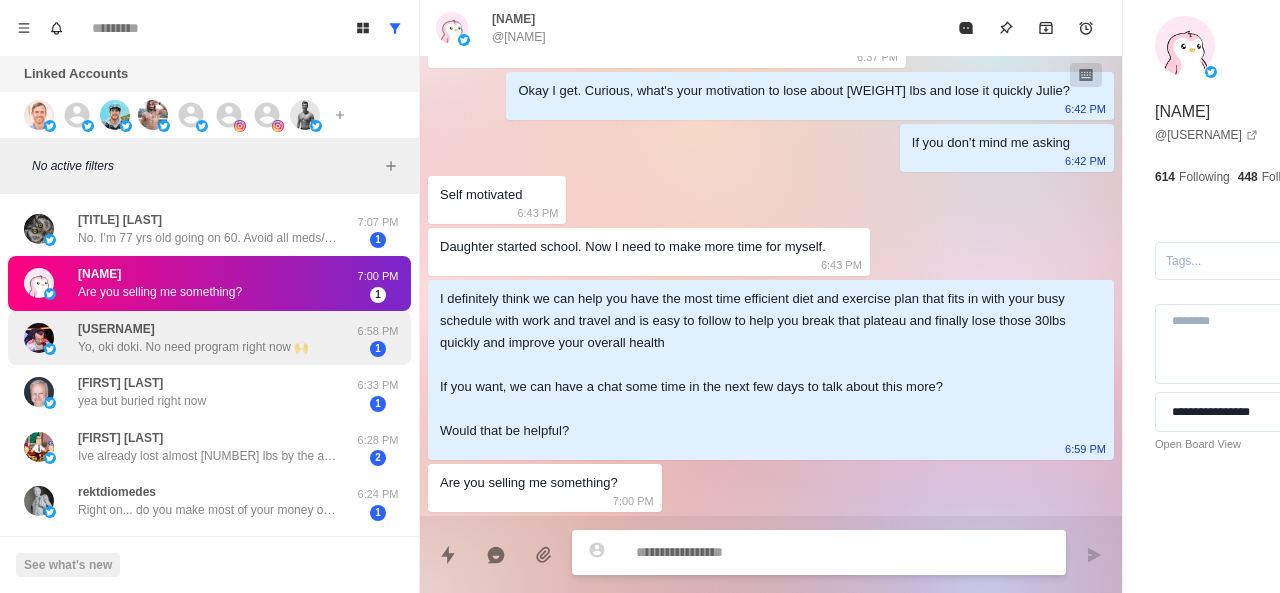 click on "Yo, oki doki. No need program right now 🙌" at bounding box center (193, 347) 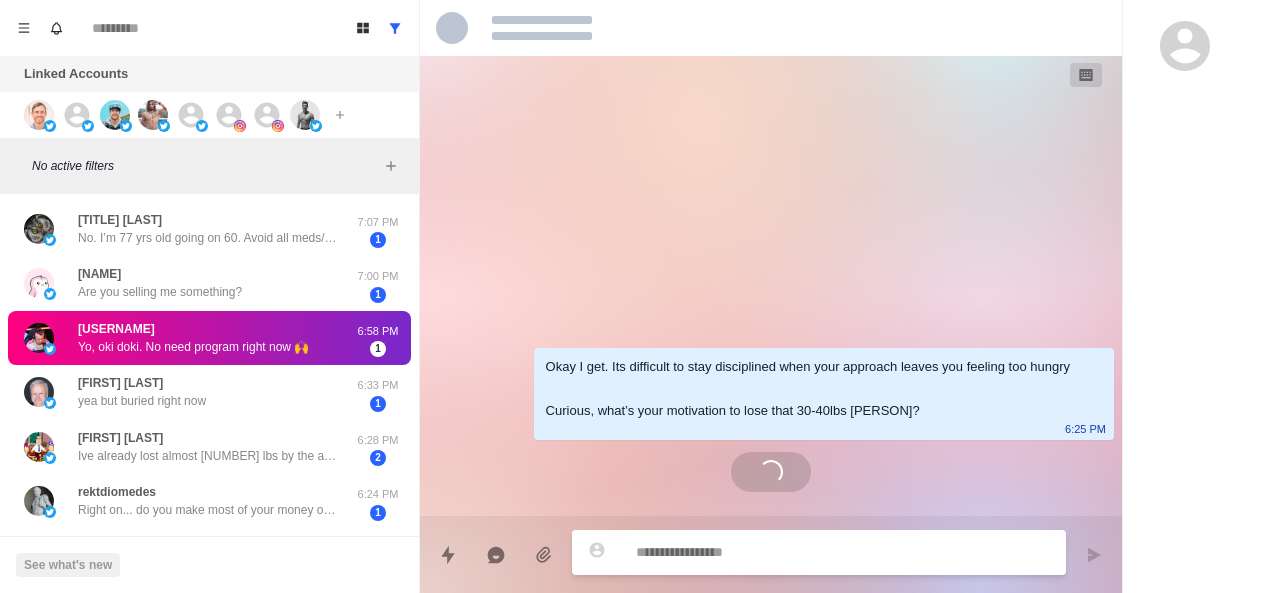 scroll, scrollTop: 0, scrollLeft: 0, axis: both 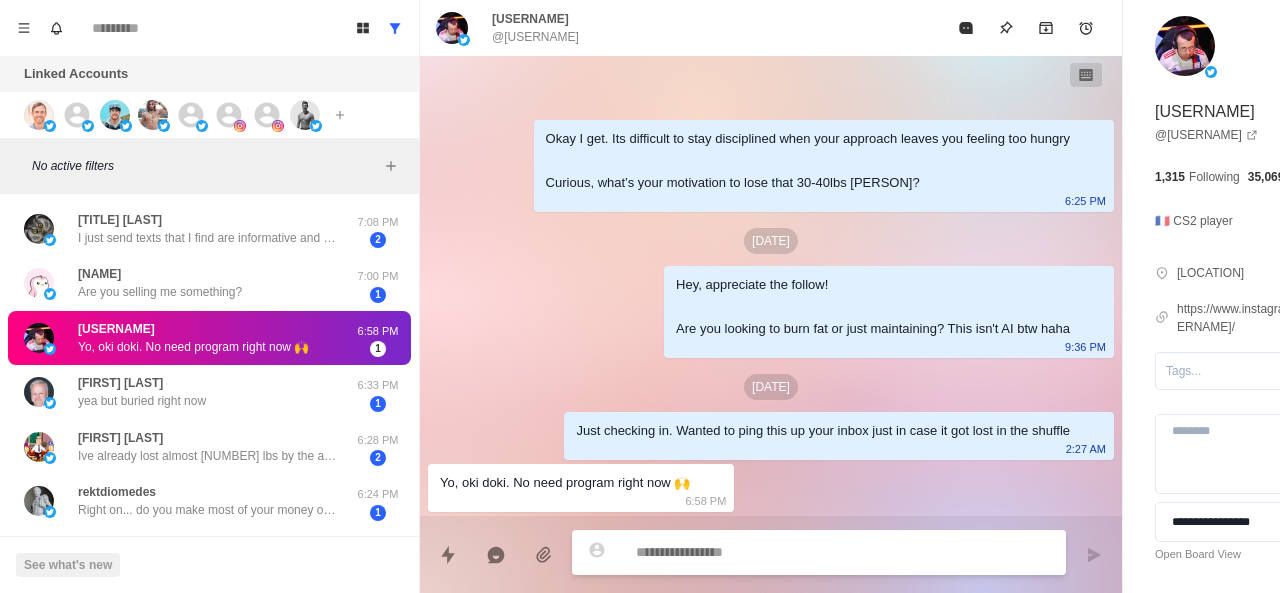 click at bounding box center [785, 552] 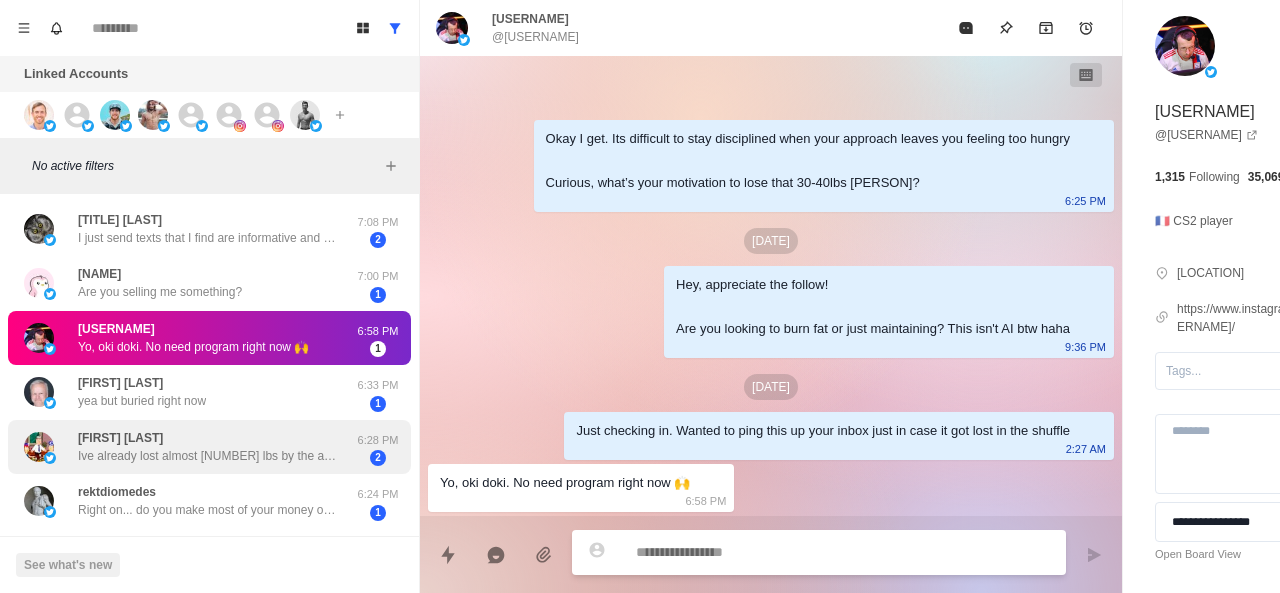 click on "[PERSON] Ive already lost almost 50 lbs by the above
At my next checkup, the provider and I are going to have a voming to Jesus meeting at the end and if his goal is not the same as my goal-to be off bp meds period-then our relationship ends" at bounding box center (208, 447) 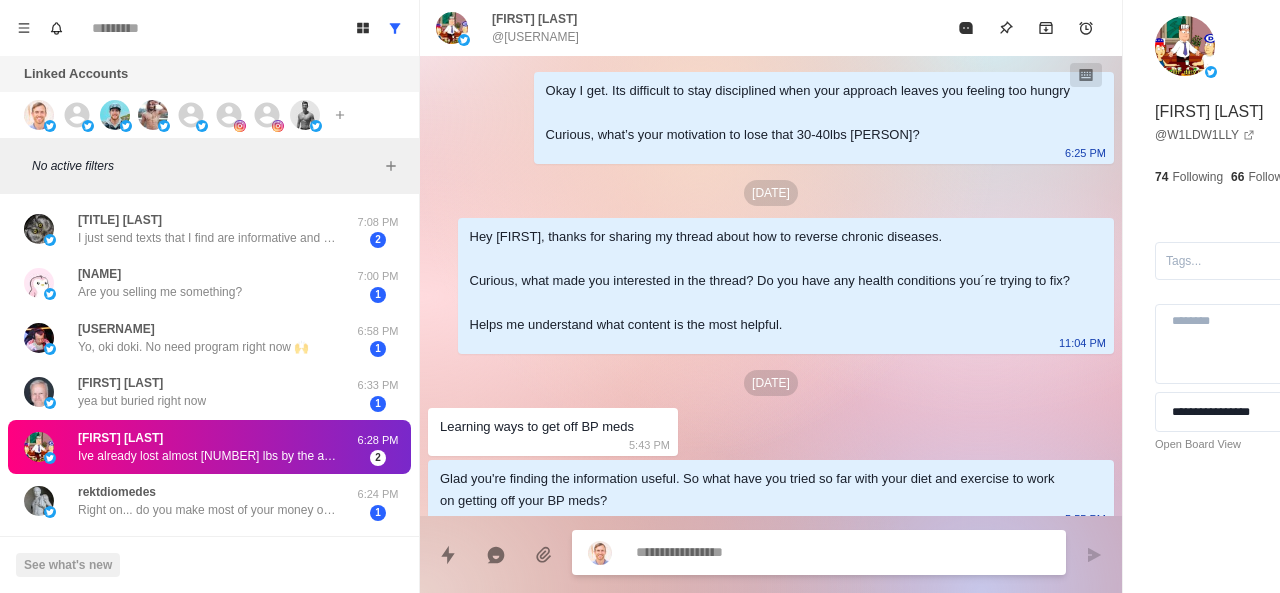 scroll, scrollTop: 276, scrollLeft: 0, axis: vertical 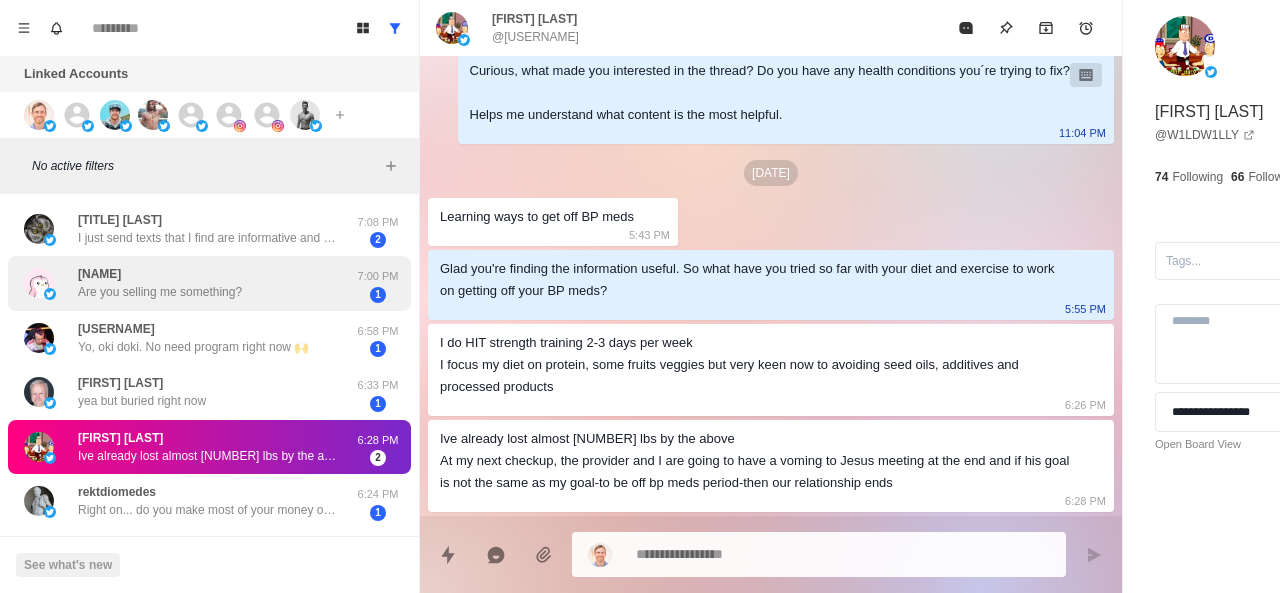 click on "[FIRST] Are you selling me something? [TIME]" at bounding box center [209, 283] 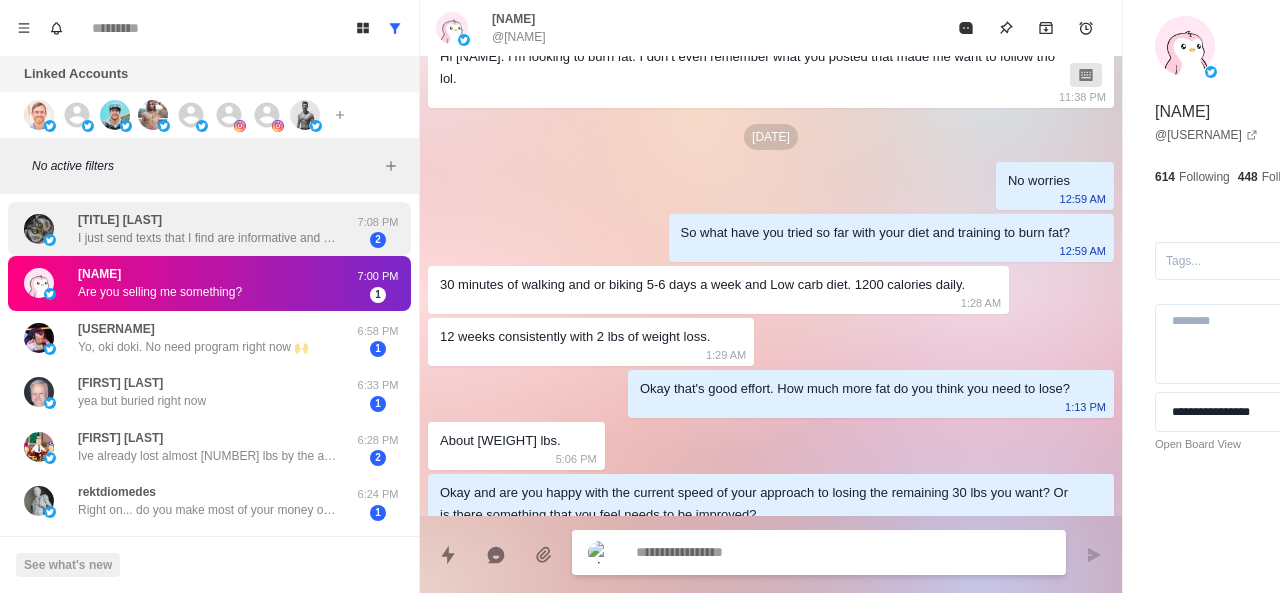 scroll, scrollTop: 1292, scrollLeft: 0, axis: vertical 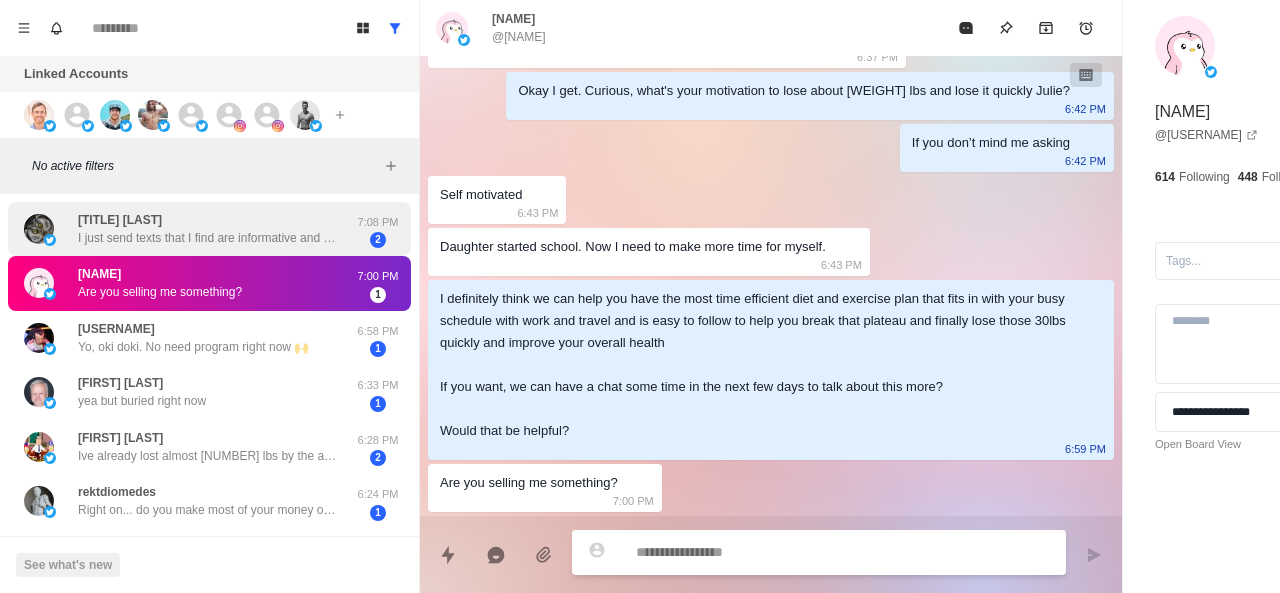 click on "I just send texts that I find are informative and good to know! Yours for that Thanks so much. Keep it up. I’ve four sons who I message all this info to." at bounding box center (208, 238) 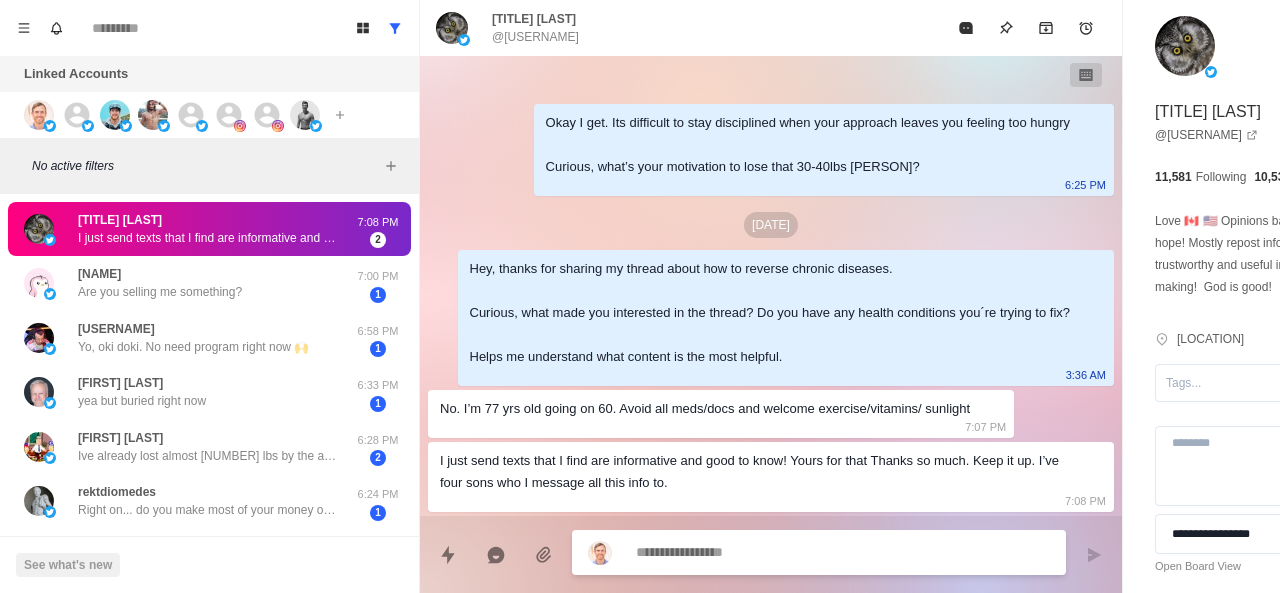 scroll, scrollTop: 34, scrollLeft: 0, axis: vertical 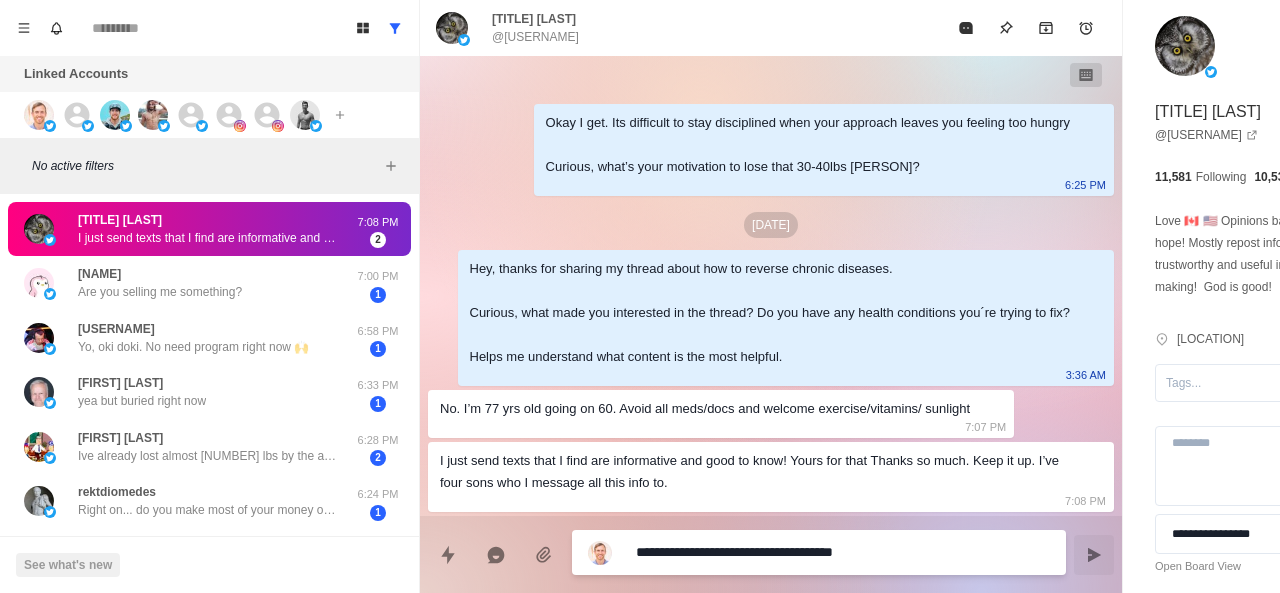 click on "**********" at bounding box center [785, 552] 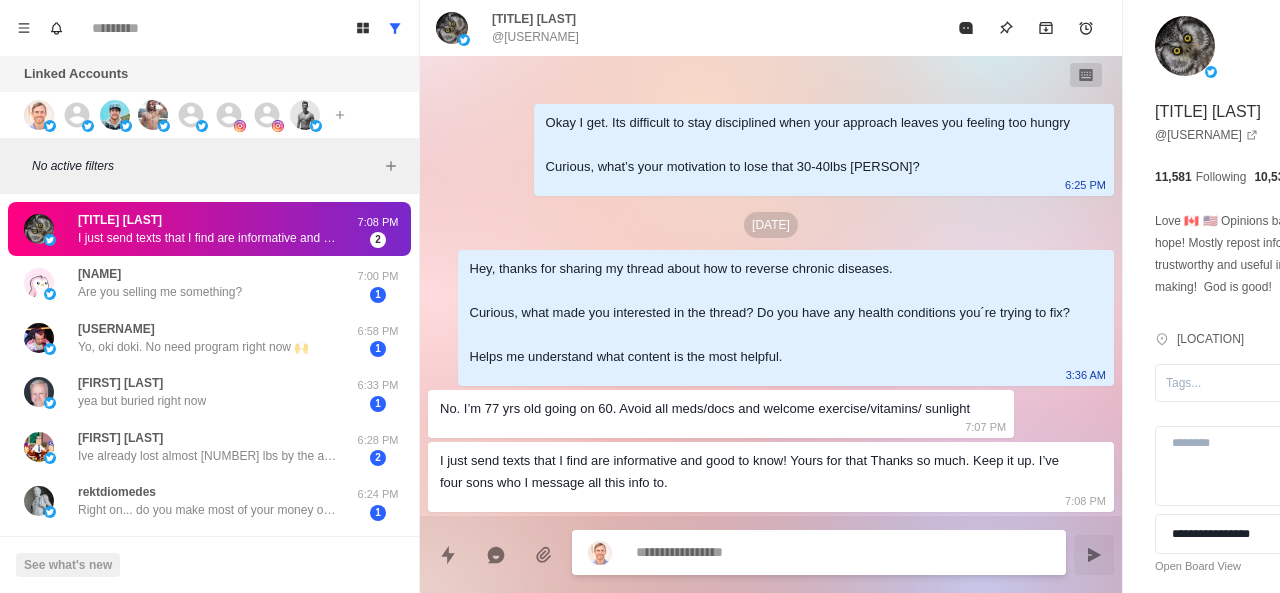 scroll, scrollTop: 86, scrollLeft: 0, axis: vertical 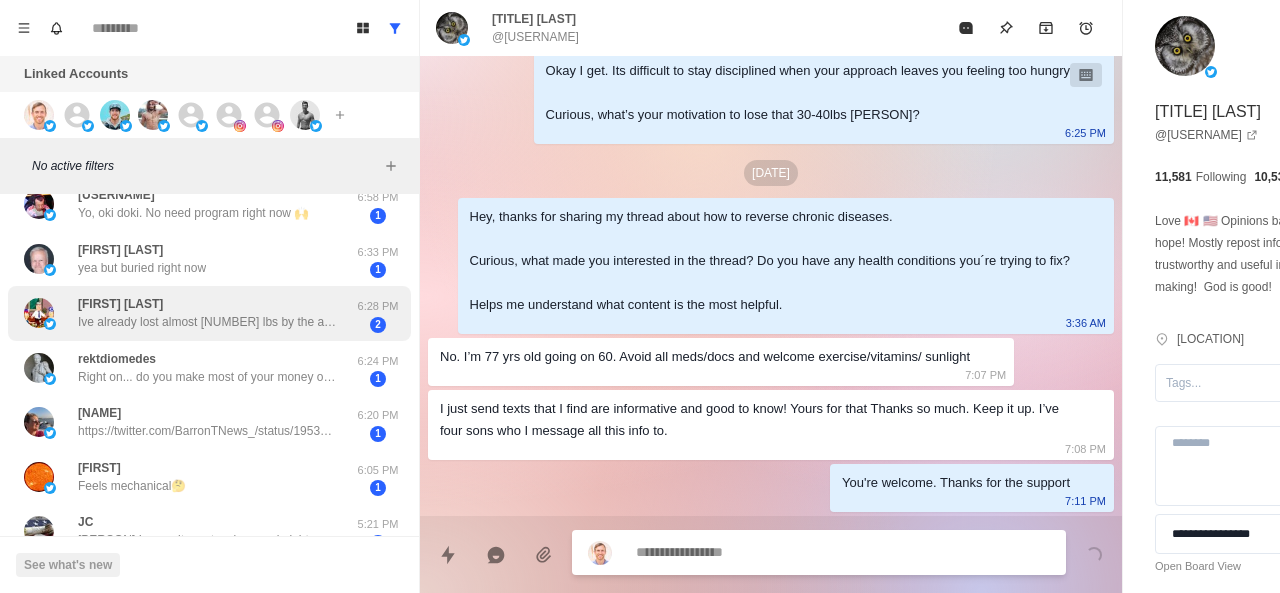 click on "[FIRST] [LAST] Ive already lost almost 50 lbs by the above
At my next checkup, the provider and I are going to have a voming to Jesus meeting at the end and if his goal is not the same as my goal-to be off bp meds period-then our relationship ends [TIME] 2" at bounding box center (209, 313) 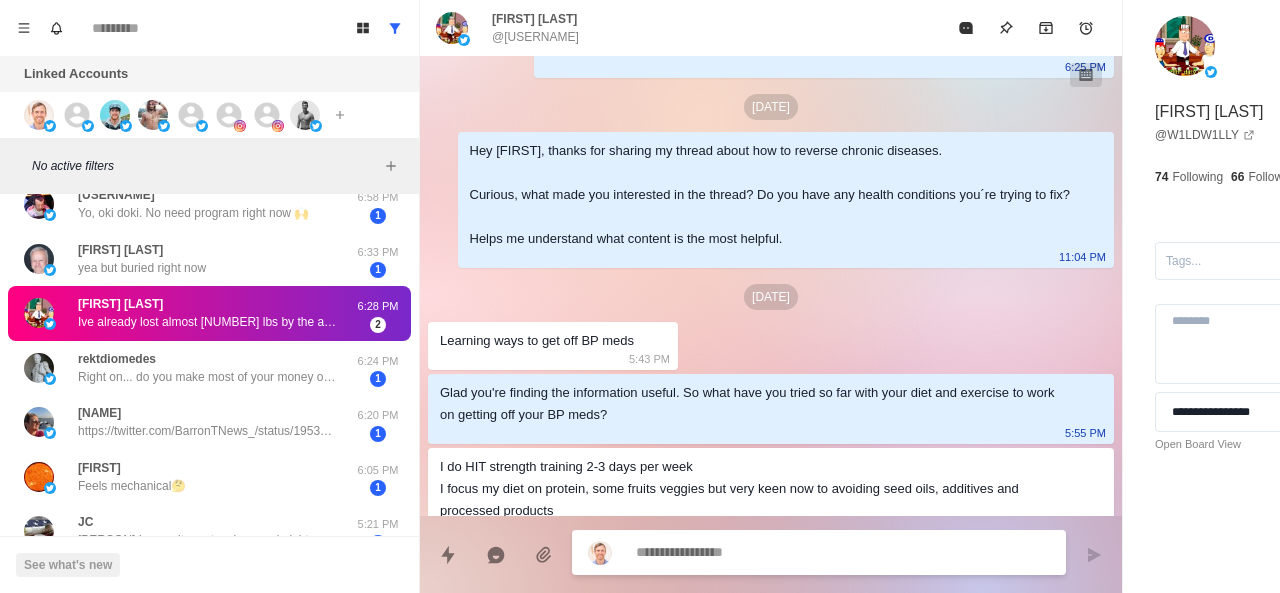 scroll, scrollTop: 276, scrollLeft: 0, axis: vertical 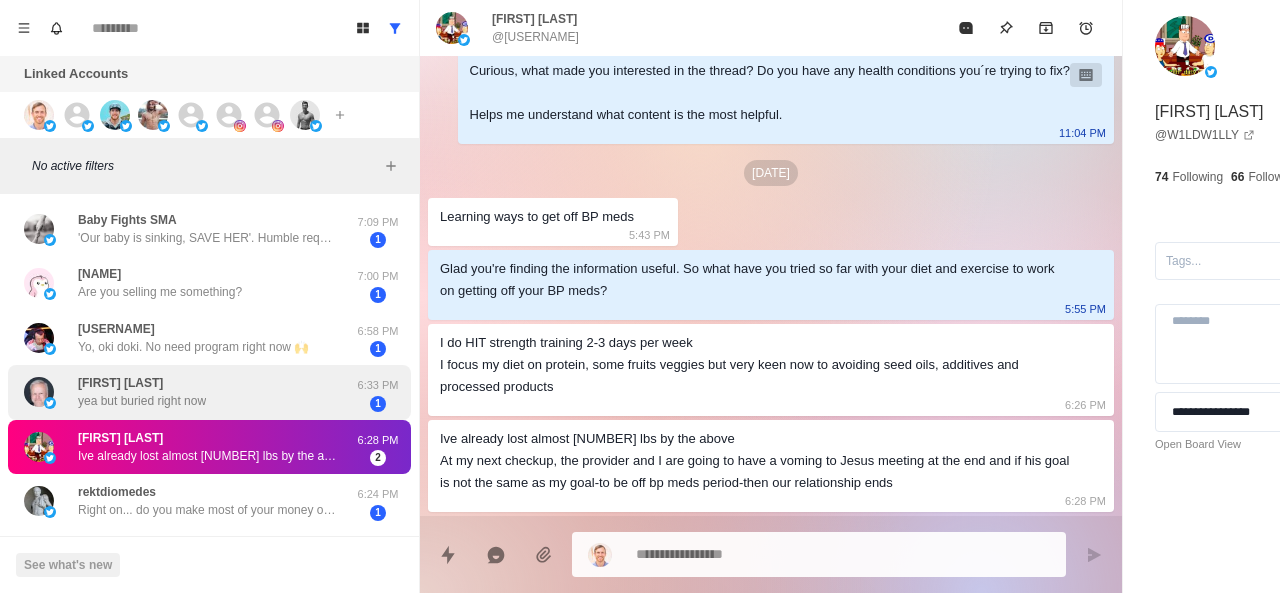 click on "[PERSON] yea but buried right now" at bounding box center (188, 392) 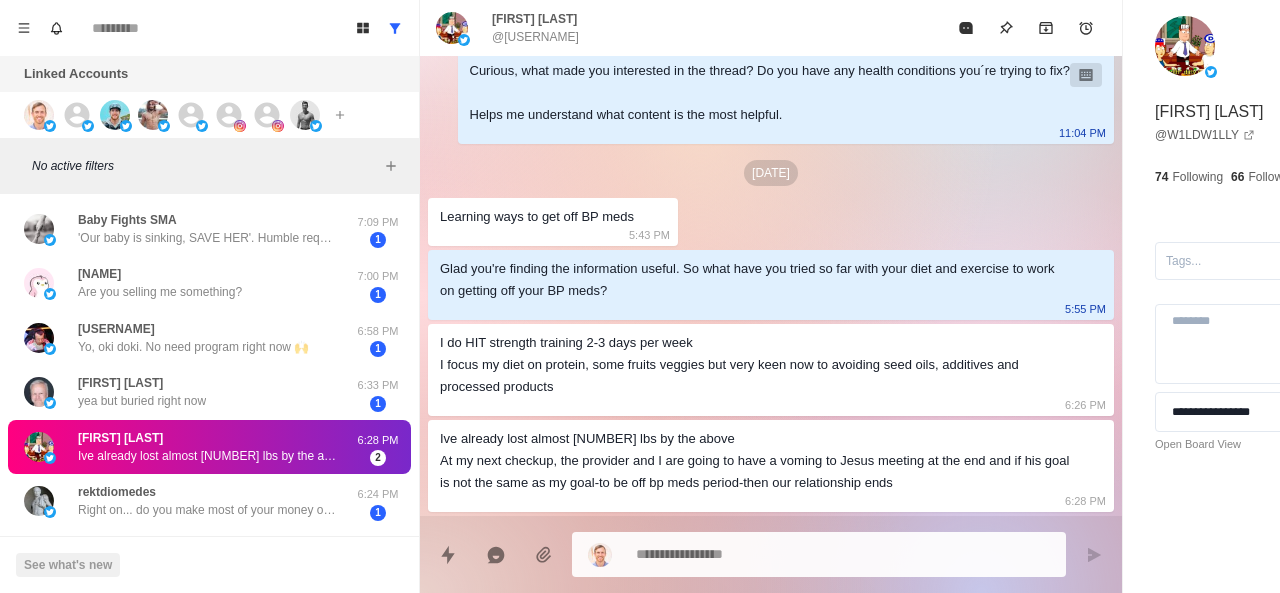 scroll, scrollTop: 24, scrollLeft: 0, axis: vertical 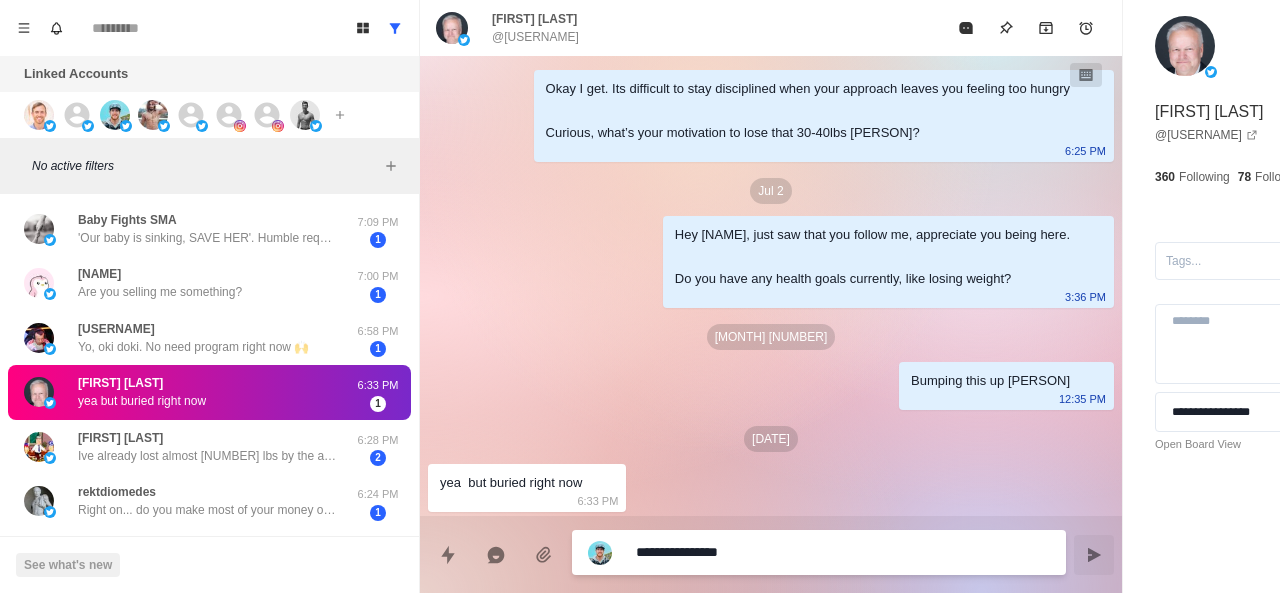 paste on "**********" 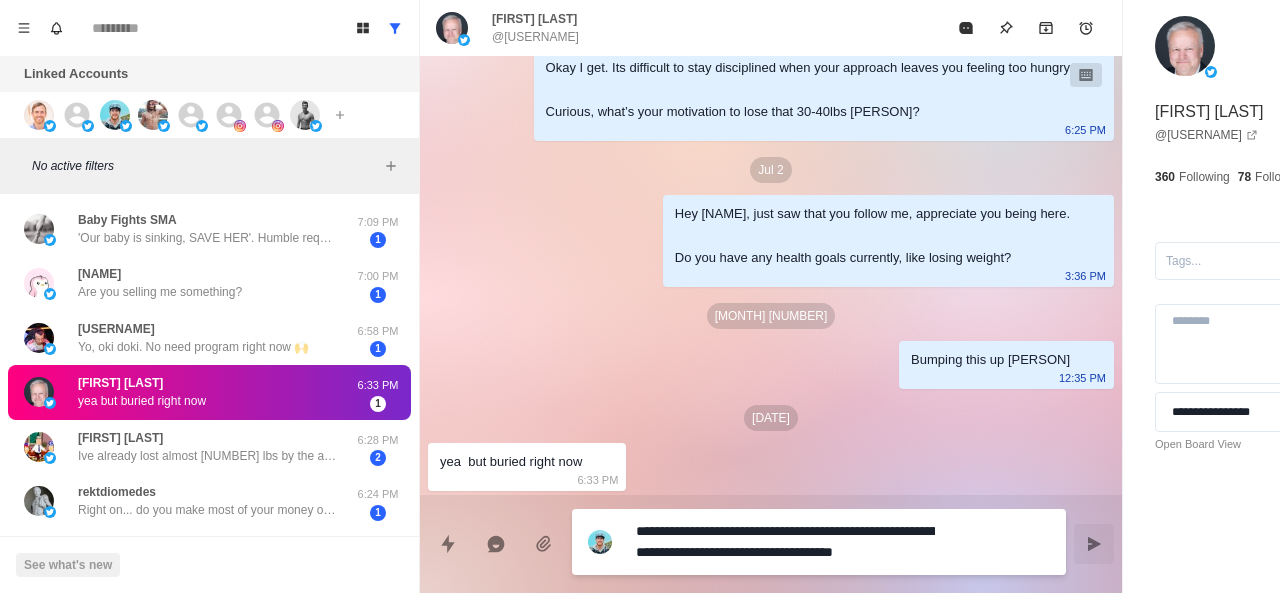 scroll, scrollTop: 66, scrollLeft: 0, axis: vertical 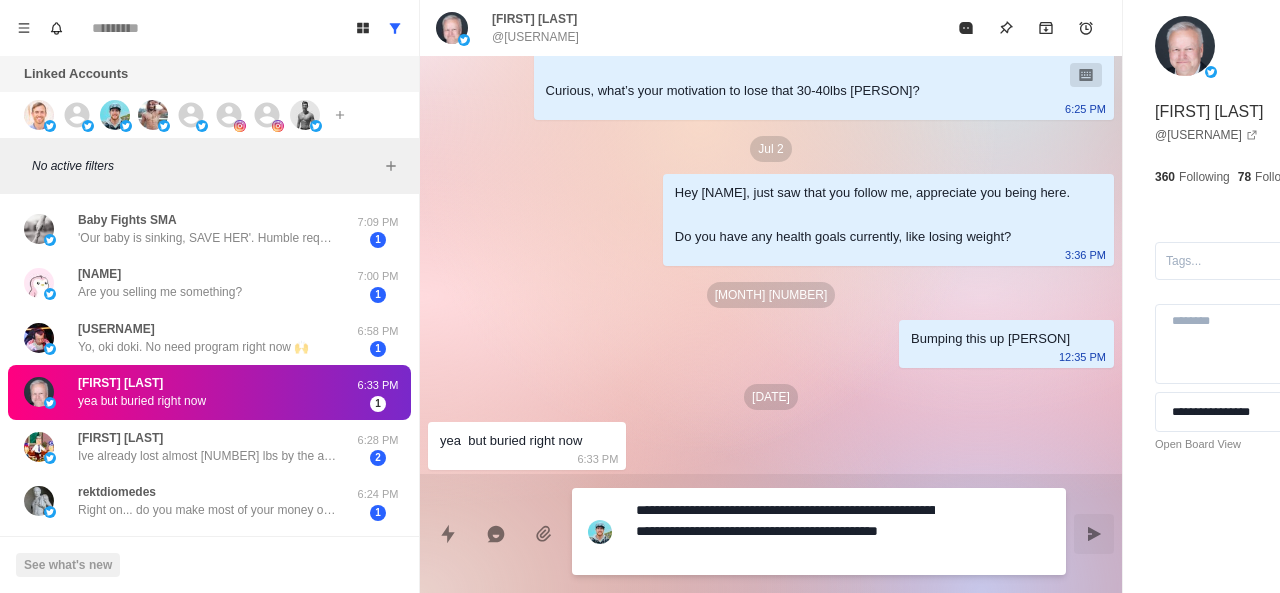 click on "**********" at bounding box center [785, 531] 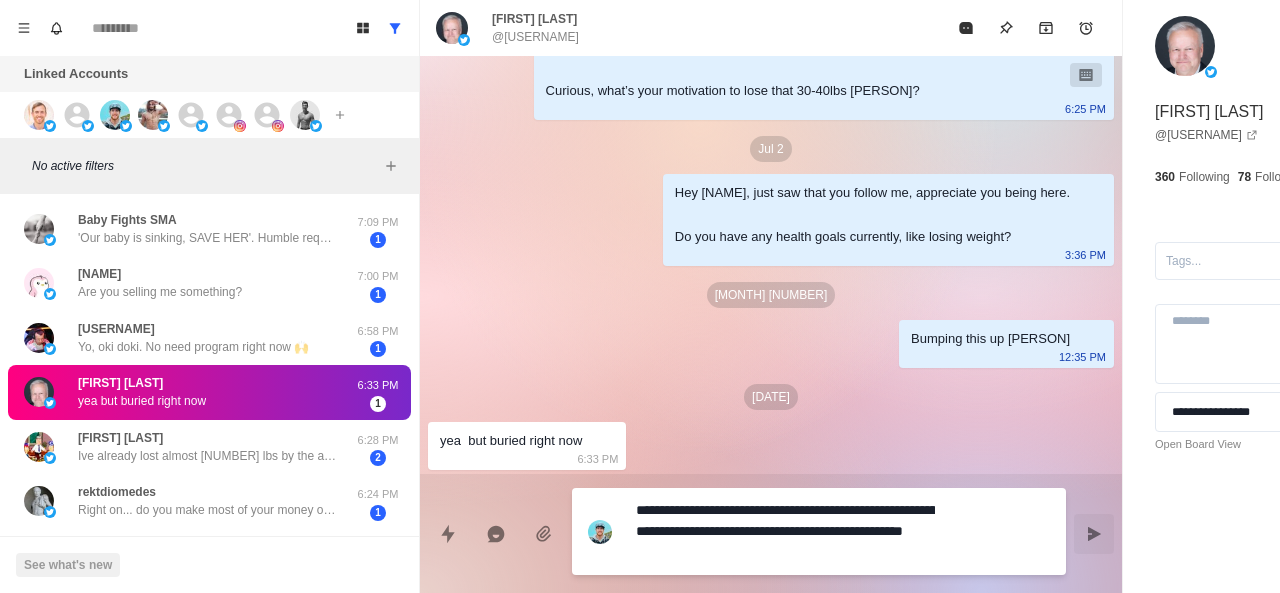 click on "**********" at bounding box center [785, 531] 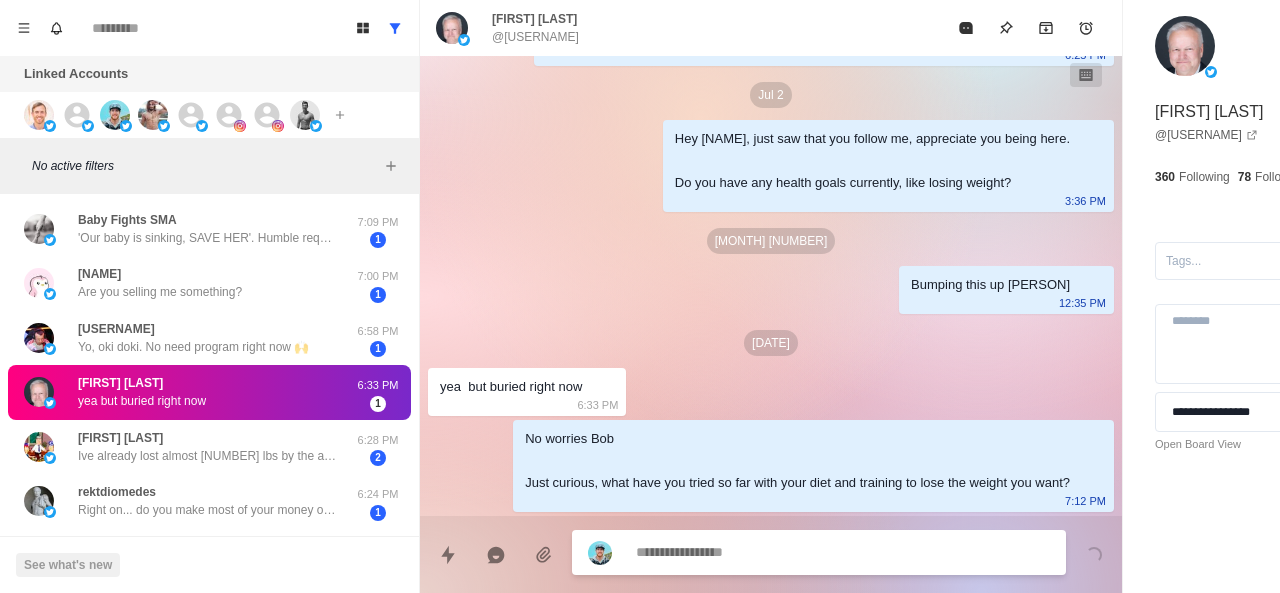 scroll, scrollTop: 142, scrollLeft: 0, axis: vertical 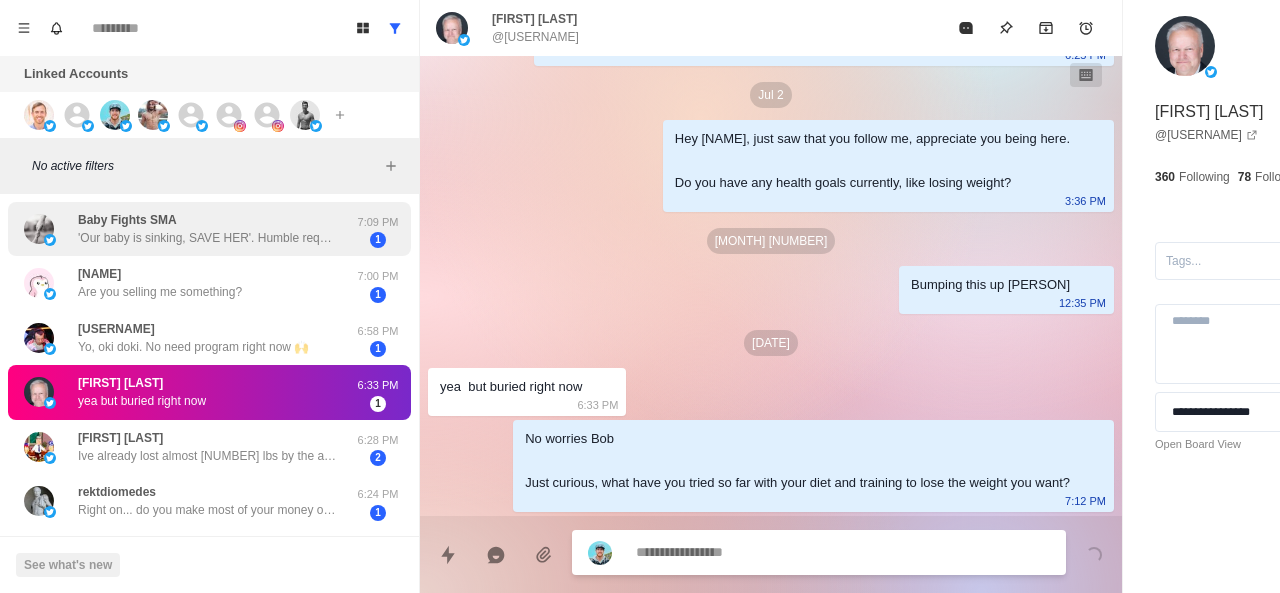 click on "Baby Fights SMA 'Our baby is sinking, SAVE HER'. Humble request to help our baby, fighting a war against SMA. No treatment, especially for babies, should cost INR 17.5 crores [$ 3.5M]. Ever. Our baby needs your help, Now. We need to raise $ 3.5 million dollars for her treatment.
Please help us save our daughters life!
Plz donate and Save her.....
Bank name : [BANK NAME]
Account name: [NAME]
Account number: [ACCOUNT NUMBER]
IFSC code : [IFSC CODE]
Branch : [BRANCH NAME]
Swift code : [SWIFT CODE] [TIME] [NUMBER]" at bounding box center (209, 229) 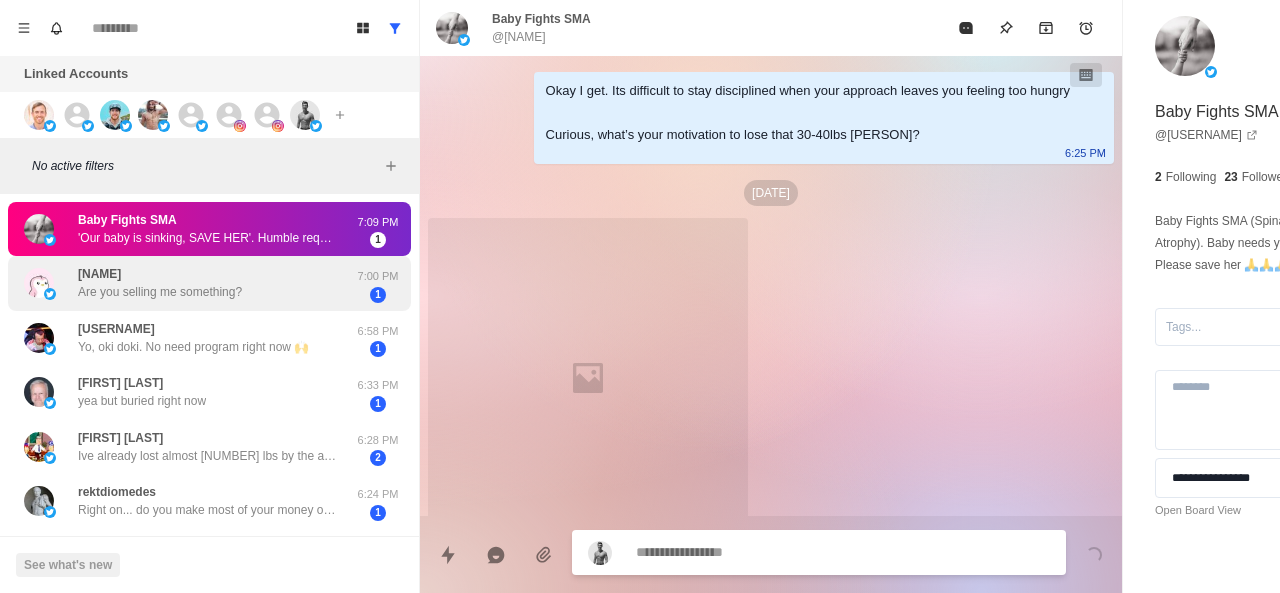 scroll, scrollTop: 404, scrollLeft: 0, axis: vertical 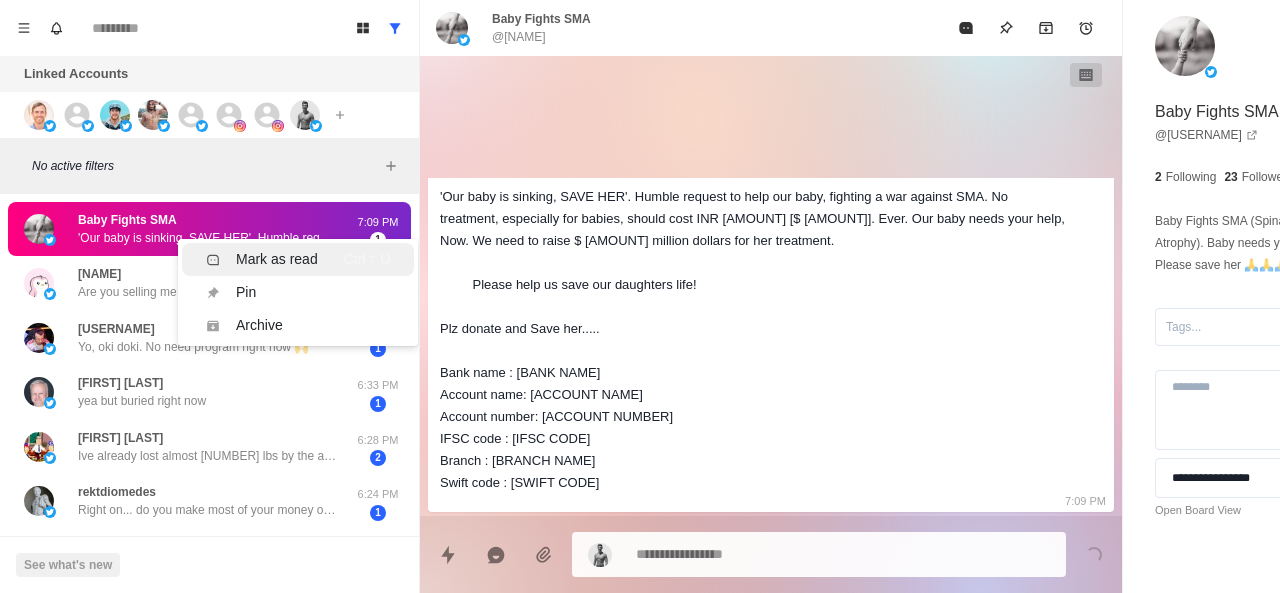 click on "Mark as read Ctrl ⇧ U" at bounding box center [298, 259] 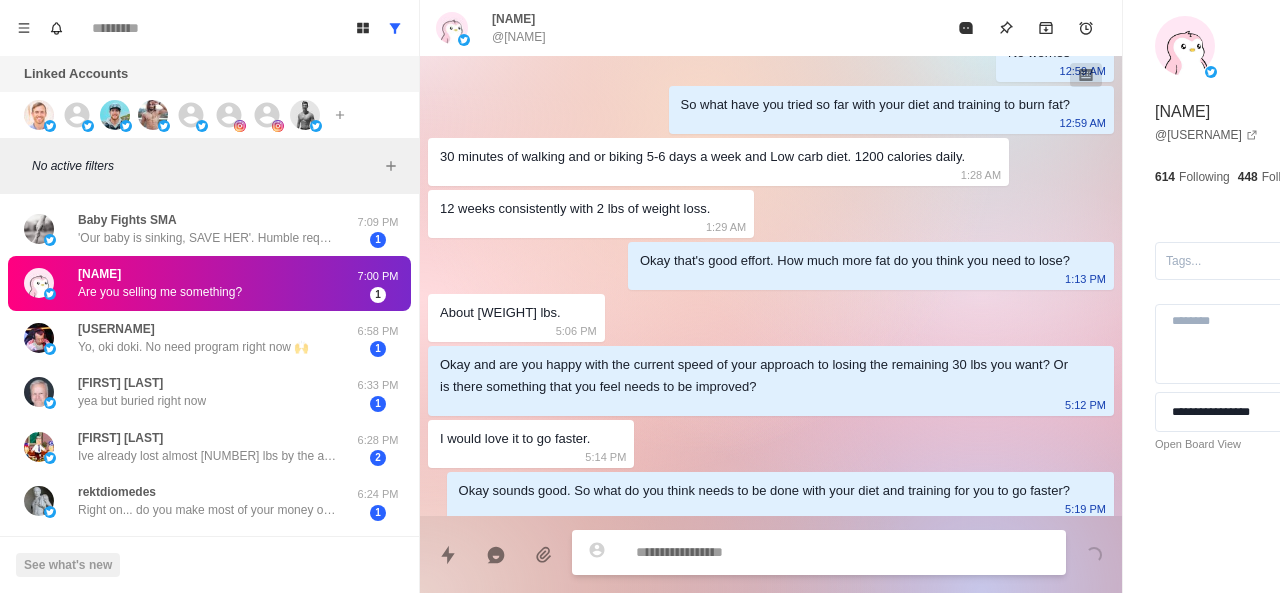 scroll, scrollTop: 1292, scrollLeft: 0, axis: vertical 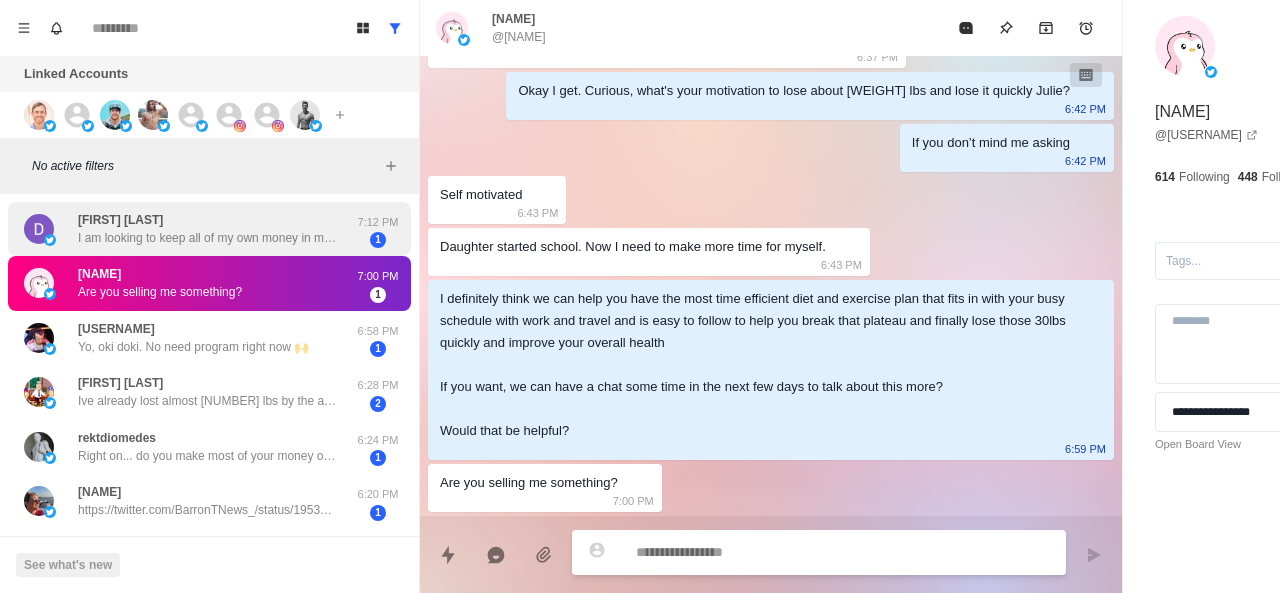 click on "I am looking to keep all of my own money in my own pockets and out of the hands of internet scammers." at bounding box center (208, 238) 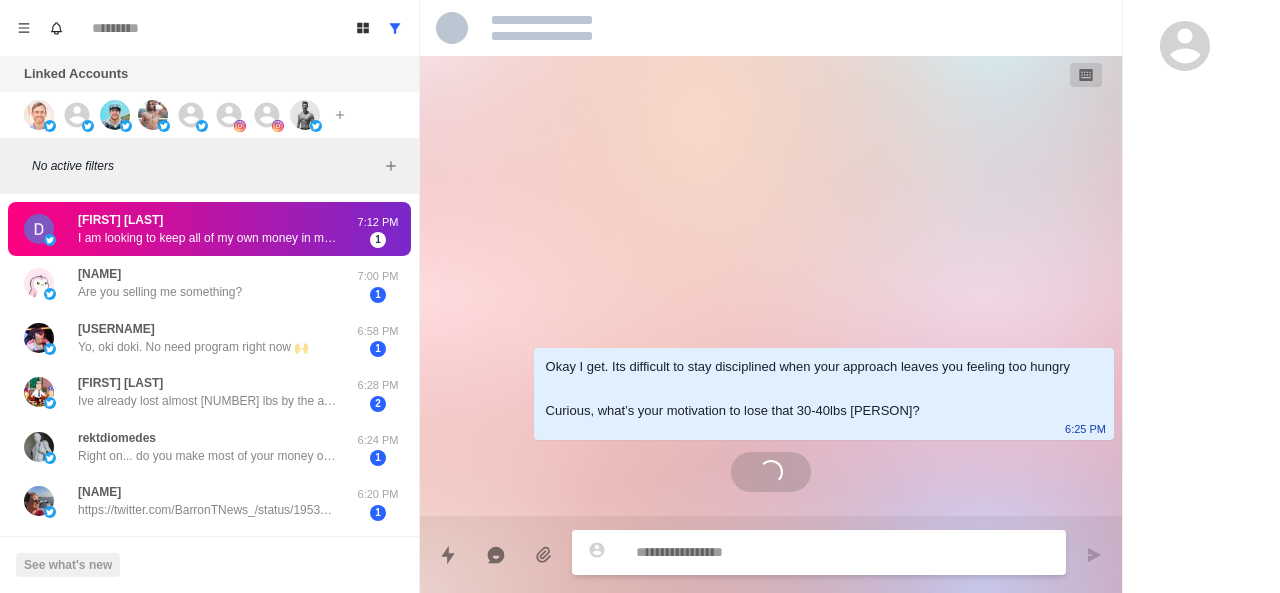 scroll, scrollTop: 0, scrollLeft: 0, axis: both 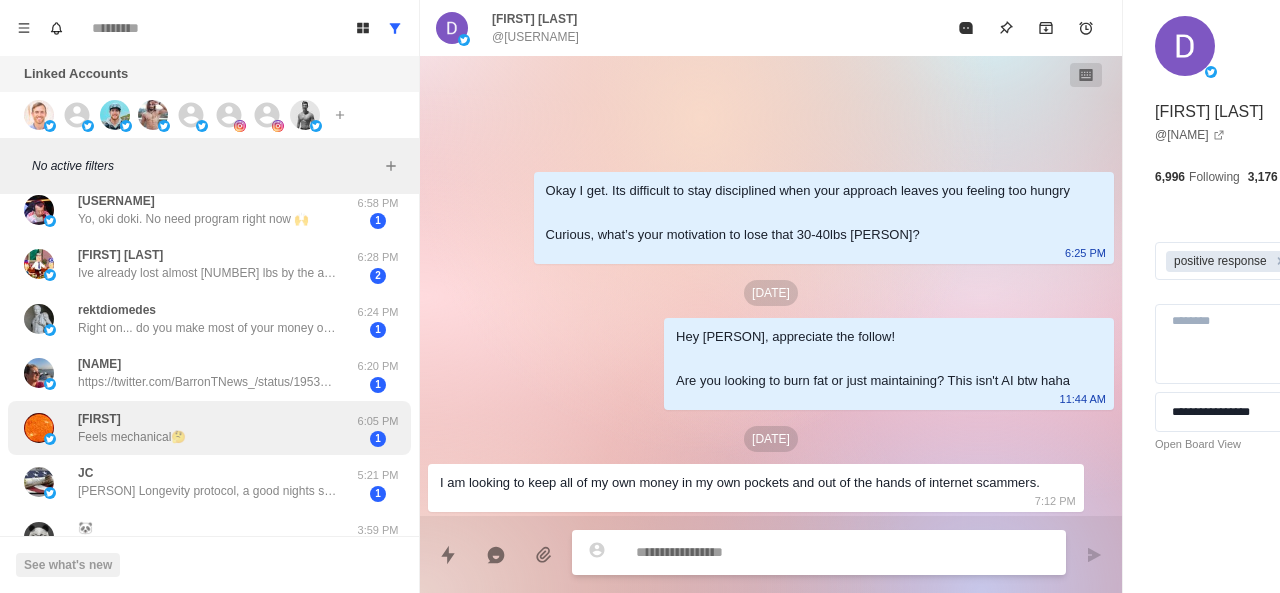 click on "[FIRST] Feels mechanical🤔" at bounding box center [132, 428] 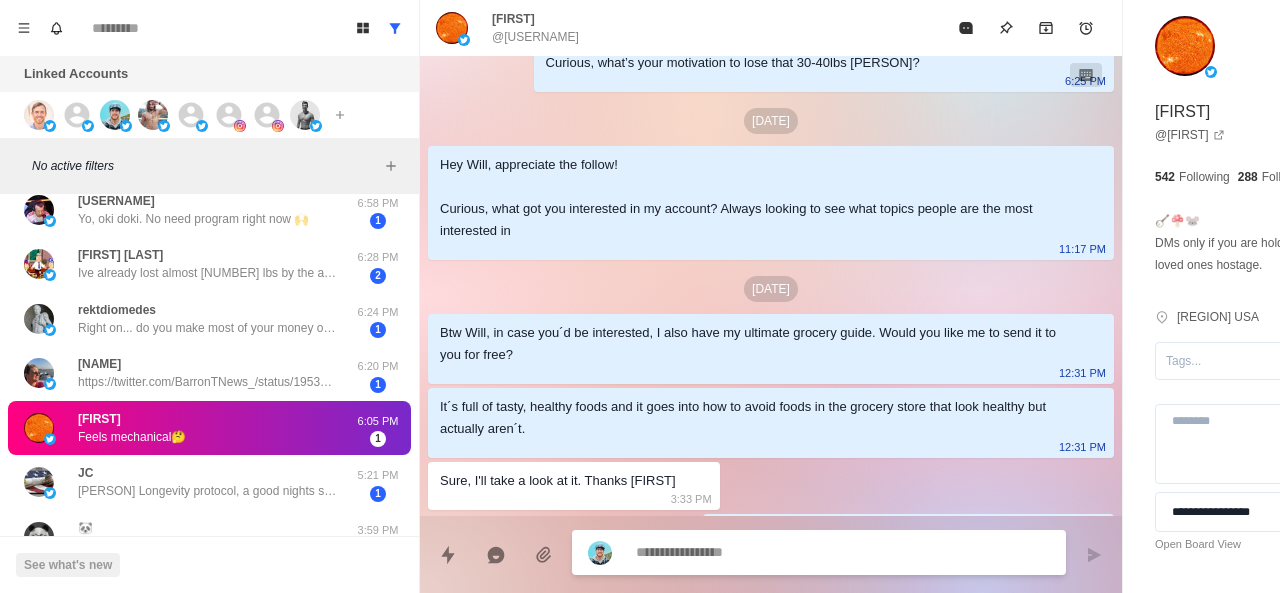 scroll, scrollTop: 0, scrollLeft: 0, axis: both 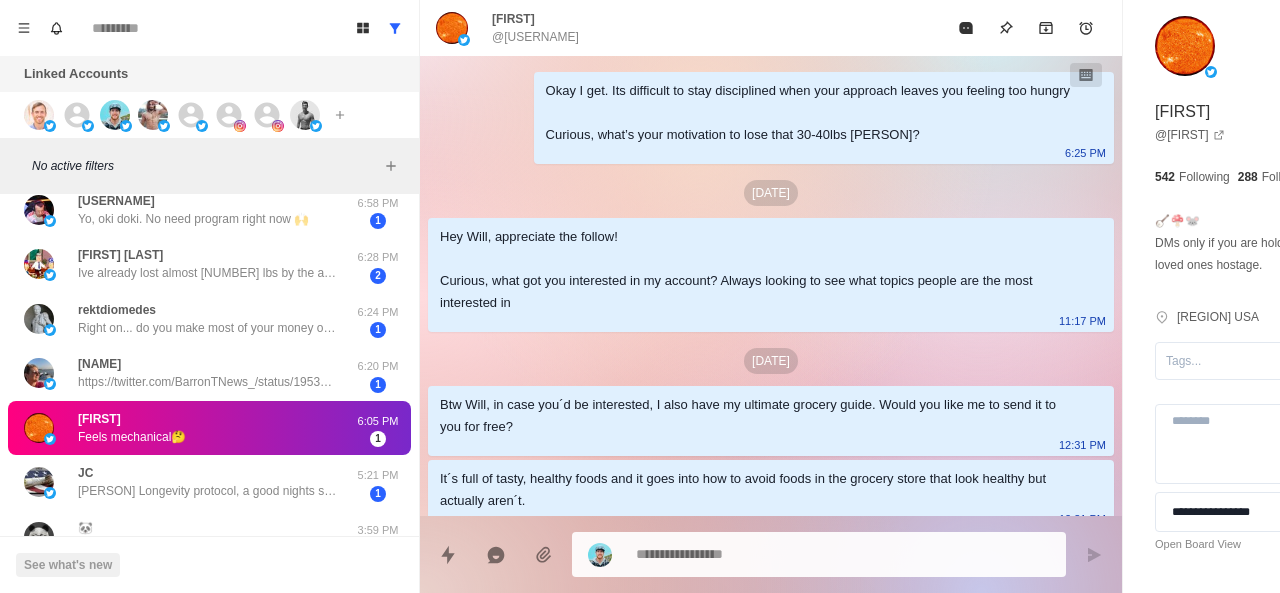 click on "Hey Will, appreciate the follow!
Curious, what got you interested in my account? Always looking to see what topics people are the most interested in" at bounding box center [755, 270] 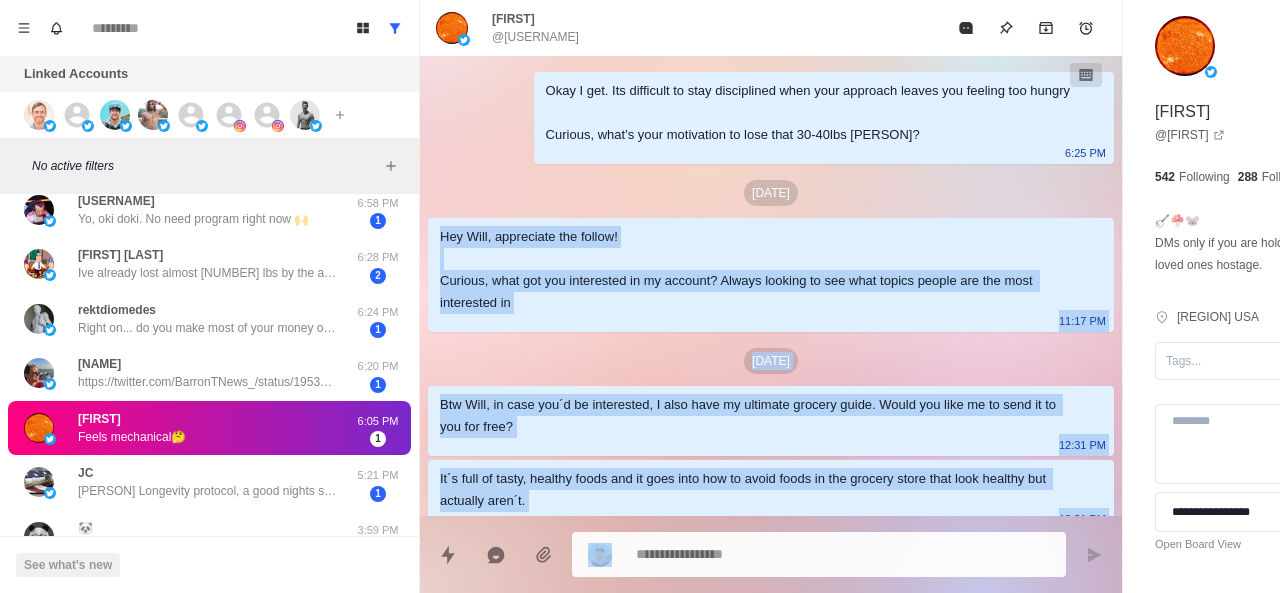 scroll, scrollTop: 454, scrollLeft: 0, axis: vertical 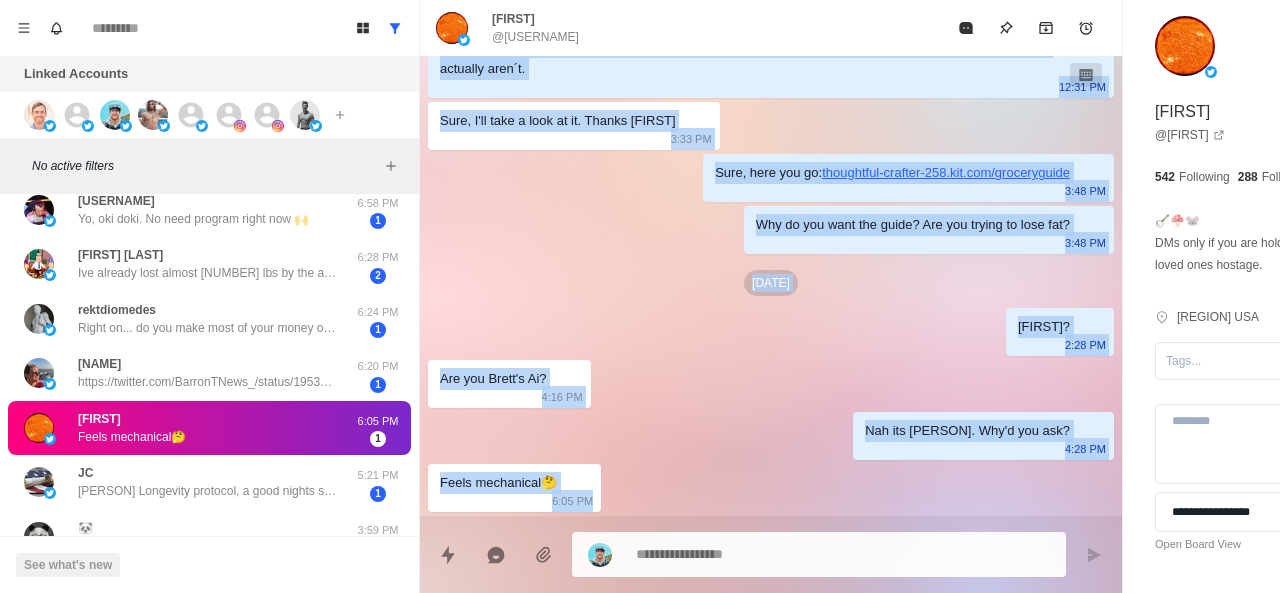 drag, startPoint x: 438, startPoint y: 259, endPoint x: 792, endPoint y: 524, distance: 442.2002 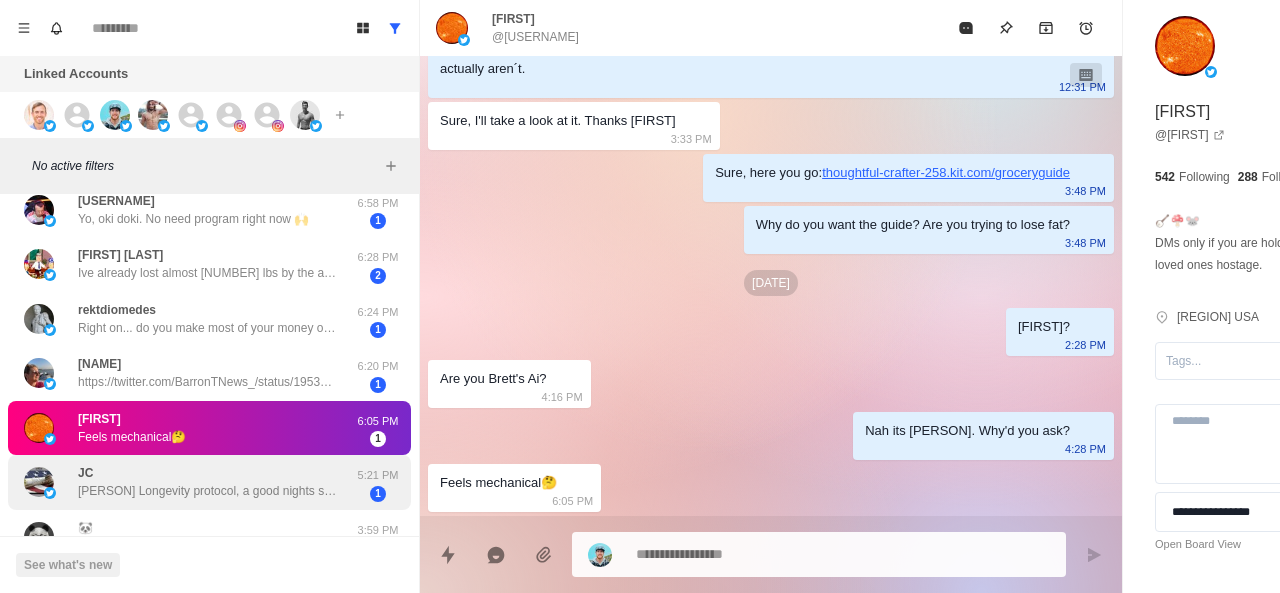 click on "[PERSON] [PERSON] Longevity protocol, a good nights sleep and work out at the gym with a personal trainer 3 times a week. 5:21 PM 1" at bounding box center (208, 482) 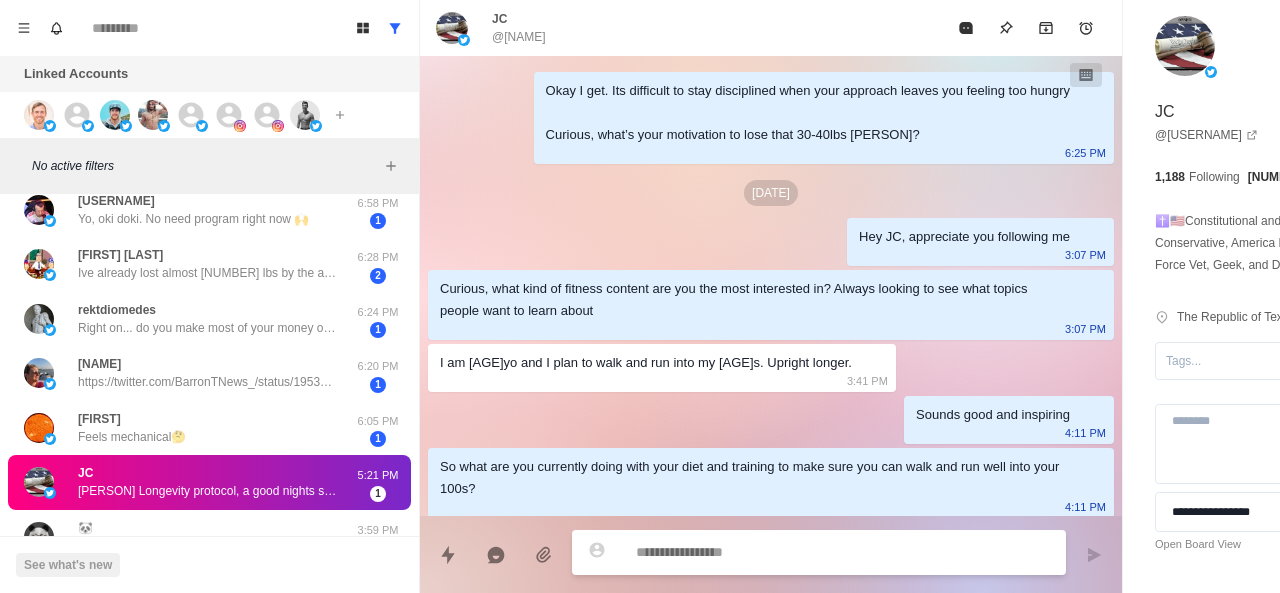 scroll, scrollTop: 102, scrollLeft: 0, axis: vertical 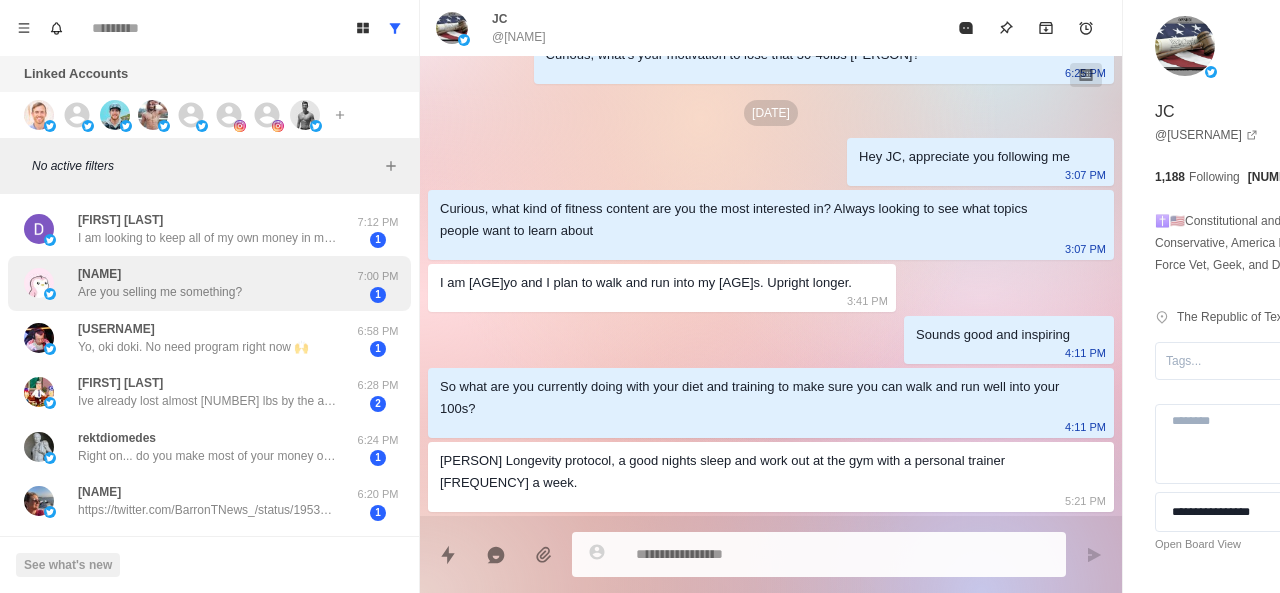 click on "Julie Are you selling me something?" at bounding box center (188, 283) 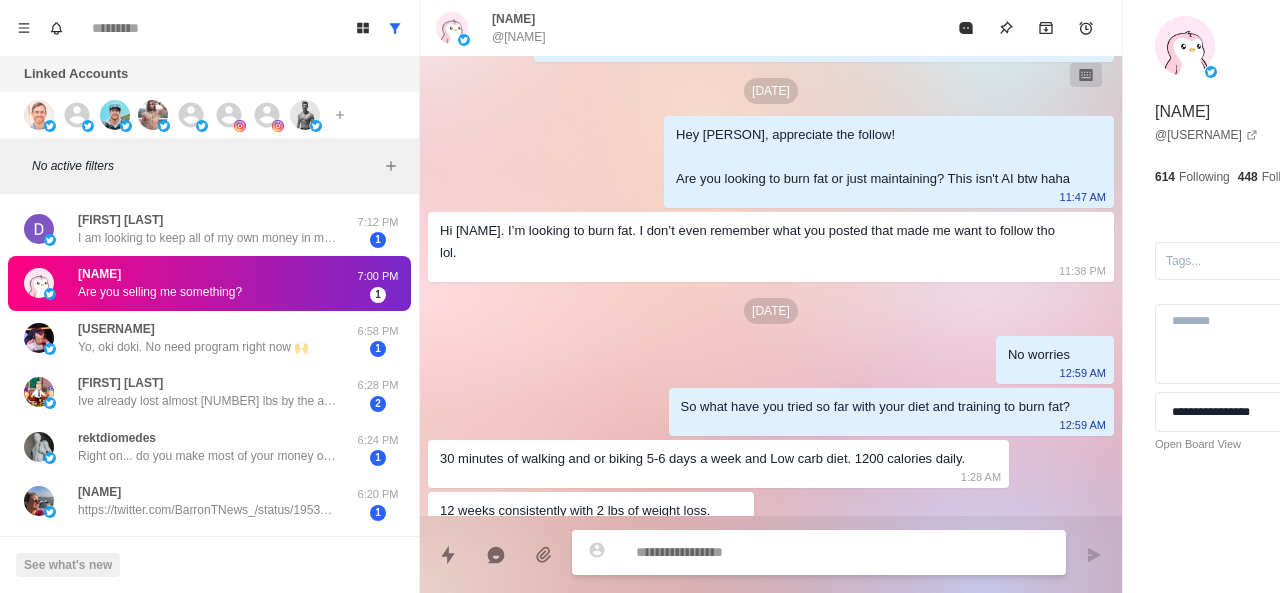 scroll, scrollTop: 1292, scrollLeft: 0, axis: vertical 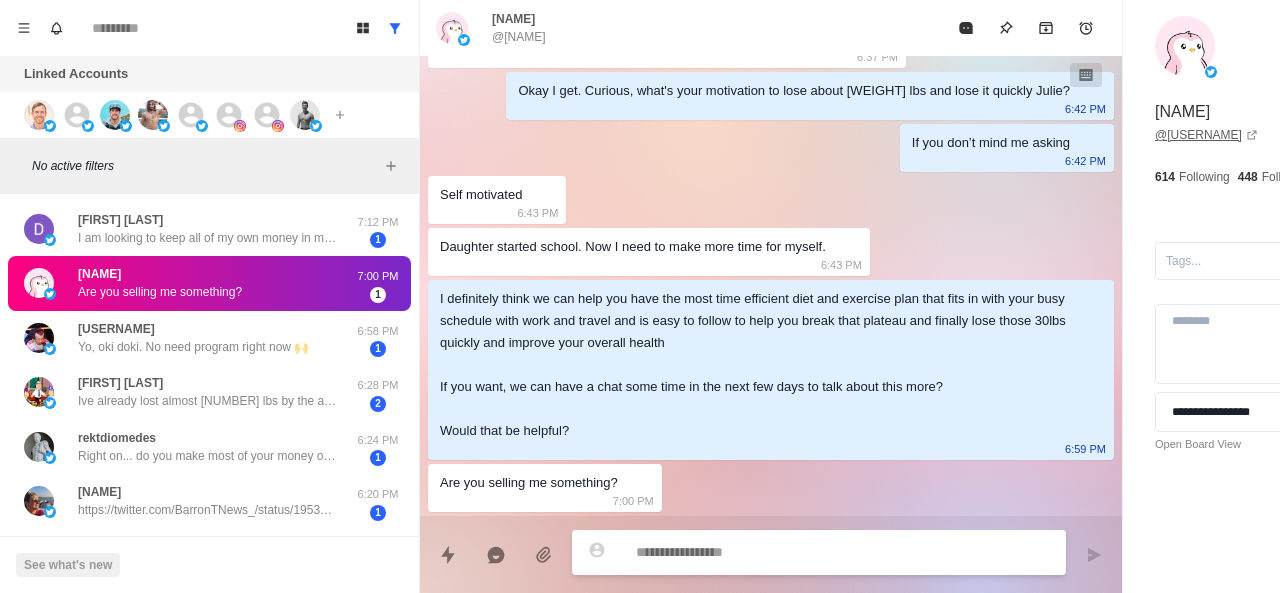 click on "@[FIRST] [LAST]" at bounding box center [1206, 135] 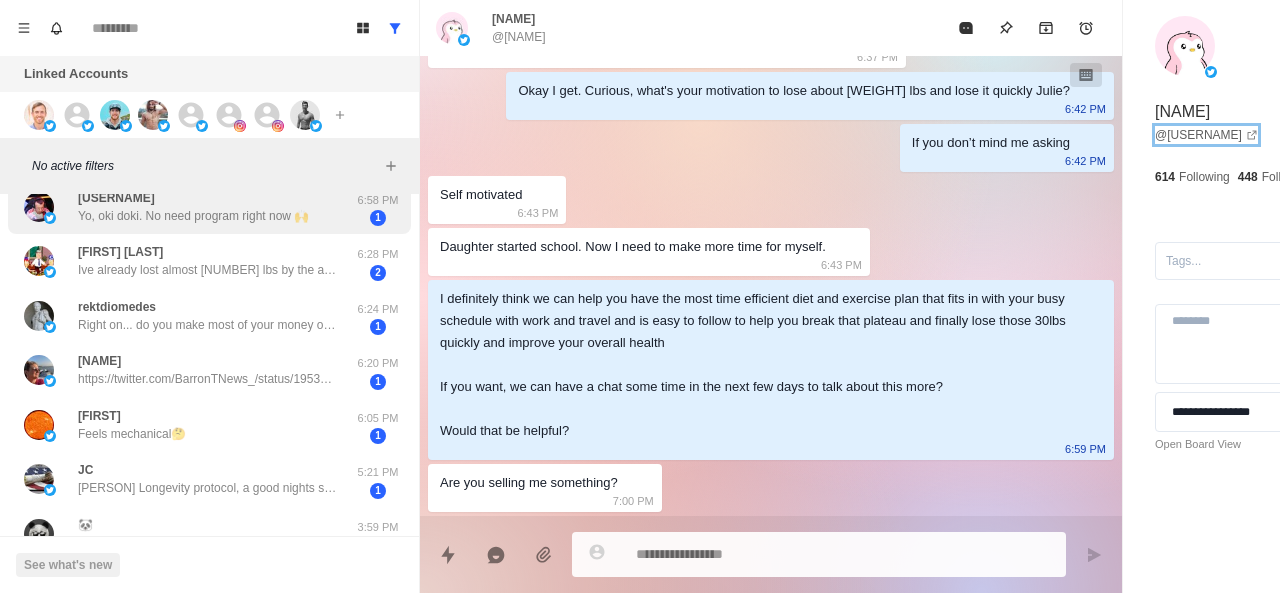 scroll, scrollTop: 0, scrollLeft: 0, axis: both 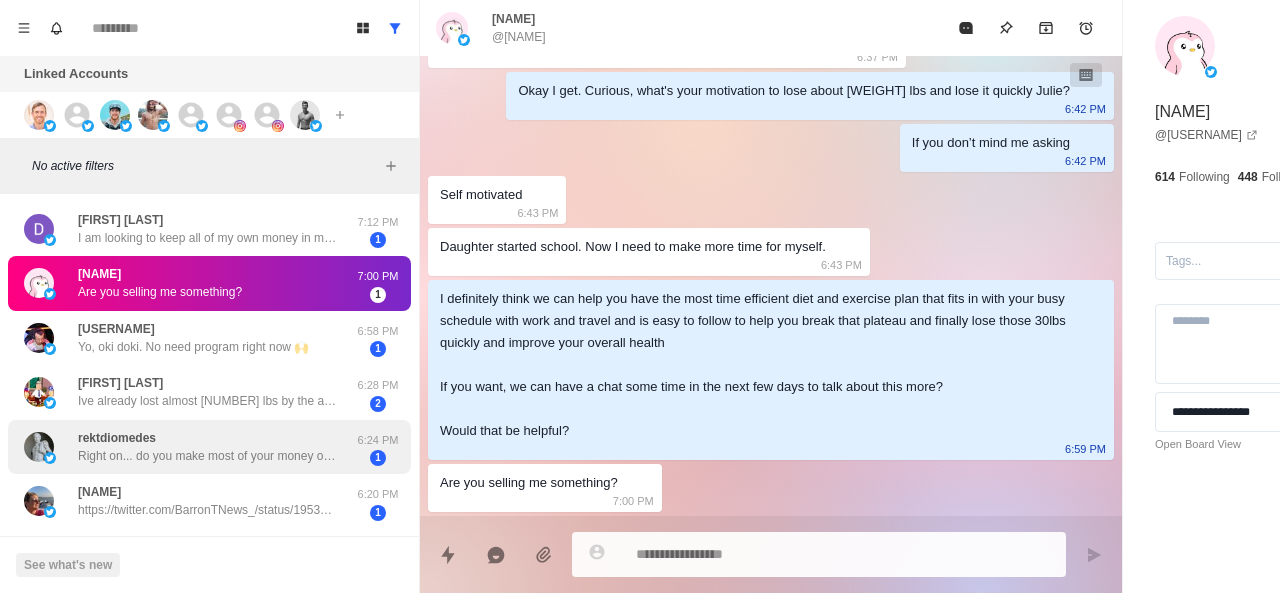 click on "Right on... do you make most of your money off of info products or online coaching or affiliate stuff or?" at bounding box center (208, 456) 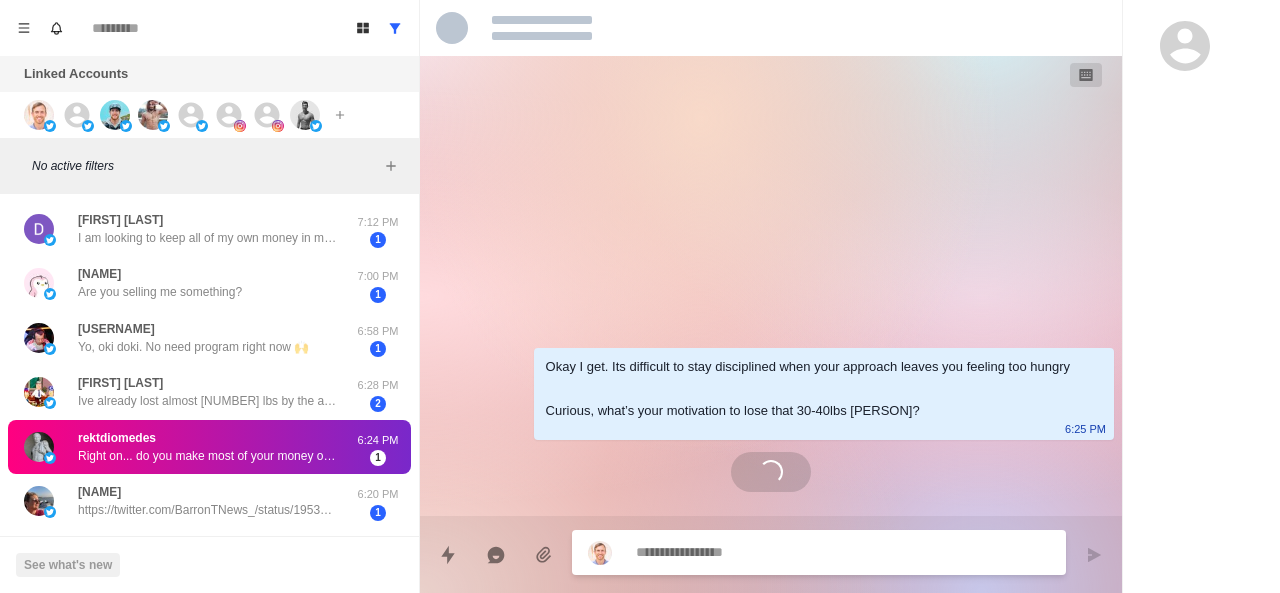 scroll, scrollTop: 0, scrollLeft: 0, axis: both 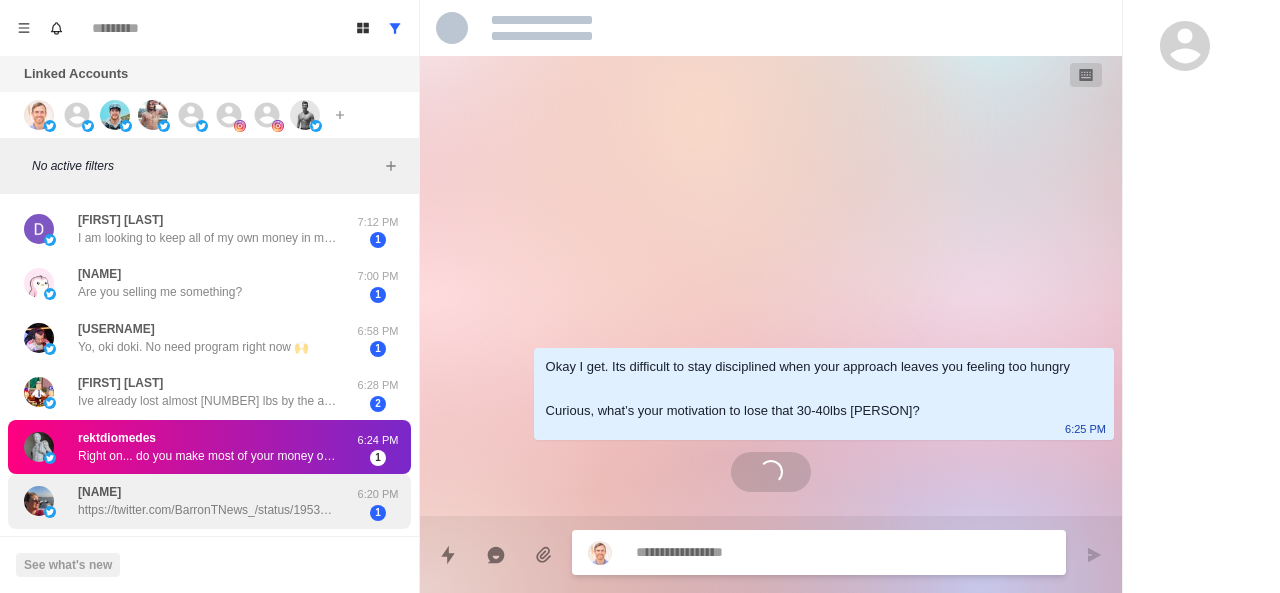 click on "[NAME] https://twitter.com/[USERNAME]/status/[NUMBER]" at bounding box center (208, 501) 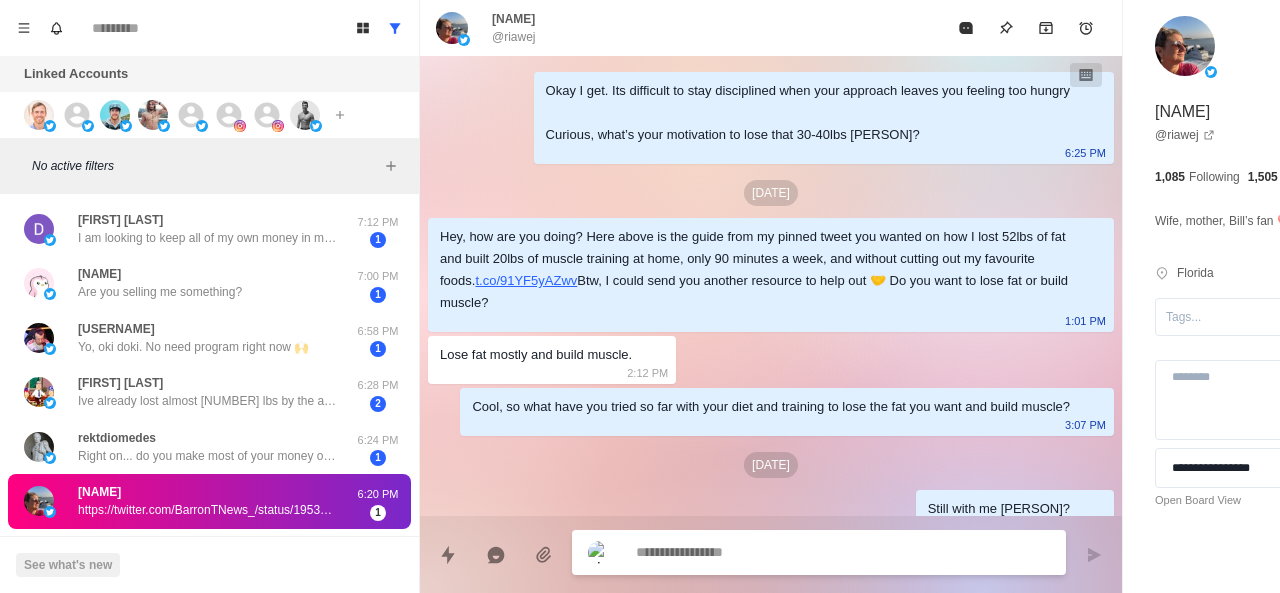 scroll, scrollTop: 664, scrollLeft: 0, axis: vertical 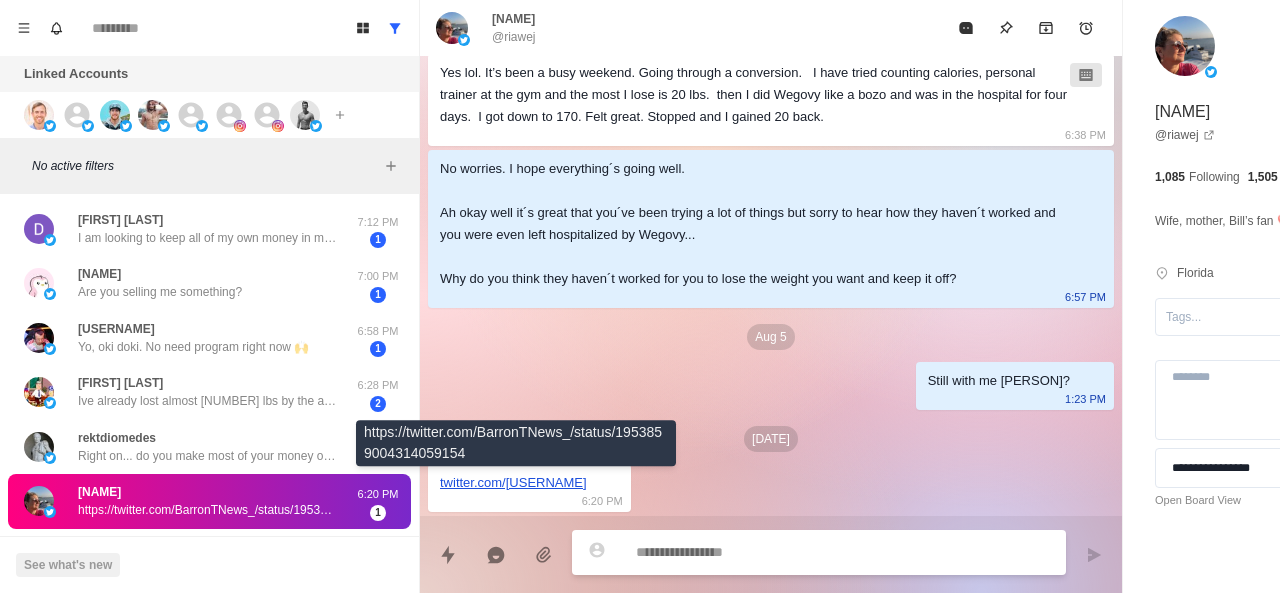 click on "twitter.com/[USERNAME]" at bounding box center (513, 482) 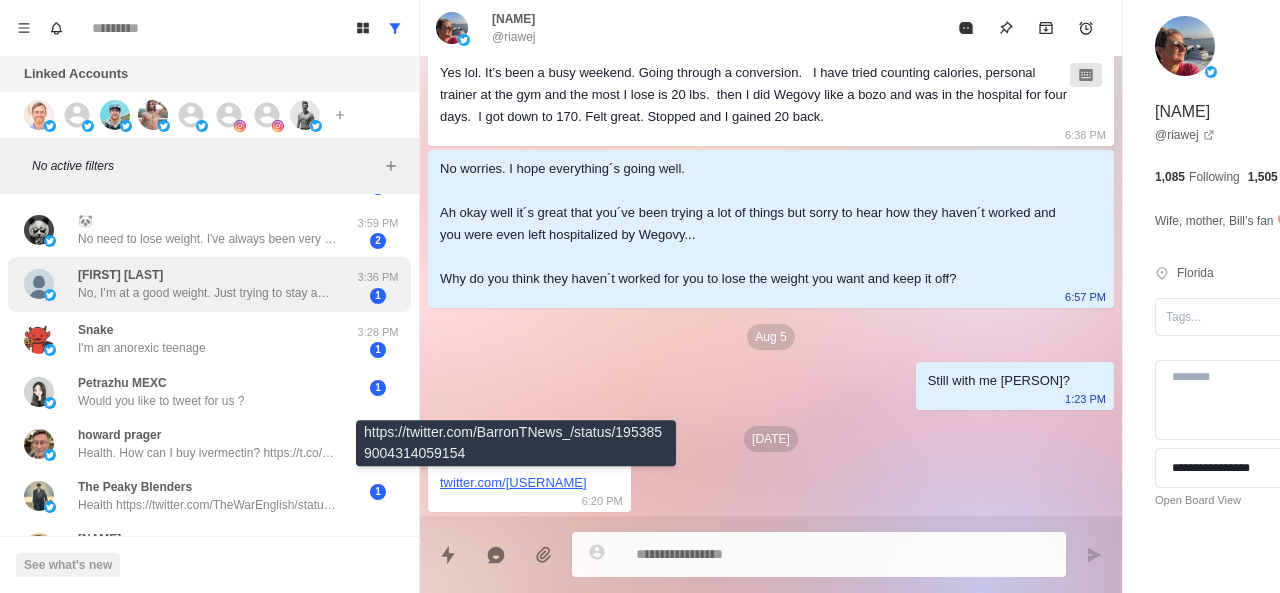 scroll, scrollTop: 0, scrollLeft: 0, axis: both 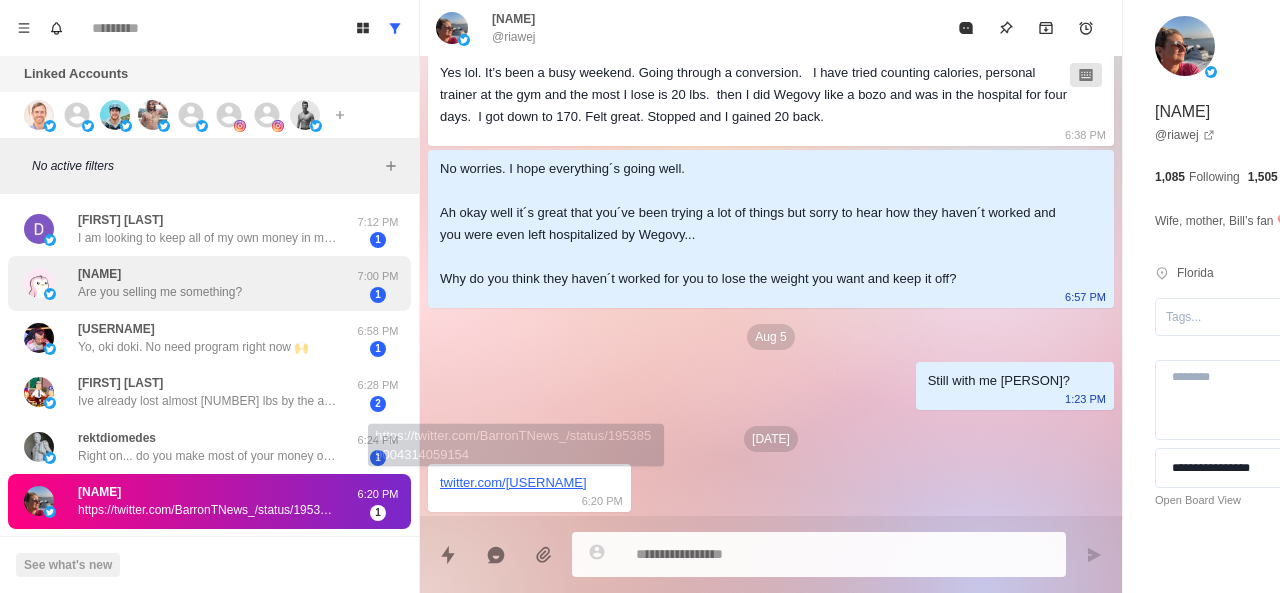 click on "Are you selling me something?" at bounding box center [160, 292] 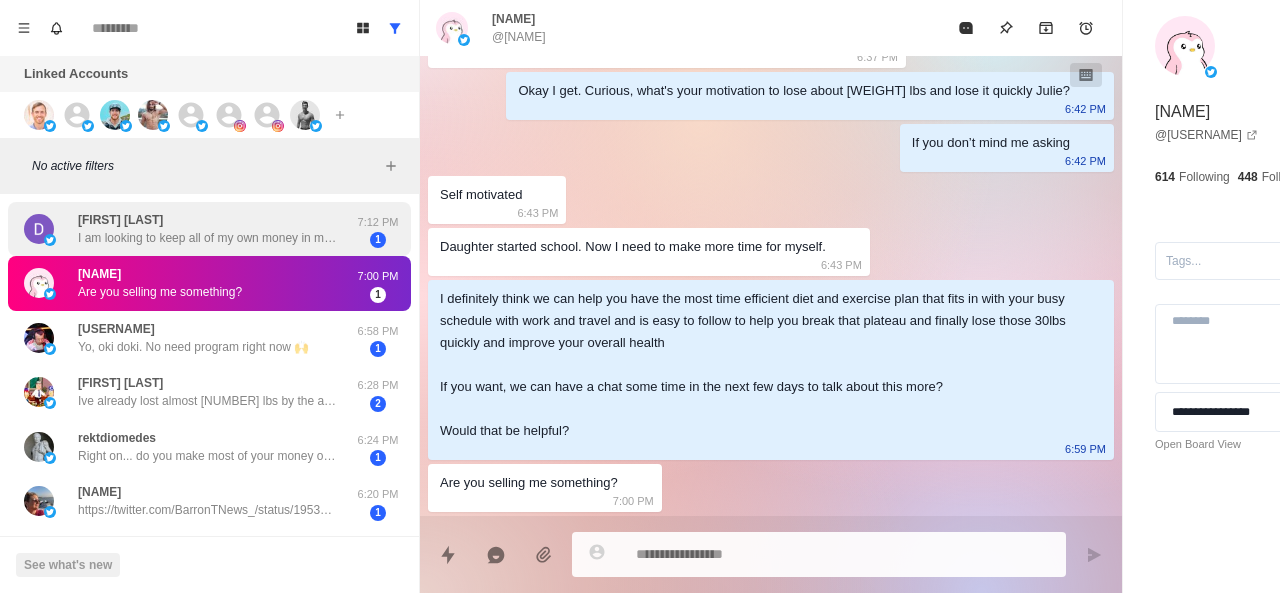 click on "I am looking to keep all of my own money in my own pockets and out of the hands of internet scammers." at bounding box center [208, 238] 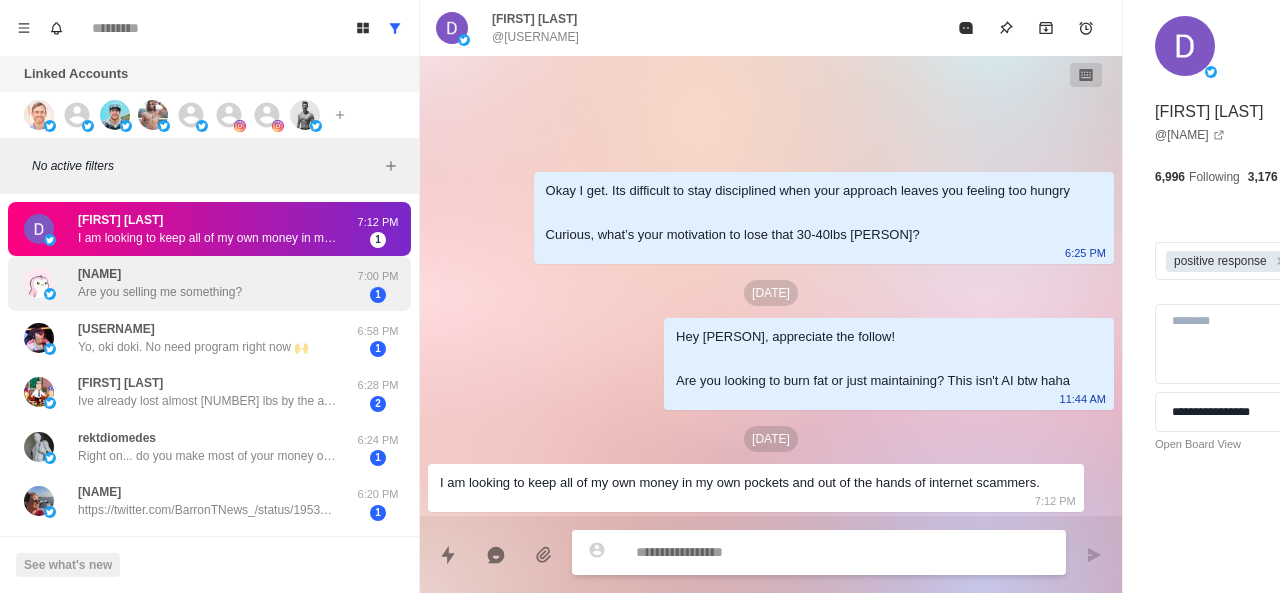 scroll, scrollTop: 0, scrollLeft: 0, axis: both 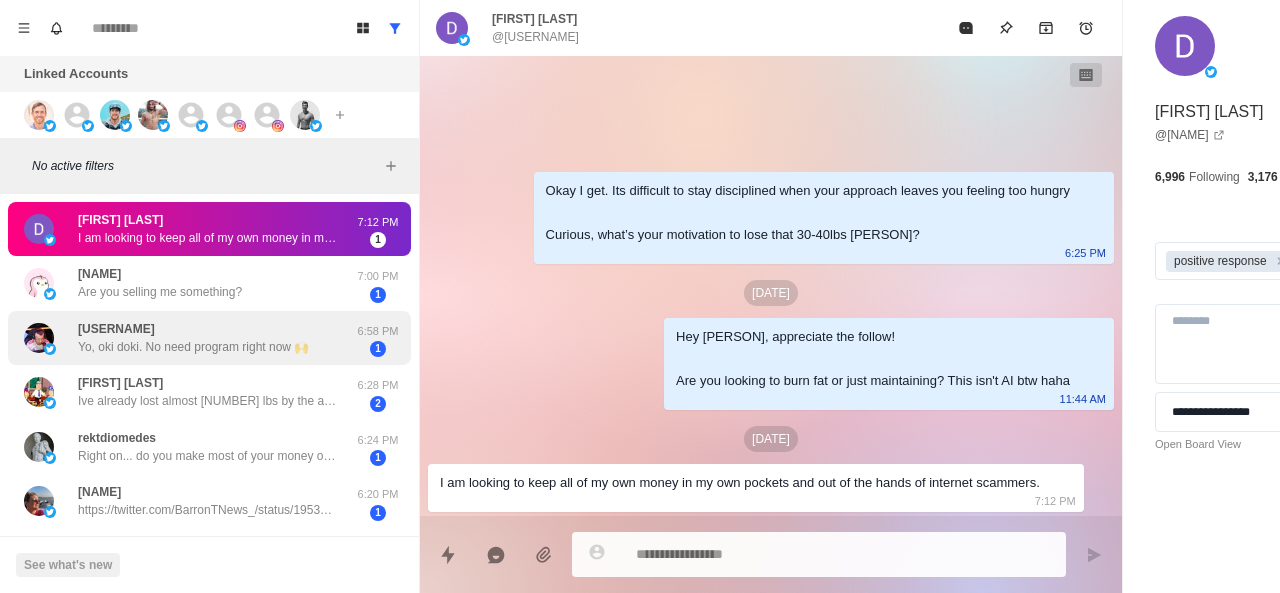 click on "Yo, oki doki. No need program right now 🙌" at bounding box center [193, 347] 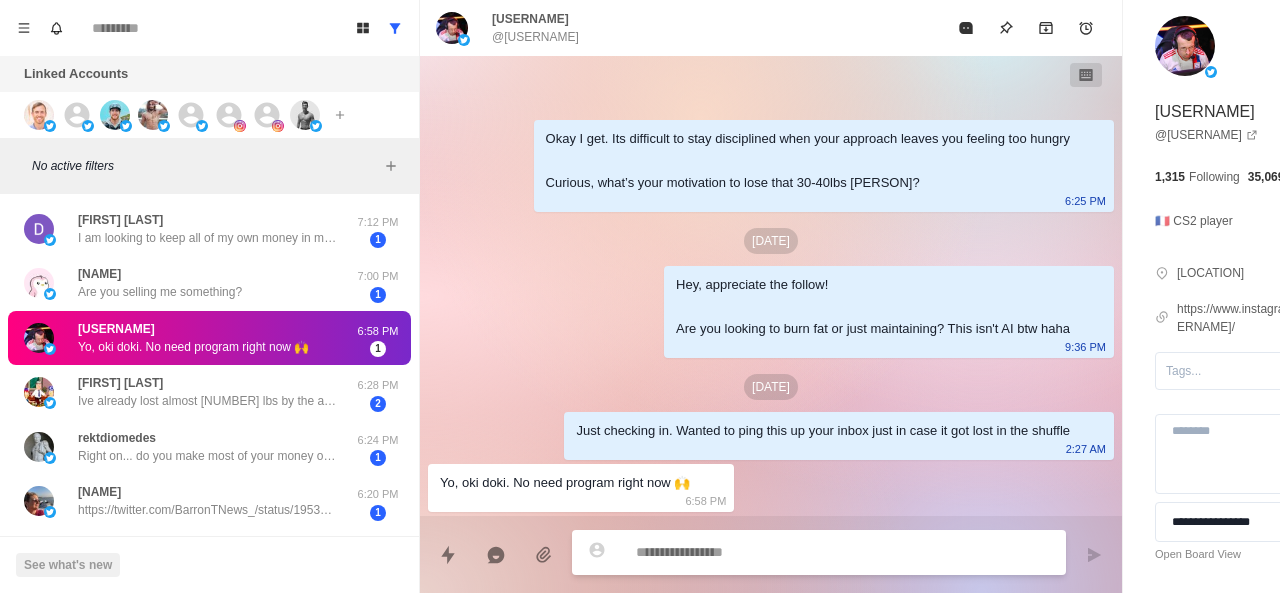 click at bounding box center [785, 552] 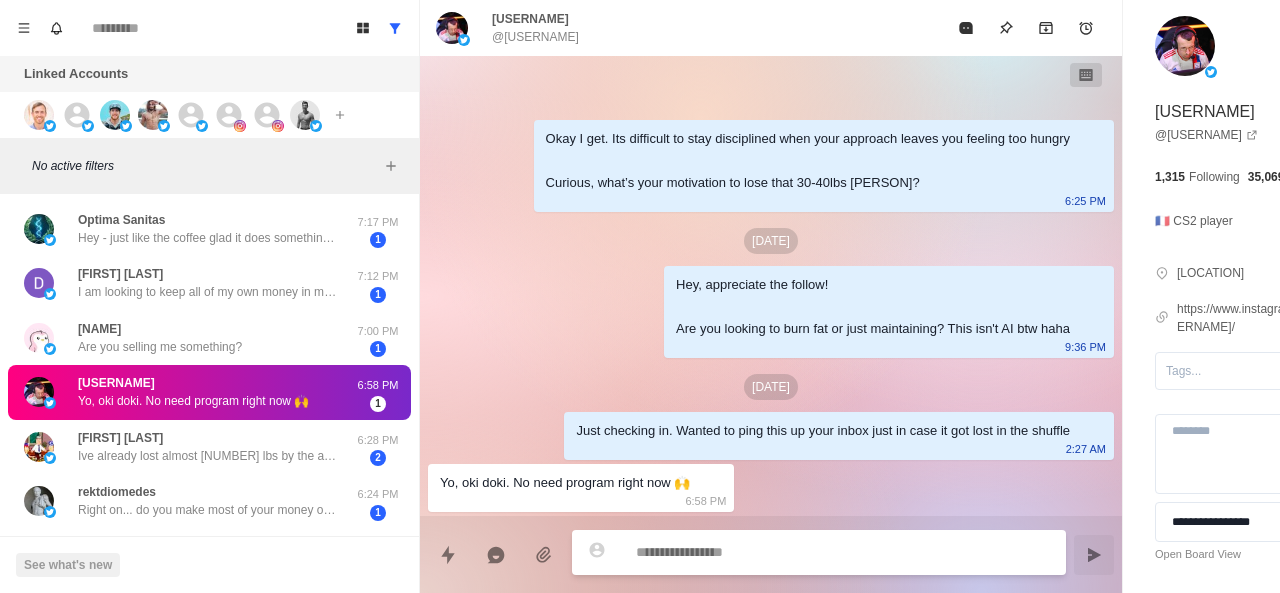 scroll, scrollTop: 26, scrollLeft: 0, axis: vertical 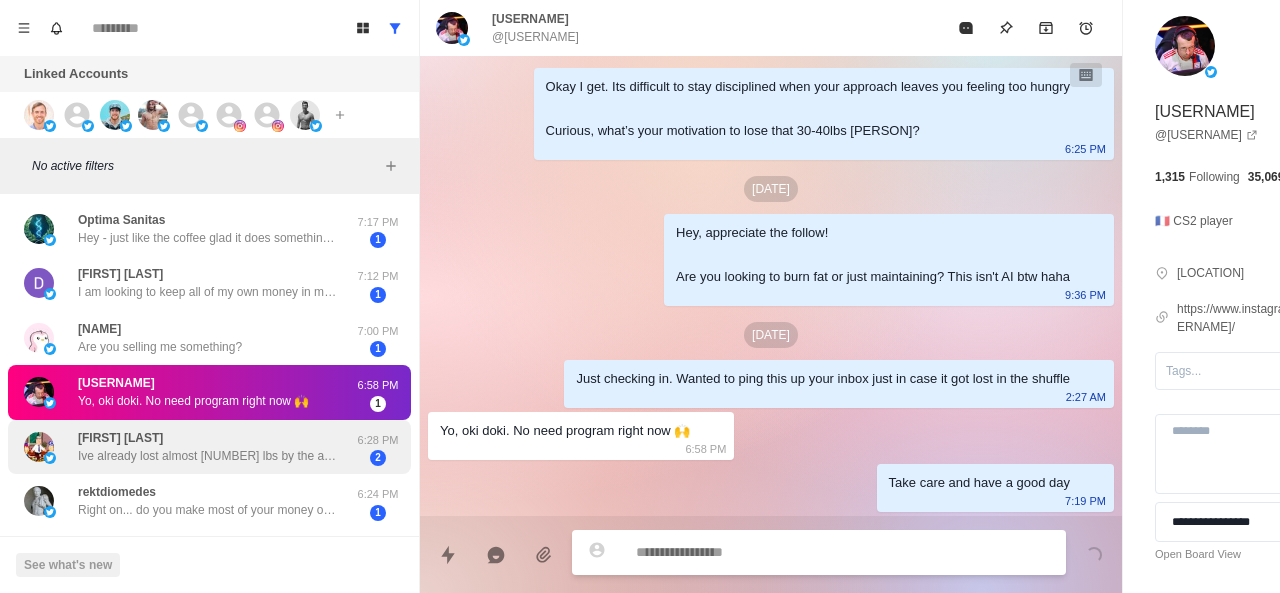 click on "[PERSON] Ive already lost almost 50 lbs by the above
At my next checkup, the provider and I are going to have a voming to Jesus meeting at the end and if his goal is not the same as my goal-to be off bp meds period-then our relationship ends" at bounding box center (188, 447) 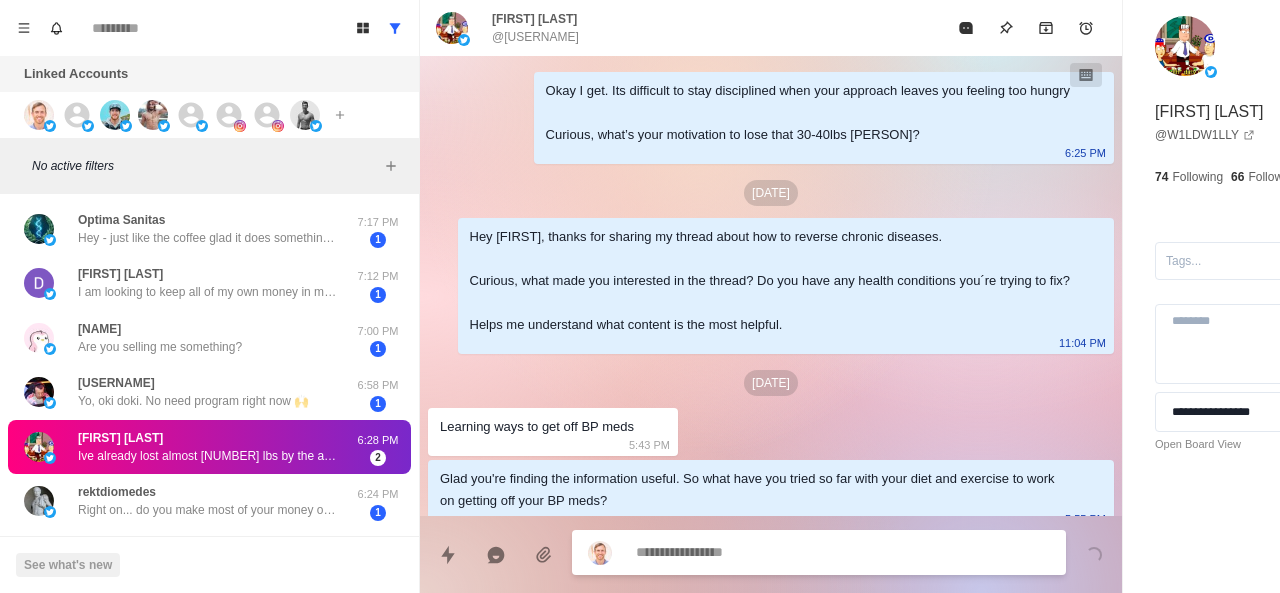 scroll, scrollTop: 276, scrollLeft: 0, axis: vertical 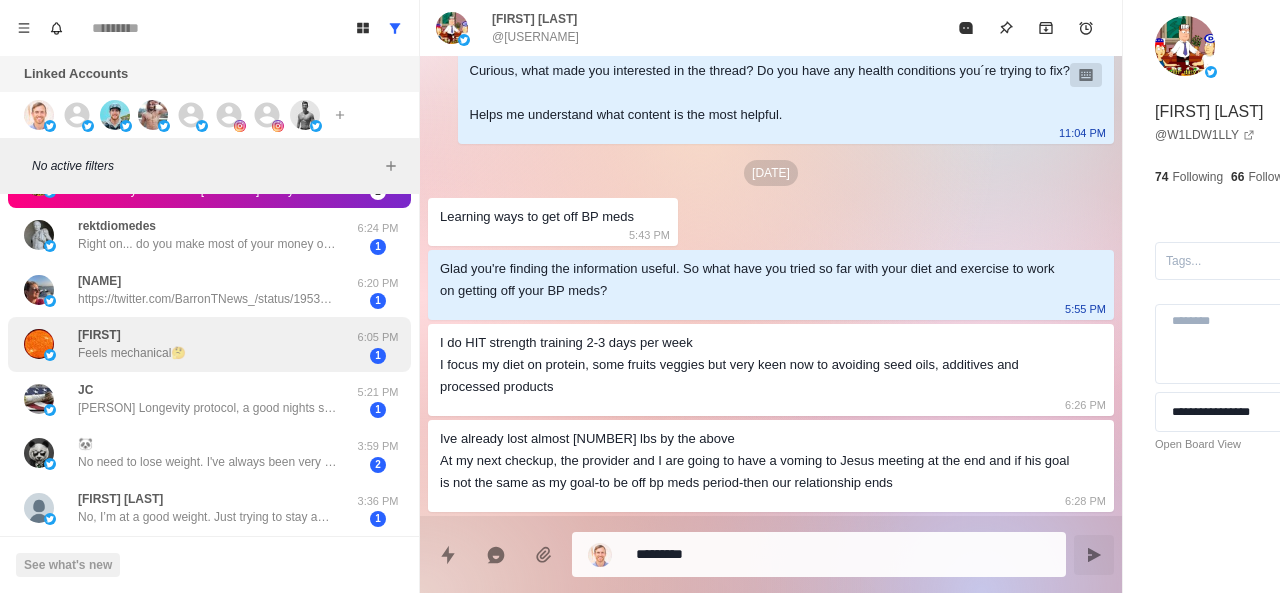 click on "[FIRST] Feels mechanical🤔" at bounding box center (188, 344) 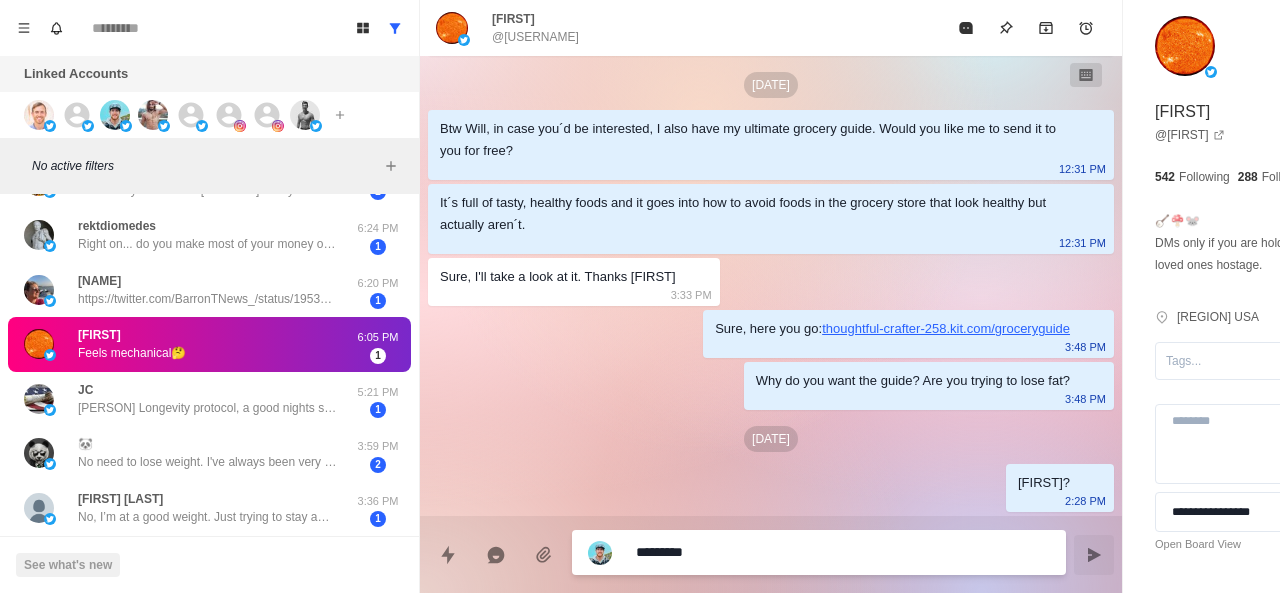 scroll, scrollTop: 454, scrollLeft: 0, axis: vertical 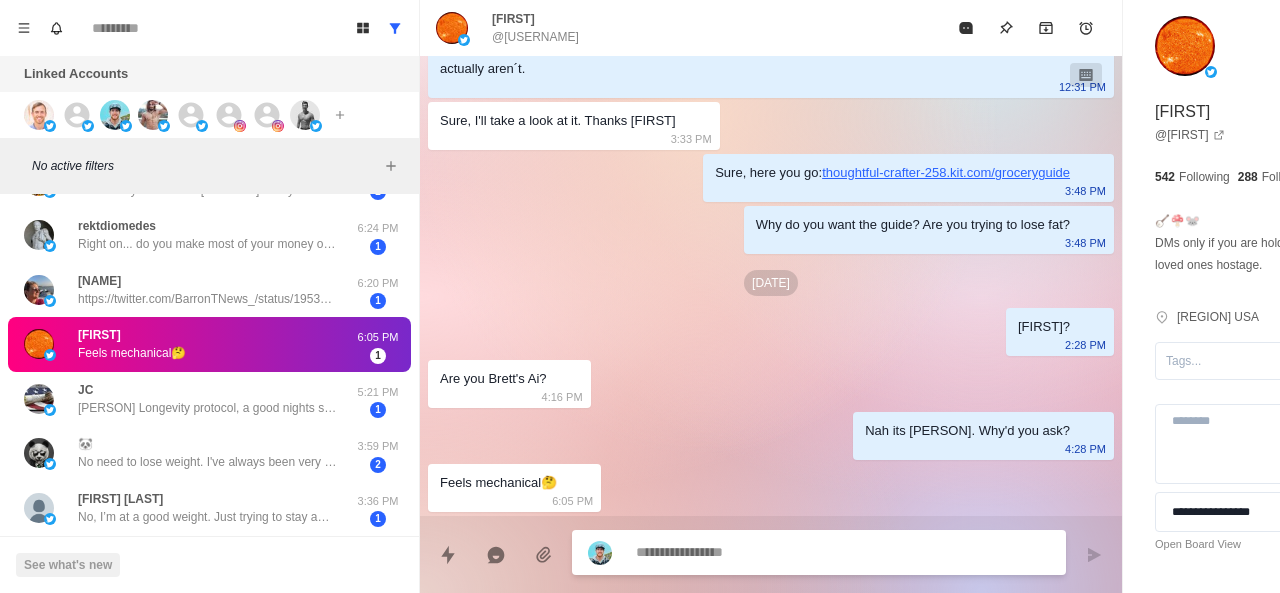 click at bounding box center [785, 552] 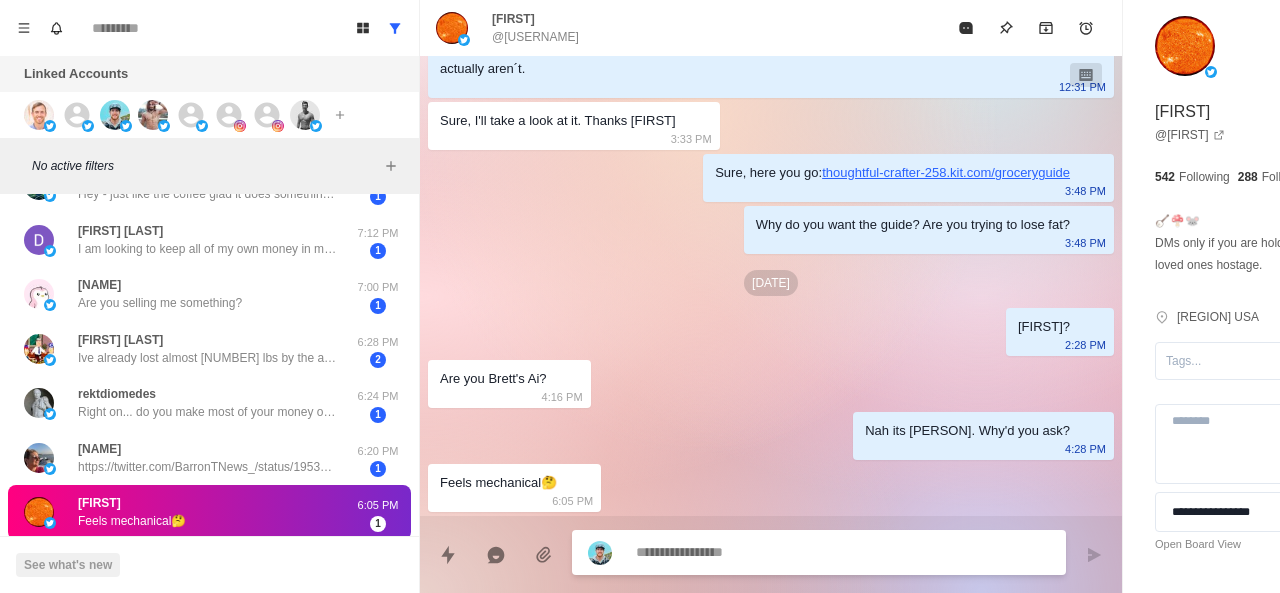 scroll, scrollTop: 96, scrollLeft: 0, axis: vertical 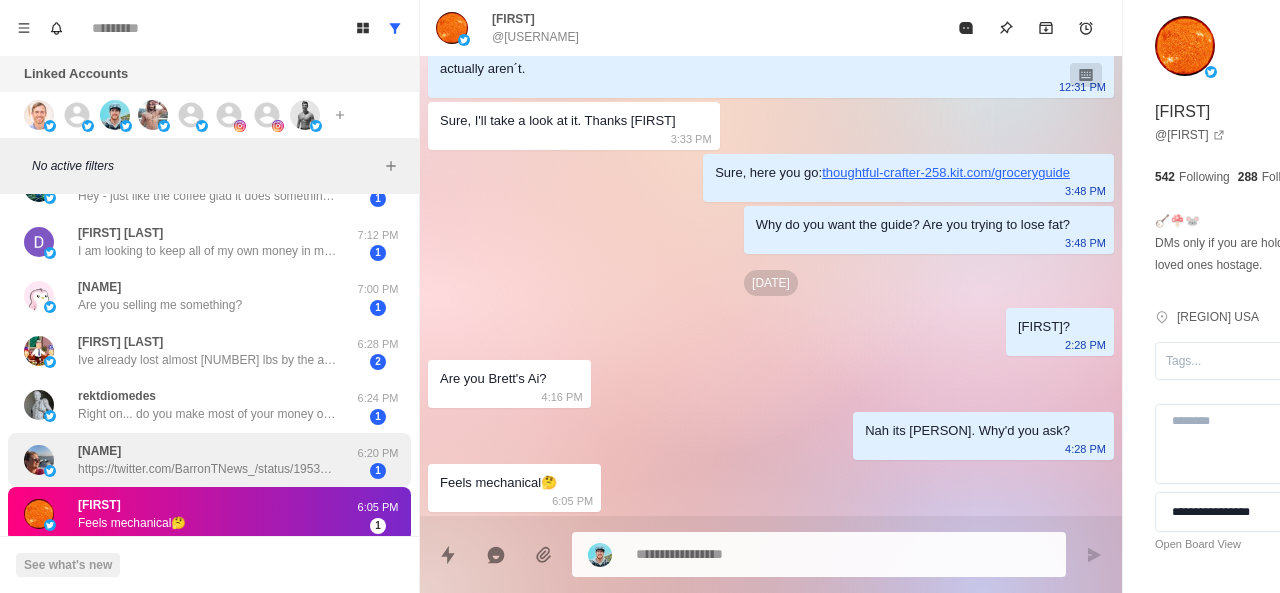 click on "https://twitter.com/BarronTNews_/status/1953859004314059154" at bounding box center (208, 469) 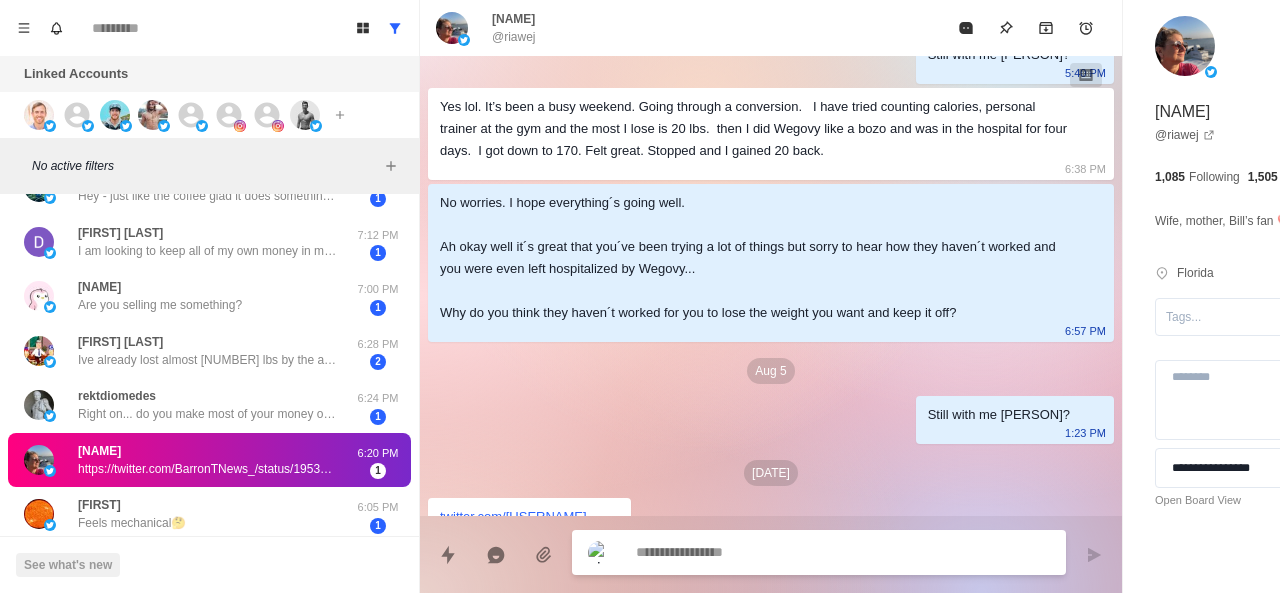 scroll, scrollTop: 664, scrollLeft: 0, axis: vertical 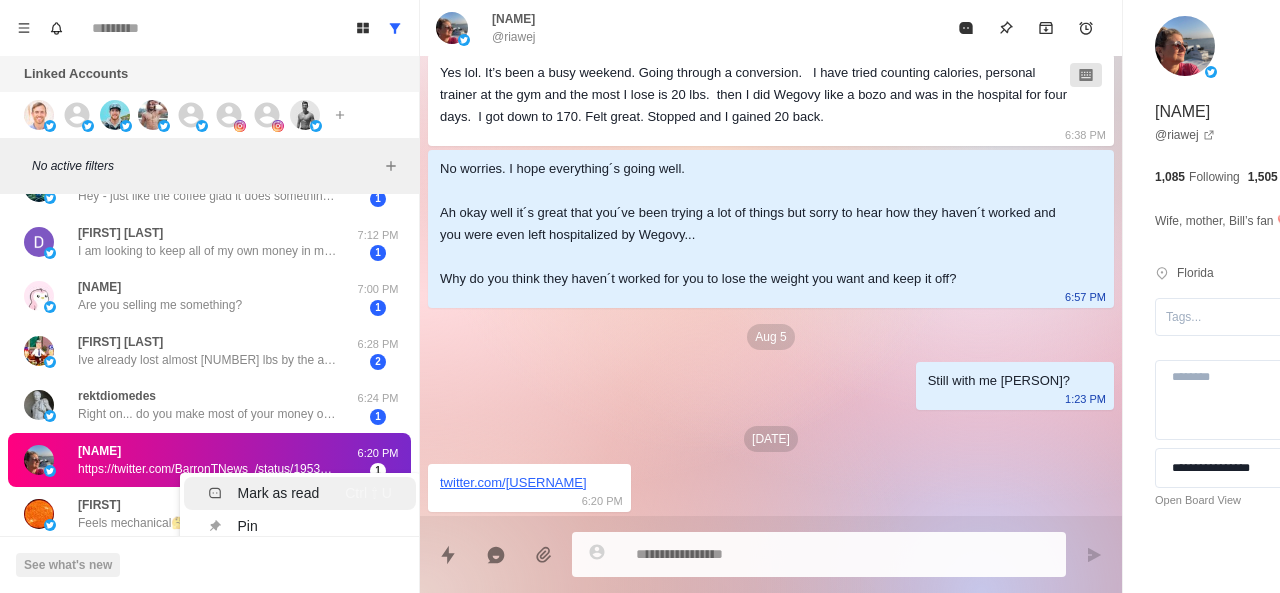 click on "Mark as read" at bounding box center (279, 493) 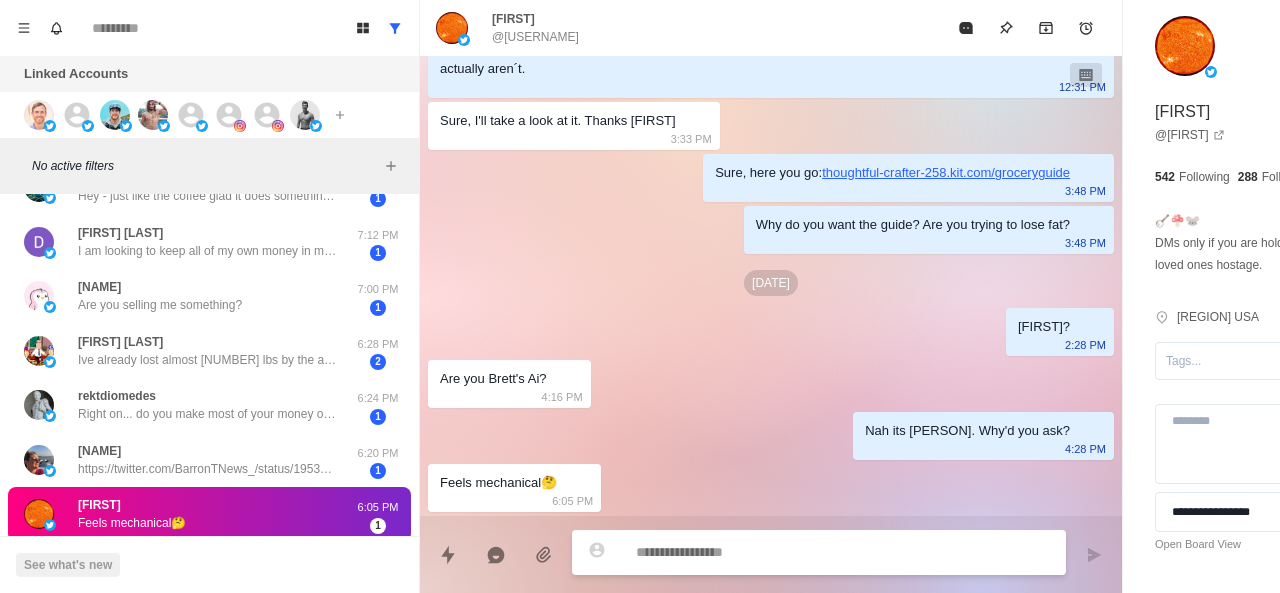scroll, scrollTop: 454, scrollLeft: 0, axis: vertical 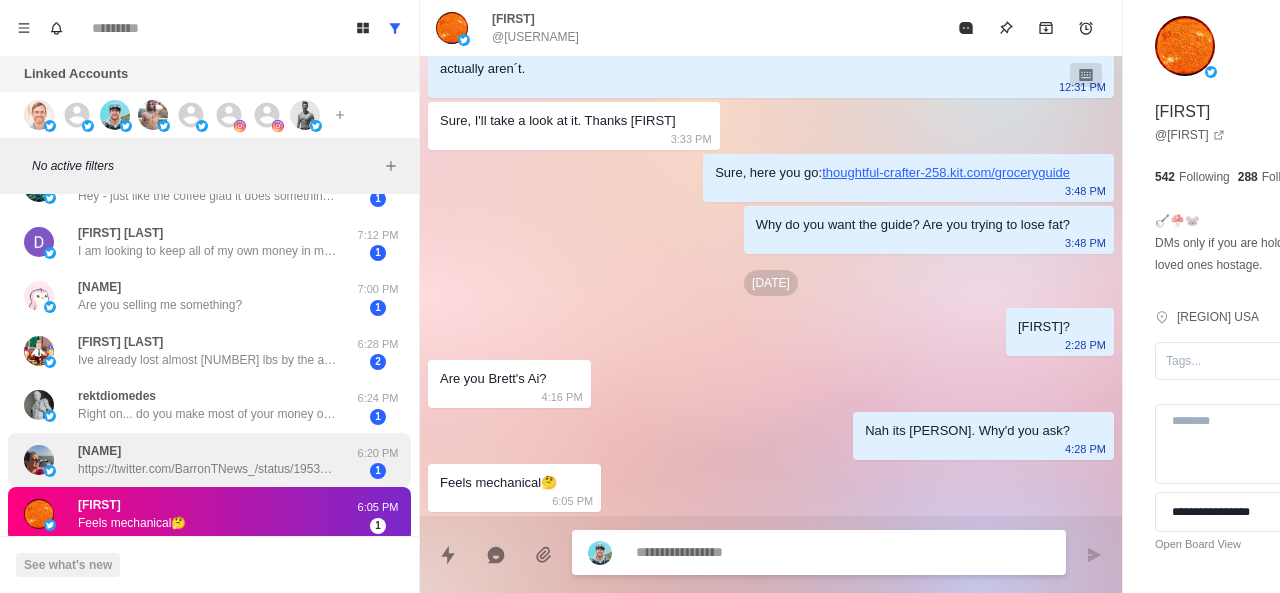 click on "[NAME] https://twitter.com/[USERNAME]/status/[NUMBER]" at bounding box center [188, 460] 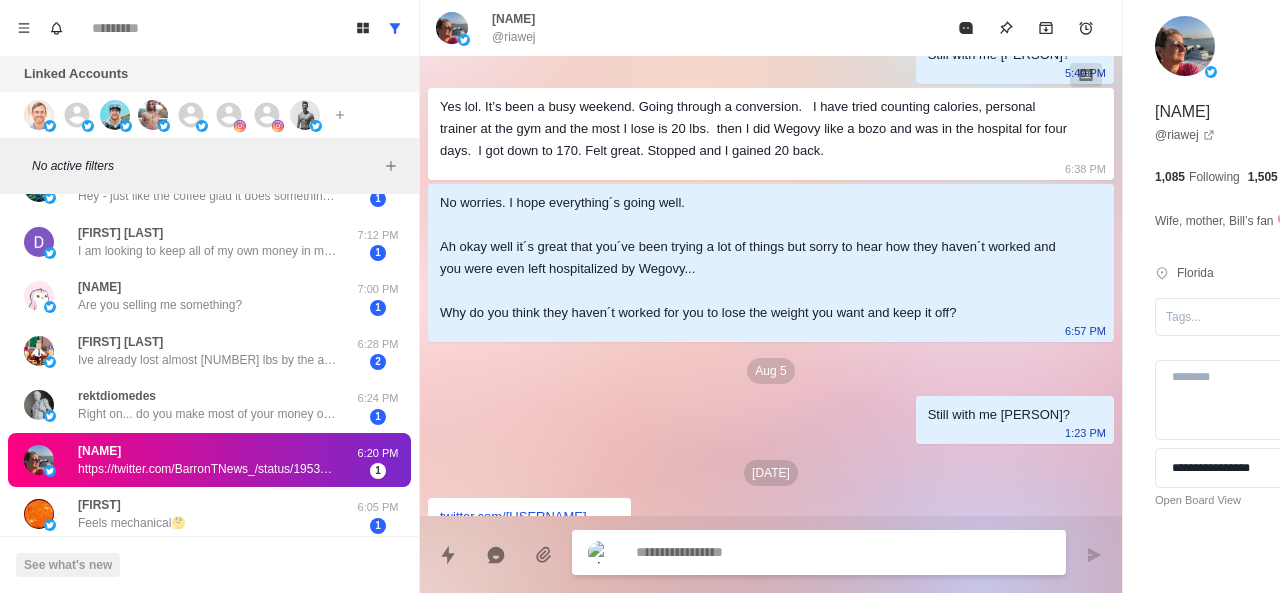 scroll, scrollTop: 664, scrollLeft: 0, axis: vertical 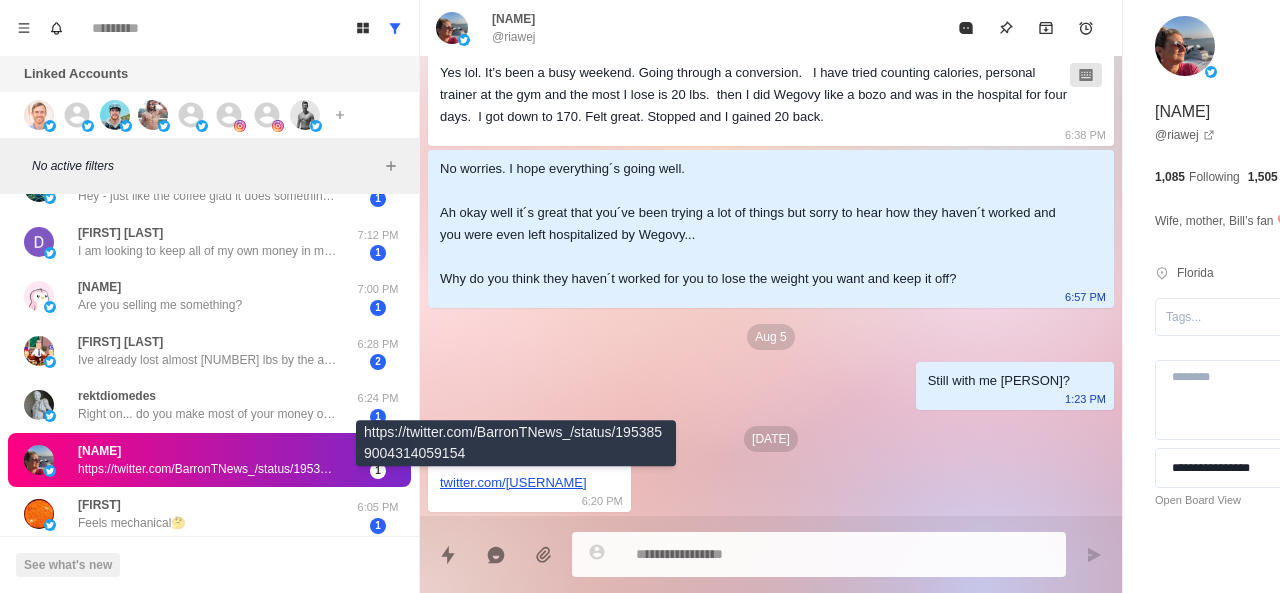 click on "twitter.com/[USERNAME]" at bounding box center (513, 482) 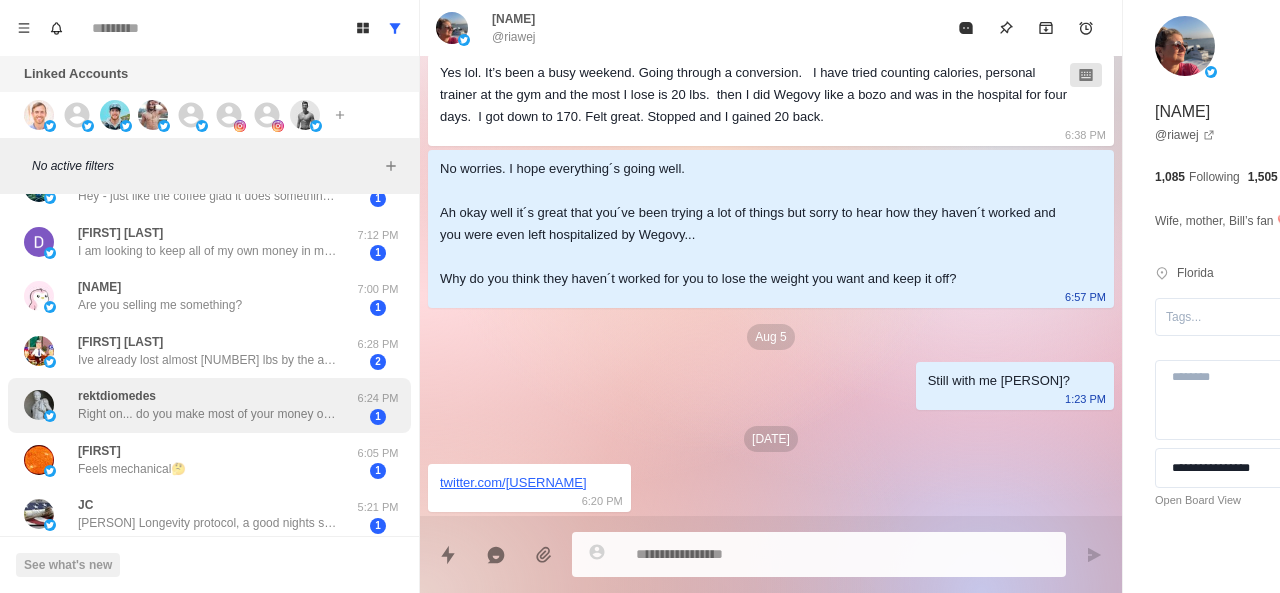 click on "Right on... do you make most of your money off of info products or online coaching or affiliate stuff or?" at bounding box center [208, 414] 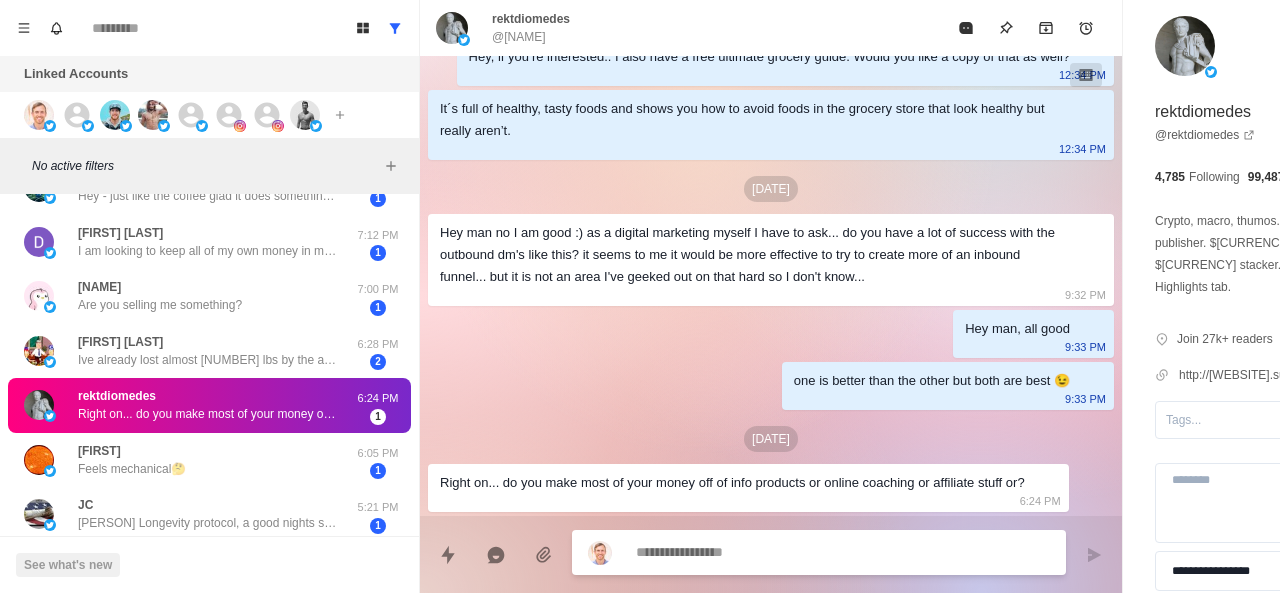 scroll, scrollTop: 414, scrollLeft: 0, axis: vertical 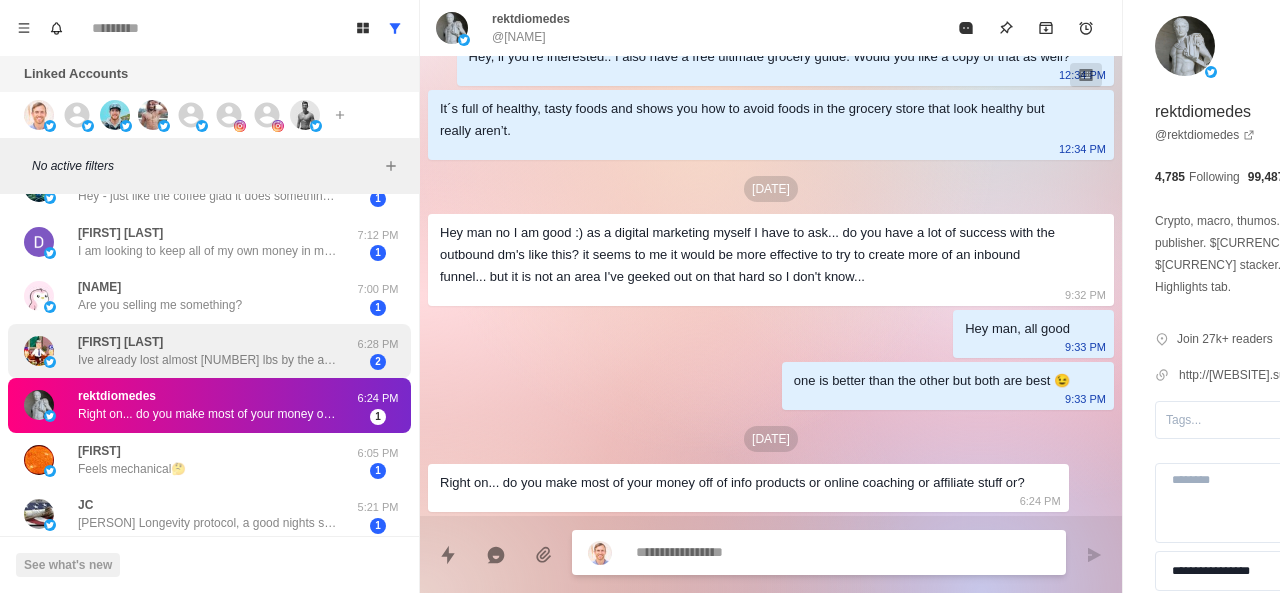 click on "Ive already lost almost [NUMBER] lbs by the above
At my next checkup, the provider and I are going to have a voming to Jesus meeting at the end and if his goal is not the same as my goal-to be off bp meds period-then our relationship ends" at bounding box center [208, 360] 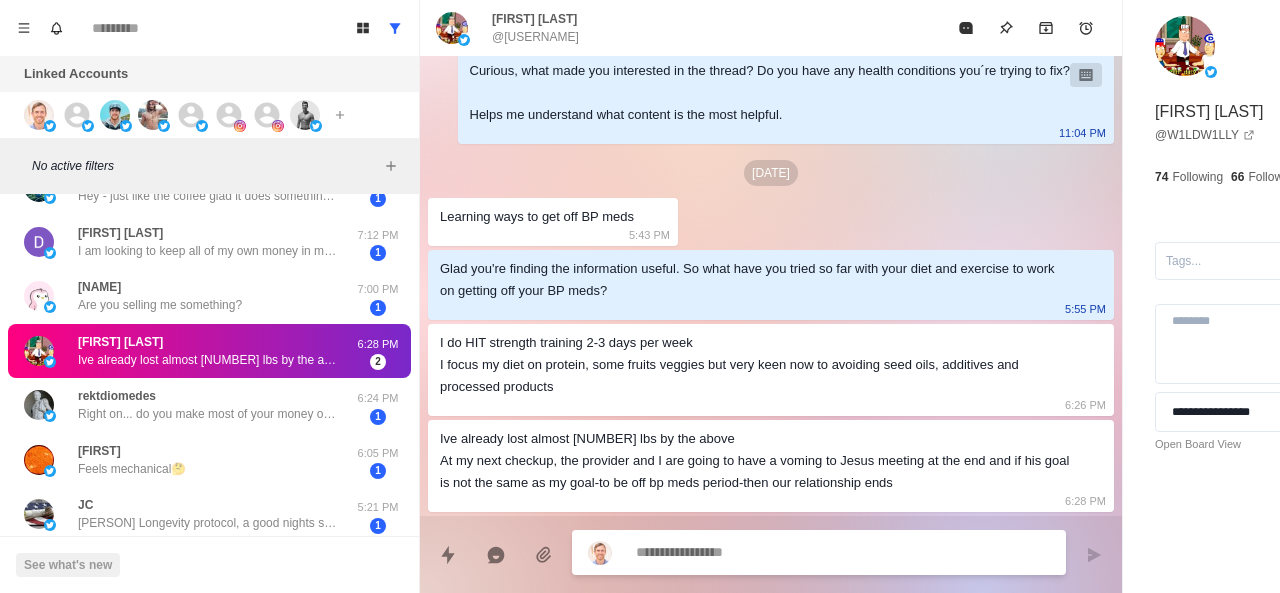scroll, scrollTop: 276, scrollLeft: 0, axis: vertical 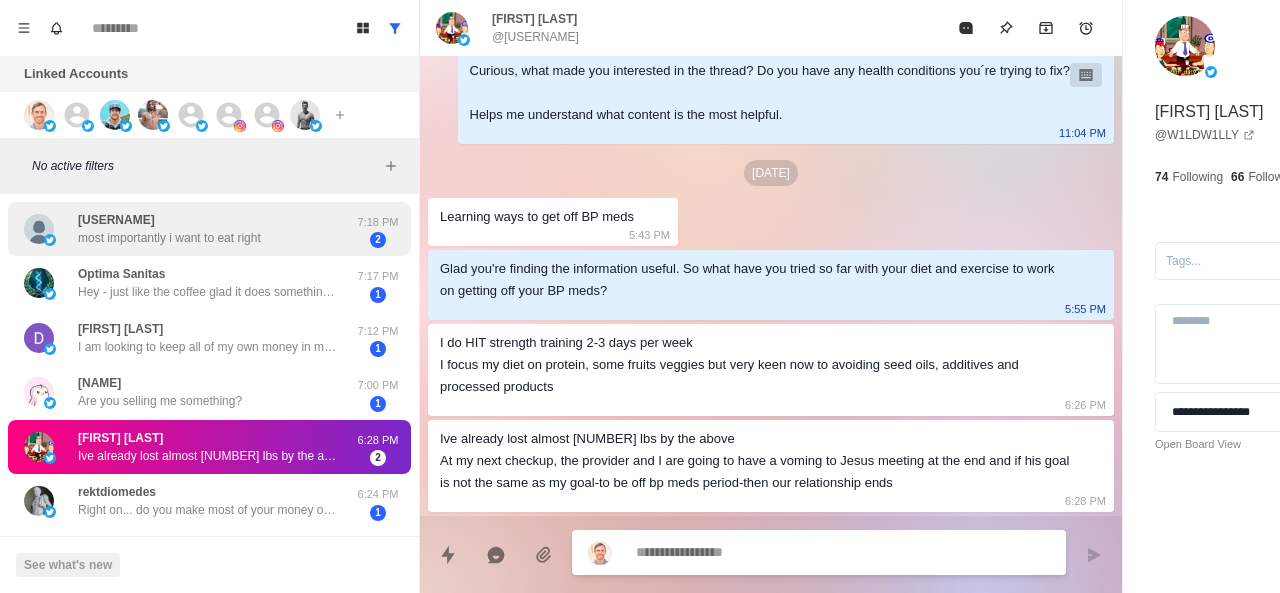 click on "[USERNAME] most importantly i want to eat right [TIME]" at bounding box center [209, 229] 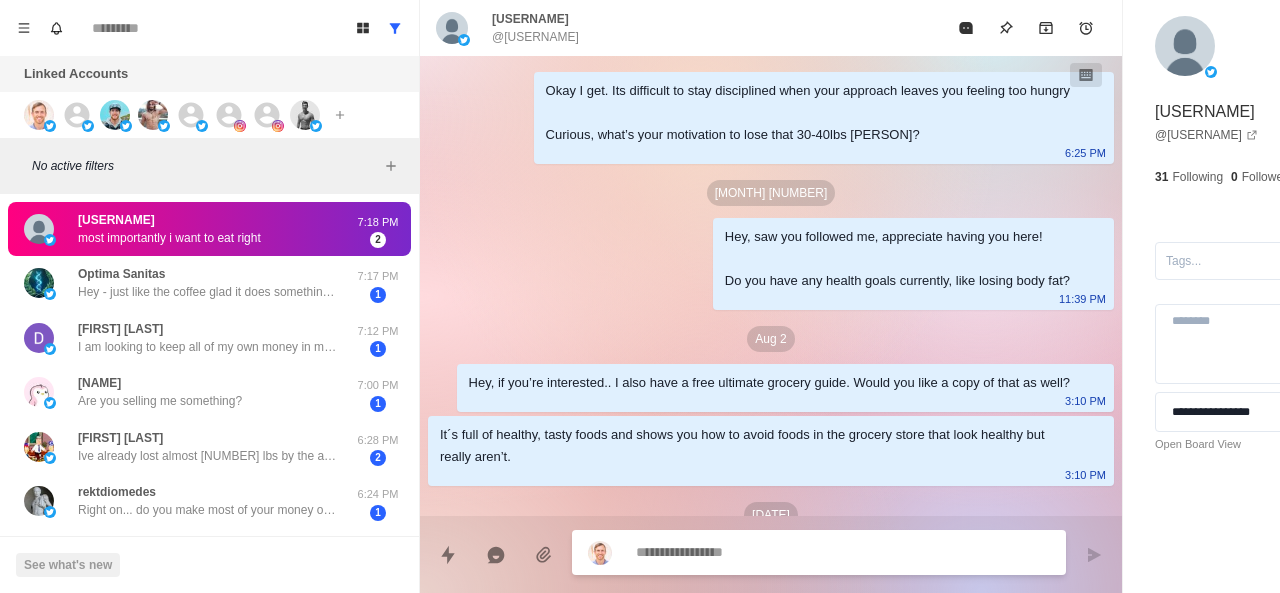 scroll, scrollTop: 1066, scrollLeft: 0, axis: vertical 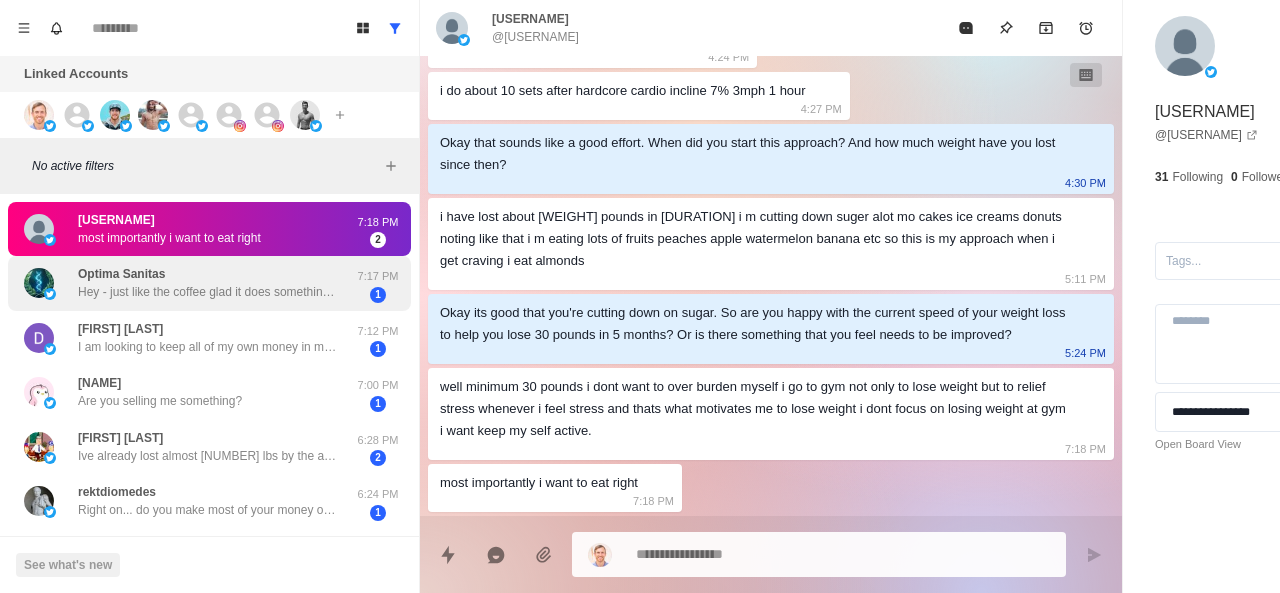 click on "Hey - just like the coffee glad it does something also - have to watch the brand you drink tho fr fr" at bounding box center (208, 292) 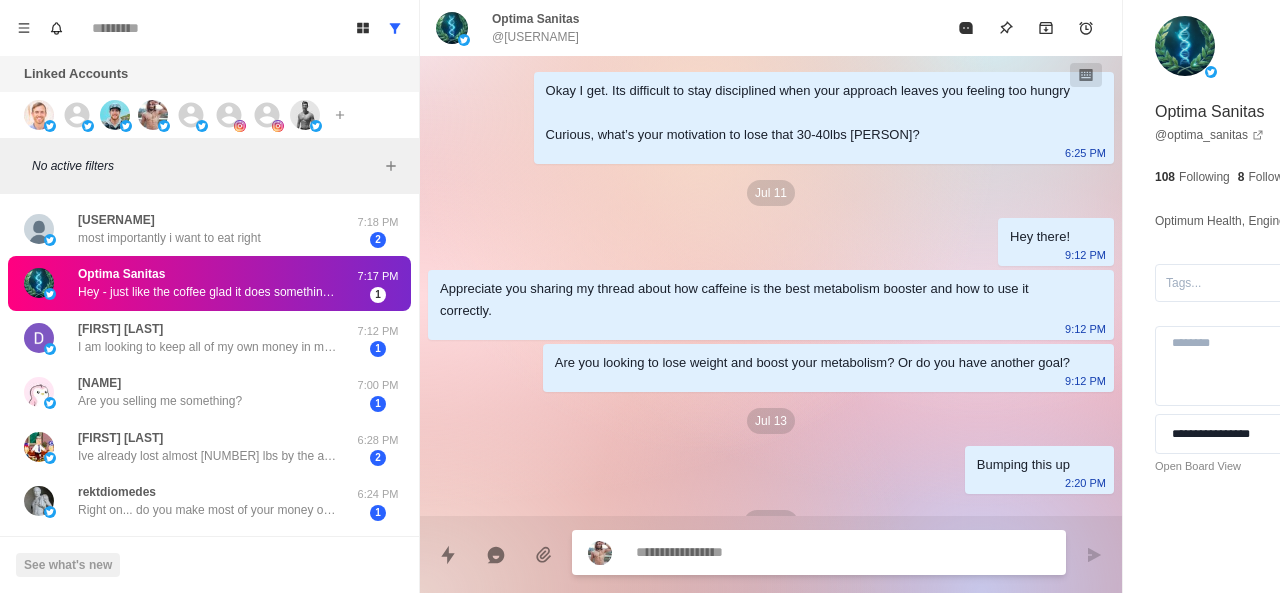 scroll, scrollTop: 150, scrollLeft: 0, axis: vertical 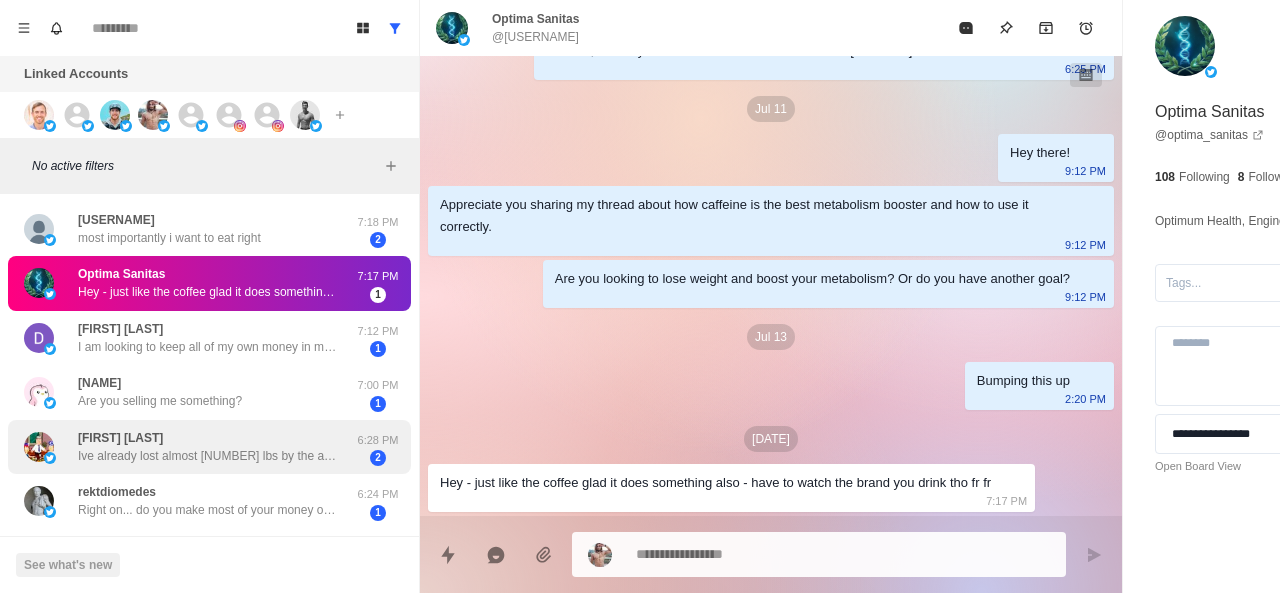 click on "[PERSON] Ive already lost almost 50 lbs by the above
At my next checkup, the provider and I are going to have a voming to Jesus meeting at the end and if his goal is not the same as my goal-to be off bp meds period-then our relationship ends" at bounding box center (208, 447) 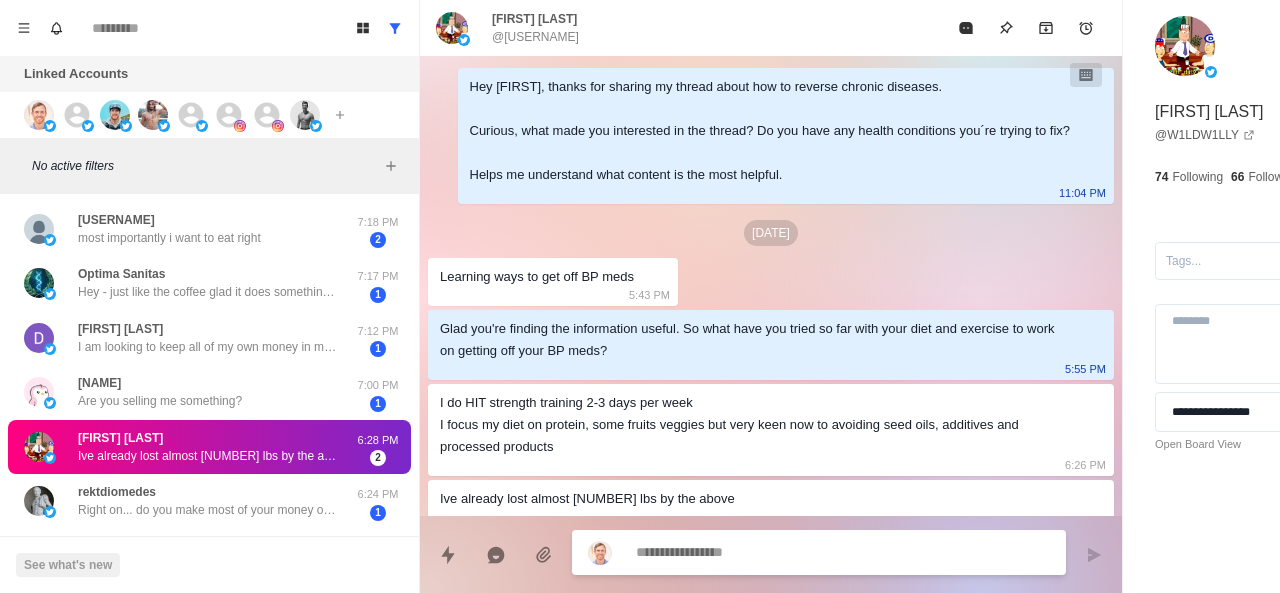 paste on "**********" 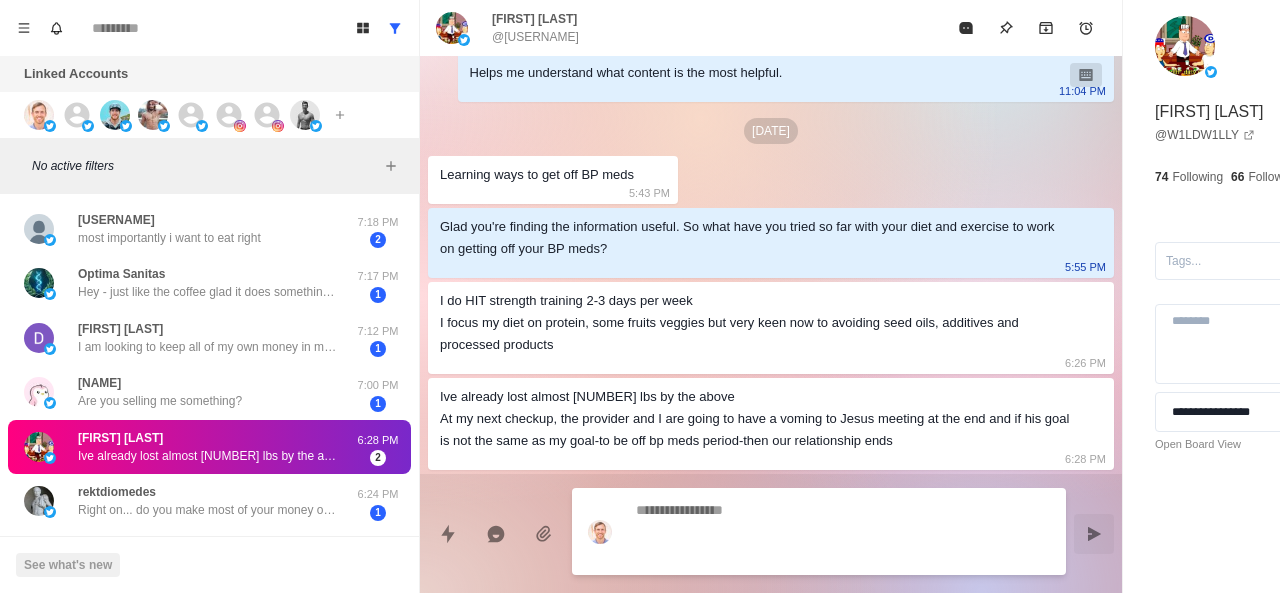scroll, scrollTop: 350, scrollLeft: 0, axis: vertical 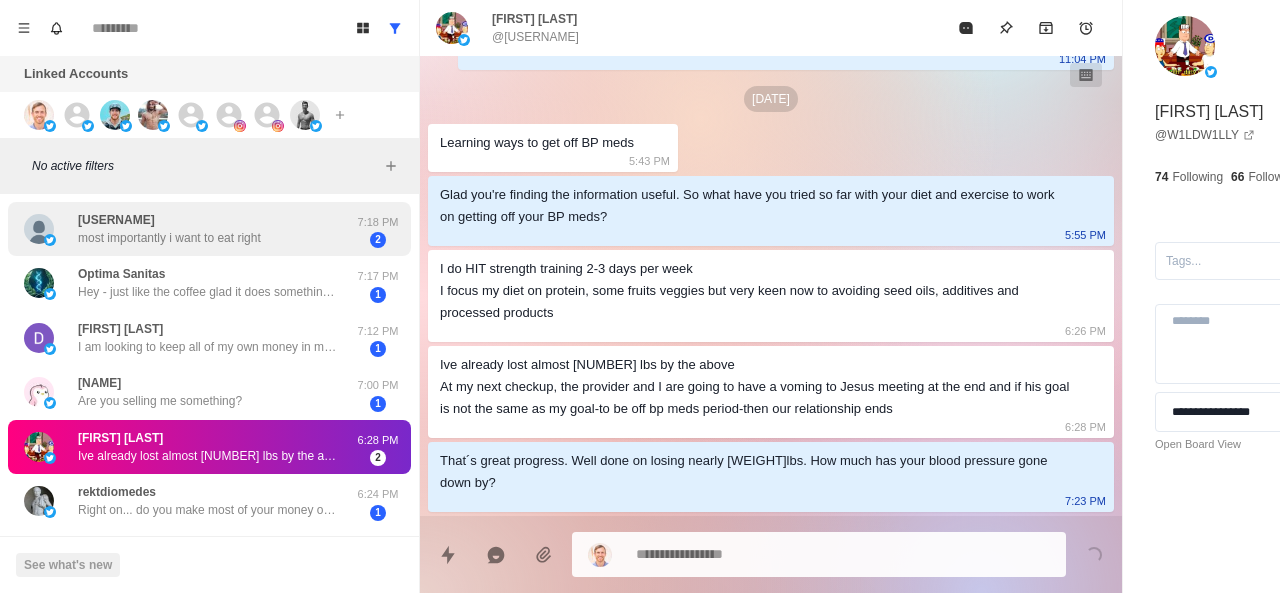click on "most importantly i want to eat right" at bounding box center (169, 238) 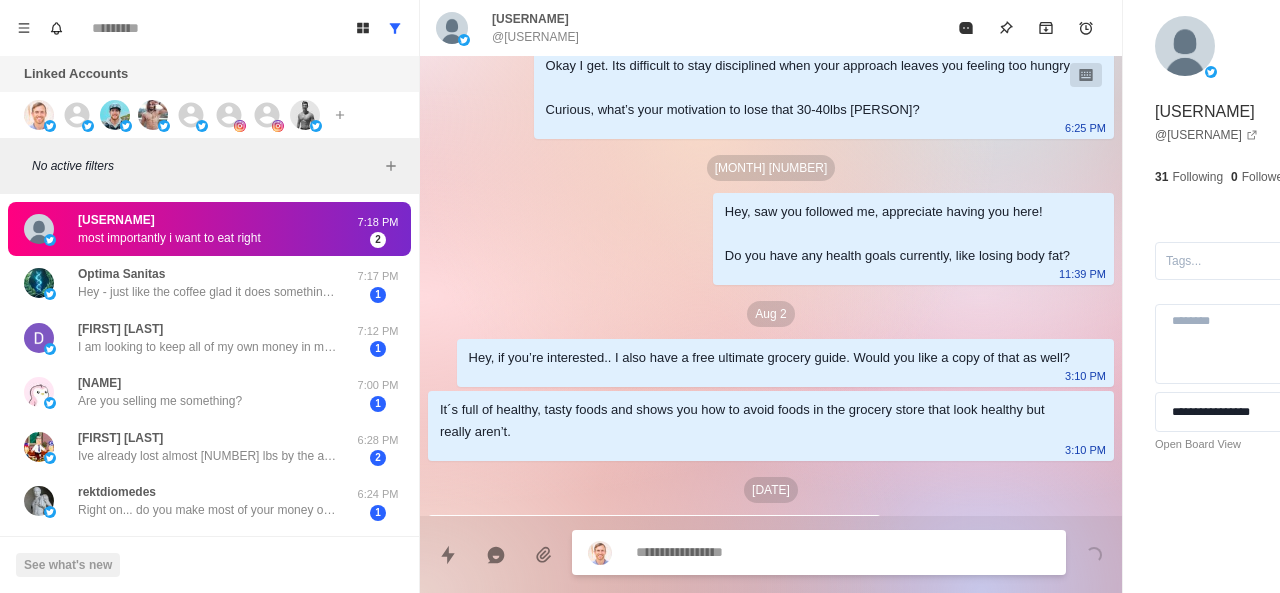 scroll, scrollTop: 0, scrollLeft: 0, axis: both 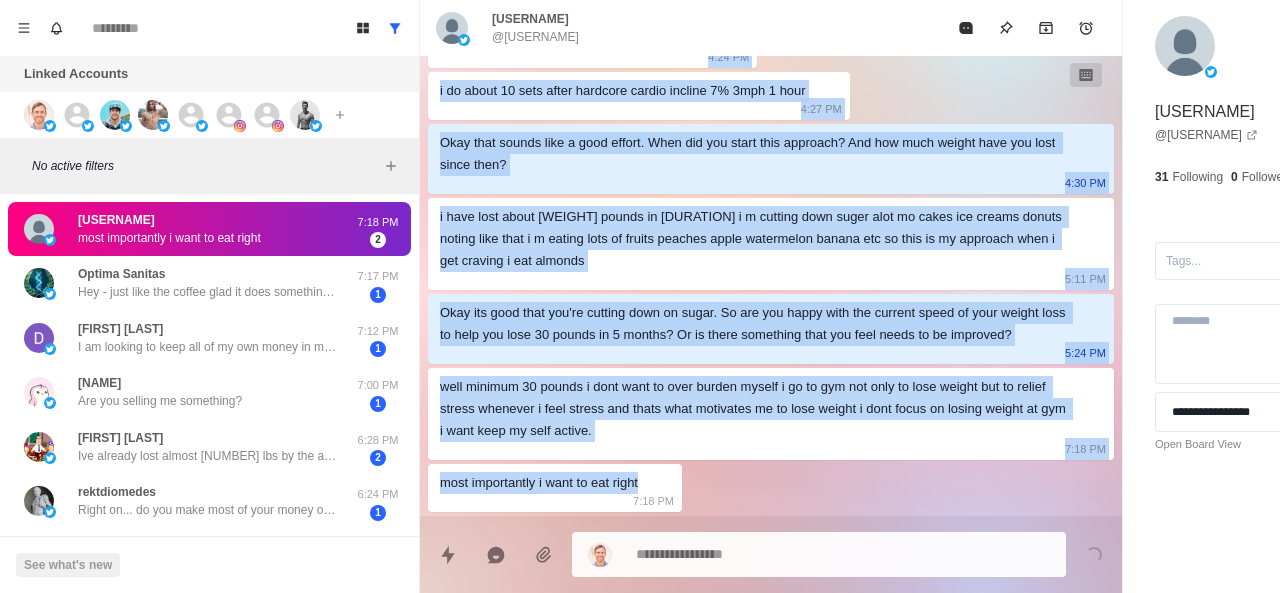 drag, startPoint x: 434, startPoint y: 402, endPoint x: 708, endPoint y: 511, distance: 294.88474 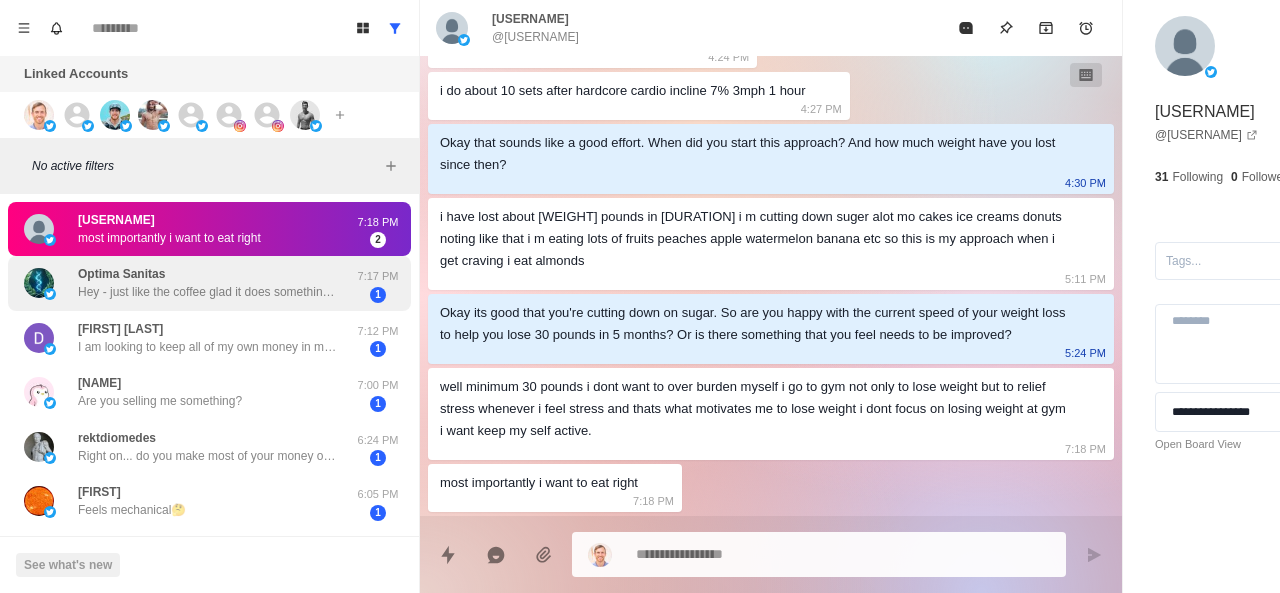 click on "Hey - just like the coffee glad it does something also - have to watch the brand you drink tho fr fr" at bounding box center (208, 292) 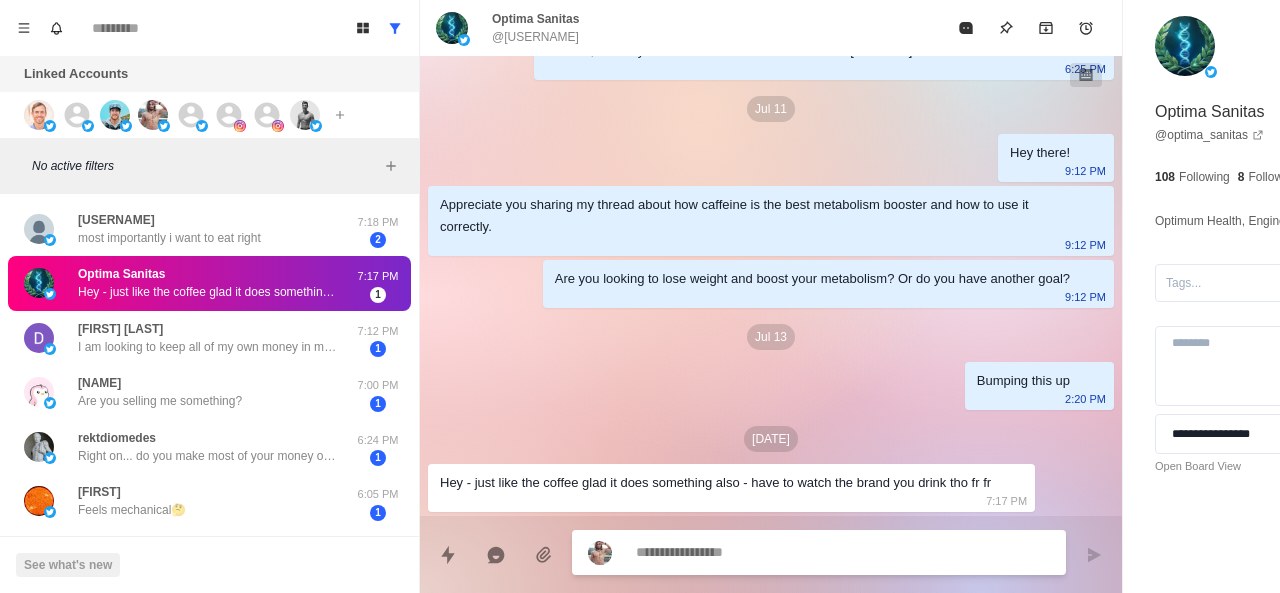 scroll, scrollTop: 150, scrollLeft: 0, axis: vertical 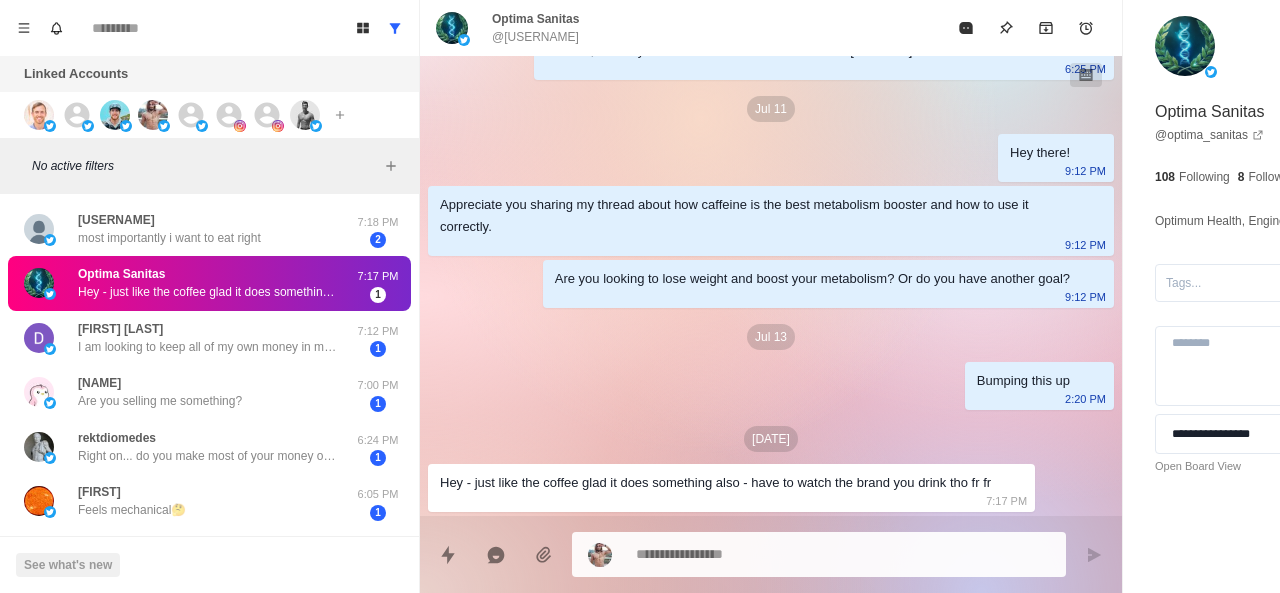 click on "Jul 13" at bounding box center [771, 337] 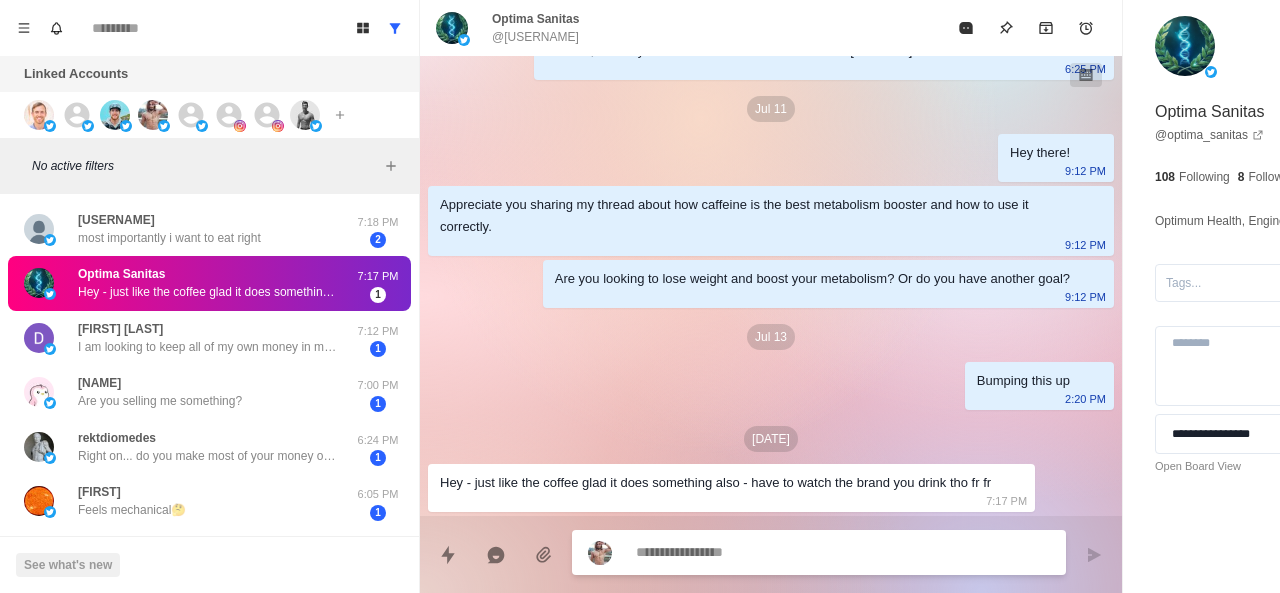 click at bounding box center (785, 552) 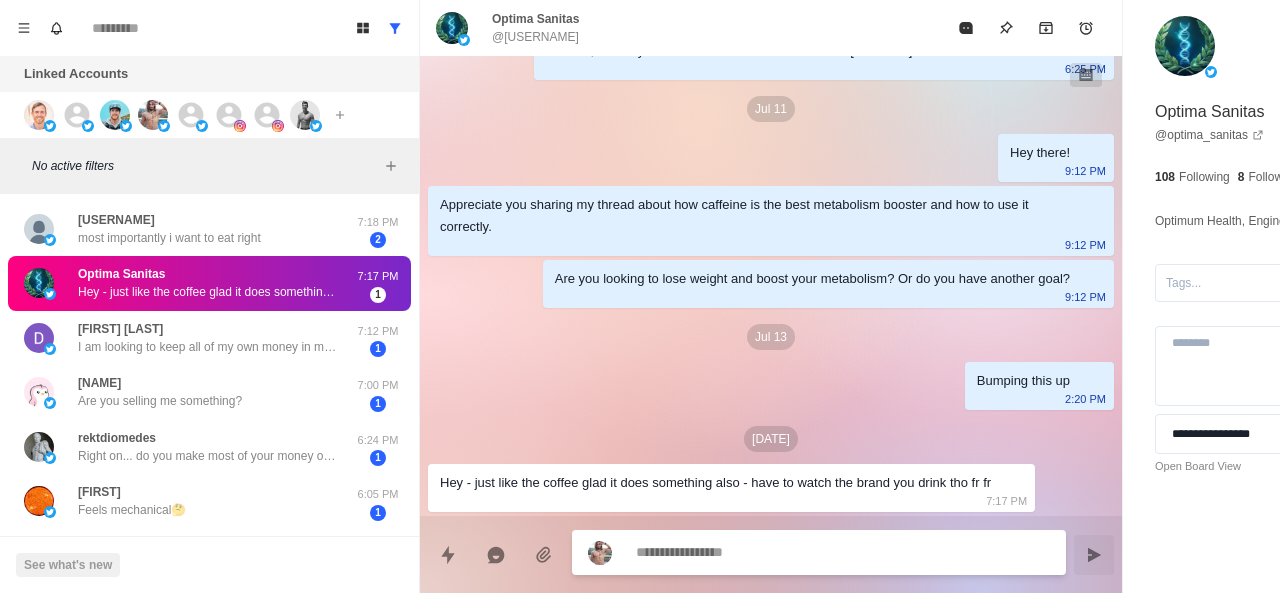 scroll, scrollTop: 202, scrollLeft: 0, axis: vertical 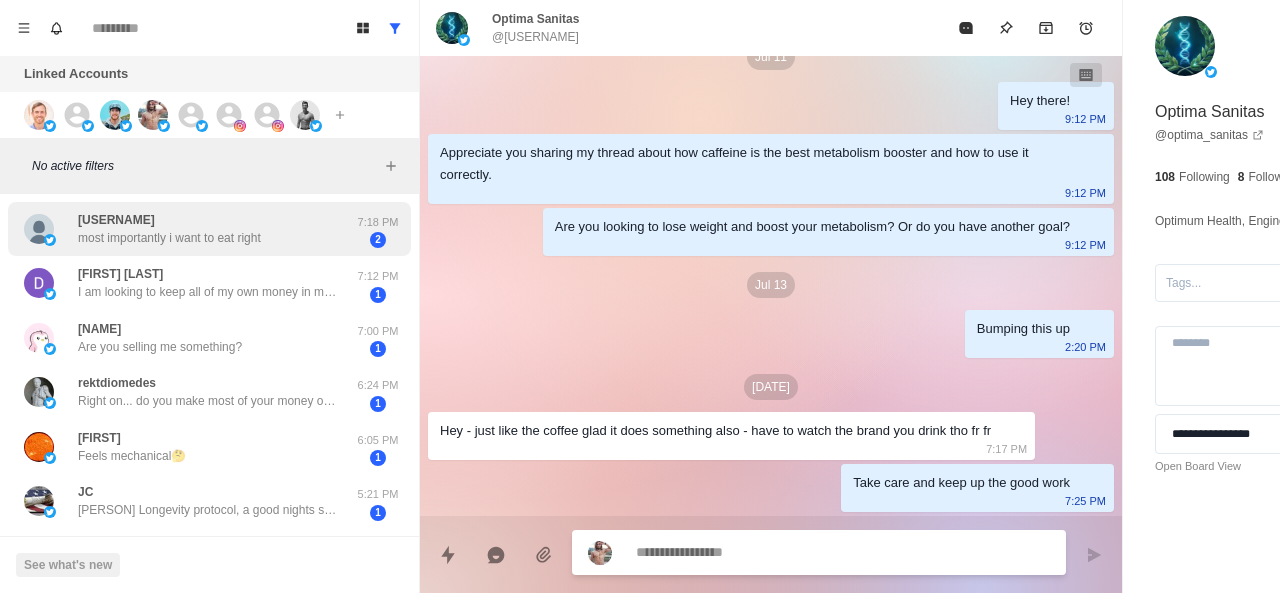 click on "most importantly i want to eat right" at bounding box center [169, 238] 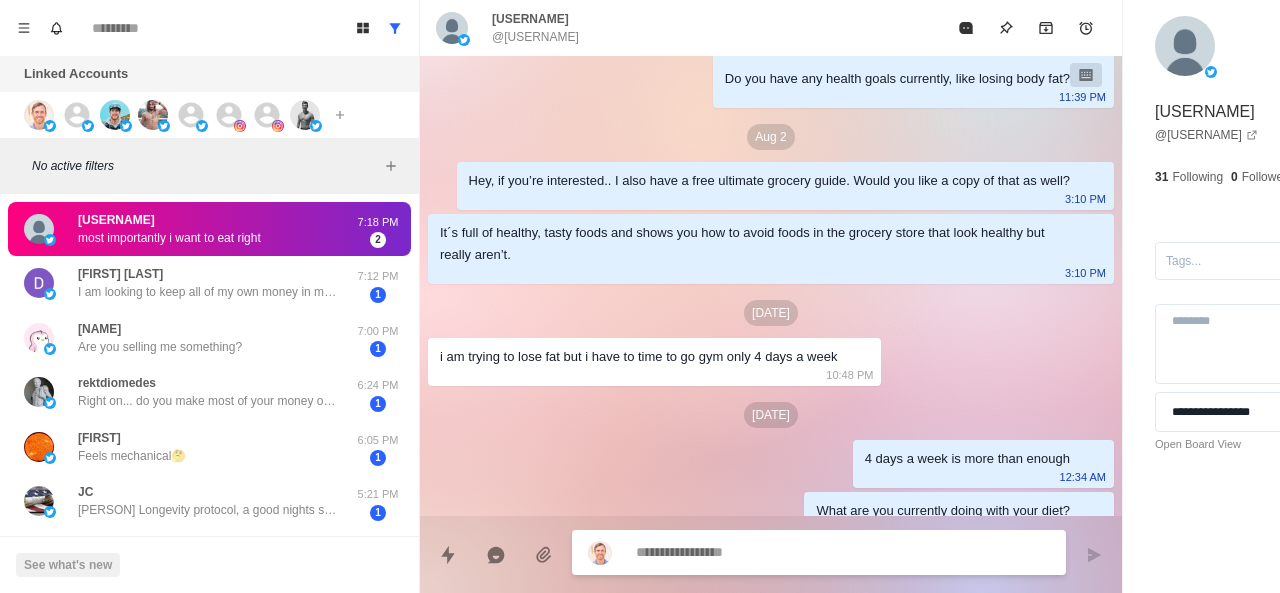 scroll, scrollTop: 1066, scrollLeft: 0, axis: vertical 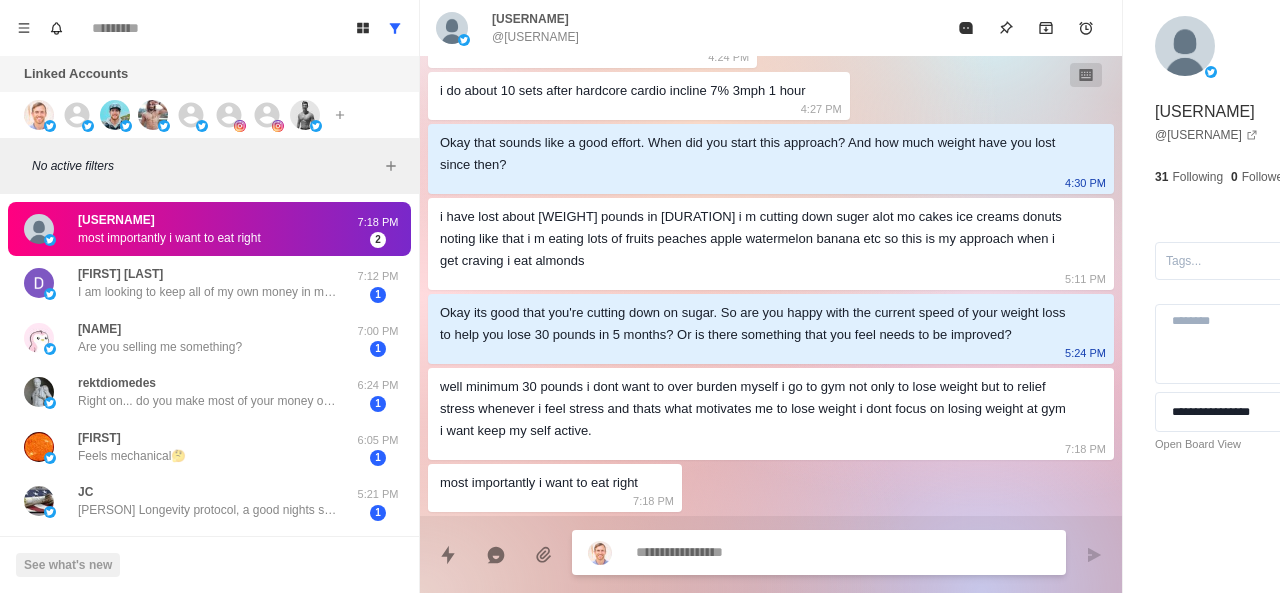click on "well minimum 30 pounds i dont want to over burden myself i go to gym not only to lose weight but to relief stress whenever i feel stress and thats what motivates me to lose weight i dont focus on losing weight at gym i want keep my self active." at bounding box center [755, 409] 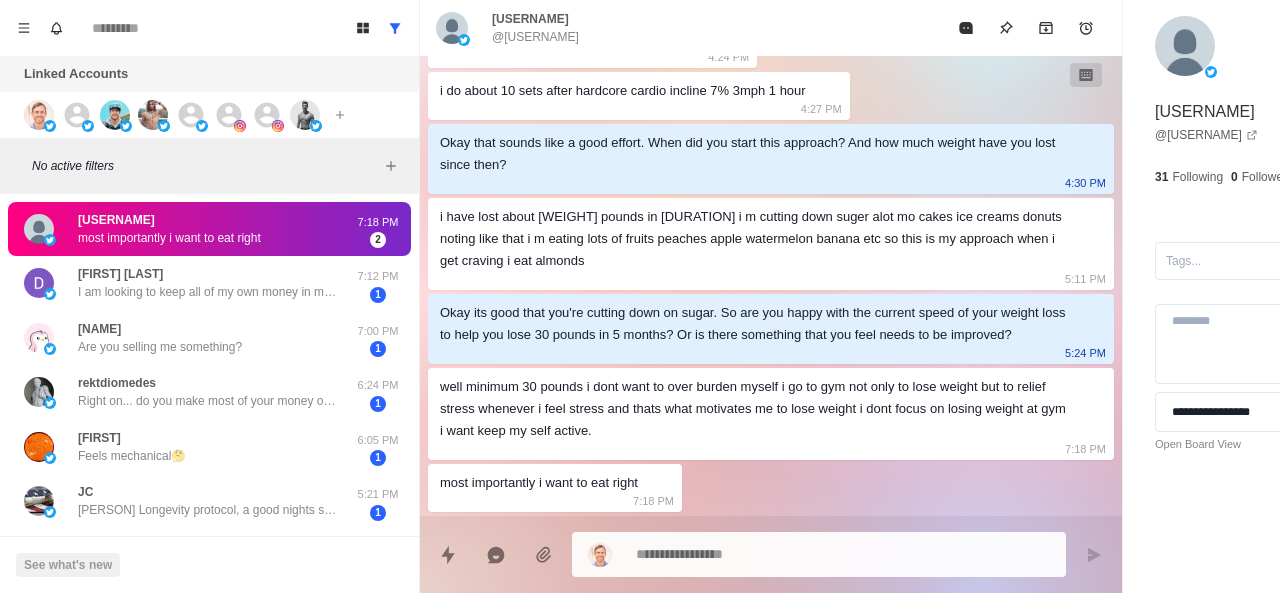scroll, scrollTop: 1066, scrollLeft: 0, axis: vertical 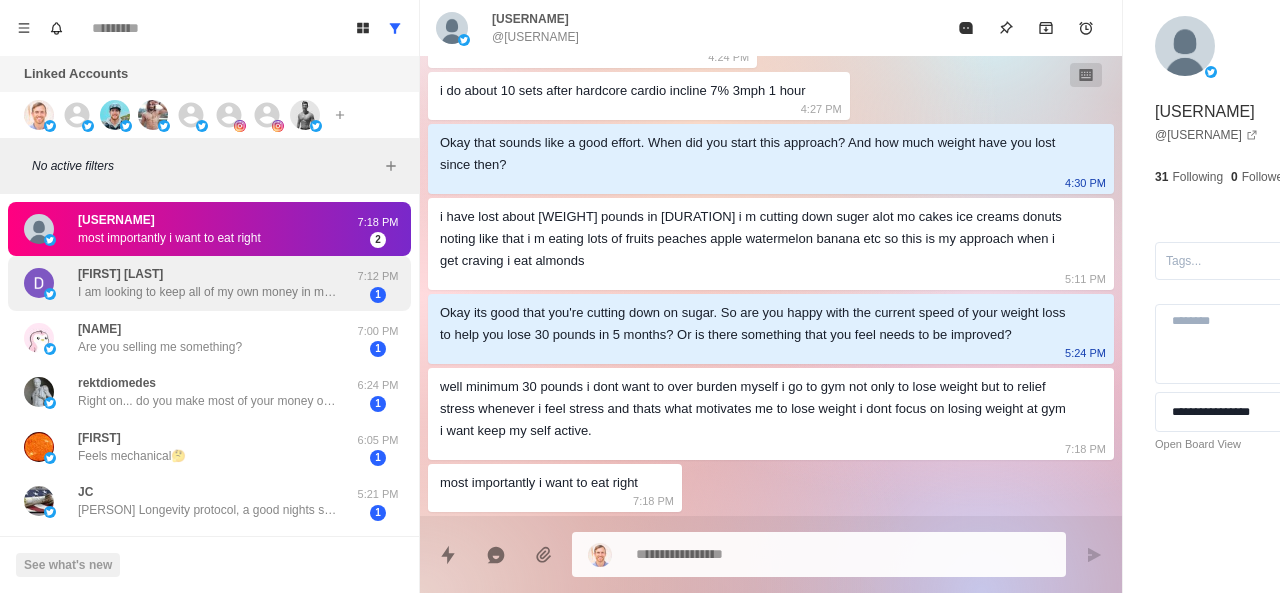 click on "I am looking to keep all of my own money in my own pockets and out of the hands of internet scammers." at bounding box center (208, 292) 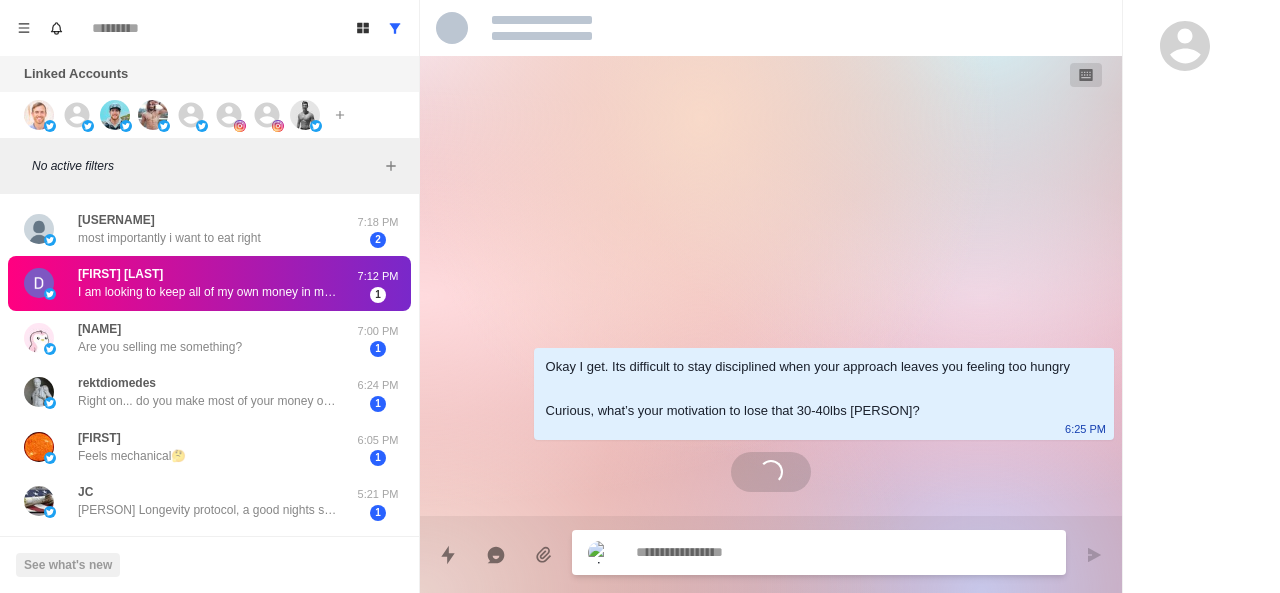 scroll, scrollTop: 0, scrollLeft: 0, axis: both 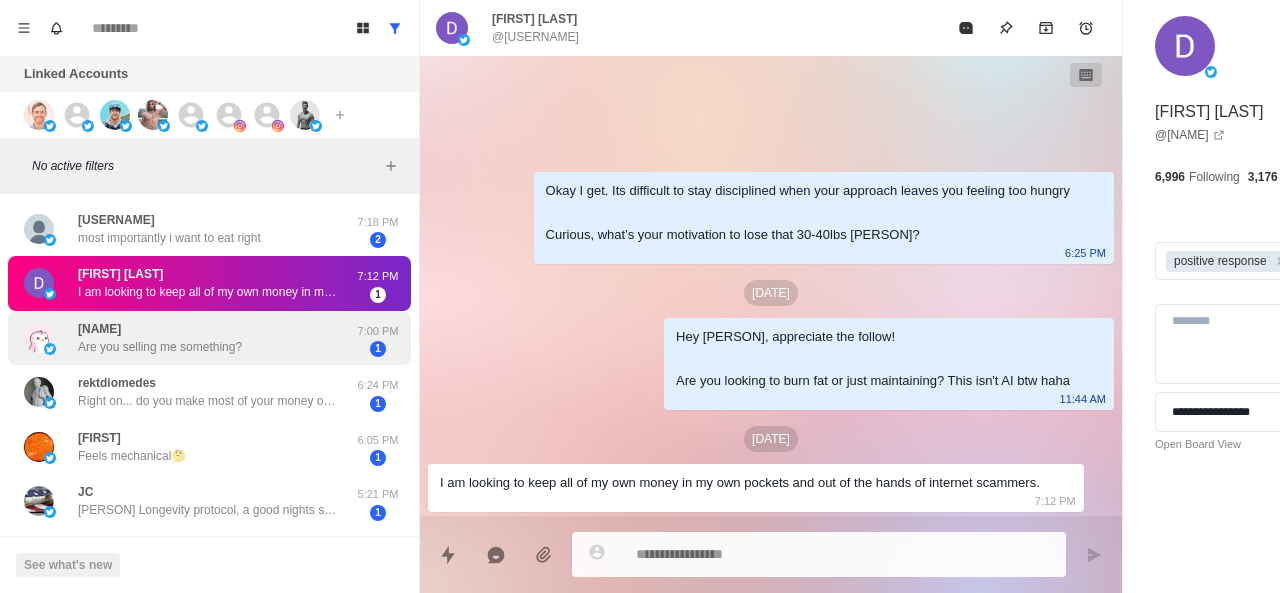 click on "Julie Are you selling me something?" at bounding box center (160, 338) 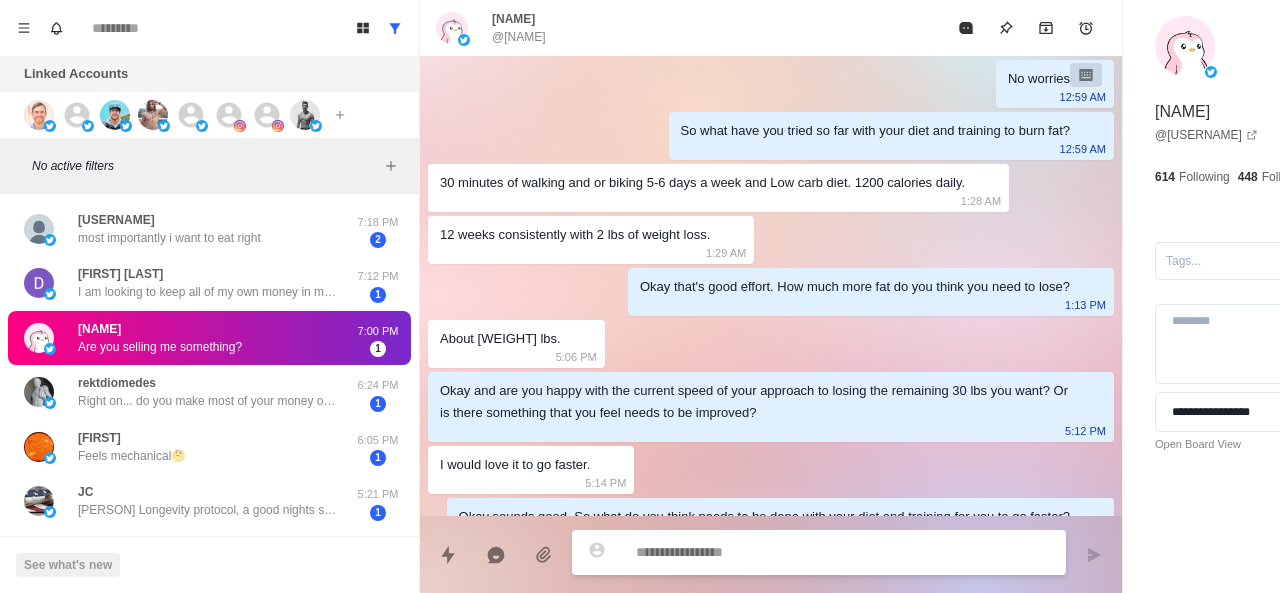 scroll, scrollTop: 0, scrollLeft: 0, axis: both 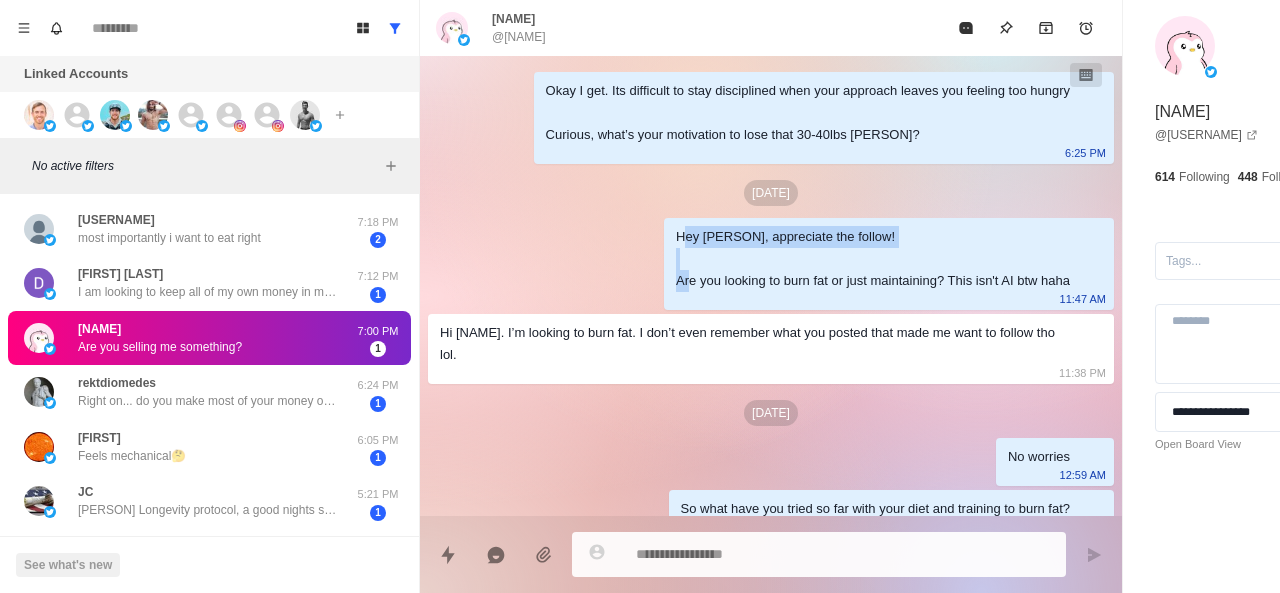 drag, startPoint x: 546, startPoint y: 249, endPoint x: 568, endPoint y: 330, distance: 83.9345 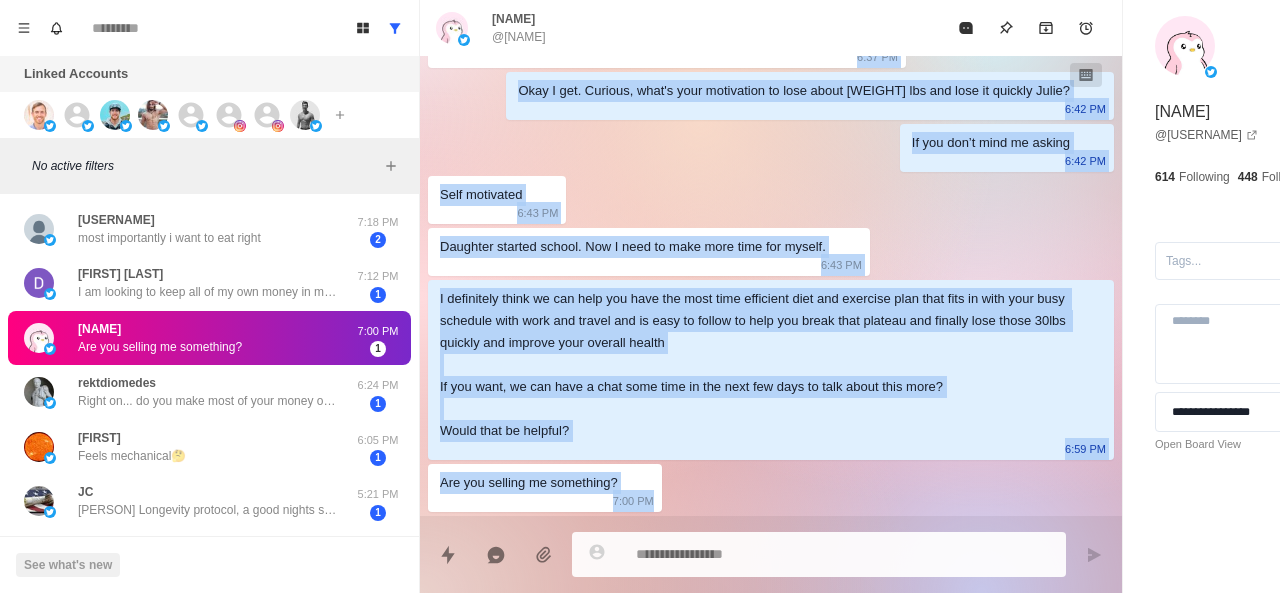 scroll, scrollTop: 1292, scrollLeft: 0, axis: vertical 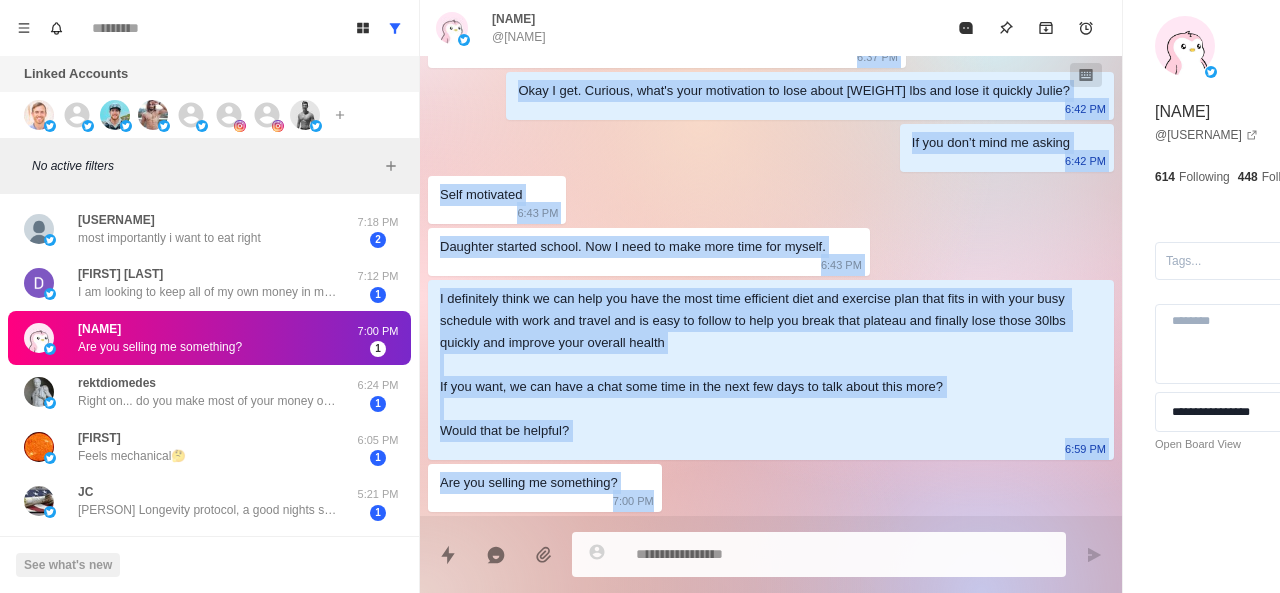 drag, startPoint x: 542, startPoint y: 263, endPoint x: 782, endPoint y: 514, distance: 347.27655 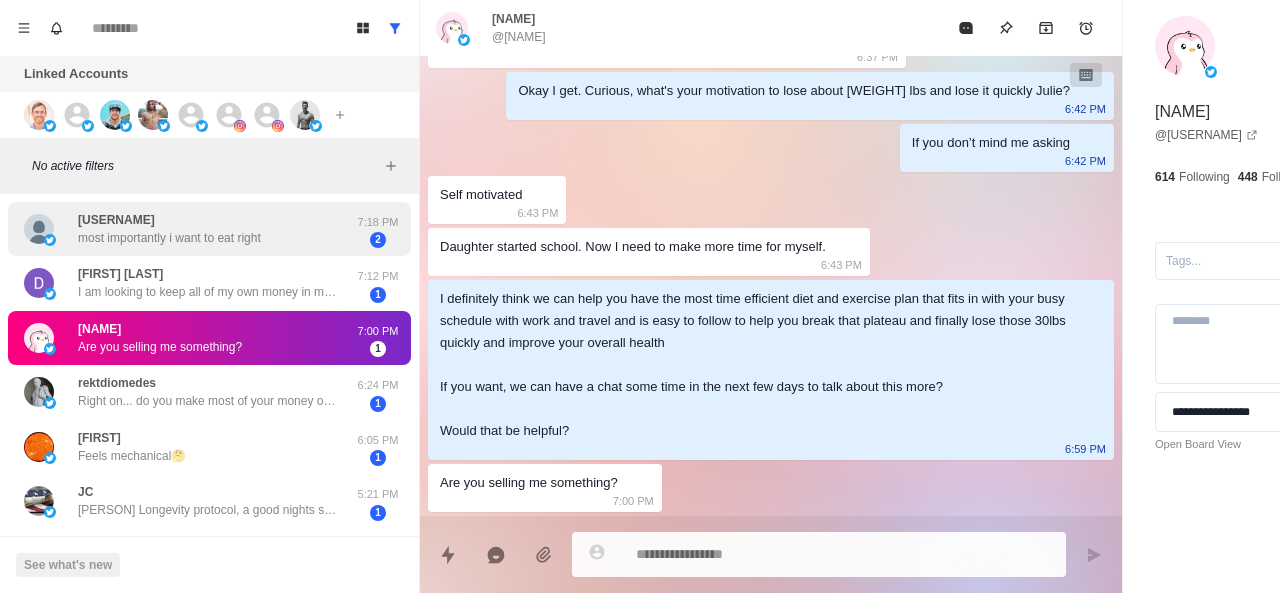click on "most importantly i want to eat right" at bounding box center [169, 238] 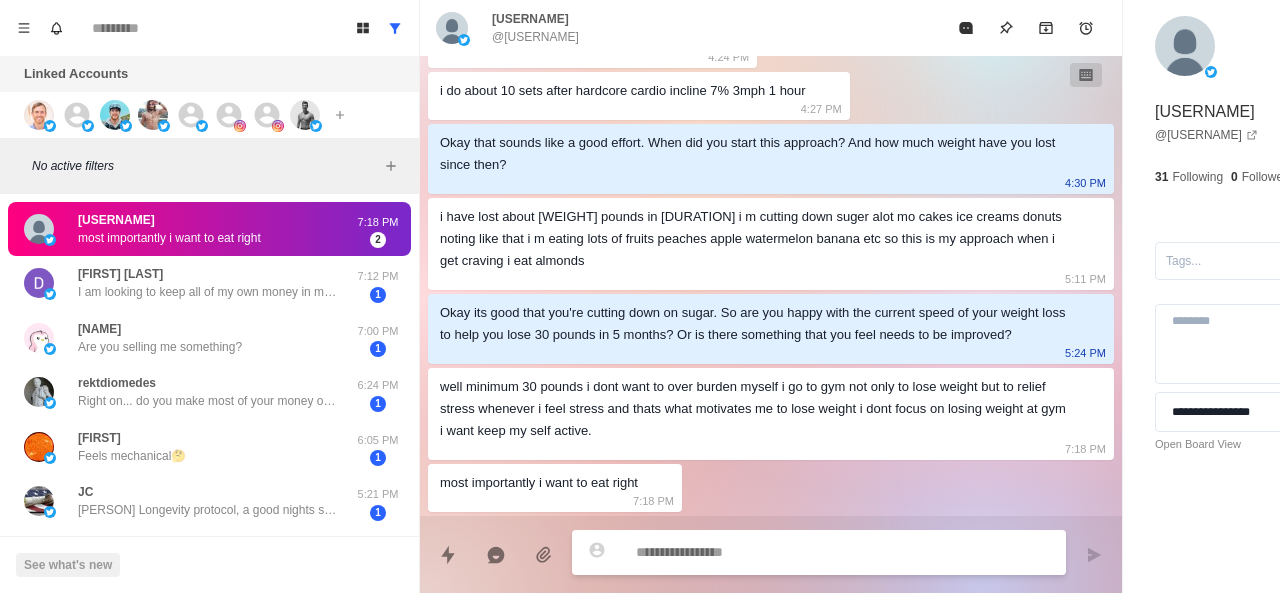 scroll, scrollTop: 1066, scrollLeft: 0, axis: vertical 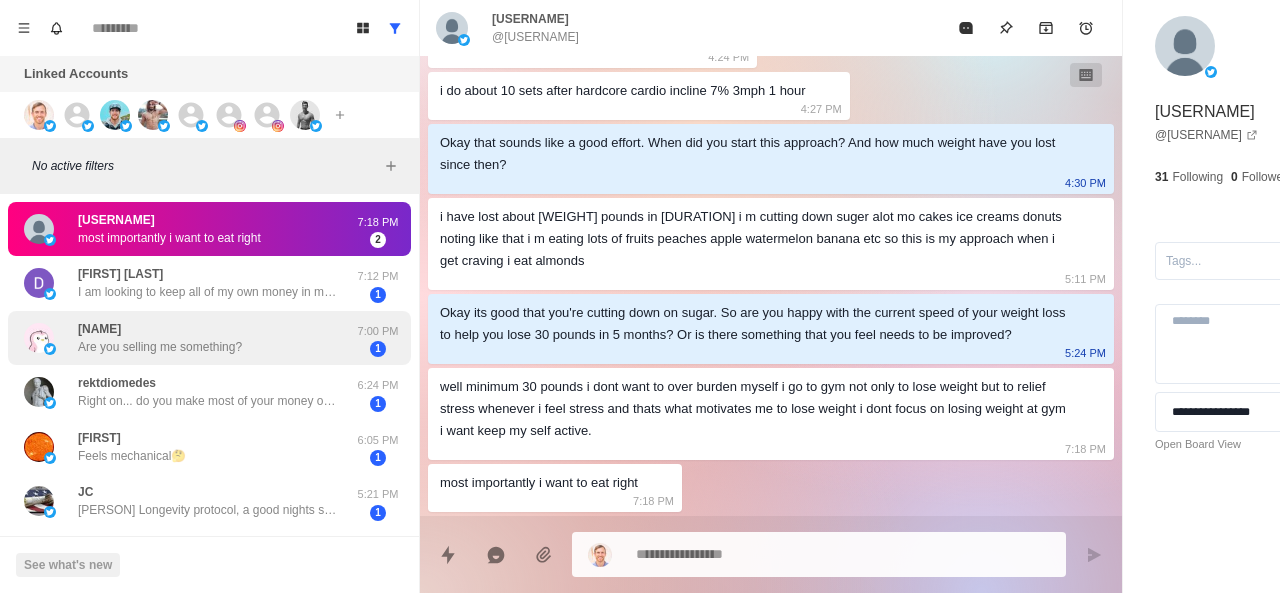 click on "Julie Are you selling me something?" at bounding box center (188, 338) 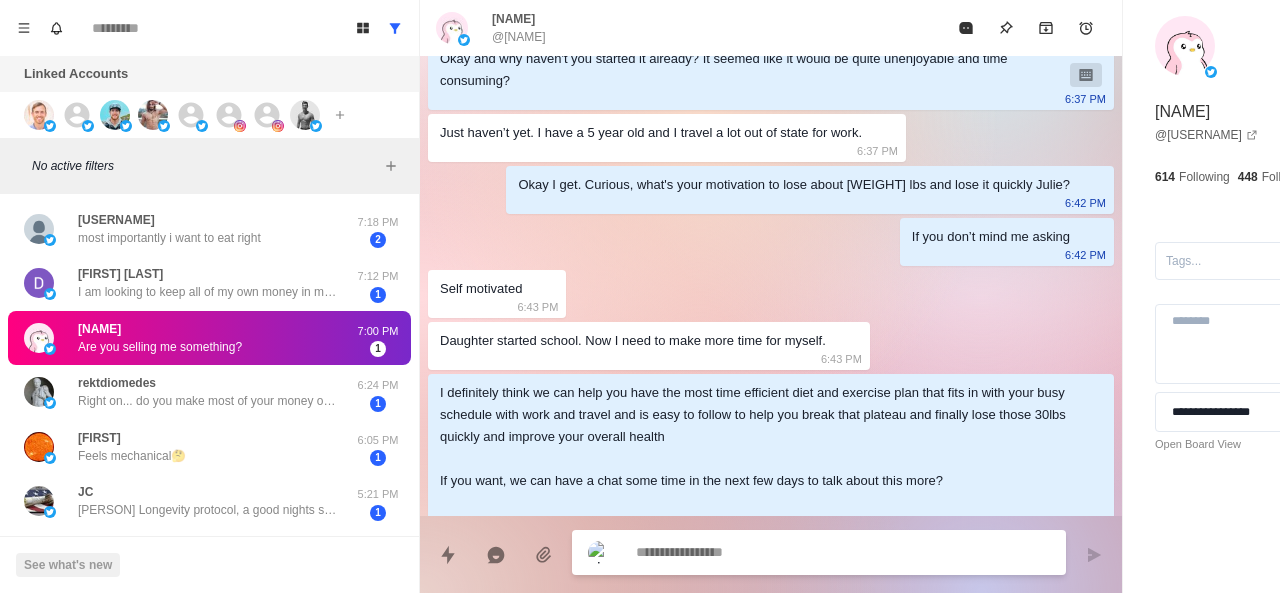 scroll, scrollTop: 1292, scrollLeft: 0, axis: vertical 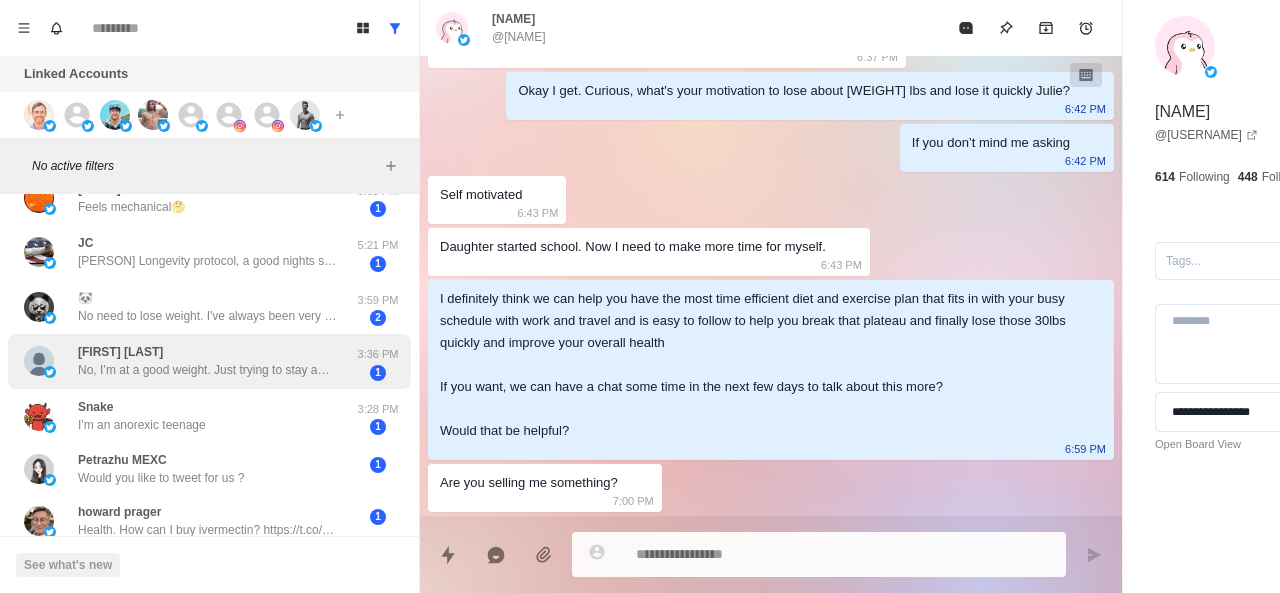 click on "No, I’m at a good weight. Just trying to stay away from doctors!" at bounding box center [208, 370] 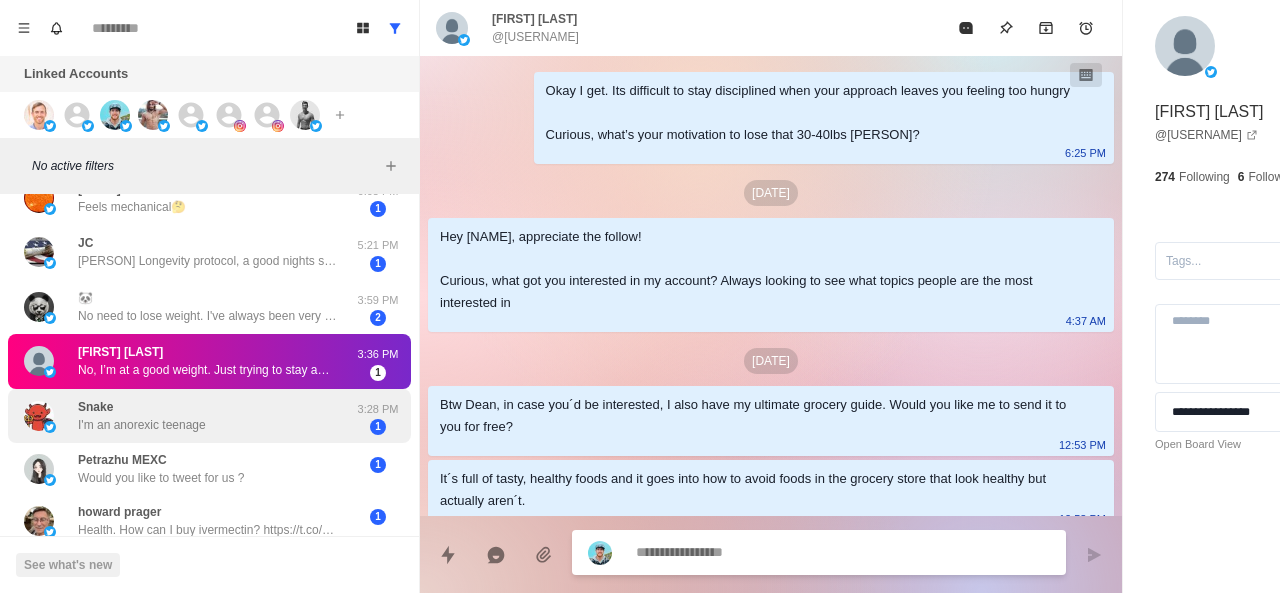 scroll, scrollTop: 624, scrollLeft: 0, axis: vertical 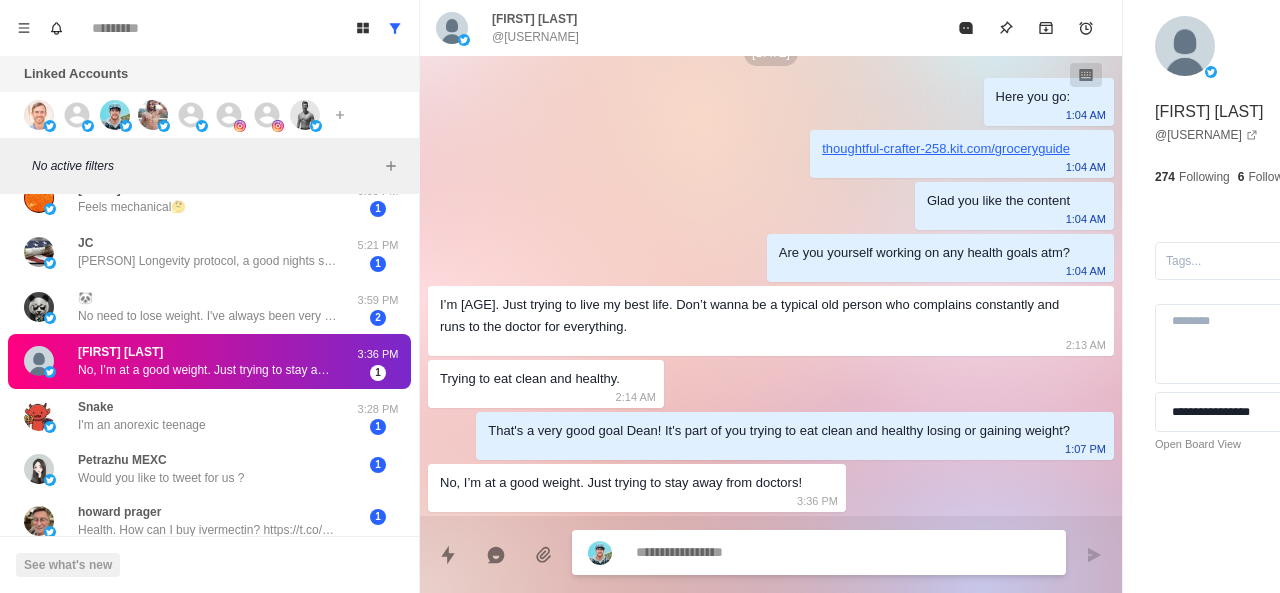click at bounding box center [785, 552] 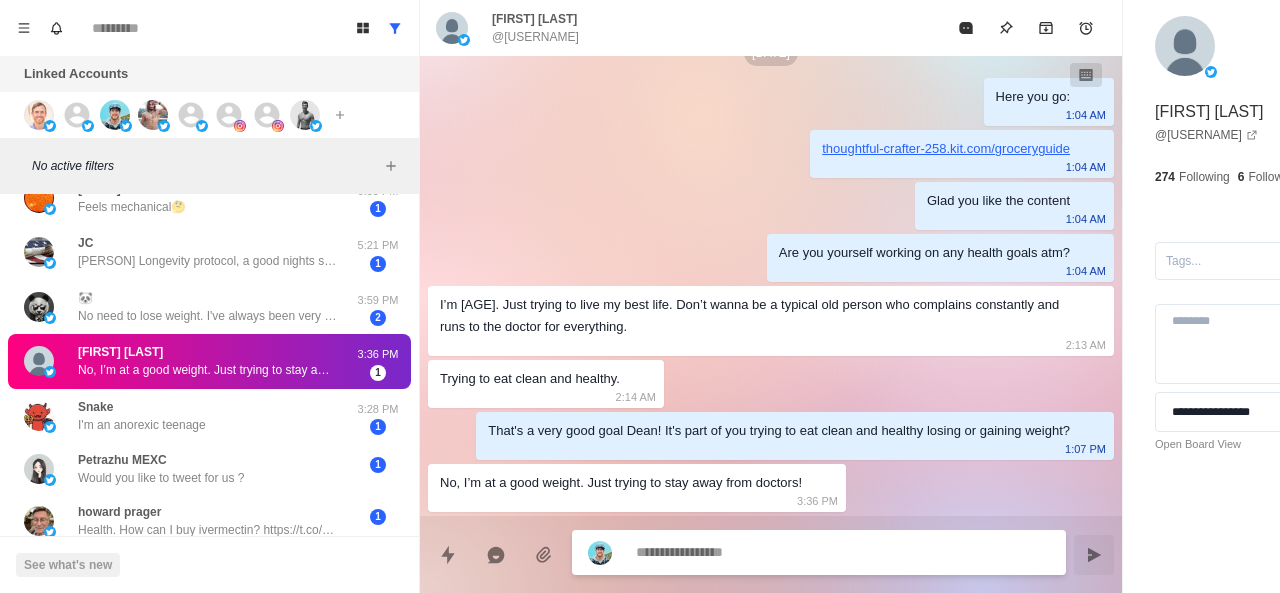 scroll, scrollTop: 676, scrollLeft: 0, axis: vertical 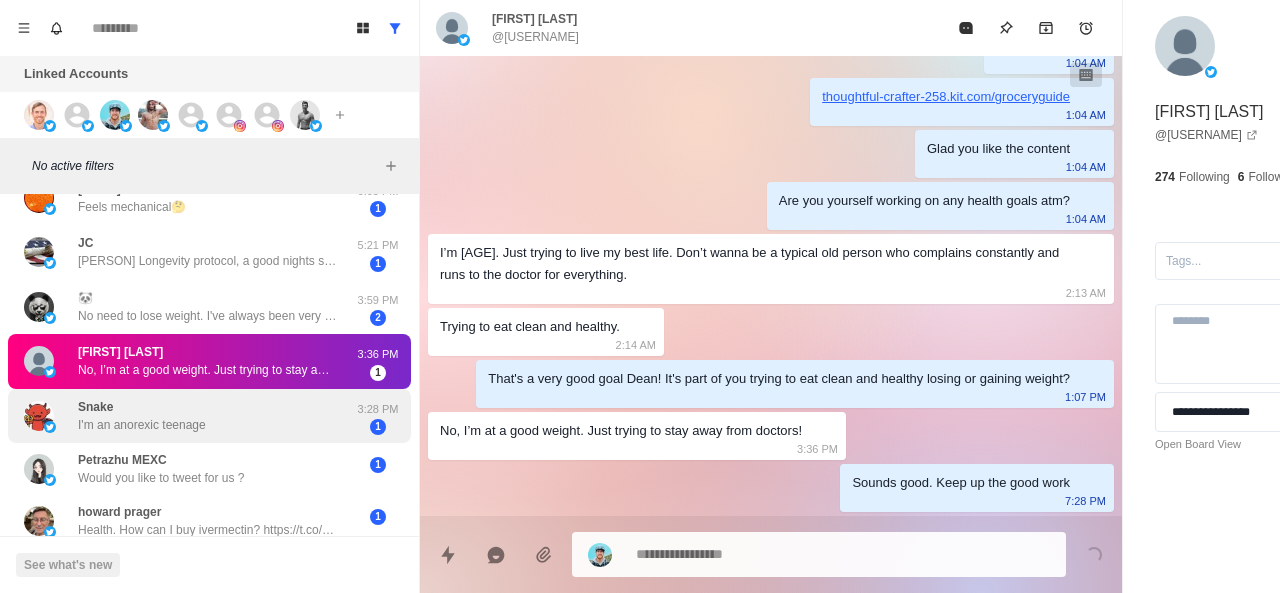 click on "Snake I'm an anorexic teenage" at bounding box center (188, 416) 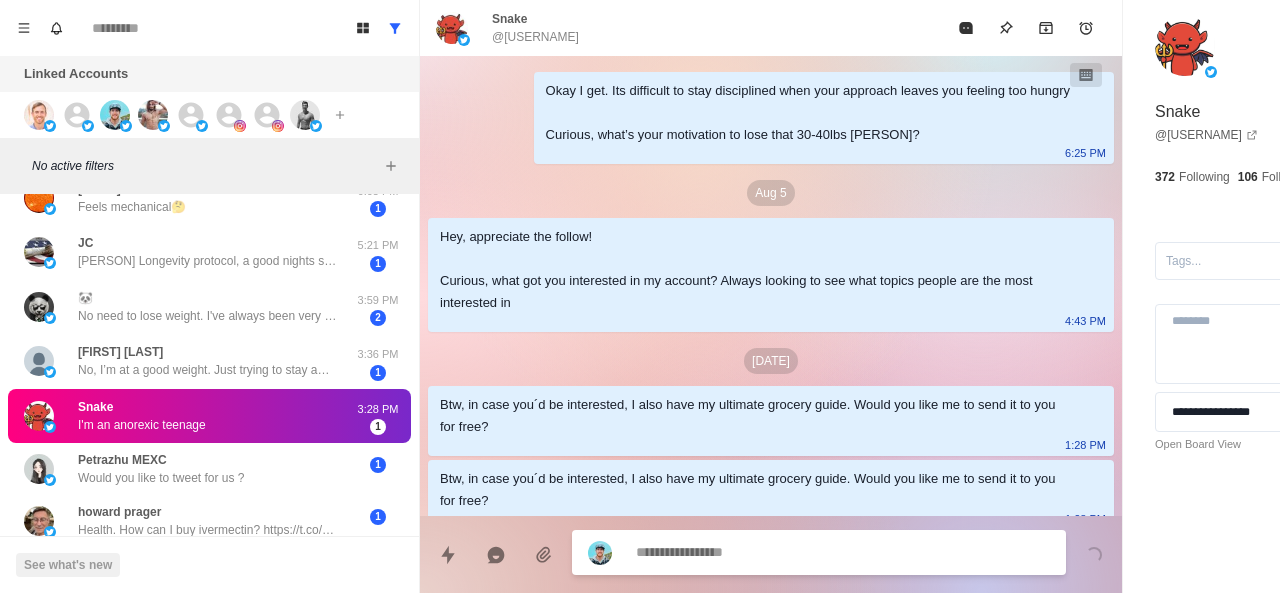 scroll, scrollTop: 166, scrollLeft: 0, axis: vertical 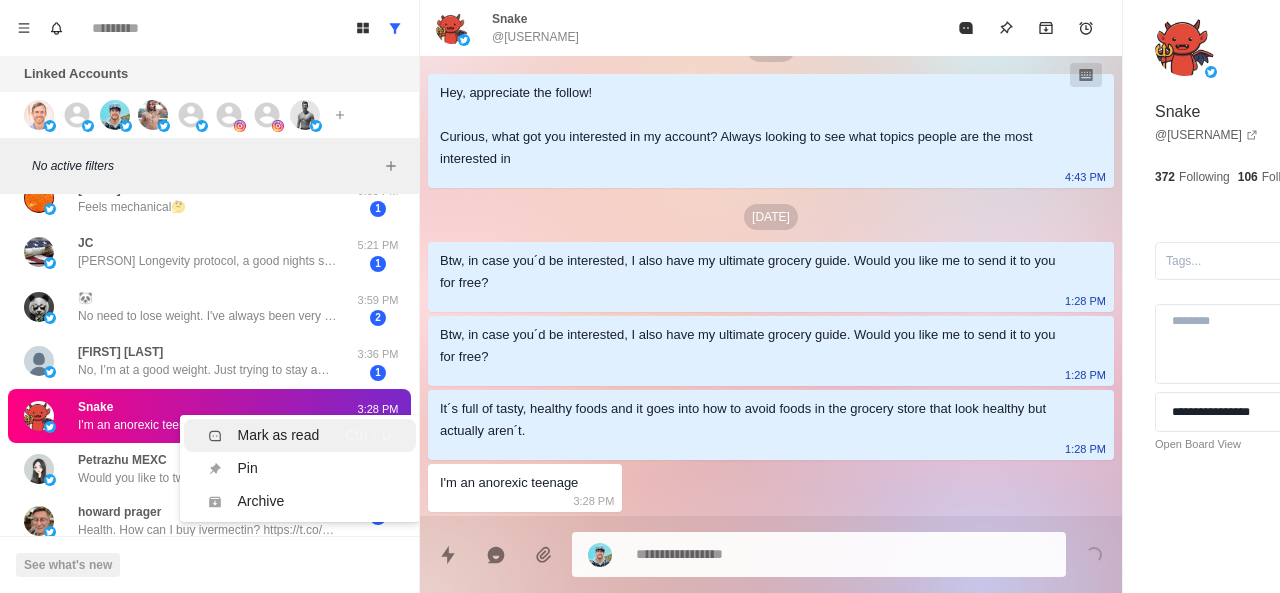 click on "Mark as read" at bounding box center [279, 435] 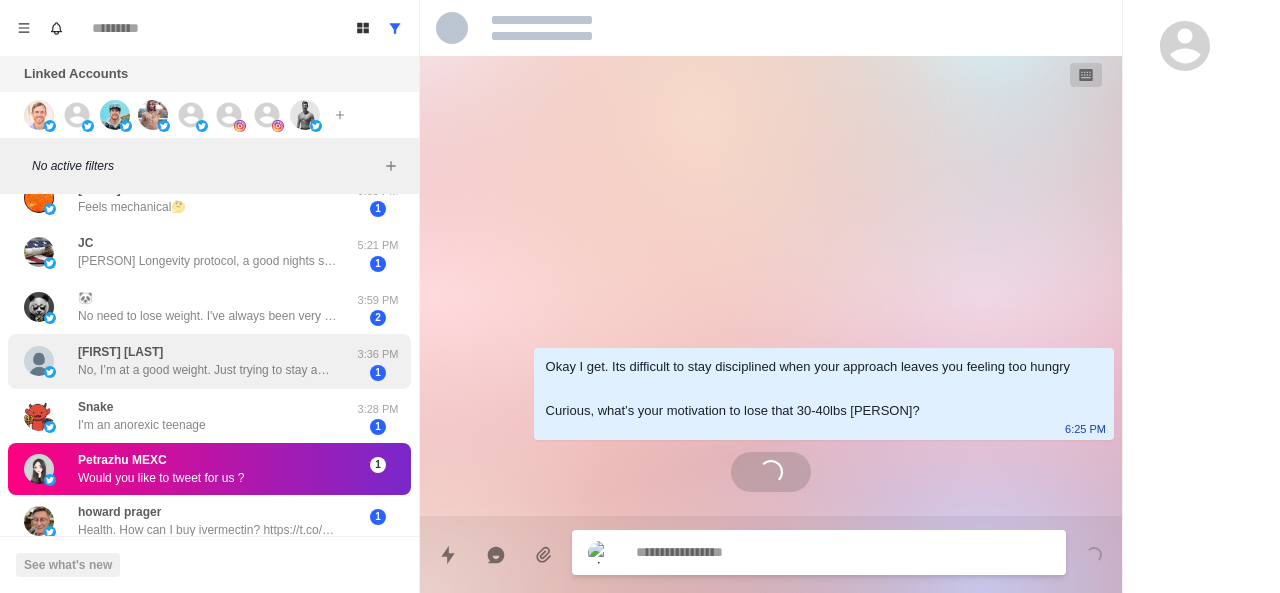 scroll, scrollTop: 0, scrollLeft: 0, axis: both 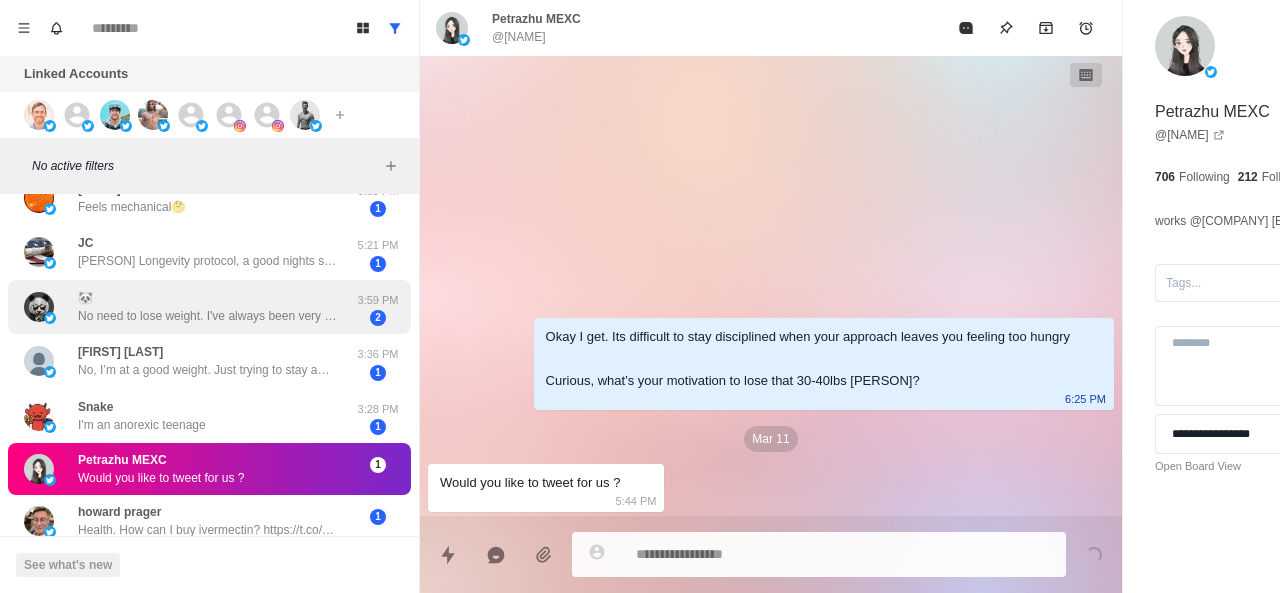 click on "🐼 No need to lose weight. I've always been very skinny. Would actually be looking for nutritional help in getting more weight on and cutting what I currently do have [TIME] [NUMBER]" at bounding box center (209, 307) 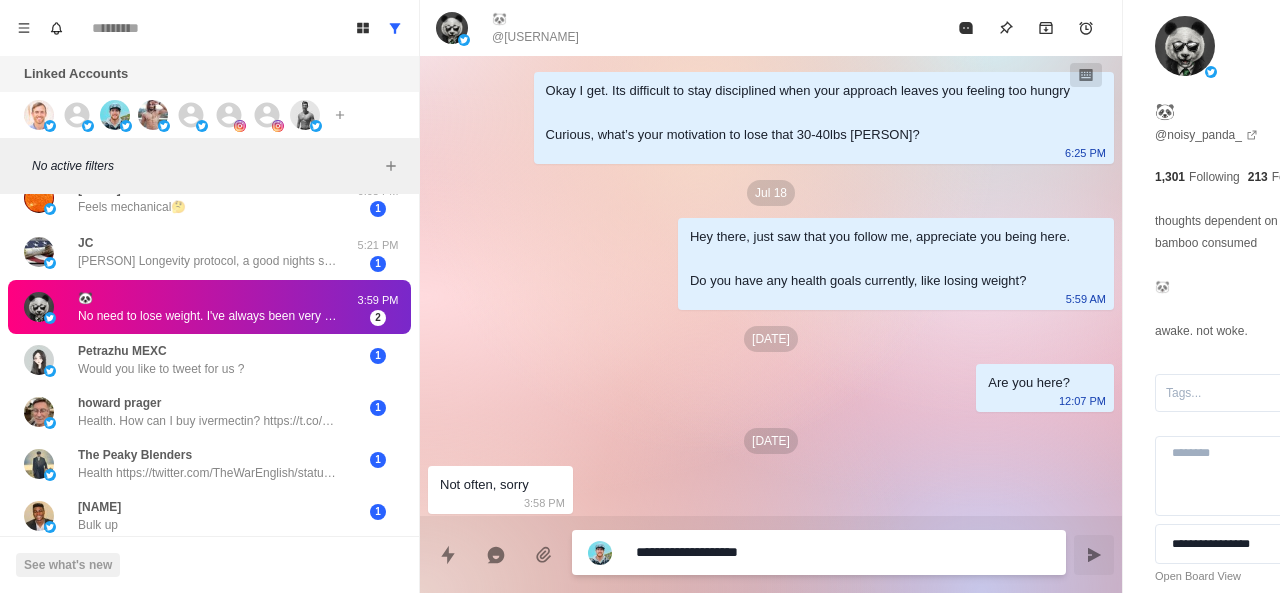 scroll, scrollTop: 98, scrollLeft: 0, axis: vertical 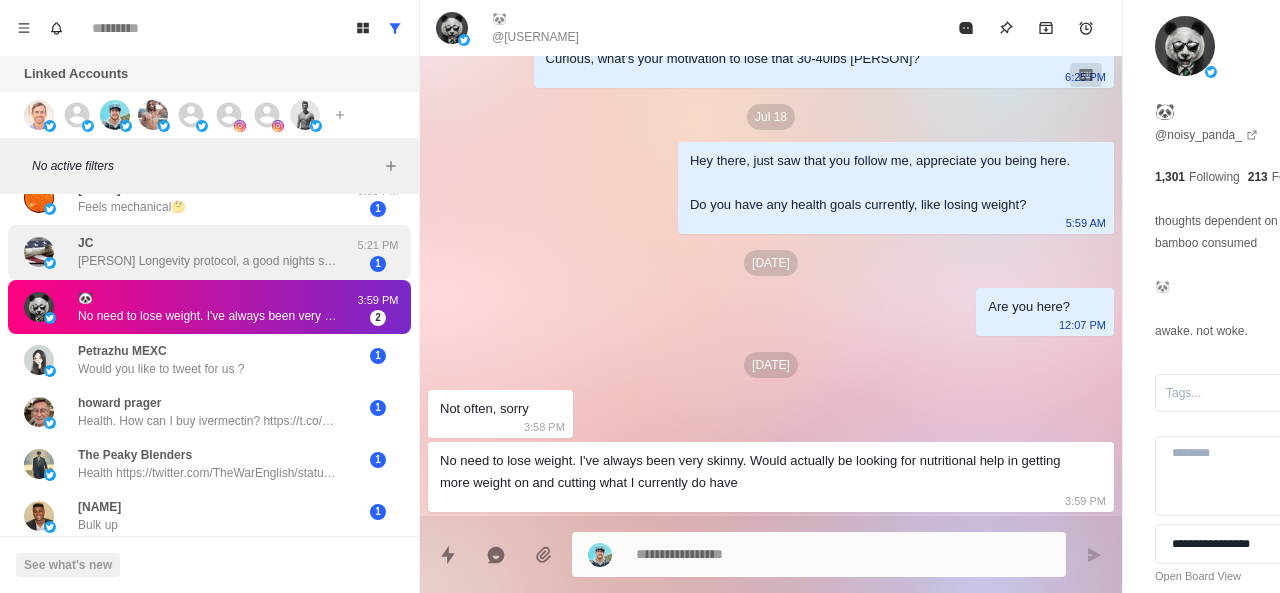 click on "[PERSON] [PERSON] Longevity protocol, a good nights sleep and work out at the gym with a personal trainer 3 times a week. 5:21 PM 1" at bounding box center (209, 252) 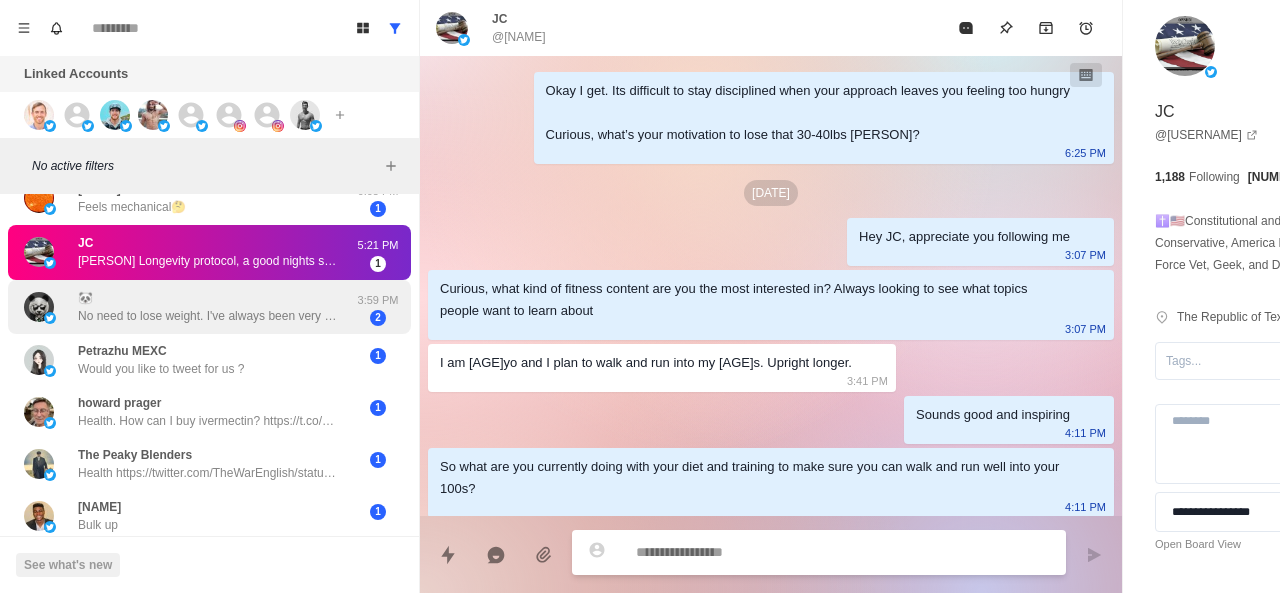 scroll, scrollTop: 102, scrollLeft: 0, axis: vertical 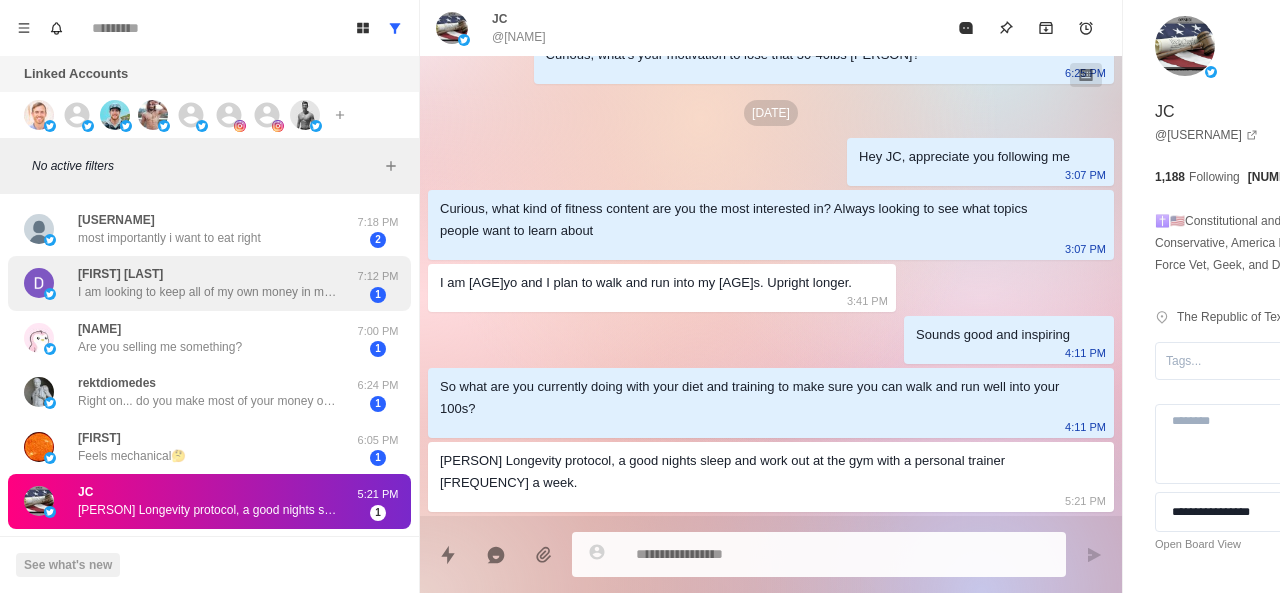 click on "[NAME] Im looking to keep all of my own money in my own pockets and out of the hands of internet scammers. [TIME] [NUMBER]" at bounding box center [209, 283] 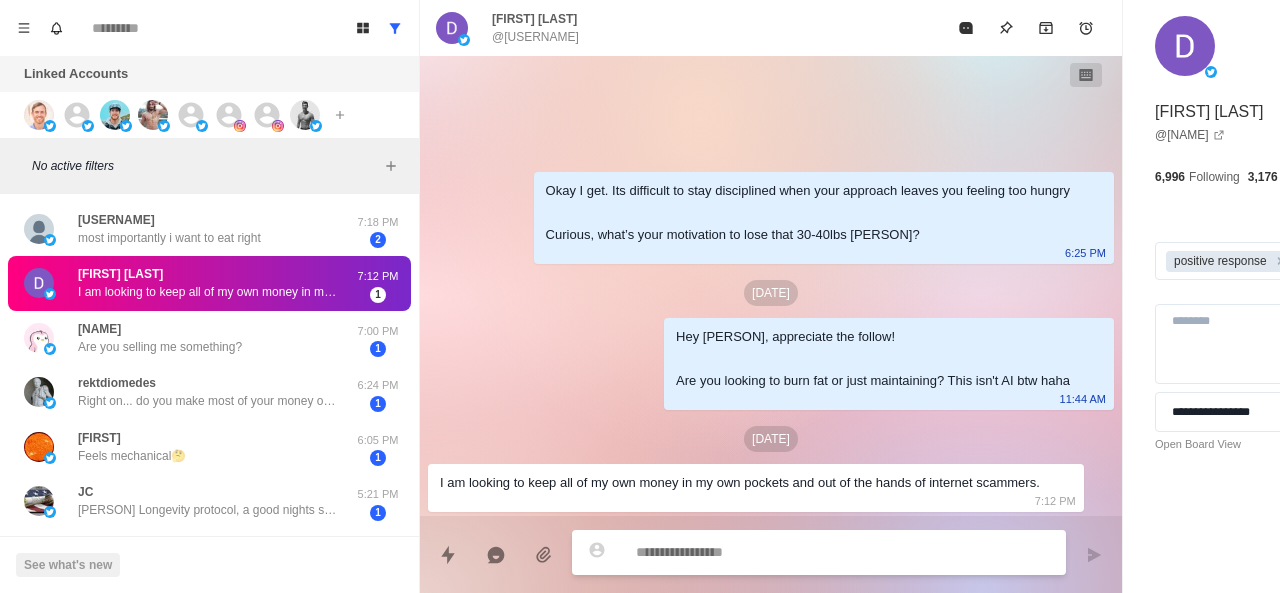 scroll, scrollTop: 0, scrollLeft: 0, axis: both 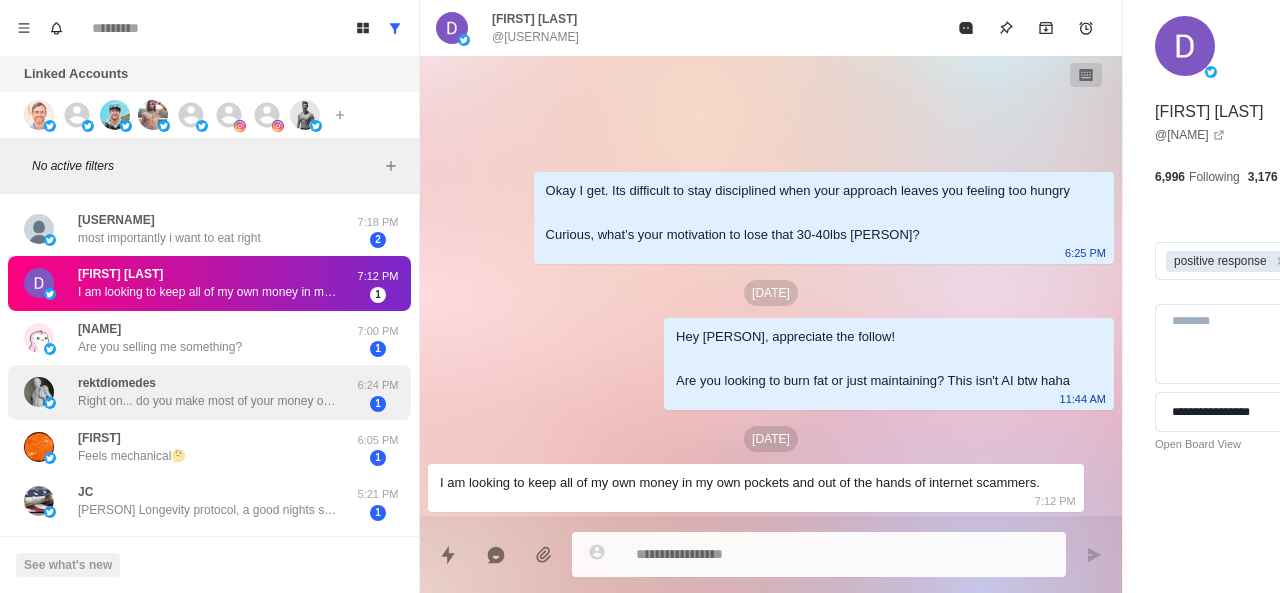 click on "[USERNAME] Right on... do you make most of your money off of info products or online coaching or affiliate stuff or?" at bounding box center [208, 392] 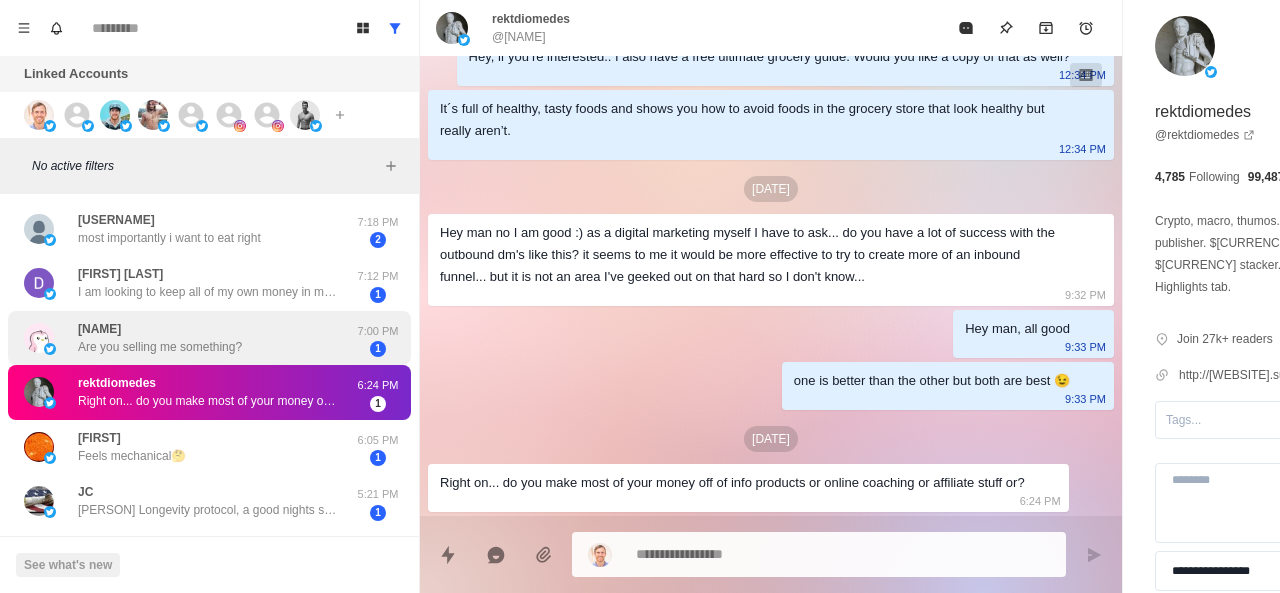 click on "Julie Are you selling me something?" at bounding box center [160, 338] 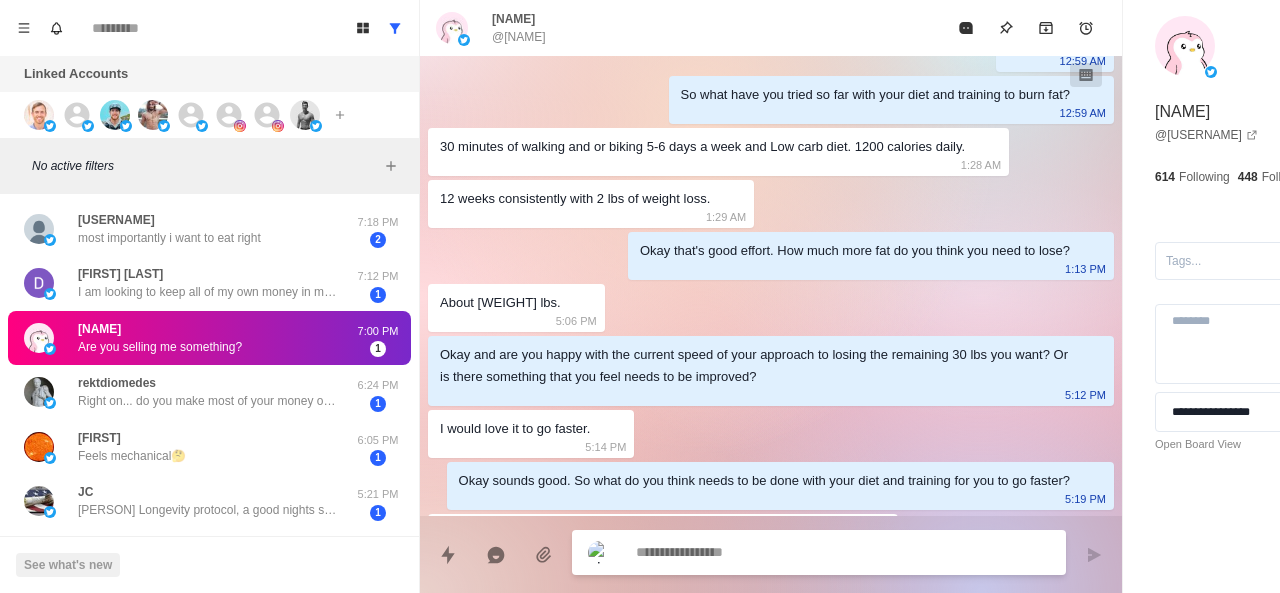 scroll, scrollTop: 1292, scrollLeft: 0, axis: vertical 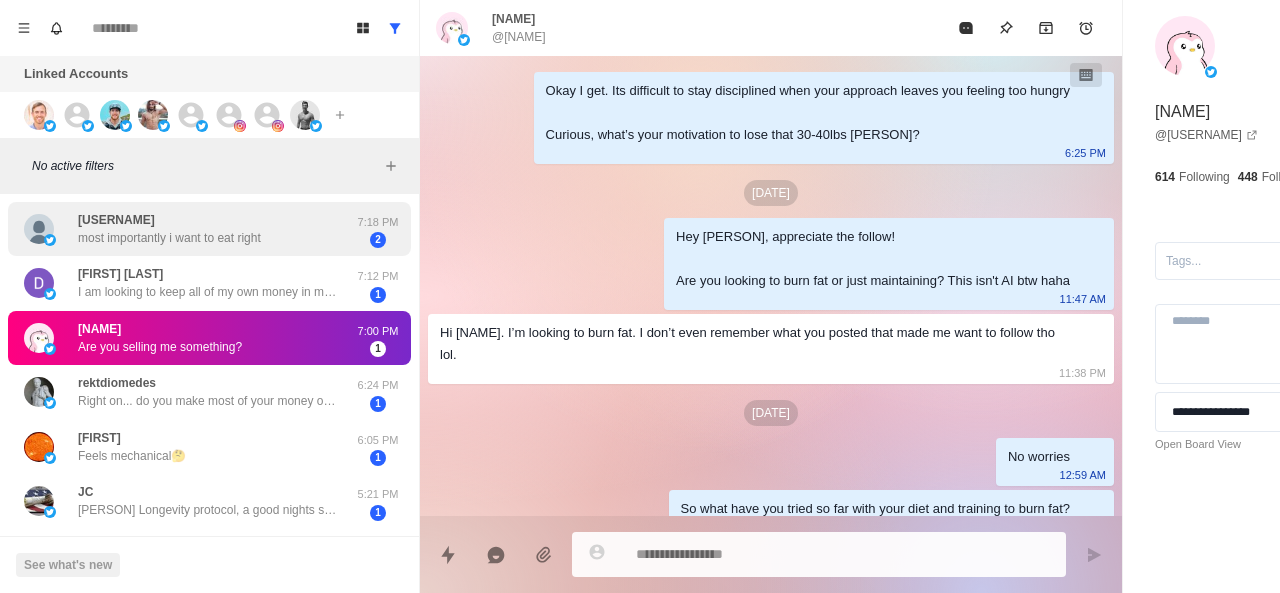 click on "[NAME] most importantly i want to eat right" at bounding box center (169, 229) 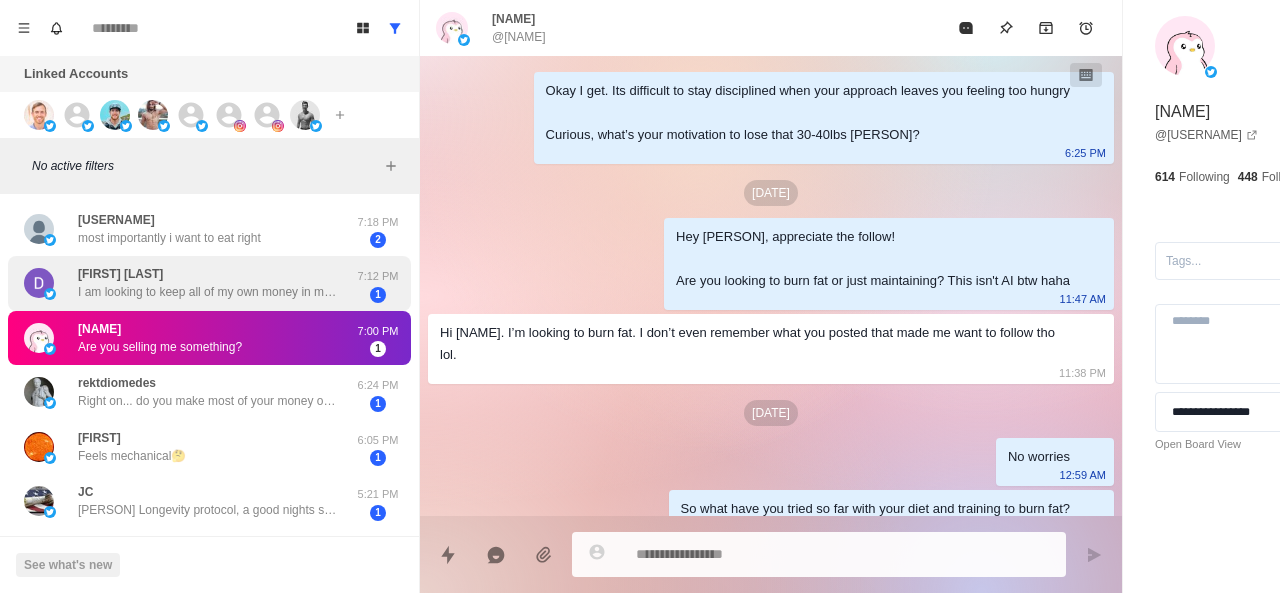 scroll, scrollTop: 1066, scrollLeft: 0, axis: vertical 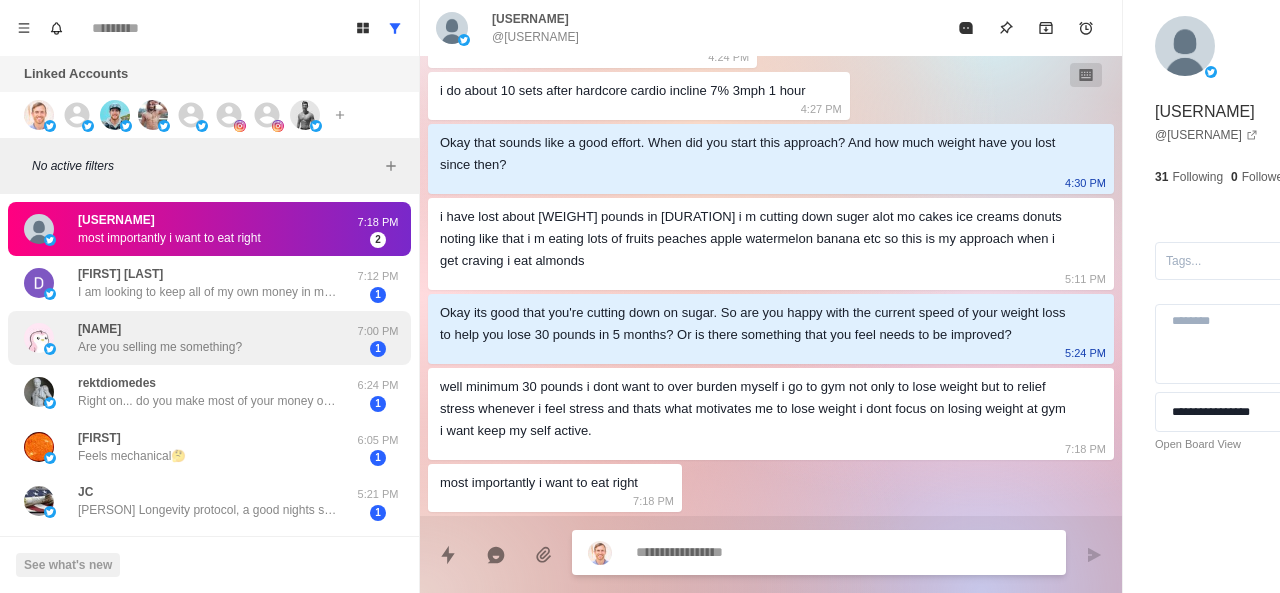 click on "Are you selling me something?" at bounding box center [160, 347] 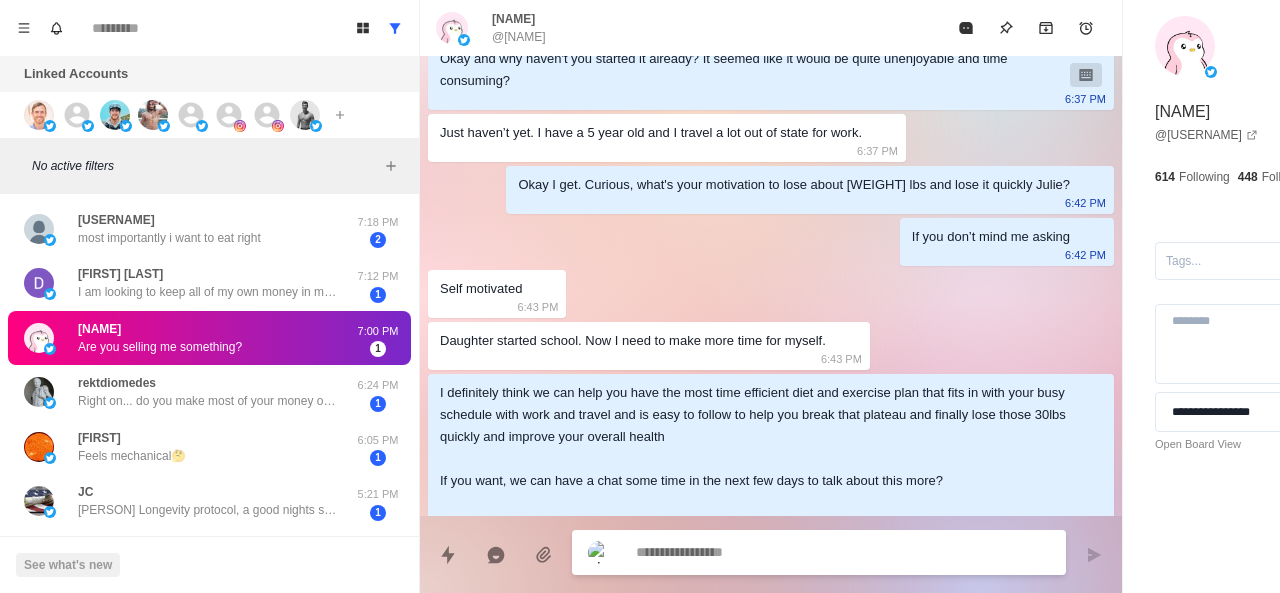 scroll, scrollTop: 1292, scrollLeft: 0, axis: vertical 